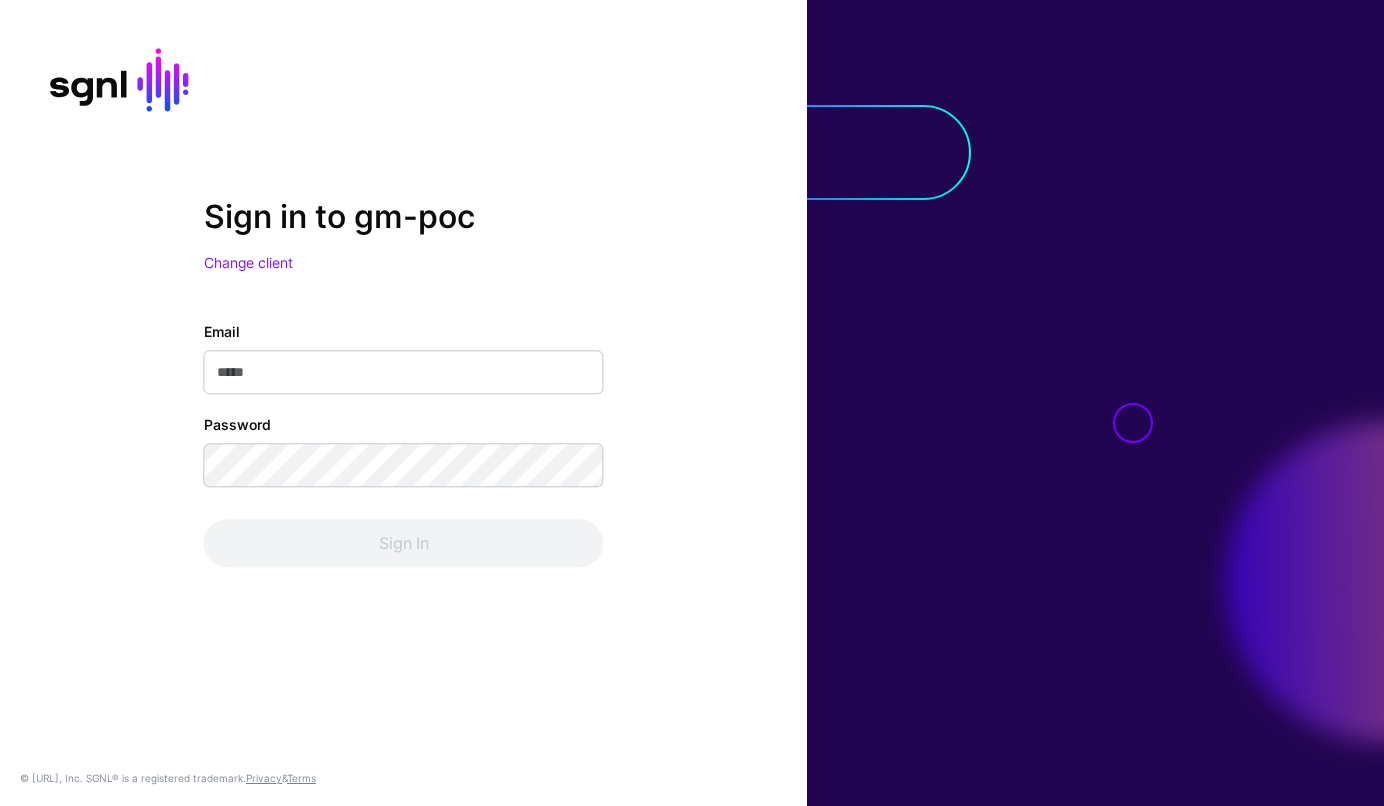 scroll, scrollTop: 0, scrollLeft: 0, axis: both 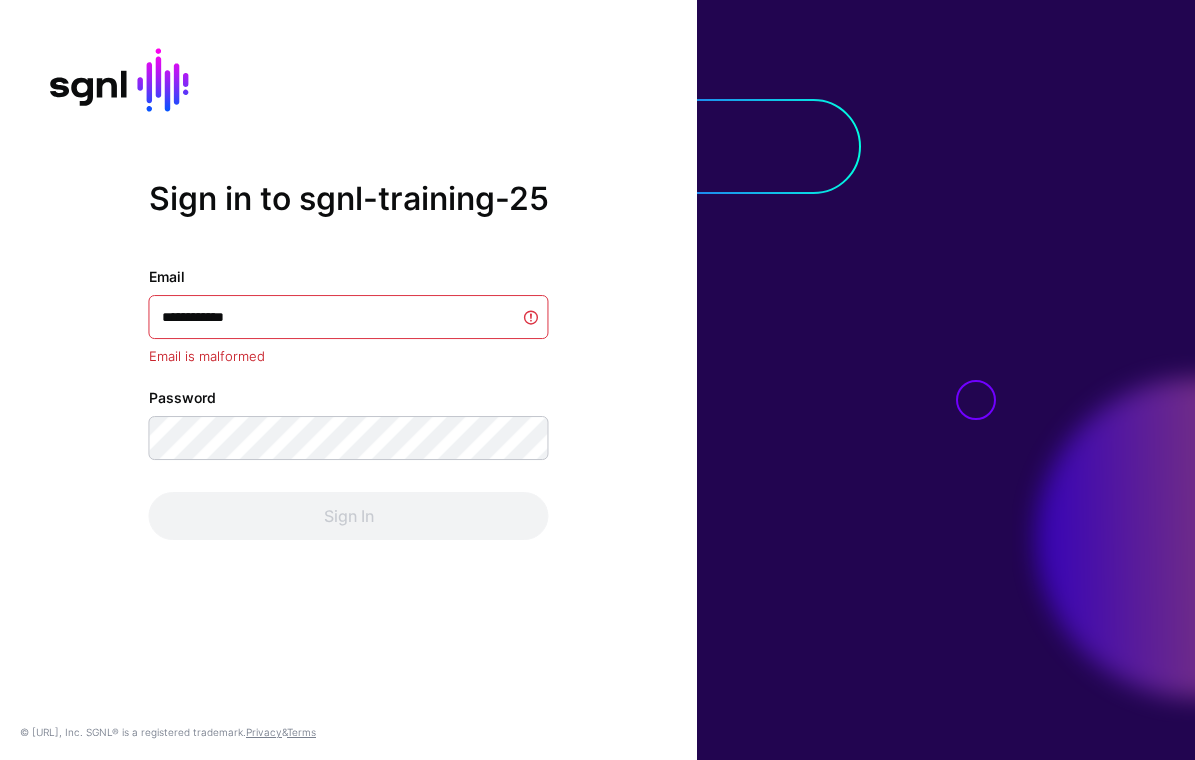 type on "**********" 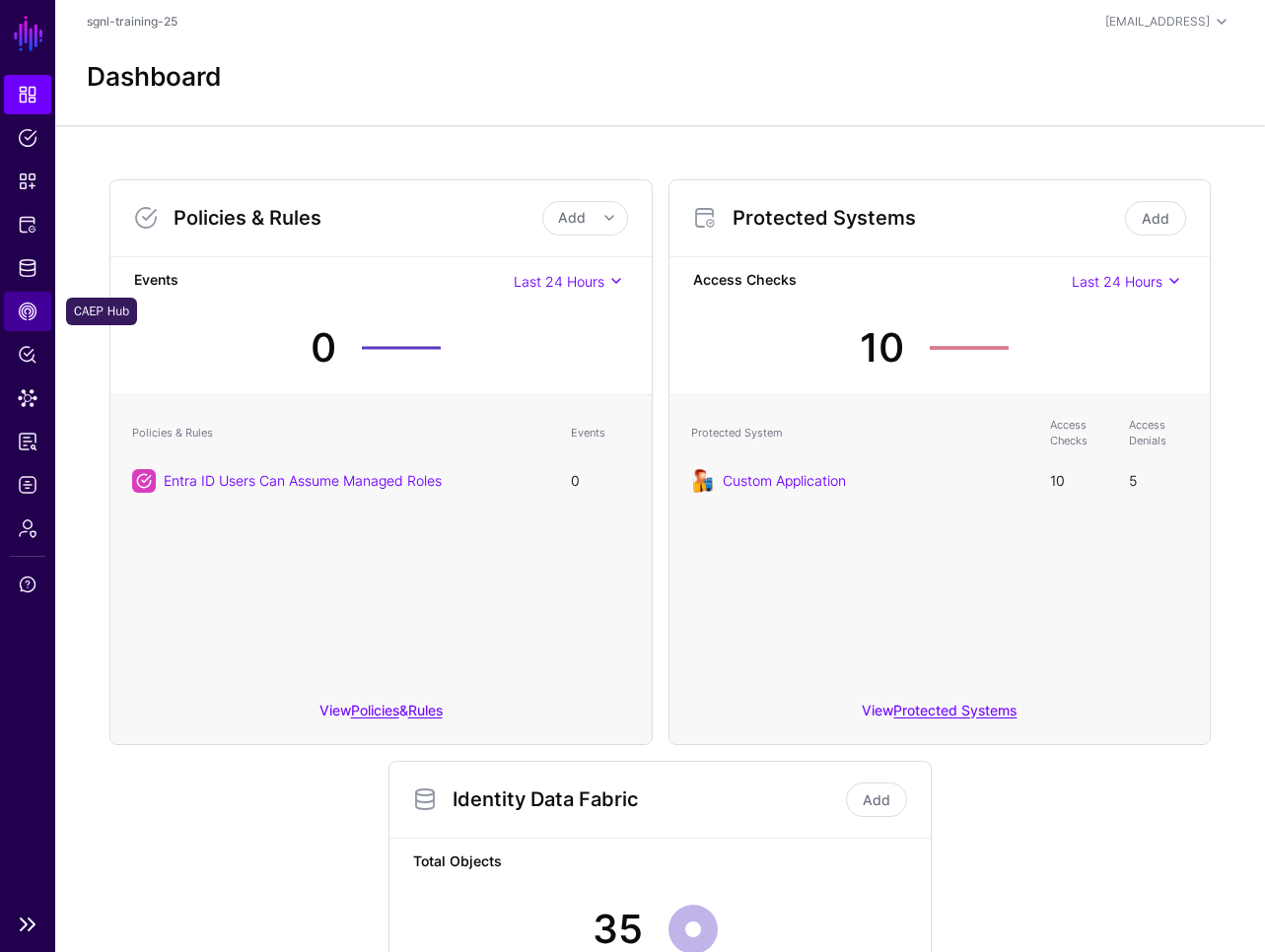 click on "CAEP Hub" 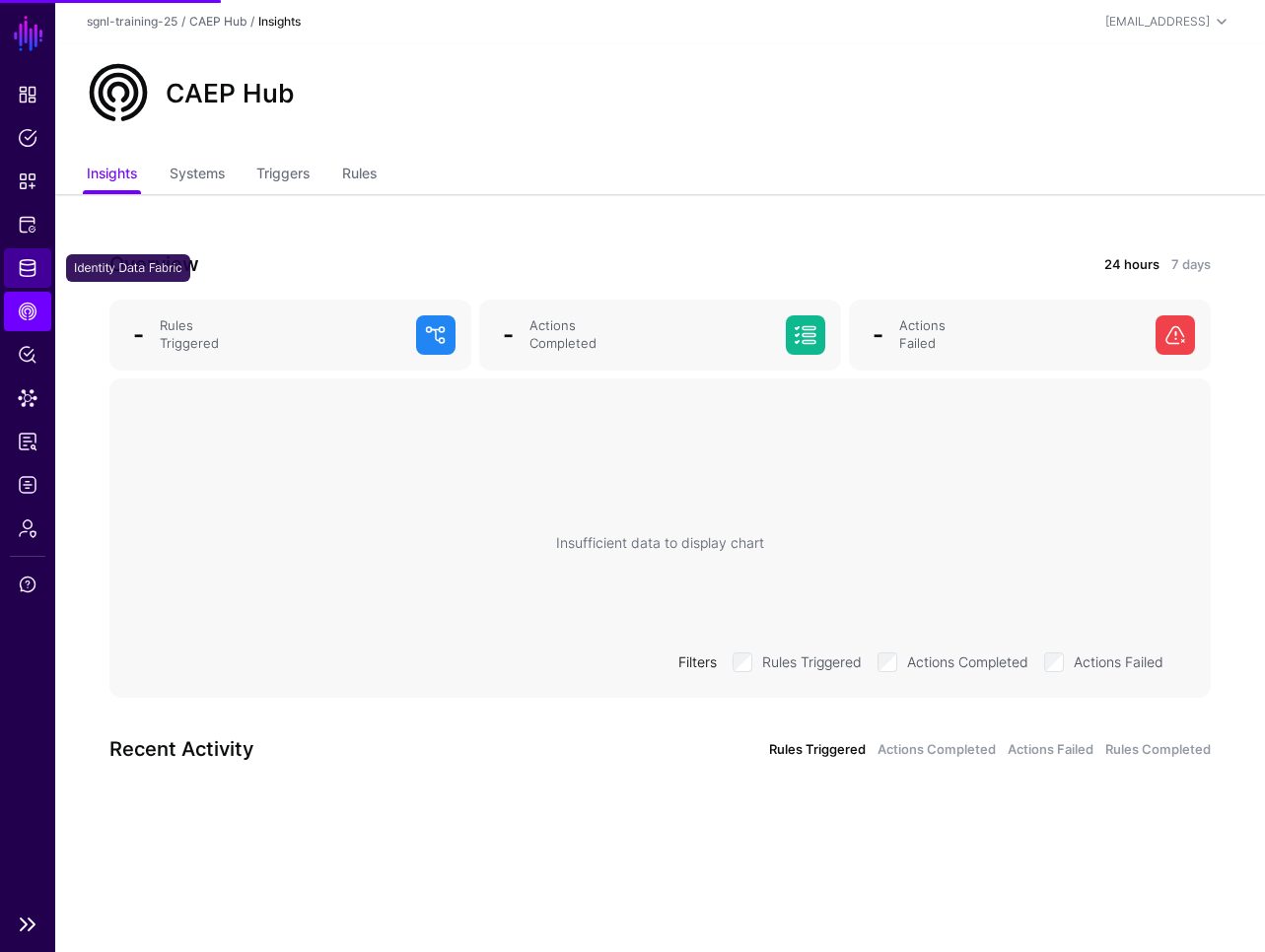 click on "Identity Data Fabric" 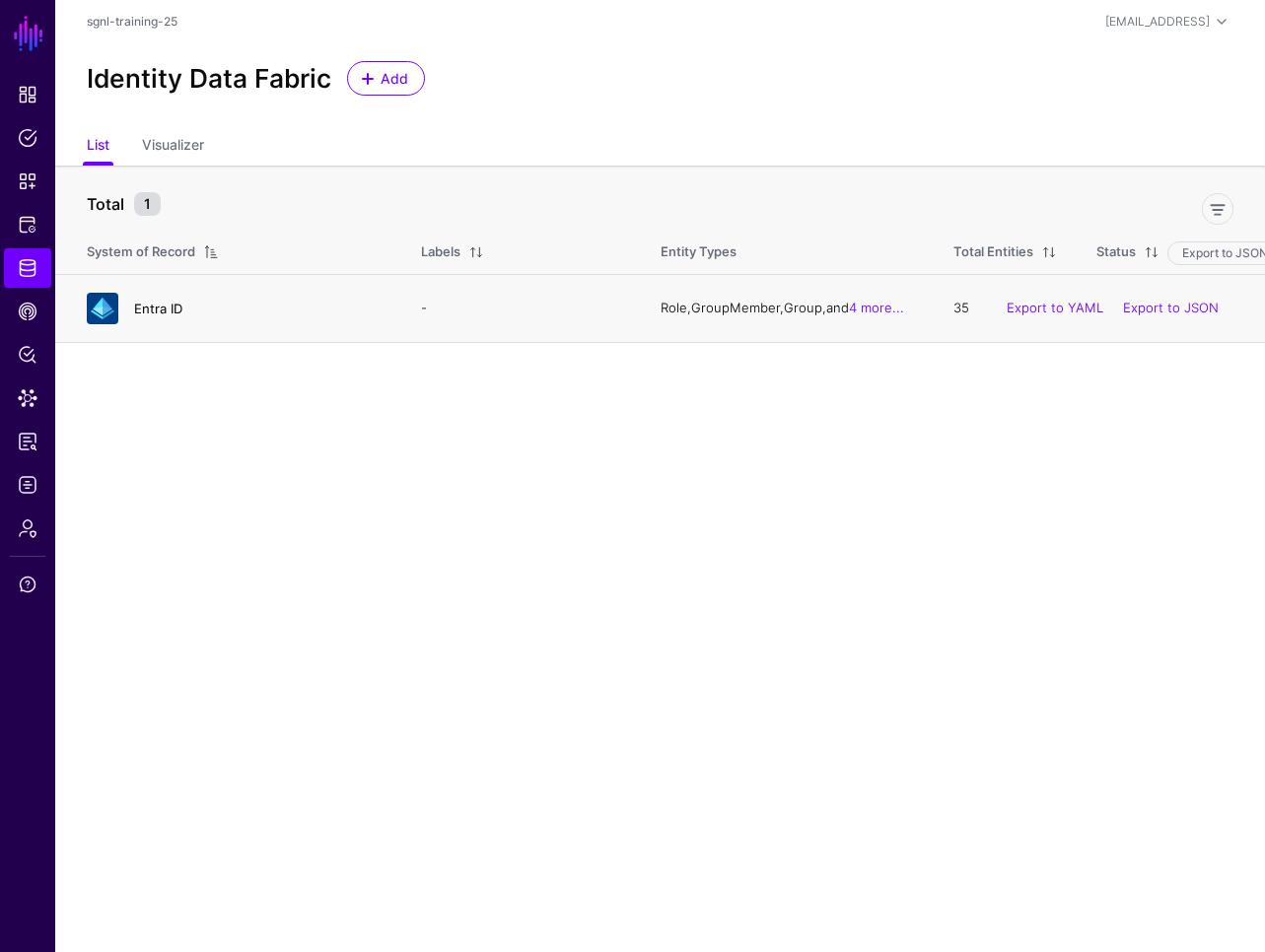 click on "Entra ID" 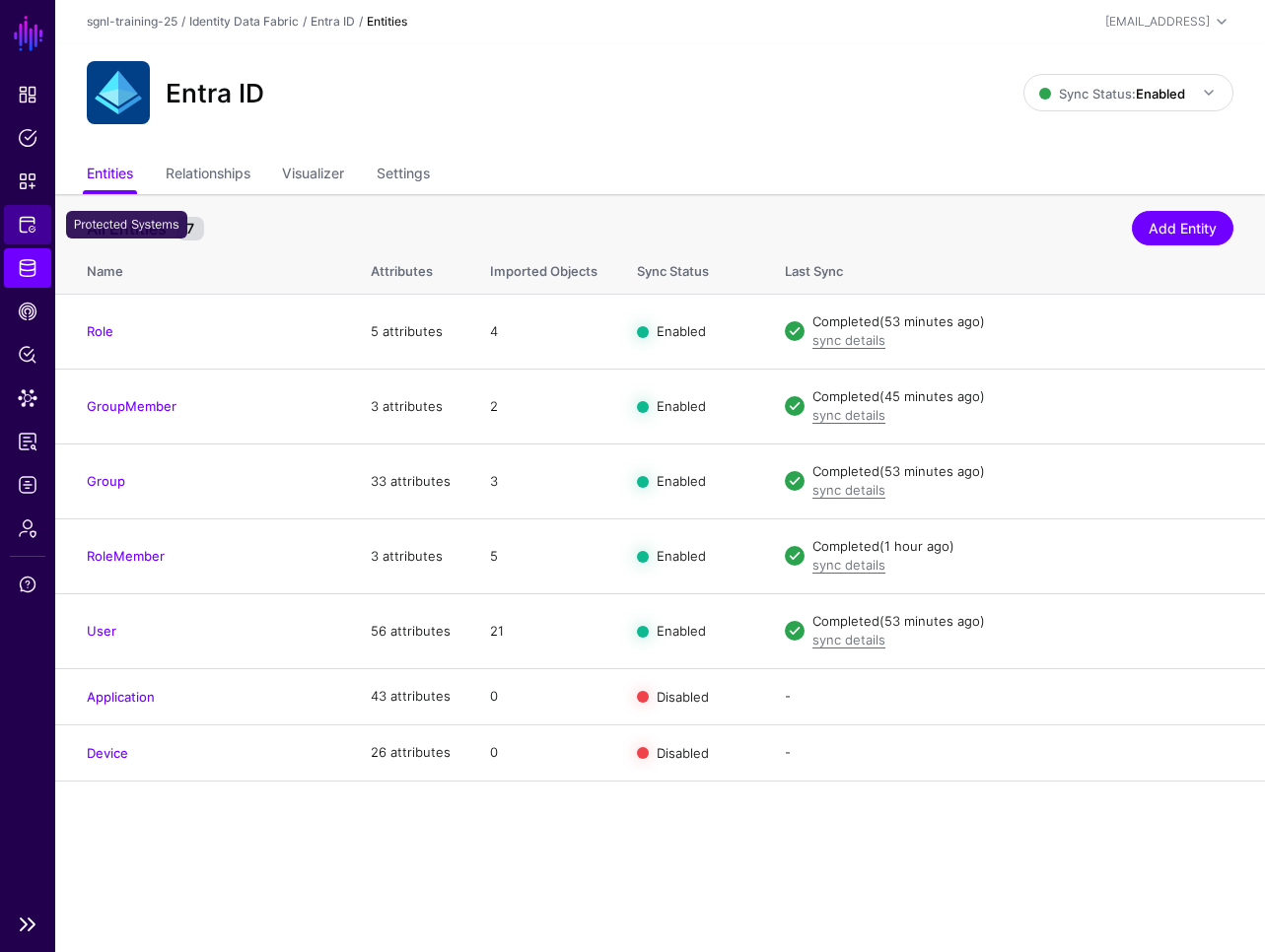 click on "Protected Systems" 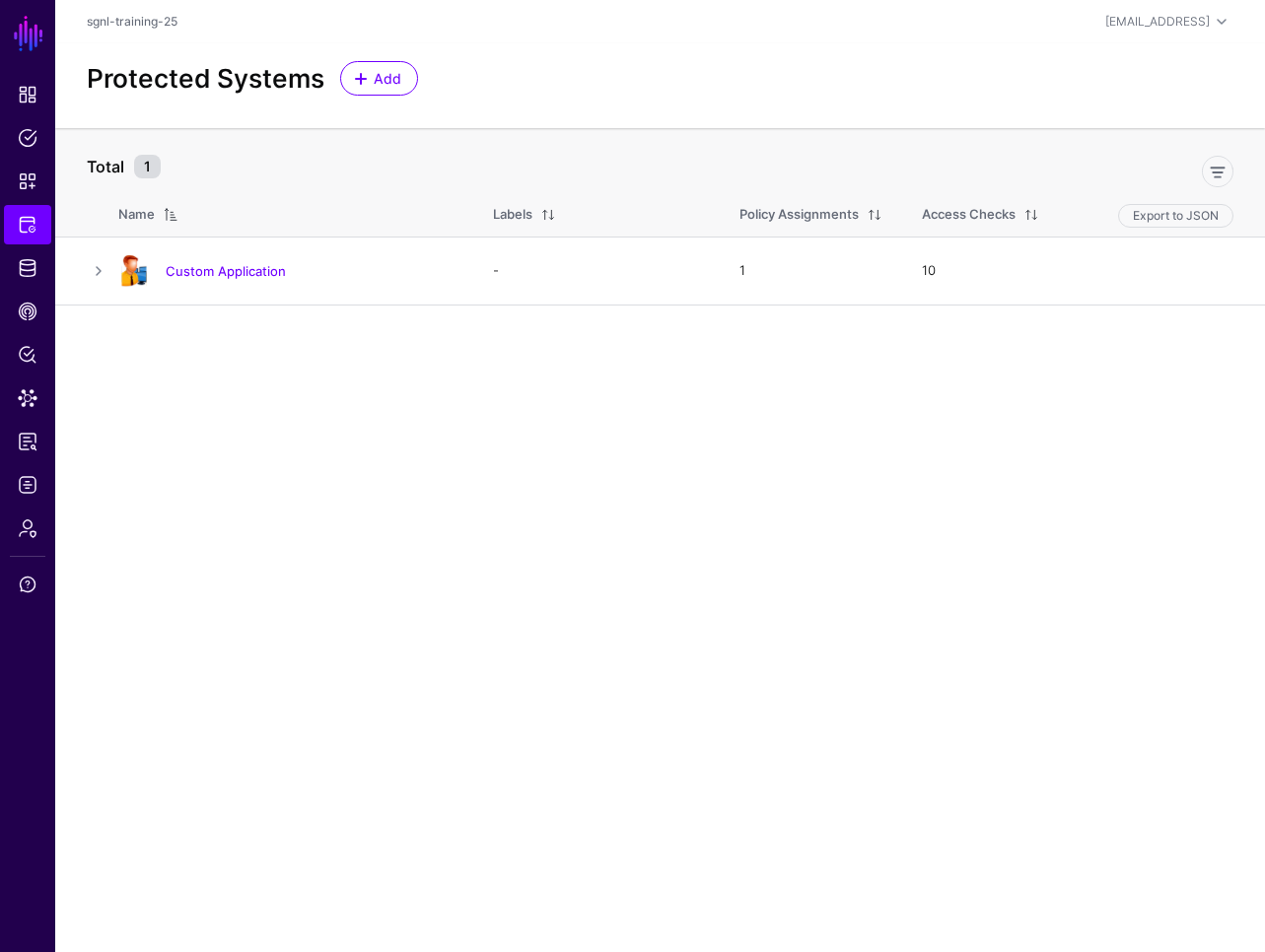 drag, startPoint x: 798, startPoint y: 560, endPoint x: 414, endPoint y: 618, distance: 388.35551 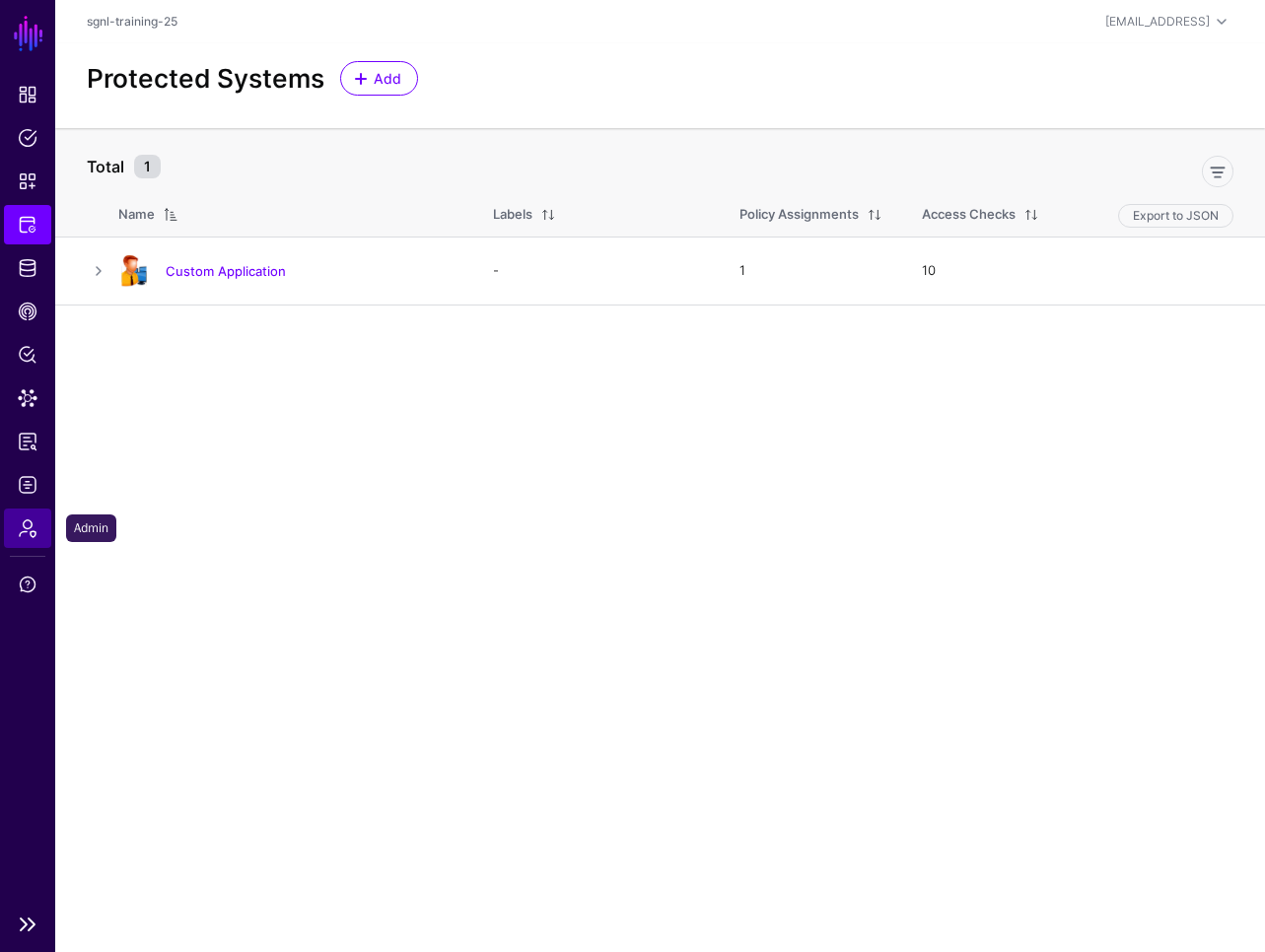 click on "Admin" 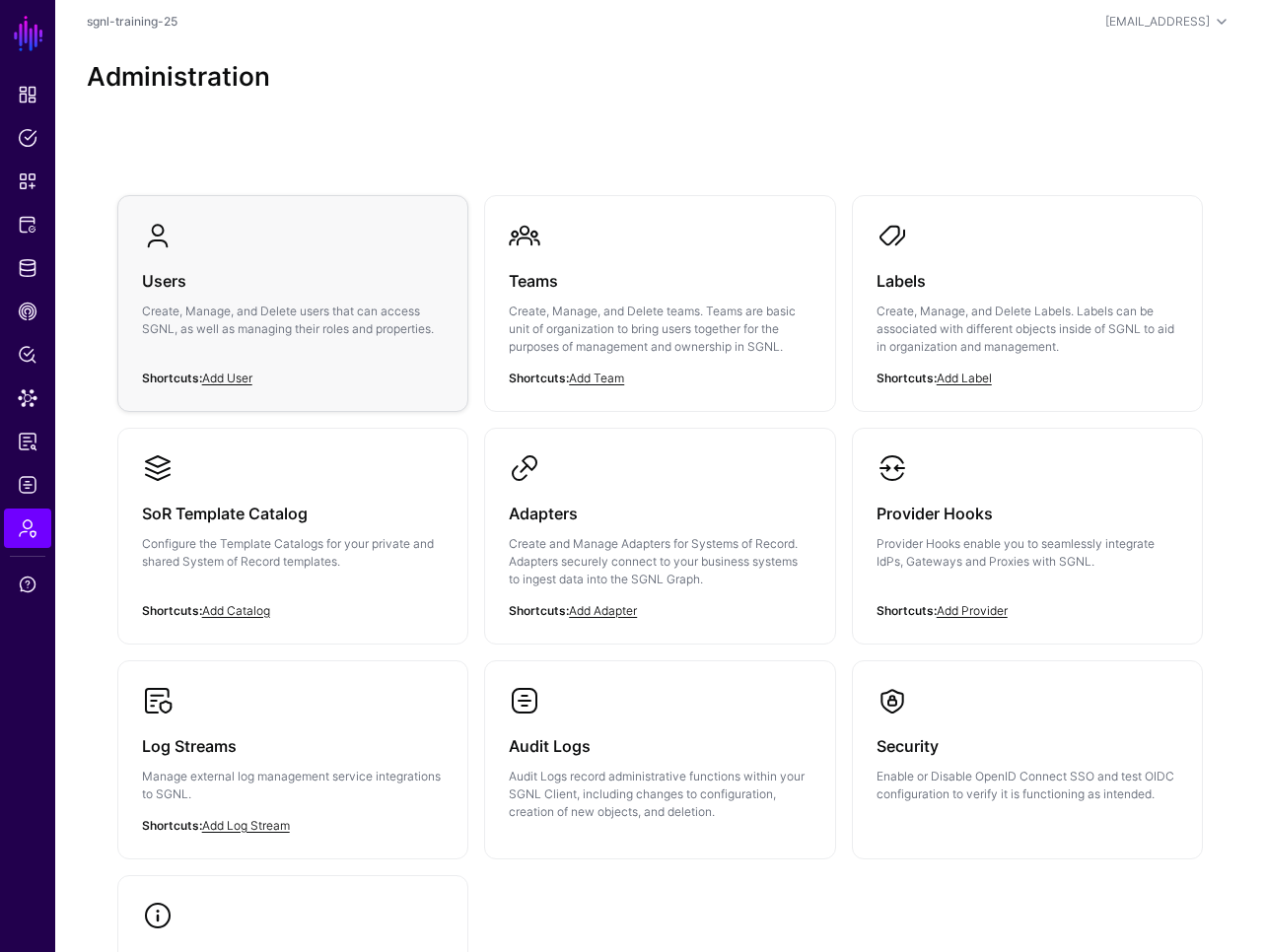 click on "Users  Create, Manage, and Delete users that can access SGNL, as well as managing their roles and properties." 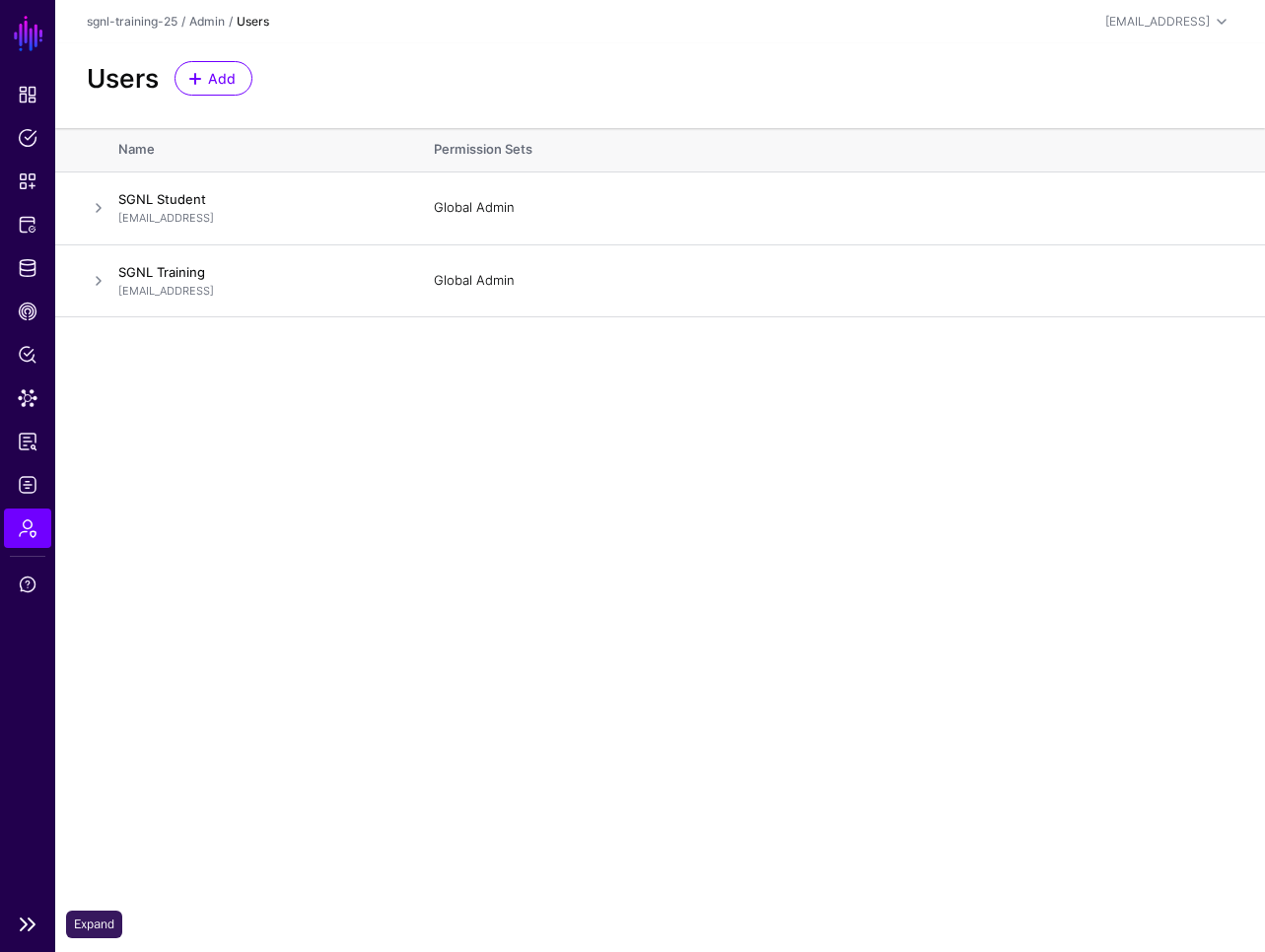 click 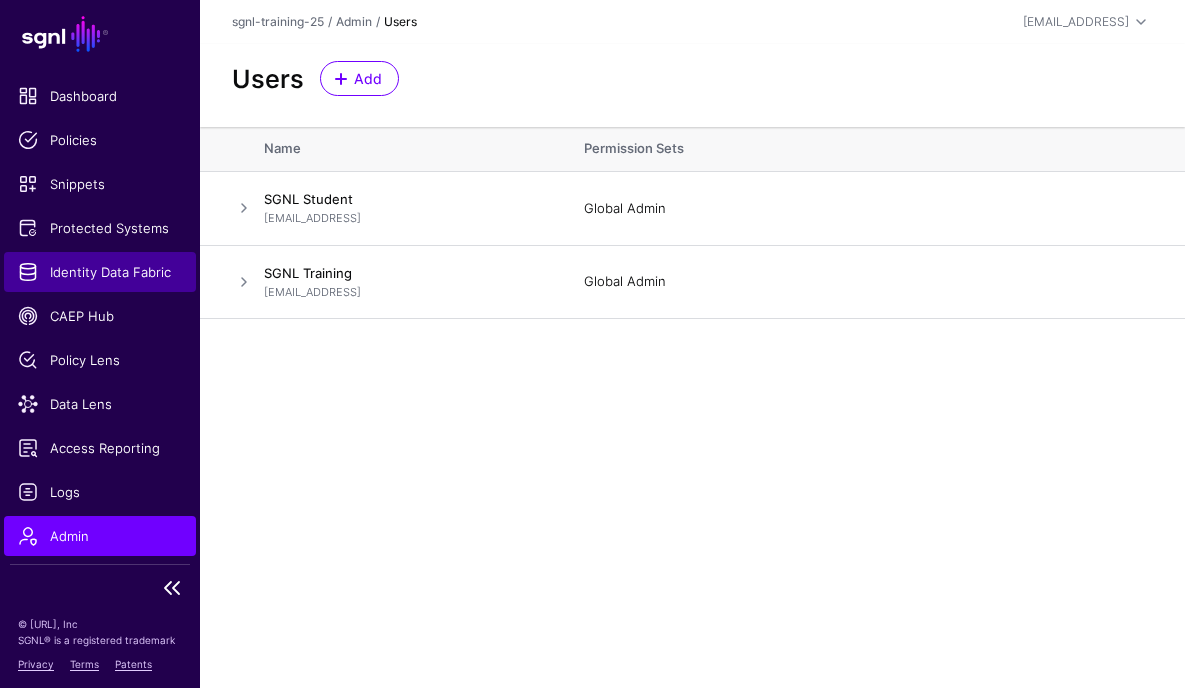 click on "Identity Data Fabric" 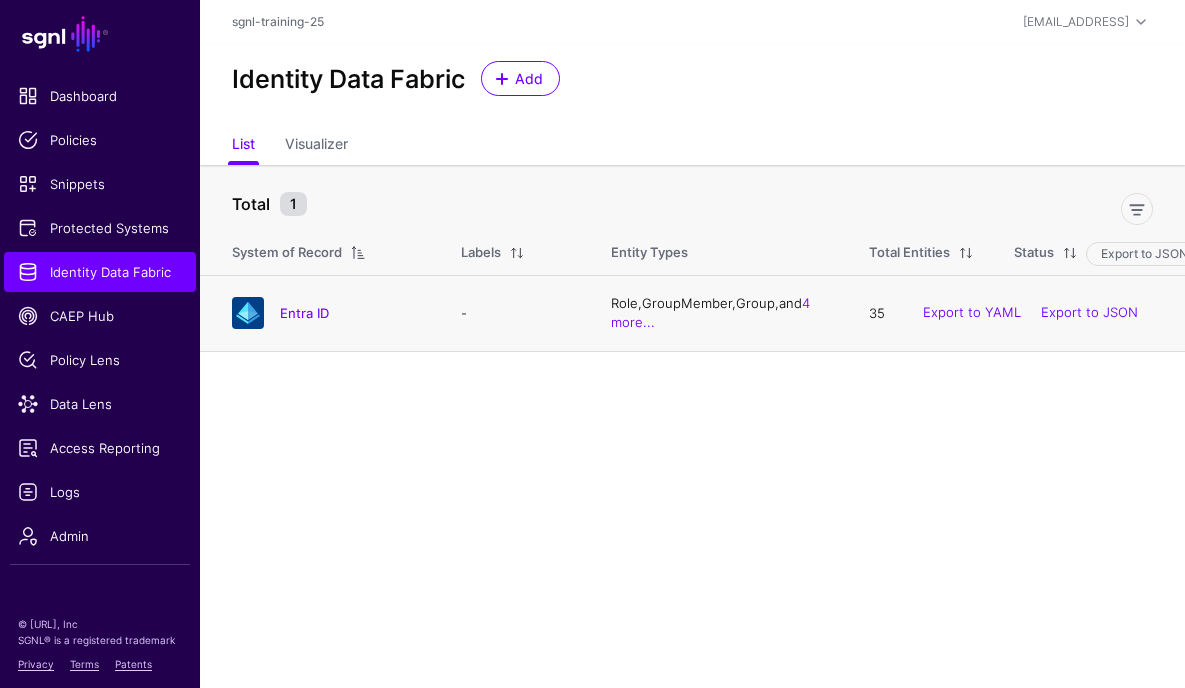 click on "Entra ID" 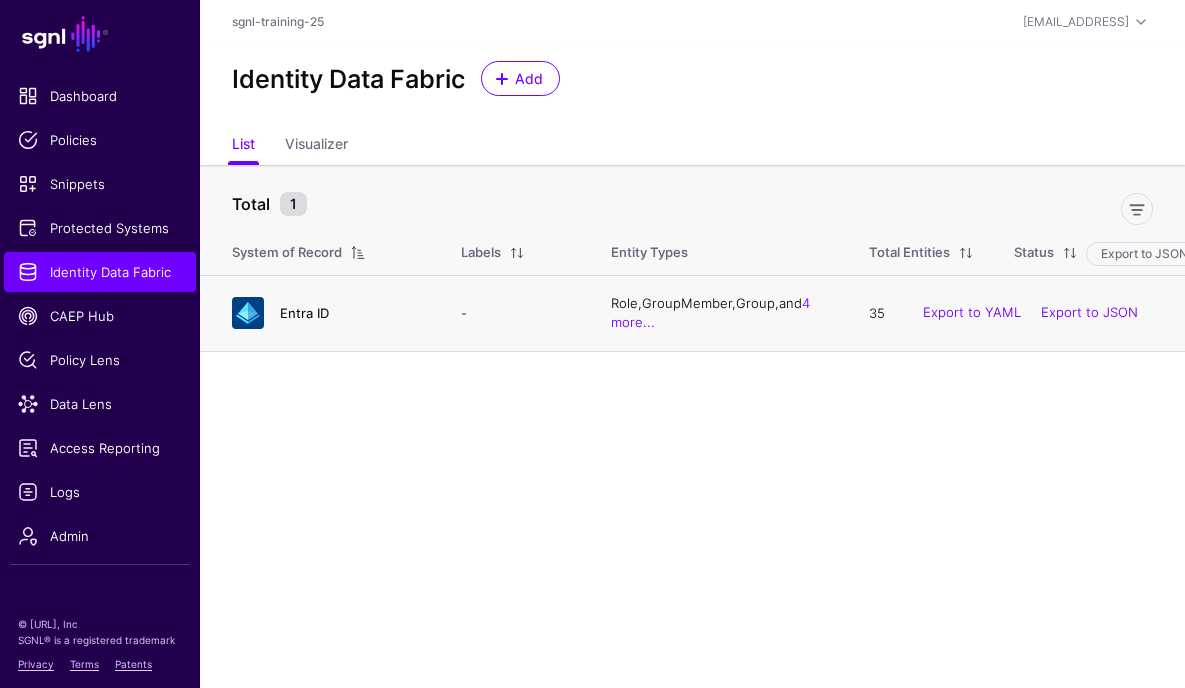 click on "Entra ID" 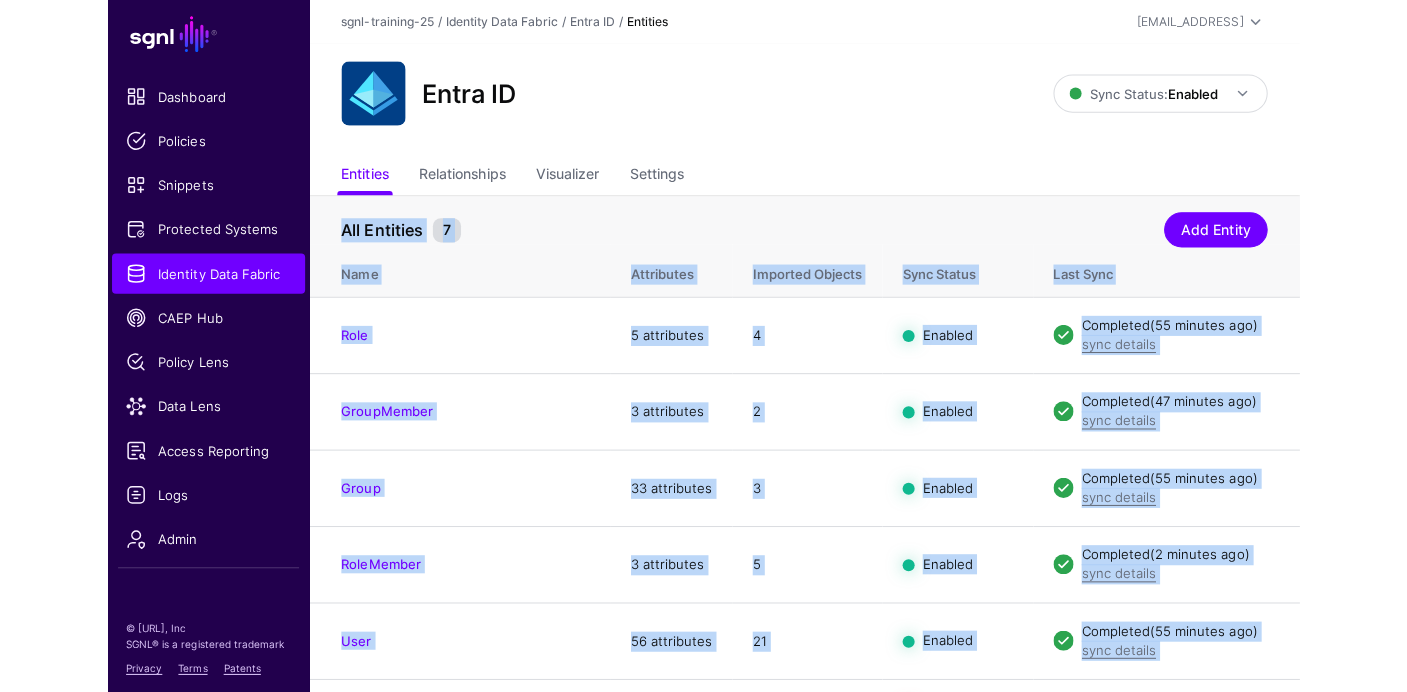 scroll, scrollTop: 102, scrollLeft: 0, axis: vertical 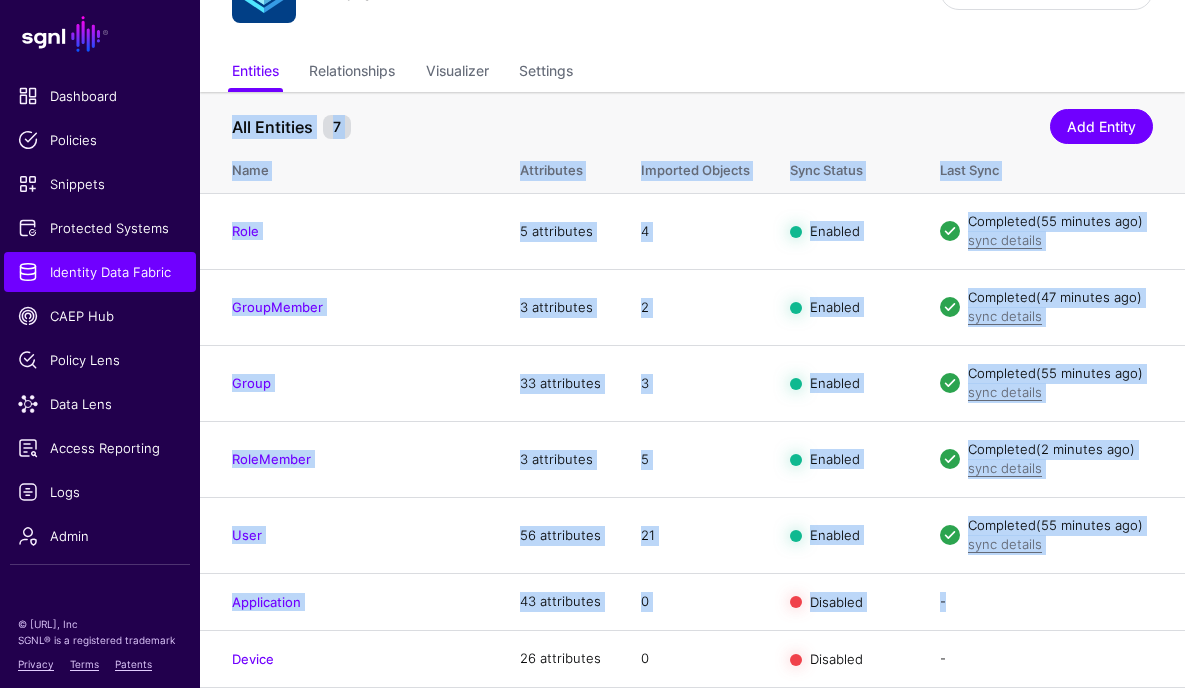 drag, startPoint x: 1222, startPoint y: 682, endPoint x: 1244, endPoint y: 682, distance: 22 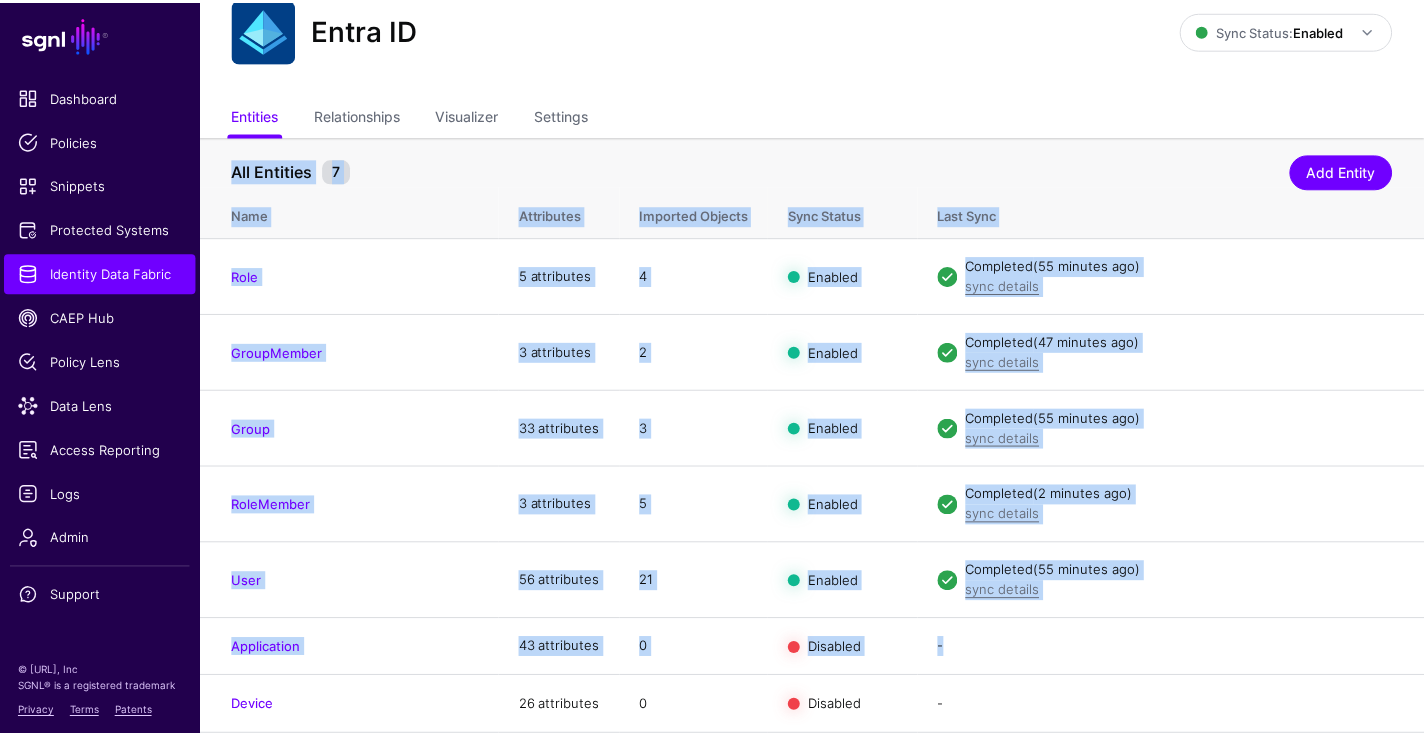scroll, scrollTop: 60, scrollLeft: 0, axis: vertical 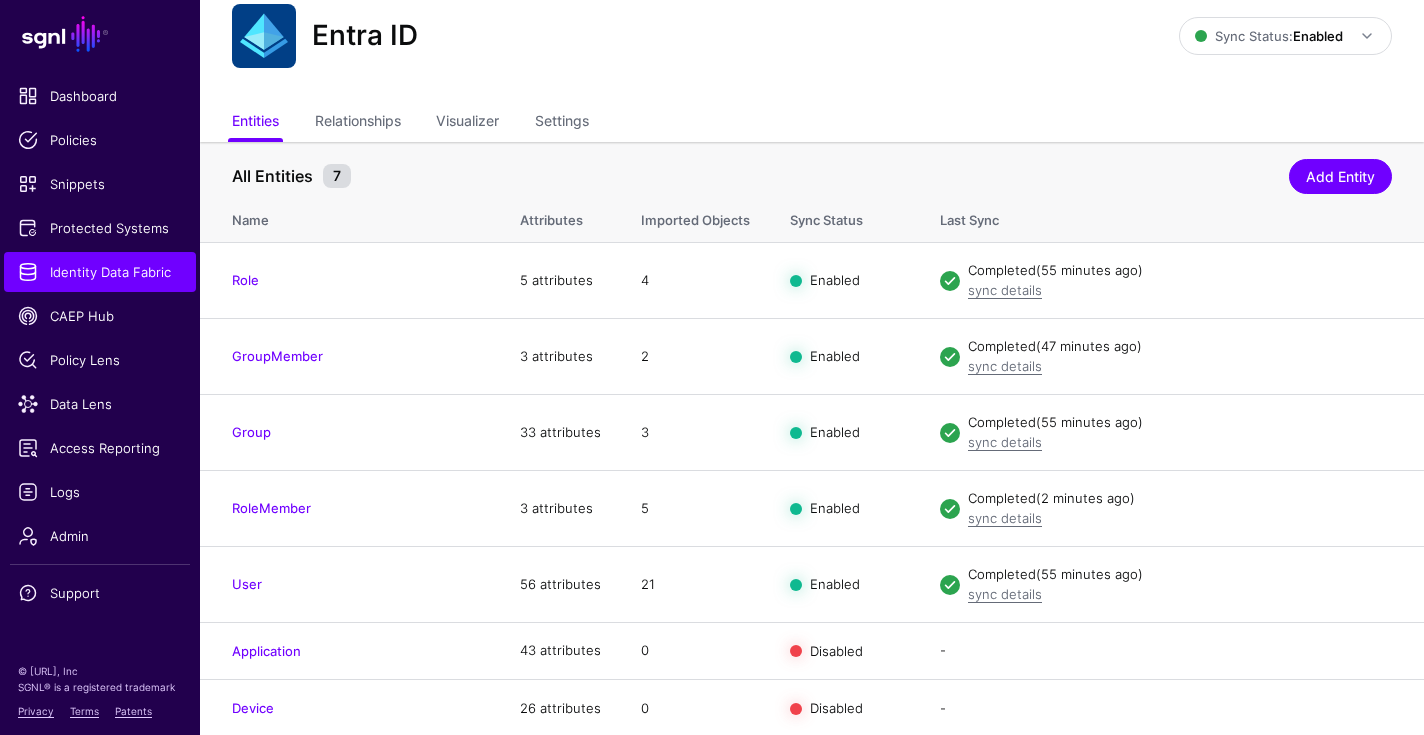 click on "Entities  Relationships Visualizer Settings" 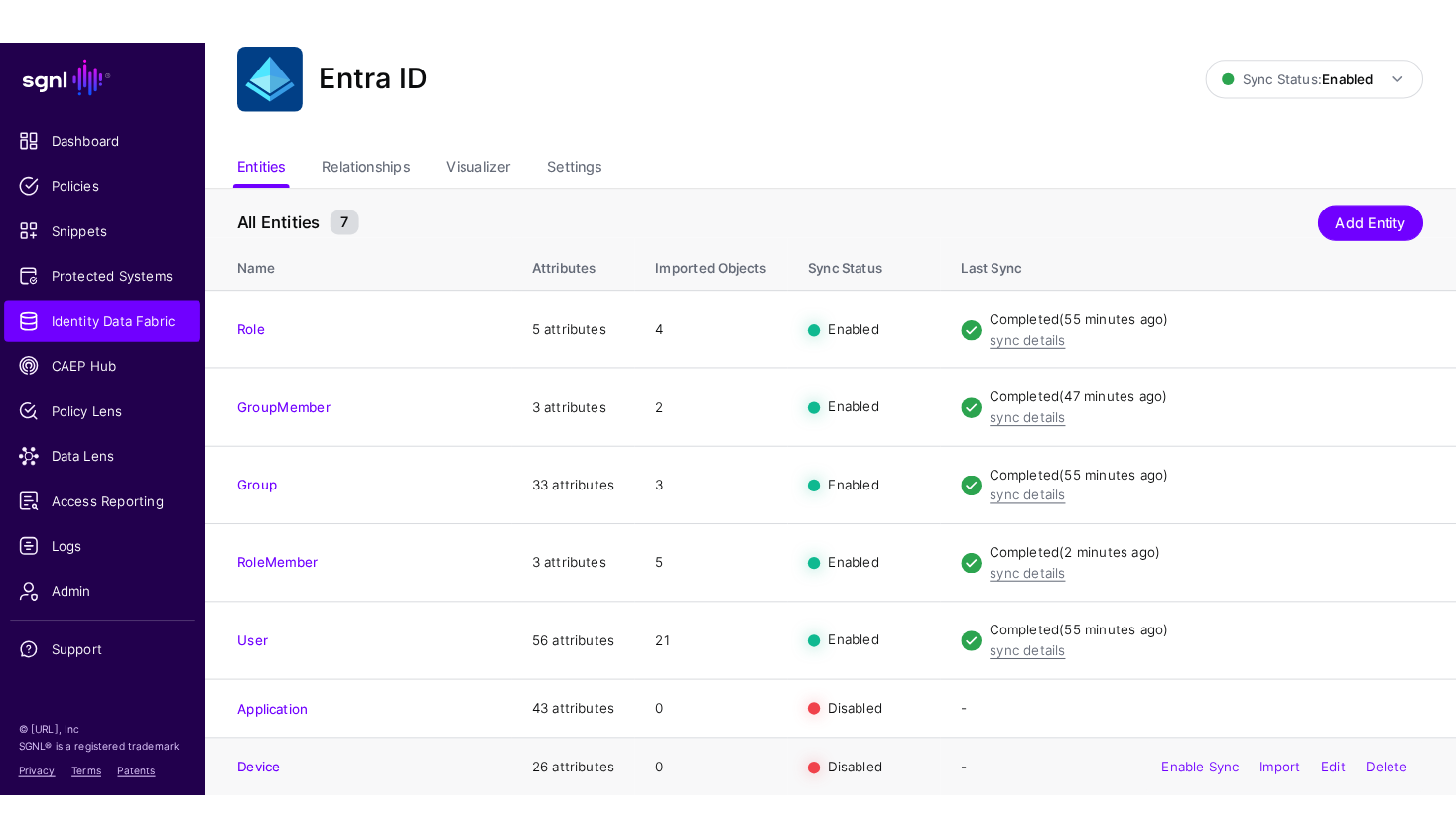 scroll, scrollTop: 0, scrollLeft: 0, axis: both 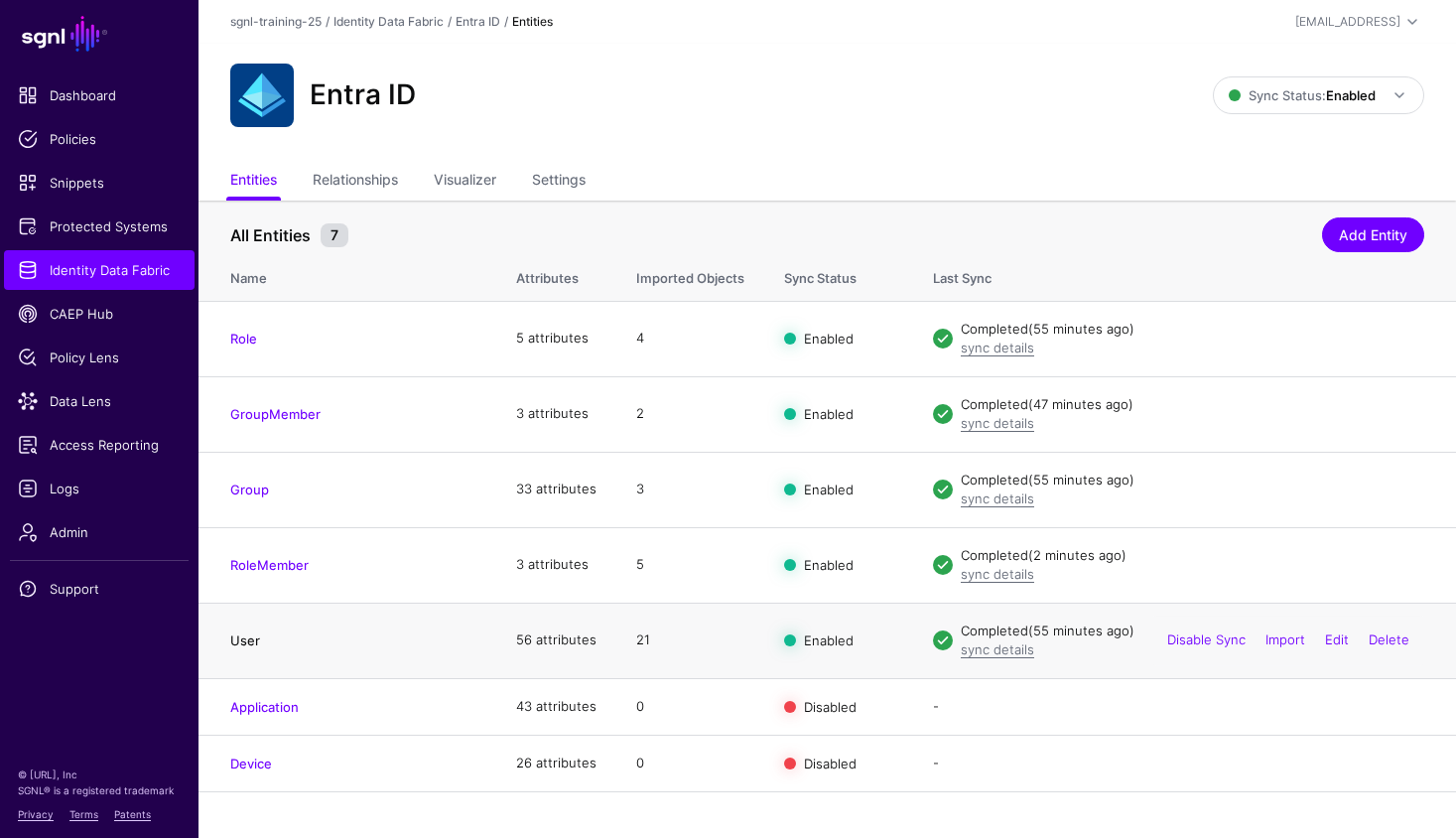 click on "User" 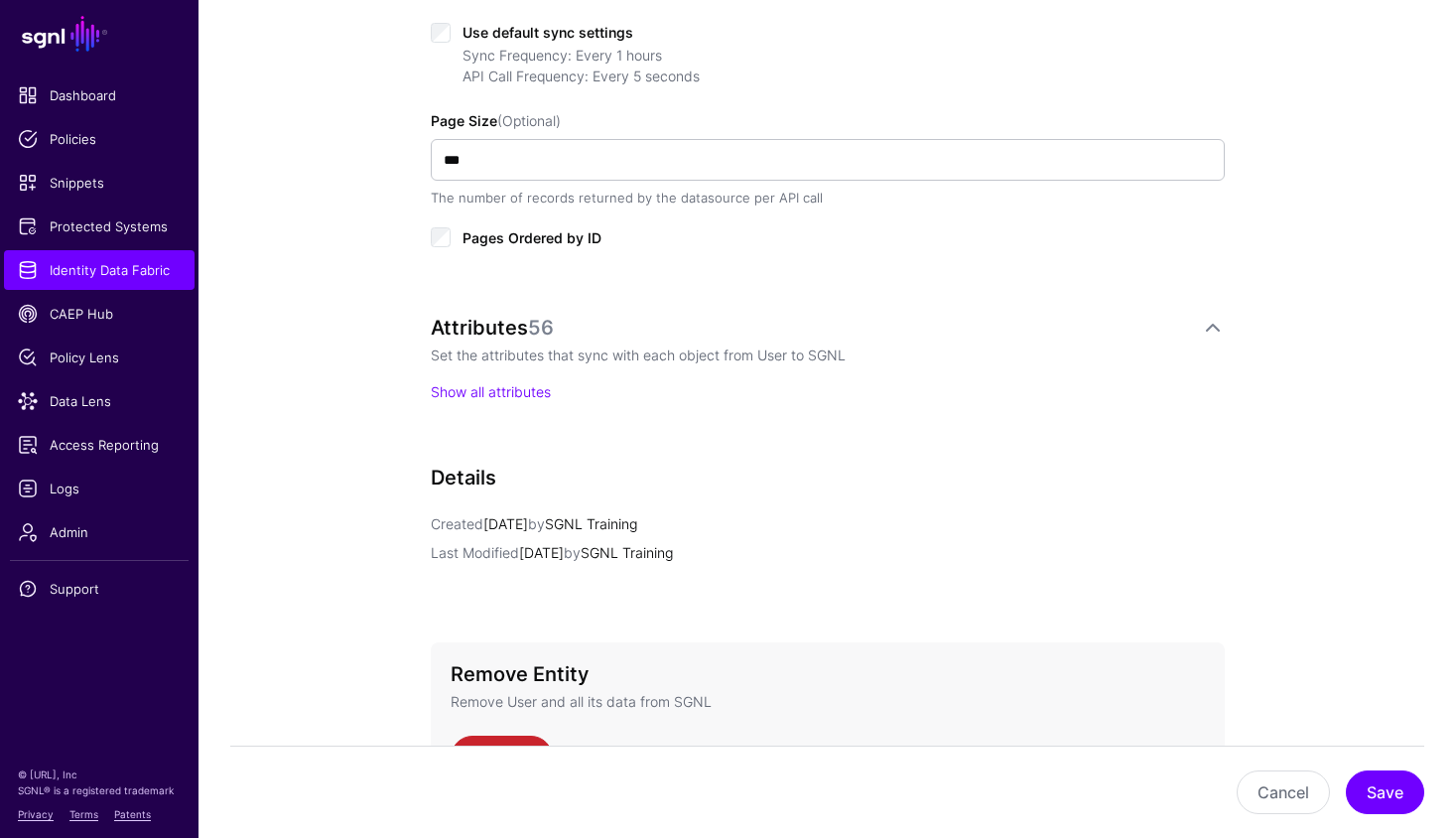 scroll, scrollTop: 1220, scrollLeft: 0, axis: vertical 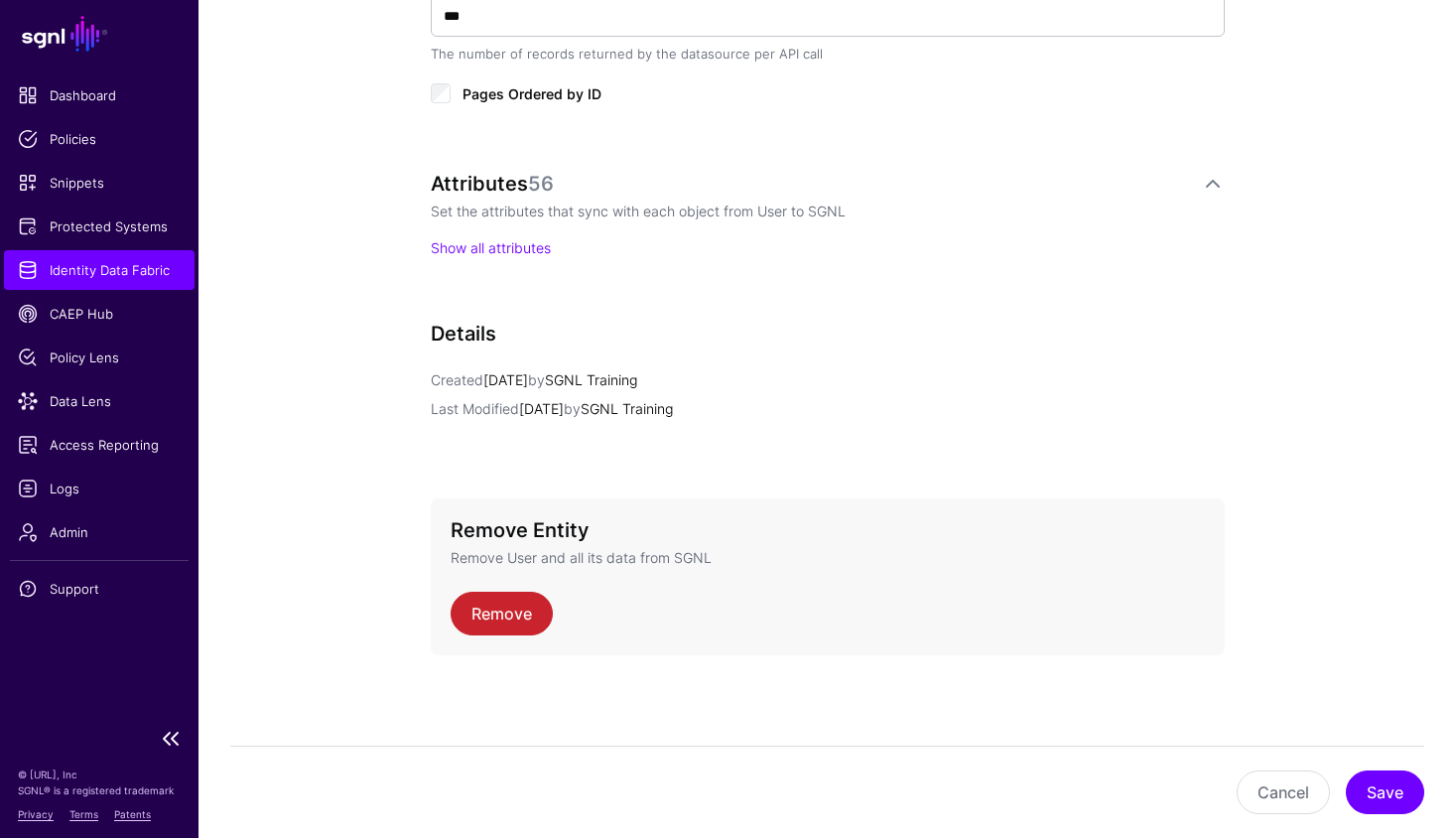 click on "Identity Data Fabric" 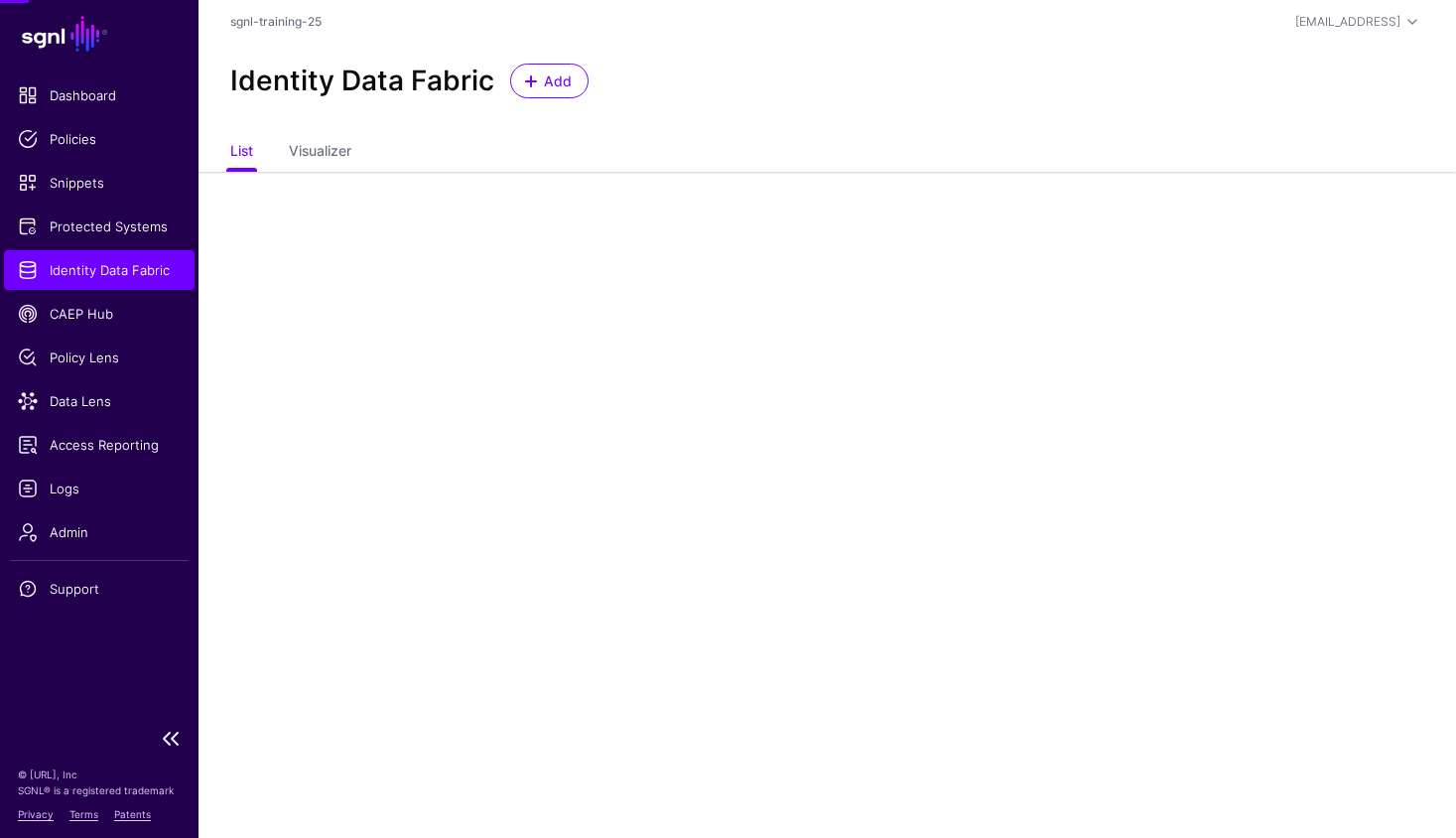 scroll, scrollTop: 0, scrollLeft: 0, axis: both 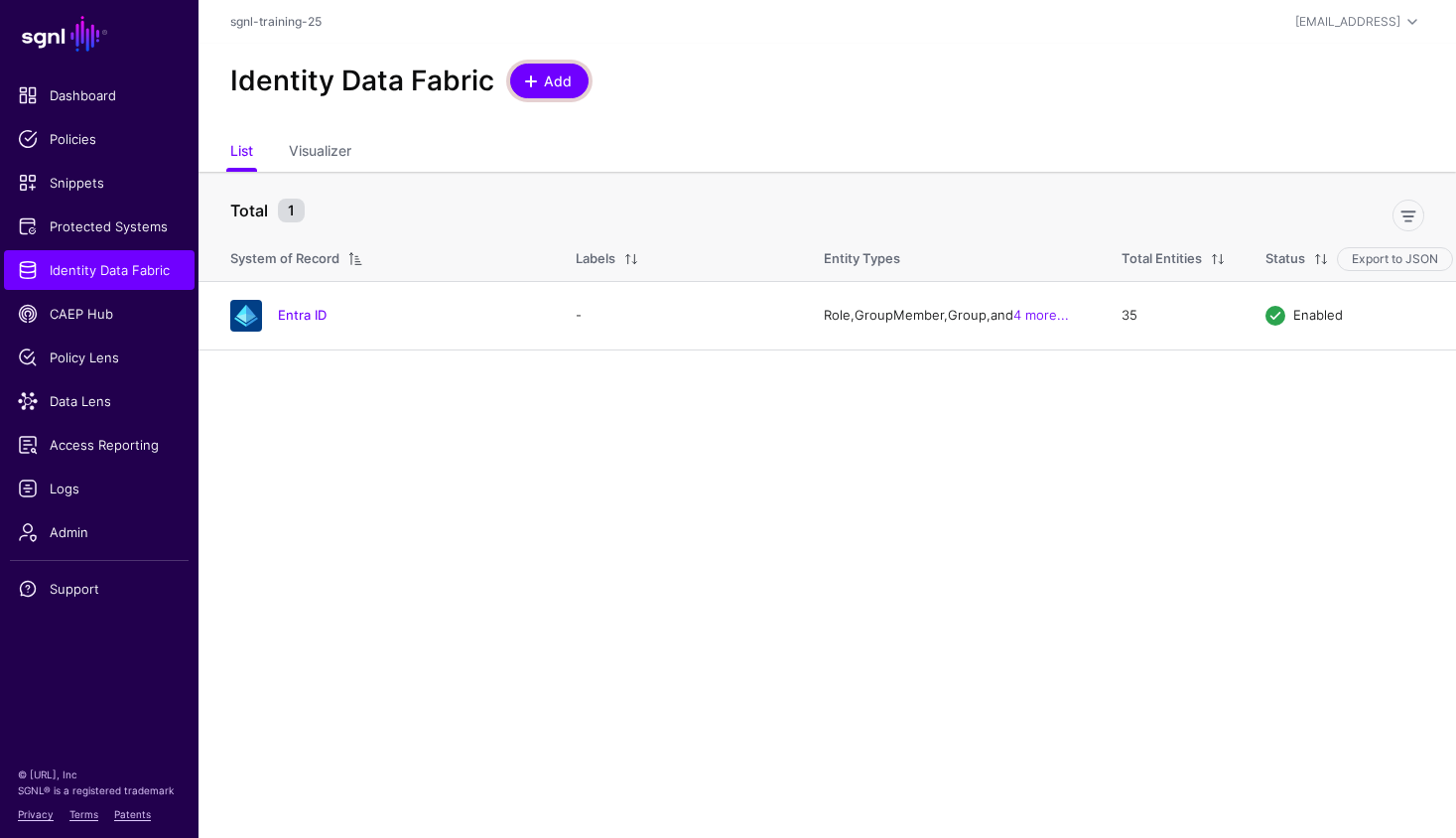 click on "Add" 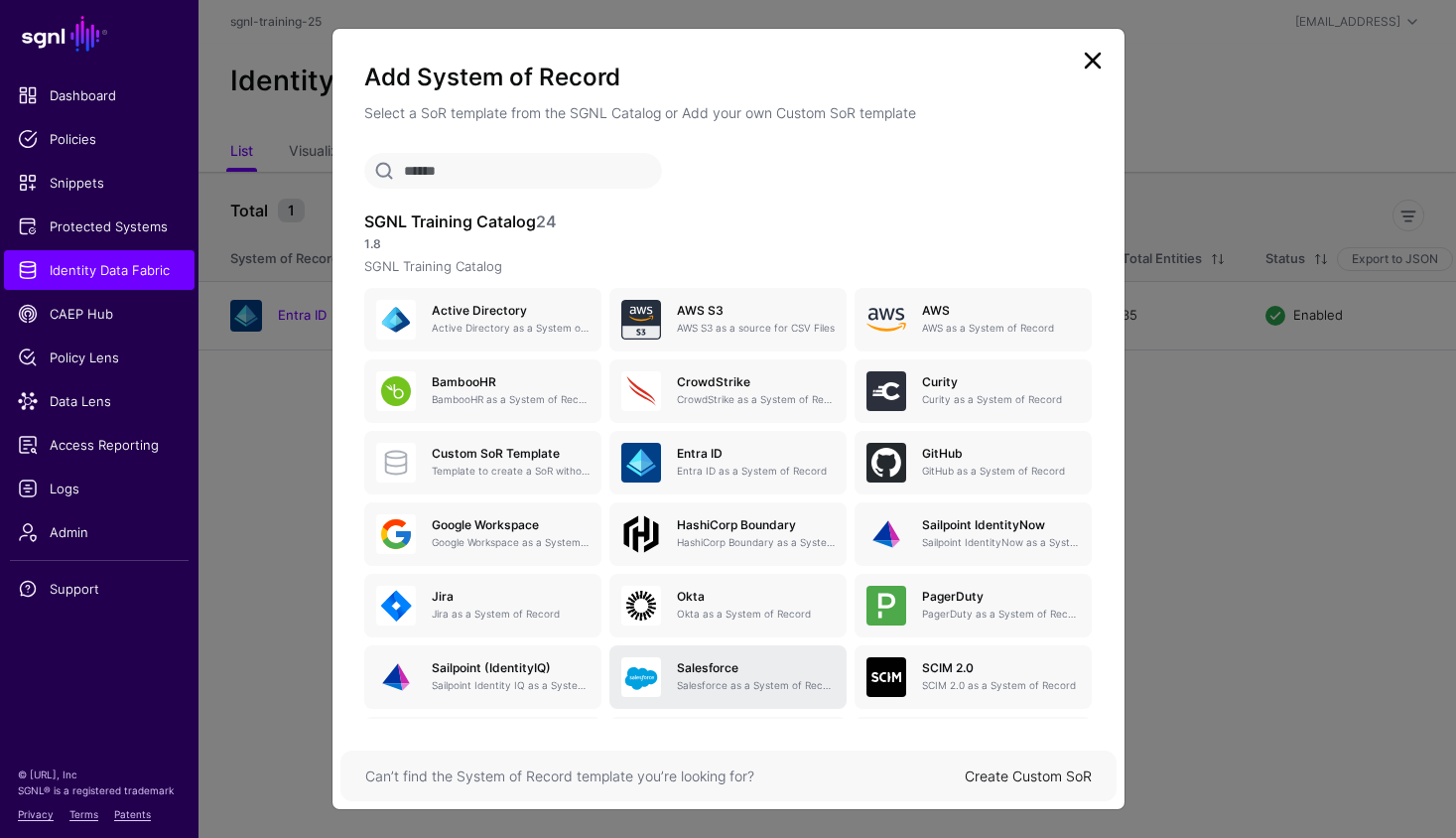 scroll, scrollTop: 157, scrollLeft: 0, axis: vertical 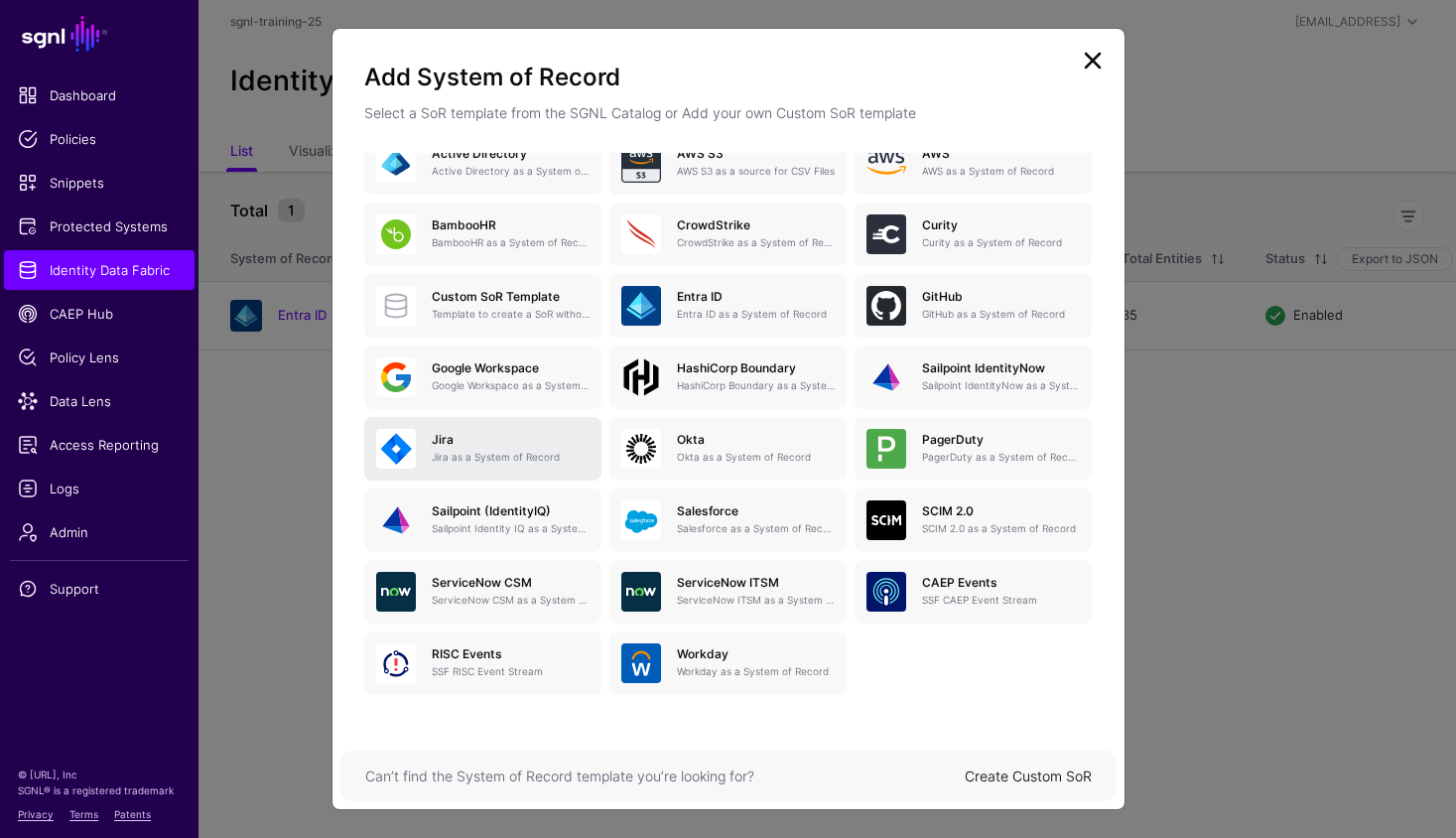 click on "Jira" 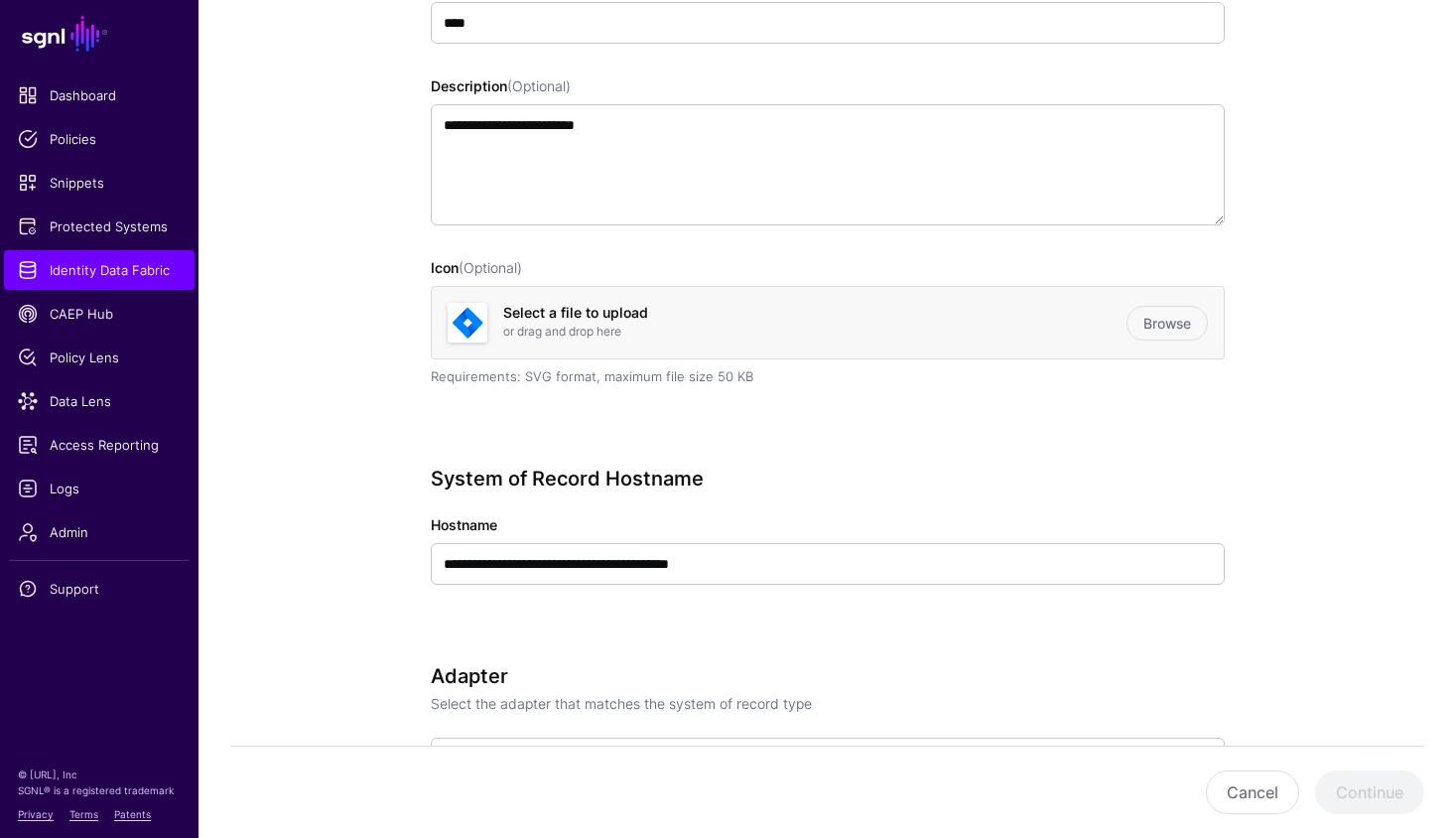 scroll, scrollTop: 347, scrollLeft: 0, axis: vertical 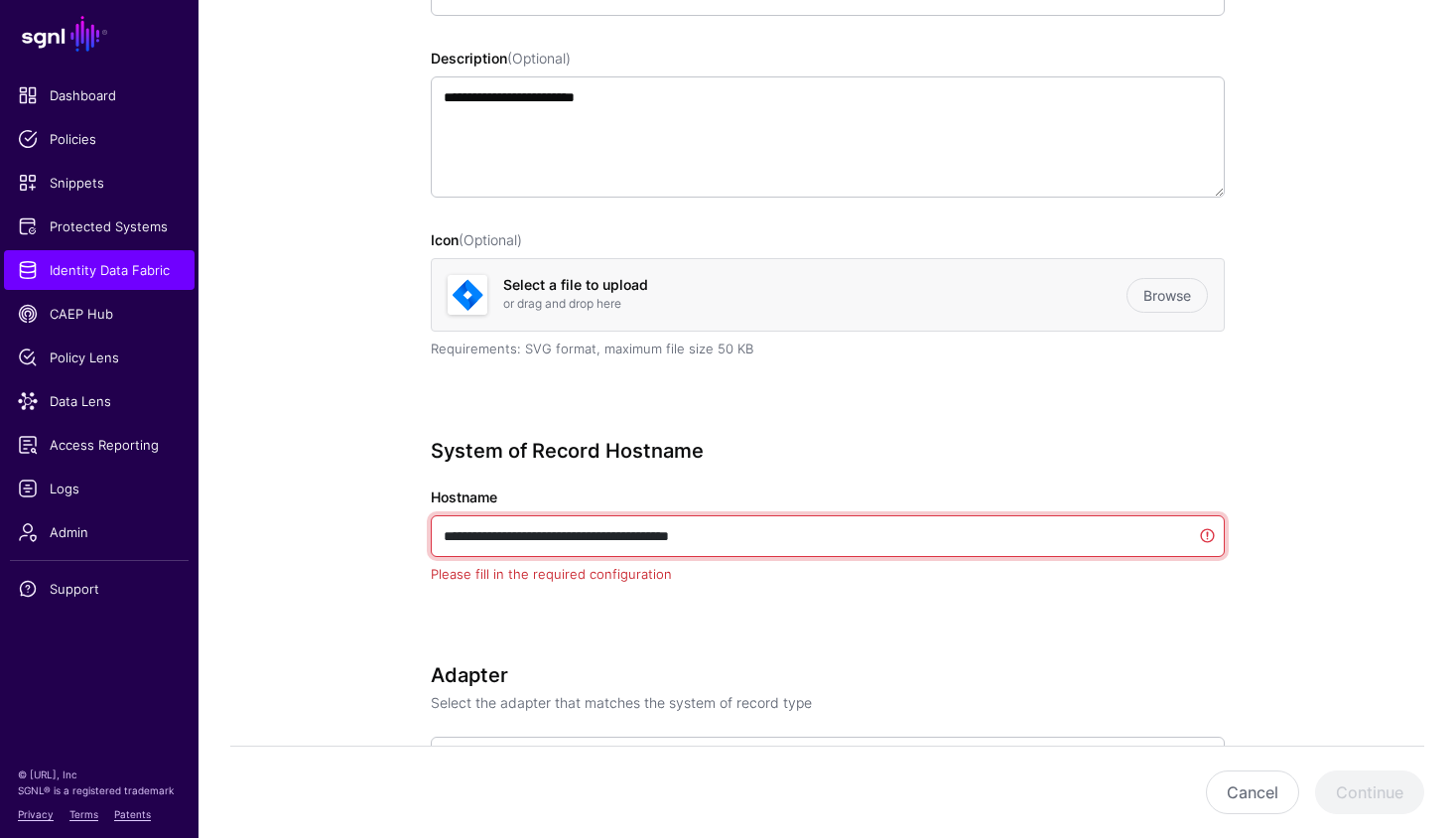click on "**********" at bounding box center [828, 536] 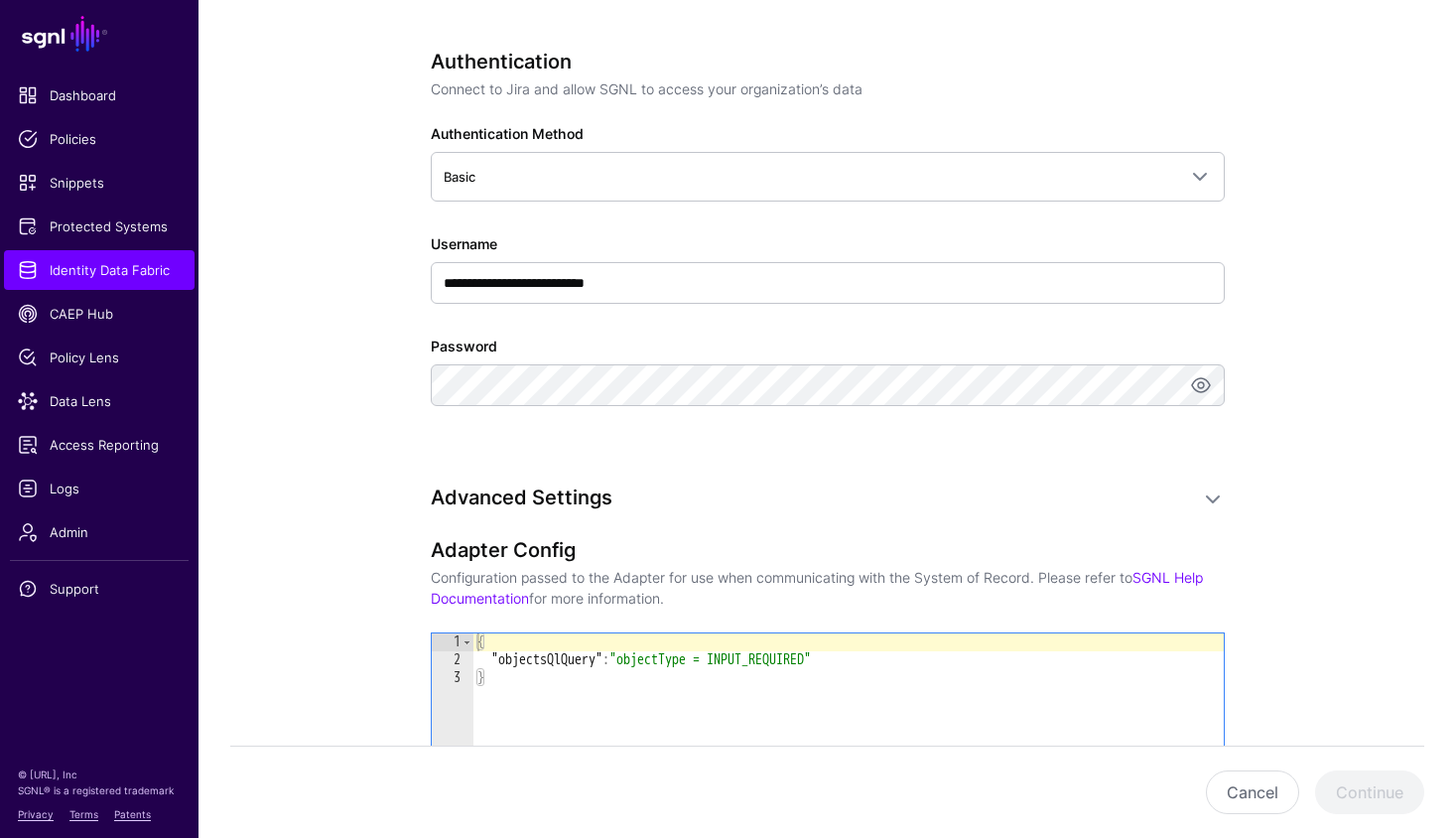 scroll, scrollTop: 1149, scrollLeft: 0, axis: vertical 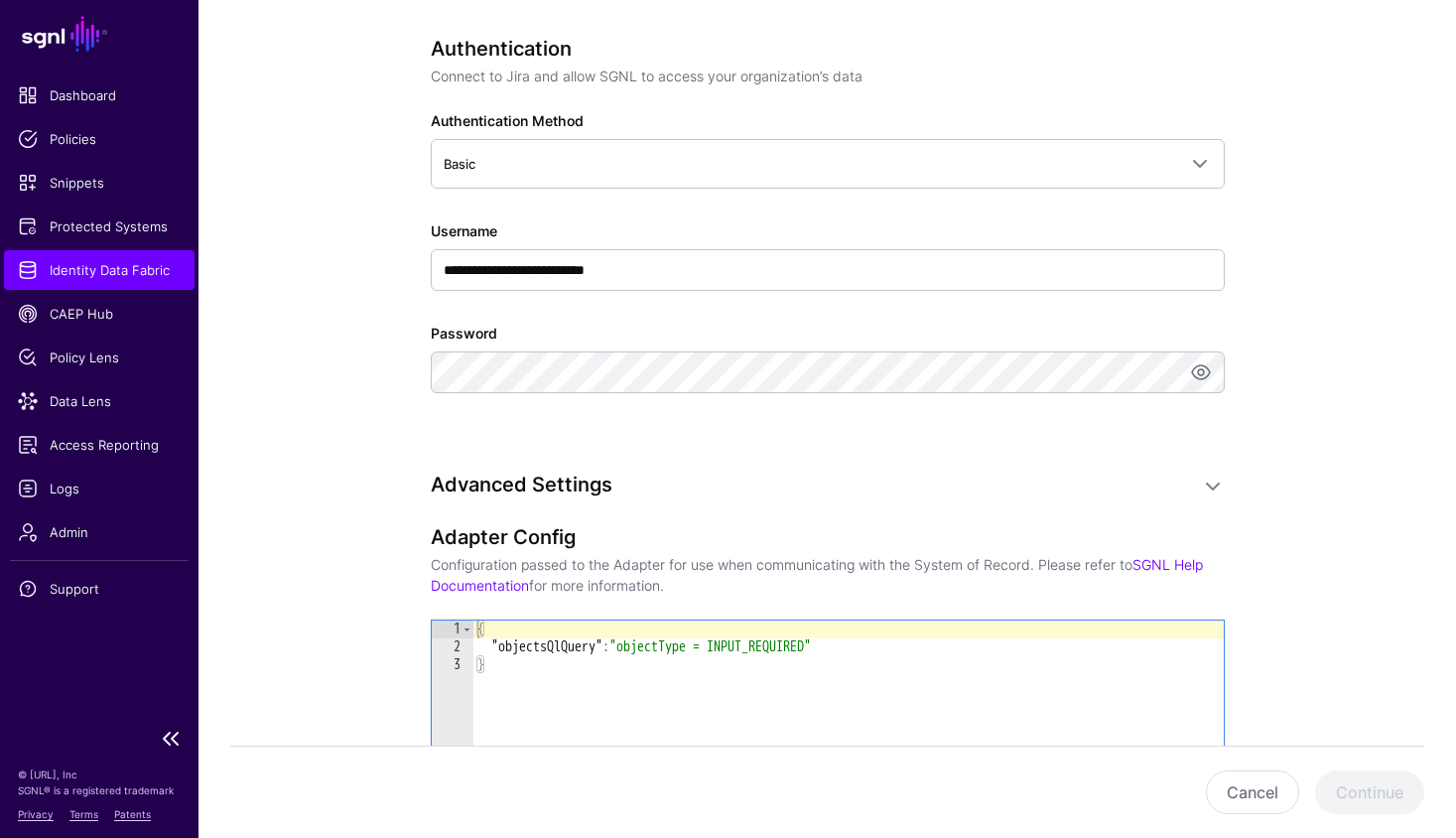 type on "**********" 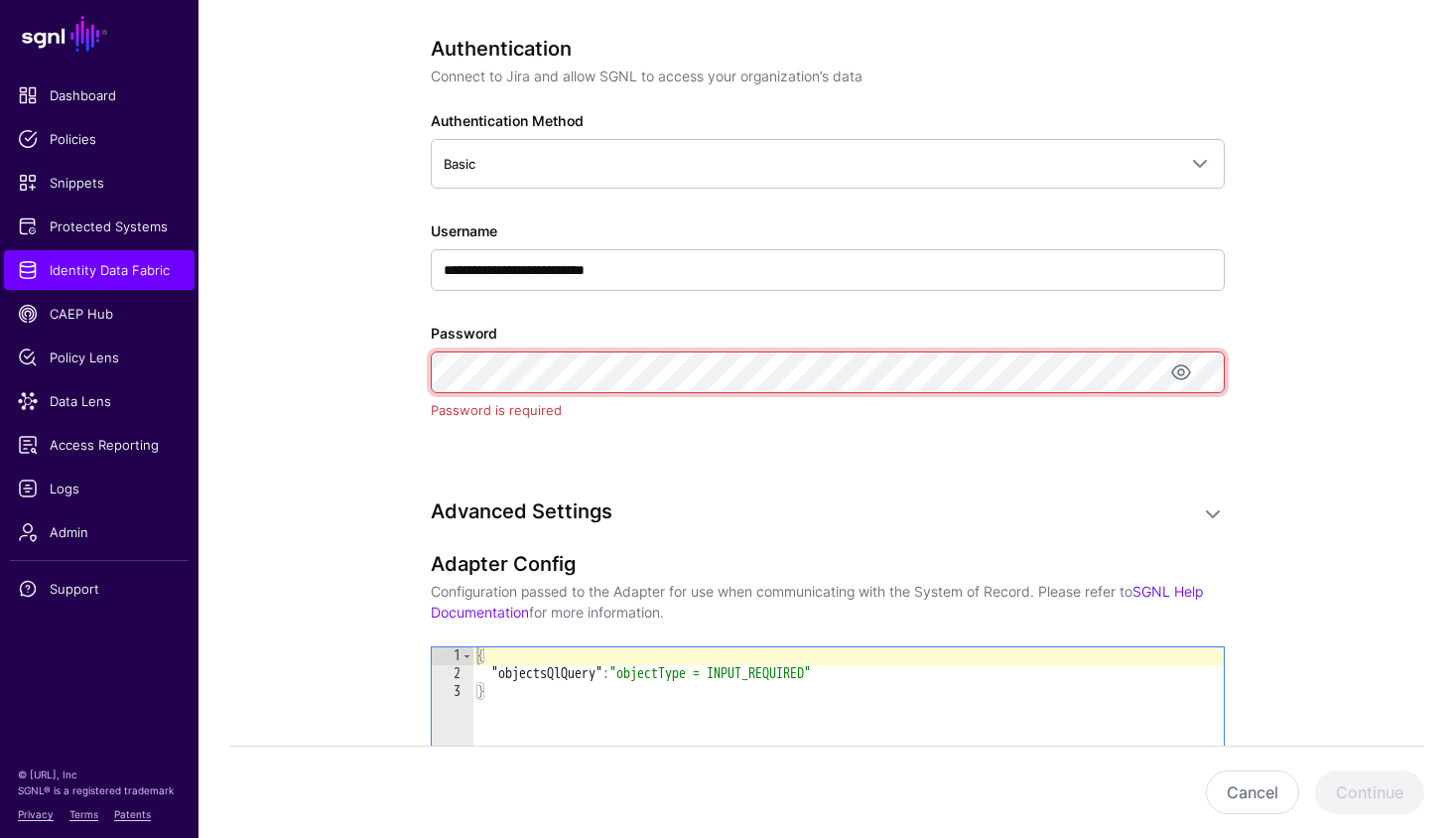 scroll, scrollTop: 0, scrollLeft: 760, axis: horizontal 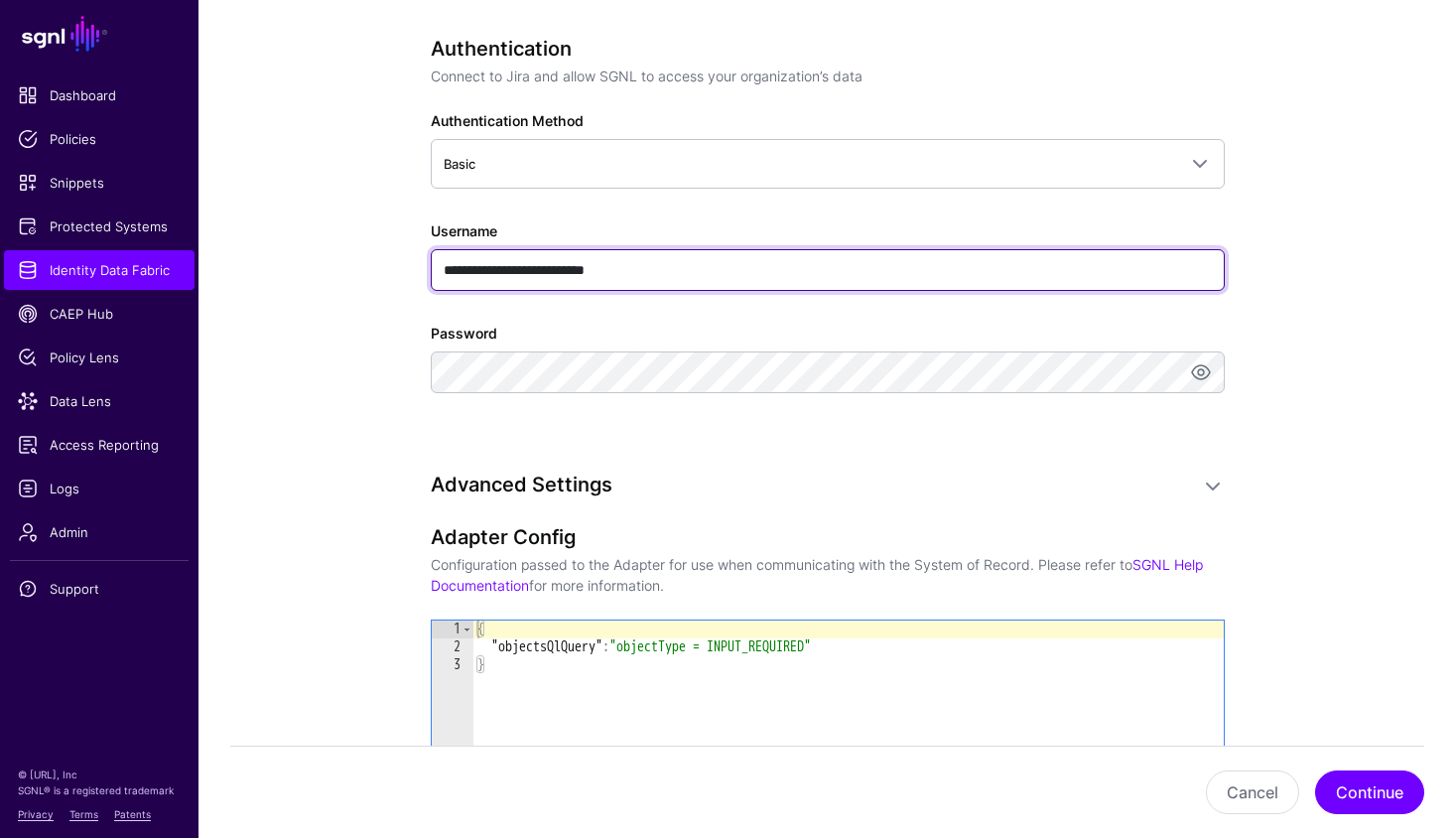 click on "**********" at bounding box center (828, 270) 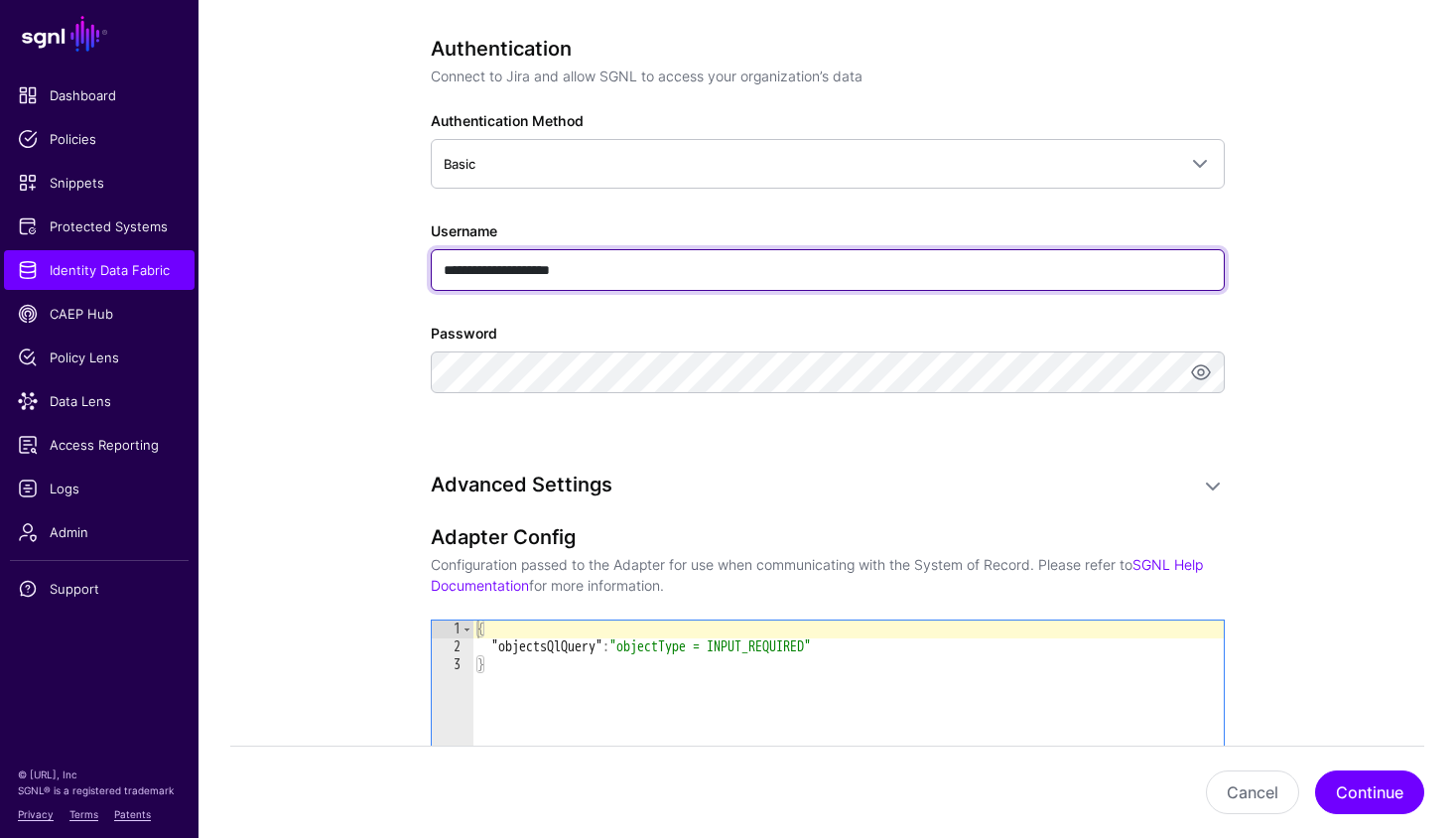 type on "**********" 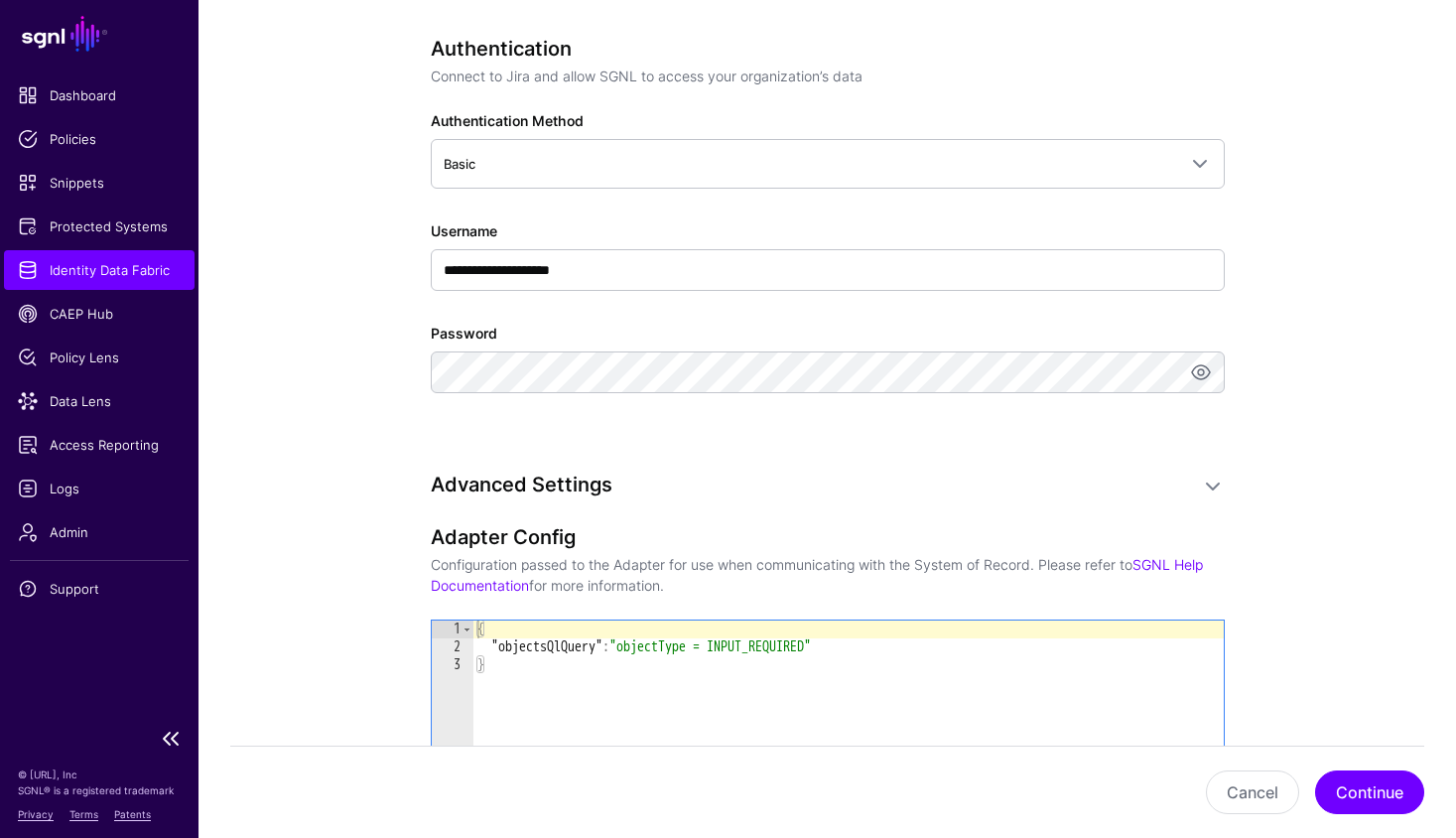 scroll, scrollTop: 0, scrollLeft: 0, axis: both 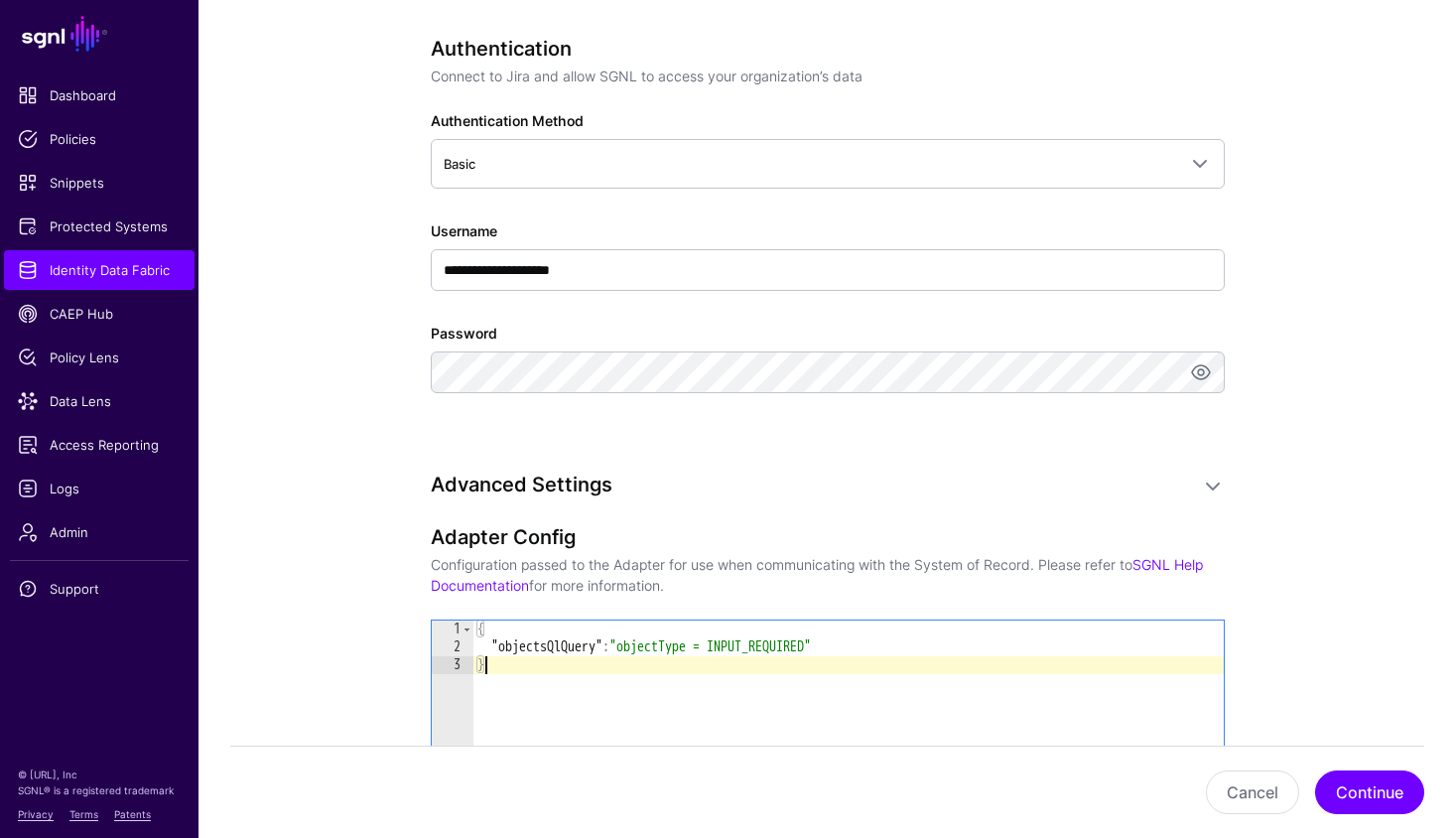 drag, startPoint x: 588, startPoint y: 702, endPoint x: 393, endPoint y: 579, distance: 230.55151 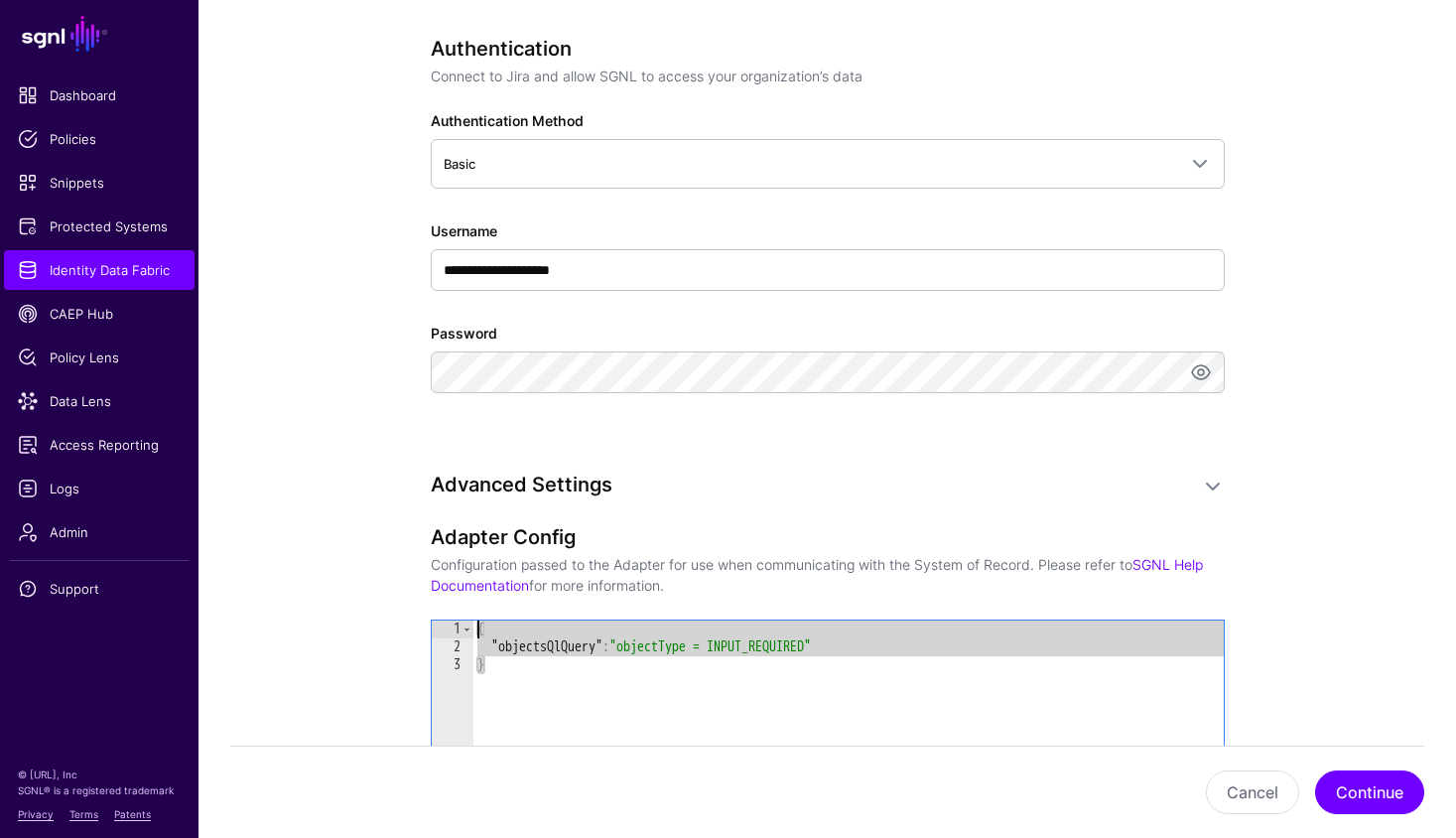 paste 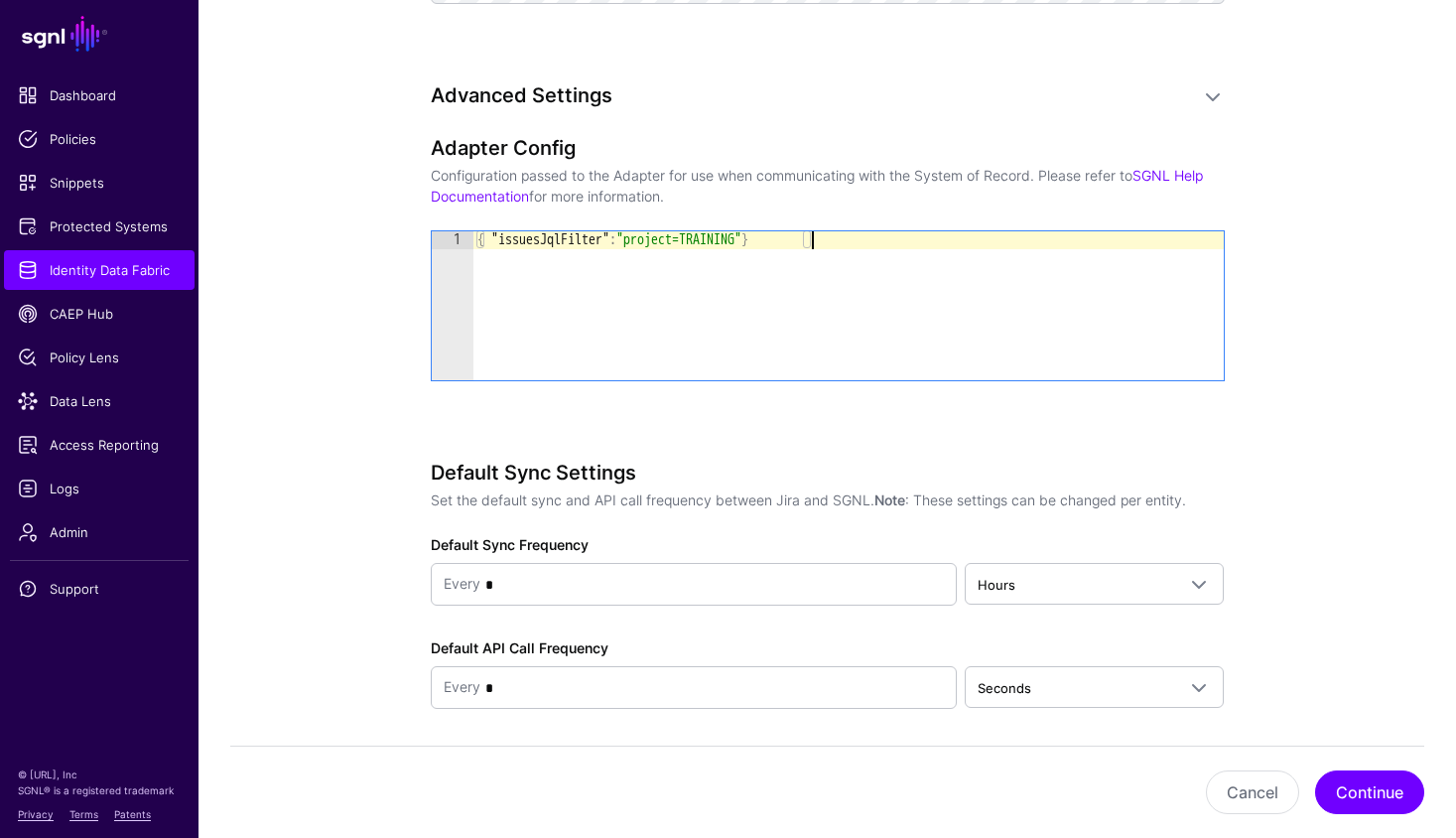 scroll, scrollTop: 1613, scrollLeft: 0, axis: vertical 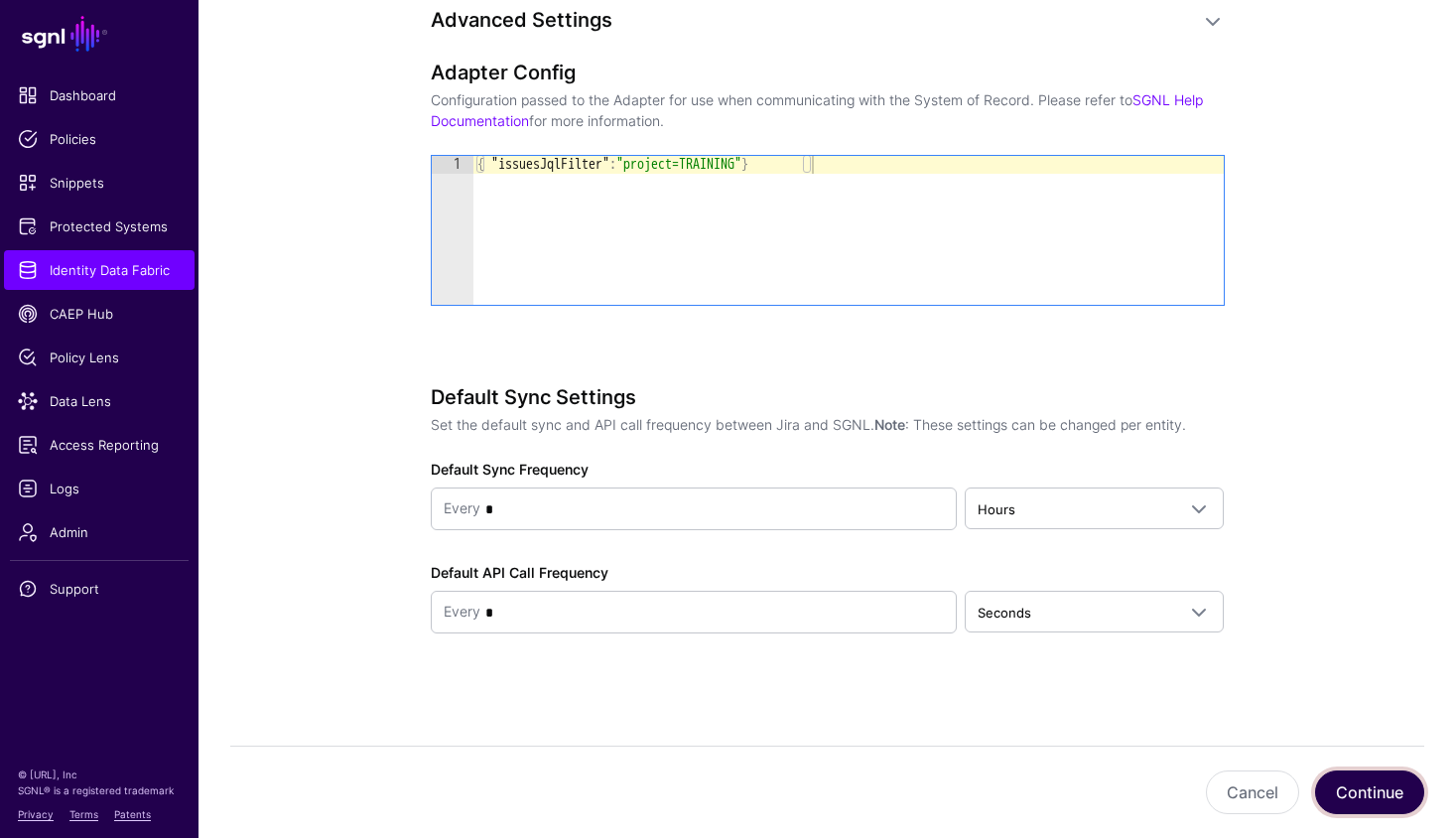 click on "Continue" 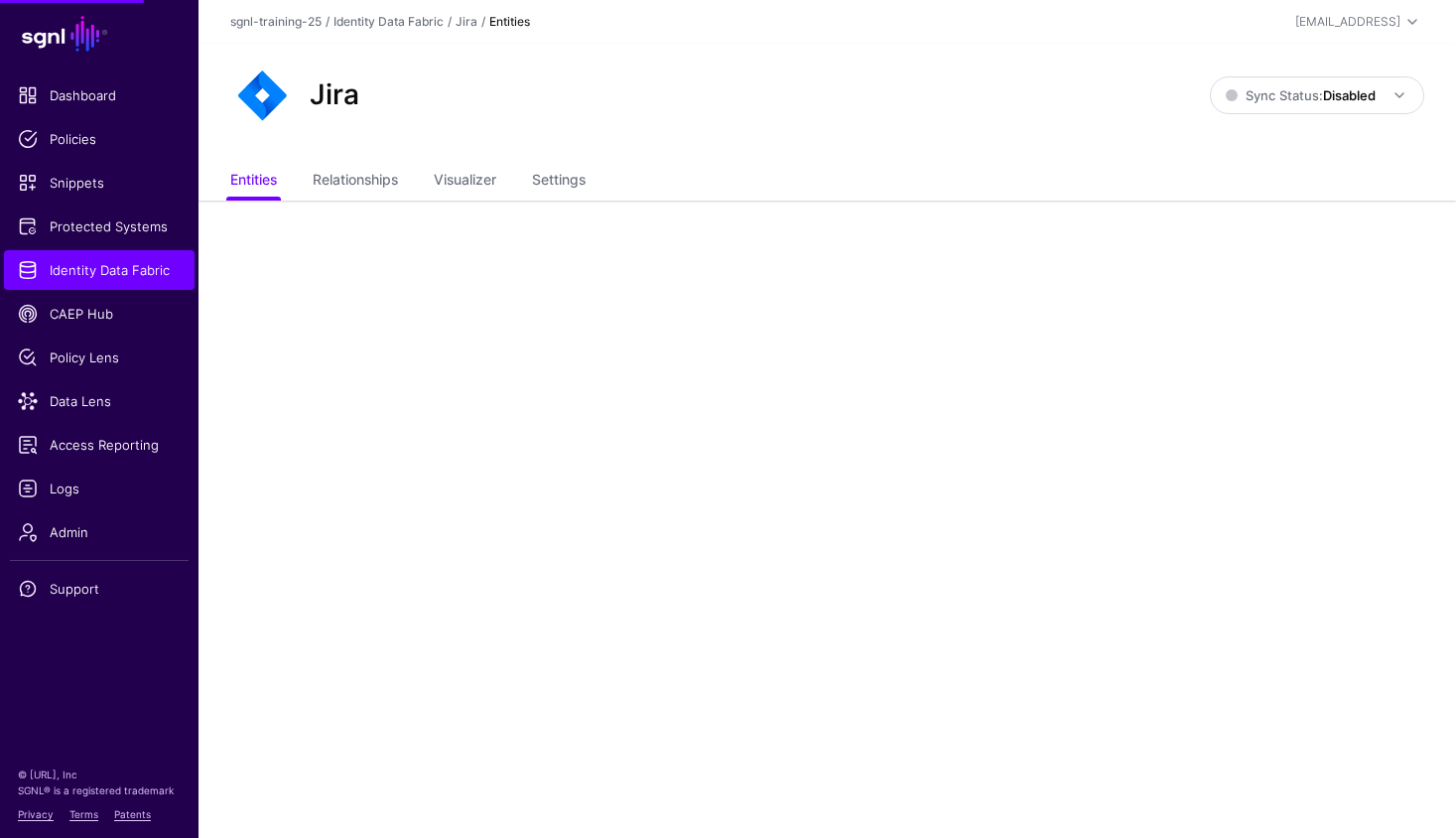scroll, scrollTop: 0, scrollLeft: 0, axis: both 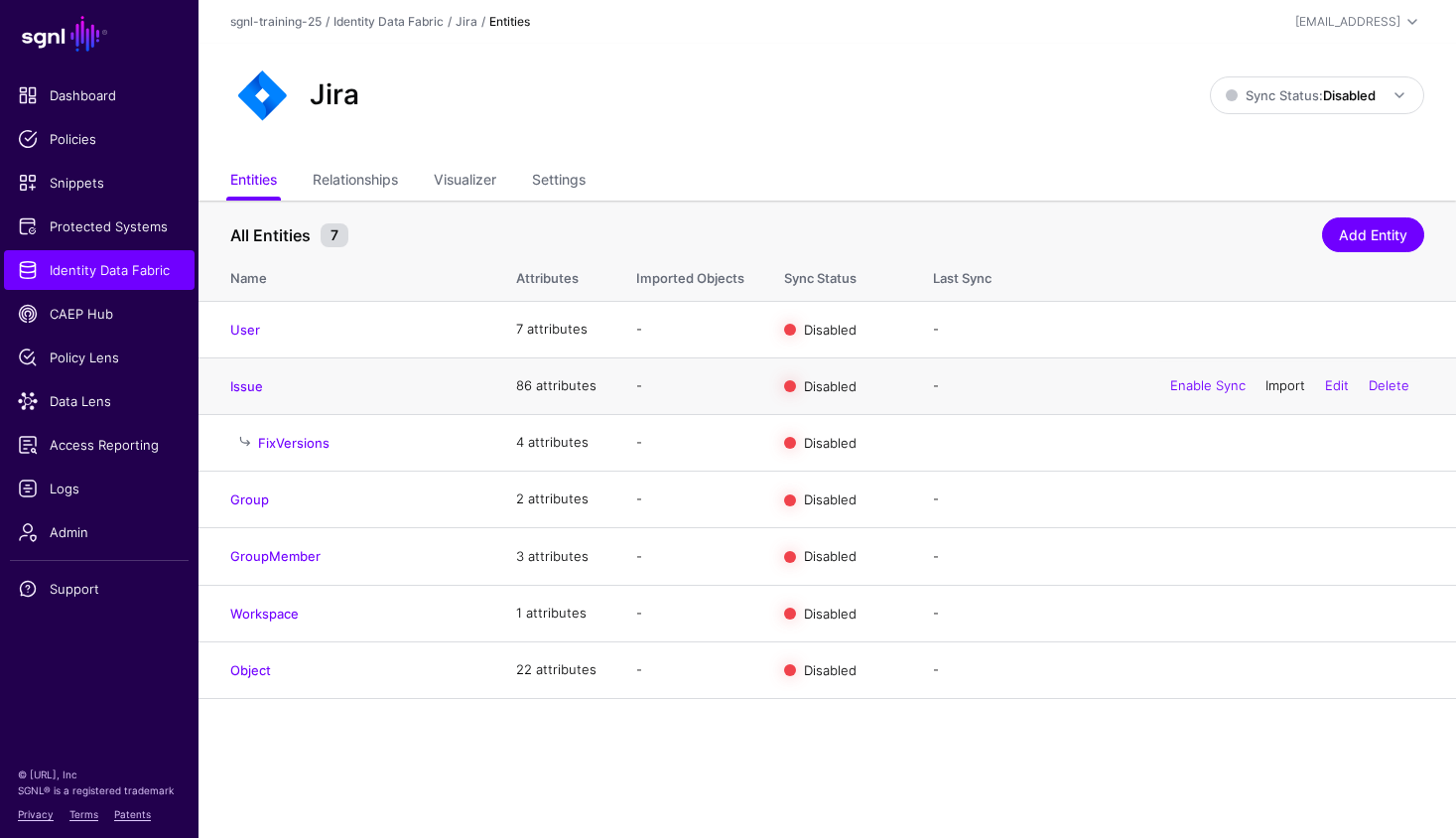 click on "Import" 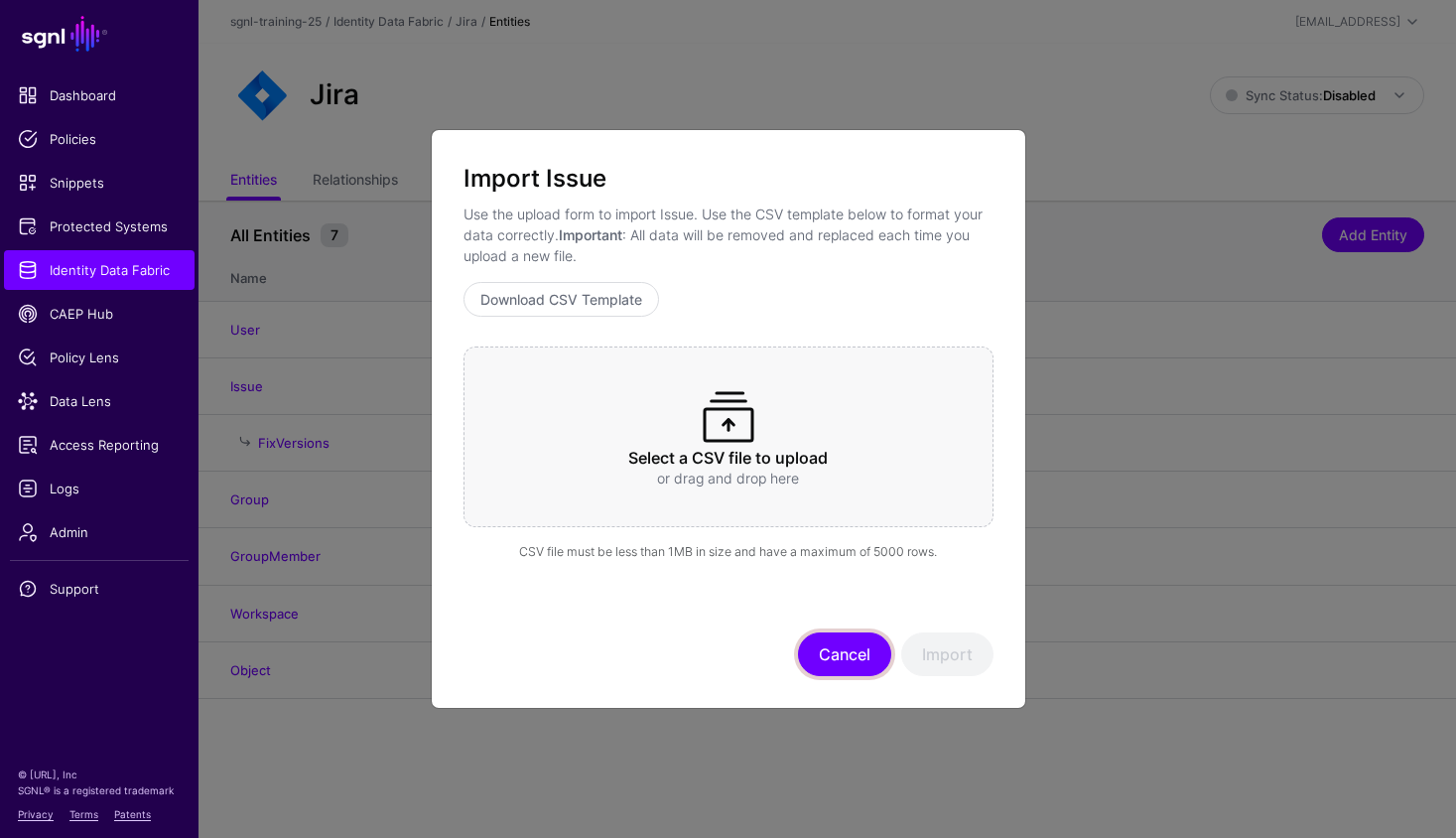 click on "Cancel" 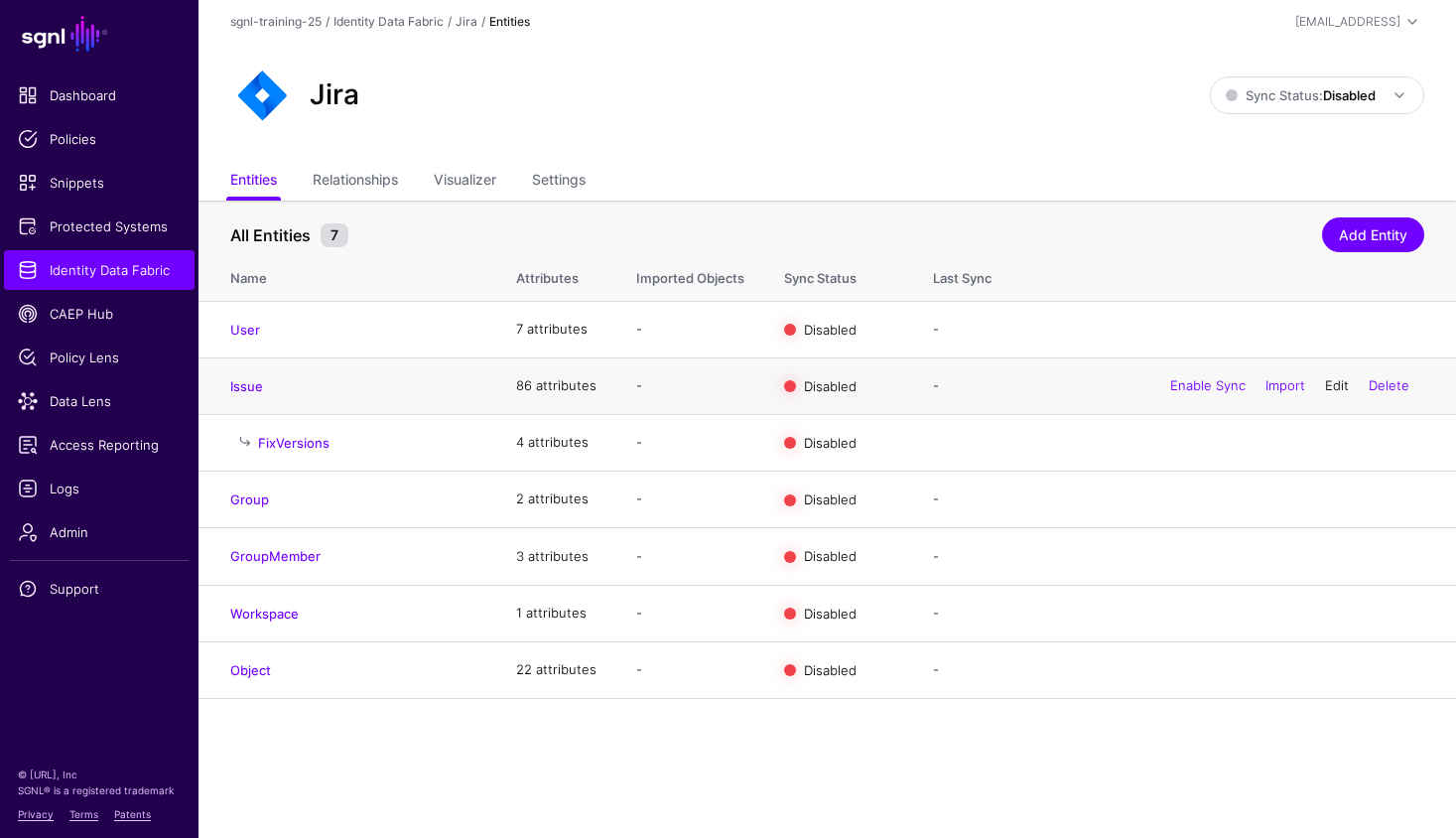 click on "Edit" 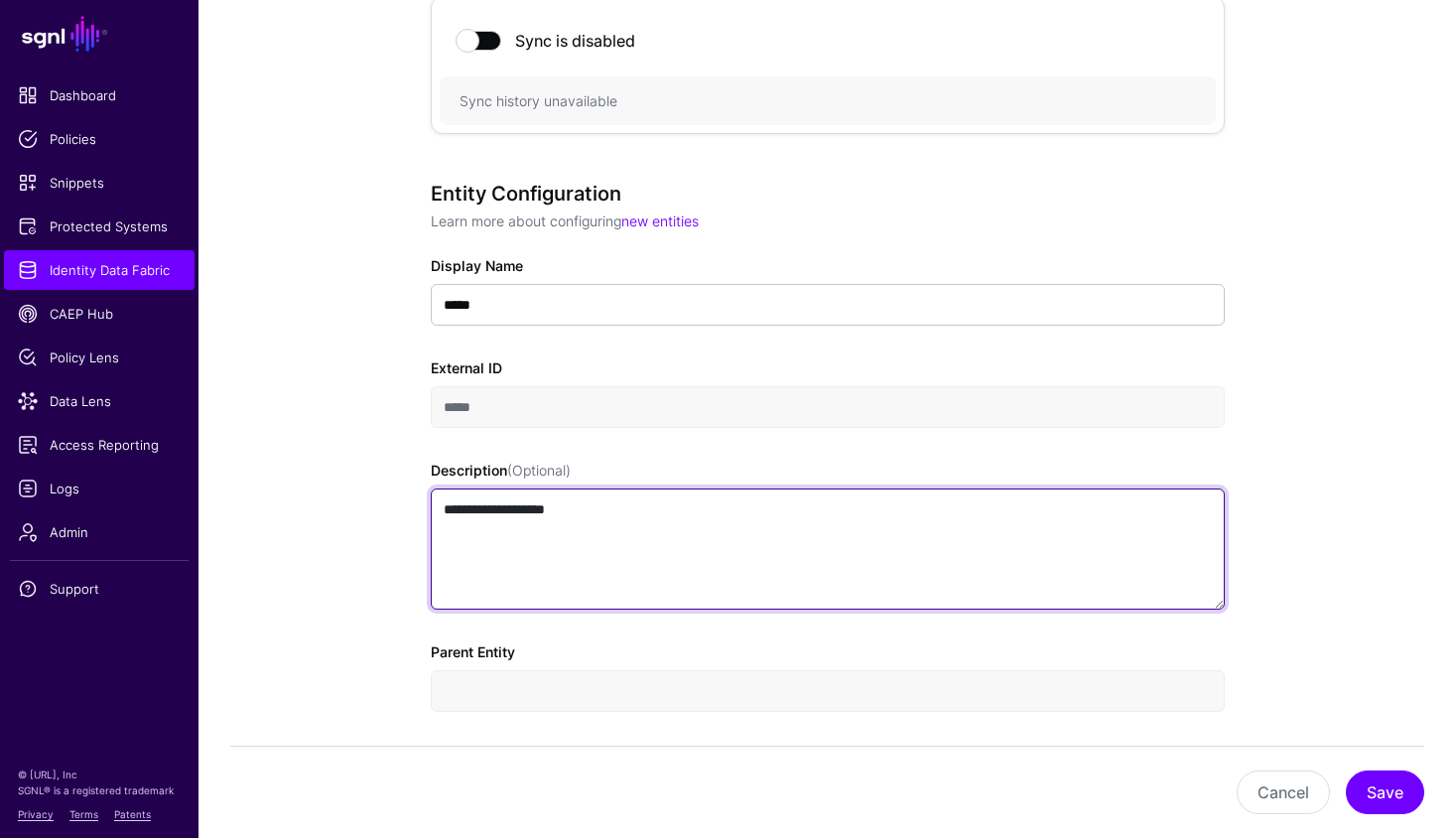 click on "**********" at bounding box center [828, 549] 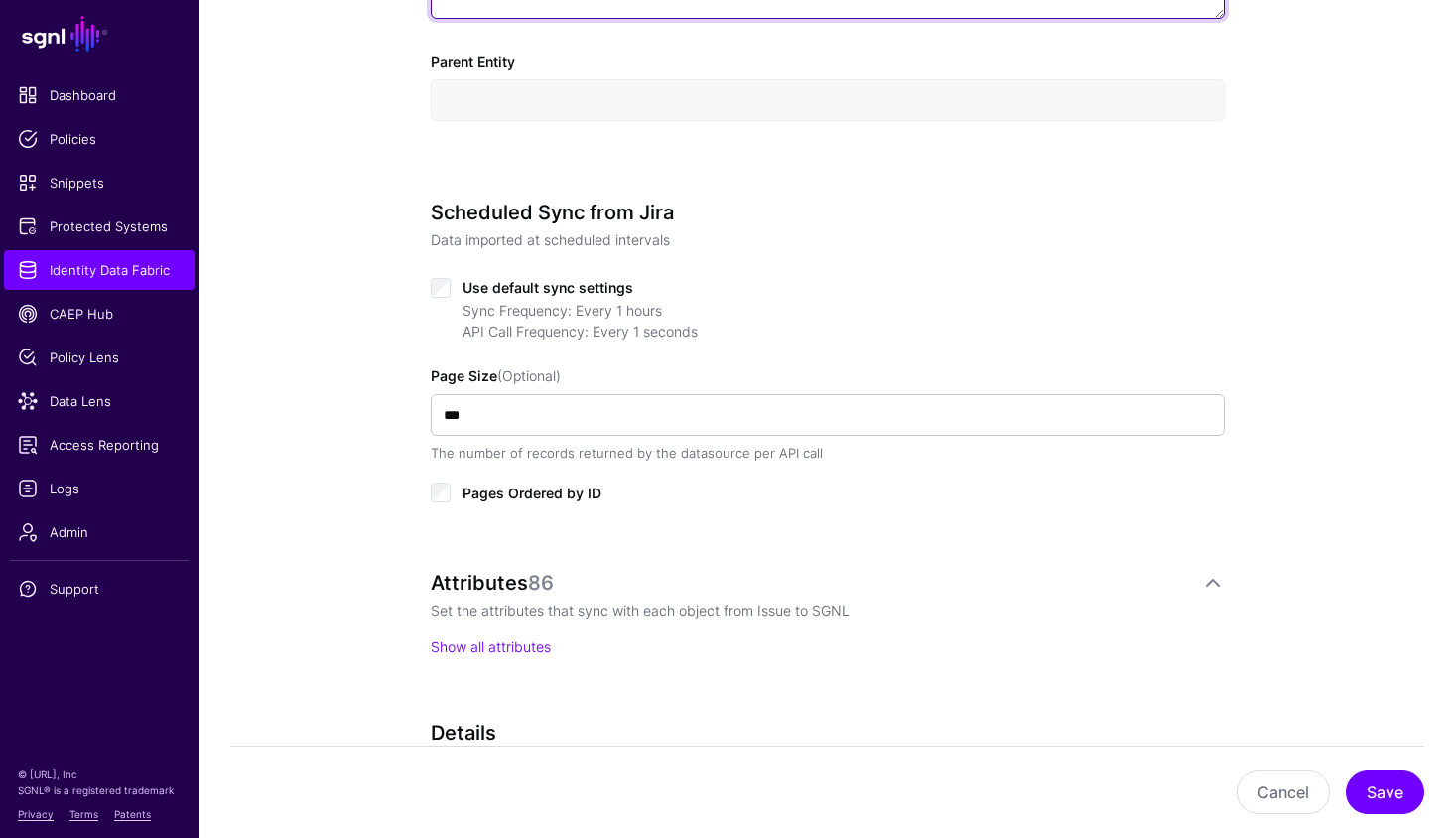 scroll, scrollTop: 949, scrollLeft: 0, axis: vertical 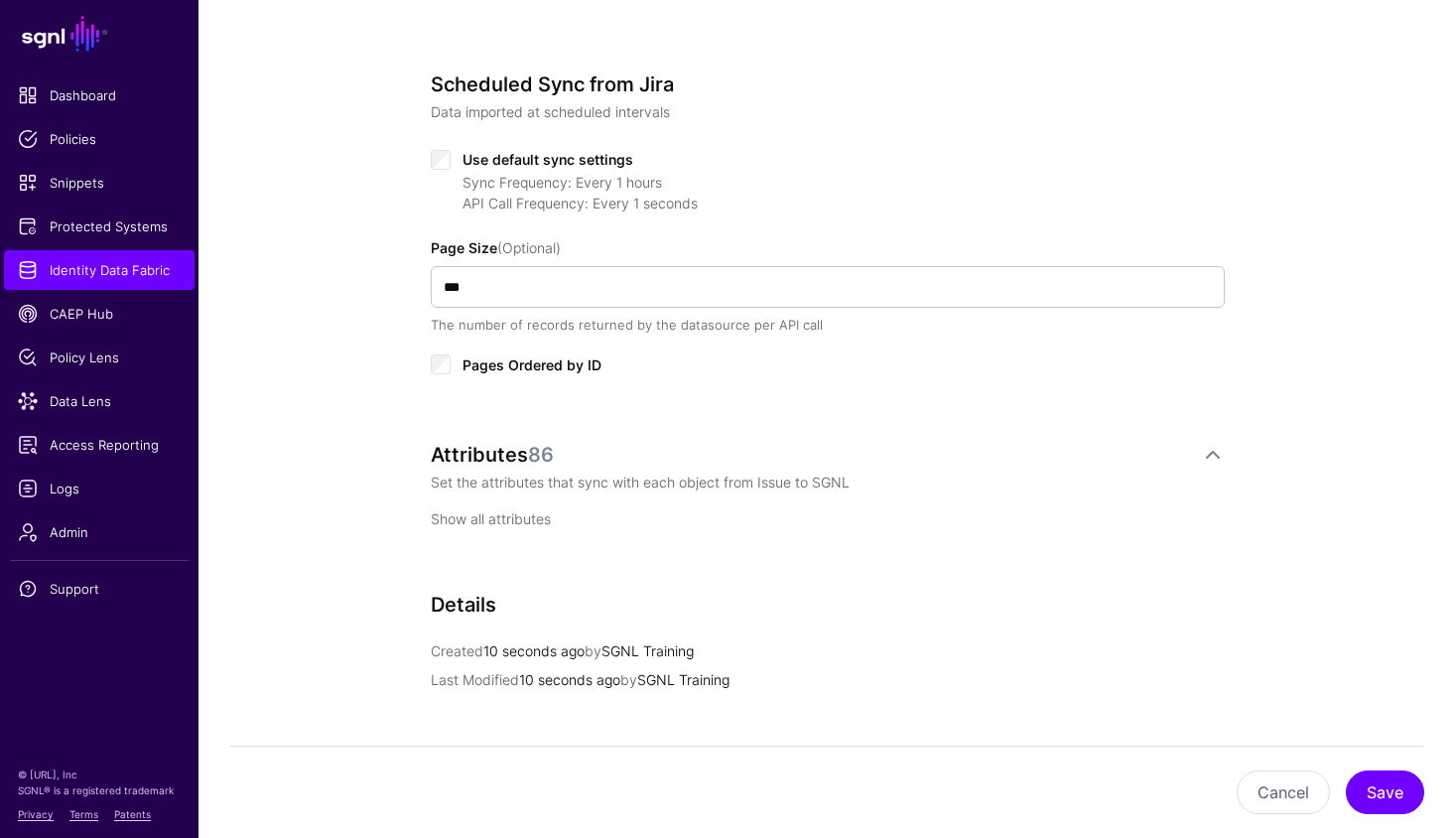 click on "Show all attributes" 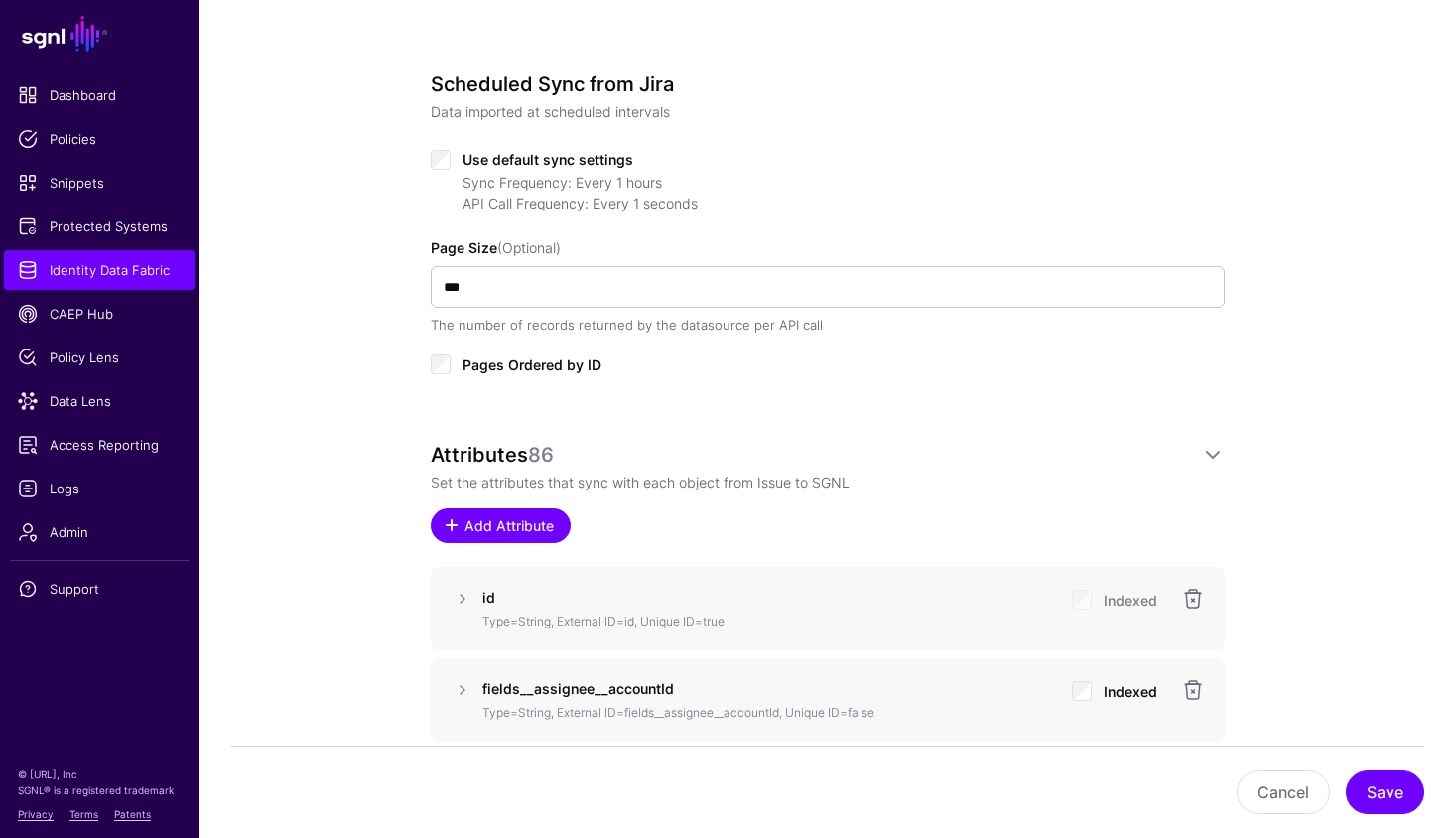 click on "Add Attribute" 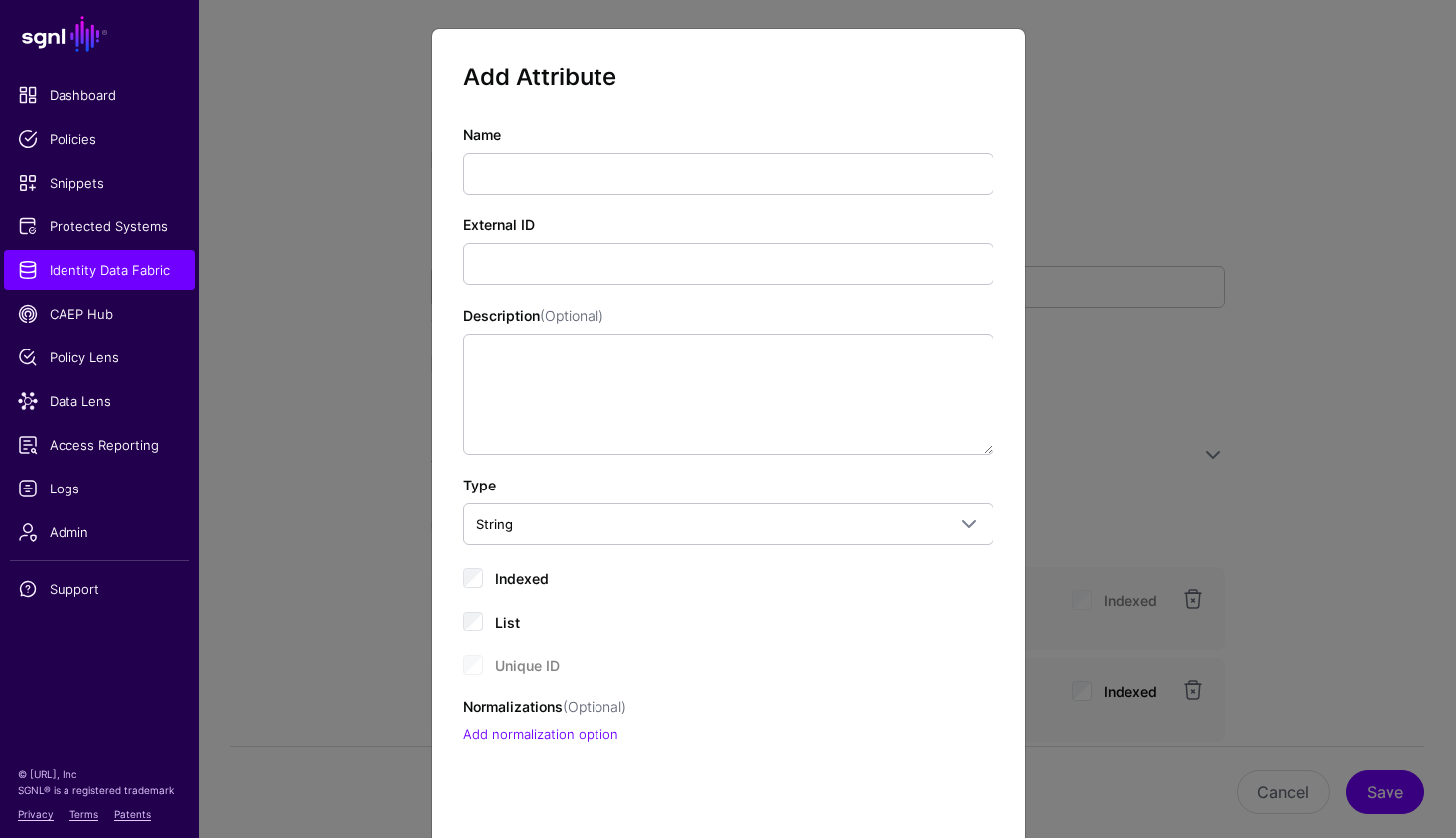 click on "Add Attribute  Name   External ID   Description  (Optional) Type String  String   Bool   DateTime   Double   Duration   Int64  Indexed List Unique ID  Normalizations  (Optional)  Add normalization option  Cancel Add" 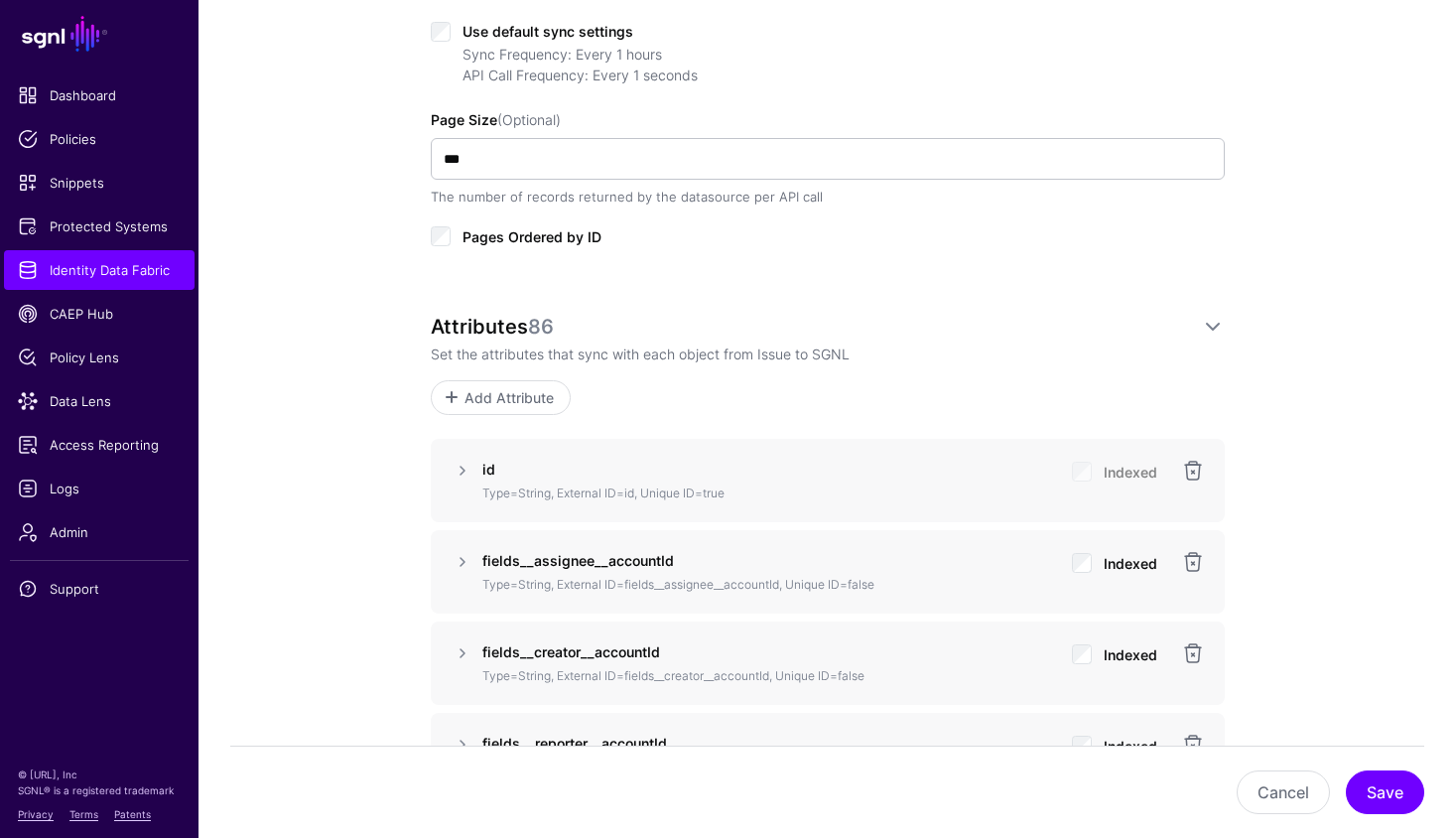 scroll, scrollTop: 770, scrollLeft: 0, axis: vertical 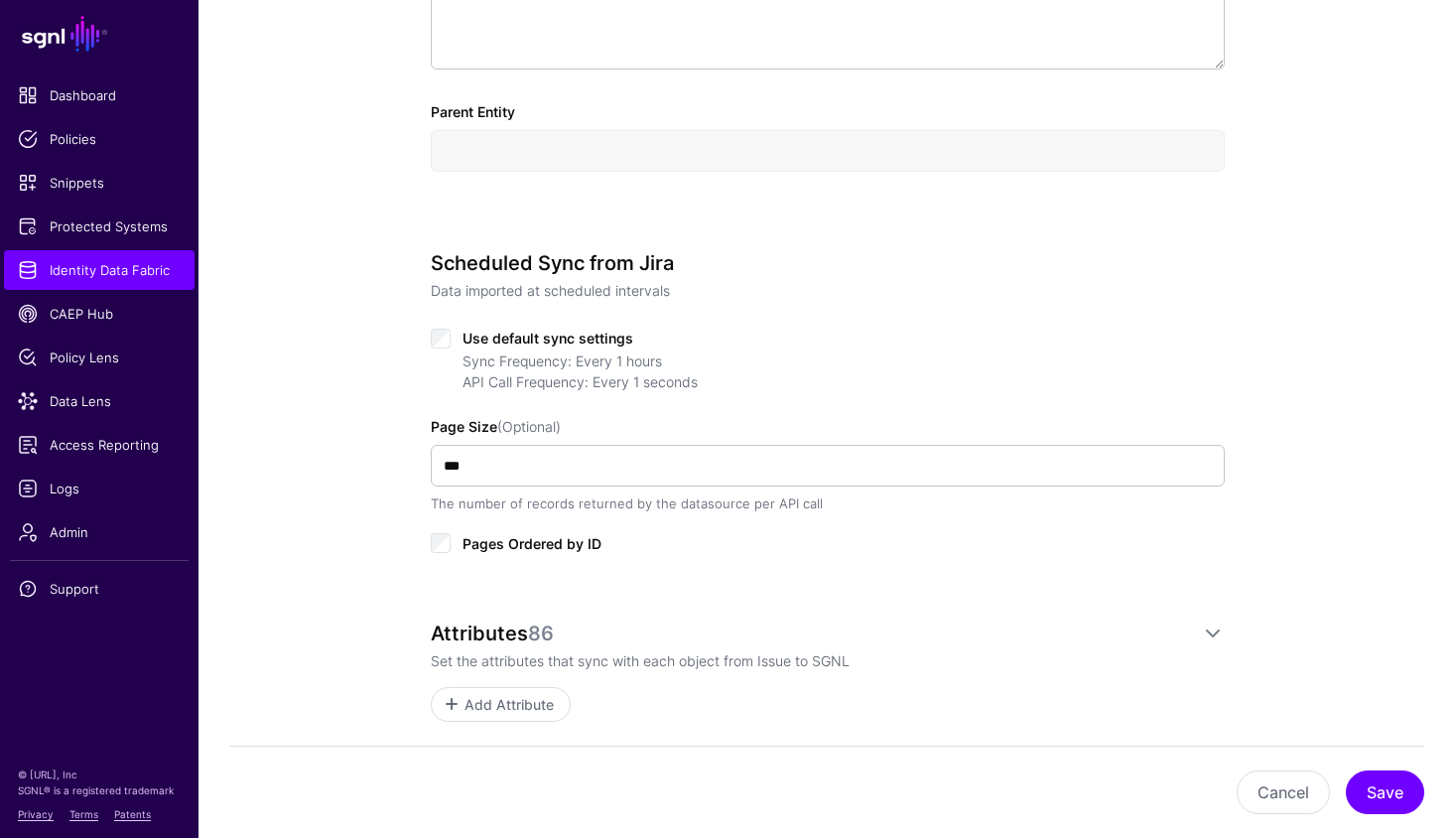 click on "Use default sync settings" 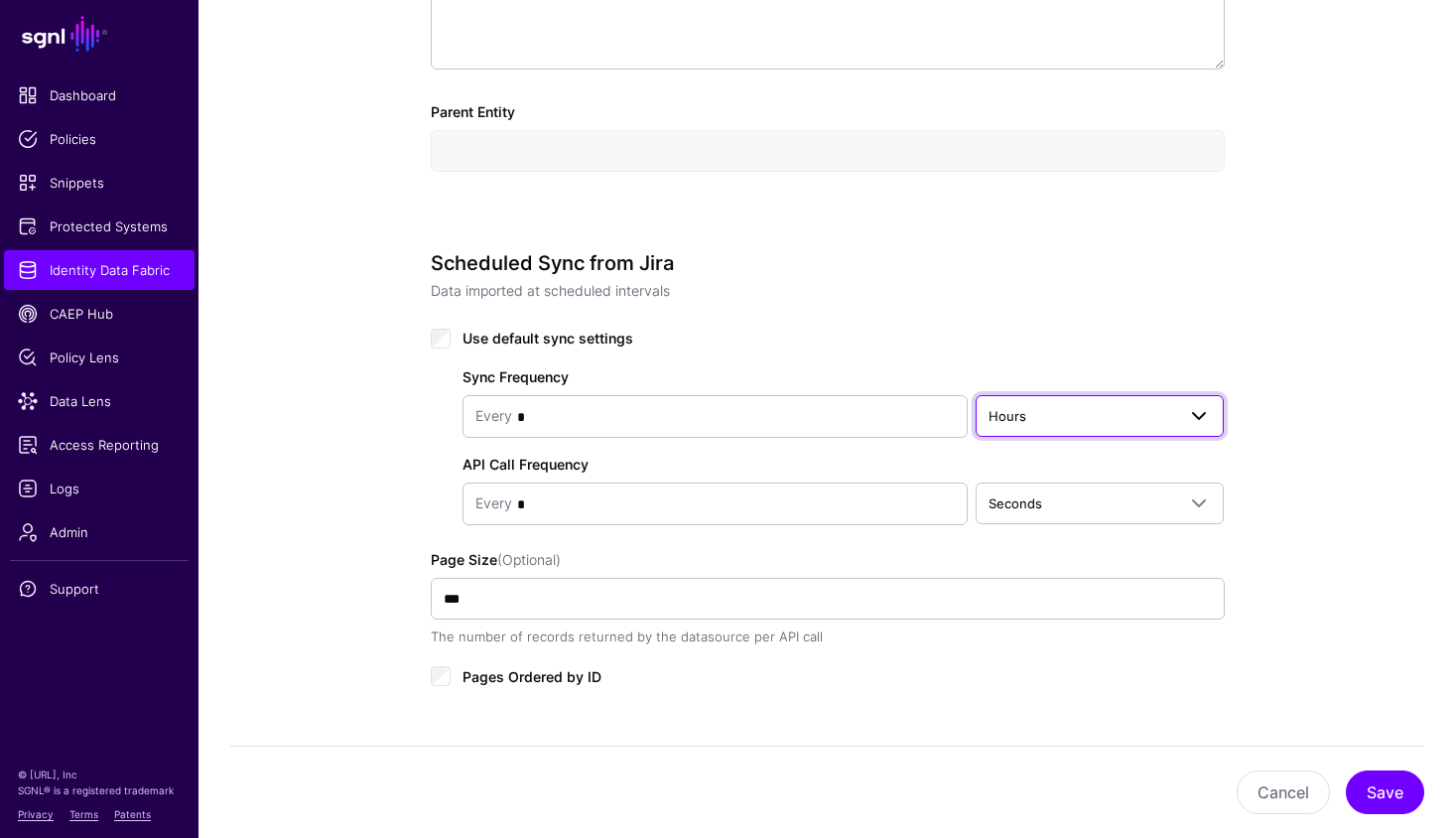 click on "Hours" at bounding box center [1082, 416] 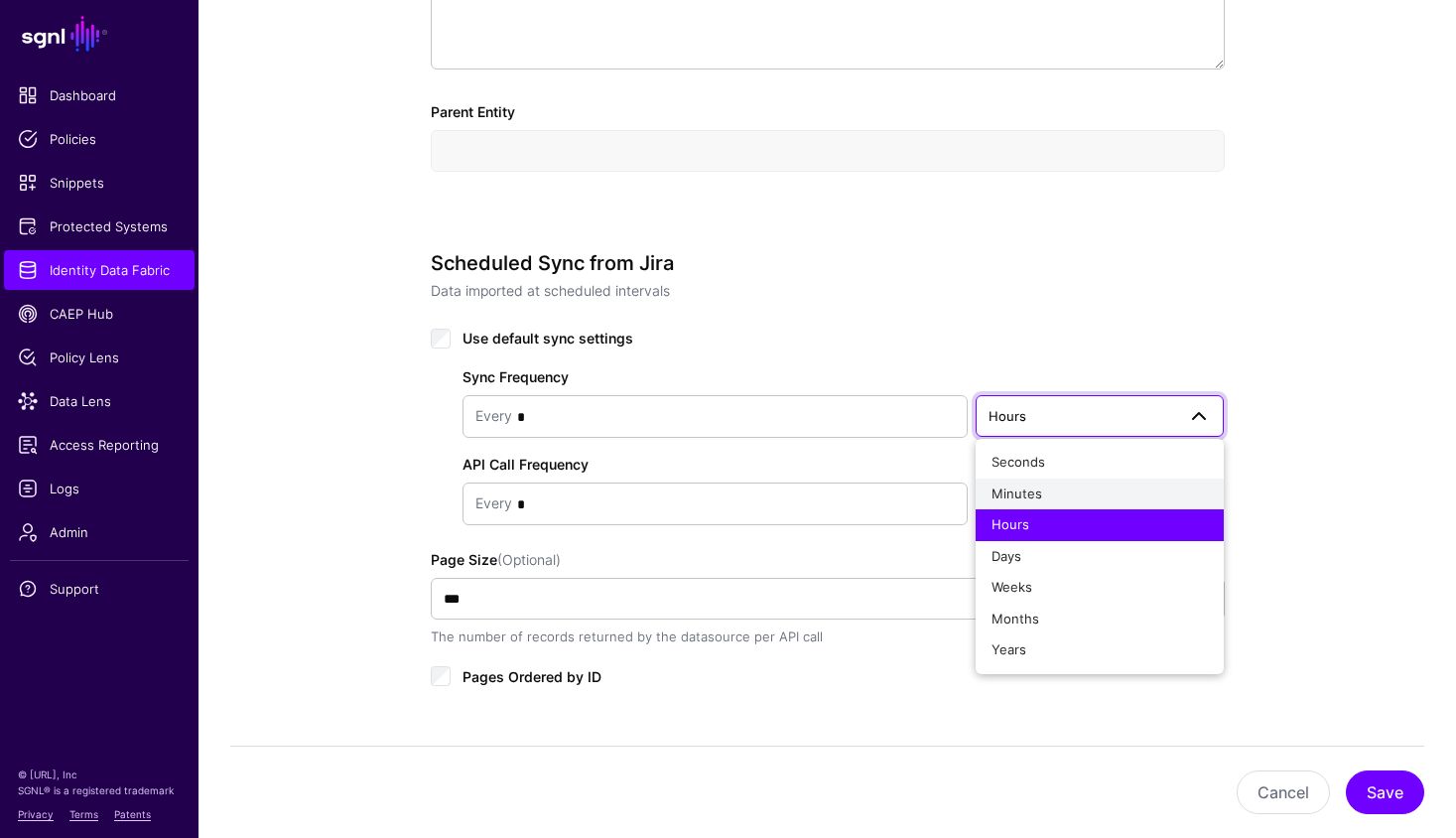 click on "Minutes" 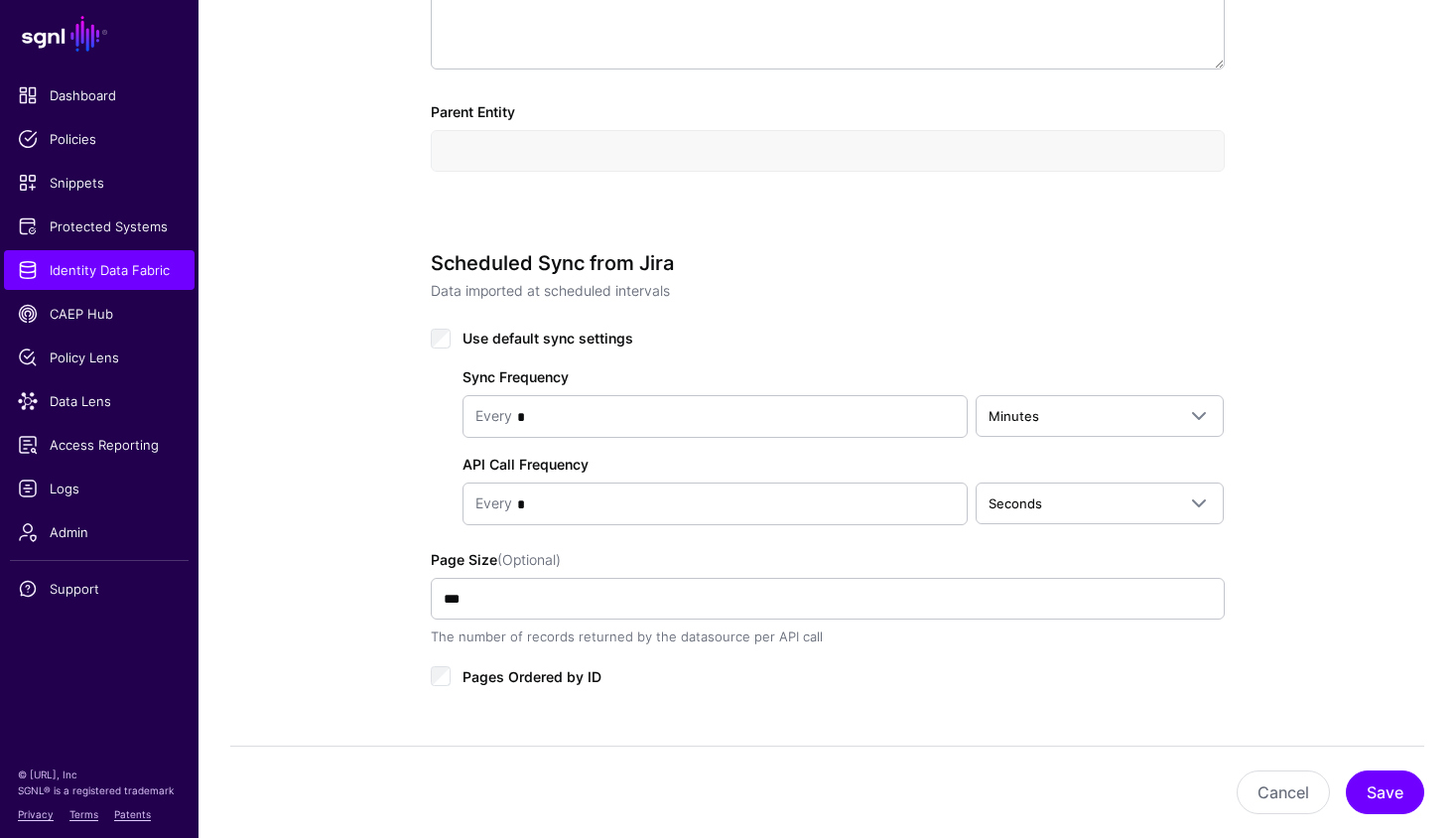 click on "**********" 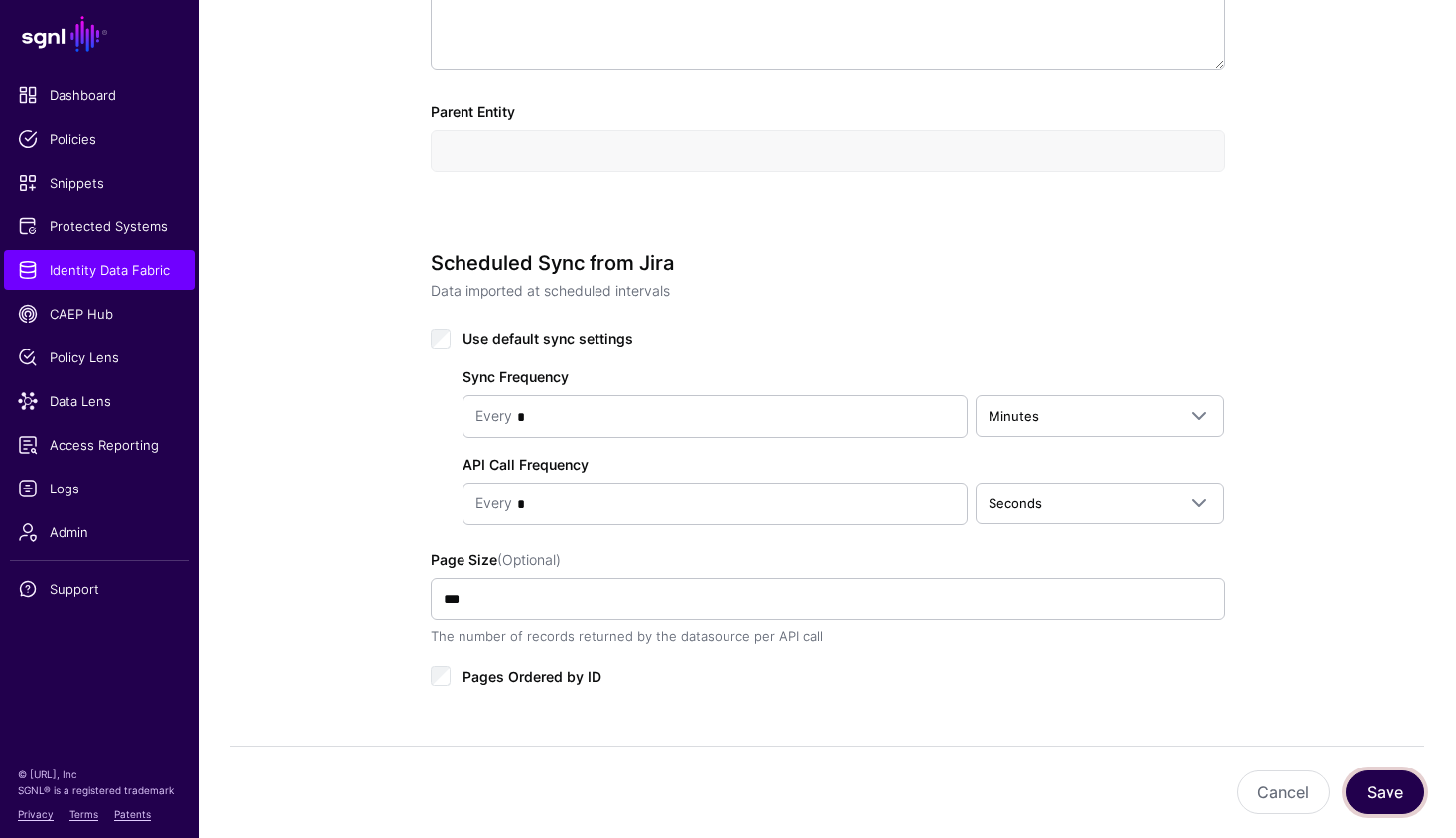 click on "Save" 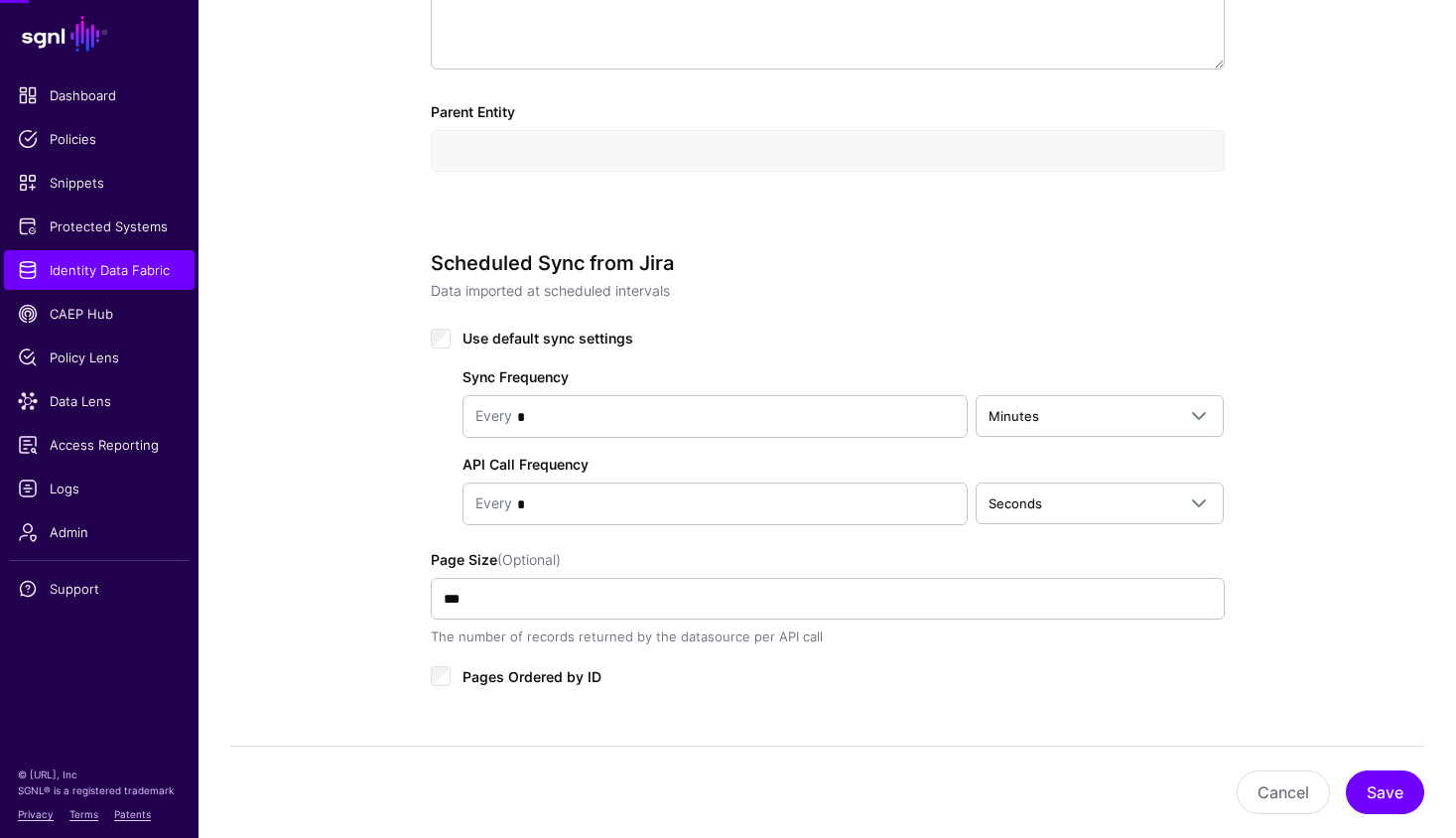 scroll, scrollTop: 0, scrollLeft: 0, axis: both 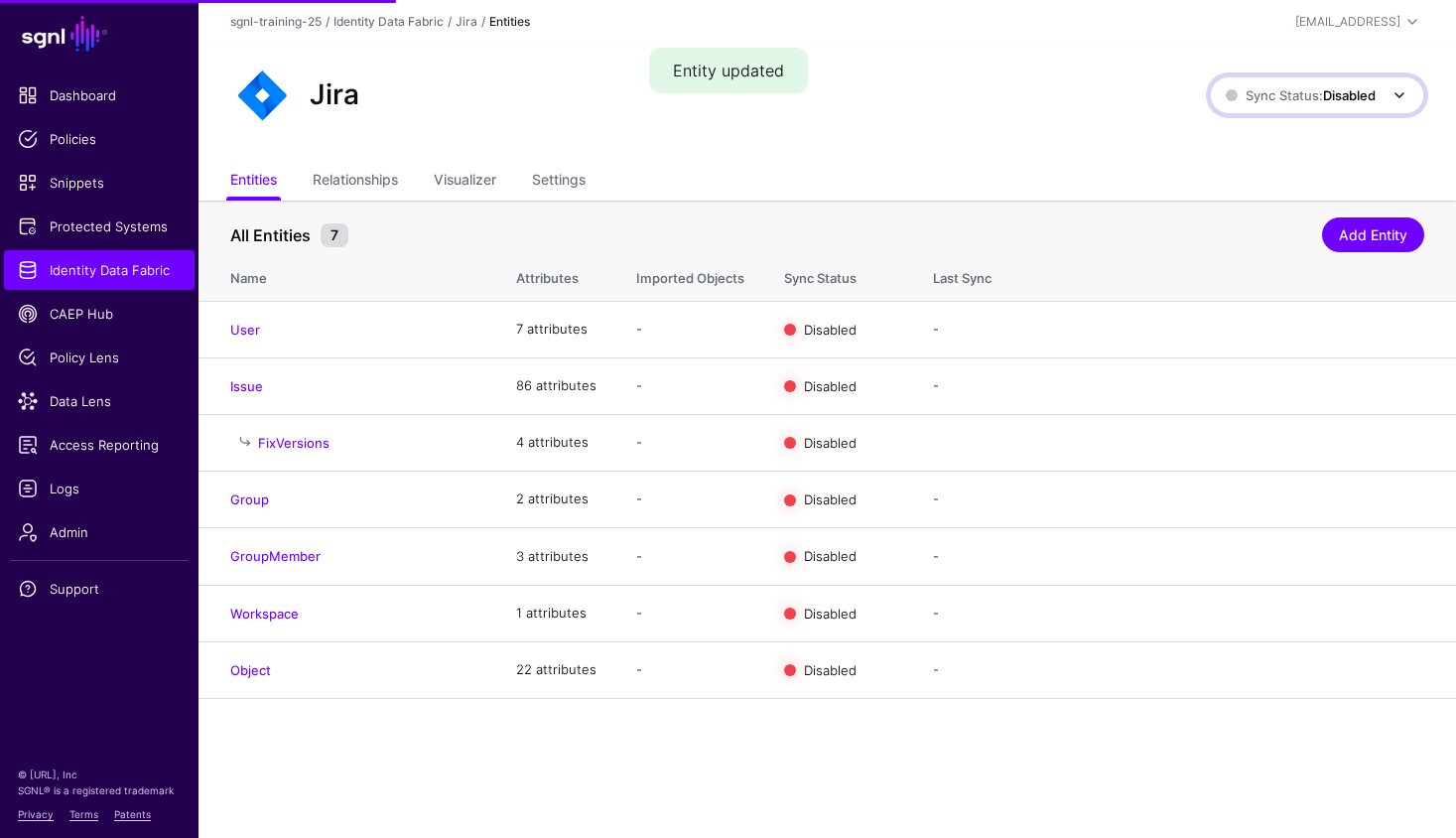 click on "Sync Status:  Disabled" at bounding box center [1317, 95] 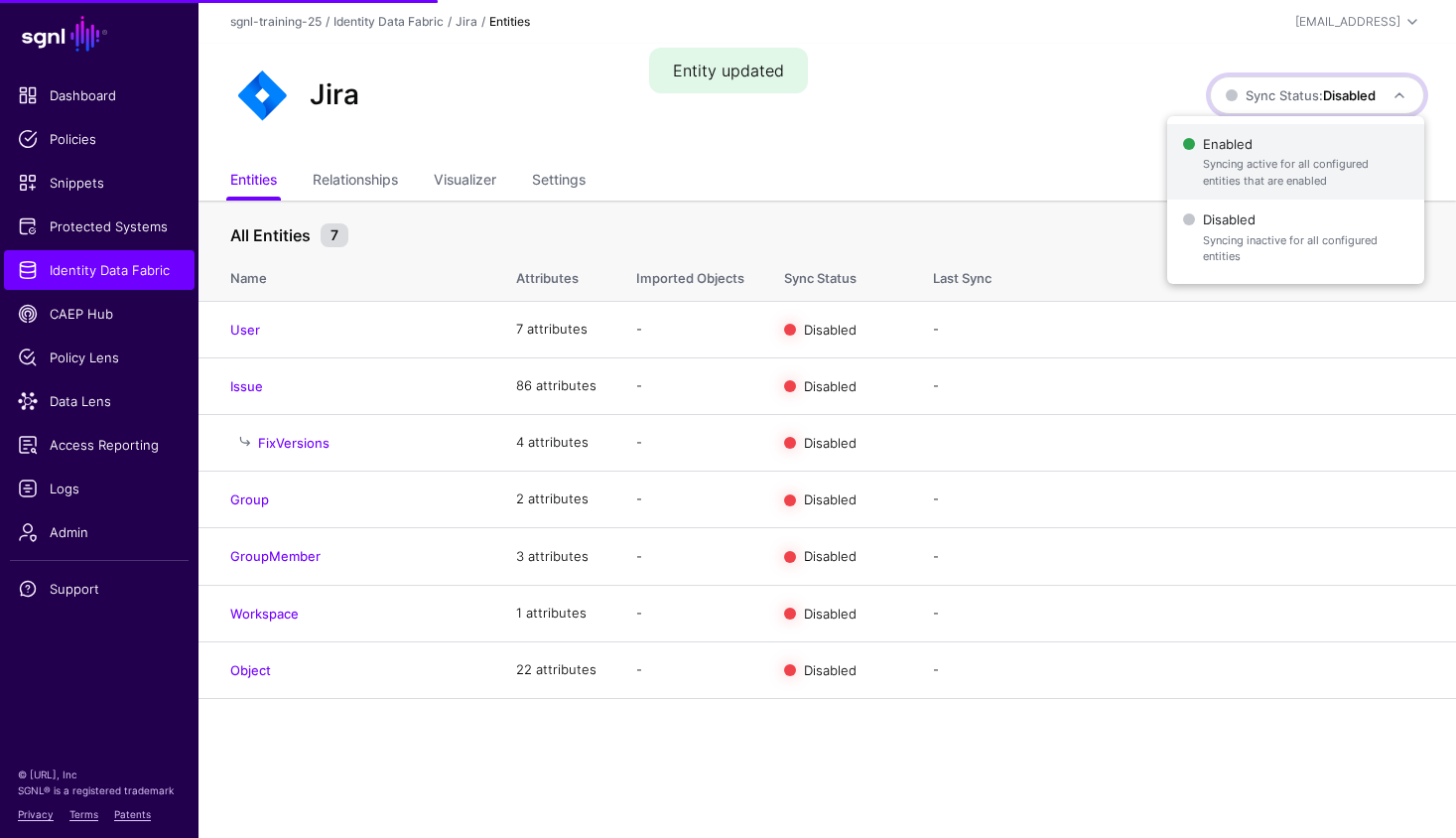 click on "Enabled   Syncing active for all configured entities that are enabled" 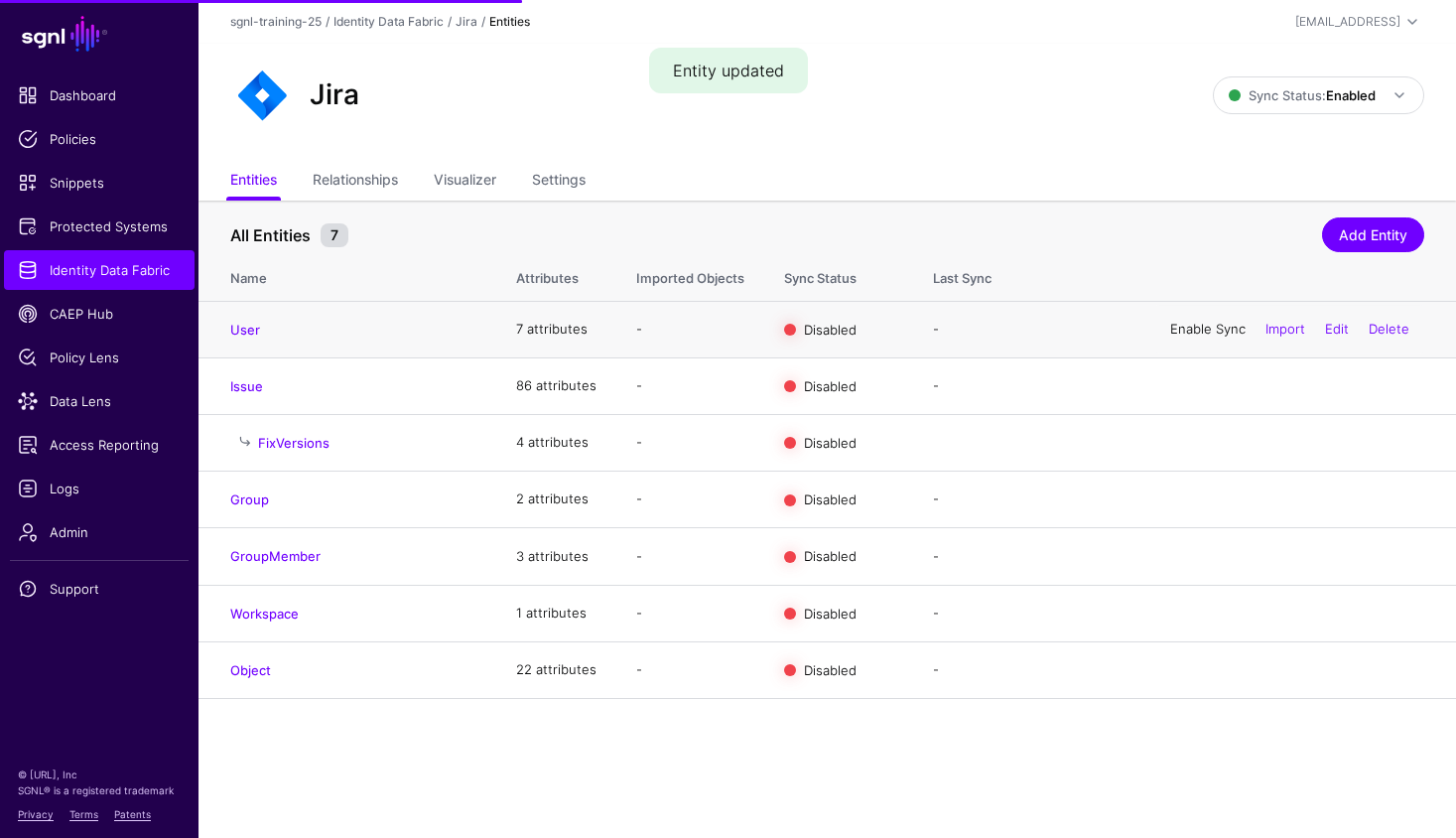 click on "Enable Sync" 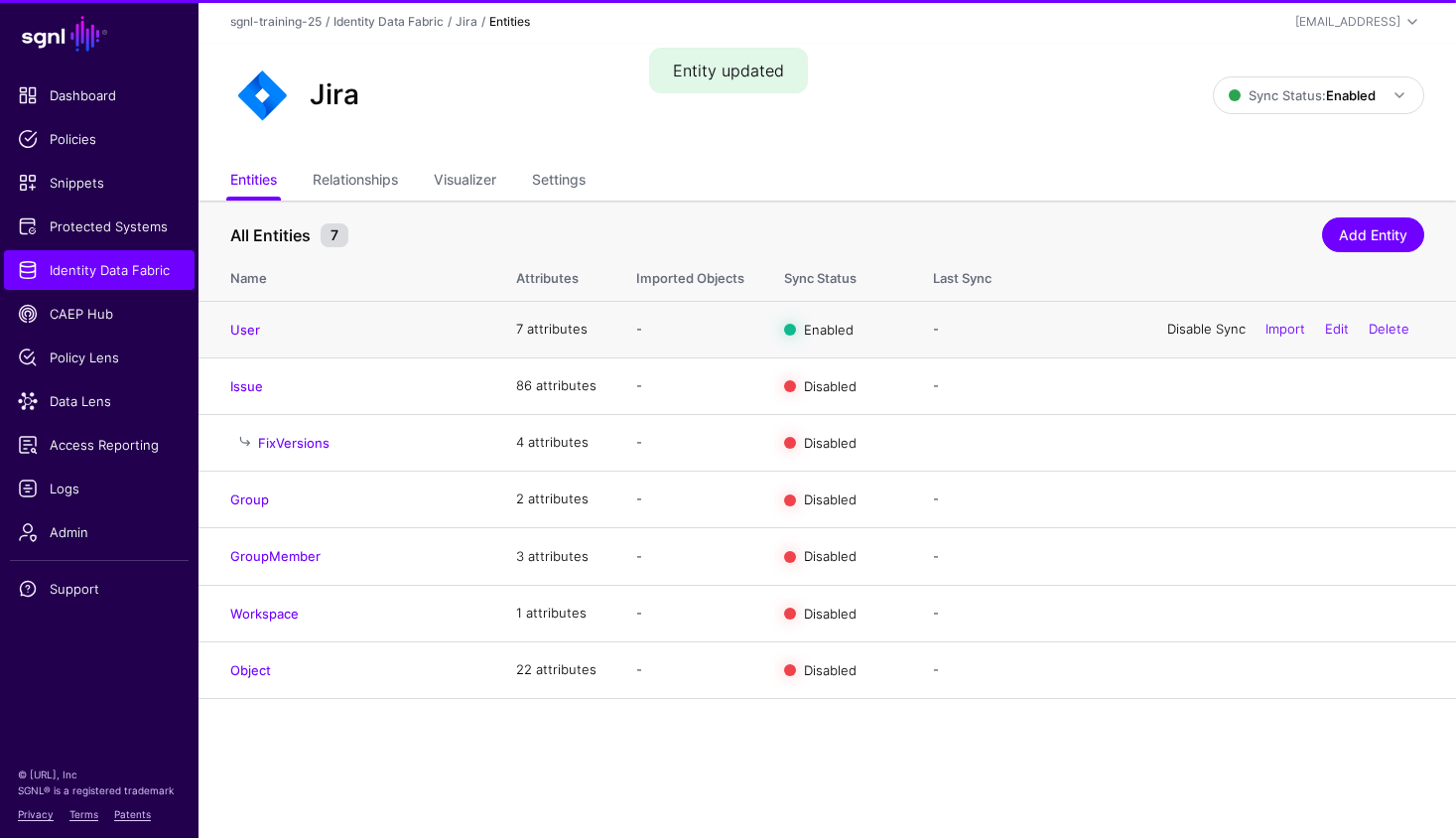 click on "Disable Sync" 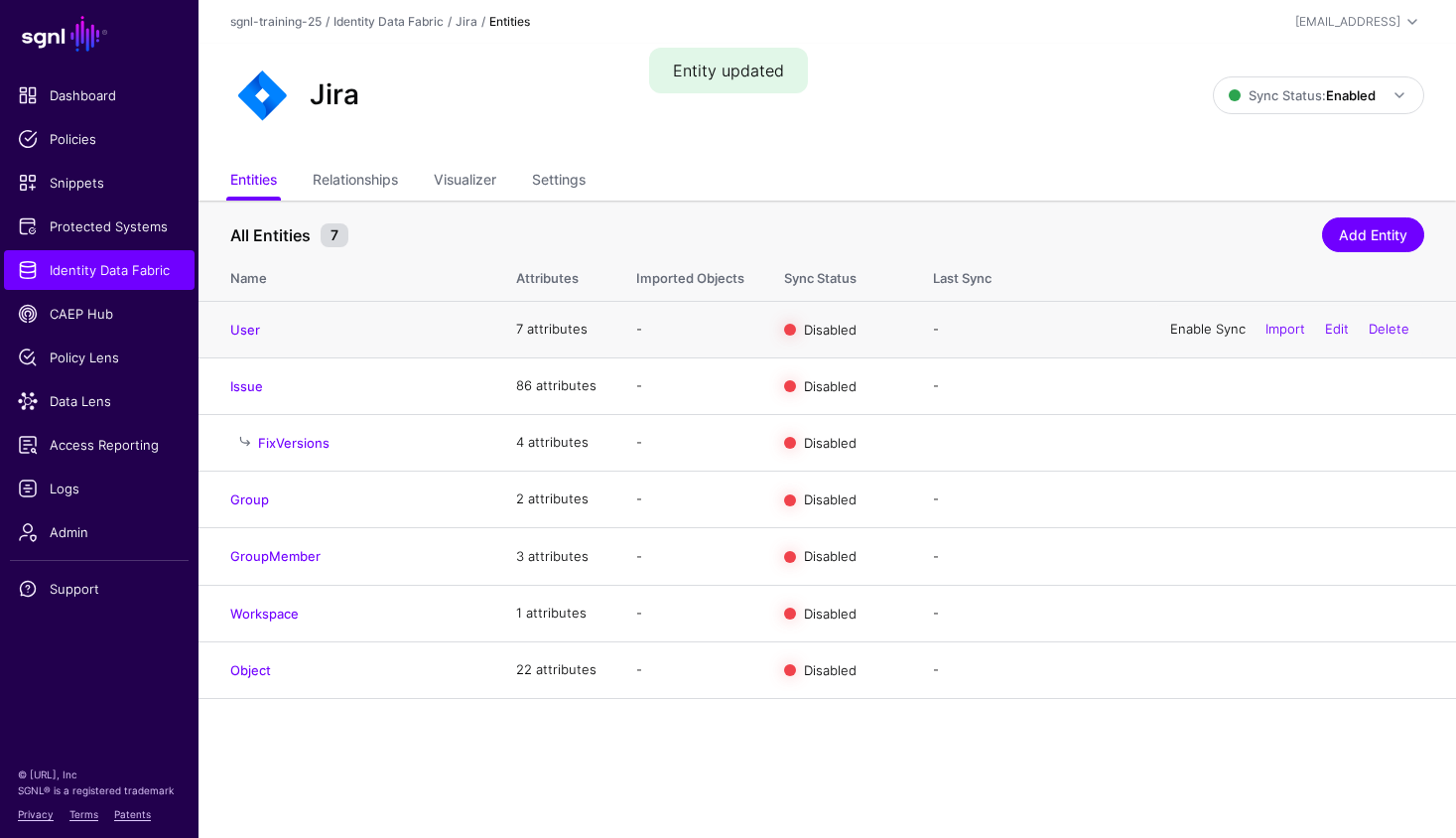 click on "Enable Sync" 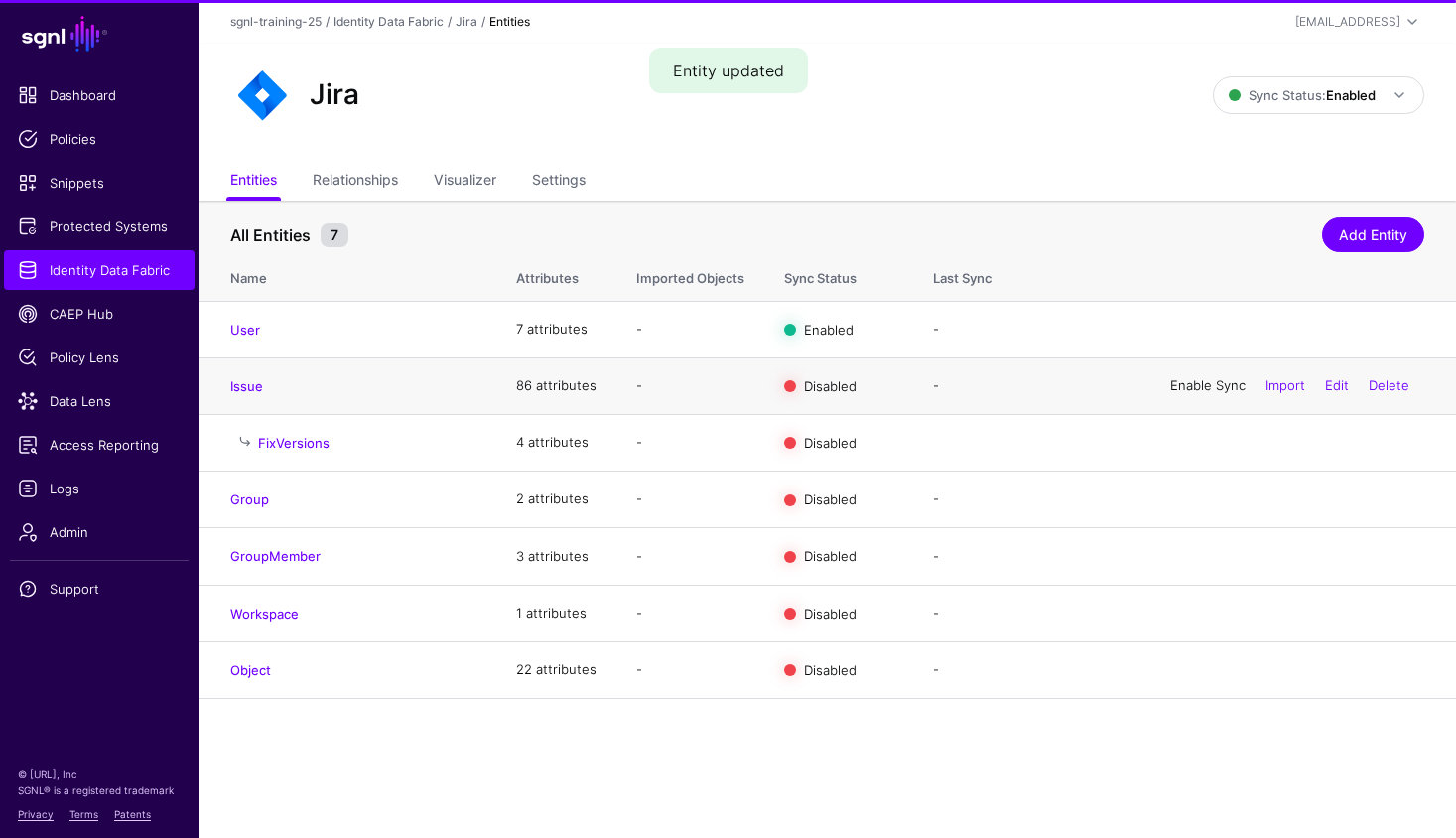click on "Enable Sync" 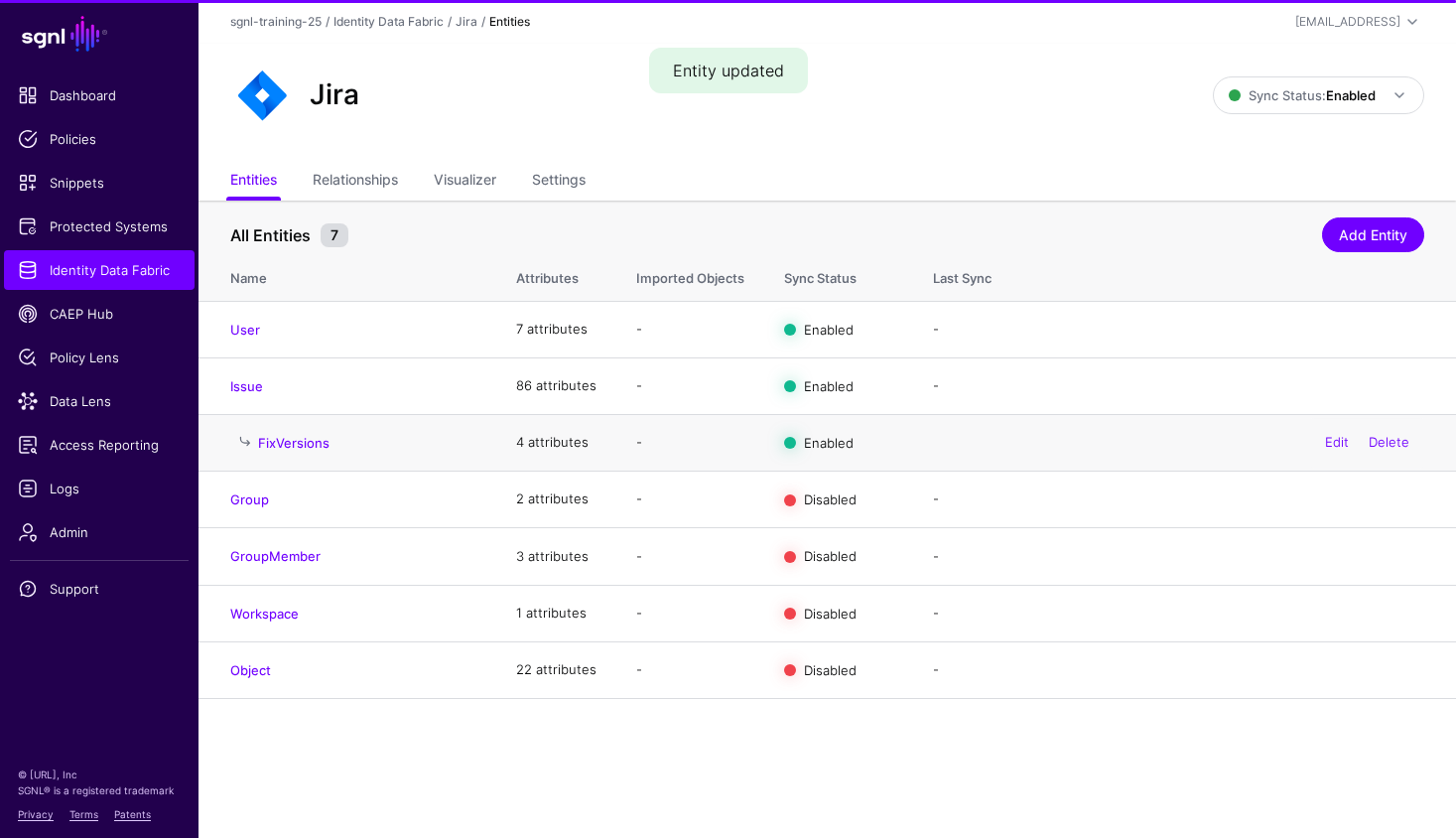 click on "Edit  Delete" 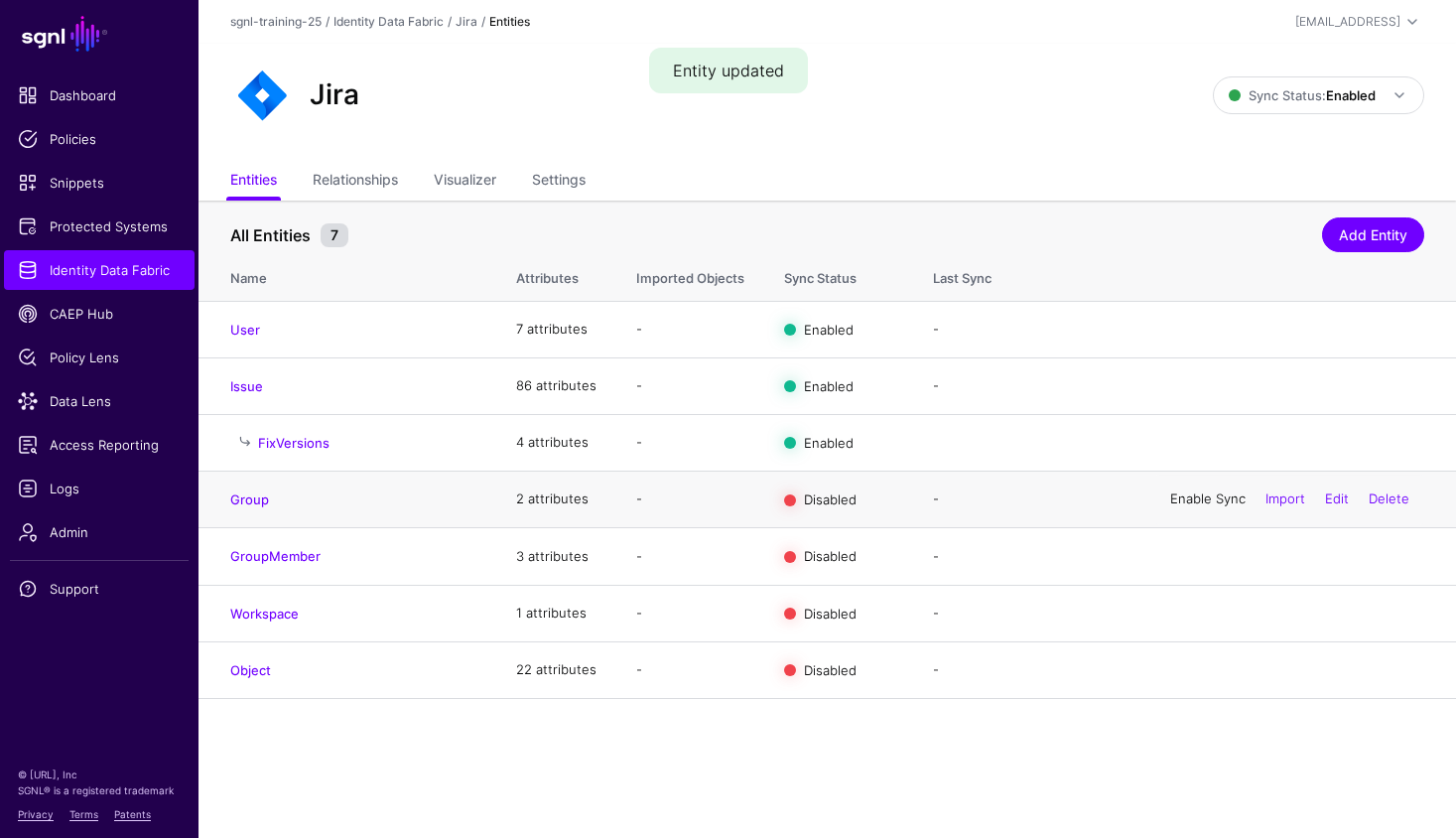 click on "Enable Sync" 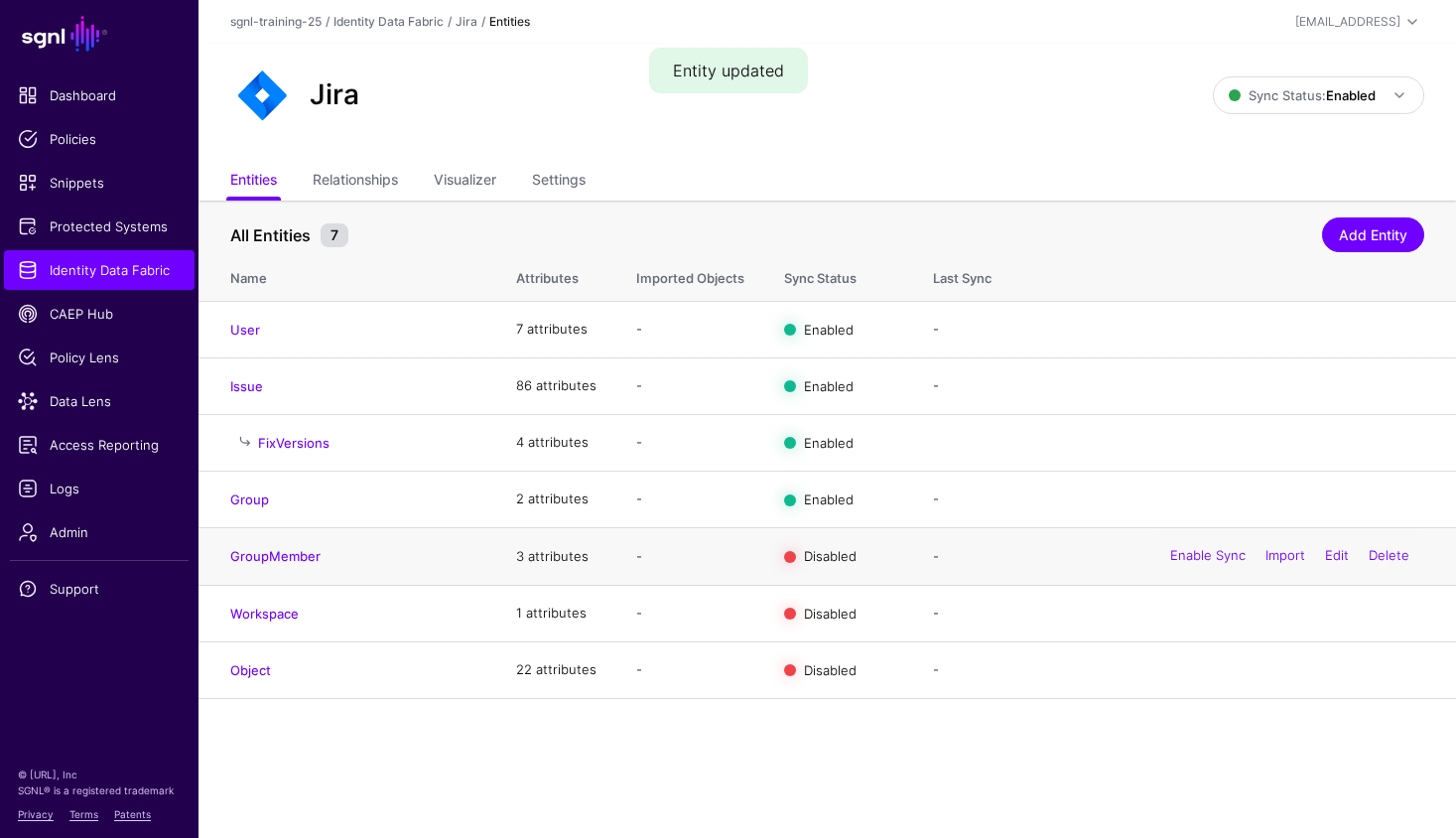 click on "Enable Sync" 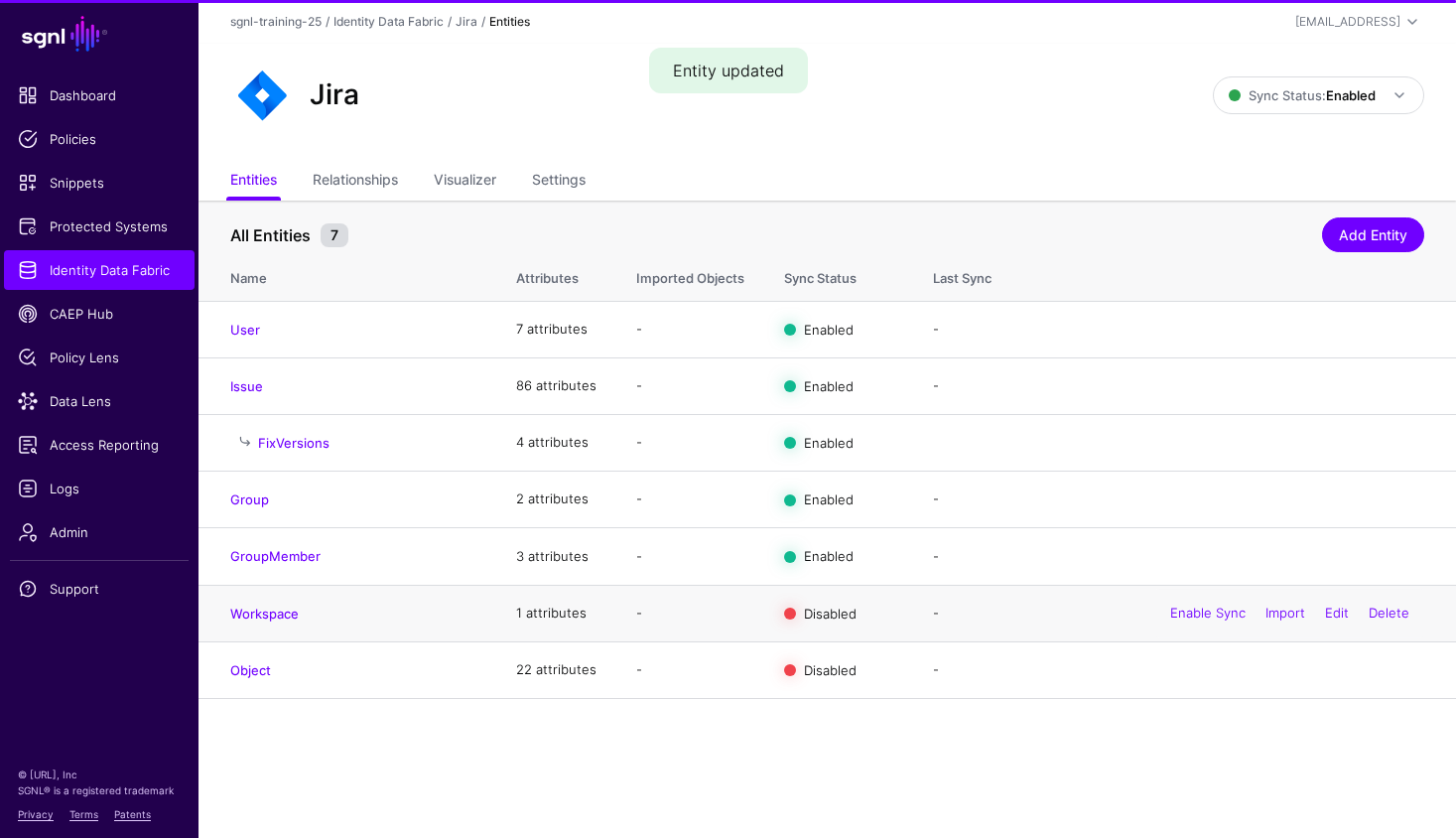 click on "Enable Sync  Import  Edit  Delete" 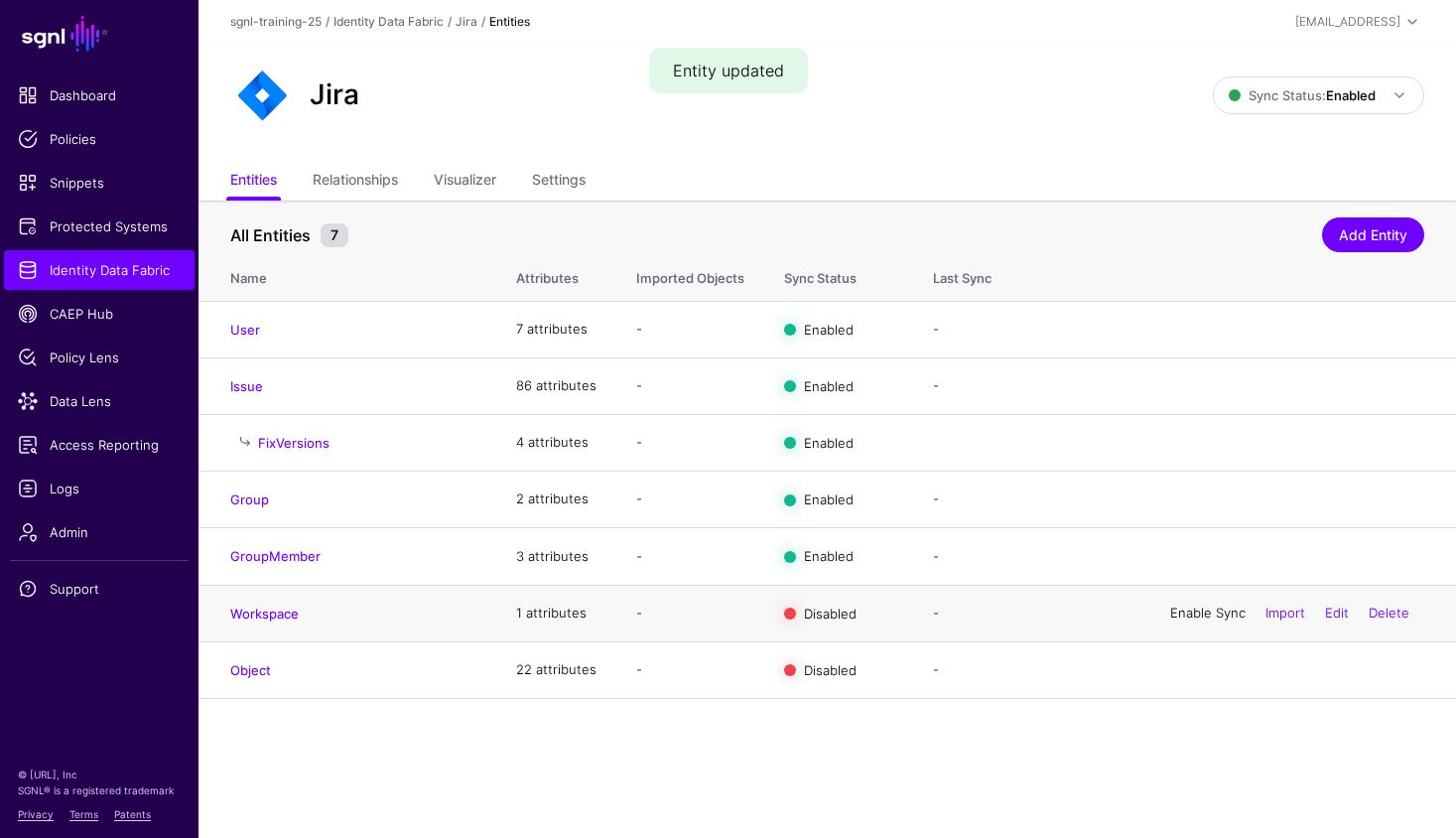 click on "Enable Sync" 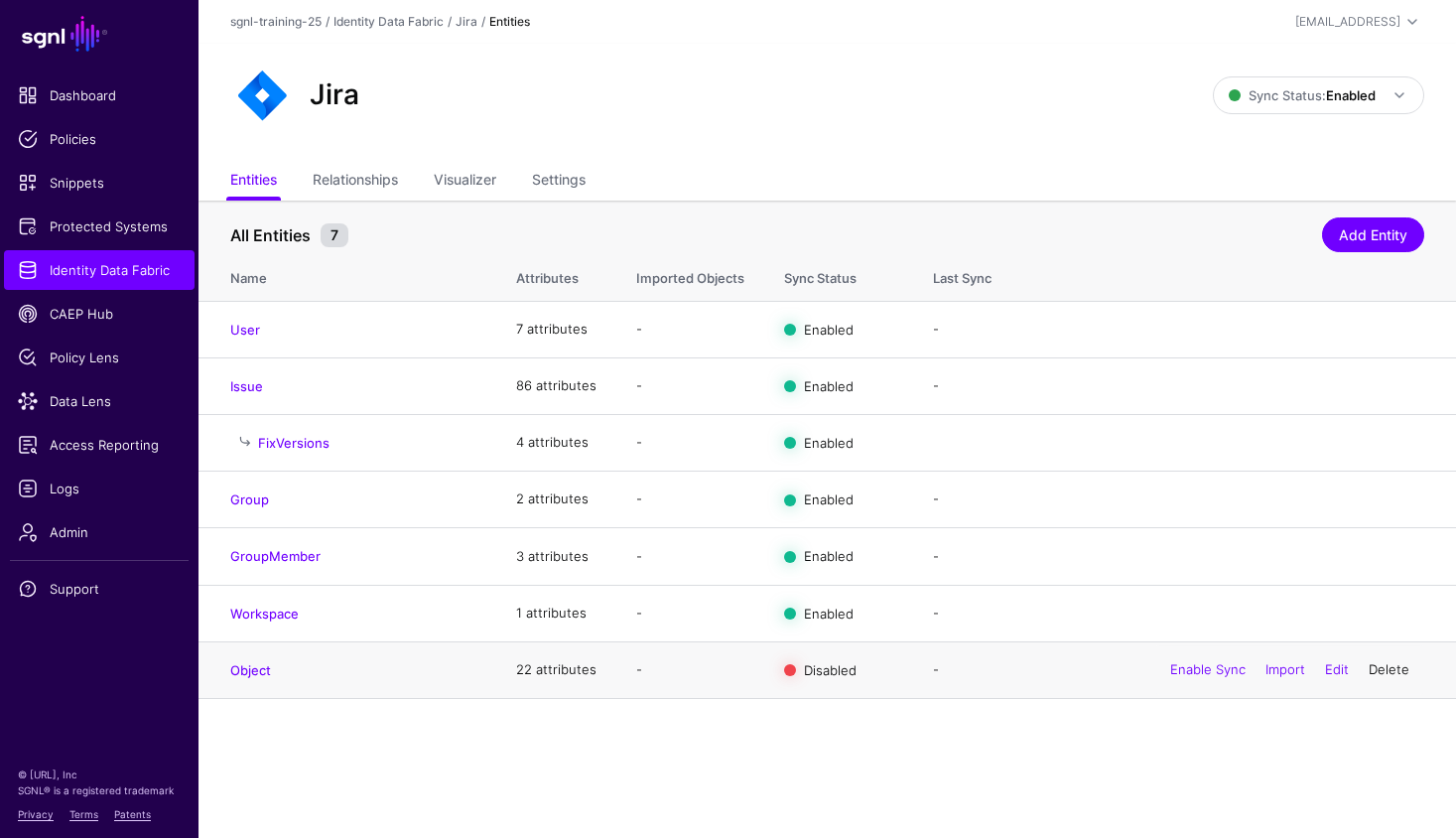 click on "Delete" 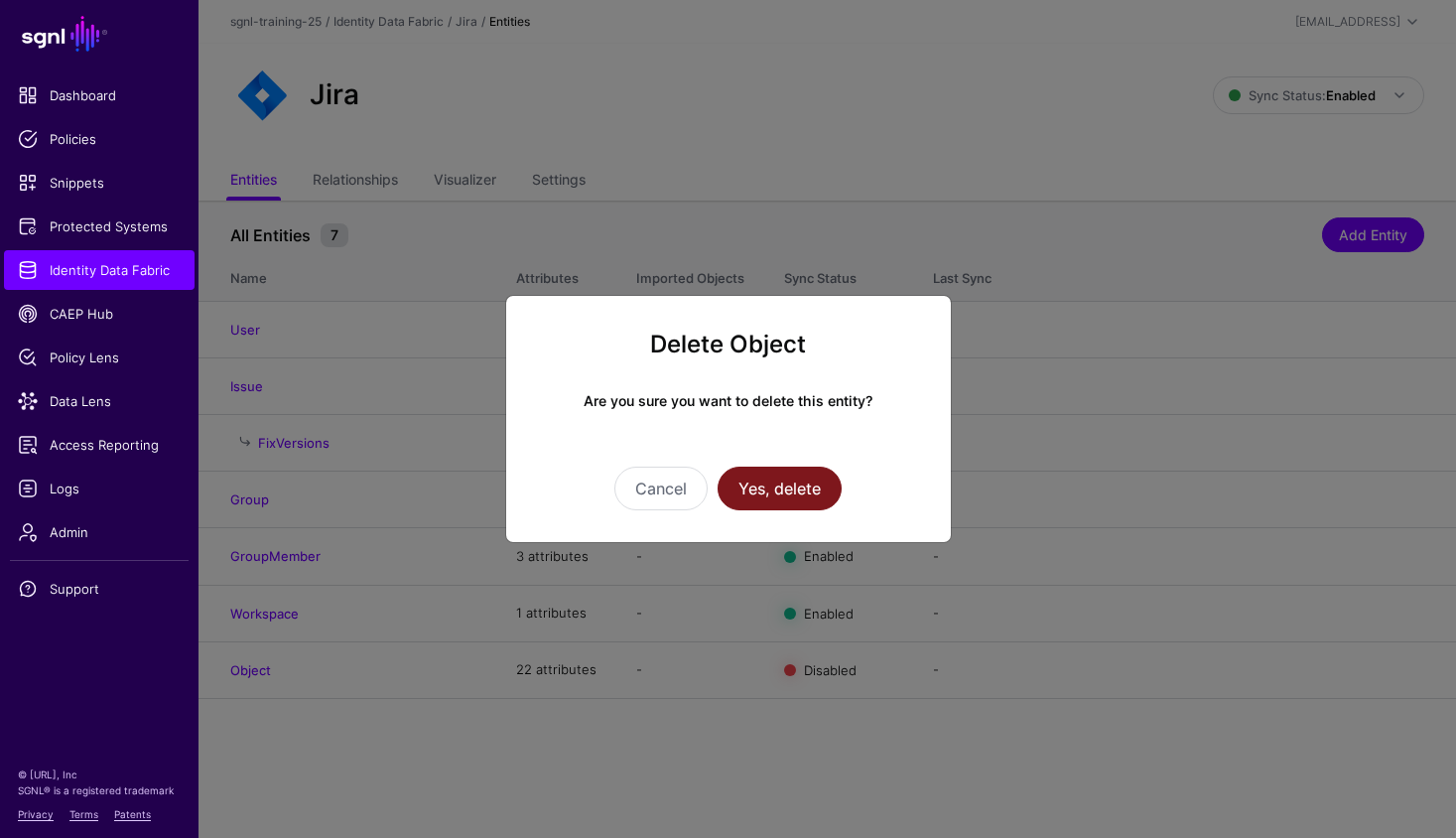 click on "Yes, delete" 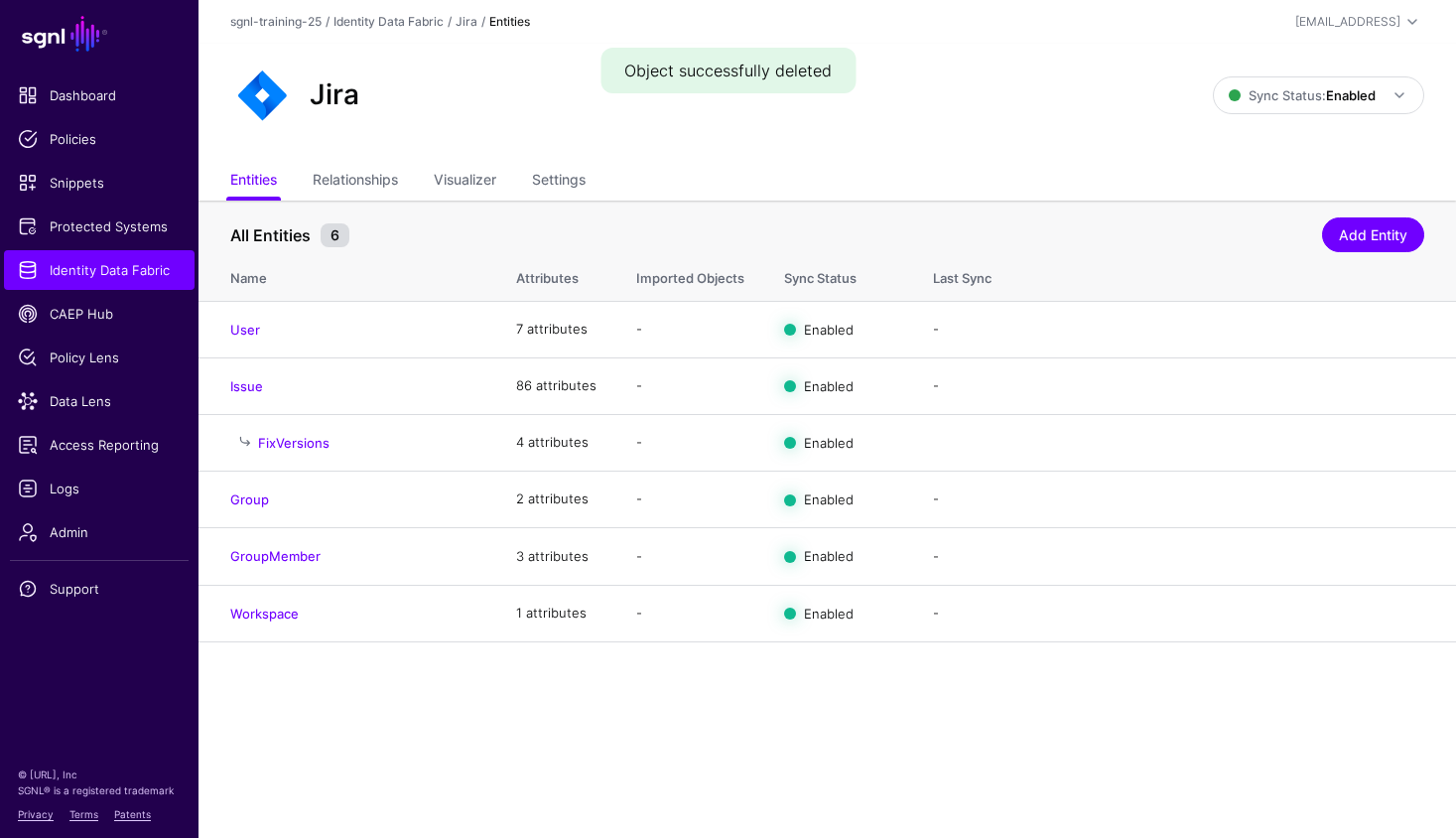 click on "SGNL Dashboard Policies Snippets Protected Systems Identity Data Fabric CAEP Hub Policy Lens Data Lens Access Reporting Logs Admin Support © SGNL.ai, Inc SGNL® is a registered trademark Privacy Terms Patents Object successfully deleted  sgnl-training-25  /  Identity Data Fabric  /  Jira  / Entities  sgnl-training@sgnl.ai  SGNL Training sgnl-training@sgnl.ai sgnl-training-25 Log out Jira Sync Status:  Enabled  Enabled   Syncing active for all configured entities that are enabled   Disabled   Syncing inactive for all configured entities   Entities  Relationships Visualizer Settings All Entities 6  Add Entity  Name Attributes  Imported Objects   Sync Status  Last Sync User 7 attributes - Enabled  -   Disable Sync  Import  Edit  Delete Issue 86 attributes - Enabled  -   Disable Sync  Import  Edit  Delete FixVersions 4 attributes - Enabled  Edit  Delete Group 2 attributes - Enabled  -   Disable Sync  Import  Edit  Delete GroupMember 3 attributes - Enabled  -   Disable Sync  Import  Edit  Delete Workspace -  -" 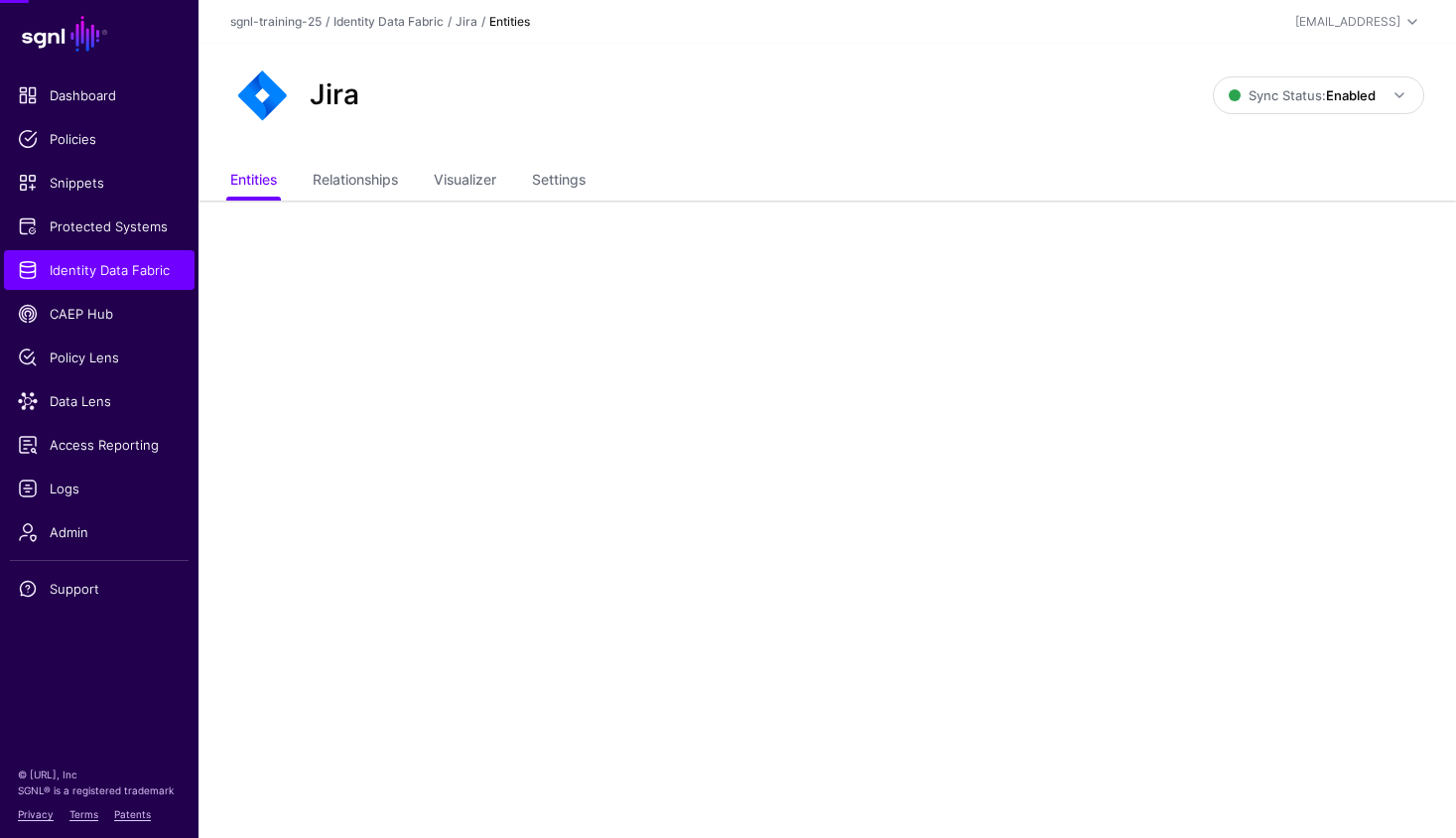 scroll, scrollTop: 0, scrollLeft: 0, axis: both 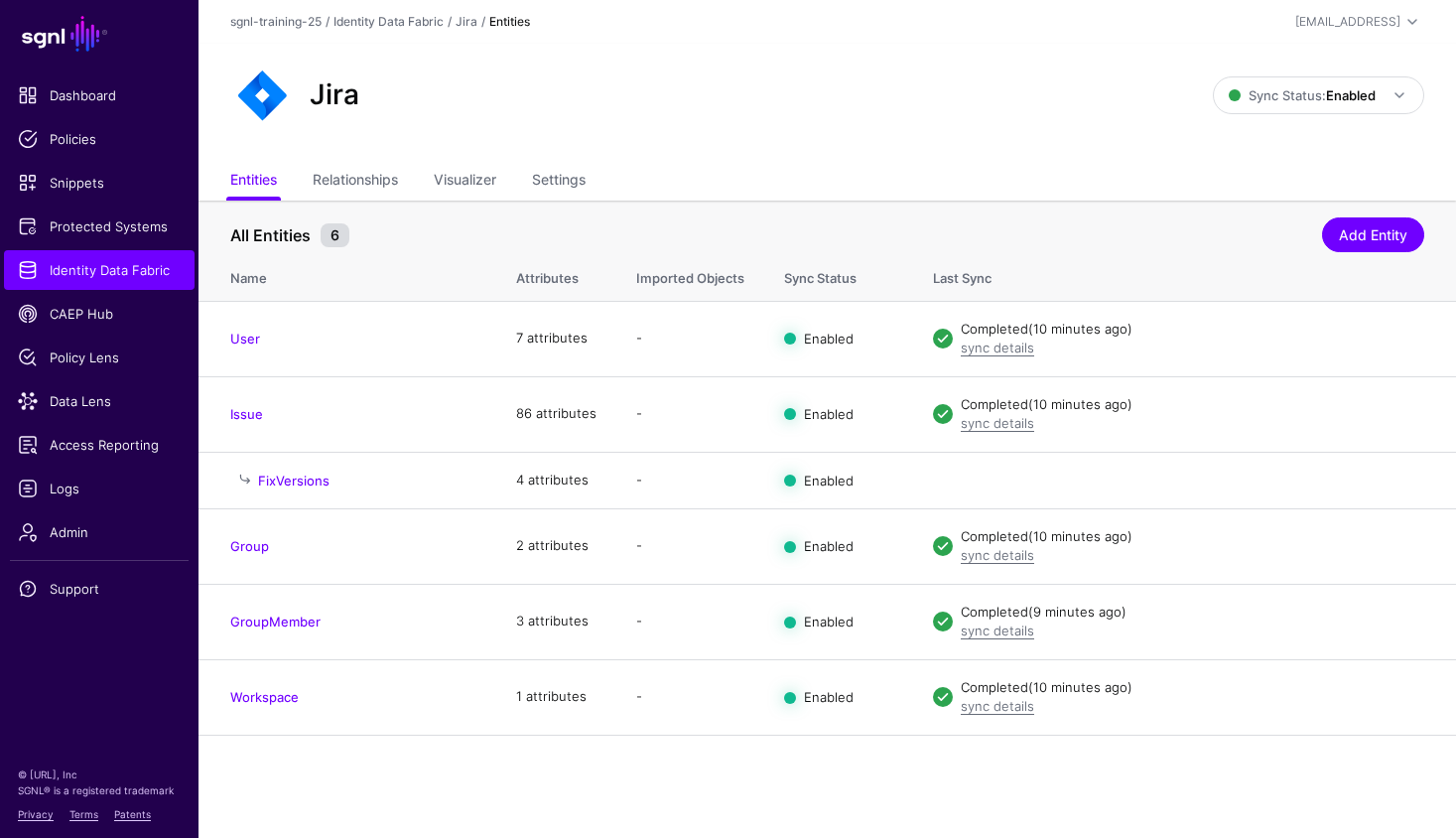 click on "Entities  Relationships Visualizer Settings" 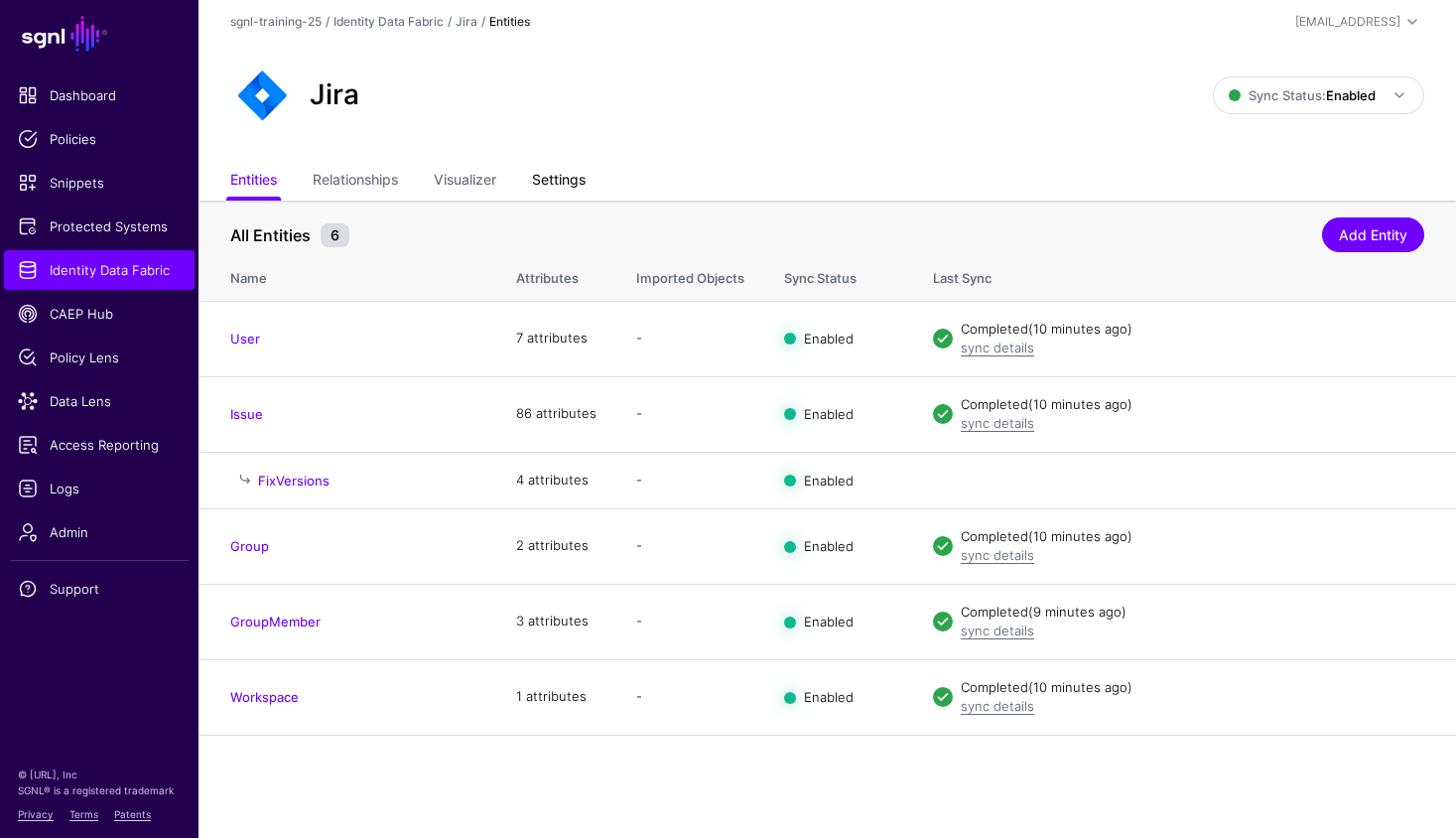 click on "Settings" 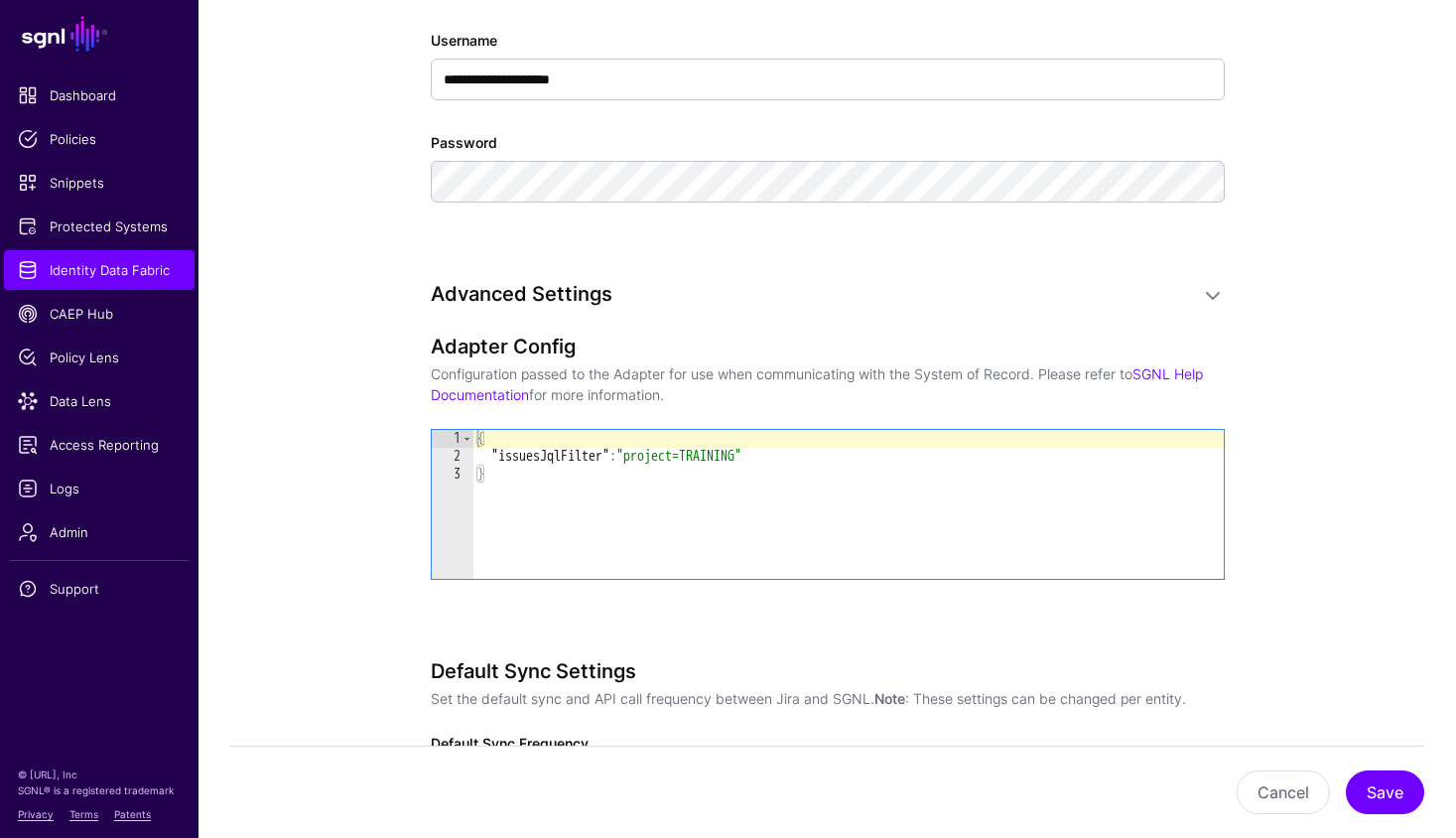 scroll, scrollTop: 2048, scrollLeft: 0, axis: vertical 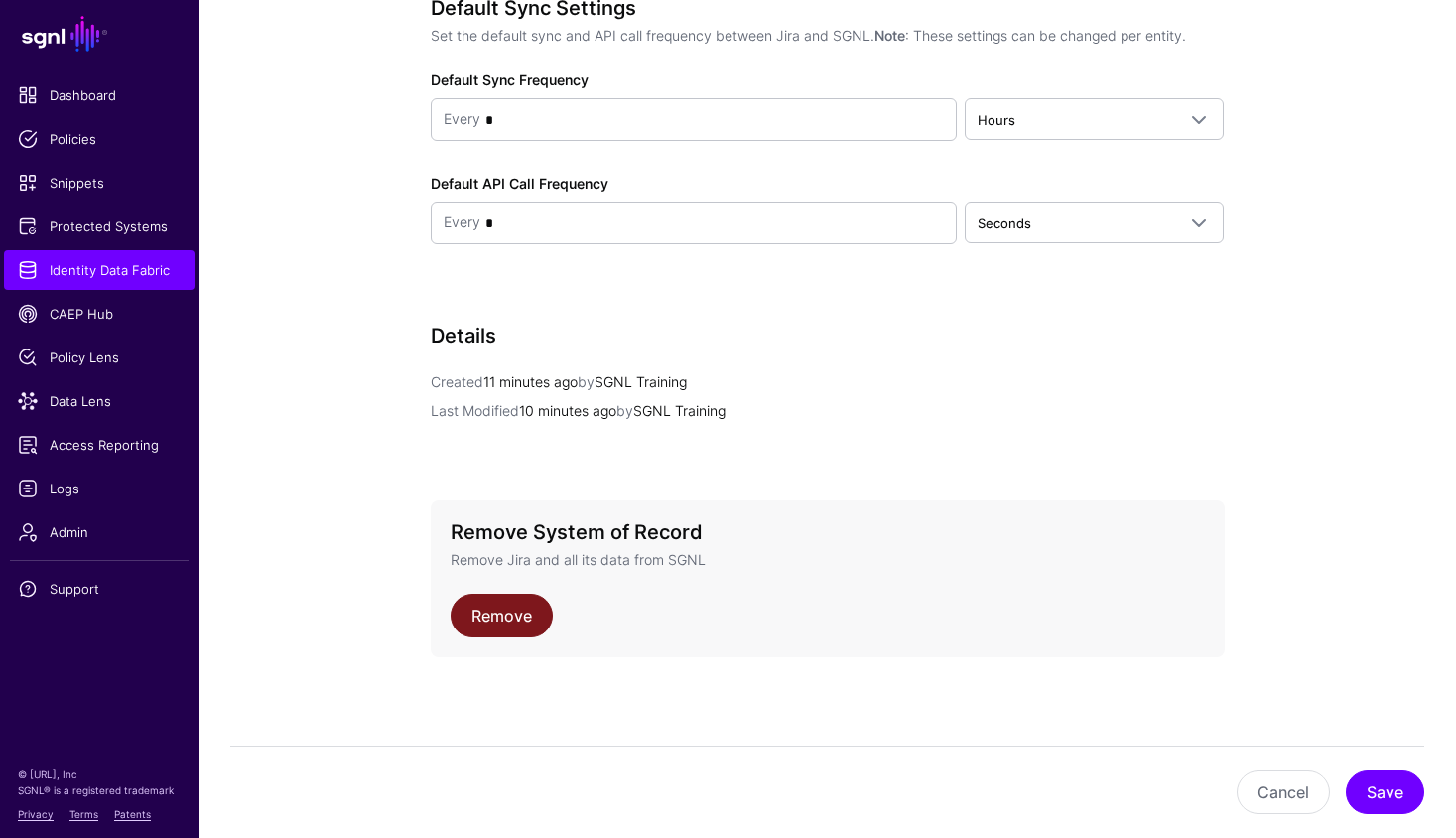 click on "Remove" 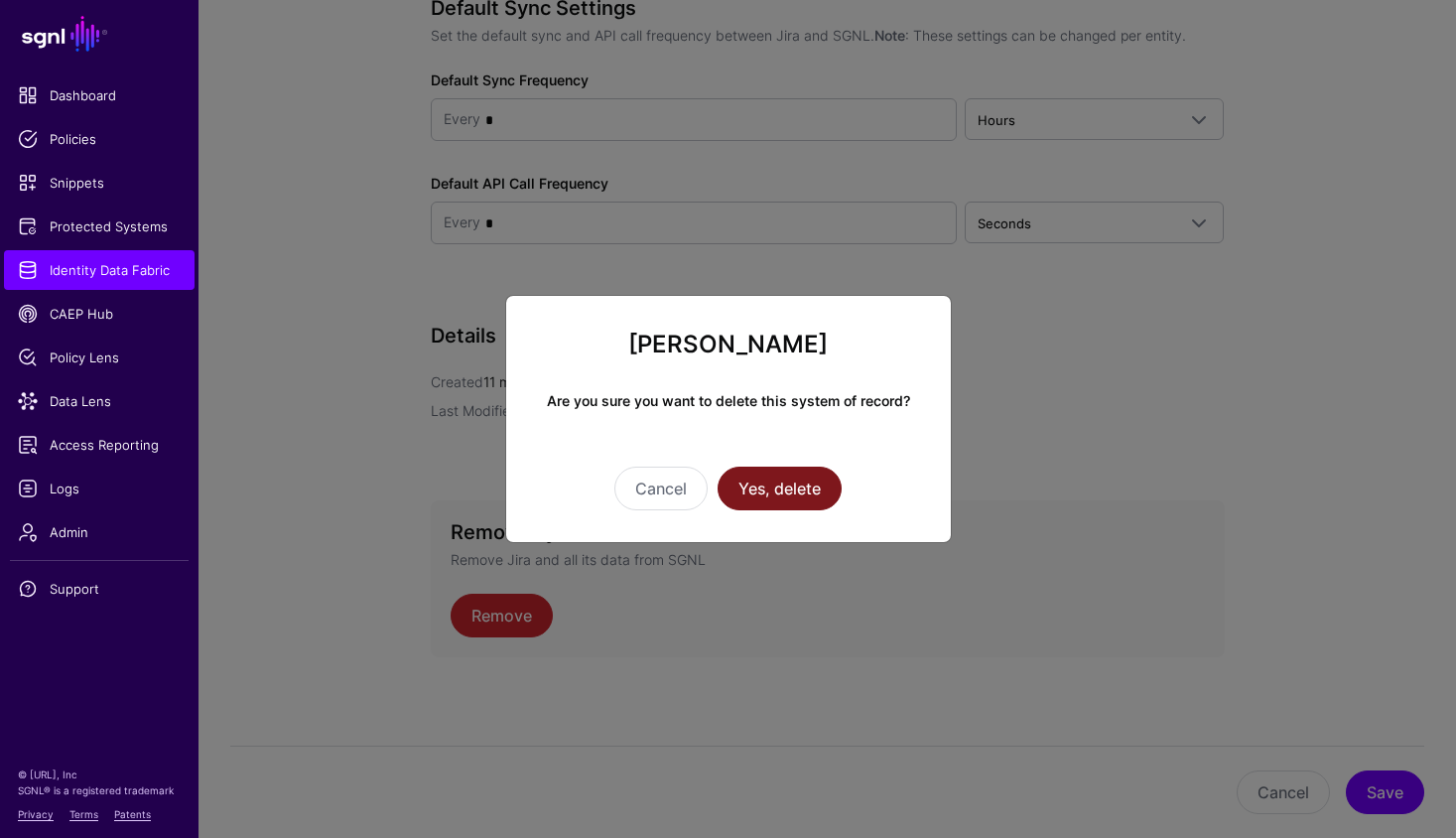 click on "Yes, delete" 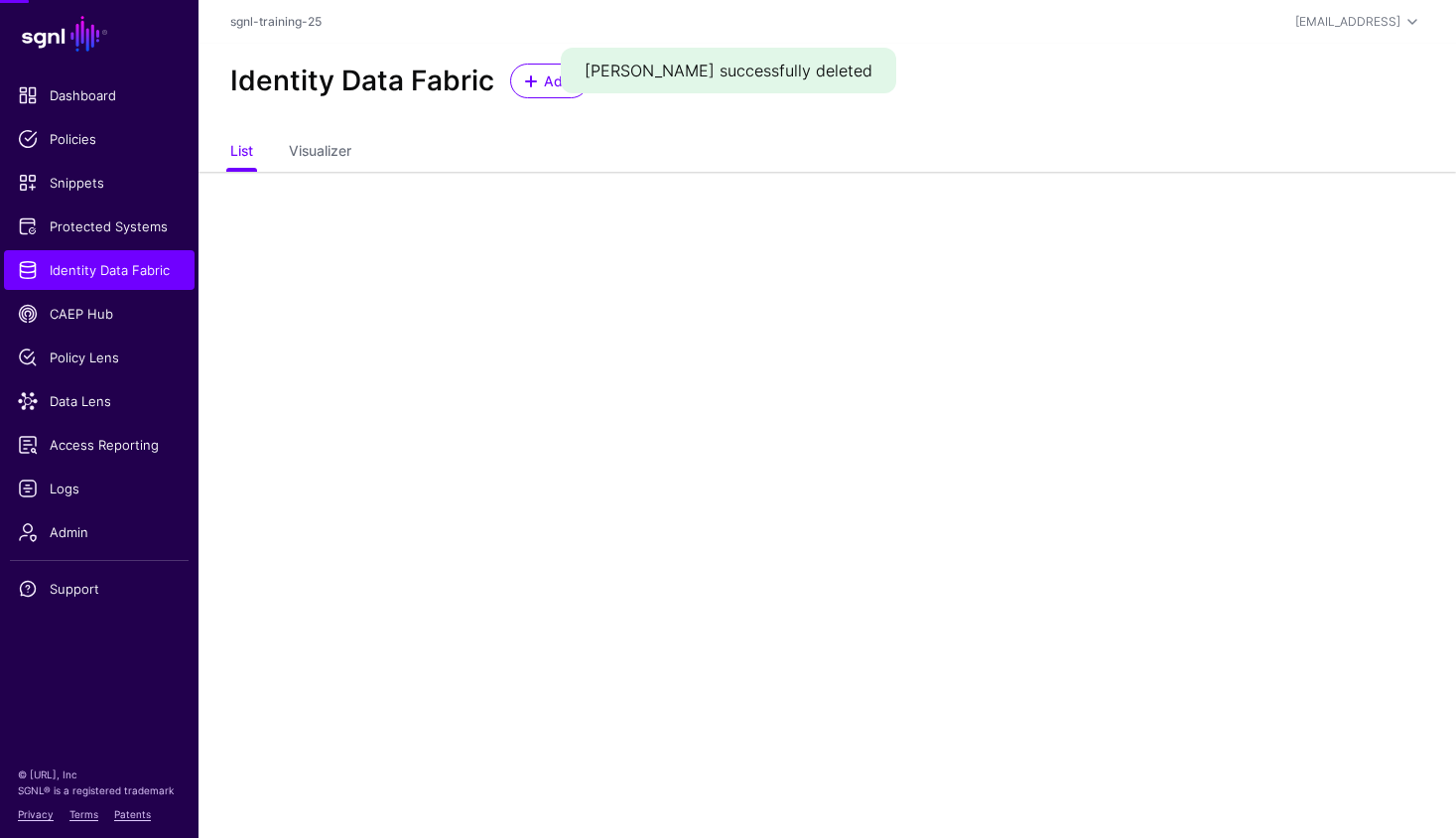 scroll, scrollTop: 0, scrollLeft: 0, axis: both 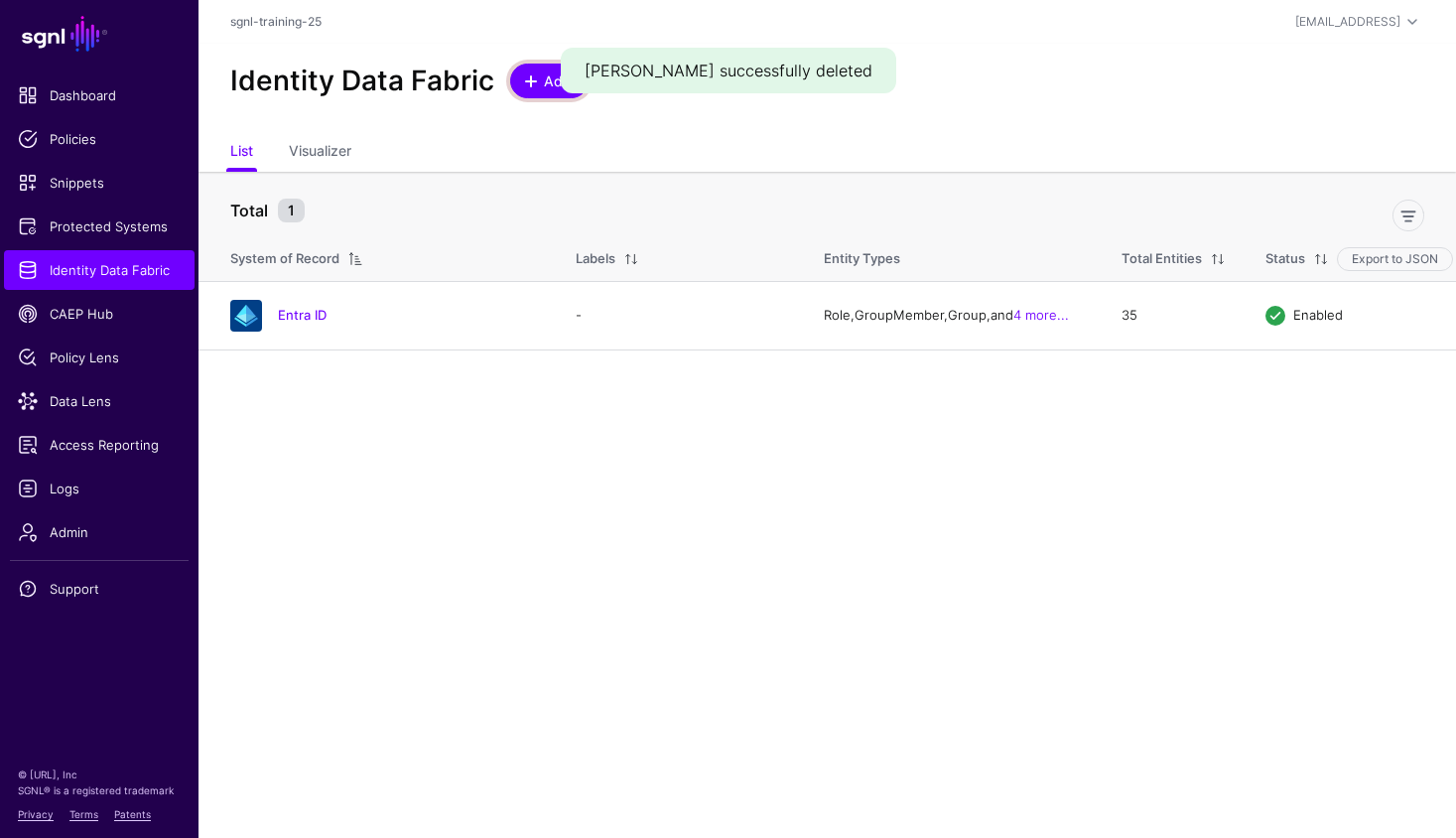 click on "Add" 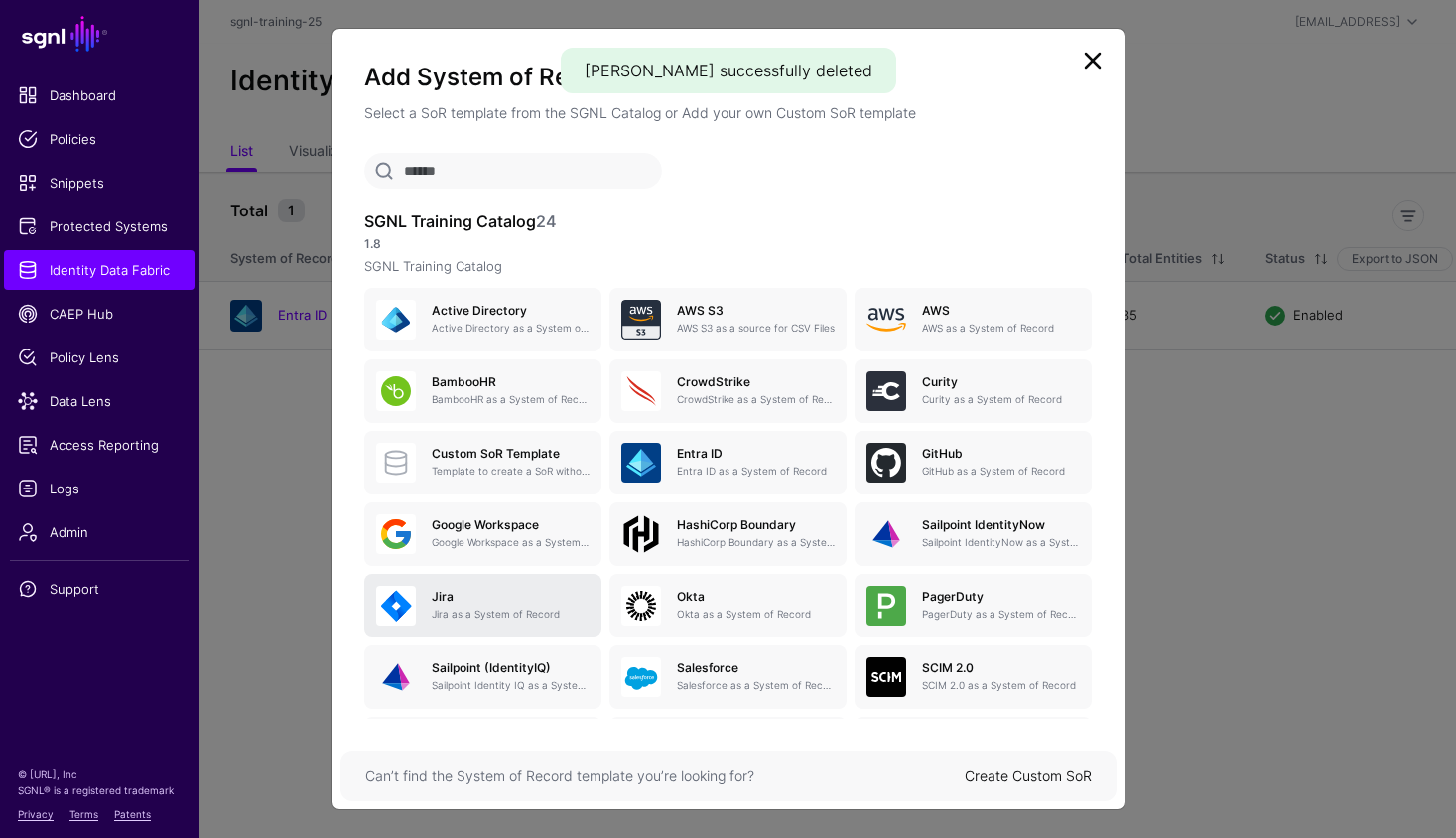 click on "Jira Jira as a System of Record" 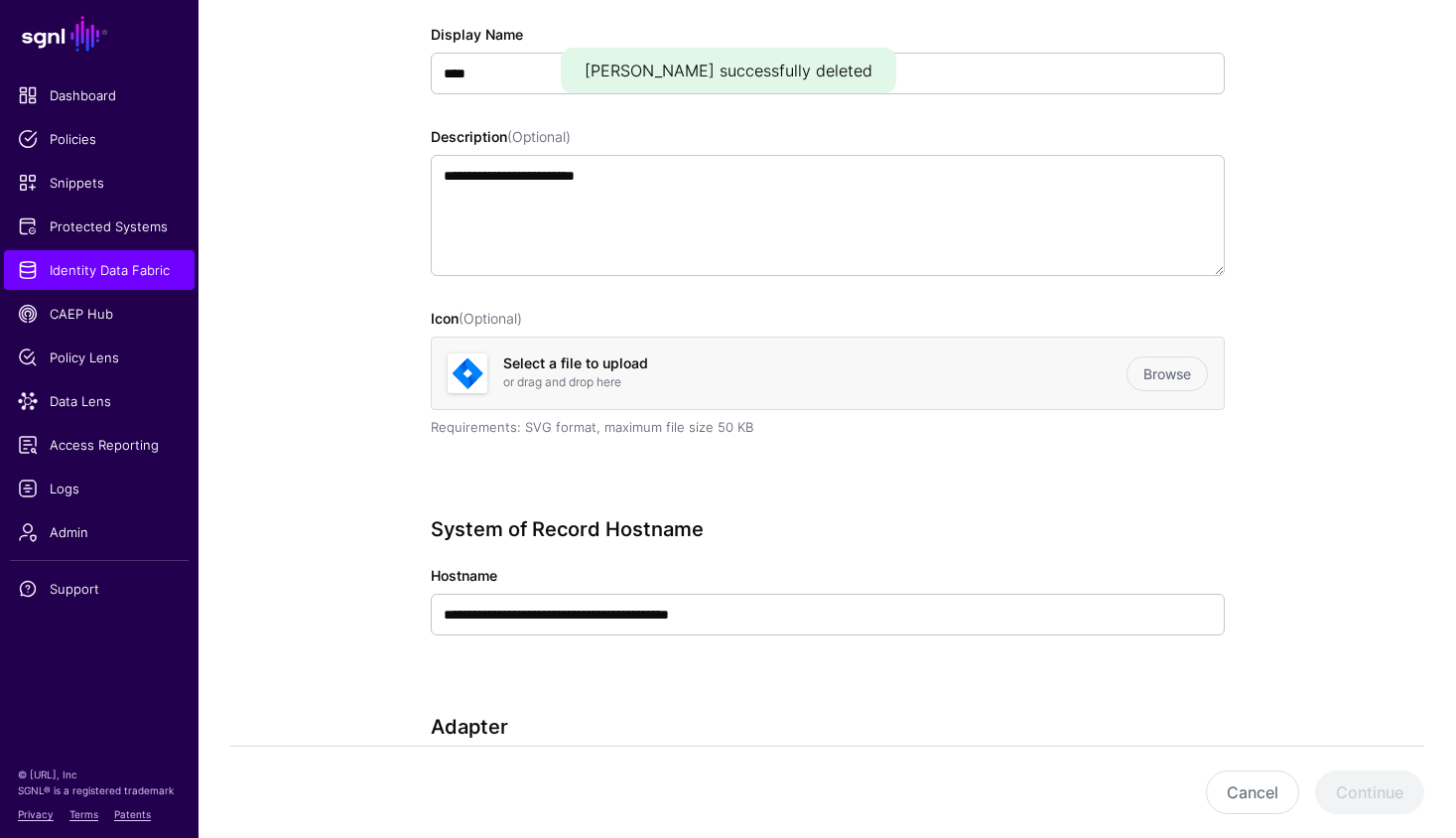 scroll, scrollTop: 414, scrollLeft: 0, axis: vertical 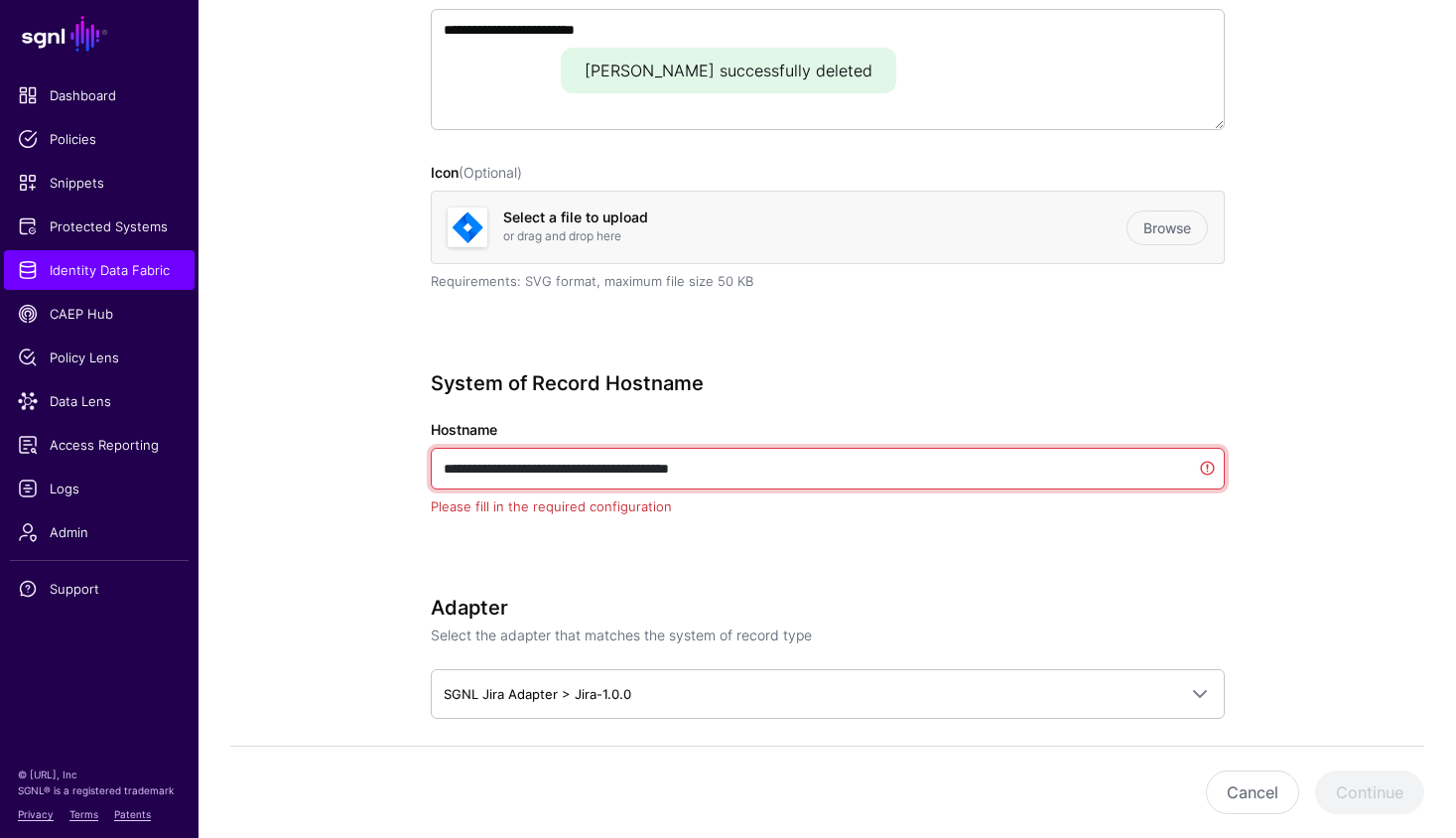 click on "**********" at bounding box center [828, 469] 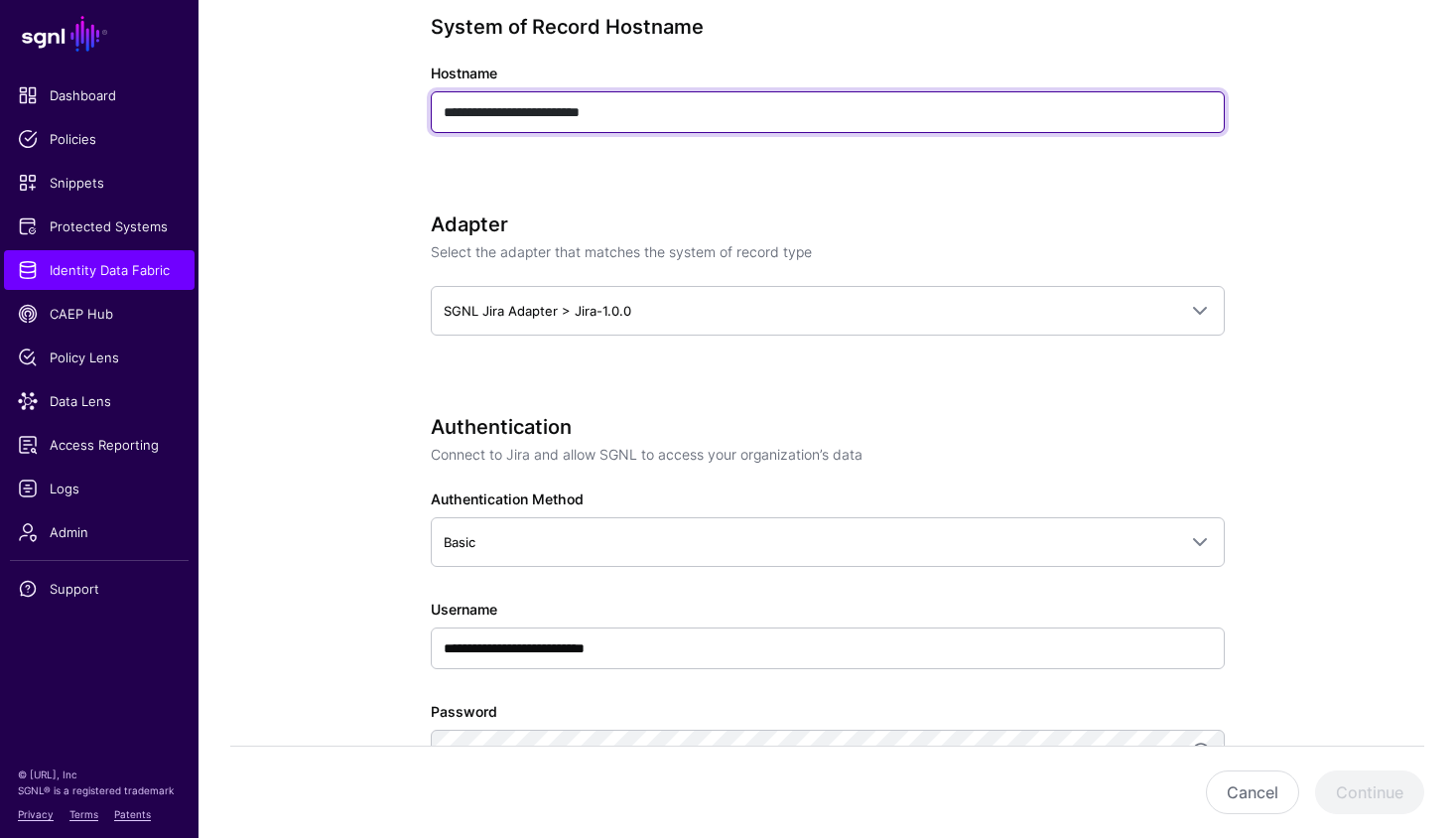 scroll, scrollTop: 961, scrollLeft: 0, axis: vertical 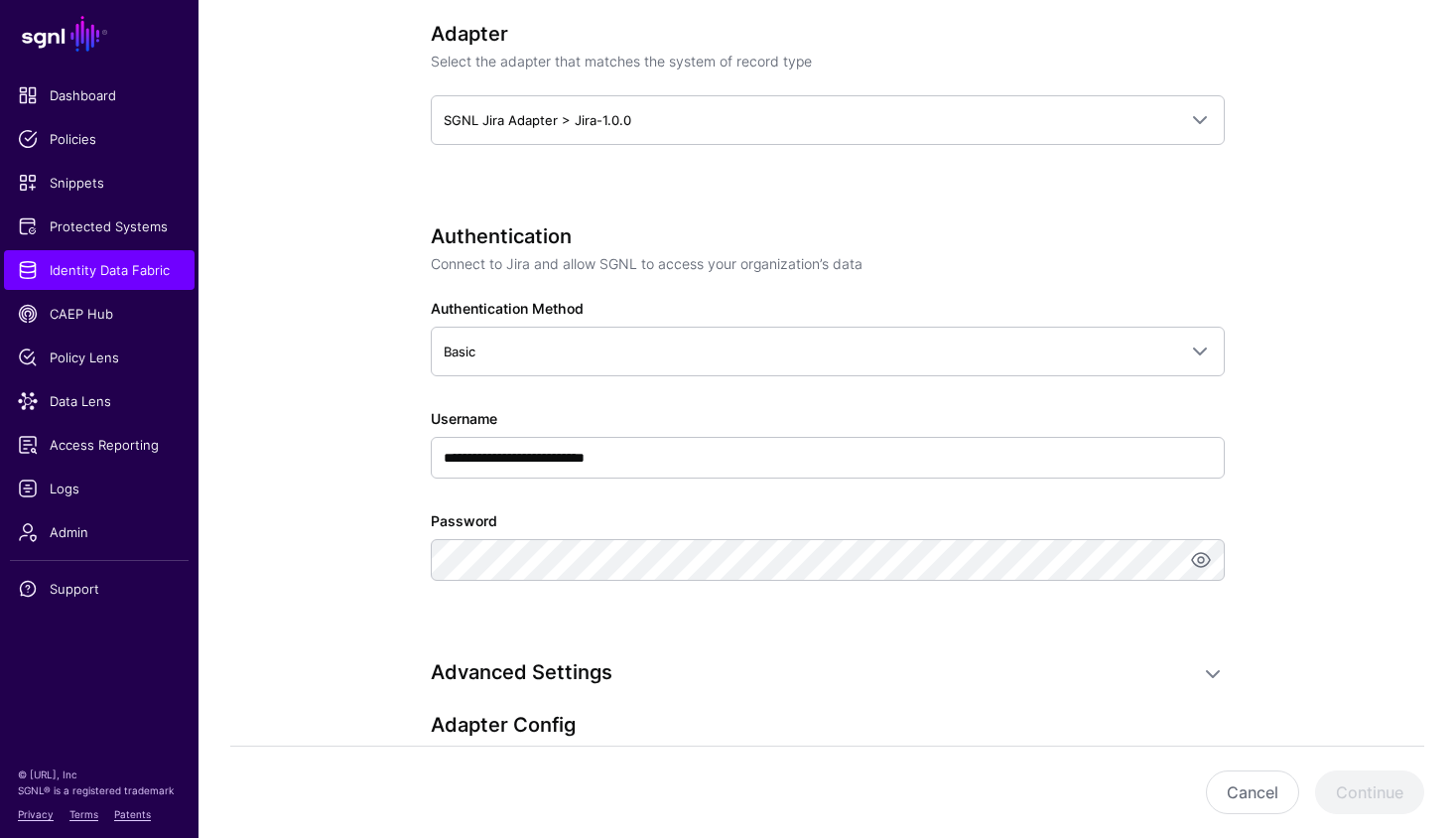 type on "**********" 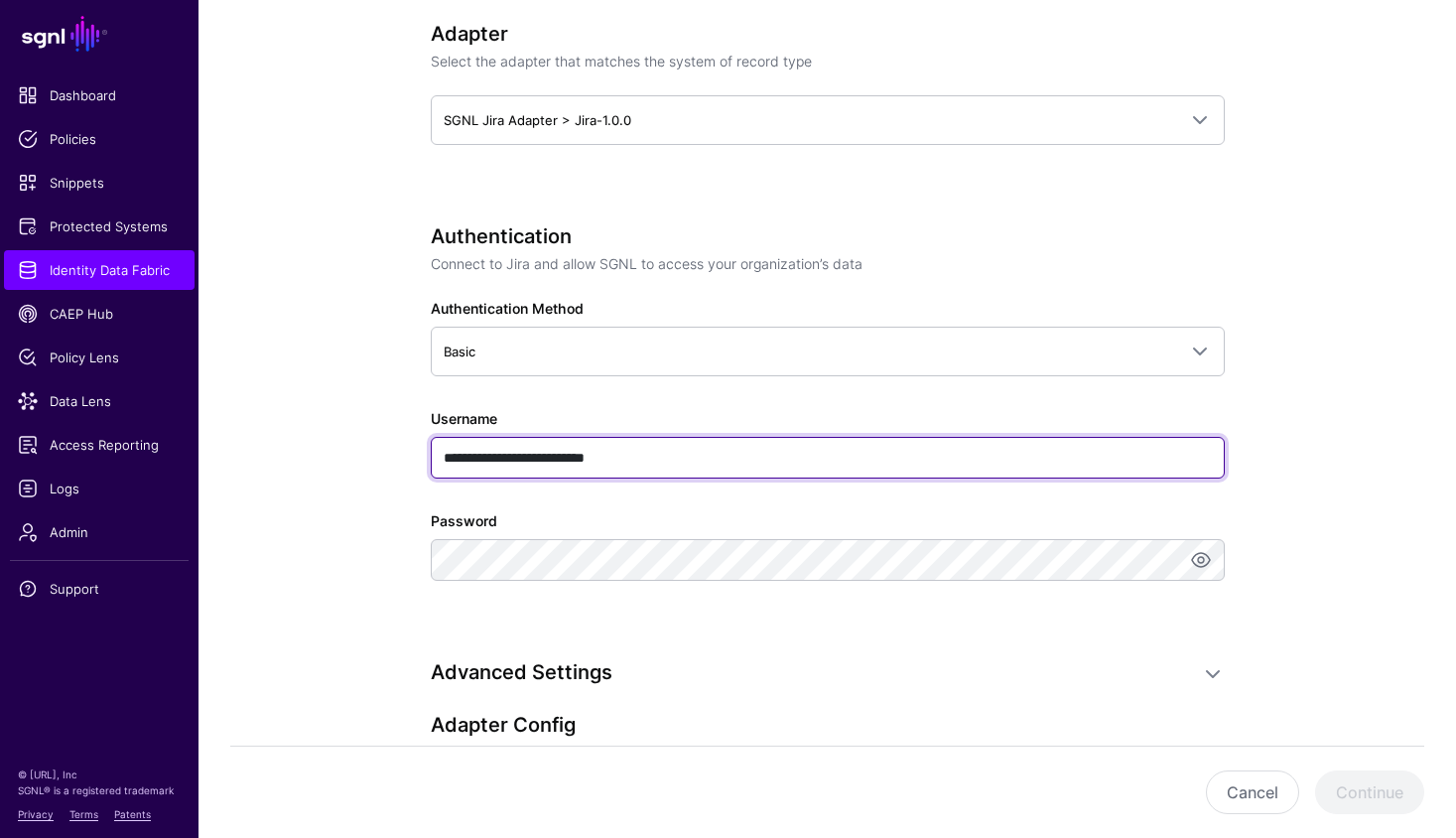 click on "**********" at bounding box center (828, 458) 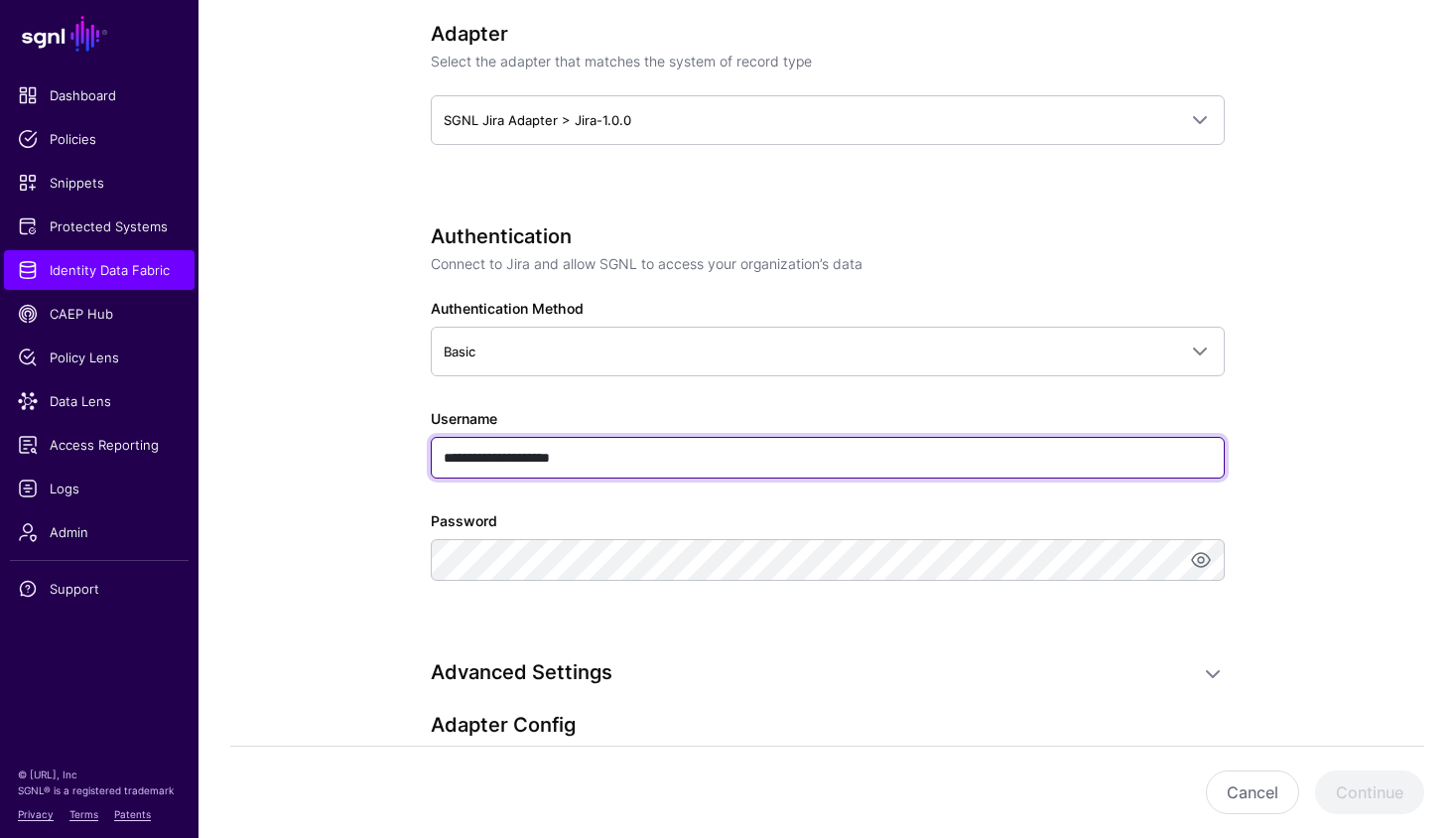 type on "**********" 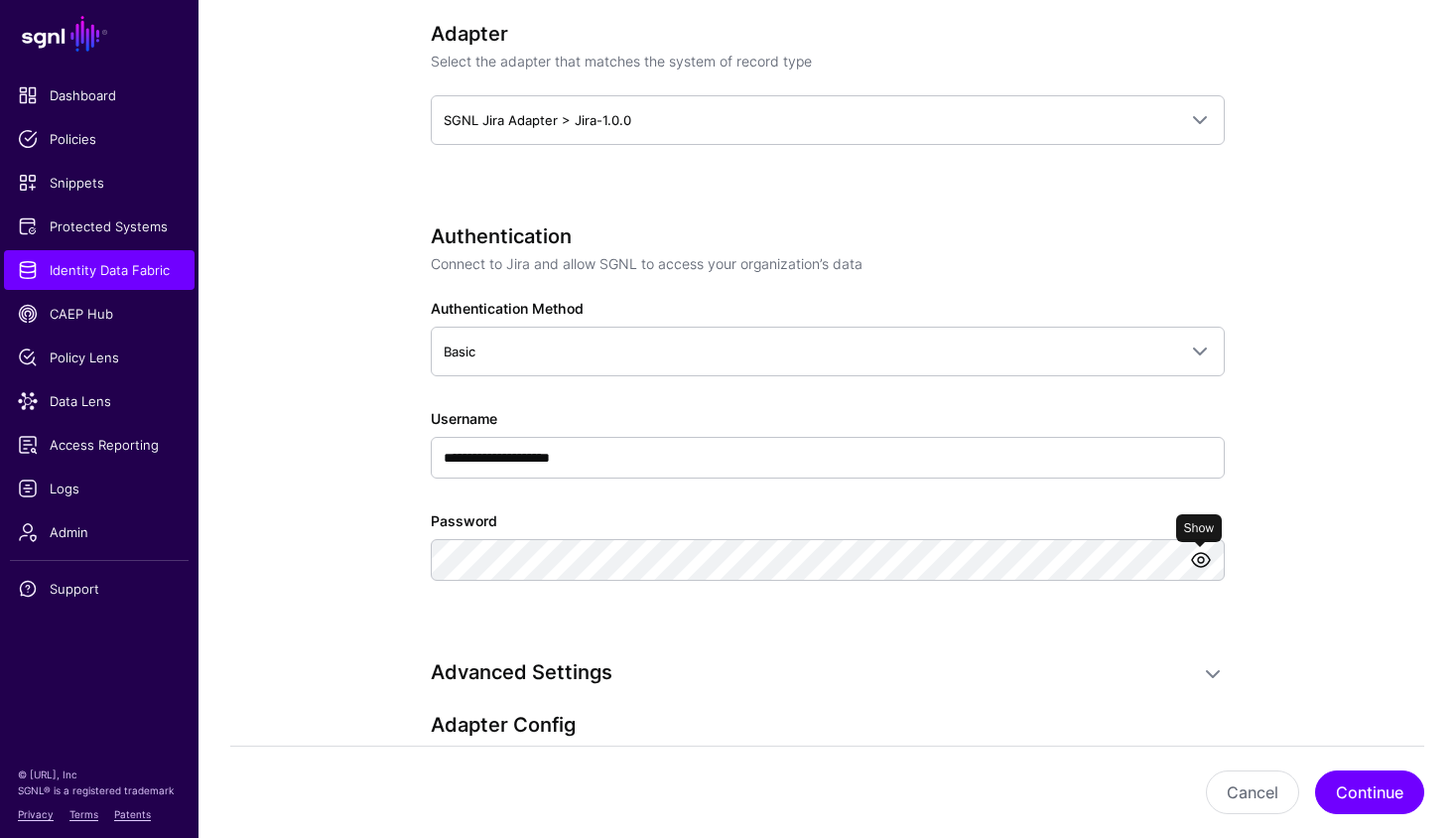 click 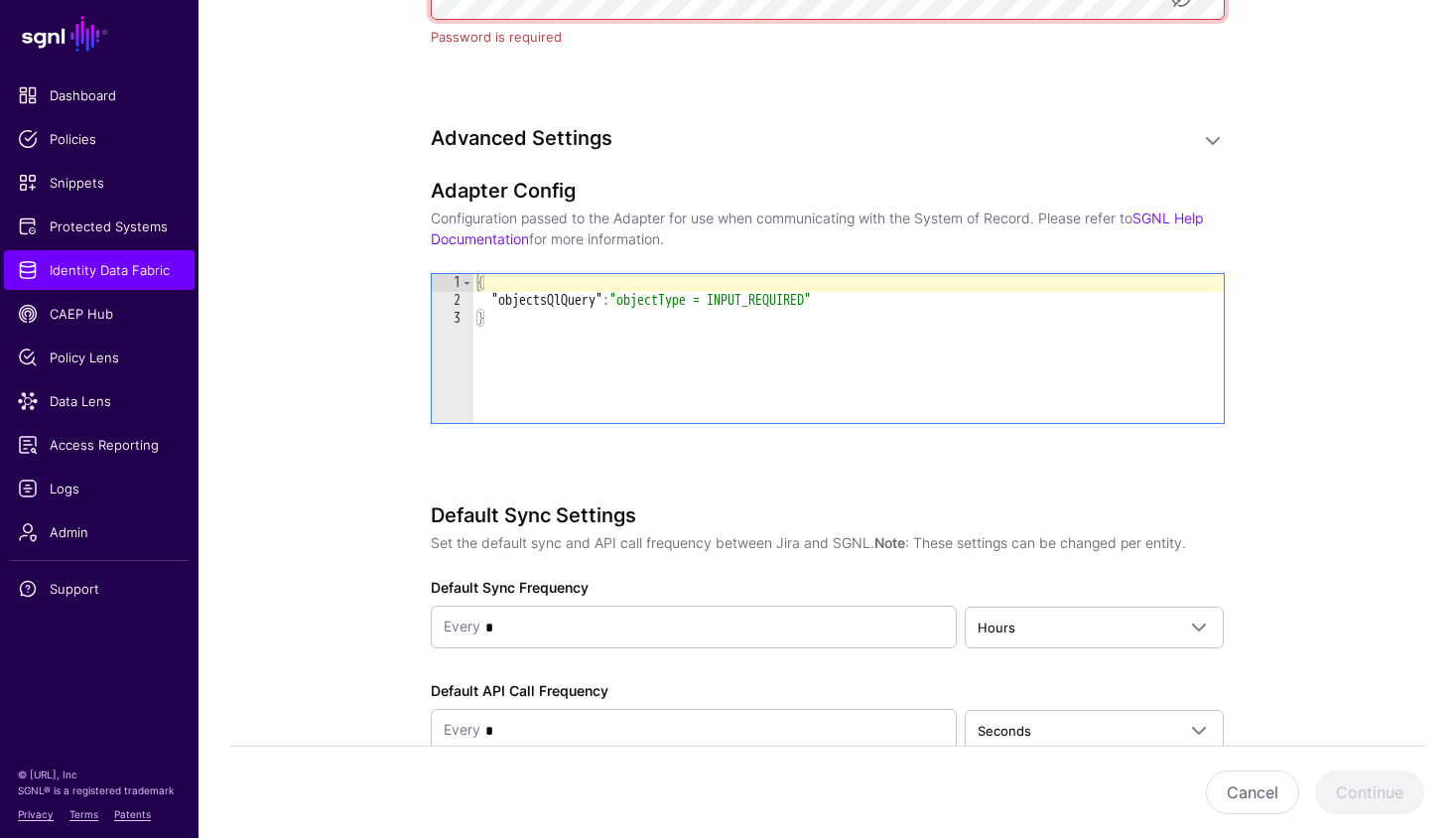 scroll, scrollTop: 1640, scrollLeft: 0, axis: vertical 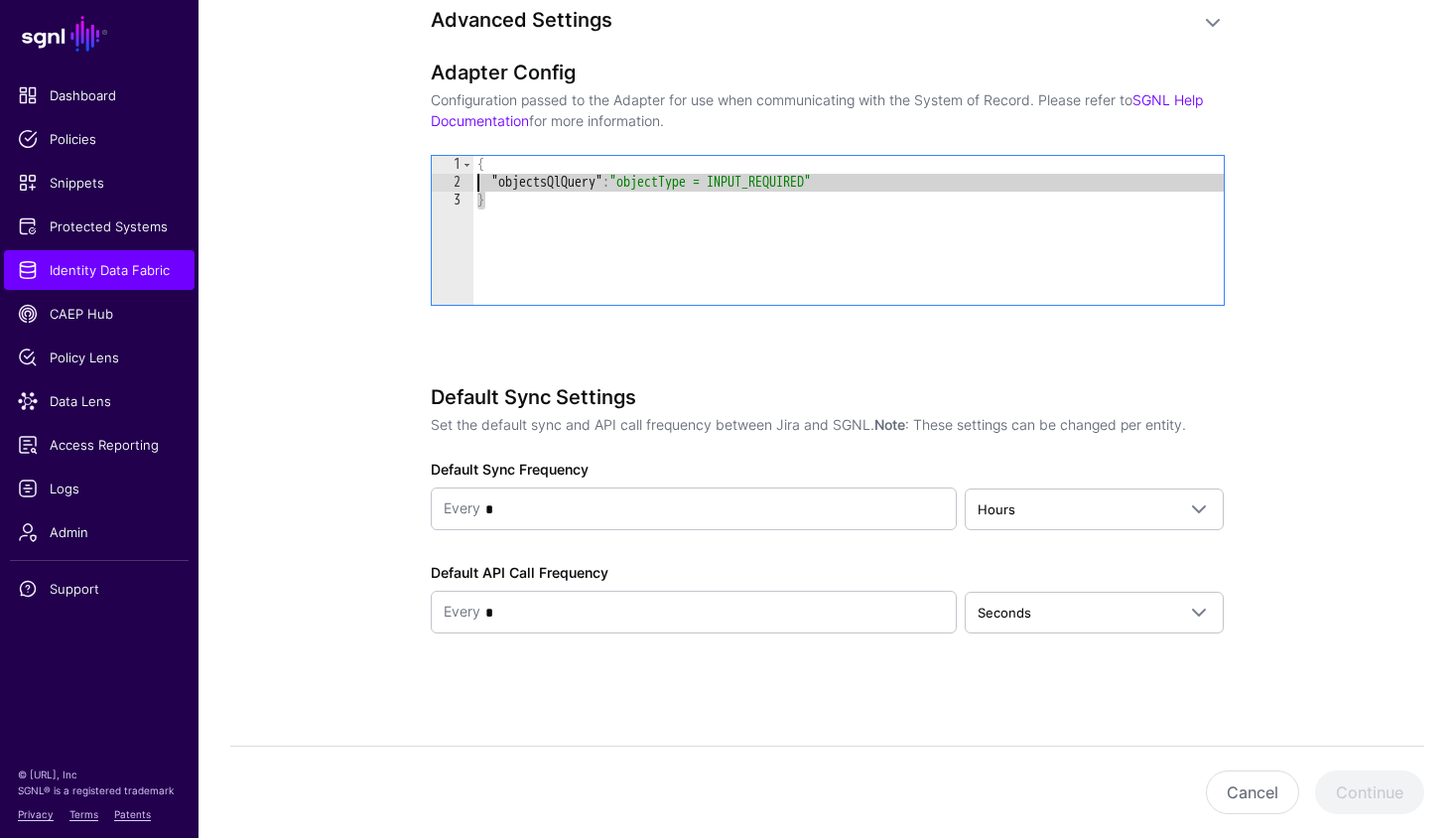 drag, startPoint x: 911, startPoint y: 207, endPoint x: 360, endPoint y: 180, distance: 551.6611 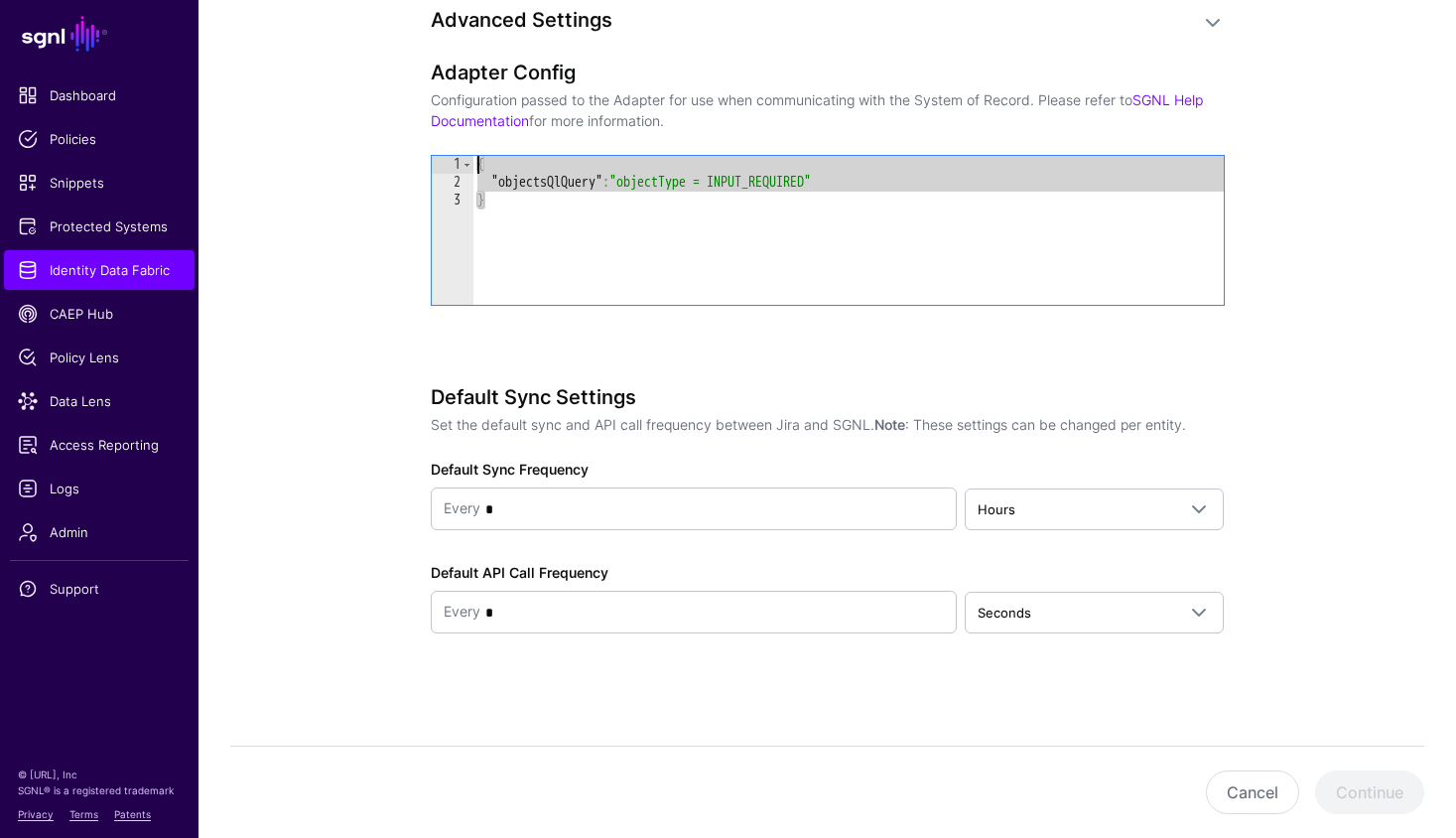 drag, startPoint x: 549, startPoint y: 271, endPoint x: 436, endPoint y: 92, distance: 211.68373 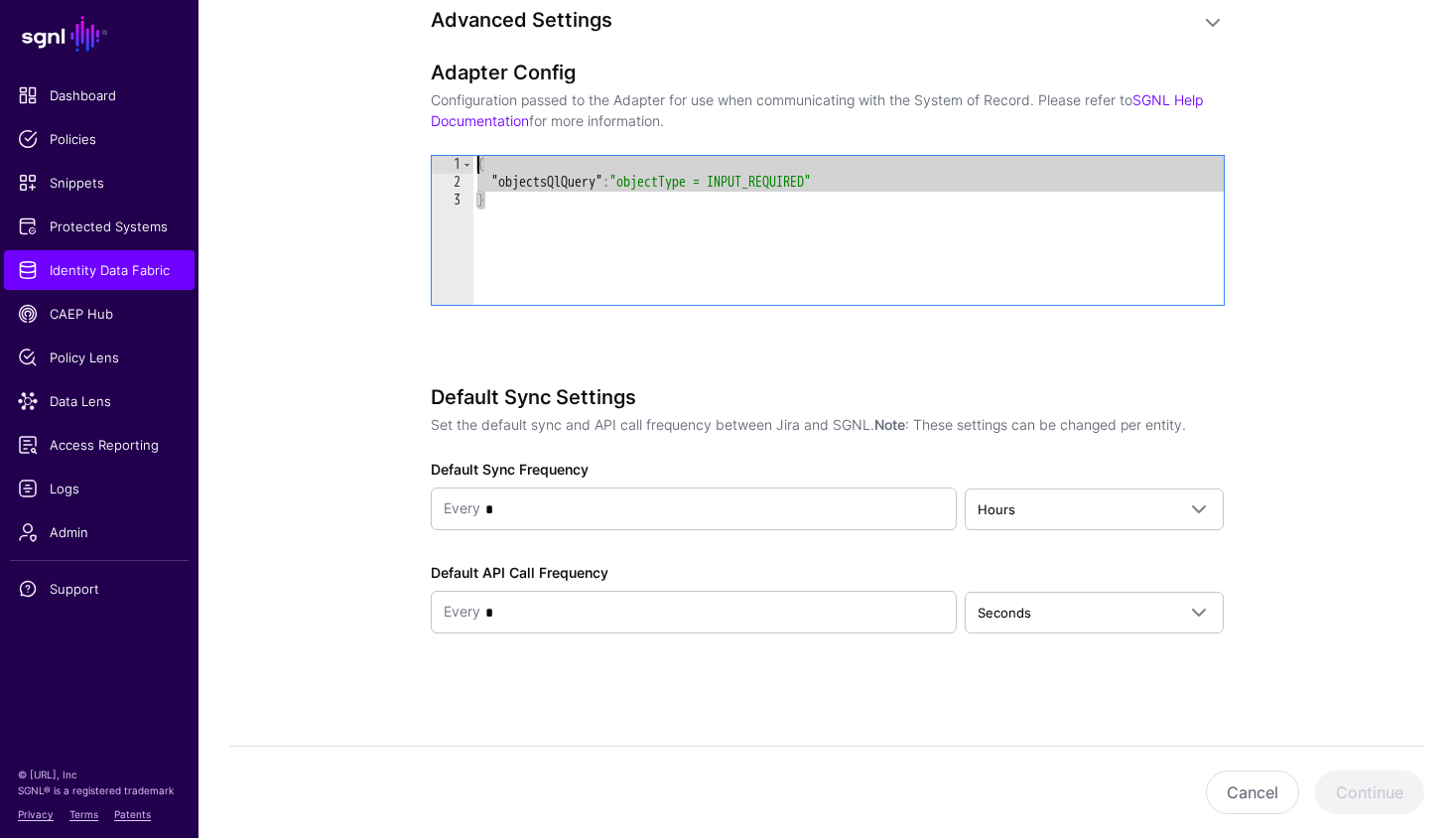 paste 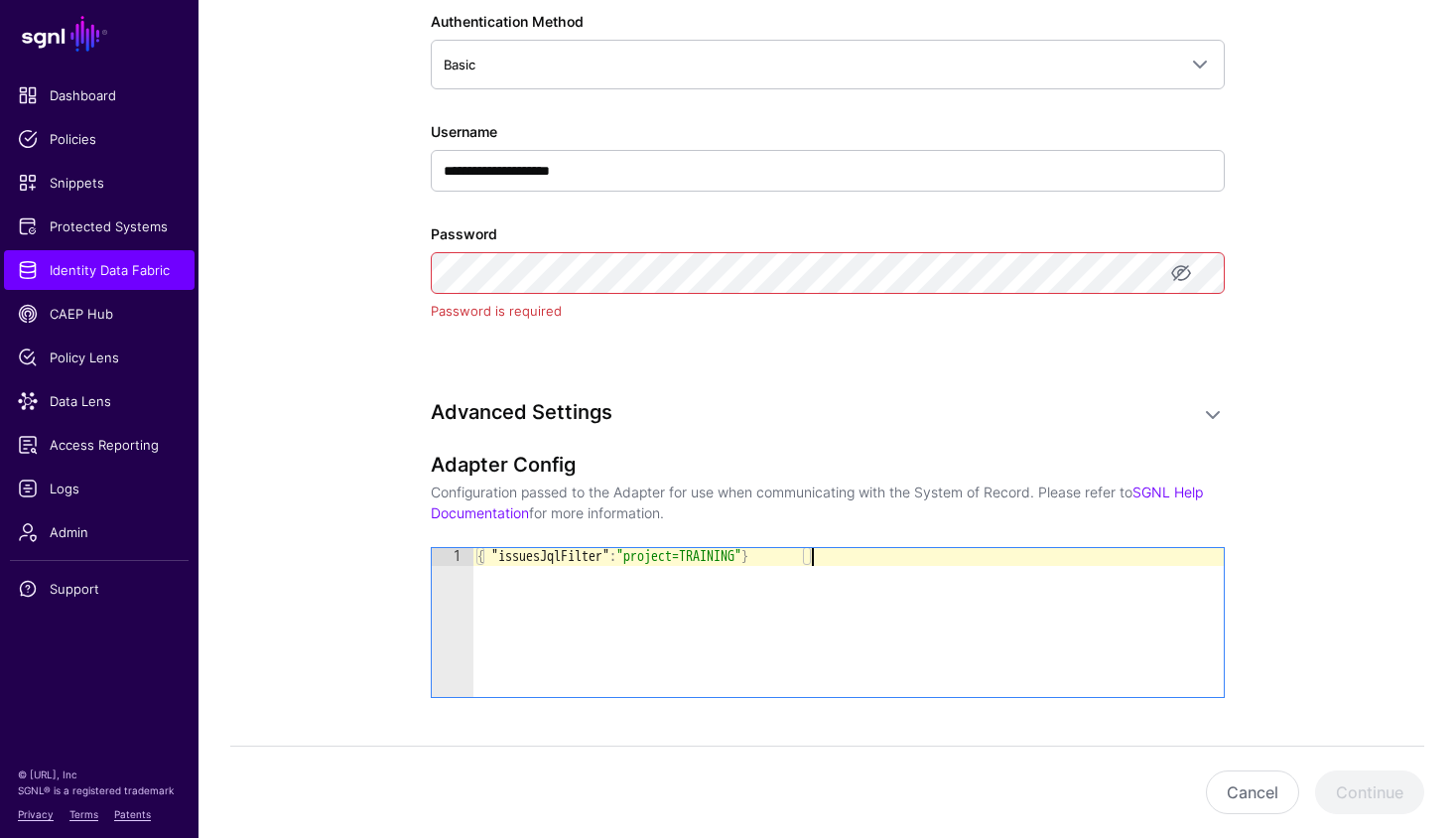 scroll, scrollTop: 849, scrollLeft: 0, axis: vertical 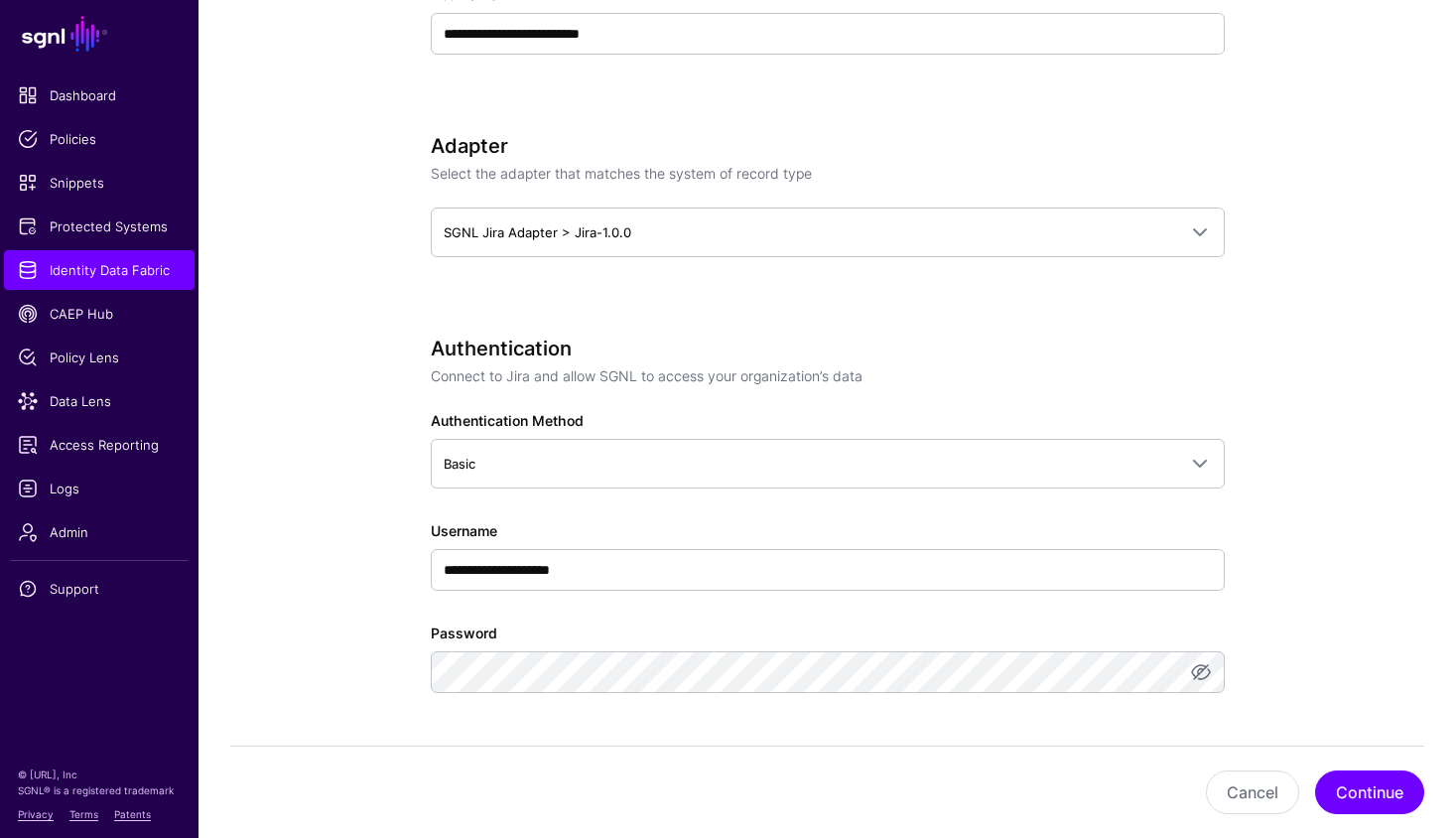 click on "**********" 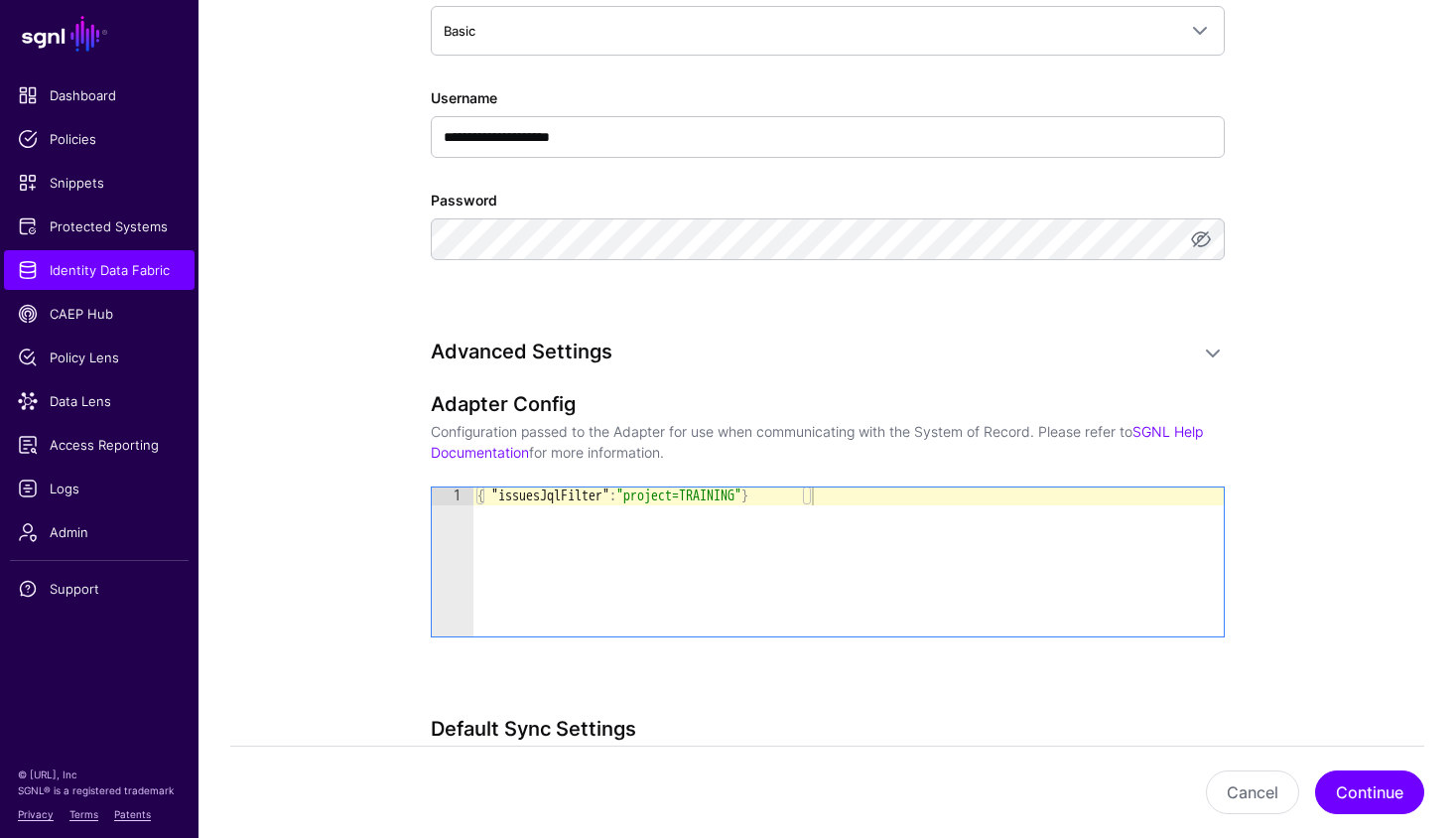 scroll, scrollTop: 1613, scrollLeft: 0, axis: vertical 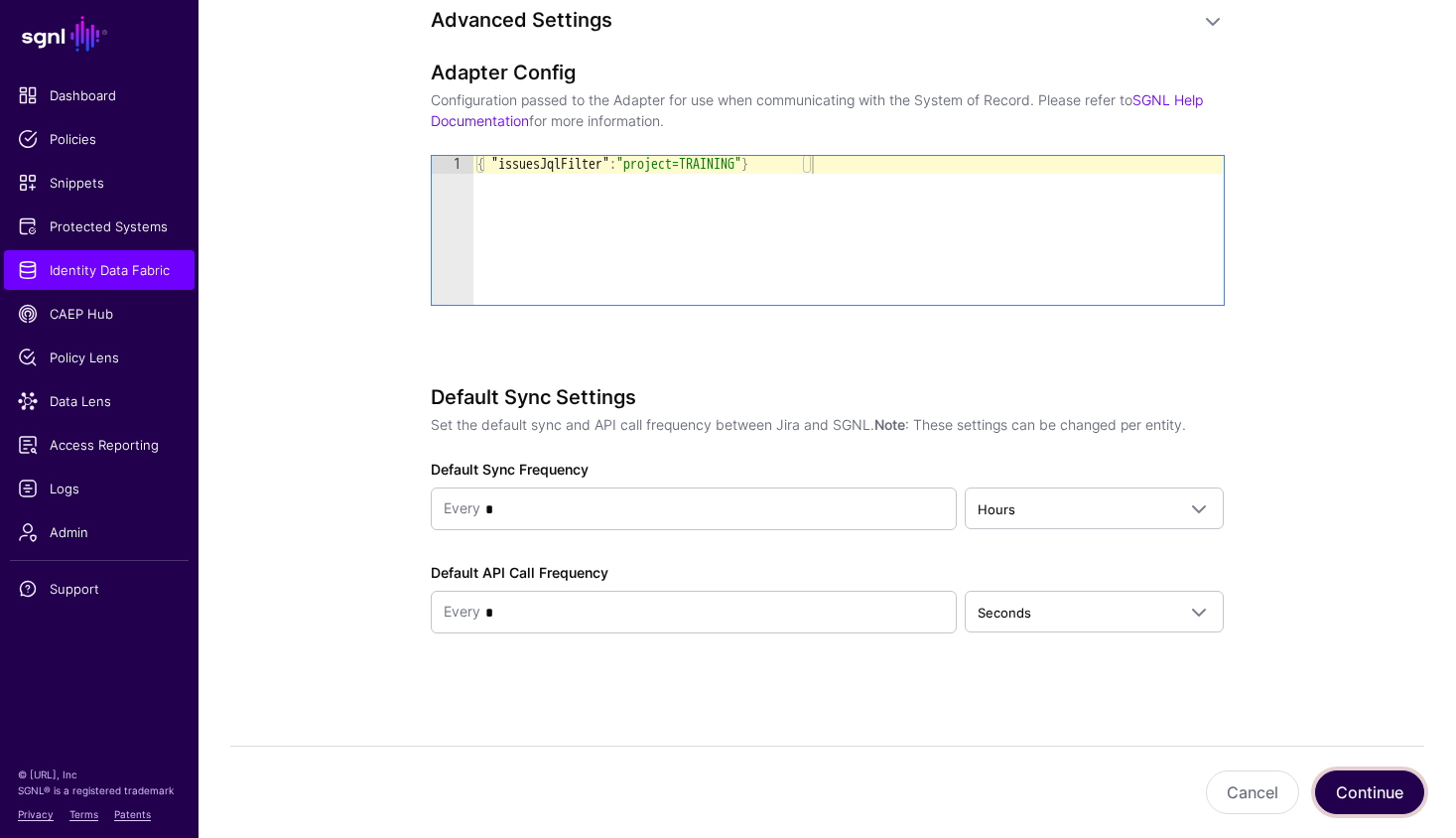 click on "Continue" 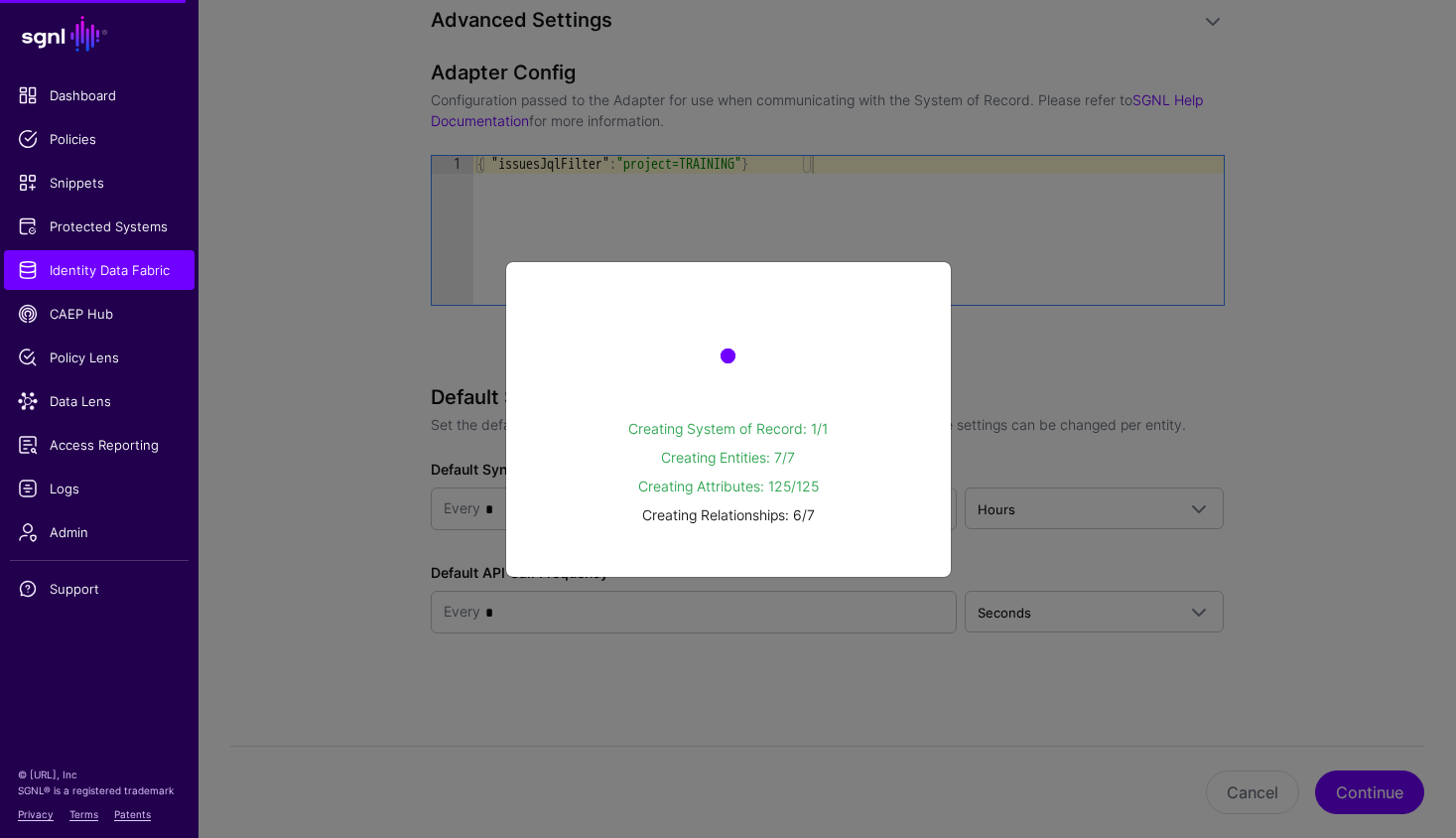 scroll, scrollTop: 0, scrollLeft: 0, axis: both 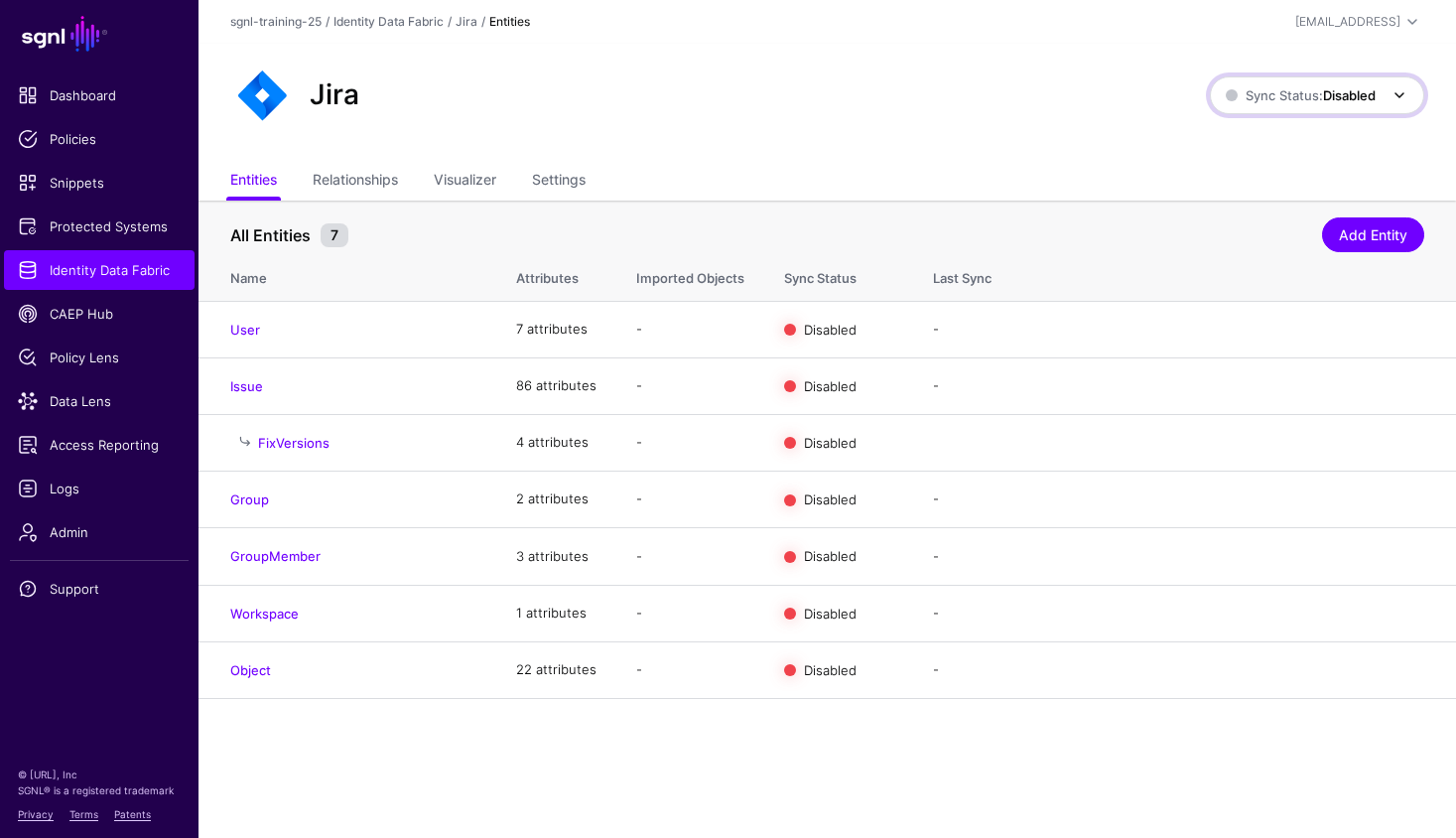 click on "Disabled" at bounding box center [1349, 95] 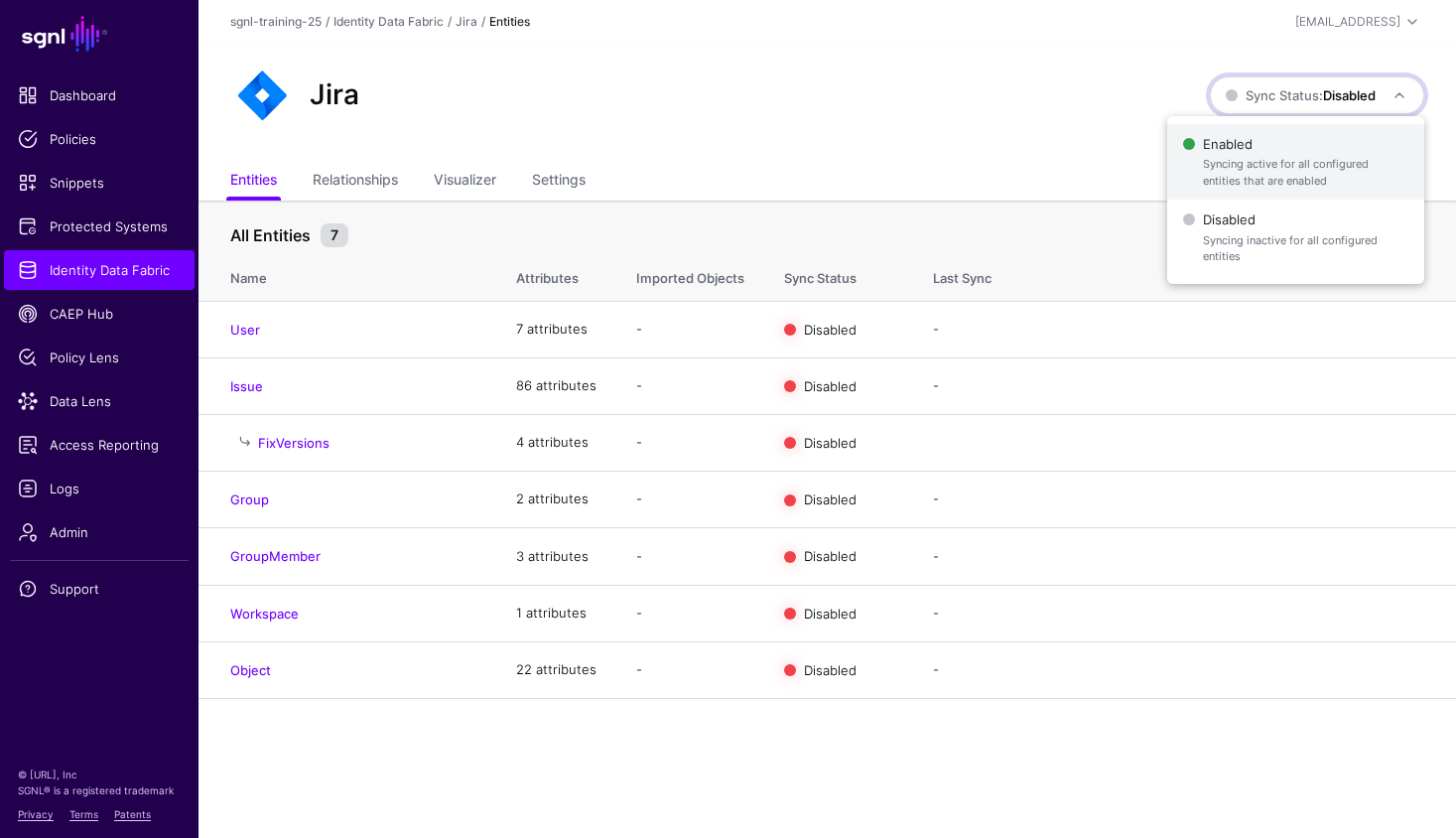 click on "Syncing active for all configured entities that are enabled" 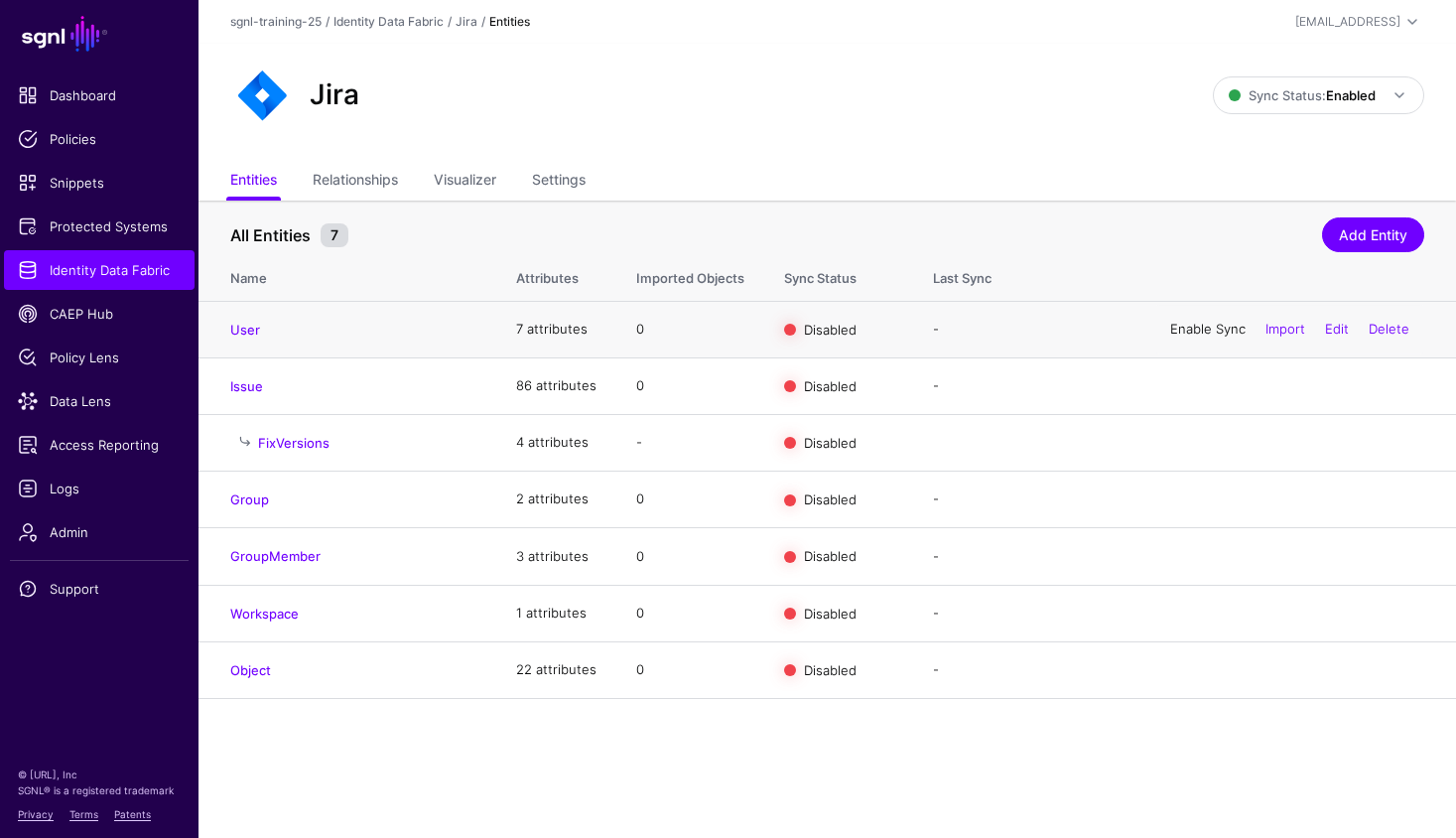 click on "Enable Sync" 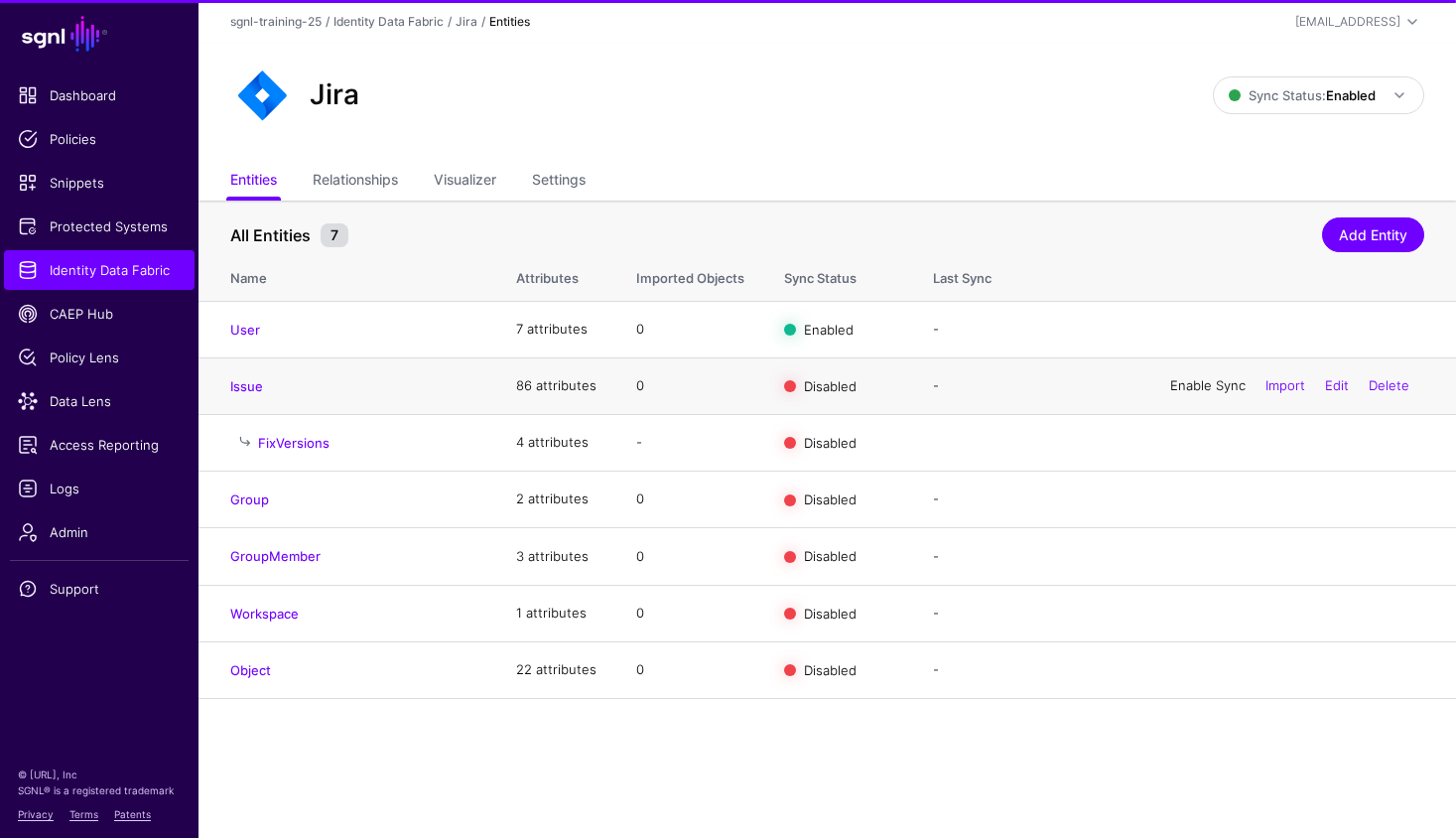 click on "Enable Sync" 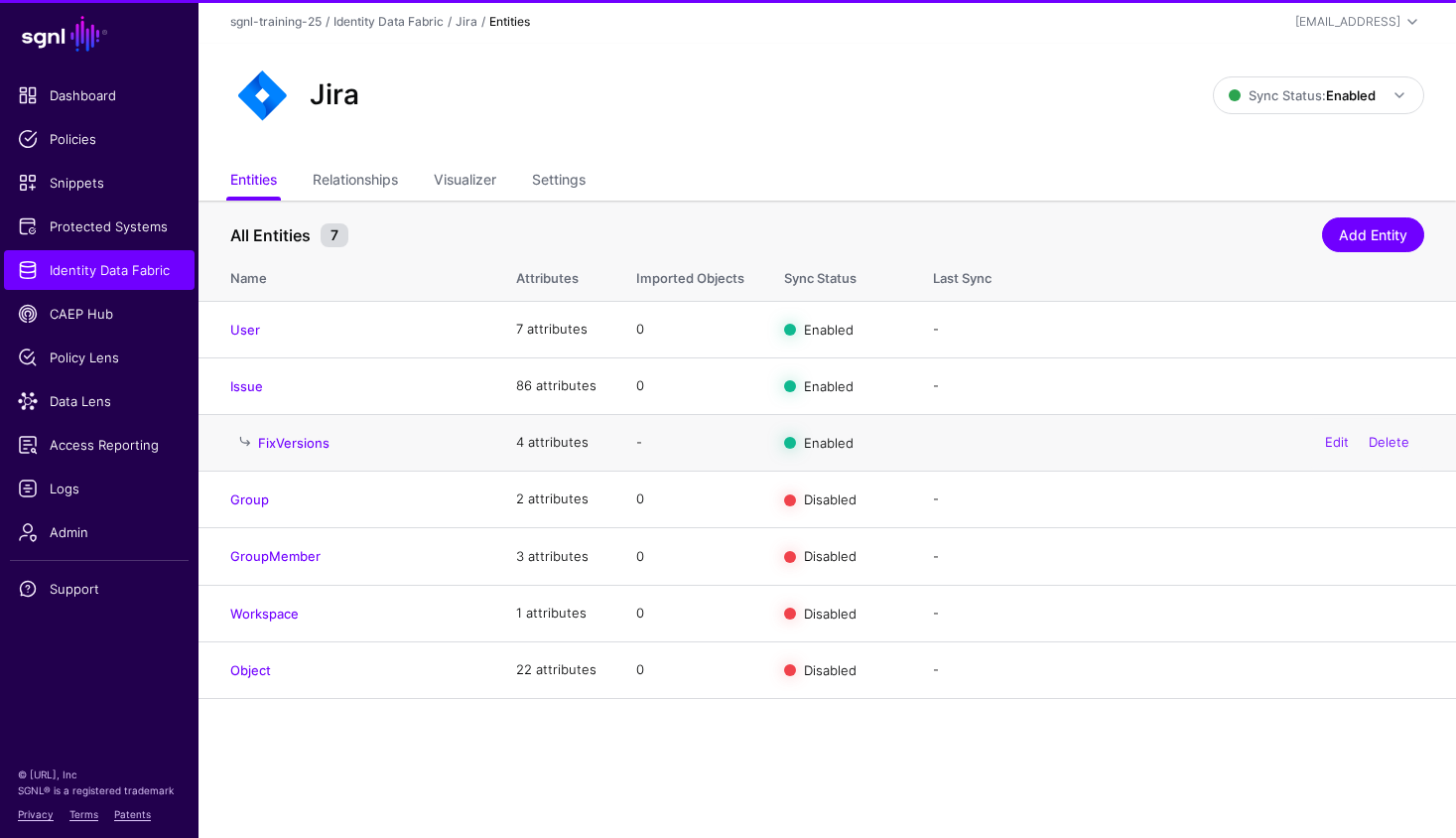 click on "Edit  Delete" 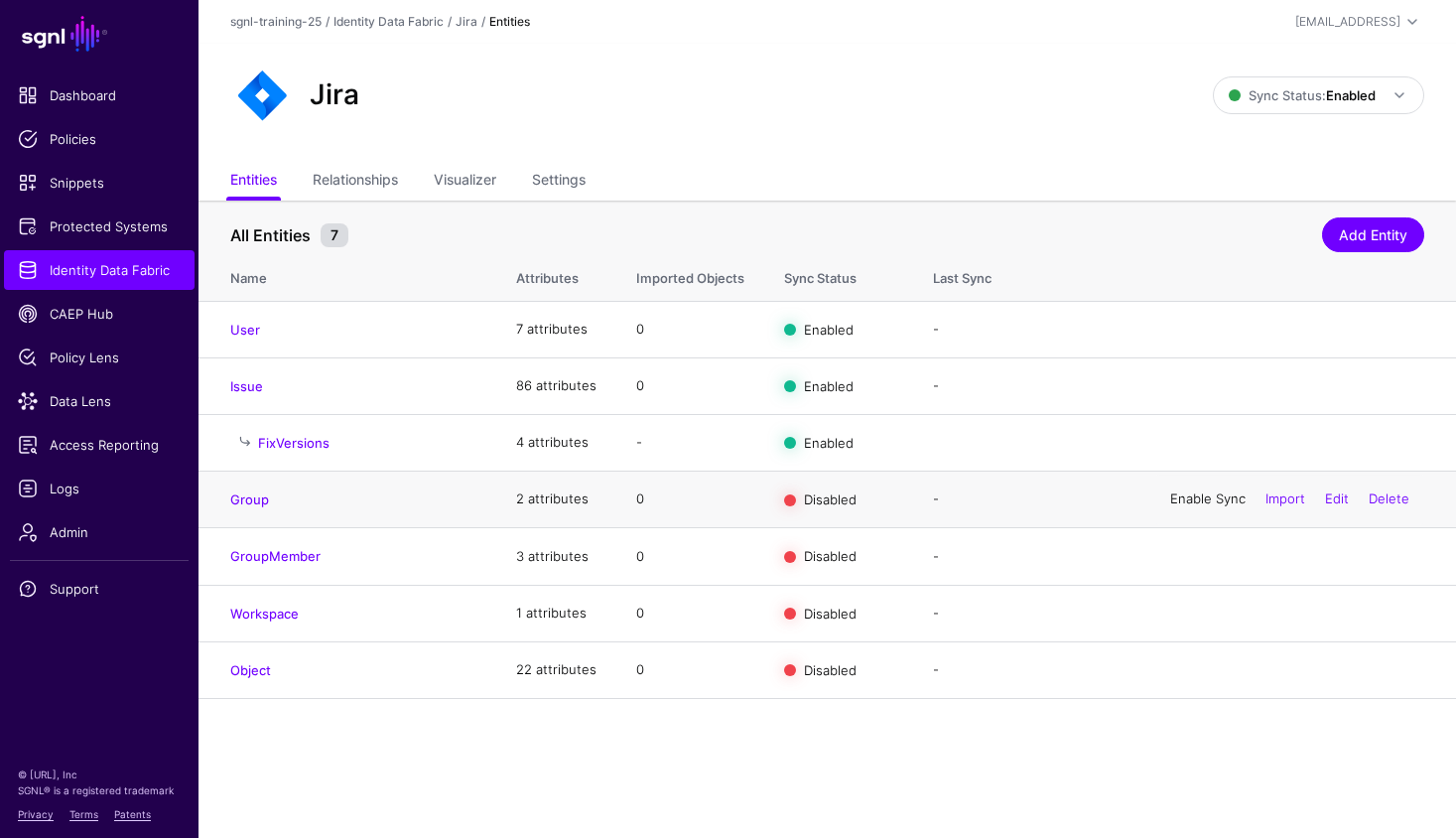 click on "Enable Sync" 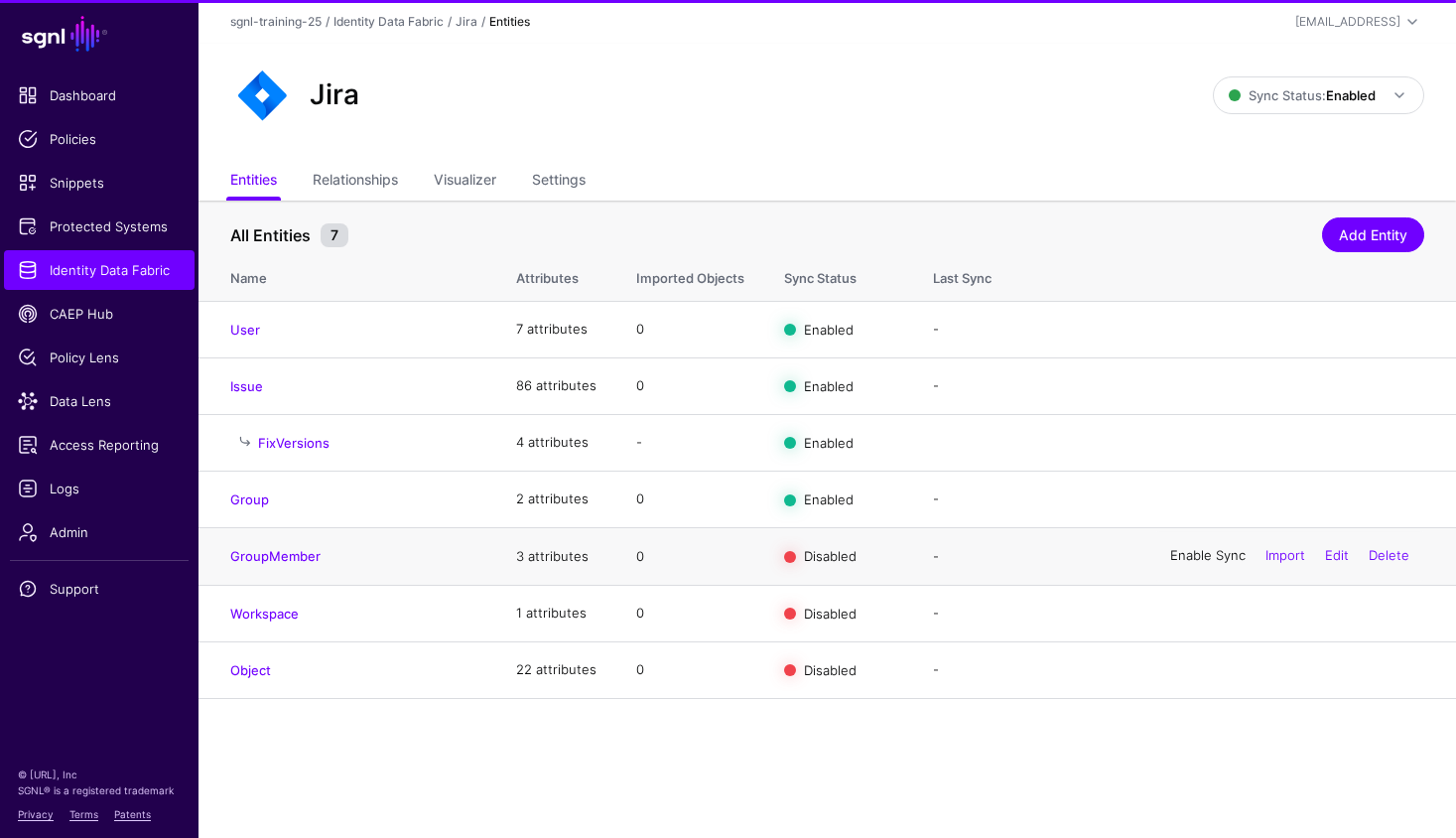 click on "Enable Sync" 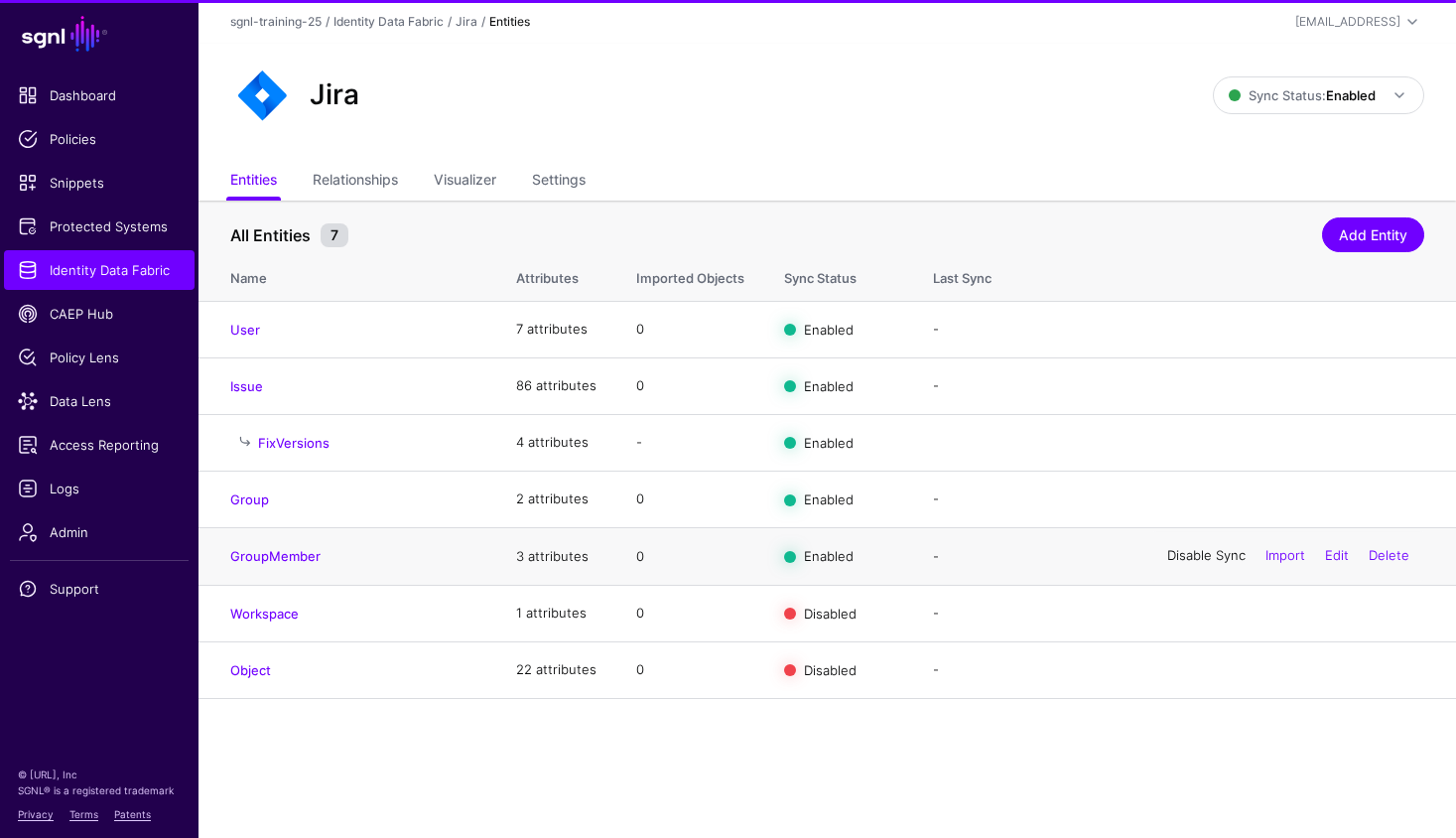 click on "Disable Sync" 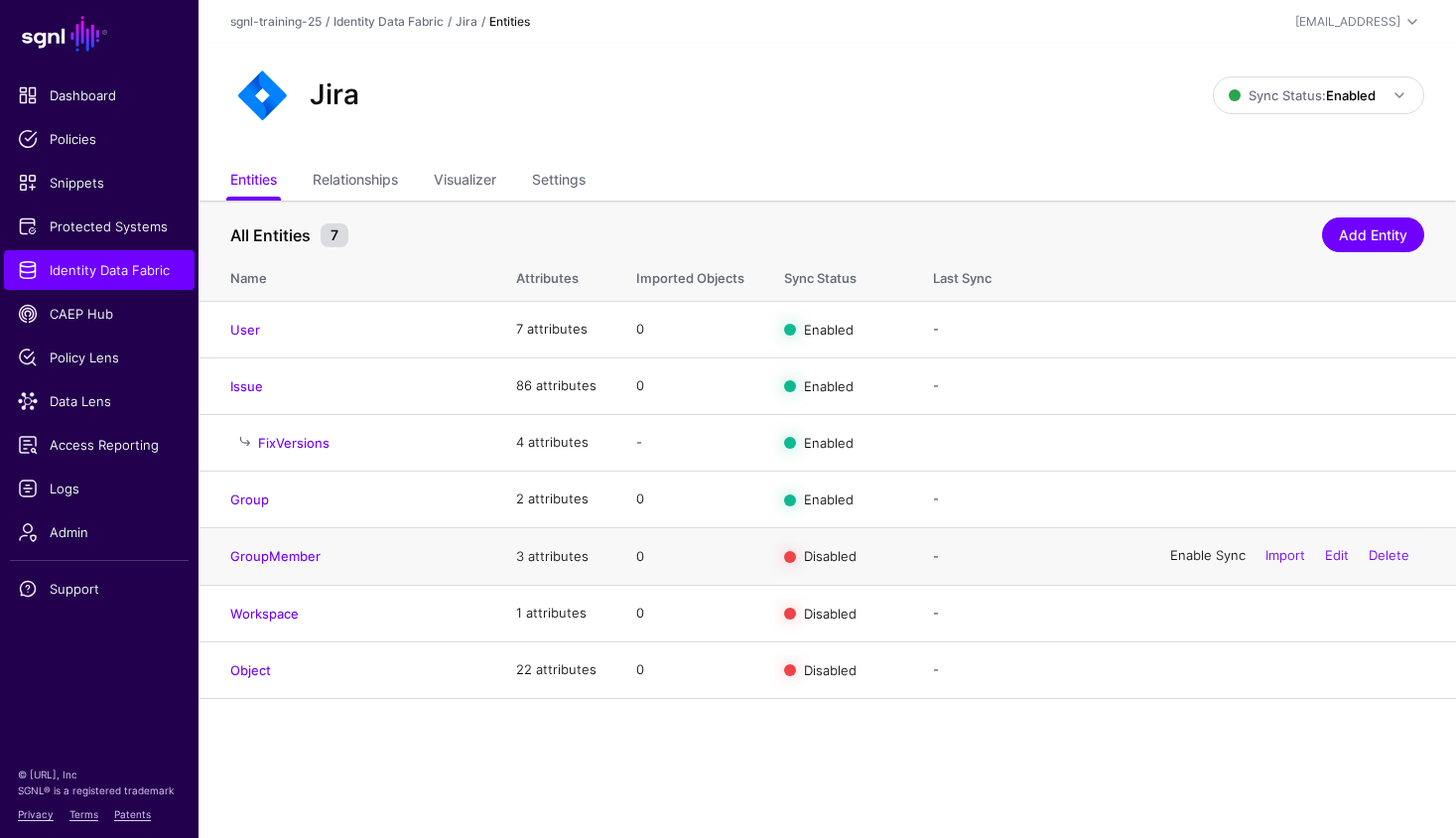 click on "Enable Sync" 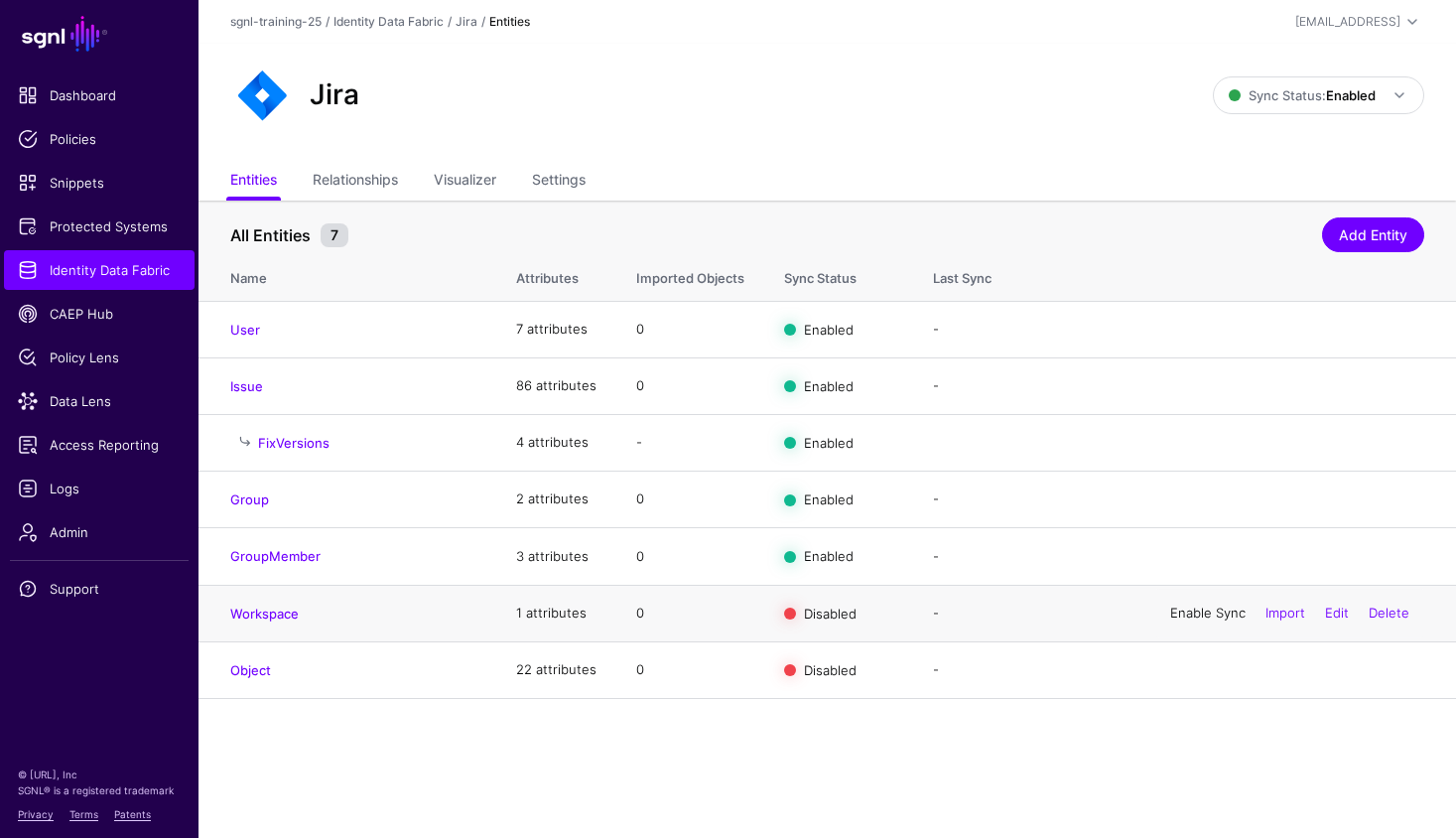 click on "Enable Sync" 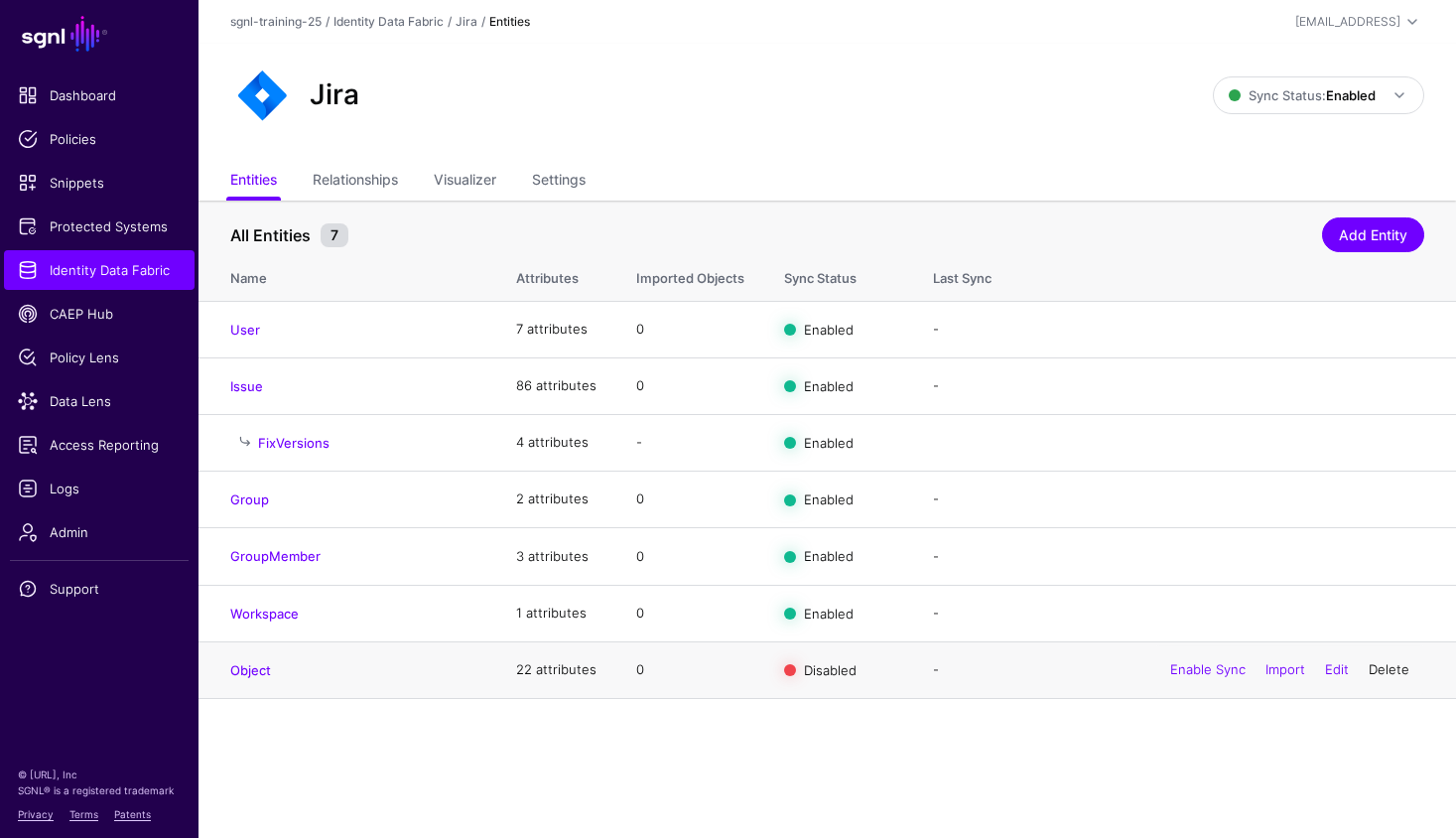 click on "Delete" 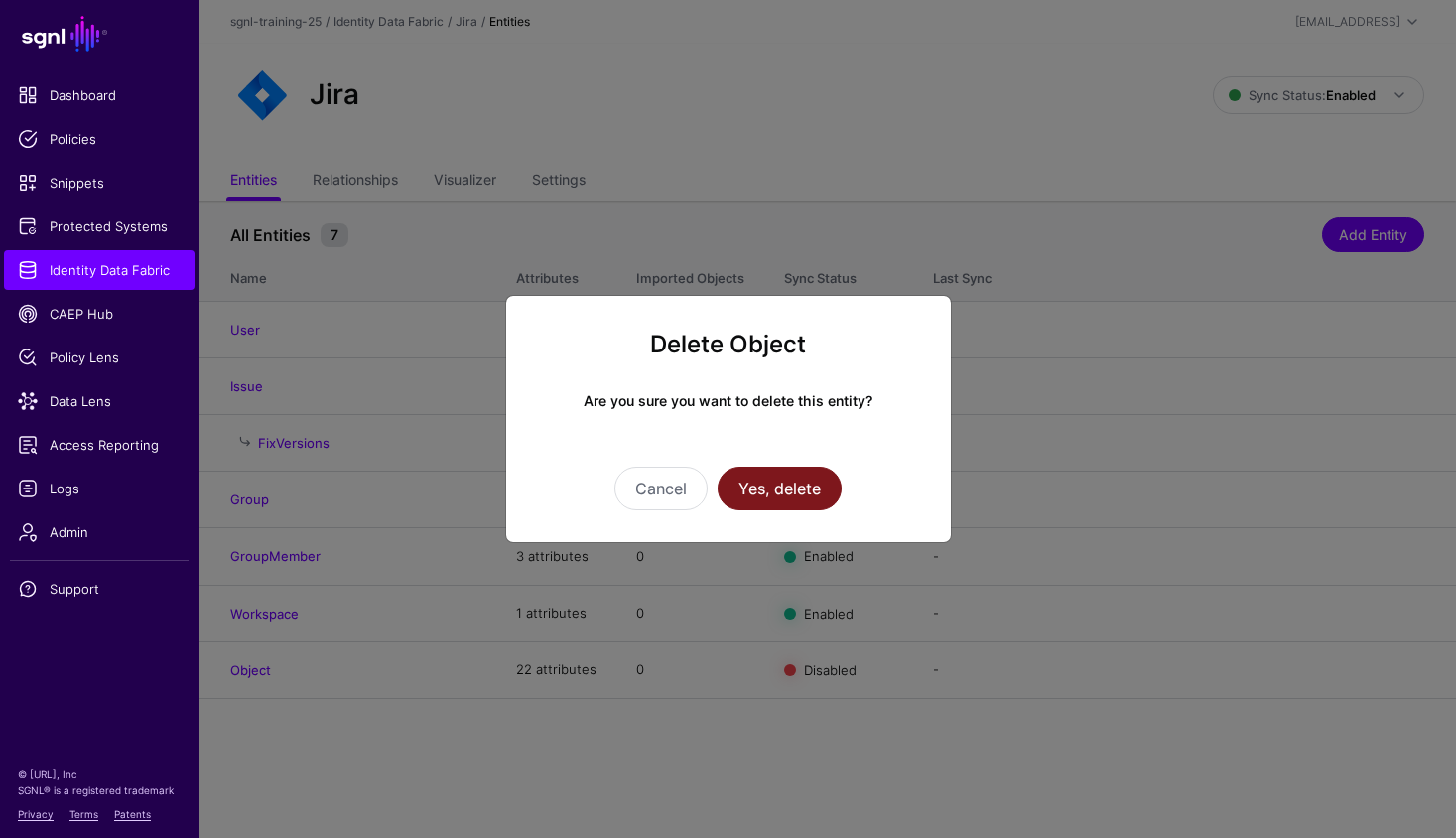 click on "Yes, delete" 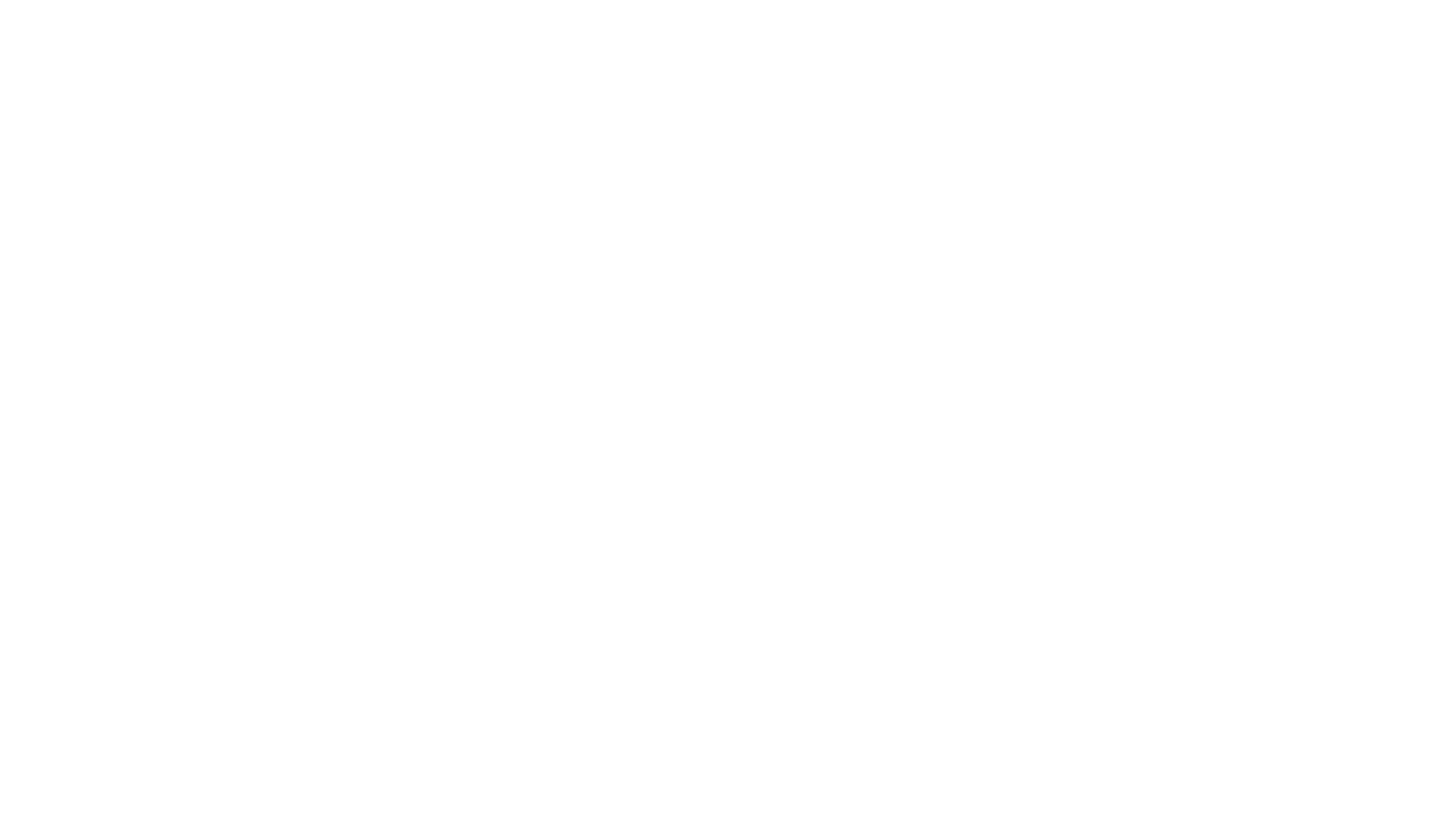 scroll, scrollTop: 0, scrollLeft: 0, axis: both 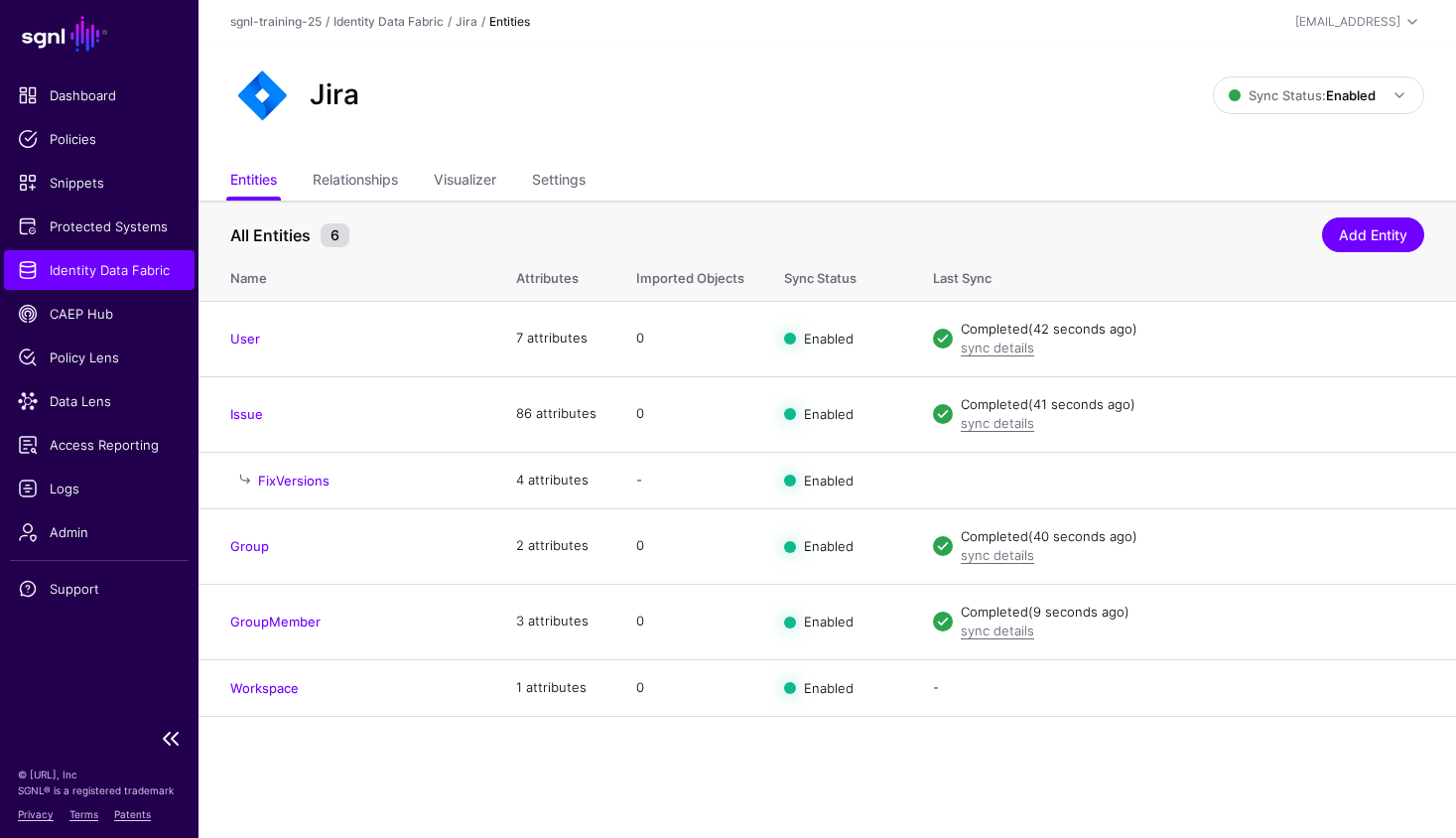 click on "Identity Data Fabric" 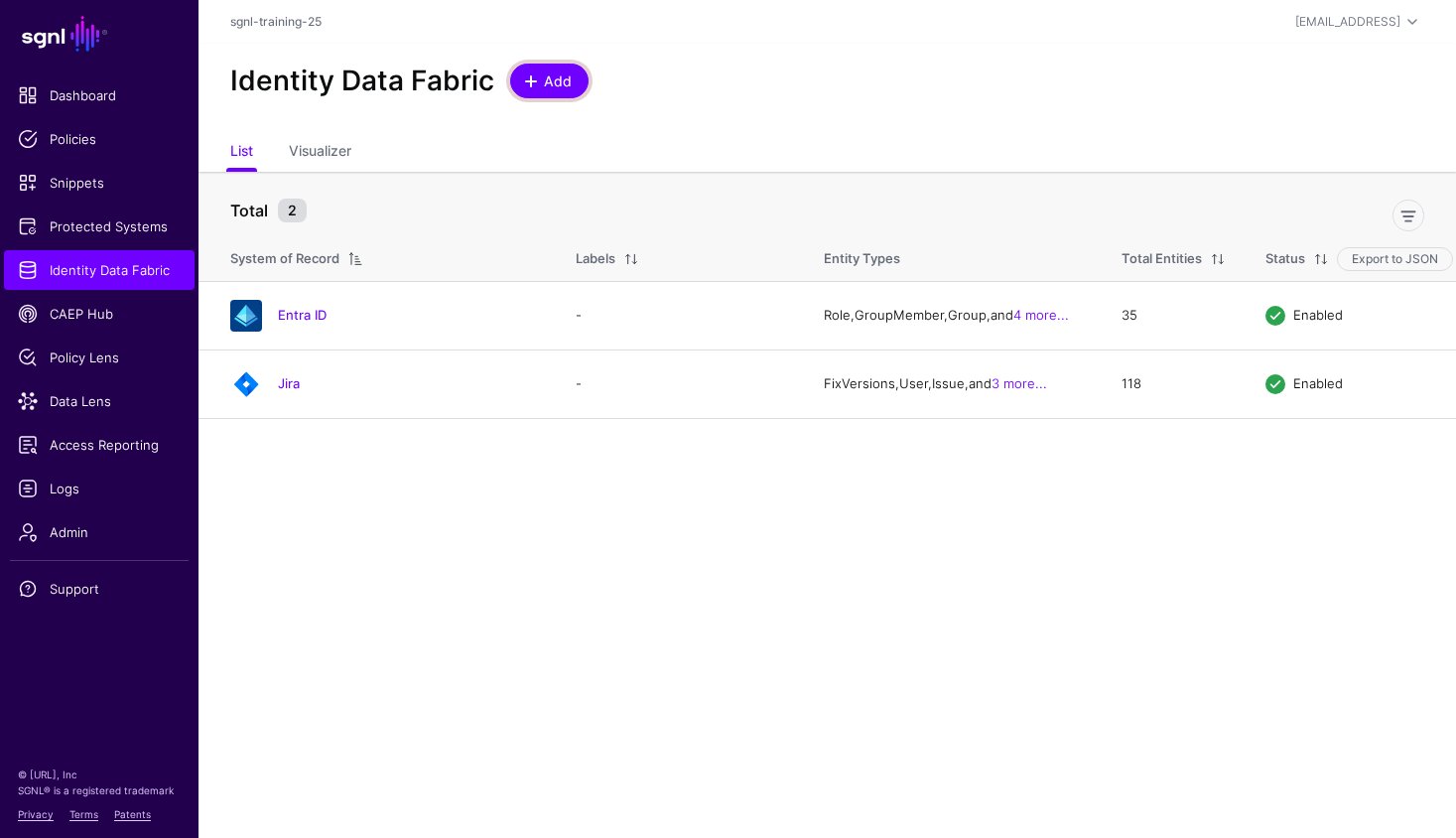 click on "Add" 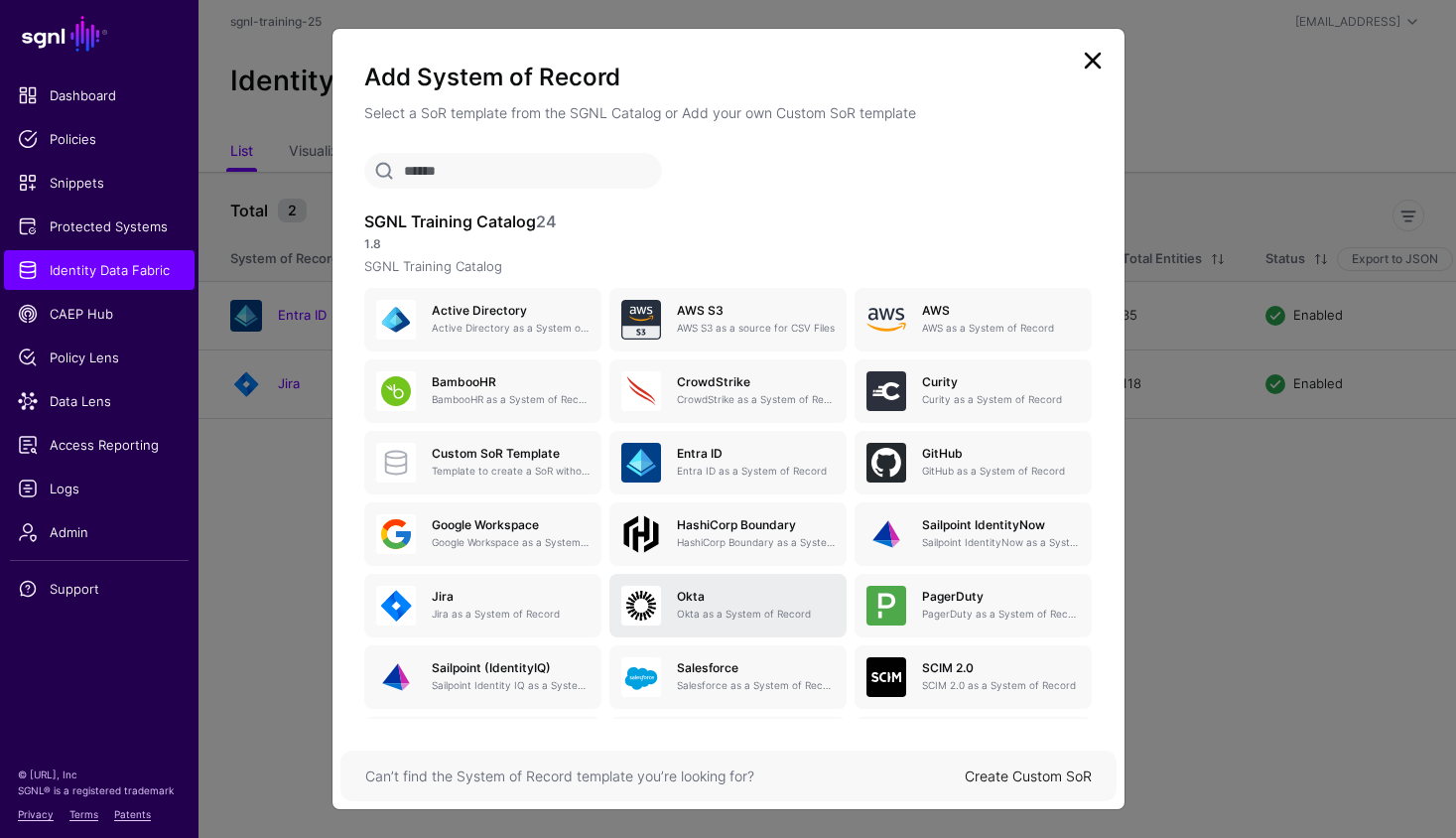 click on "Okta as a System of Record" 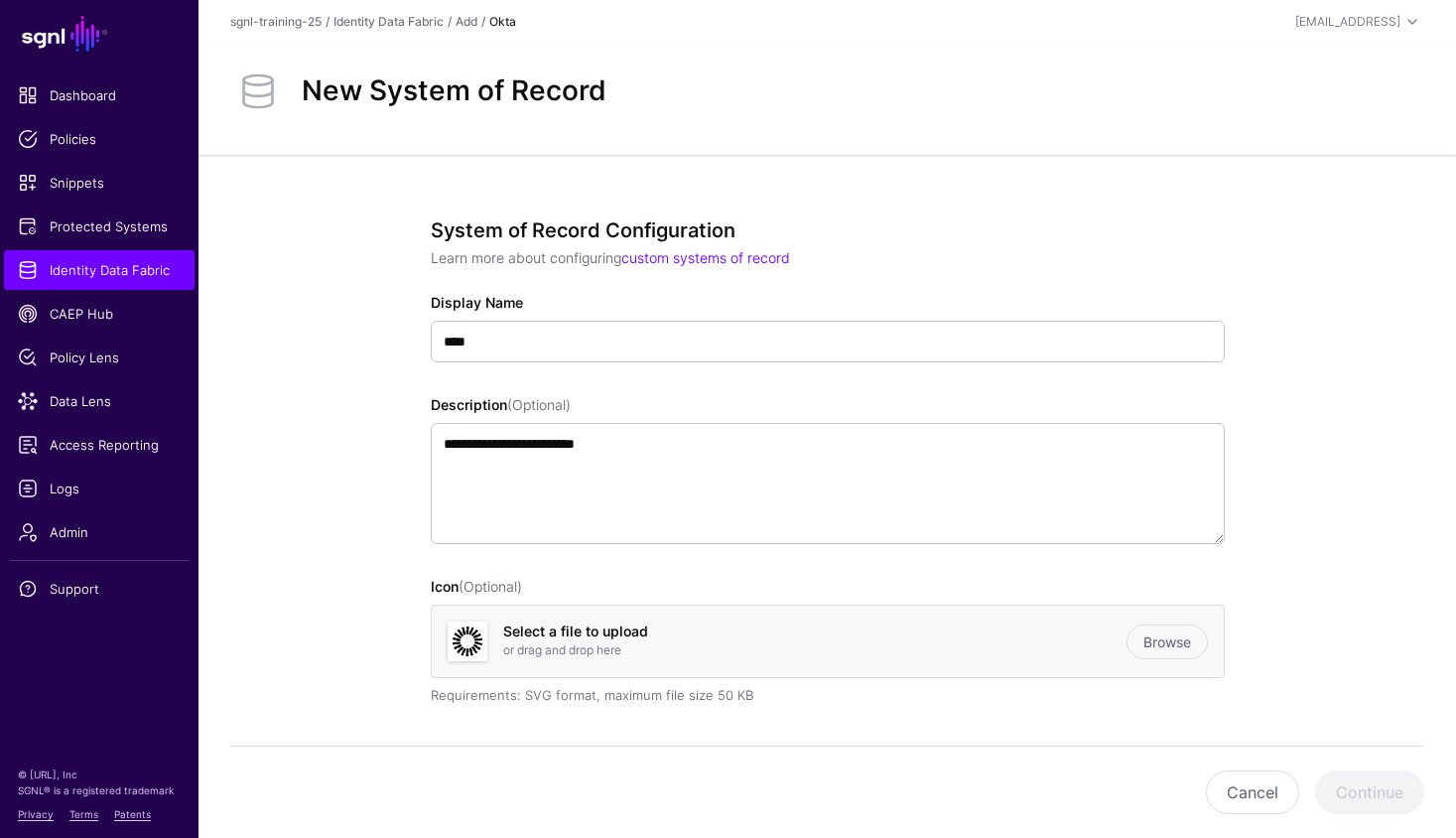 click on "**********" 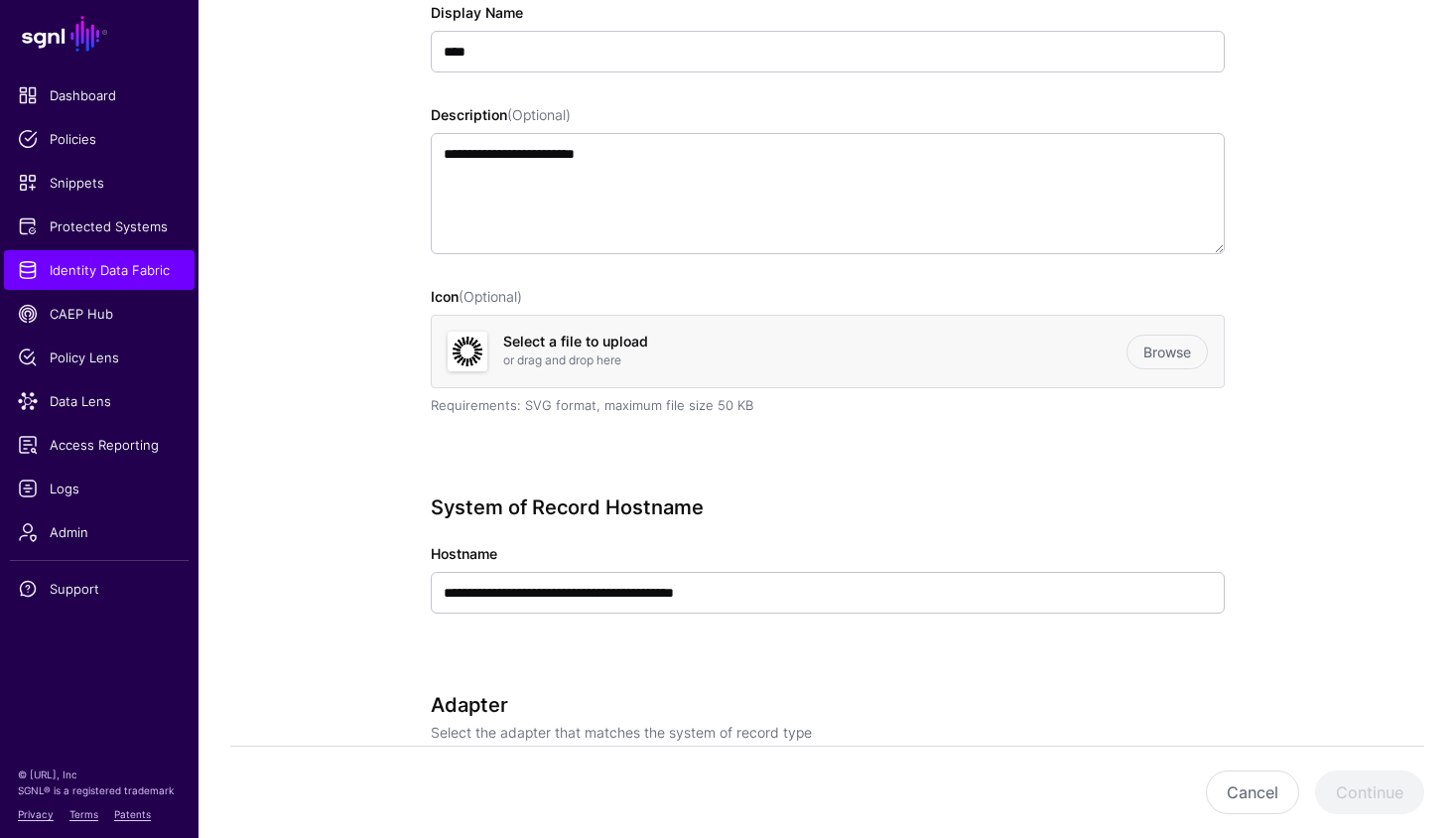 scroll, scrollTop: 533, scrollLeft: 0, axis: vertical 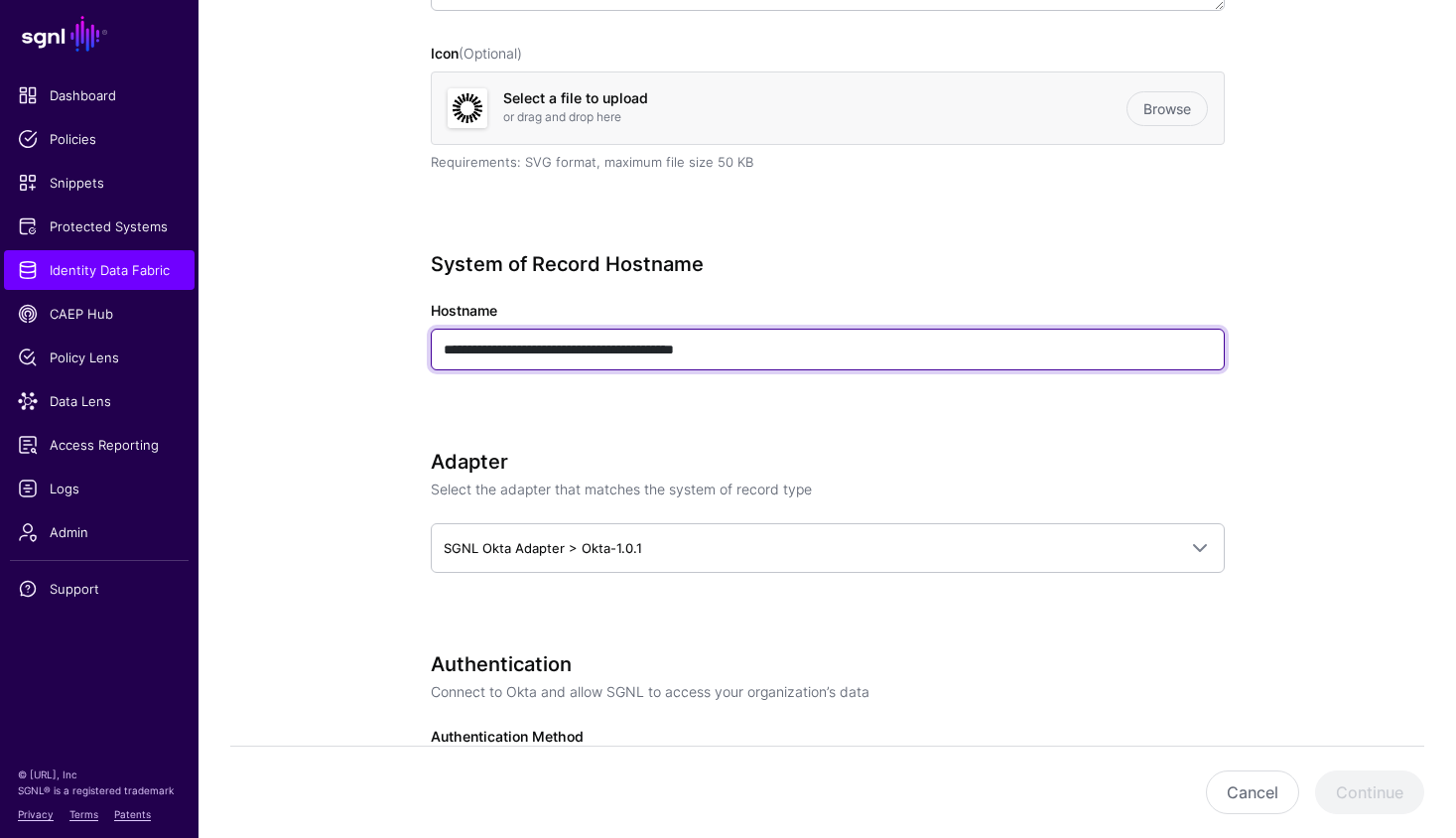 click on "**********" at bounding box center [828, 349] 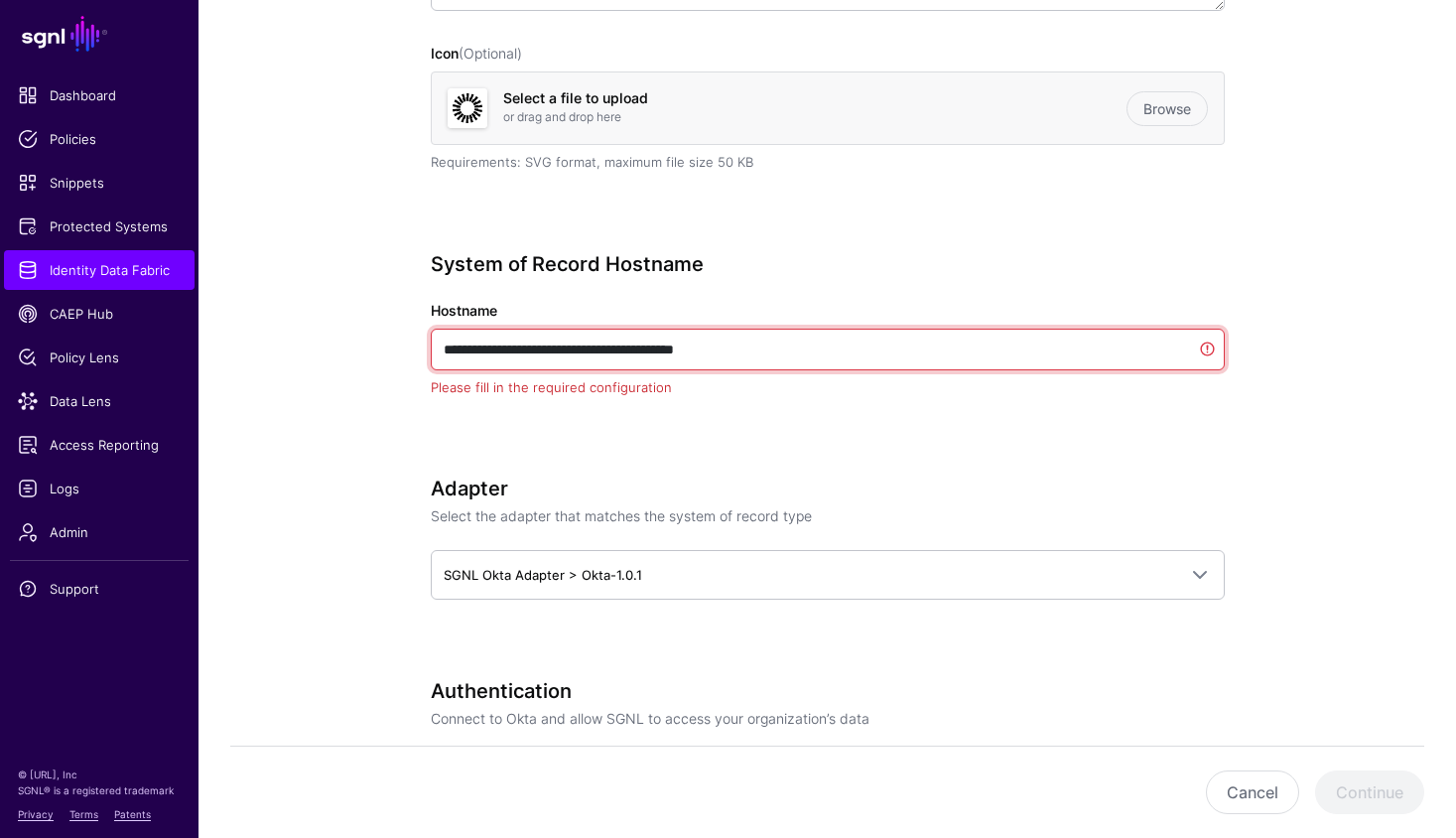 click on "**********" at bounding box center (828, 349) 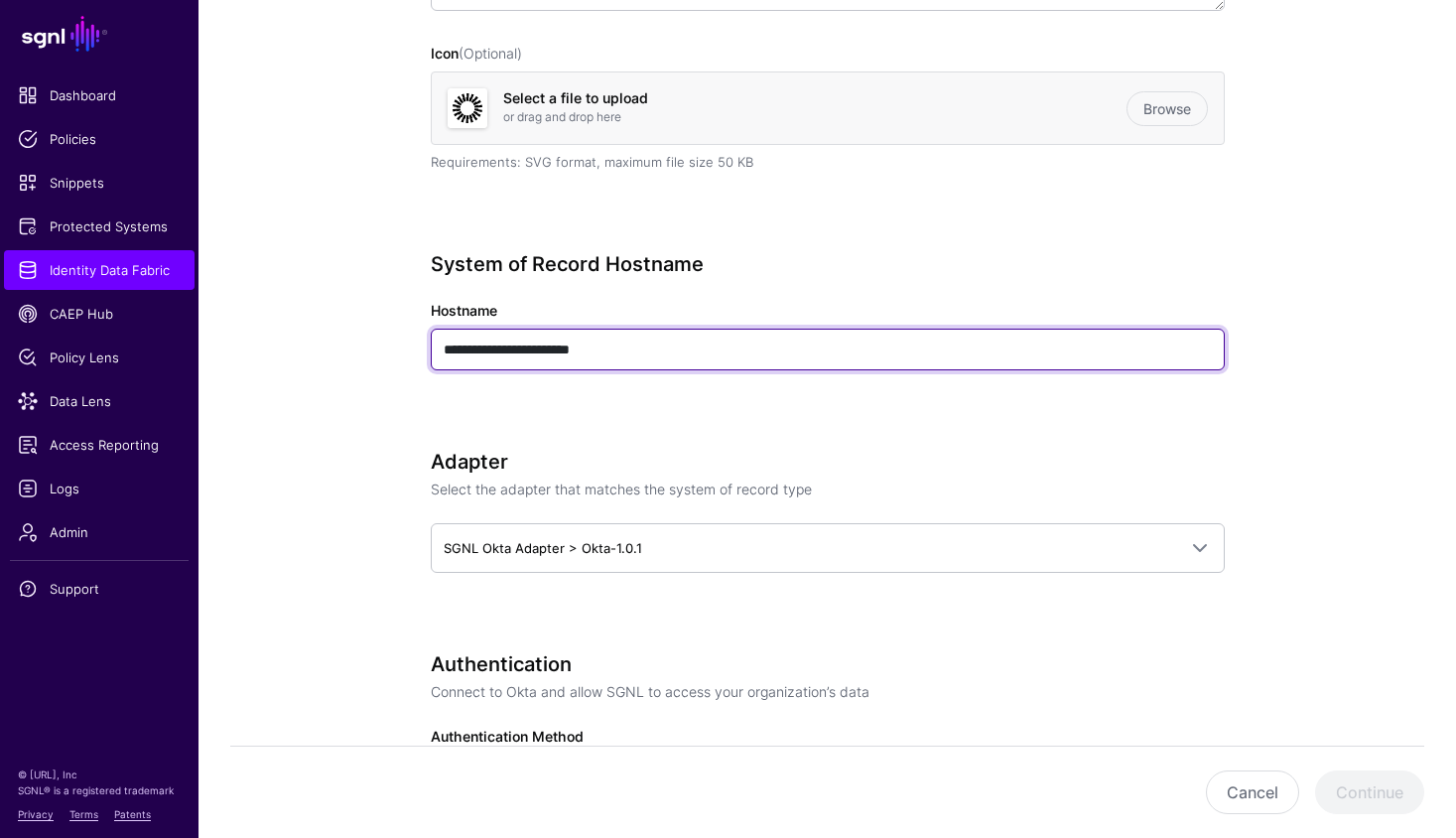 type on "**********" 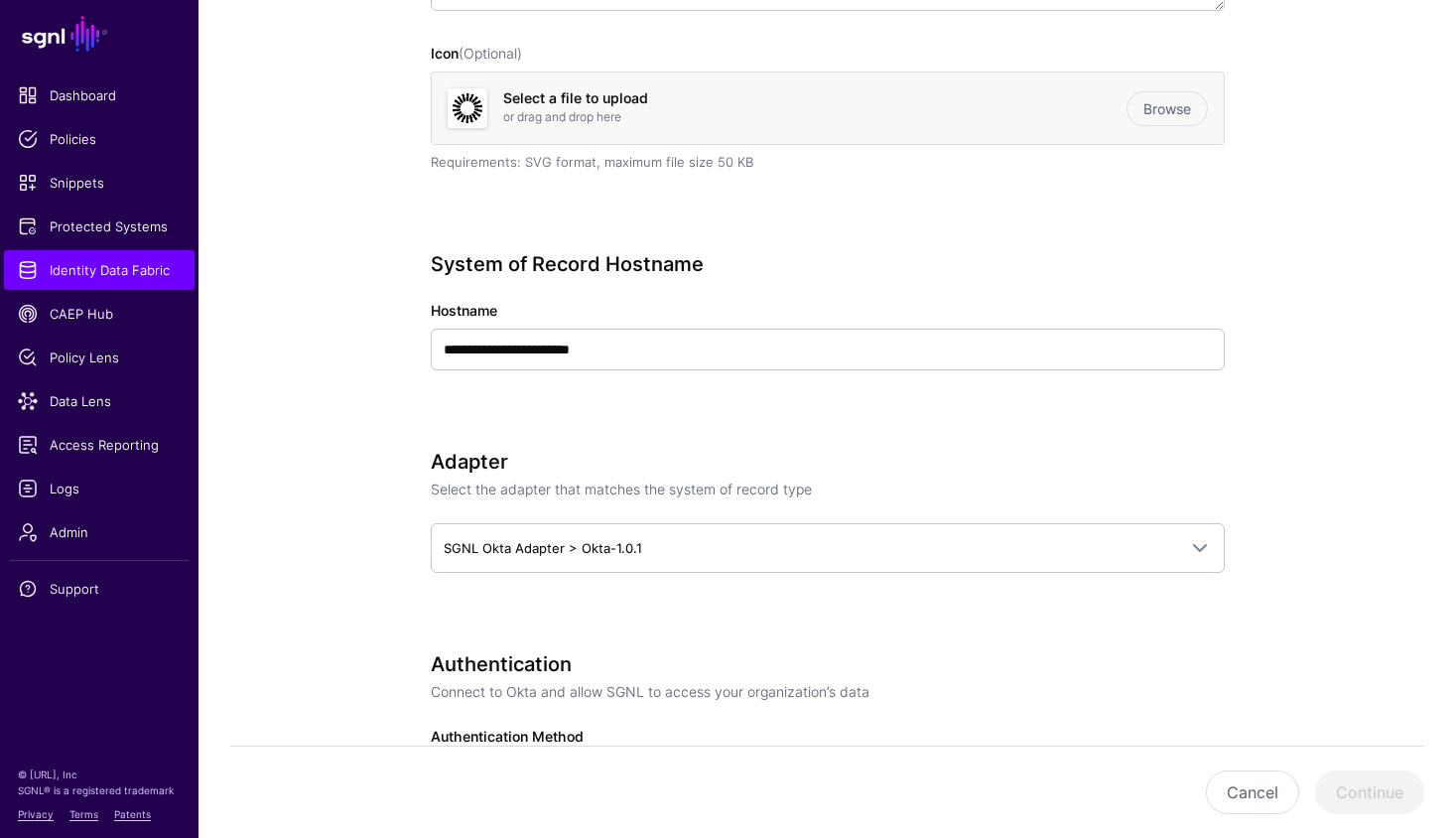 click on "Adapter" 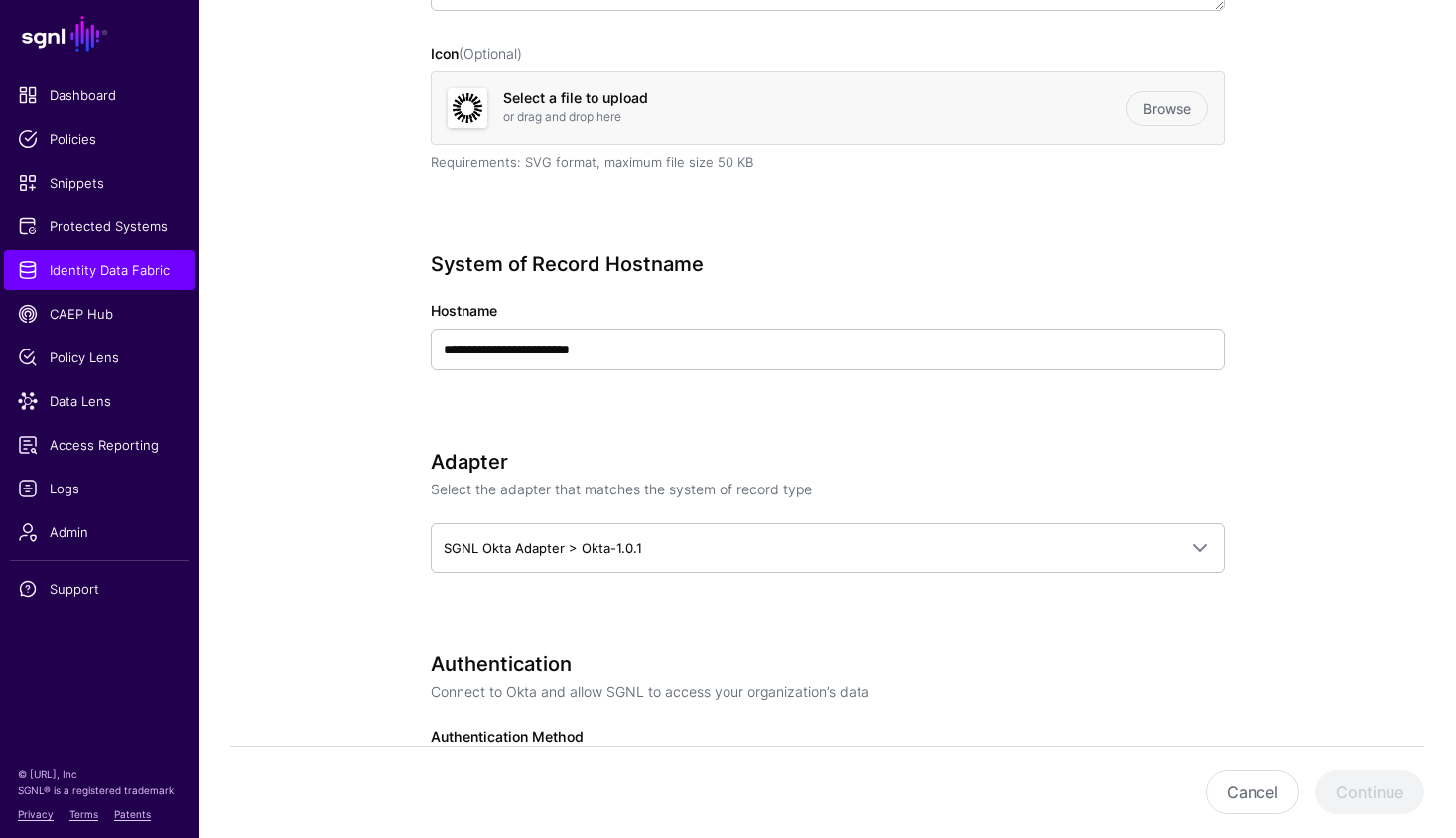 scroll, scrollTop: 935, scrollLeft: 0, axis: vertical 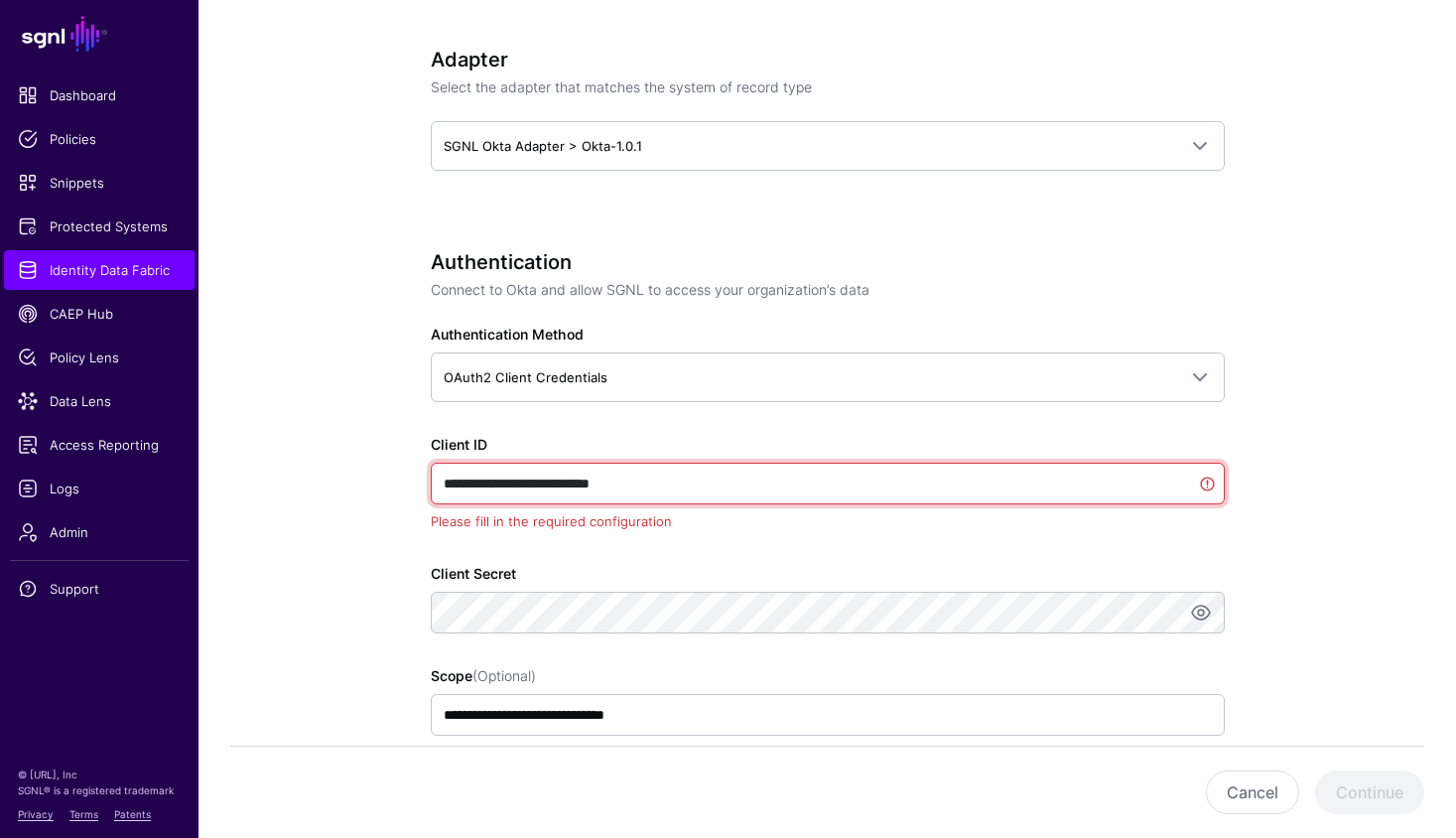drag, startPoint x: 713, startPoint y: 485, endPoint x: 376, endPoint y: 472, distance: 337.25065 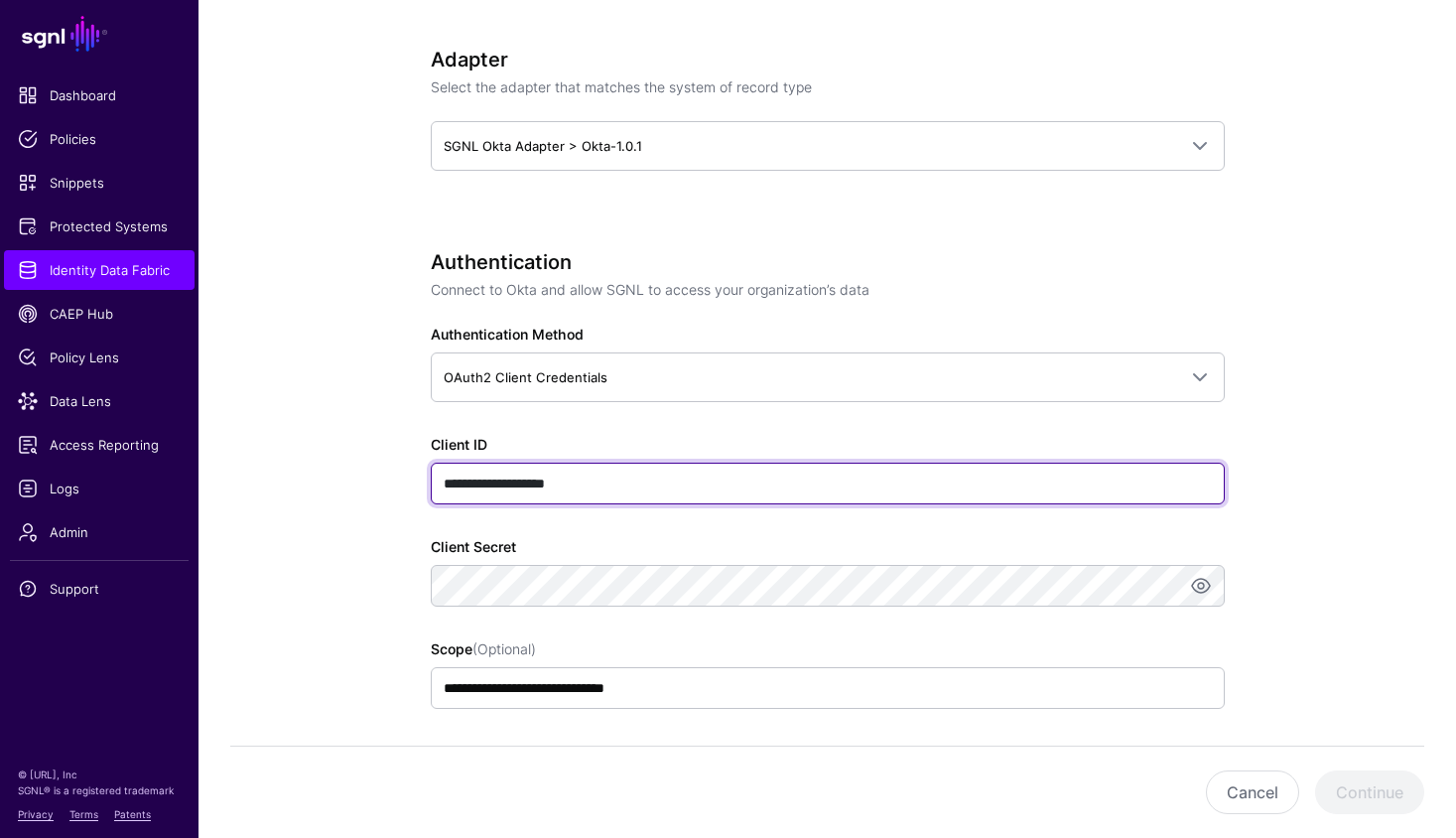 type on "**********" 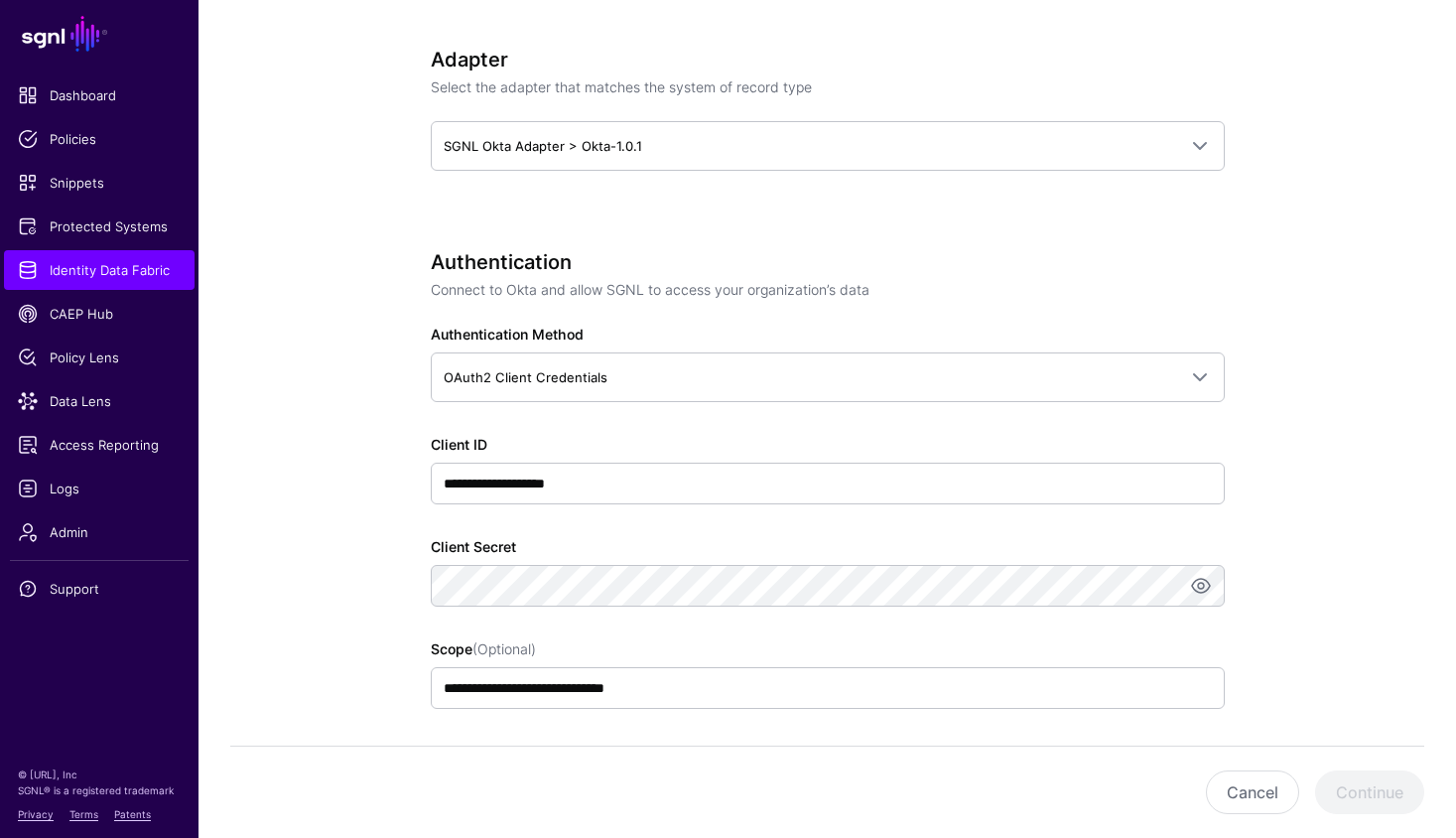 click on "**********" 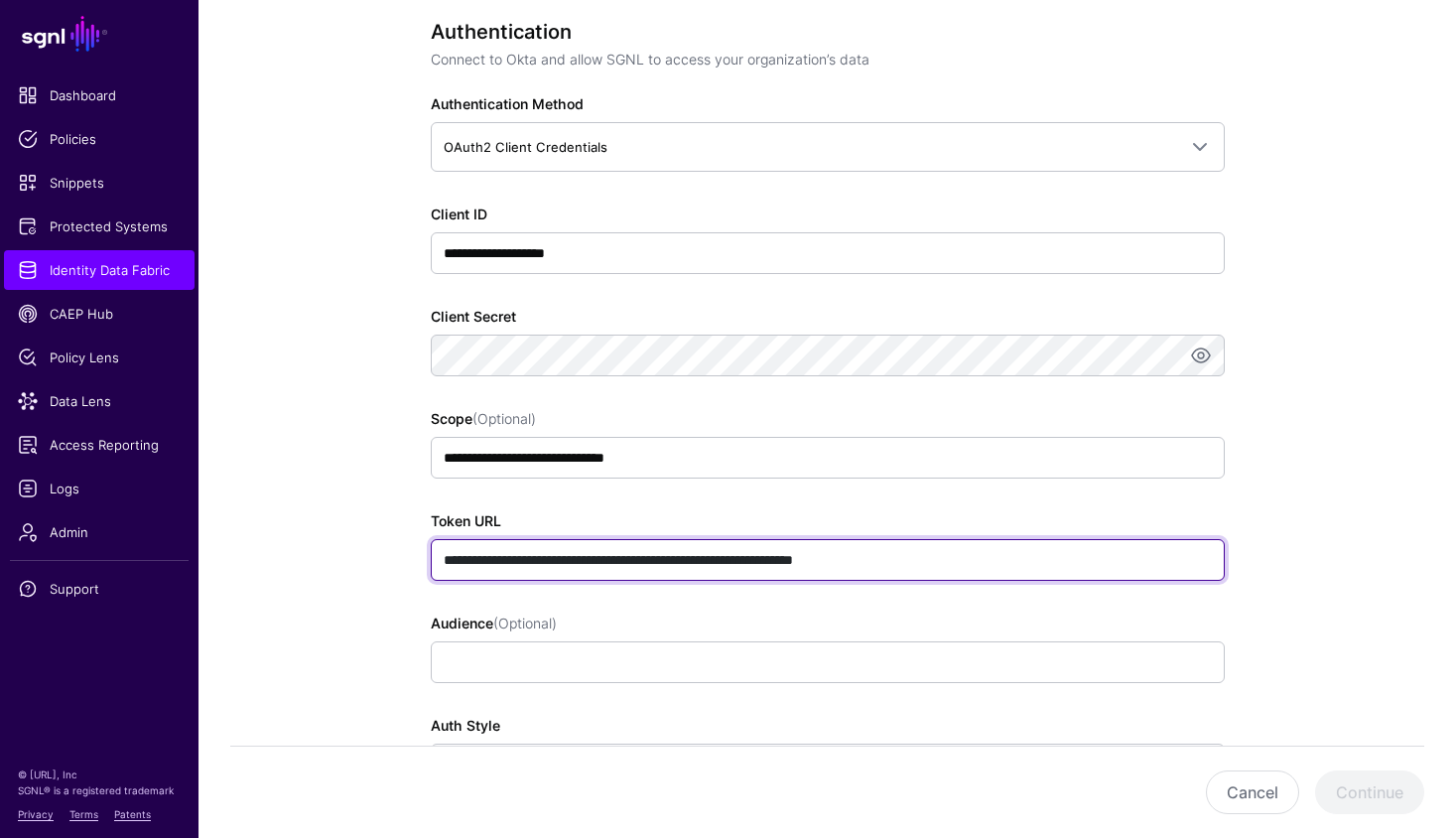 click on "**********" at bounding box center [828, 560] 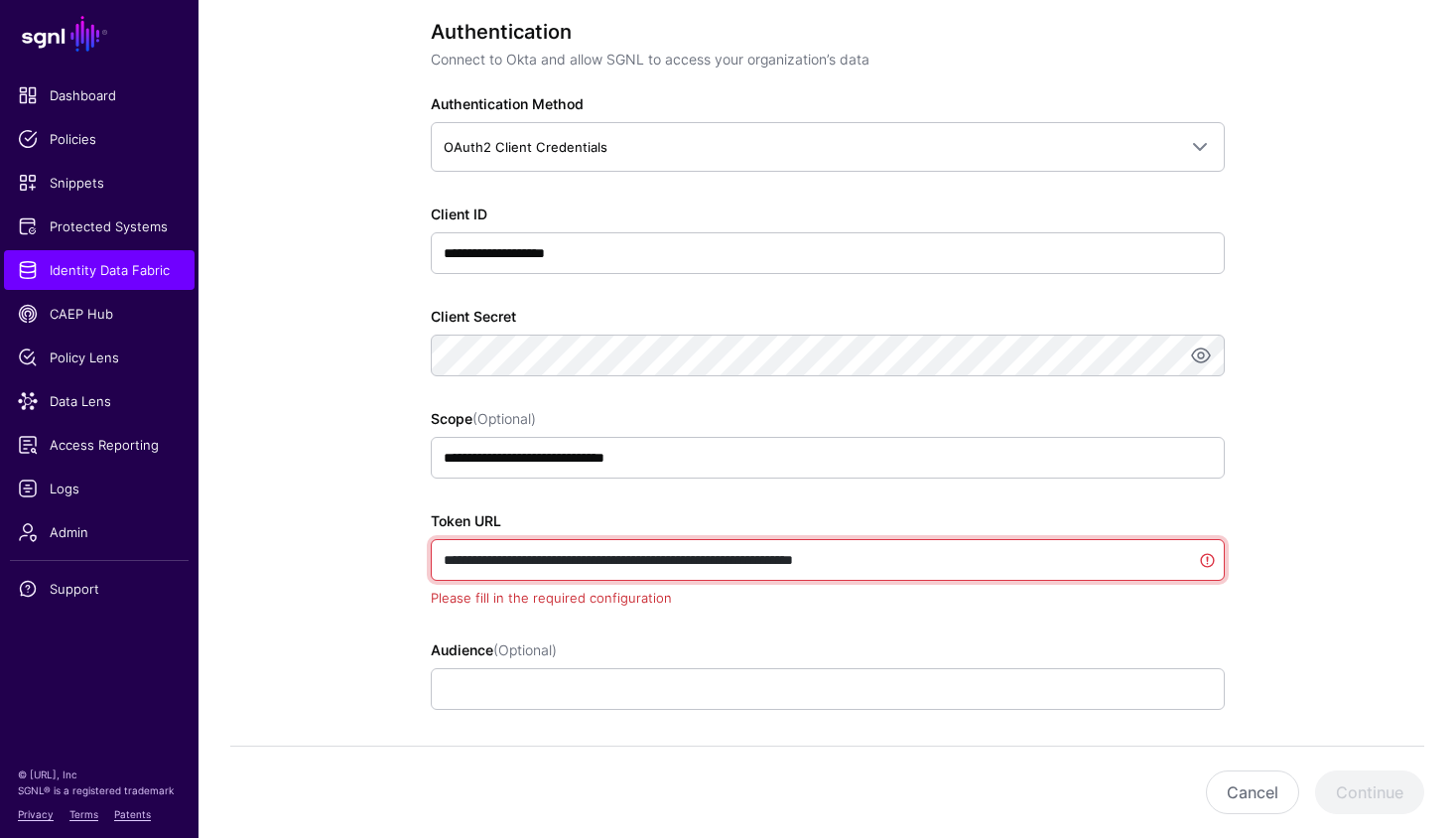click on "**********" at bounding box center (828, 560) 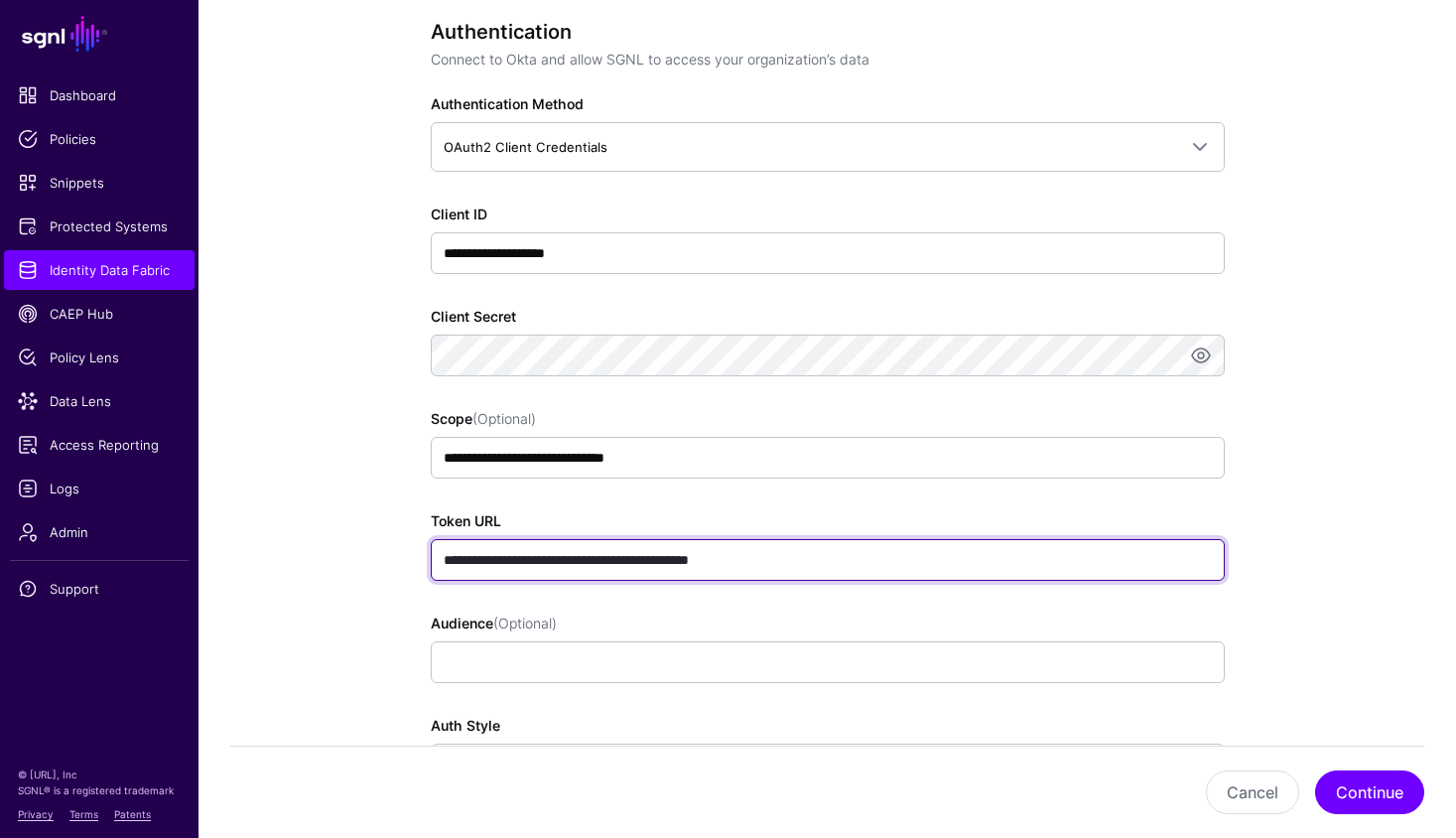 type on "**********" 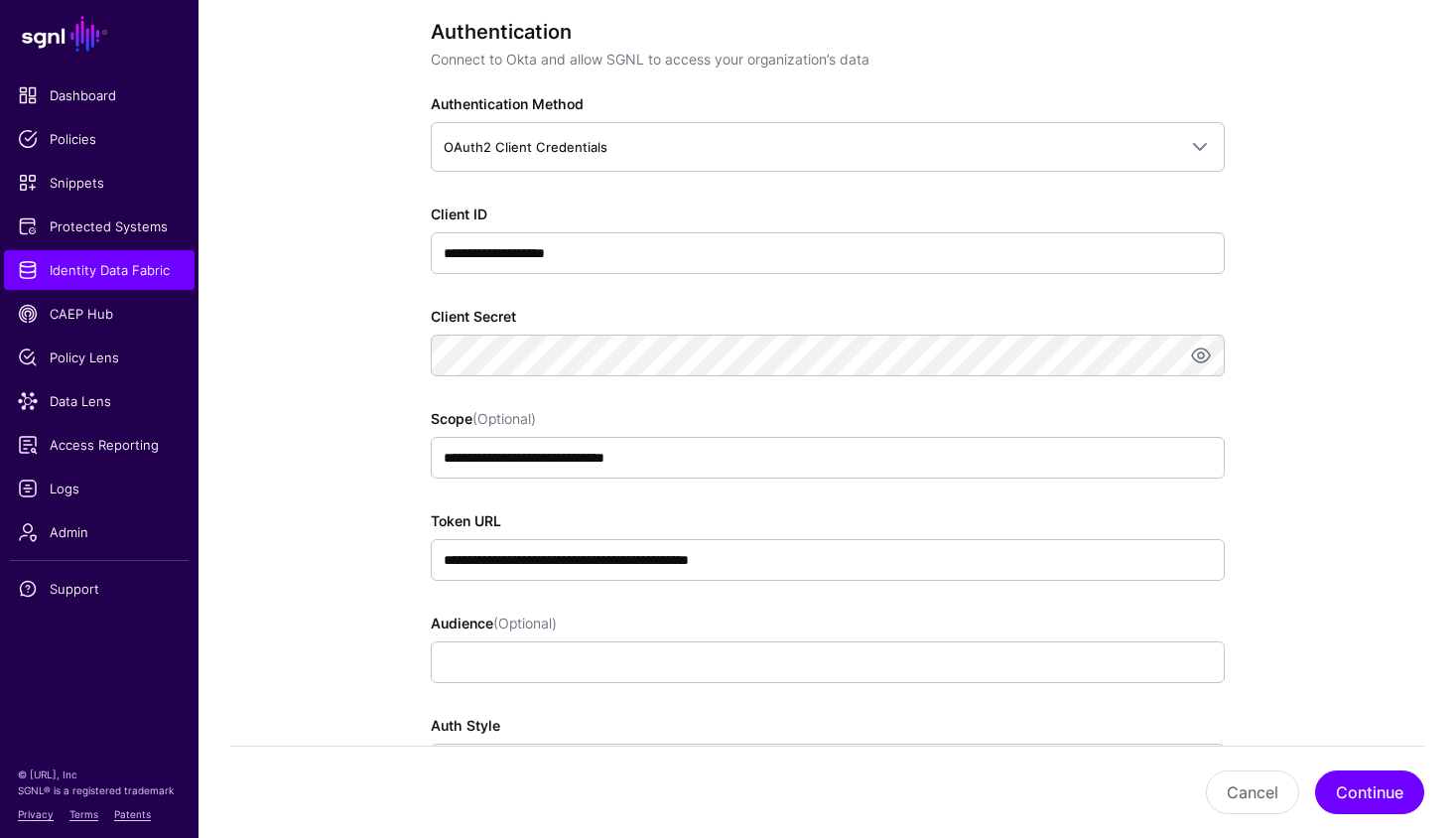 click on "**********" 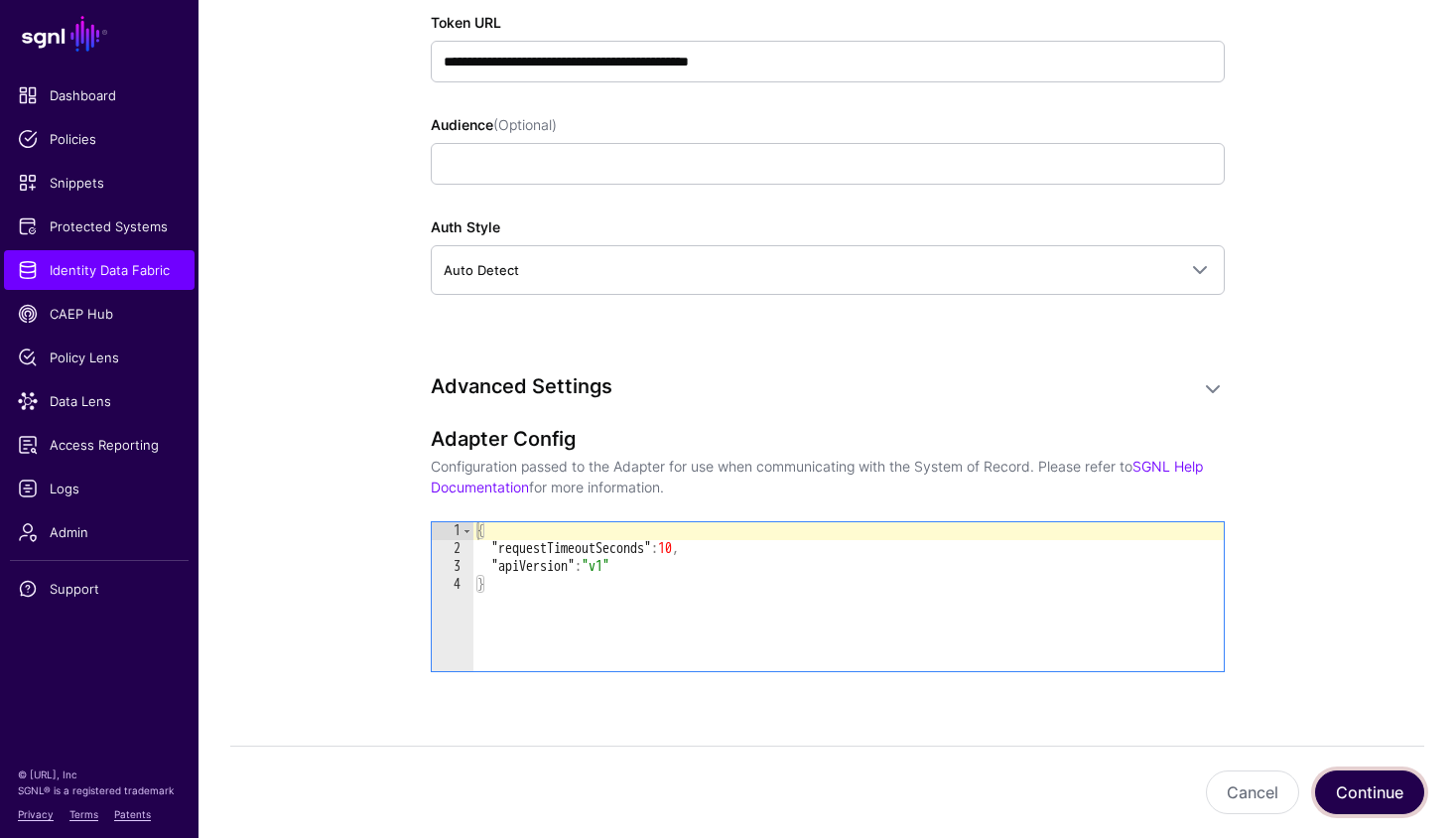 click on "Continue" 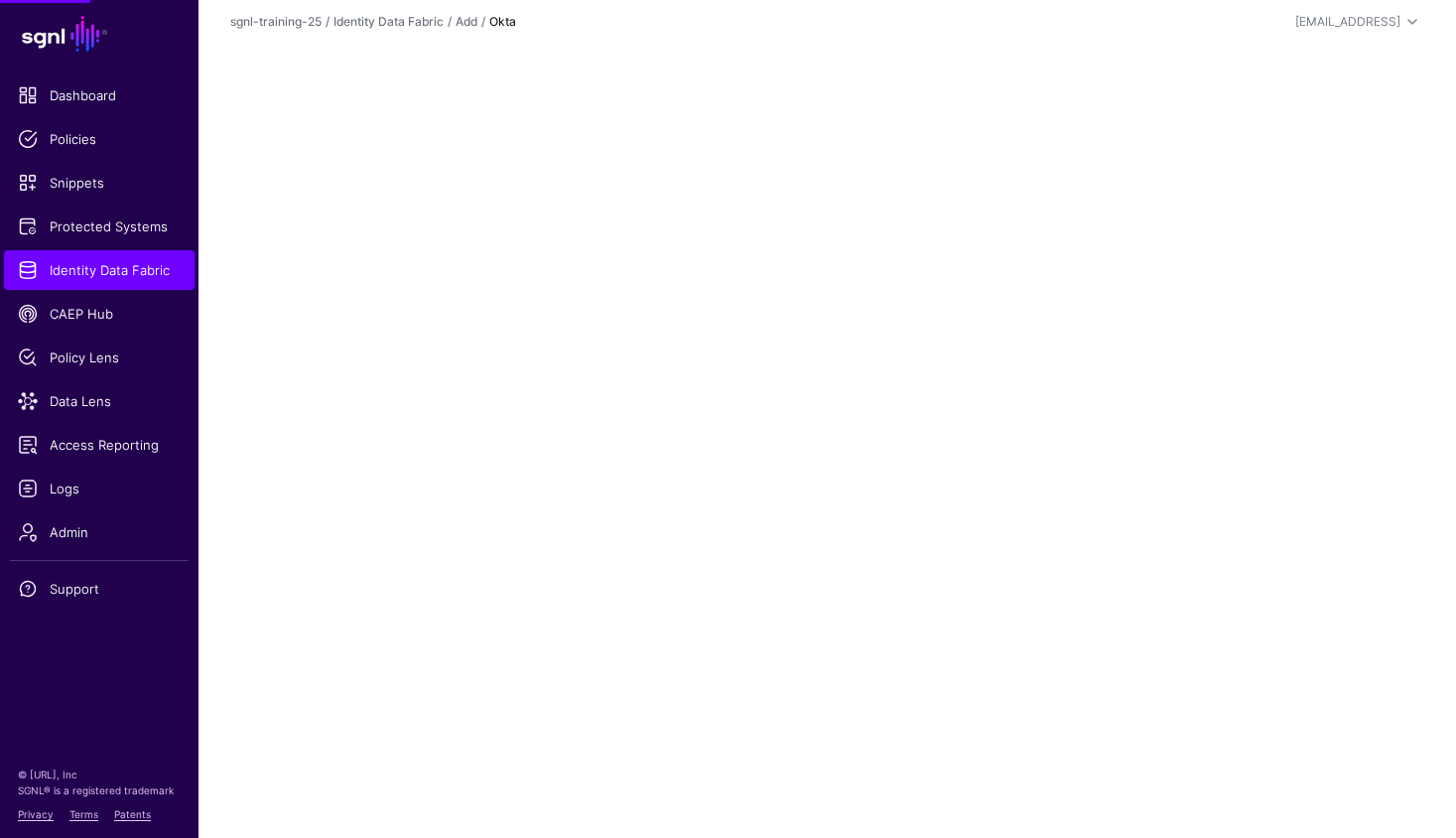 scroll, scrollTop: 0, scrollLeft: 0, axis: both 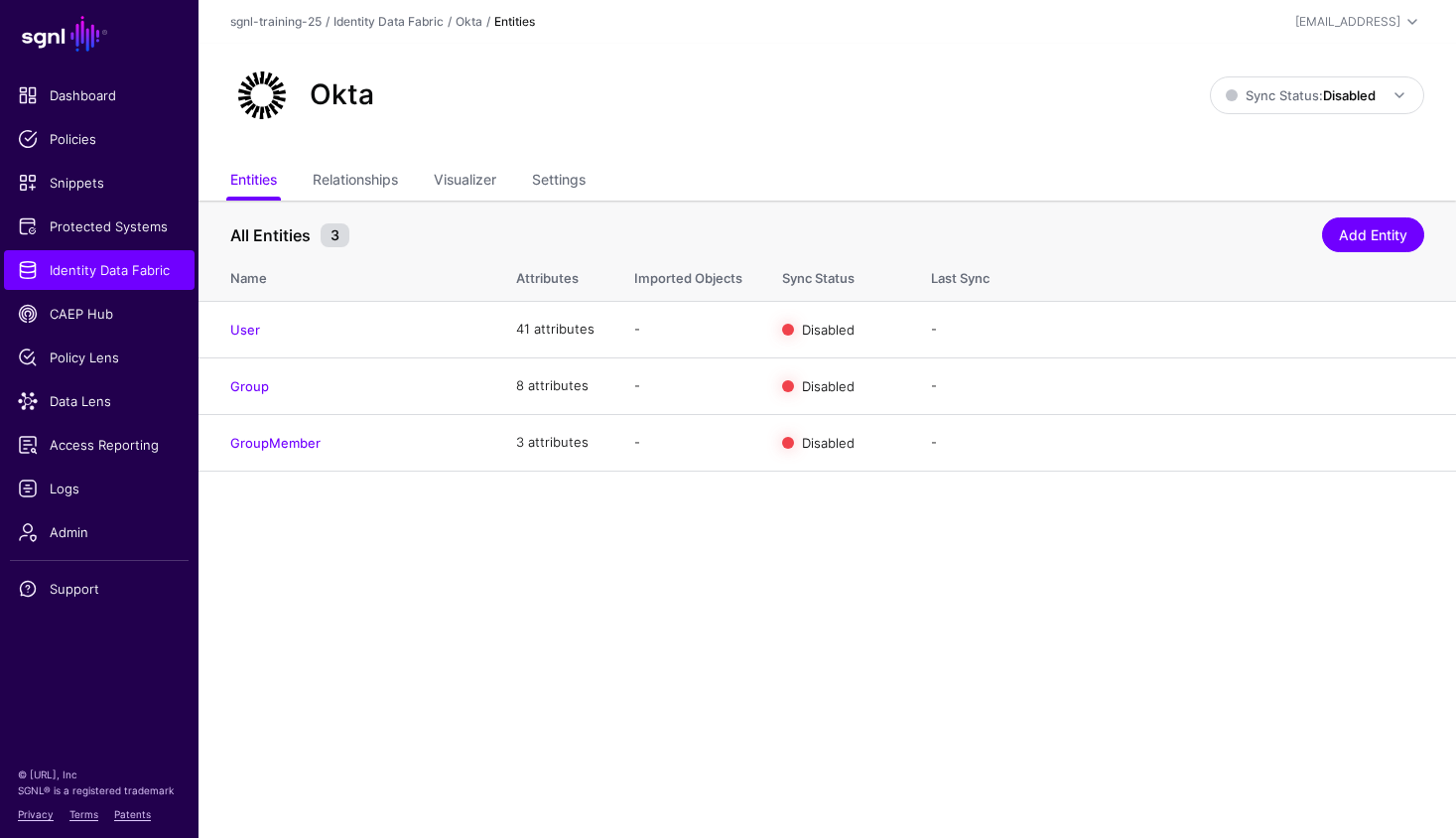 click on "Okta Sync Status:  Disabled  Enabled   Syncing active for all configured entities that are enabled   Disabled   Syncing inactive for all configured entities" 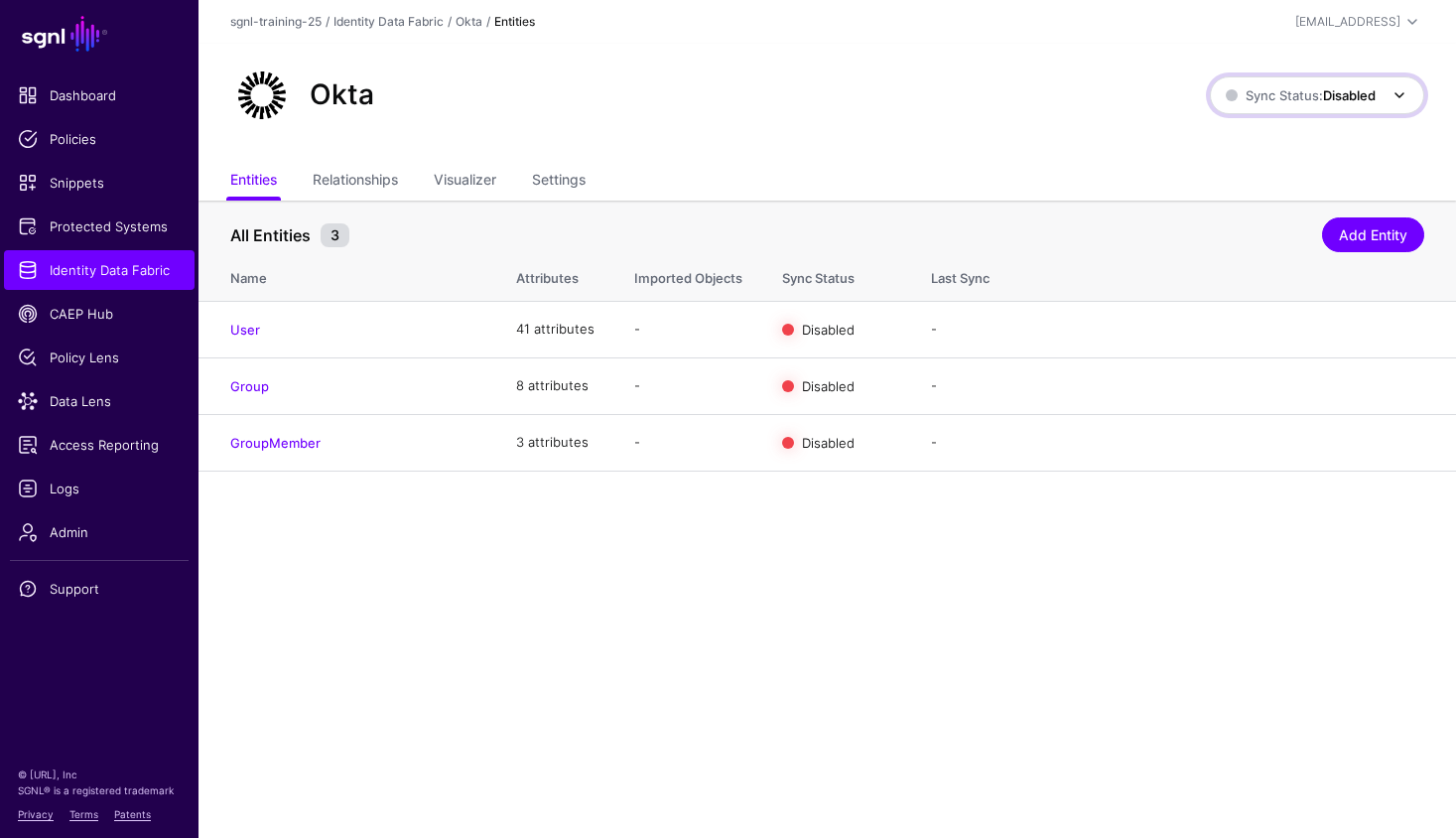 click on "Disabled" at bounding box center (1349, 95) 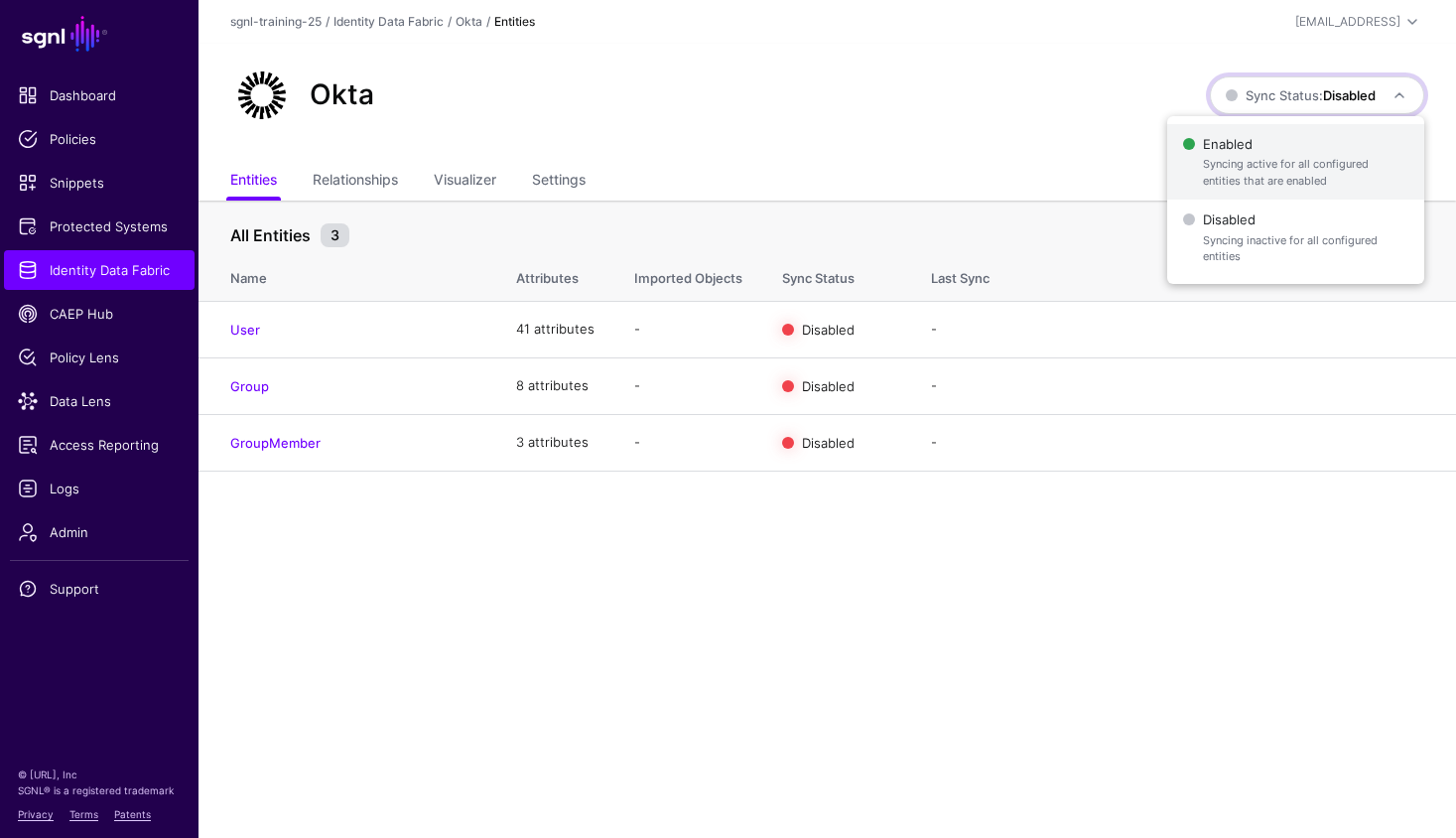 click on "Syncing active for all configured entities that are enabled" 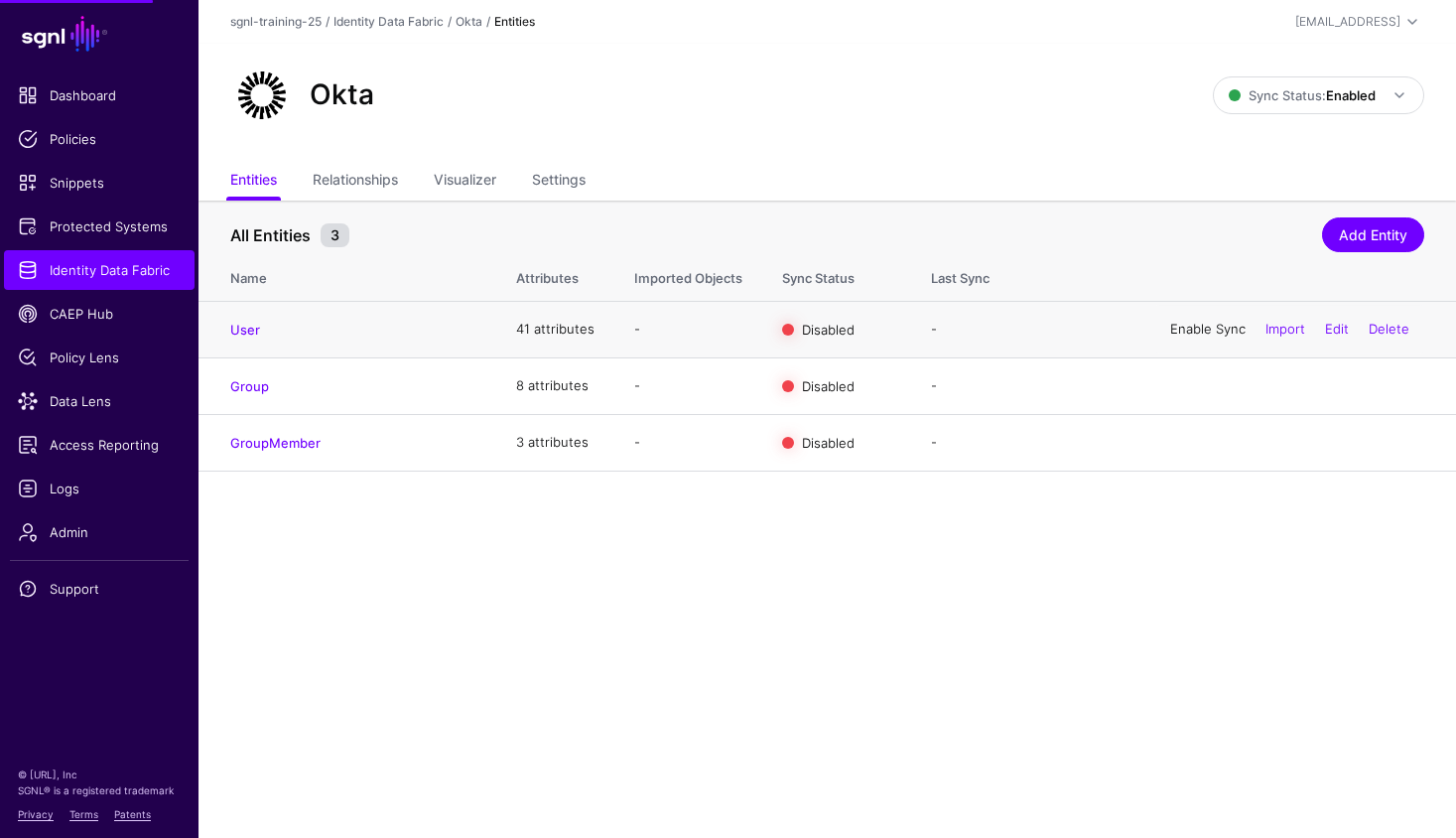 click on "Enable Sync" 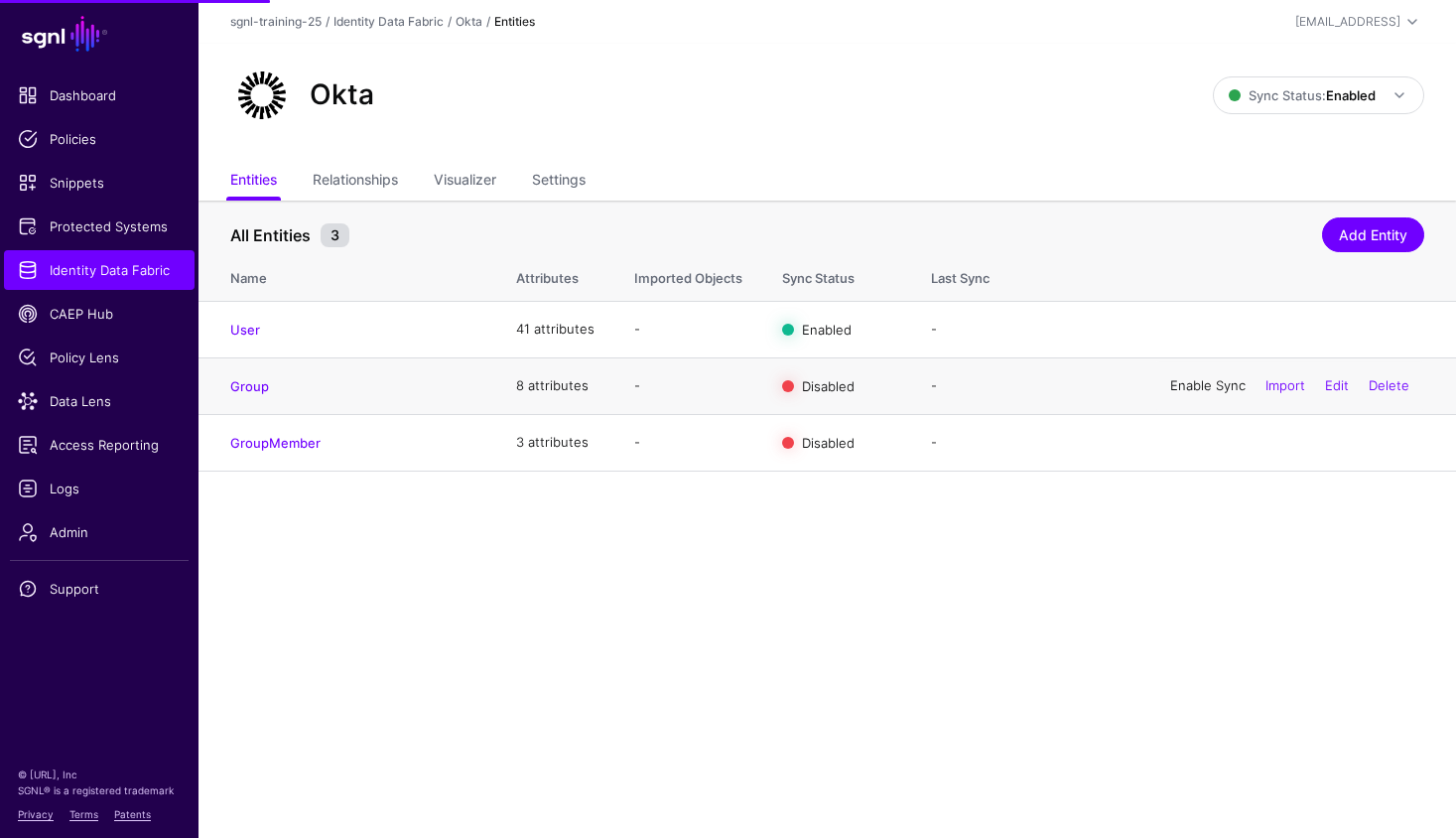 click on "Enable Sync" 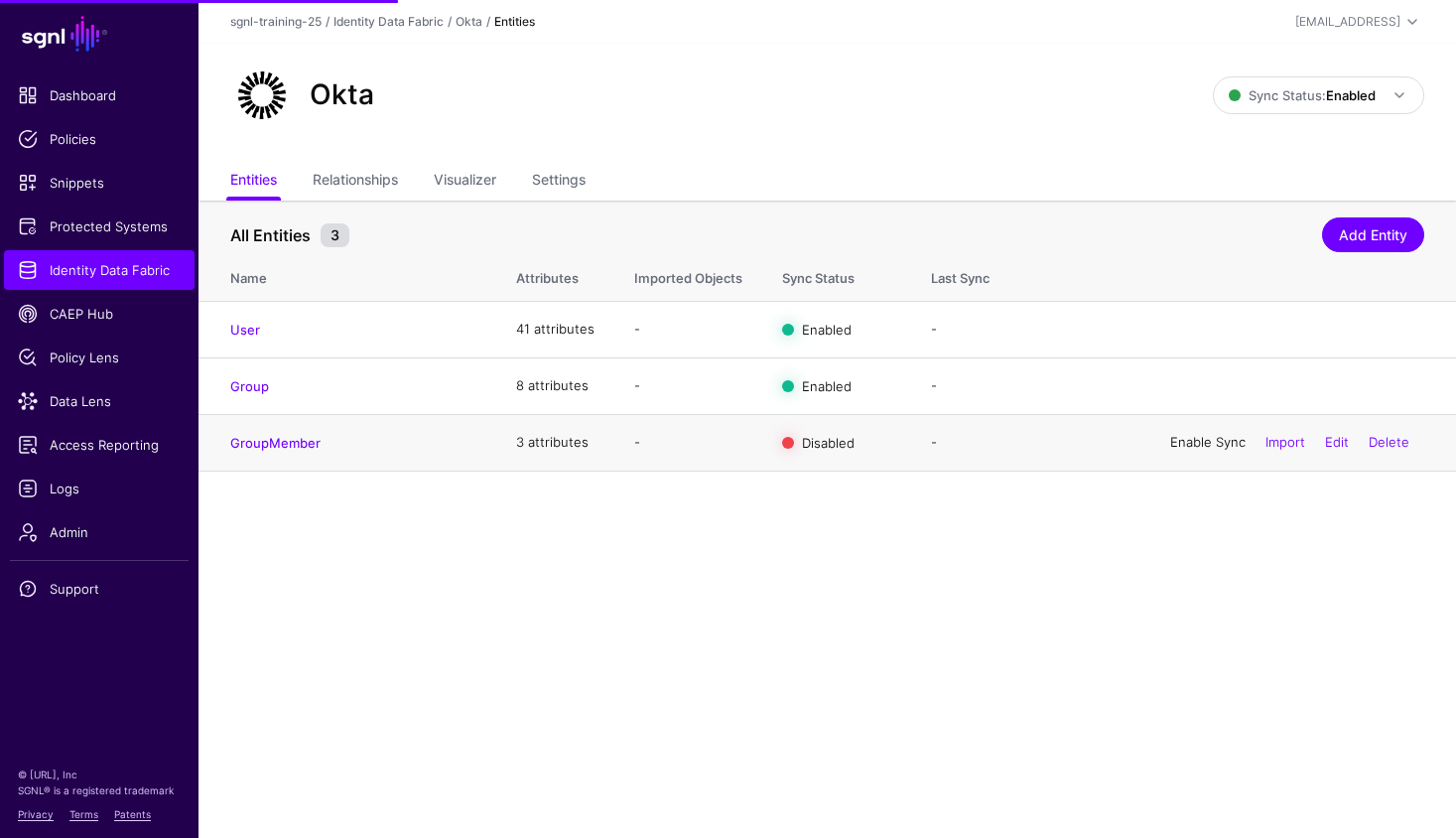 click on "Enable Sync" 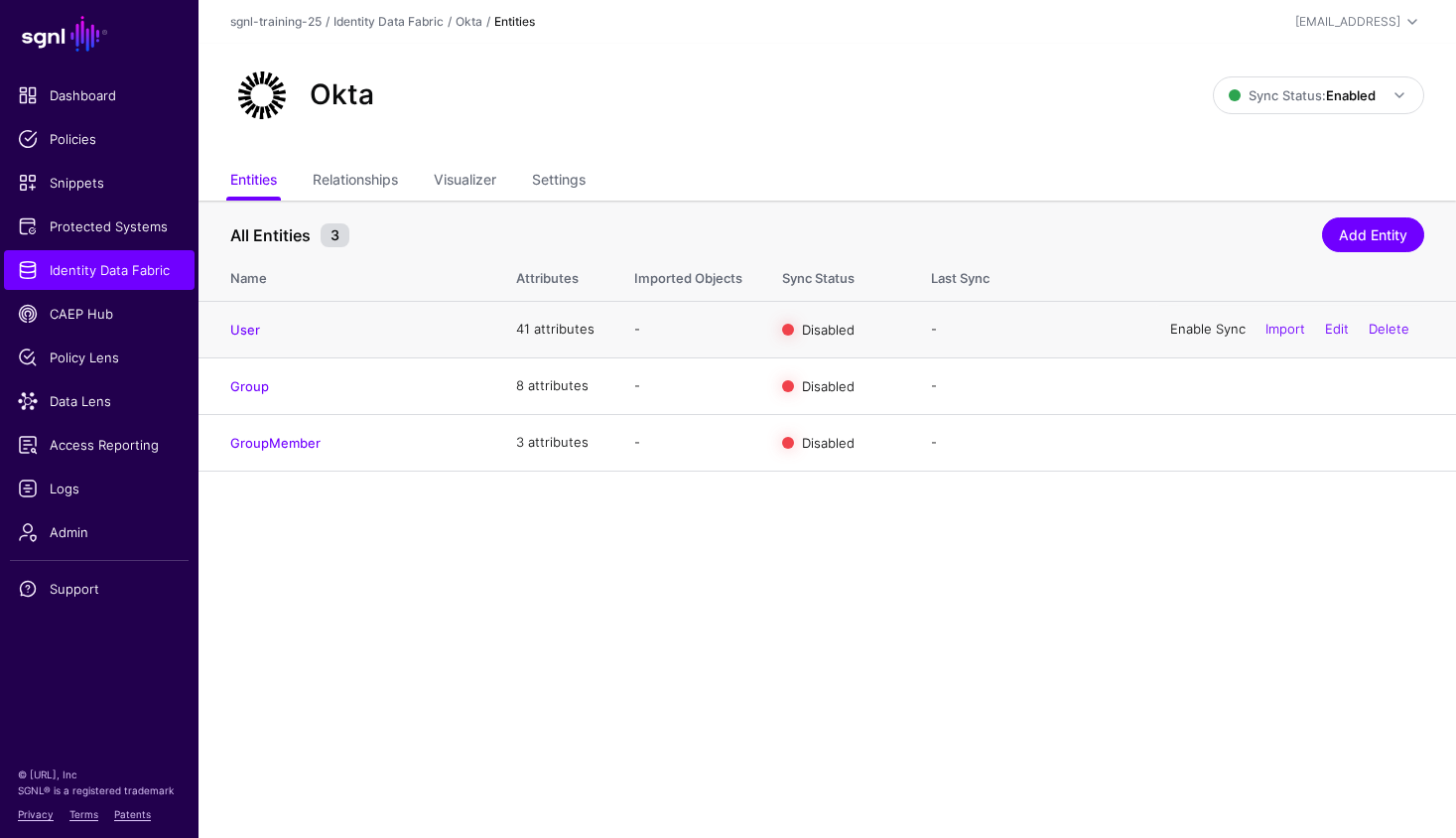 click on "Enable Sync" 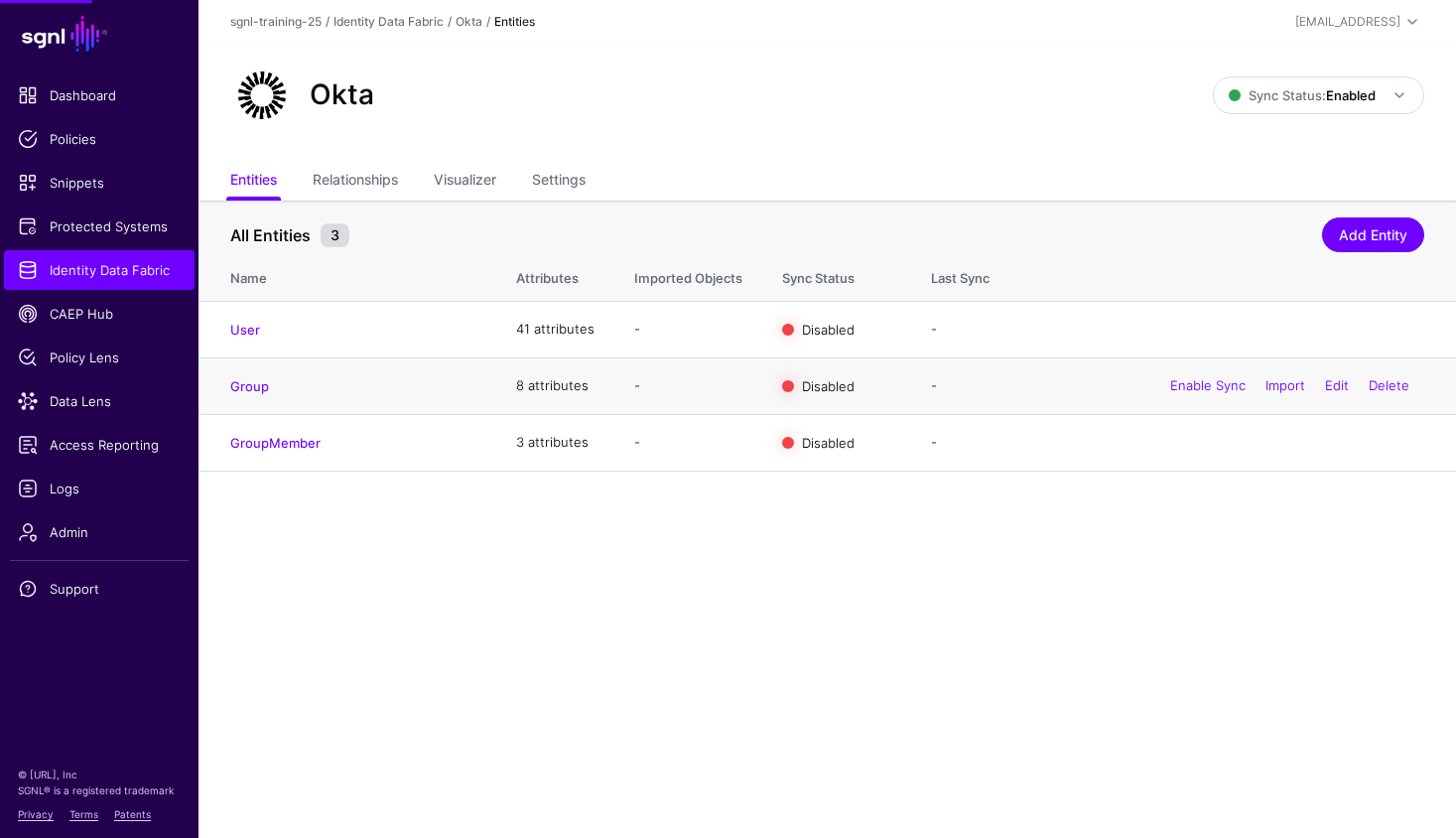 click on "Enable Sync  Import  Edit  Delete" 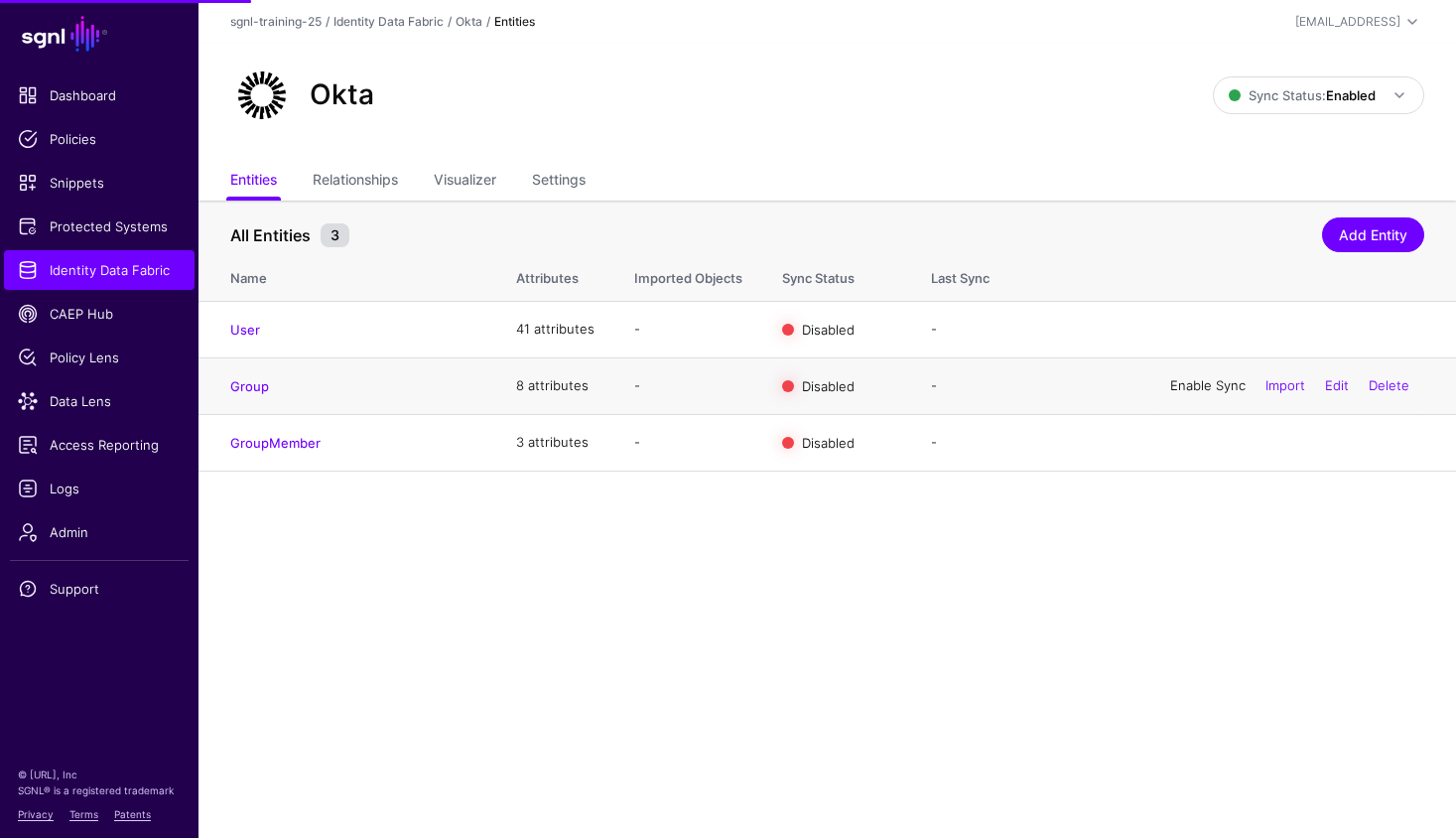 click on "Enable Sync" 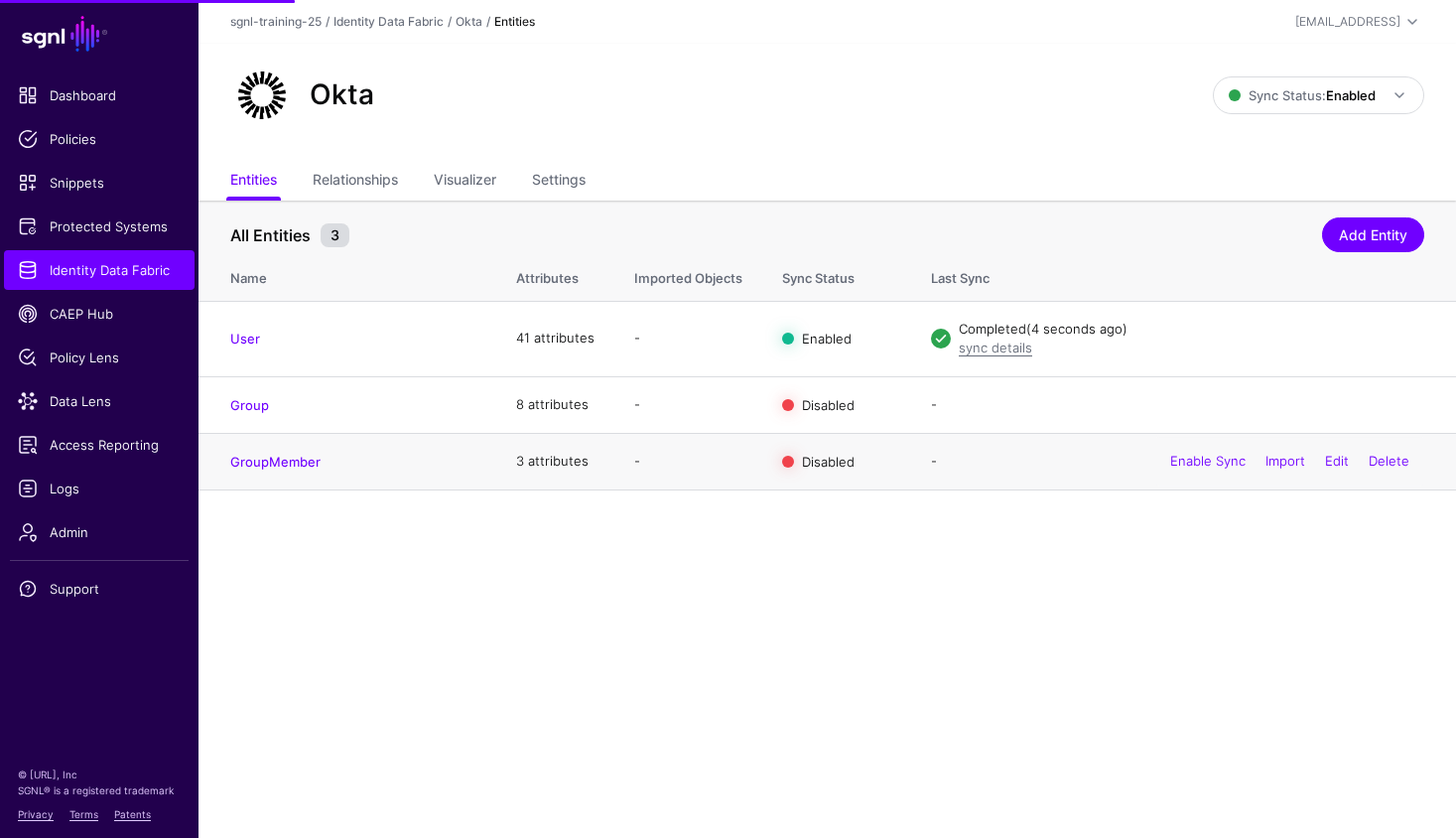 click on "Enable Sync  Import  Edit  Delete" 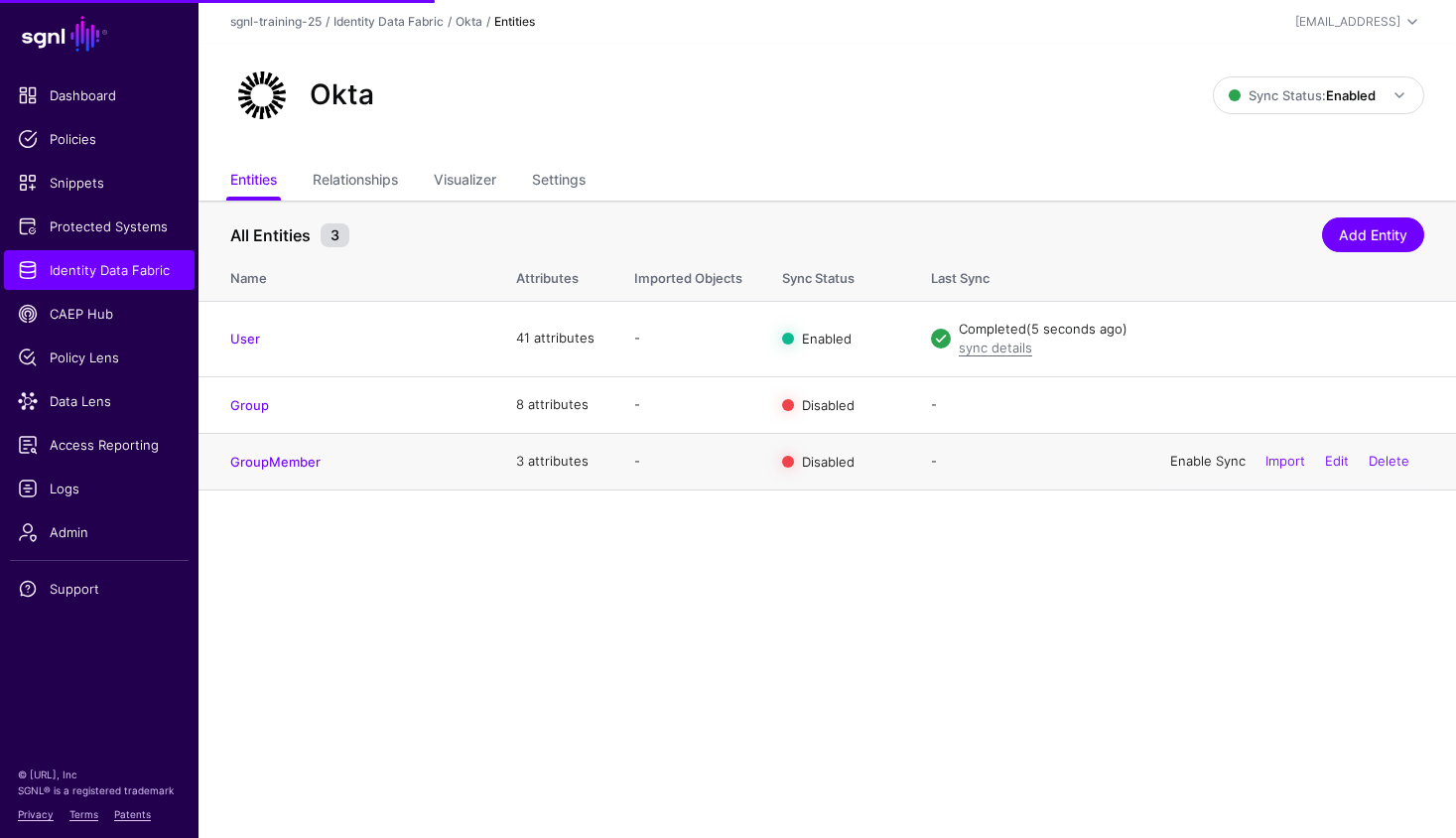 click on "Enable Sync" 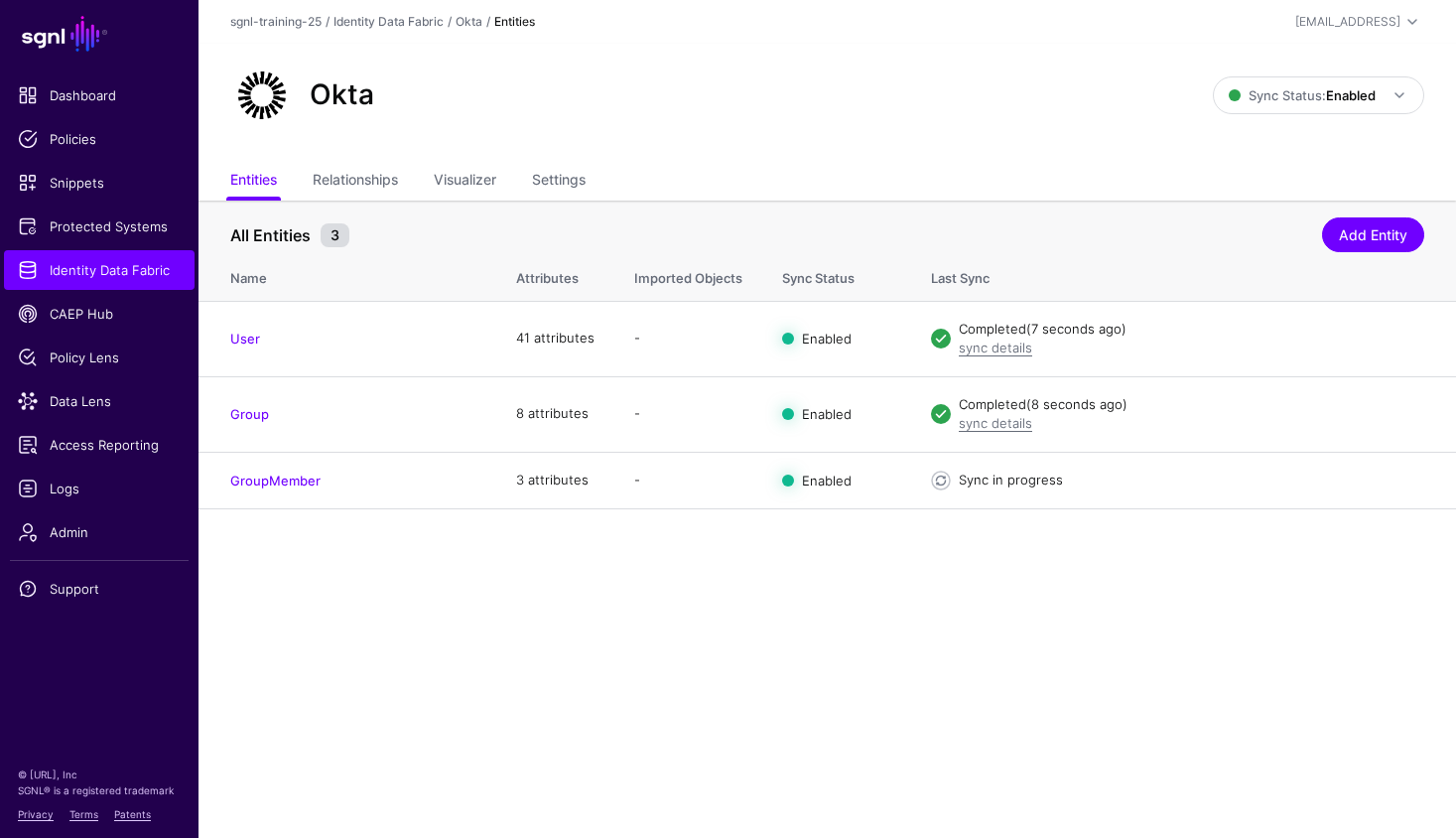 click on "User" 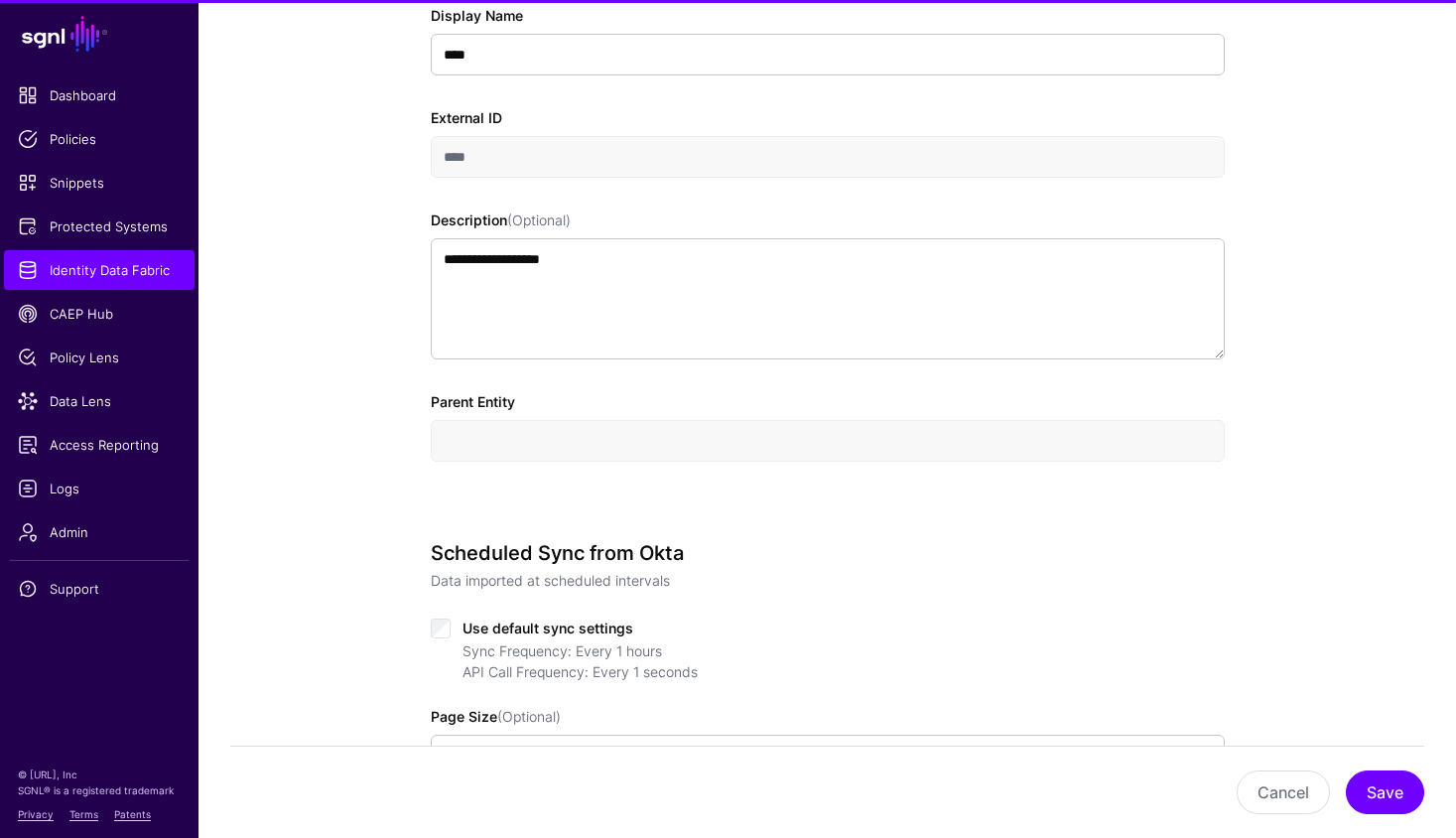 scroll, scrollTop: 870, scrollLeft: 0, axis: vertical 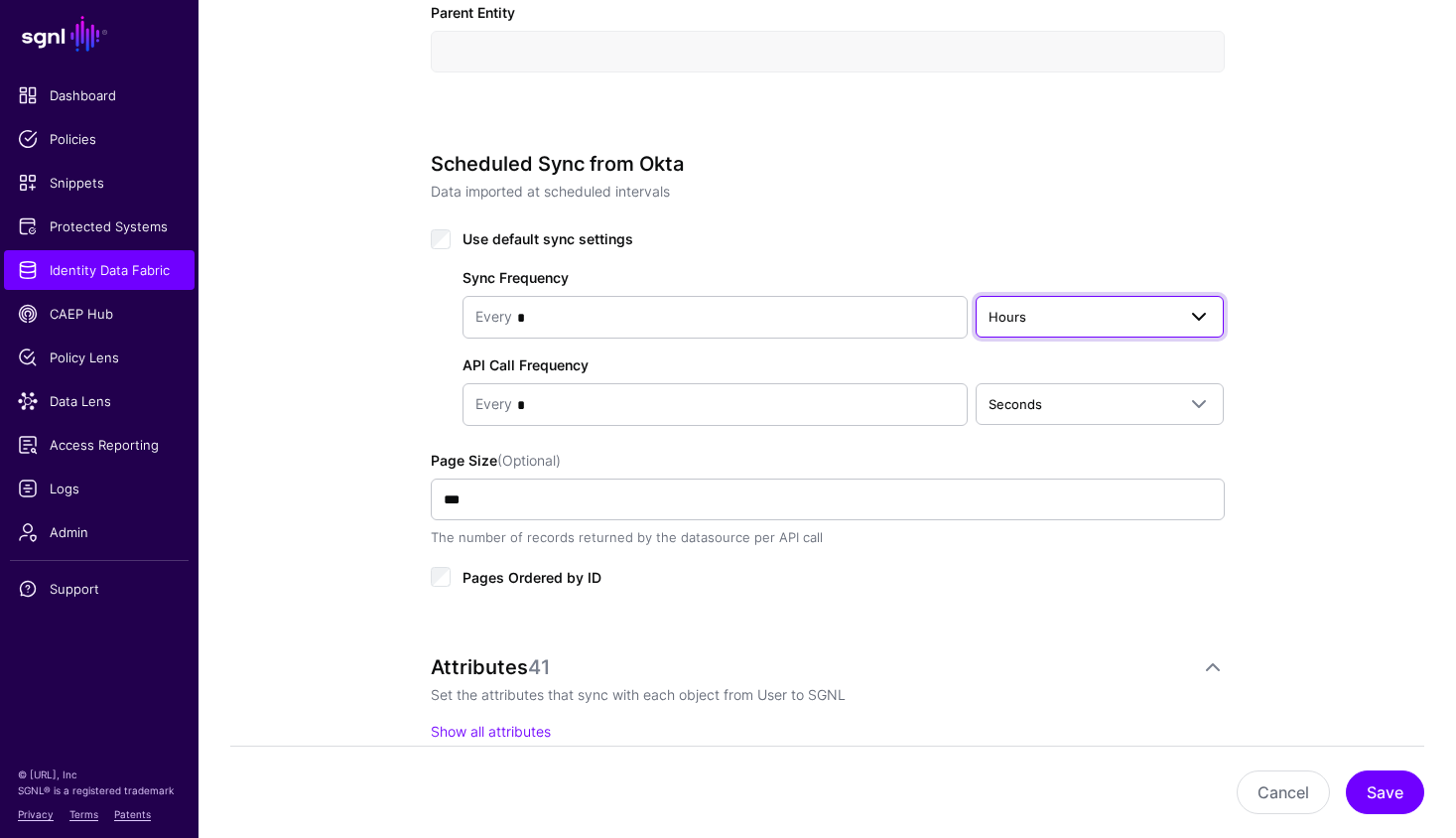 click on "Hours" at bounding box center [1082, 317] 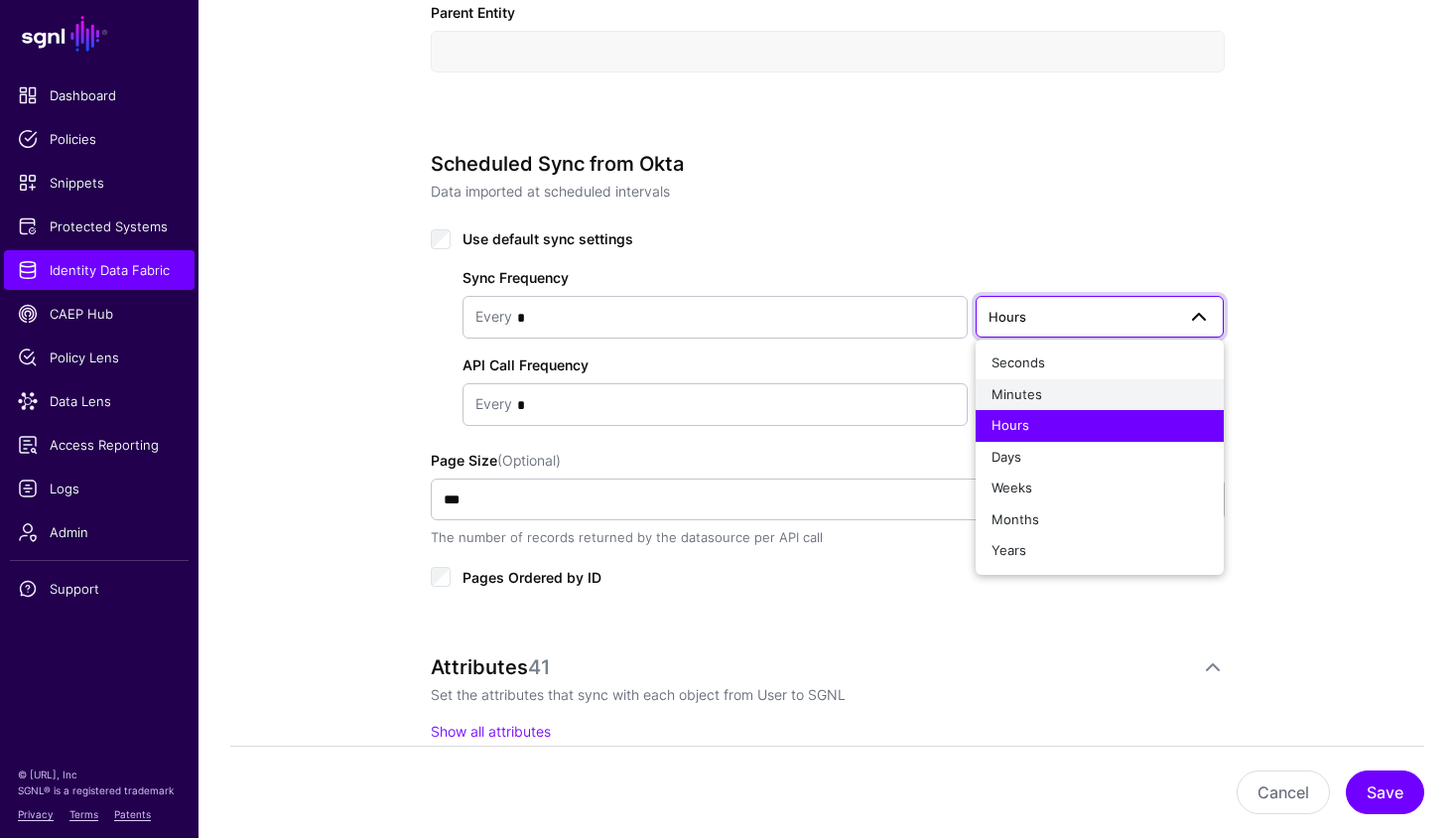 click on "Minutes" 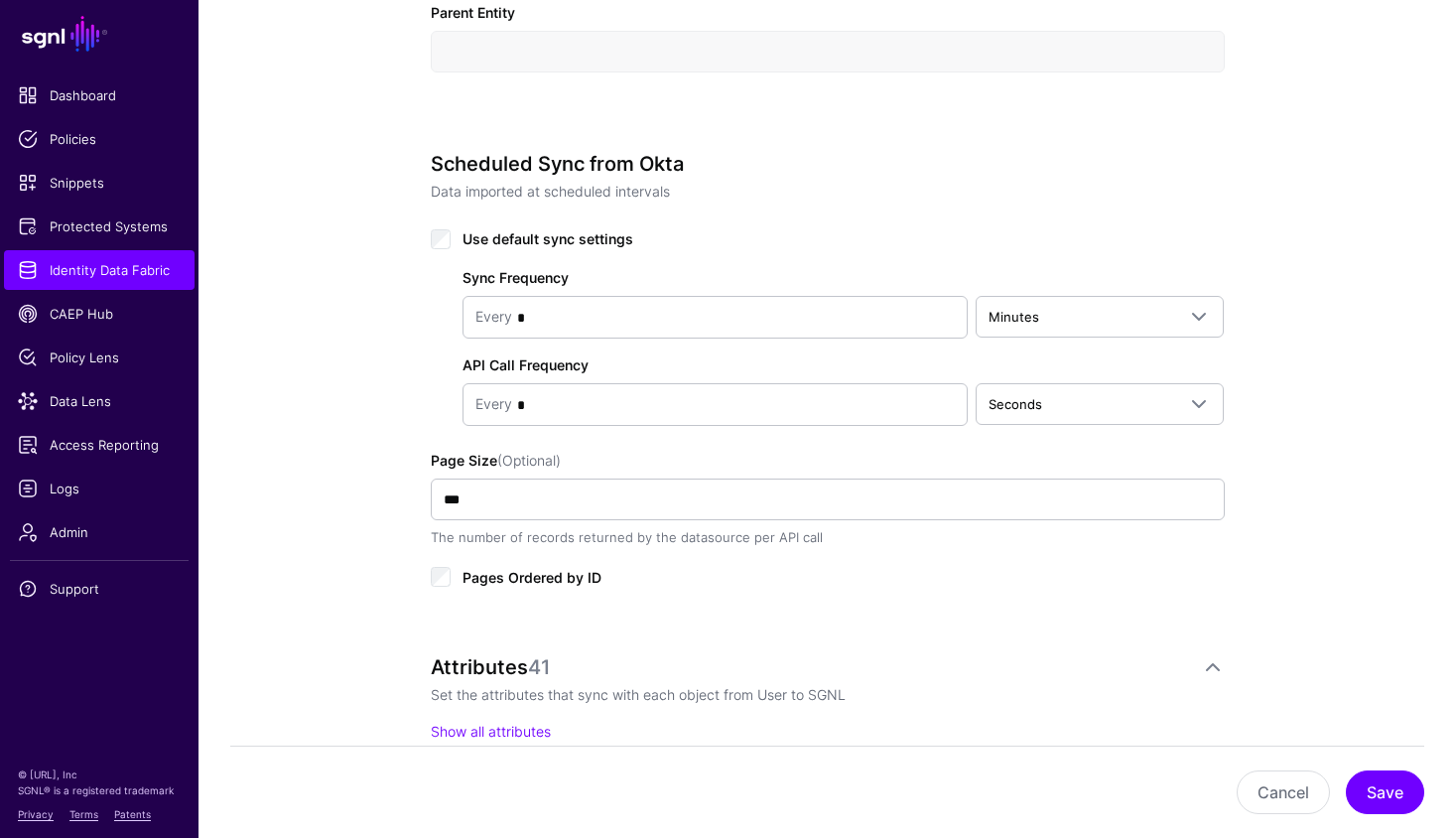 click on "**********" 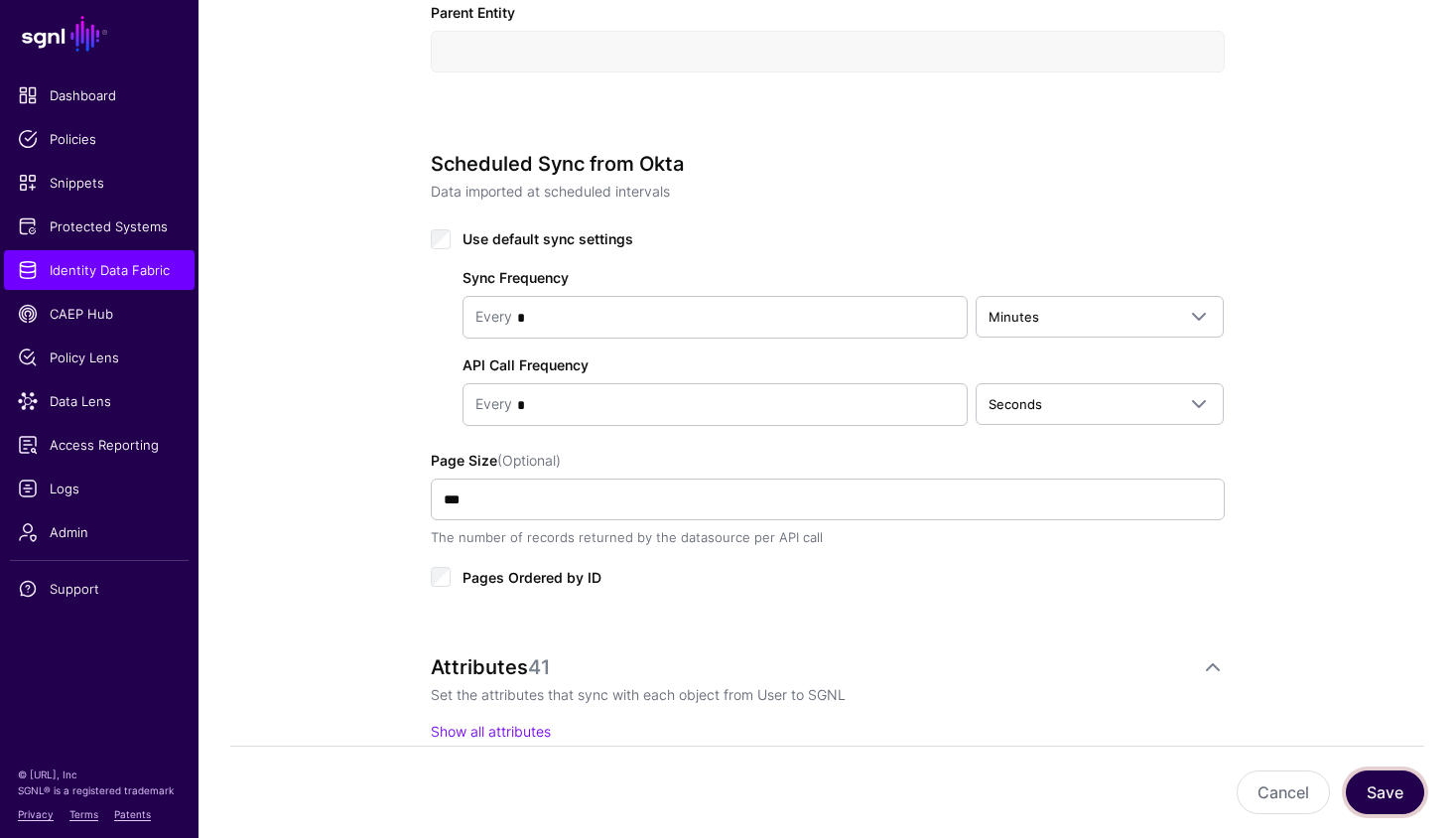 click on "Save" 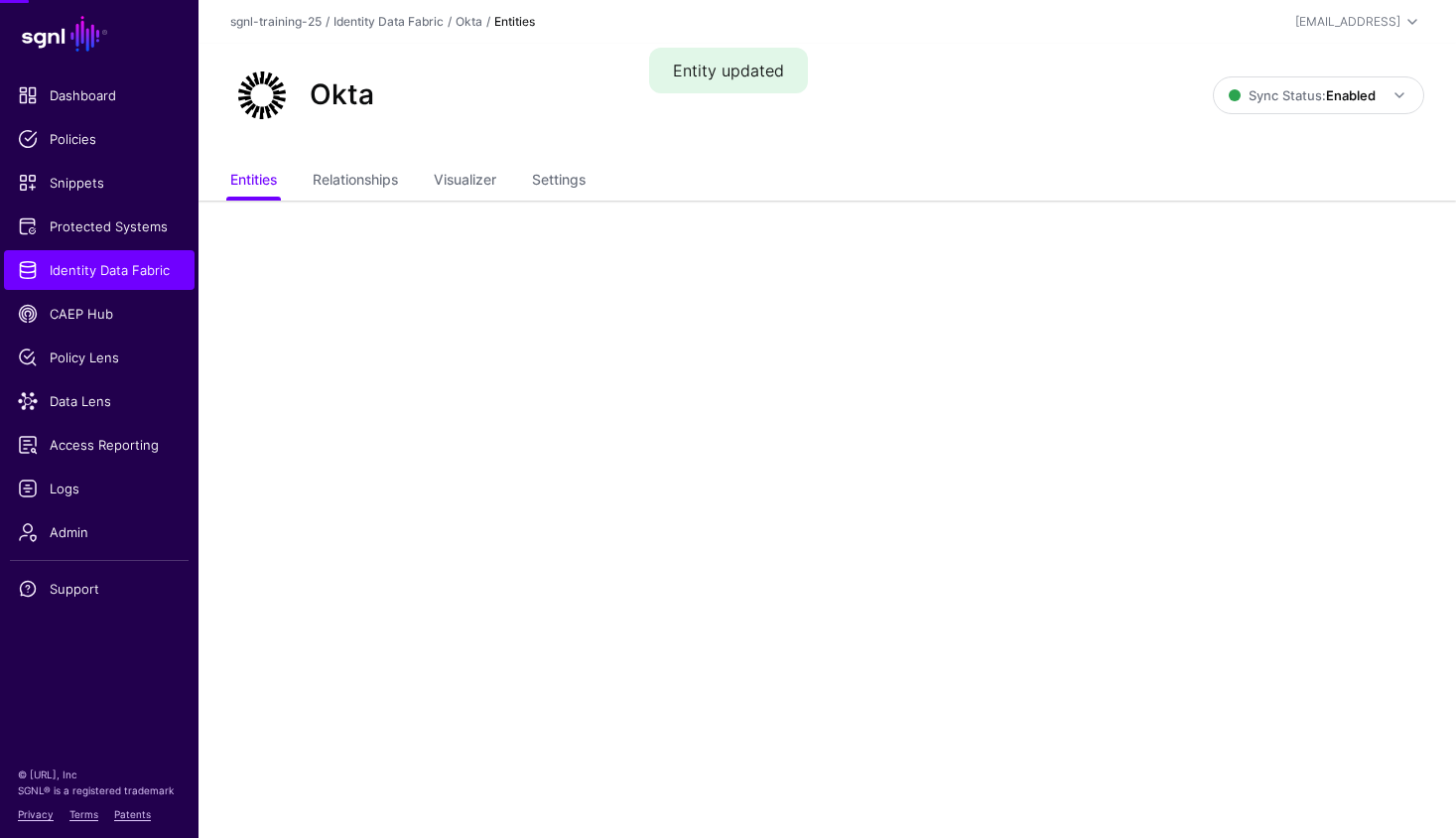 scroll, scrollTop: 0, scrollLeft: 0, axis: both 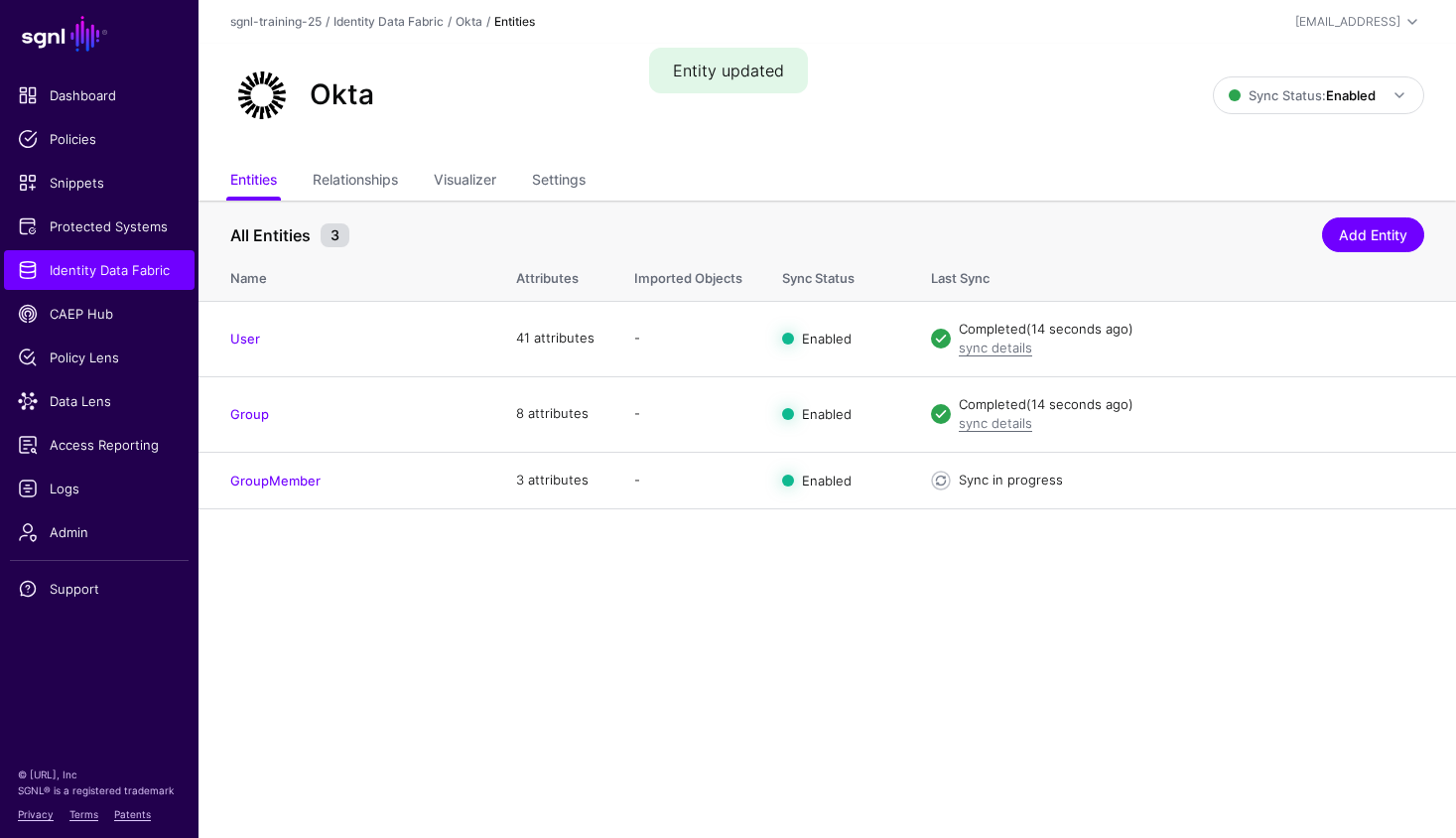 click on "SGNL Dashboard Policies Snippets Protected Systems Identity Data Fabric CAEP Hub Policy Lens Data Lens Access Reporting Logs Admin Support © [URL], Inc SGNL® is a registered trademark Privacy Terms Patents Entity updated  sgnl-training-25  /  Identity Data Fabric  /  Okta  / Entities  [EMAIL_ADDRESS]  SGNL Training [EMAIL_ADDRESS] sgnl-training-25 Log out Okta Sync Status:  Enabled  Enabled   Syncing active for all configured entities that are enabled   Disabled   Syncing inactive for all configured entities   Entities  Relationships Visualizer Settings All Entities 3  Add Entity  Name Attributes  Imported Objects   Sync Status  Last Sync User 41 attributes - Enabled  Completed   (14 seconds ago)  sync details  Disable Sync  Import  Edit  Delete Group 8 attributes - Enabled  Completed   (14 seconds ago)  sync details  Disable Sync  Import  Edit  Delete GroupMember 3 attributes - Enabled  Sync in progress   Disable Sync  Import  Edit  Delete" 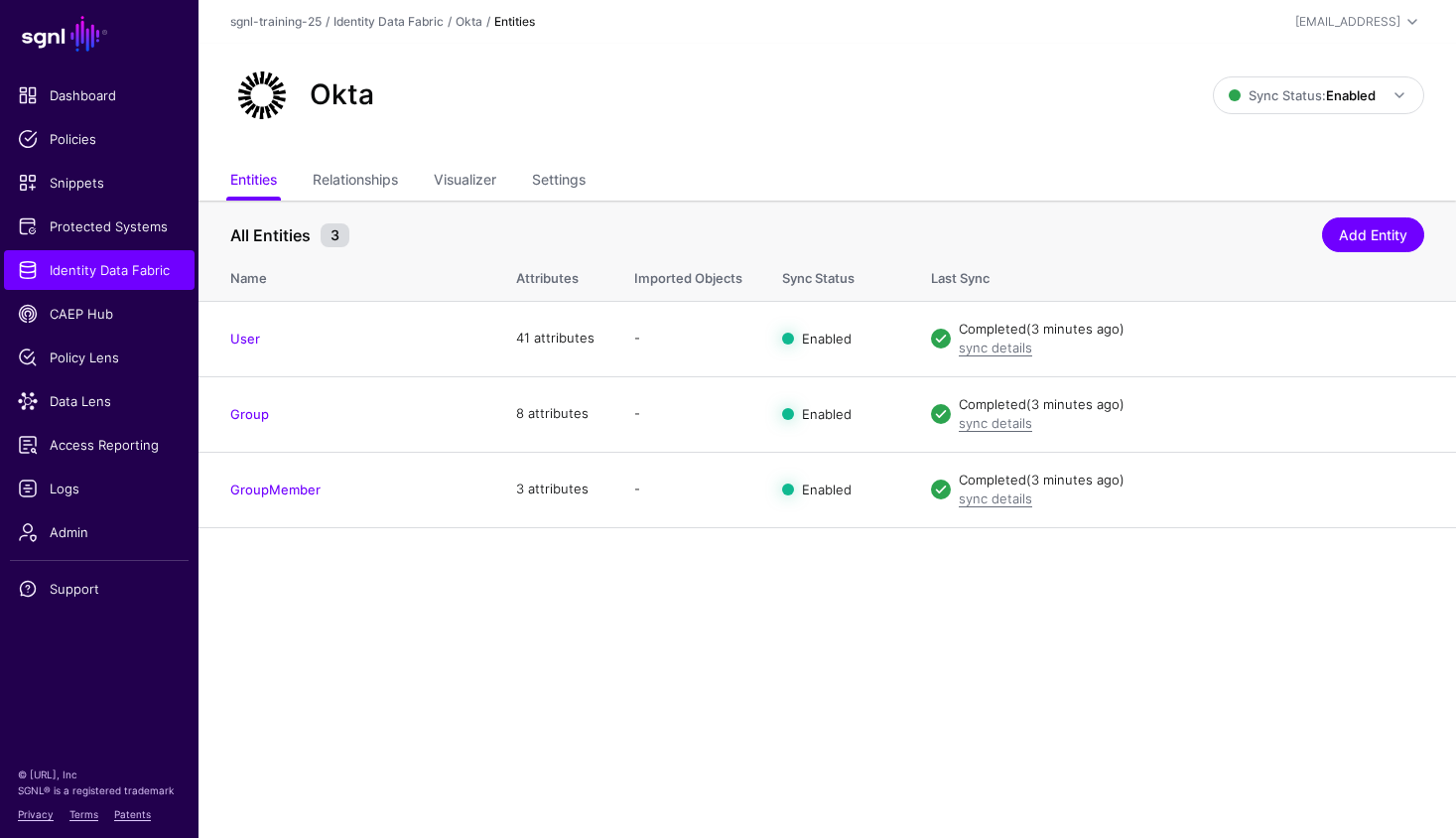 click on "User" 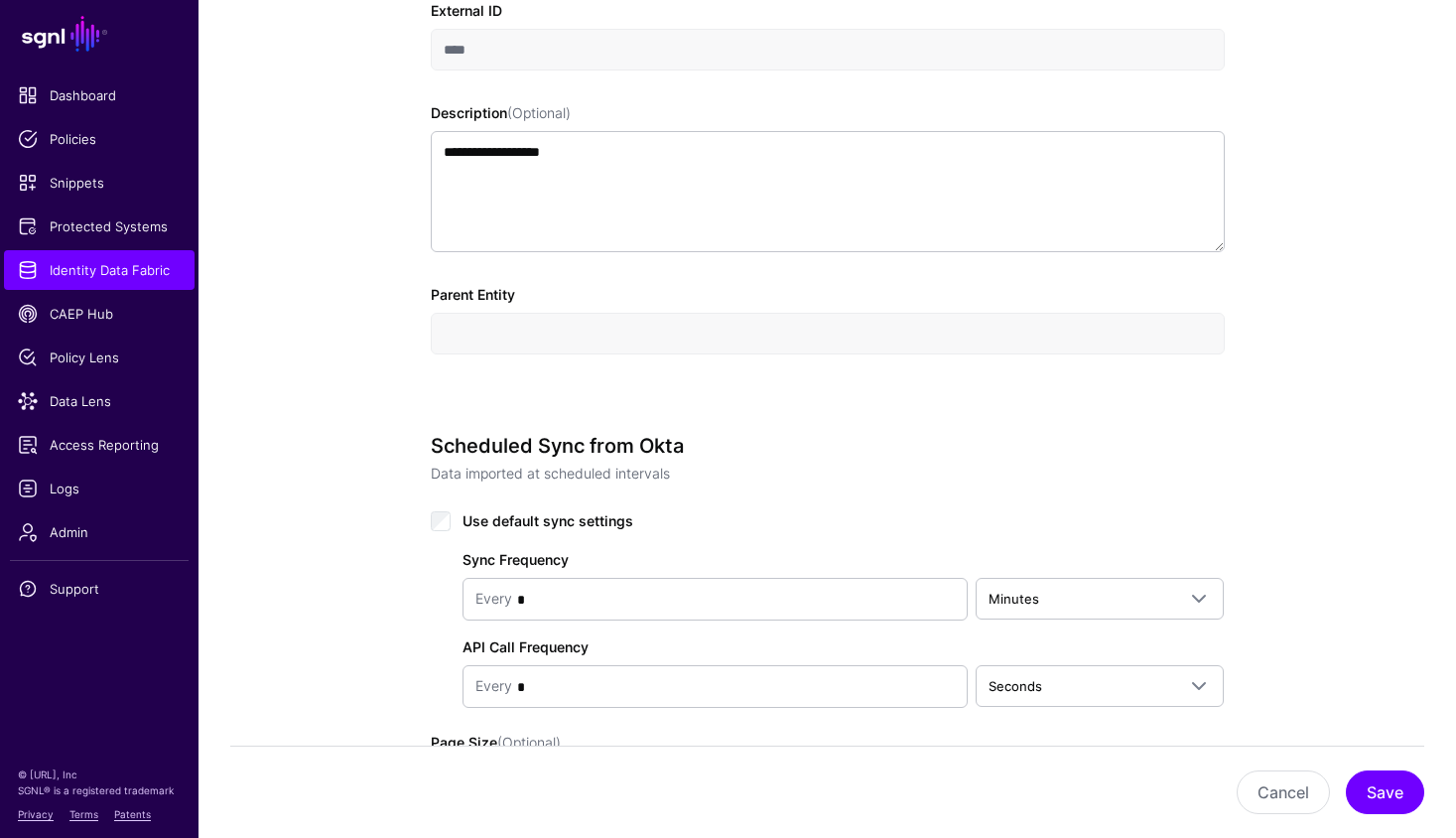 scroll, scrollTop: 1172, scrollLeft: 0, axis: vertical 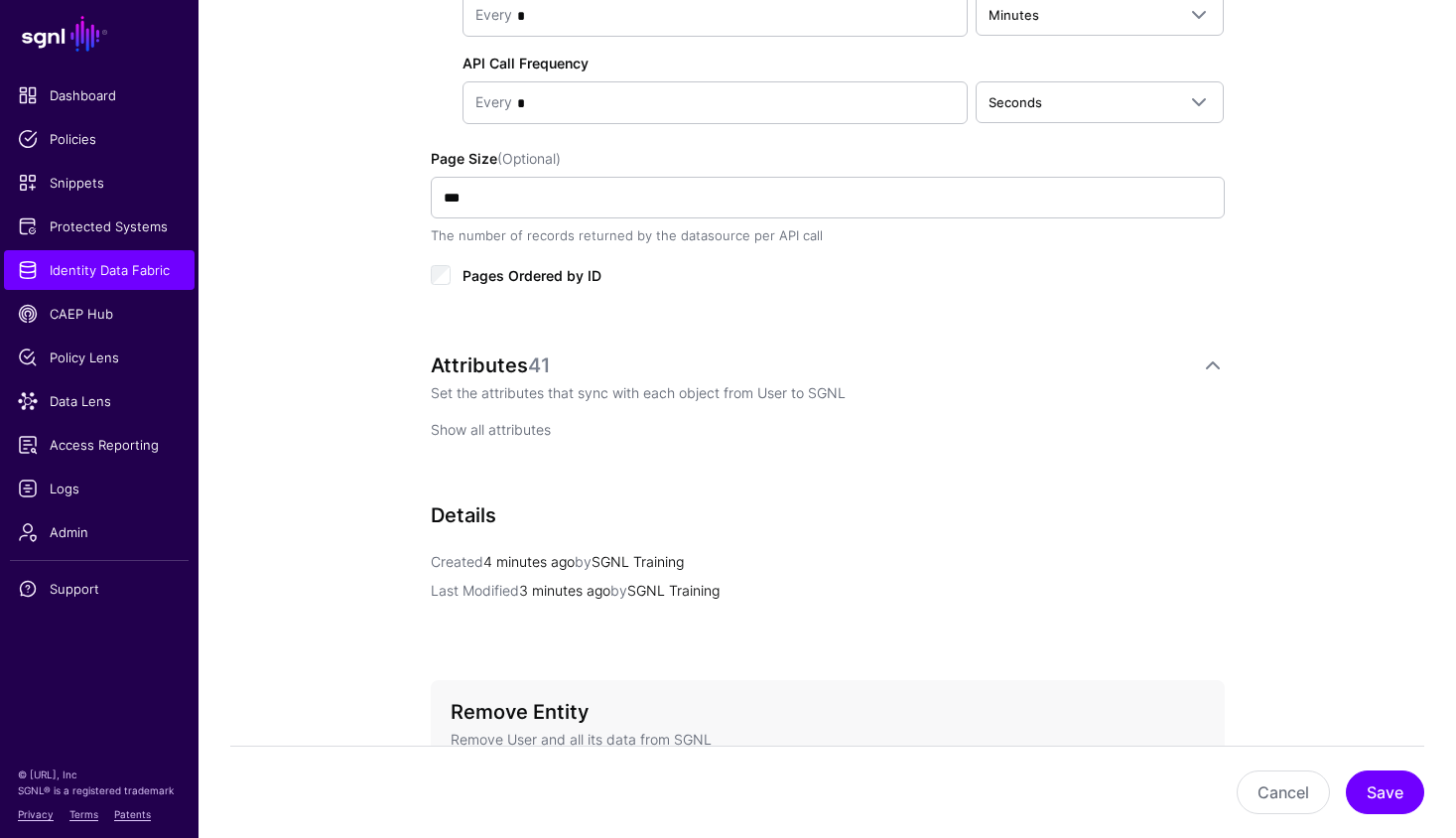 click on "Show all attributes" 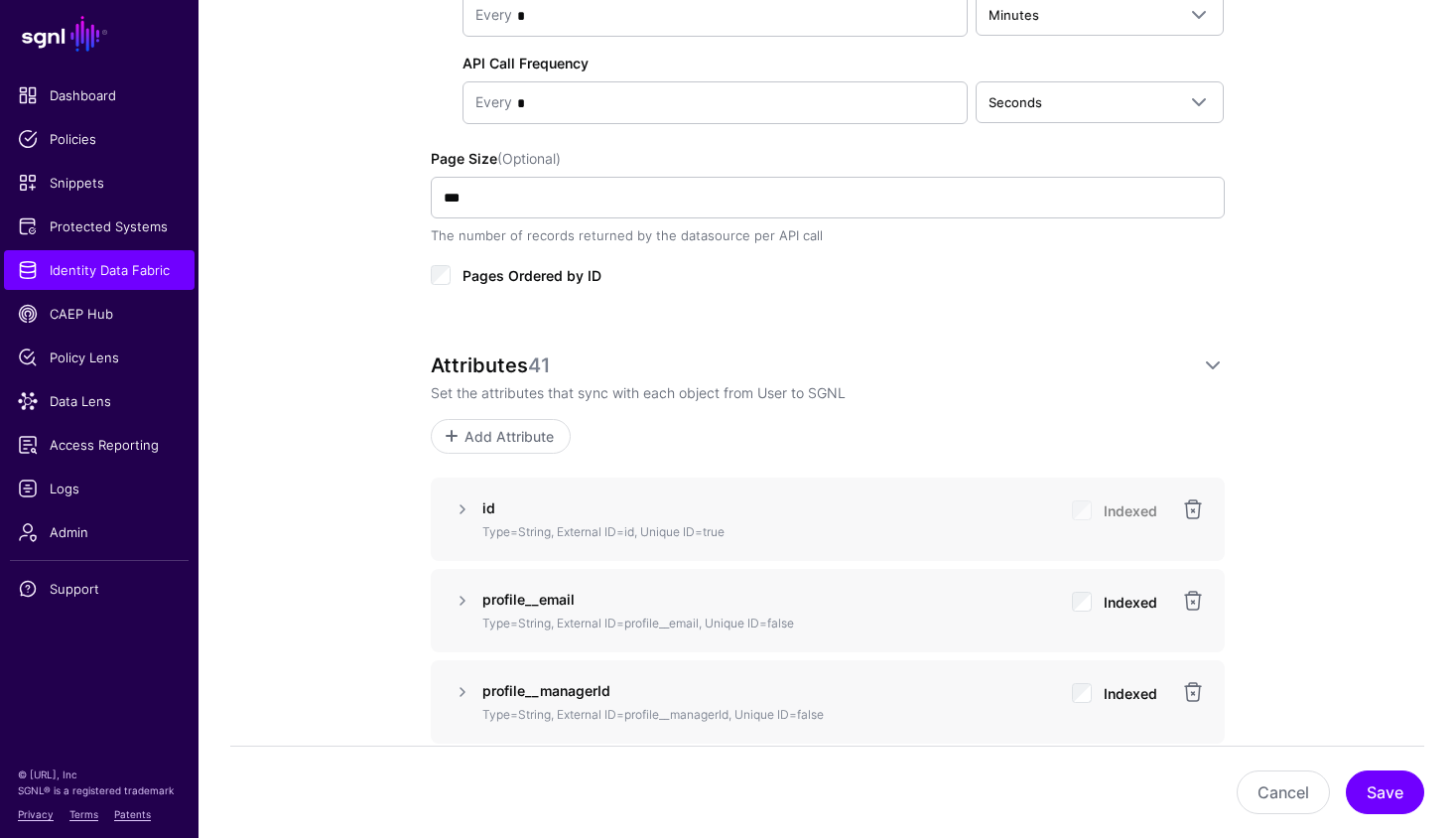 scroll, scrollTop: 1197, scrollLeft: 0, axis: vertical 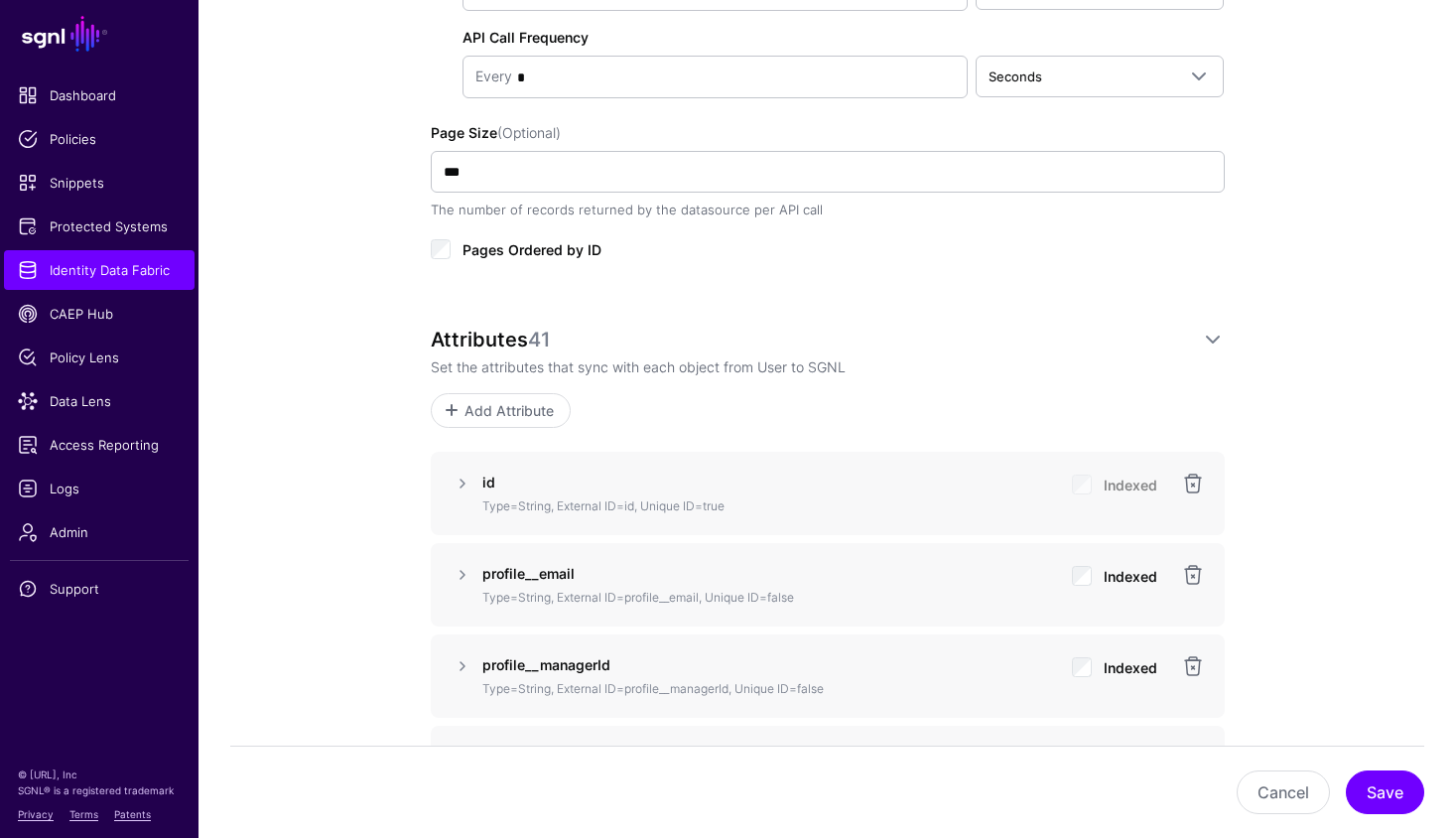 drag, startPoint x: 537, startPoint y: 377, endPoint x: 544, endPoint y: 400, distance: 24.04163 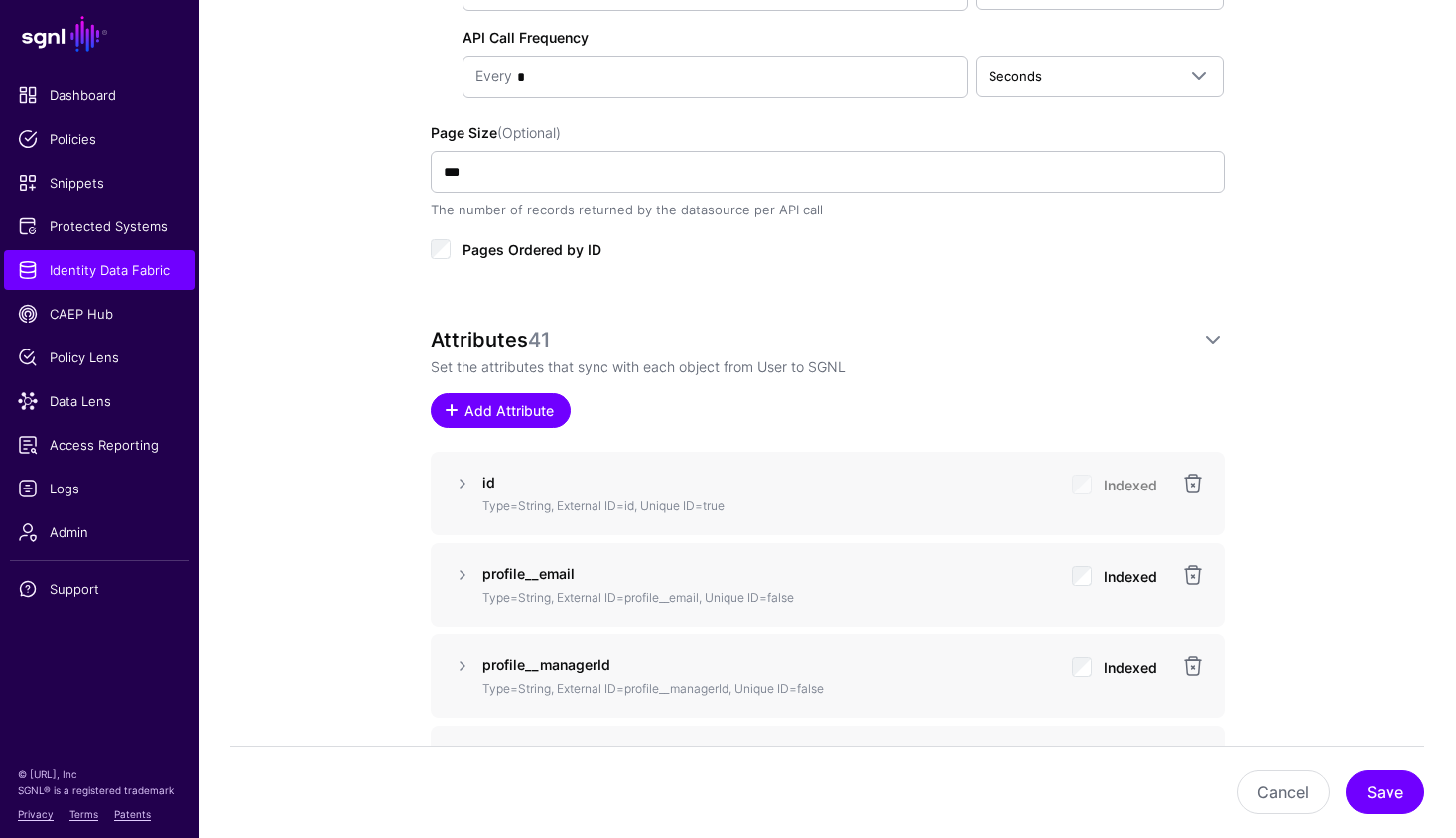 click on "Add Attribute" 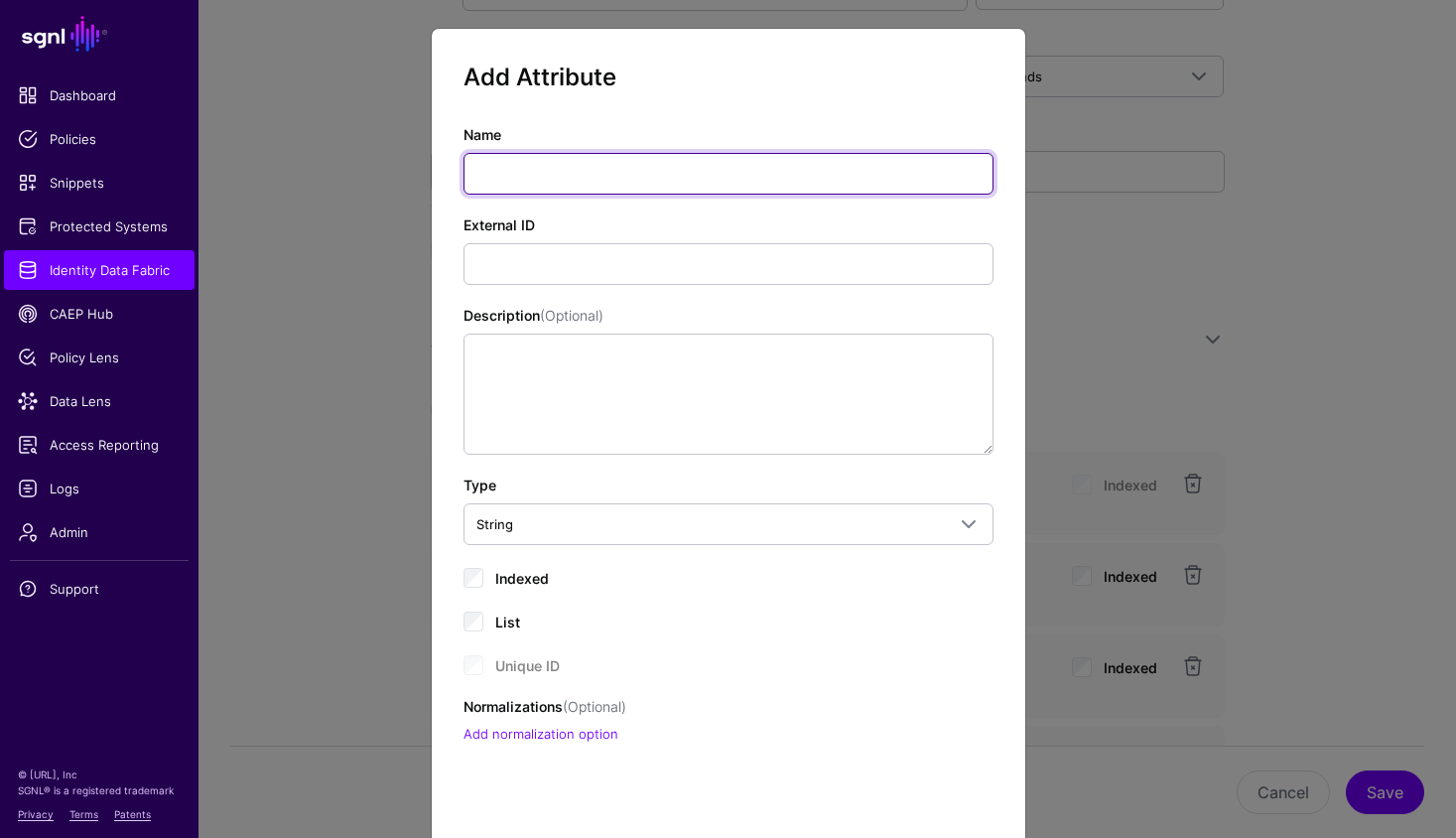 click on "Name" at bounding box center [728, 174] 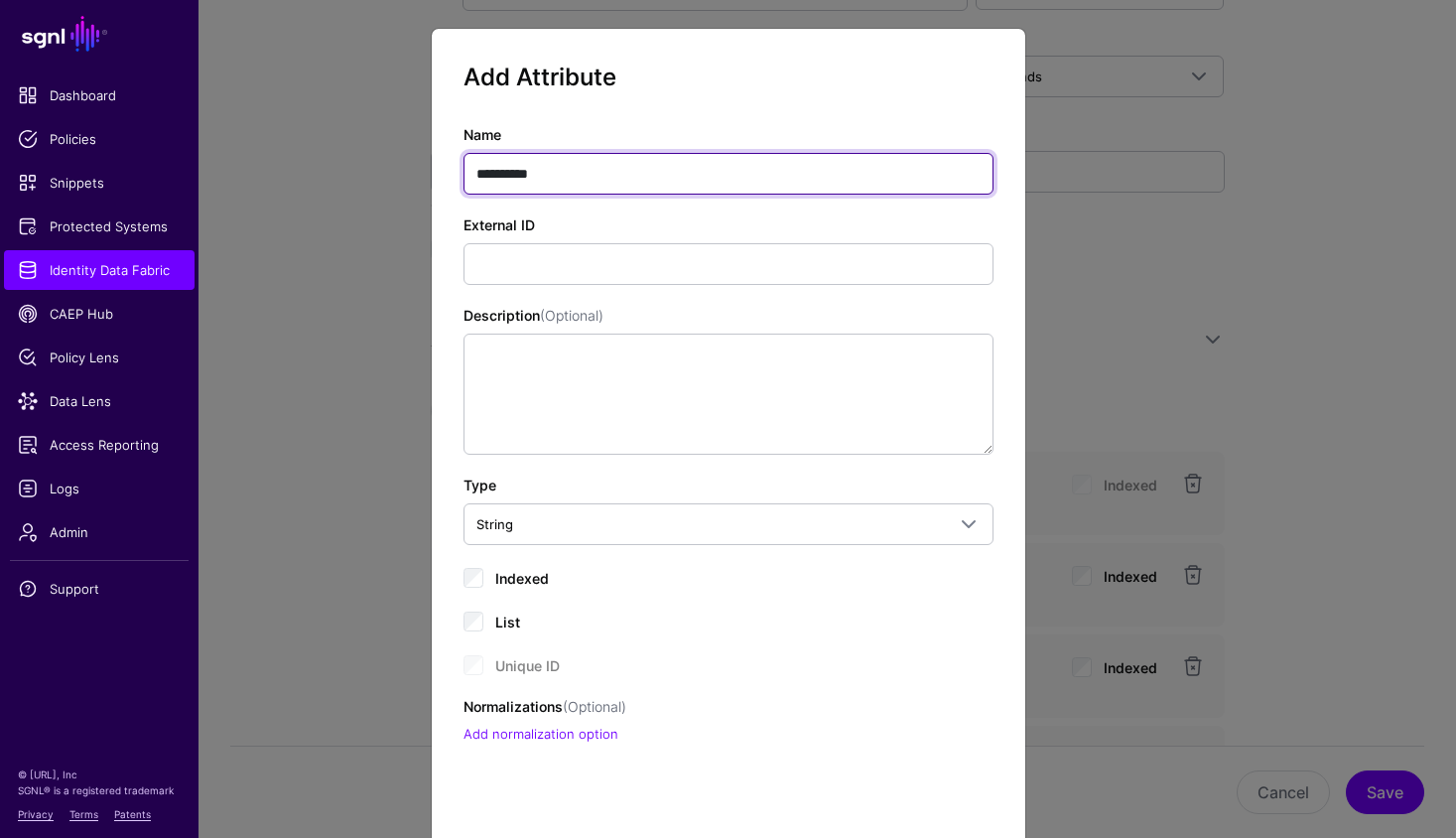 type on "**********" 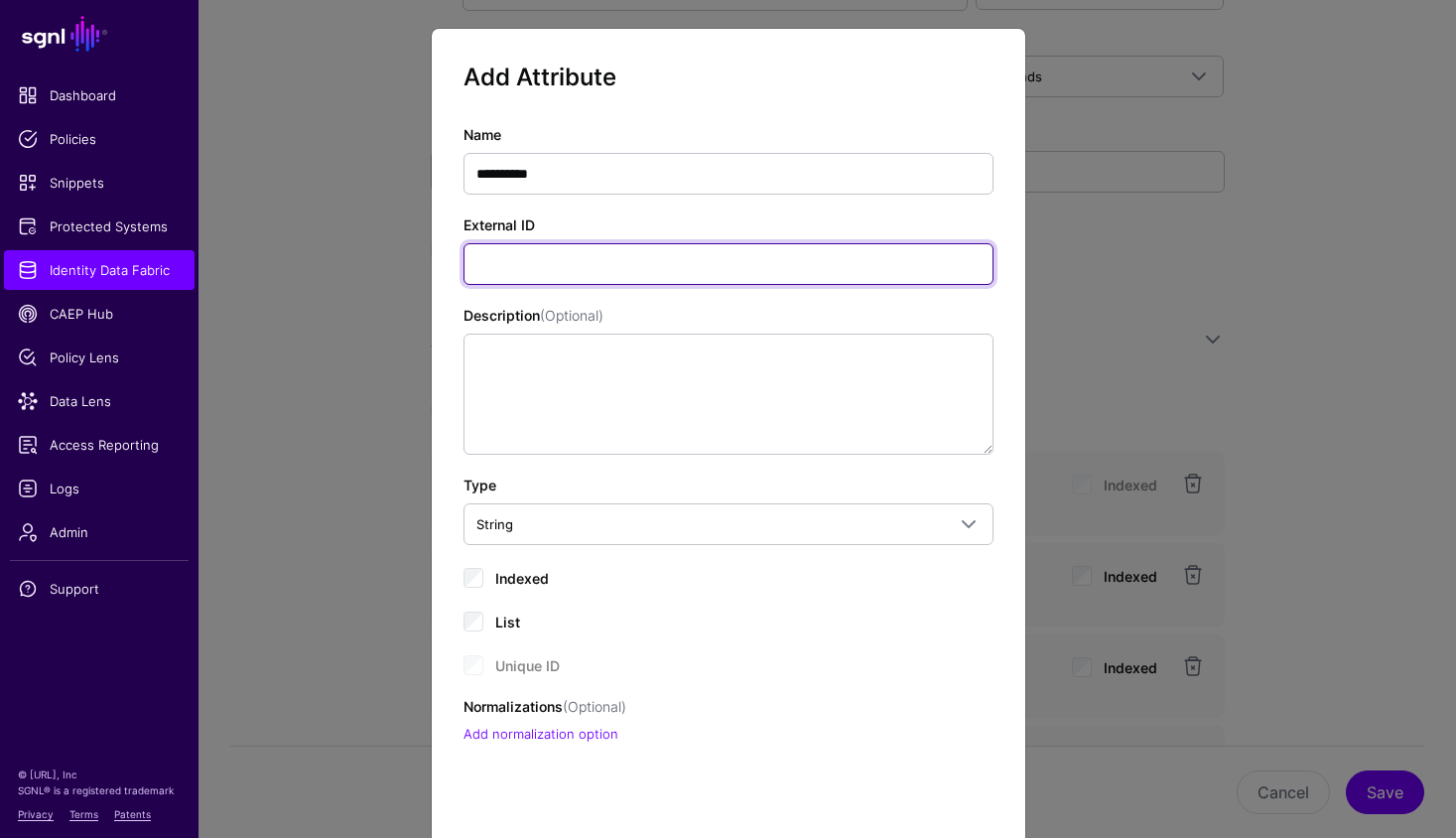 click on "External ID" at bounding box center (728, 264) 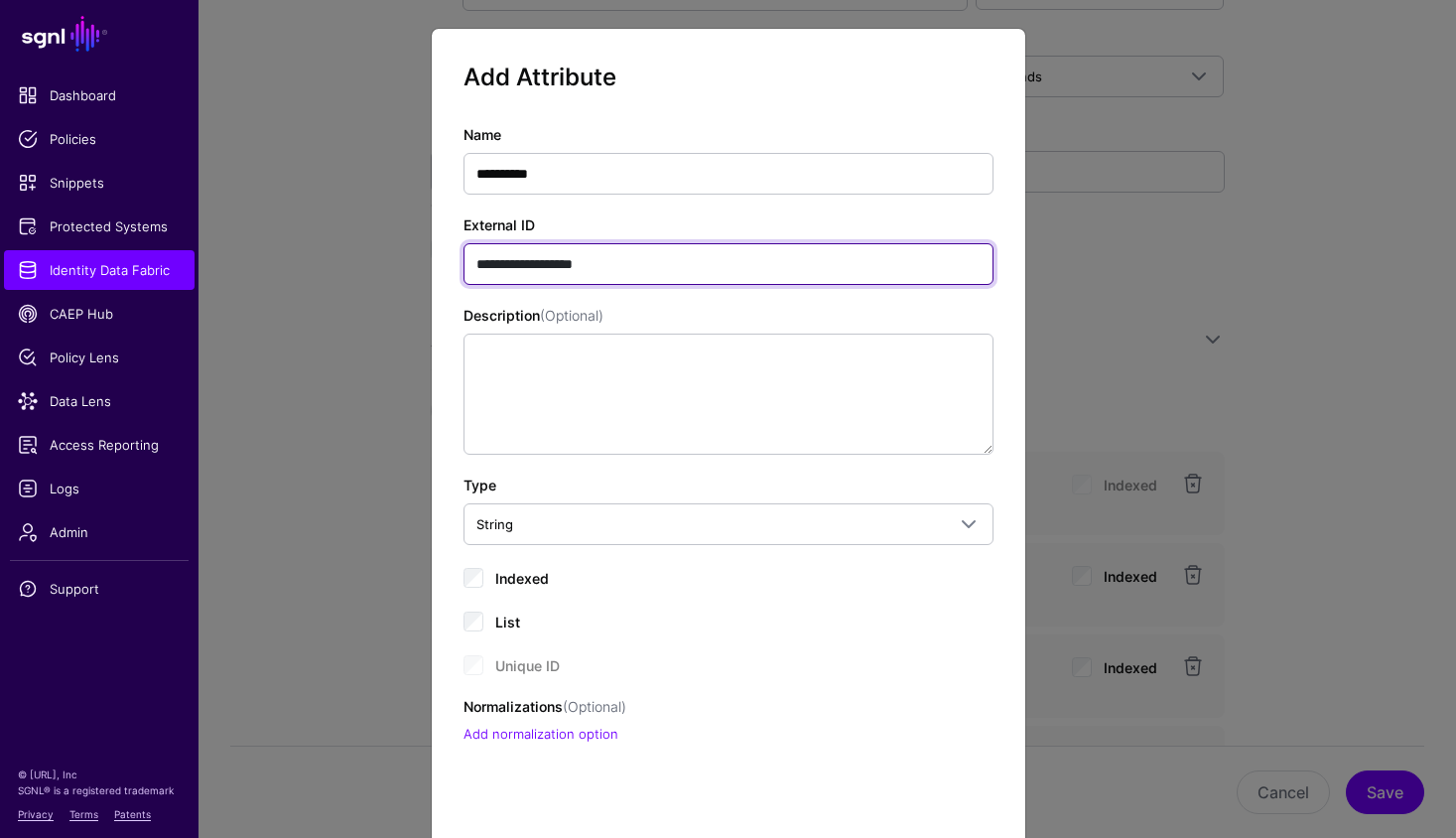 scroll, scrollTop: 125, scrollLeft: 0, axis: vertical 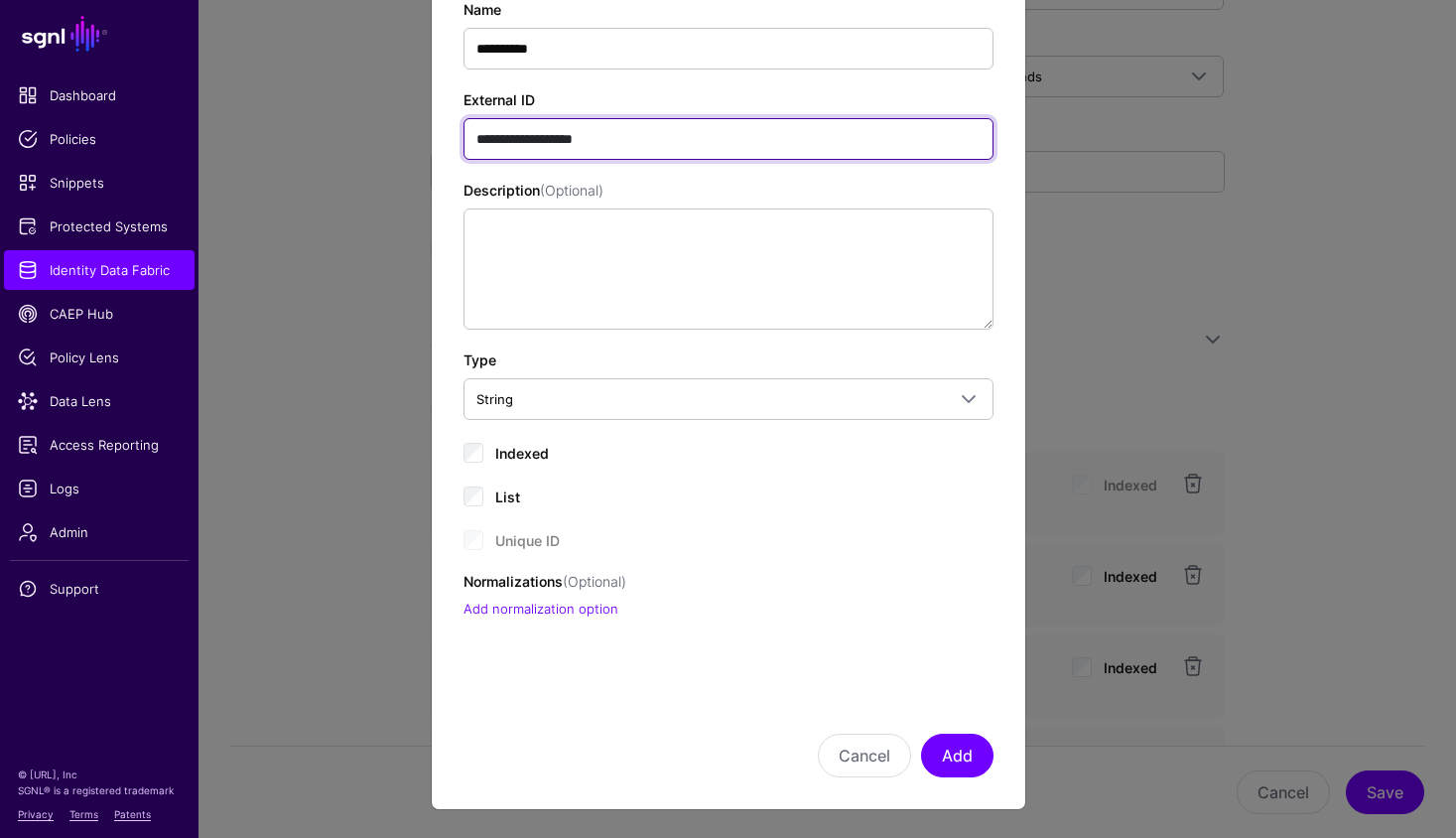type on "**********" 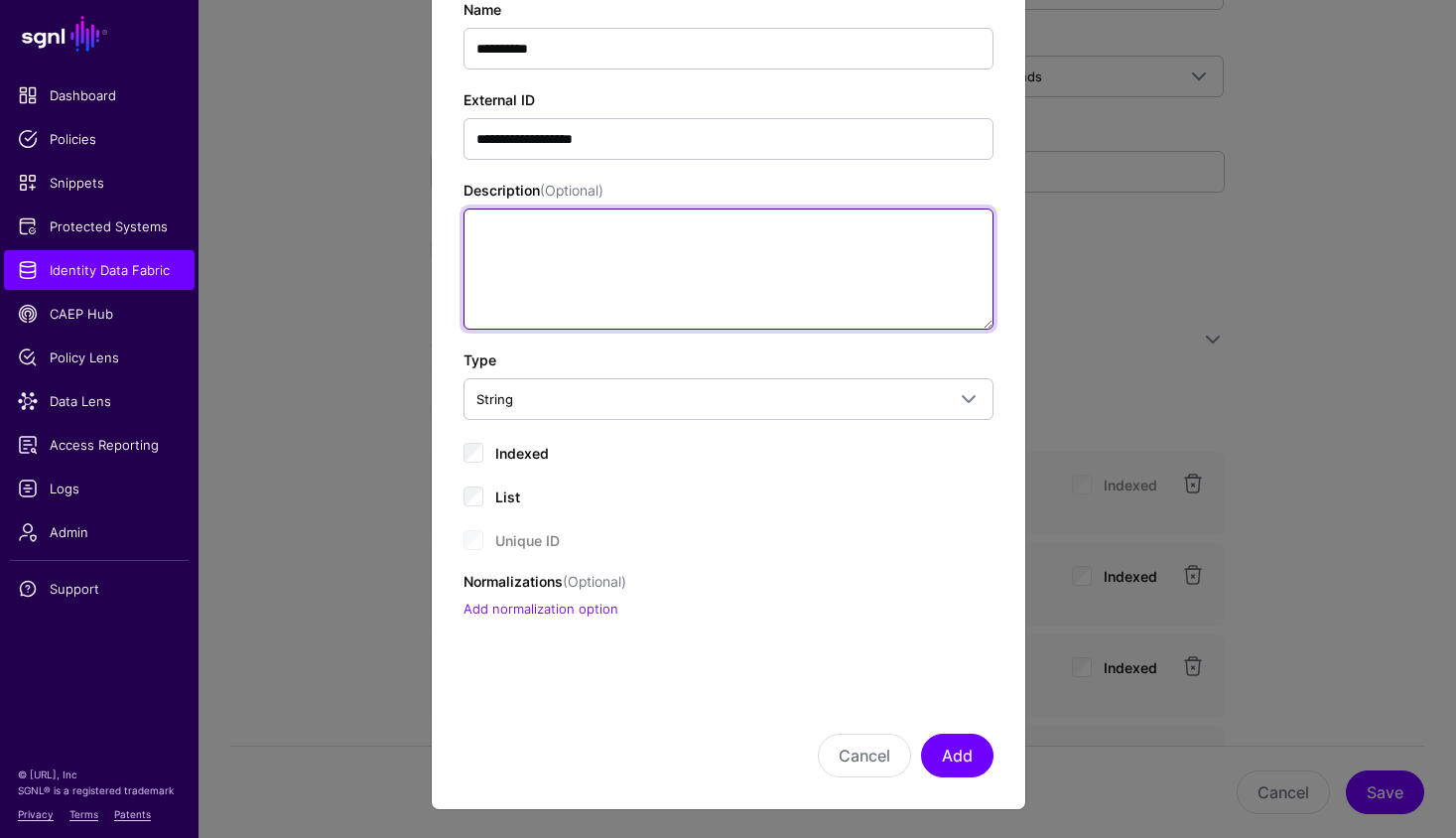 click on "Description  (Optional)" at bounding box center (728, 269) 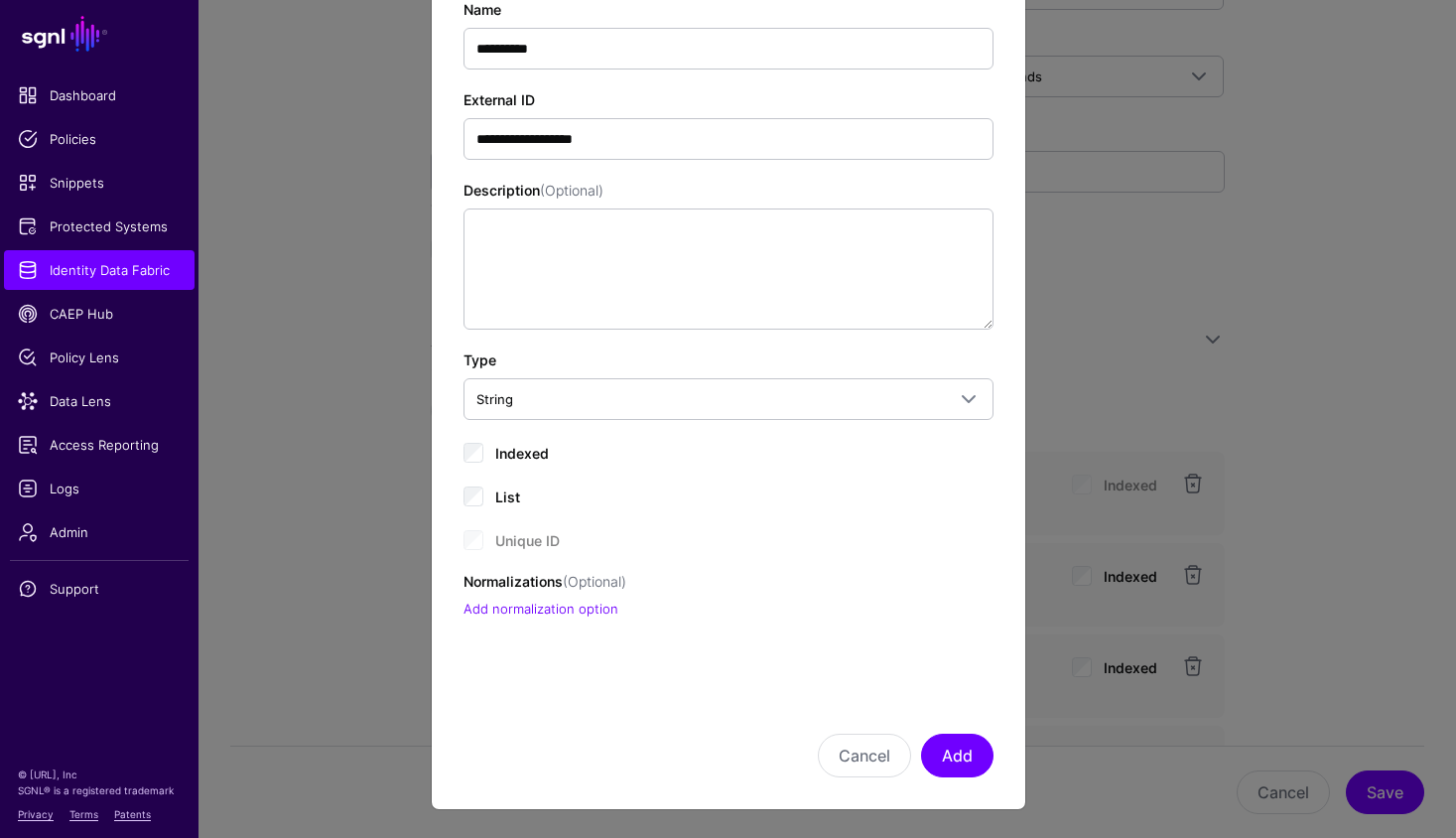 click on "Indexed" 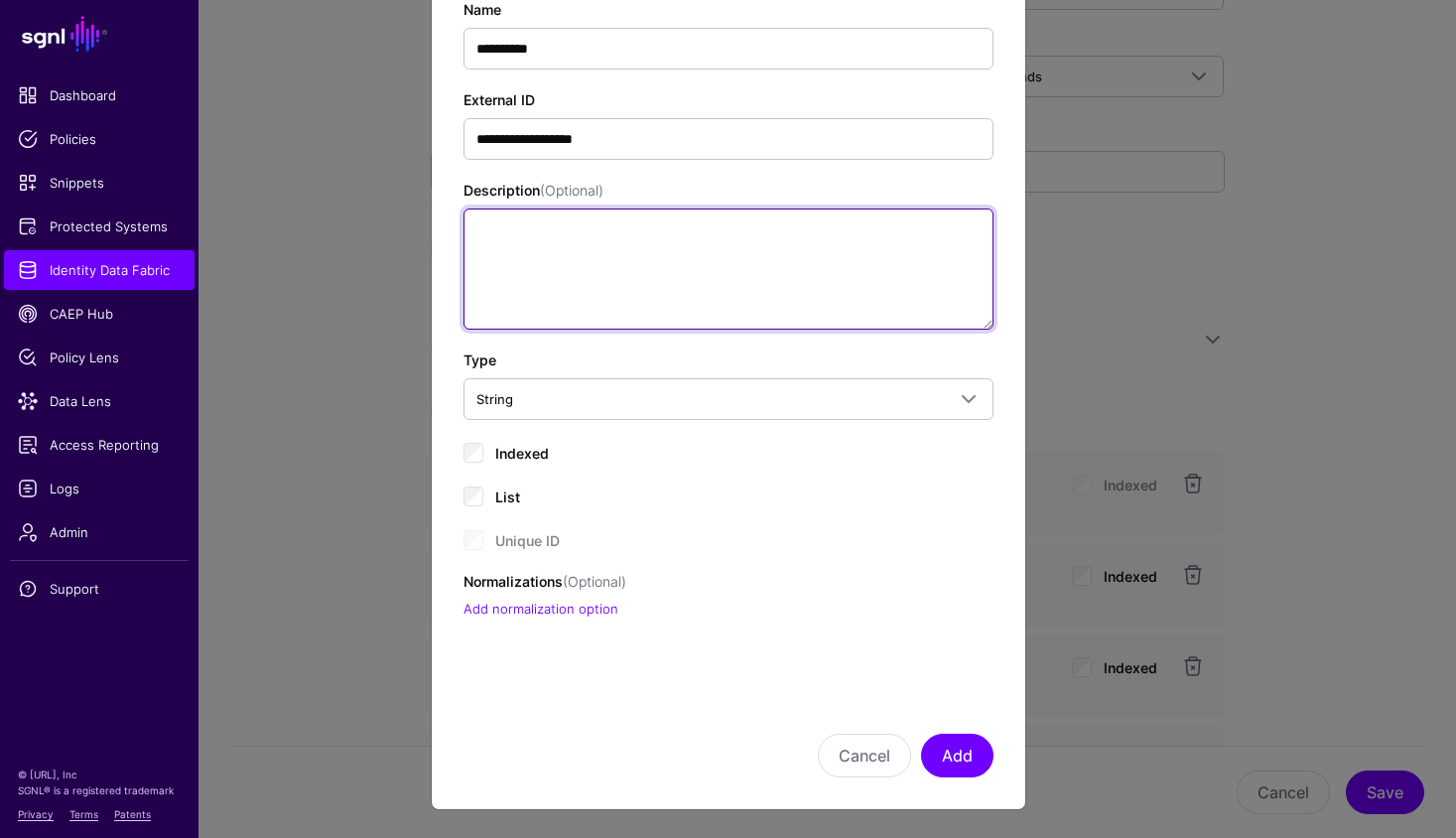 click on "Description  (Optional)" at bounding box center (728, 269) 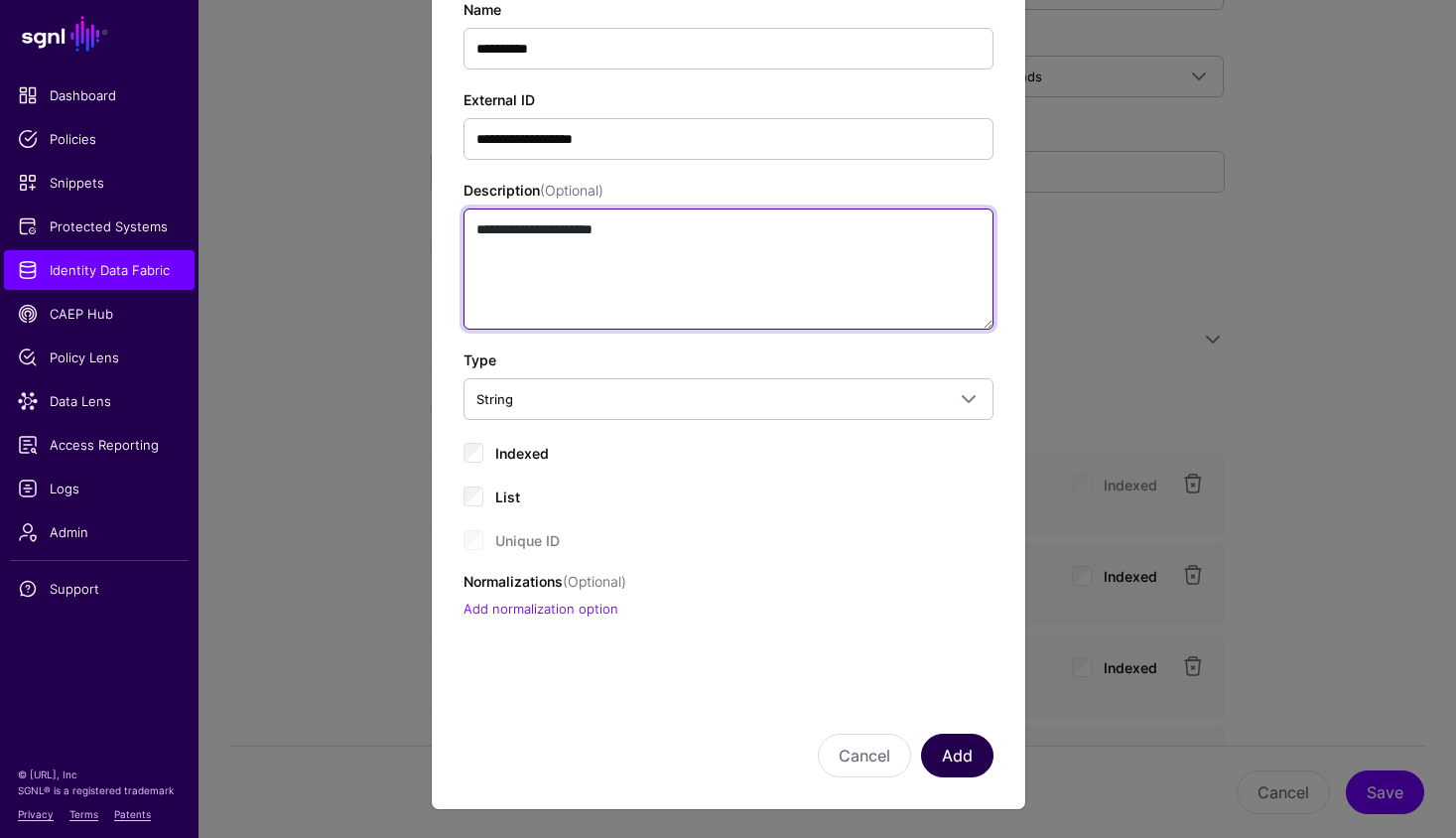 type on "**********" 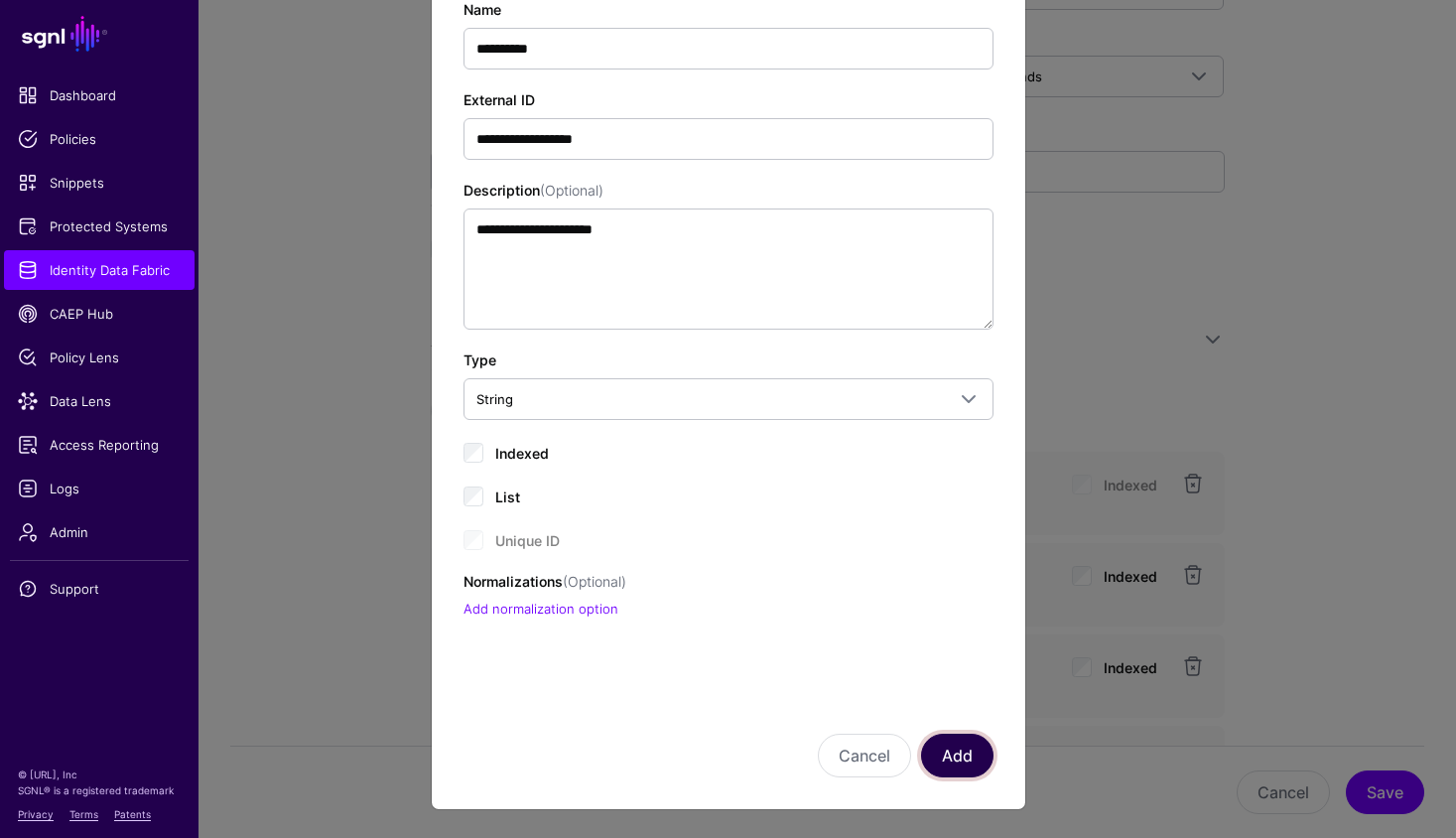 click on "Add" 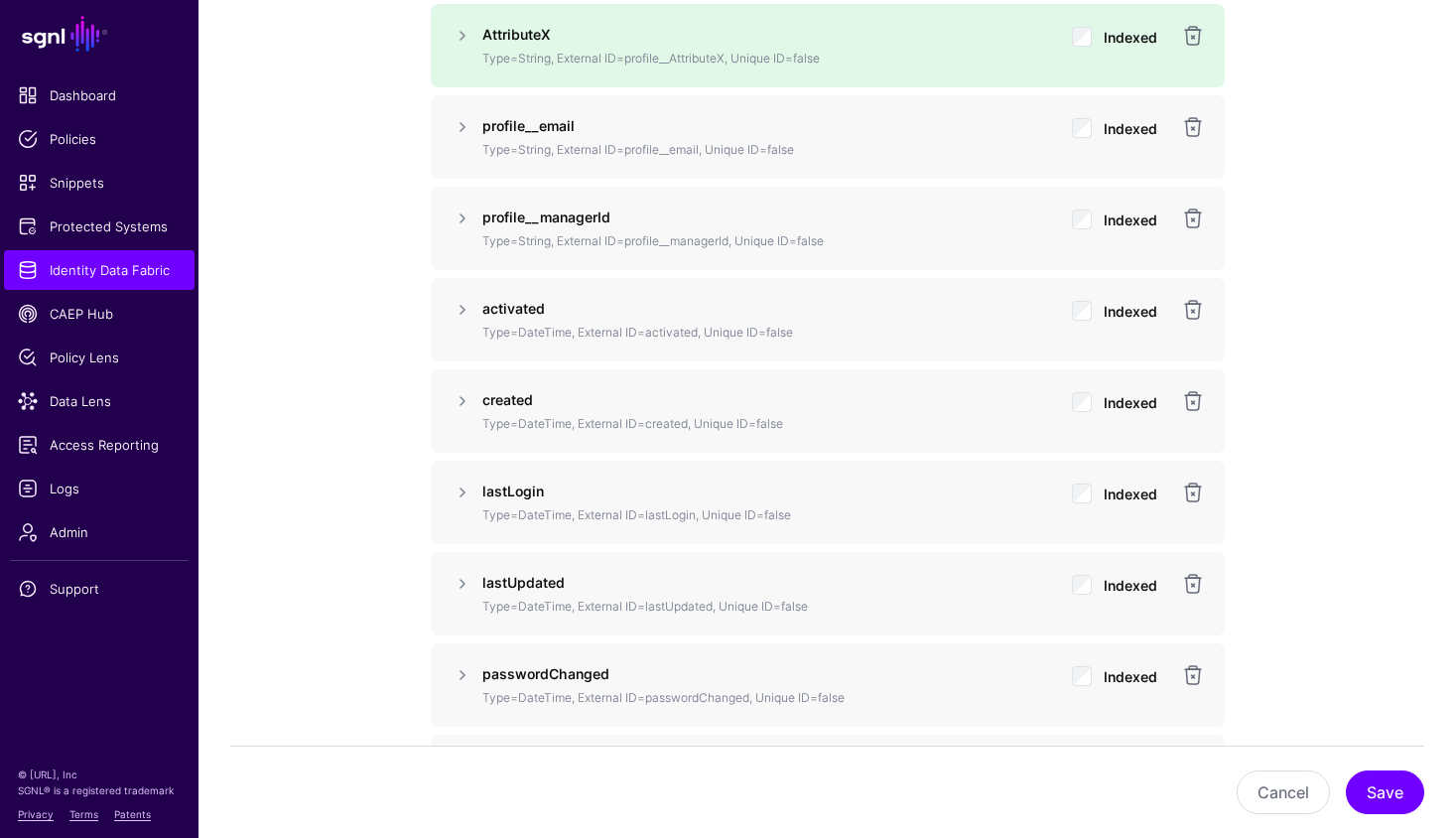 scroll, scrollTop: 1739, scrollLeft: 0, axis: vertical 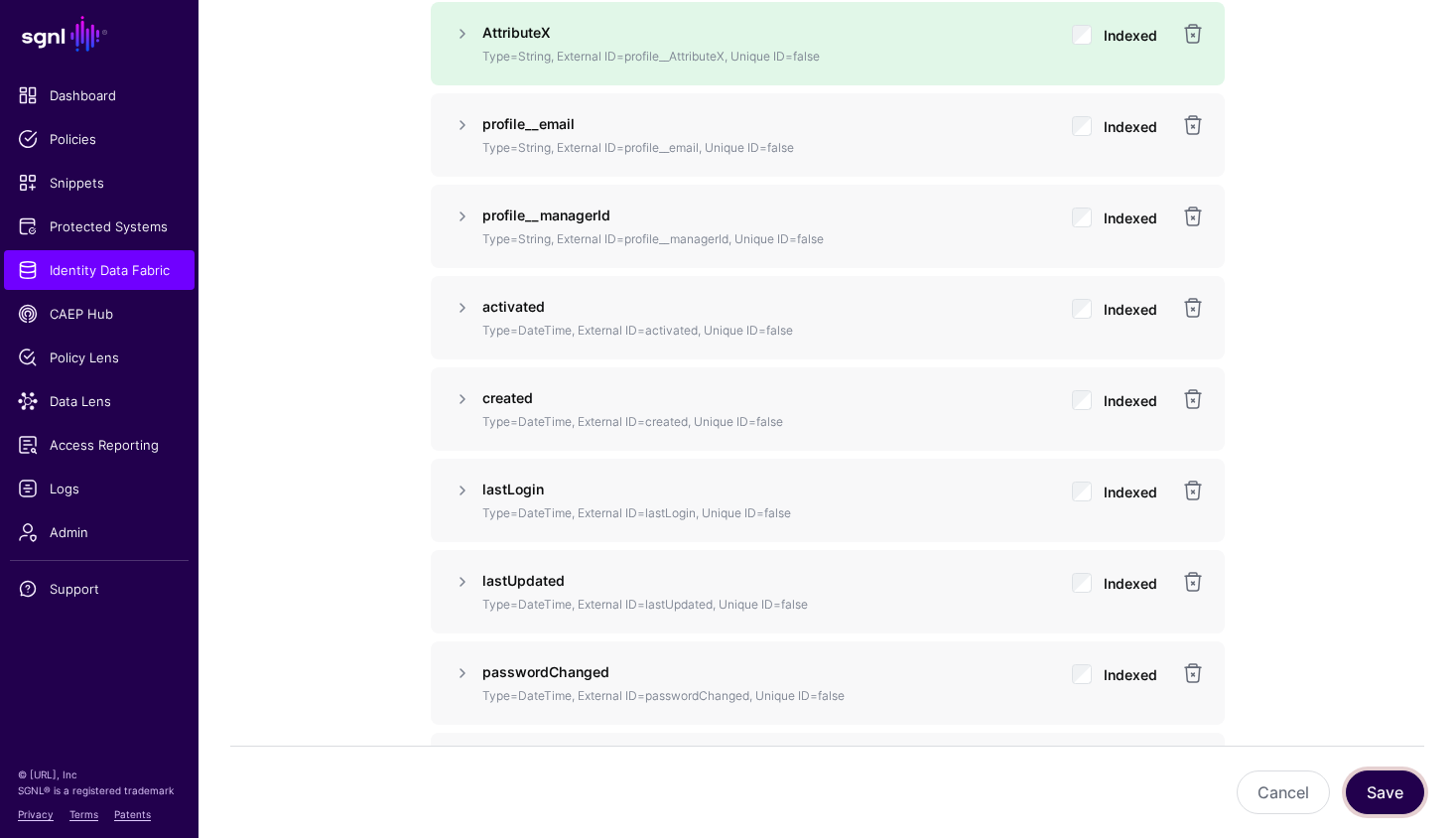 drag, startPoint x: 1393, startPoint y: 778, endPoint x: 1392, endPoint y: 759, distance: 19.026298 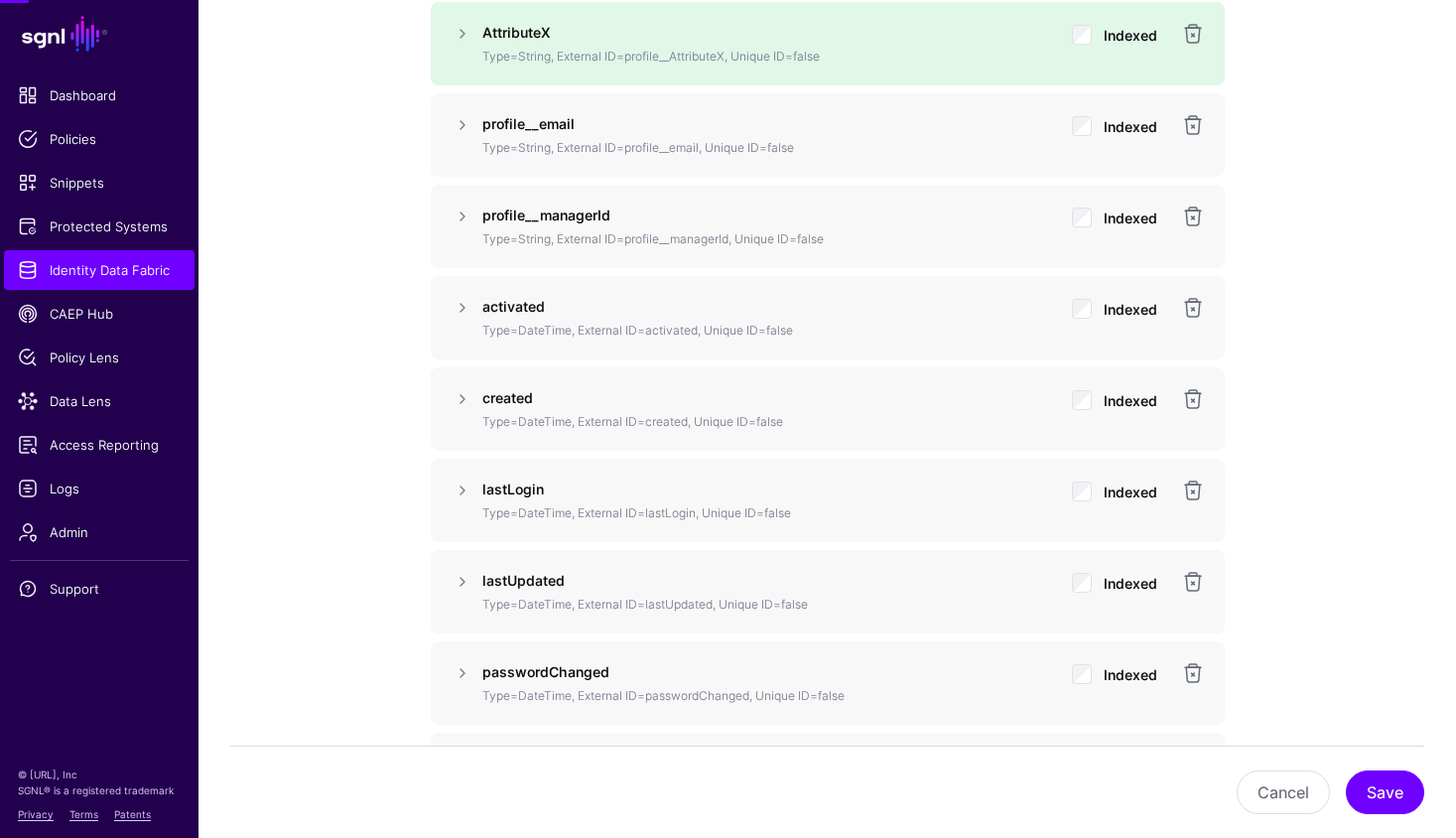 scroll, scrollTop: 0, scrollLeft: 0, axis: both 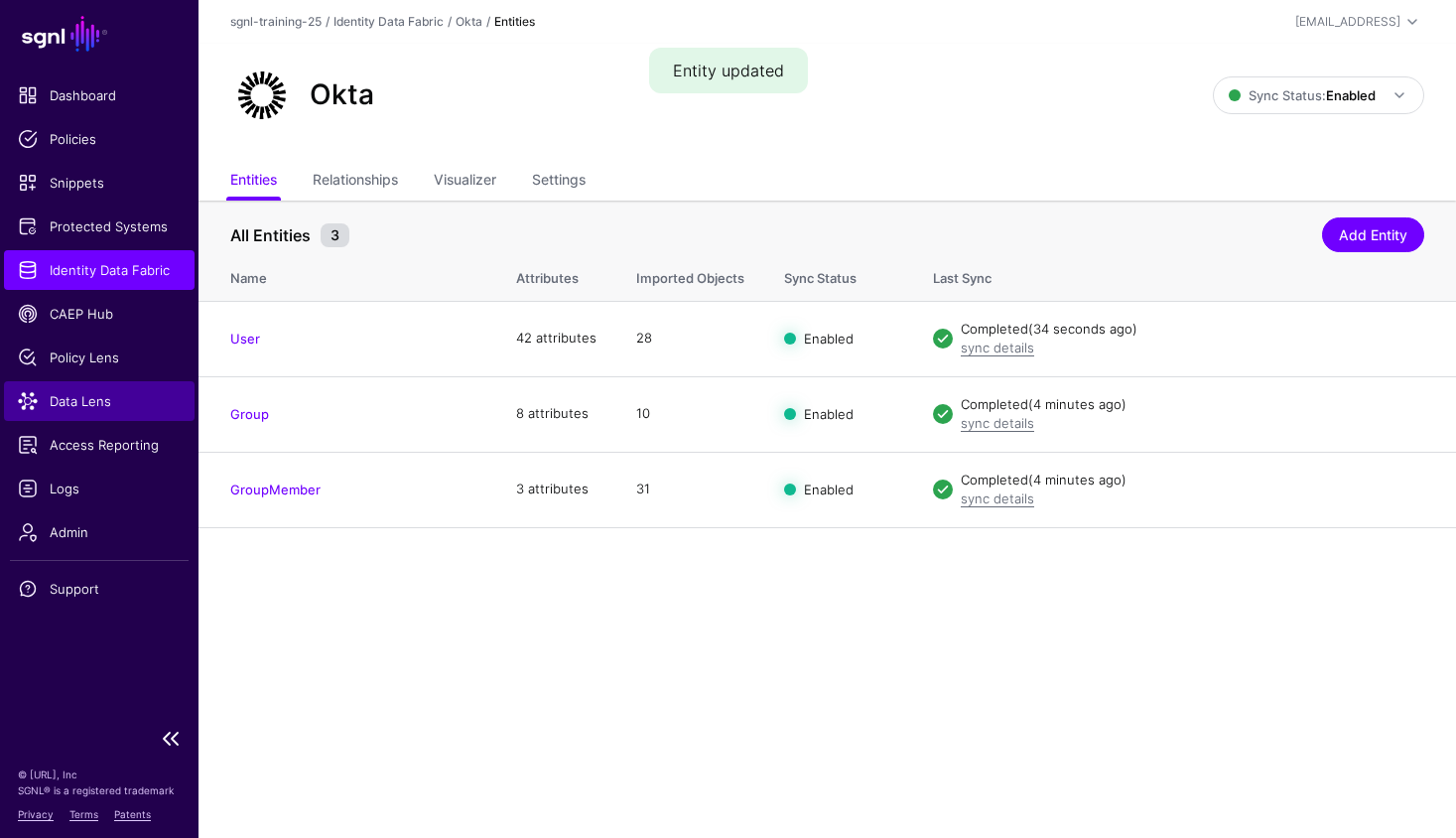 click on "Data Lens" 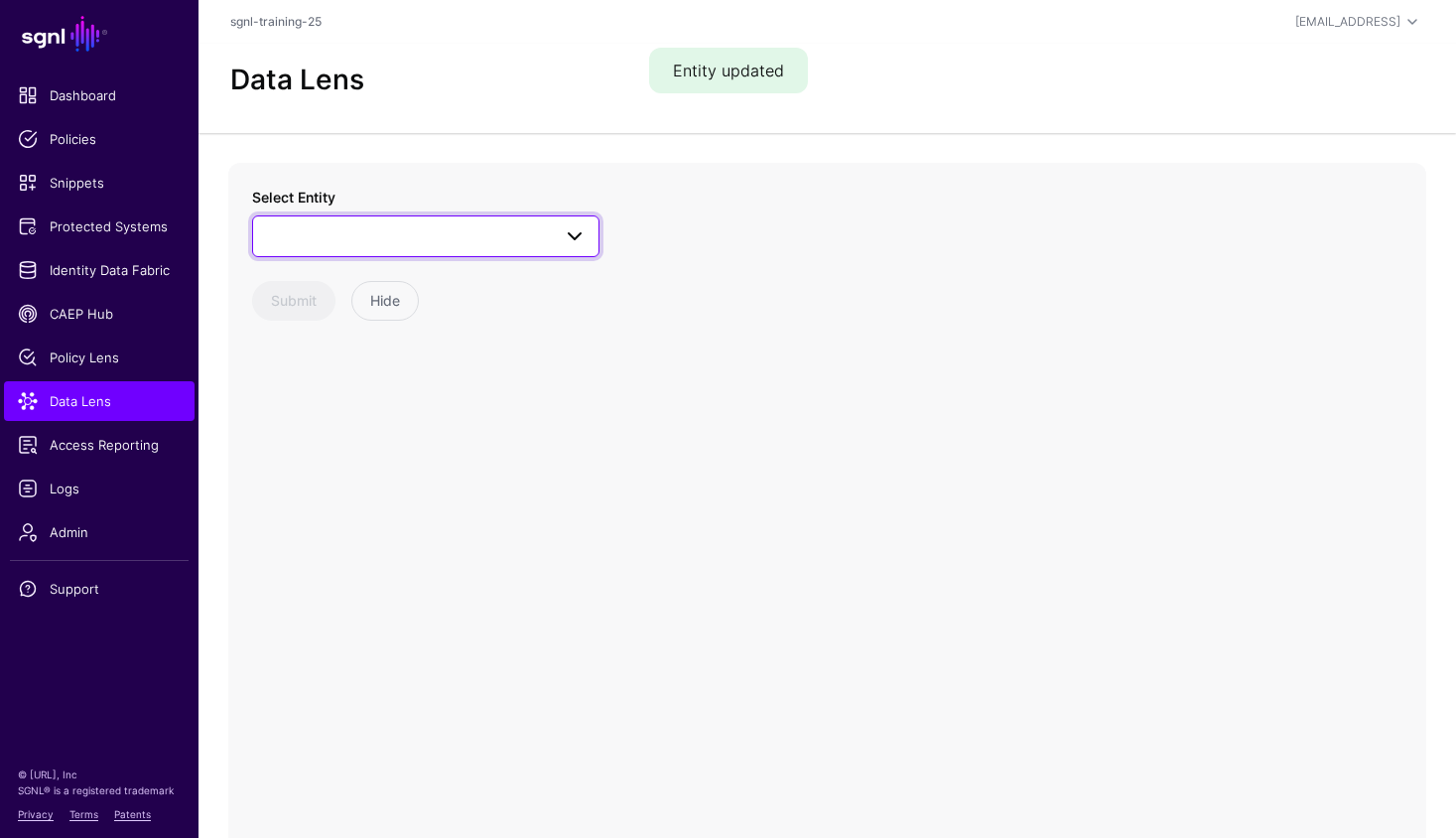 click at bounding box center (426, 236) 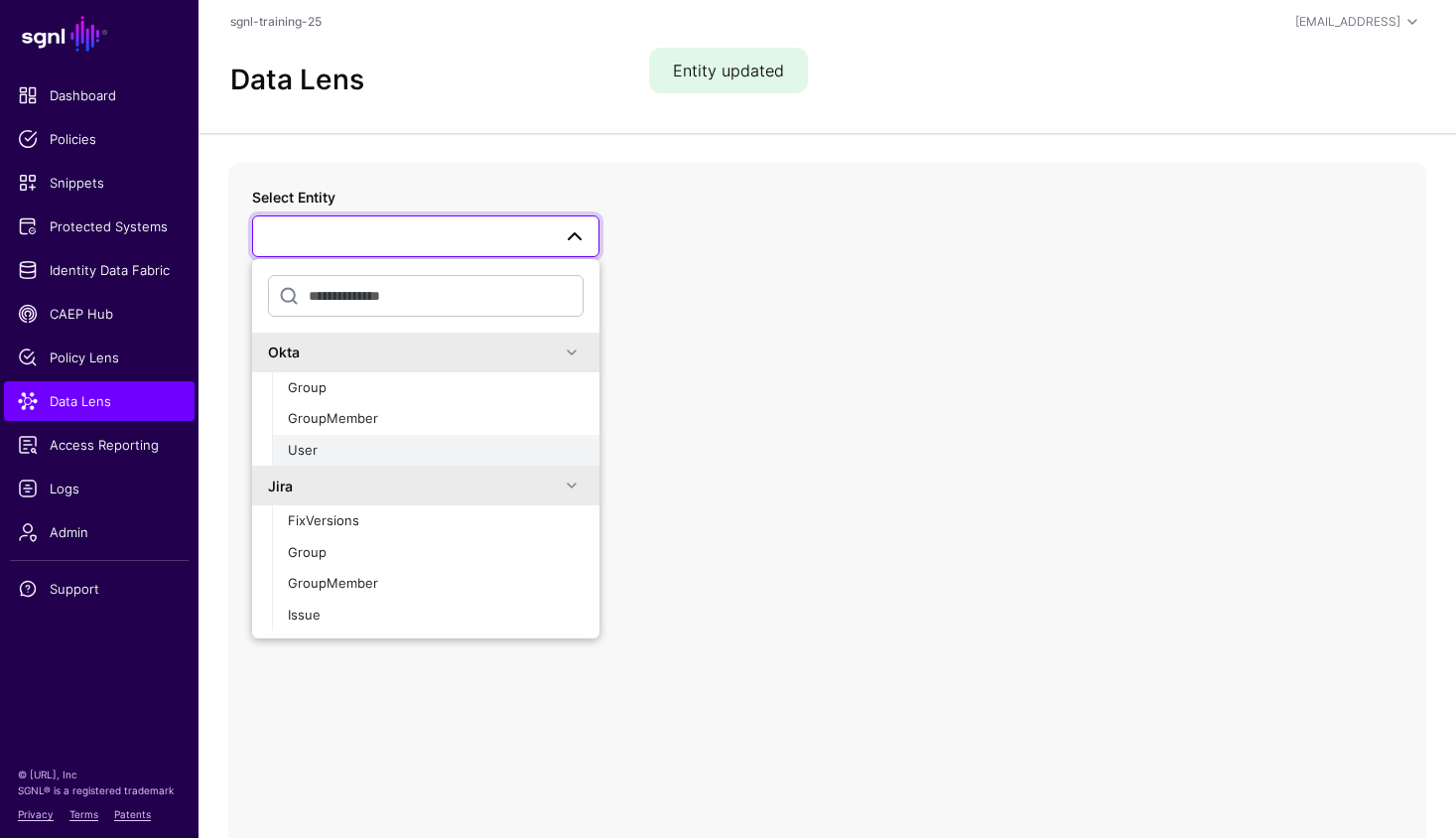 click on "User" 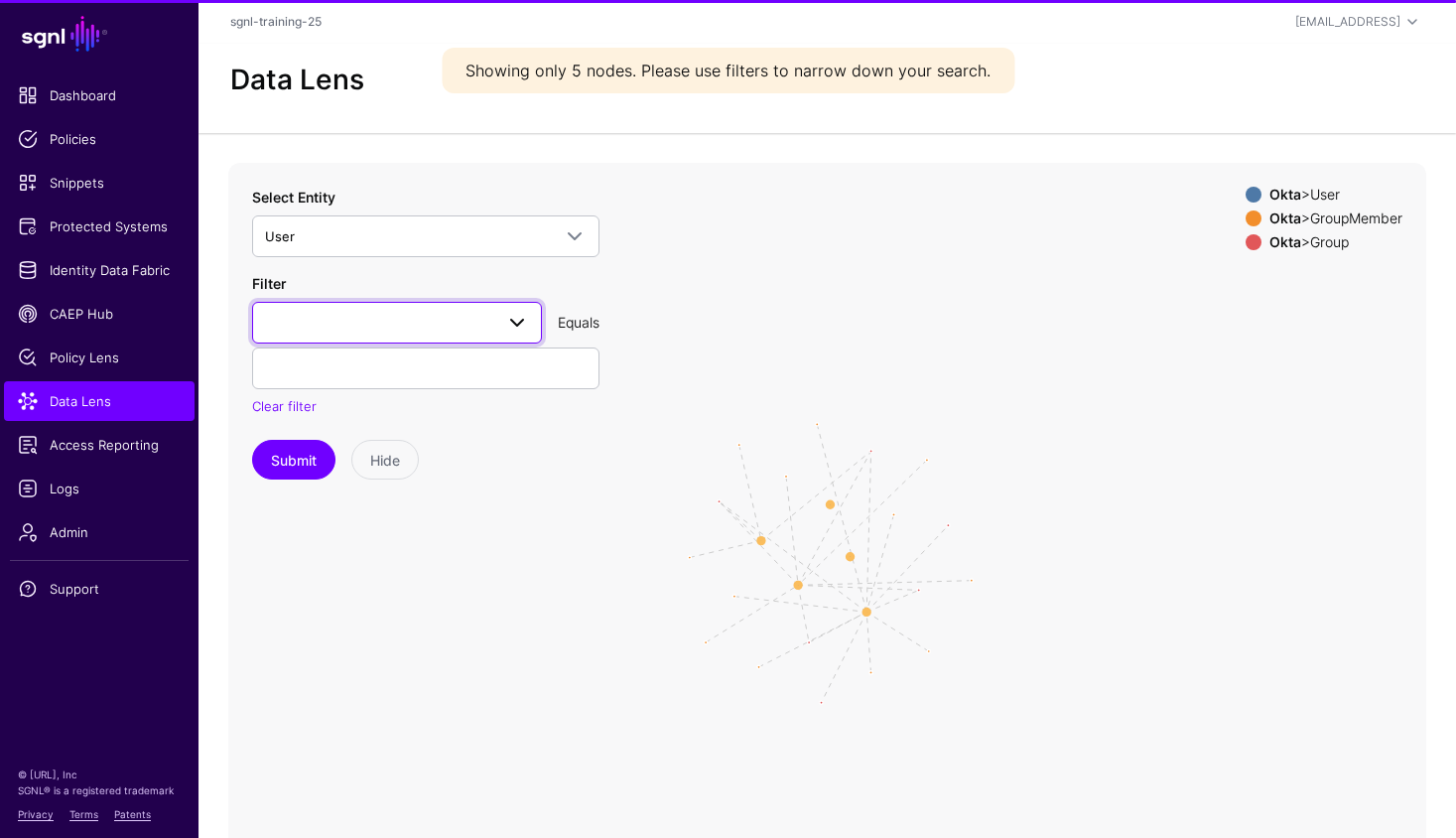 click at bounding box center (397, 323) 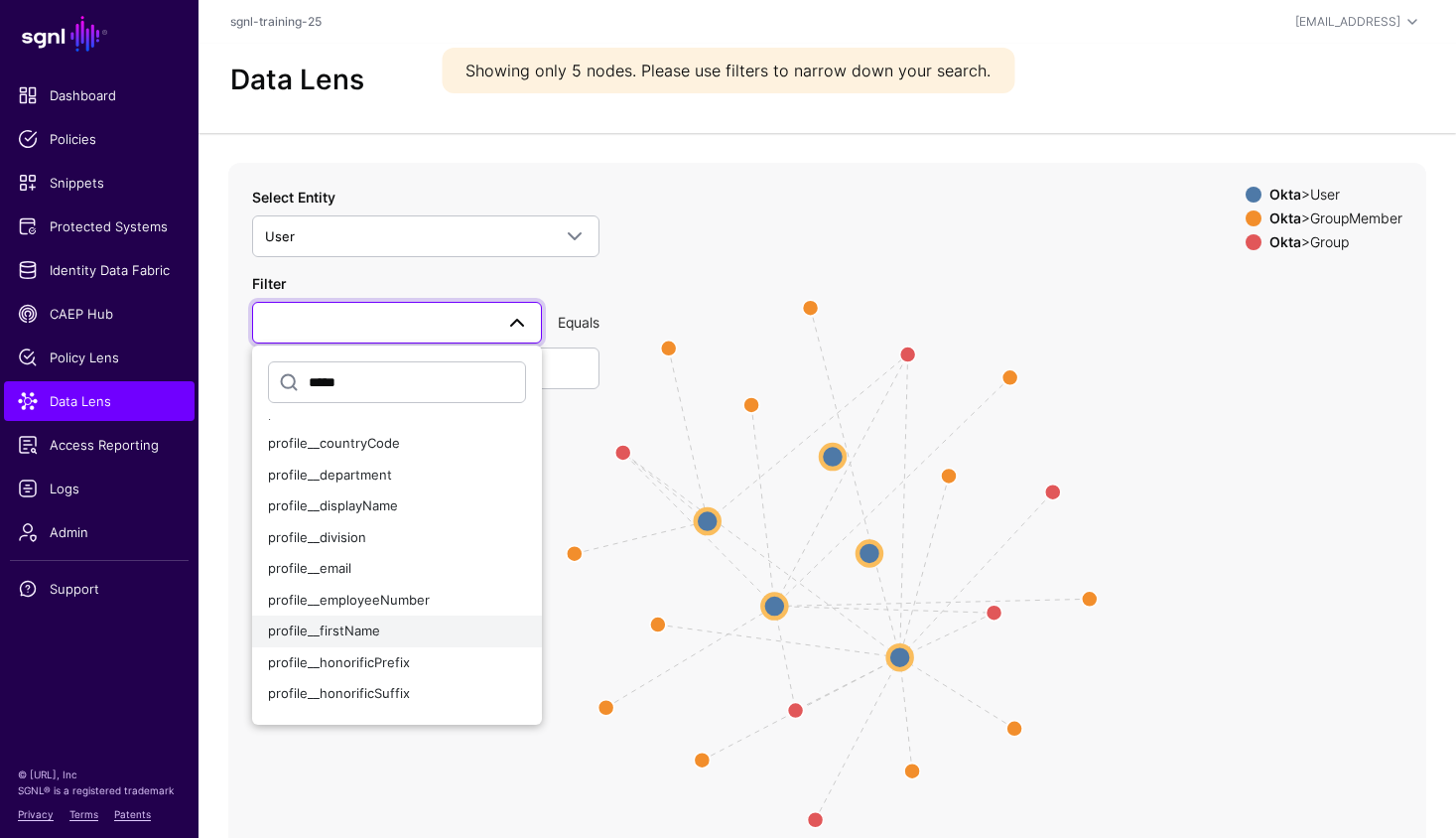 scroll, scrollTop: 0, scrollLeft: 0, axis: both 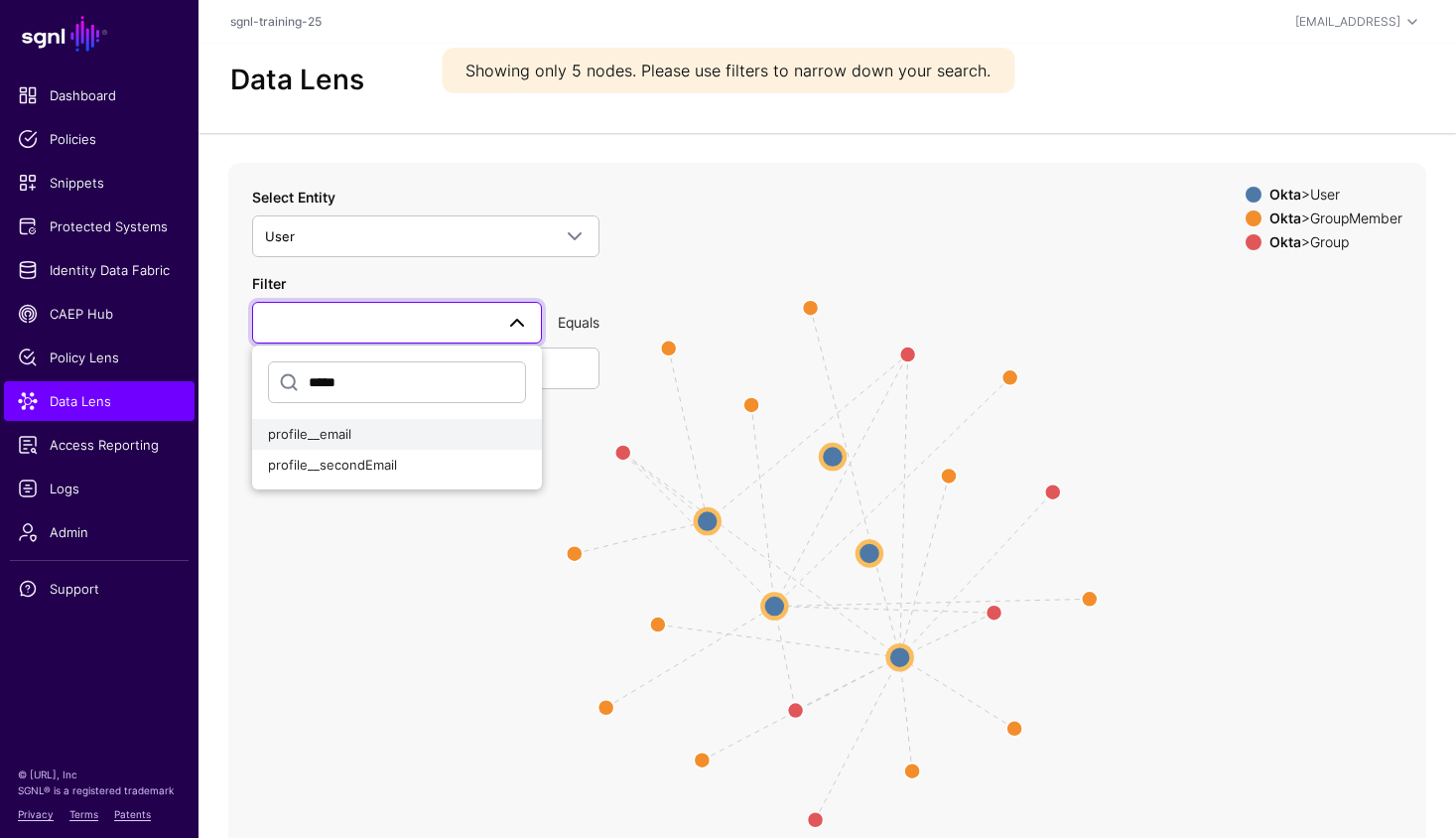 type on "*****" 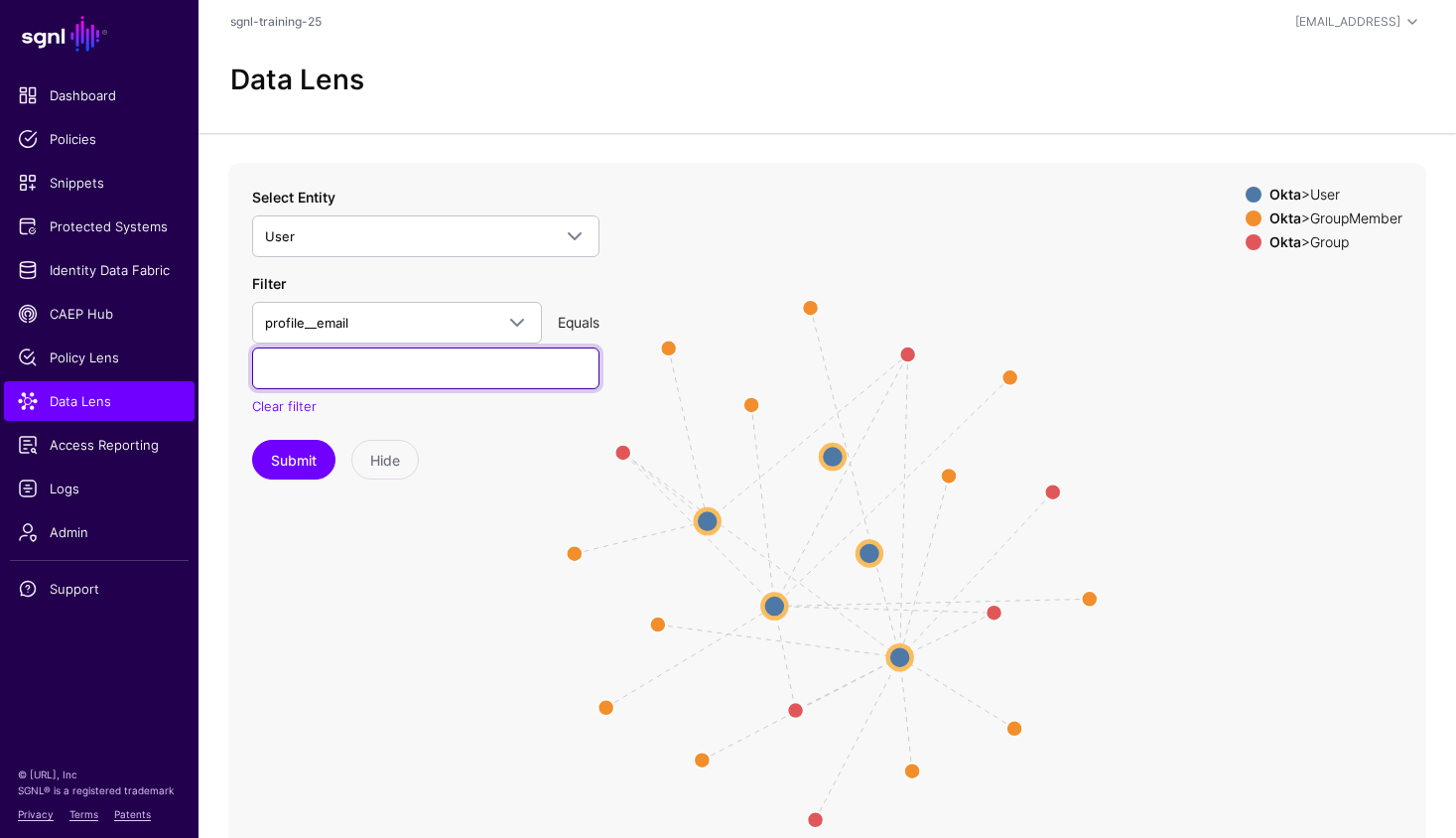 click at bounding box center (426, 368) 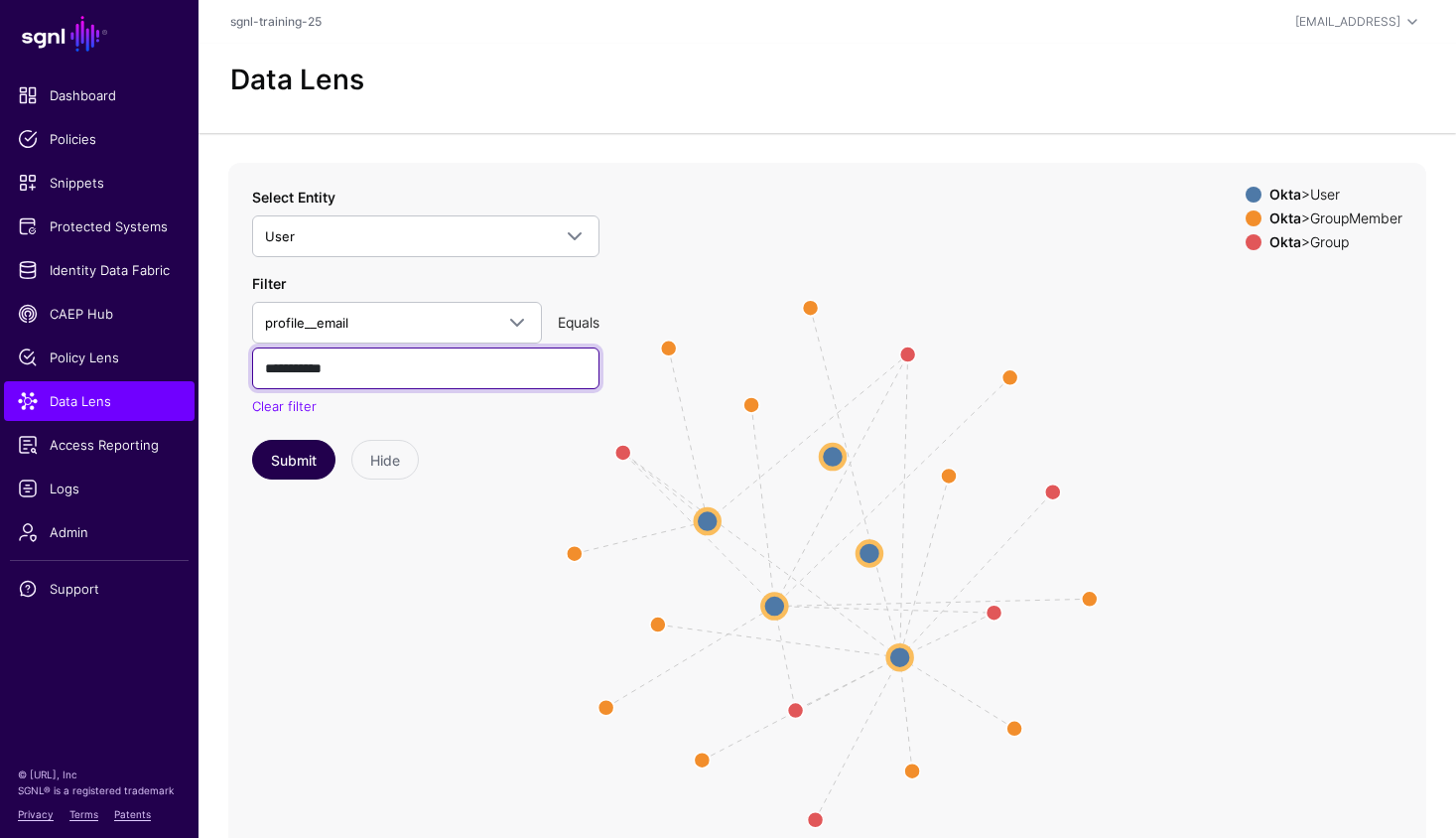 type on "**********" 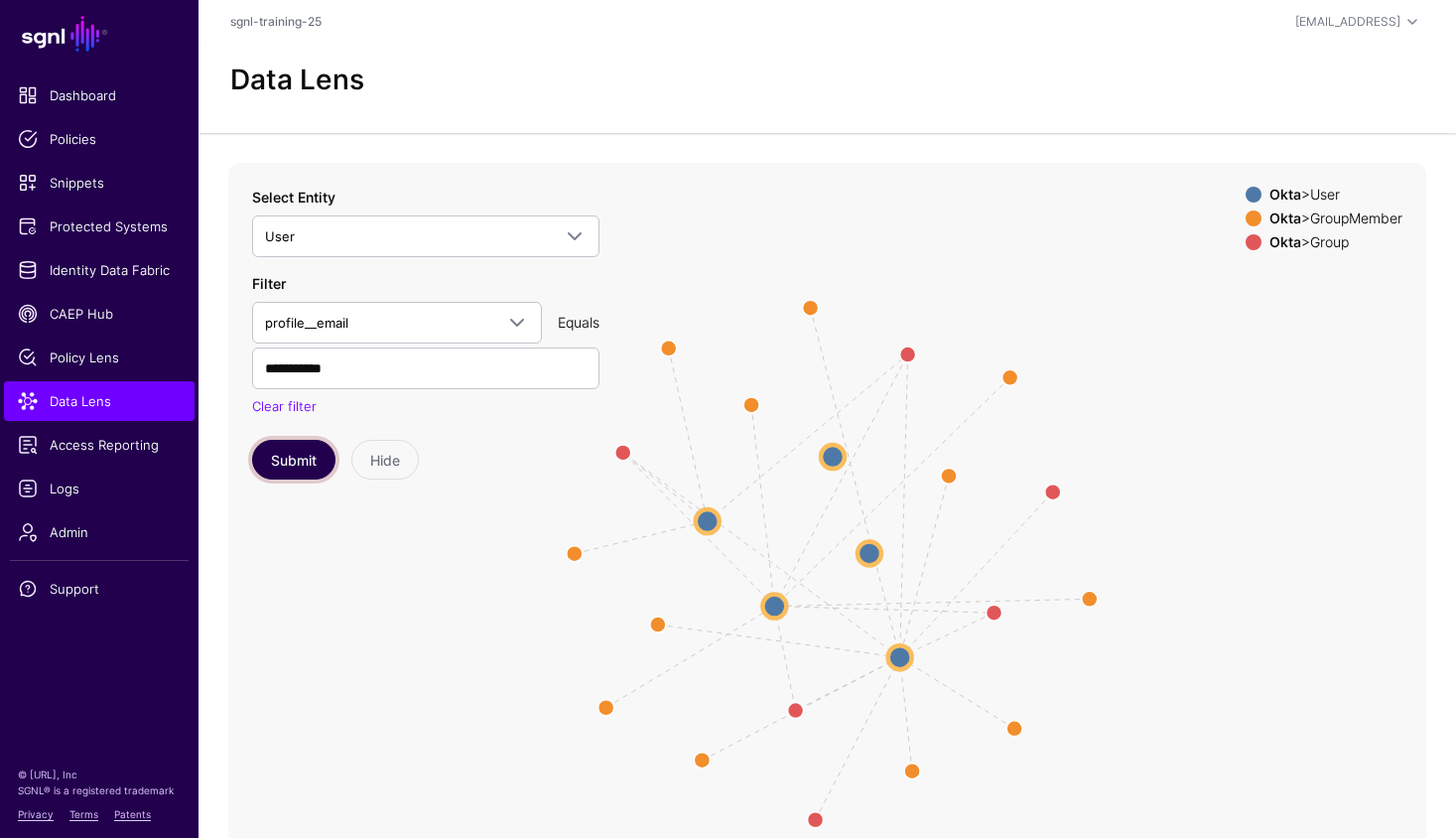 click on "Submit" 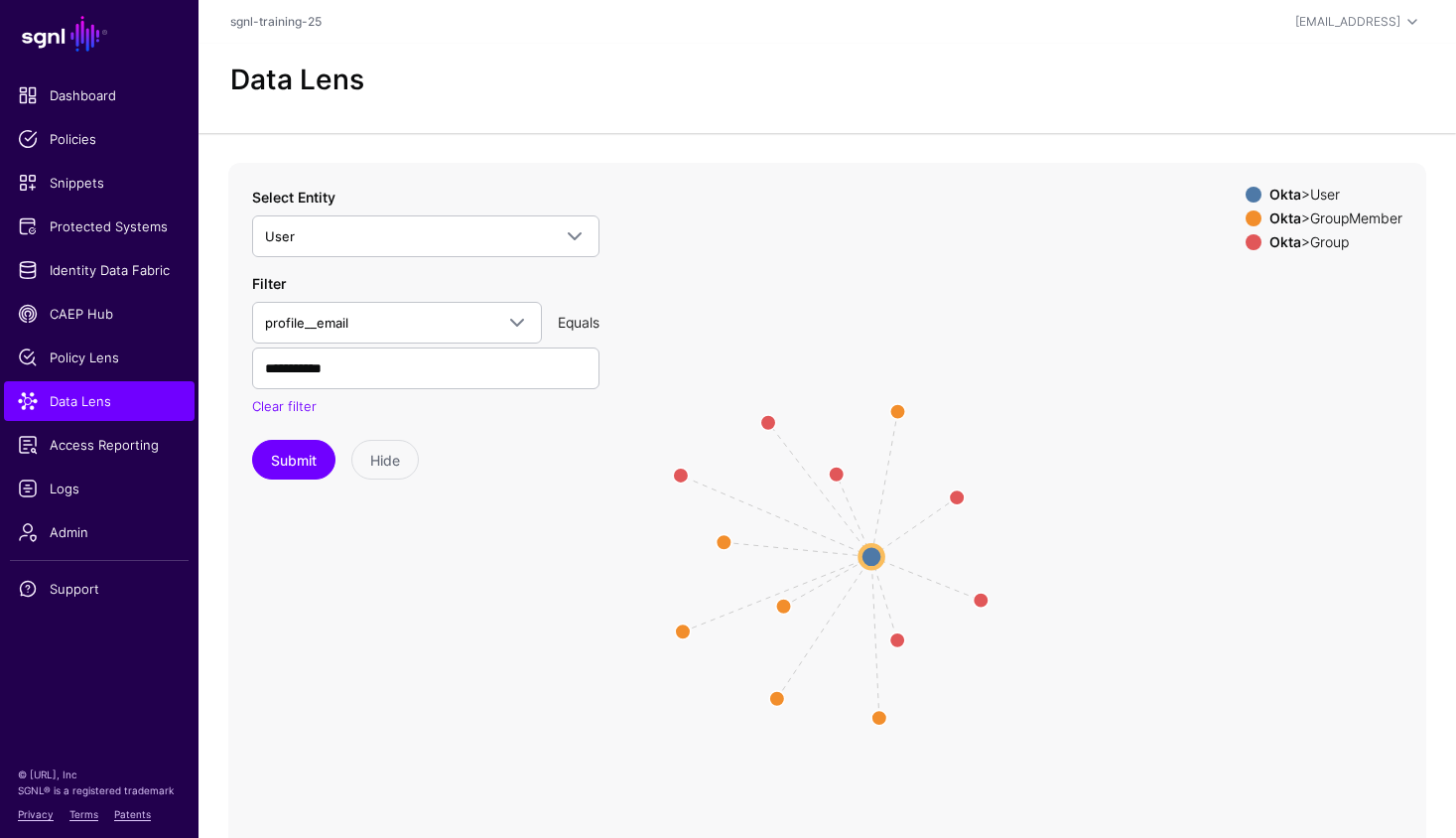 click 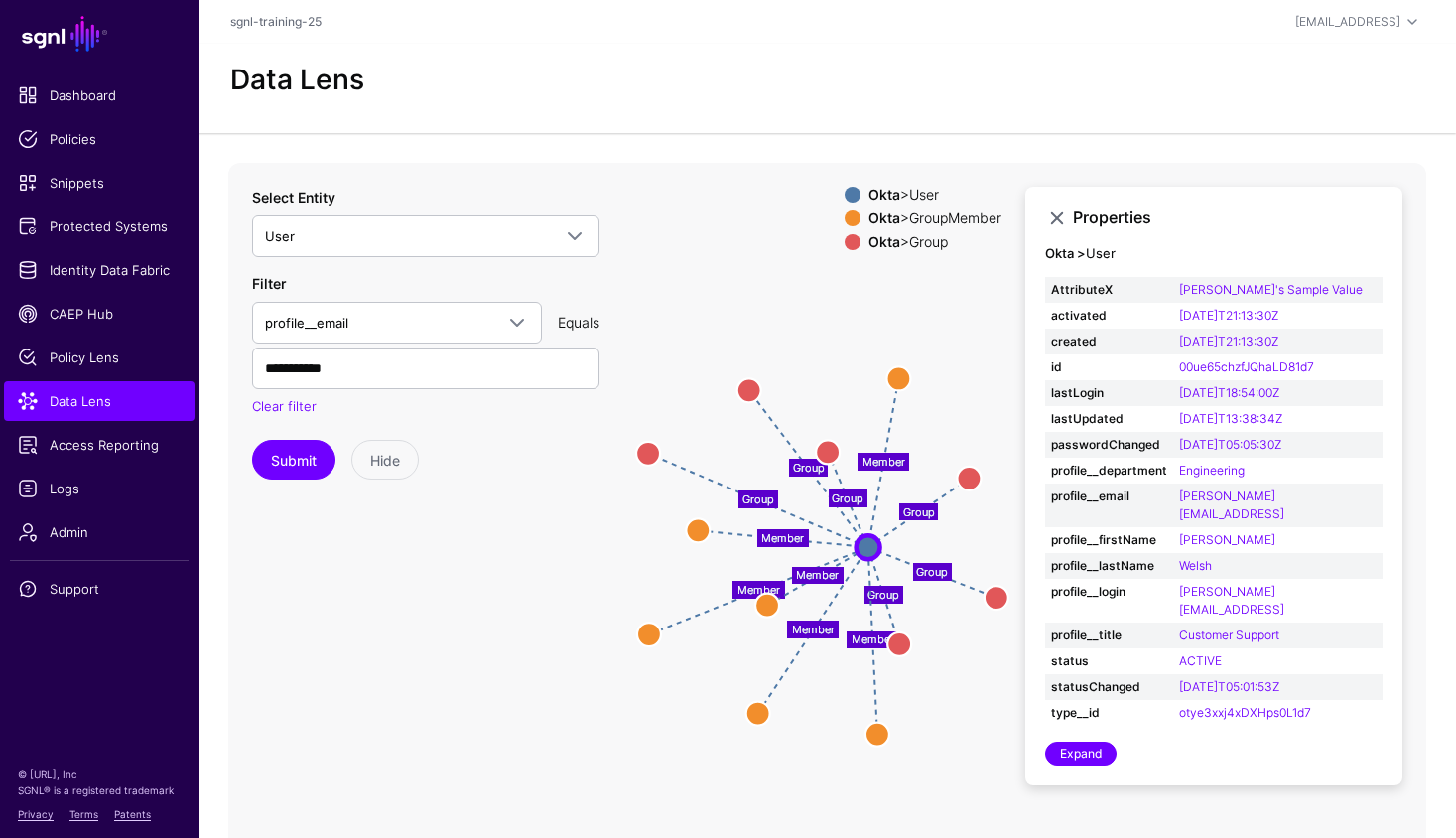 click on "Group Group Group Group Group Group Member Member Member Member Member Member Group Group GroupMember GroupMember GroupMember GroupMember GroupMember GroupMember Group Group Group Group GroupMember GroupMember Group Group GroupMember GroupMember Group Group Group Group GroupMember GroupMember User User" 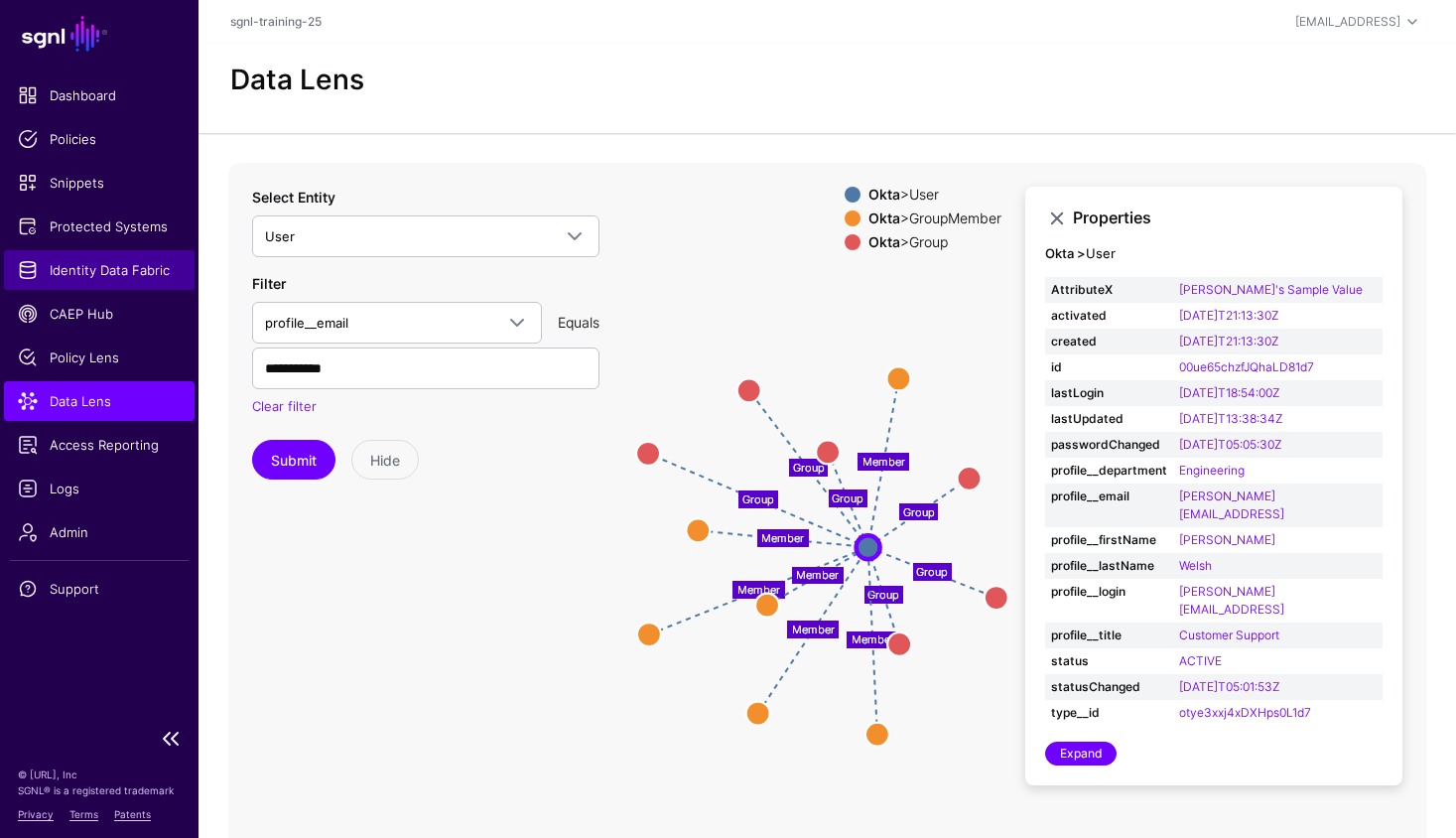 click on "Identity Data Fabric" 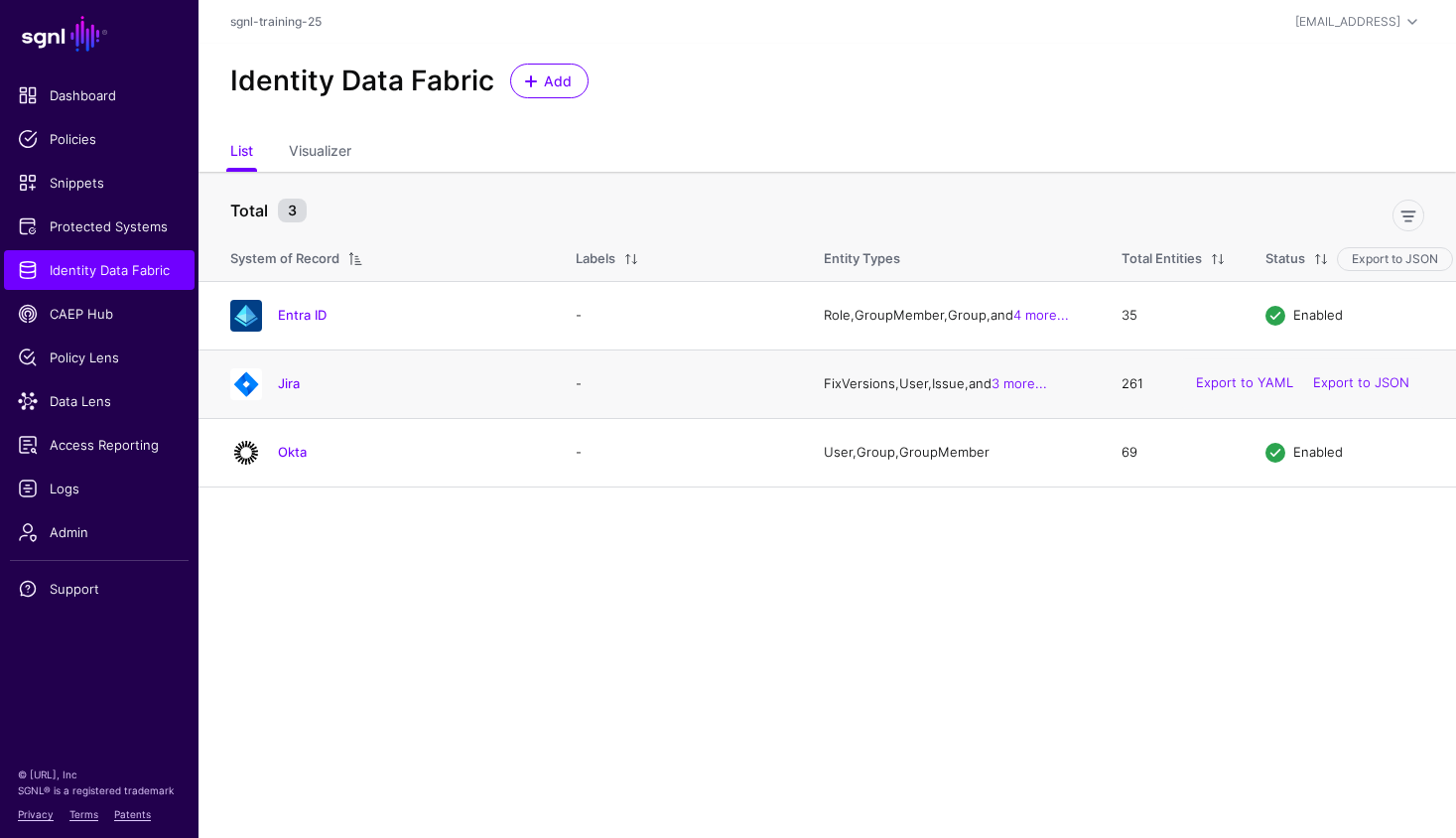click on "Jira" 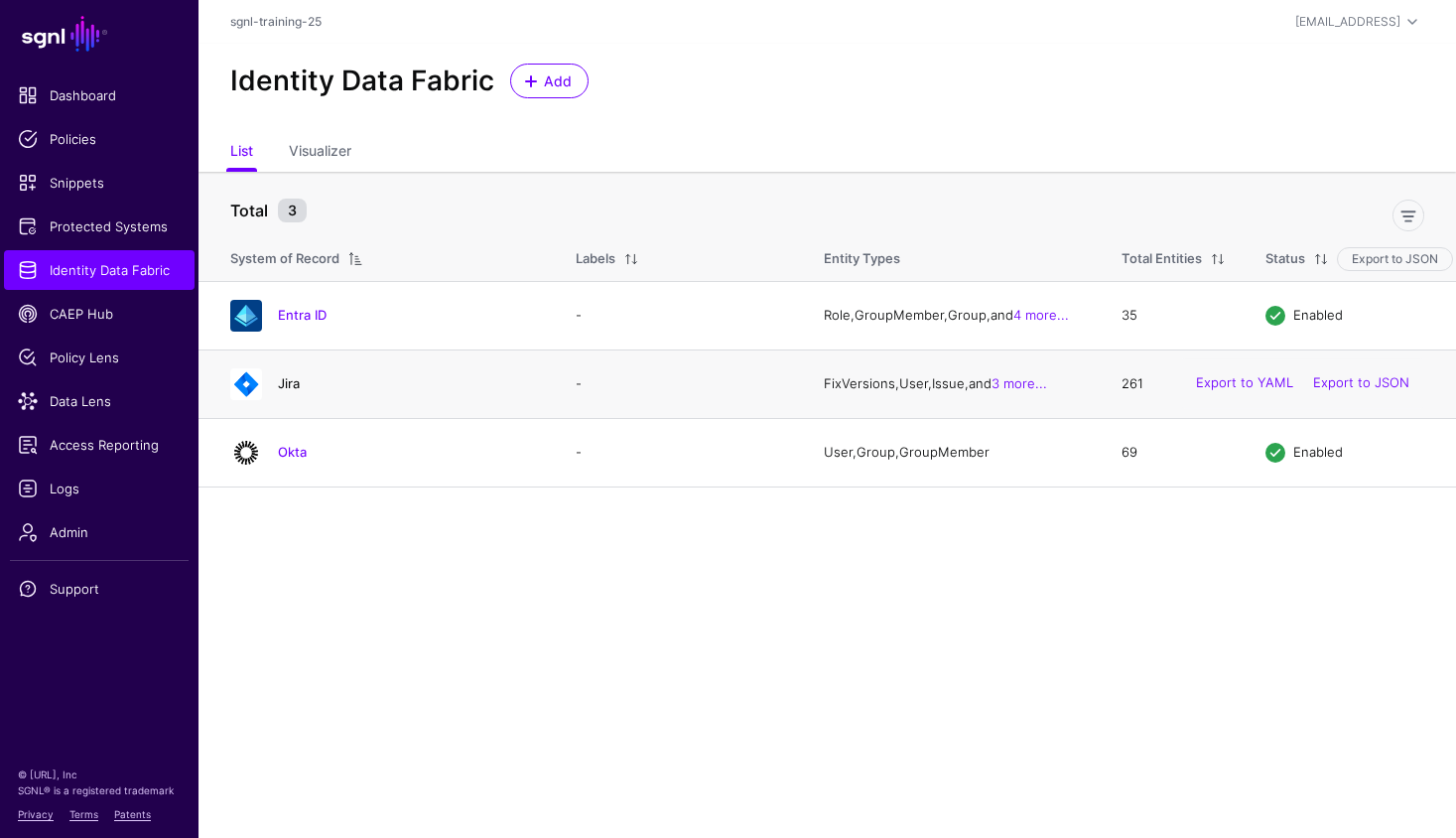 click on "Jira" 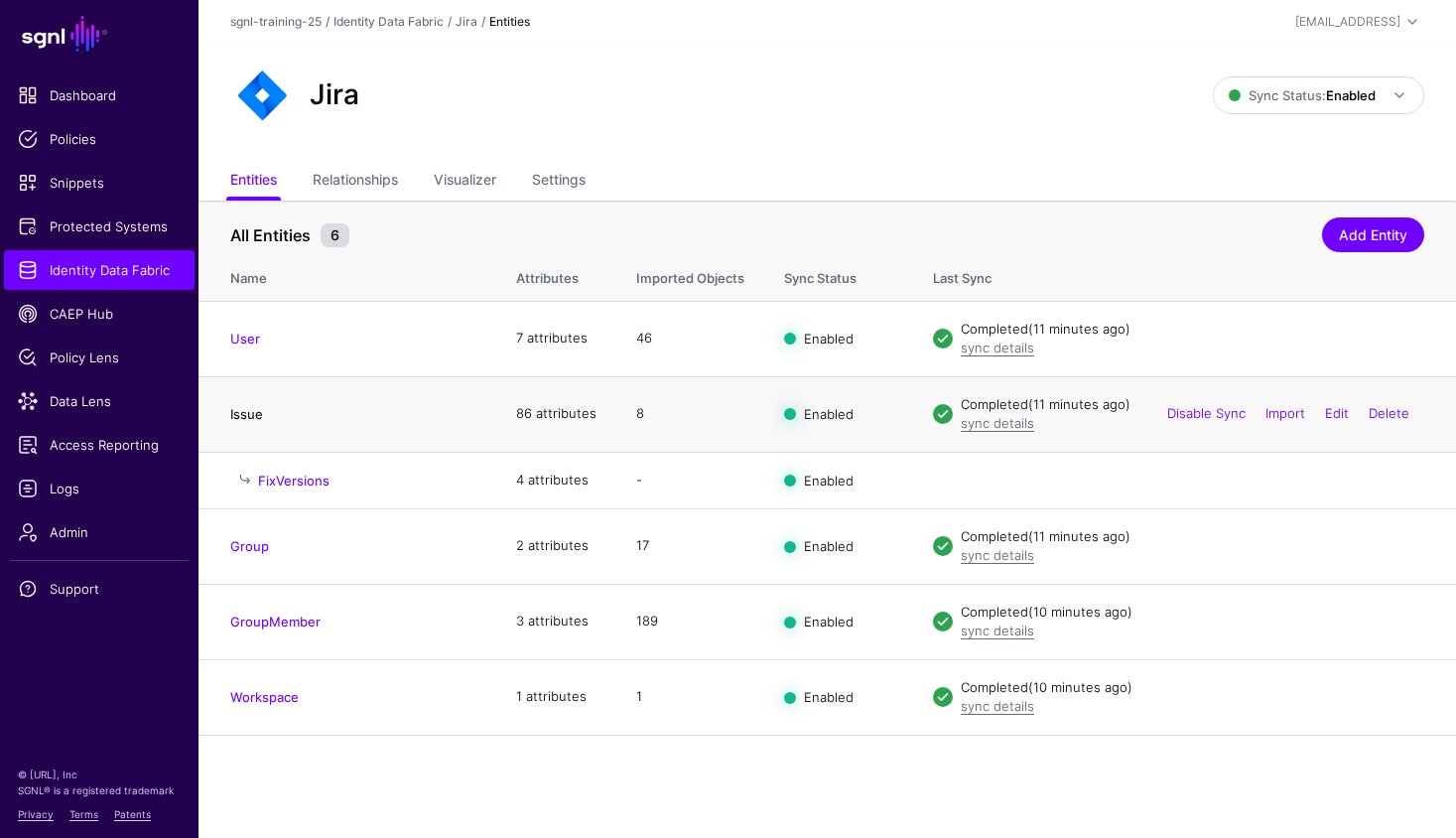 click on "Issue" 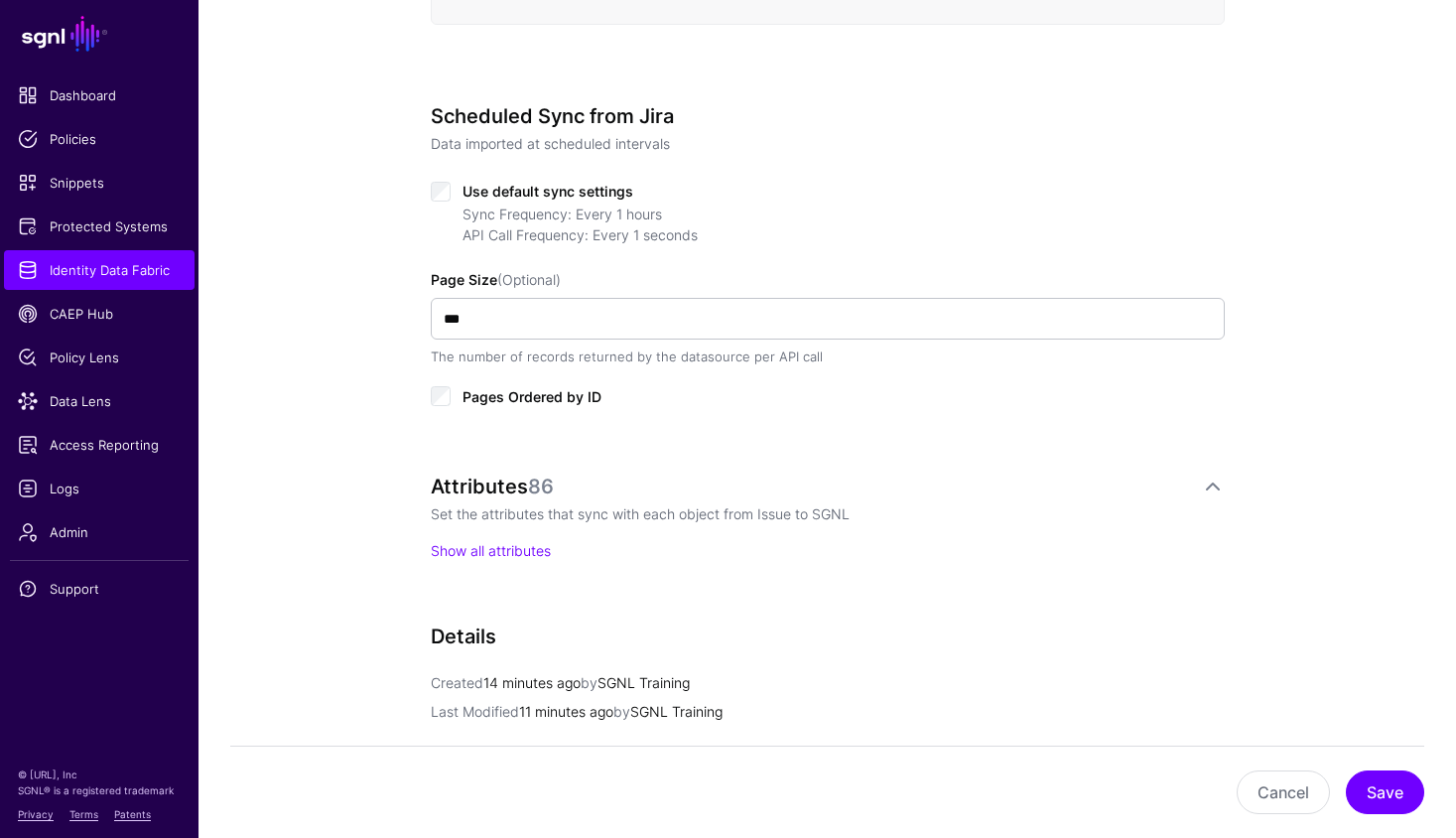 scroll, scrollTop: 598, scrollLeft: 0, axis: vertical 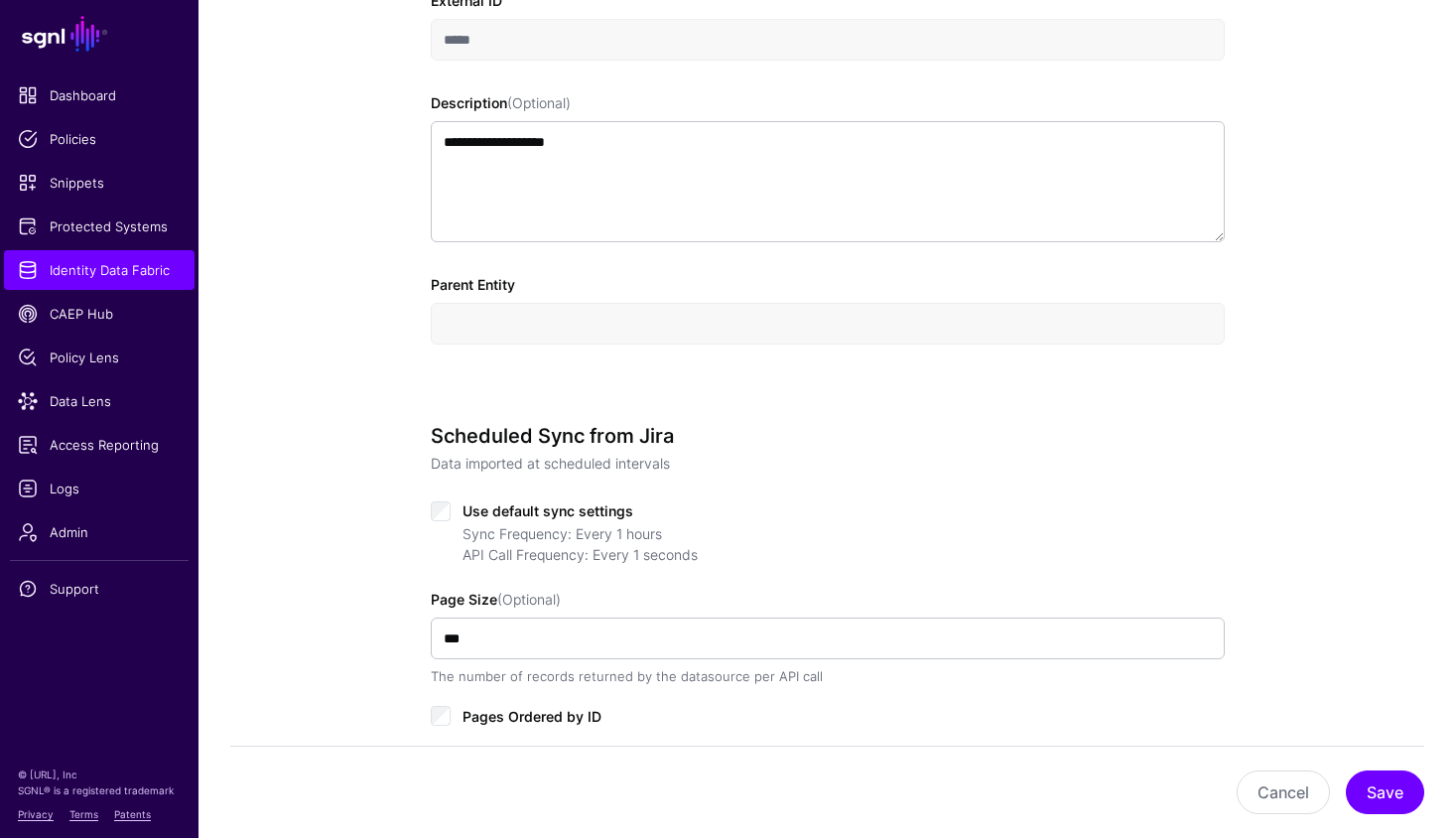 drag, startPoint x: 451, startPoint y: 507, endPoint x: 662, endPoint y: 487, distance: 211.94575 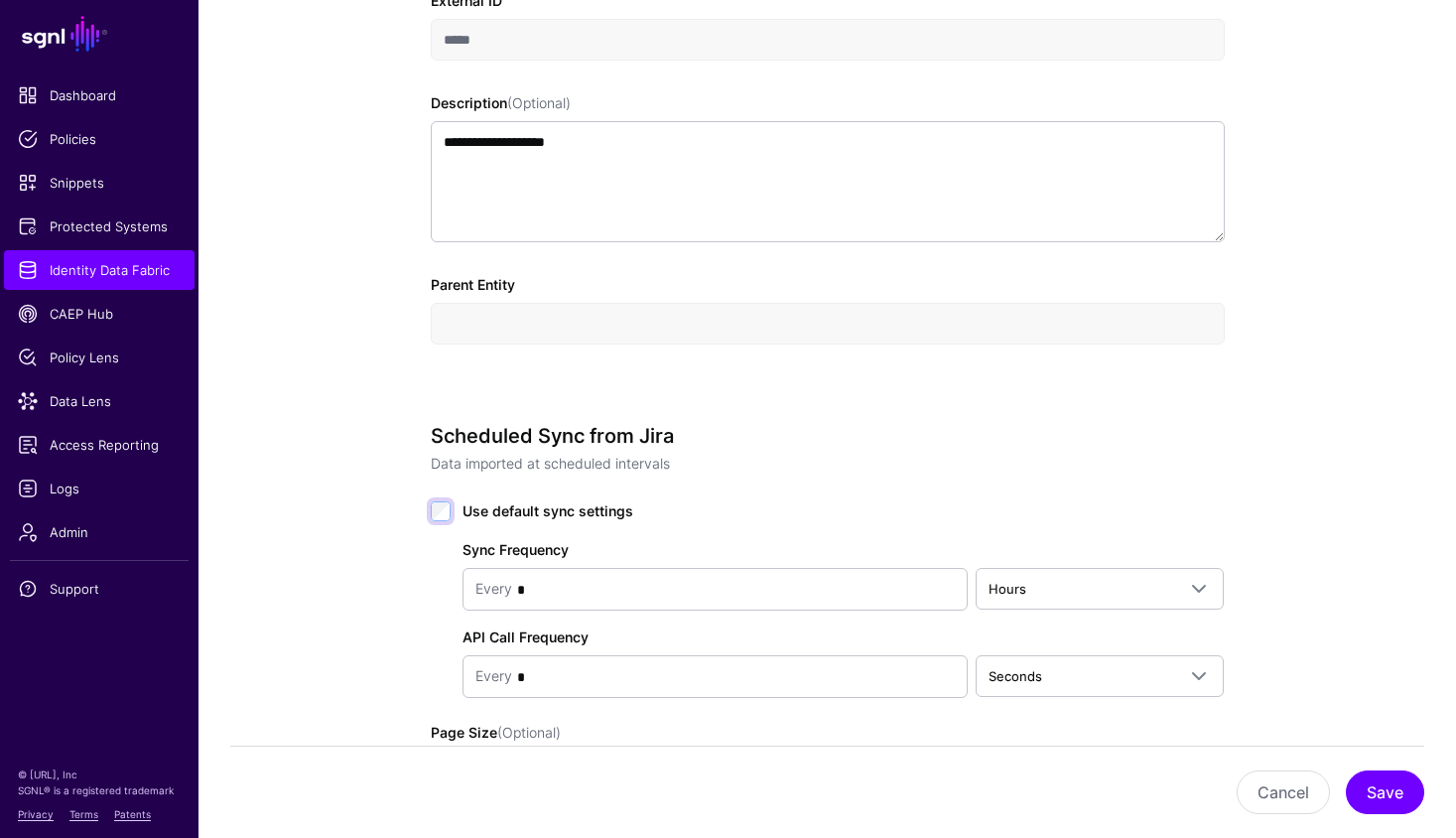 scroll, scrollTop: 876, scrollLeft: 0, axis: vertical 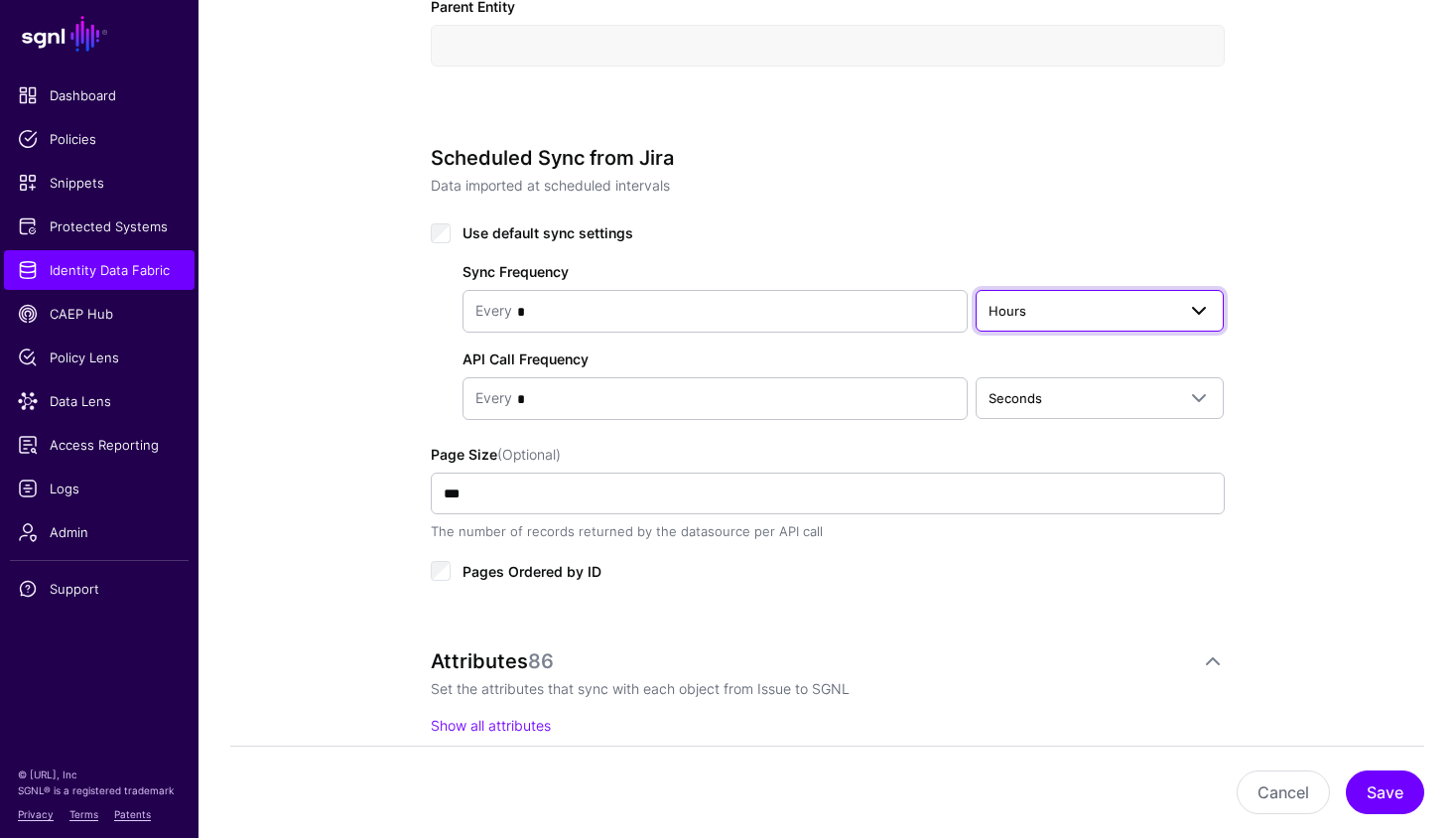 click on "Hours" at bounding box center [1082, 311] 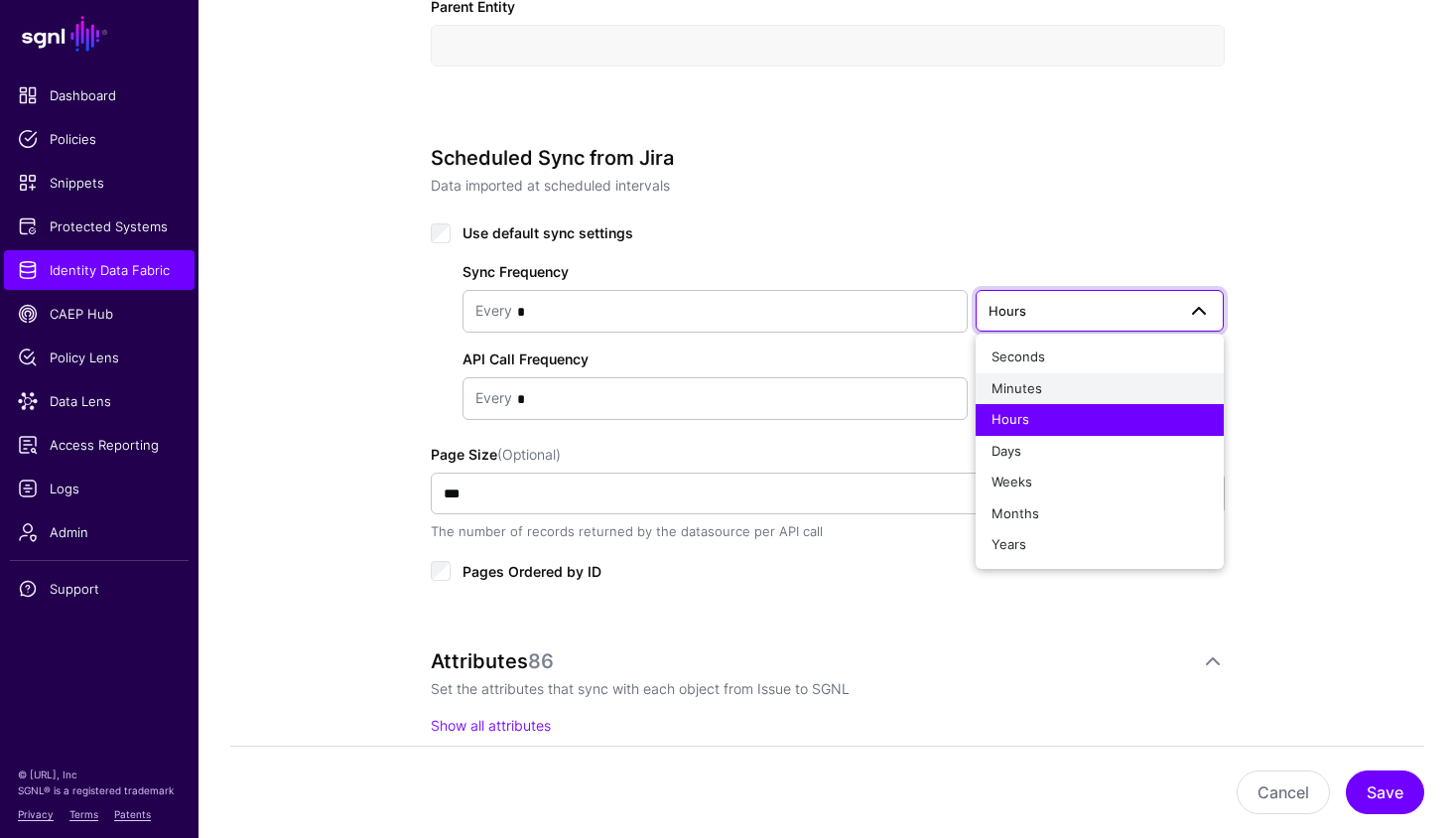 click on "Minutes" 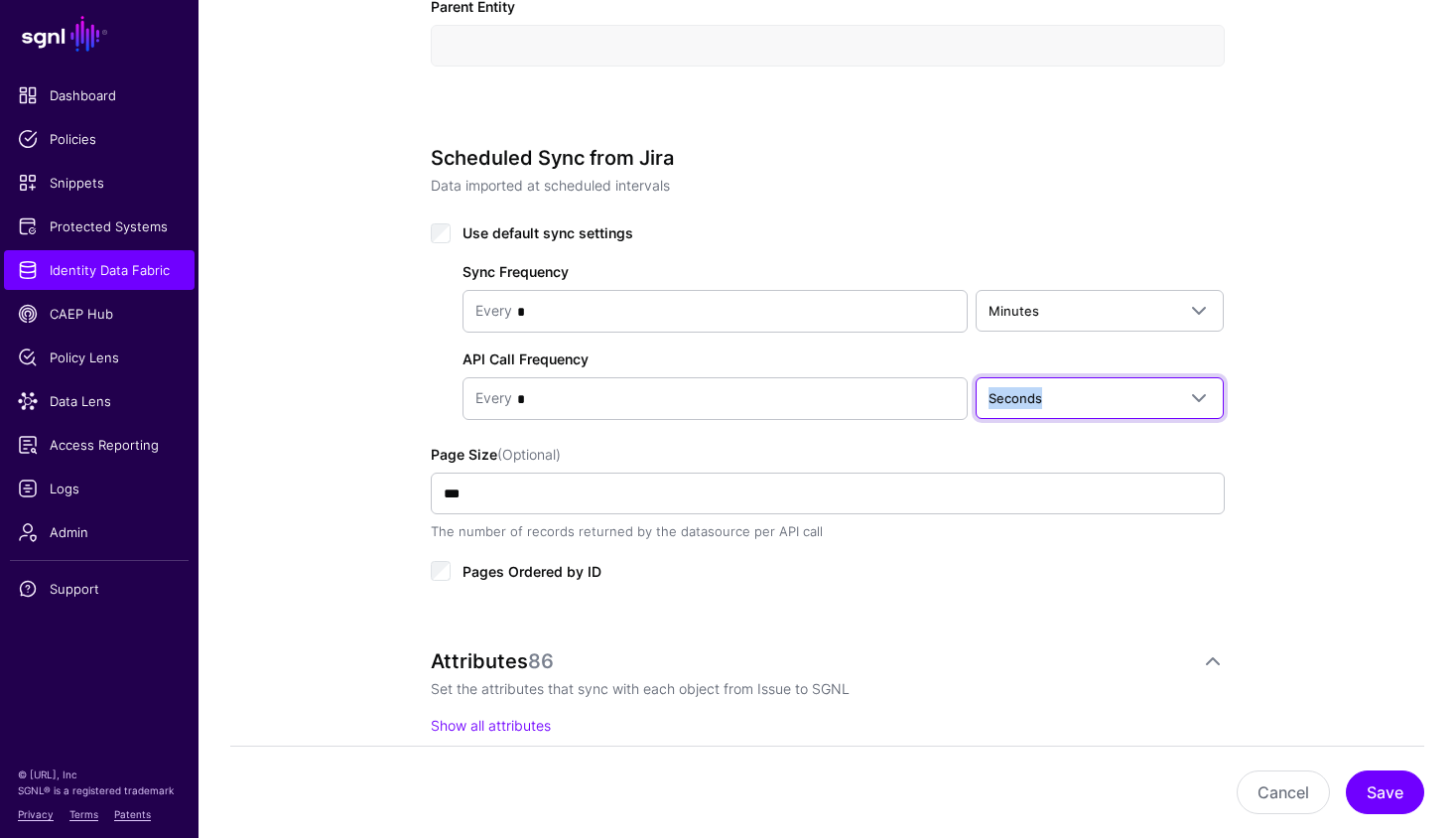 click on "Seconds" at bounding box center (1015, 398) 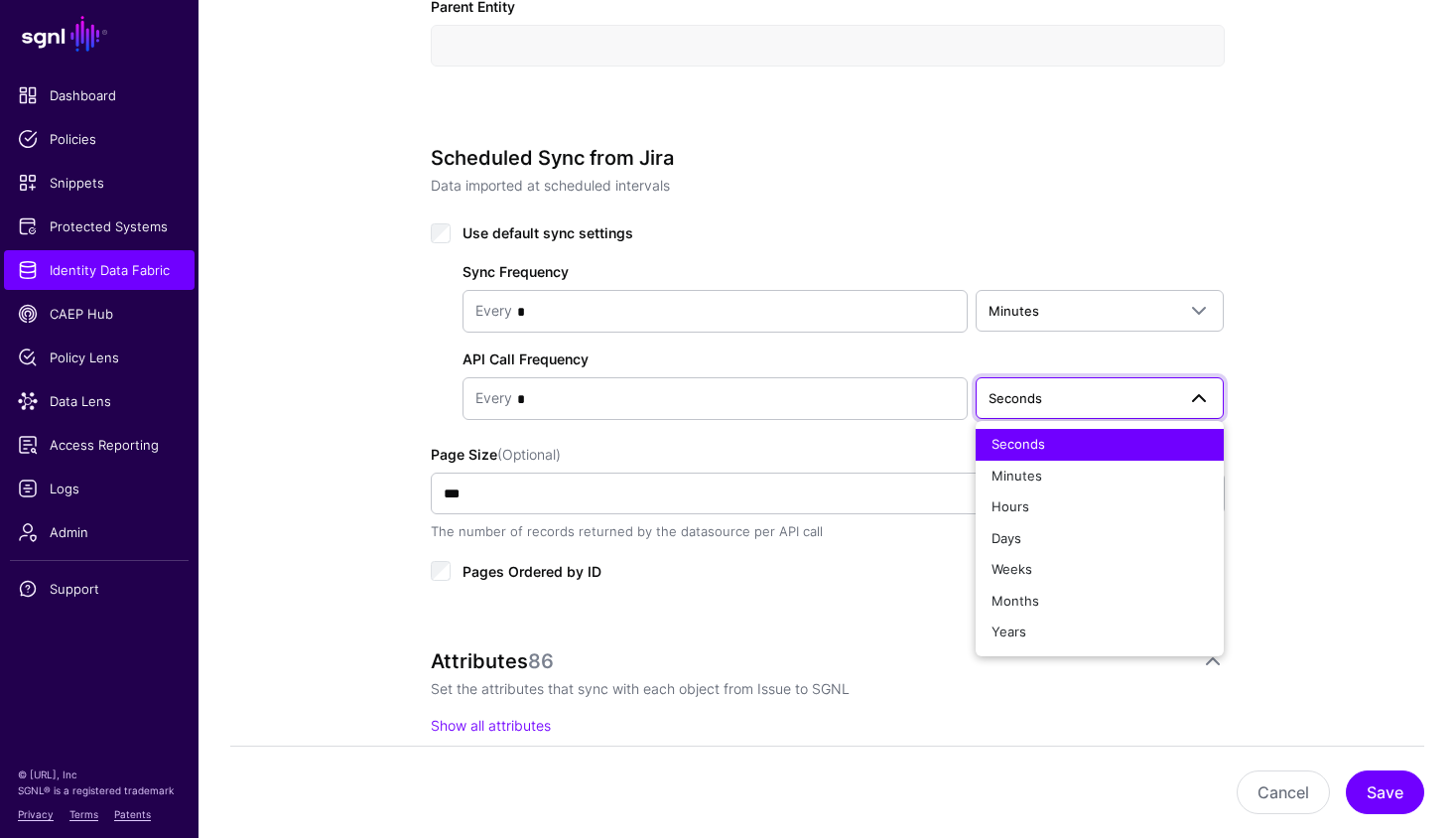 click on "**********" 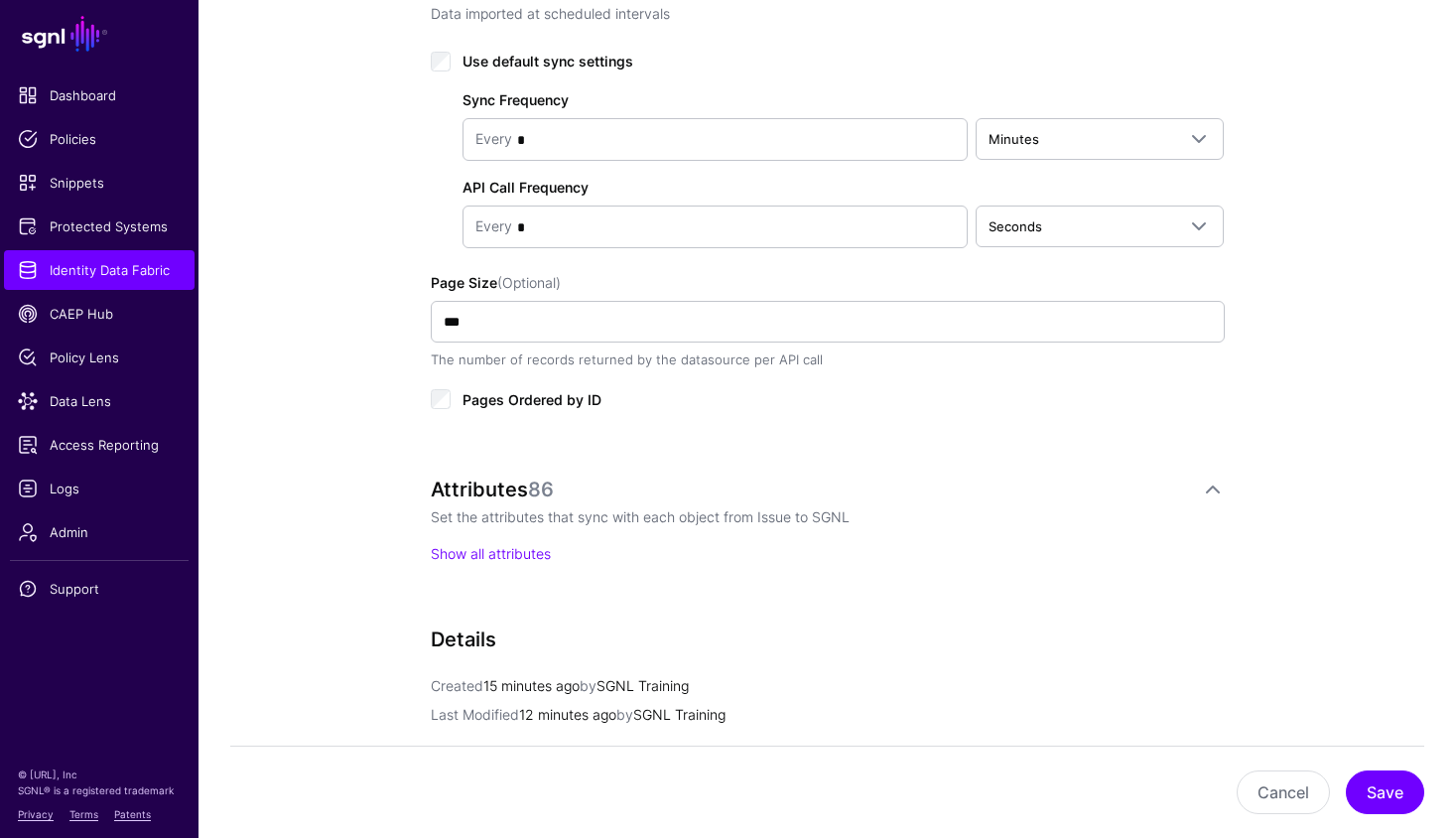 scroll, scrollTop: 1252, scrollLeft: 0, axis: vertical 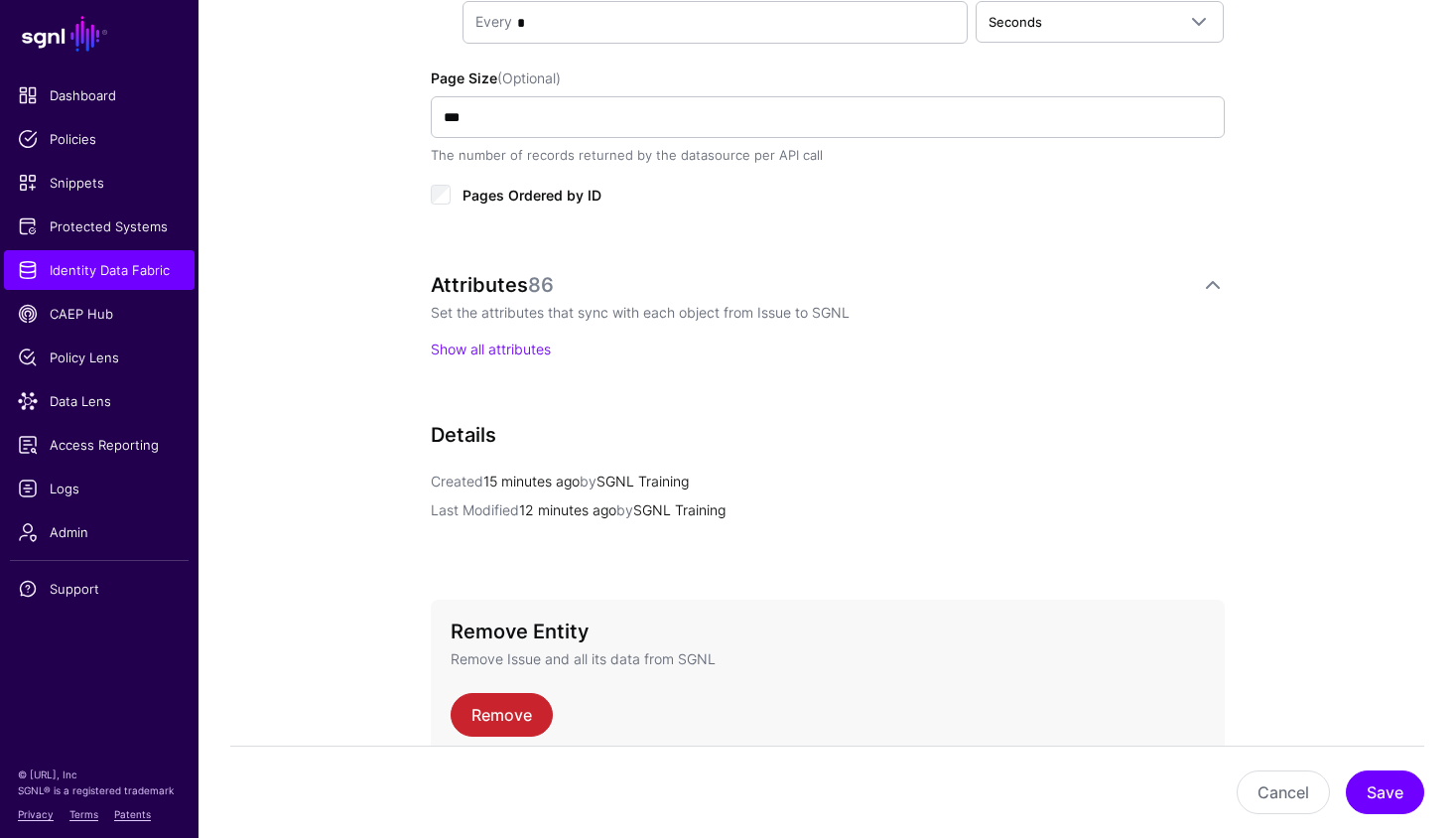 click on "Attributes  86  Set the attributes that sync with each object from Issue to SGNL   Show all attributes" 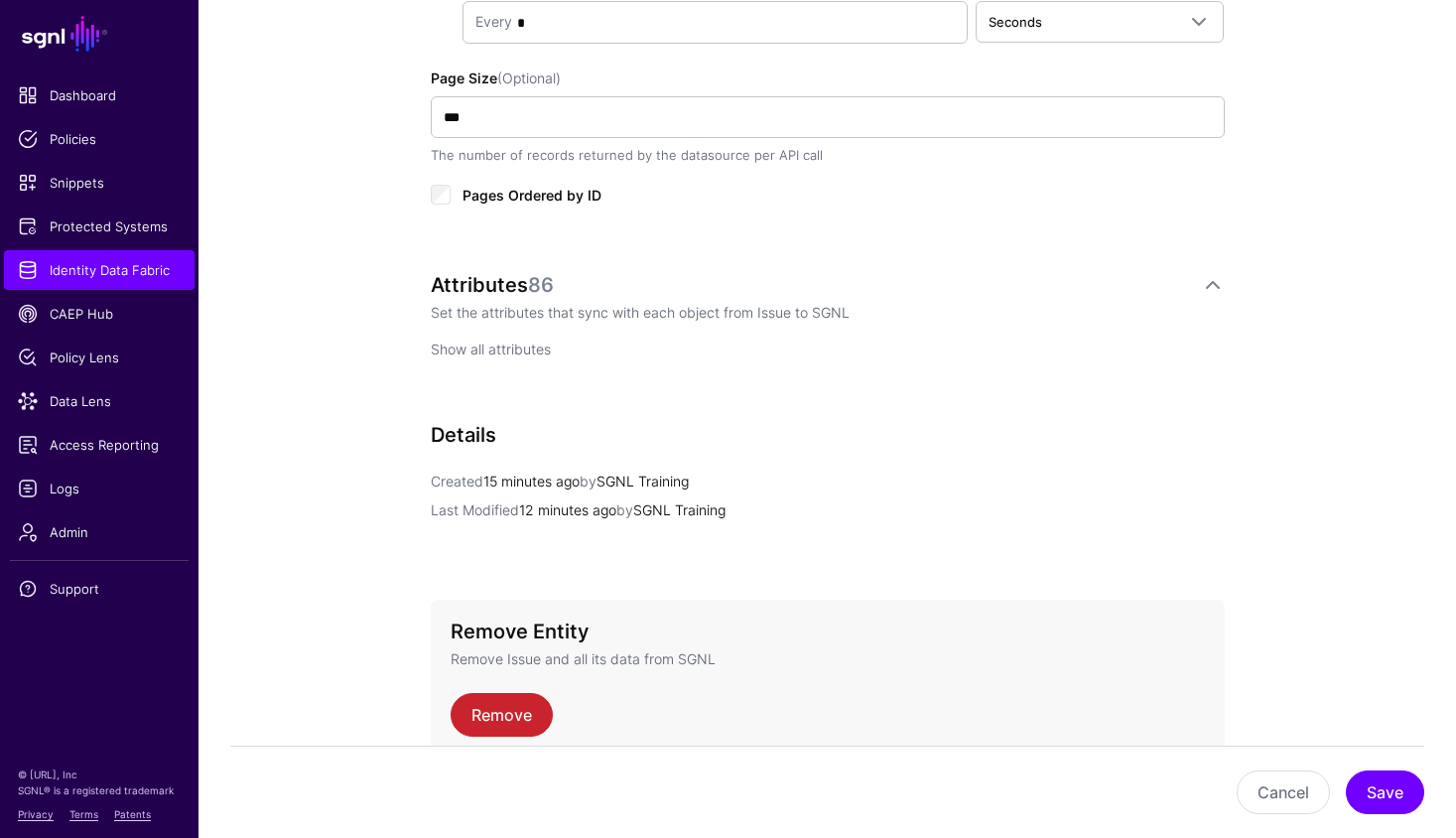 click on "Show all attributes" 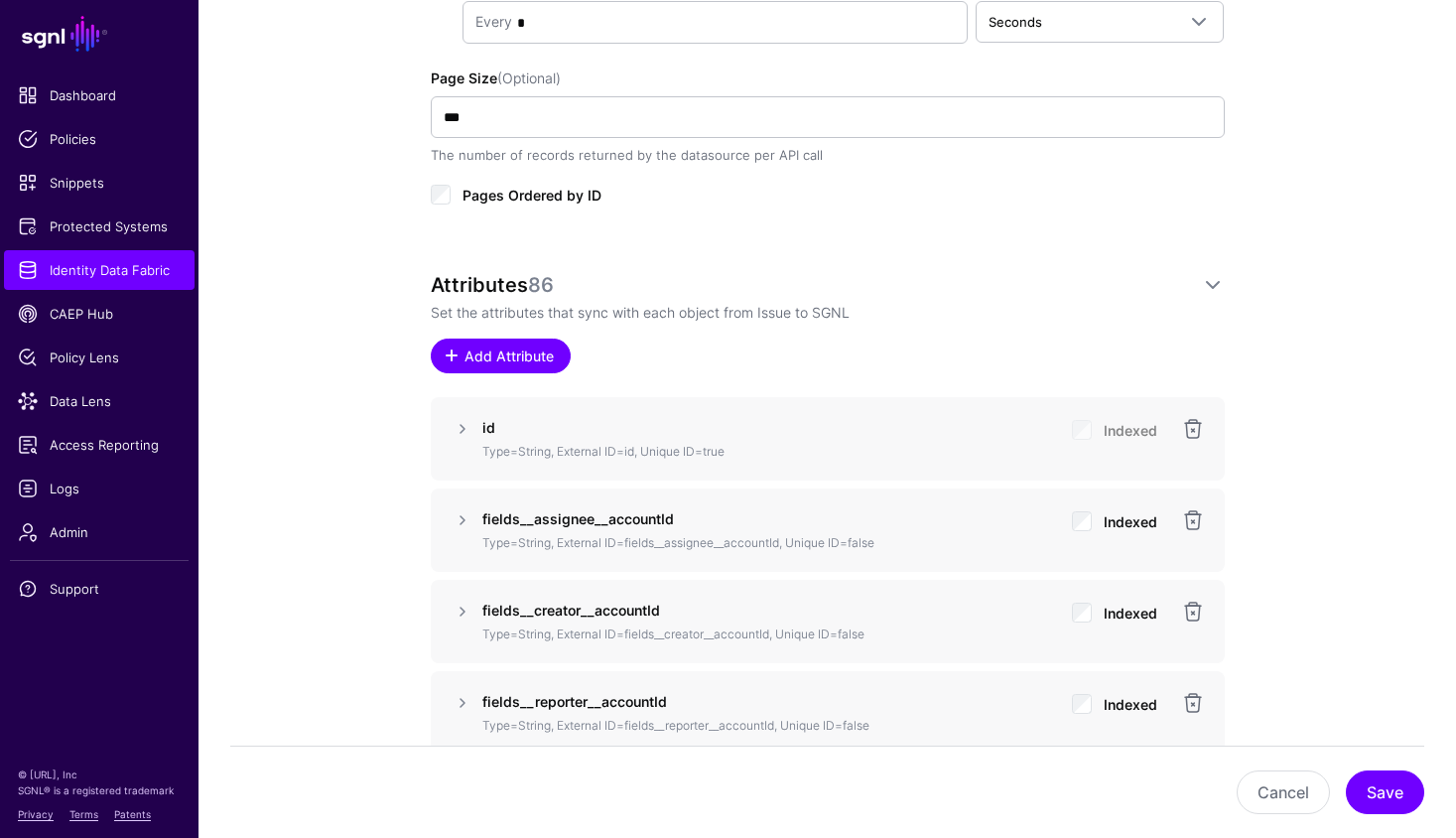 click on "Add Attribute" 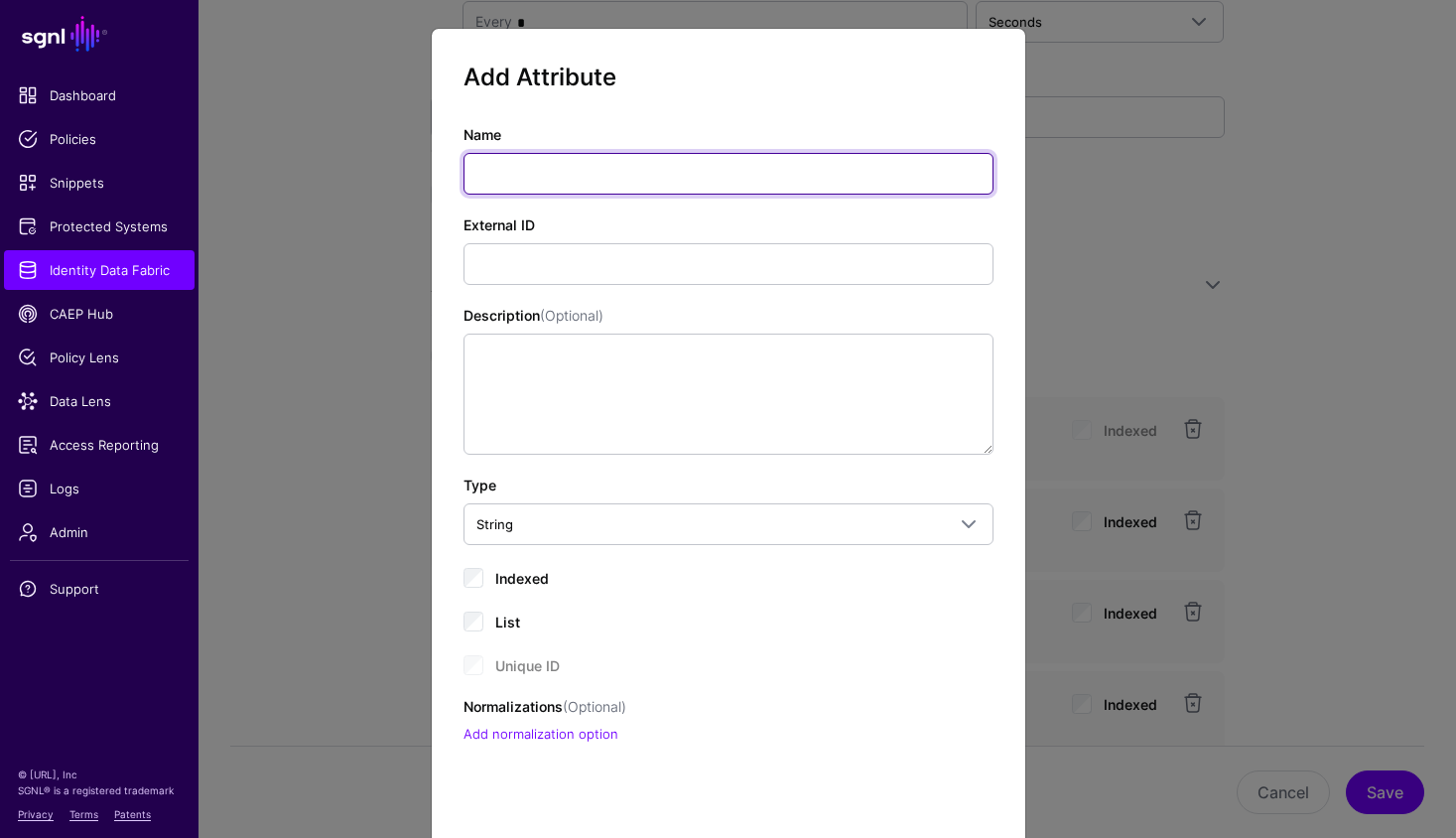click on "Name" at bounding box center [728, 174] 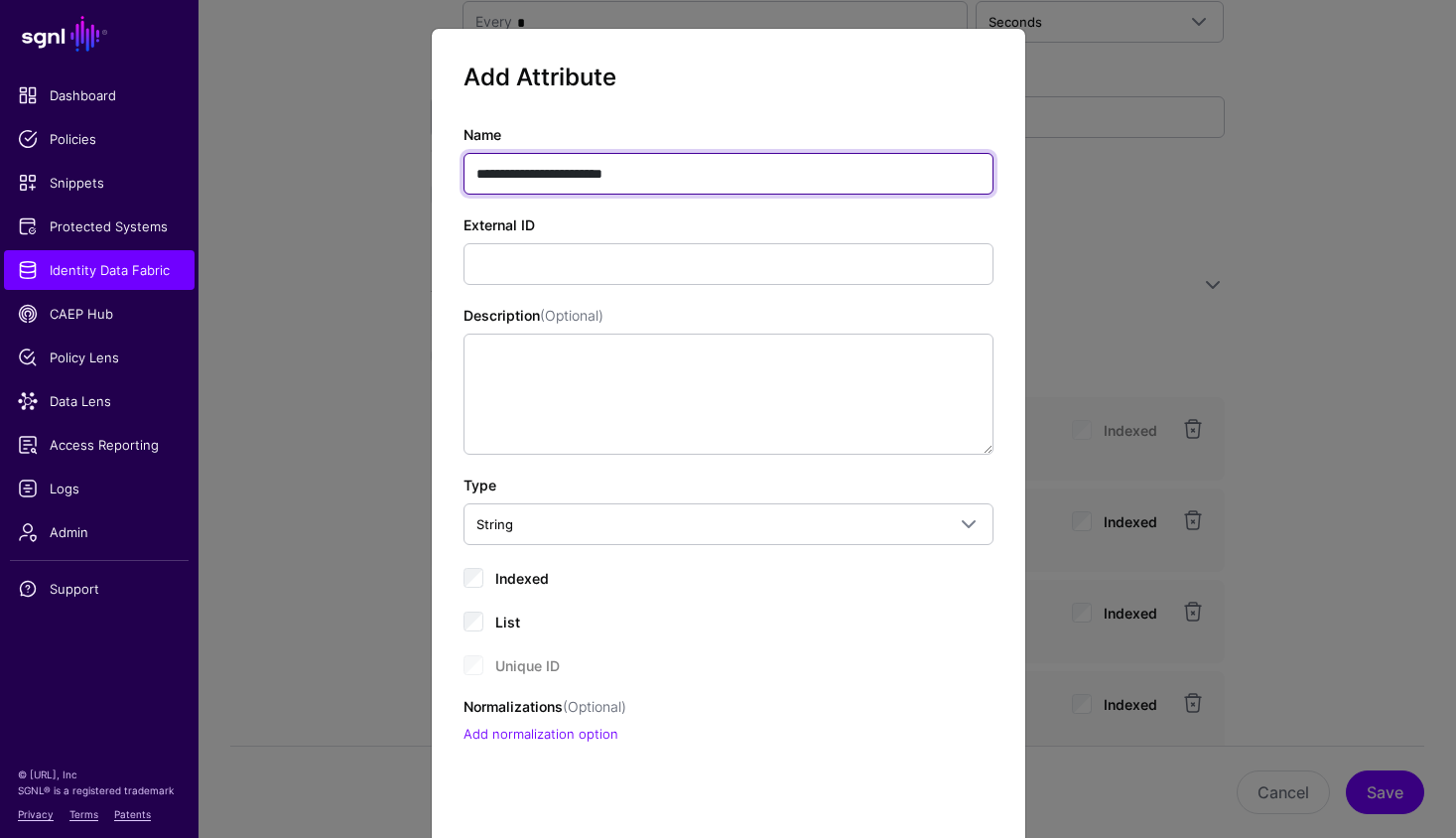 type on "**********" 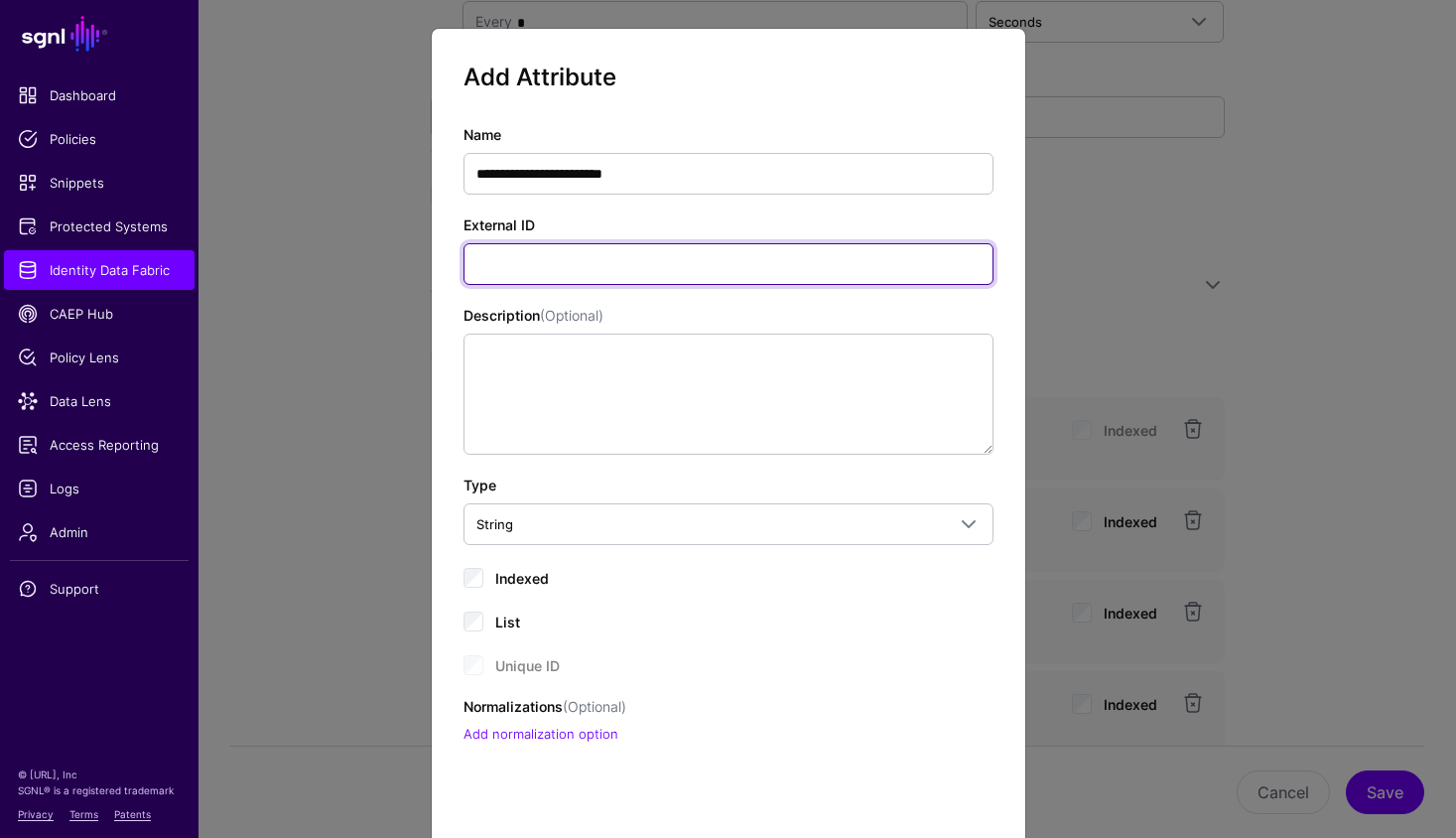 click on "External ID" at bounding box center [728, 264] 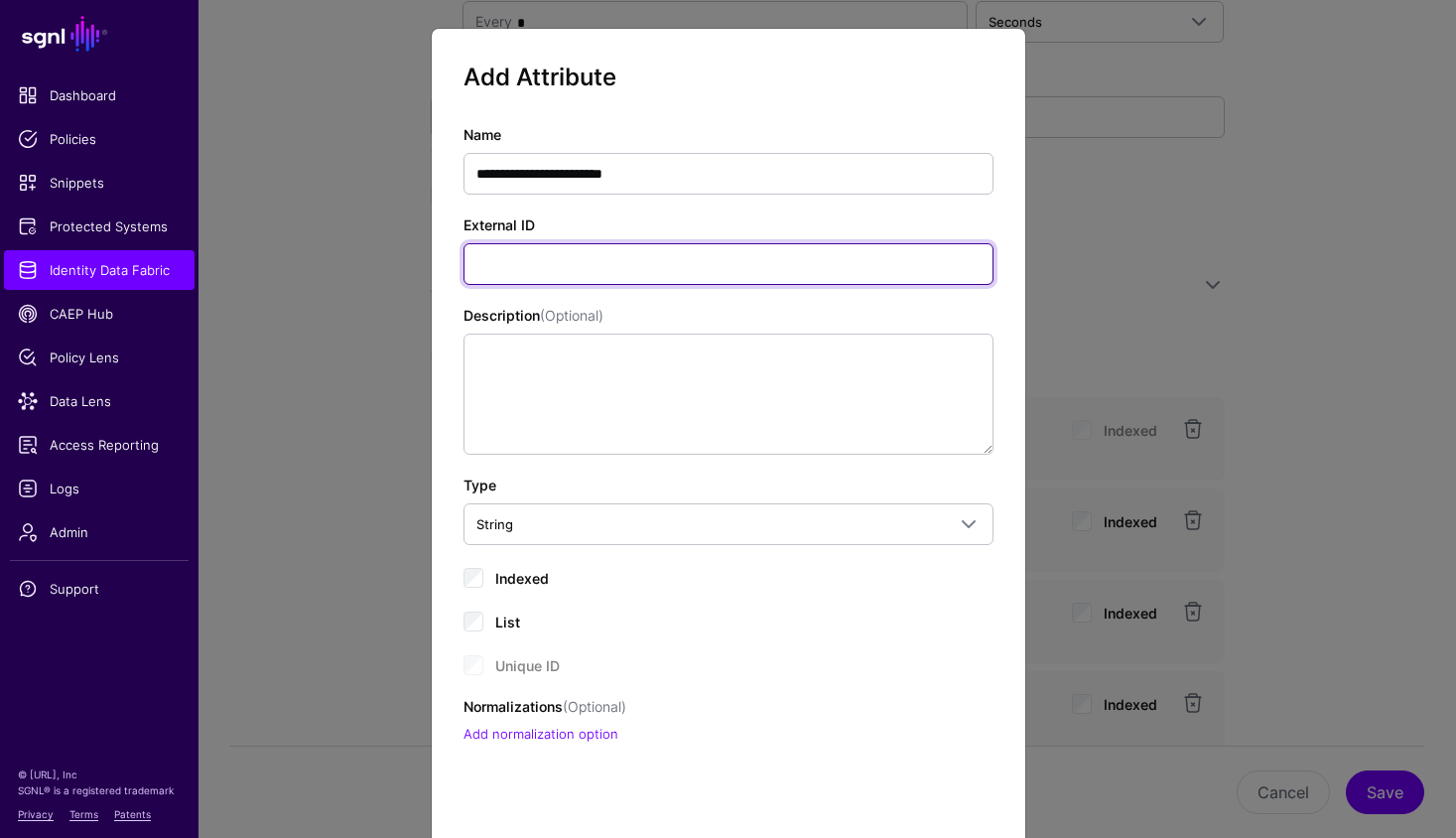paste on "**********" 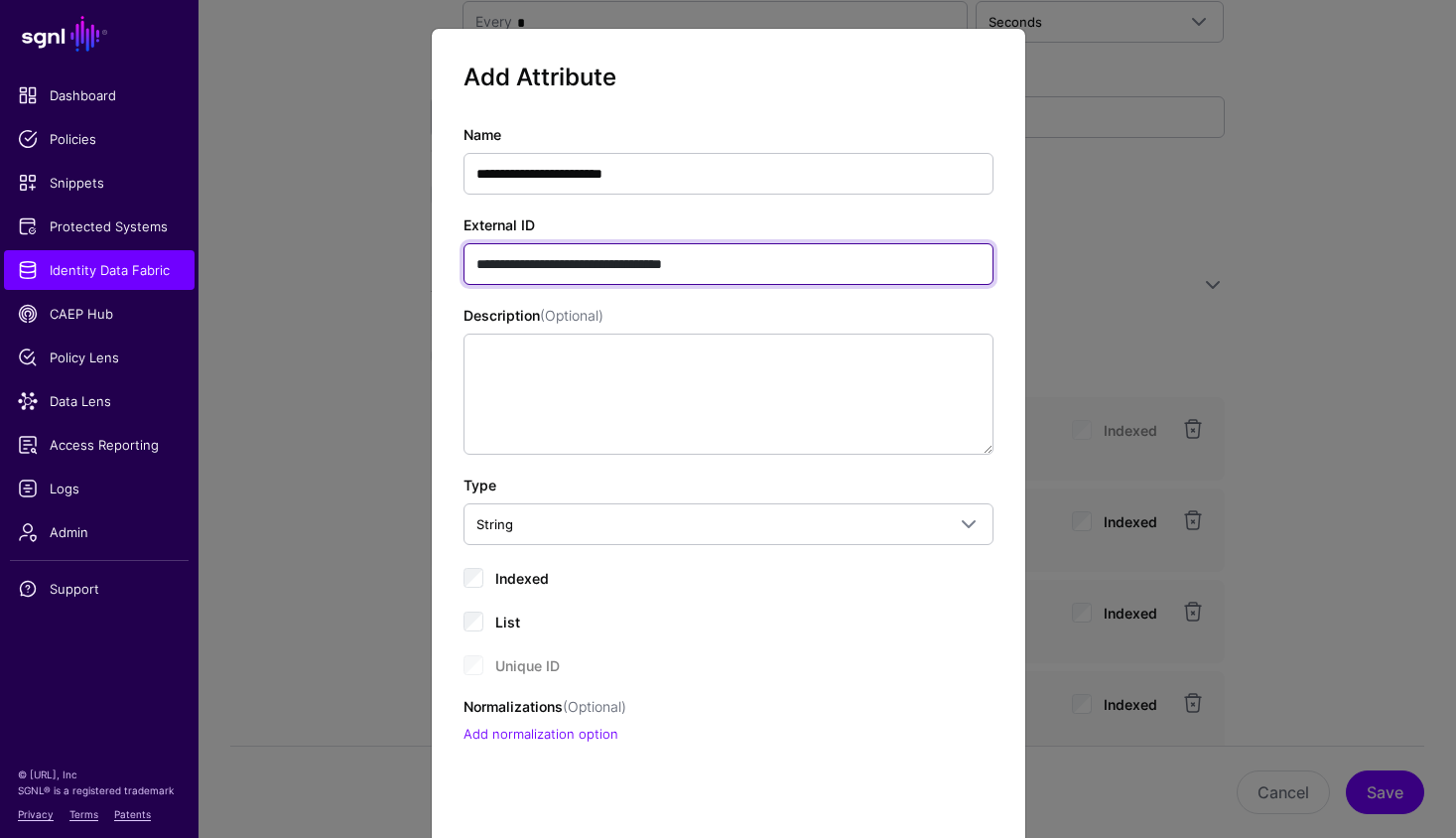 type on "**********" 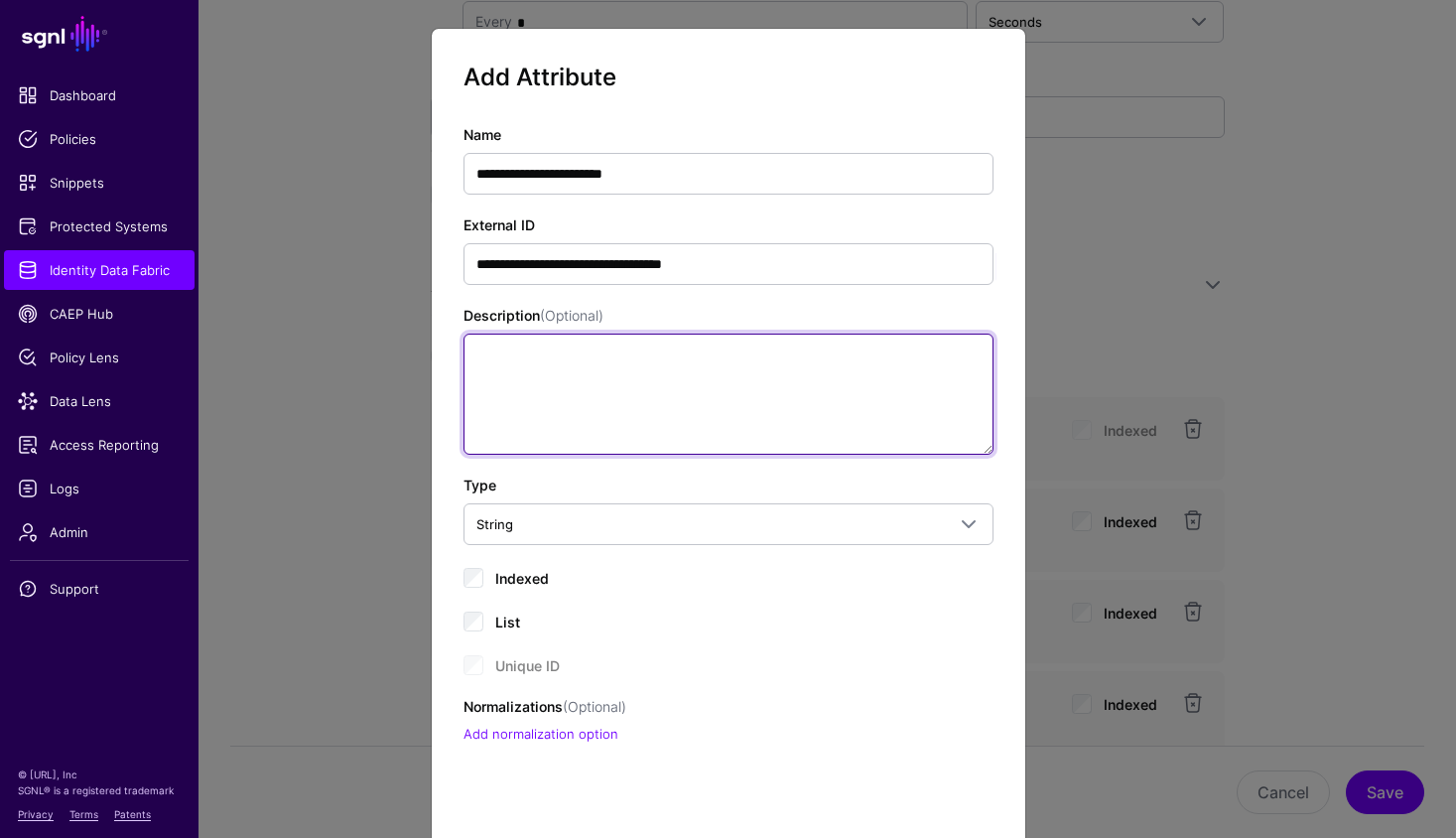 click on "Description  (Optional)" at bounding box center [728, 394] 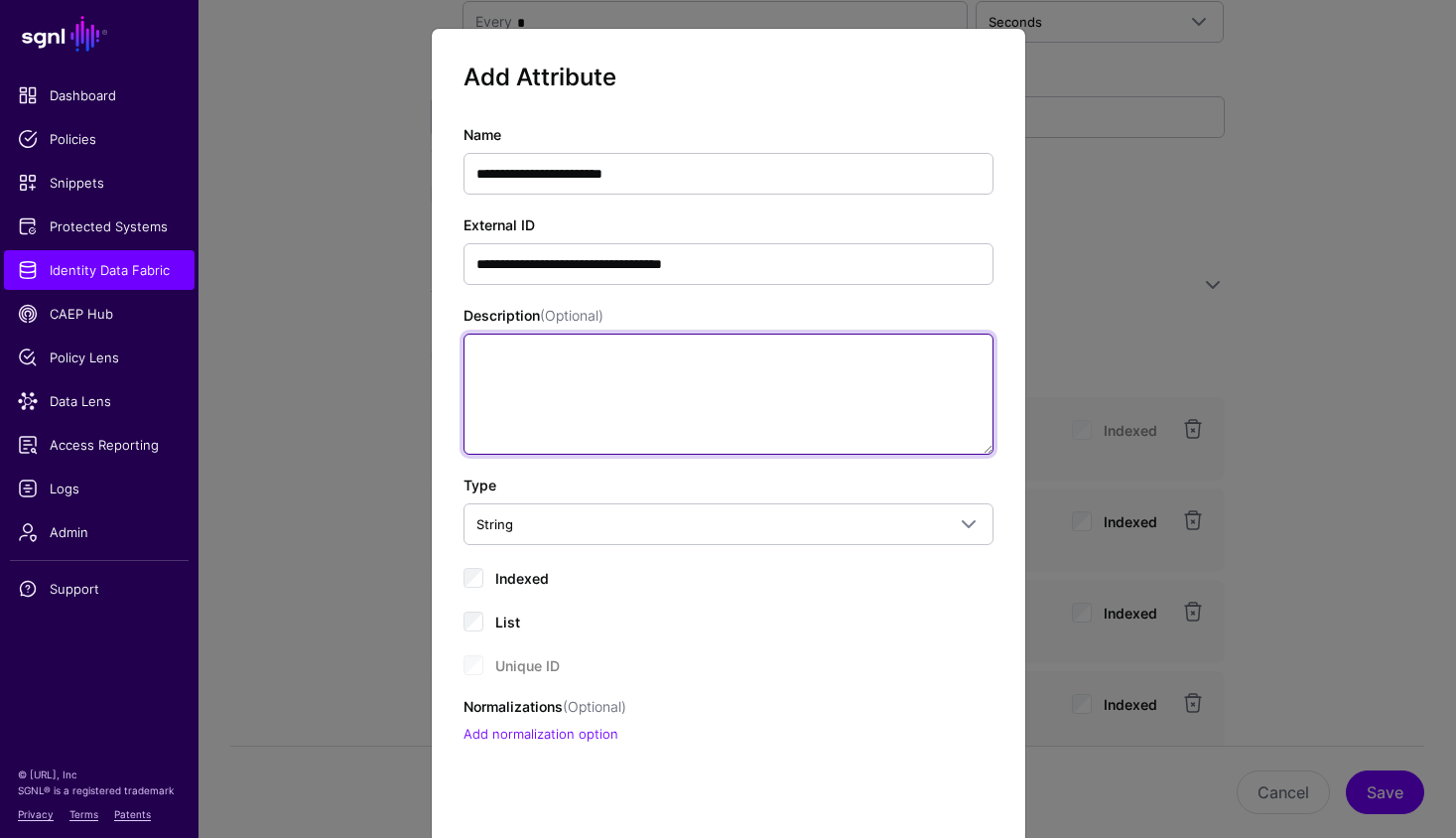 click on "Description  (Optional)" at bounding box center (728, 394) 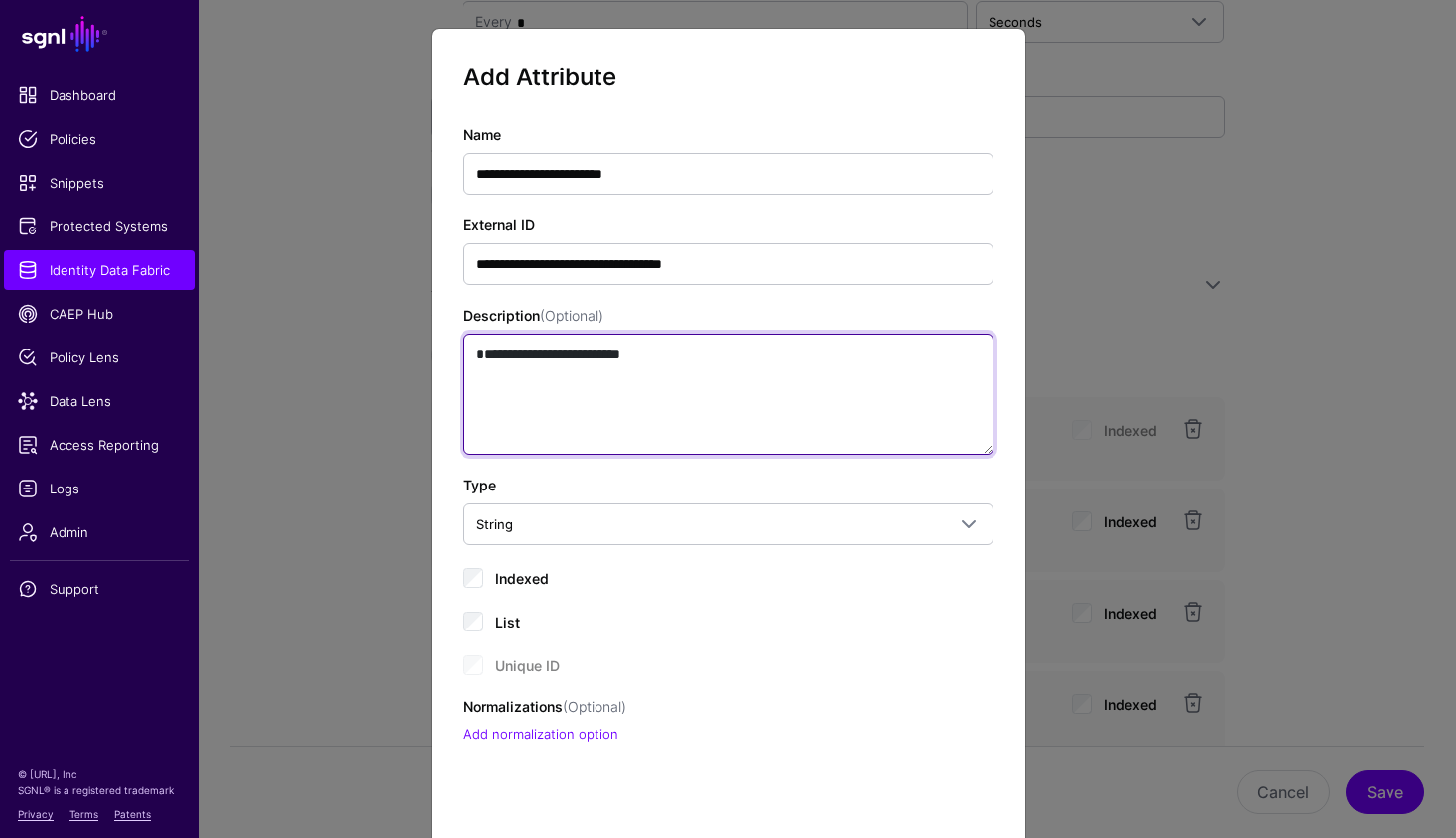 type on "**********" 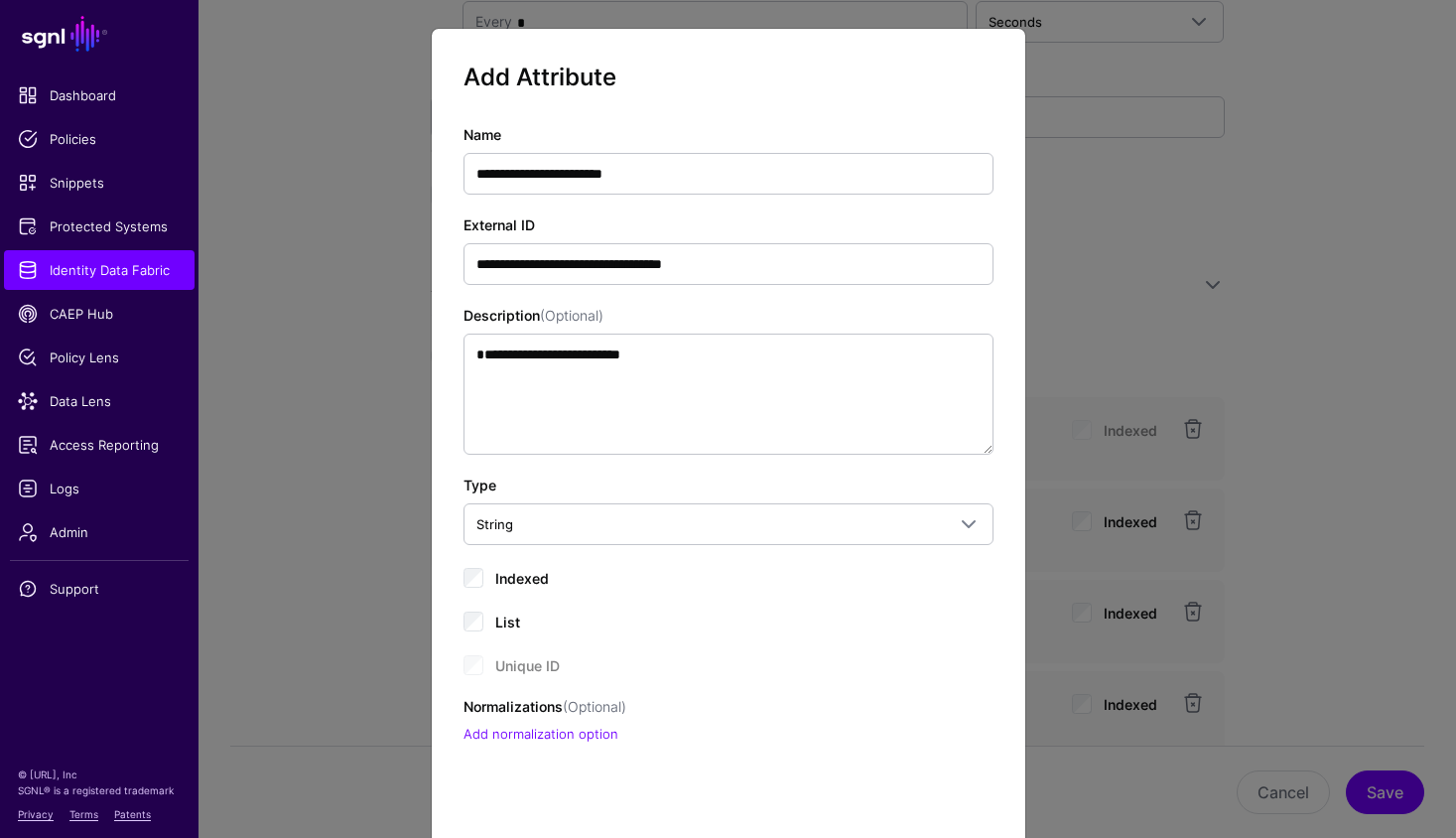 scroll, scrollTop: 33, scrollLeft: 0, axis: vertical 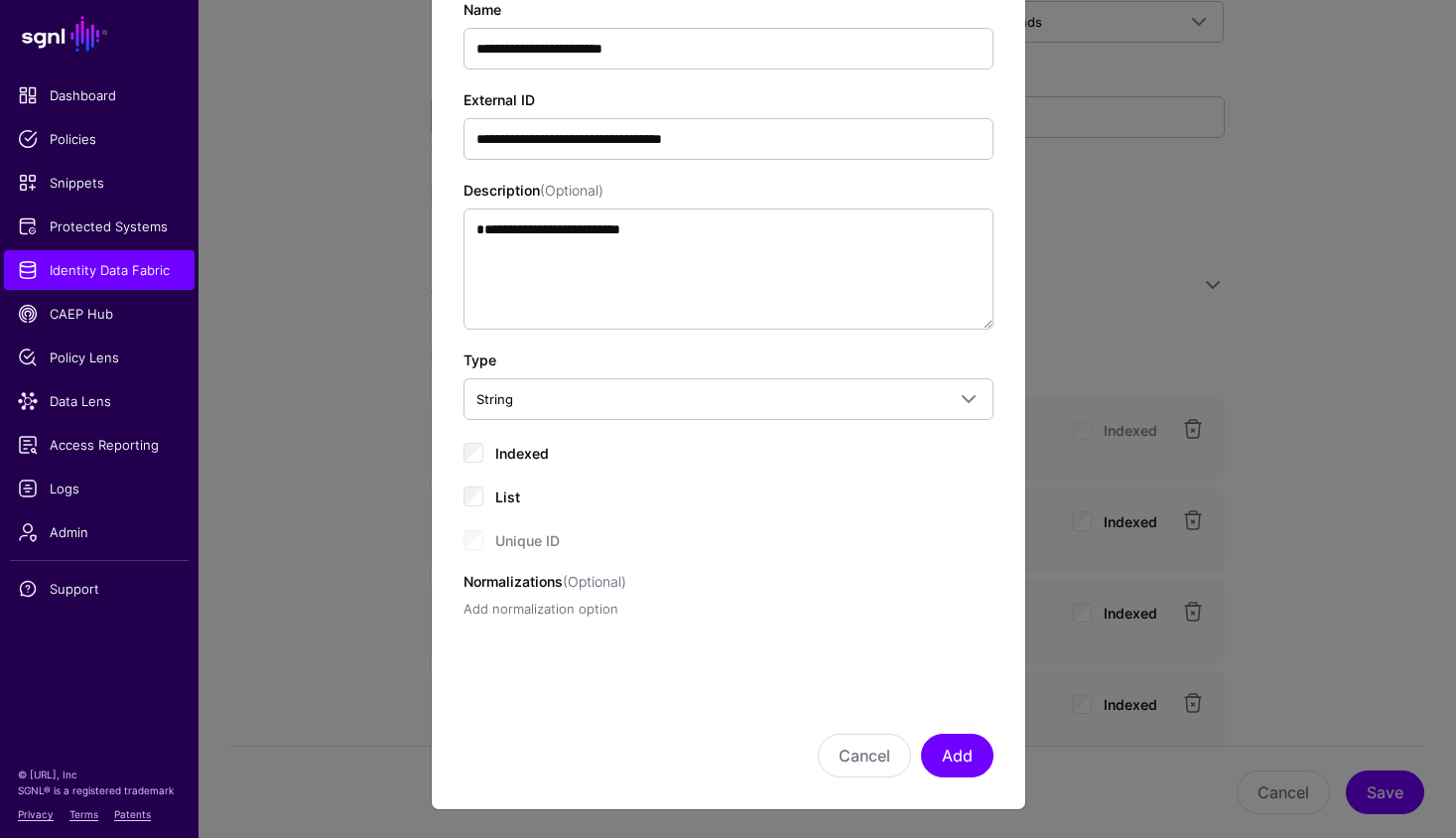 click on "Add normalization option" 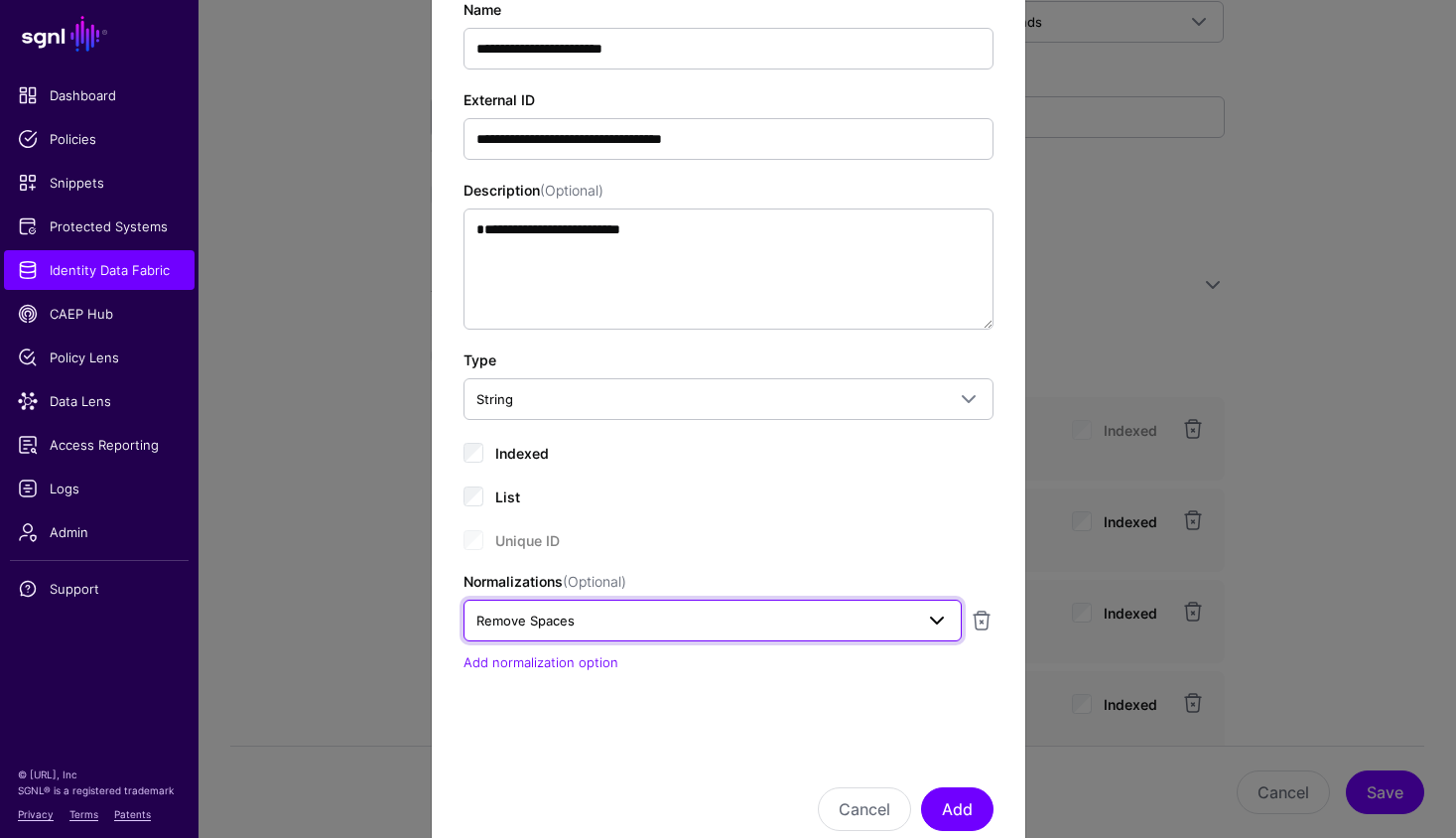 click on "Remove Spaces" at bounding box center [695, 621] 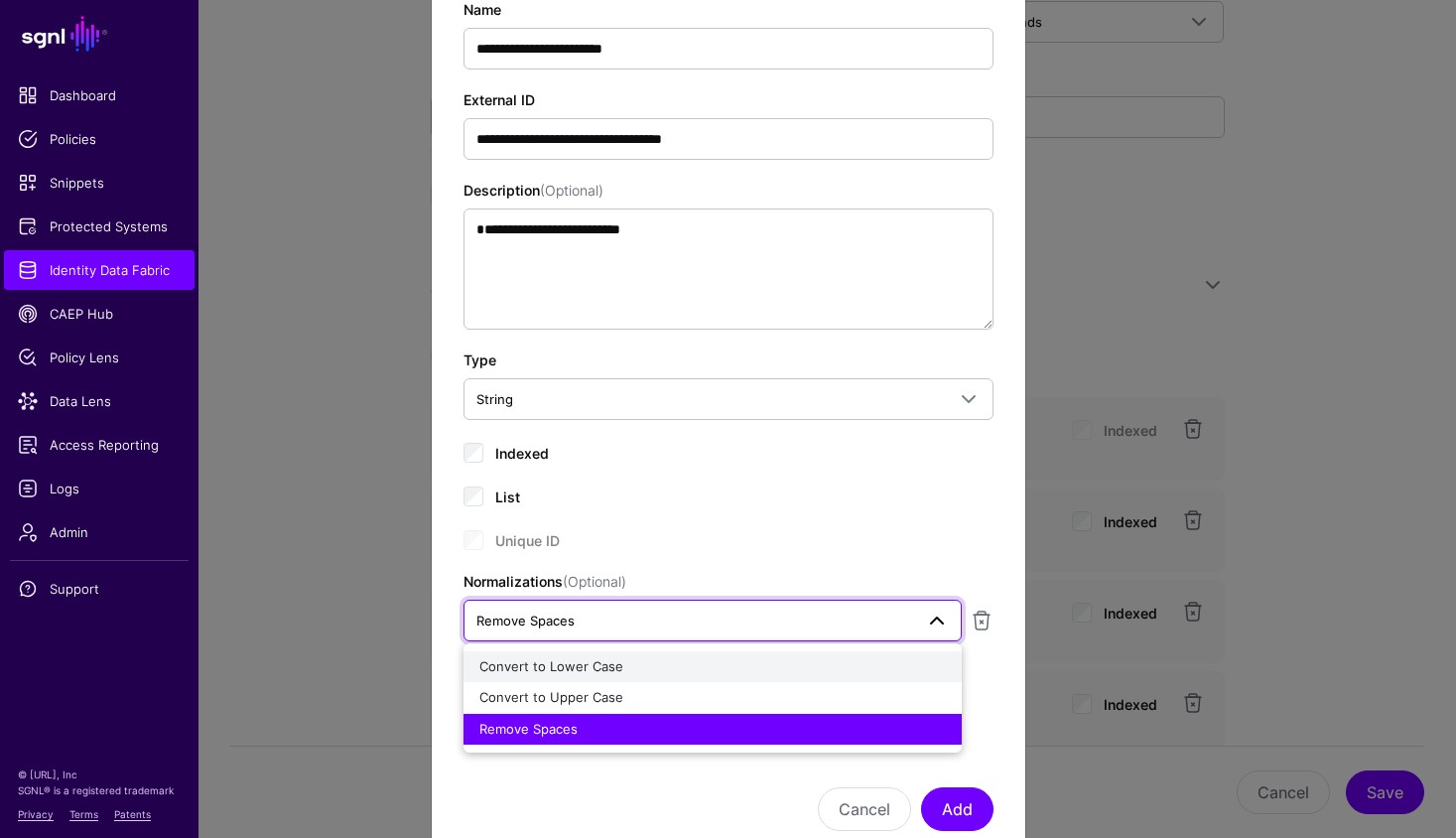 click on "Convert to Lower Case" 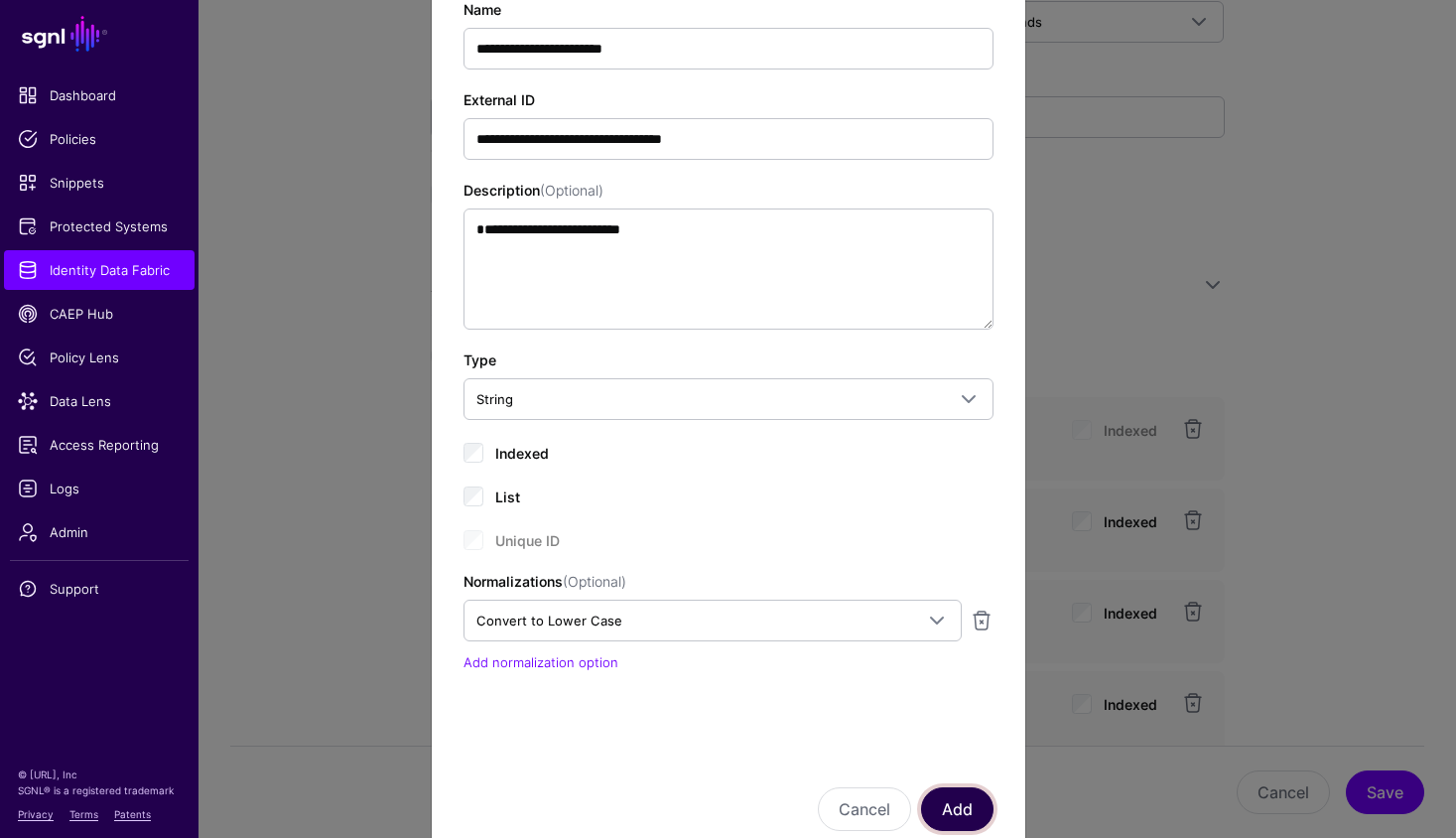 click on "Add" 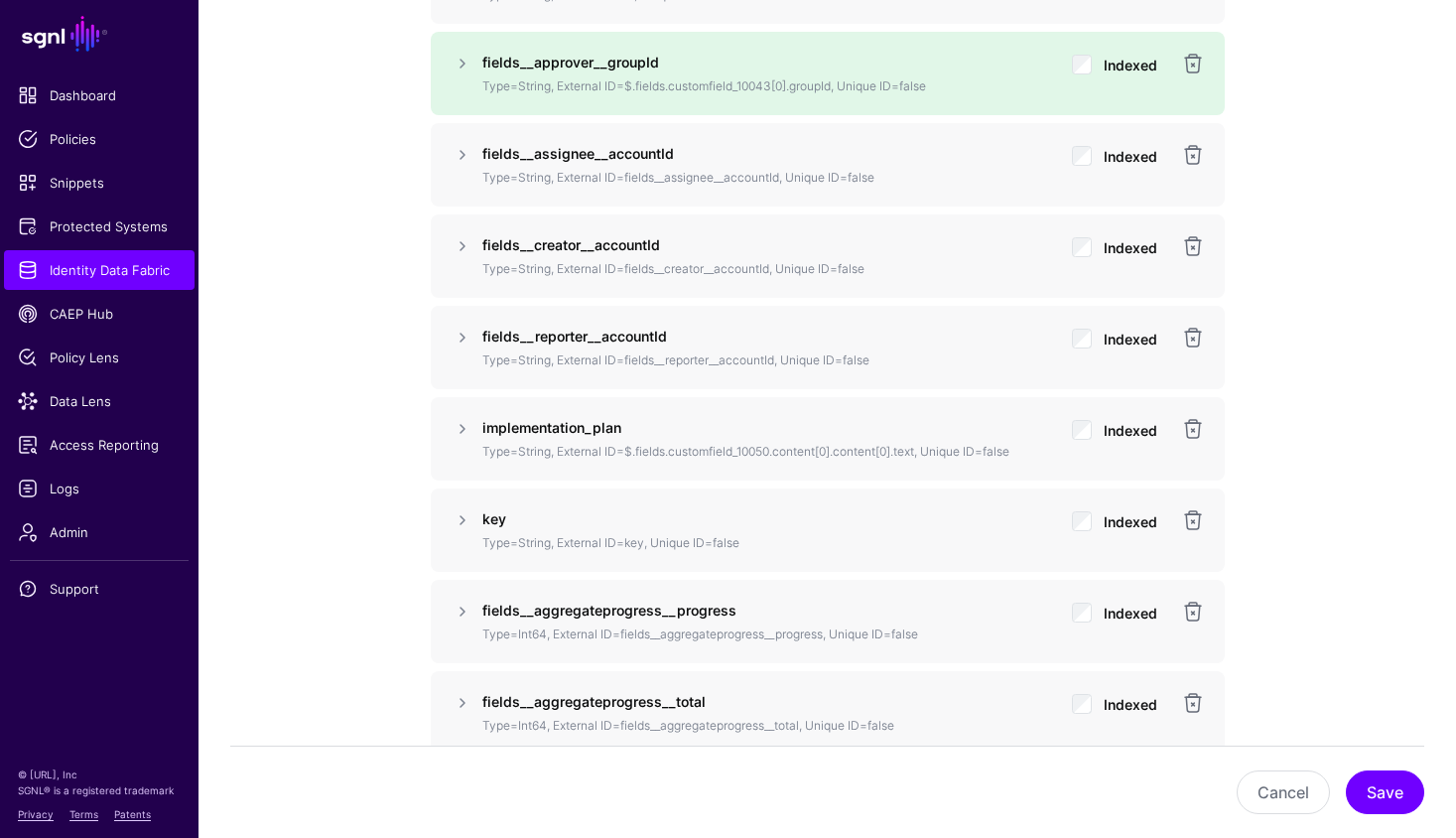 scroll, scrollTop: 1739, scrollLeft: 0, axis: vertical 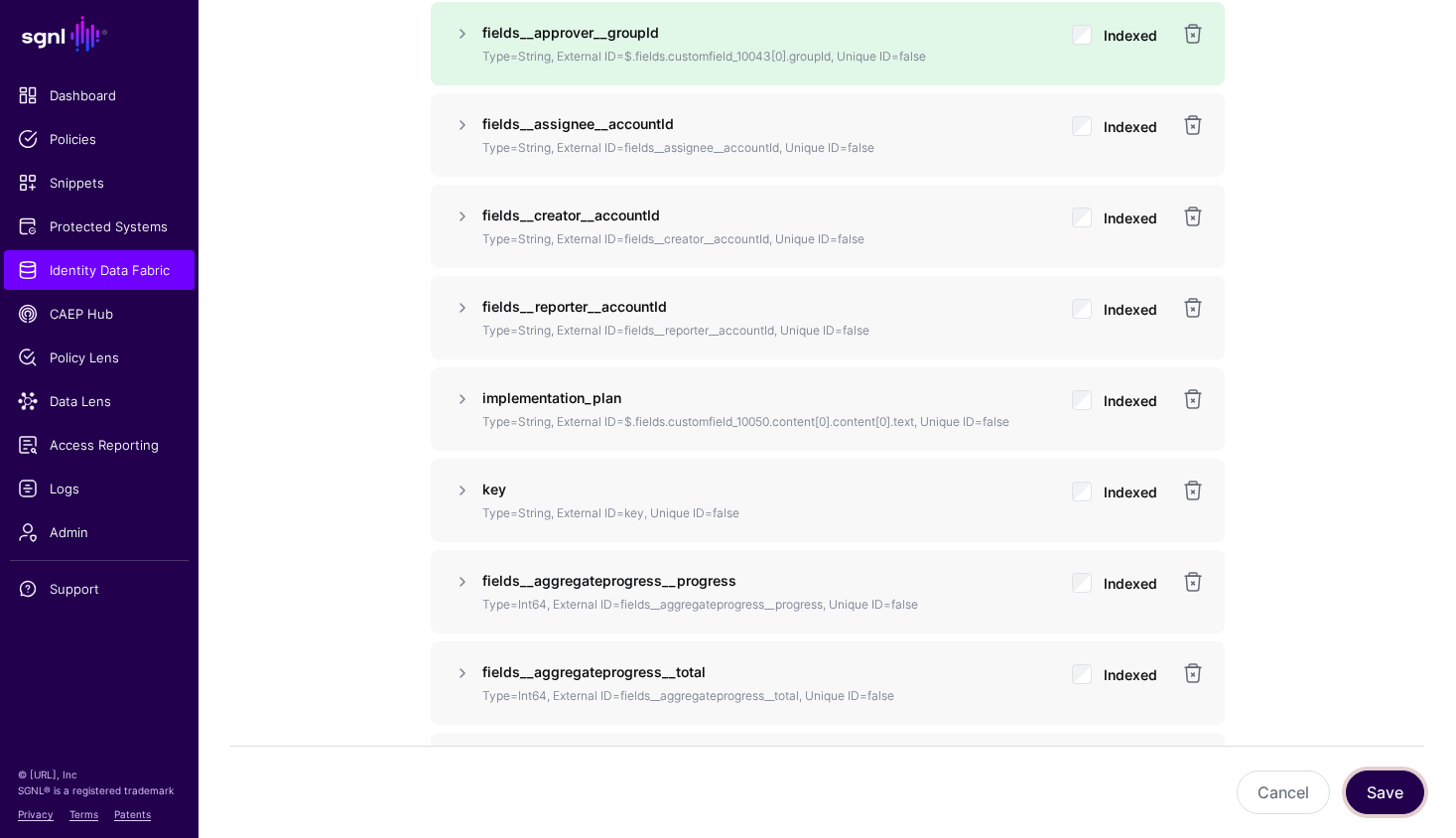 click on "Save" 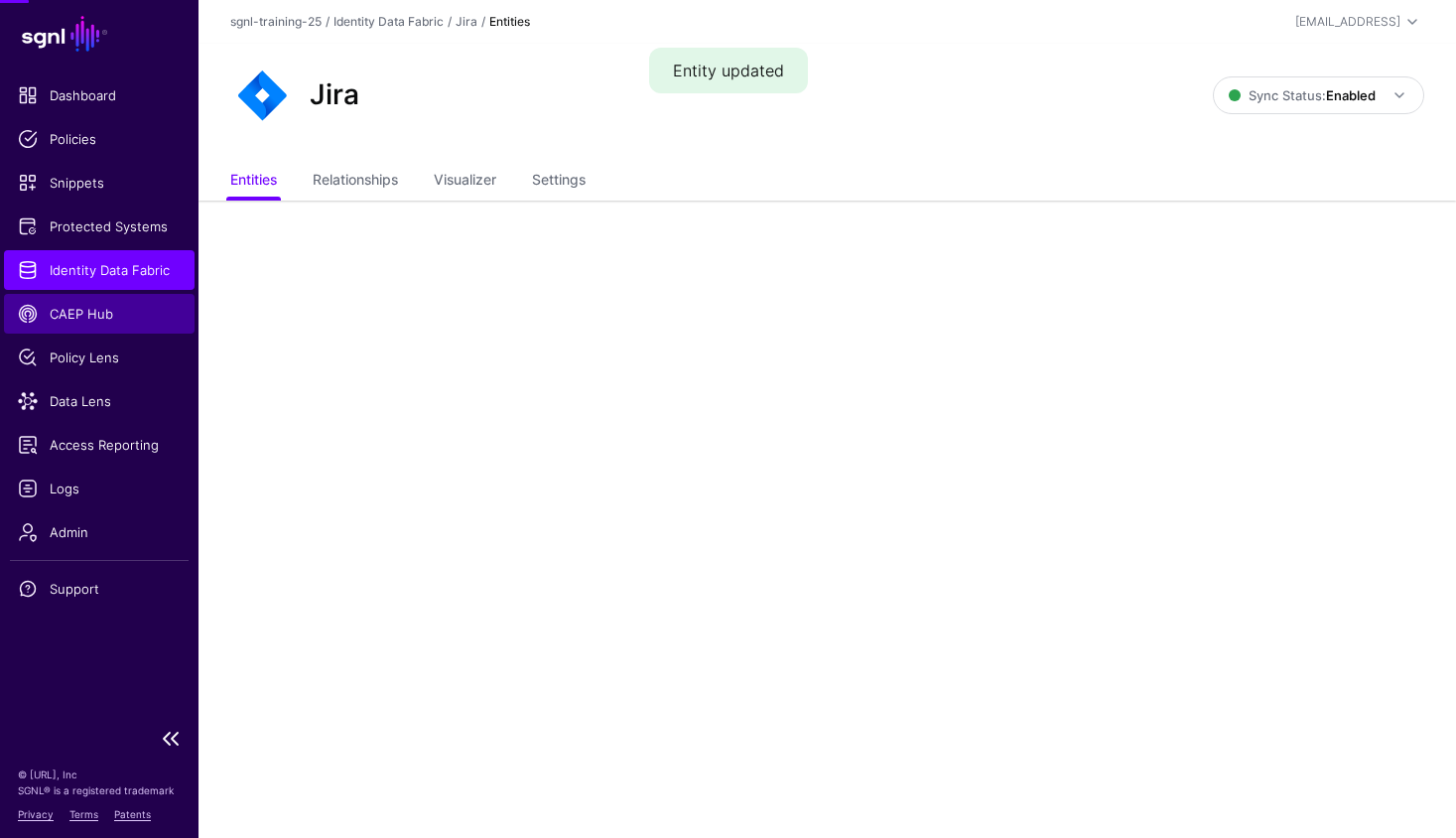 scroll, scrollTop: 0, scrollLeft: 0, axis: both 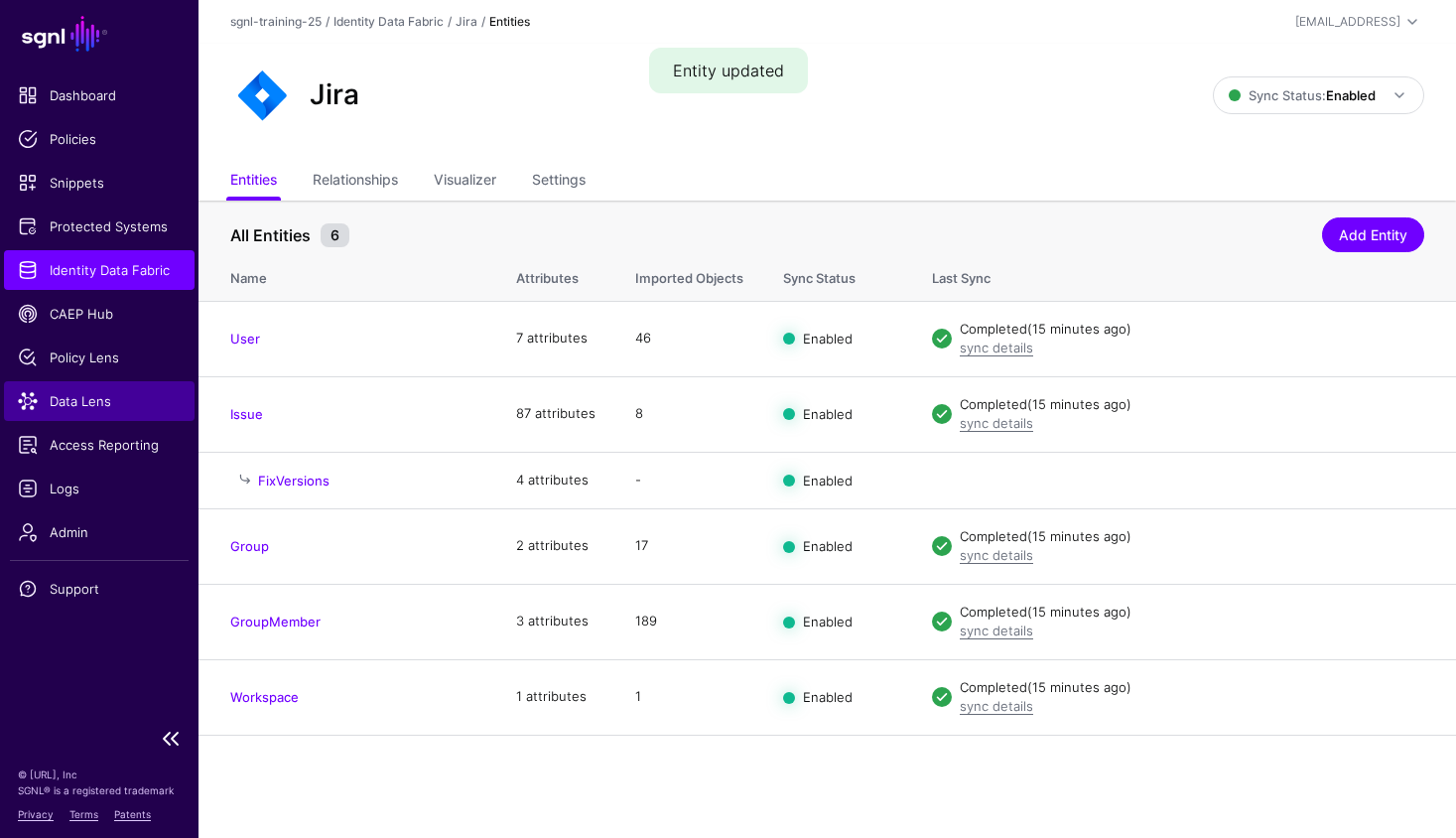 click on "Data Lens" 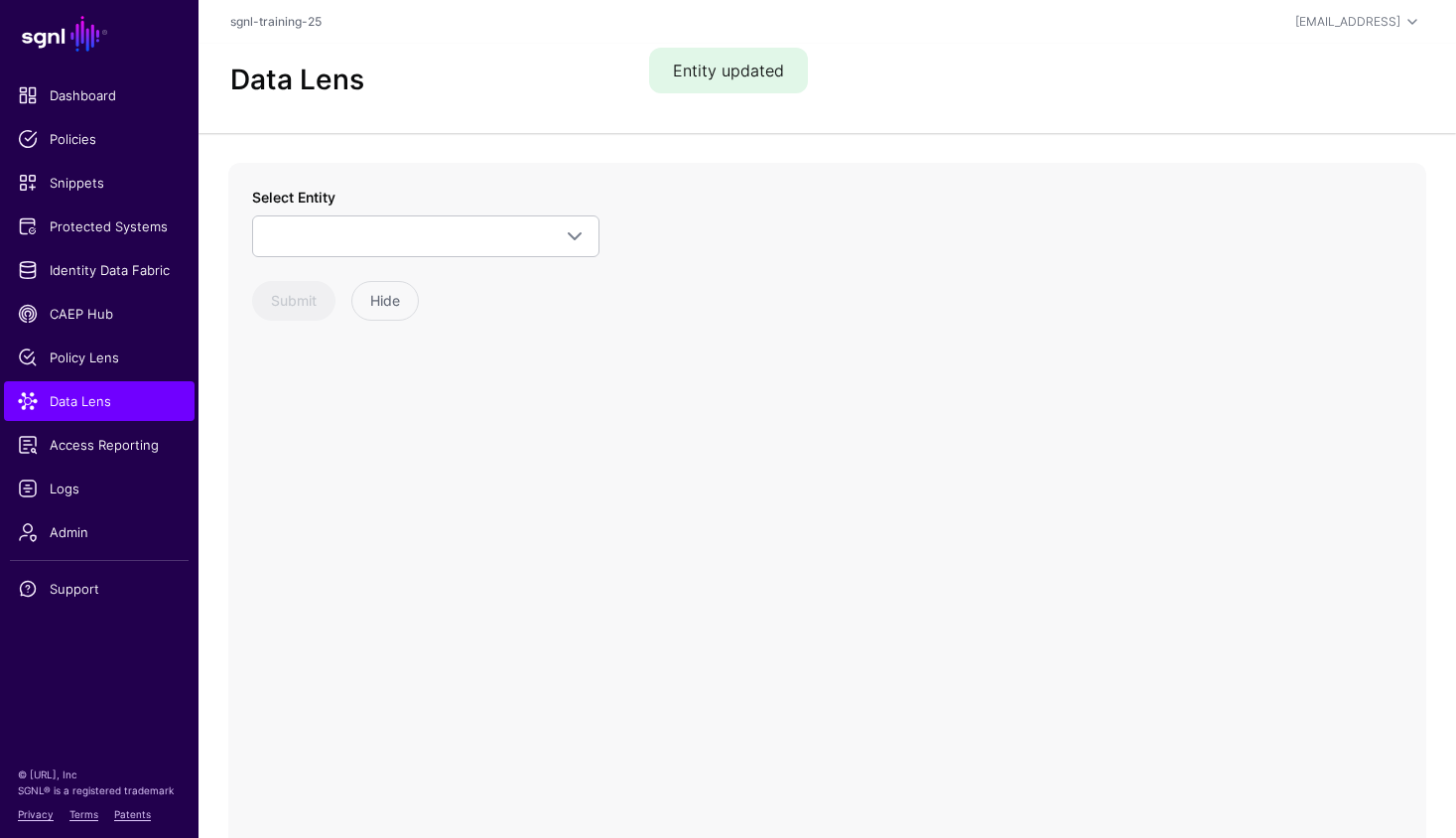 click on "Select Entity    Okta  Group   GroupMember   User  Jira  FixVersions   Group   GroupMember   Issue   User   Workspace  Entra ID  Application   Device   Group   GroupMember   Role   RoleMember   User" 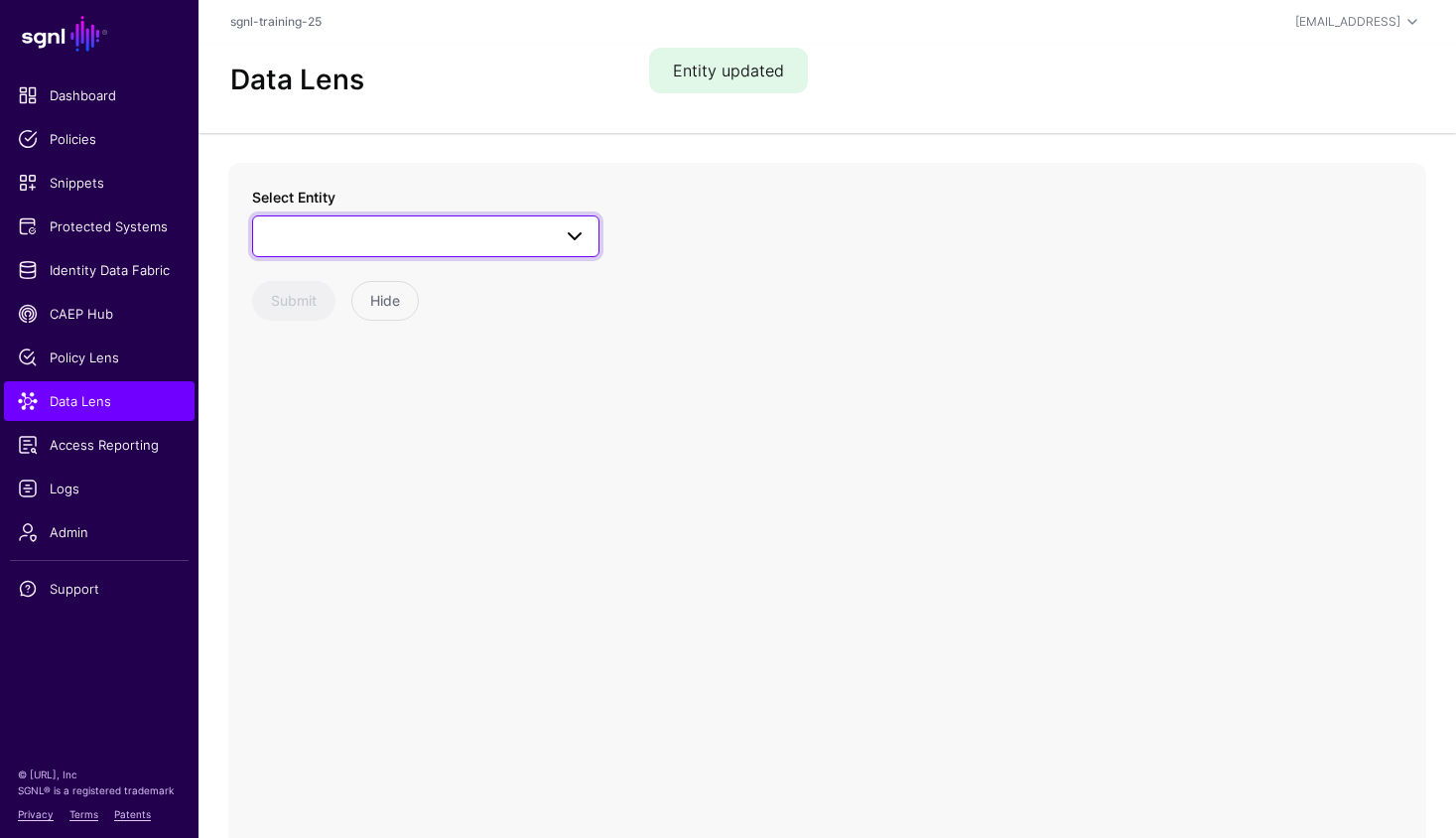 click at bounding box center [569, 236] 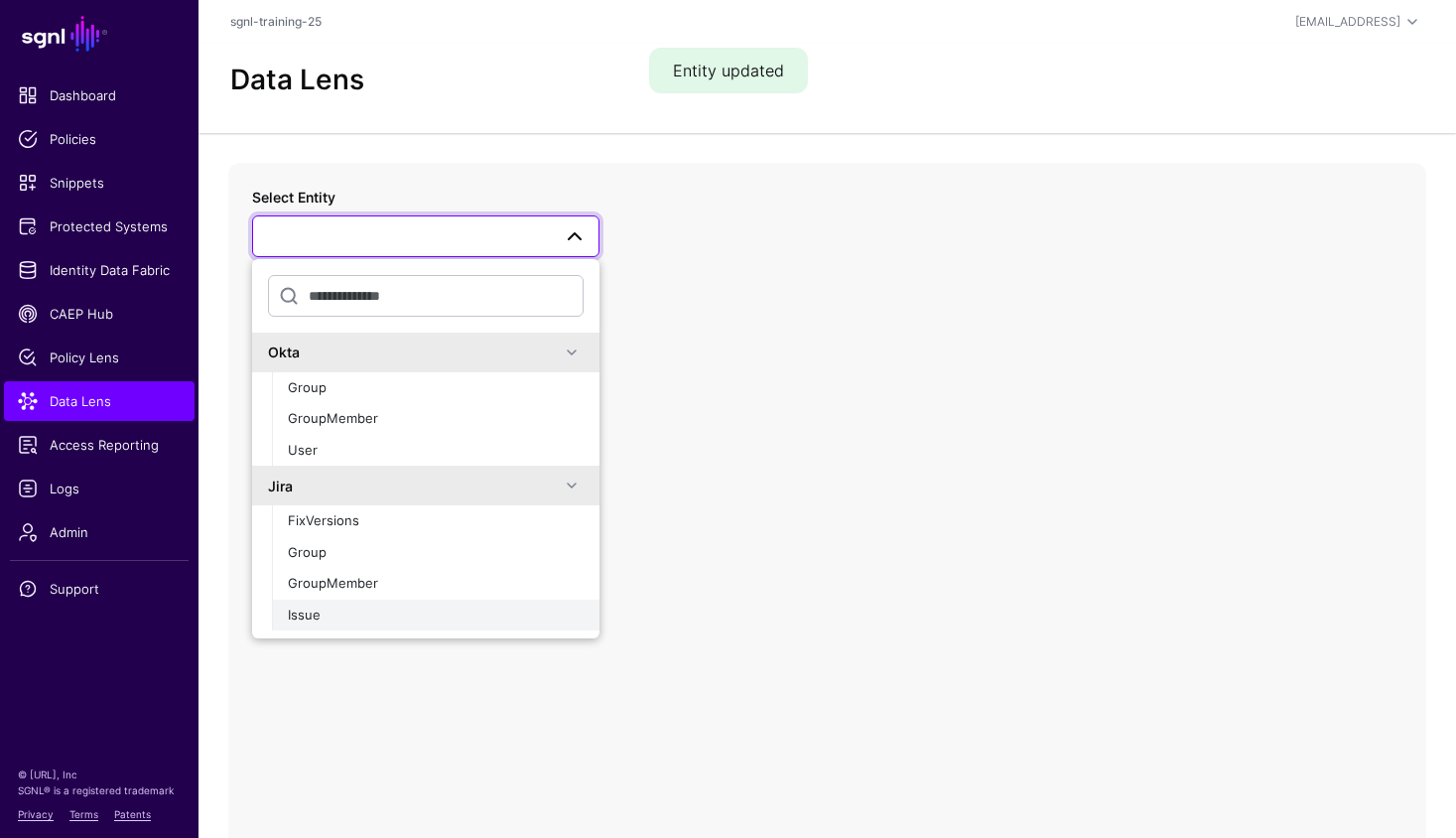 click on "Issue" 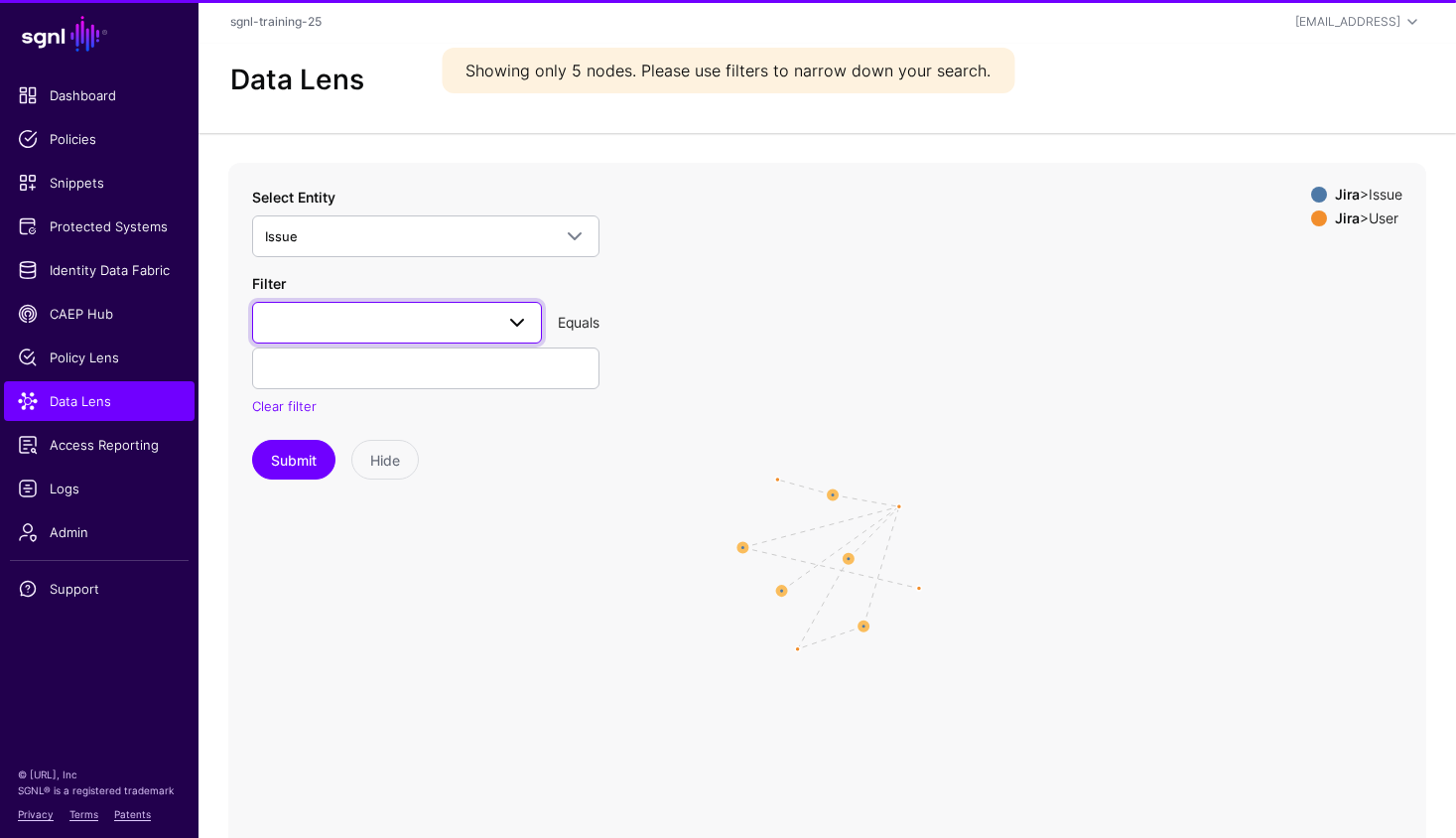 click at bounding box center [397, 323] 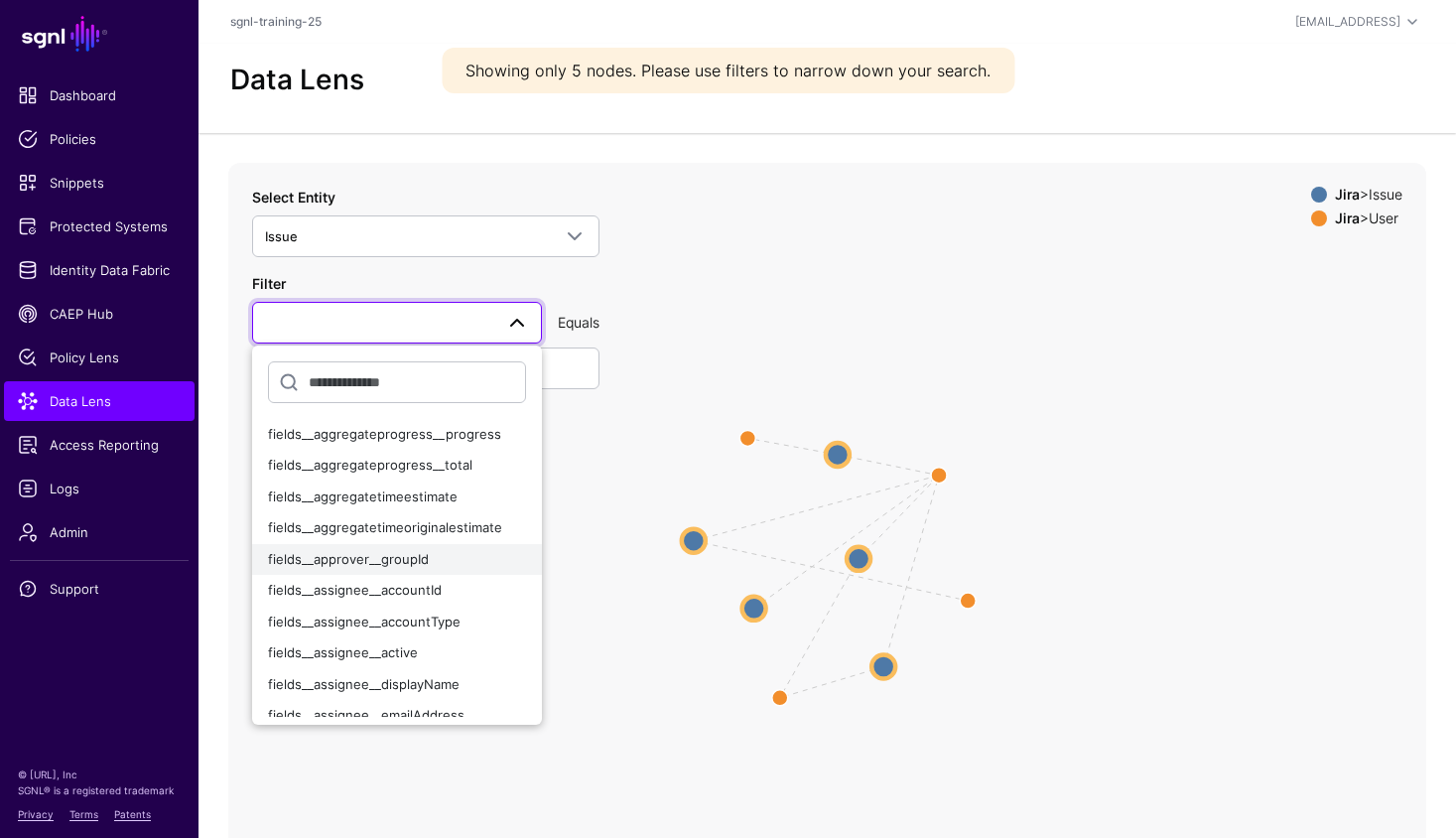 click on "fields__approver__groupId" 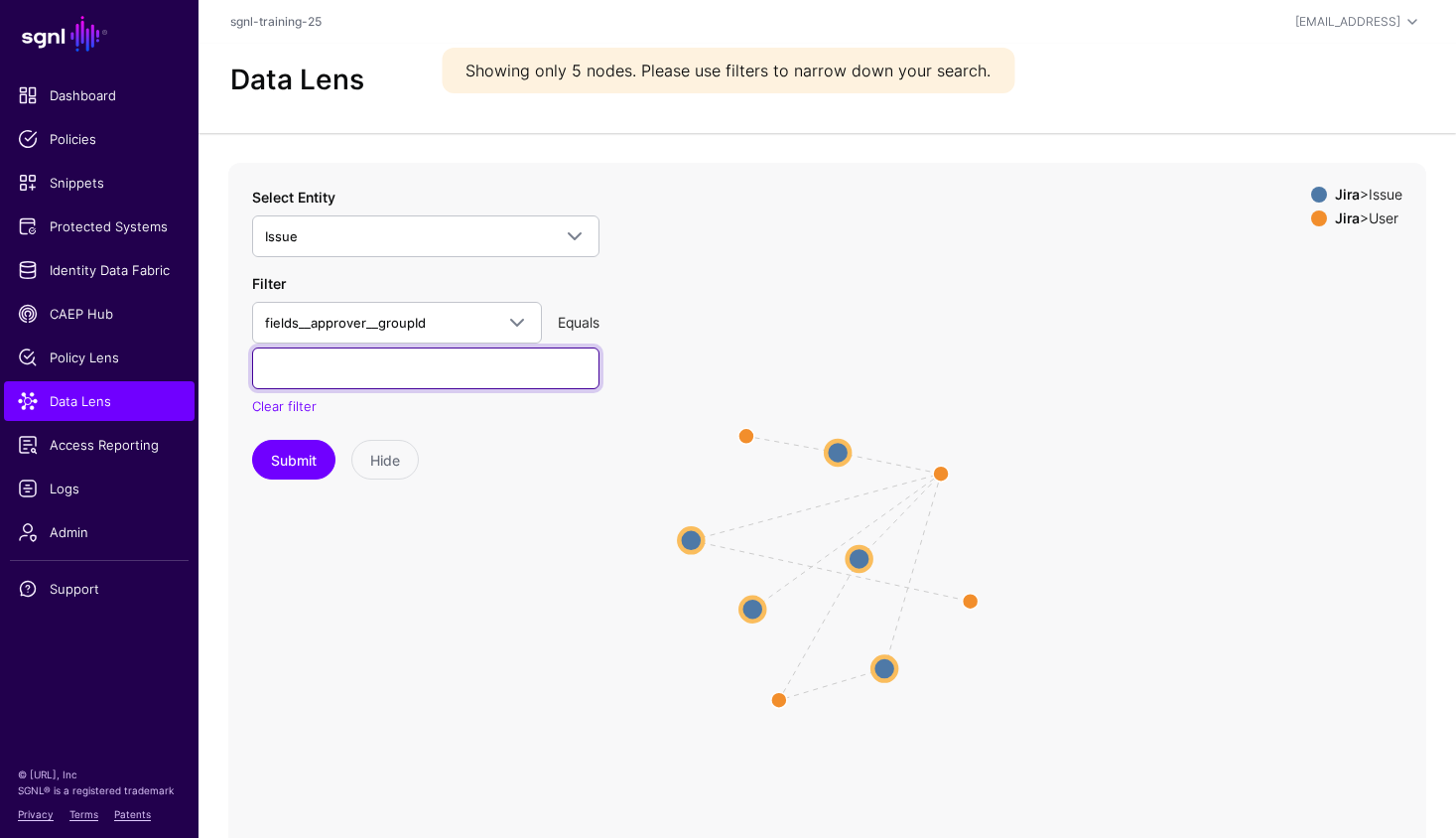 click at bounding box center (426, 368) 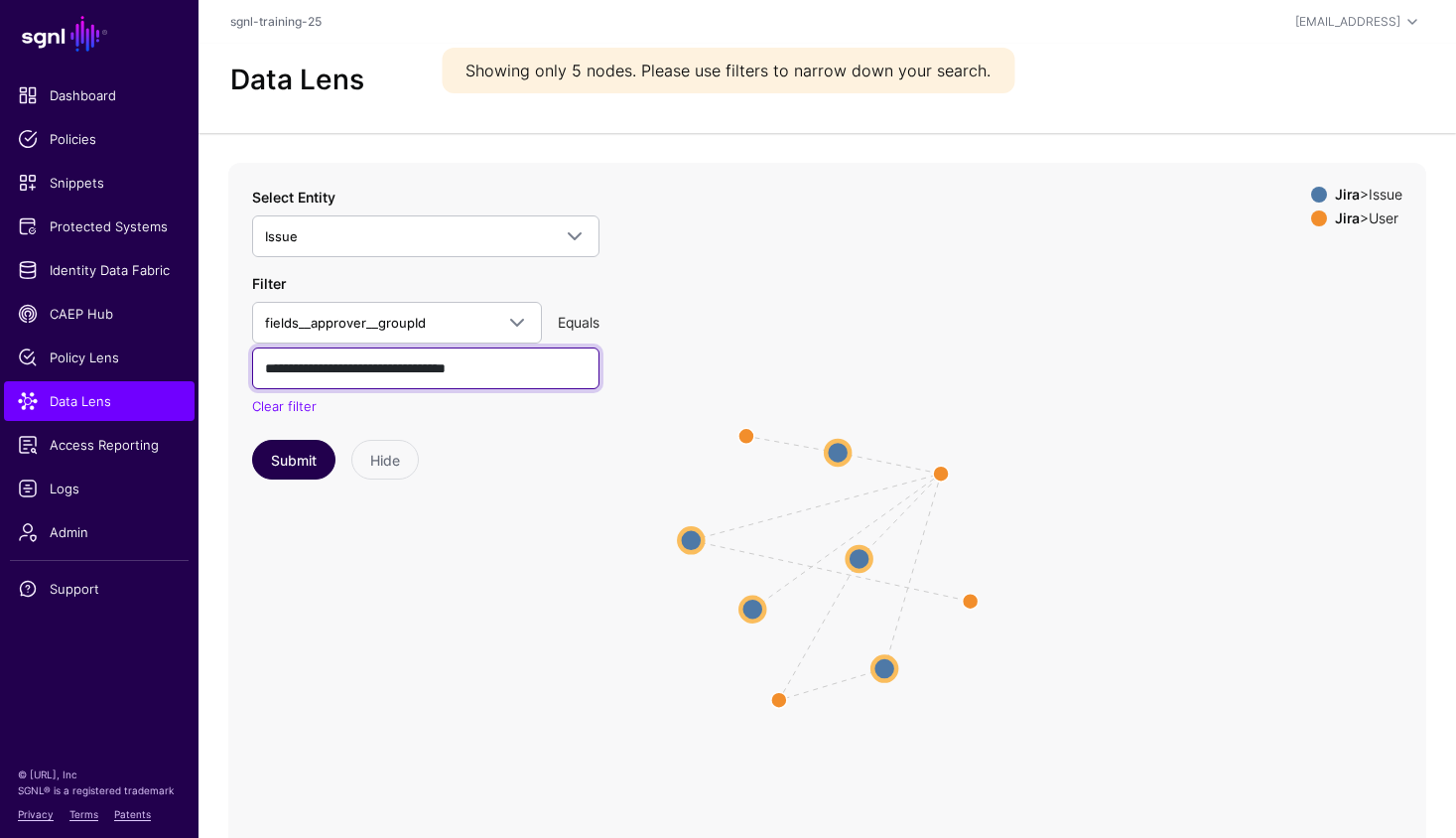 type on "**********" 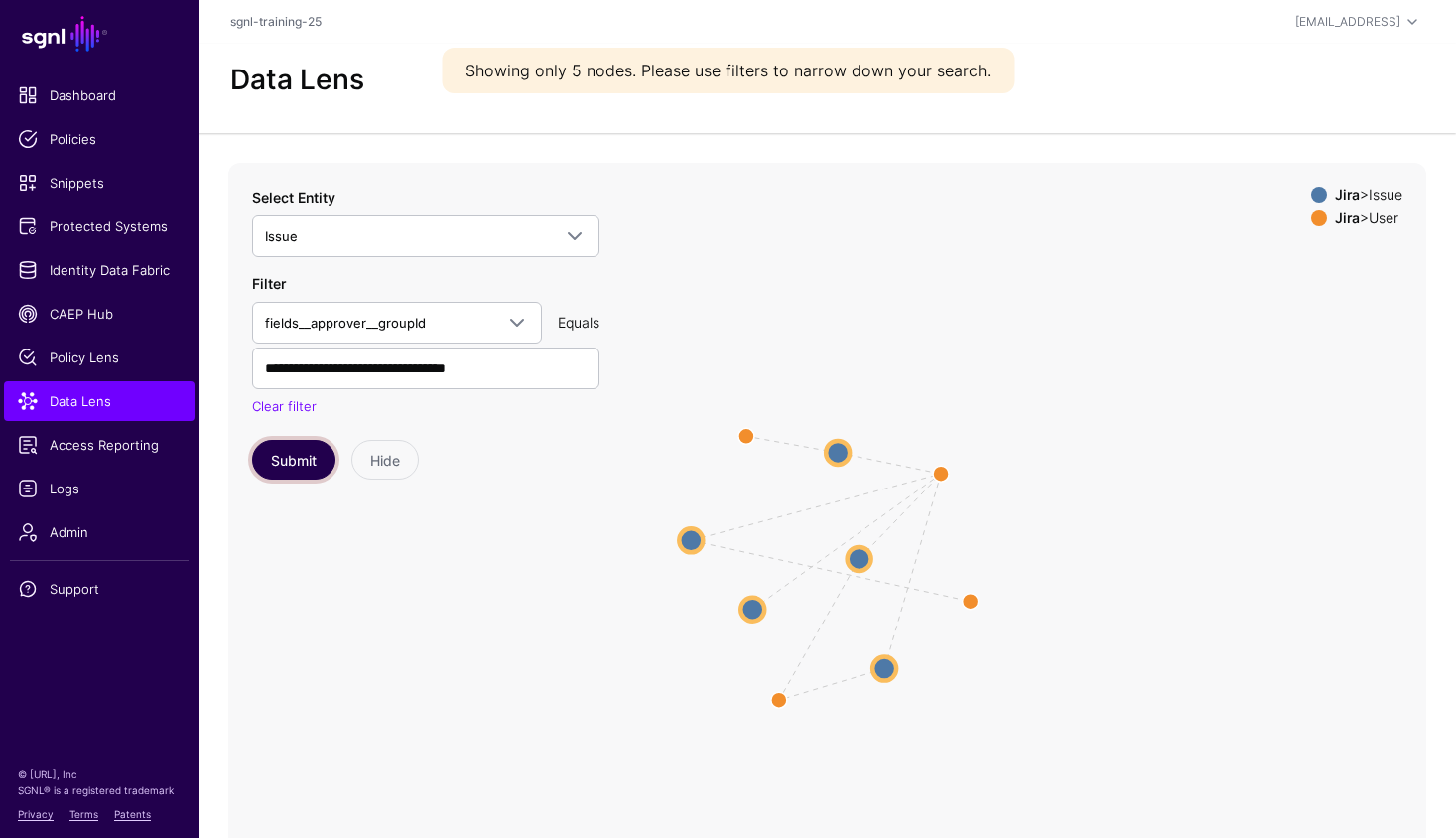 click on "Submit" 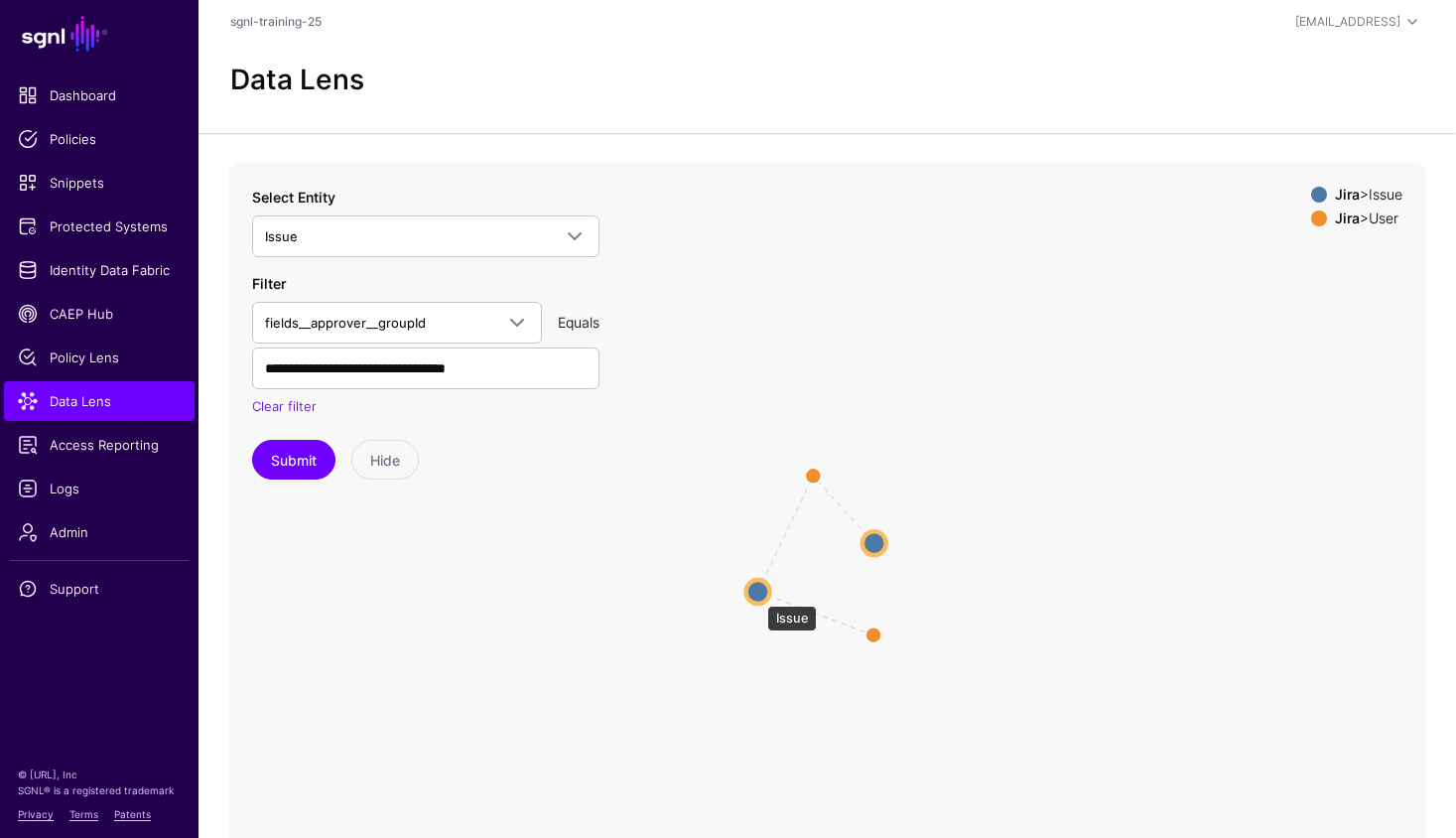 click 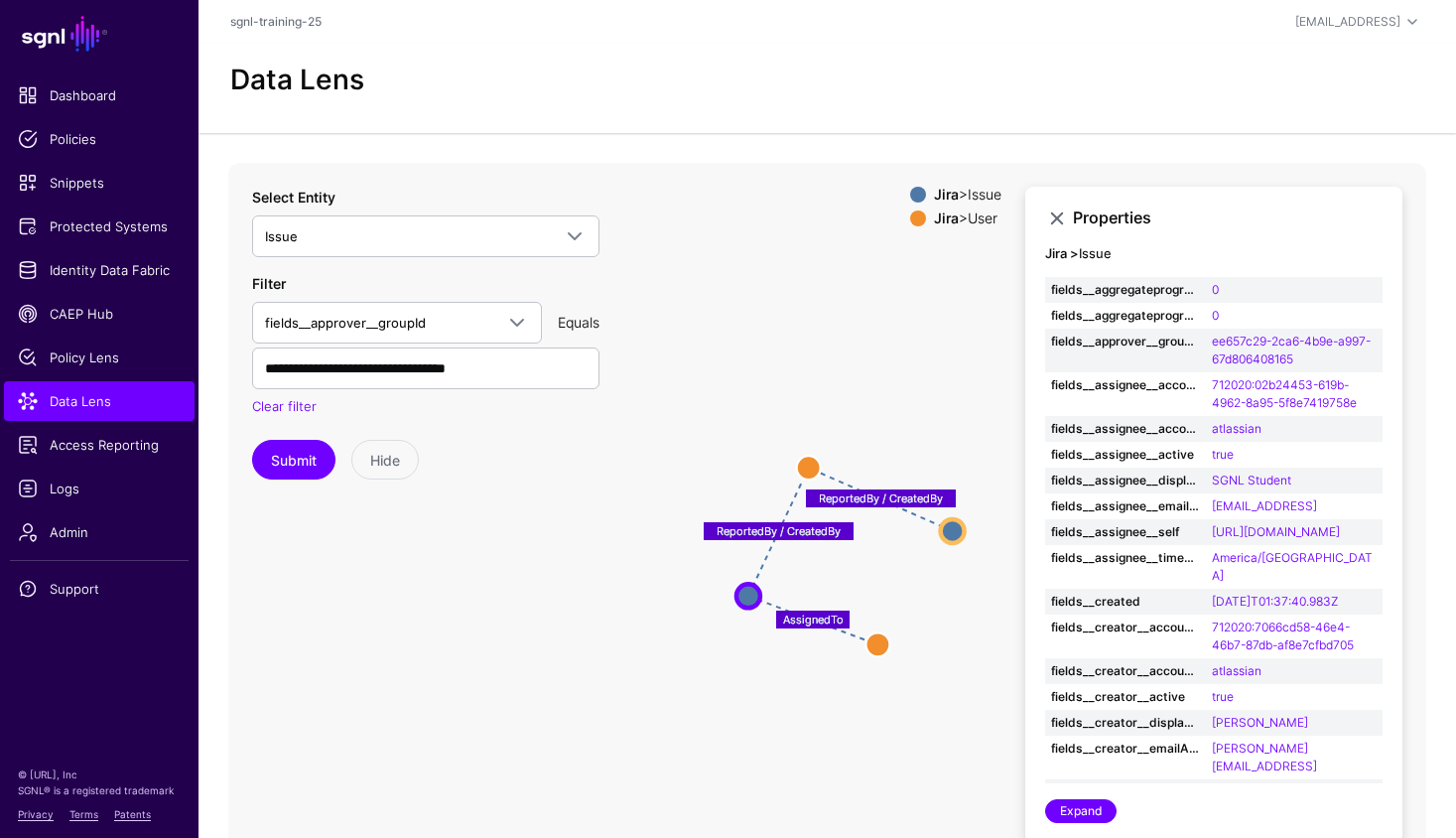 drag, startPoint x: 912, startPoint y: 522, endPoint x: 953, endPoint y: 533, distance: 42.44997 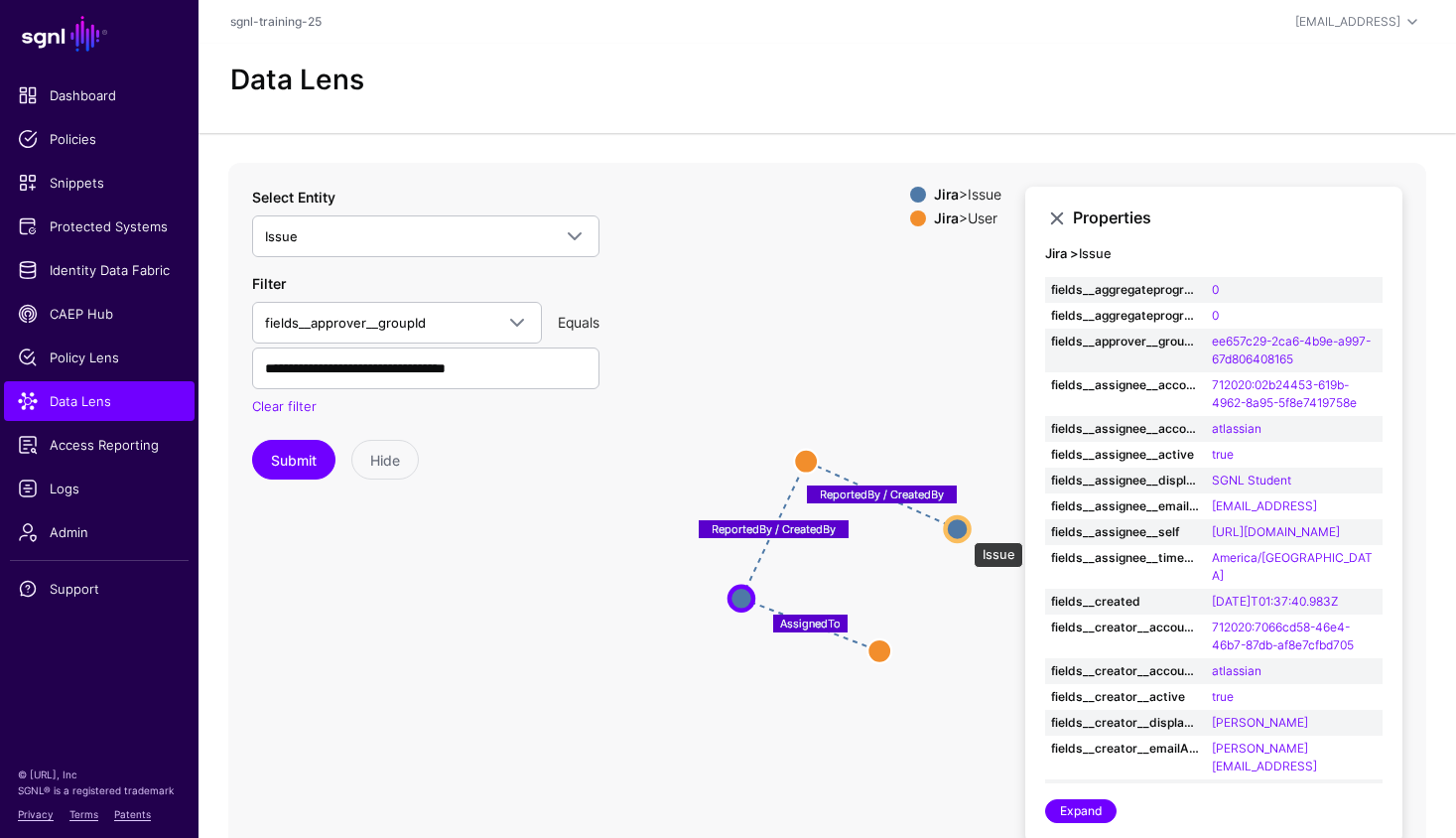 click 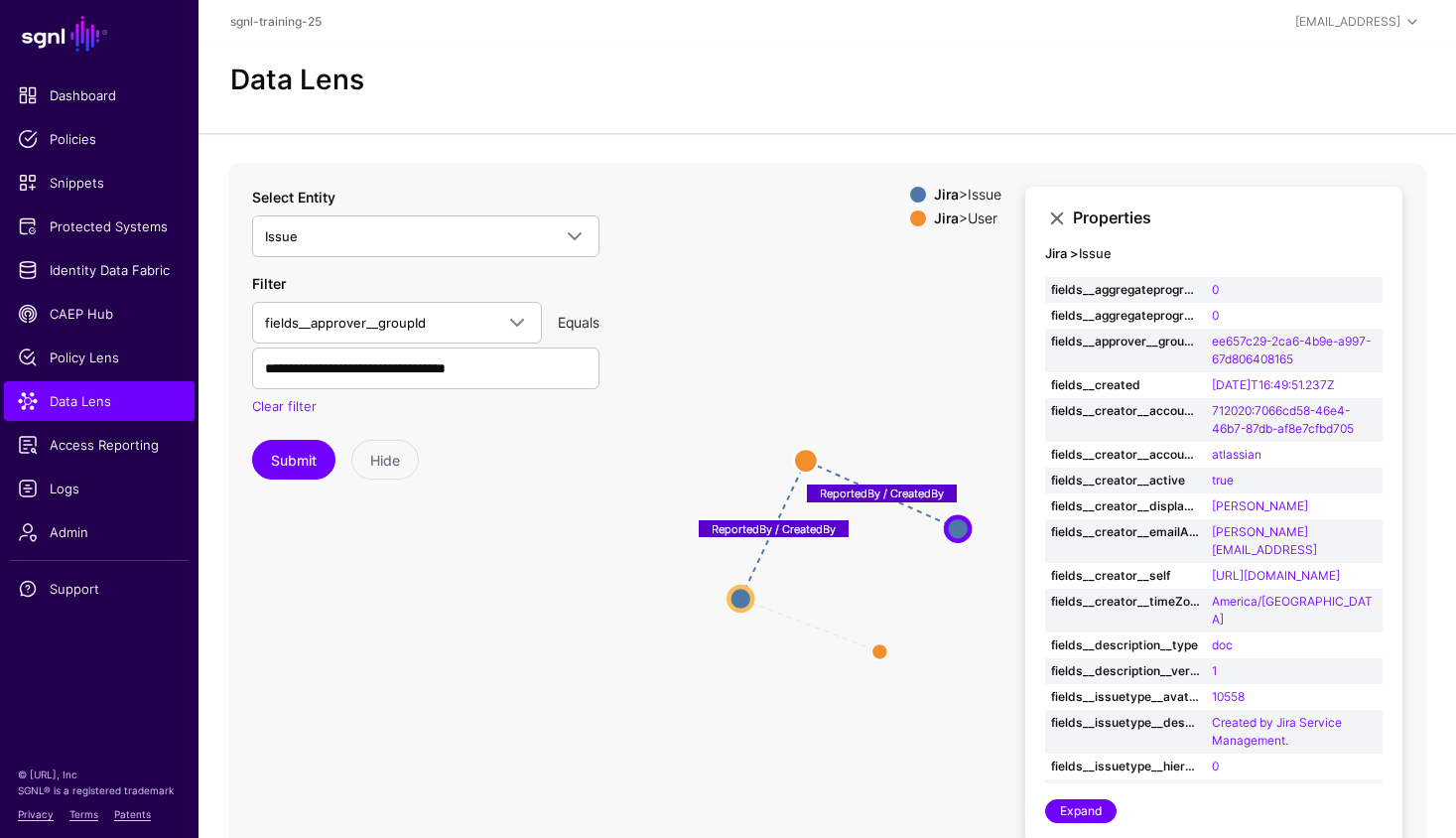 click on "AssignedTo ReportedBy / CreatedBy ReportedBy / CreatedBy User User Issue Issue Issue Issue User User" 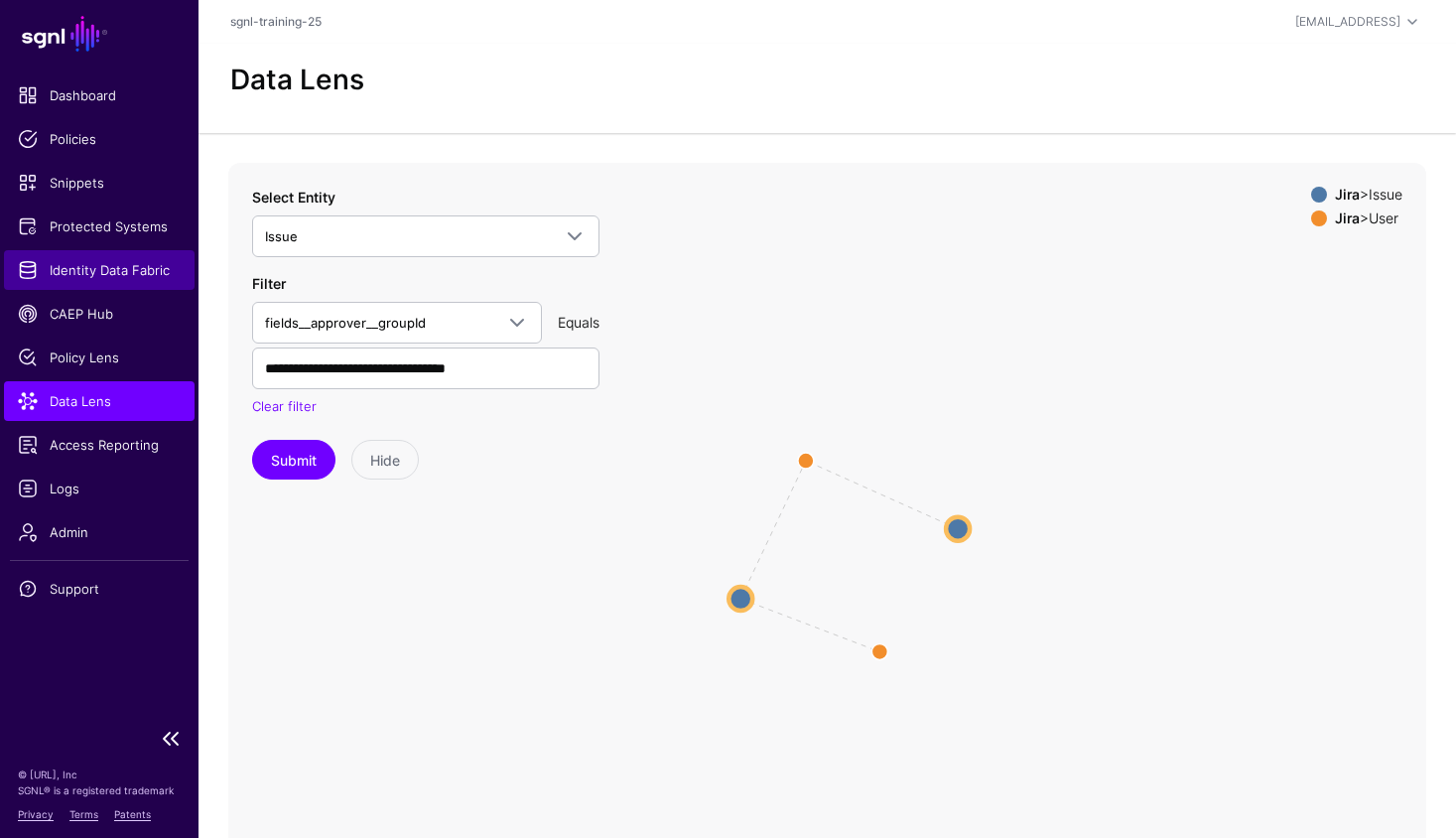 click on "Identity Data Fabric" 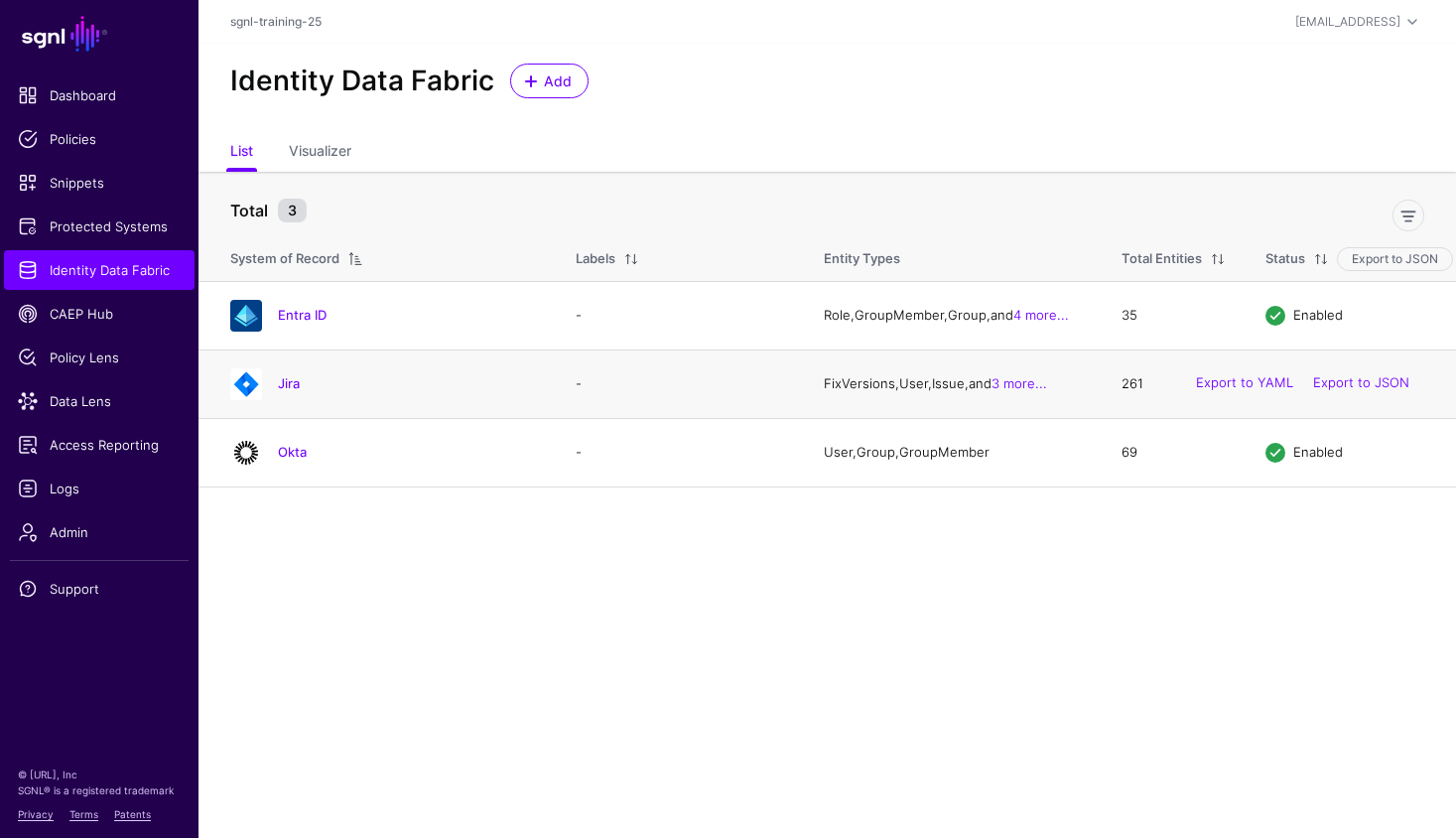 click on "Jira" 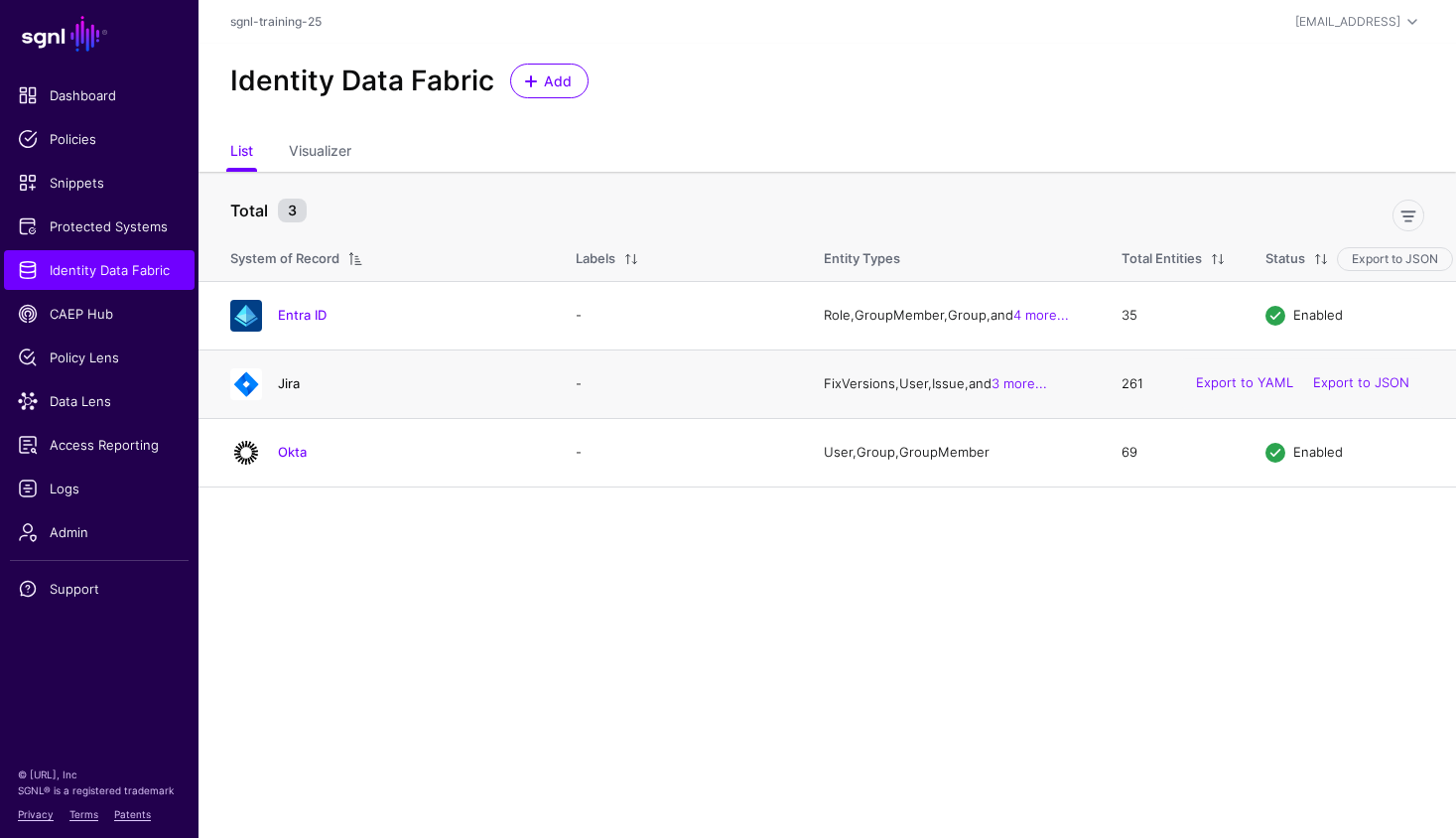 click on "Jira" 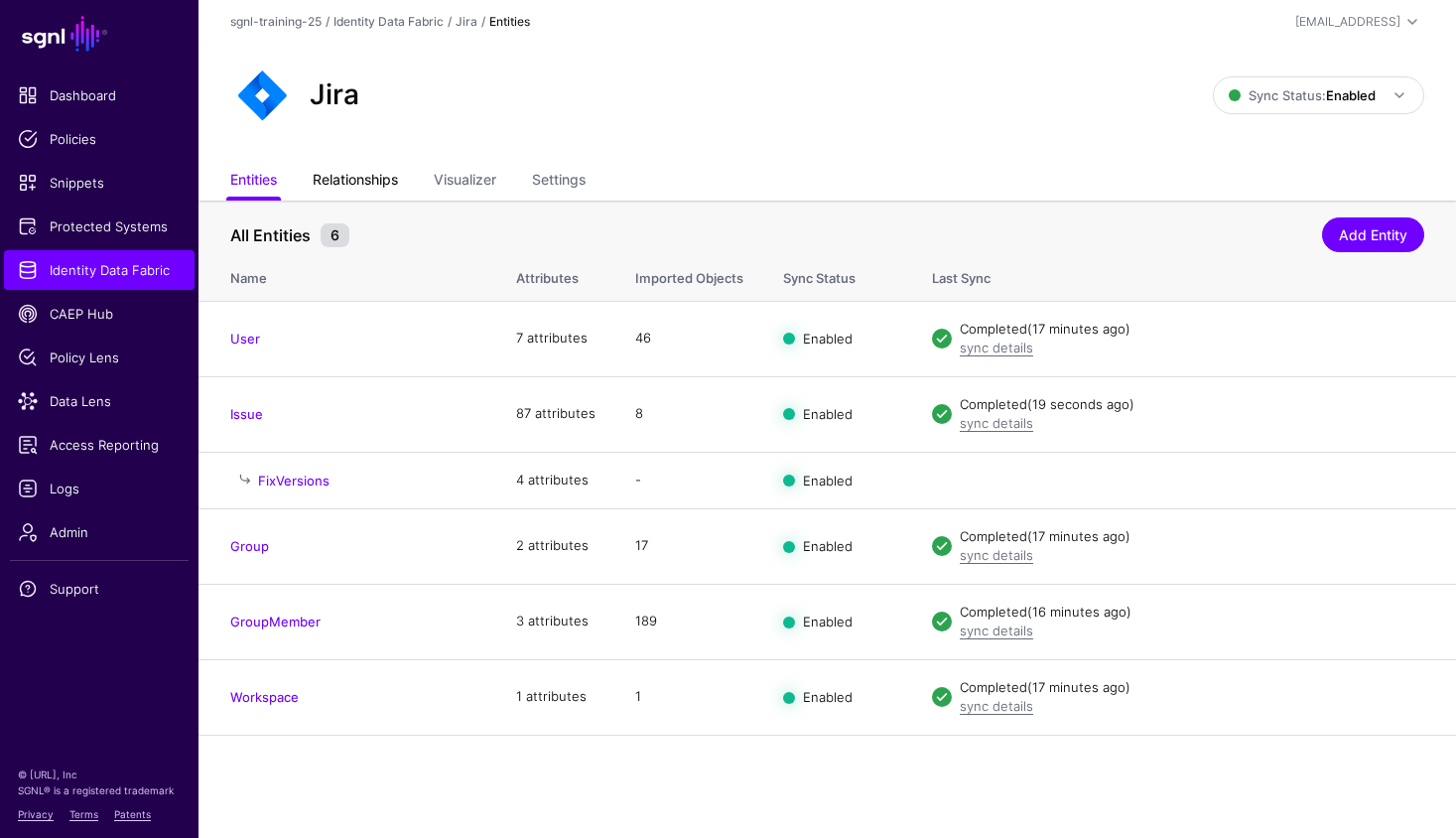 click on "Relationships" 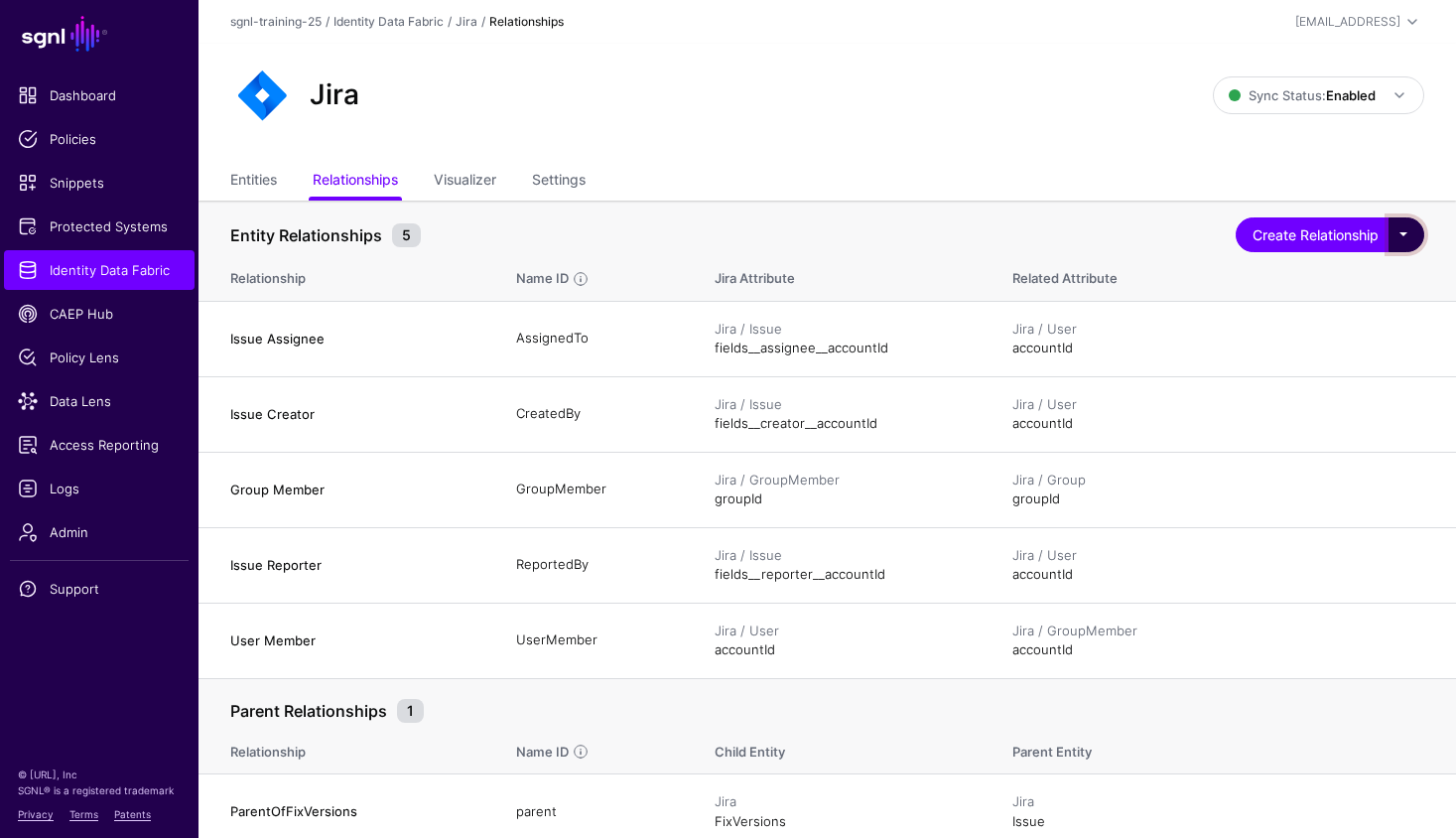 click 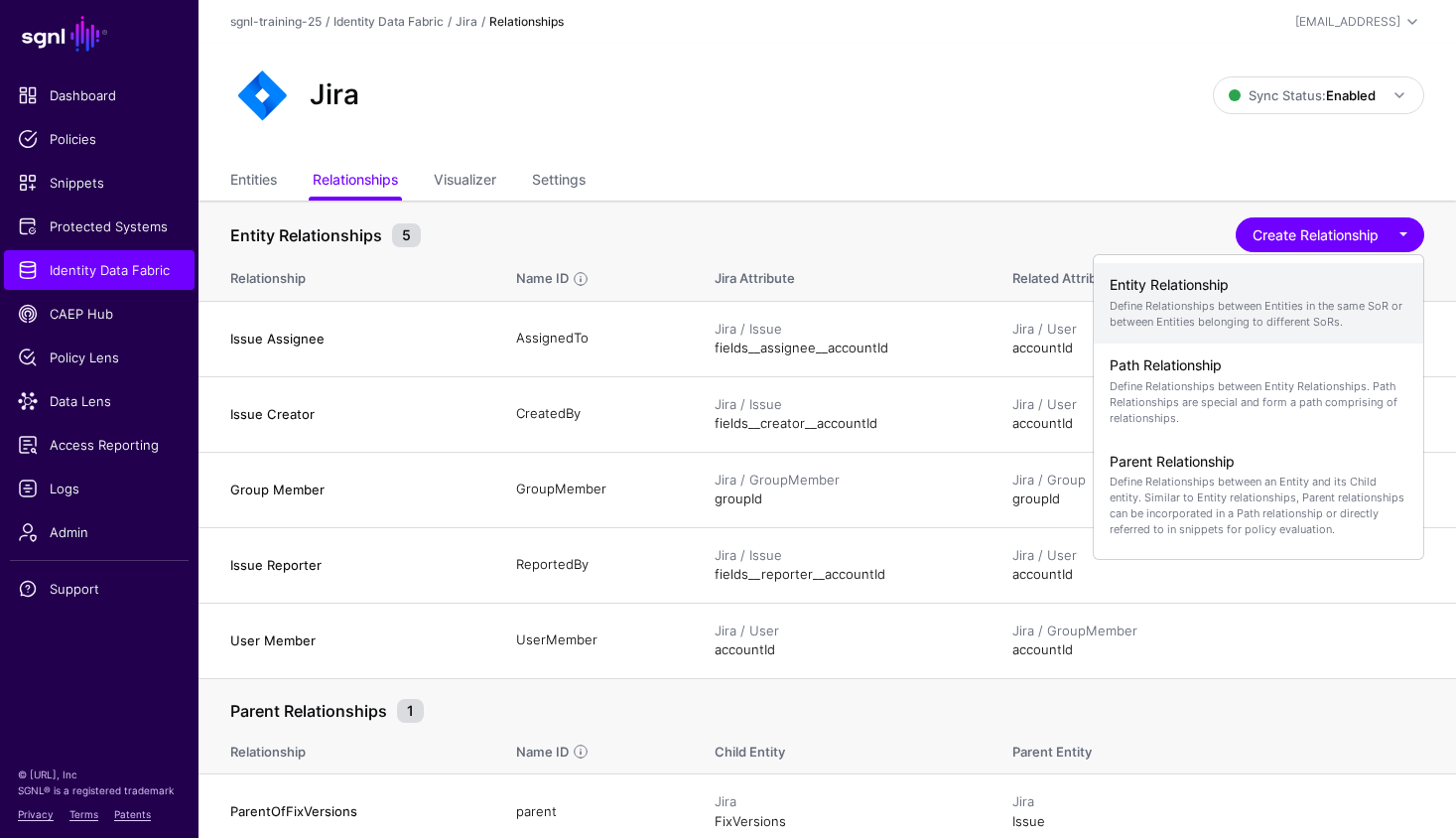 click on "Entity Relationship" 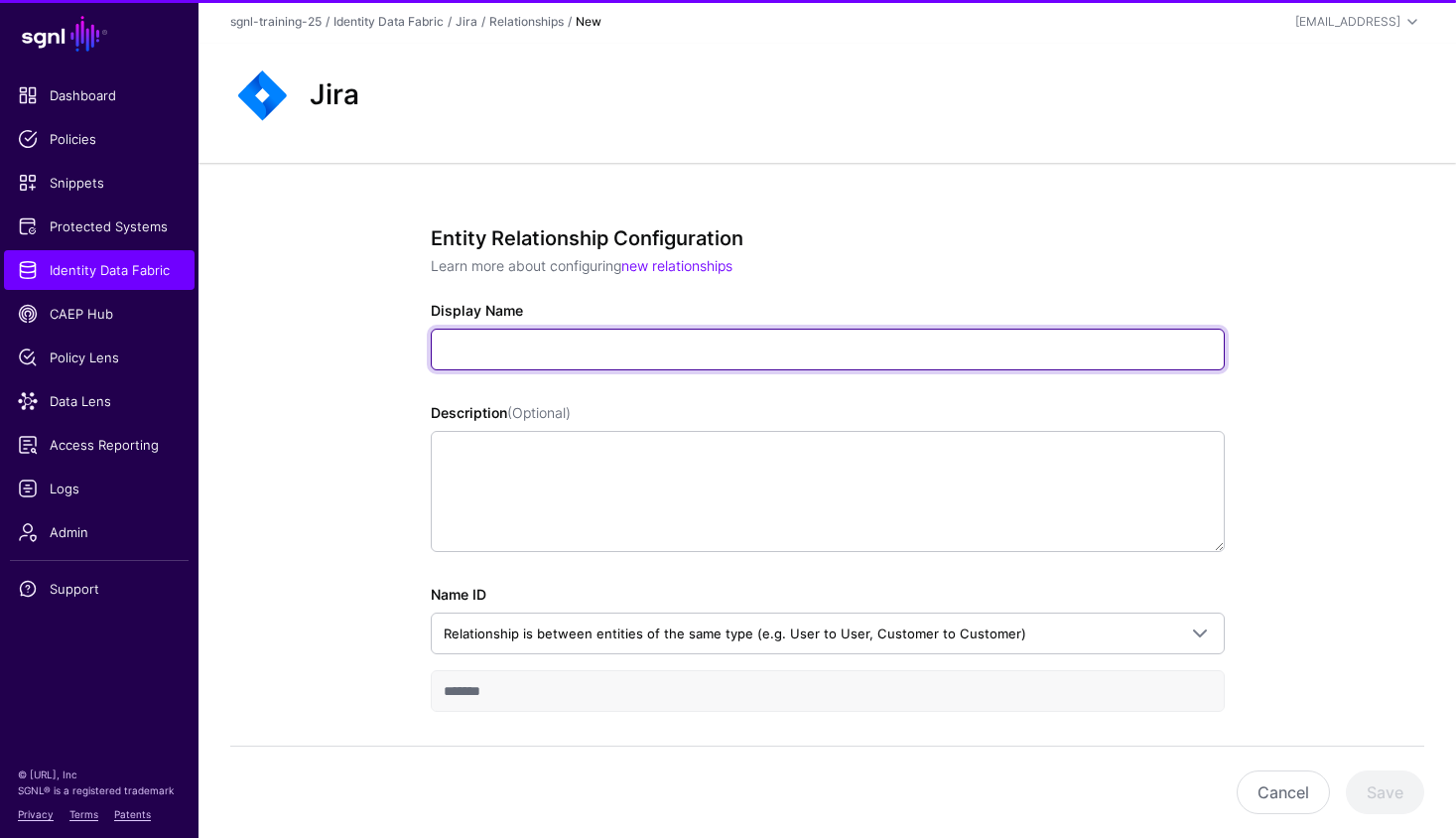 click on "Display Name" at bounding box center (828, 349) 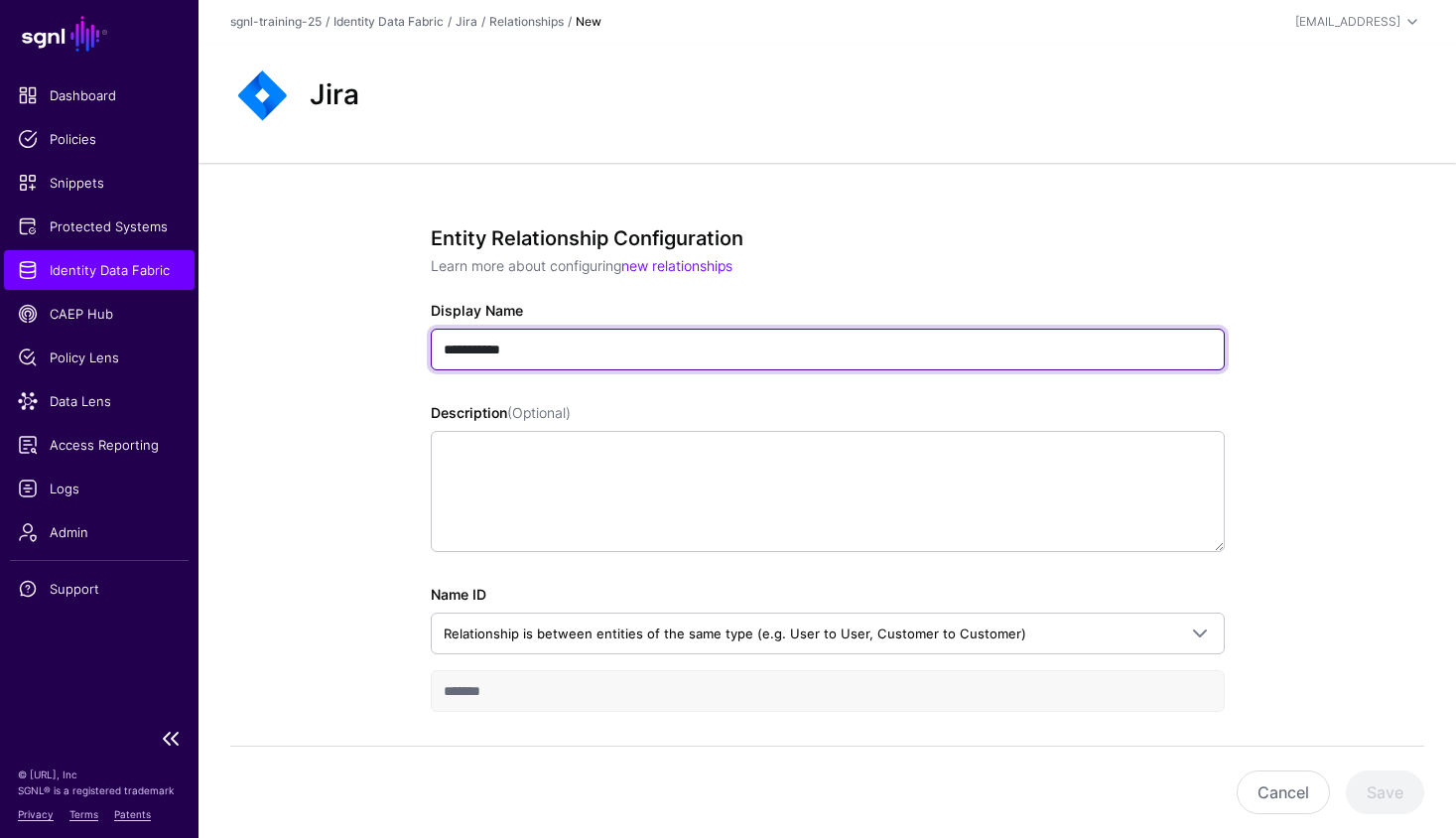 type on "**********" 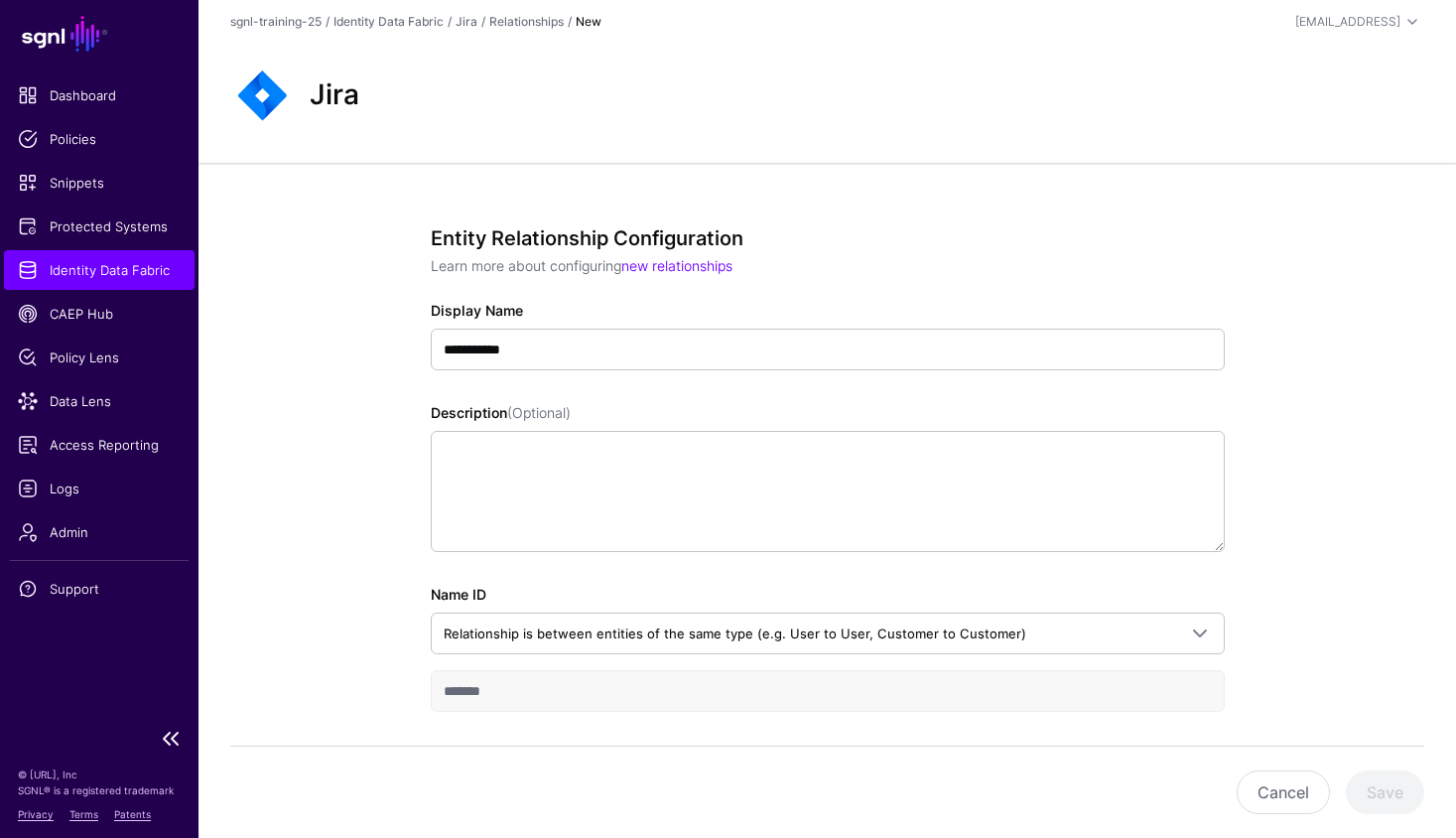 click on "Identity Data Fabric" 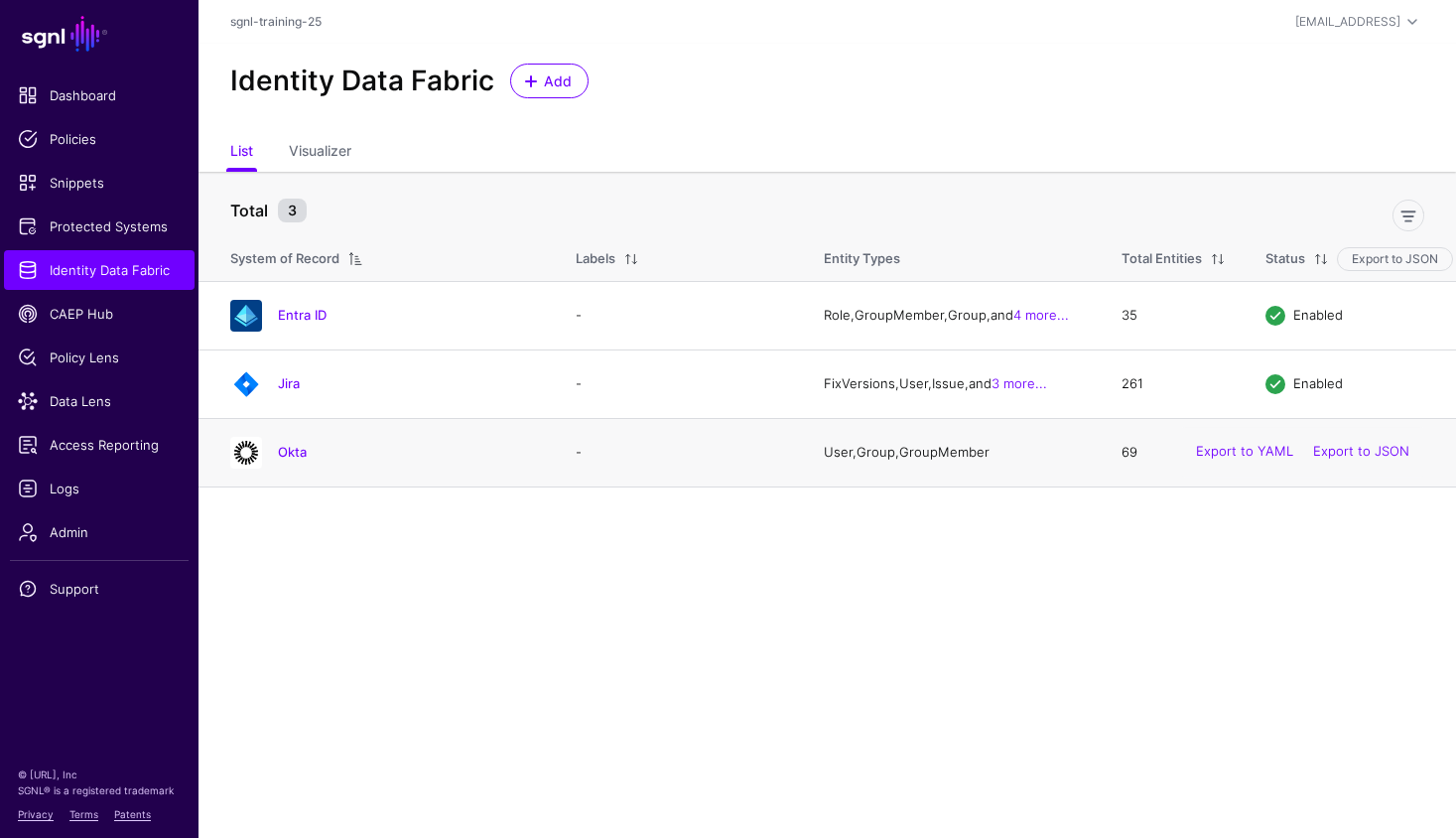 click on "Okta" 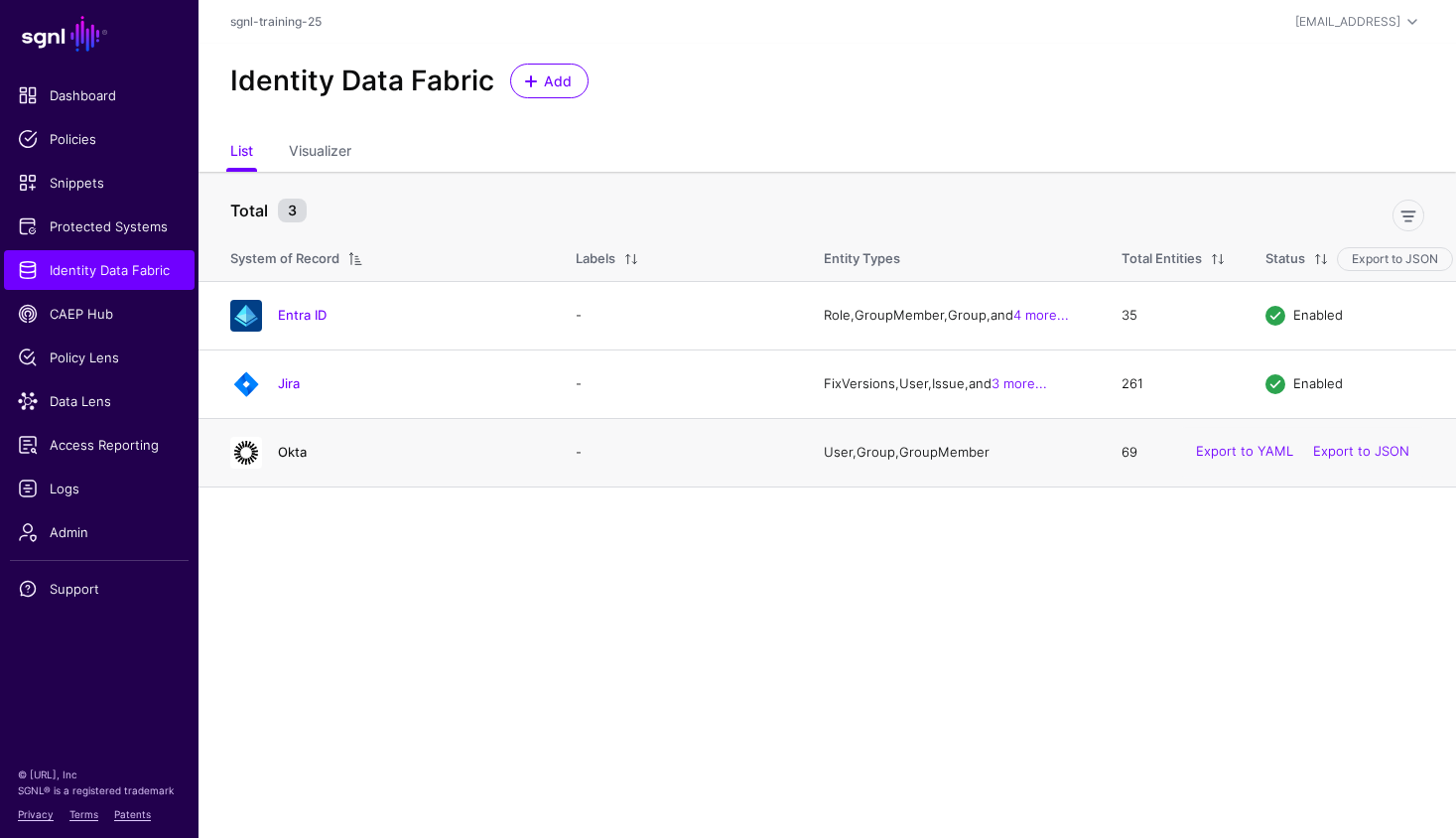 click on "Okta" 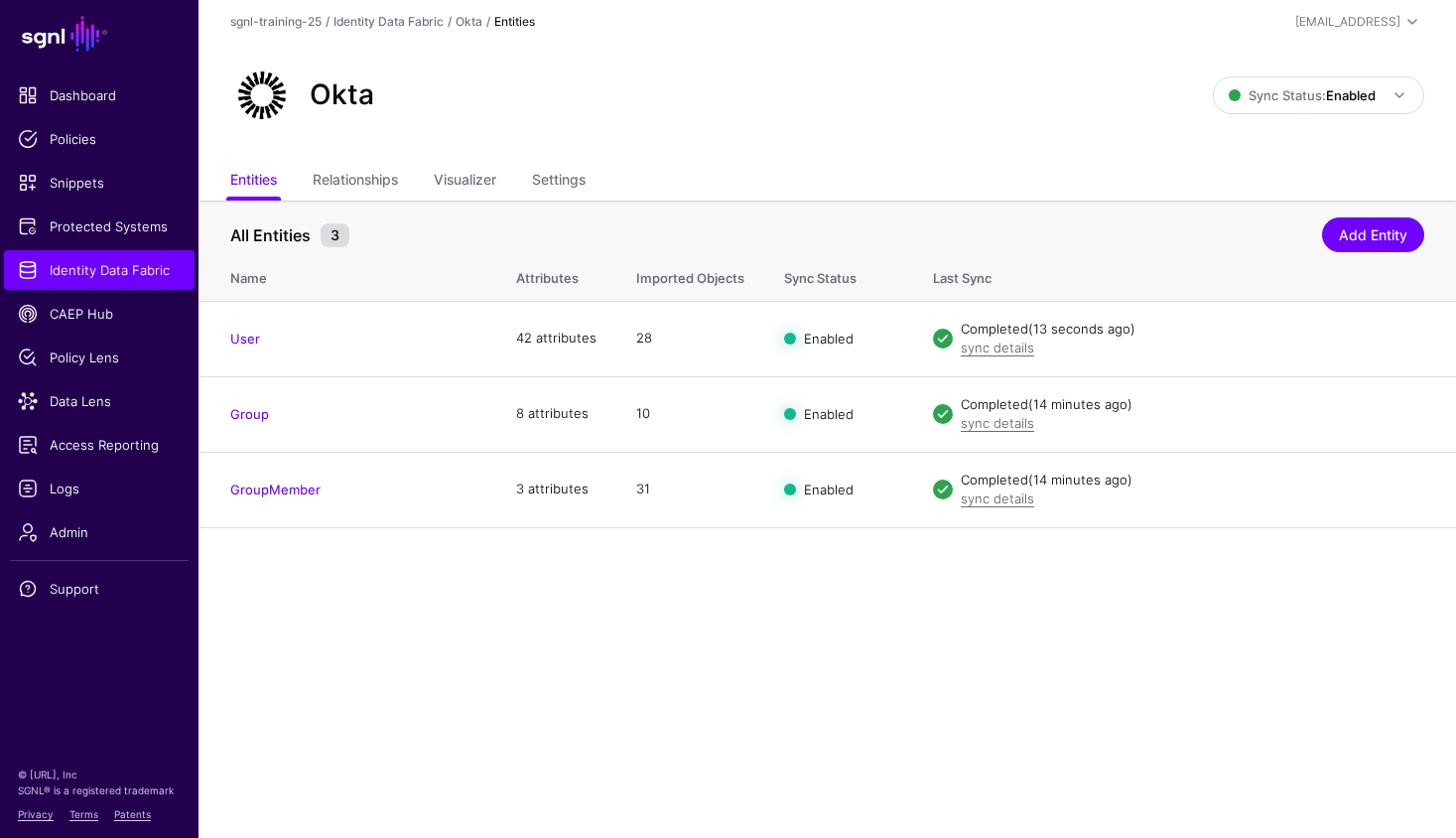 drag, startPoint x: 703, startPoint y: 675, endPoint x: 679, endPoint y: 647, distance: 36.878178 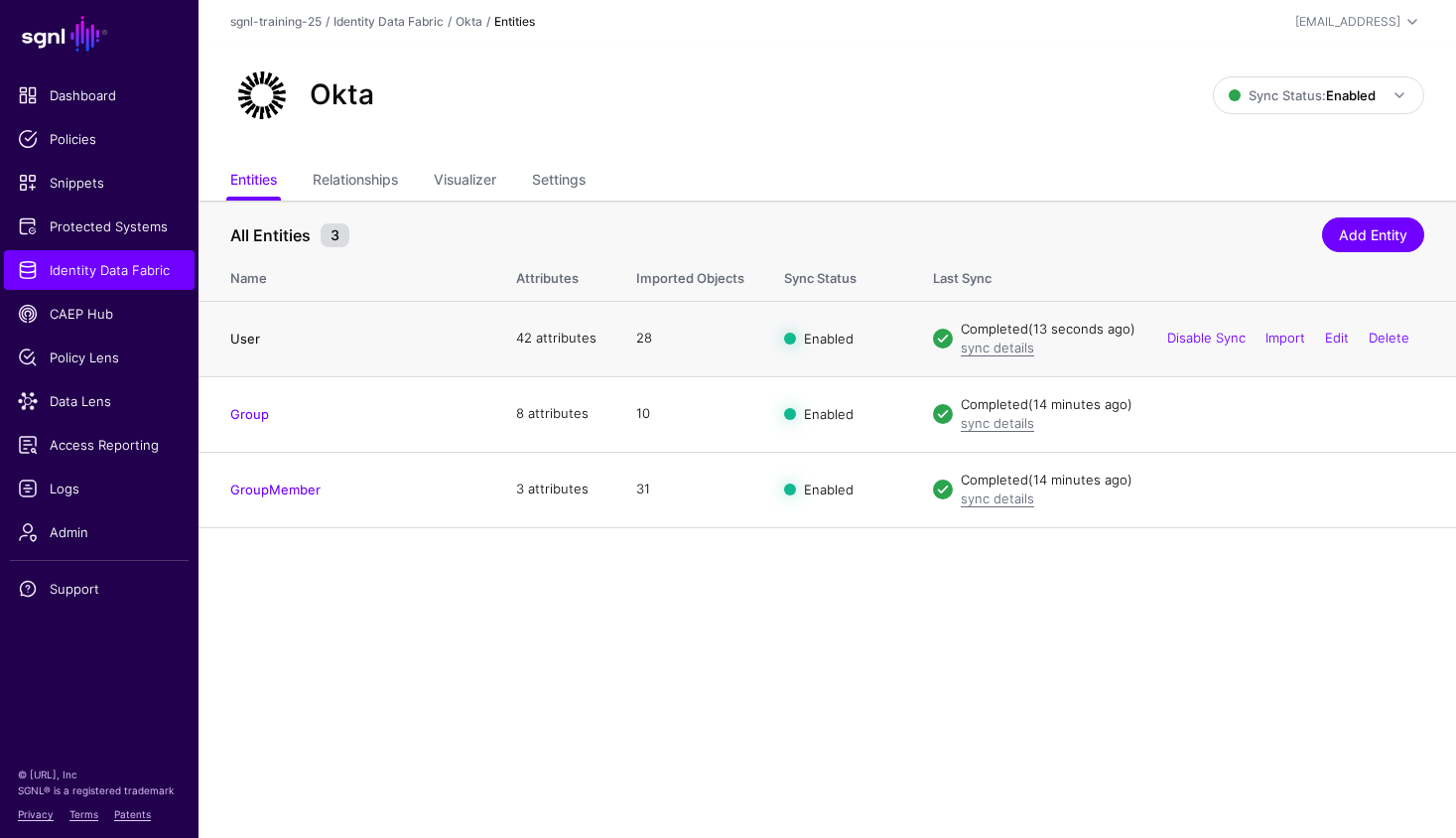 click on "User" 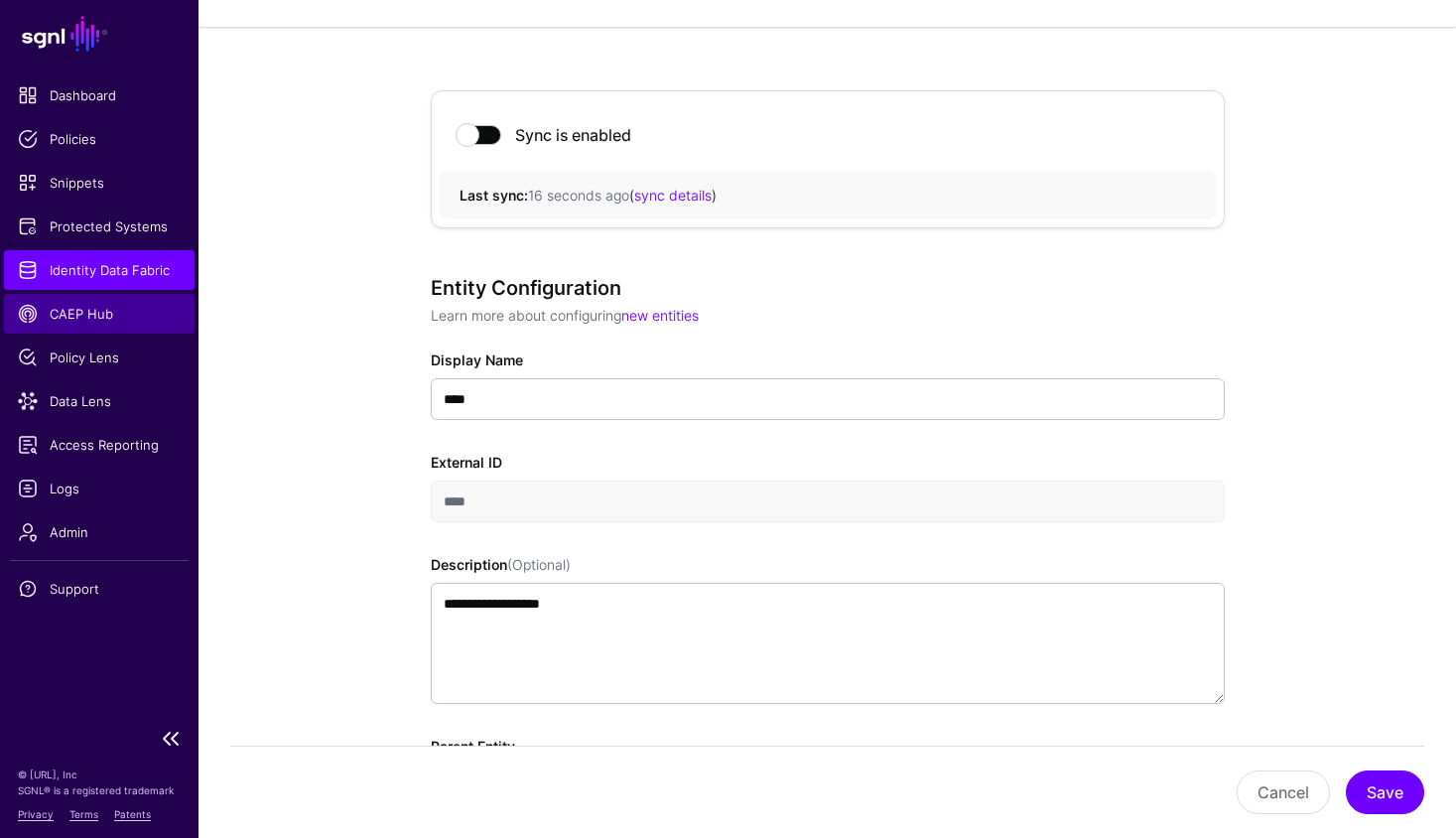 scroll, scrollTop: 0, scrollLeft: 0, axis: both 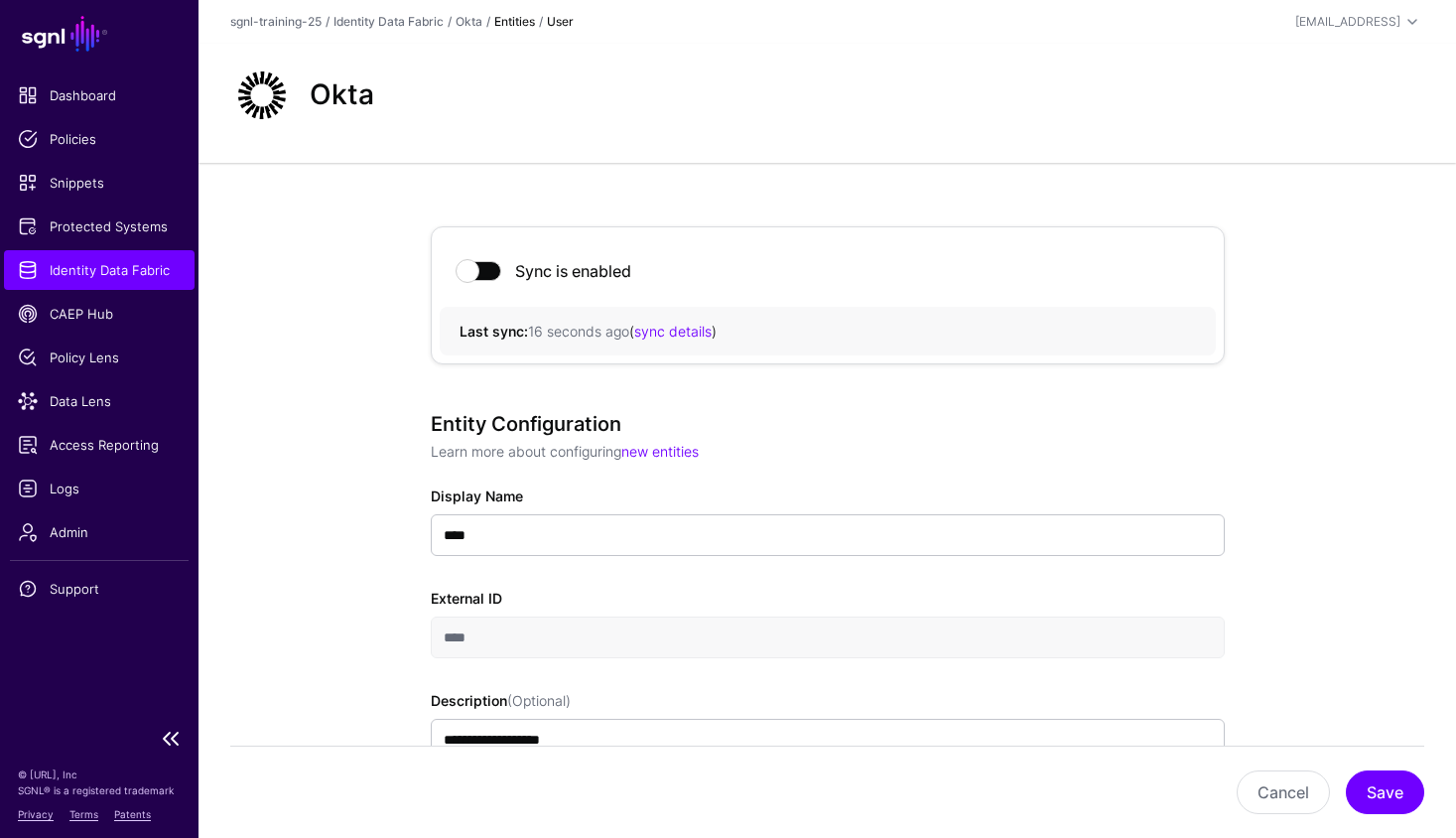 click on "Identity Data Fabric" 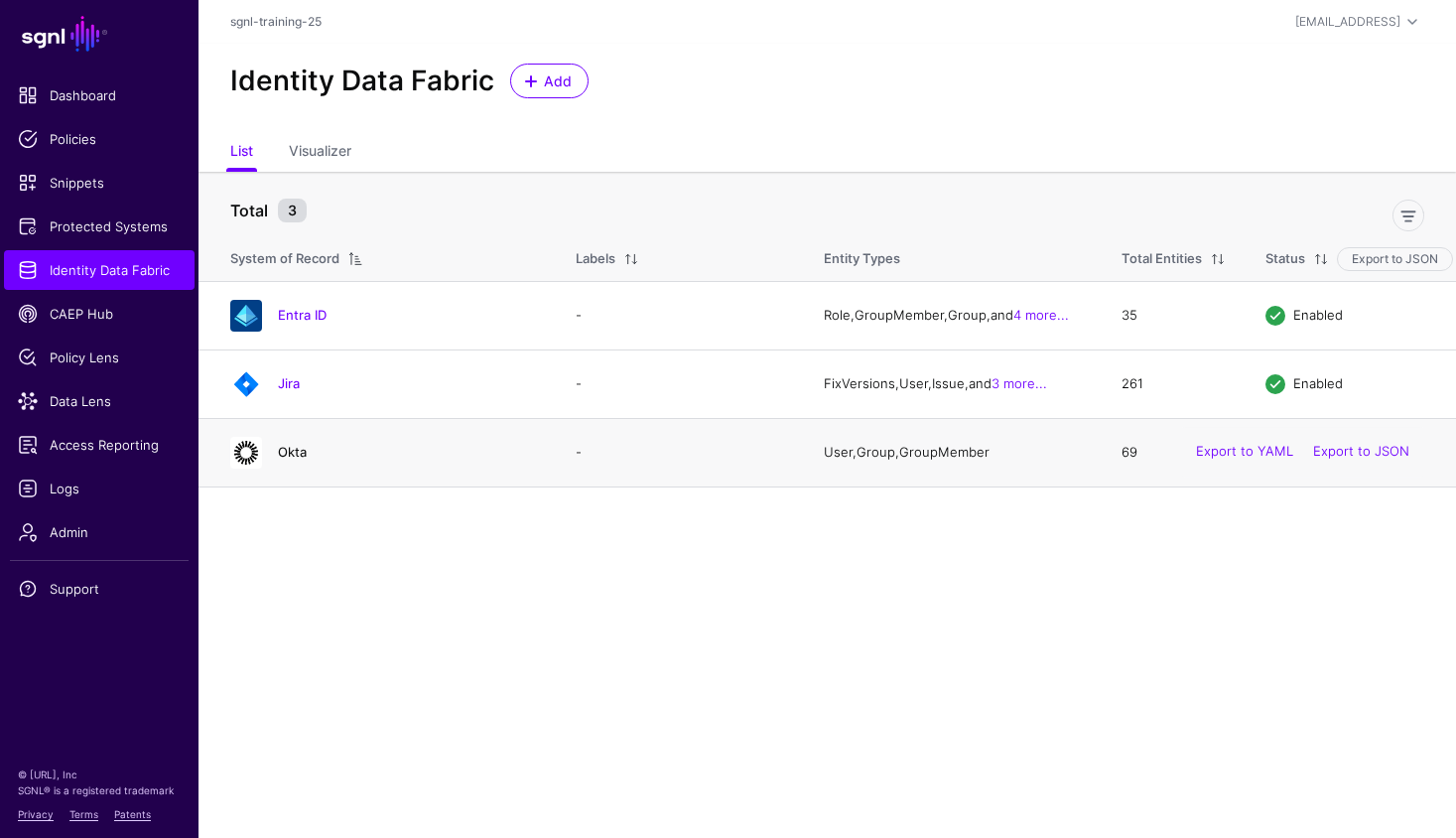 click on "Okta" 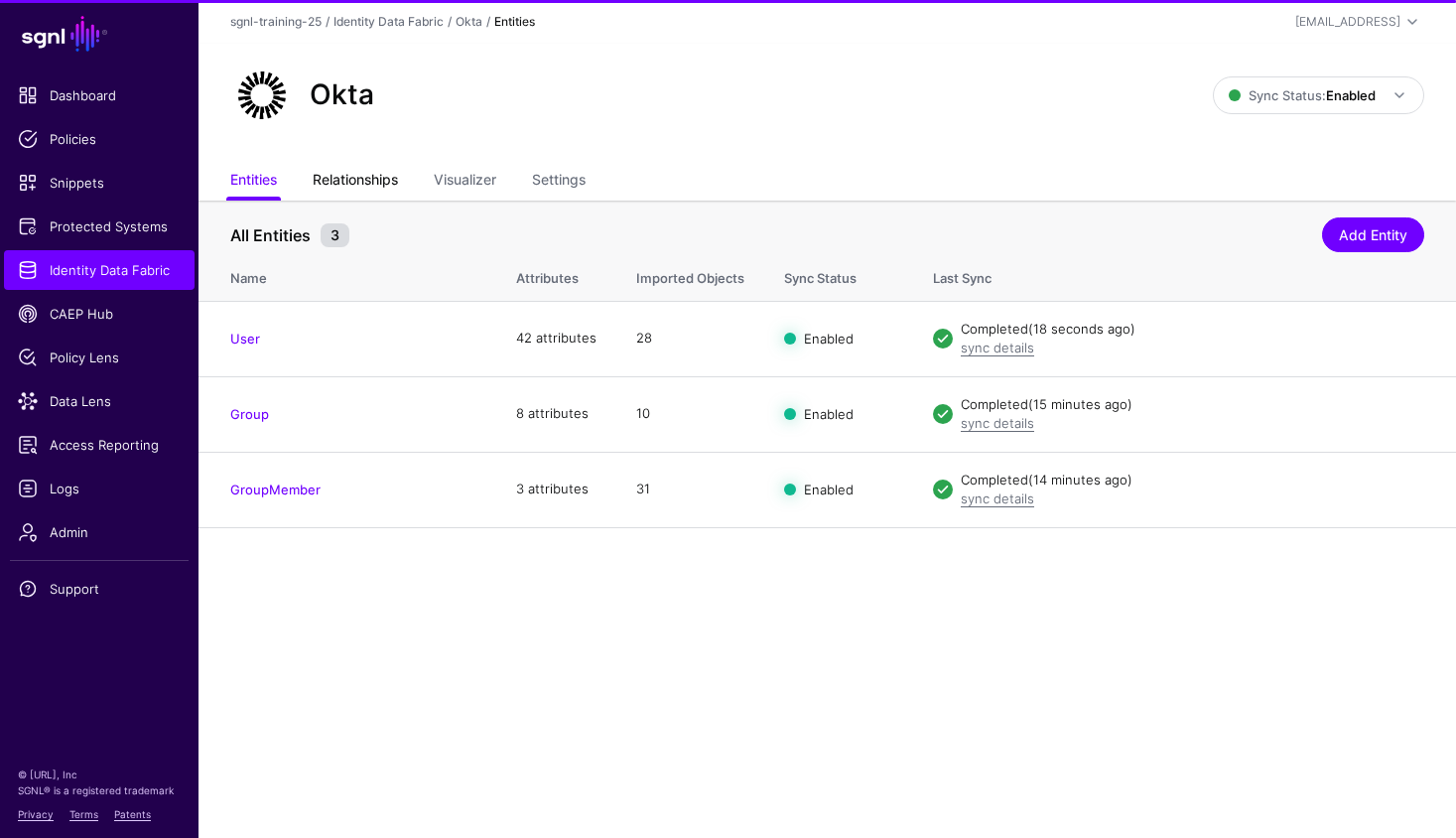 click on "Relationships" 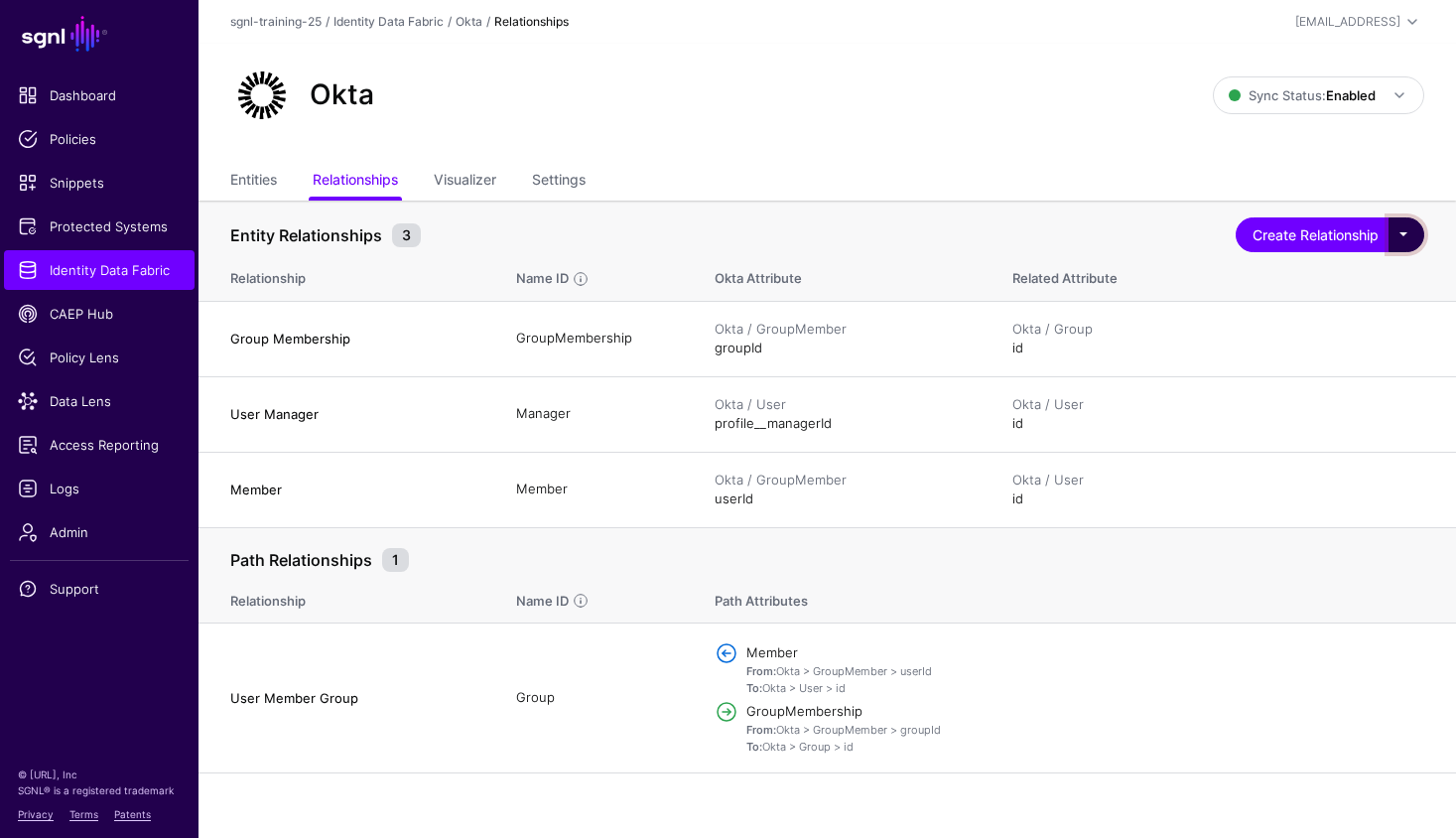 click 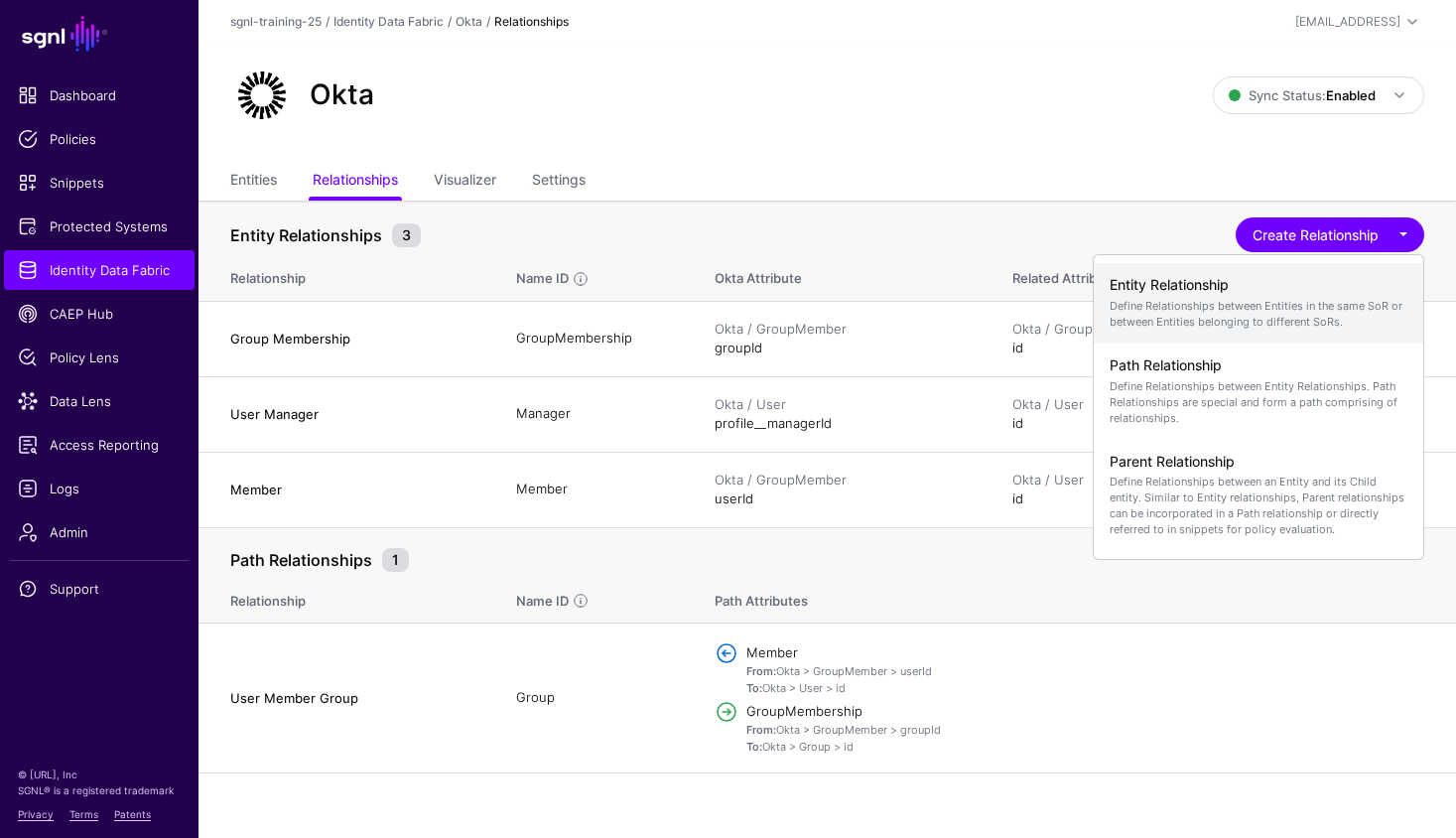click on "Entity Relationship" 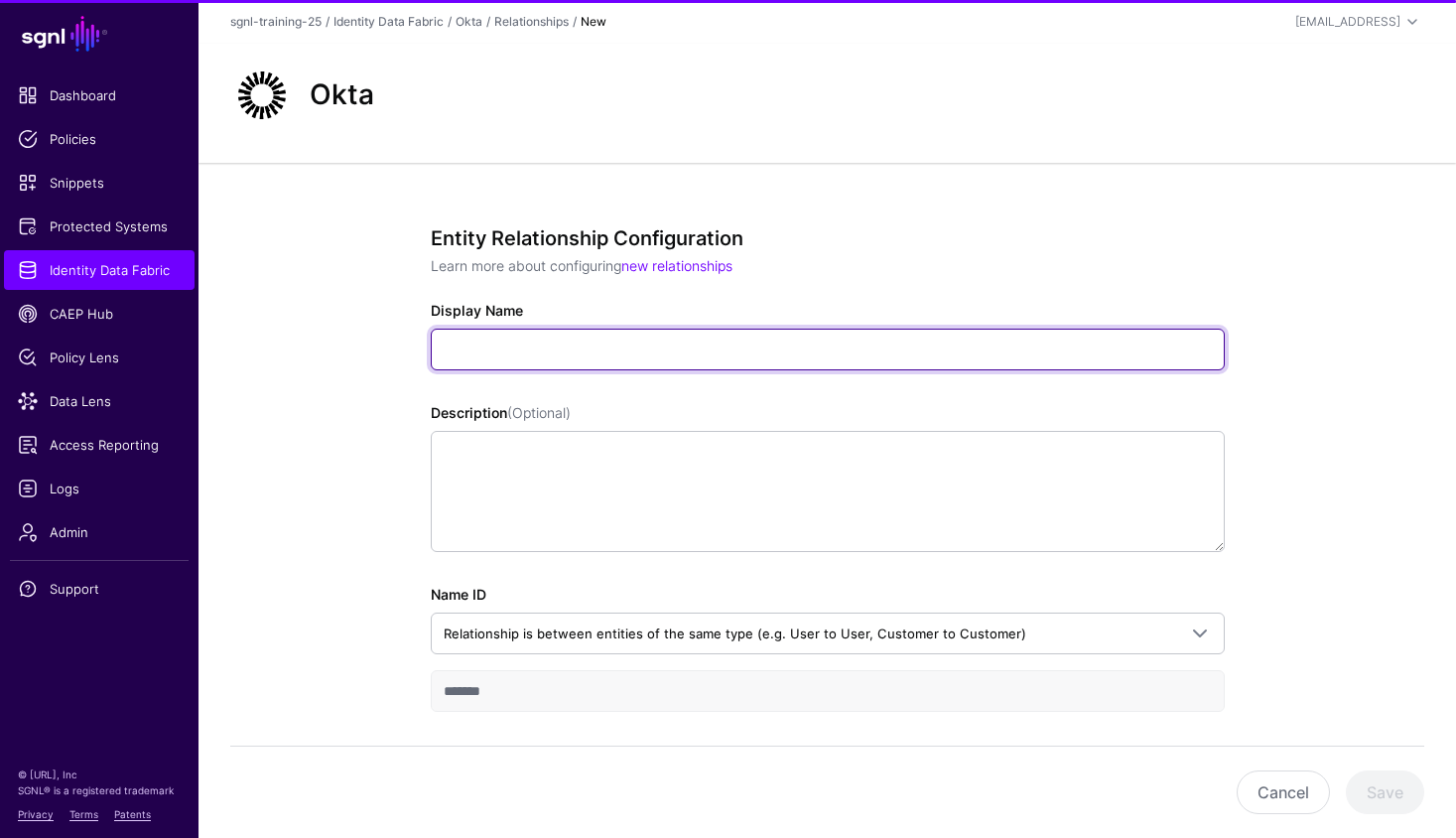 click on "Display Name" at bounding box center (828, 349) 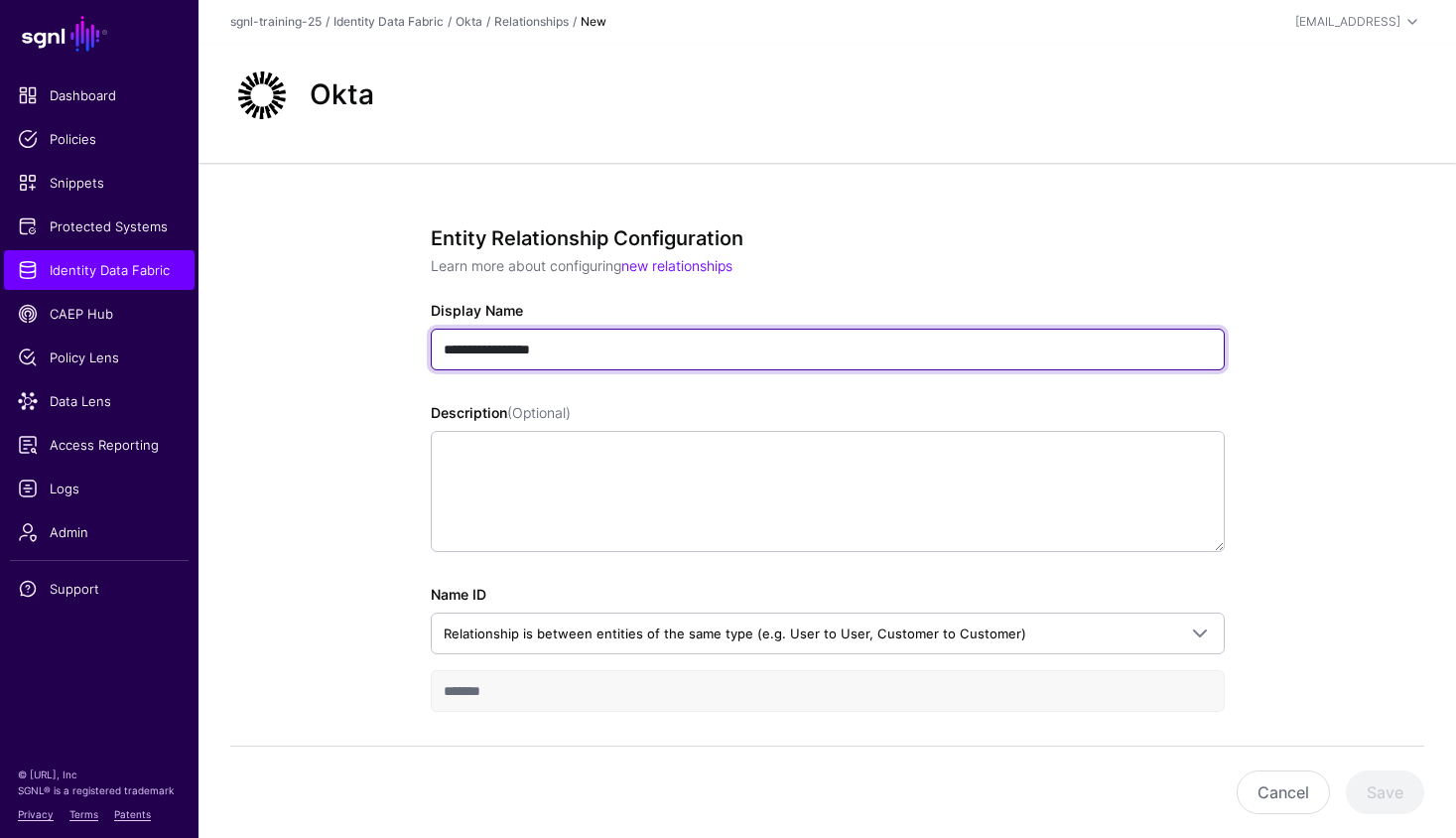 scroll, scrollTop: 242, scrollLeft: 0, axis: vertical 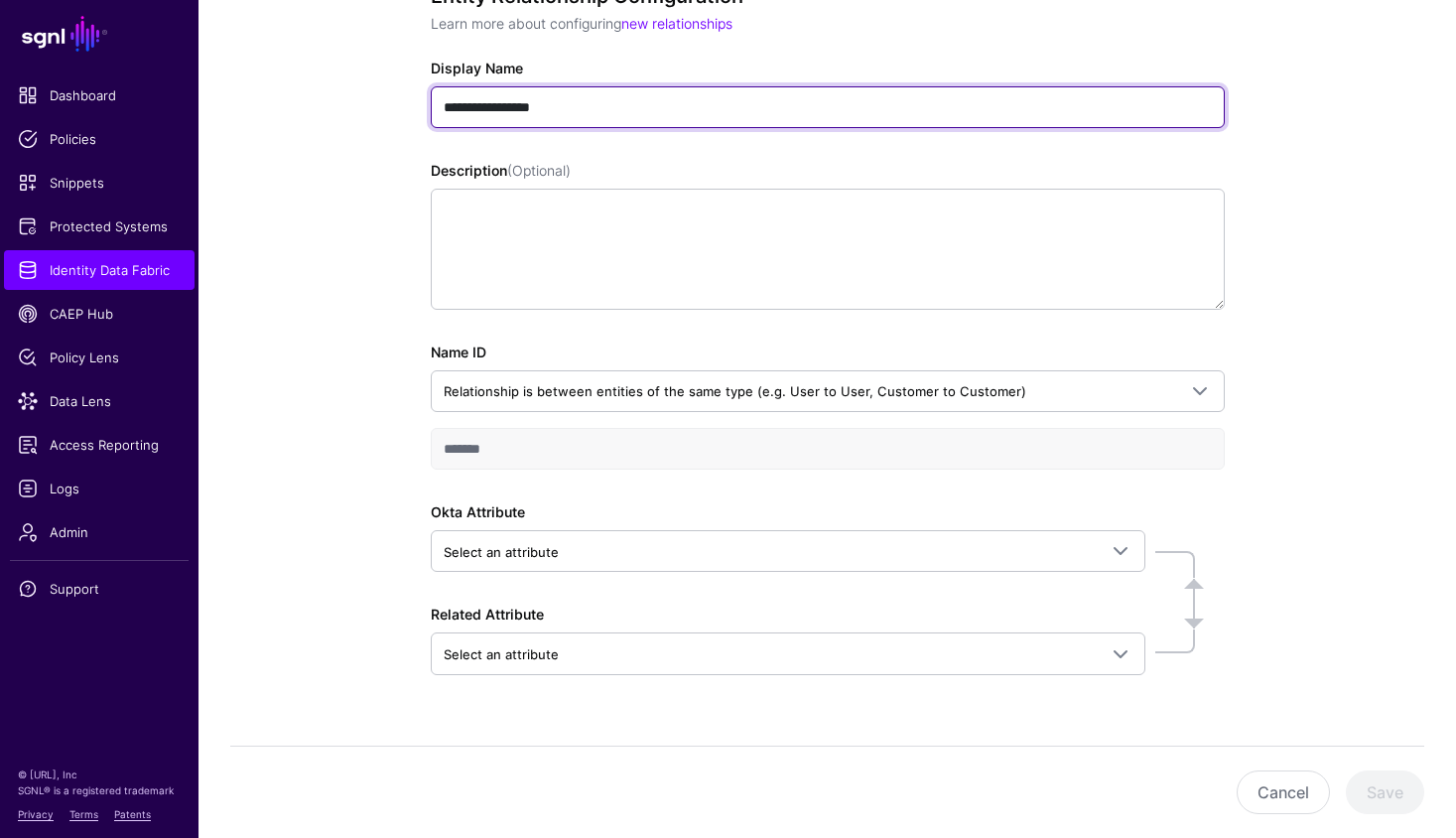 type on "**********" 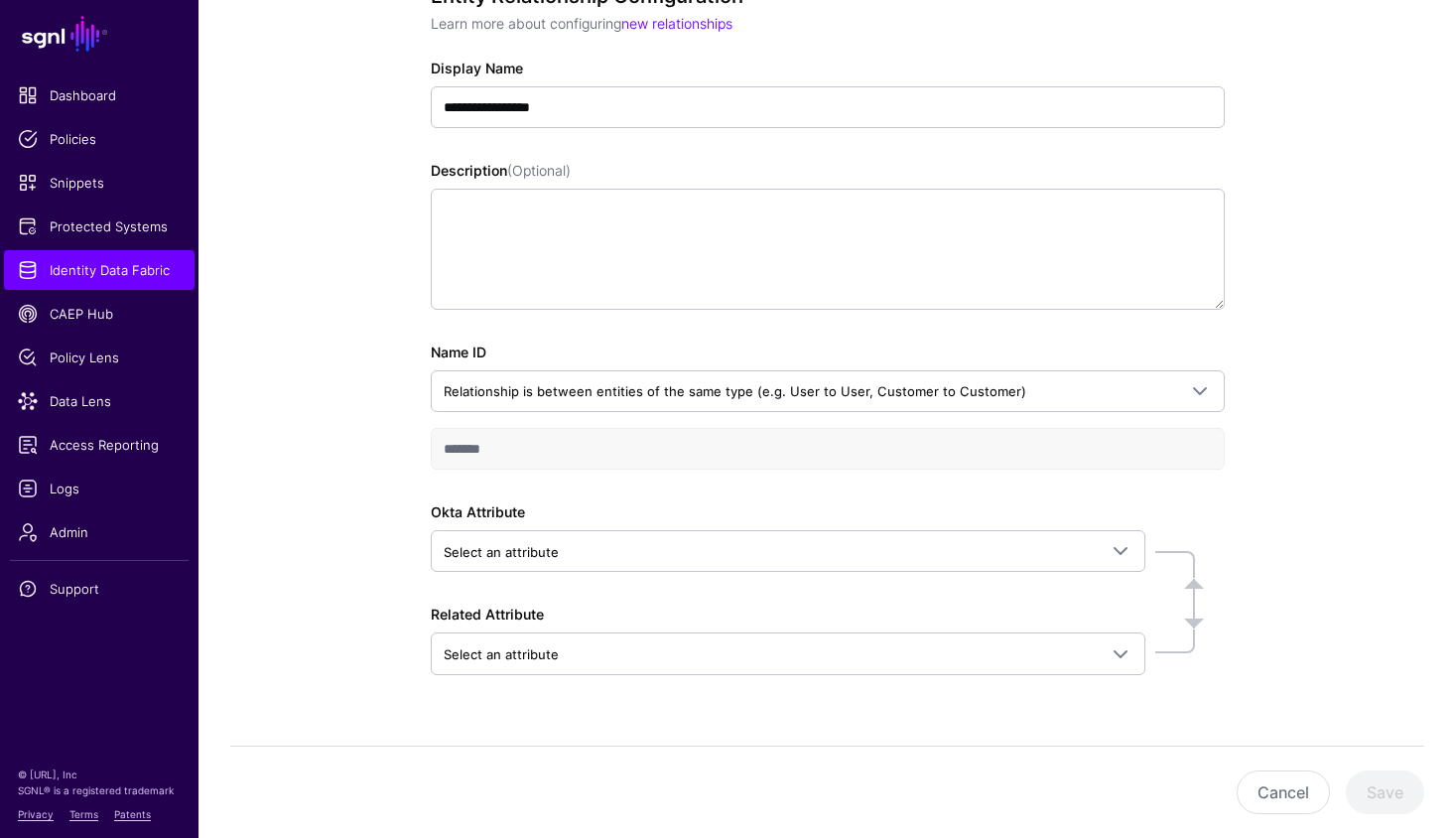 click on "Okta Attribute  Select an attribute   Search by attribute name, then select the desired attribute associated with required entity  Okta  Group > created   Group > id   Group > lastMembershipUpdated   Group > lastUpdated   Group > objectClass   Group > profile__description   Group > profile__name   Group > type   GroupMember > groupId   GroupMember > id   GroupMember > userId   User > activated   User > AttributeX   User > created   User > id   User > lastLogin   User > lastUpdated   User > passwordChanged   User > profile__city   User > profile__costCenter   User > profile__countryCode   User > profile__department   User > profile__displayName   User > profile__division   User > profile__email   User > profile__employeeNumber   User > profile__firstName   User > profile__honorificPrefix   User > profile__honorificSuffix   User > profile__lastName   User > profile__locale   User > profile__login   User > profile__manager   User > profile__managerId   User > profile__middleName   User > profile__mobilePhone" 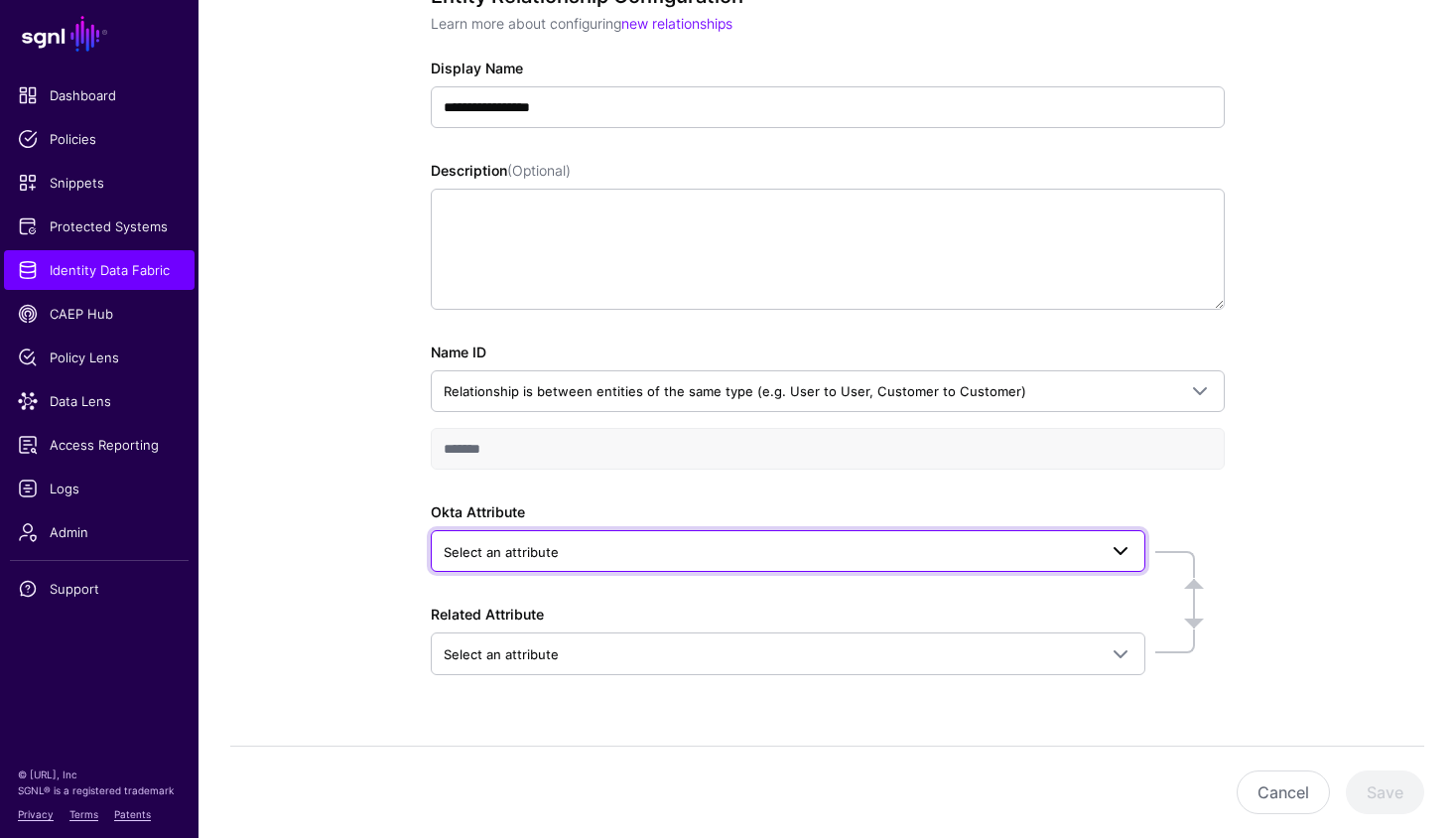 click on "Select an attribute" at bounding box center (770, 552) 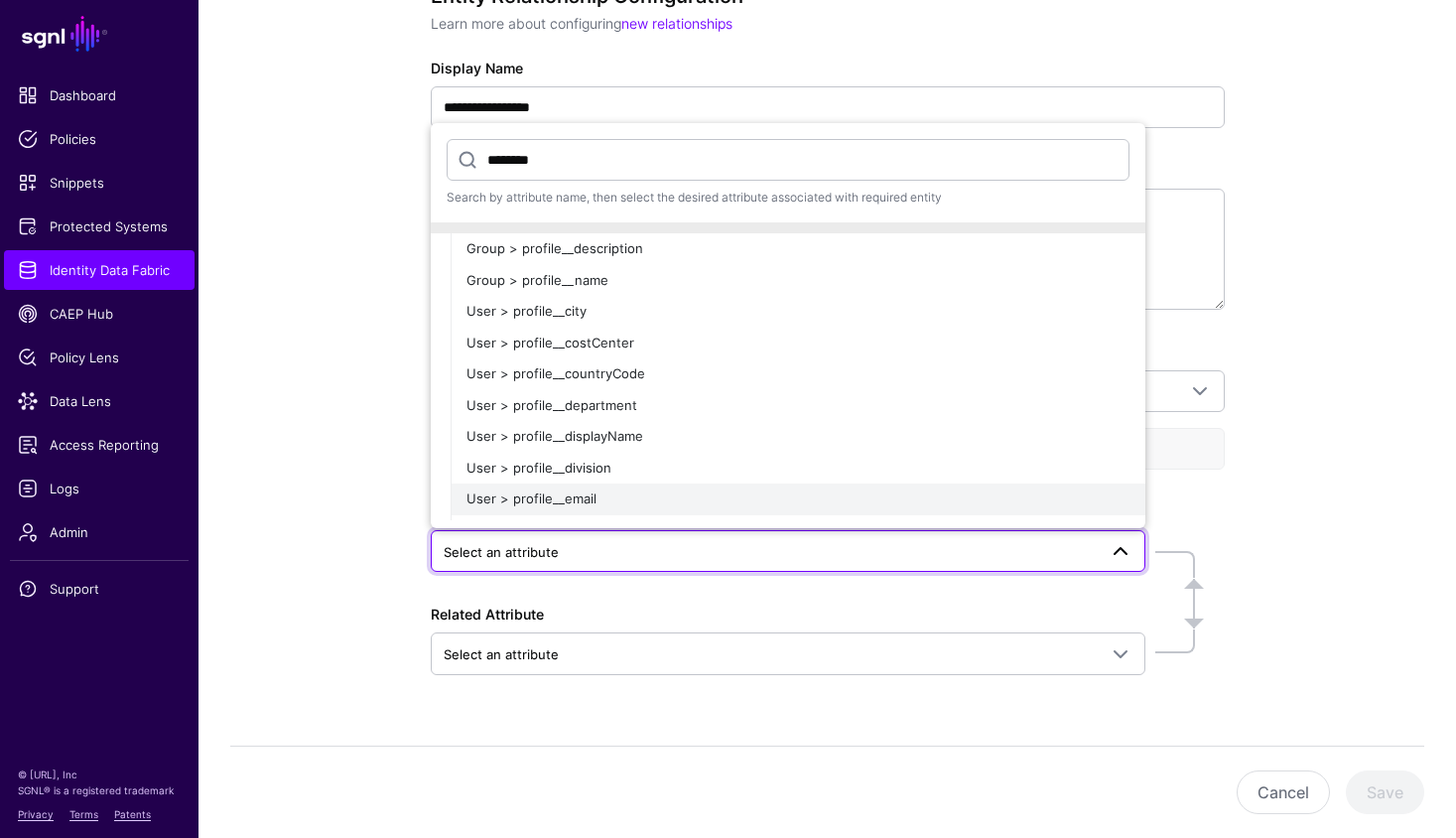 scroll, scrollTop: 39, scrollLeft: 0, axis: vertical 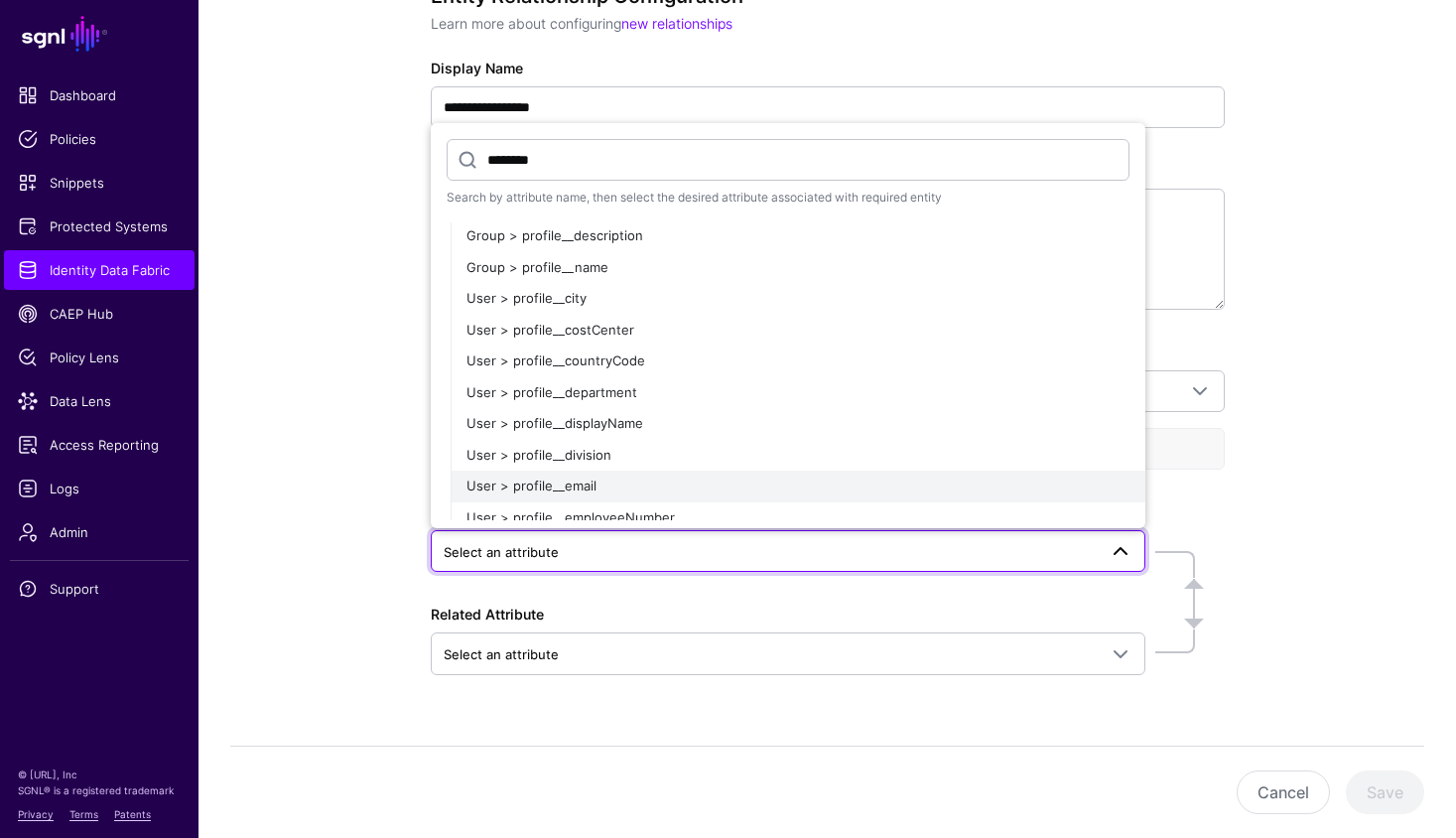 type on "********" 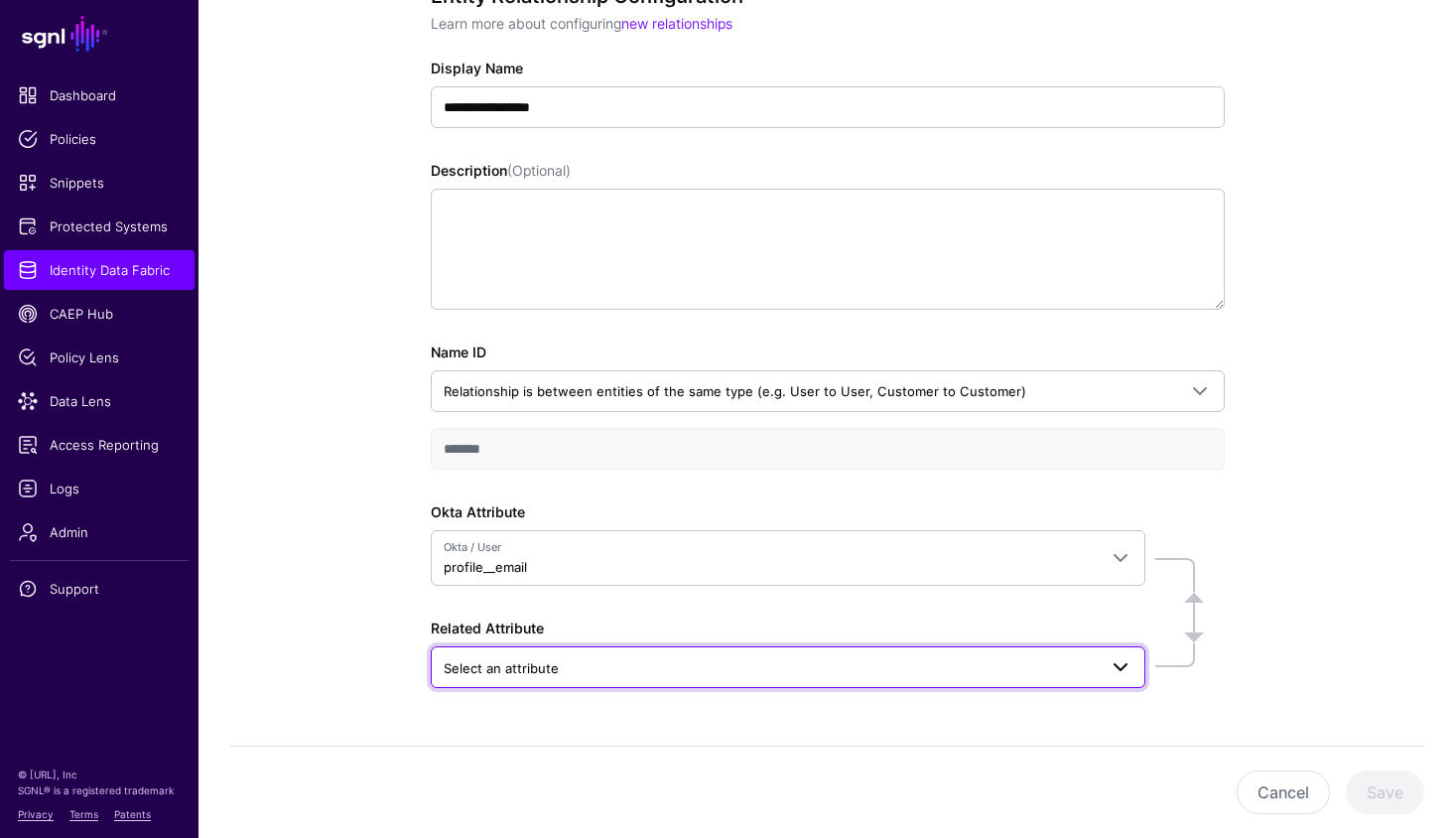 click on "Select an attribute" at bounding box center [770, 668] 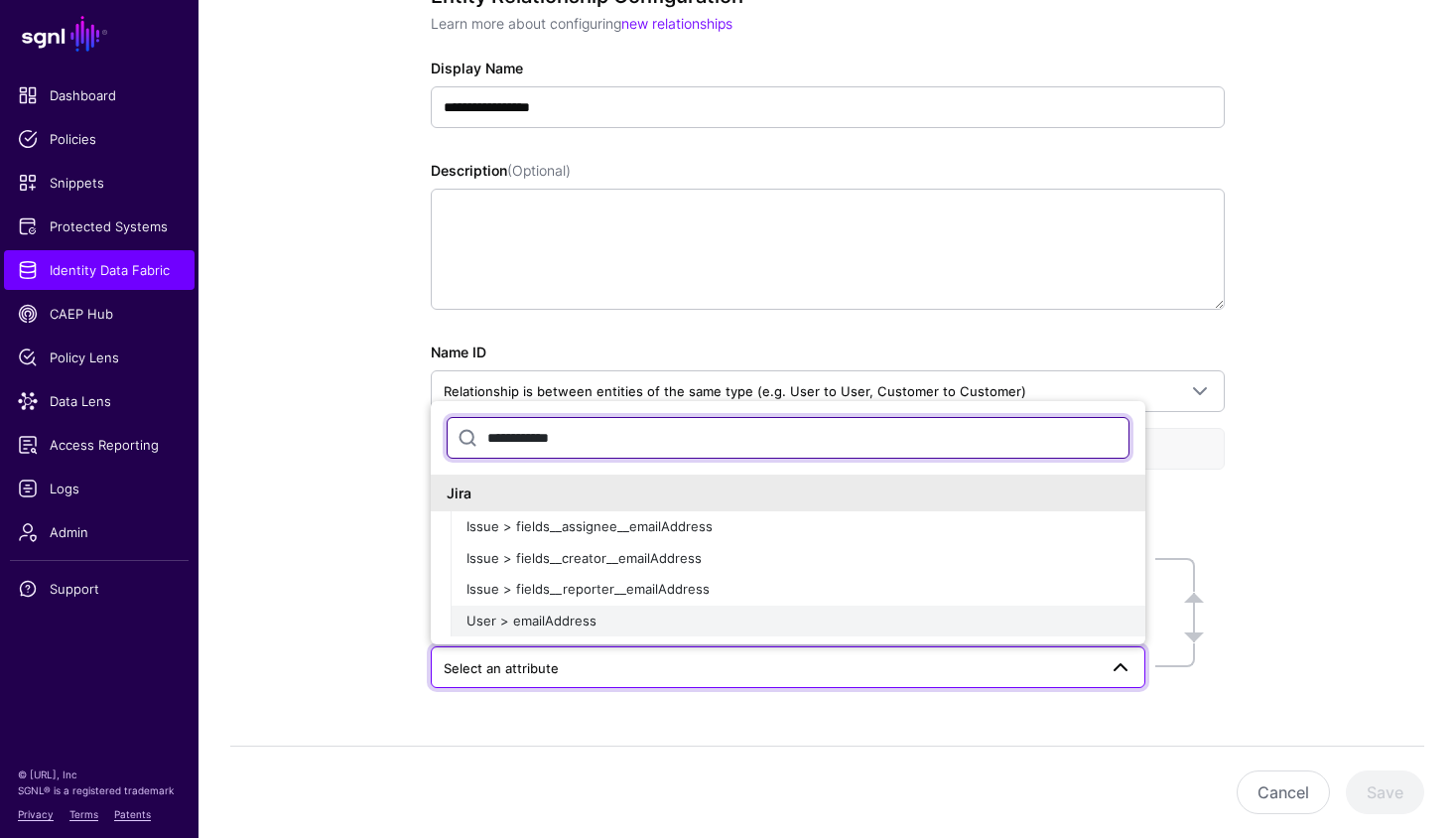 type on "**********" 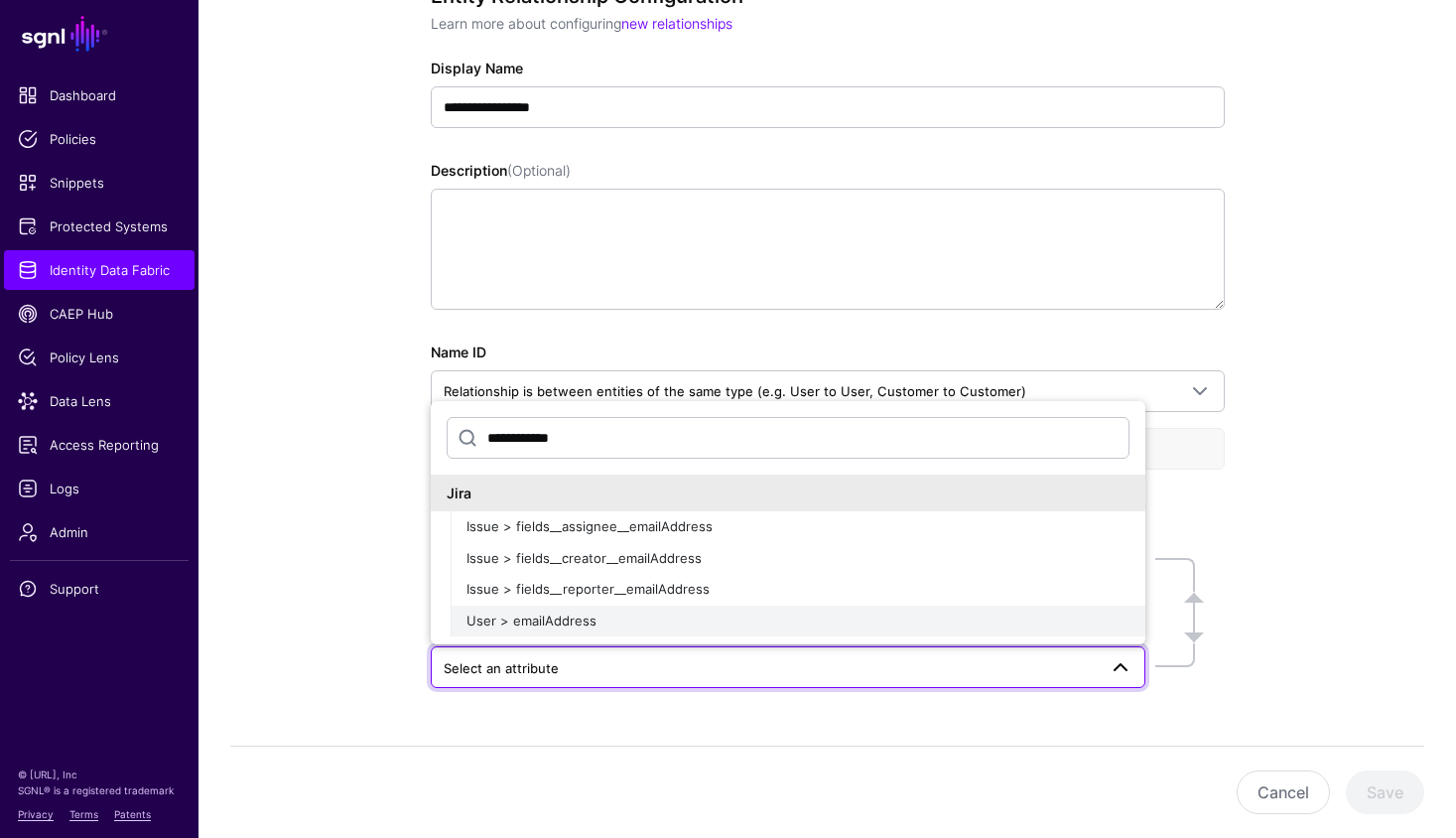 click on "User > emailAddress" 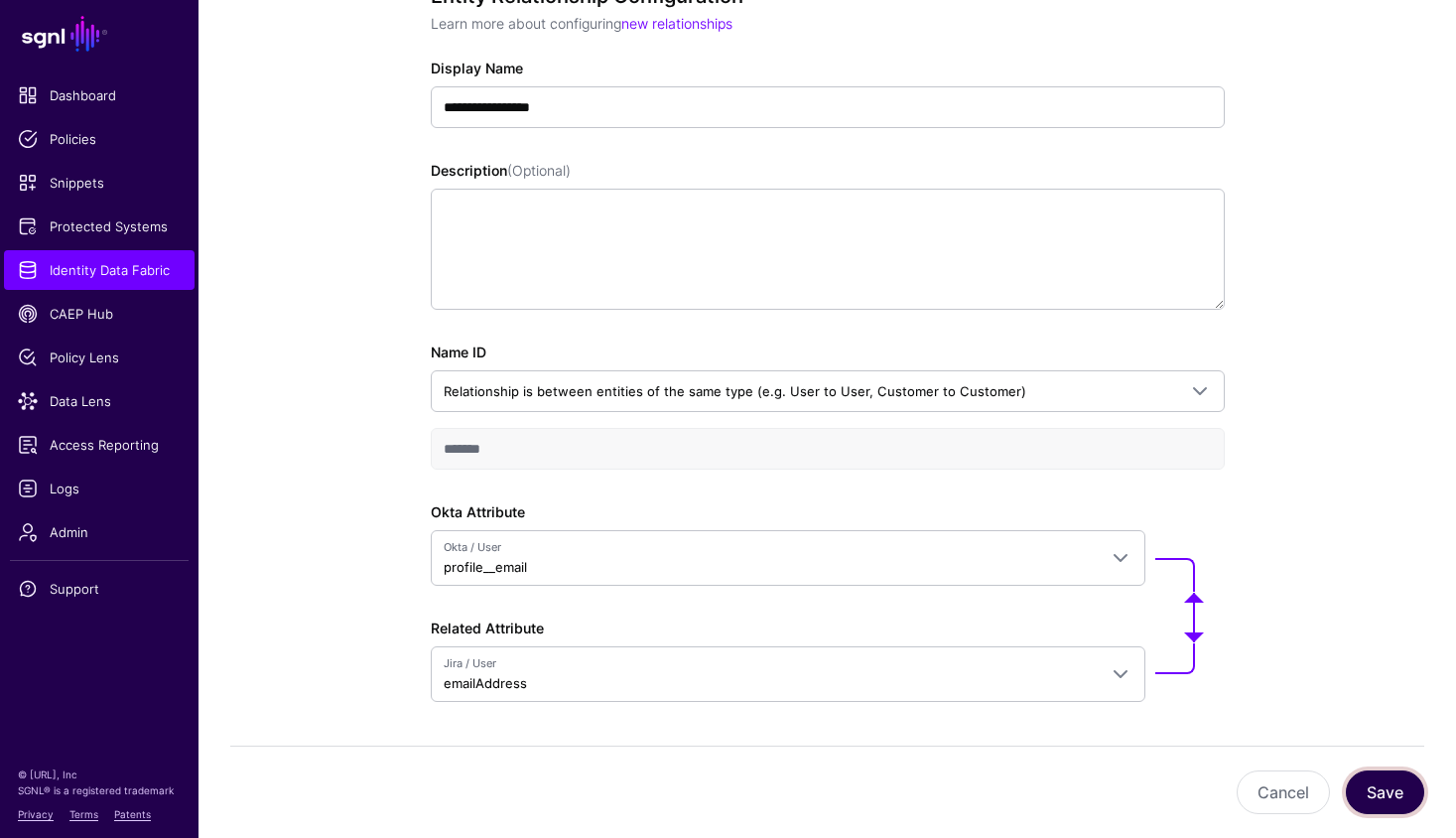 click on "Save" 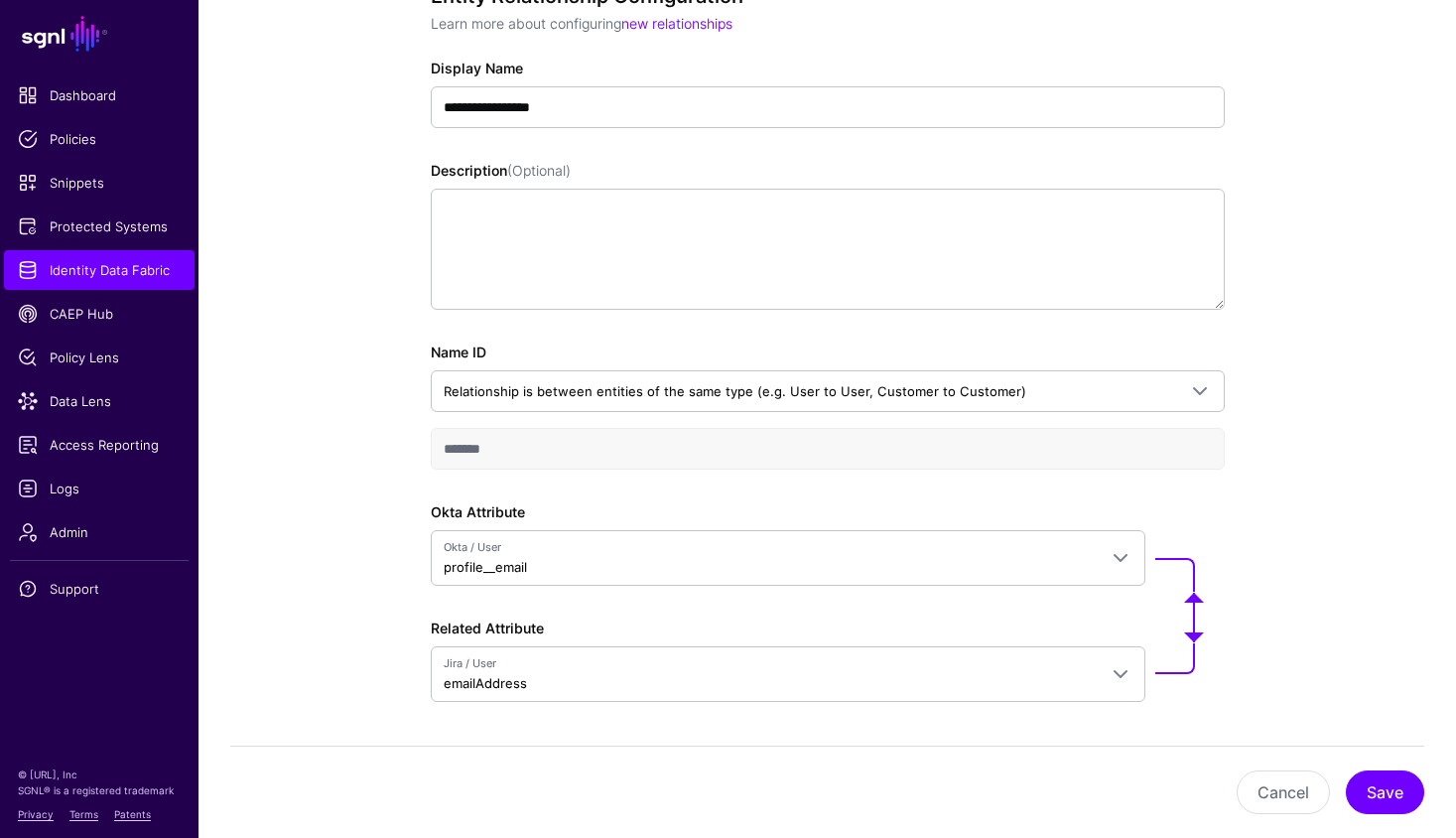 scroll, scrollTop: 0, scrollLeft: 0, axis: both 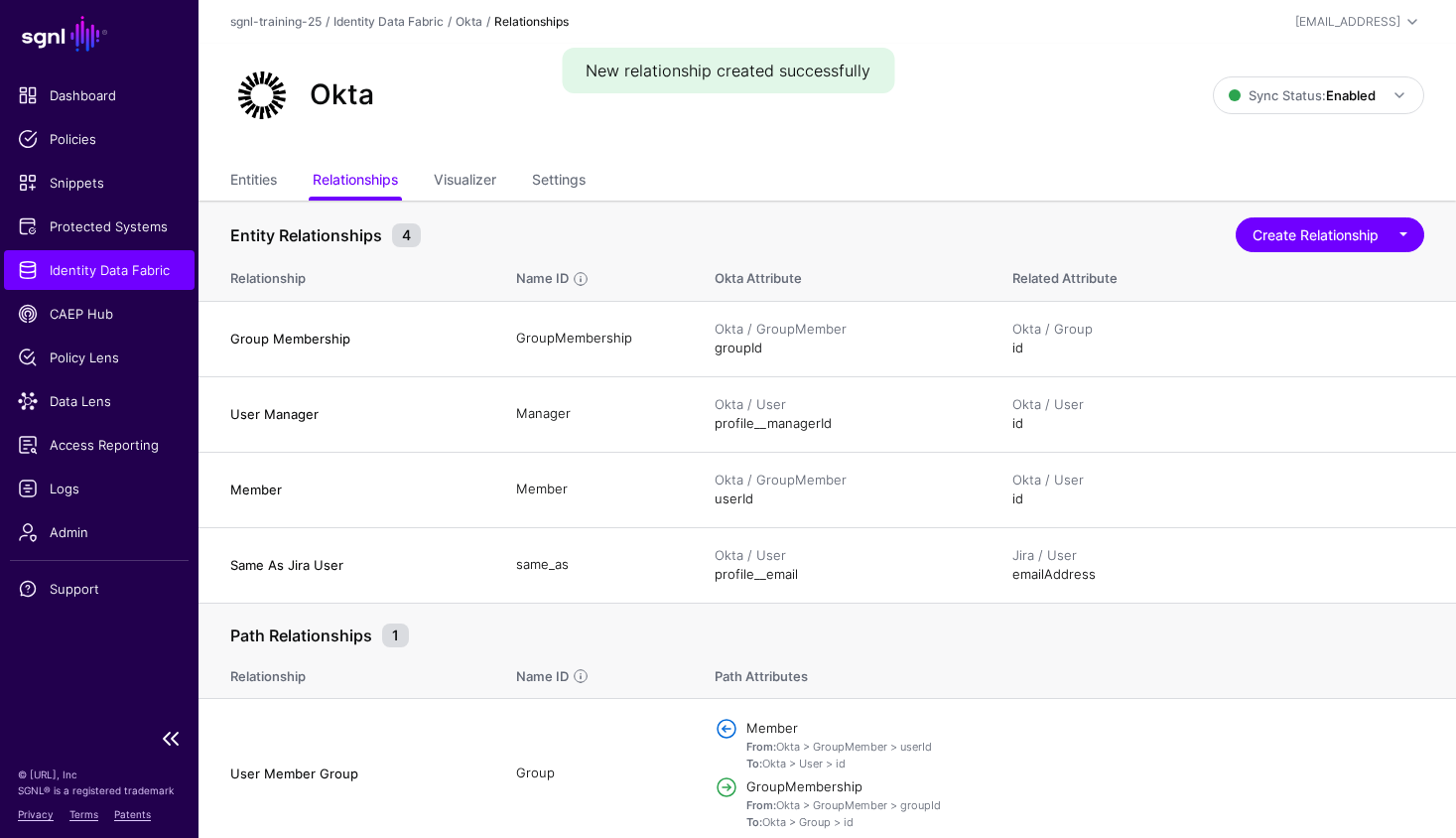 click on "Identity Data Fabric" 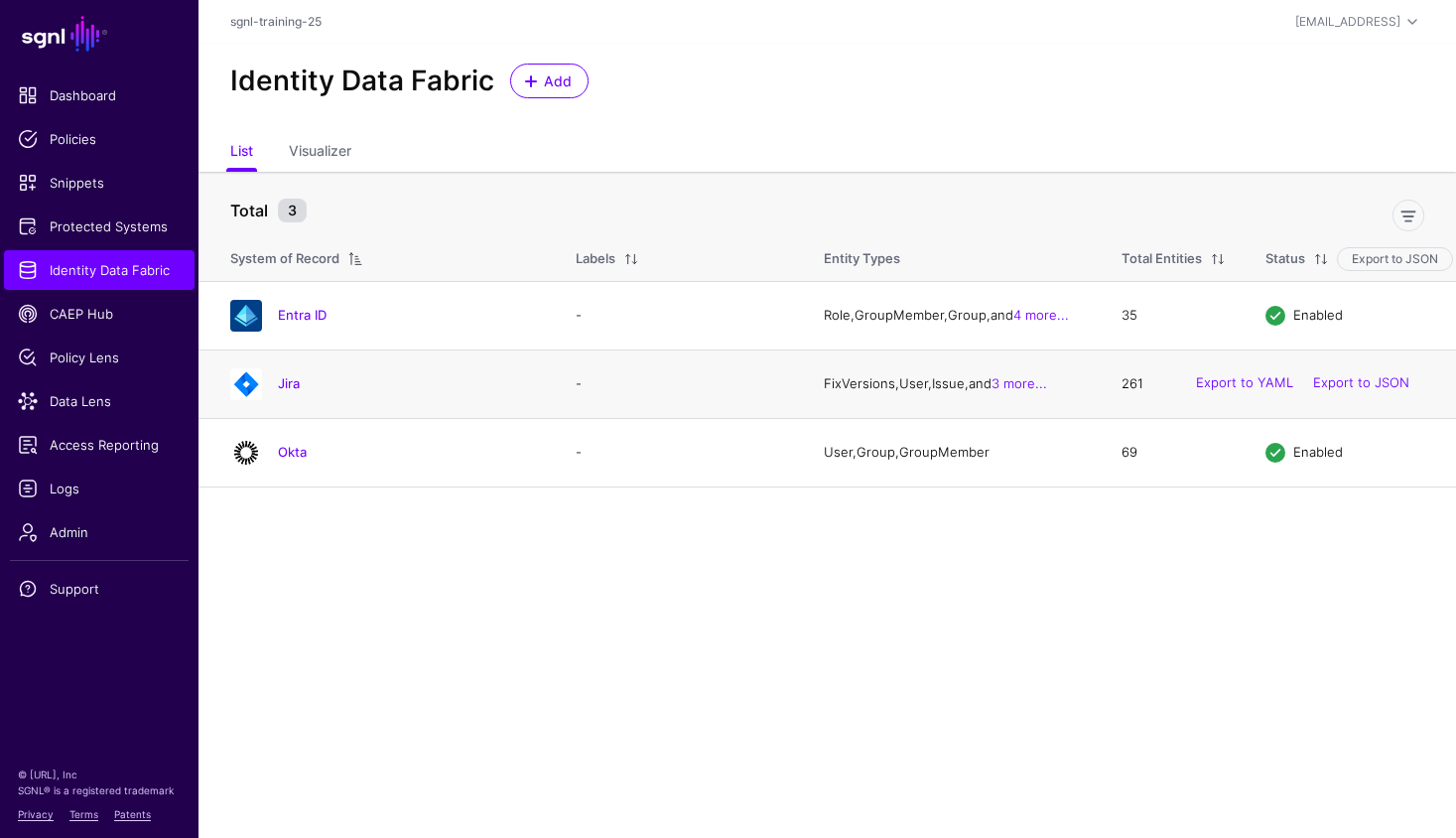 click on "Jira" 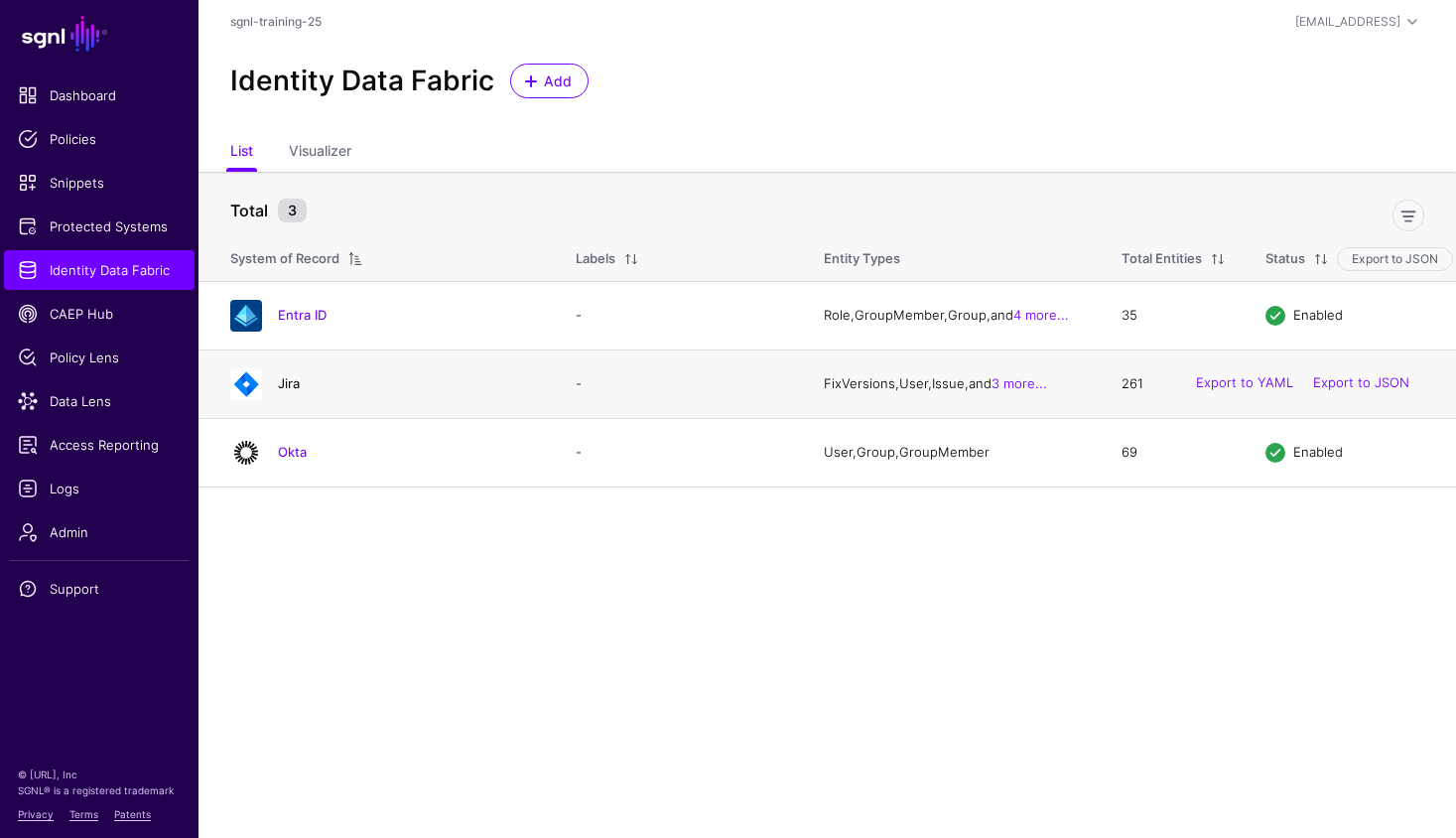 click on "Jira" 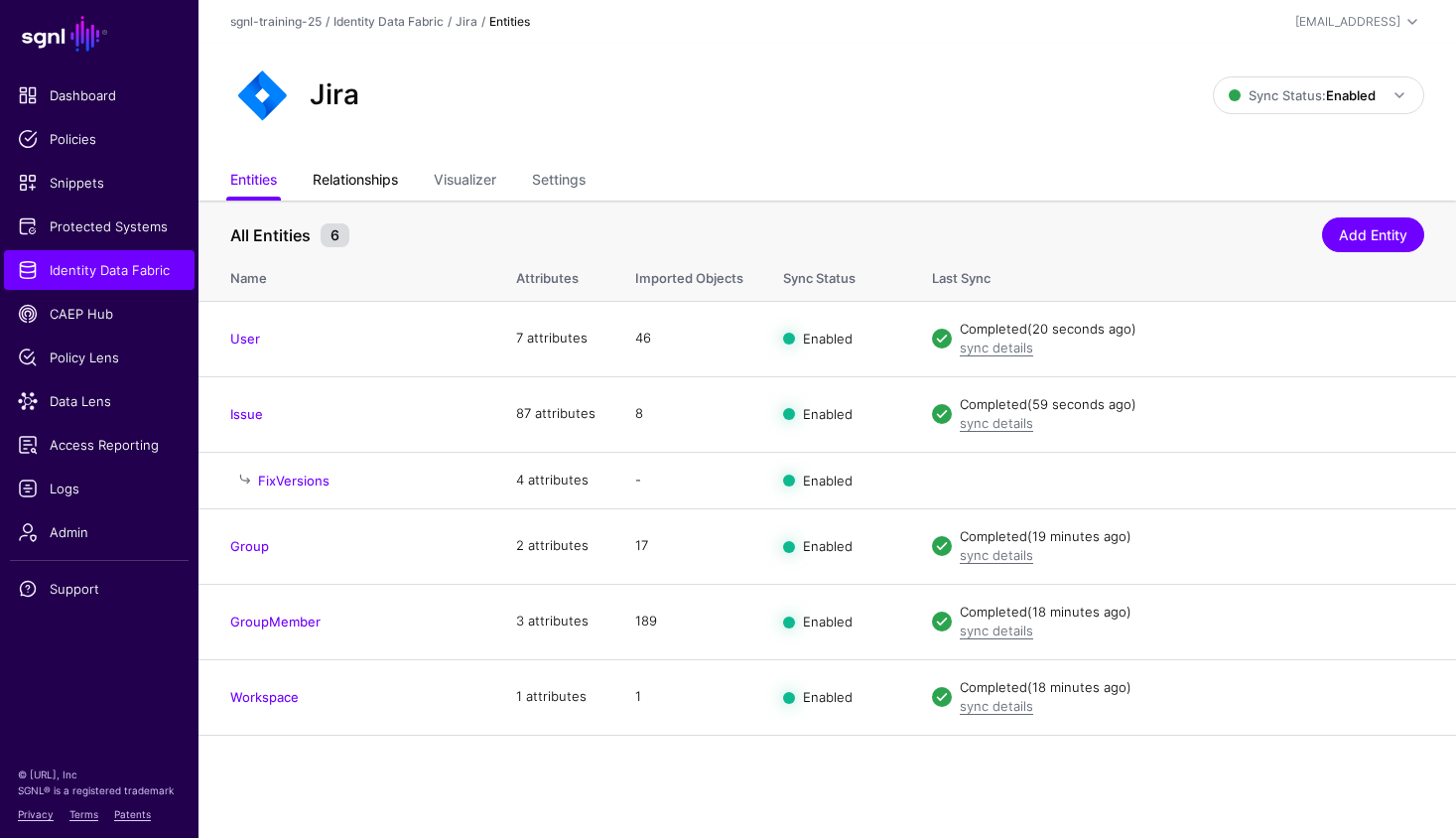 click on "Relationships" 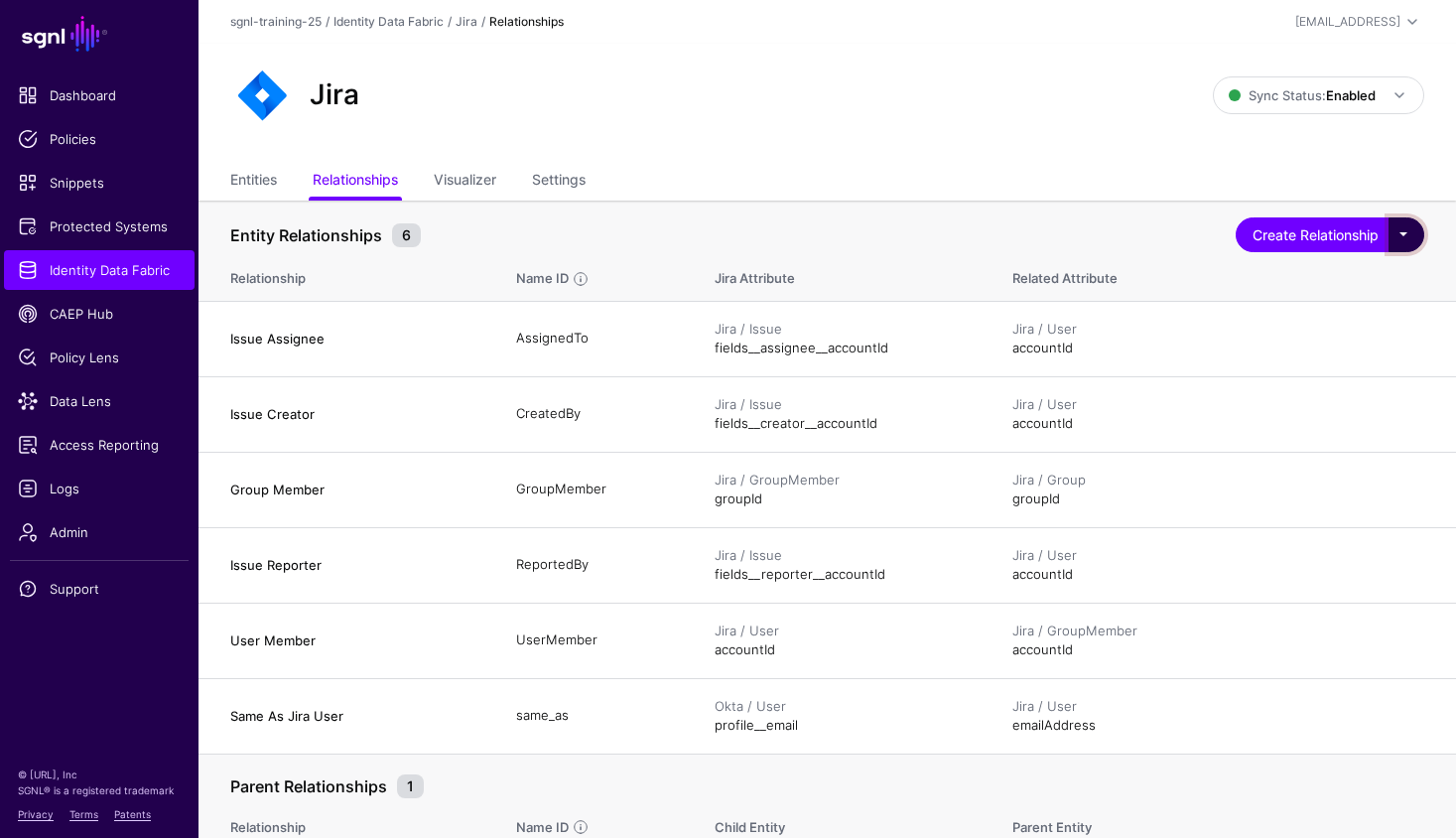 click 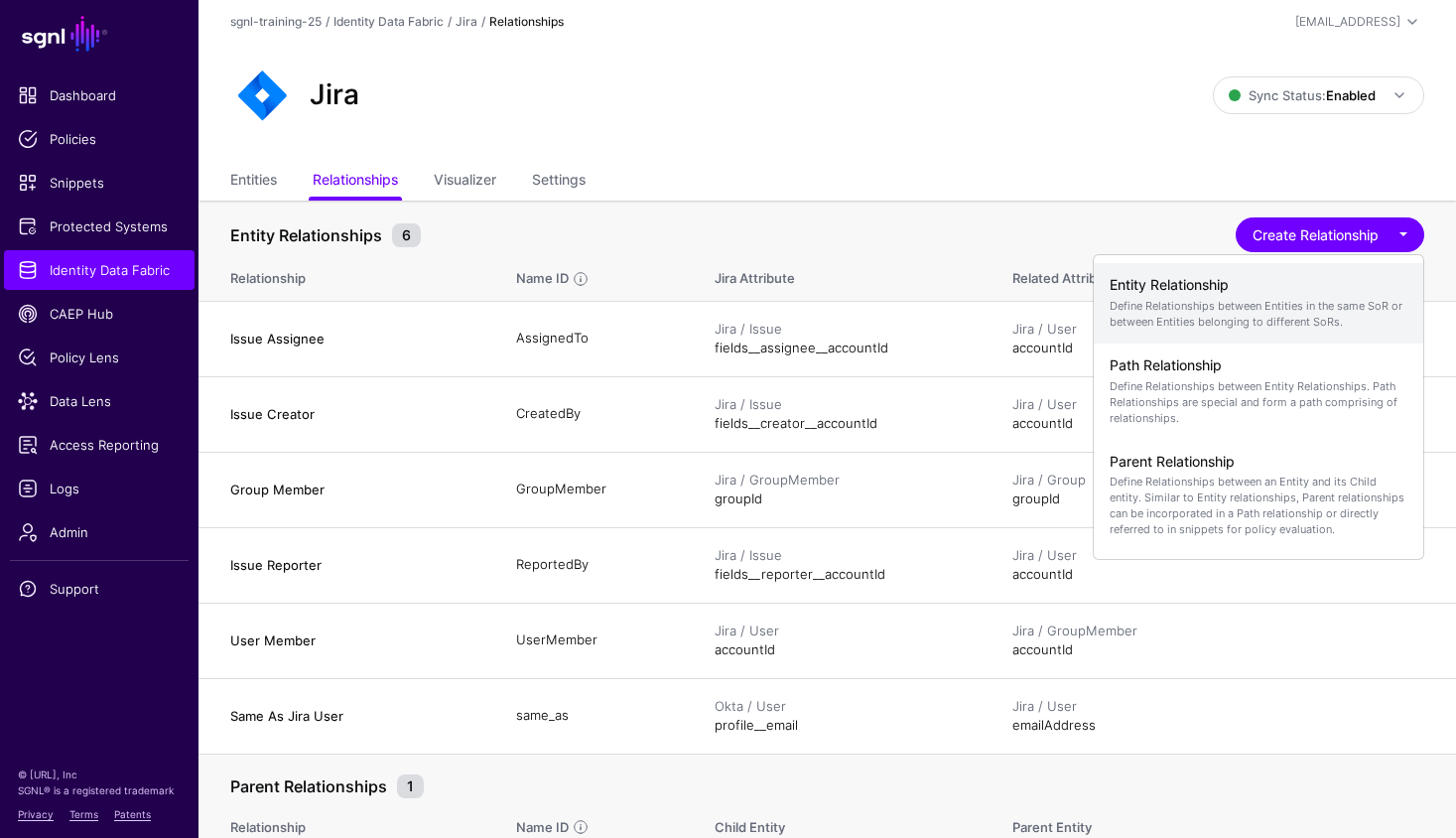 click on "Entity Relationship Define Relationships between Entities in the same SoR or between Entities belonging to different SoRs." 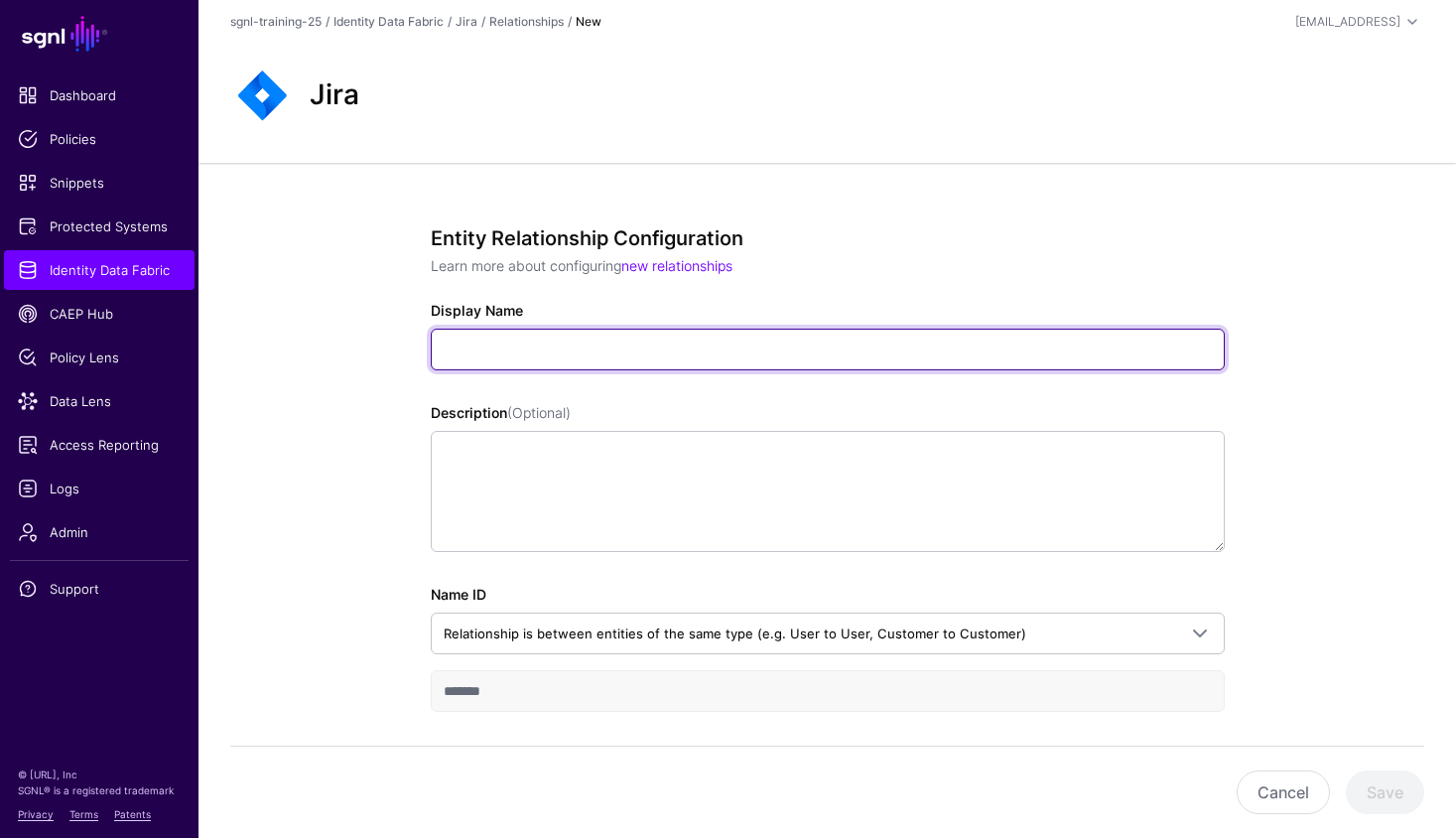 click on "Display Name" at bounding box center (828, 349) 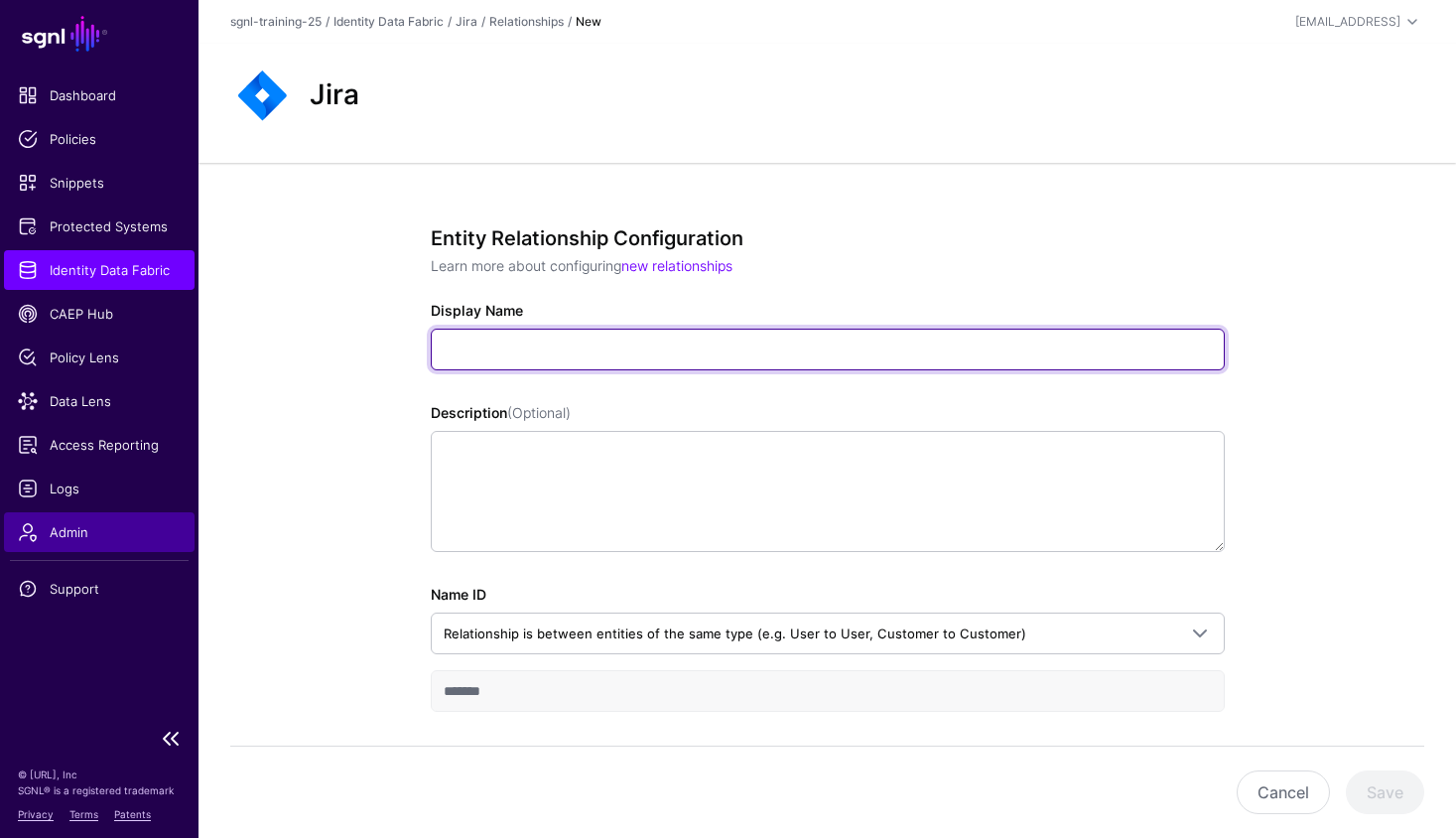 paste on "**********" 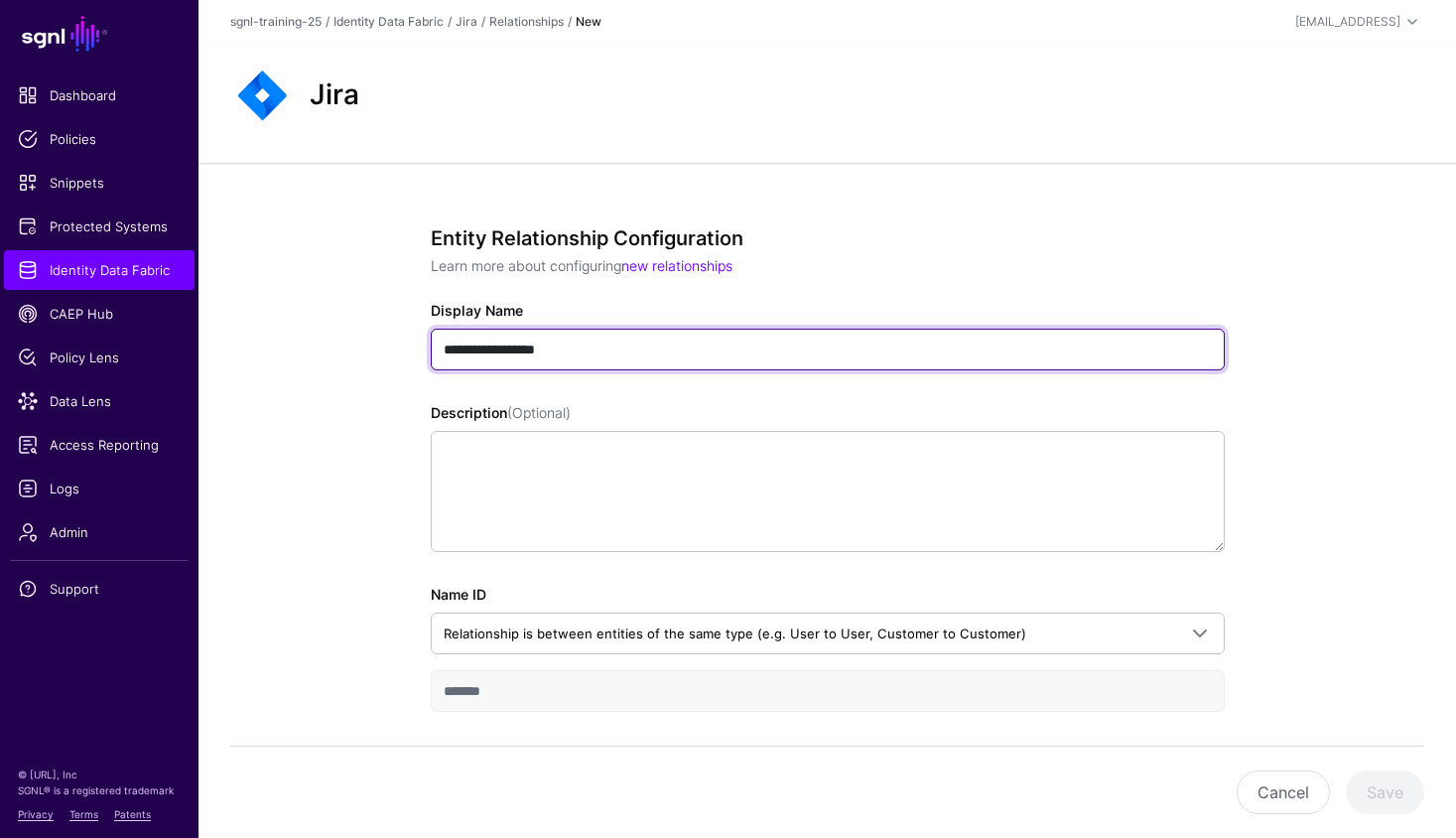 scroll, scrollTop: 286, scrollLeft: 0, axis: vertical 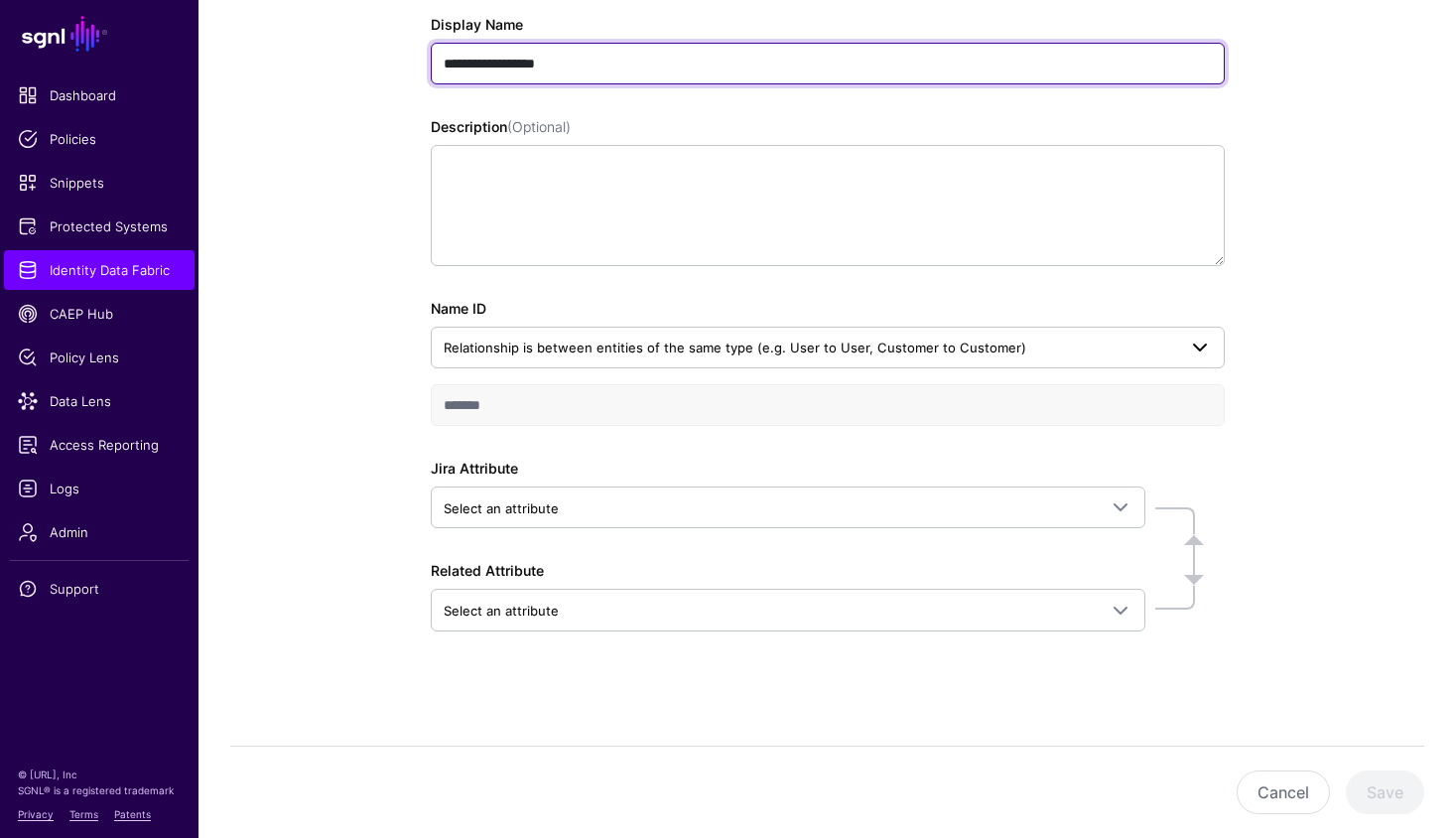 type on "**********" 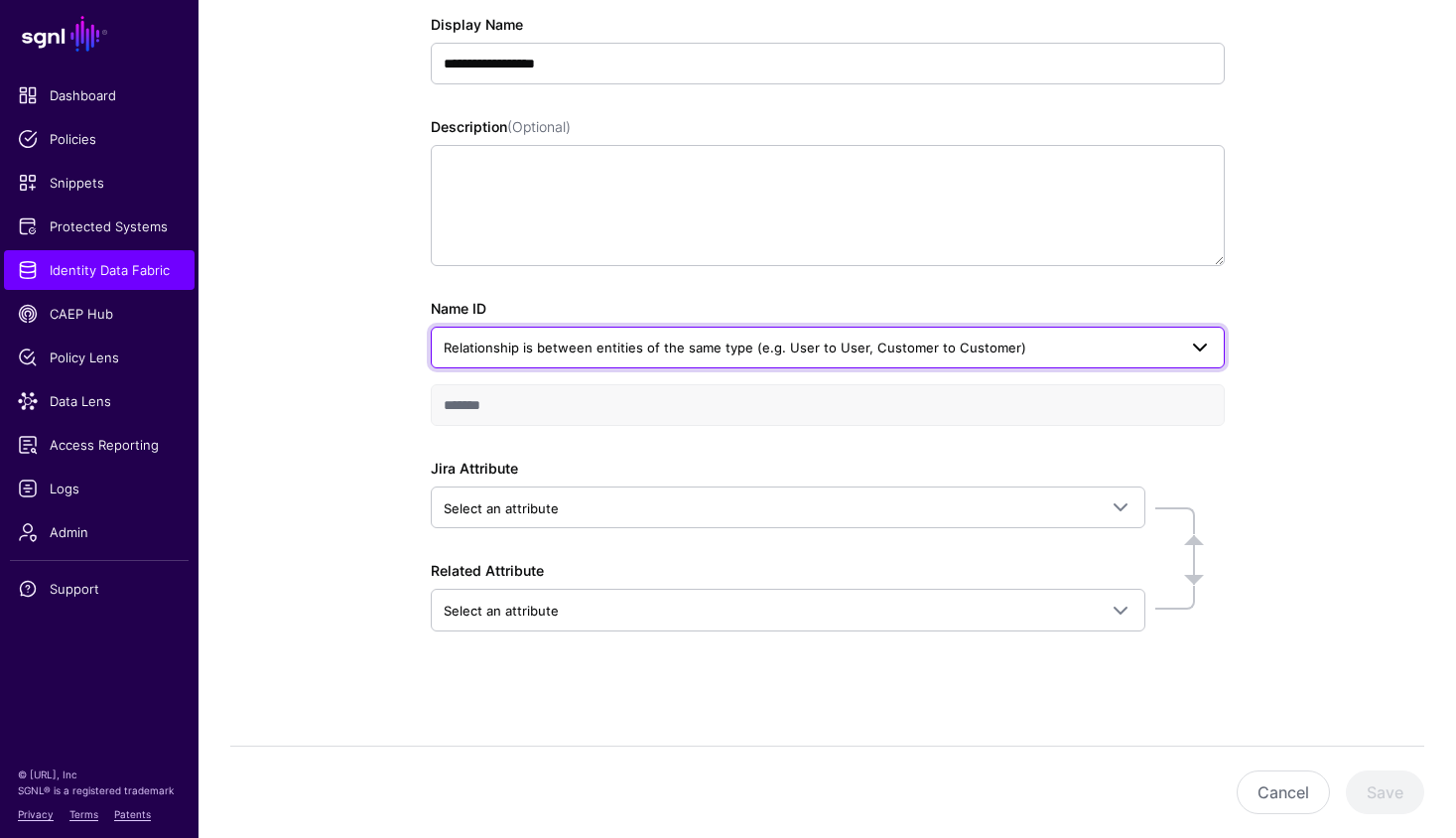 click on "Relationship is between entities of the same type (e.g. User to User, Customer to Customer)" at bounding box center [810, 348] 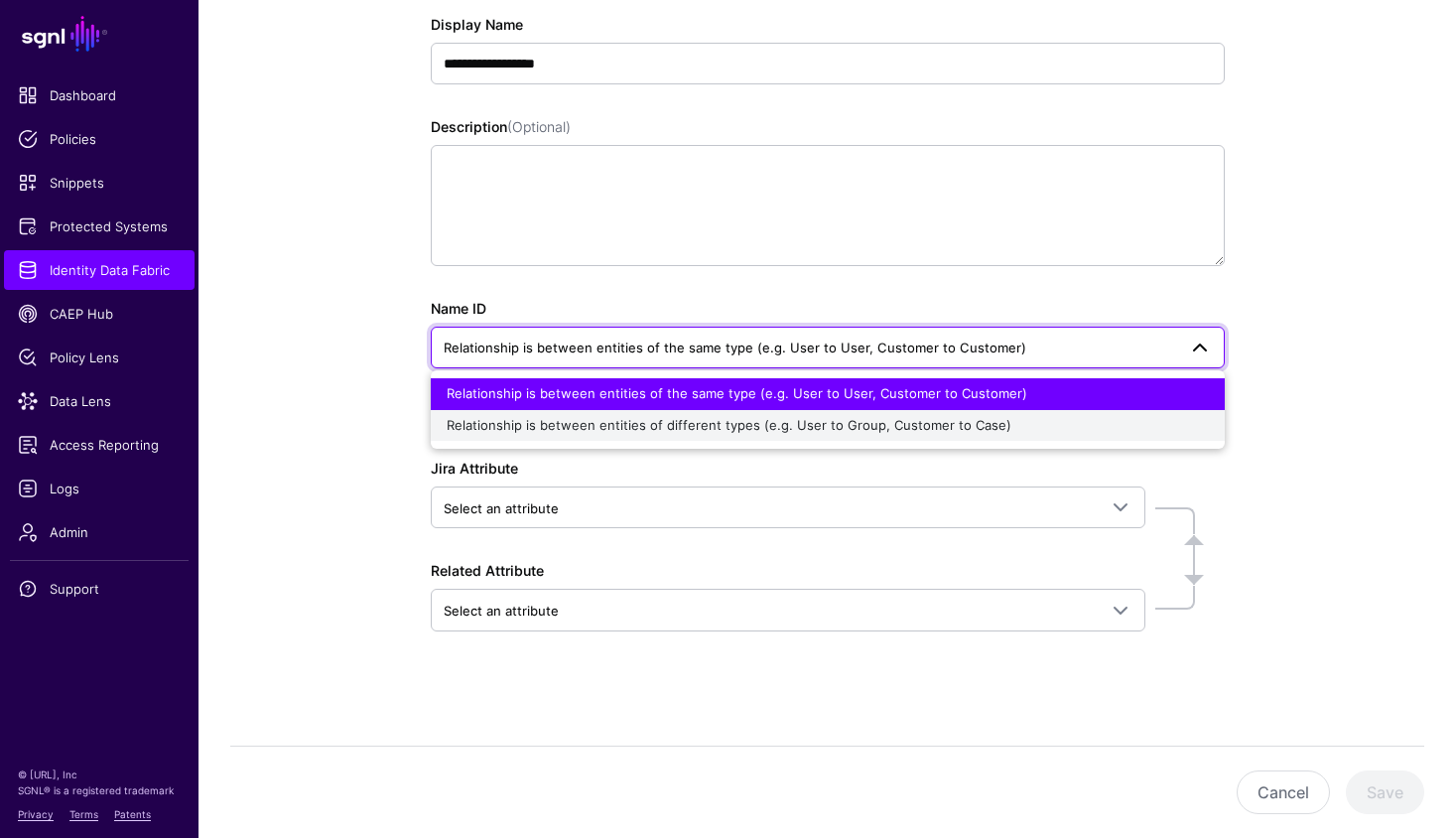 click on "Relationship is between entities of different types (e.g. User to Group, Customer to Case)" 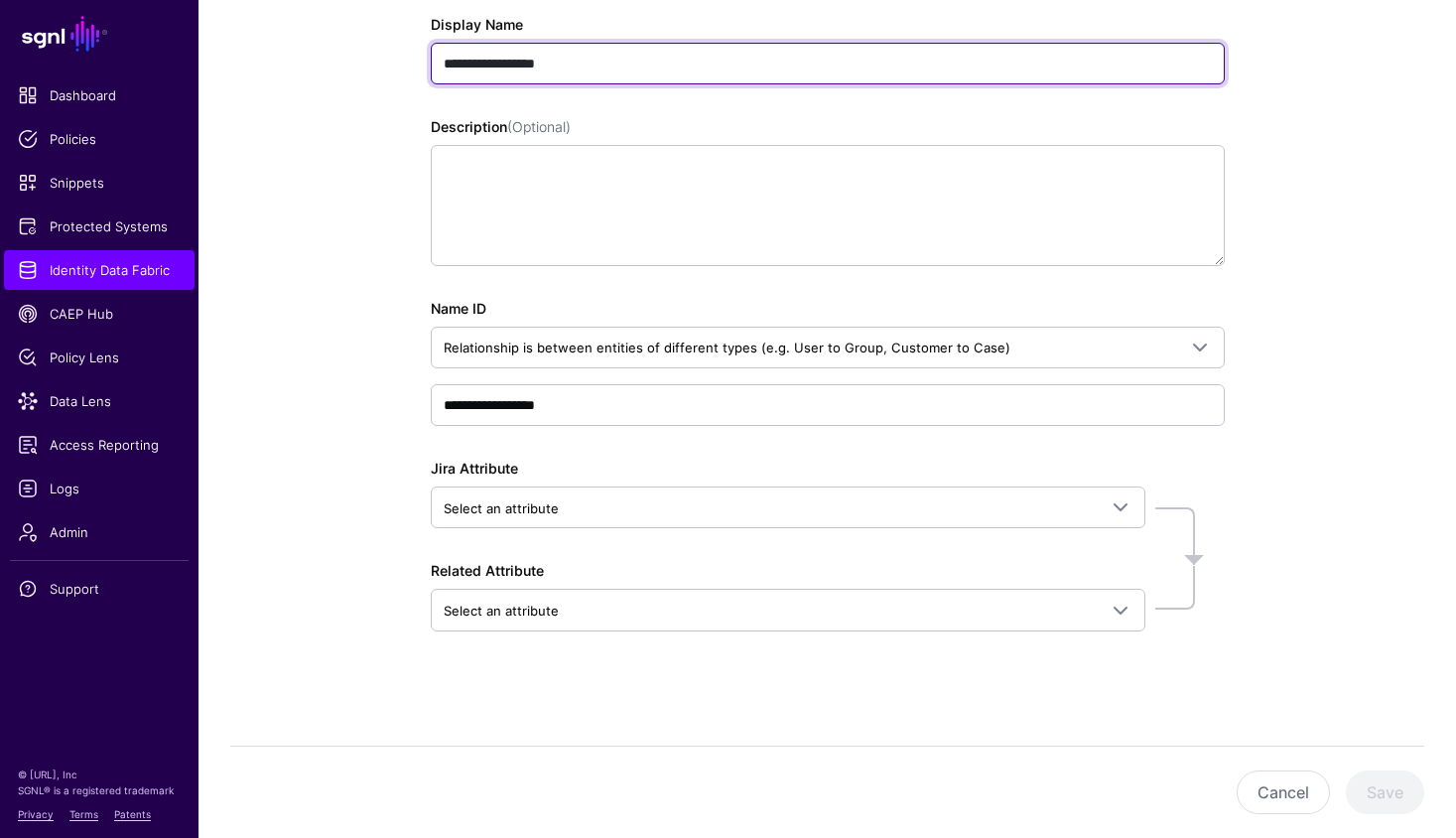 click on "**********" at bounding box center [828, 64] 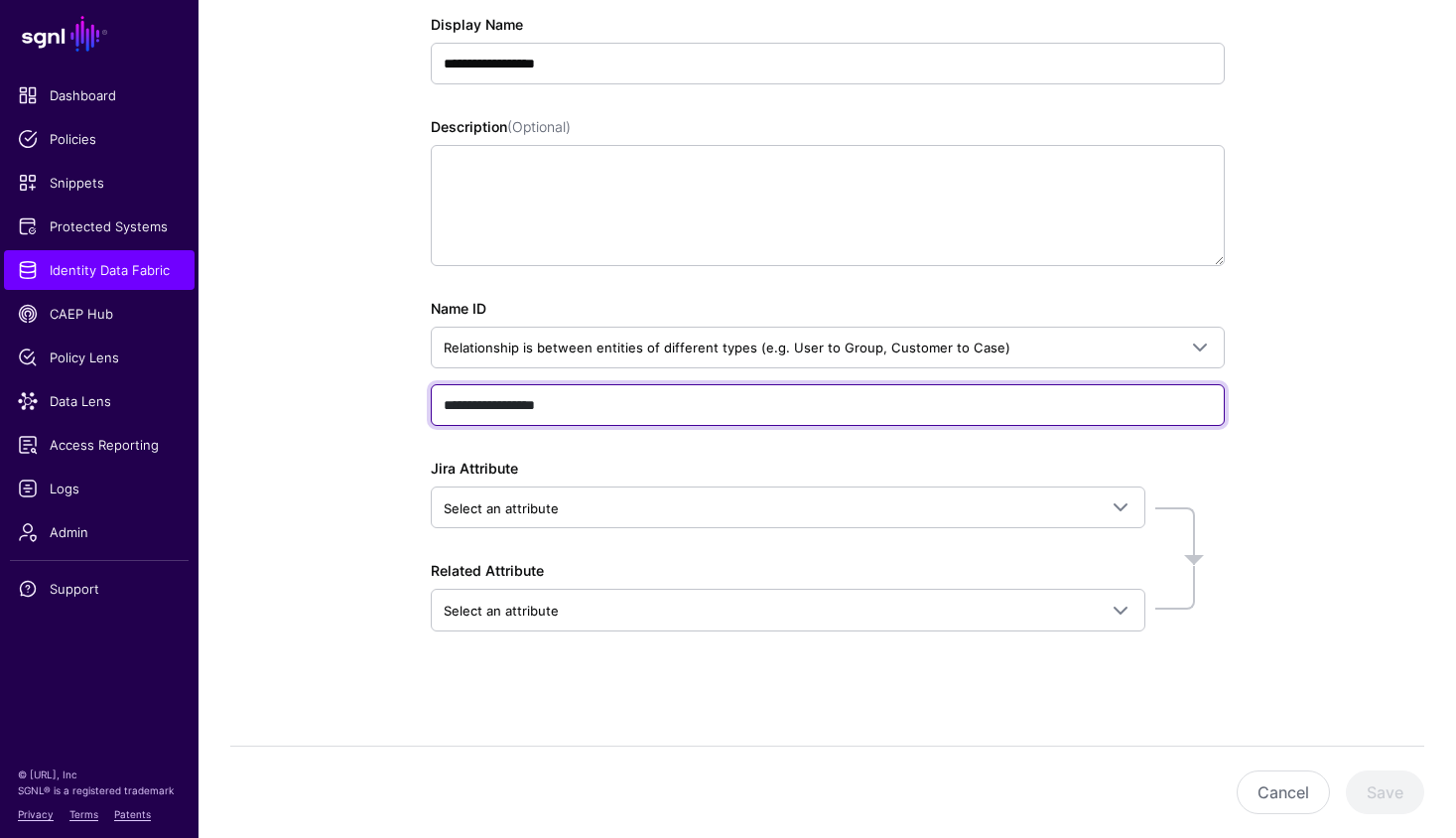 click on "**********" at bounding box center [828, 405] 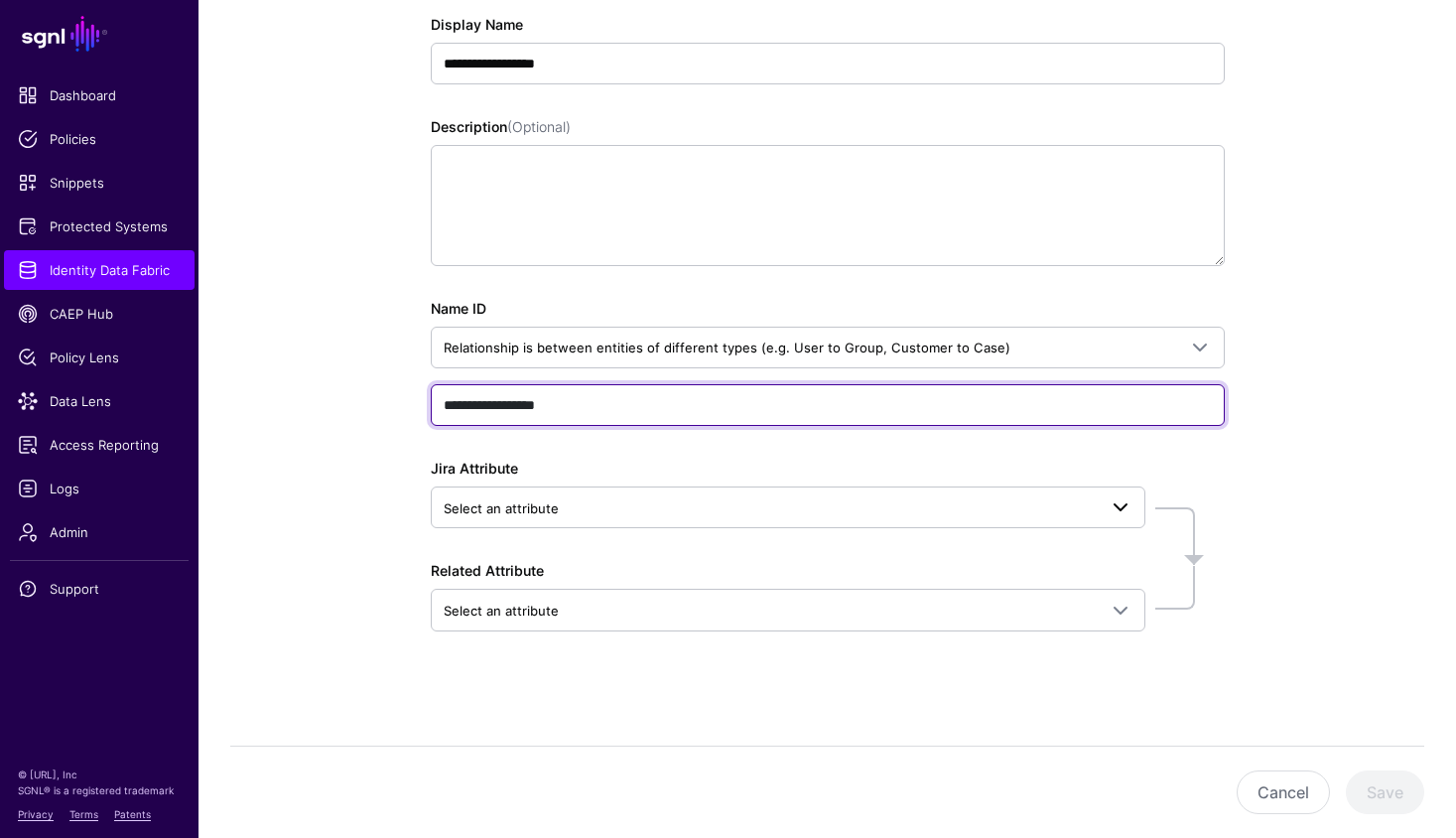 type on "**********" 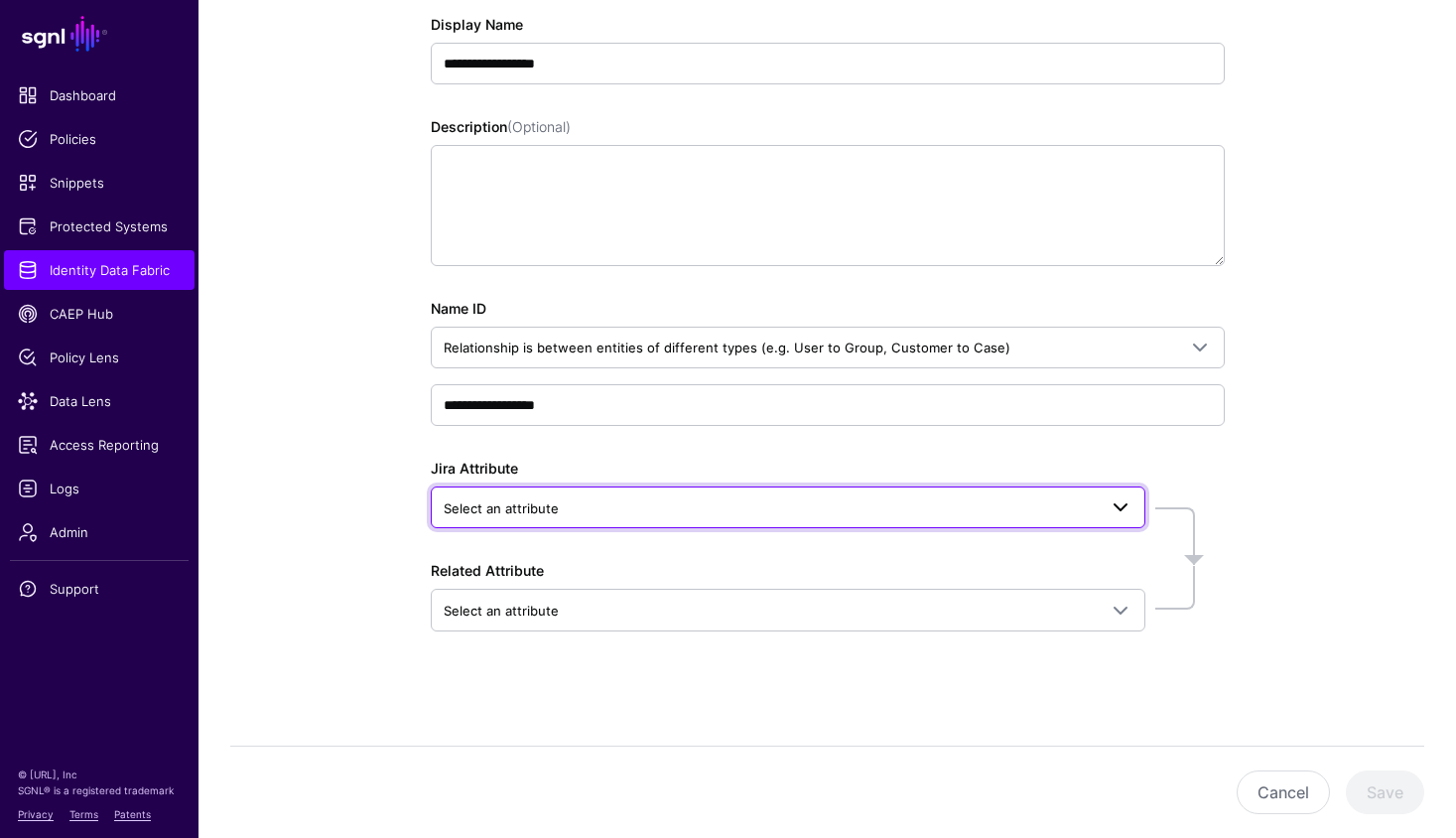 click on "Select an attribute" at bounding box center [788, 507] 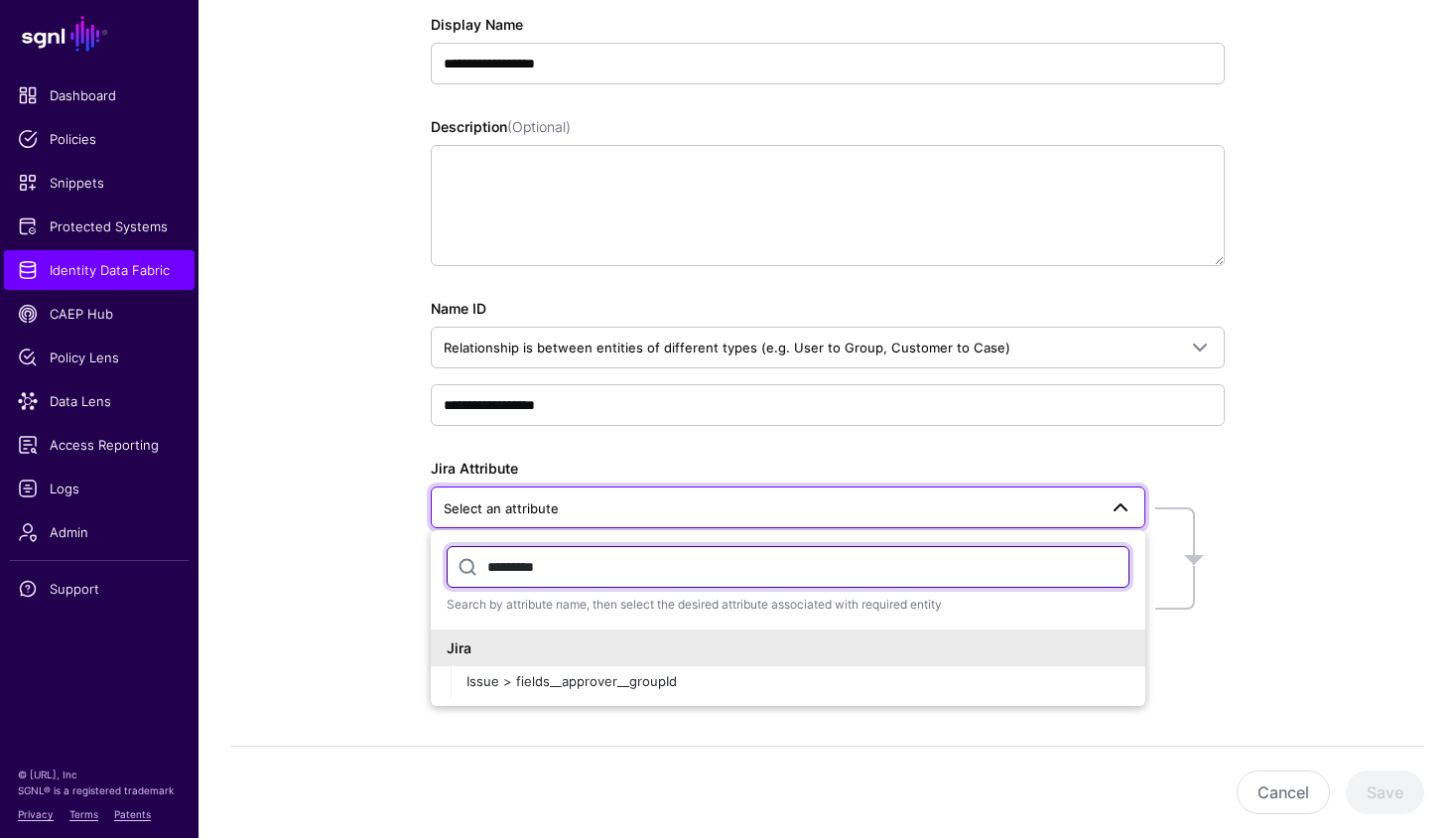 type on "*********" 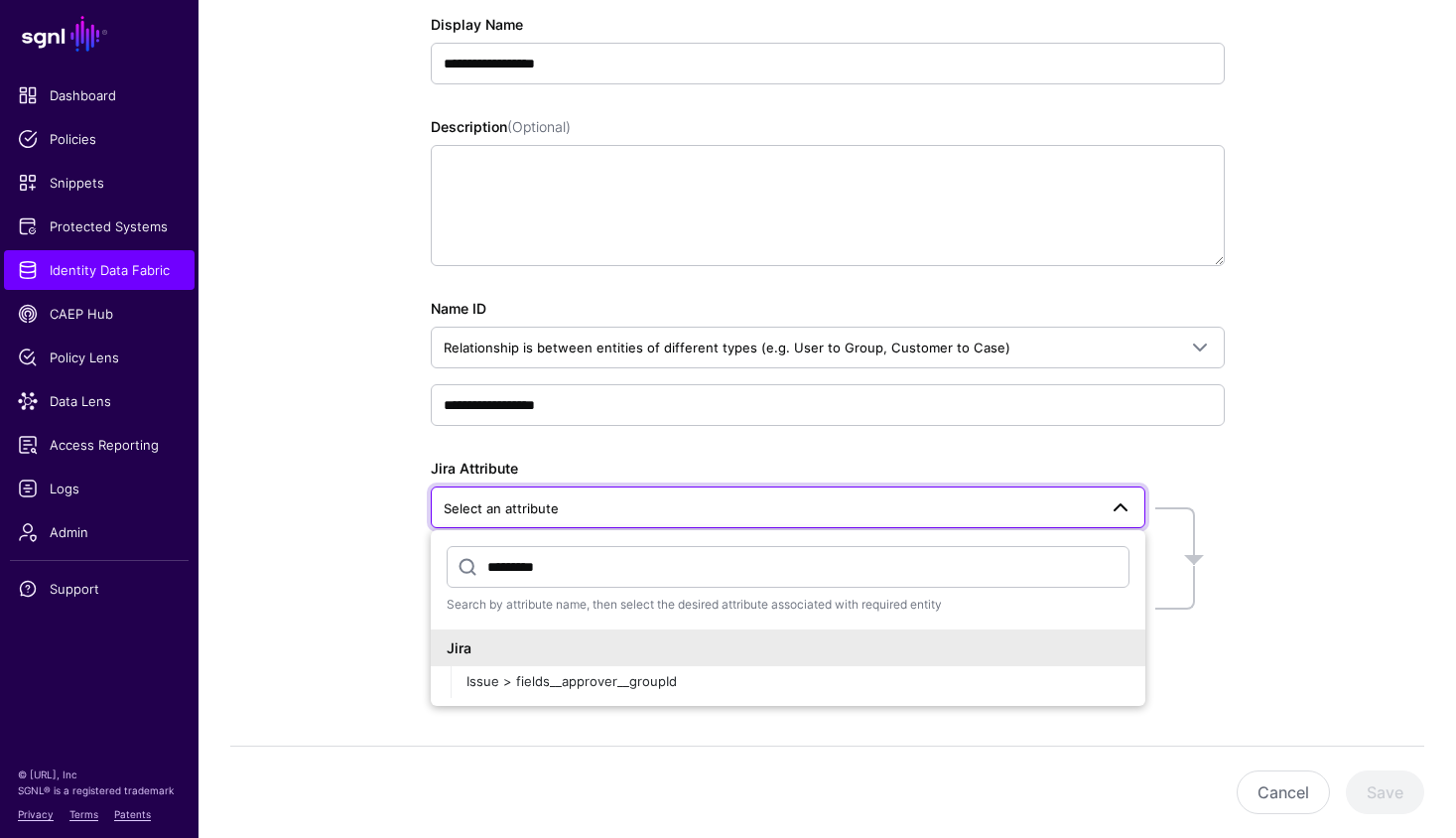 click on "*********  Search by attribute name, then select the desired attribute associated with required entity  Jira  Issue > fields__approver__groupId" 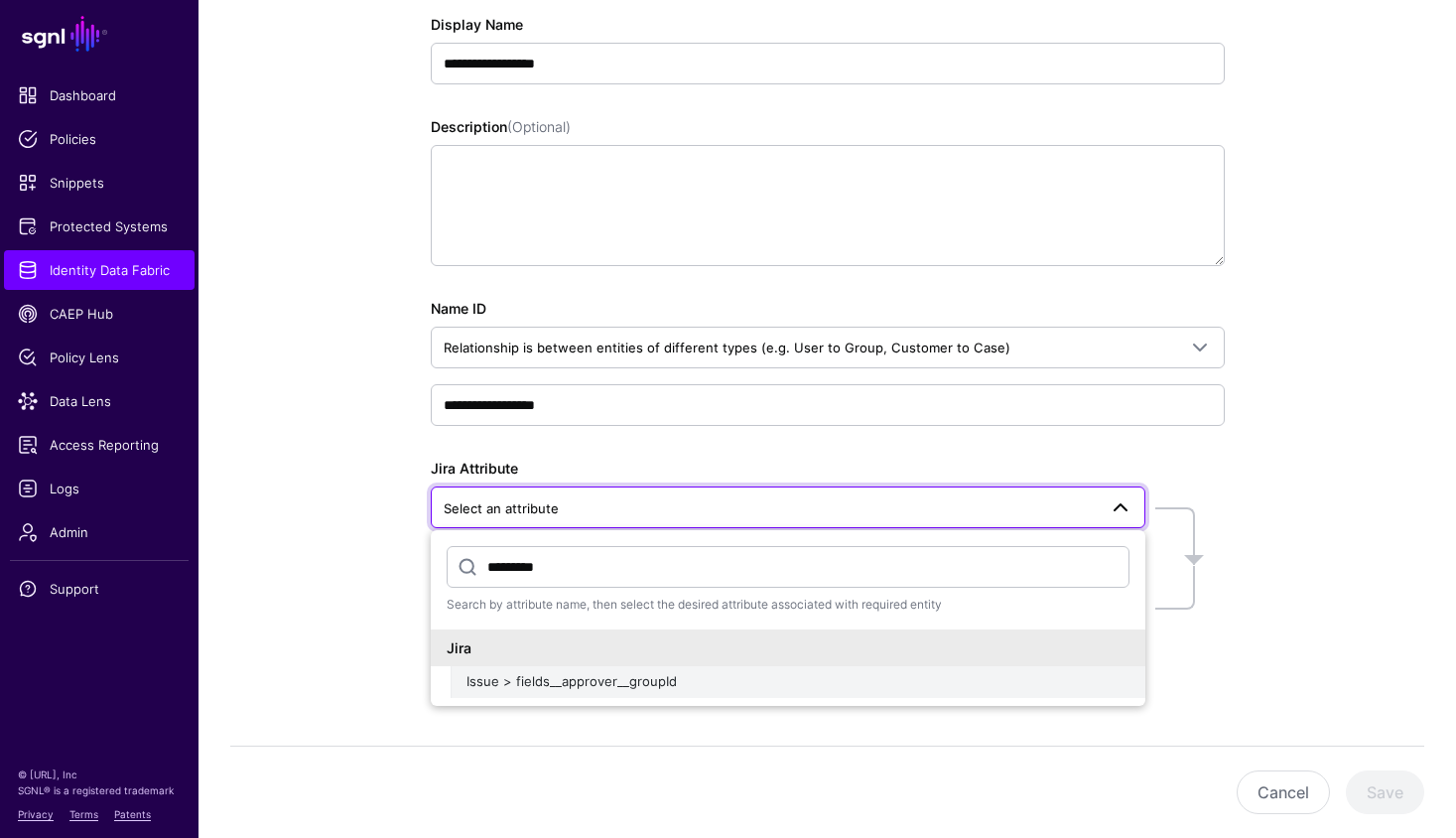 click on "Issue > fields__approver__groupId" 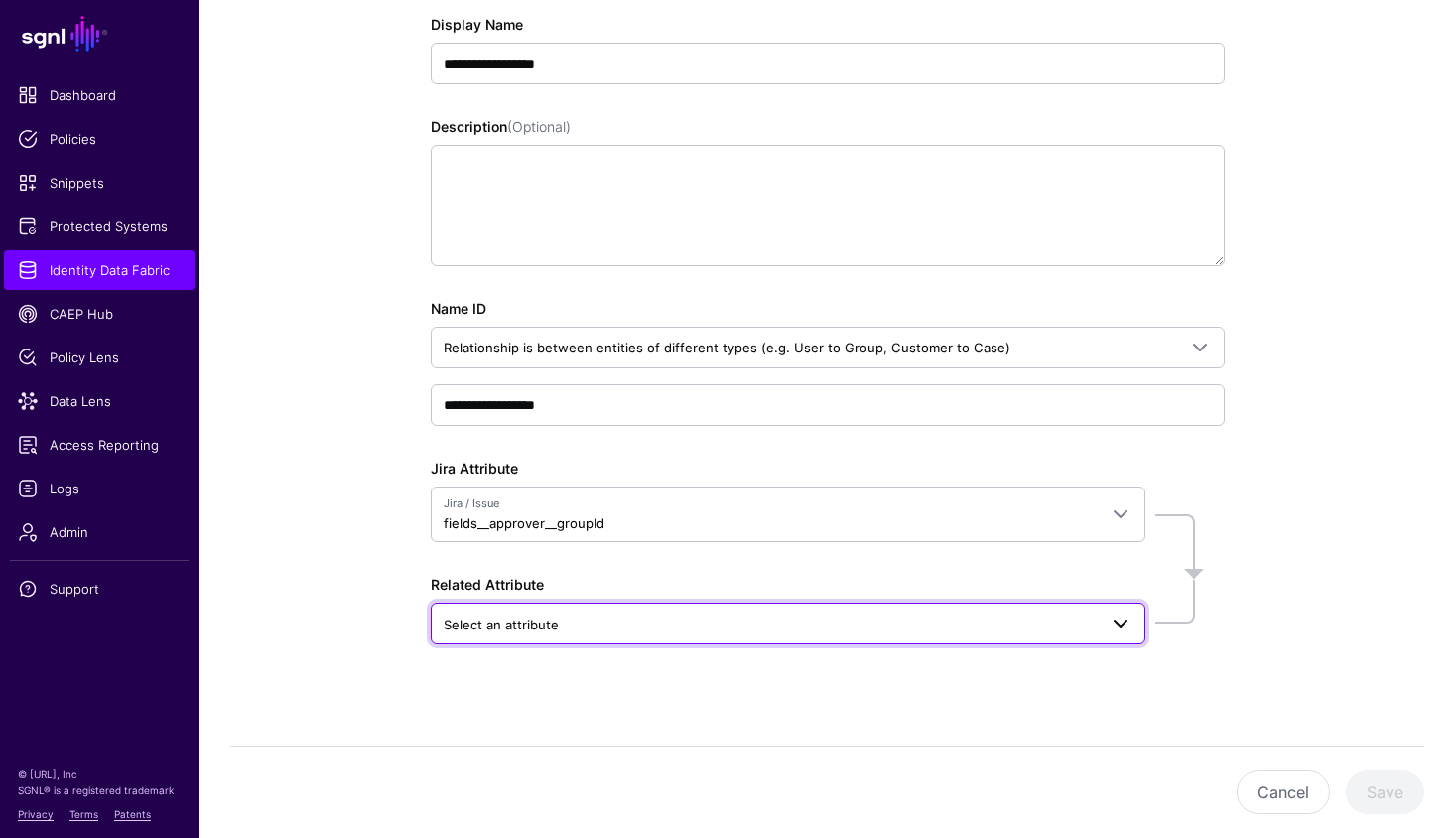 click on "Select an attribute" at bounding box center (770, 625) 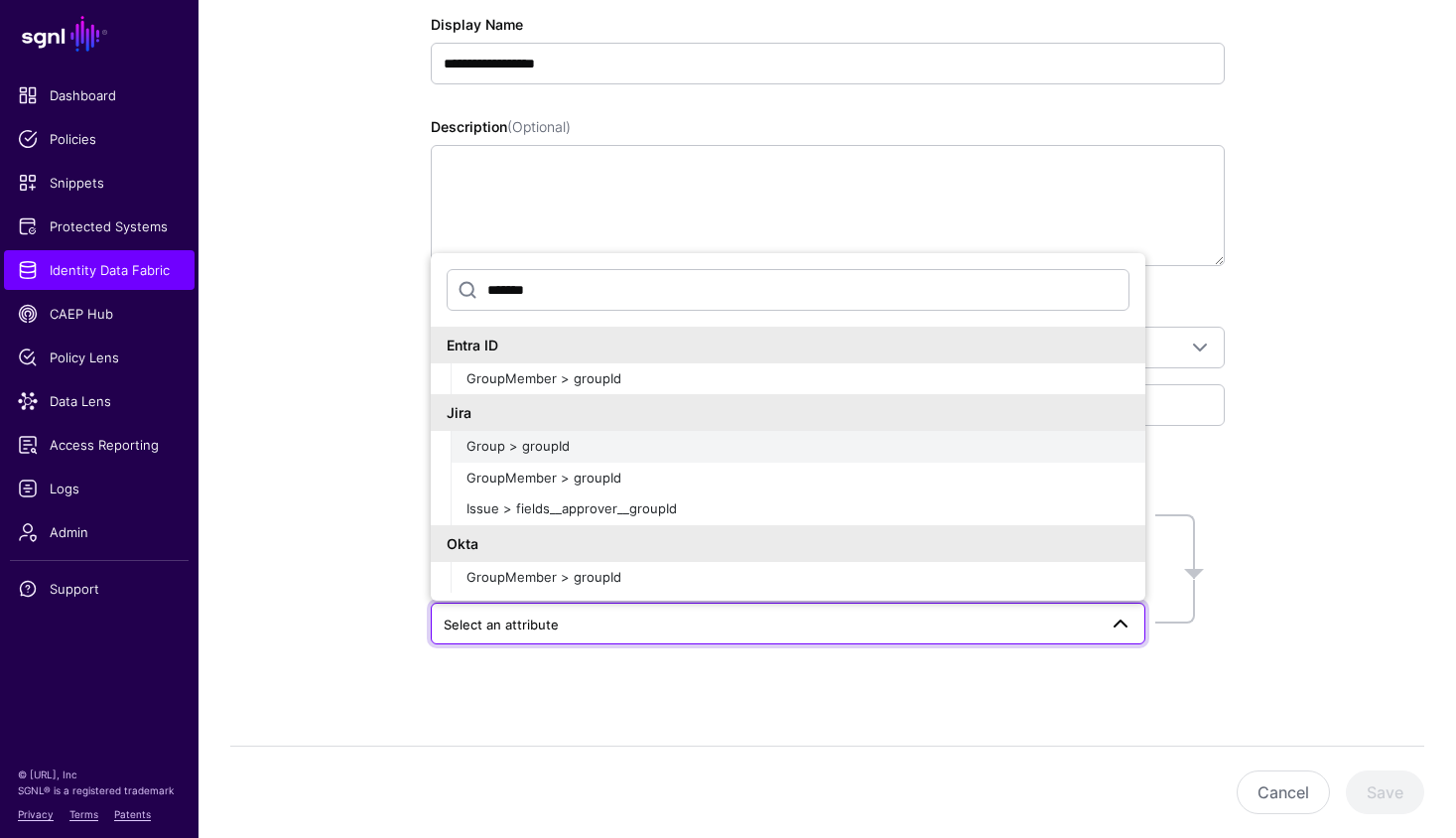type on "*******" 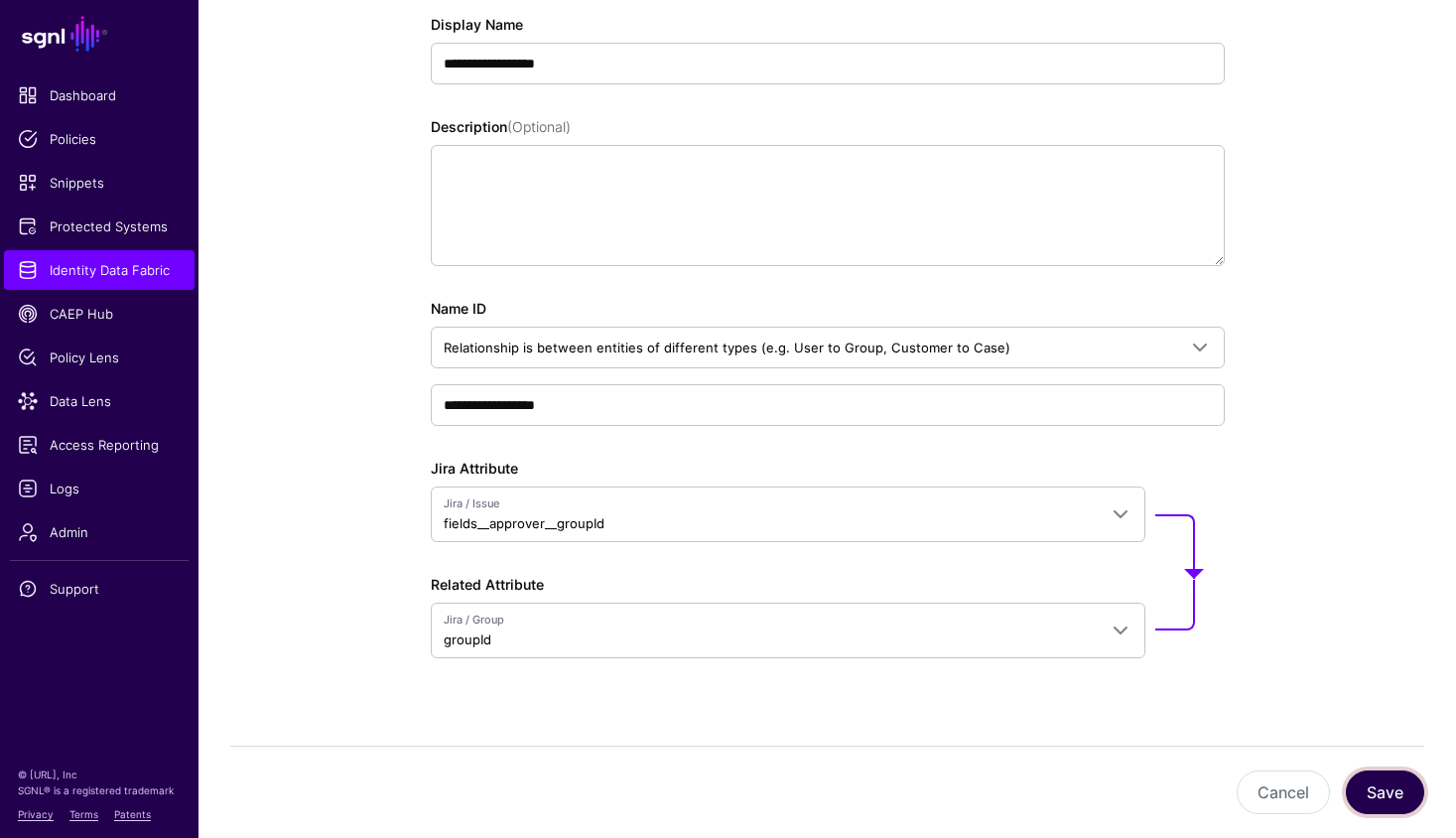 click on "Save" 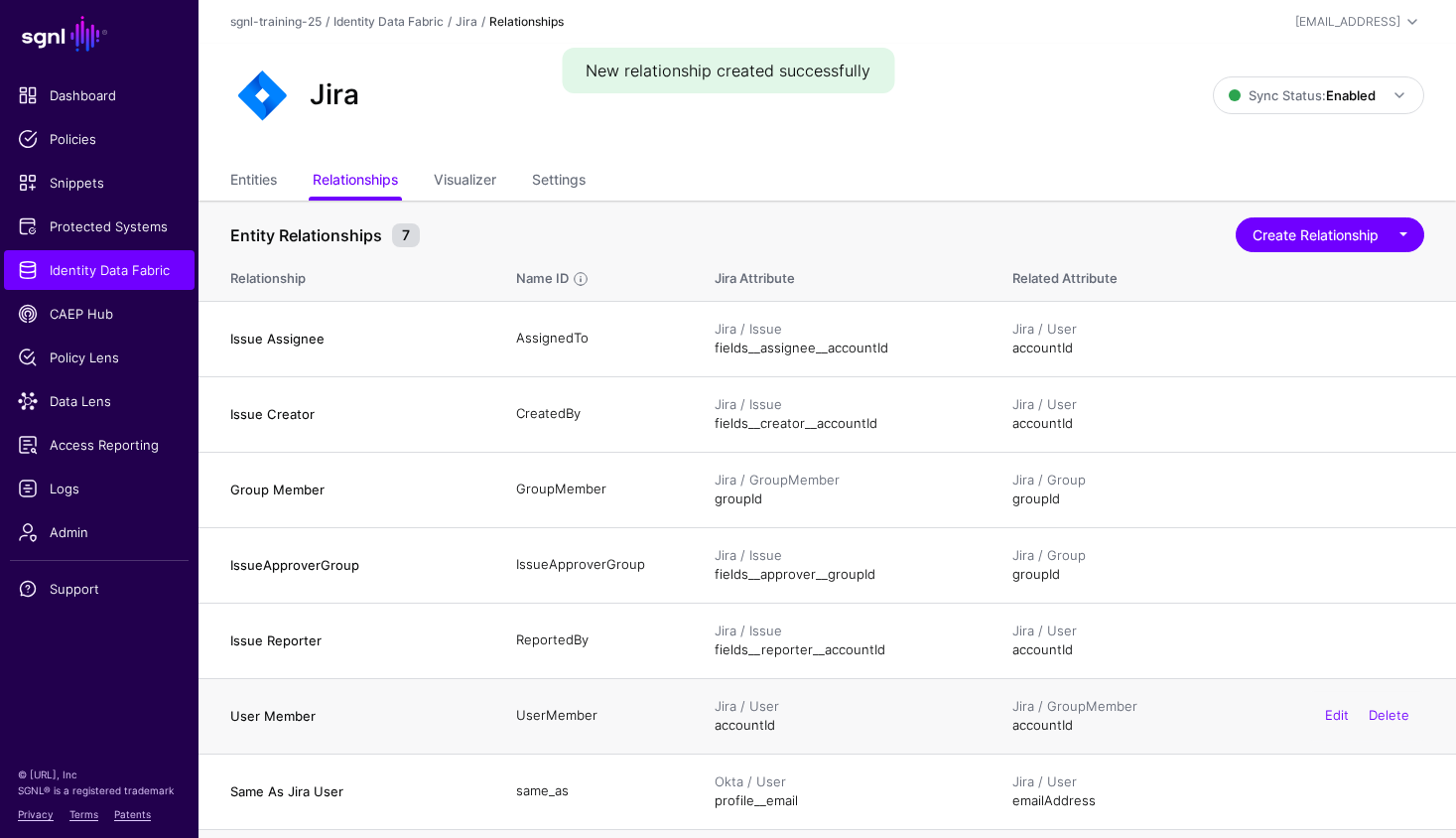 scroll, scrollTop: 163, scrollLeft: 0, axis: vertical 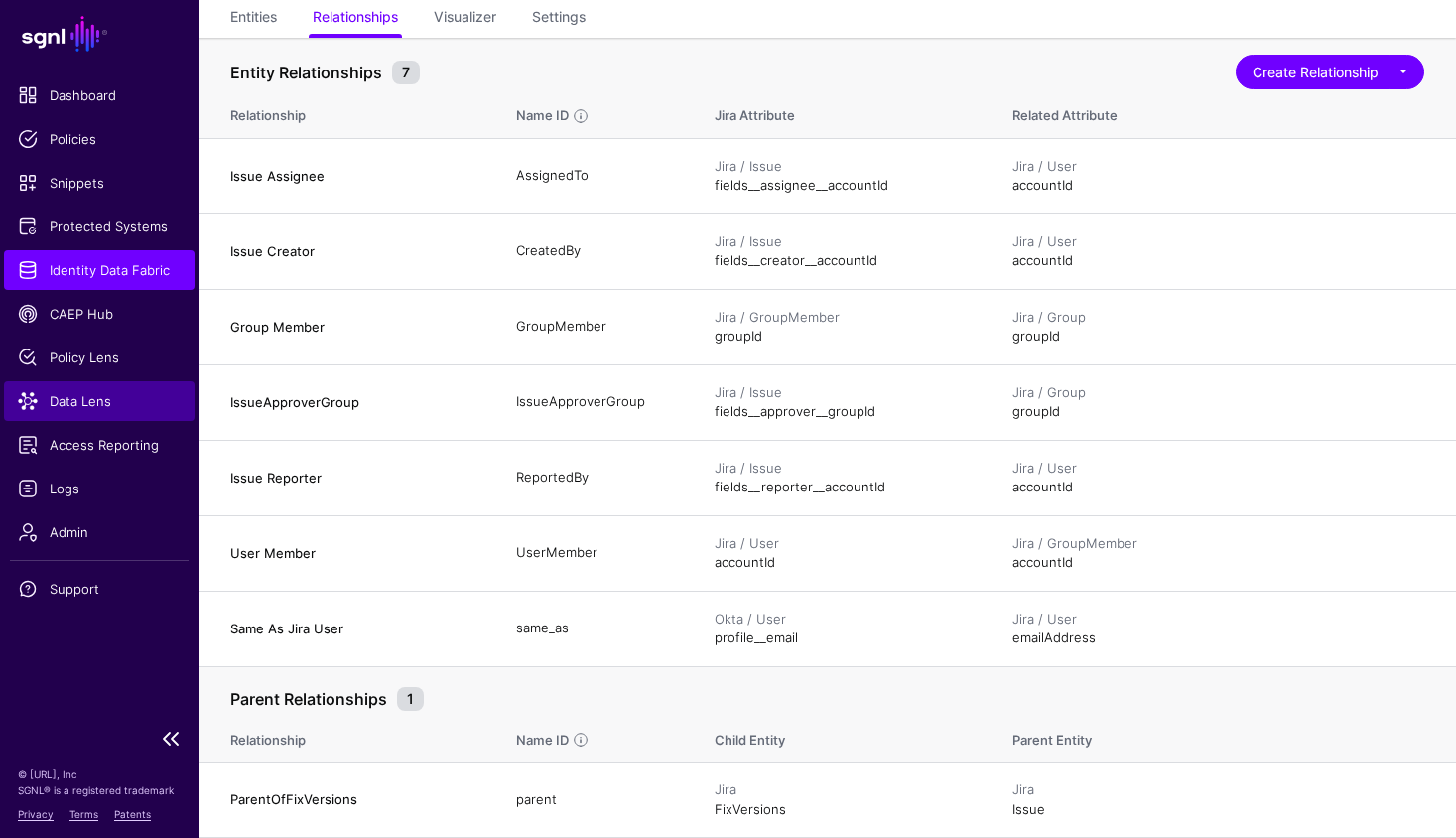 click on "Data Lens" 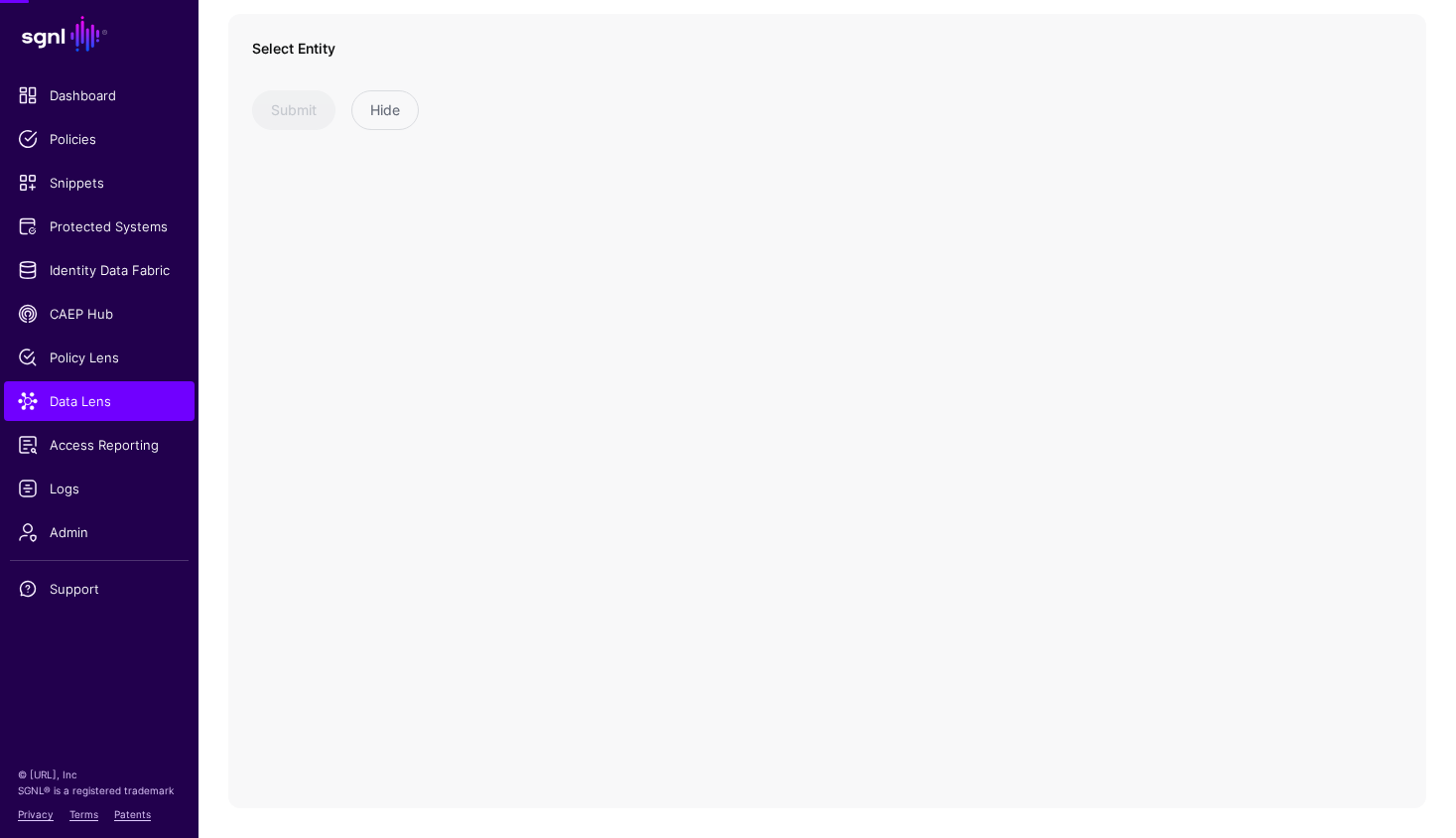 scroll, scrollTop: 149, scrollLeft: 0, axis: vertical 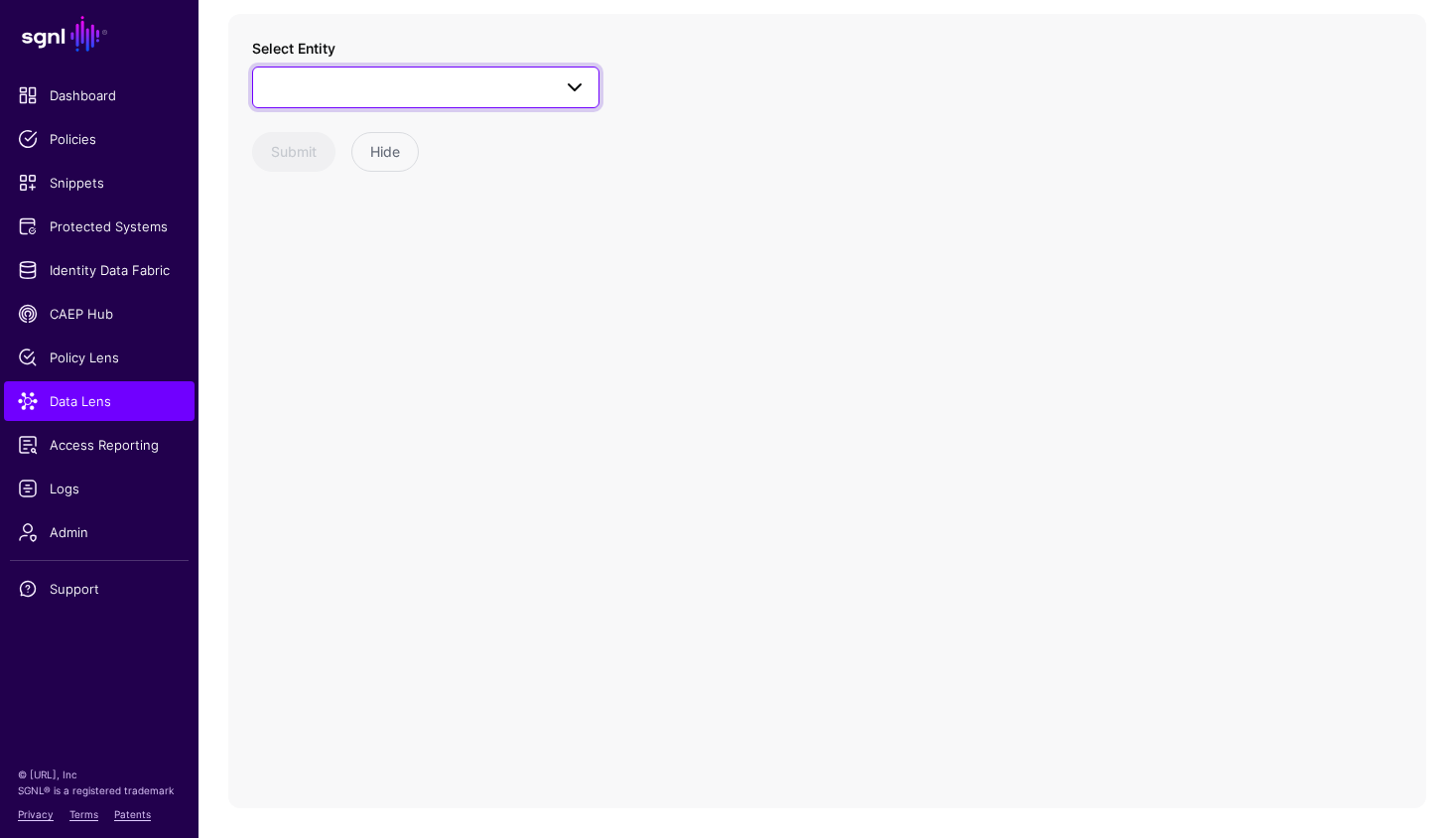 click at bounding box center (426, 87) 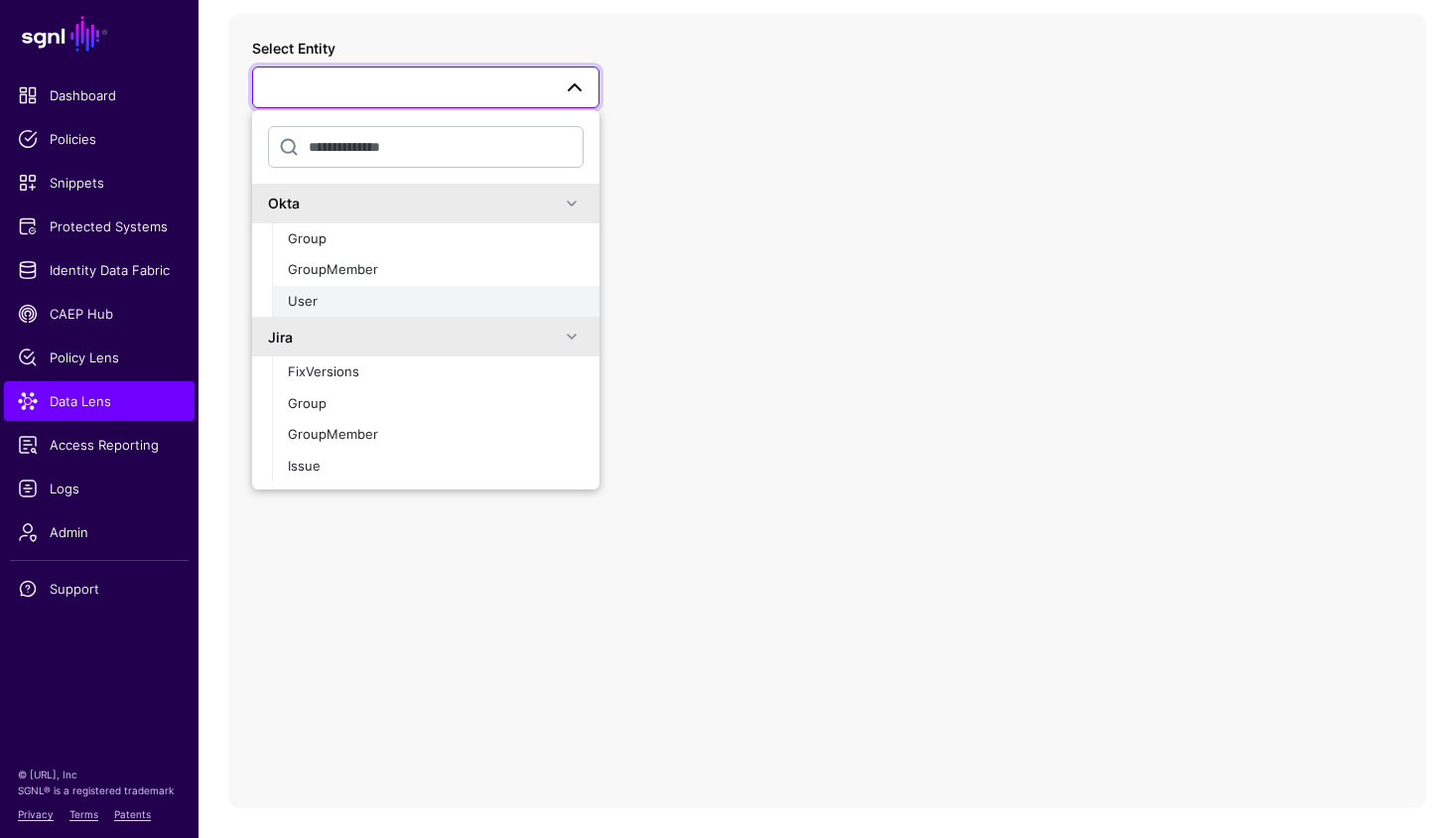 click on "User" 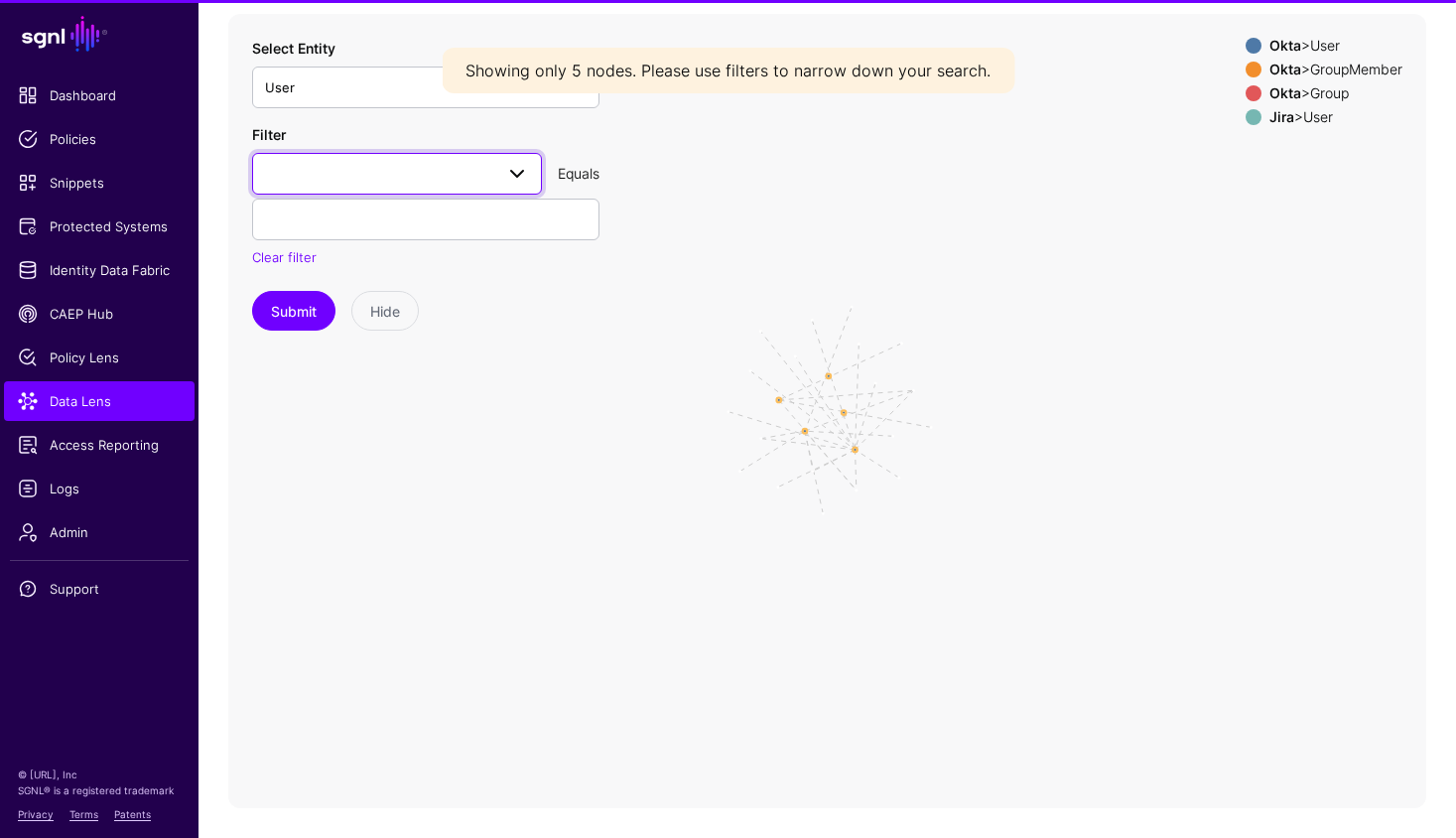 click at bounding box center (397, 174) 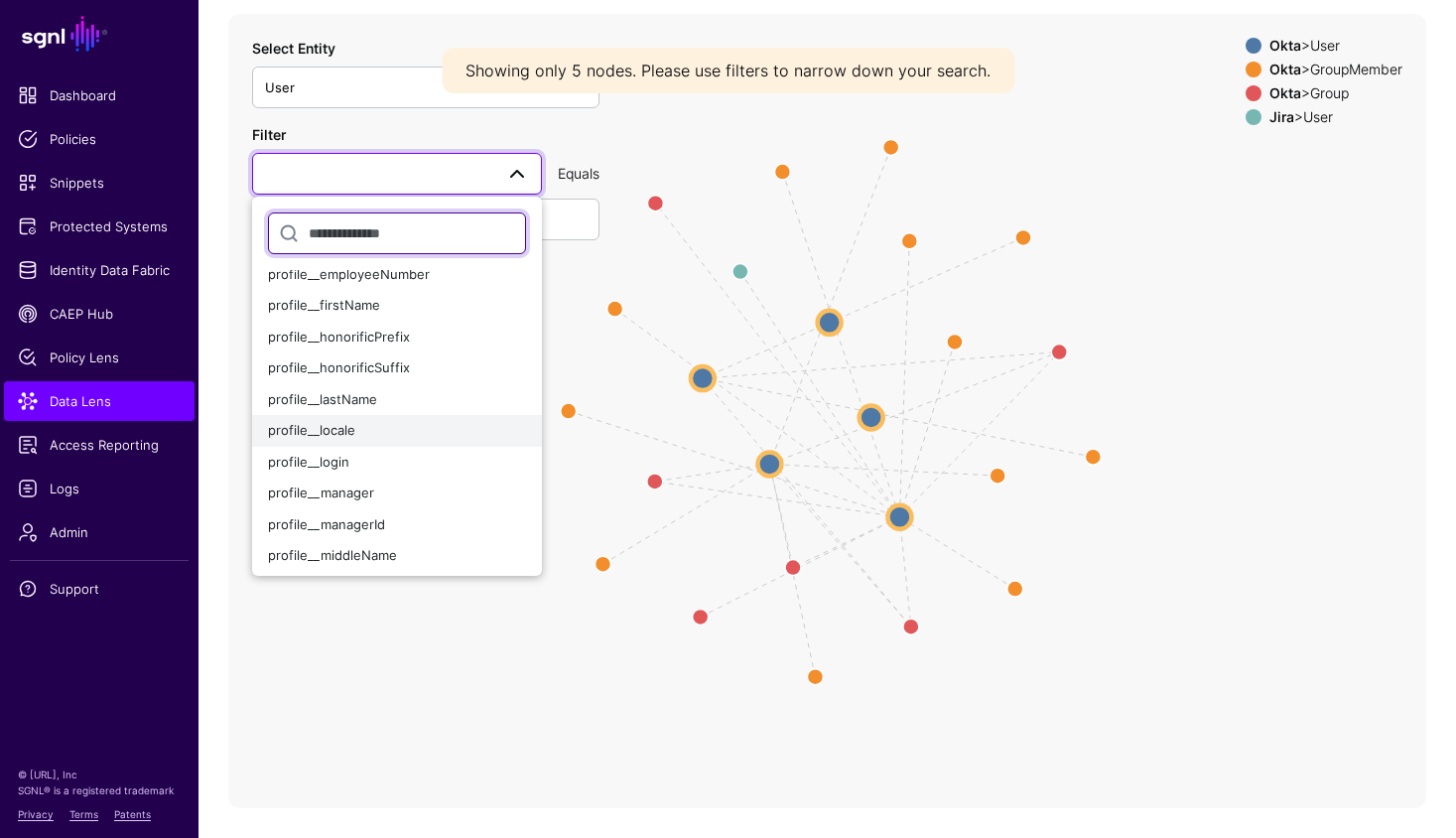 scroll, scrollTop: 246, scrollLeft: 0, axis: vertical 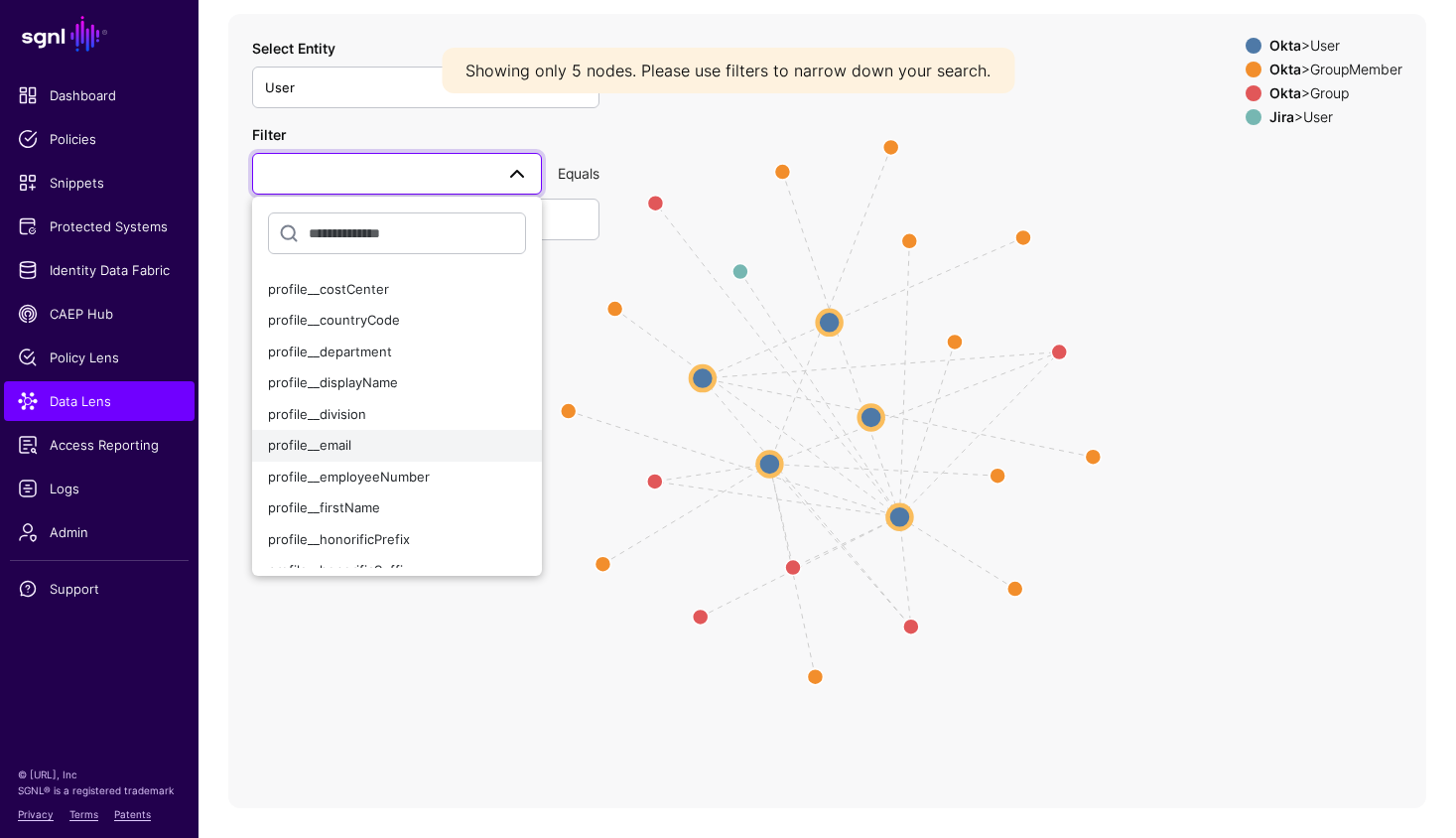 click on "profile__email" 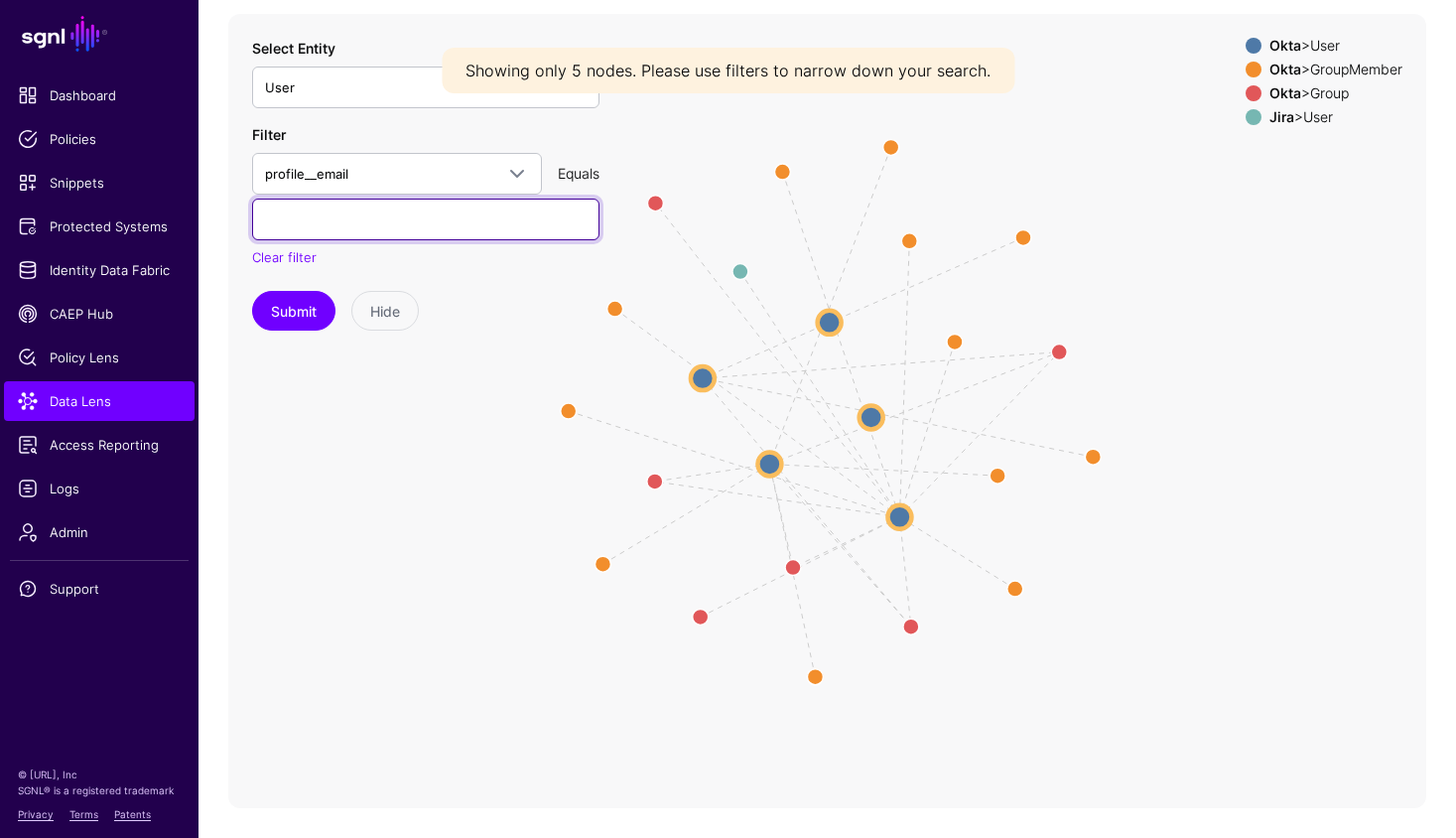 click at bounding box center (426, 219) 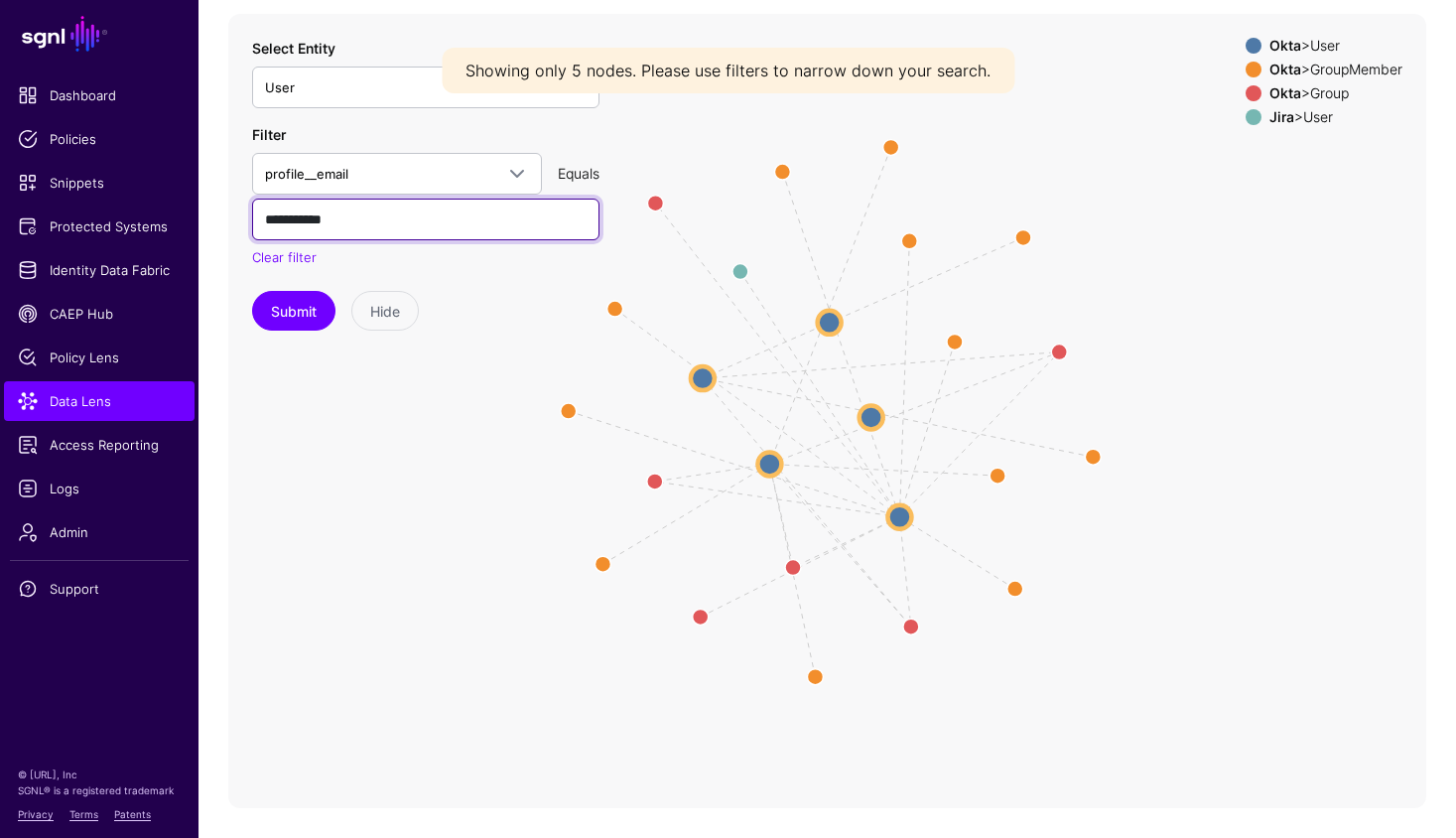 type on "**********" 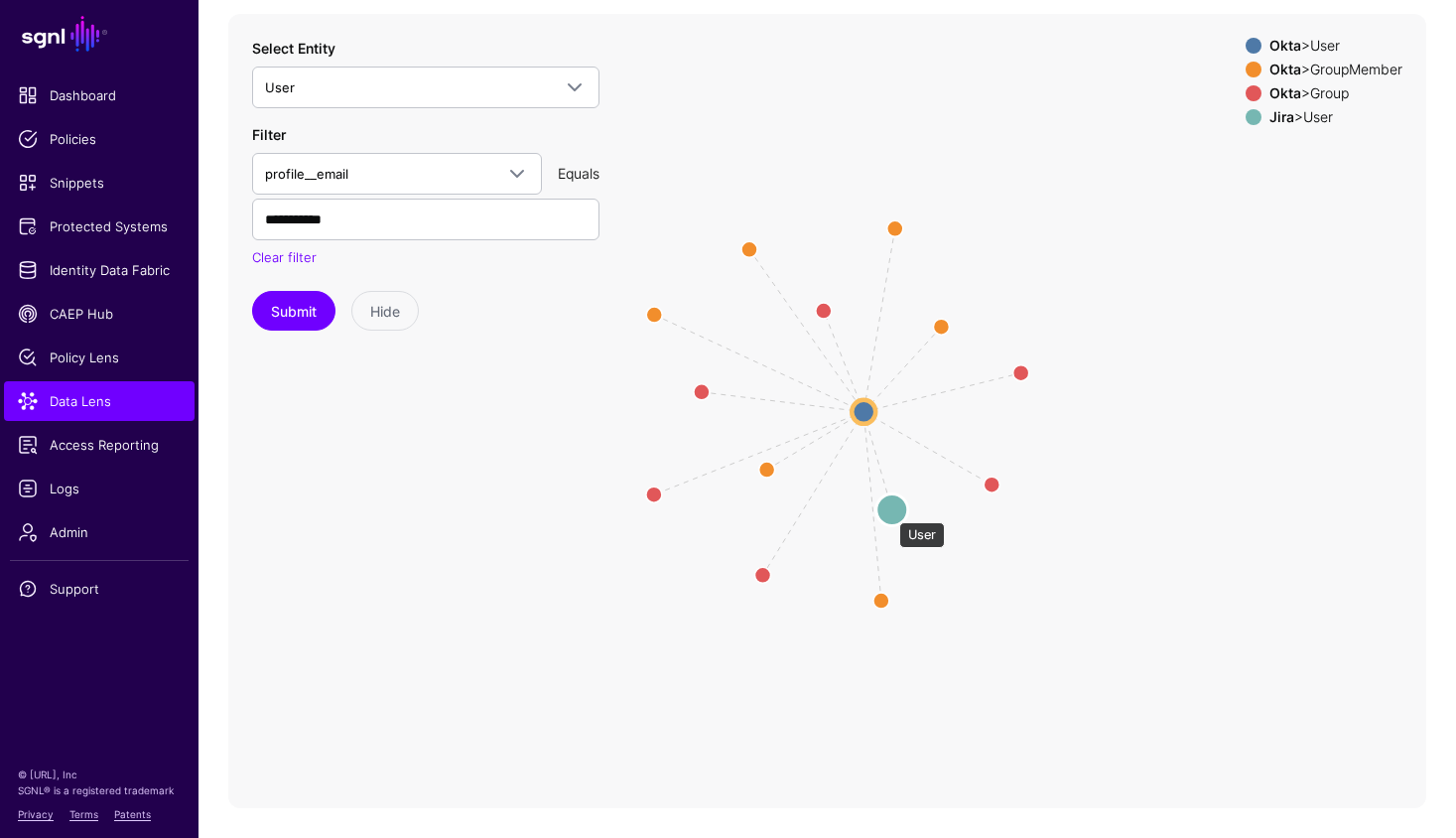 click 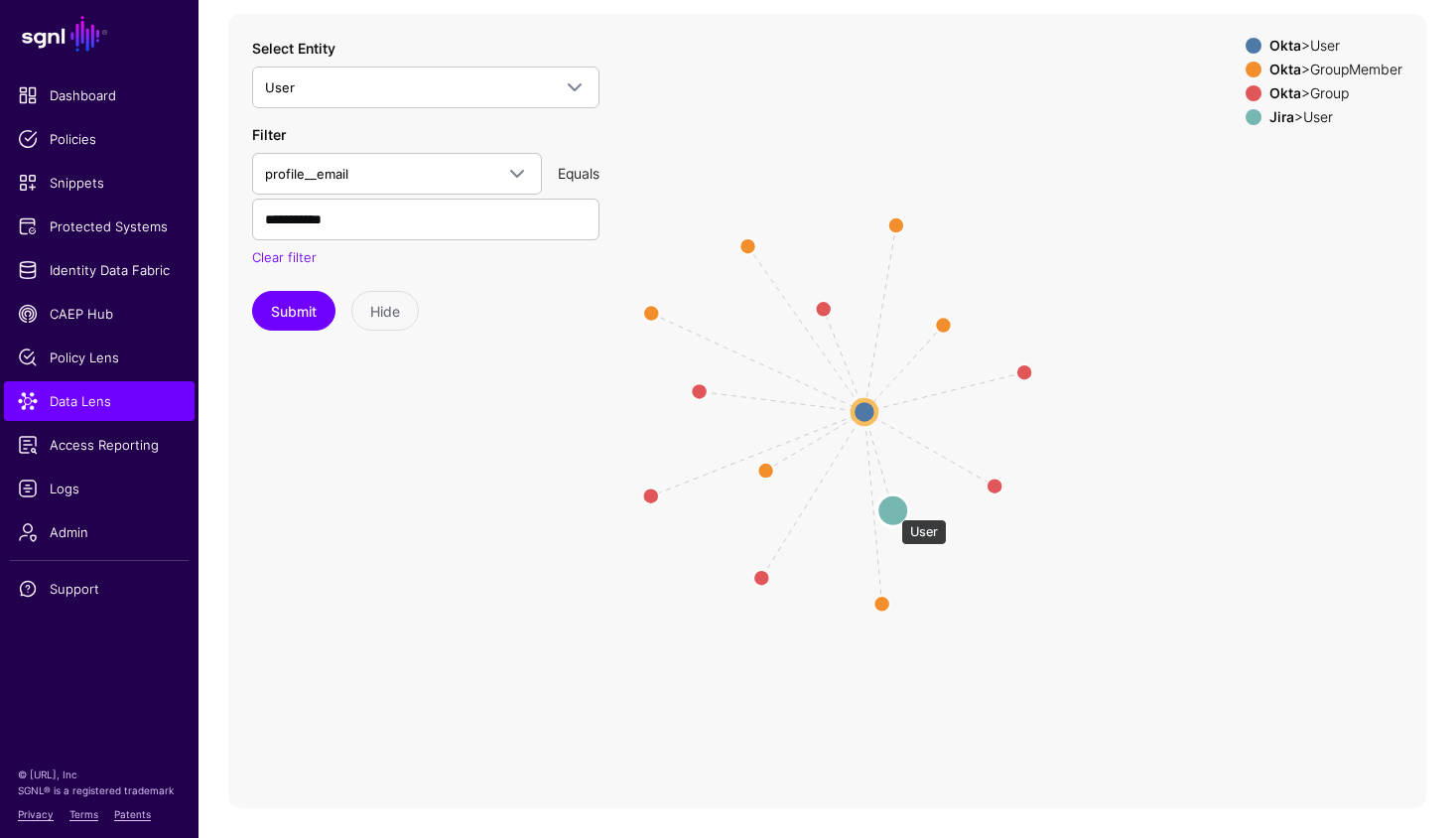 click 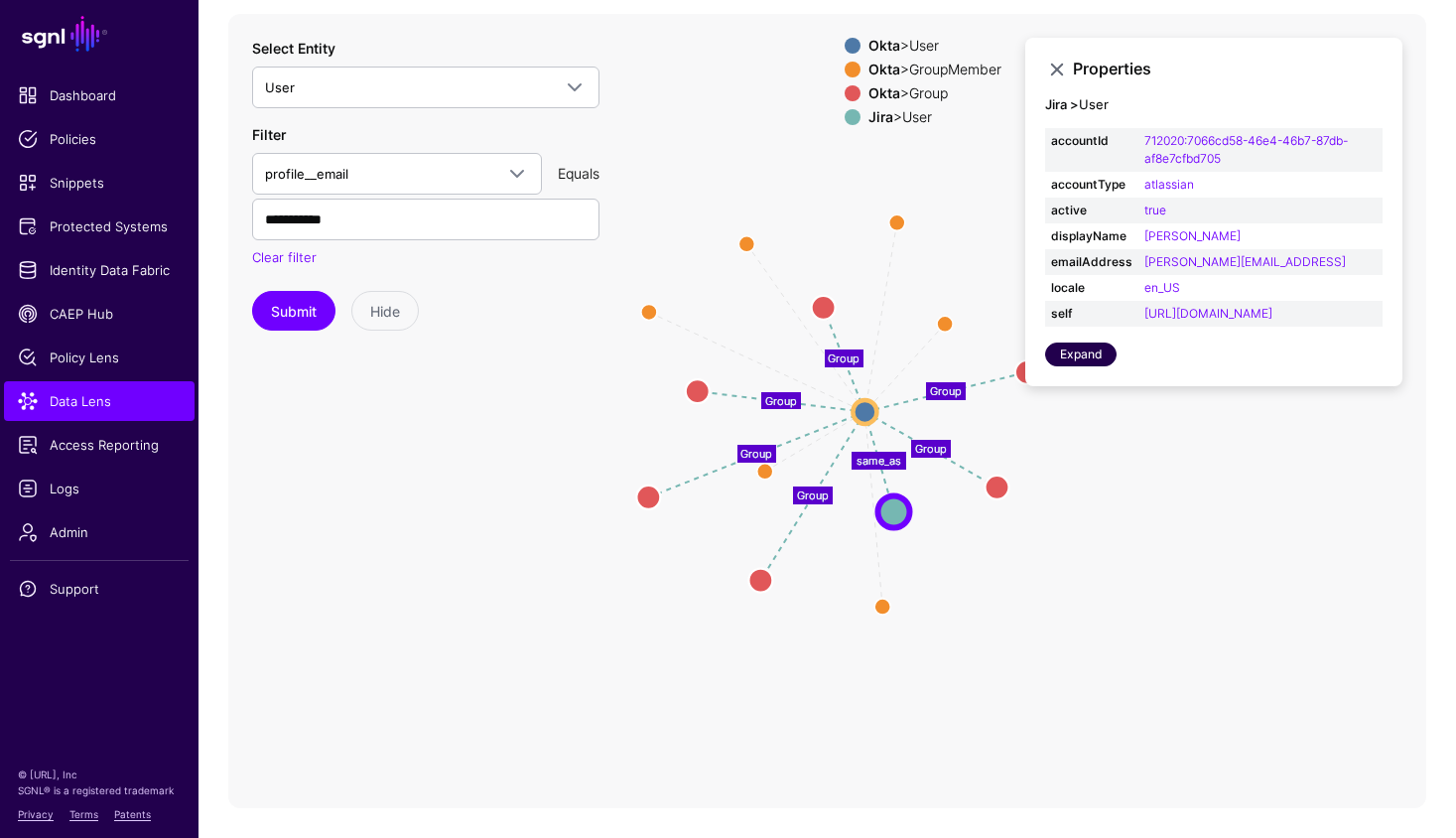 click on "Expand" at bounding box center (1081, 354) 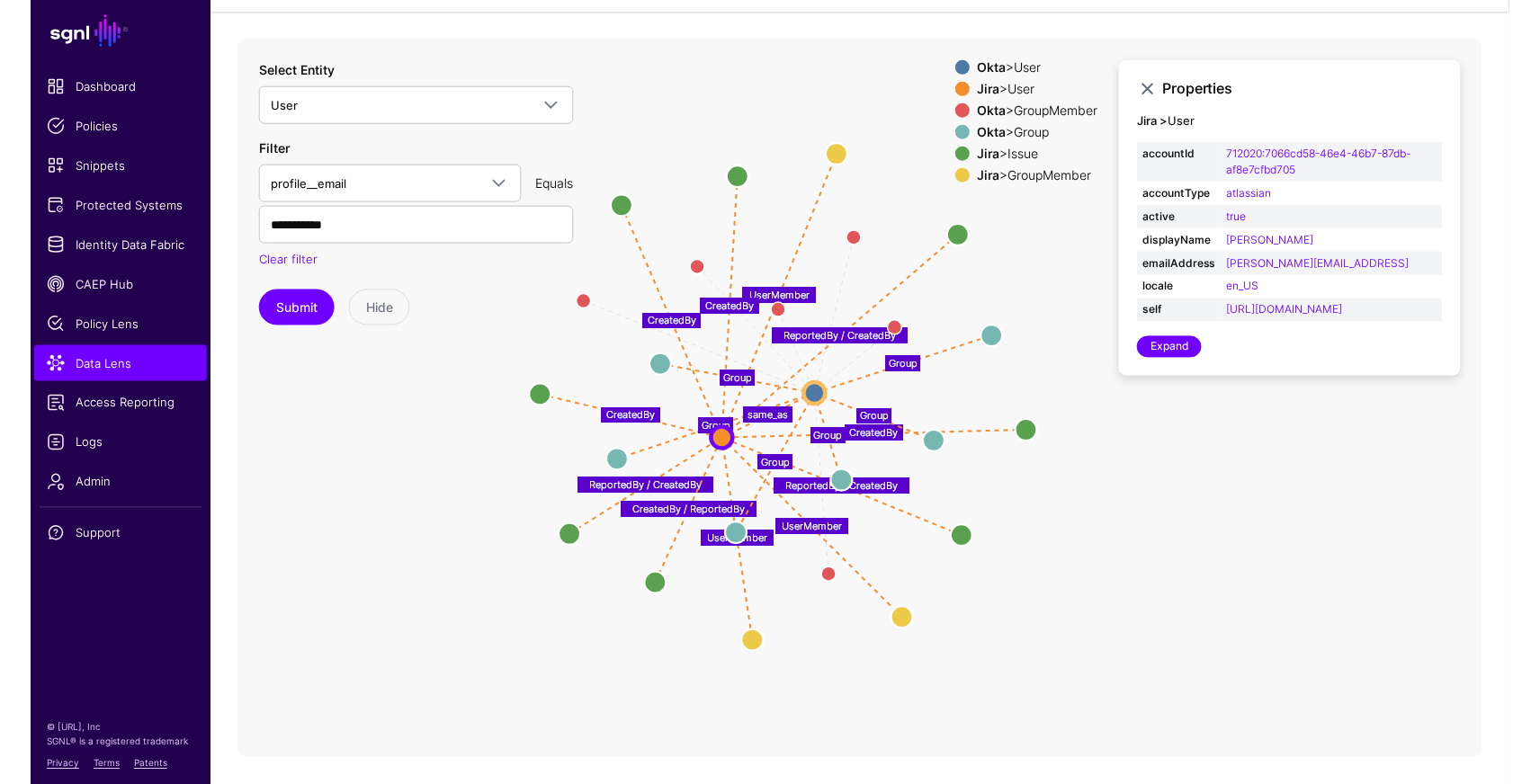 scroll, scrollTop: 107, scrollLeft: 0, axis: vertical 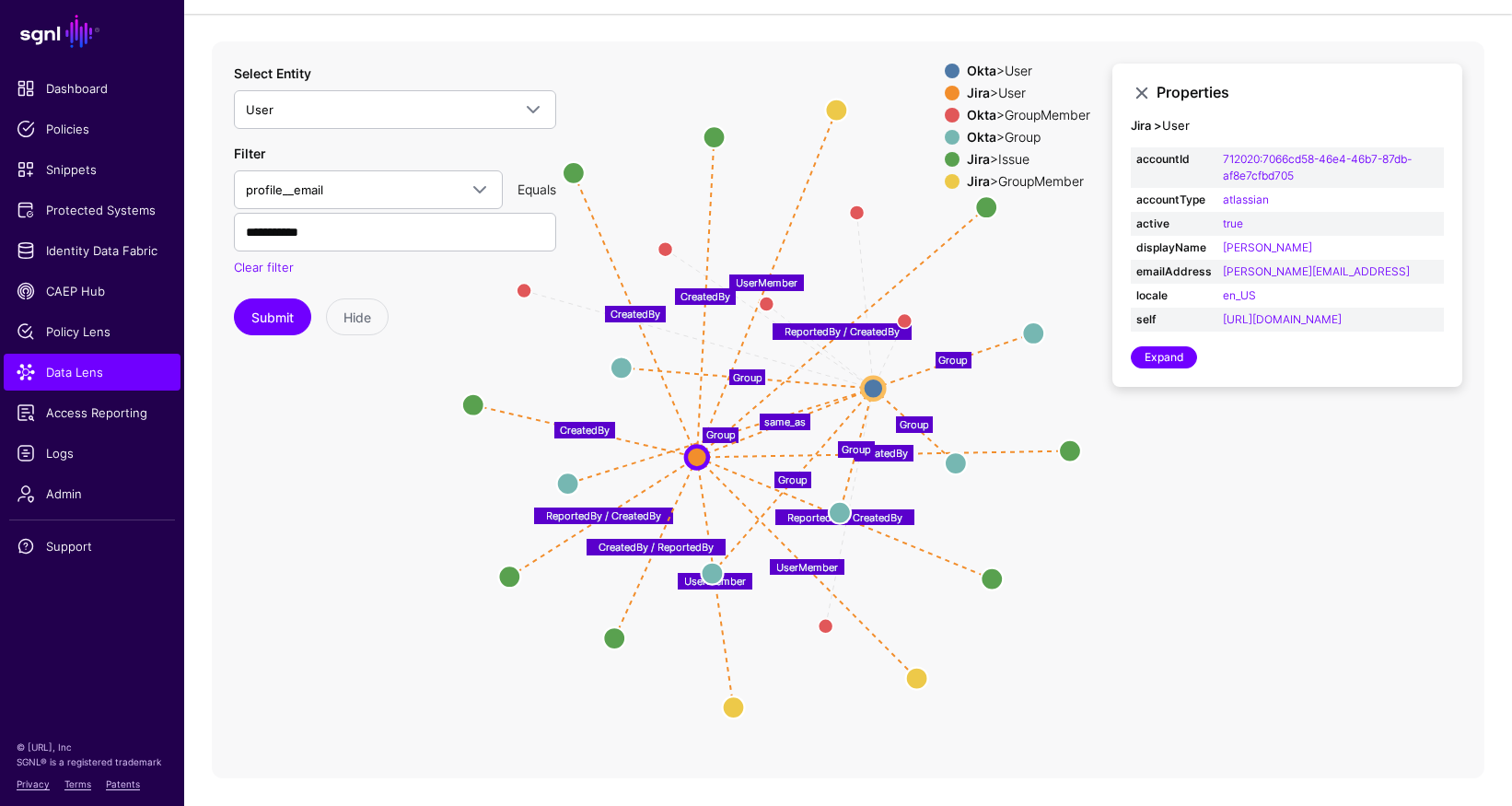 drag, startPoint x: 808, startPoint y: 408, endPoint x: 846, endPoint y: 436, distance: 47.201695 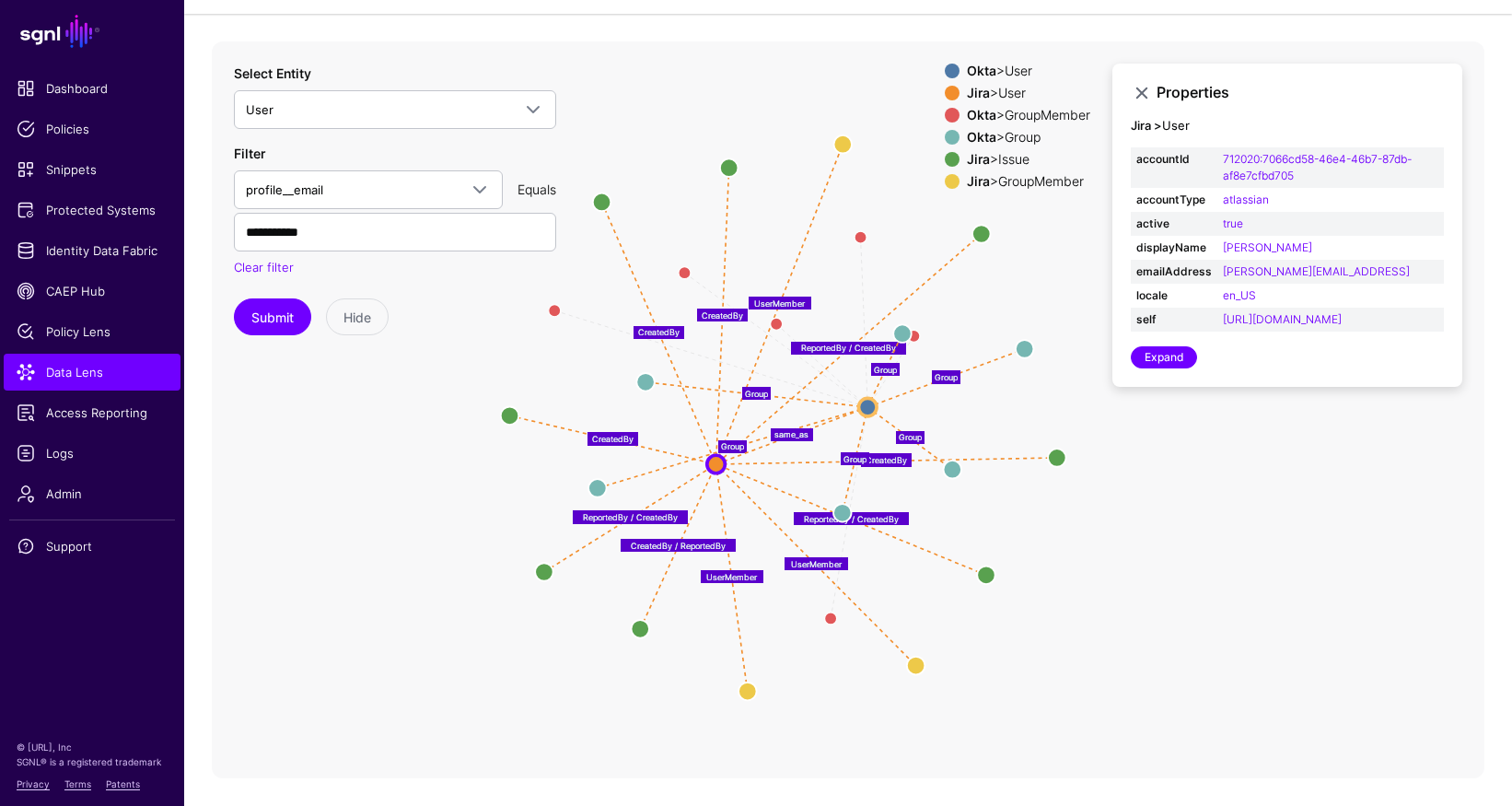 drag, startPoint x: 731, startPoint y: 558, endPoint x: 902, endPoint y: 329, distance: 285.80063 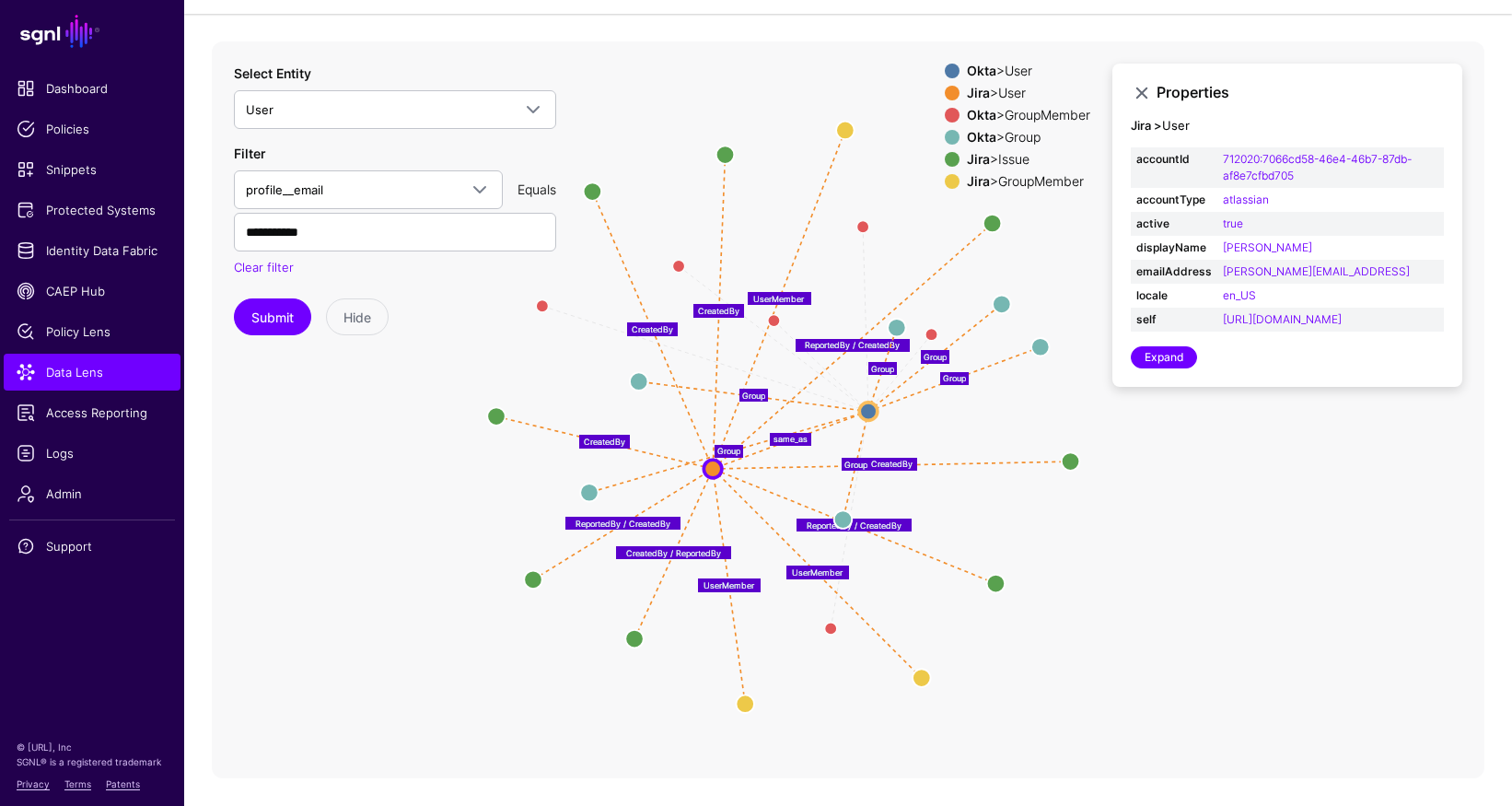 drag, startPoint x: 959, startPoint y: 467, endPoint x: 1003, endPoint y: 298, distance: 174.6339 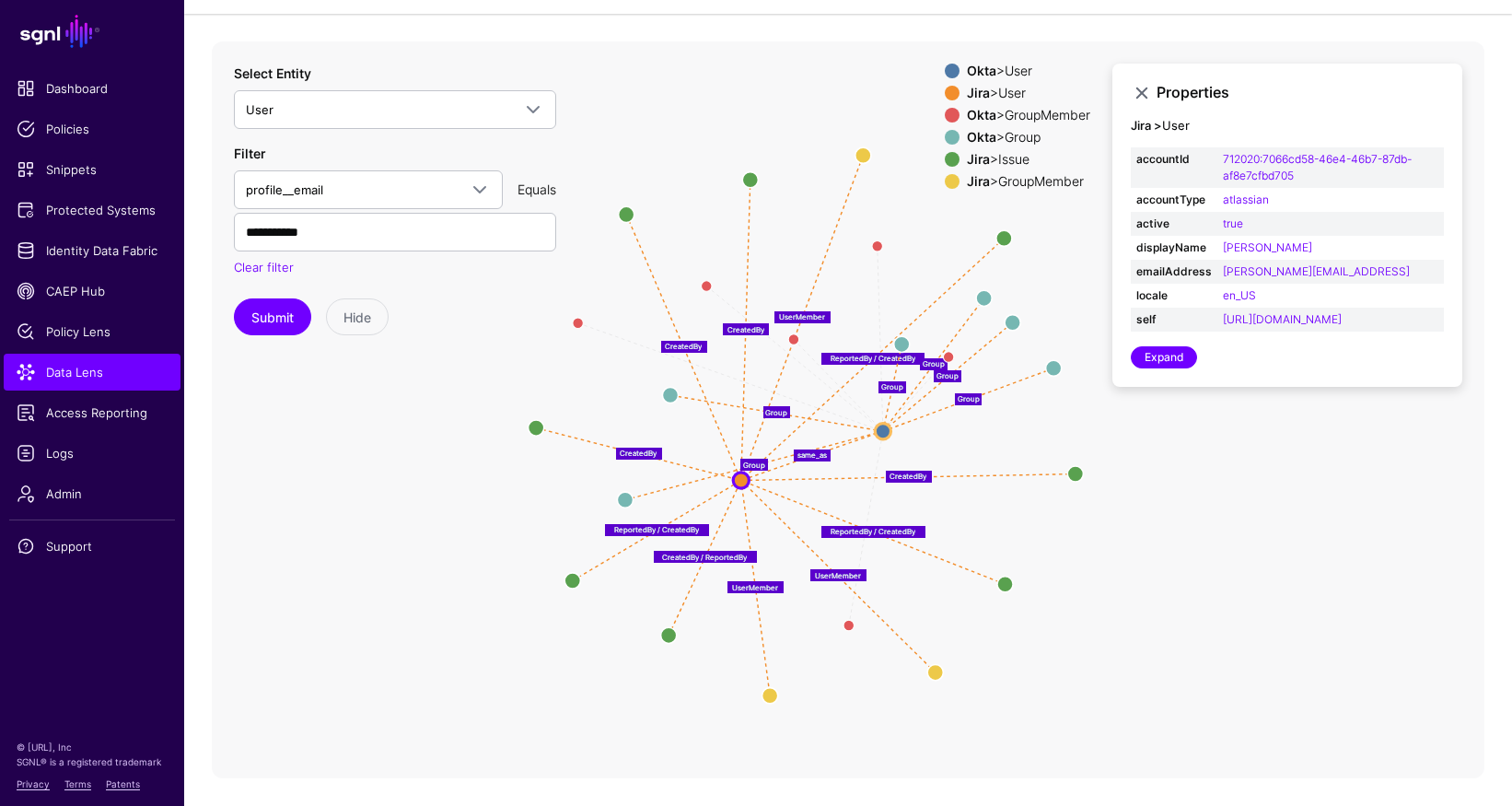 drag, startPoint x: 859, startPoint y: 516, endPoint x: 983, endPoint y: 291, distance: 256.9066 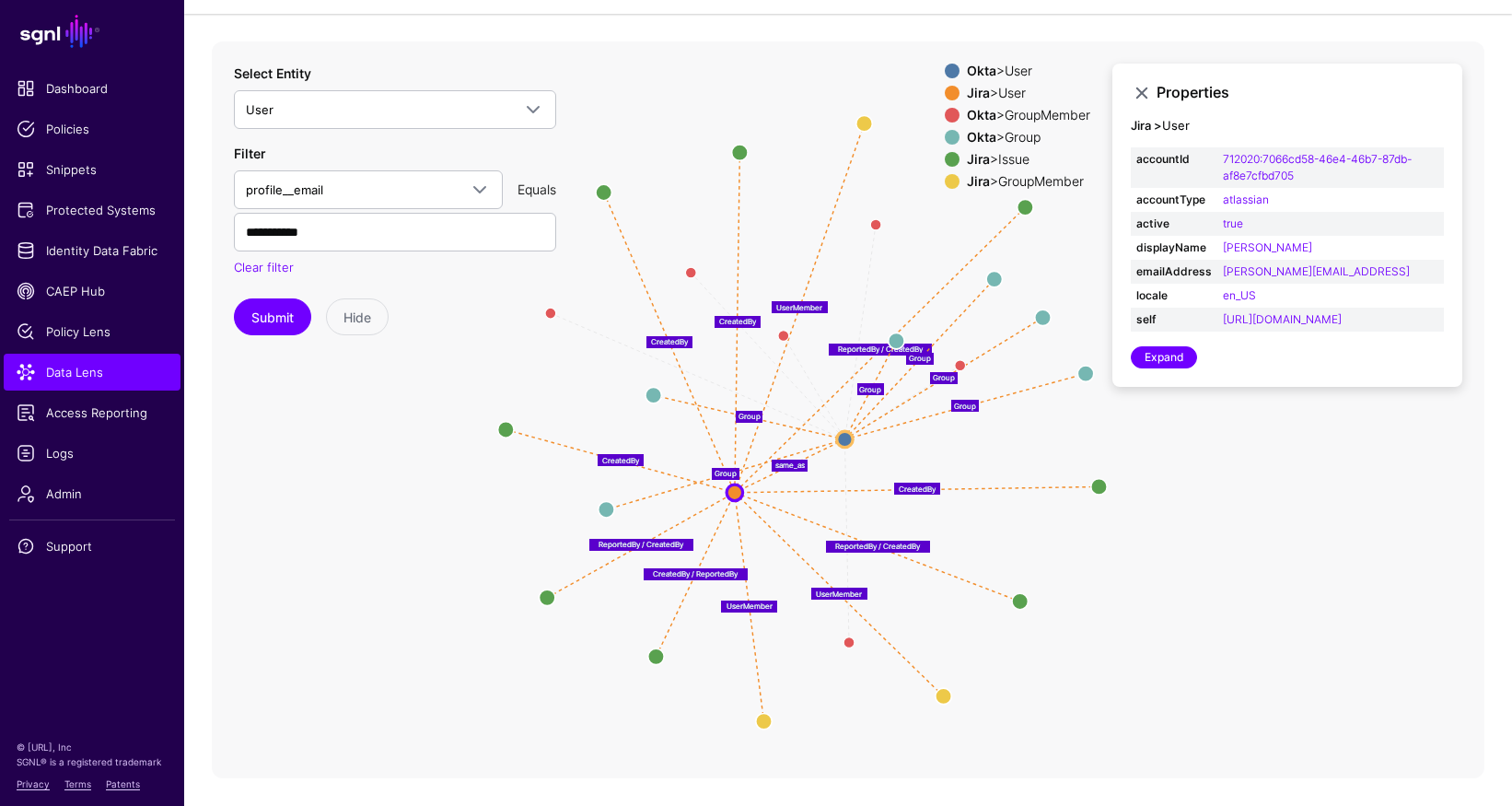 drag, startPoint x: 882, startPoint y: 434, endPoint x: 844, endPoint y: 437, distance: 38.118237 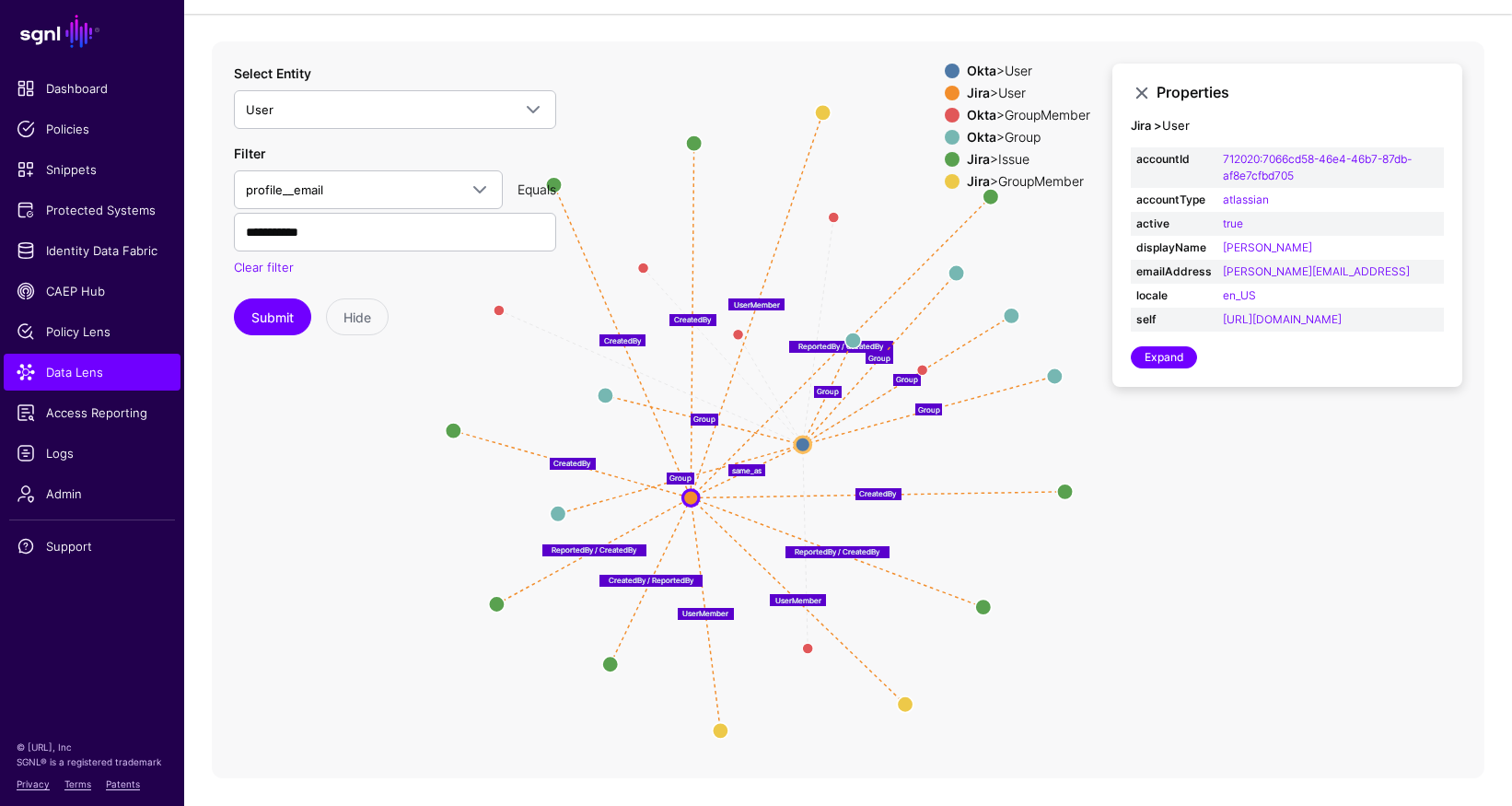 drag, startPoint x: 1008, startPoint y: 461, endPoint x: 969, endPoint y: 462, distance: 39.012818 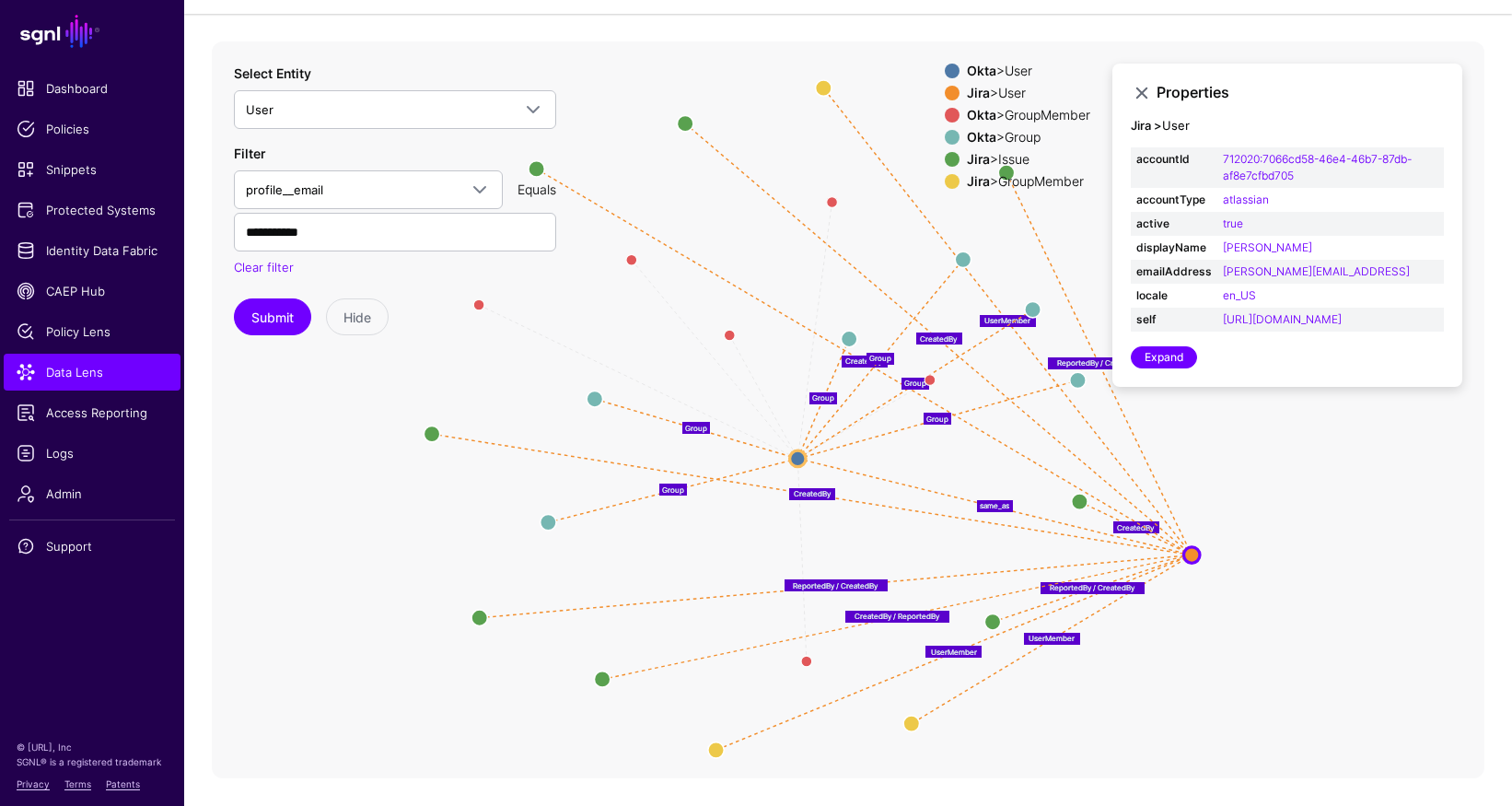 drag, startPoint x: 694, startPoint y: 497, endPoint x: 1195, endPoint y: 555, distance: 504.34611 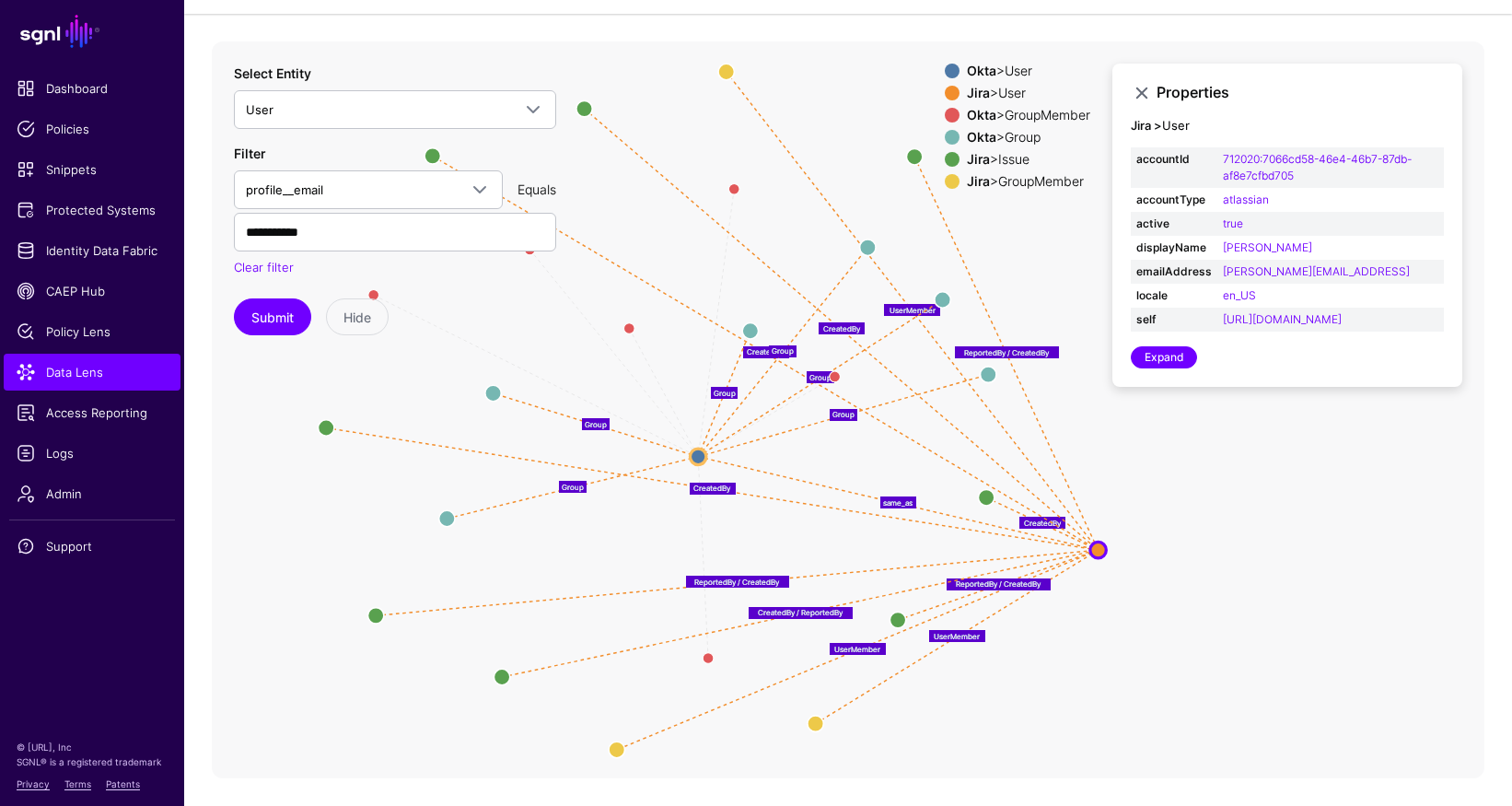 drag, startPoint x: 1161, startPoint y: 511, endPoint x: 1142, endPoint y: 545, distance: 38.948684 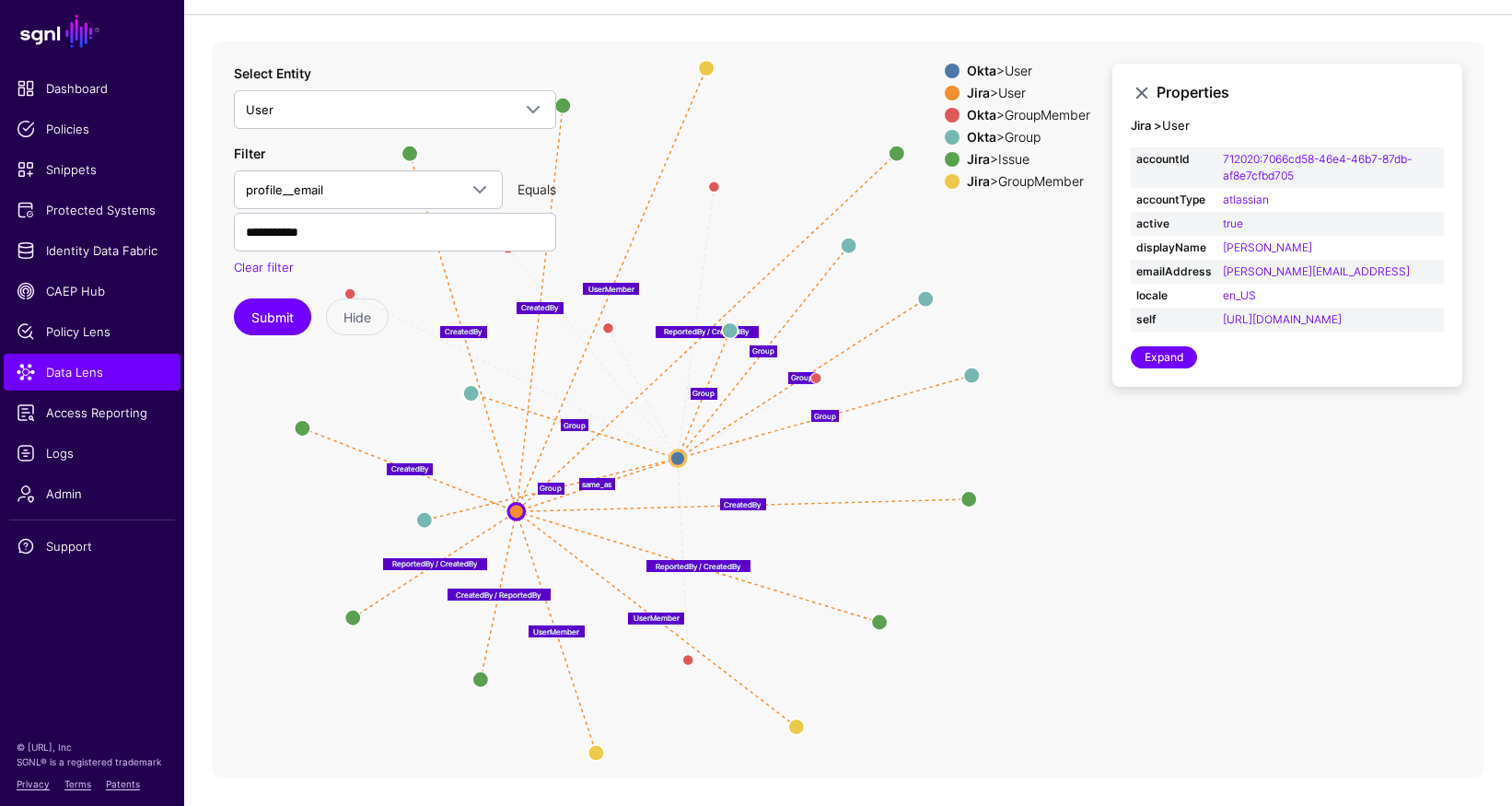 drag, startPoint x: 1081, startPoint y: 548, endPoint x: 521, endPoint y: 510, distance: 561.2878 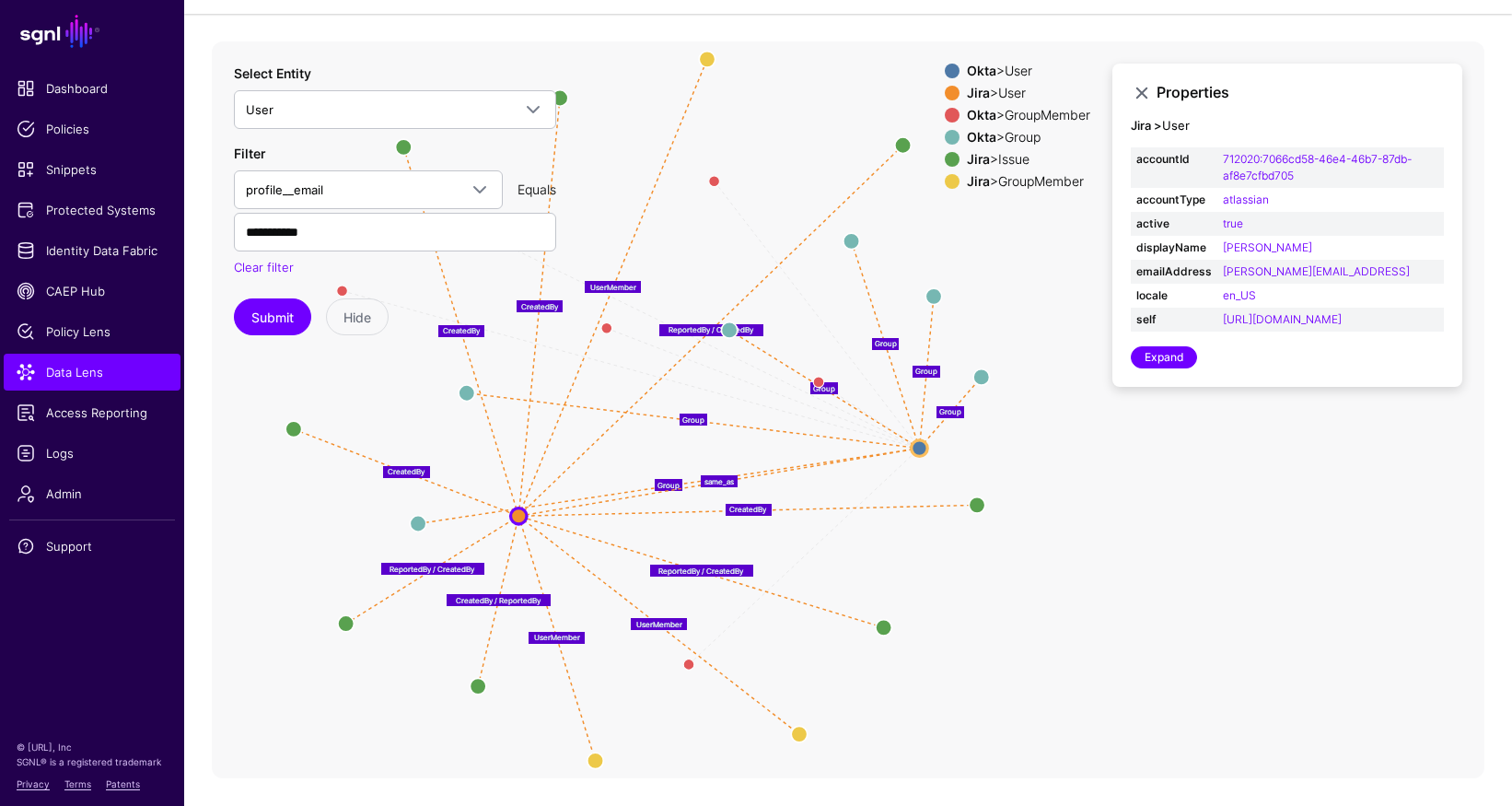 drag, startPoint x: 671, startPoint y: 461, endPoint x: 913, endPoint y: 448, distance: 242.34892 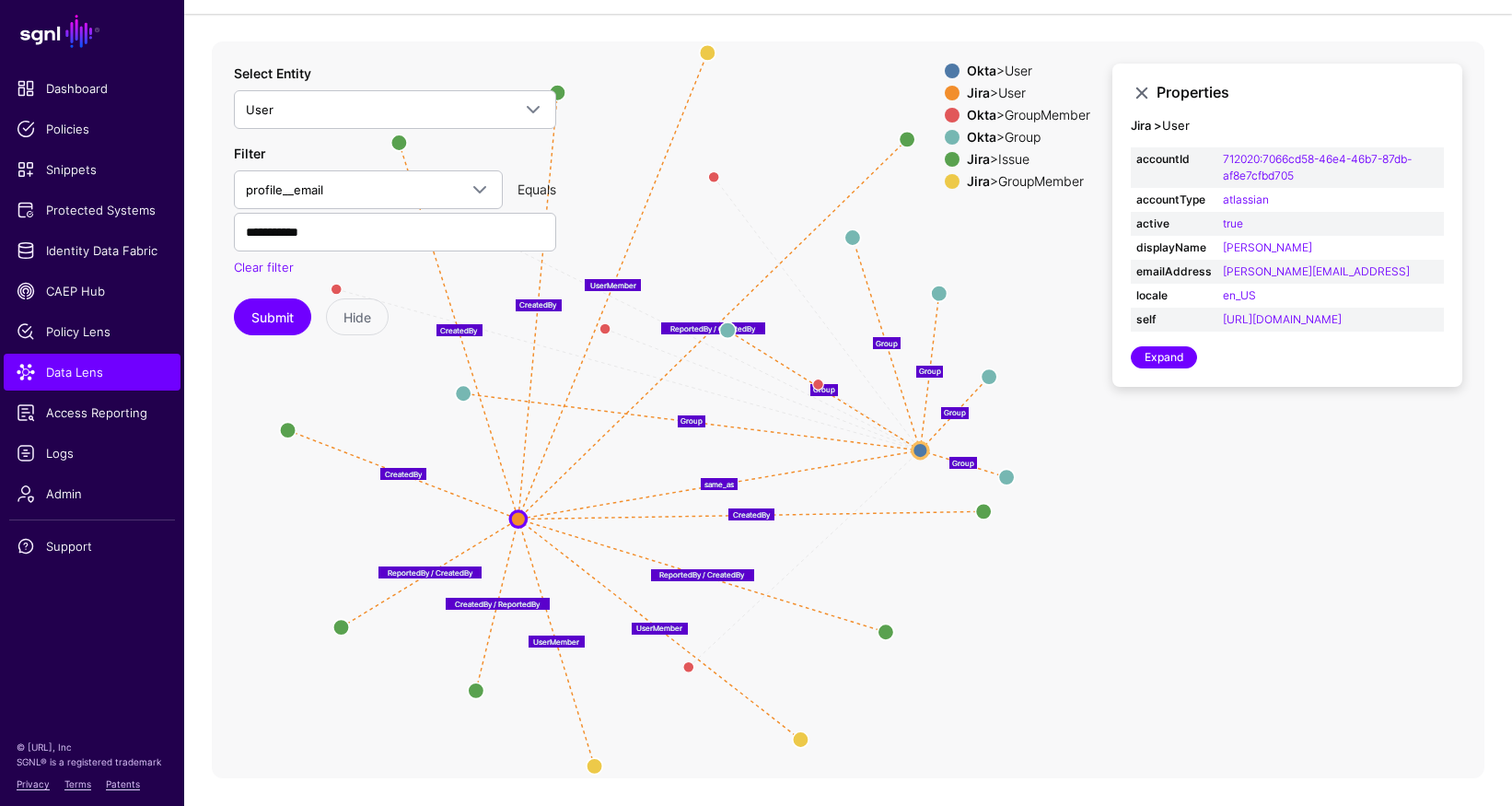 drag, startPoint x: 417, startPoint y: 521, endPoint x: 1008, endPoint y: 473, distance: 592.94603 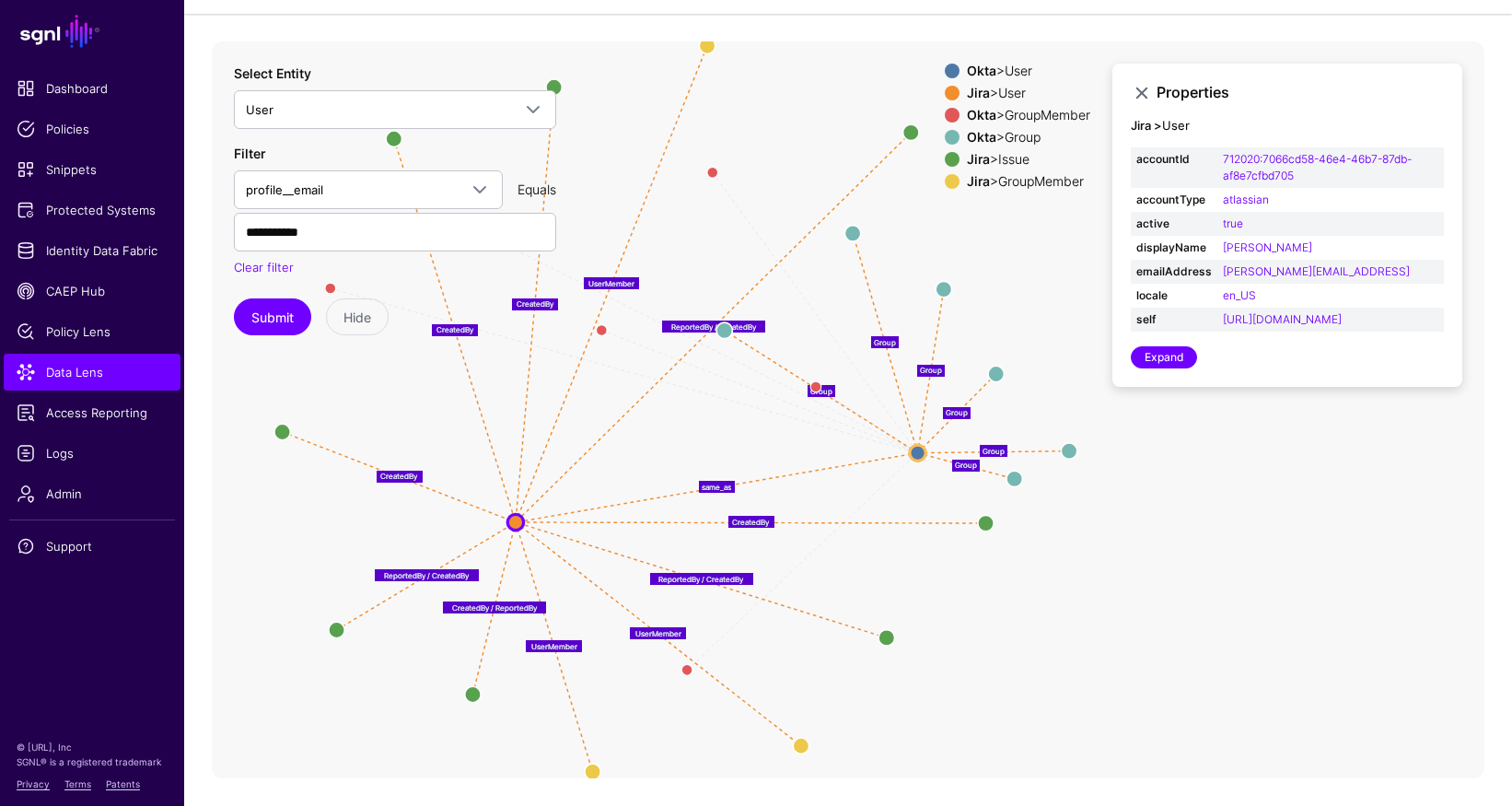 drag, startPoint x: 464, startPoint y: 395, endPoint x: 1073, endPoint y: 451, distance: 611.5693 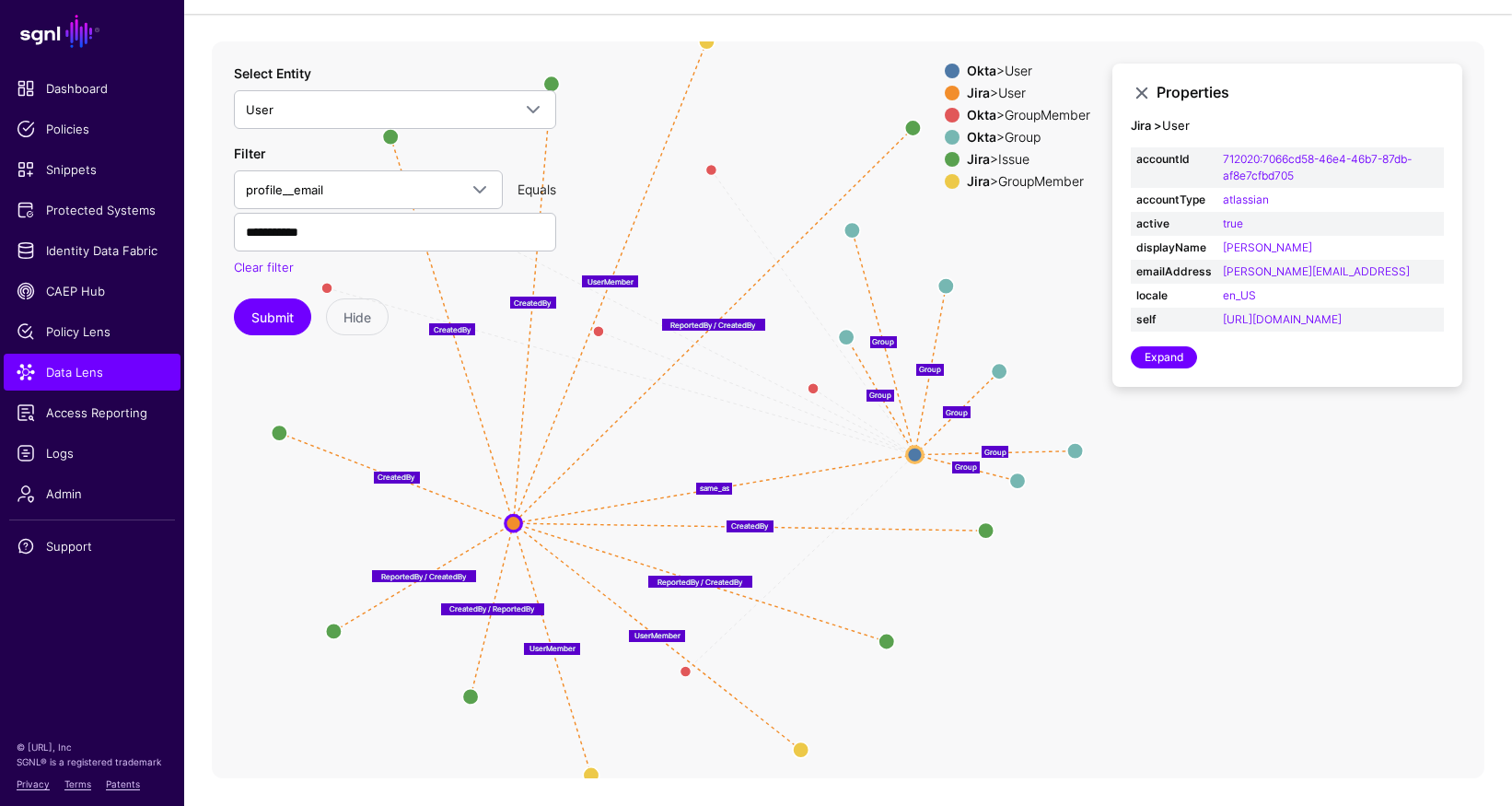 drag, startPoint x: 730, startPoint y: 328, endPoint x: 844, endPoint y: 338, distance: 114.437756 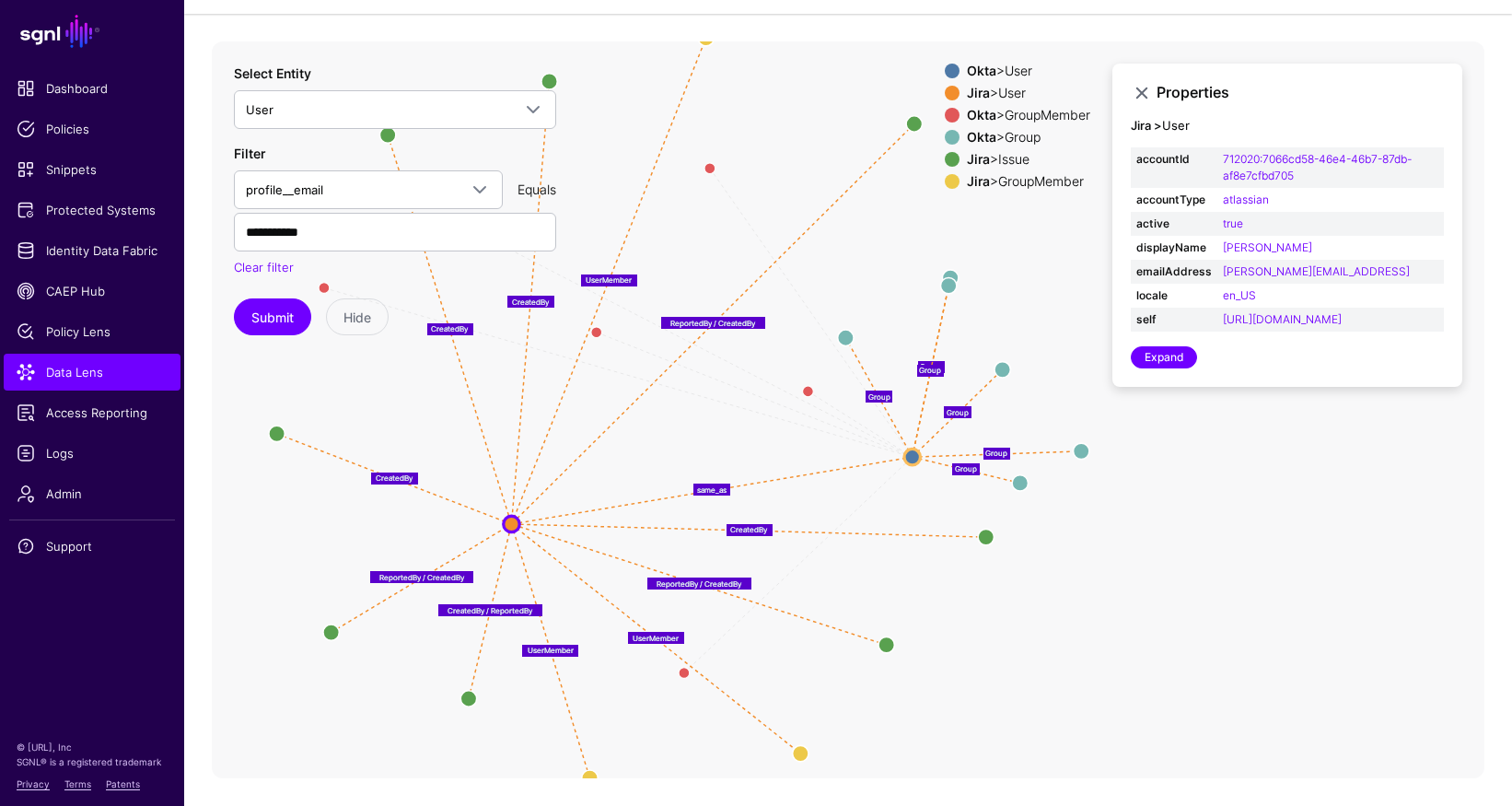 drag, startPoint x: 856, startPoint y: 226, endPoint x: 954, endPoint y: 284, distance: 113.877127 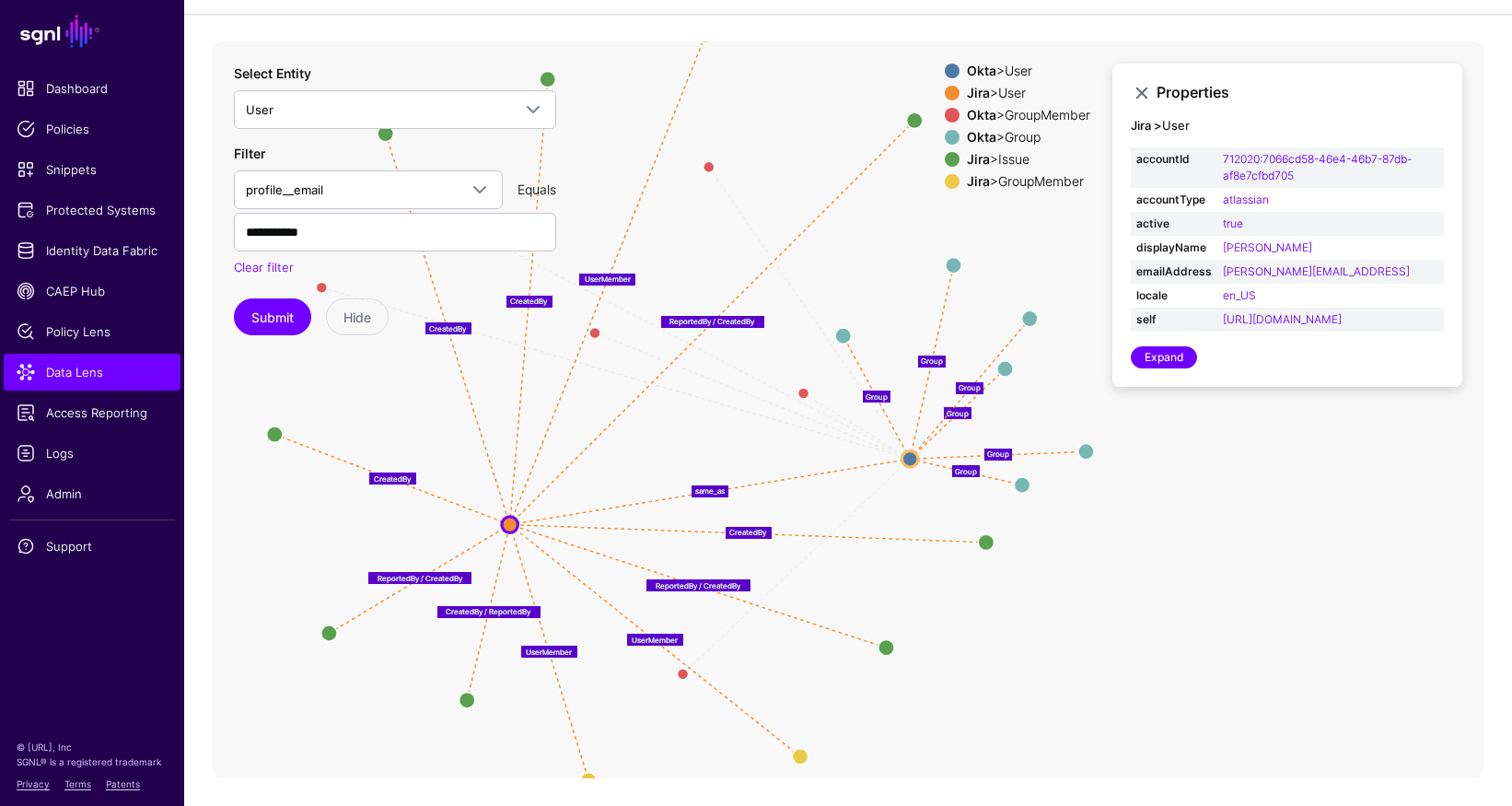 drag, startPoint x: 1001, startPoint y: 303, endPoint x: 1028, endPoint y: 322, distance: 33.015148 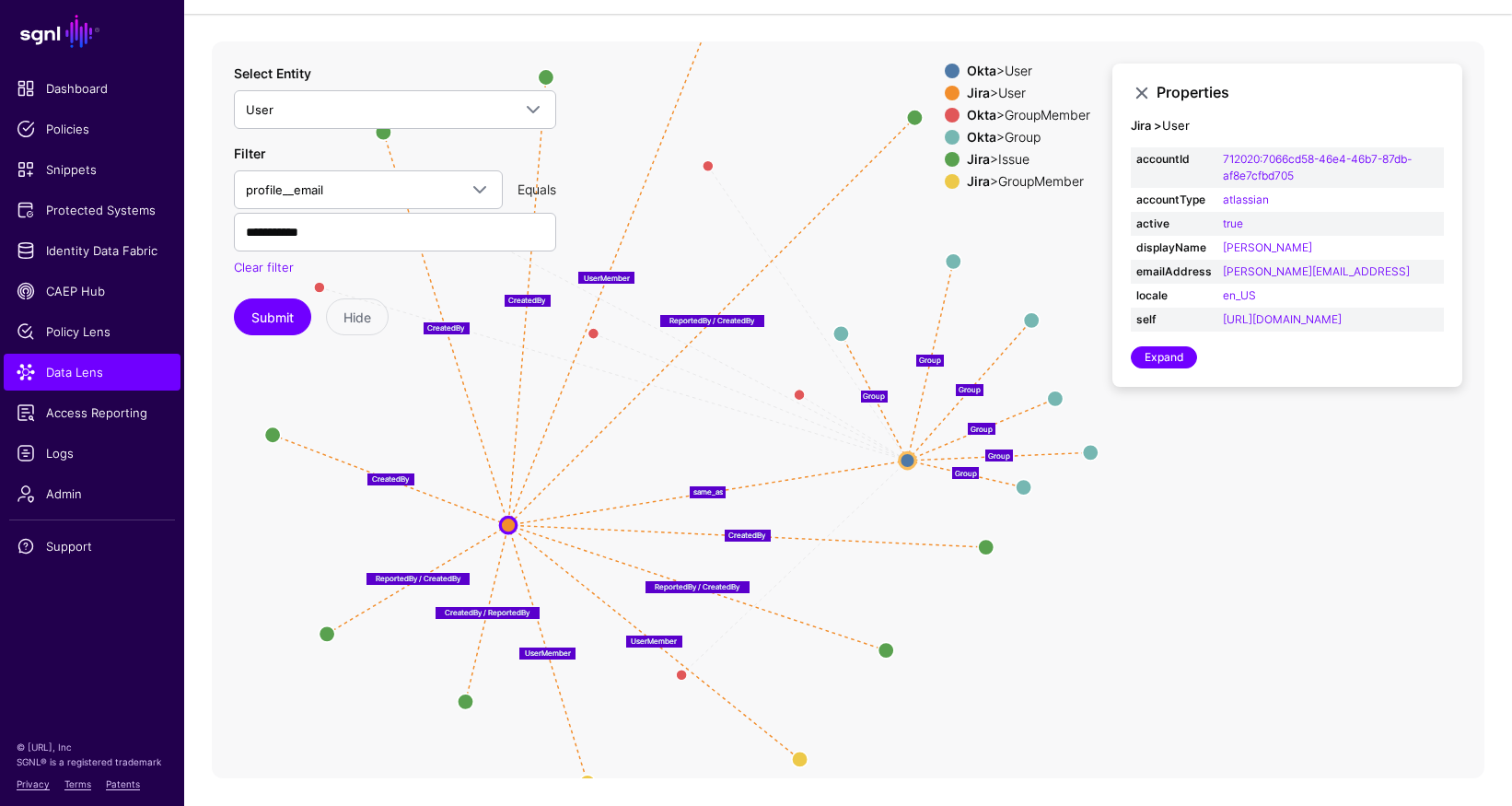 drag, startPoint x: 1007, startPoint y: 368, endPoint x: 1057, endPoint y: 397, distance: 57.80138 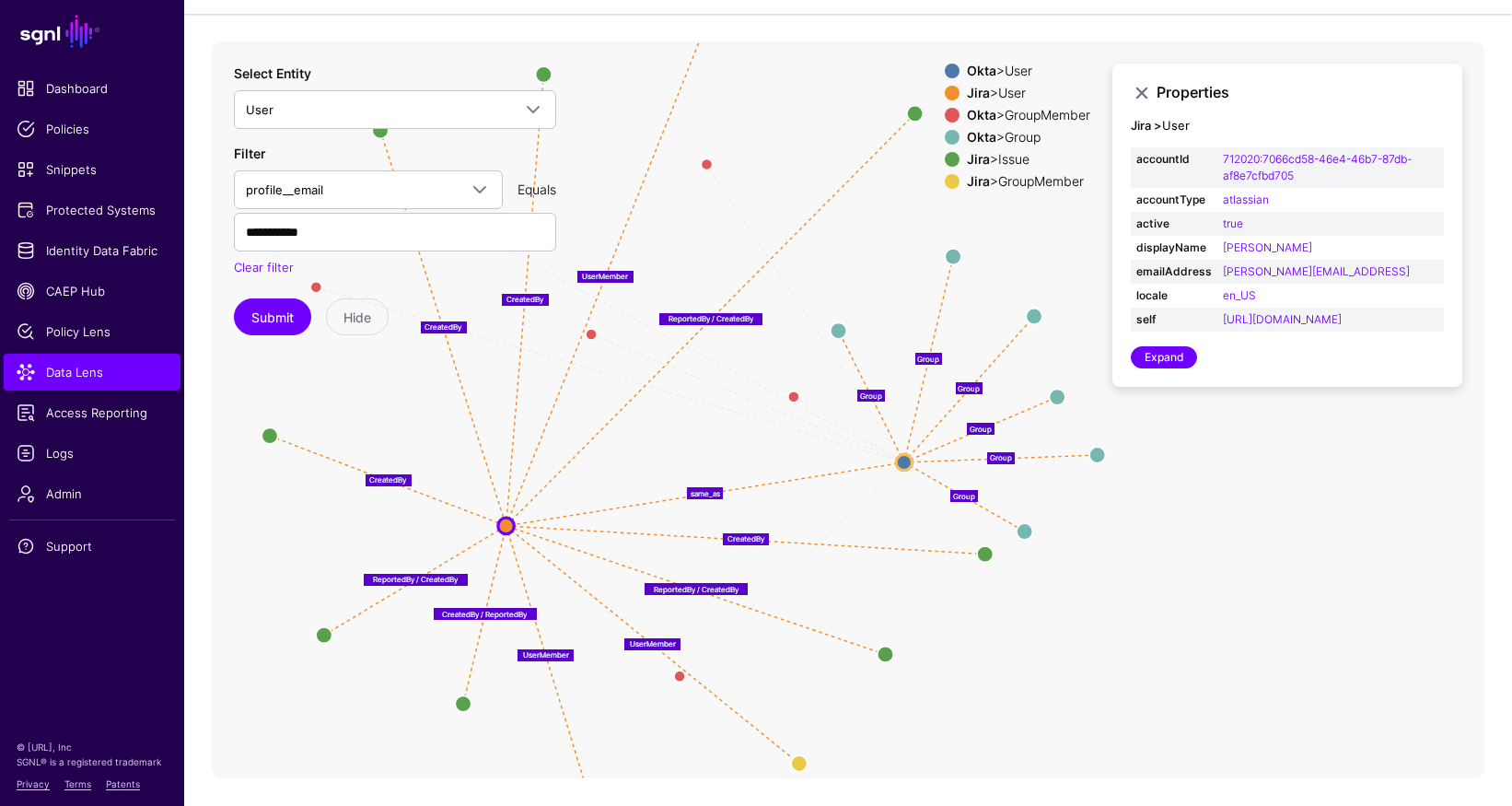 drag, startPoint x: 1024, startPoint y: 493, endPoint x: 1020, endPoint y: 531, distance: 38.20995 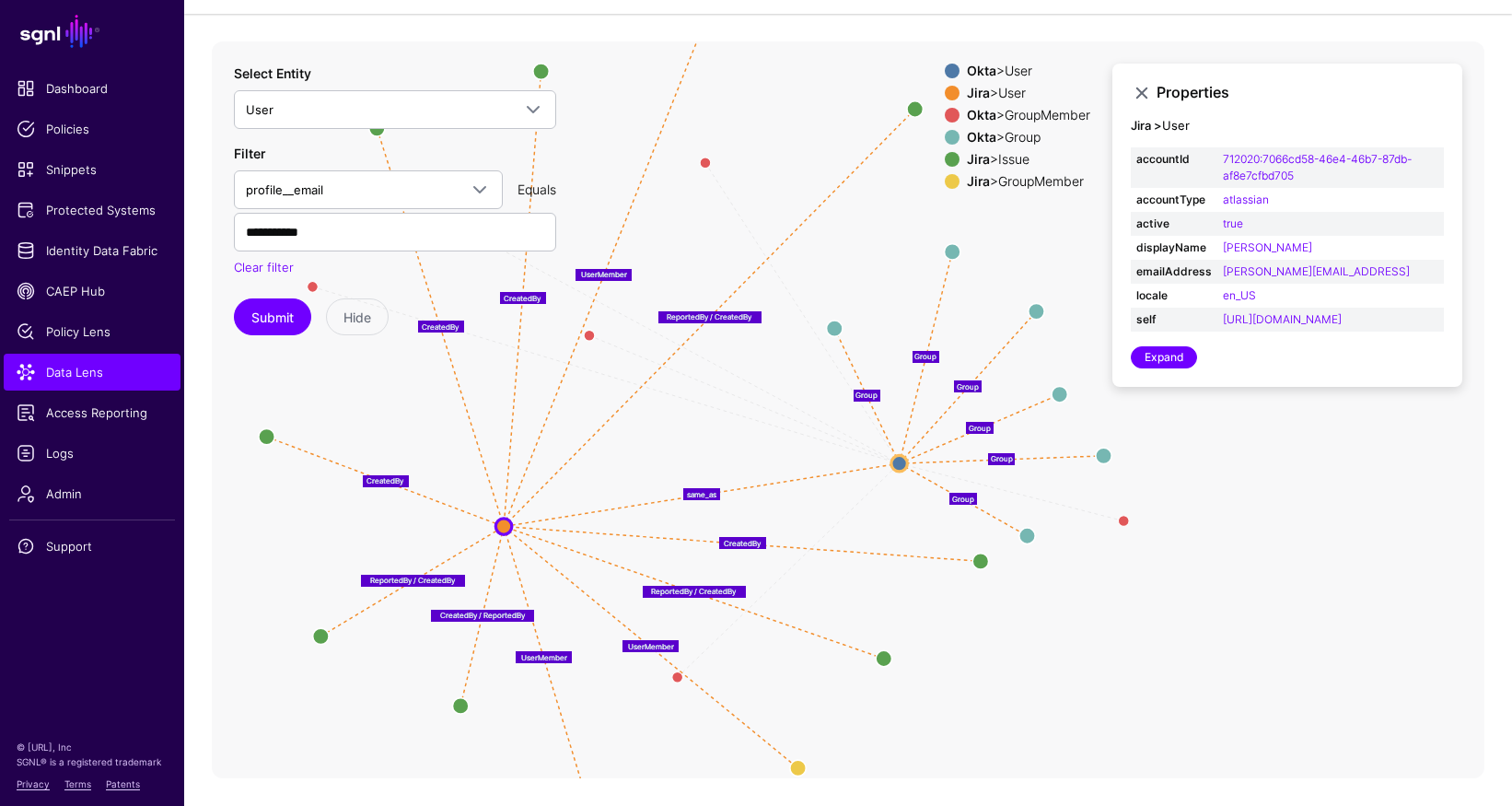 drag, startPoint x: 794, startPoint y: 391, endPoint x: 1055, endPoint y: 487, distance: 278.0953 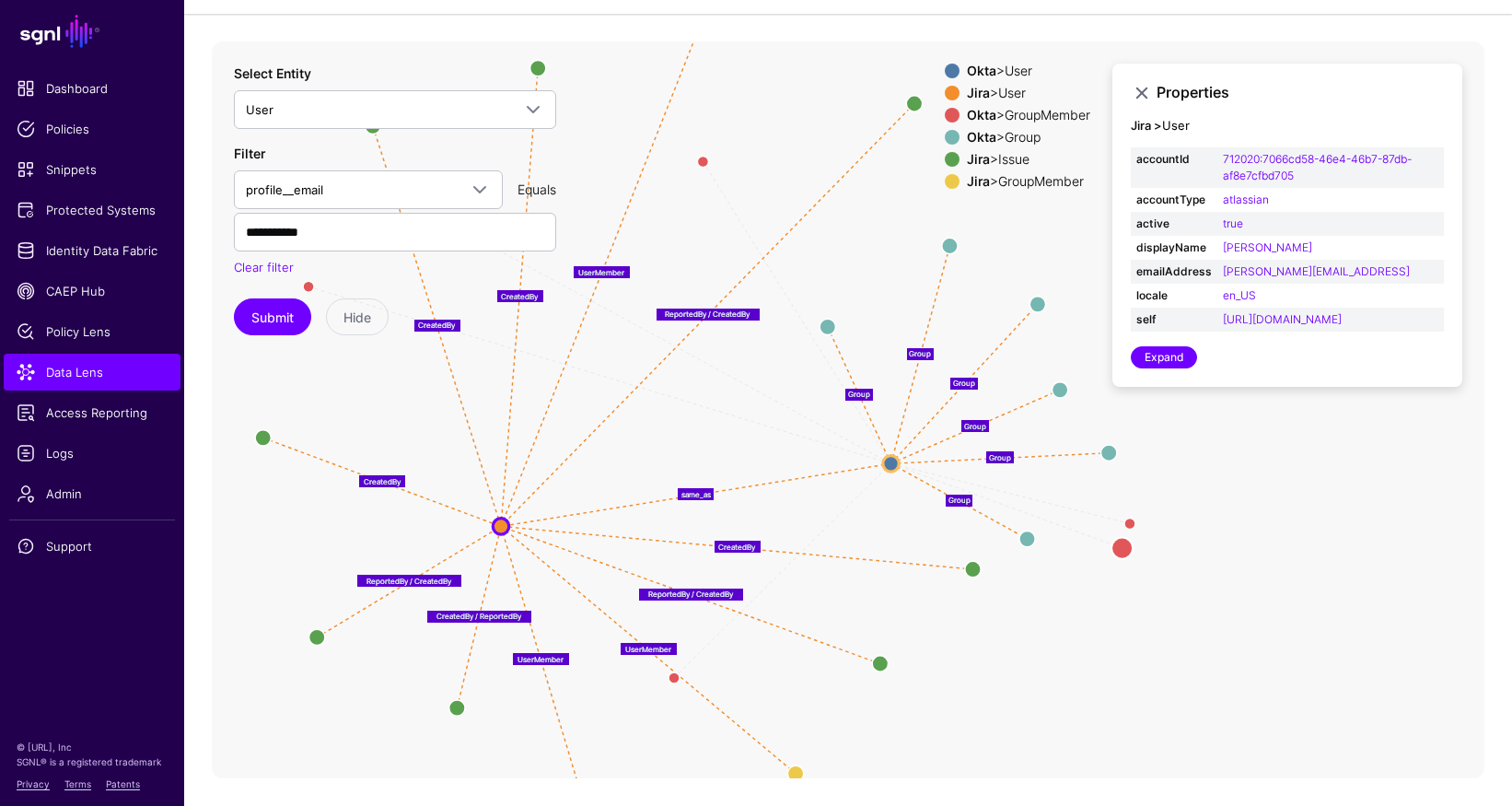 drag, startPoint x: 586, startPoint y: 336, endPoint x: 1120, endPoint y: 548, distance: 574.5433 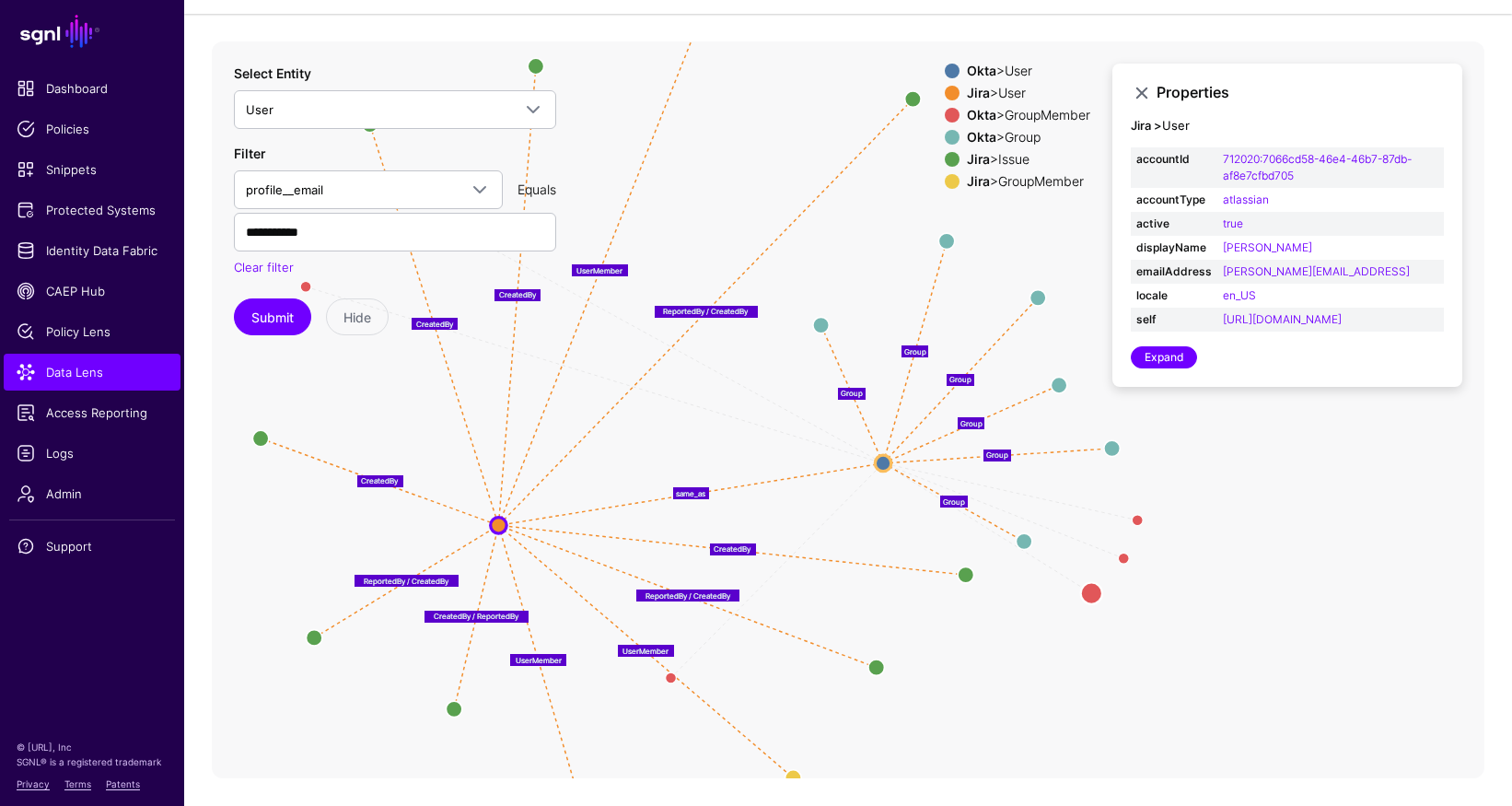 drag, startPoint x: 704, startPoint y: 162, endPoint x: 1094, endPoint y: 590, distance: 579.03713 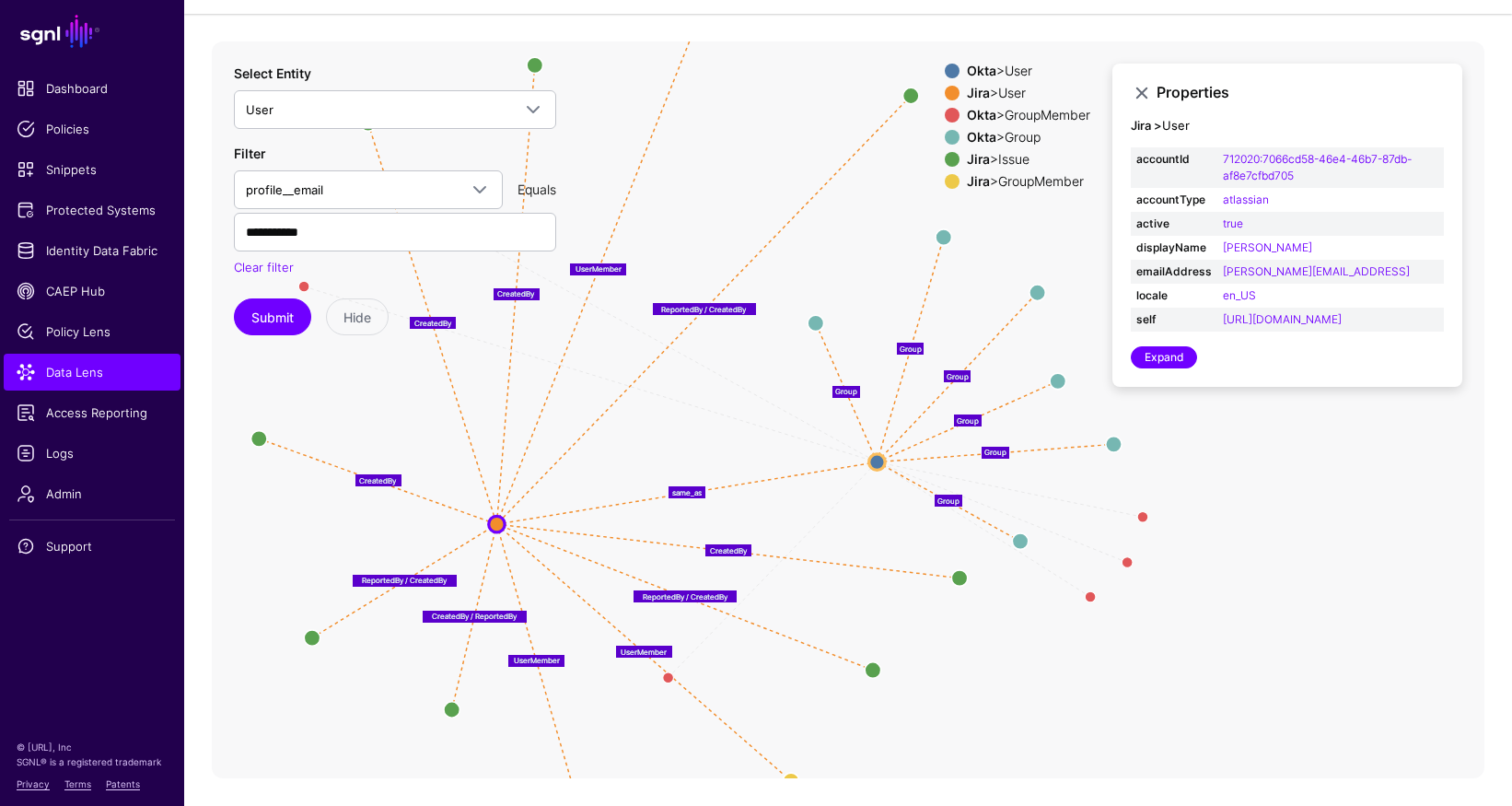 click on "Select Entity User Okta  Group   GroupMember   User  Jira  FixVersions   Group   GroupMember   Issue   User   Workspace  Entra ID  Application   Device   Group   GroupMember   Role   RoleMember   User  Filter profile__email  activated   AttributeX   created   id   lastLogin   lastUpdated   passwordChanged   profile__city   profile__costCenter   profile__countryCode   profile__department   profile__displayName   profile__division   profile__email   profile__employeeNumber   profile__firstName   profile__honorificPrefix   profile__honorificSuffix   profile__lastName   profile__locale   profile__login   profile__manager   profile__managerId   profile__middleName   profile__mobilePhone   profile__nickName   profile__organization   profile__postalAddress   profile__preferredLanguage   profile__primaryPhone   profile__profileUrl   profile__secondEmail   profile__state   profile__streetAddress   profile__timezone   profile__title   profile__userType   profile__zipCode   status   statusChanged   type__id  Equals Hide" 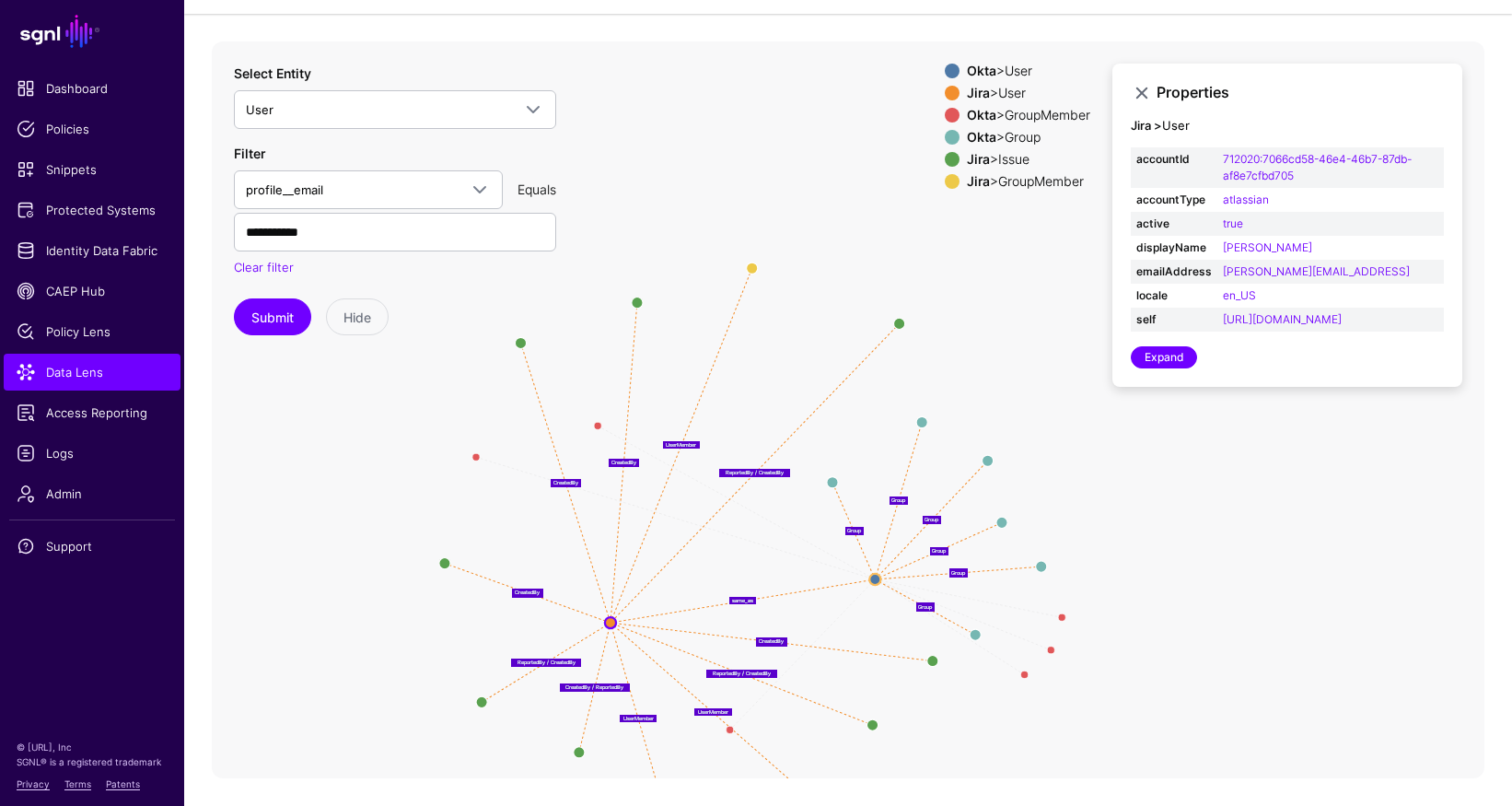 drag, startPoint x: 409, startPoint y: 406, endPoint x: 506, endPoint y: 450, distance: 106.51291 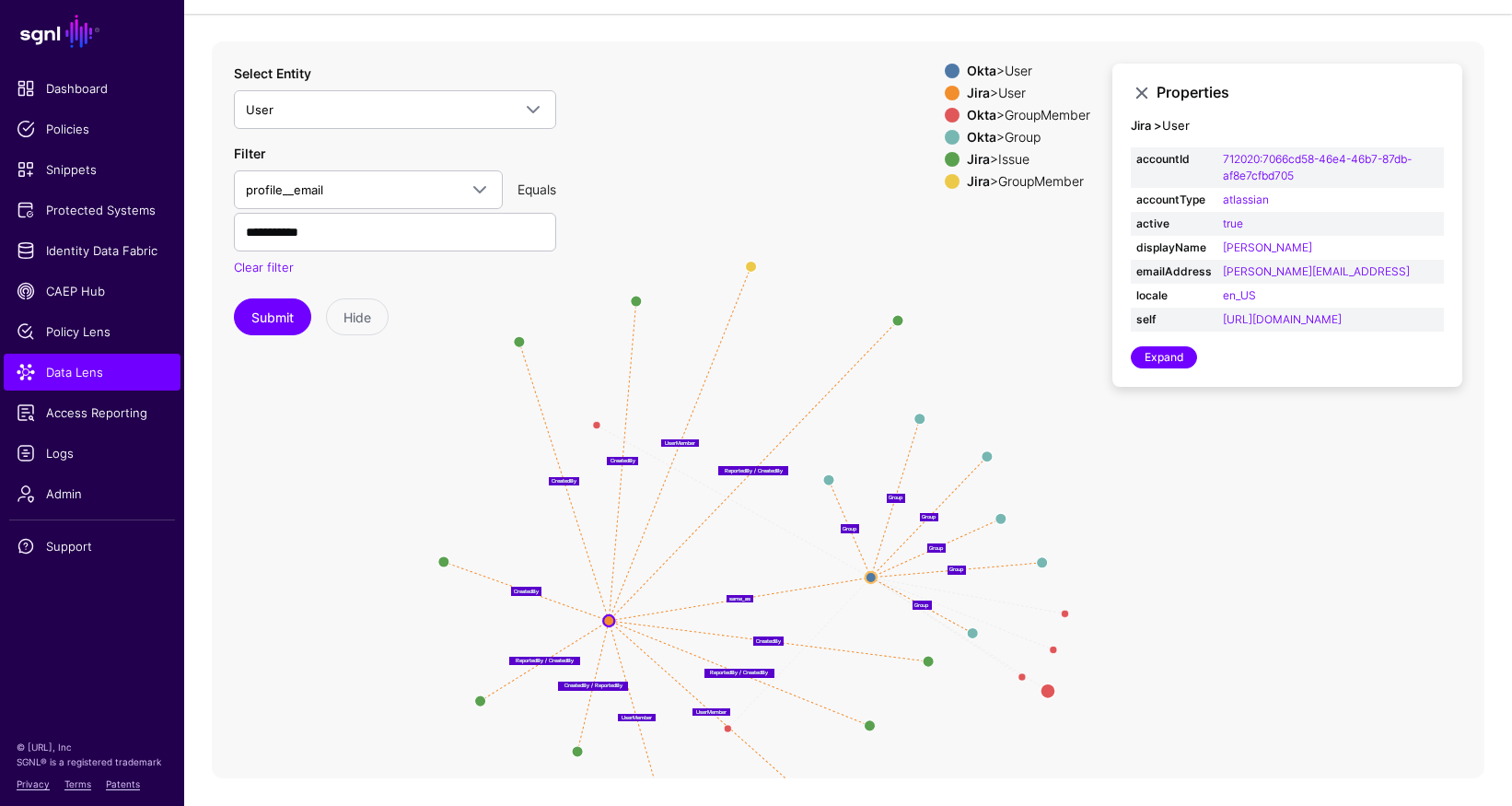 drag, startPoint x: 478, startPoint y: 456, endPoint x: 1050, endPoint y: 691, distance: 618.3923 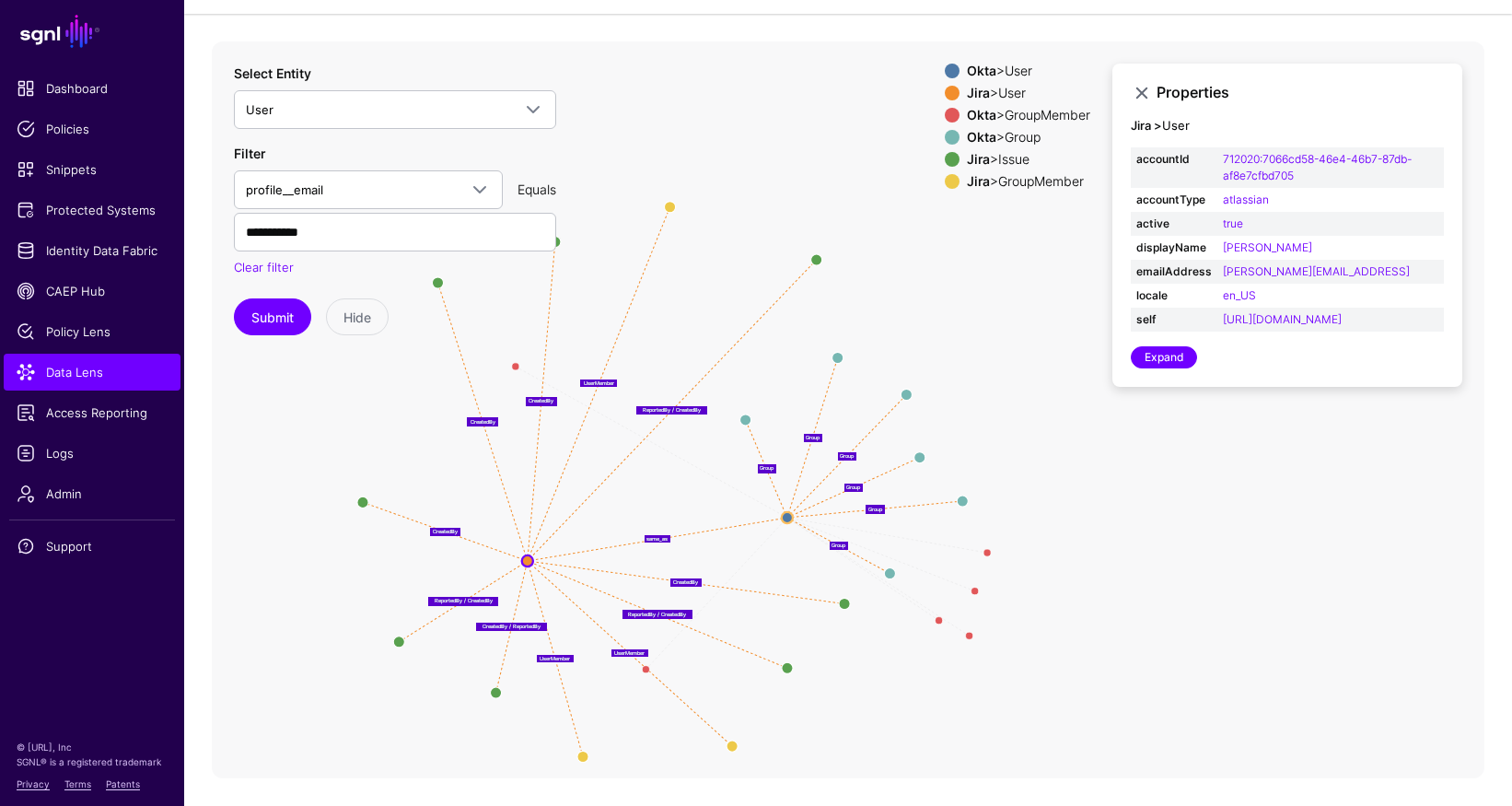 drag, startPoint x: 1158, startPoint y: 639, endPoint x: 1087, endPoint y: 592, distance: 85.147 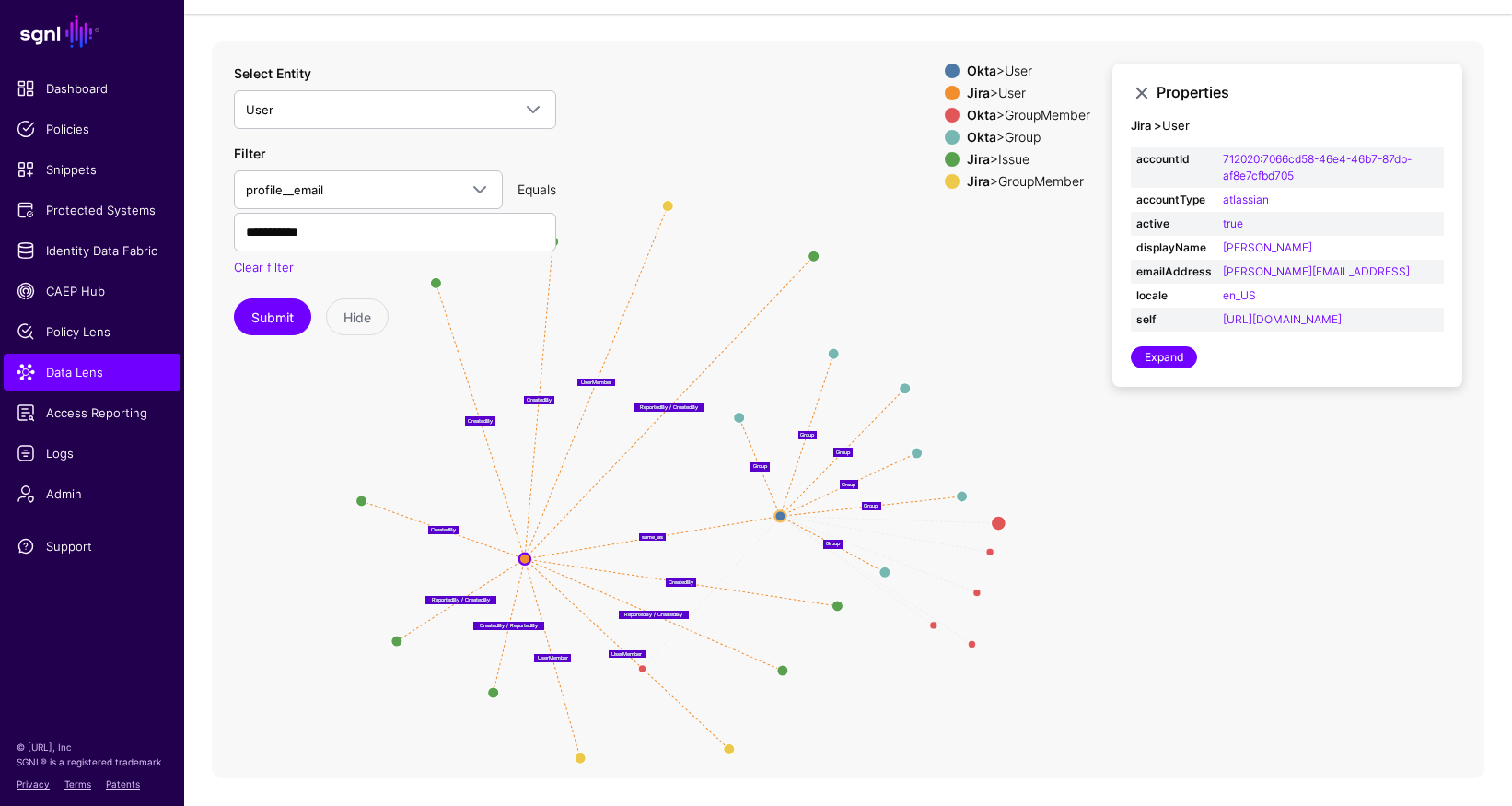 drag, startPoint x: 515, startPoint y: 366, endPoint x: 998, endPoint y: 522, distance: 507.5677 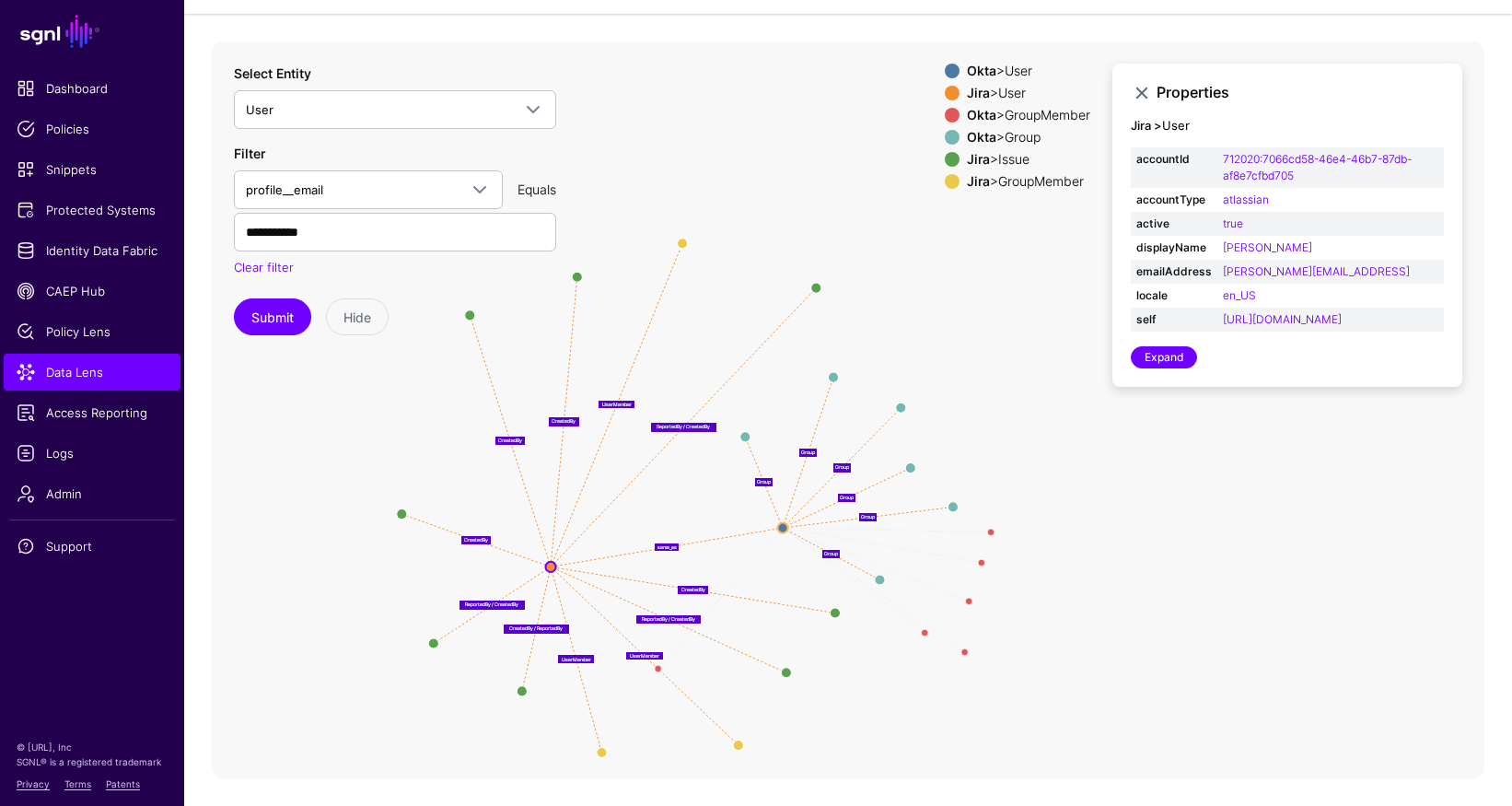 drag, startPoint x: 807, startPoint y: 572, endPoint x: 801, endPoint y: 549, distance: 23.76973 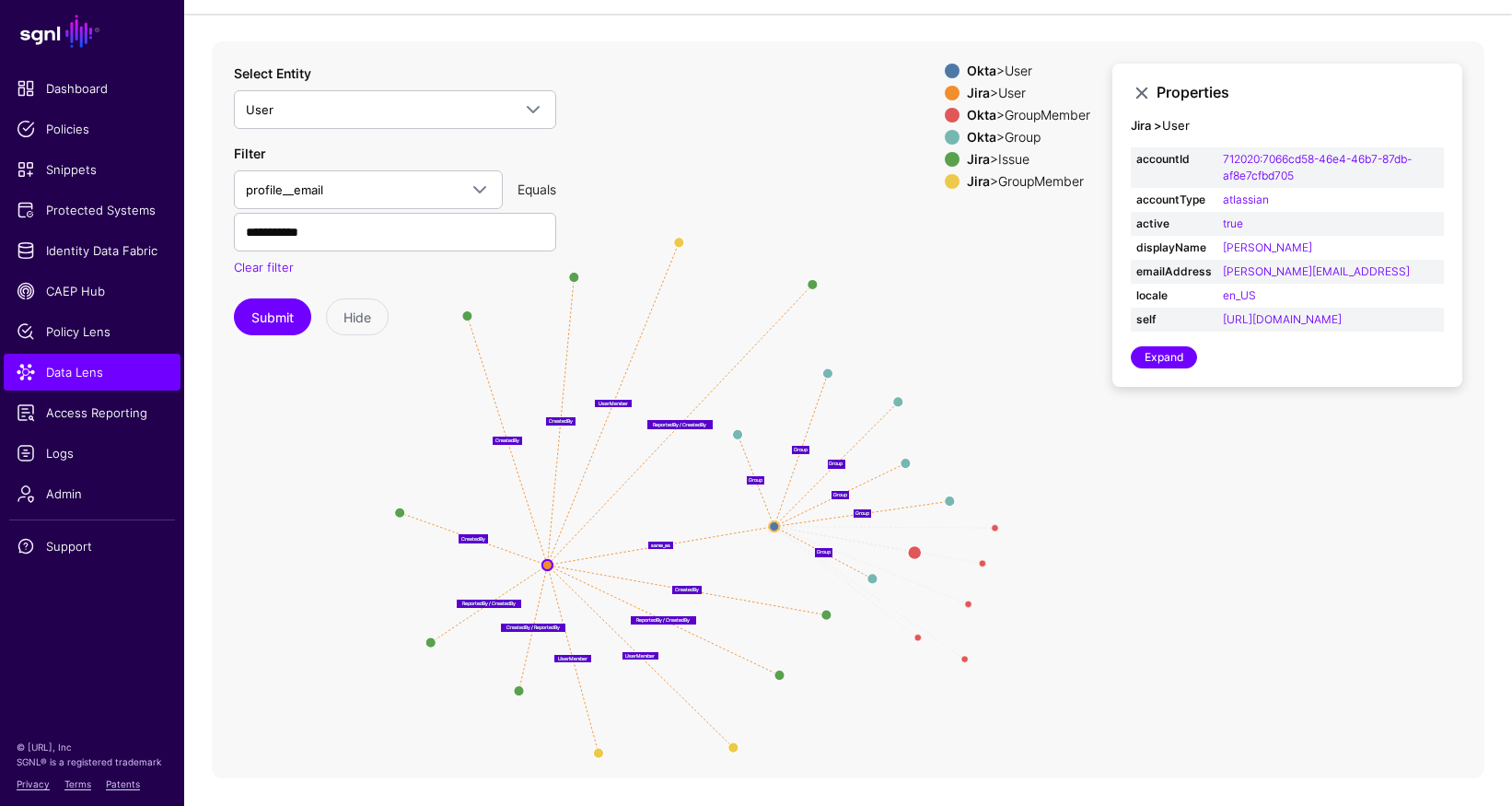 drag, startPoint x: 658, startPoint y: 668, endPoint x: 916, endPoint y: 552, distance: 282.87807 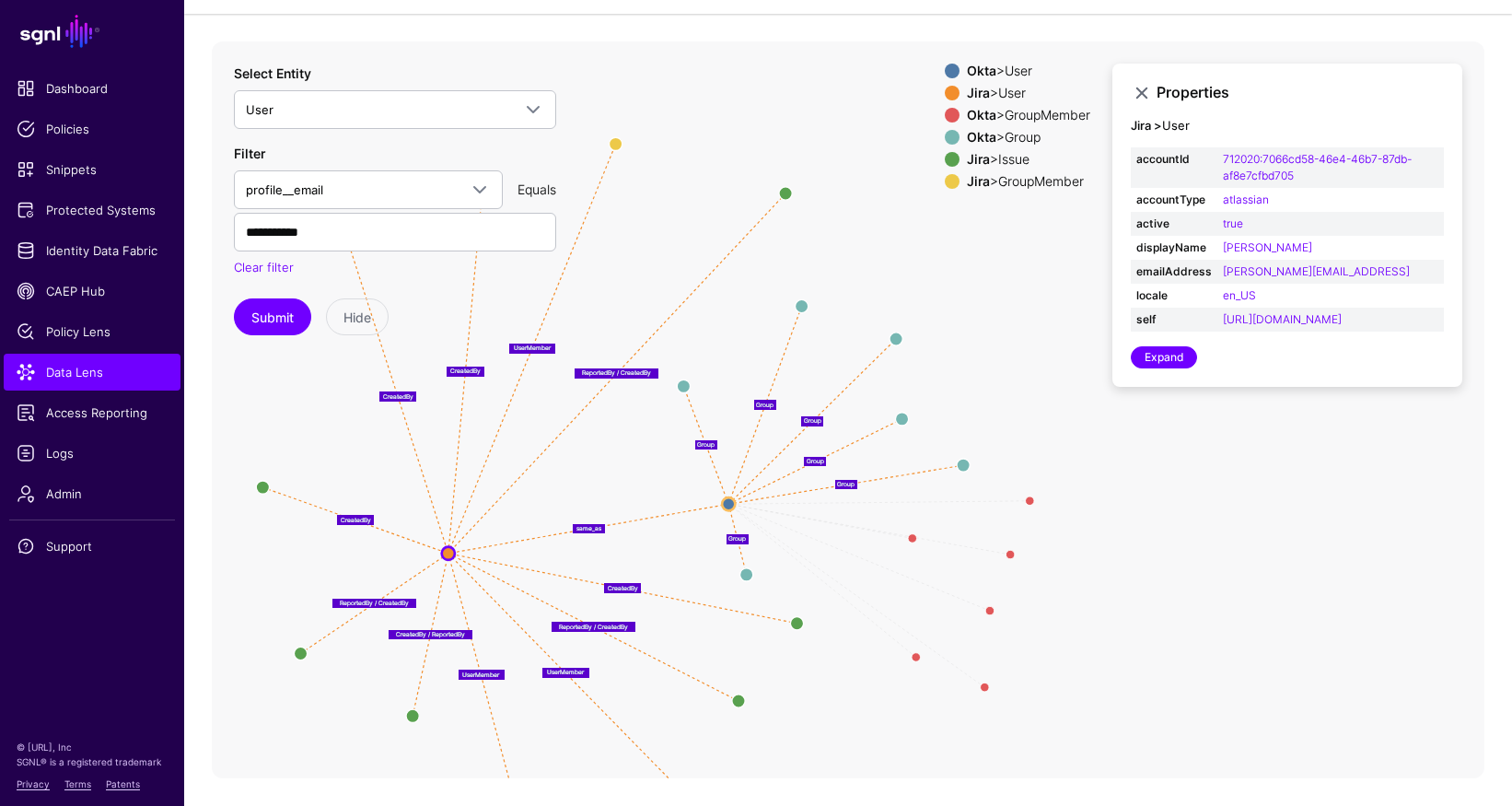 drag, startPoint x: 860, startPoint y: 574, endPoint x: 748, endPoint y: 575, distance: 112.0045 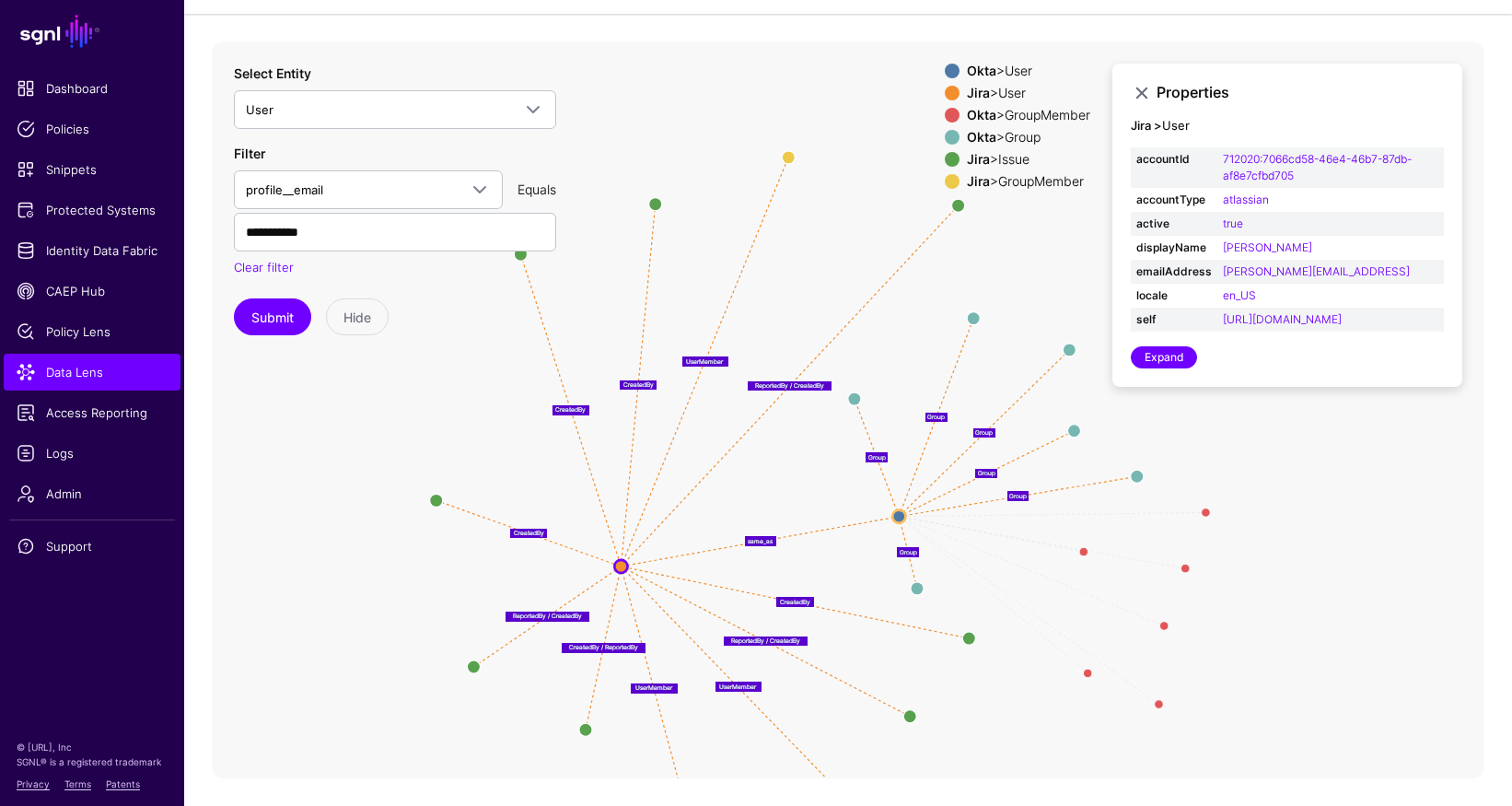 drag, startPoint x: 706, startPoint y: 464, endPoint x: 819, endPoint y: 469, distance: 113.11057 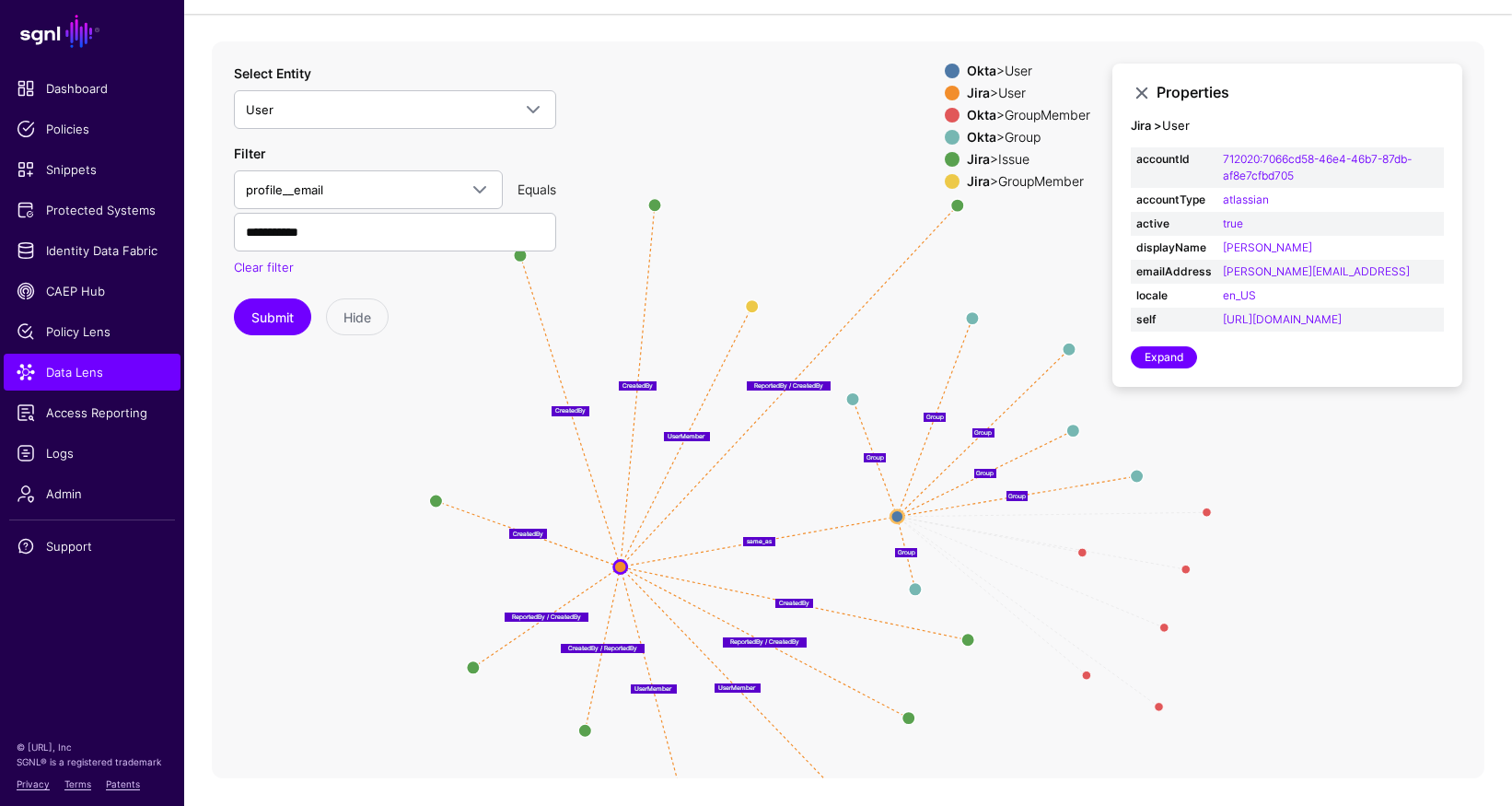 drag, startPoint x: 787, startPoint y: 155, endPoint x: 789, endPoint y: 272, distance: 117.01709 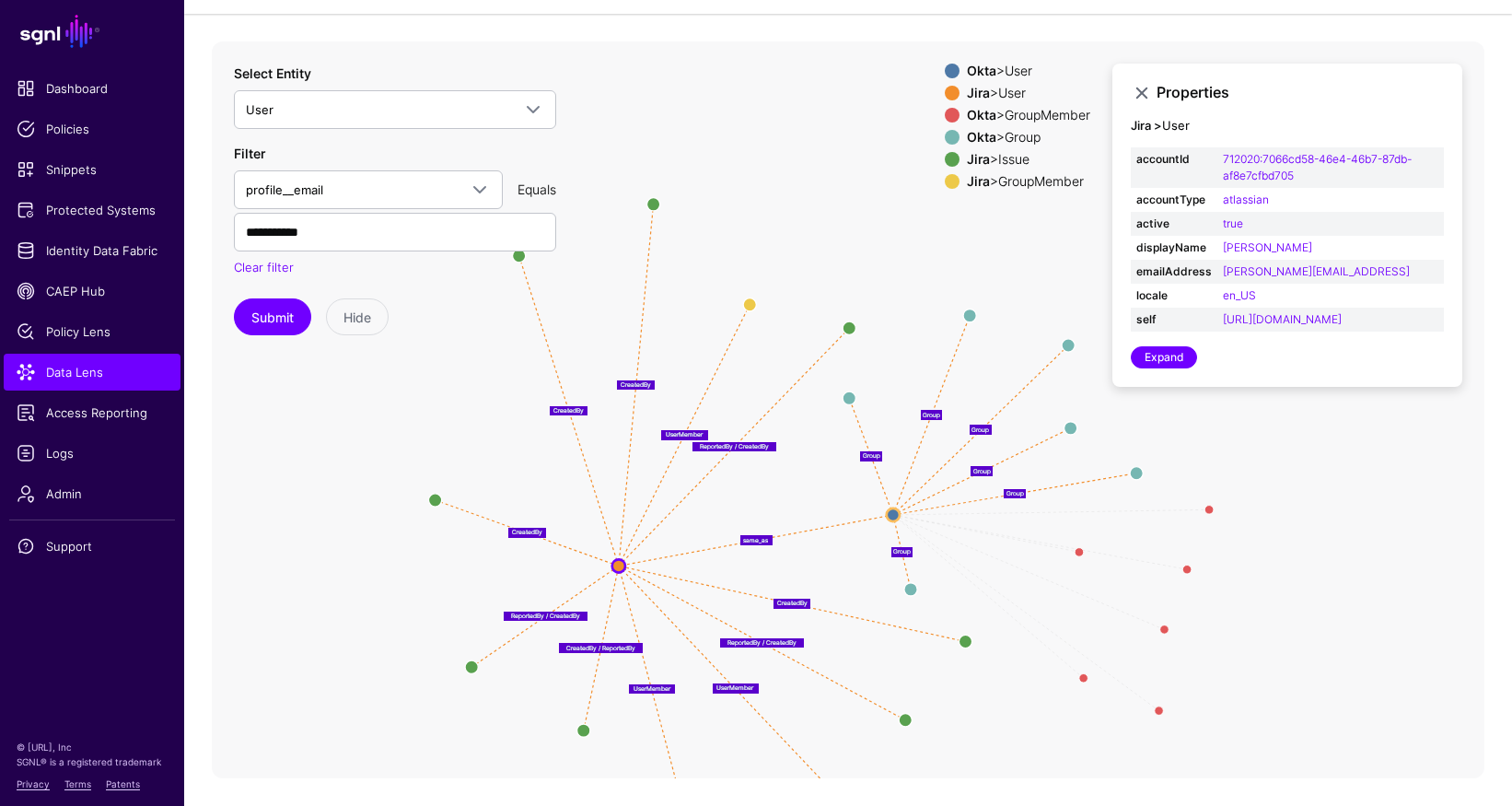drag, startPoint x: 956, startPoint y: 206, endPoint x: 797, endPoint y: 296, distance: 182.70468 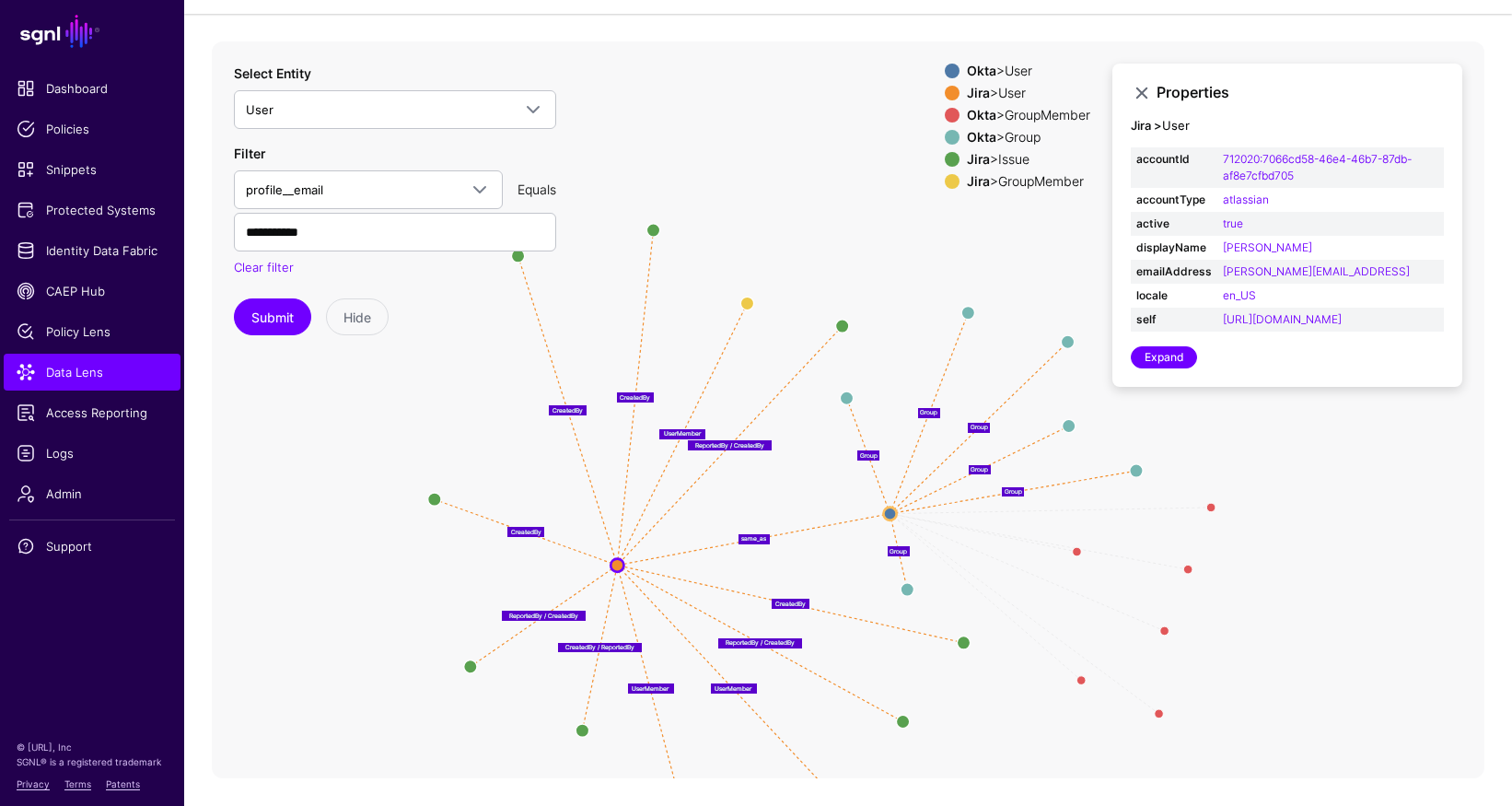 drag, startPoint x: 656, startPoint y: 204, endPoint x: 647, endPoint y: 281, distance: 77.52419 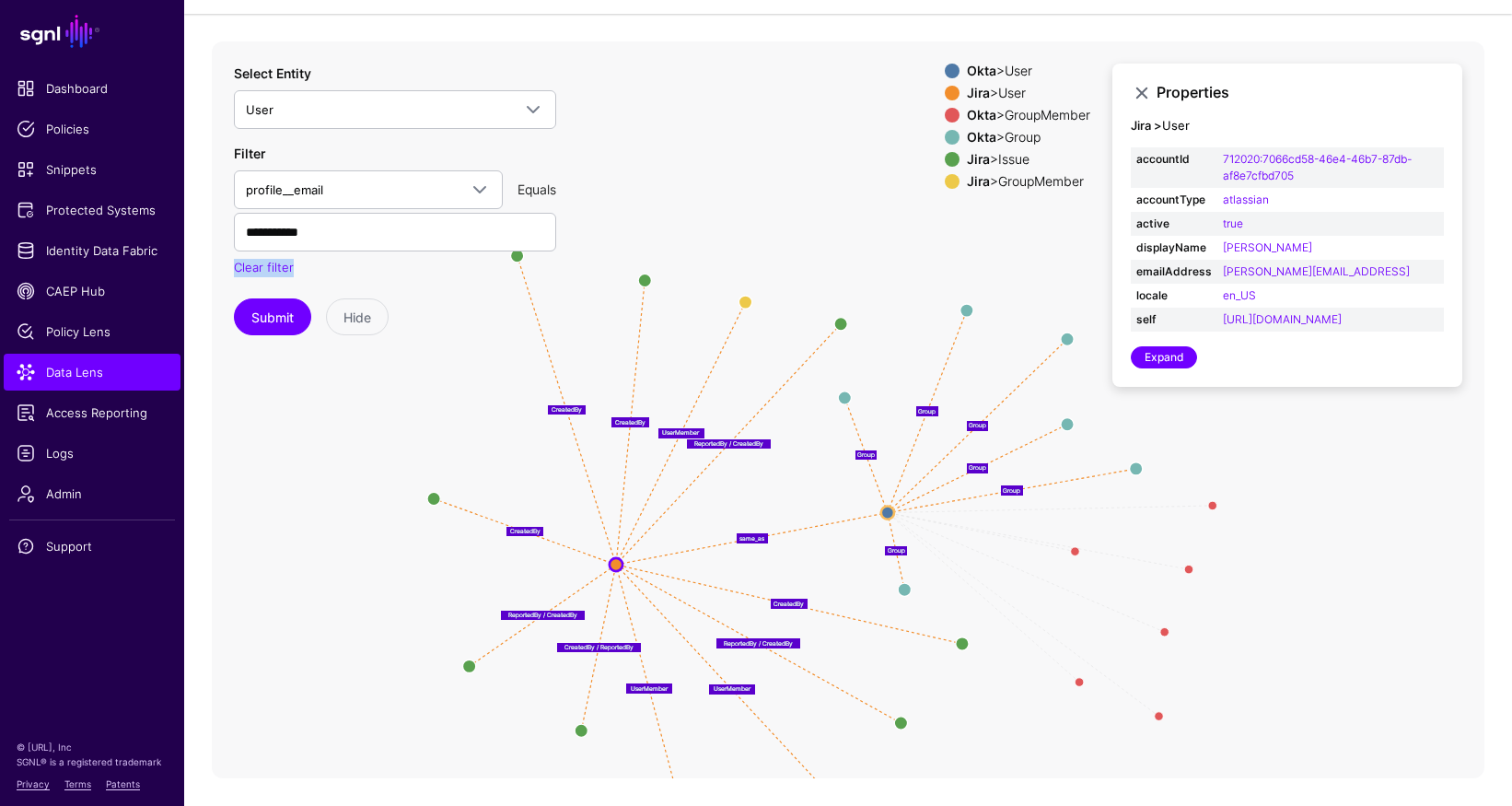 drag, startPoint x: 517, startPoint y: 257, endPoint x: 531, endPoint y: 326, distance: 70.405966 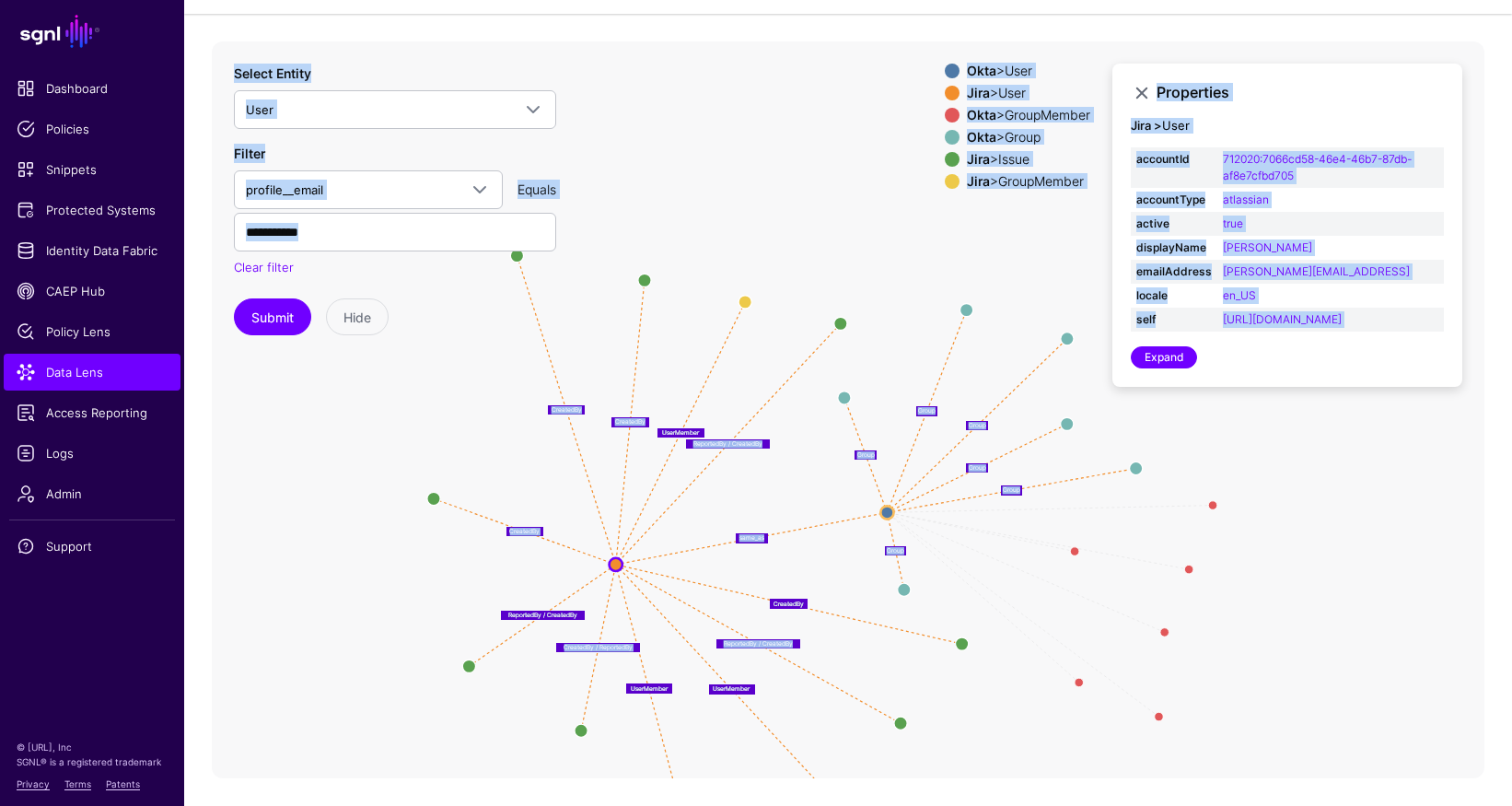drag 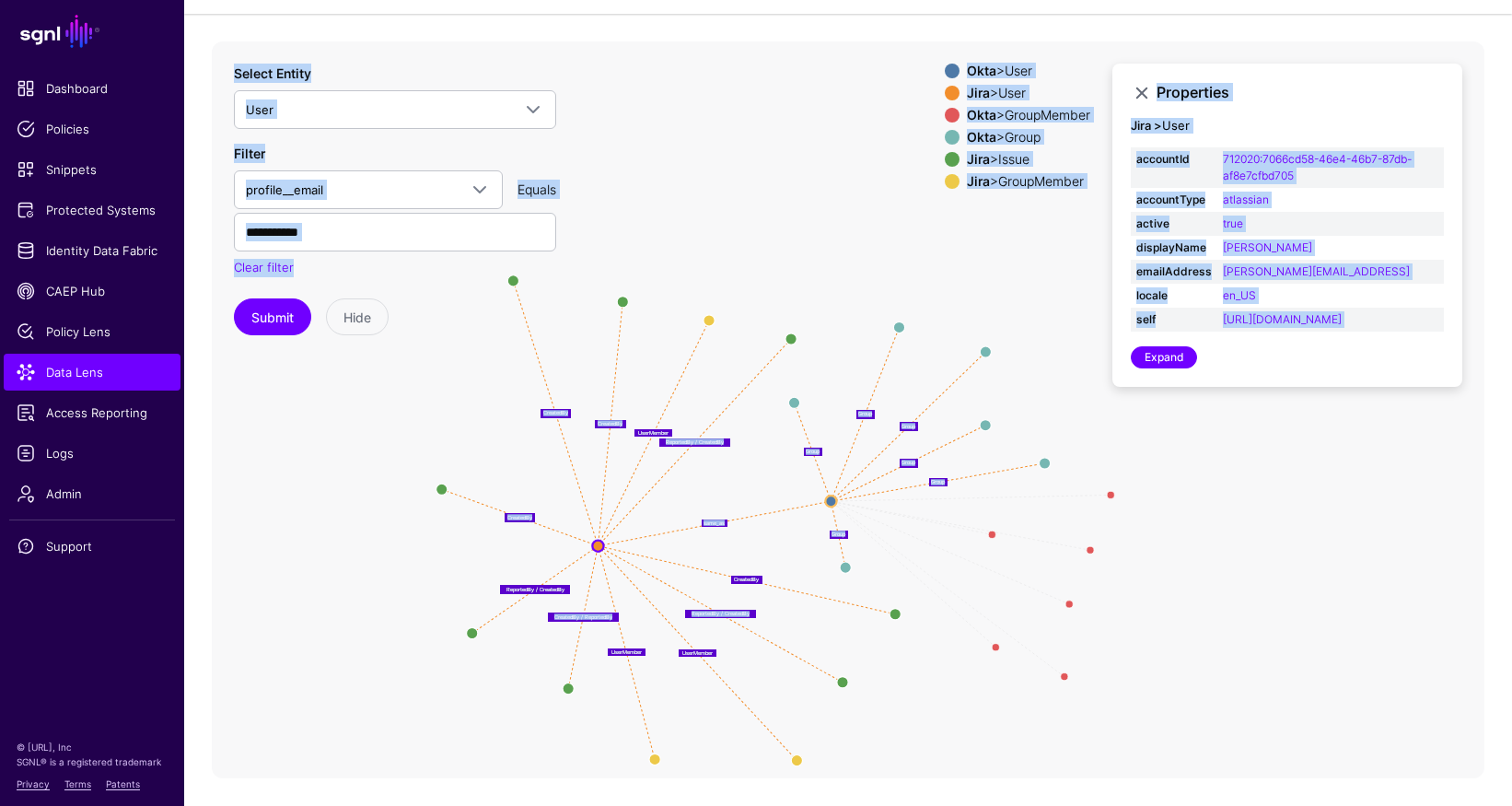 click on "Member Member Member Member Member Member UserMember UserMember UserMember ReportedBy / CreatedBy CreatedBy CreatedBy ReportedBy / CreatedBy CreatedBy ReportedBy / CreatedBy CreatedBy CreatedBy / ReportedBy Group Group Group Group Group same_as Group GroupMember GroupMember GroupMember GroupMember GroupMember GroupMember GroupMember GroupMember GroupMember GroupMember GroupMember GroupMember GroupMember GroupMember GroupMember GroupMember Issue Issue Issue Issue Issue Issue GroupMember GroupMember Issue Issue Issue Issue Issue Issue Issue Issue Issue Issue Group Group Group Group Group Group Group Group Group Group Group Group User User User User Issue Okta  >   User  Jira  >   User  Okta  >   GroupMember  Okta  >   Group  Jira  >   Issue  Jira  >   GroupMember  Properties Jira >   User  accountId 712020:7066cd58-46e4-46b7-87db-af8e7cfbd705 accountType atlassian active true displayName [PERSON_NAME] emailAddress [PERSON_NAME][EMAIL_ADDRESS] locale en_US self Expand Select Entity User Okta  Group   GroupMember   User  Jira  Group" 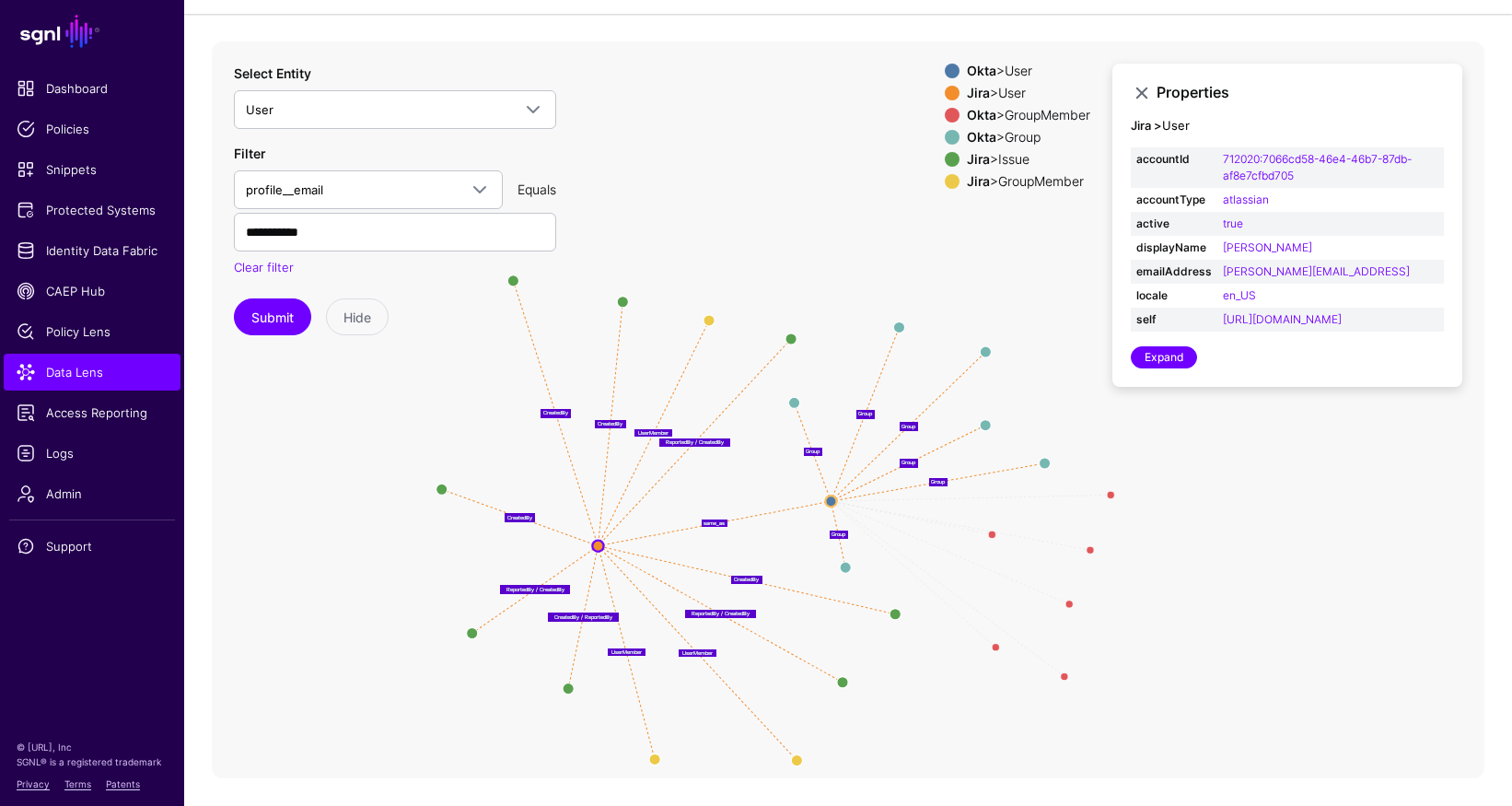 click on "Select Entity User Okta  Group   GroupMember   User  Jira  FixVersions   Group   GroupMember   Issue   User   Workspace  Entra ID  Application   Device   Group   GroupMember   Role   RoleMember   User  Filter profile__email  activated   AttributeX   created   id   lastLogin   lastUpdated   passwordChanged   profile__city   profile__costCenter   profile__countryCode   profile__department   profile__displayName   profile__division   profile__email   profile__employeeNumber   profile__firstName   profile__honorificPrefix   profile__honorificSuffix   profile__lastName   profile__locale   profile__login   profile__manager   profile__managerId   profile__middleName   profile__mobilePhone   profile__nickName   profile__organization   profile__postalAddress   profile__preferredLanguage   profile__primaryPhone   profile__profileUrl   profile__secondEmail   profile__state   profile__streetAddress   profile__timezone   profile__title   profile__userType   profile__zipCode   status   statusChanged   type__id  Equals Hide" 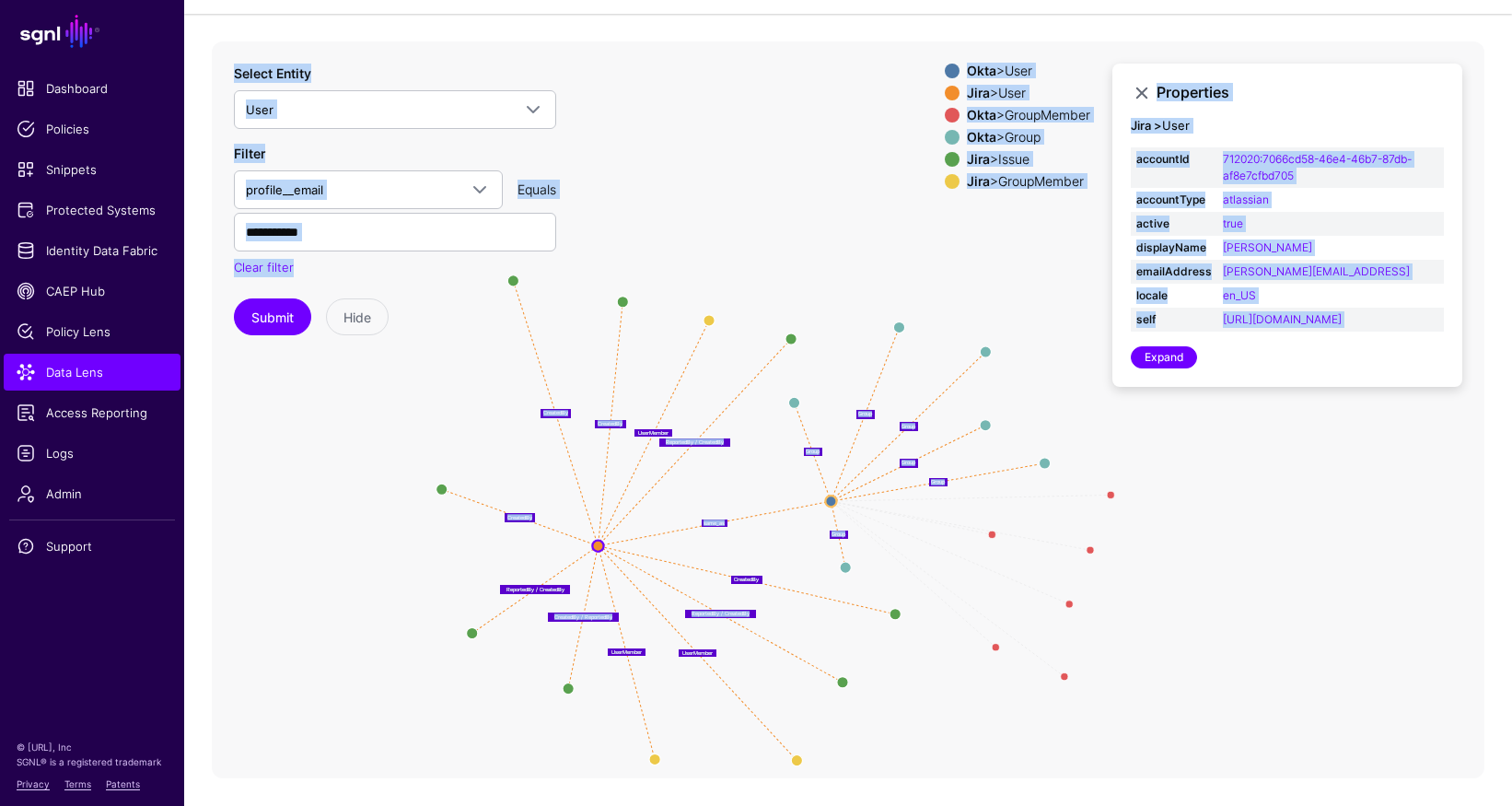 click on "Member Member Member Member Member Member UserMember UserMember UserMember ReportedBy / CreatedBy CreatedBy CreatedBy ReportedBy / CreatedBy CreatedBy ReportedBy / CreatedBy CreatedBy CreatedBy / ReportedBy Group Group Group Group Group same_as Group GroupMember GroupMember GroupMember GroupMember GroupMember GroupMember GroupMember GroupMember GroupMember GroupMember GroupMember GroupMember GroupMember GroupMember GroupMember GroupMember Issue Issue Issue Issue Issue Issue GroupMember GroupMember Issue Issue Issue Issue Issue Issue Issue Issue Issue Issue Group Group Group Group Group Group Group Group Group Group Group Group User User User User Issue Okta  >   User  Jira  >   User  Okta  >   GroupMember  Okta  >   Group  Jira  >   Issue  Jira  >   GroupMember  Properties Jira >   User  accountId 712020:7066cd58-46e4-46b7-87db-af8e7cfbd705 accountType atlassian active true displayName [PERSON_NAME] emailAddress [PERSON_NAME][EMAIL_ADDRESS] locale en_US self Expand Select Entity User Okta  Group   GroupMember   User  Jira  Group" 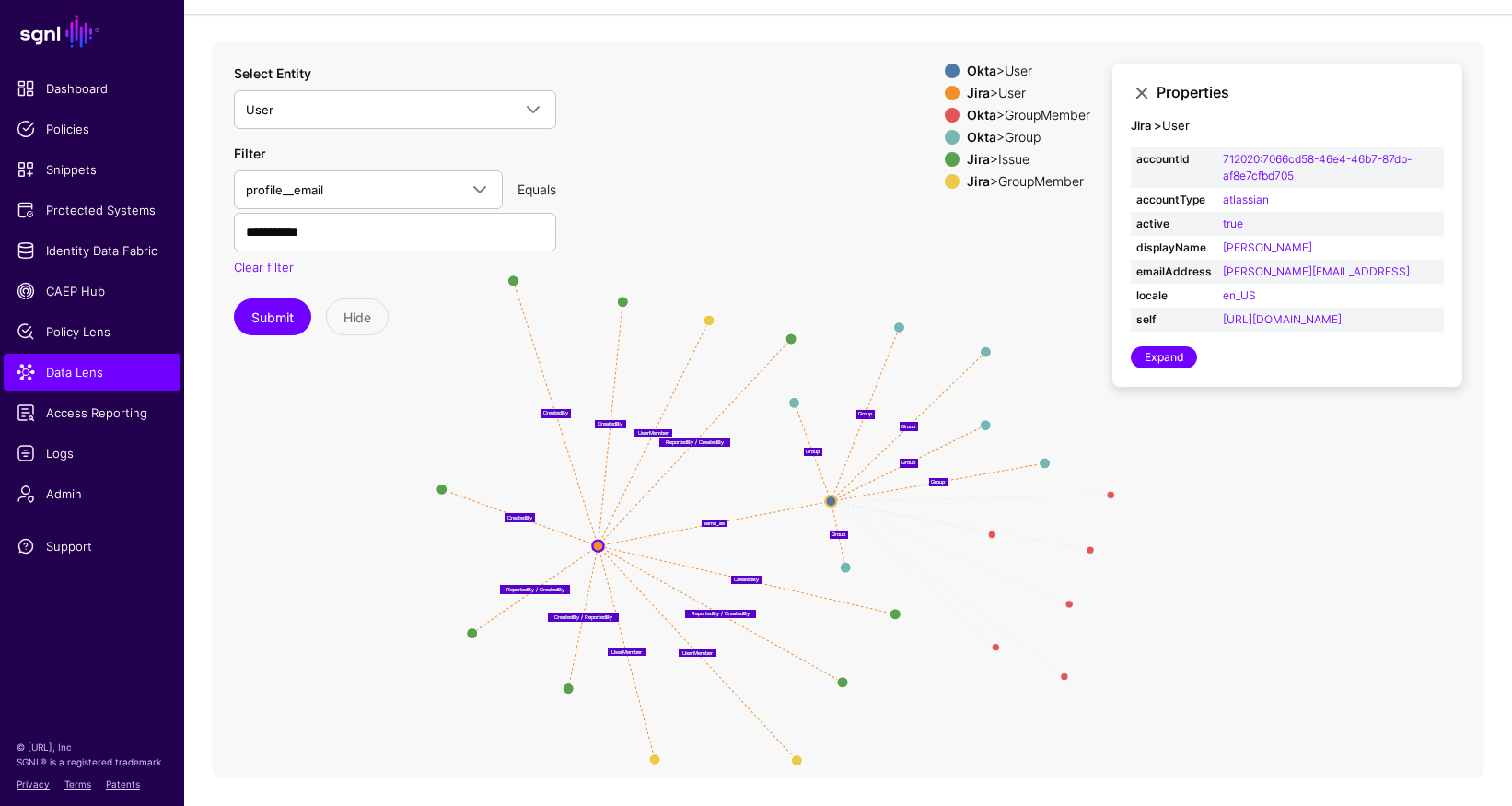 click on "Select Entity User Okta  Group   GroupMember   User  Jira  FixVersions   Group   GroupMember   Issue   User   Workspace  Entra ID  Application   Device   Group   GroupMember   Role   RoleMember   User  Filter profile__email  activated   AttributeX   created   id   lastLogin   lastUpdated   passwordChanged   profile__city   profile__costCenter   profile__countryCode   profile__department   profile__displayName   profile__division   profile__email   profile__employeeNumber   profile__firstName   profile__honorificPrefix   profile__honorificSuffix   profile__lastName   profile__locale   profile__login   profile__manager   profile__managerId   profile__middleName   profile__mobilePhone   profile__nickName   profile__organization   profile__postalAddress   profile__preferredLanguage   profile__primaryPhone   profile__profileUrl   profile__secondEmail   profile__state   profile__streetAddress   profile__timezone   profile__title   profile__userType   profile__zipCode   status   statusChanged   type__id  Equals Hide" 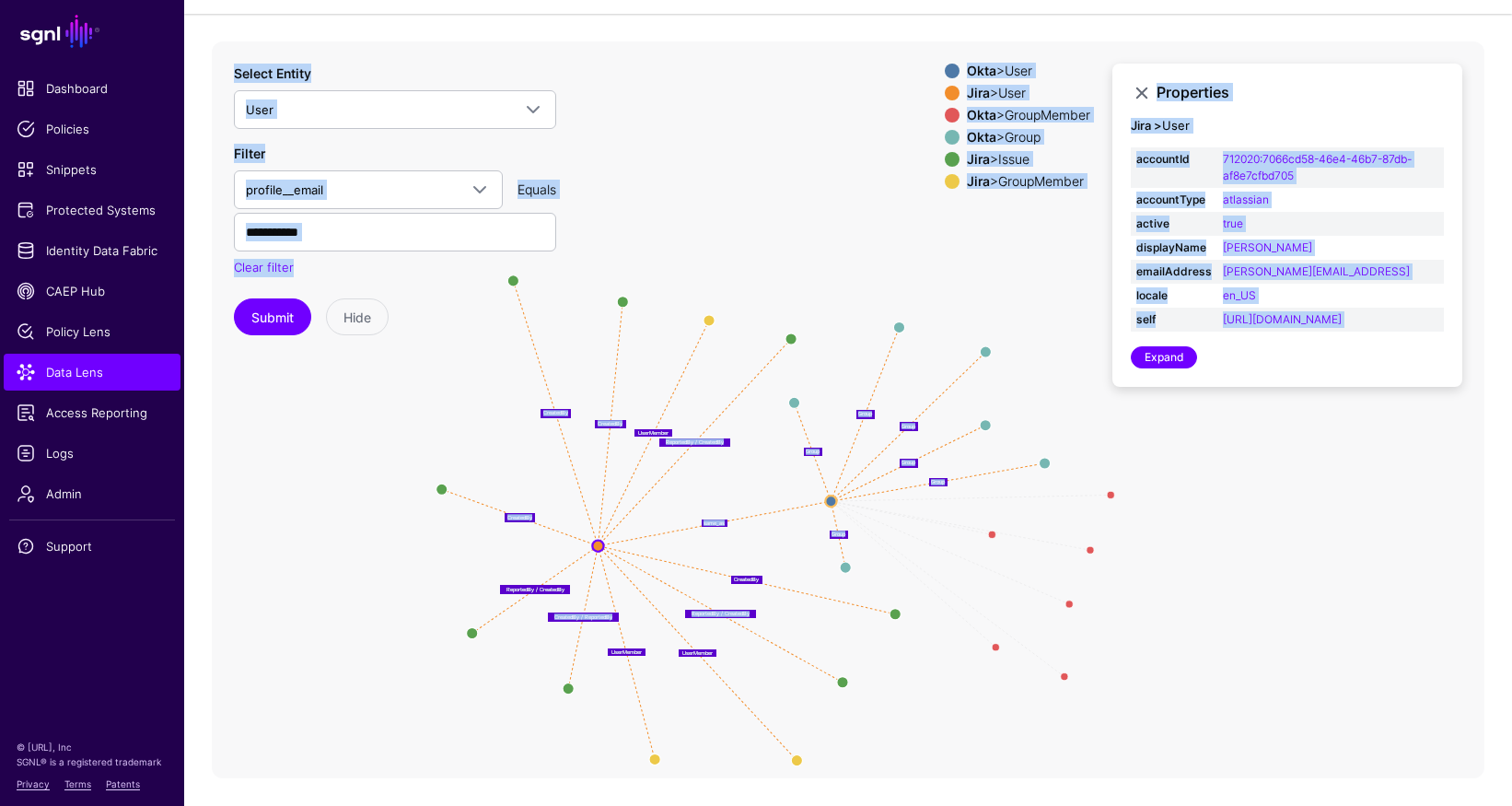click on "Member Member Member Member Member Member UserMember UserMember UserMember ReportedBy / CreatedBy CreatedBy CreatedBy ReportedBy / CreatedBy CreatedBy ReportedBy / CreatedBy CreatedBy CreatedBy / ReportedBy Group Group Group Group Group same_as Group GroupMember GroupMember GroupMember GroupMember GroupMember GroupMember GroupMember GroupMember GroupMember GroupMember GroupMember GroupMember GroupMember GroupMember GroupMember GroupMember Issue Issue Issue Issue Issue Issue GroupMember GroupMember Issue Issue Issue Issue Issue Issue Issue Issue Issue Issue Group Group Group Group Group Group Group Group Group Group Group Group User User User User Issue Okta  >   User  Jira  >   User  Okta  >   GroupMember  Okta  >   Group  Jira  >   Issue  Jira  >   GroupMember  Properties Jira >   User  accountId 712020:7066cd58-46e4-46b7-87db-af8e7cfbd705 accountType atlassian active true displayName [PERSON_NAME] emailAddress [PERSON_NAME][EMAIL_ADDRESS] locale en_US self Expand Select Entity User Okta  Group   GroupMember   User  Jira  Group" 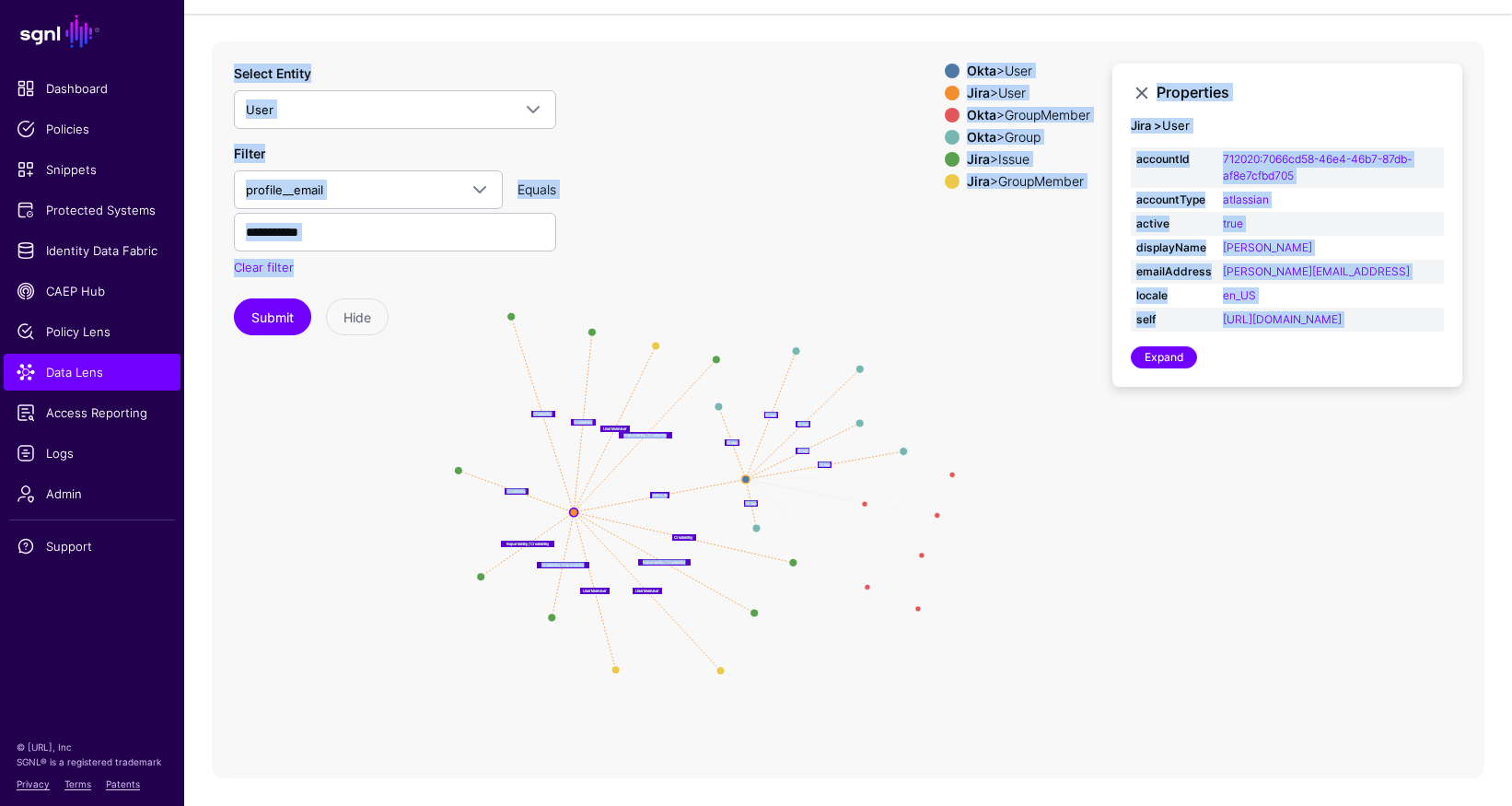 click on "Member Member Member Member Member Member UserMember UserMember UserMember ReportedBy / CreatedBy CreatedBy CreatedBy ReportedBy / CreatedBy CreatedBy ReportedBy / CreatedBy CreatedBy CreatedBy / ReportedBy Group Group Group Group Group same_as Group GroupMember GroupMember GroupMember GroupMember GroupMember GroupMember GroupMember GroupMember GroupMember GroupMember GroupMember GroupMember GroupMember GroupMember GroupMember GroupMember Issue Issue Issue Issue Issue Issue GroupMember GroupMember Issue Issue Issue Issue Issue Issue Issue Issue Issue Issue Group Group Group Group Group Group Group Group Group Group Group Group User User User User Issue Okta  >   User  Jira  >   User  Okta  >   GroupMember  Okta  >   Group  Jira  >   Issue  Jira  >   GroupMember  Properties Jira >   User  accountId 712020:7066cd58-46e4-46b7-87db-af8e7cfbd705 accountType atlassian active true displayName [PERSON_NAME] emailAddress [PERSON_NAME][EMAIL_ADDRESS] locale en_US self Expand Select Entity User Okta  Group   GroupMember   User  Jira  Group" 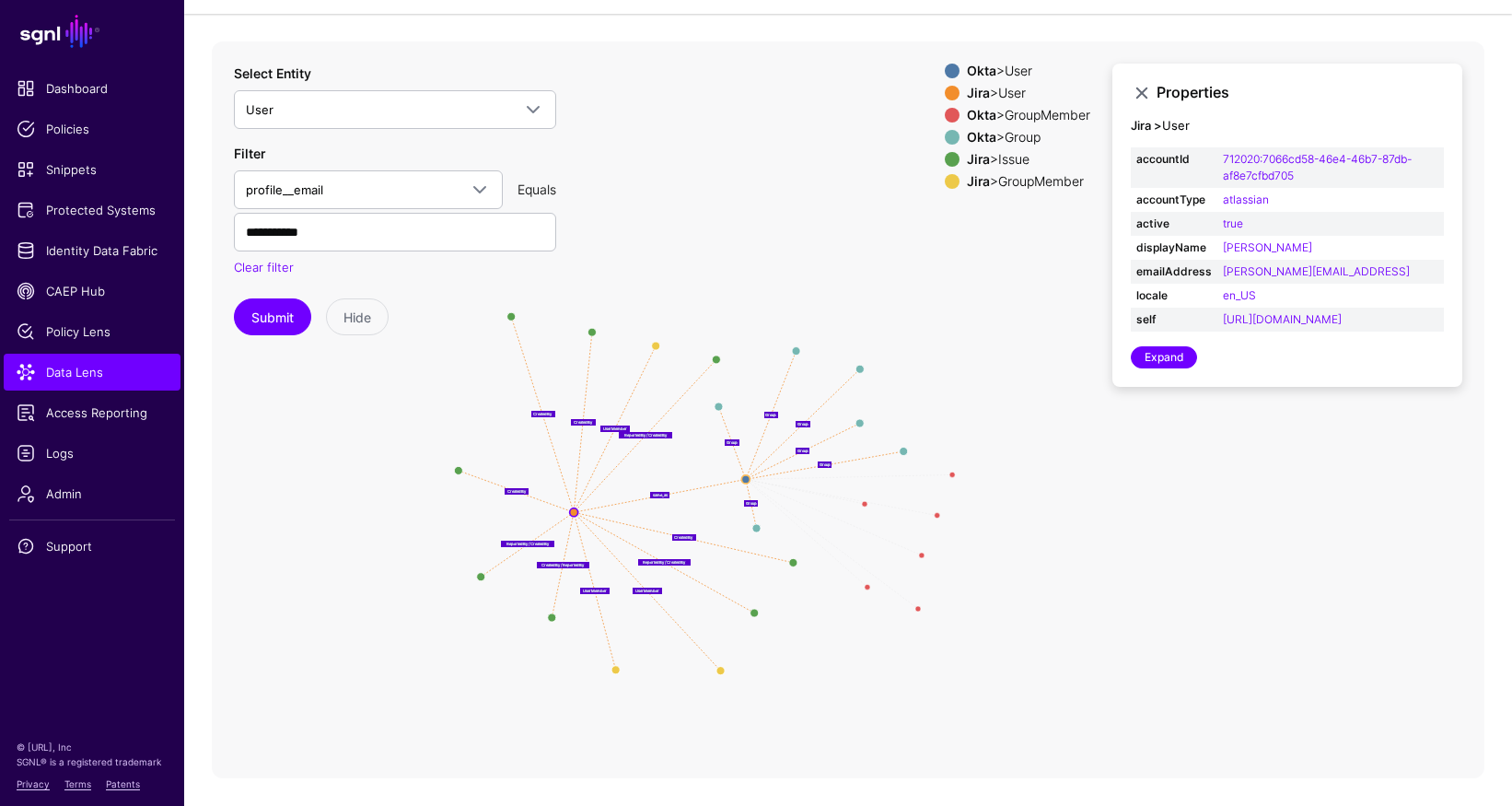 click on "Member Member Member Member Member Member UserMember UserMember UserMember ReportedBy / CreatedBy CreatedBy CreatedBy ReportedBy / CreatedBy CreatedBy ReportedBy / CreatedBy CreatedBy CreatedBy / ReportedBy Group Group Group Group Group same_as Group GroupMember GroupMember GroupMember GroupMember GroupMember GroupMember GroupMember GroupMember GroupMember GroupMember GroupMember GroupMember GroupMember GroupMember GroupMember GroupMember Issue Issue Issue Issue Issue Issue GroupMember GroupMember Issue Issue Issue Issue Issue Issue Issue Issue Issue Issue Group Group Group Group Group Group Group Group Group Group Group Group User User User User Issue Okta  >   User  Jira  >   User  Okta  >   GroupMember  Okta  >   Group  Jira  >   Issue  Jira  >   GroupMember  Properties Jira >   User  accountId 712020:7066cd58-46e4-46b7-87db-af8e7cfbd705 accountType atlassian active true displayName [PERSON_NAME] emailAddress [PERSON_NAME][EMAIL_ADDRESS] locale en_US self Expand Select Entity User Okta  Group   GroupMember   User  Jira  Group" 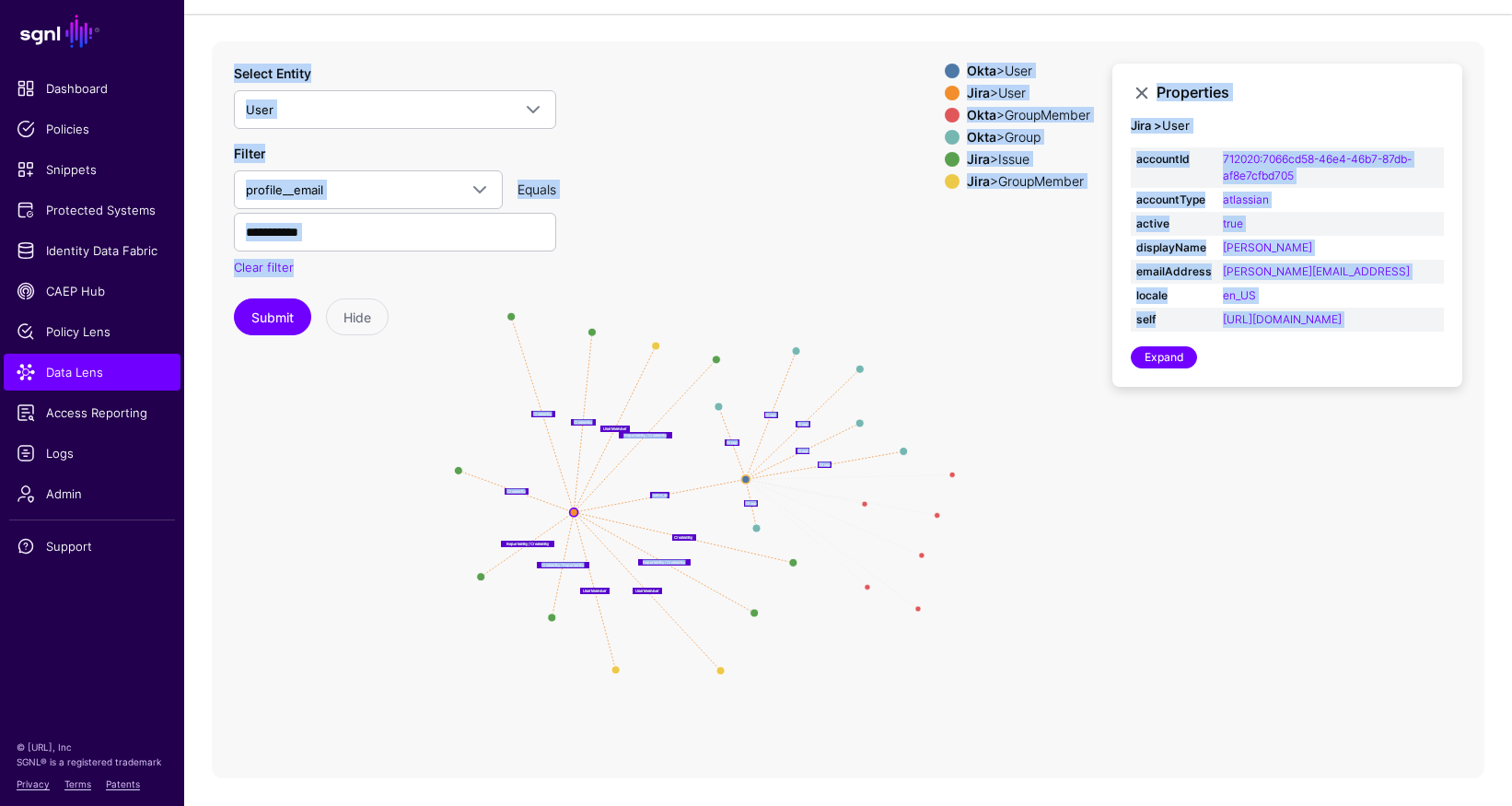 click on "Member Member Member Member Member Member UserMember UserMember UserMember ReportedBy / CreatedBy CreatedBy CreatedBy ReportedBy / CreatedBy CreatedBy ReportedBy / CreatedBy CreatedBy CreatedBy / ReportedBy Group Group Group Group Group same_as Group GroupMember GroupMember GroupMember GroupMember GroupMember GroupMember GroupMember GroupMember GroupMember GroupMember GroupMember GroupMember GroupMember GroupMember GroupMember GroupMember Issue Issue Issue Issue Issue Issue GroupMember GroupMember Issue Issue Issue Issue Issue Issue Issue Issue Issue Issue Group Group Group Group Group Group Group Group Group Group Group Group User User User User" 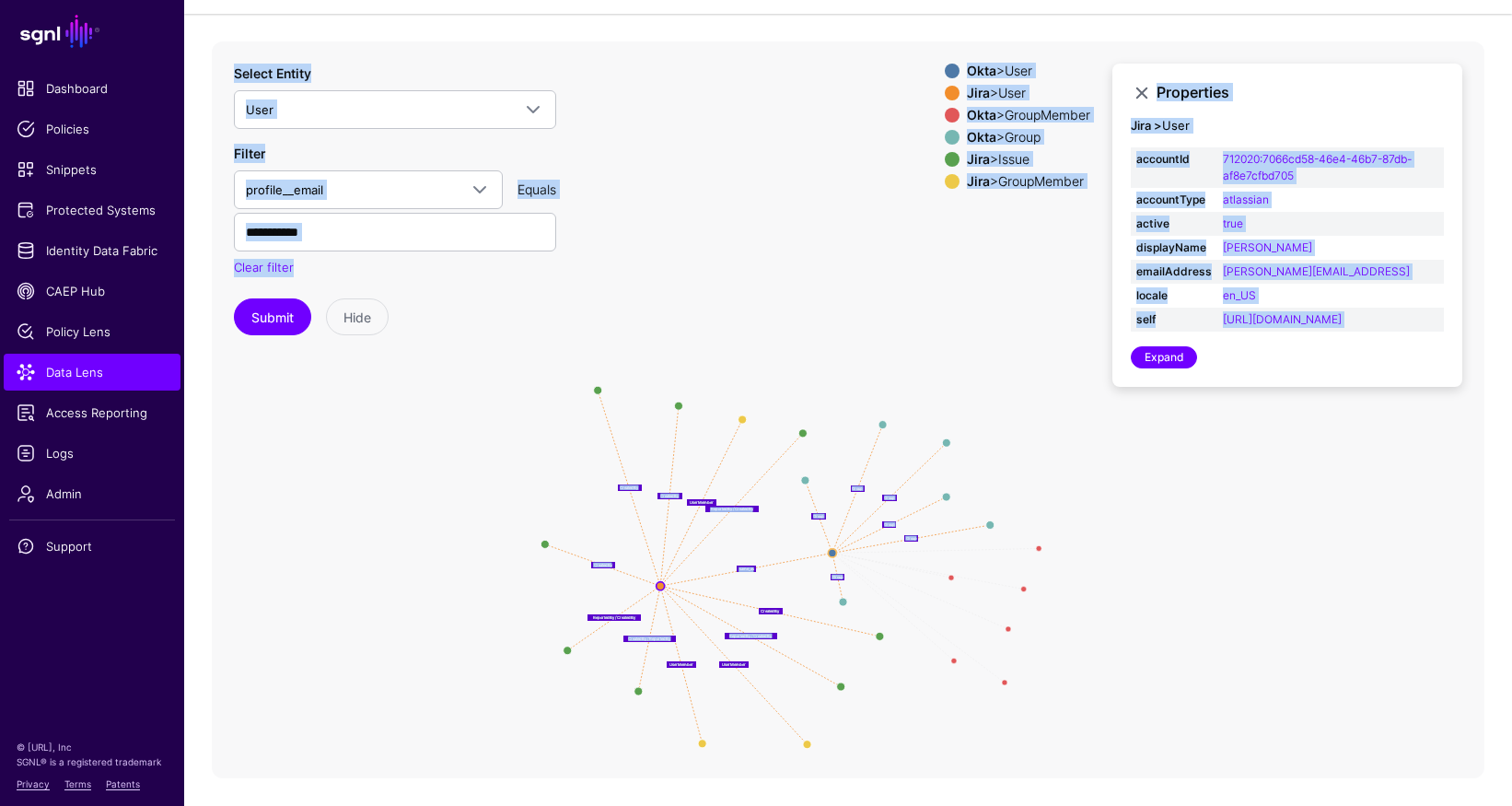 click on "Member Member Member Member Member Member UserMember UserMember UserMember ReportedBy / CreatedBy CreatedBy CreatedBy ReportedBy / CreatedBy CreatedBy ReportedBy / CreatedBy CreatedBy CreatedBy / ReportedBy Group Group Group Group Group same_as Group GroupMember GroupMember GroupMember GroupMember GroupMember GroupMember GroupMember GroupMember GroupMember GroupMember GroupMember GroupMember GroupMember GroupMember GroupMember GroupMember Issue Issue Issue Issue Issue Issue GroupMember GroupMember Issue Issue Issue Issue Issue Issue Issue Issue Issue Issue Group Group Group Group Group Group Group Group Group Group Group Group User User User User" 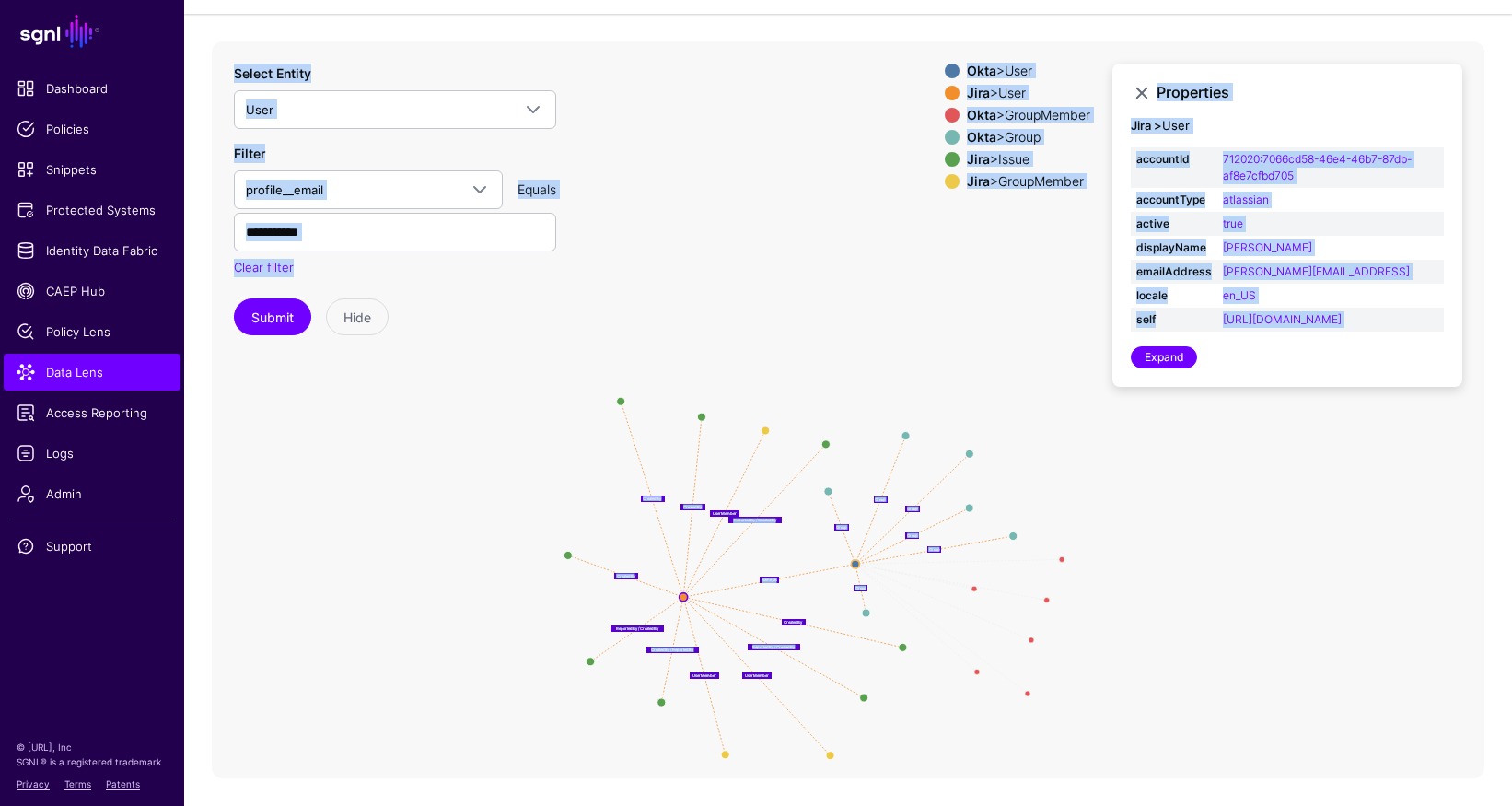 click on "Member Member Member Member Member Member UserMember UserMember UserMember ReportedBy / CreatedBy CreatedBy CreatedBy ReportedBy / CreatedBy CreatedBy ReportedBy / CreatedBy CreatedBy CreatedBy / ReportedBy Group Group Group Group Group same_as Group GroupMember GroupMember GroupMember GroupMember GroupMember GroupMember GroupMember GroupMember GroupMember GroupMember GroupMember GroupMember GroupMember GroupMember GroupMember GroupMember Issue Issue Issue Issue Issue Issue GroupMember GroupMember Issue Issue Issue Issue Issue Issue Issue Issue Issue Issue Group Group Group Group Group Group Group Group Group Group Group Group User User User User" 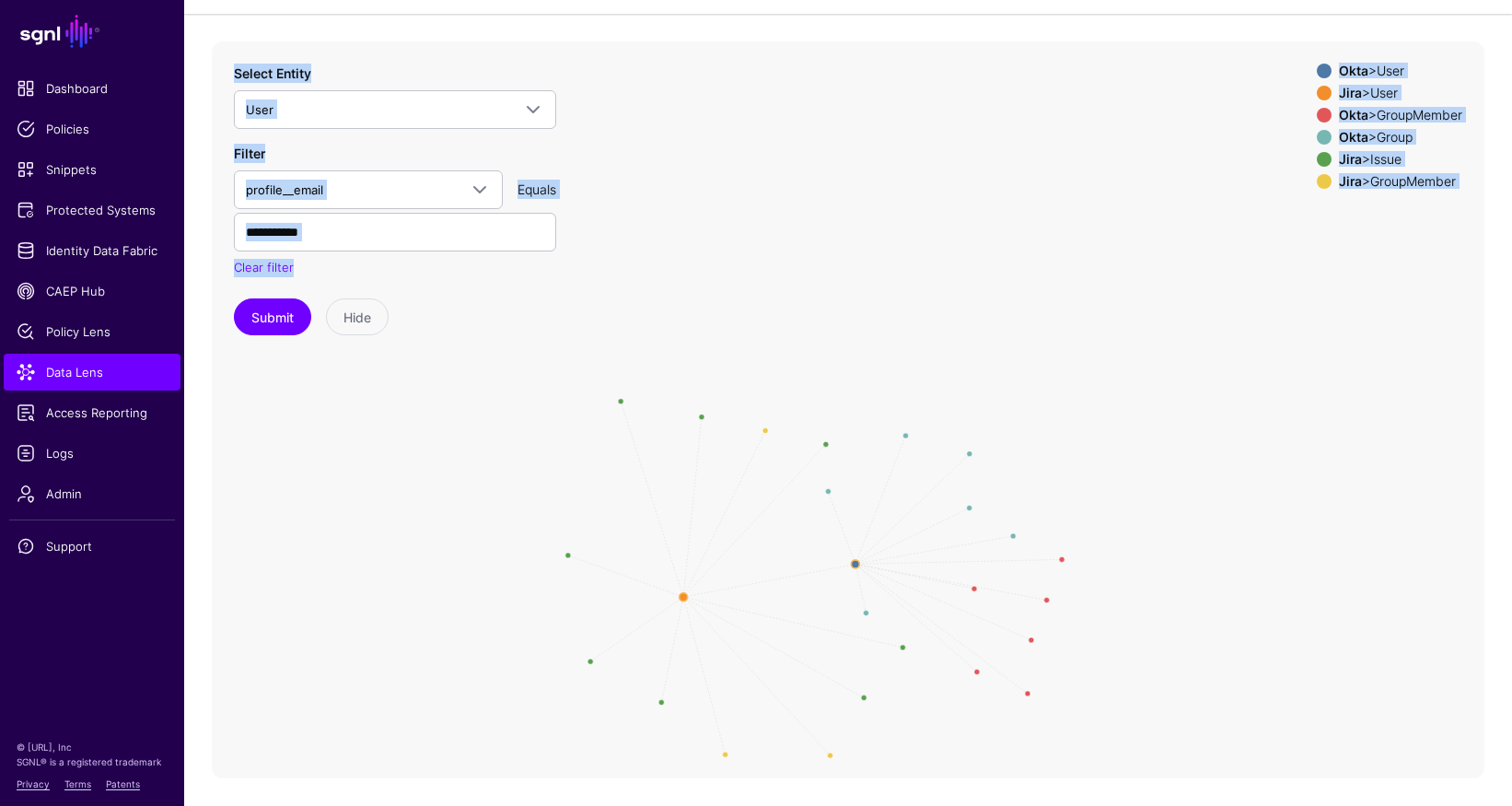 click on "Member Member Member Member Member Member UserMember UserMember UserMember ReportedBy / CreatedBy CreatedBy CreatedBy ReportedBy / CreatedBy CreatedBy ReportedBy / CreatedBy CreatedBy CreatedBy / ReportedBy Group Group Group Group Group same_as Group GroupMember GroupMember GroupMember GroupMember GroupMember GroupMember GroupMember GroupMember GroupMember GroupMember GroupMember GroupMember GroupMember GroupMember GroupMember GroupMember Issue Issue Issue Issue Issue Issue GroupMember GroupMember Issue Issue Issue Issue Issue Issue Issue Issue Issue Issue Group Group Group Group Group Group Group Group Group Group Group Group User User User User" 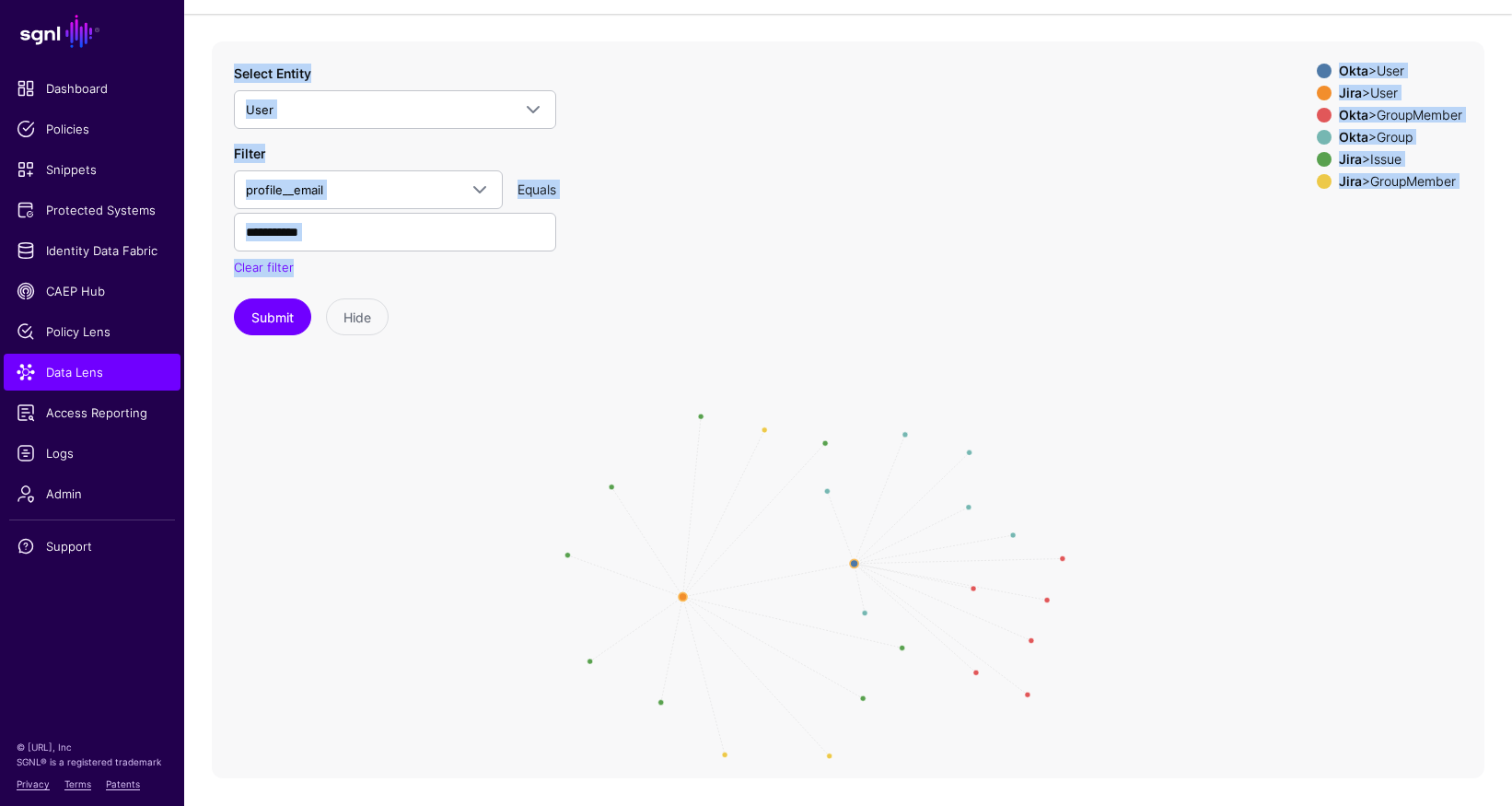 click 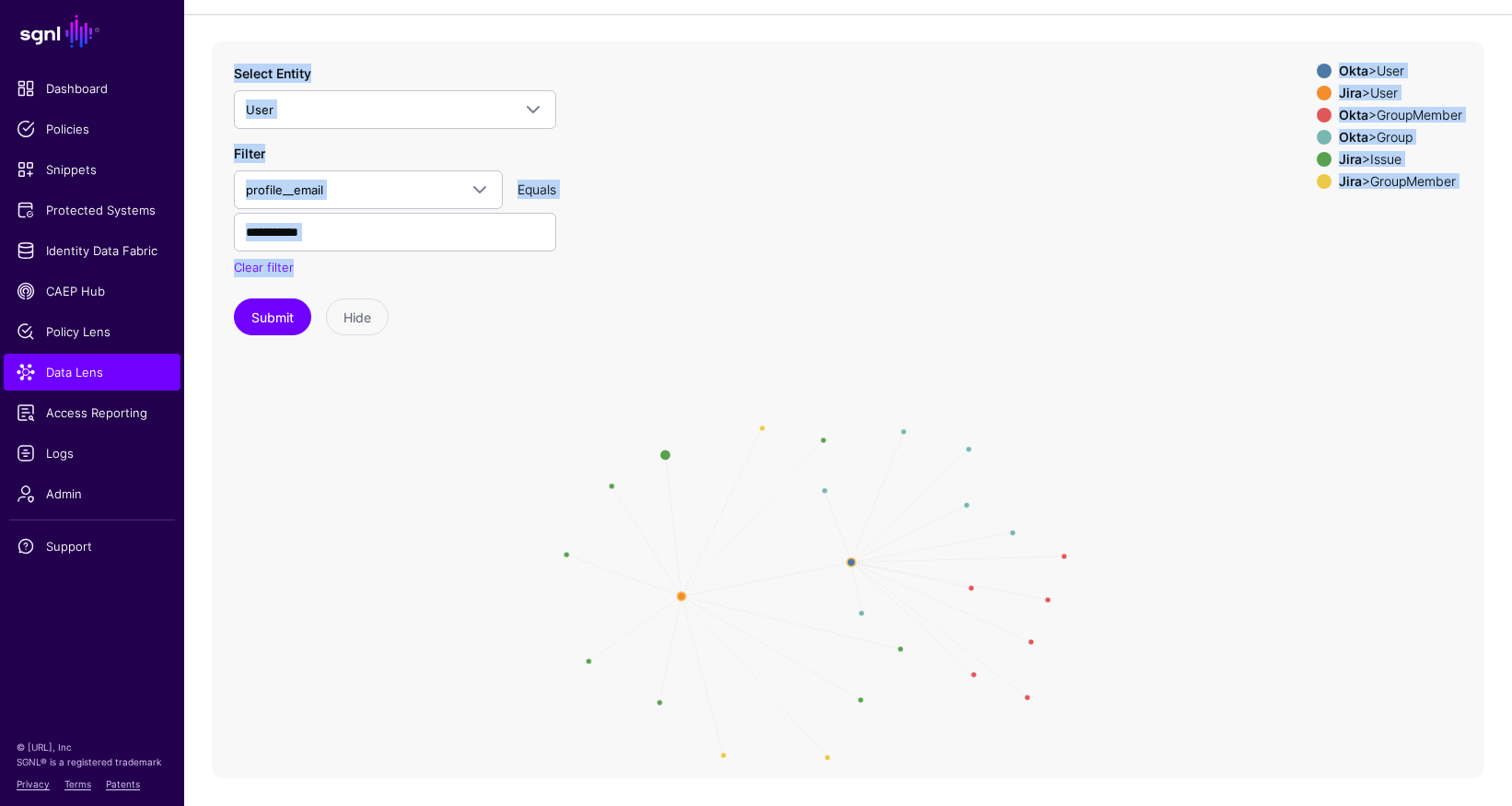 click 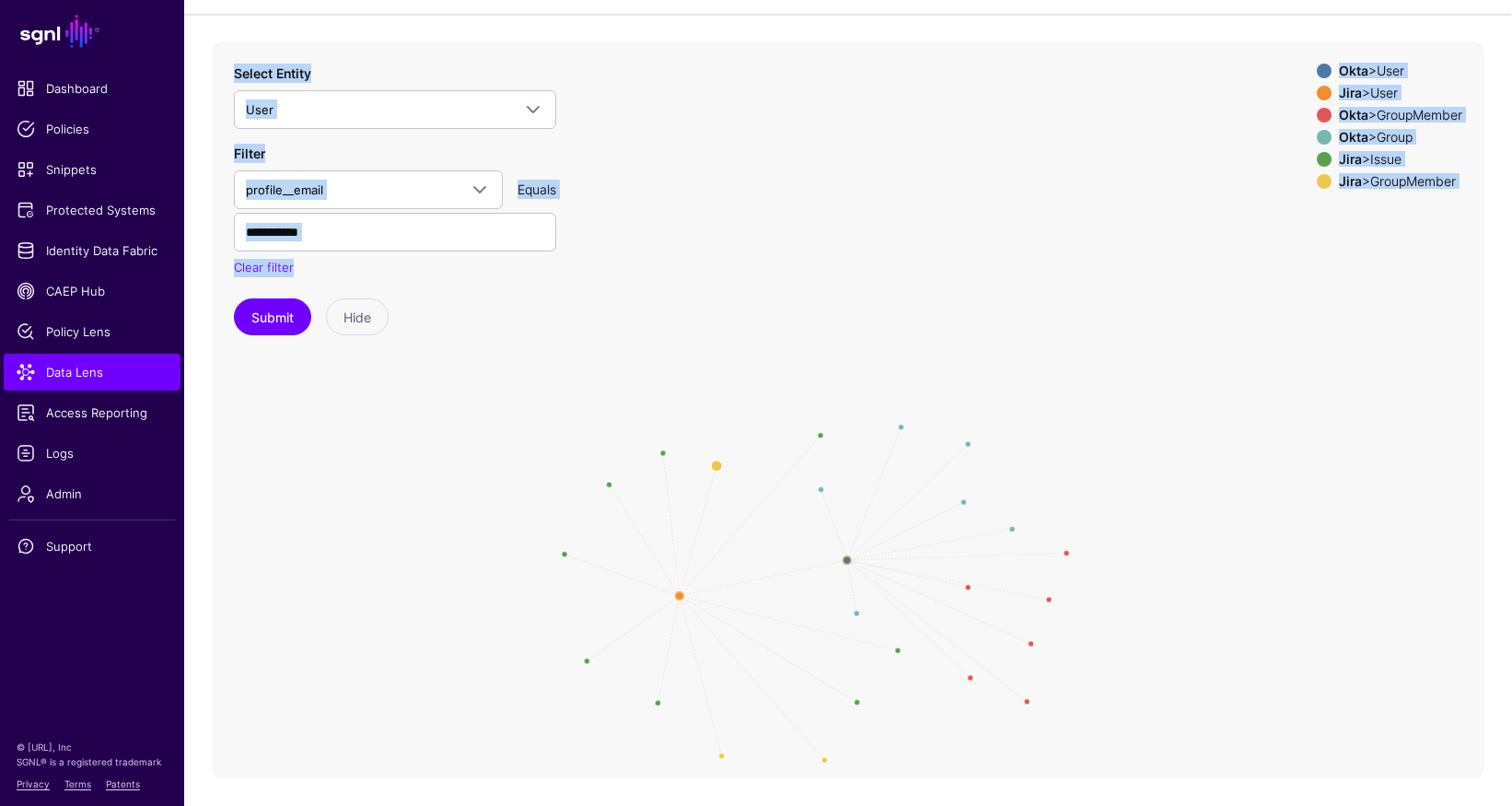 click 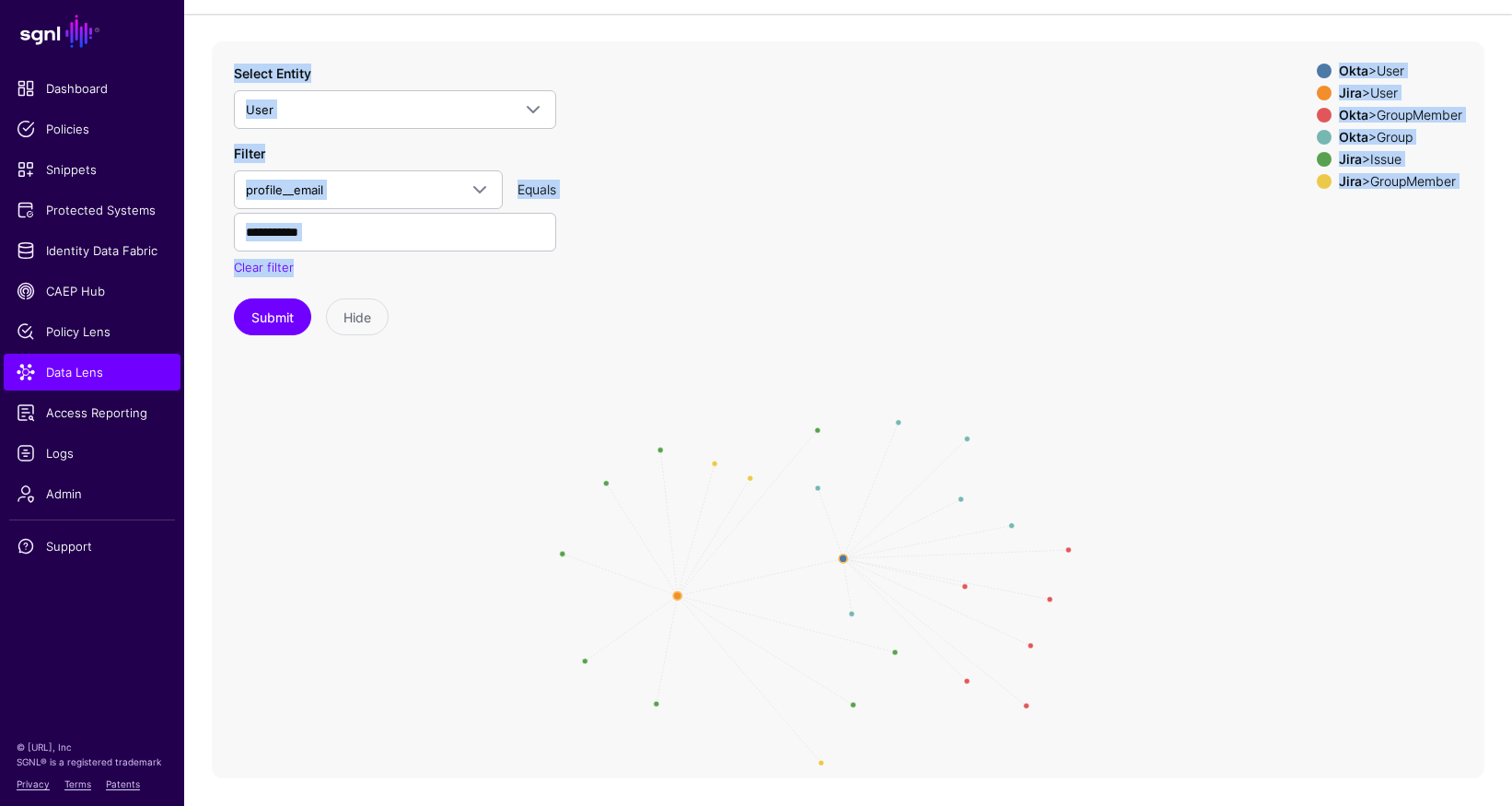 click 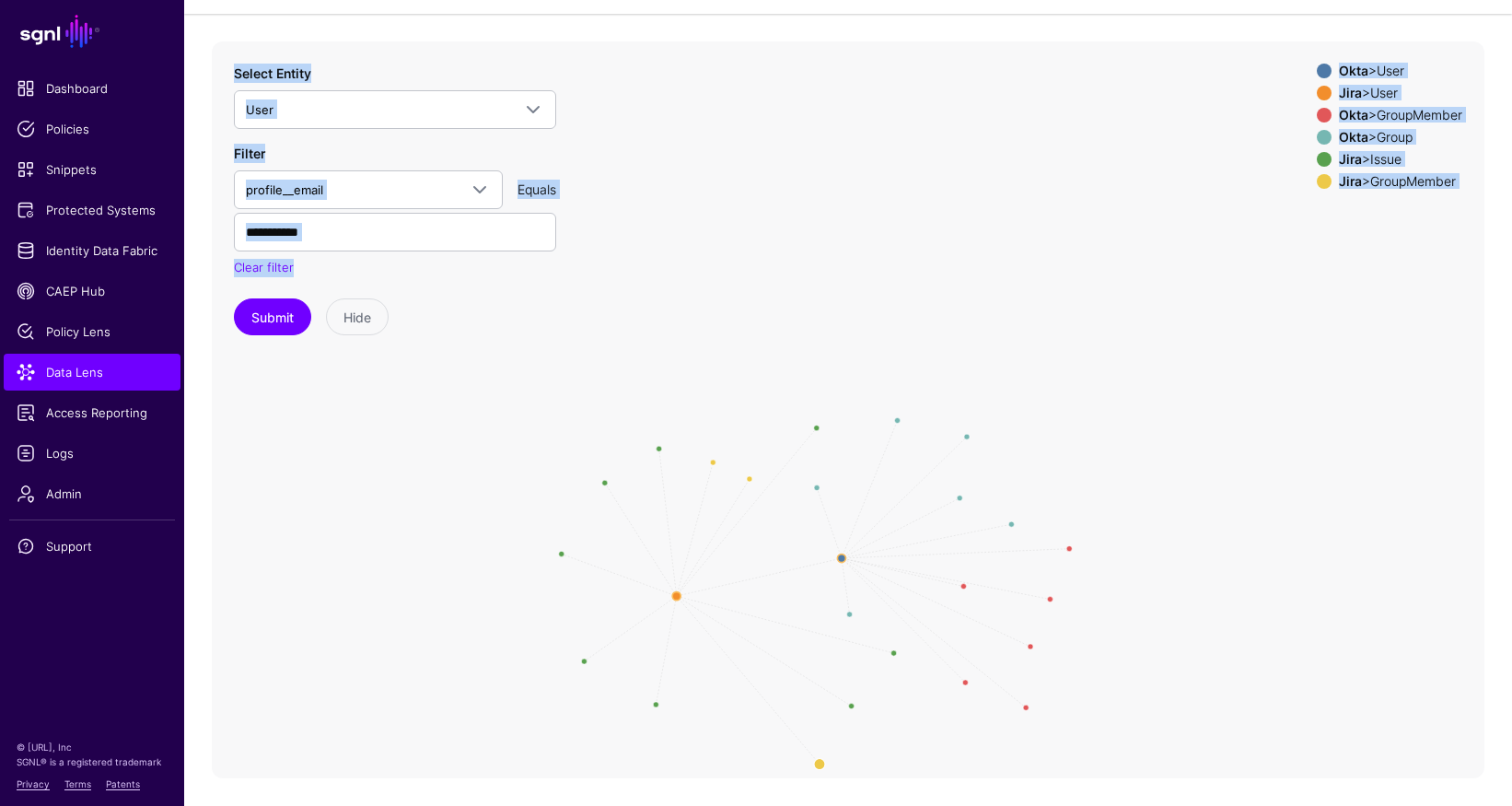 click on "Member Member Member Member Member Member UserMember UserMember UserMember ReportedBy / CreatedBy CreatedBy CreatedBy ReportedBy / CreatedBy CreatedBy ReportedBy / CreatedBy CreatedBy CreatedBy / ReportedBy Group Group Group Group Group same_as Group GroupMember GroupMember GroupMember GroupMember GroupMember GroupMember GroupMember GroupMember GroupMember GroupMember GroupMember GroupMember GroupMember GroupMember GroupMember GroupMember Issue Issue Issue Issue Issue Issue GroupMember GroupMember Issue Issue Issue Issue Issue Issue Issue Issue Issue Issue Group Group Group Group Group Group Group Group Group Group Group Group User User User User" 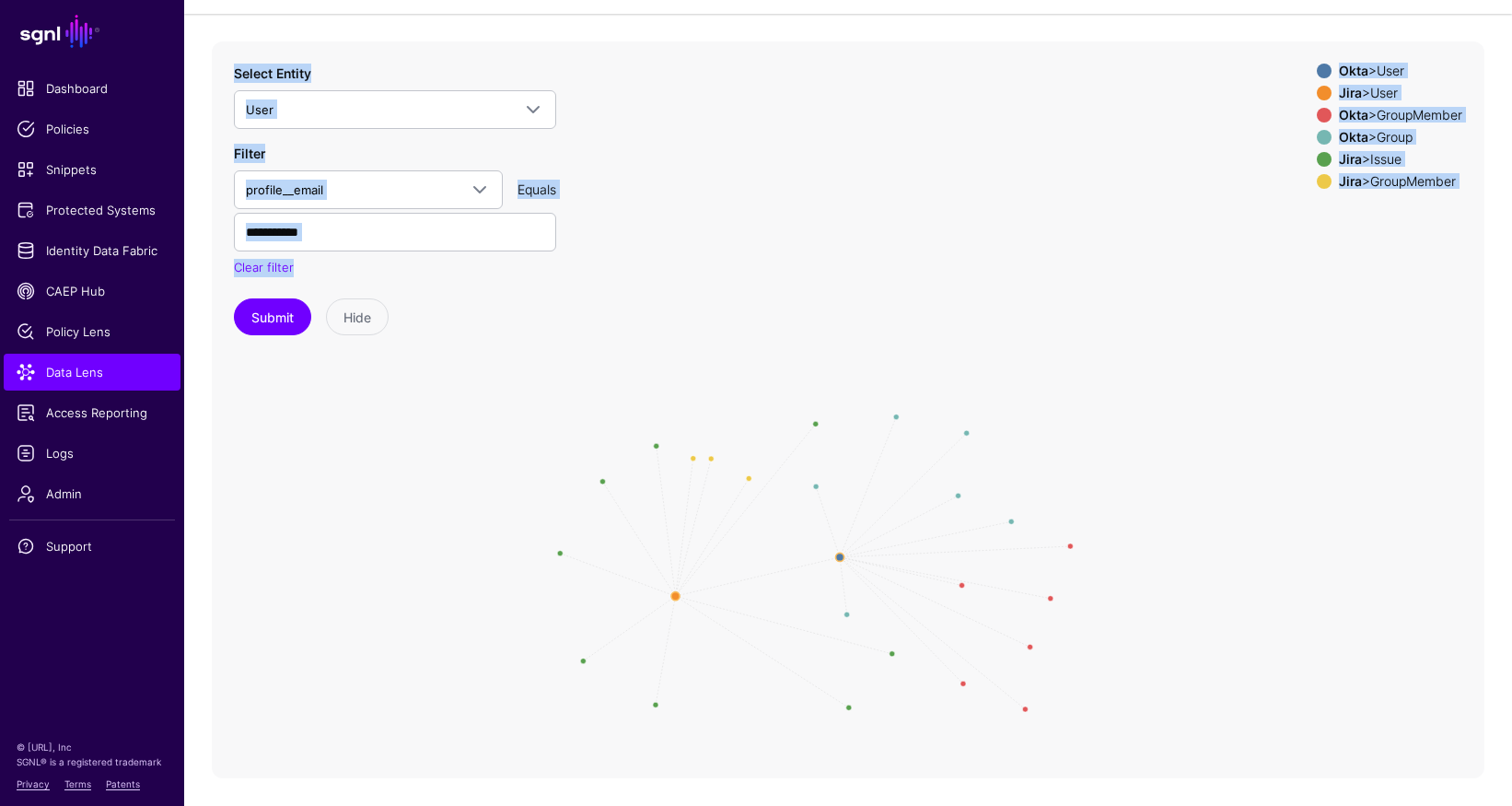 click 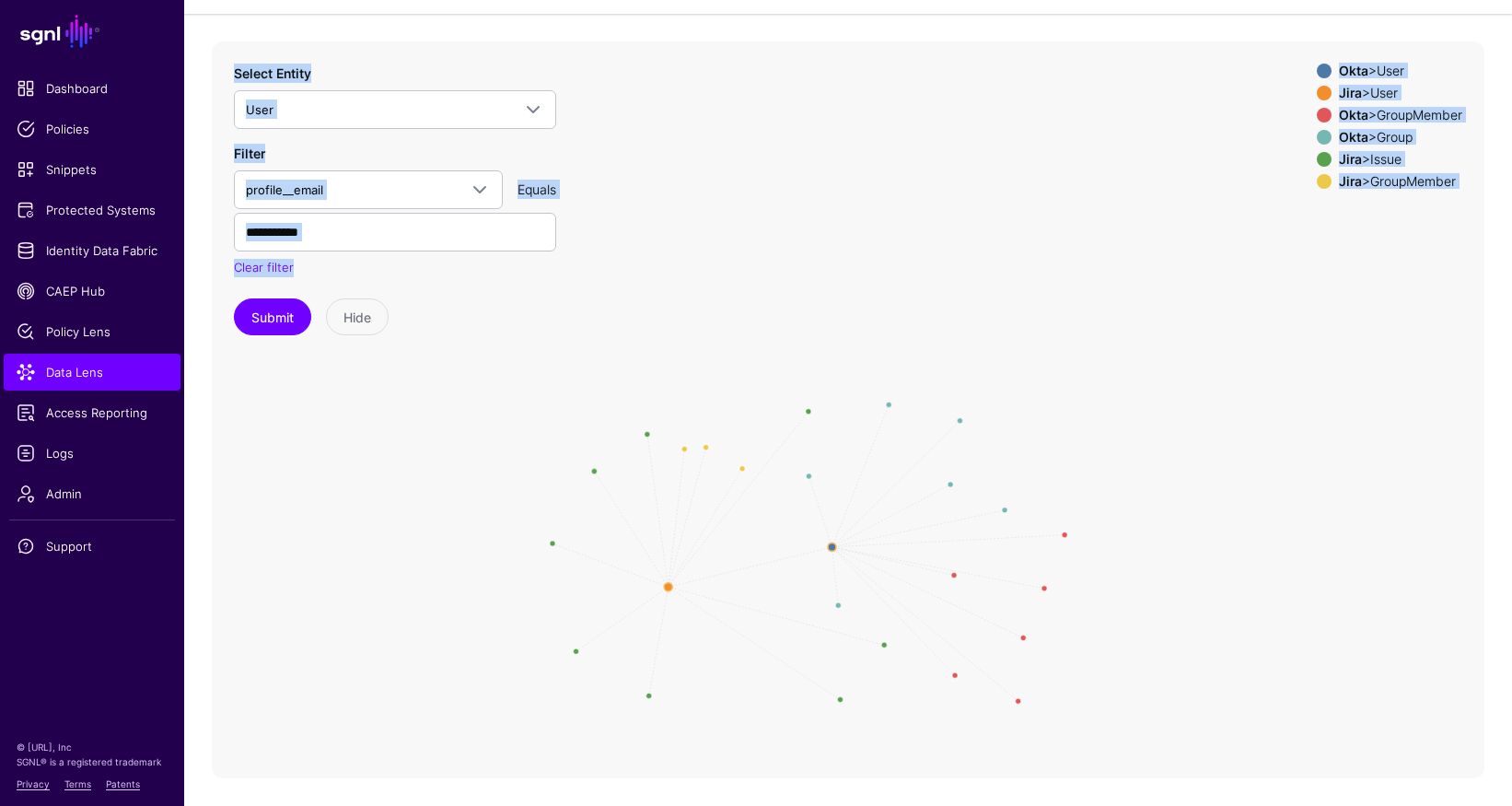 click on "Member Member Member Member Member Member UserMember UserMember UserMember ReportedBy / CreatedBy CreatedBy CreatedBy ReportedBy / CreatedBy CreatedBy ReportedBy / CreatedBy CreatedBy CreatedBy / ReportedBy Group Group Group Group Group same_as Group GroupMember GroupMember GroupMember GroupMember GroupMember GroupMember GroupMember GroupMember GroupMember GroupMember GroupMember GroupMember GroupMember GroupMember GroupMember GroupMember Issue Issue Issue Issue Issue Issue GroupMember GroupMember Issue Issue Issue Issue Issue Issue Issue Issue Issue Issue Group Group Group Group Group Group Group Group Group Group Group Group User User User User" 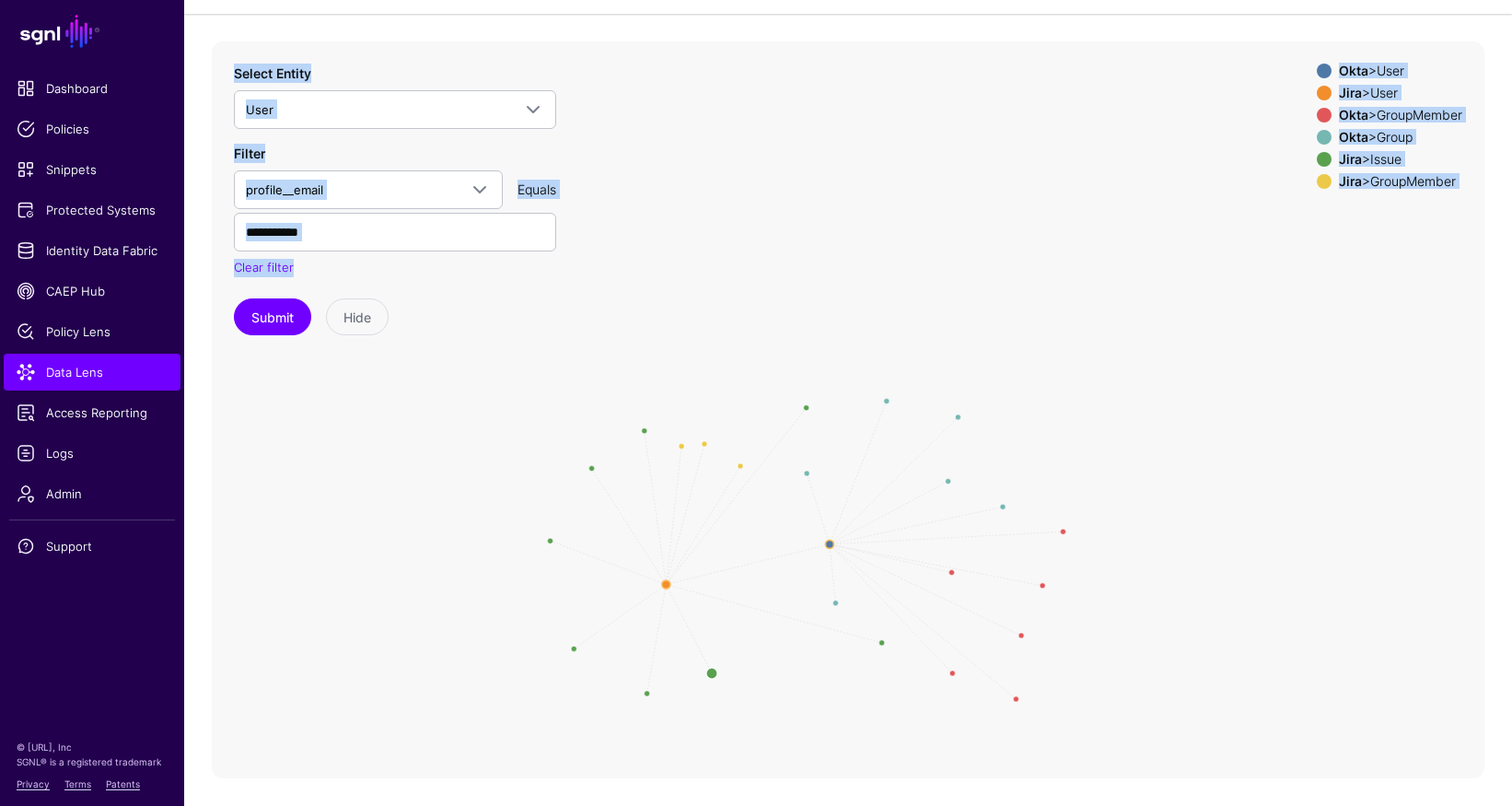 click 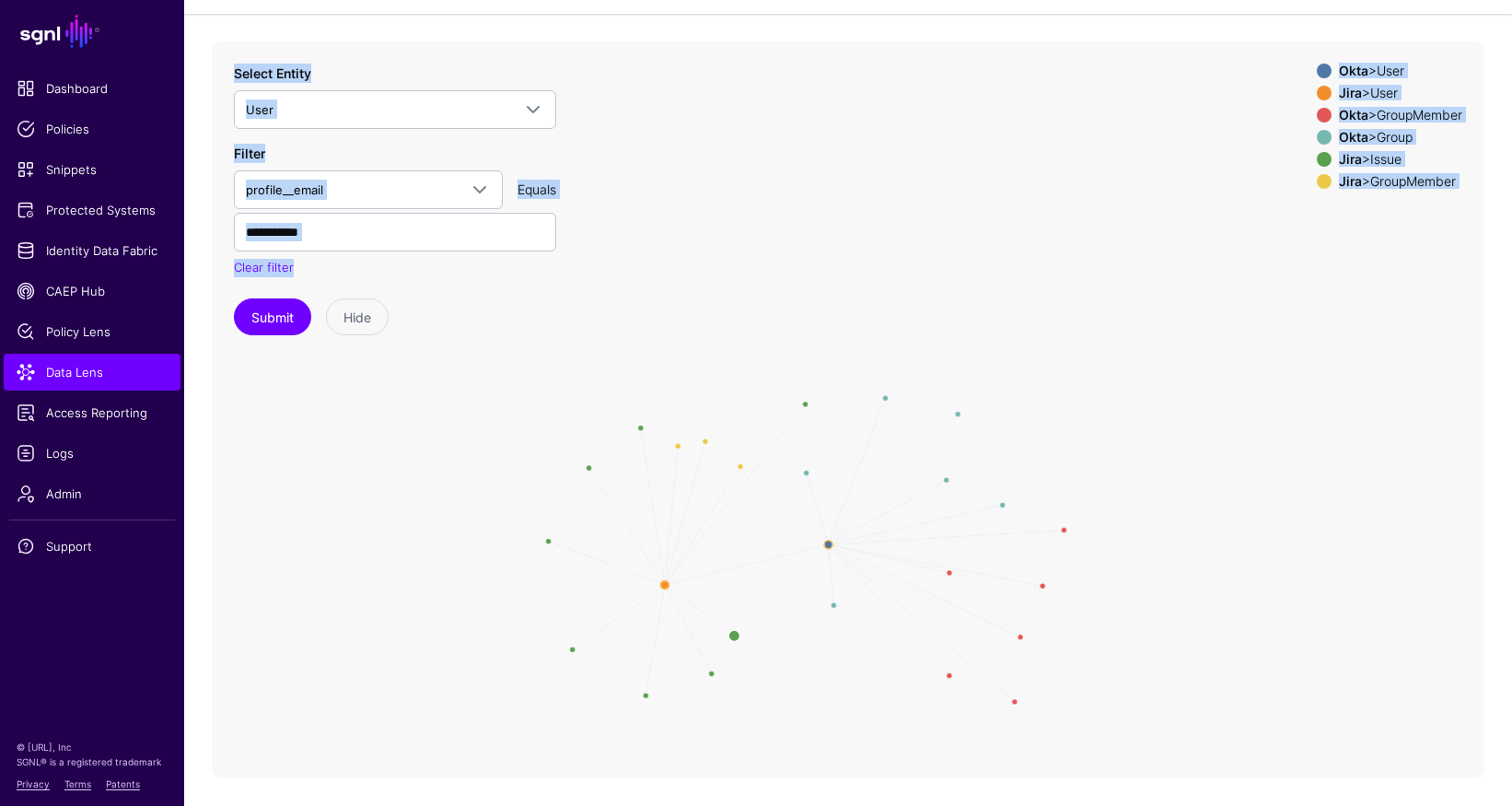 click 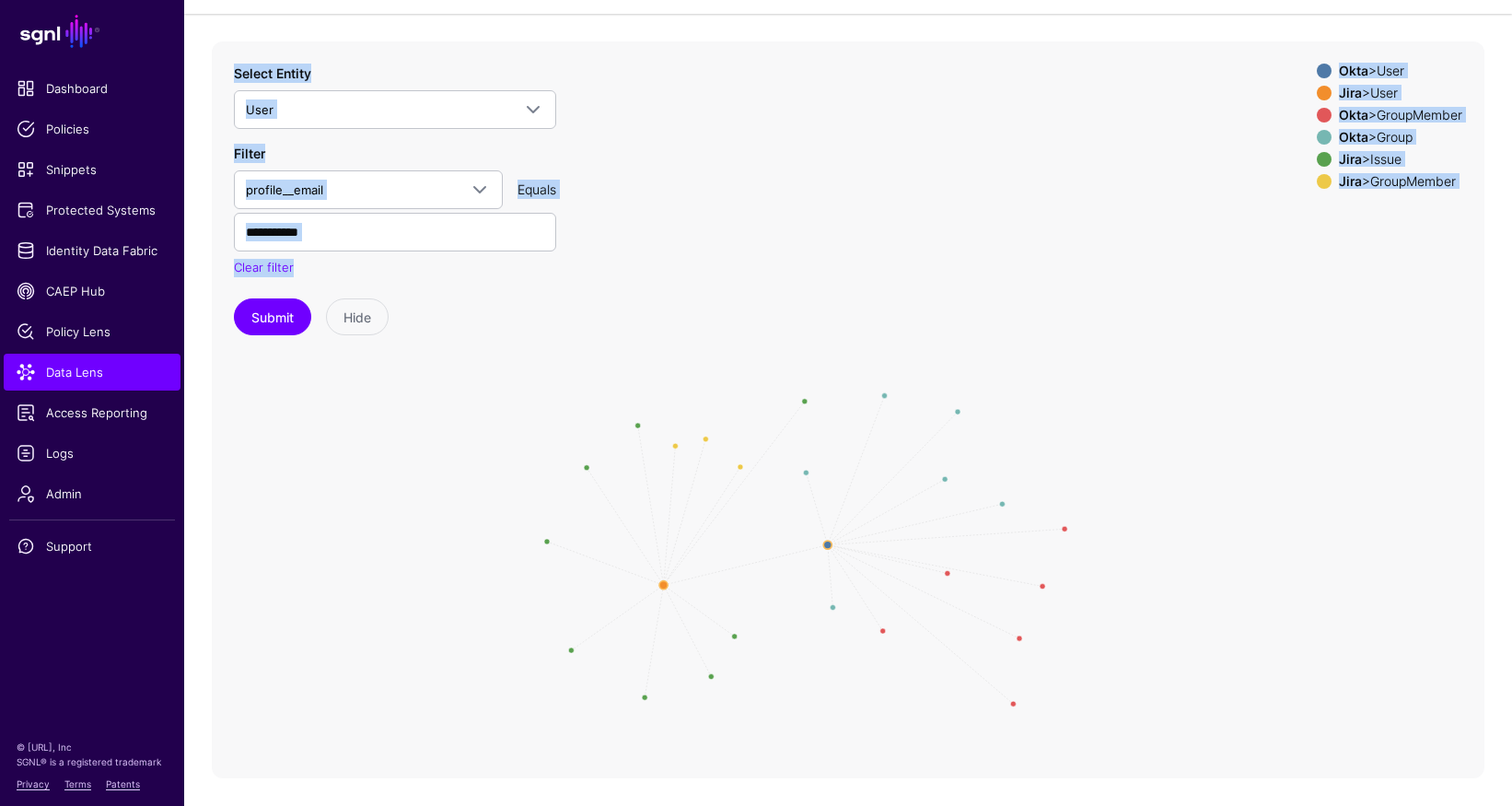 click 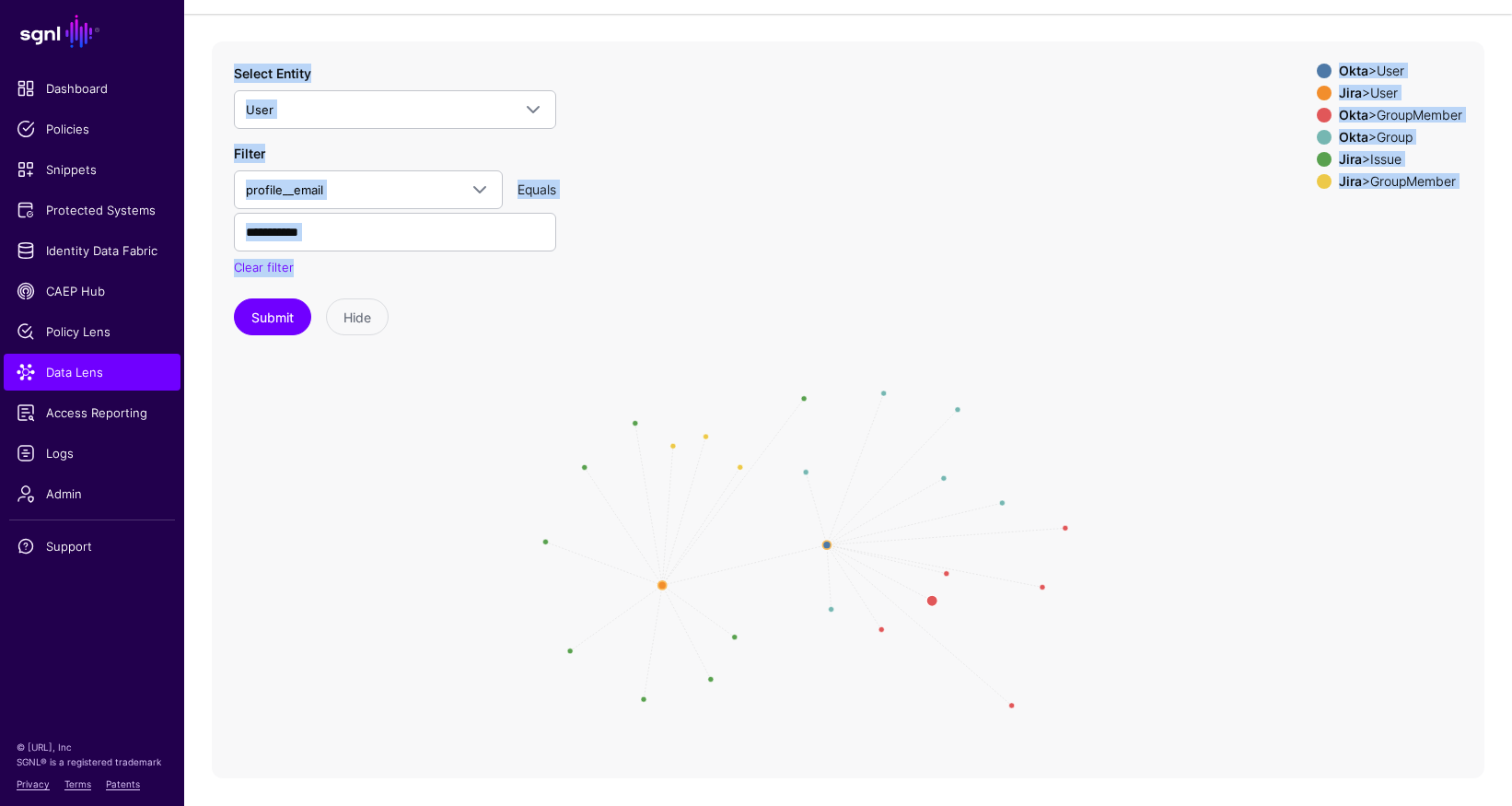 click 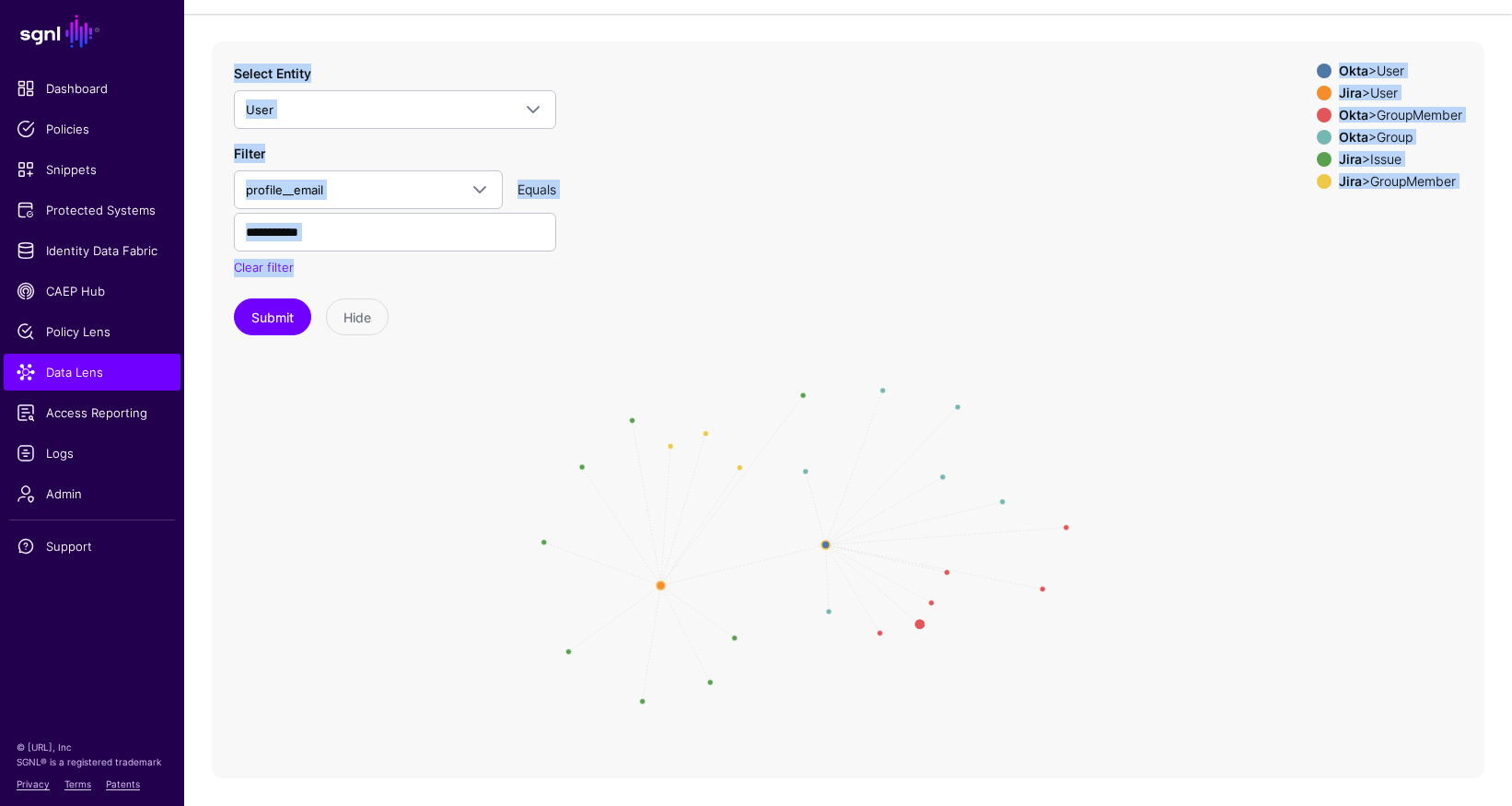 click 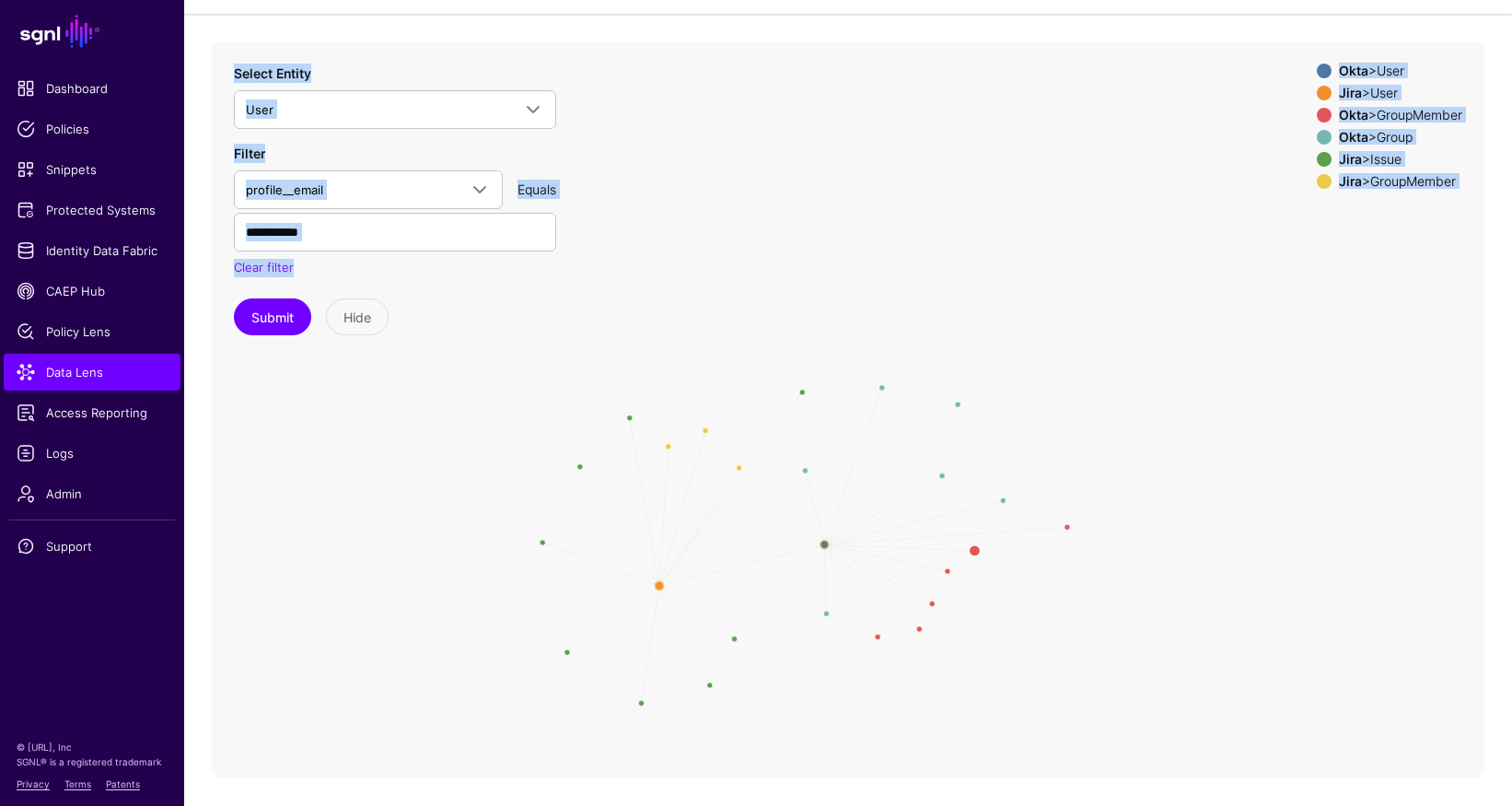 click 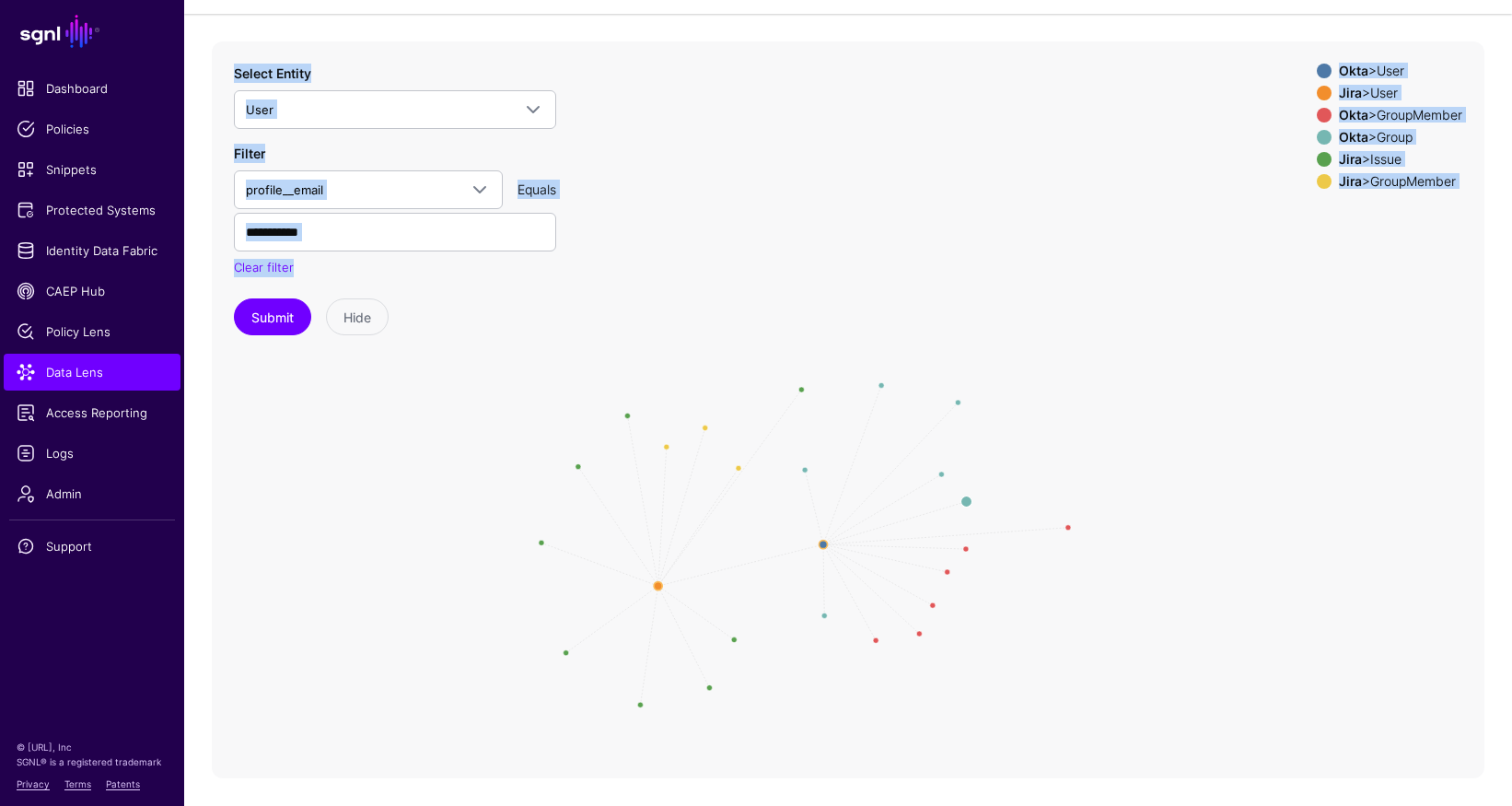 click 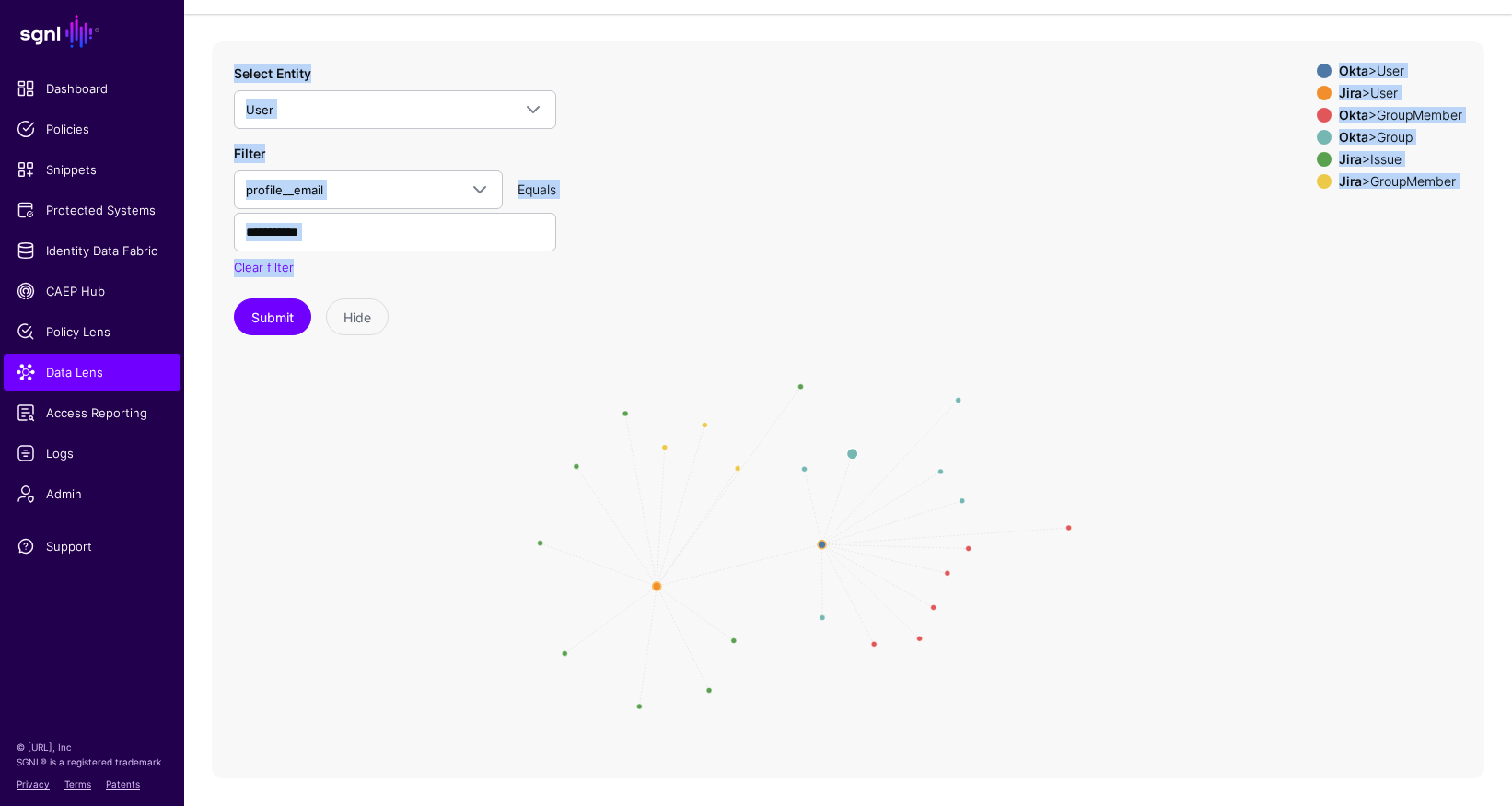 click 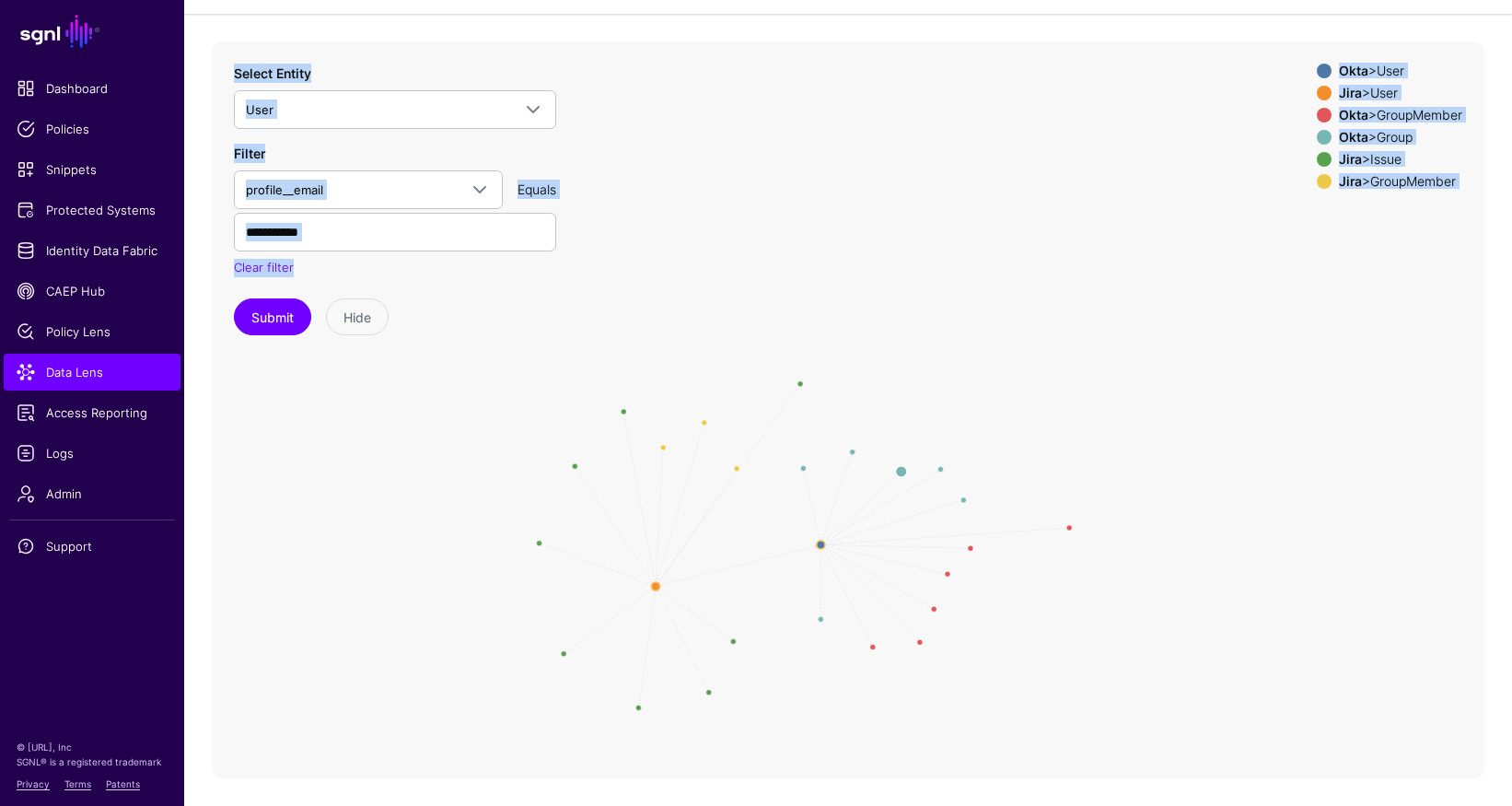click 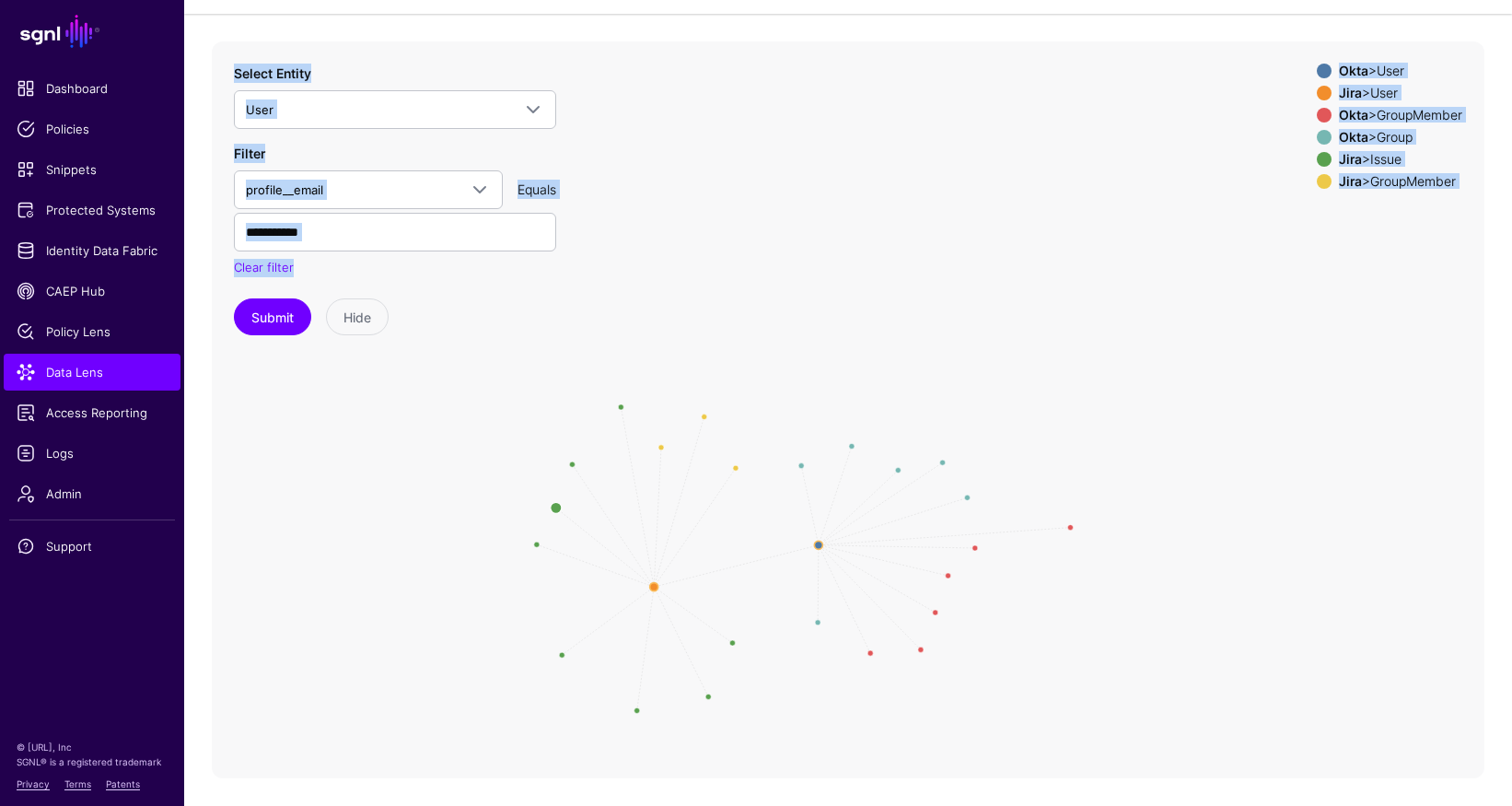click 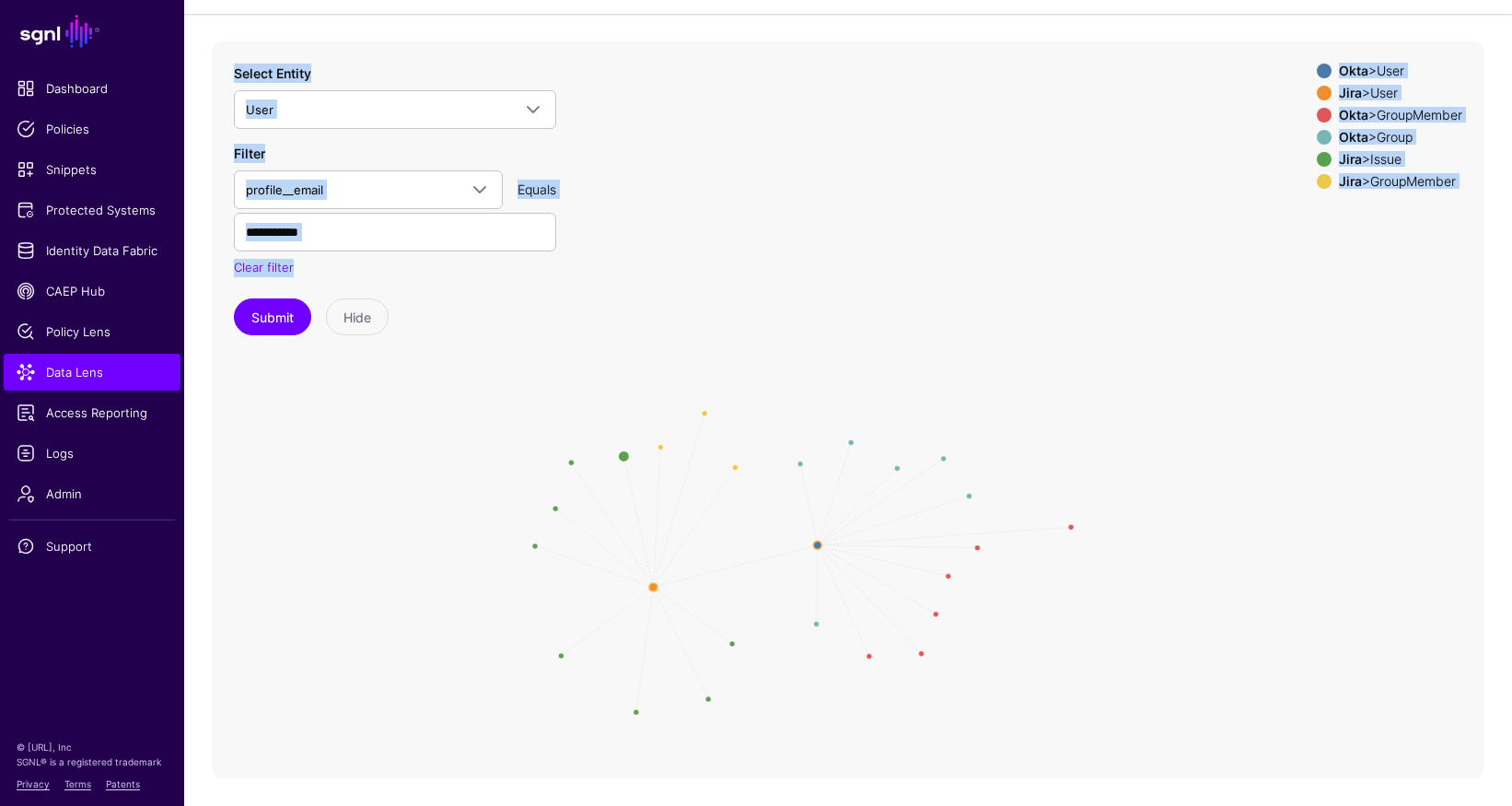 click 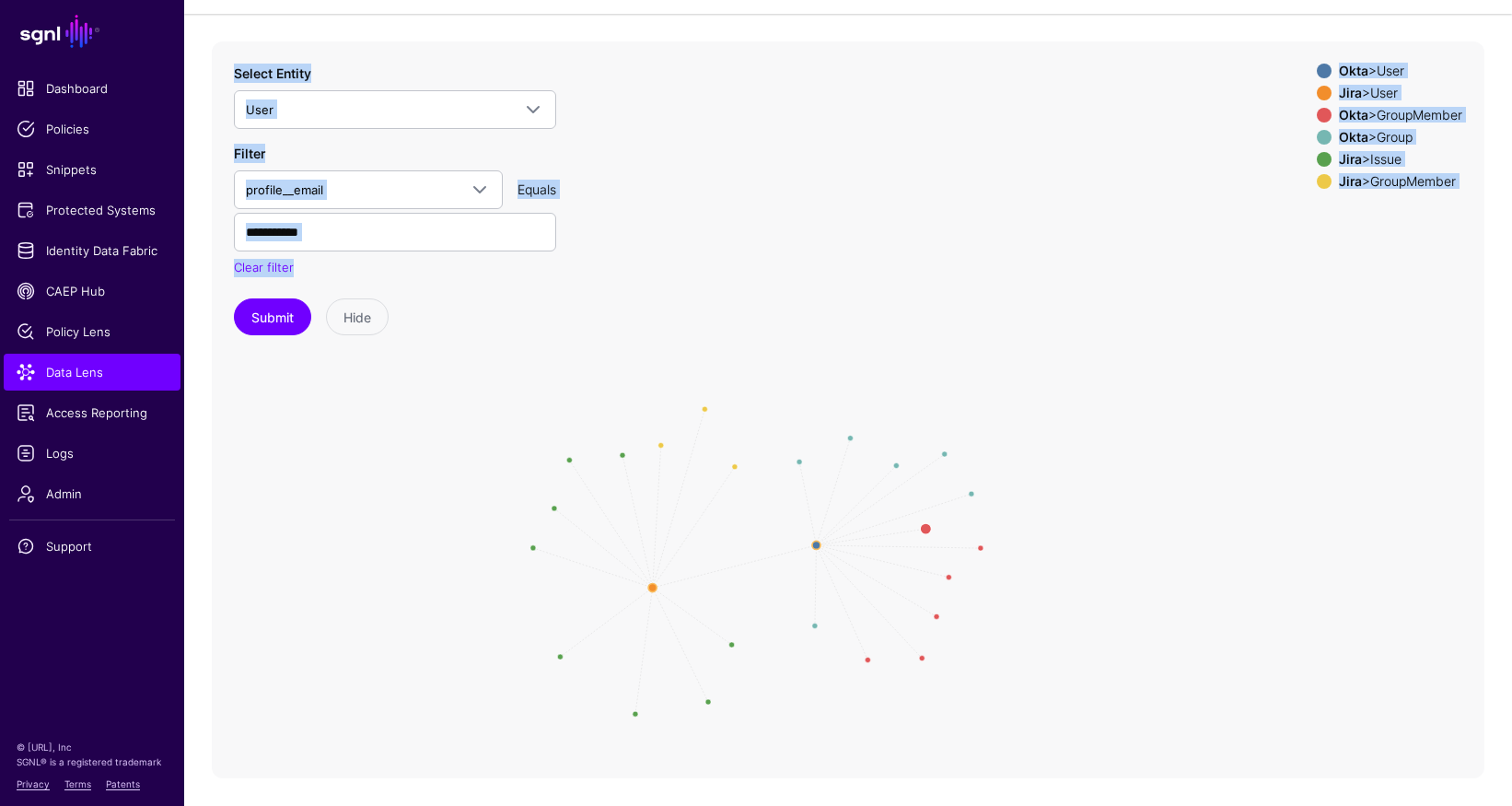 click 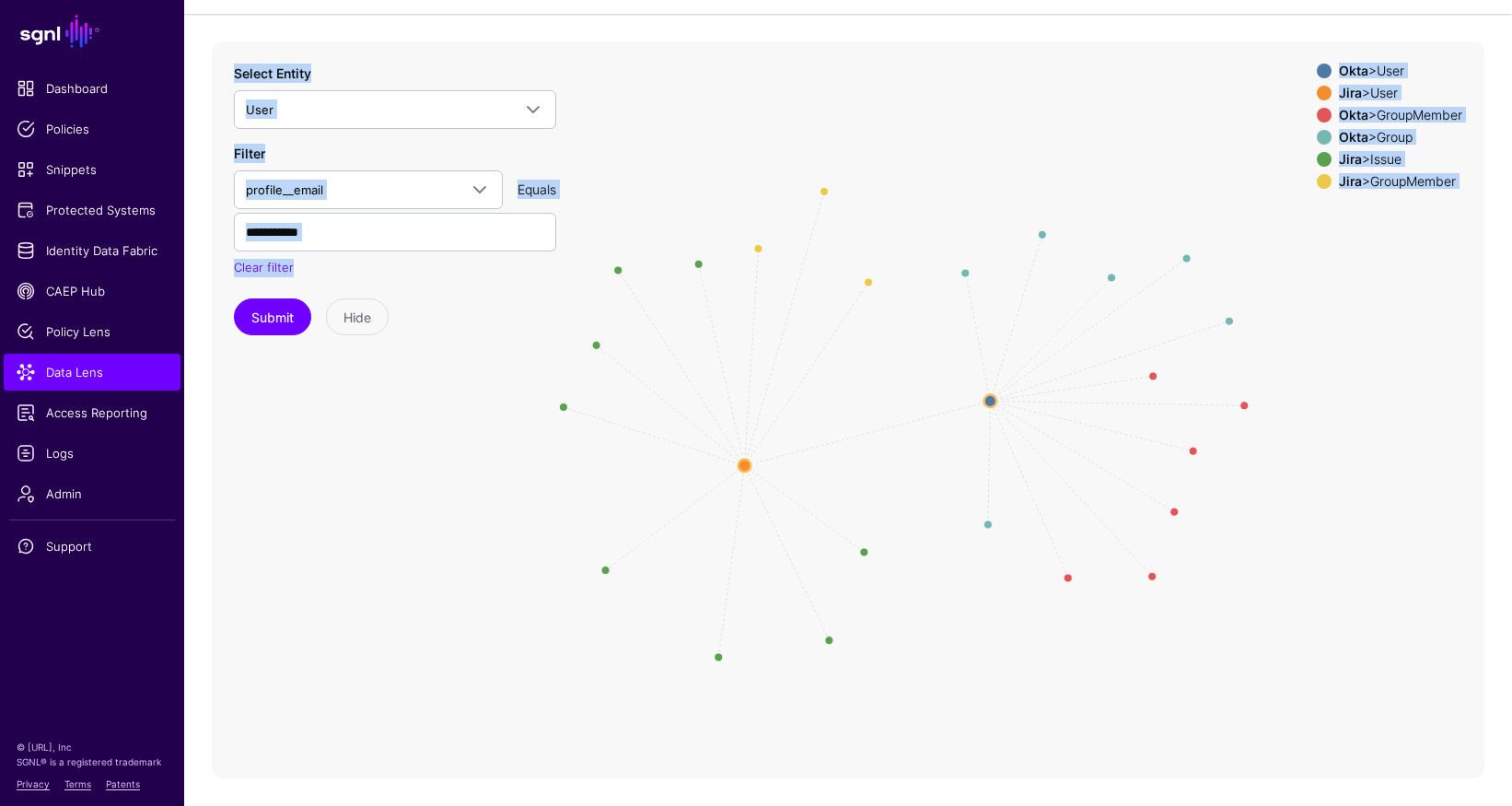 click on "Member Member Member Member Member Member UserMember UserMember UserMember ReportedBy / CreatedBy CreatedBy CreatedBy ReportedBy / CreatedBy CreatedBy ReportedBy / CreatedBy CreatedBy CreatedBy / ReportedBy Group Group Group Group Group same_as Group GroupMember GroupMember GroupMember GroupMember GroupMember GroupMember GroupMember GroupMember GroupMember GroupMember GroupMember GroupMember GroupMember GroupMember GroupMember GroupMember Issue Issue Issue Issue Issue Issue GroupMember GroupMember Issue Issue Issue Issue Issue Issue Issue Issue Issue Issue Group Group Group Group Group Group Group Group Group Group Group Group User User User User GroupMember" at bounding box center (848, 410) 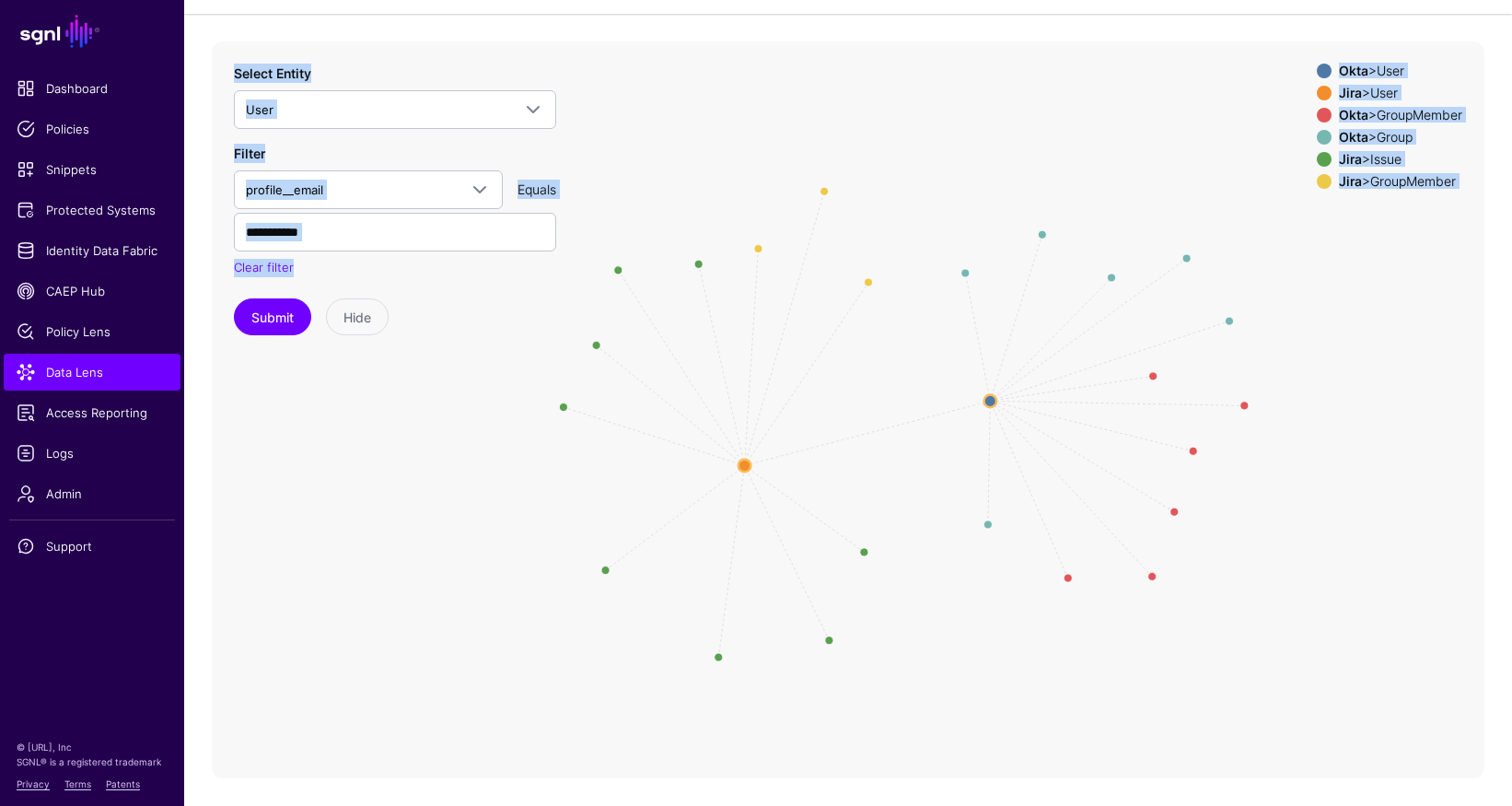 click on "Member Member Member Member Member Member UserMember UserMember UserMember ReportedBy / CreatedBy CreatedBy CreatedBy ReportedBy / CreatedBy CreatedBy ReportedBy / CreatedBy CreatedBy CreatedBy / ReportedBy Group Group Group Group Group same_as Group GroupMember GroupMember GroupMember GroupMember GroupMember GroupMember GroupMember GroupMember GroupMember GroupMember GroupMember GroupMember GroupMember GroupMember GroupMember GroupMember Issue Issue Issue Issue Issue Issue GroupMember GroupMember Issue Issue Issue Issue Issue Issue Issue Issue Issue Issue Group Group Group Group Group Group Group Group Group Group Group Group User User User User GroupMember" at bounding box center (848, 410) 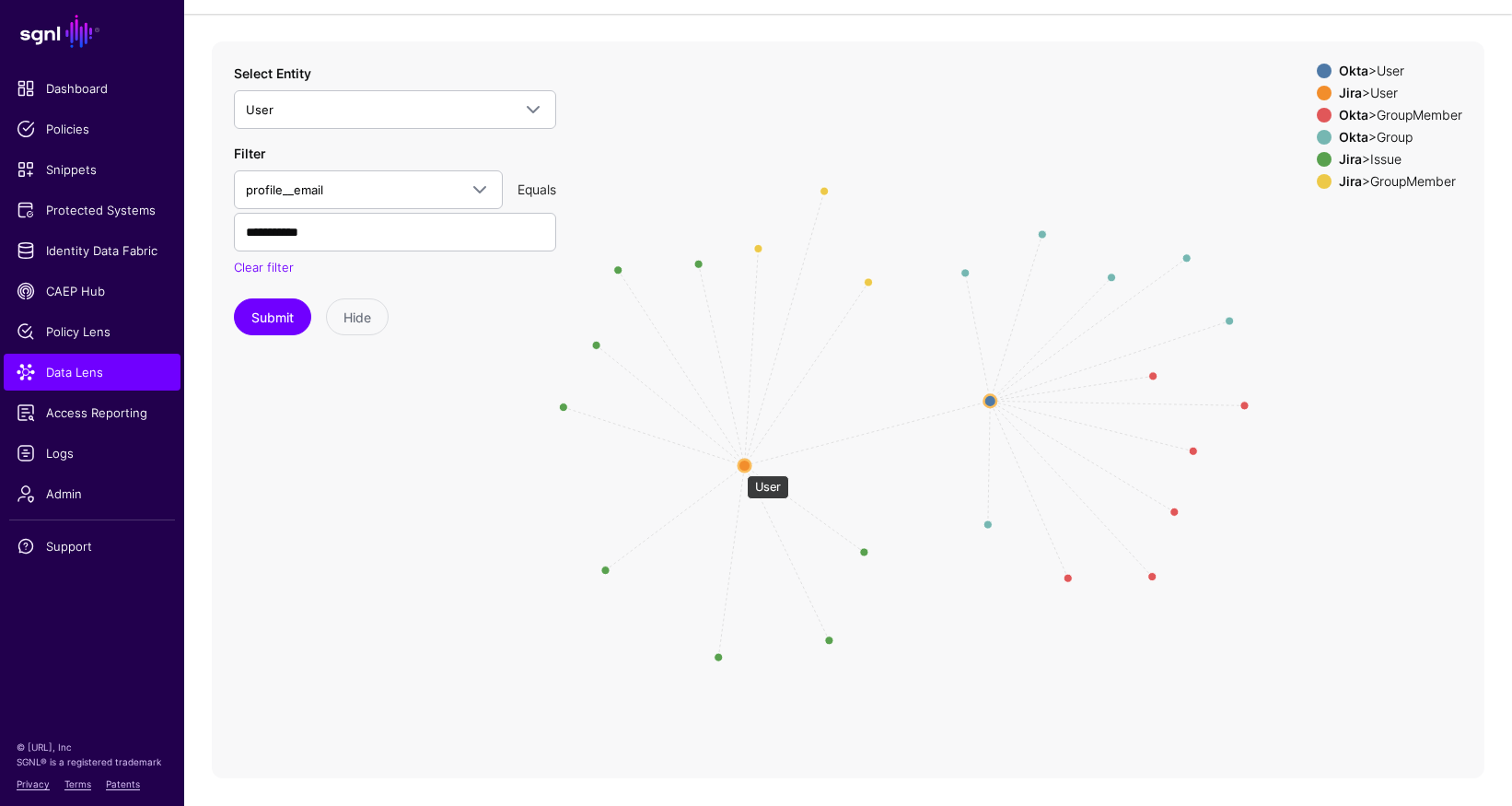 click 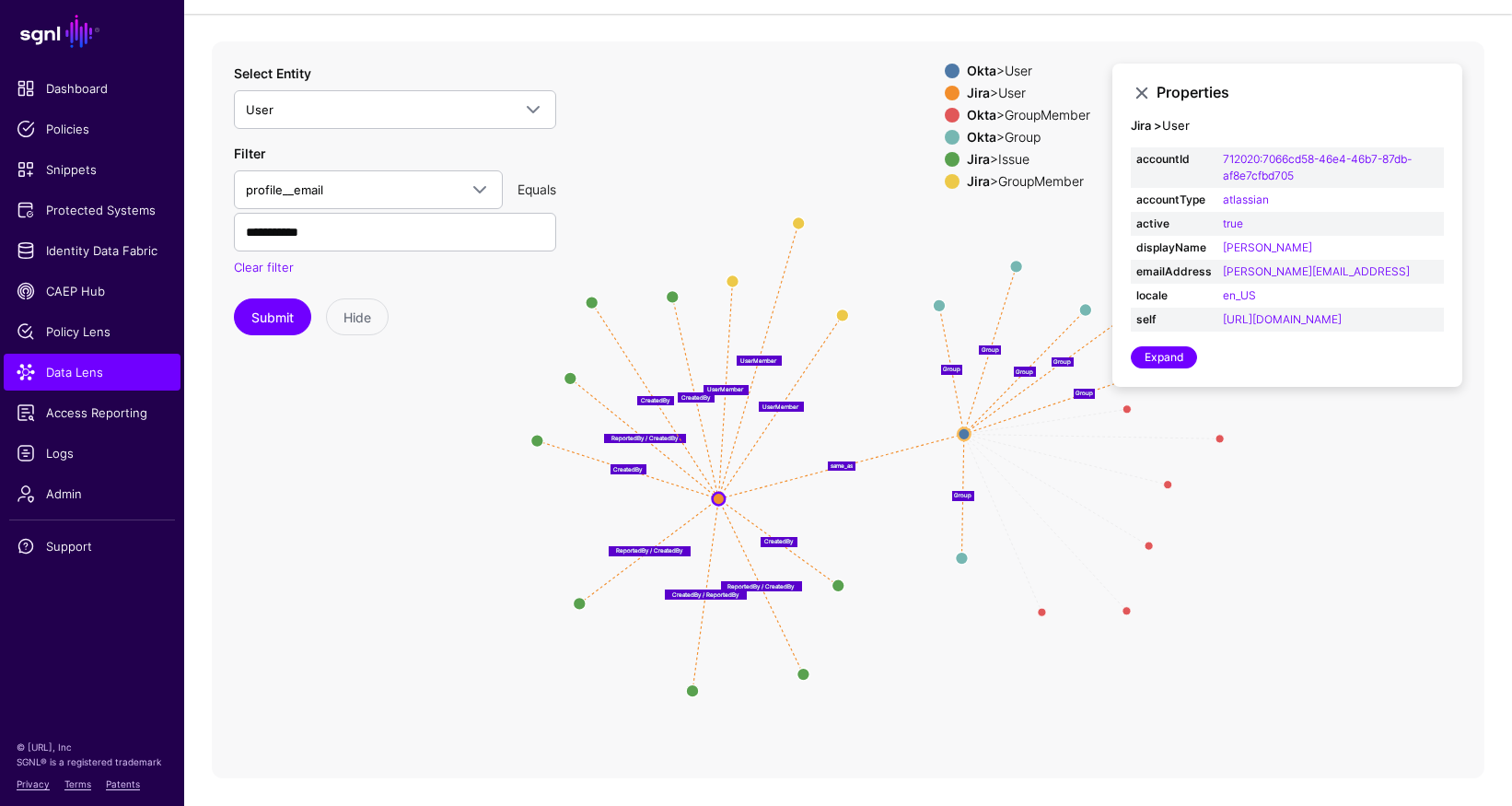 drag, startPoint x: 1106, startPoint y: 621, endPoint x: 1077, endPoint y: 649, distance: 40.311289 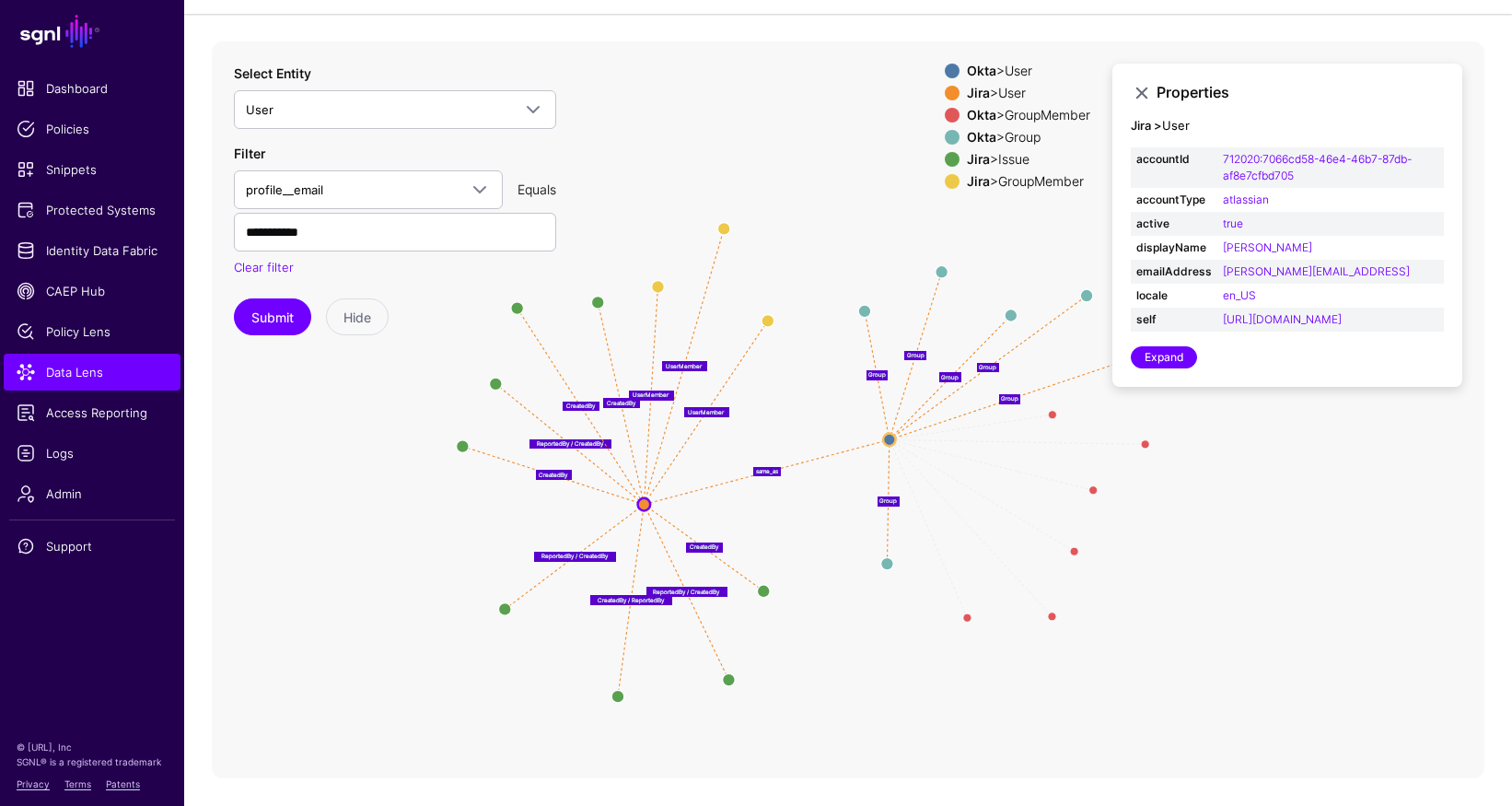 drag, startPoint x: 1164, startPoint y: 650, endPoint x: 1071, endPoint y: 633, distance: 94.541 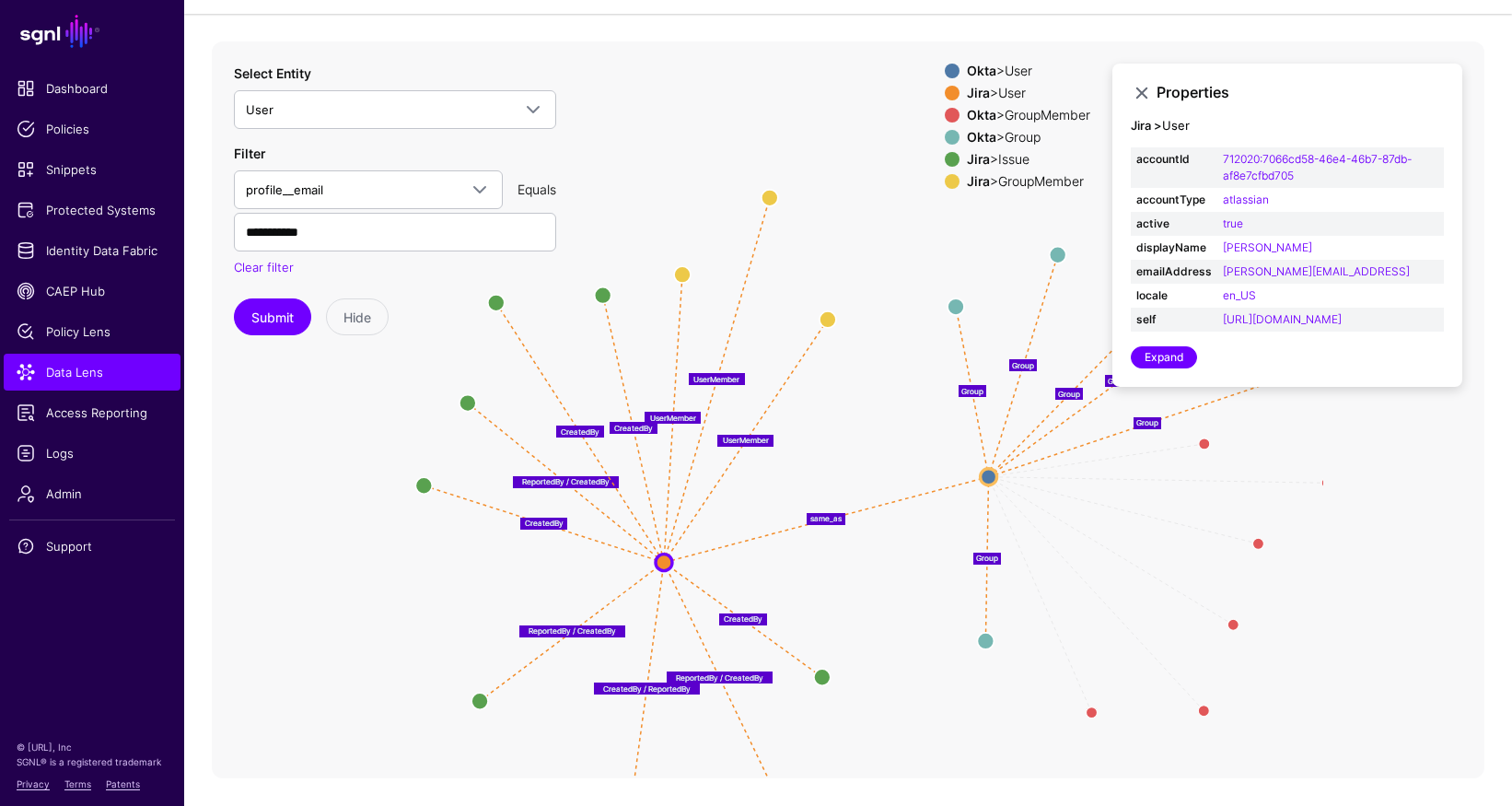 drag, startPoint x: 832, startPoint y: 461, endPoint x: 874, endPoint y: 486, distance: 48.877398 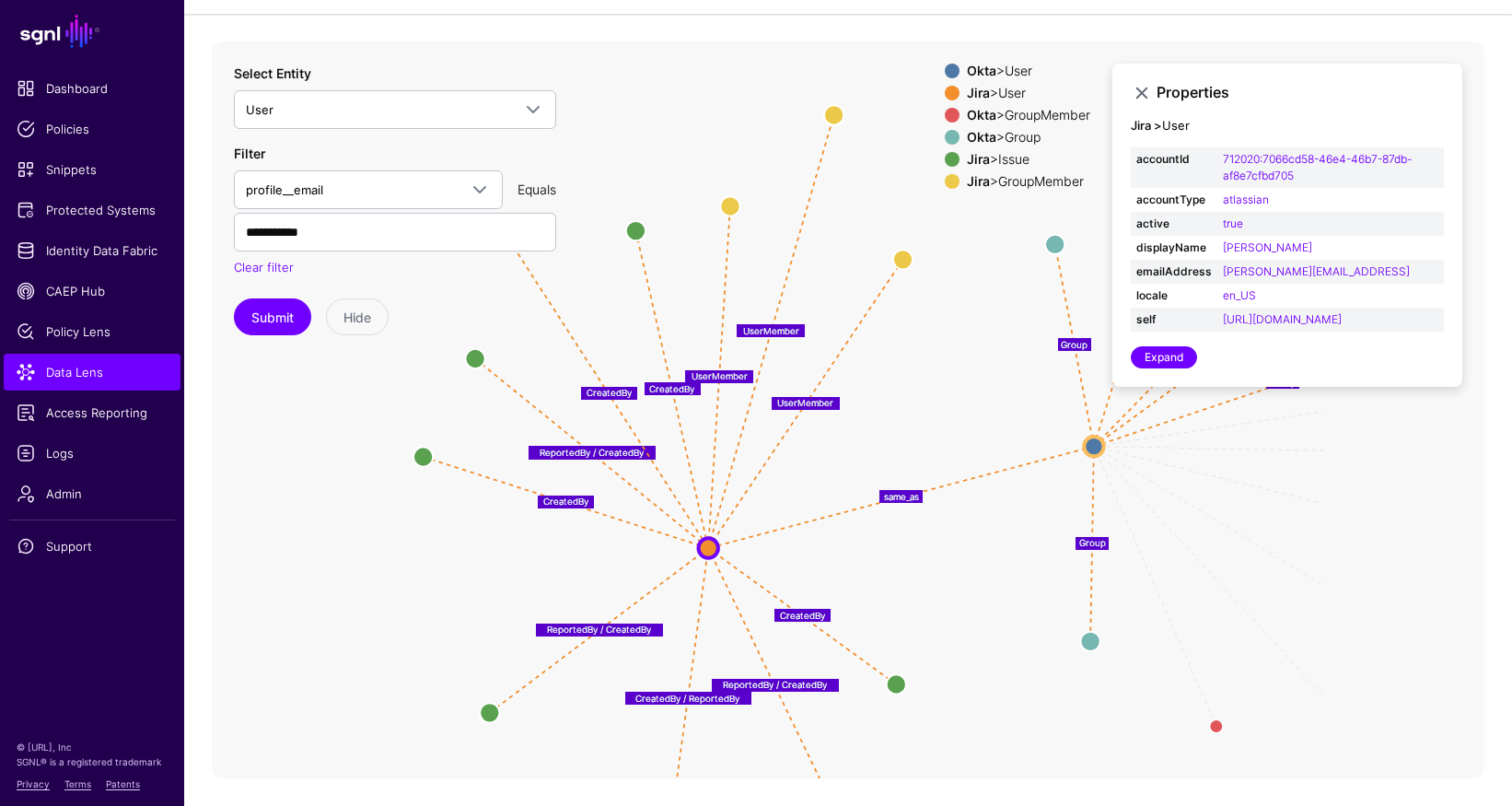 drag, startPoint x: 821, startPoint y: 476, endPoint x: 905, endPoint y: 447, distance: 88.865066 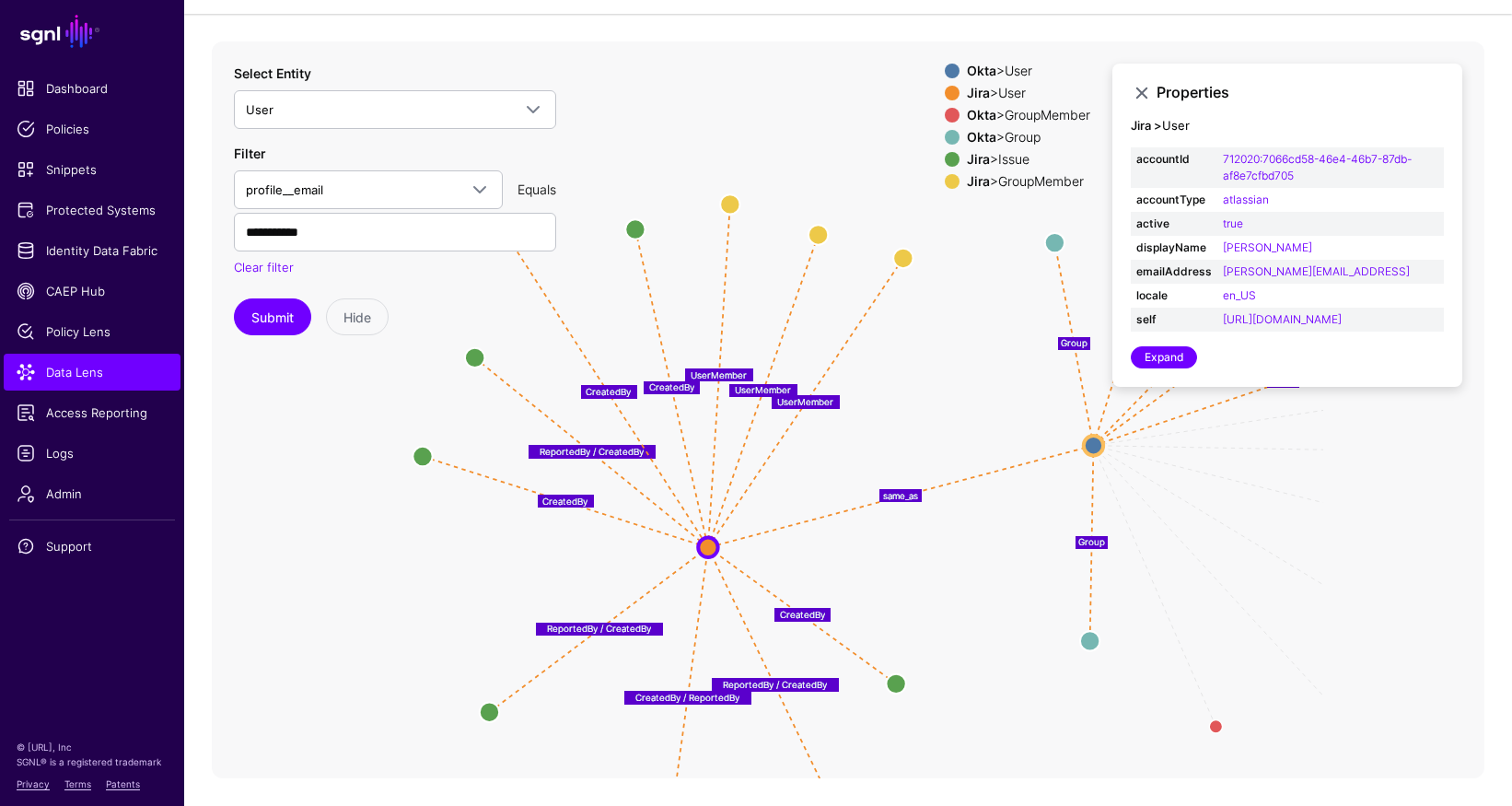 drag, startPoint x: 831, startPoint y: 115, endPoint x: 830, endPoint y: 246, distance: 131.00382 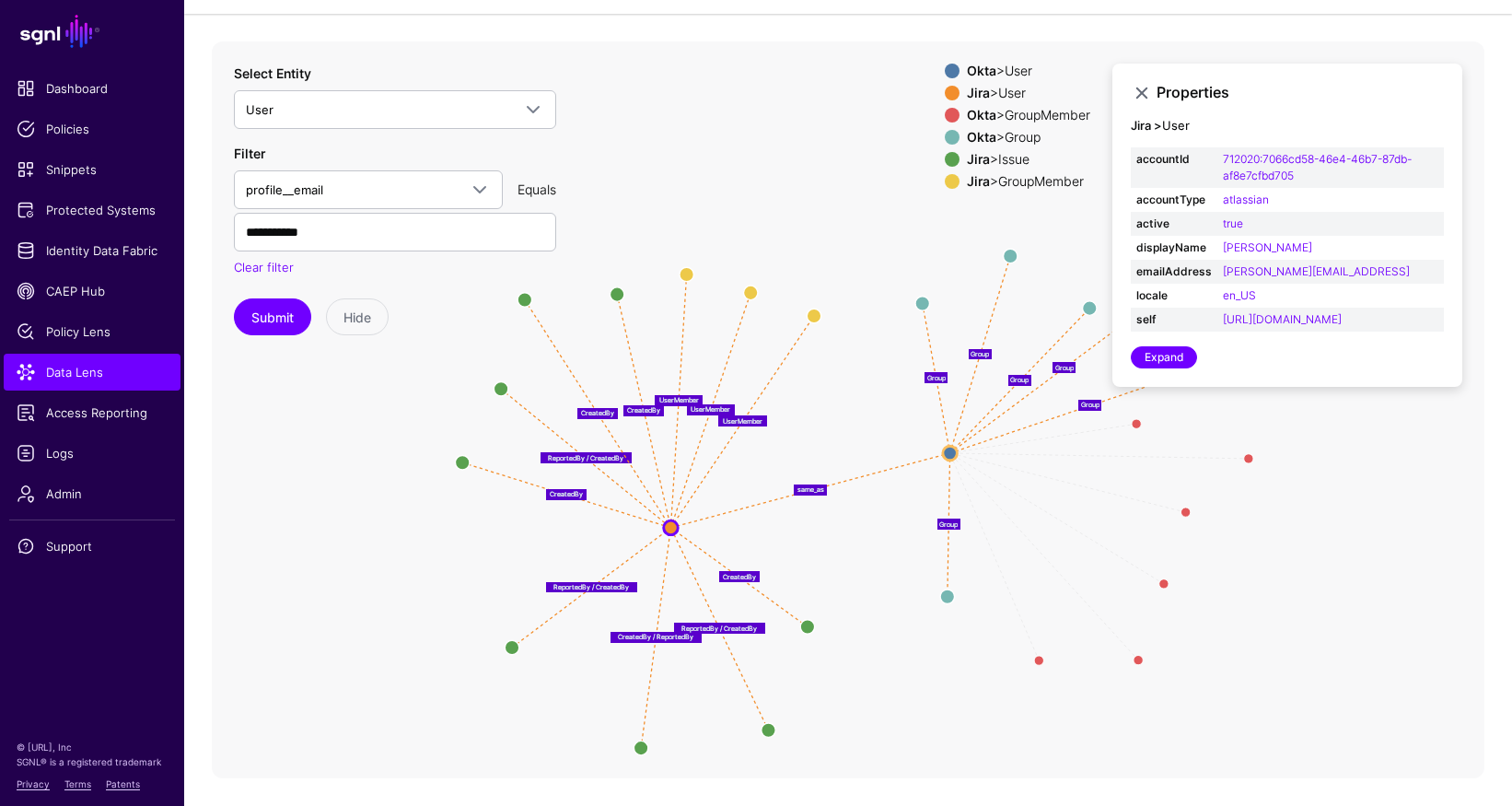 drag, startPoint x: 1072, startPoint y: 623, endPoint x: 1019, endPoint y: 613, distance: 53.935146 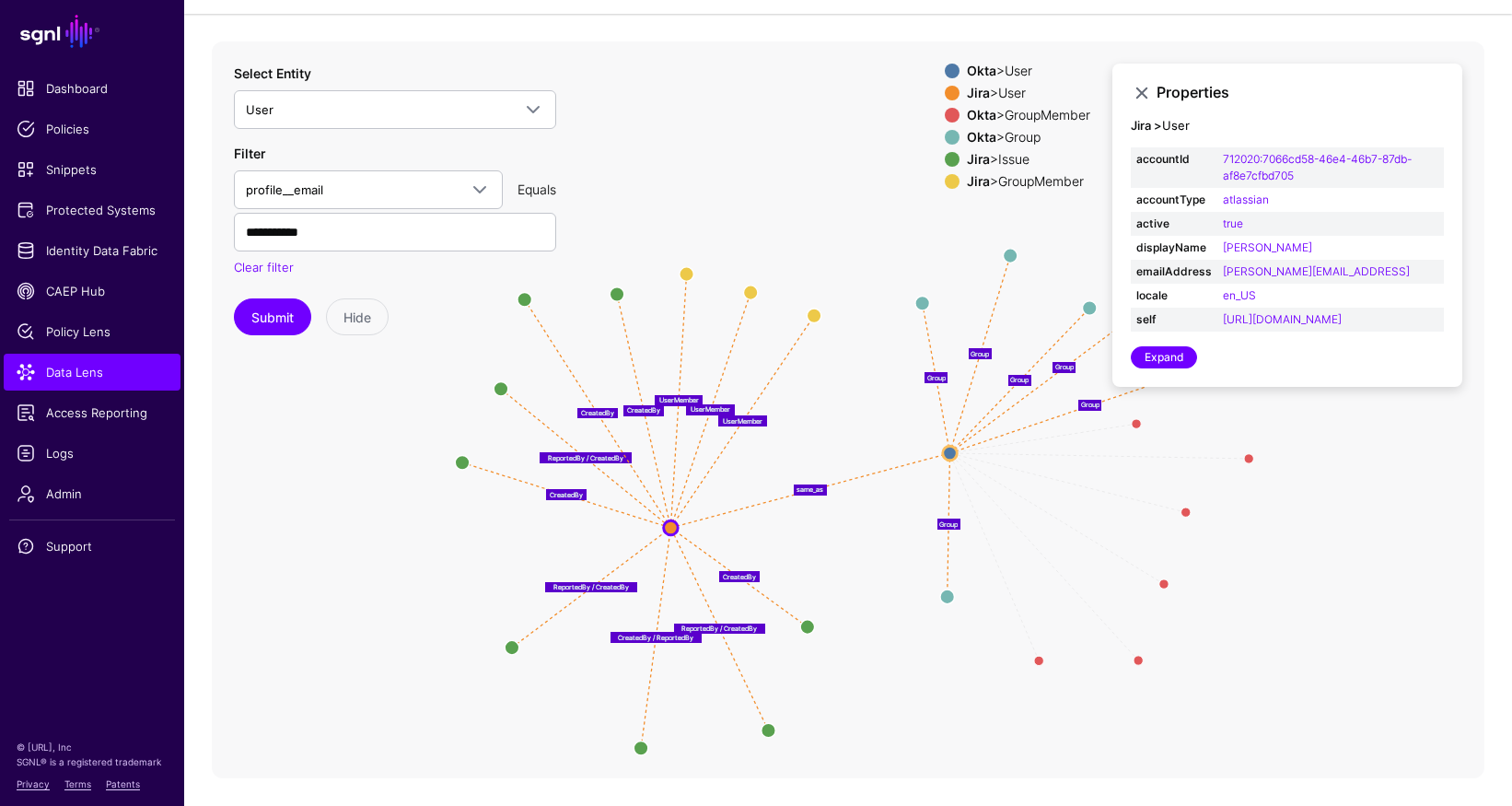click on "Member Member Member Member Member Member Group same_as Group Group Group Group Group CreatedBy / ReportedBy CreatedBy ReportedBy / CreatedBy CreatedBy ReportedBy / CreatedBy CreatedBy CreatedBy ReportedBy / CreatedBy UserMember UserMember UserMember GroupMember GroupMember GroupMember GroupMember GroupMember GroupMember GroupMember GroupMember GroupMember GroupMember GroupMember GroupMember User User User User Group Group Group Group Group Group Group Group Group Group Group Group Issue Issue Issue Issue Issue Issue Issue Issue Issue Issue GroupMember GroupMember Issue Issue Issue Issue Issue Issue GroupMember GroupMember GroupMember GroupMember" 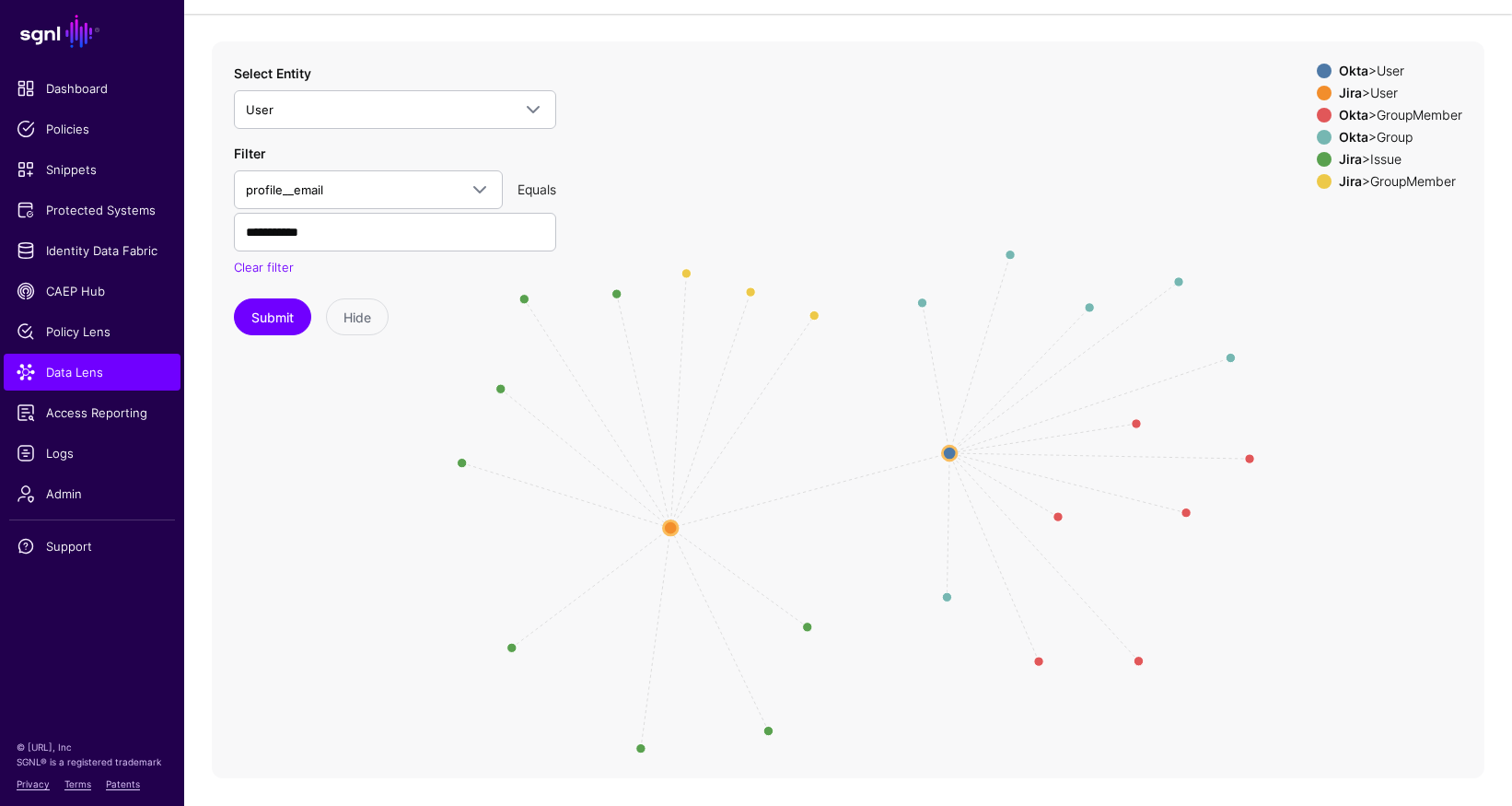 drag, startPoint x: 1137, startPoint y: 563, endPoint x: 1133, endPoint y: 448, distance: 115.06954 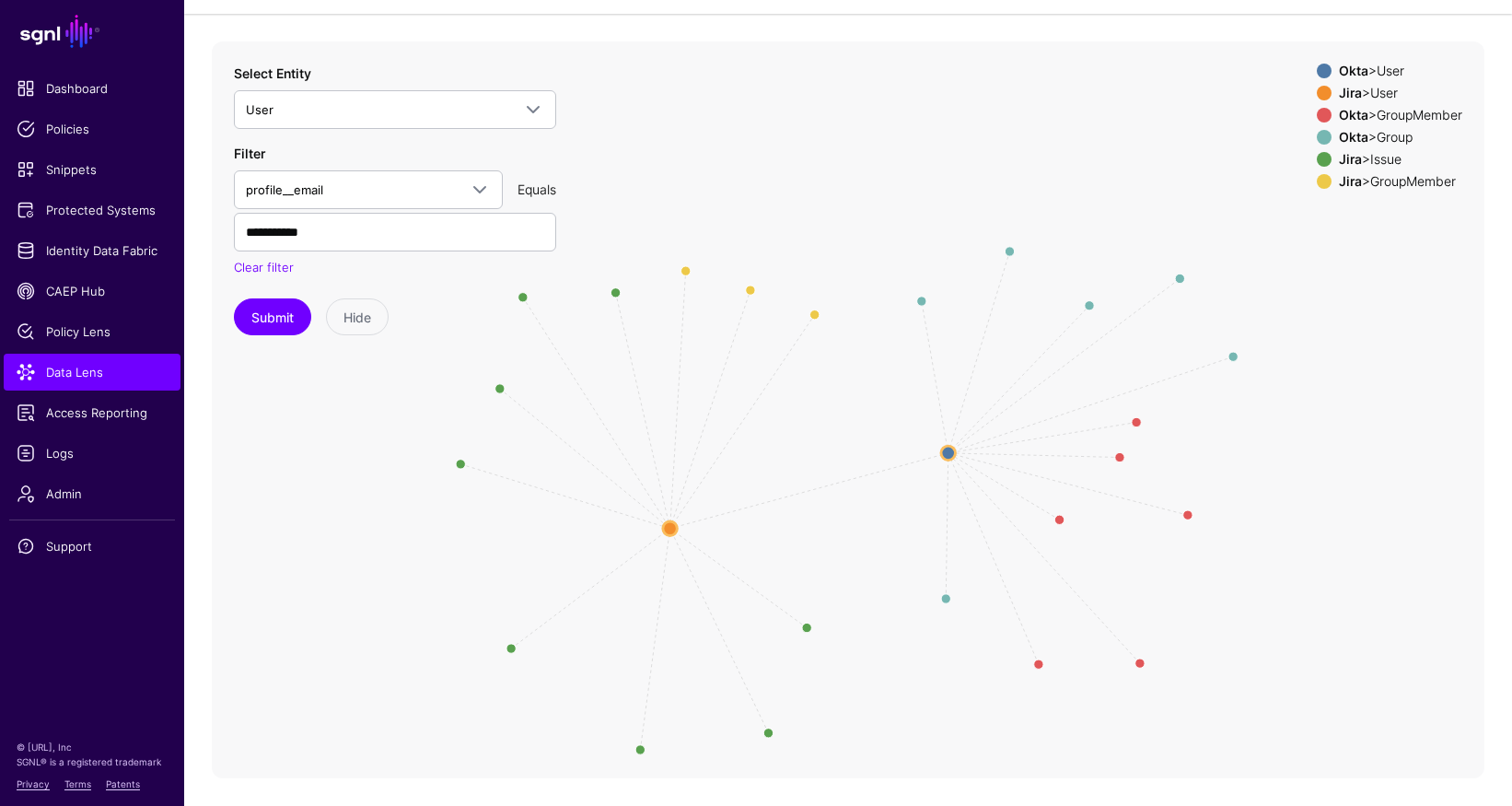 drag, startPoint x: 1254, startPoint y: 460, endPoint x: 1135, endPoint y: 468, distance: 119.2686 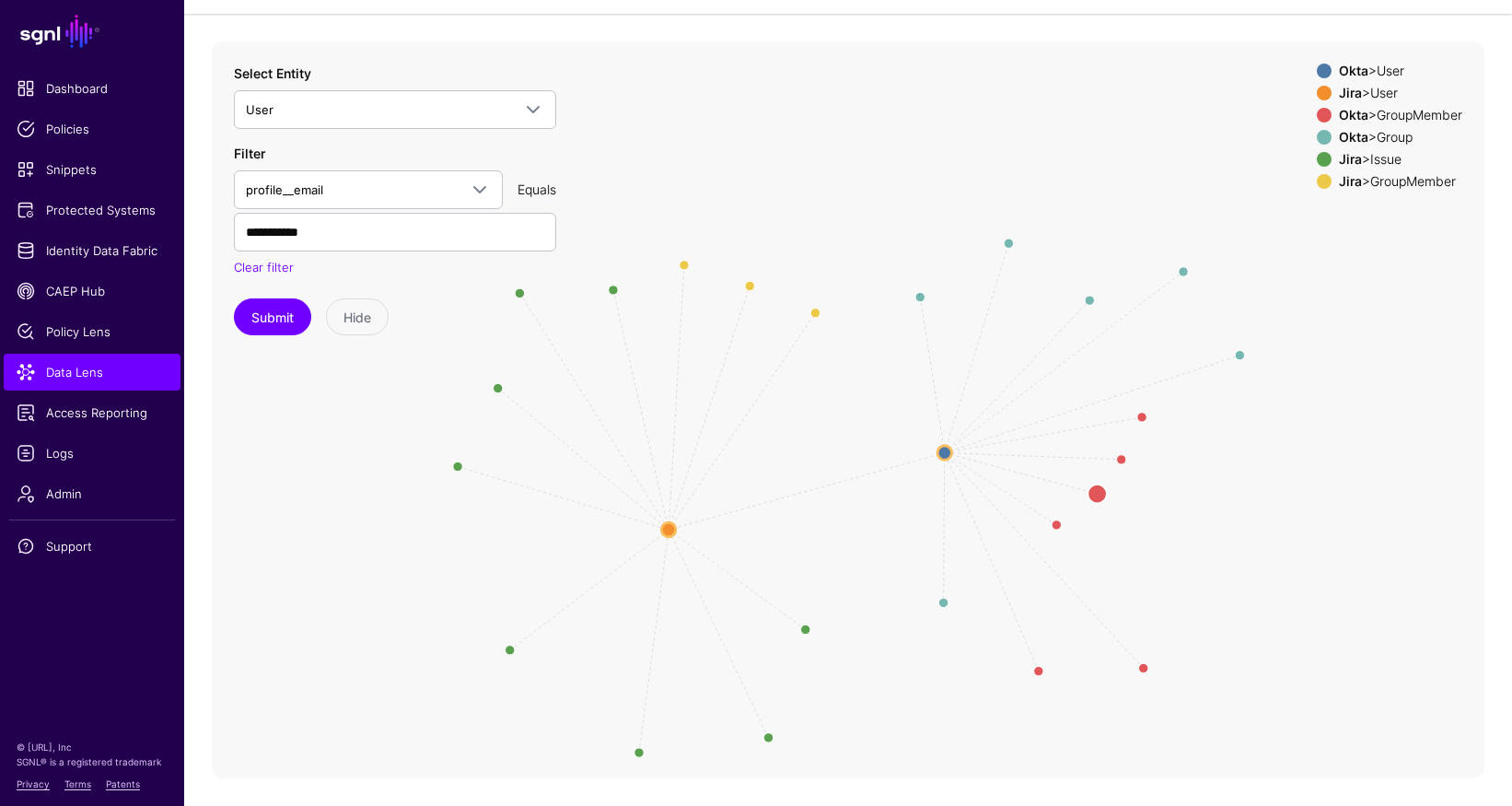 drag, startPoint x: 1192, startPoint y: 517, endPoint x: 1099, endPoint y: 494, distance: 95.801879 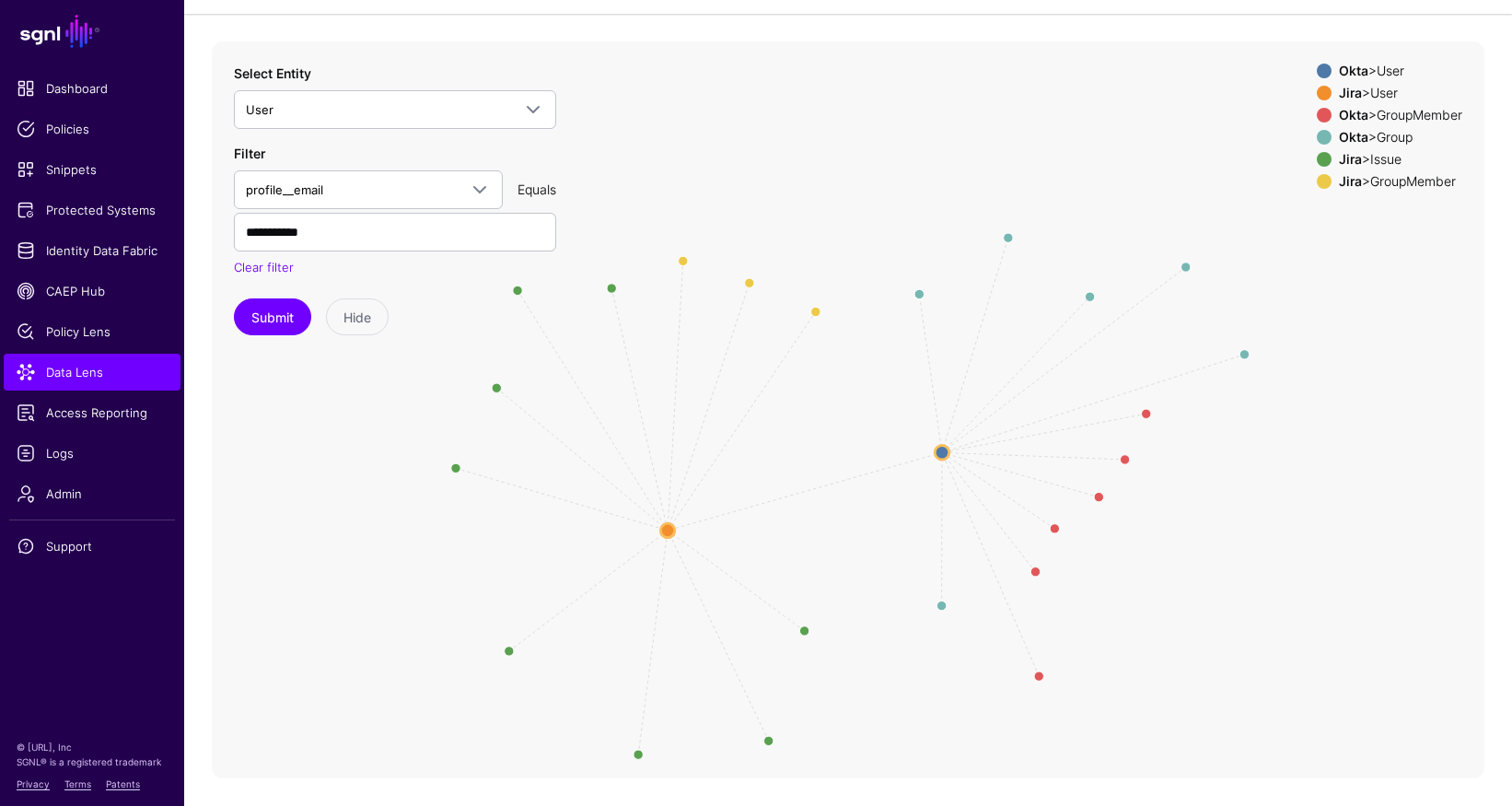 drag, startPoint x: 1122, startPoint y: 660, endPoint x: 1044, endPoint y: 601, distance: 97.800818 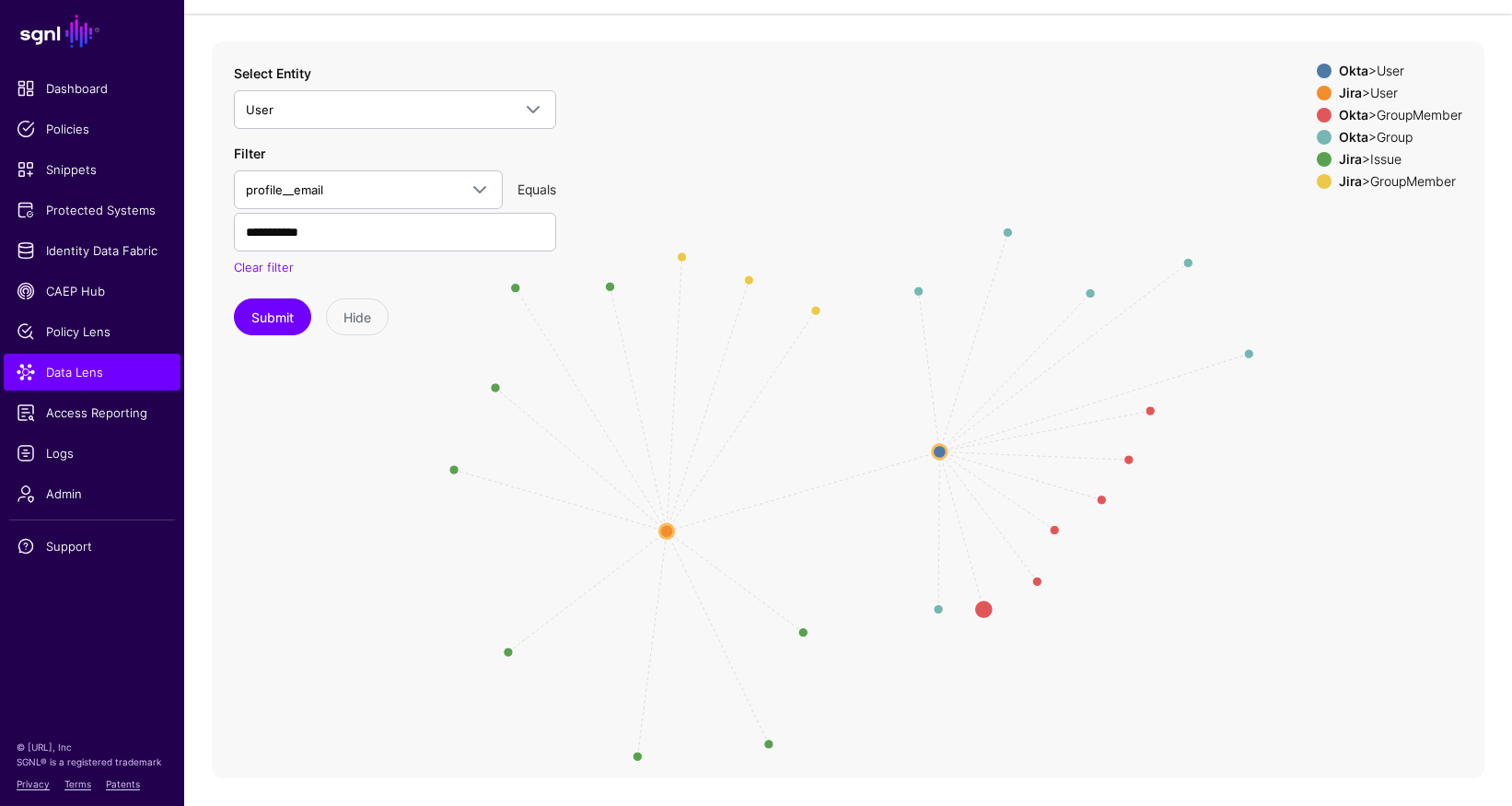 drag, startPoint x: 1039, startPoint y: 675, endPoint x: 983, endPoint y: 605, distance: 89.64374 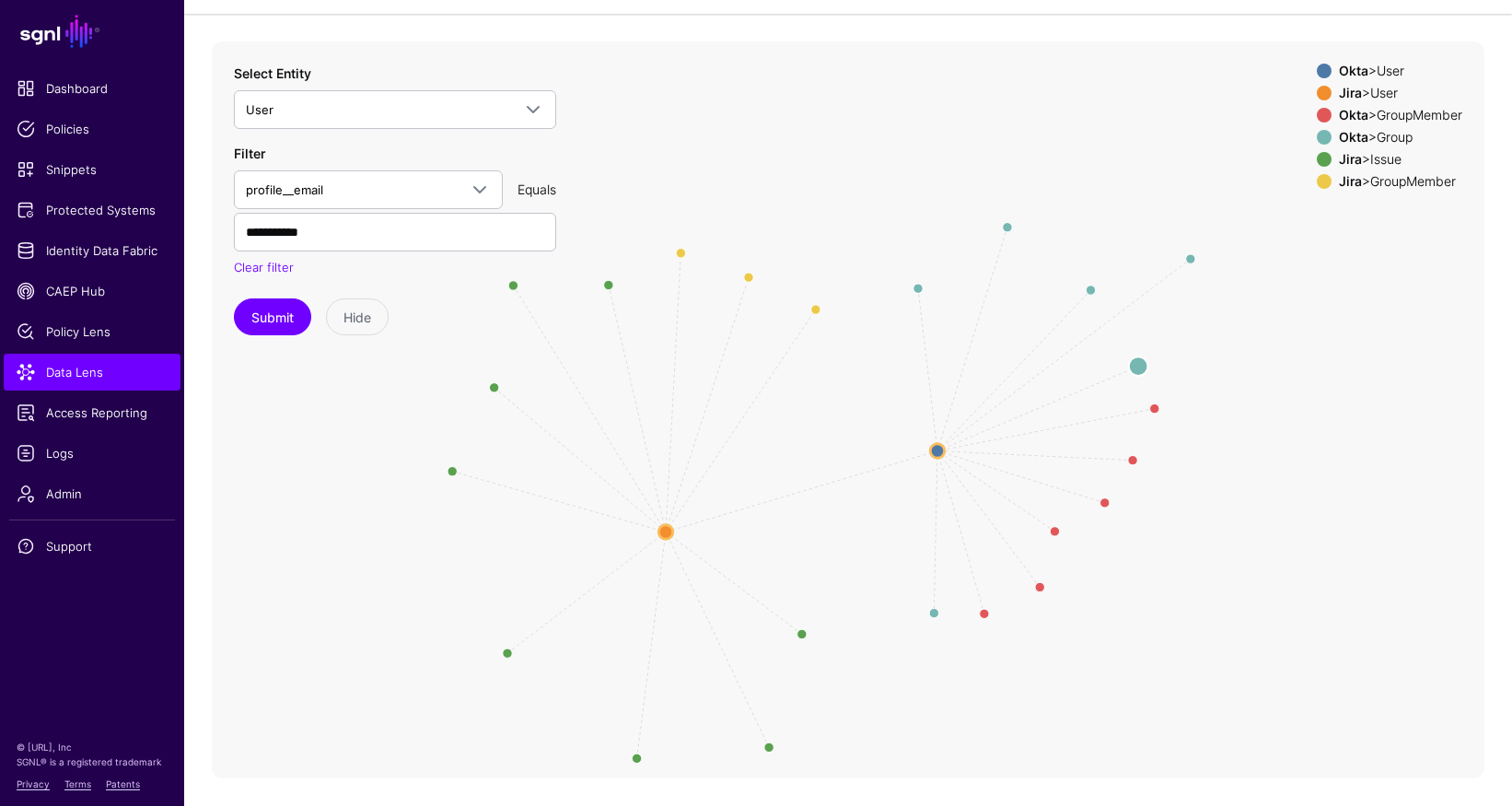 drag, startPoint x: 1253, startPoint y: 352, endPoint x: 1137, endPoint y: 367, distance: 116.96581 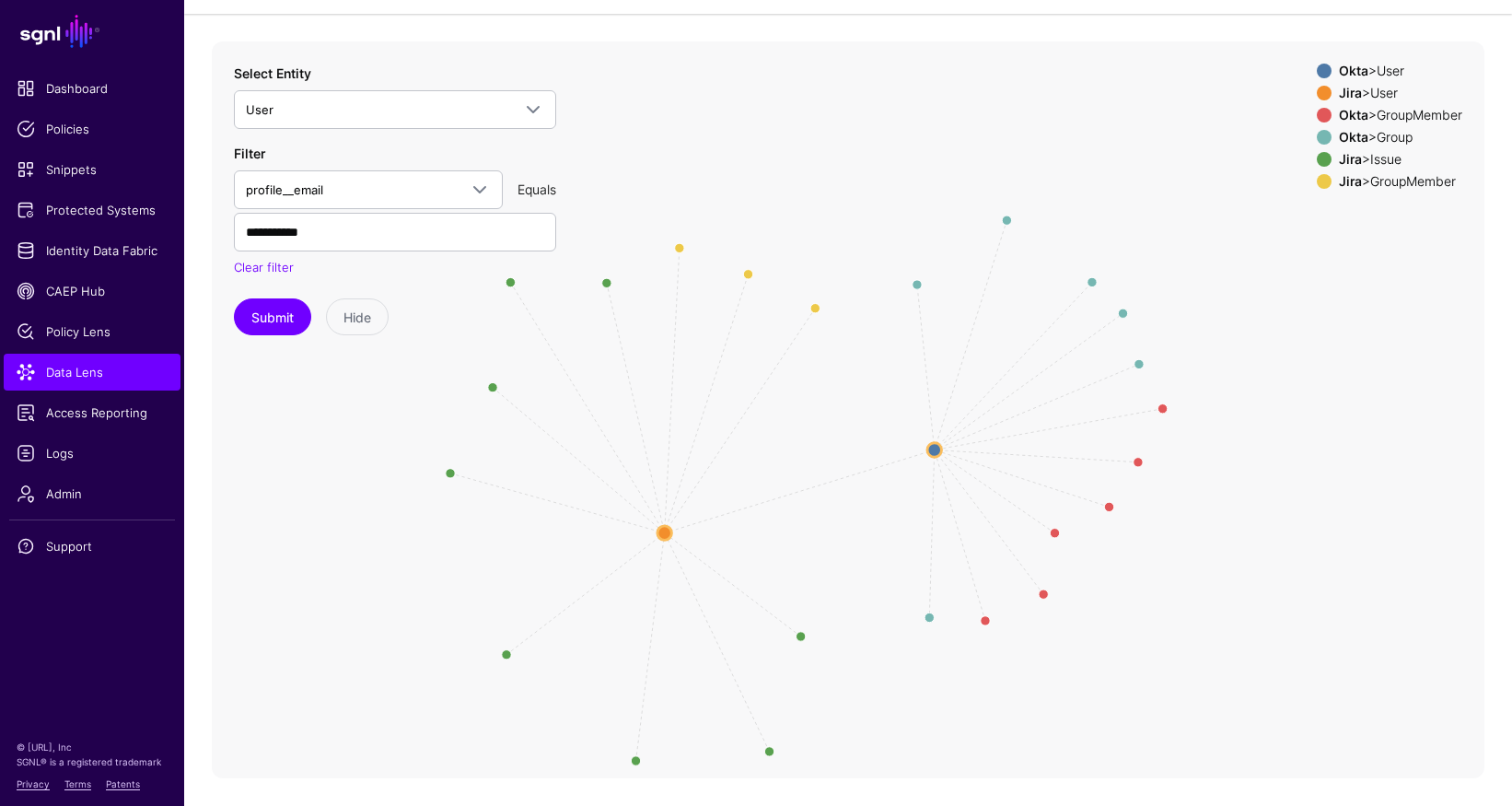 drag, startPoint x: 1194, startPoint y: 251, endPoint x: 1077, endPoint y: 256, distance: 117.10679 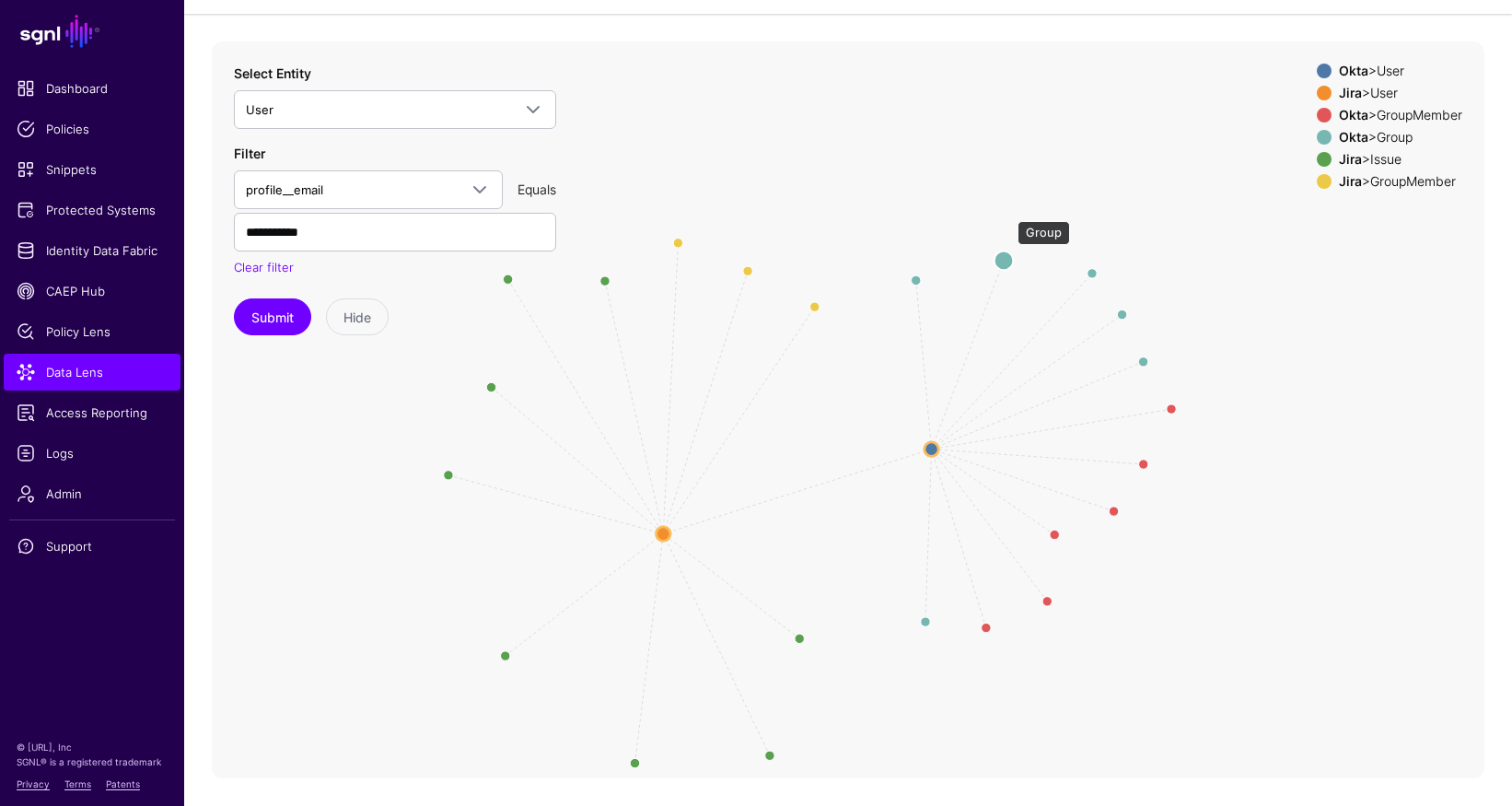 click 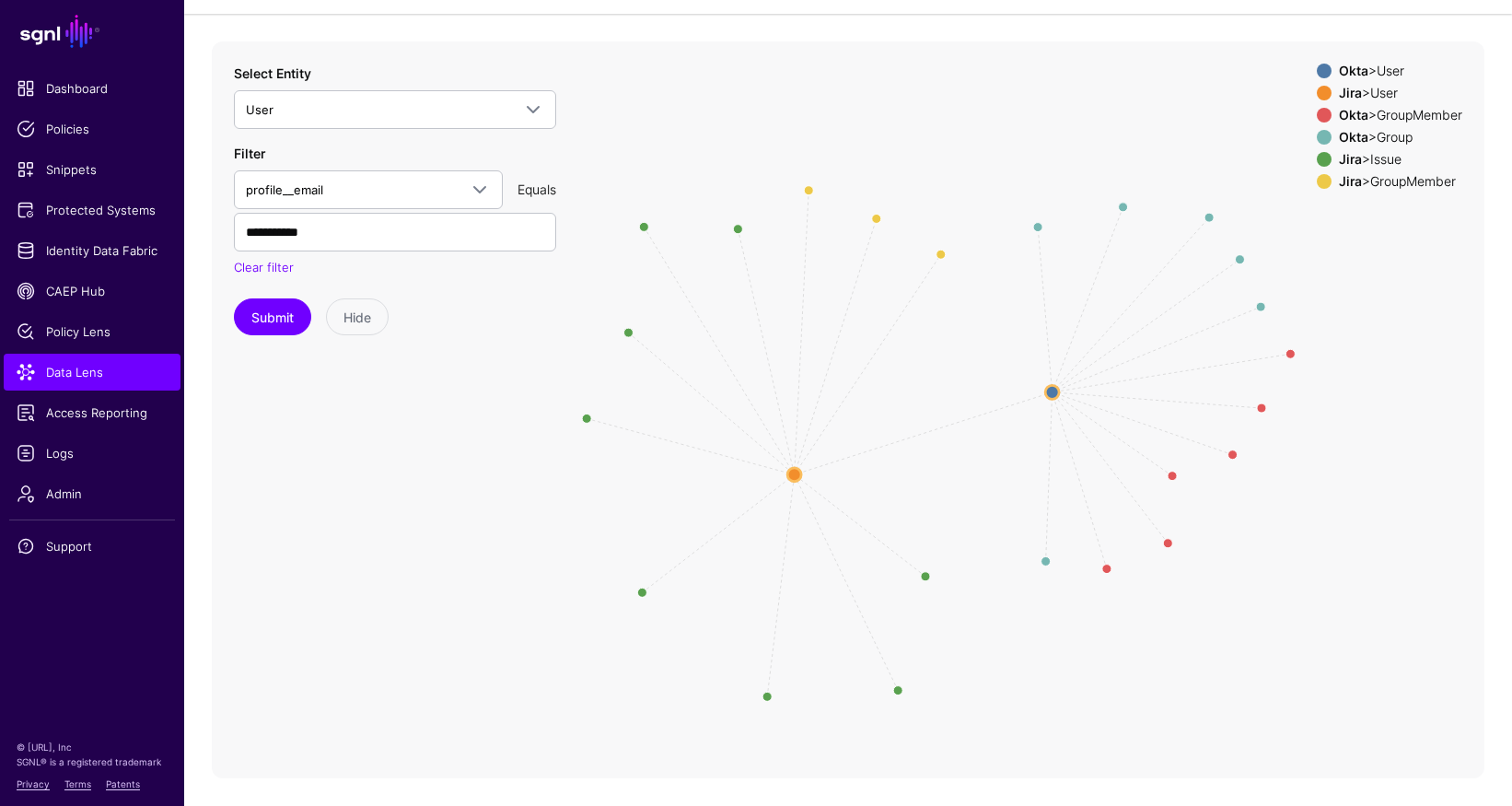 click on "Member Member Member Member Member Member Group same_as Group Group Group Group Group CreatedBy / ReportedBy CreatedBy ReportedBy / CreatedBy CreatedBy ReportedBy / CreatedBy CreatedBy CreatedBy ReportedBy / CreatedBy UserMember UserMember UserMember GroupMember GroupMember GroupMember GroupMember GroupMember GroupMember GroupMember GroupMember GroupMember GroupMember GroupMember GroupMember User User User User Group Group Group Group Group Group Group Group Group Group Group Group Issue Issue Issue Issue Issue Issue Issue Issue Issue Issue GroupMember GroupMember Issue Issue Issue Issue Issue Issue GroupMember GroupMember GroupMember GroupMember" 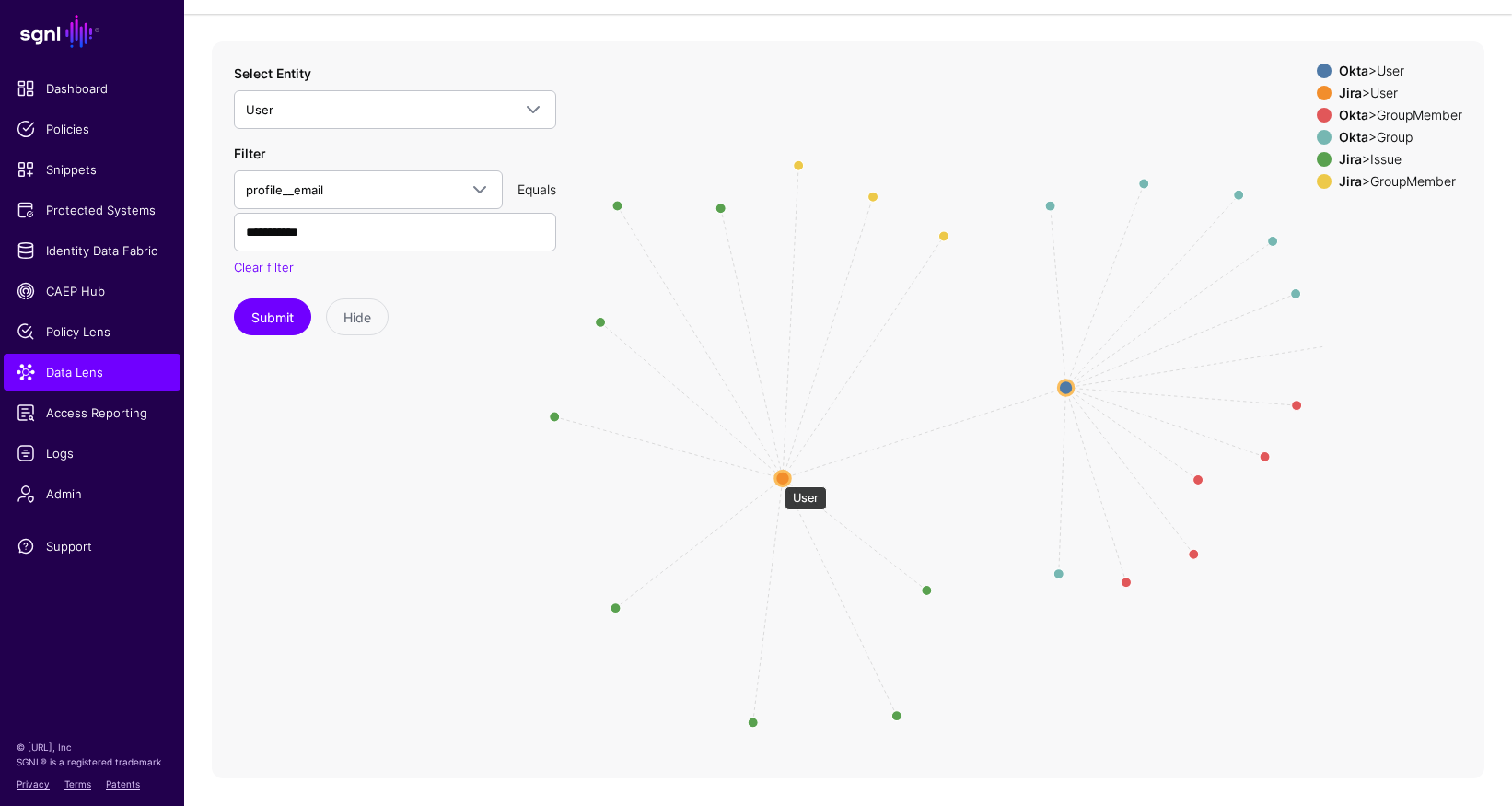 click 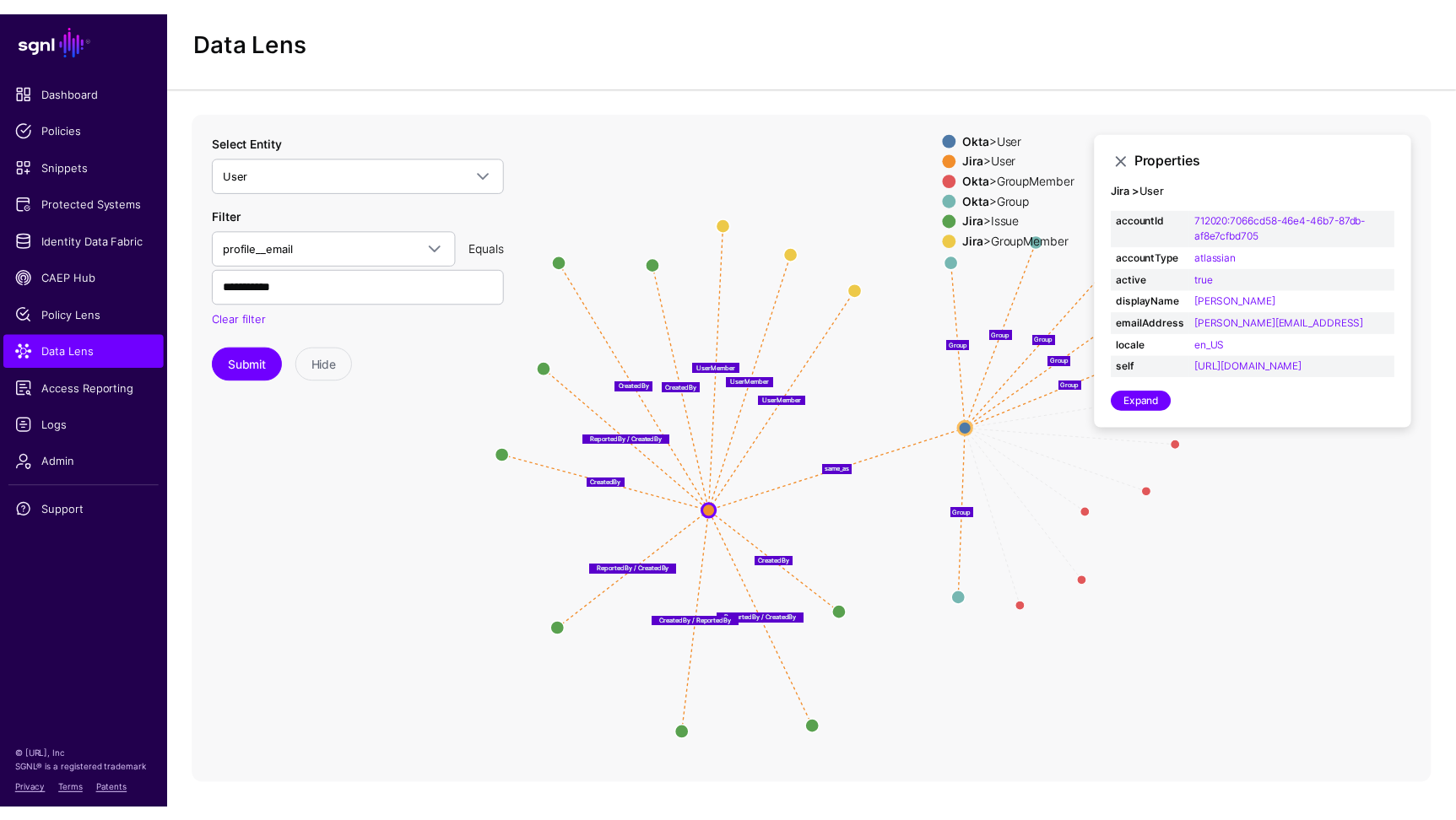 scroll, scrollTop: 0, scrollLeft: 0, axis: both 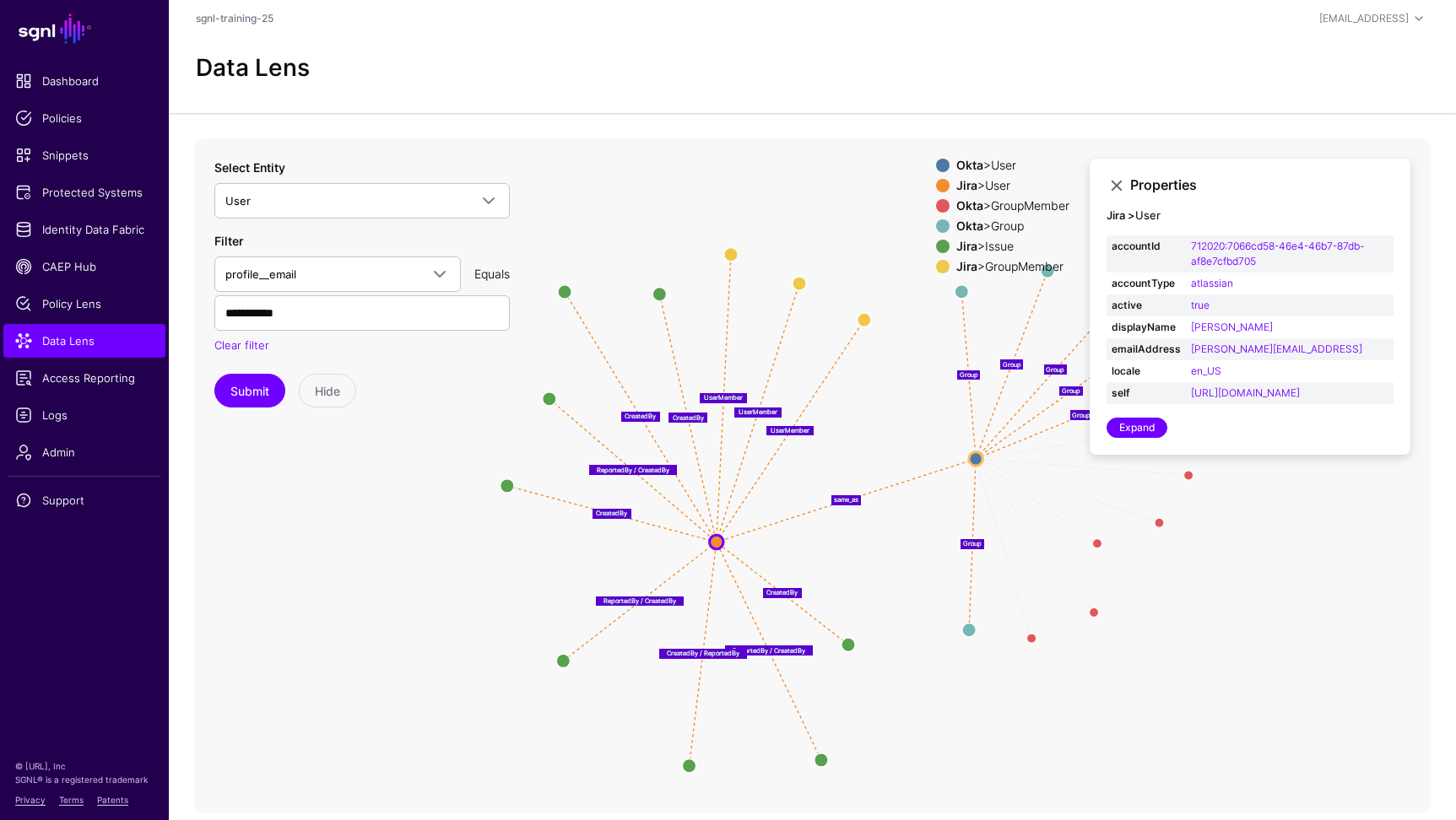 click on "Member Member Member Member Member Member UserMember UserMember UserMember ReportedBy / CreatedBy CreatedBy CreatedBy ReportedBy / CreatedBy CreatedBy ReportedBy / CreatedBy CreatedBy CreatedBy / ReportedBy Group Group Group Group Group same_as Group GroupMember GroupMember GroupMember GroupMember GroupMember GroupMember GroupMember GroupMember GroupMember GroupMember GroupMember GroupMember GroupMember GroupMember GroupMember GroupMember Issue Issue Issue Issue Issue Issue GroupMember GroupMember Issue Issue Issue Issue Issue Issue Issue Issue Issue Issue Group Group Group Group Group Group Group Group Group Group Group Group User User User User" 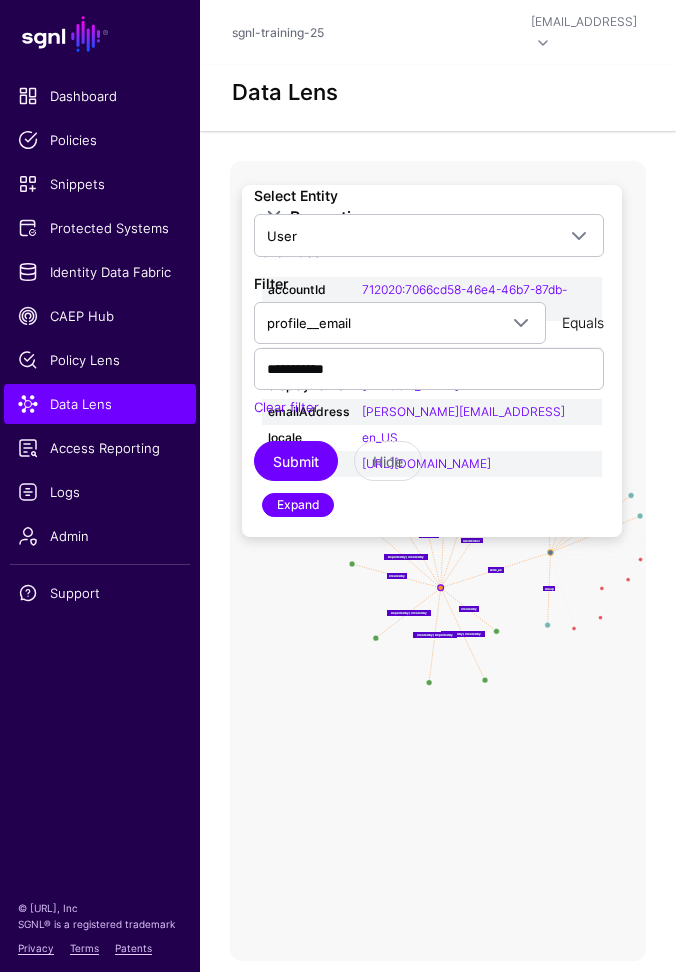 click on "Member Member Member Member Member Member UserMember UserMember UserMember ReportedBy / CreatedBy CreatedBy CreatedBy ReportedBy / CreatedBy CreatedBy ReportedBy / CreatedBy CreatedBy CreatedBy / ReportedBy Group Group Group Group Group same_as Group GroupMember GroupMember GroupMember GroupMember GroupMember GroupMember GroupMember GroupMember GroupMember GroupMember GroupMember GroupMember GroupMember GroupMember GroupMember GroupMember Issue Issue Issue Issue Issue Issue GroupMember GroupMember Issue Issue Issue Issue Issue Issue Issue Issue Issue Issue Group Group Group Group Group Group Group Group Group Group Group Group User User User User" 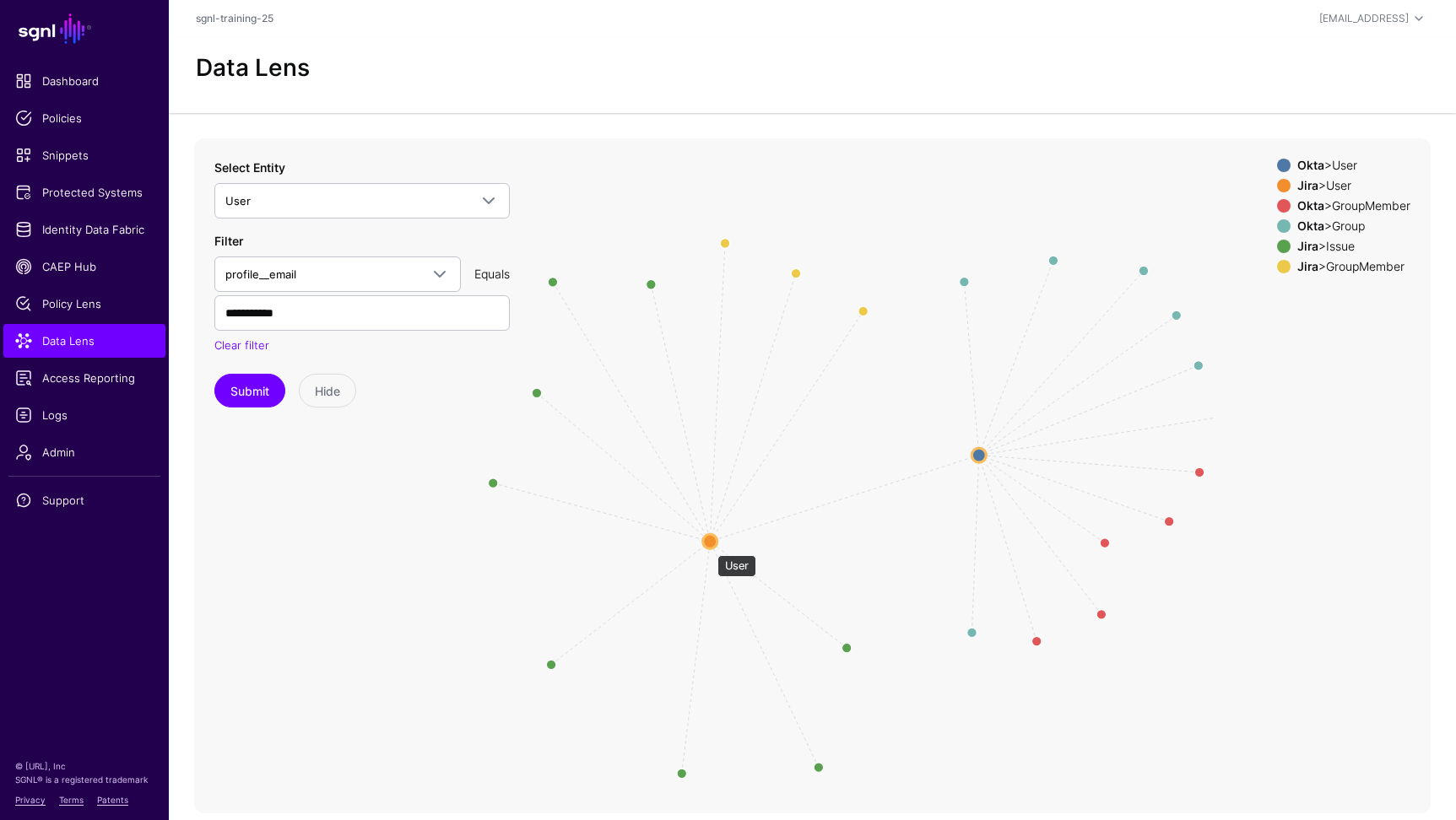 click 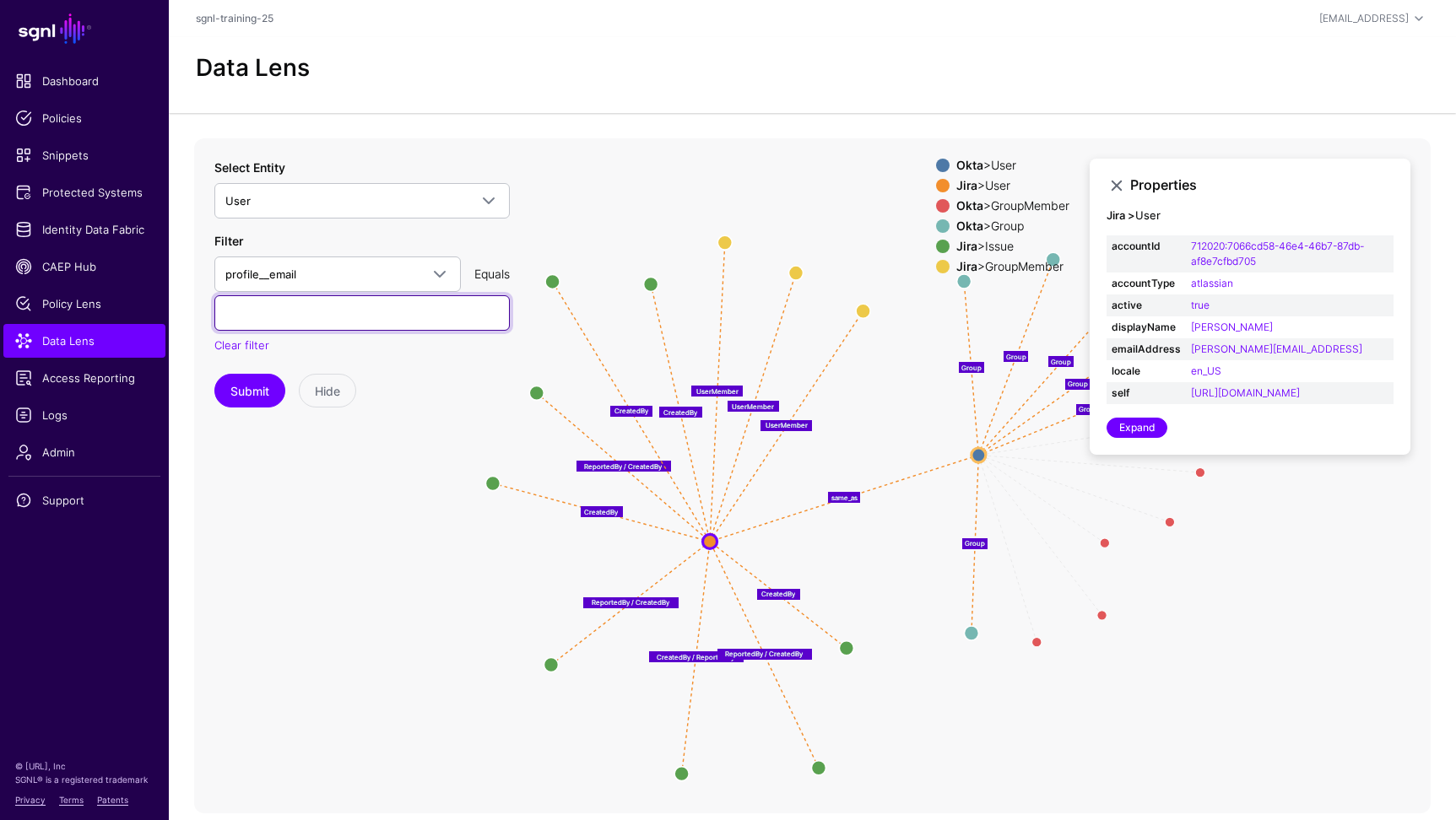 type 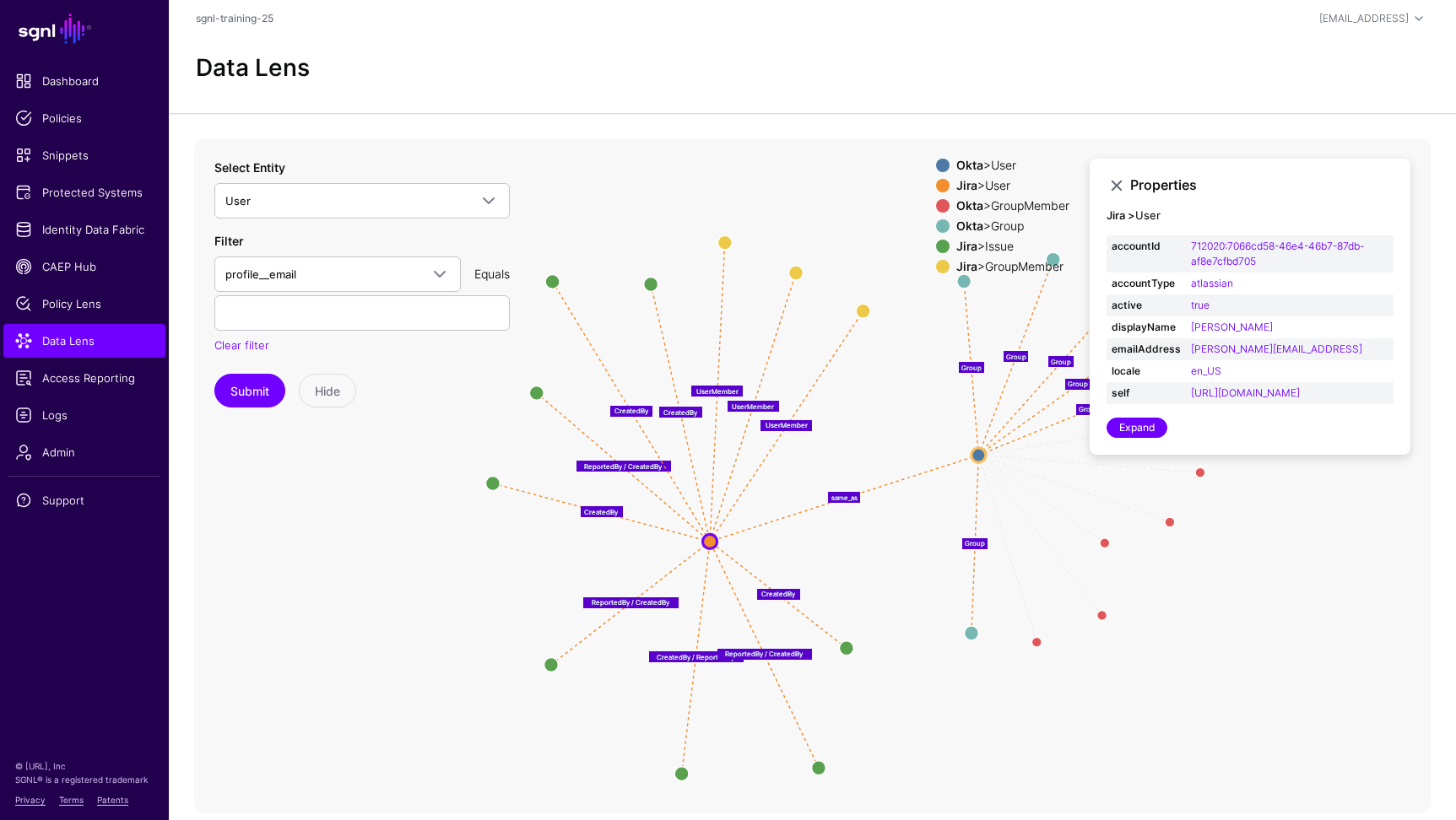 click on "Data Lens Member Member Member Member Member Member Group same_as Group Group Group Group Group CreatedBy / ReportedBy CreatedBy ReportedBy / CreatedBy CreatedBy ReportedBy / CreatedBy CreatedBy CreatedBy ReportedBy / CreatedBy UserMember UserMember UserMember GroupMember GroupMember GroupMember GroupMember GroupMember GroupMember GroupMember GroupMember GroupMember GroupMember GroupMember GroupMember User User User User Group Group Group Group Group Group Group Group Group Group Group Group Issue Issue Issue Issue Issue Issue Issue Issue Issue Issue GroupMember GroupMember Issue Issue Issue Issue Issue Issue GroupMember GroupMember GroupMember GroupMember User Okta  >   User  Jira  >   User  Okta  >   GroupMember  Okta  >   Group  Jira  >   Issue  Jira  >   GroupMember  Properties Jira >   User  accountId 712020:7066cd58-46e4-46b7-87db-af8e7cfbd705 accountType atlassian active true displayName [PERSON_NAME] emailAddress [PERSON_NAME][EMAIL_ADDRESS] locale en_US self Expand Select Entity User Okta  Group   GroupMember   User" 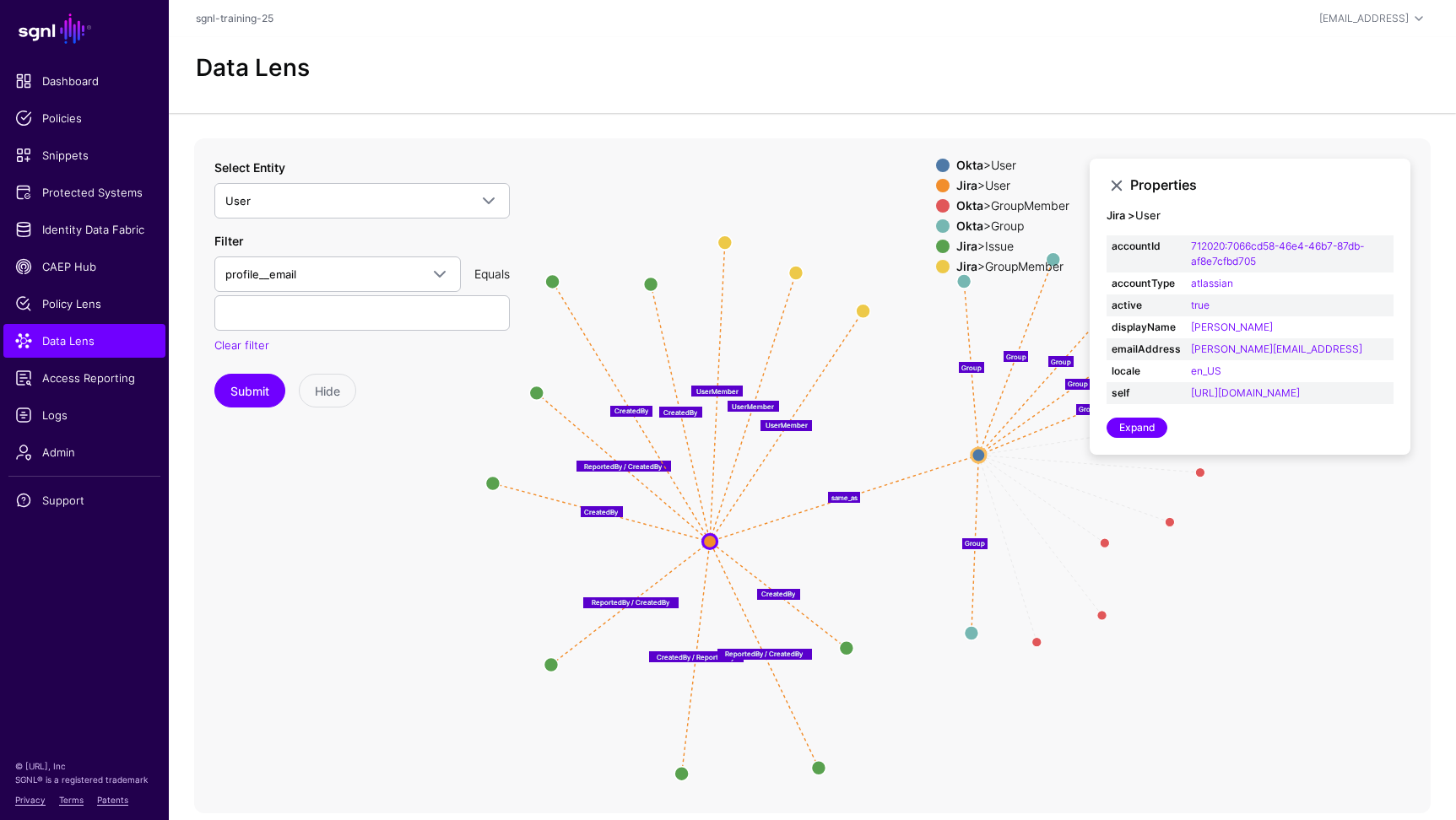 click on "same_as" 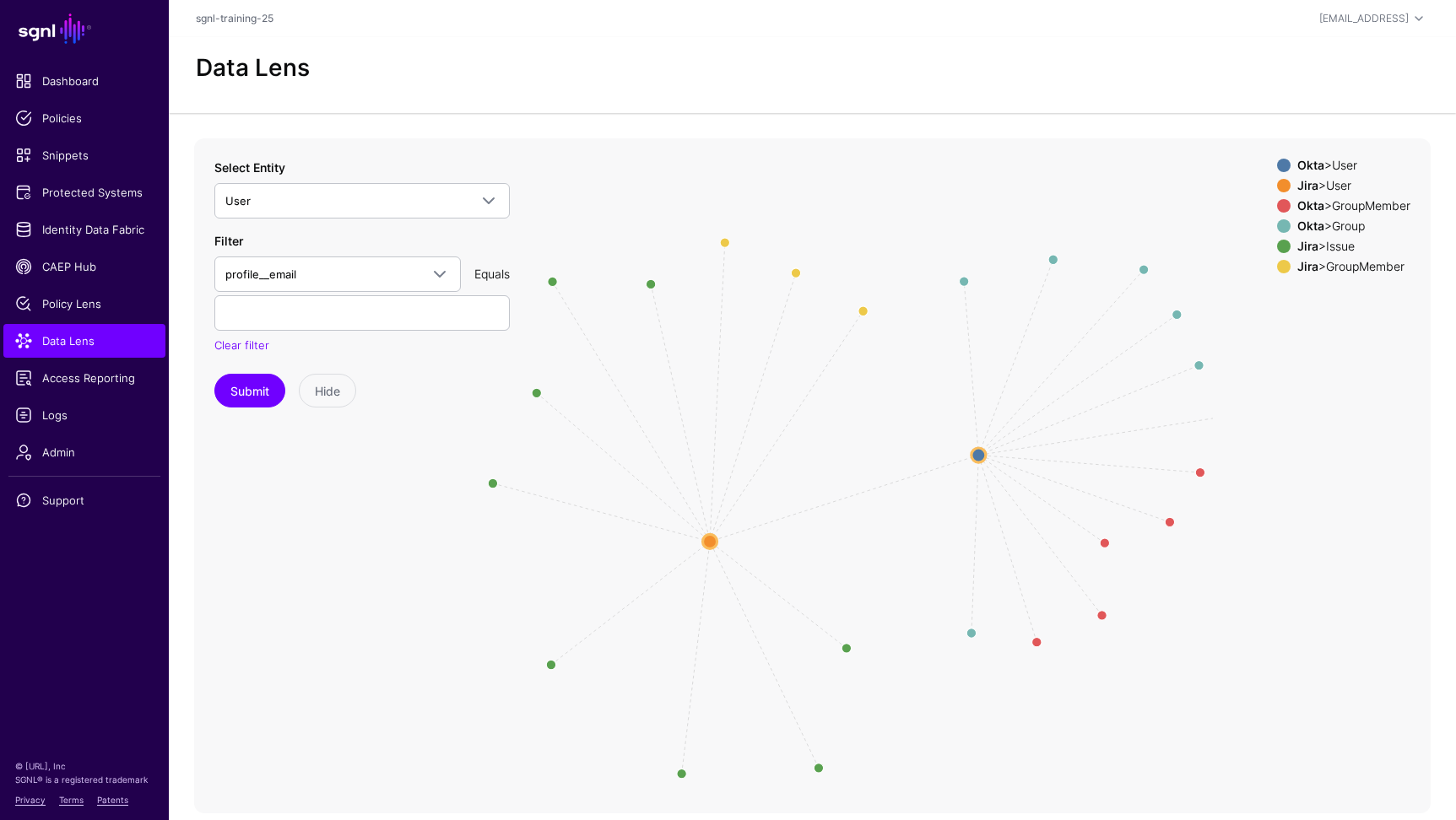 click on "Member Member Member Member Member Member Group same_as Group Group Group Group Group CreatedBy / ReportedBy CreatedBy ReportedBy / CreatedBy CreatedBy ReportedBy / CreatedBy CreatedBy CreatedBy ReportedBy / CreatedBy UserMember UserMember UserMember GroupMember GroupMember GroupMember GroupMember GroupMember GroupMember GroupMember GroupMember GroupMember GroupMember GroupMember GroupMember User User User User Group Group Group Group Group Group Group Group Group Group Group Group Issue Issue Issue Issue Issue Issue Issue Issue Issue Issue GroupMember GroupMember Issue Issue Issue Issue Issue Issue GroupMember GroupMember GroupMember GroupMember" 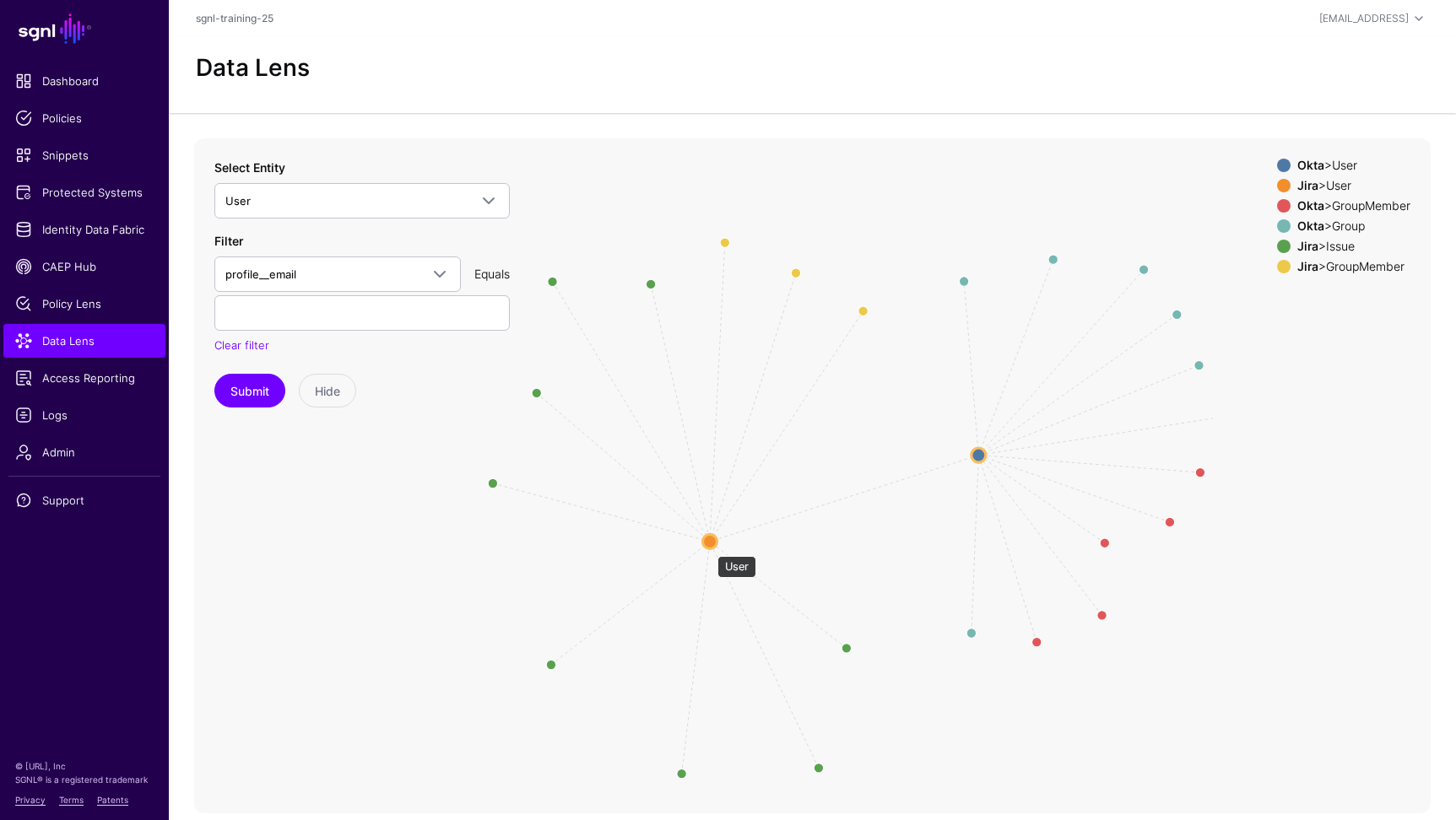 click 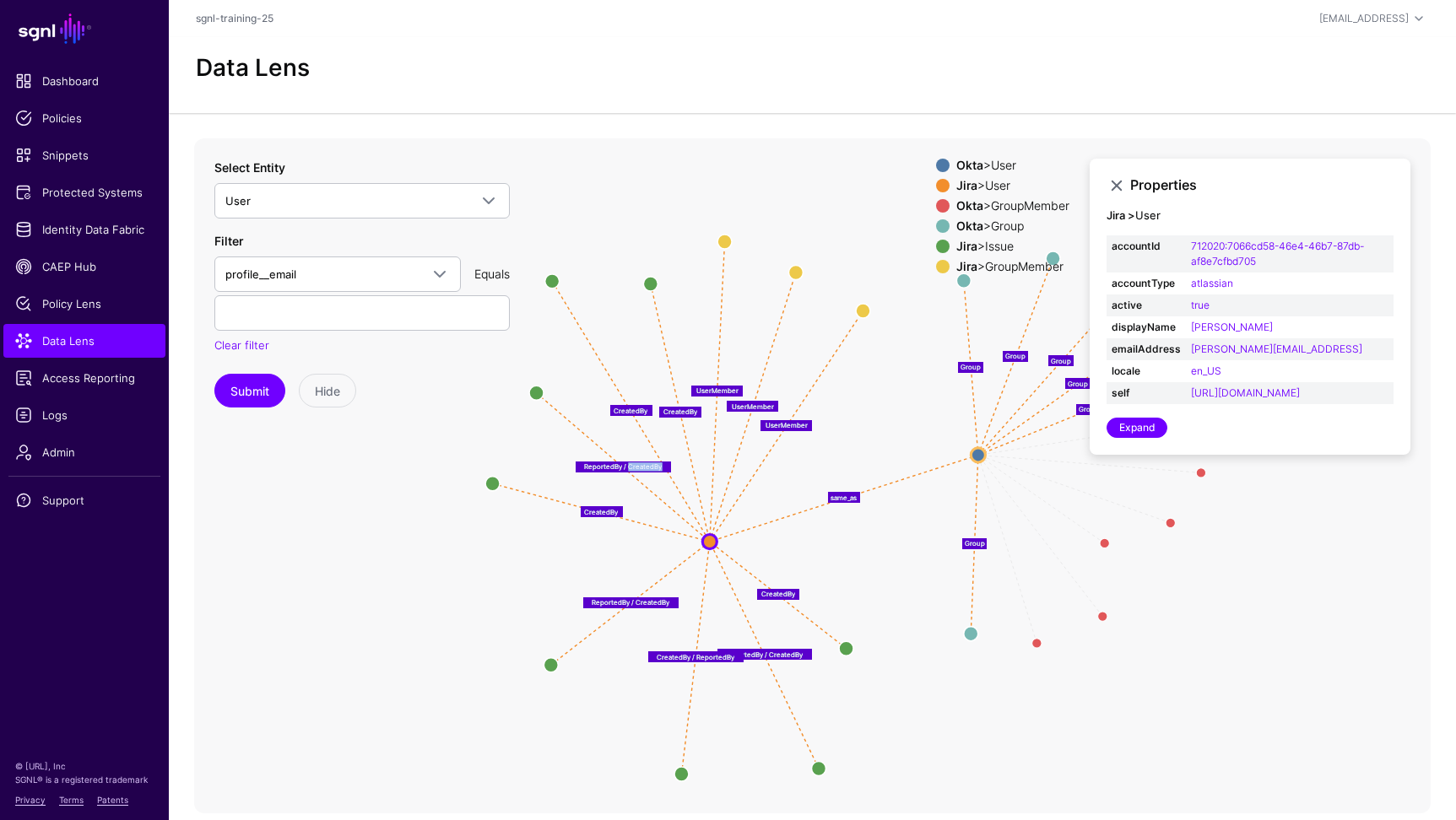 click on "Member Member Member Member Member Member UserMember UserMember UserMember ReportedBy / CreatedBy CreatedBy CreatedBy ReportedBy / CreatedBy CreatedBy ReportedBy / CreatedBy CreatedBy CreatedBy / ReportedBy Group Group Group Group Group same_as Group GroupMember GroupMember GroupMember GroupMember GroupMember GroupMember GroupMember GroupMember GroupMember GroupMember GroupMember GroupMember GroupMember GroupMember GroupMember GroupMember Issue Issue Issue Issue Issue Issue GroupMember GroupMember Issue Issue Issue Issue Issue Issue Issue Issue Issue Issue Group Group Group Group Group Group Group Group Group Group Group Group User User User User" 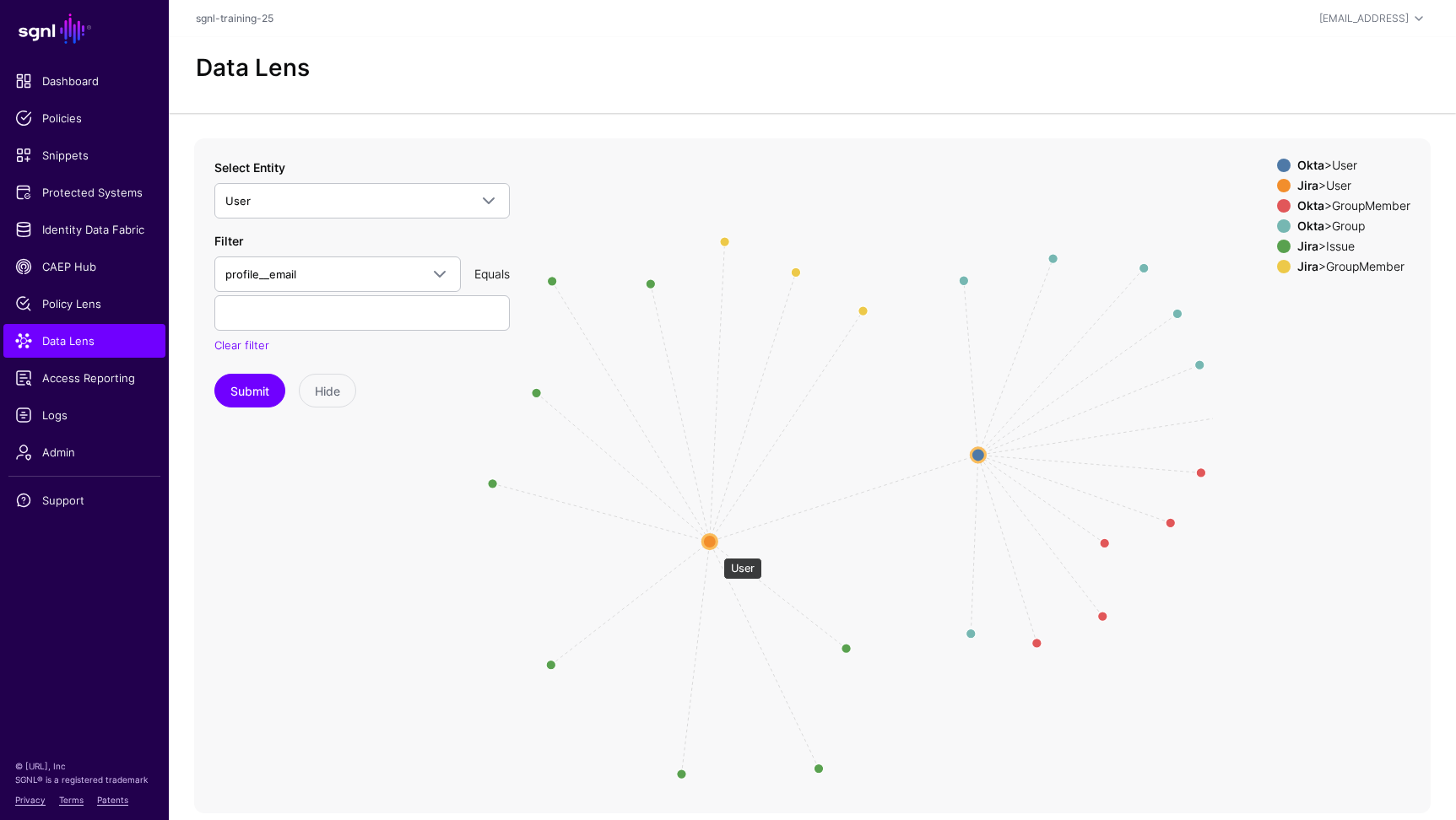 click 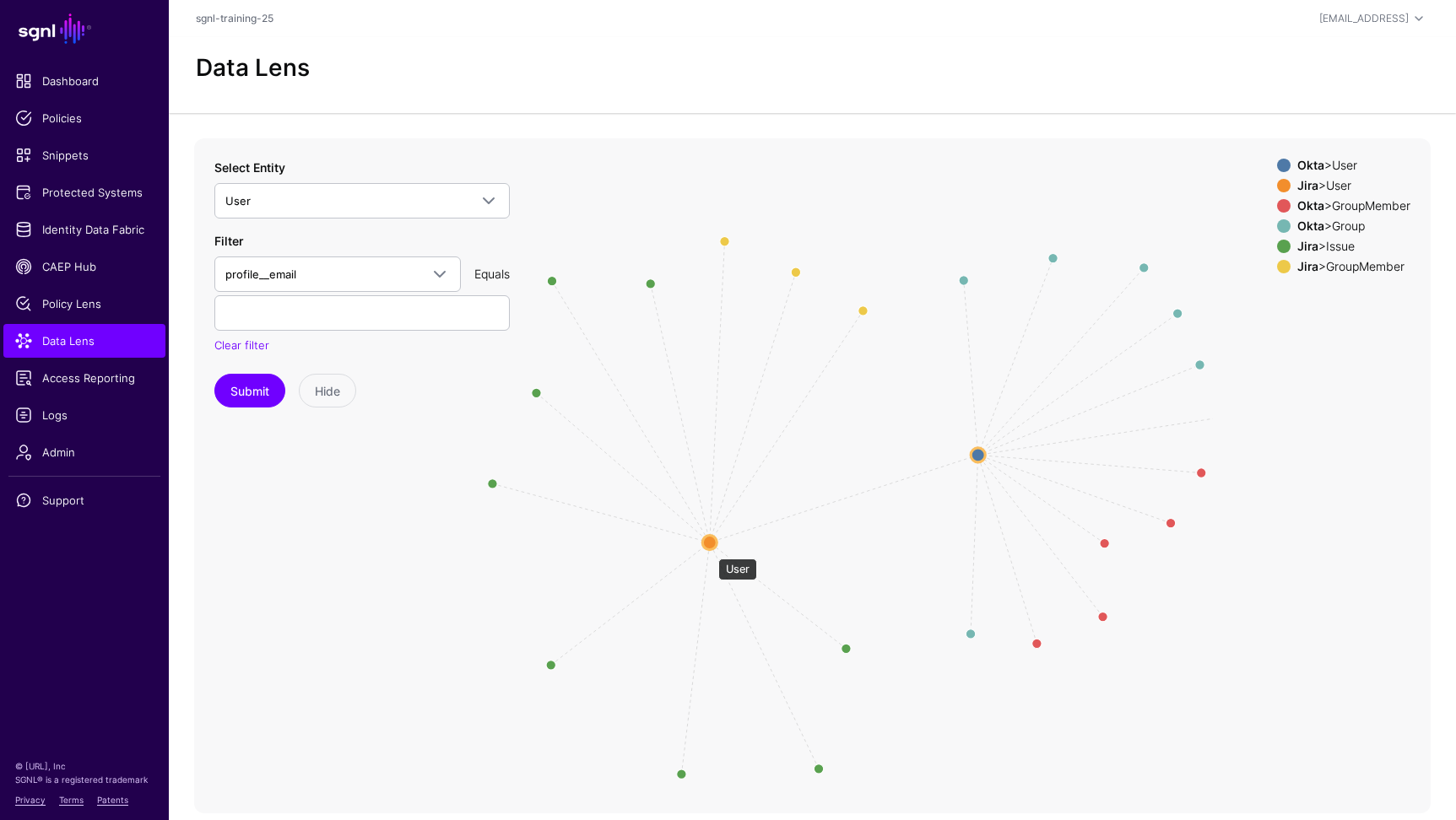 click 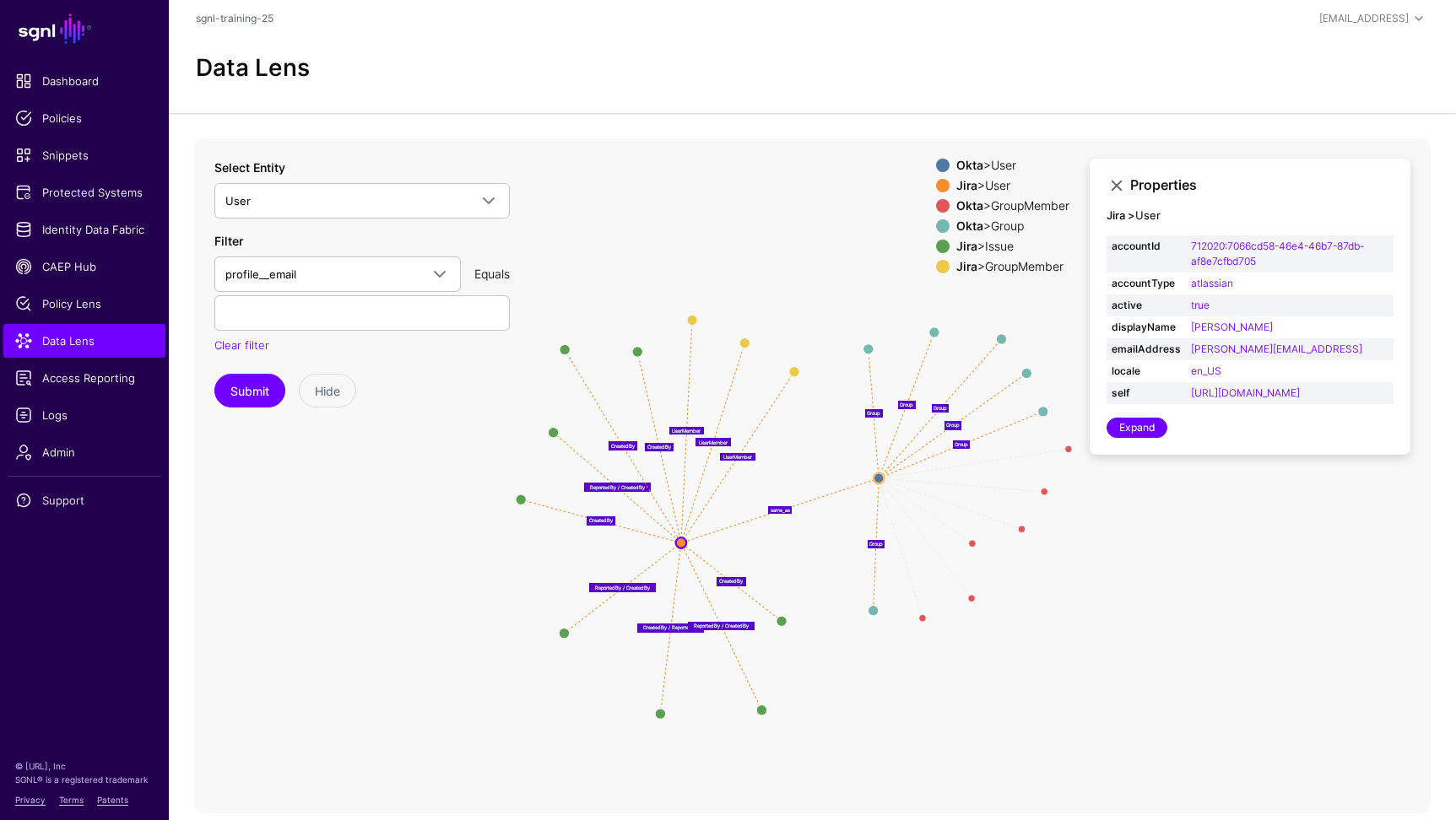 drag, startPoint x: 845, startPoint y: 552, endPoint x: 793, endPoint y: 558, distance: 52.345 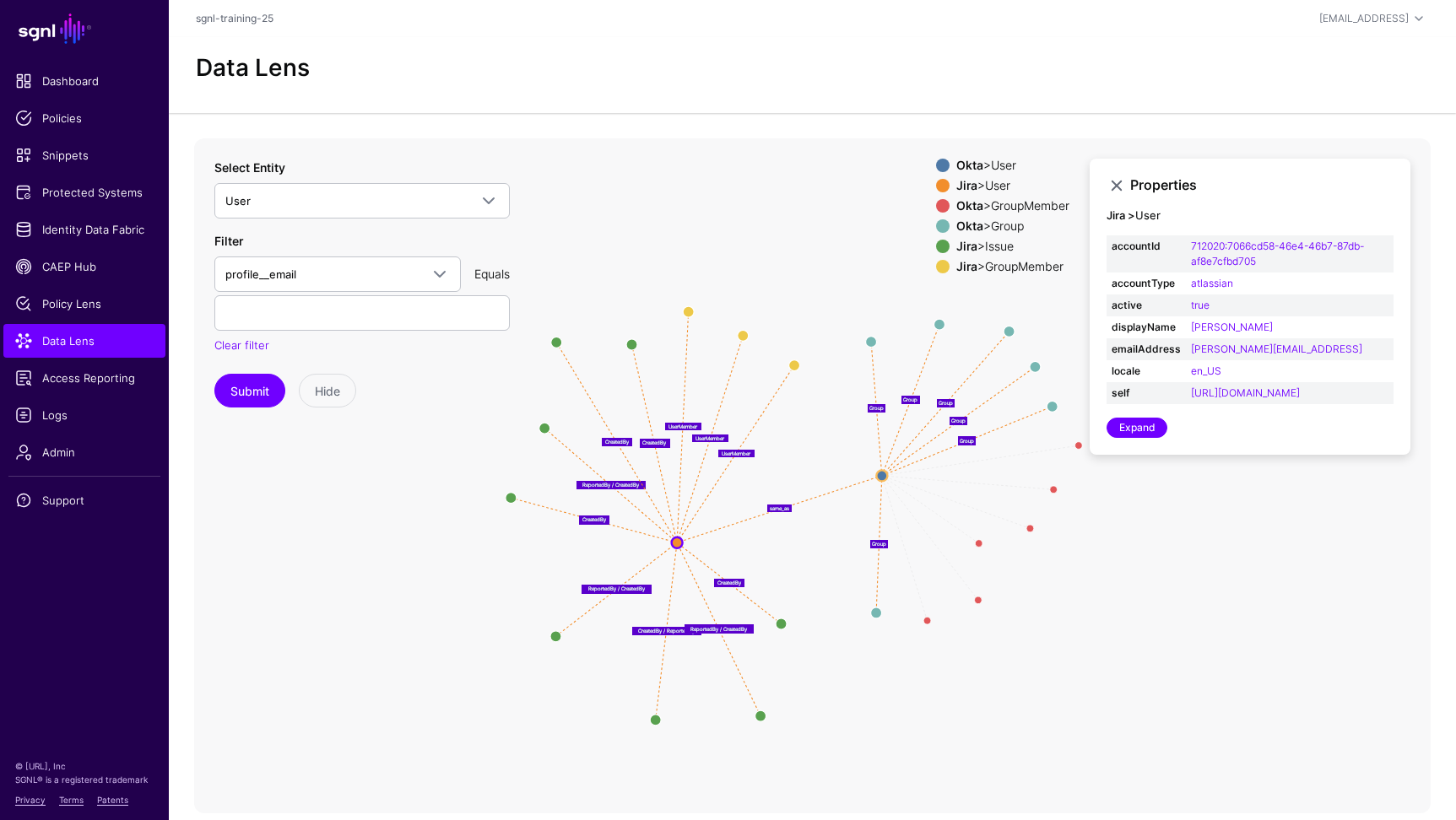click on "Jira  >   User" at bounding box center (1013, 186) 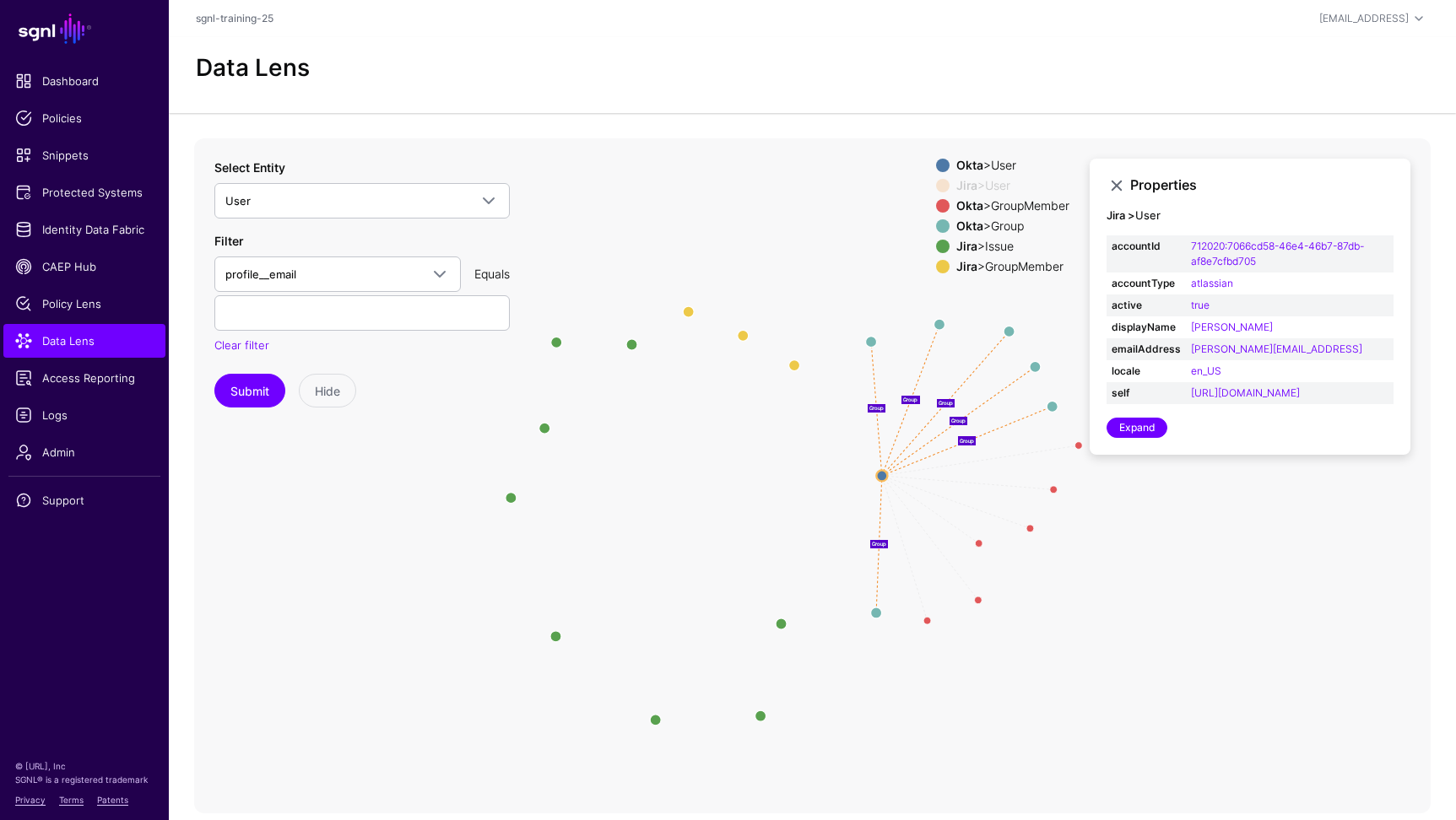 click on "Jira  >   User" at bounding box center [1013, 186] 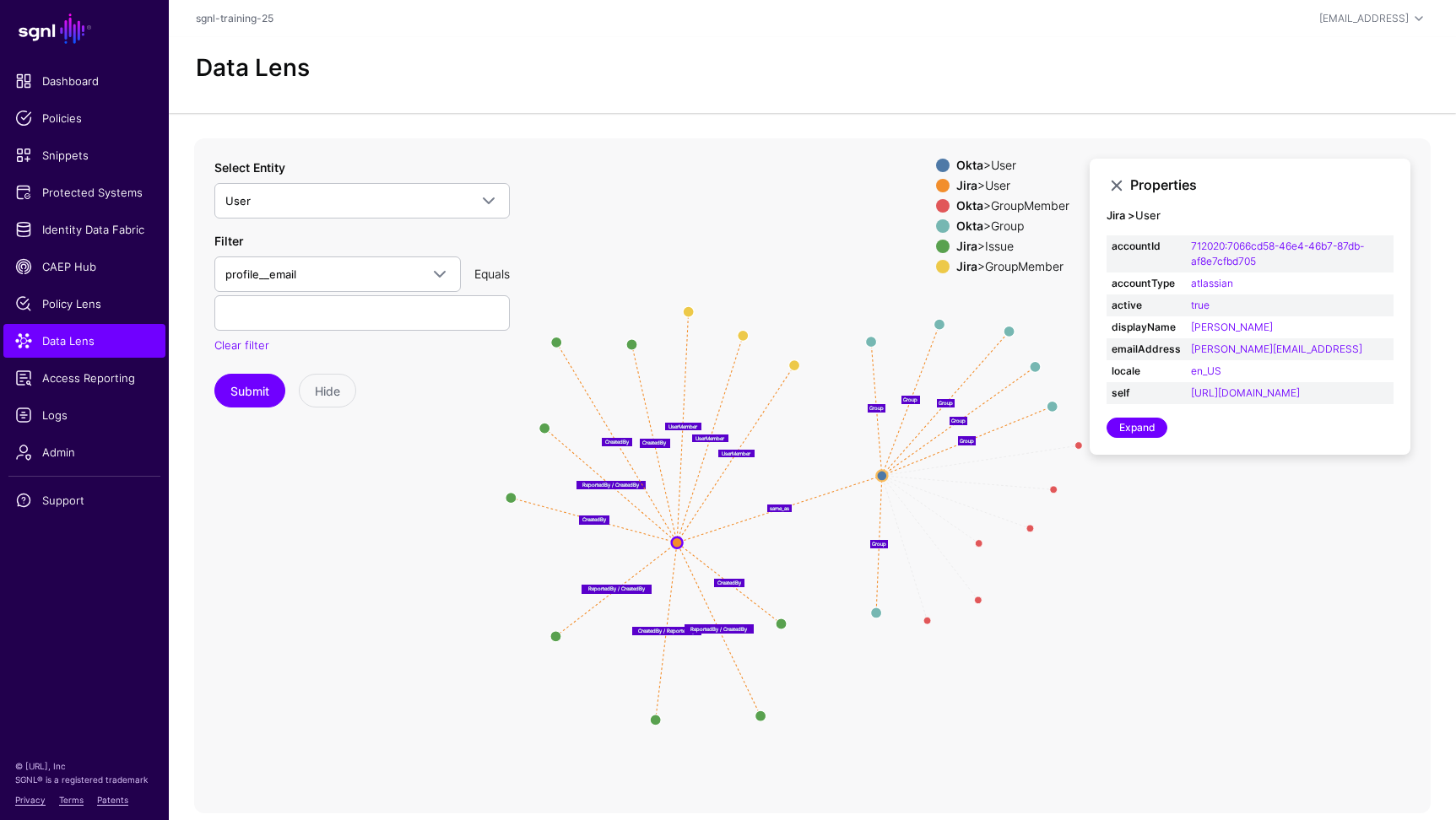 click on "Member Member Member Member Member Member Group same_as Group Group Group Group Group CreatedBy / ReportedBy CreatedBy ReportedBy / CreatedBy CreatedBy ReportedBy / CreatedBy CreatedBy CreatedBy ReportedBy / CreatedBy UserMember UserMember UserMember GroupMember GroupMember GroupMember GroupMember GroupMember GroupMember GroupMember GroupMember GroupMember GroupMember GroupMember GroupMember User User User User Group Group Group Group Group Group Group Group Group Group Group Group Issue Issue Issue Issue Issue Issue Issue Issue Issue Issue GroupMember GroupMember Issue Issue Issue Issue Issue Issue GroupMember GroupMember GroupMember GroupMember User" at bounding box center (812, 476) 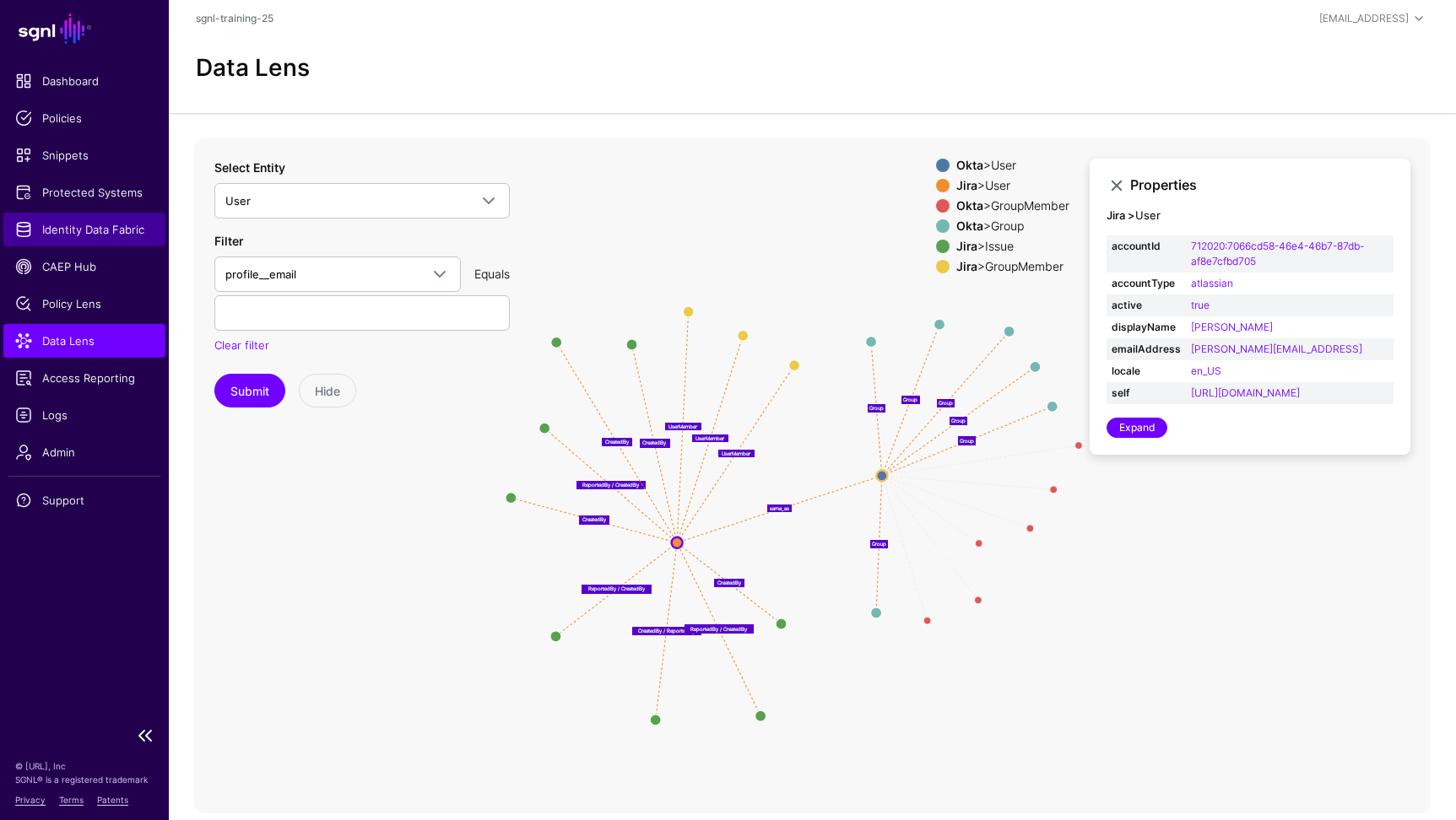 click on "Identity Data Fabric" 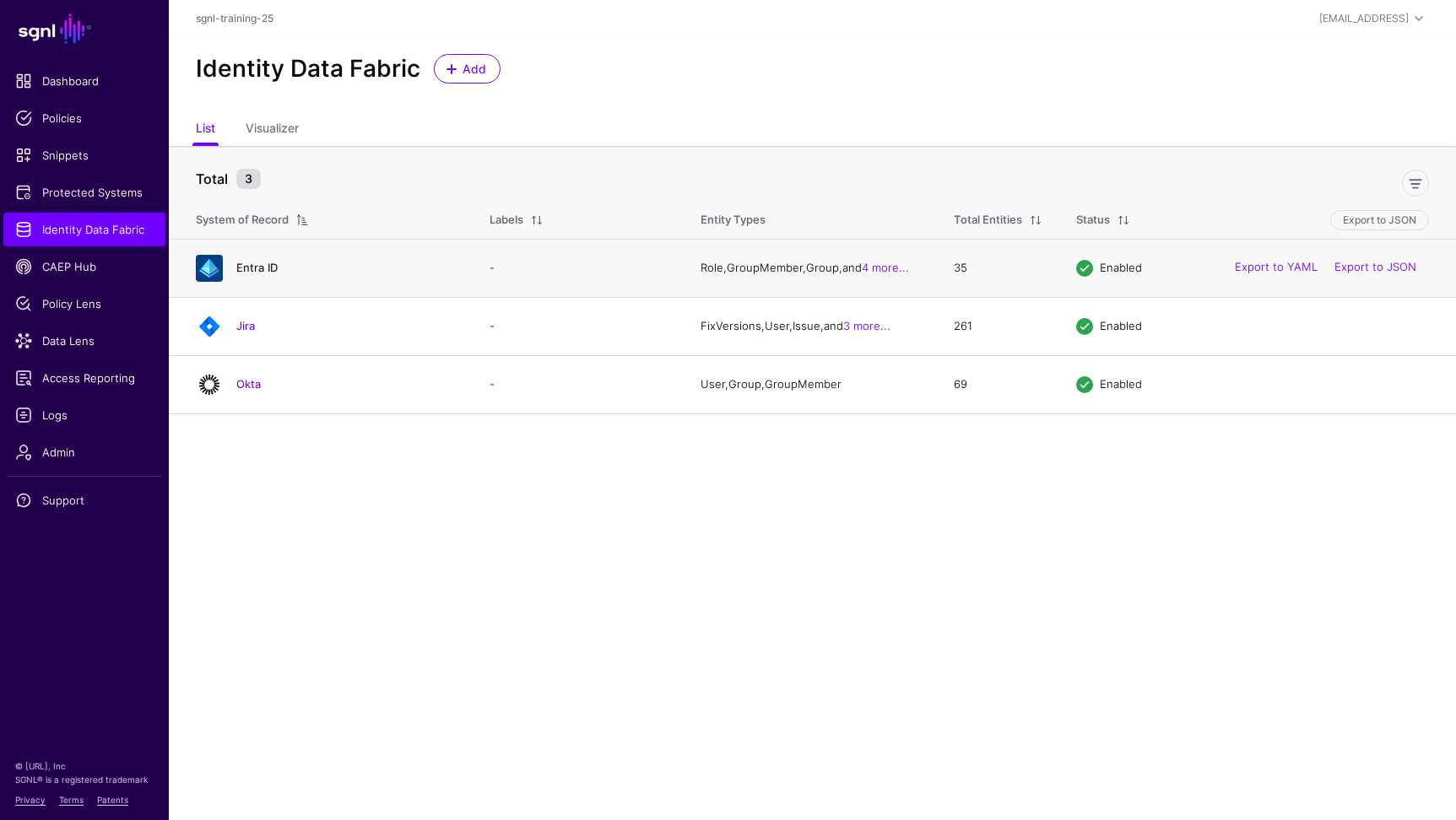click on "Entra ID" 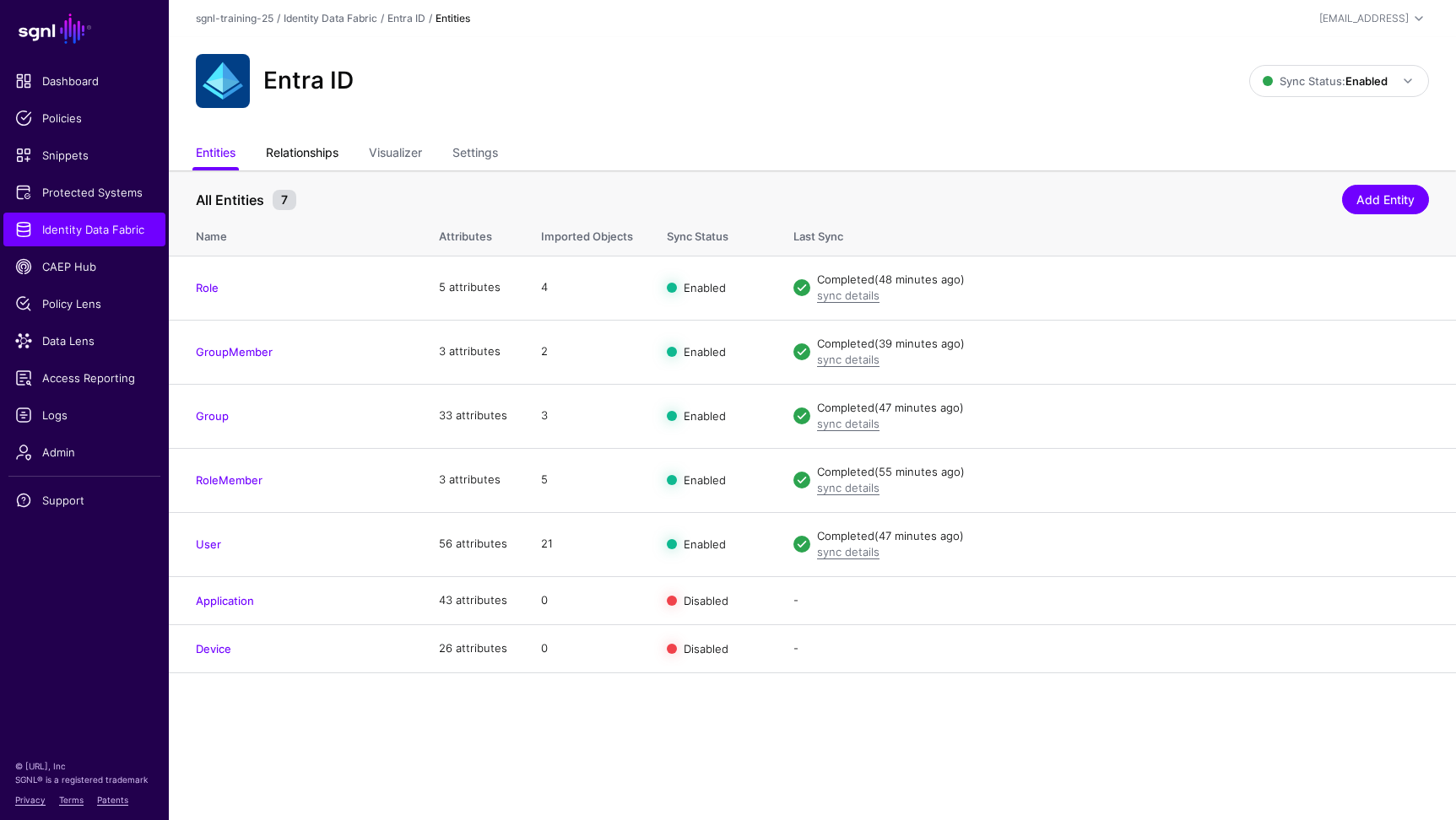 click on "Relationships" 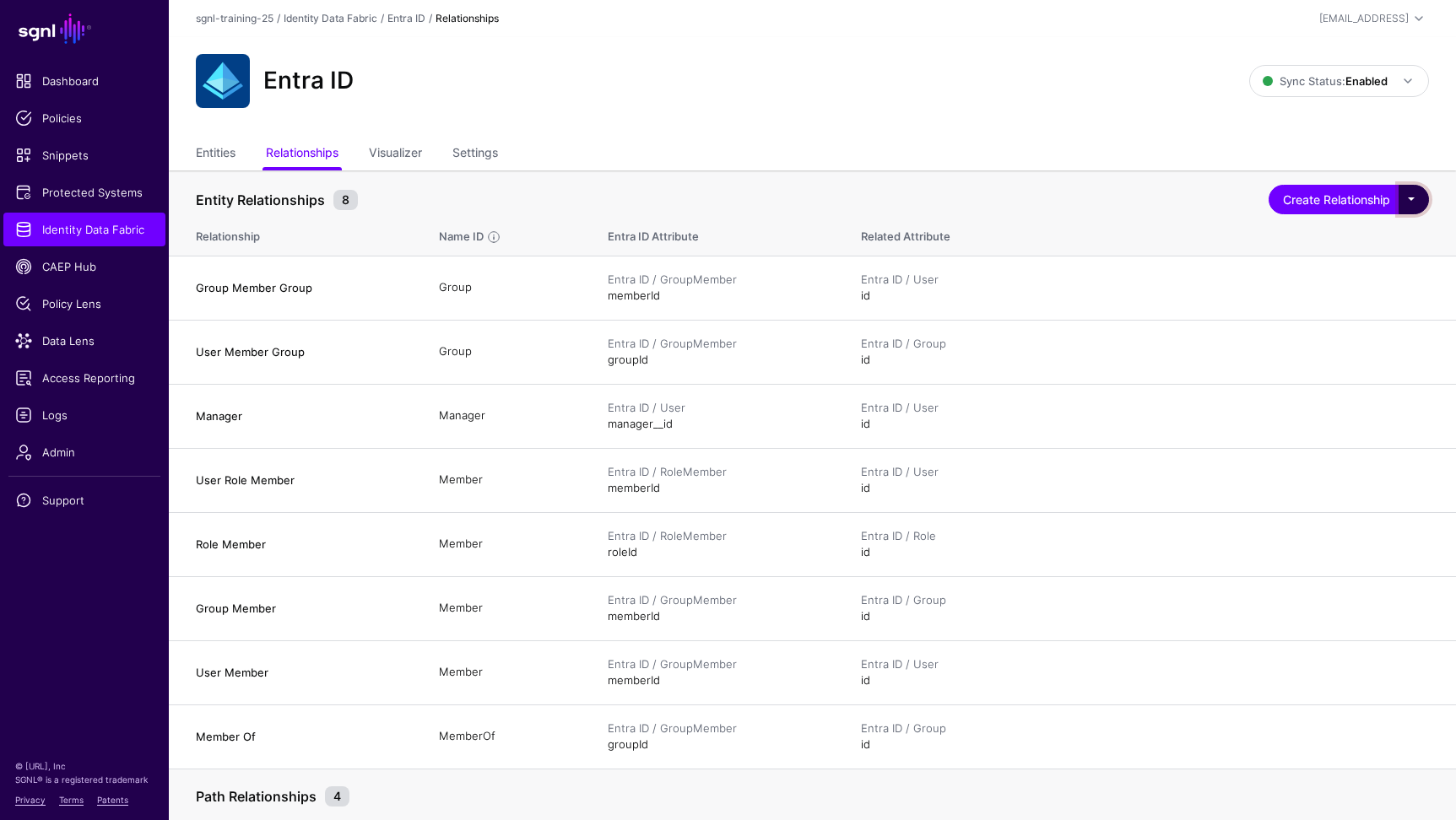 click 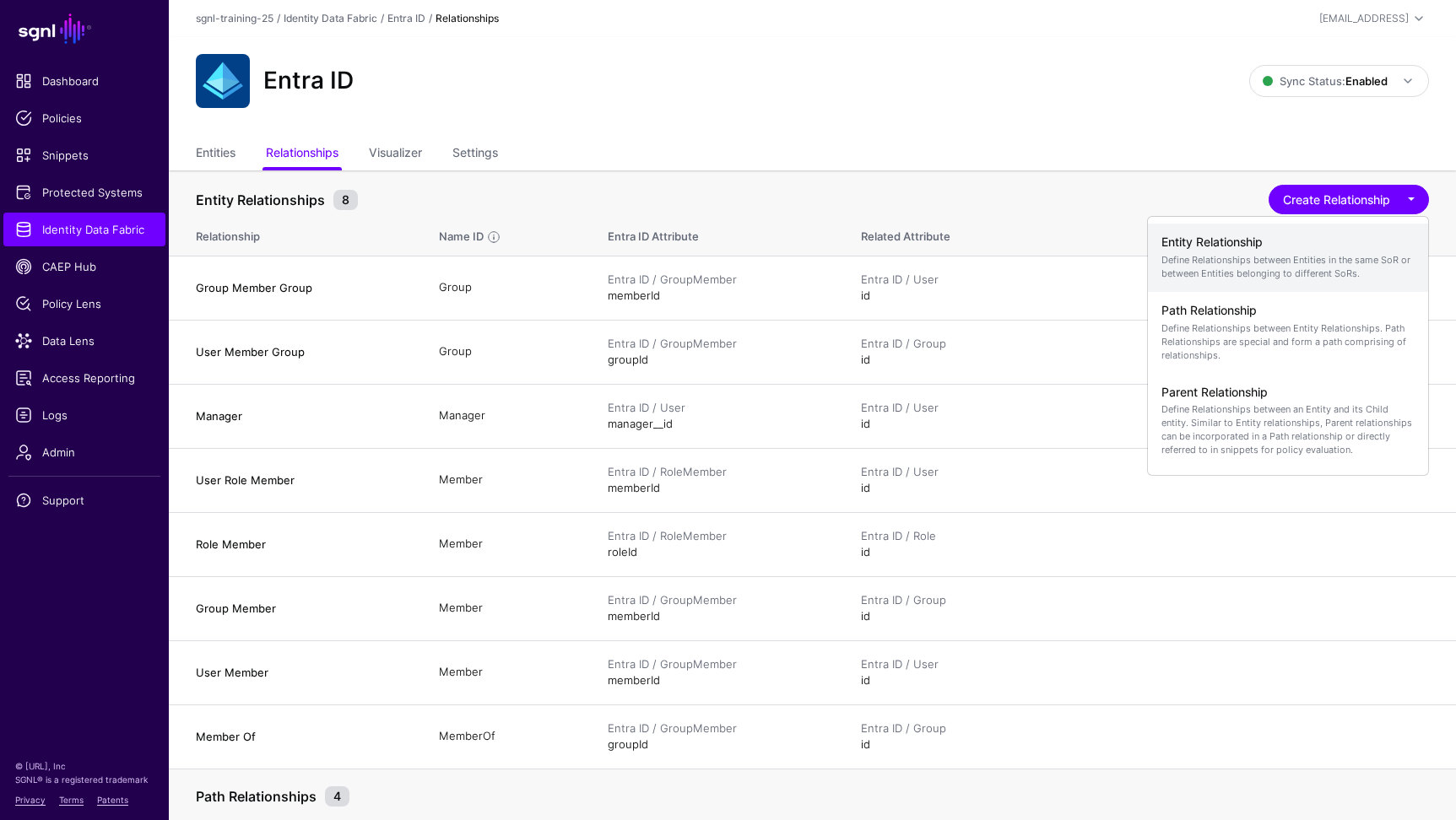click on "Define Relationships between Entities in the same SoR or between Entities belonging to different SoRs." 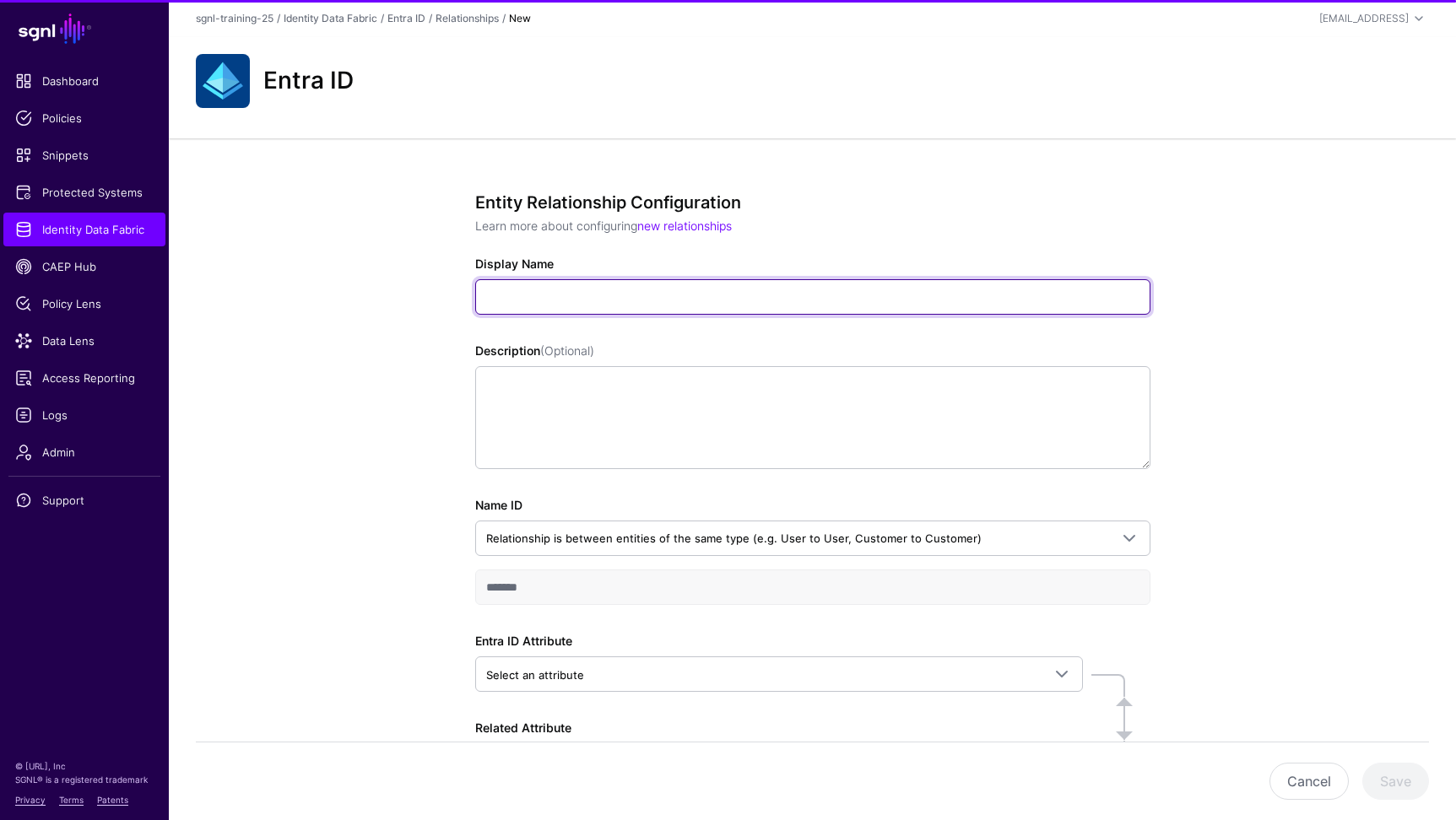 click on "Display Name" at bounding box center (813, 297) 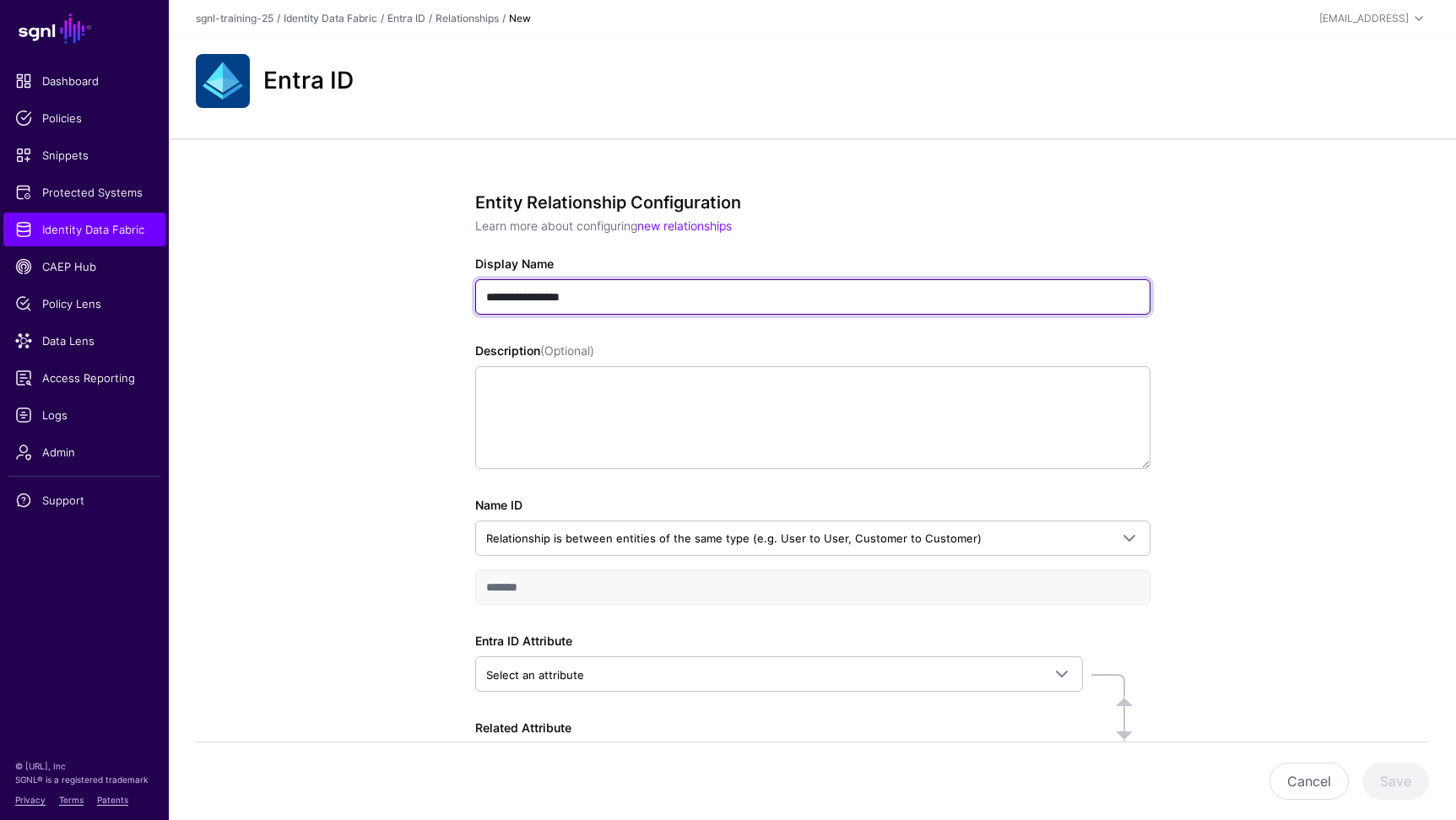 type on "**********" 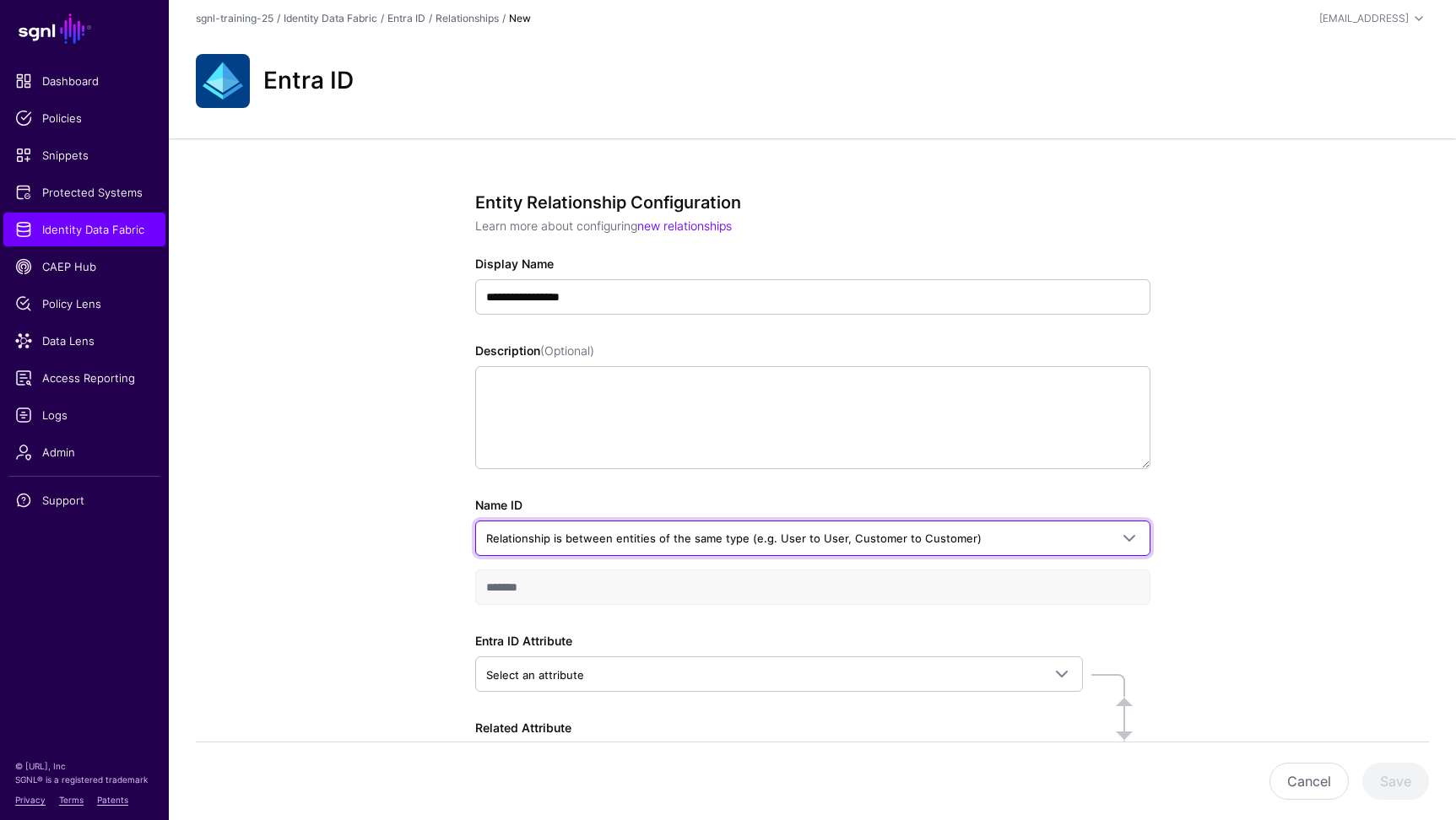 scroll, scrollTop: 138, scrollLeft: 0, axis: vertical 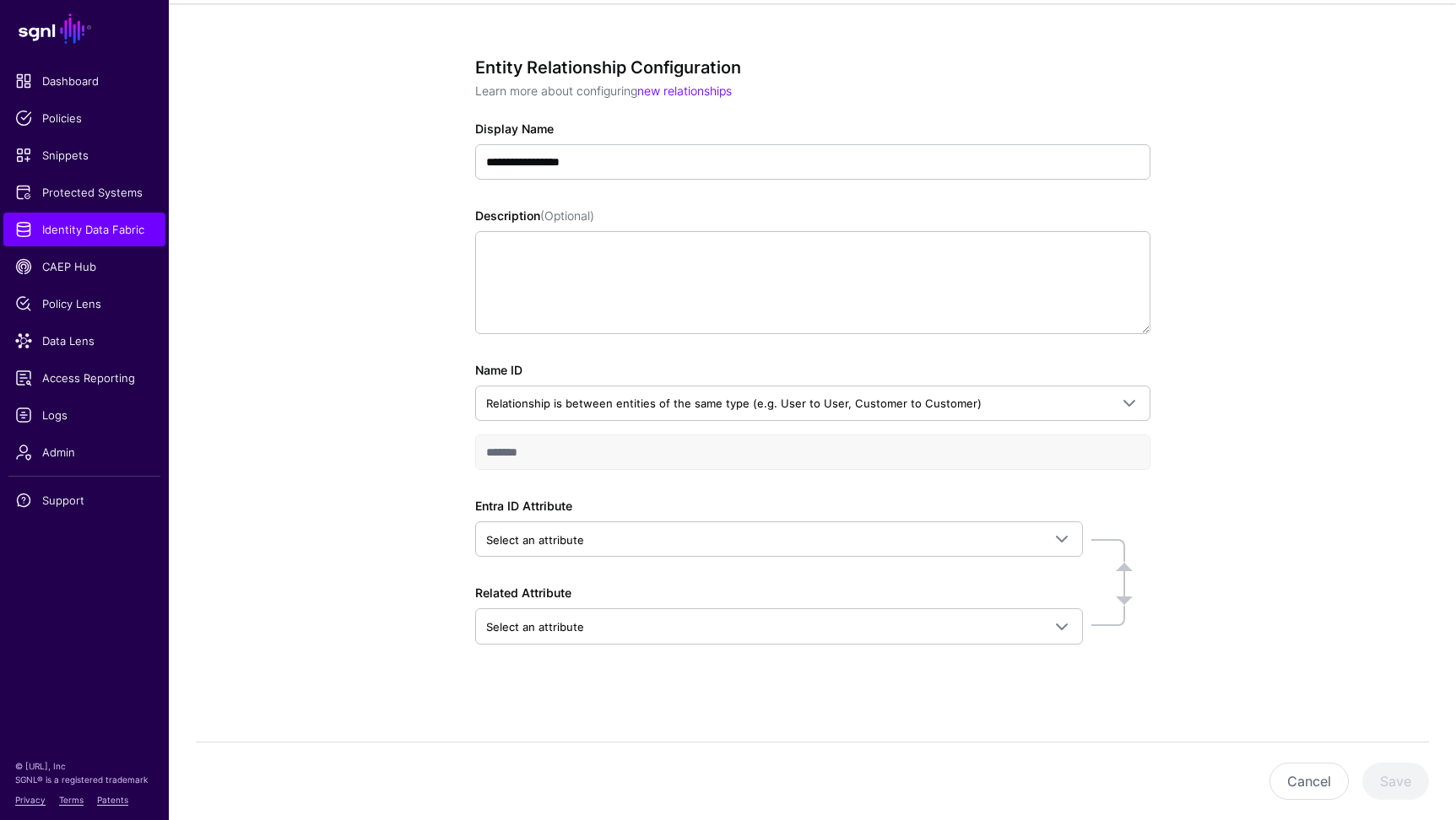 click on "Entra ID Attribute  Select an attribute   Search by attribute name, then select the desired attribute associated with required entity  Entra ID  Application > appId   Application > applicationTemplateId   Application > certification__certificationDetailsUrl   Application > certification__certificationExpirationDateTime   Application > certification__isCertifiedByMicrosoft   Application > certification__isPublisherAttested   Application > certification__lastCertificationDateTime   Application > createdDateTime   Application > deletedDateTime   Application > description   Application > disabledByMicrosoftStatus   Application > displayName   Application > groupMembershipClaims   Application > id   Application > identifierUris   Application > isDeviceOnlyAuthSupported   Application > isFallbackPublicClient   Application > keyCredential__displayName   Application > keyCredential__endDateTime   Application > keyCredential__keyId   Application > keyCredential__startDateTime   Application > keyCredential__type" 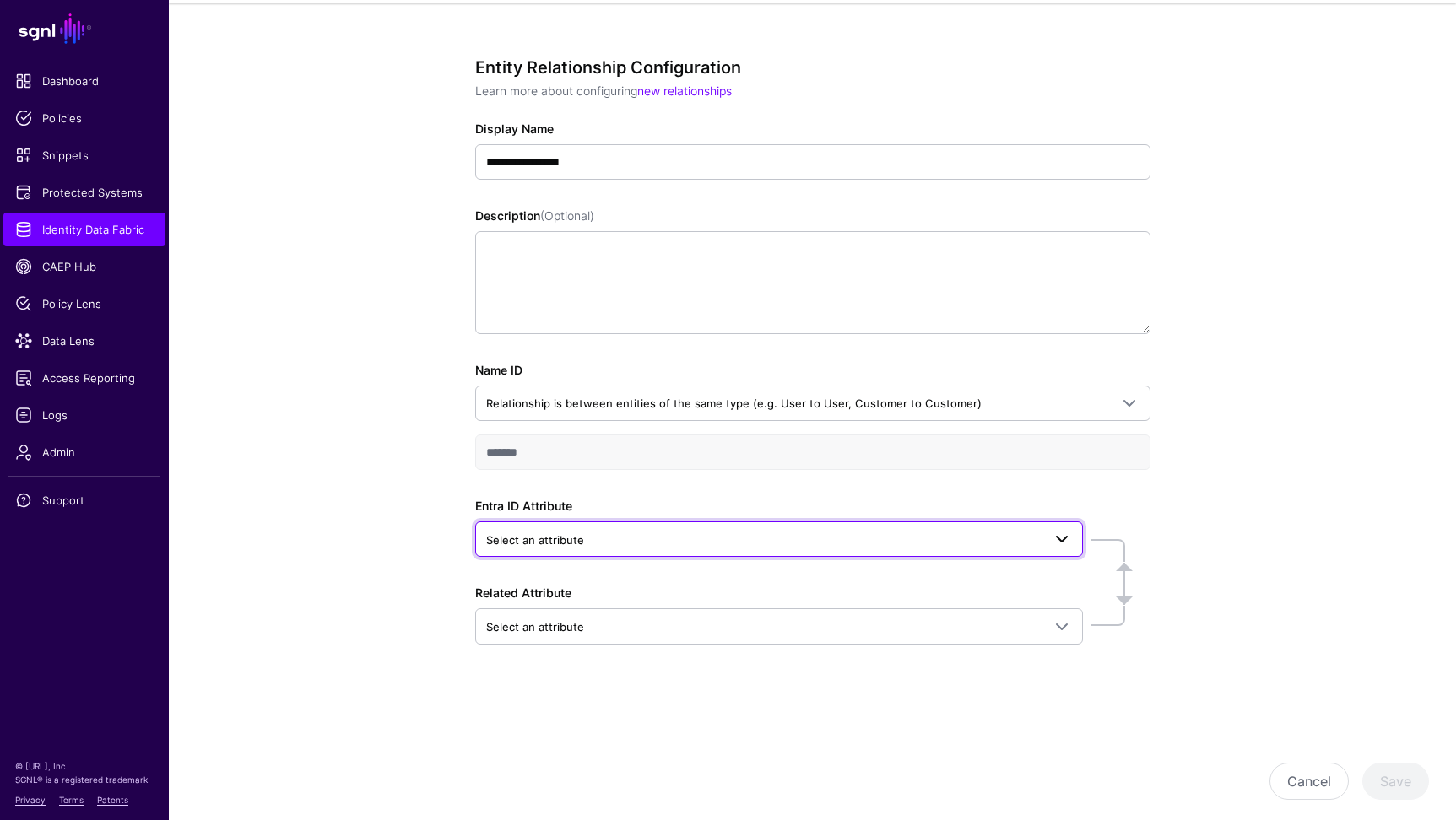 click on "Select an attribute" at bounding box center (779, 539) 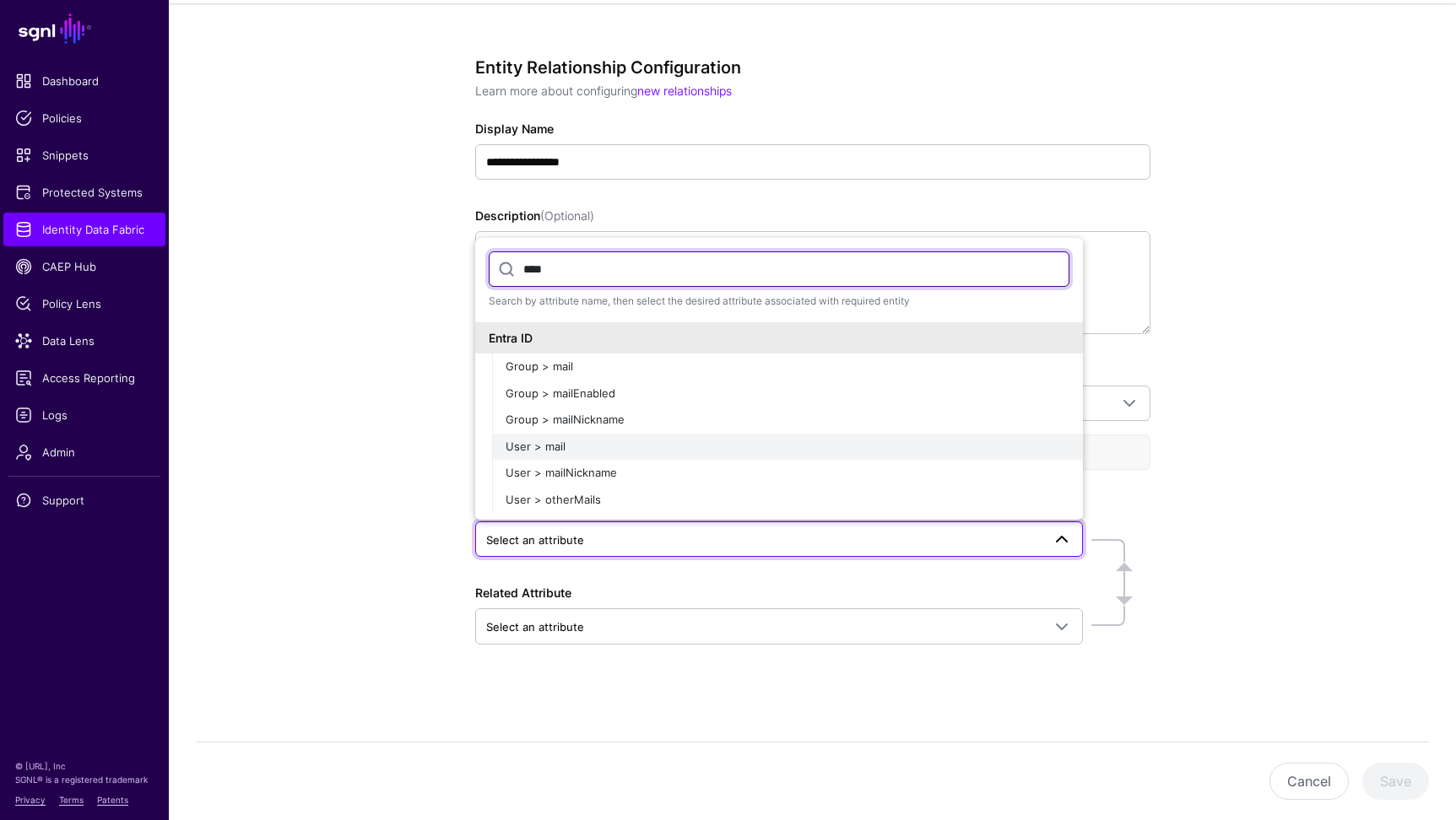 type on "****" 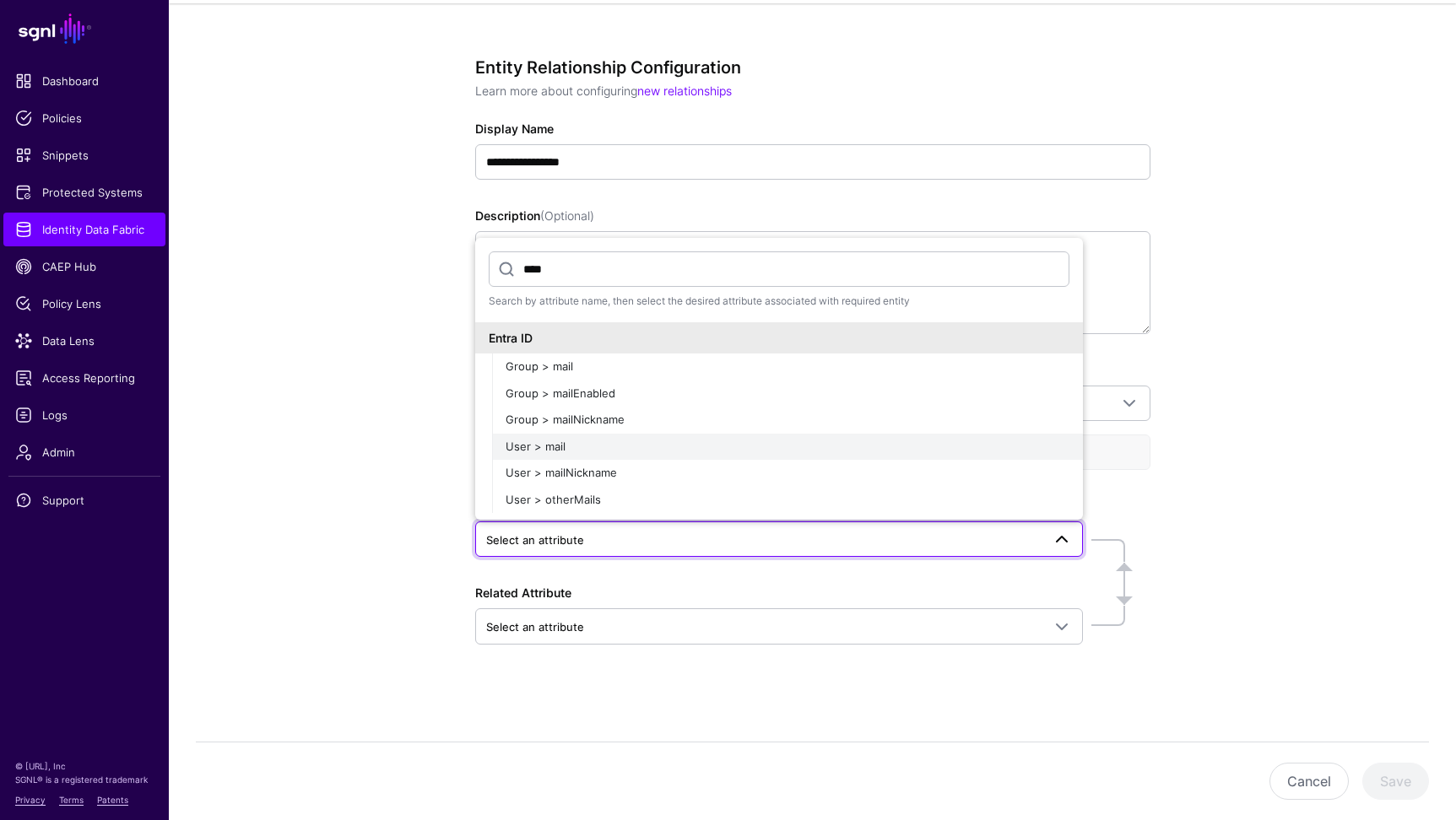 click on "User > mail" 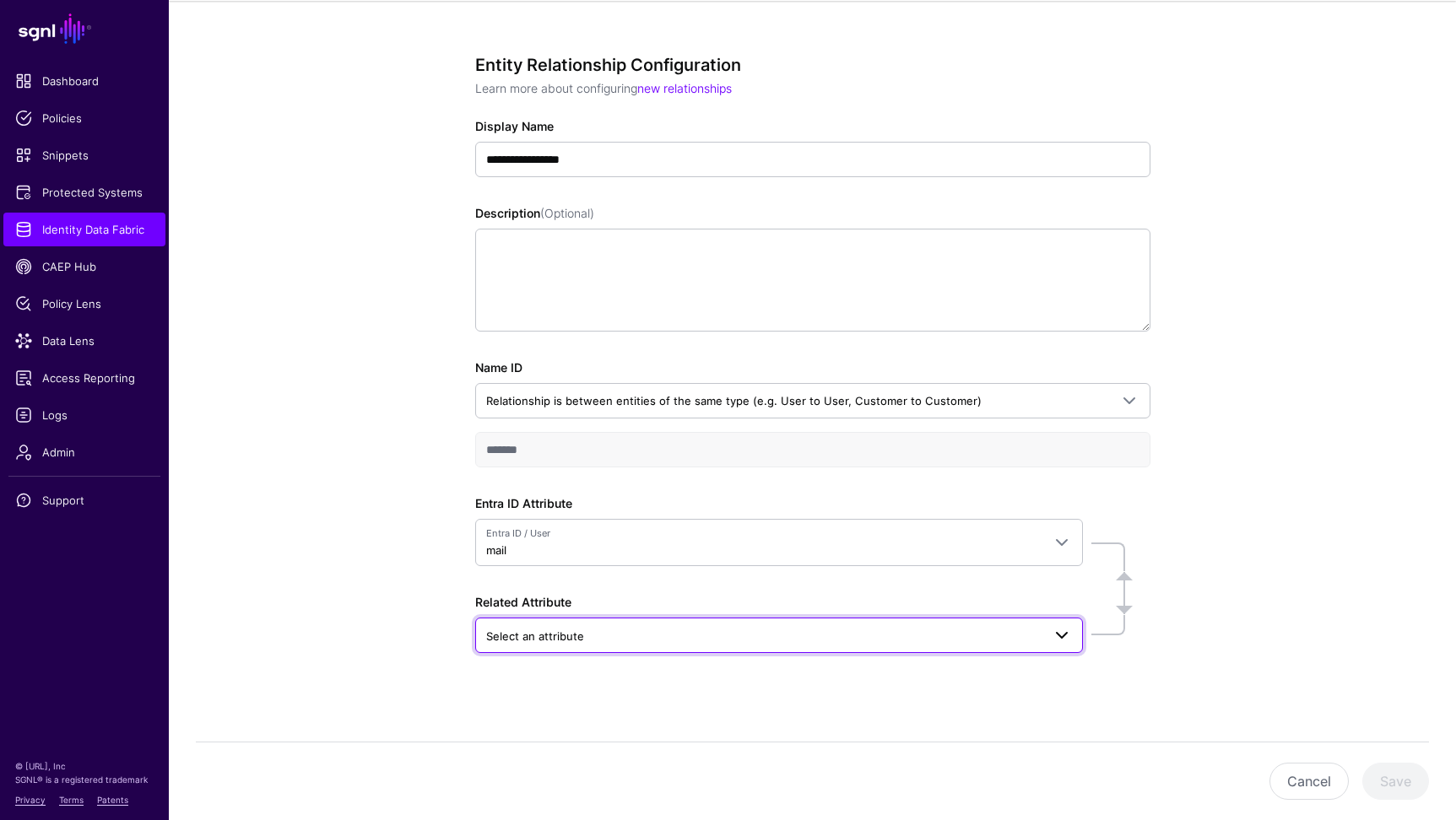 click on "Select an attribute" at bounding box center [764, 636] 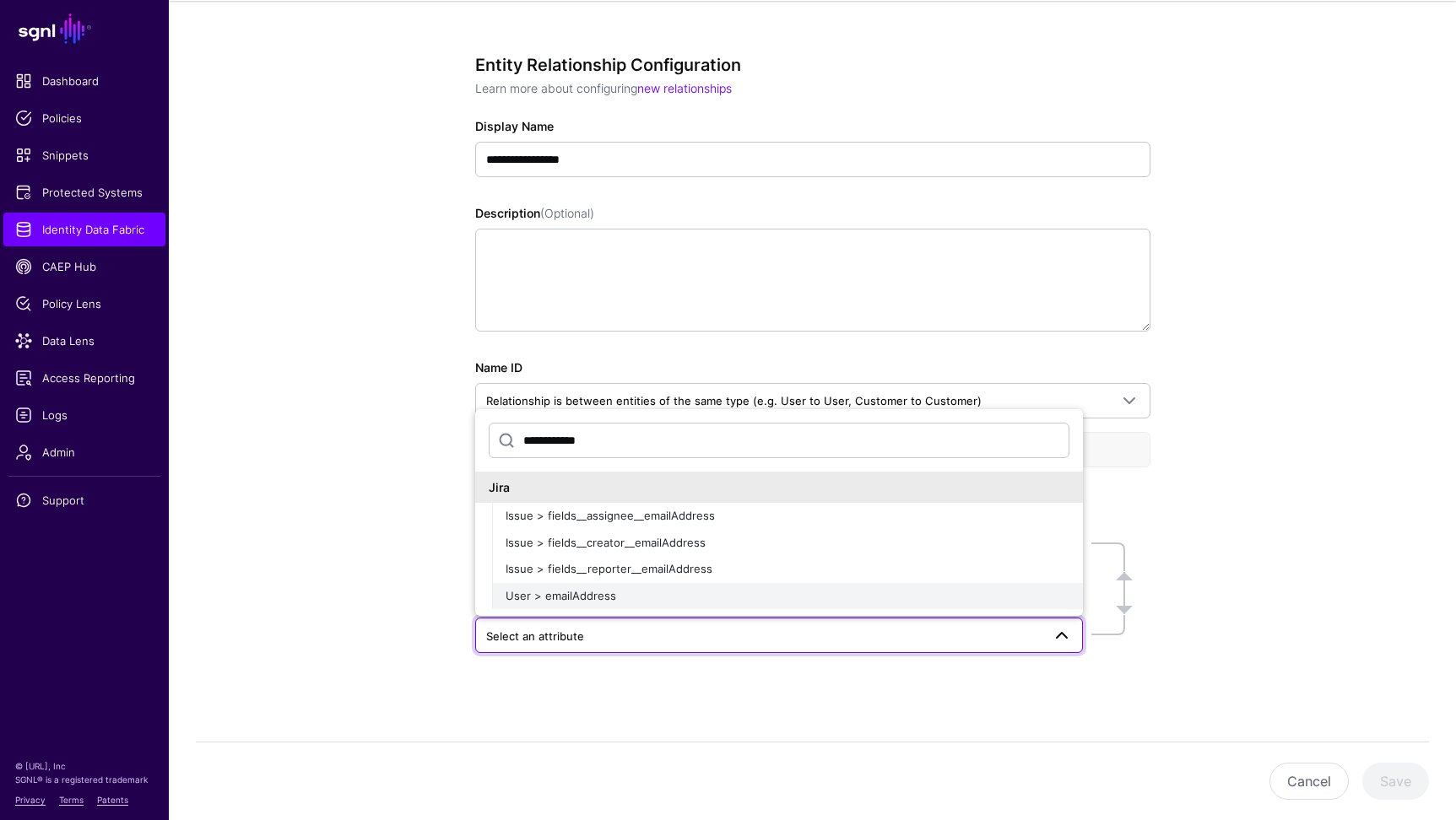 type on "**********" 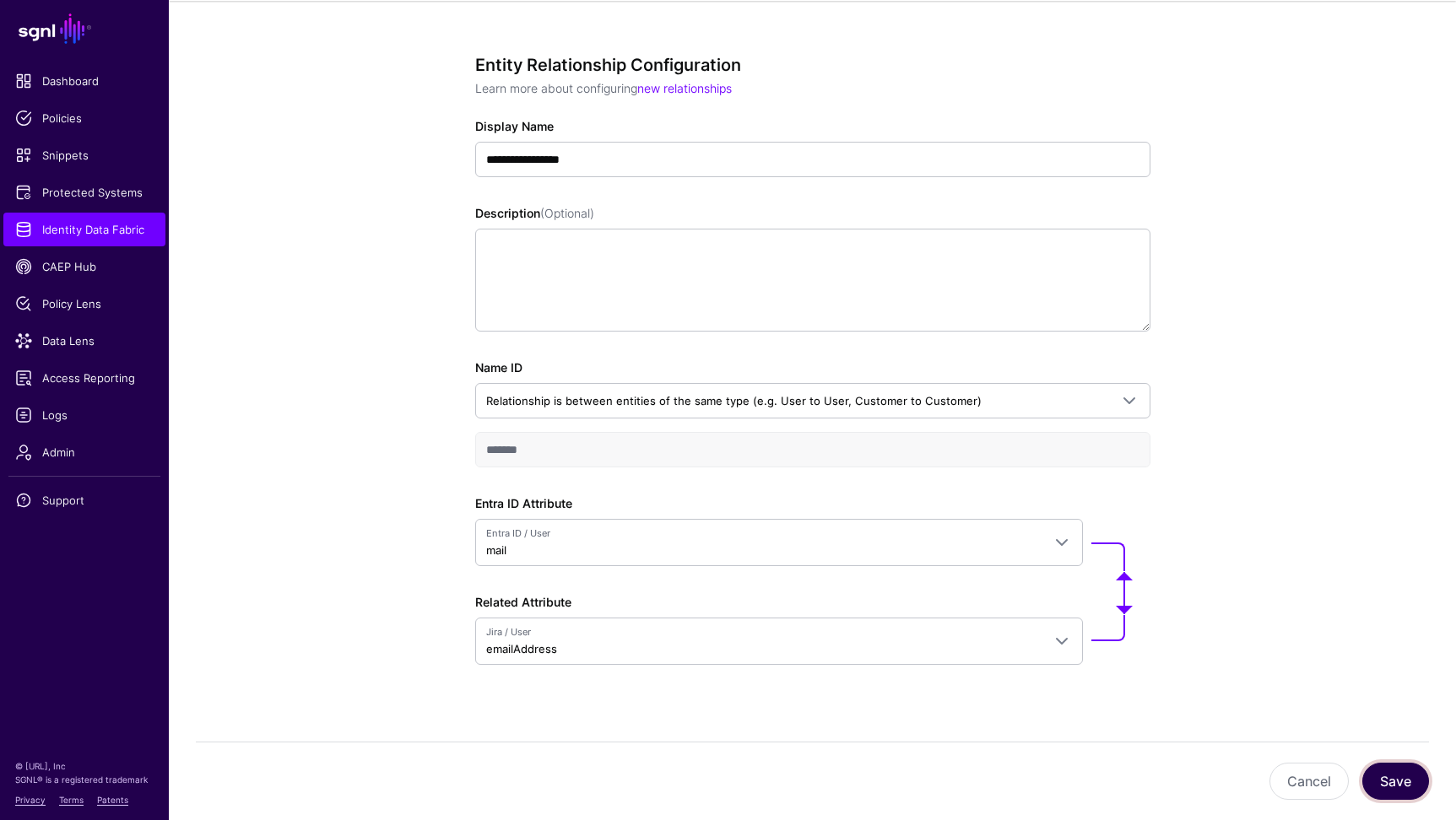 click on "Save" 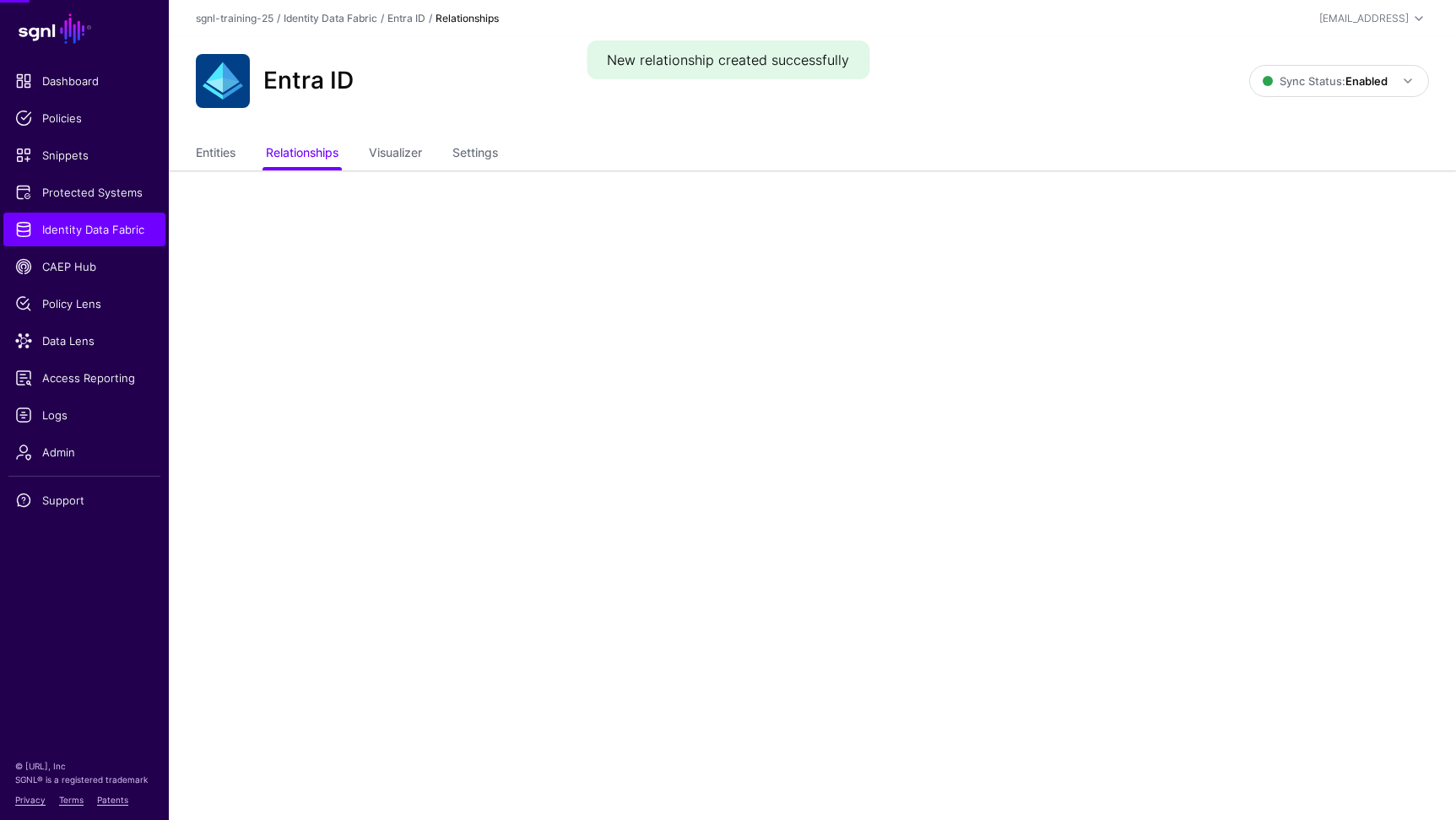 scroll, scrollTop: 0, scrollLeft: 0, axis: both 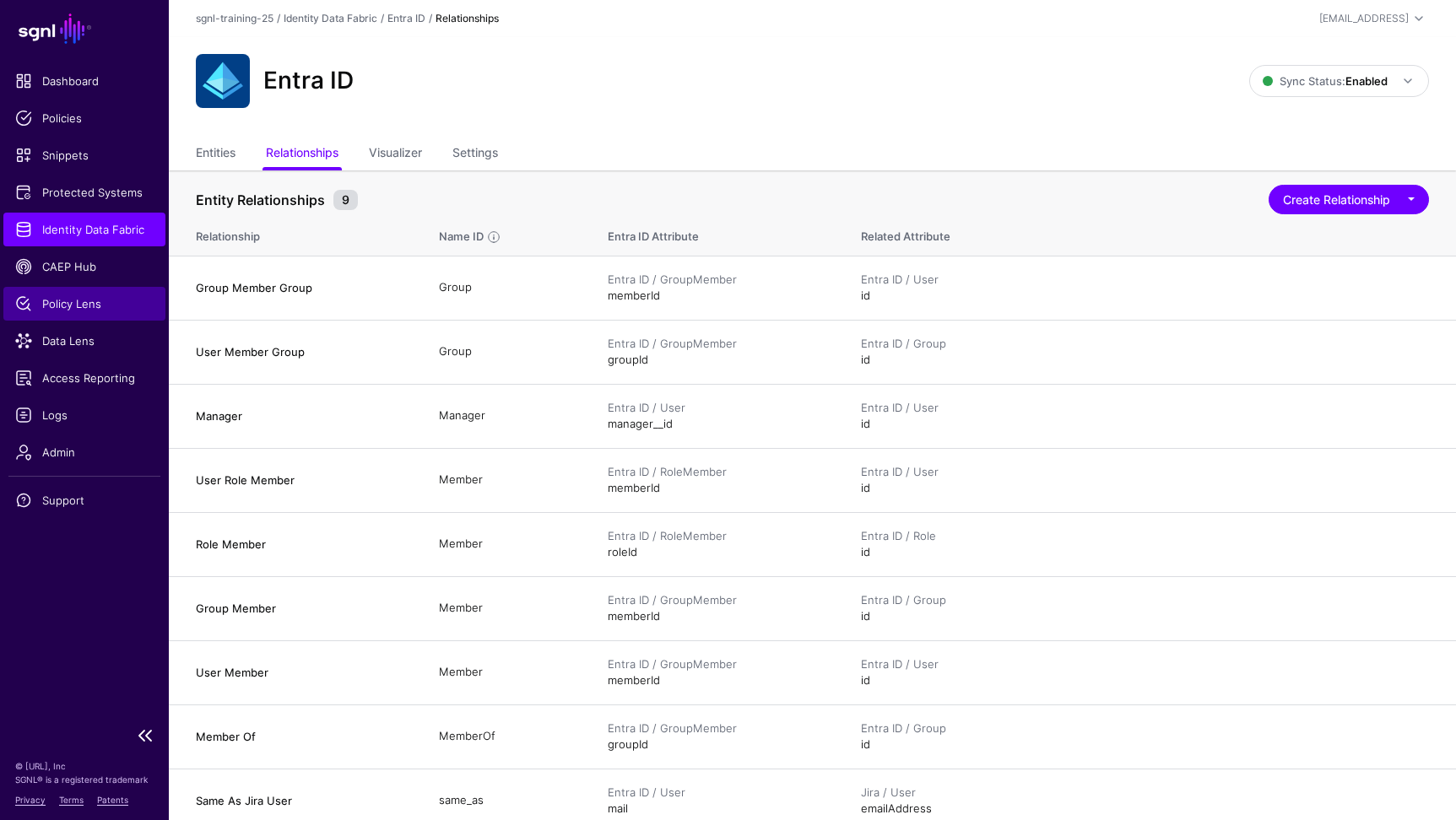 click on "Policy Lens" 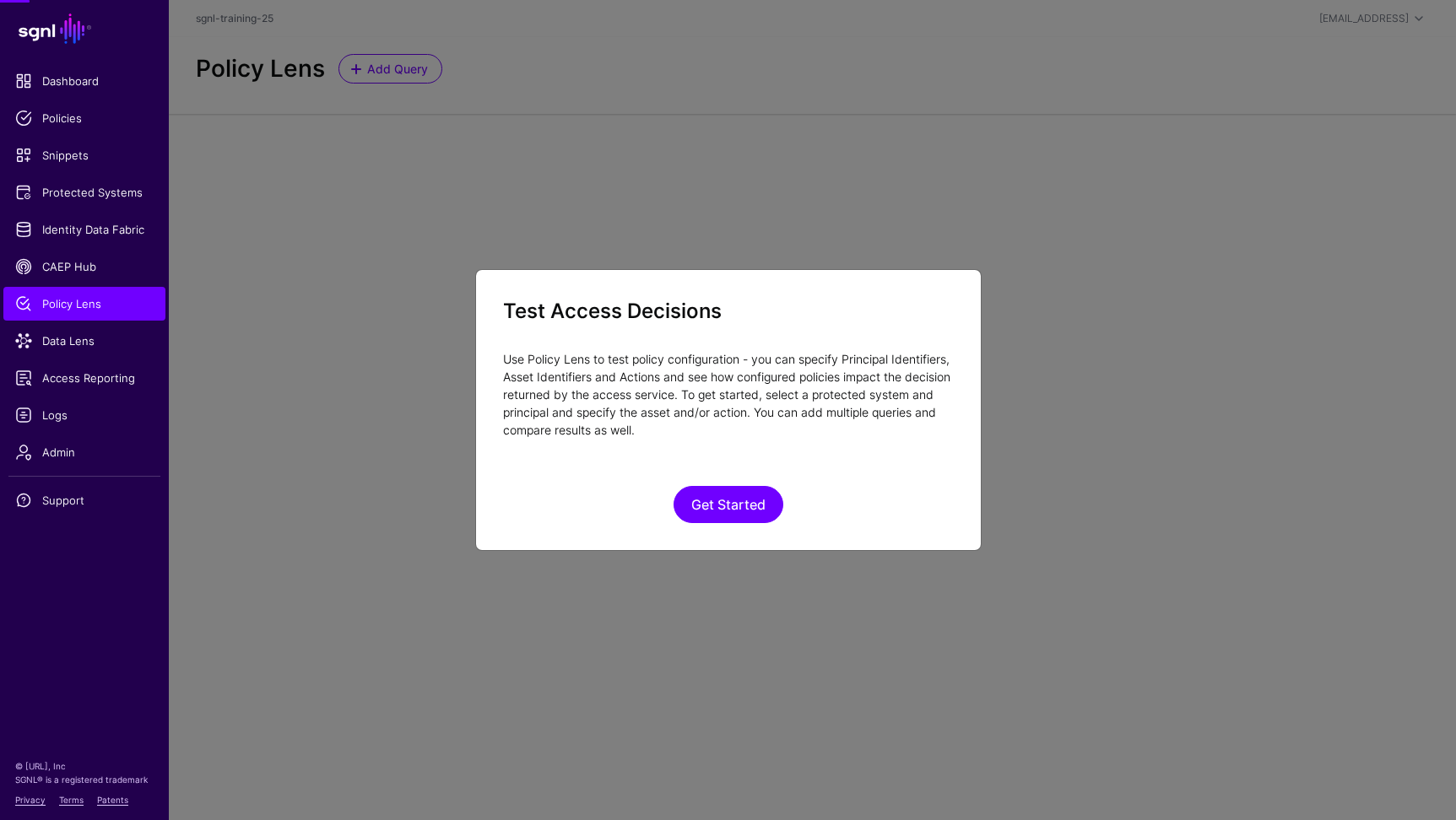 click on "Test Access Decisions  Use Policy Lens to test policy configuration - you can specify Principal Identifiers, Asset Identifiers and Actions and see how configured policies impact the decision returned by the access service. To get started, select a protected system and principal and specify the asset and/or action. You can add multiple queries and compare results as well.  Get Started" 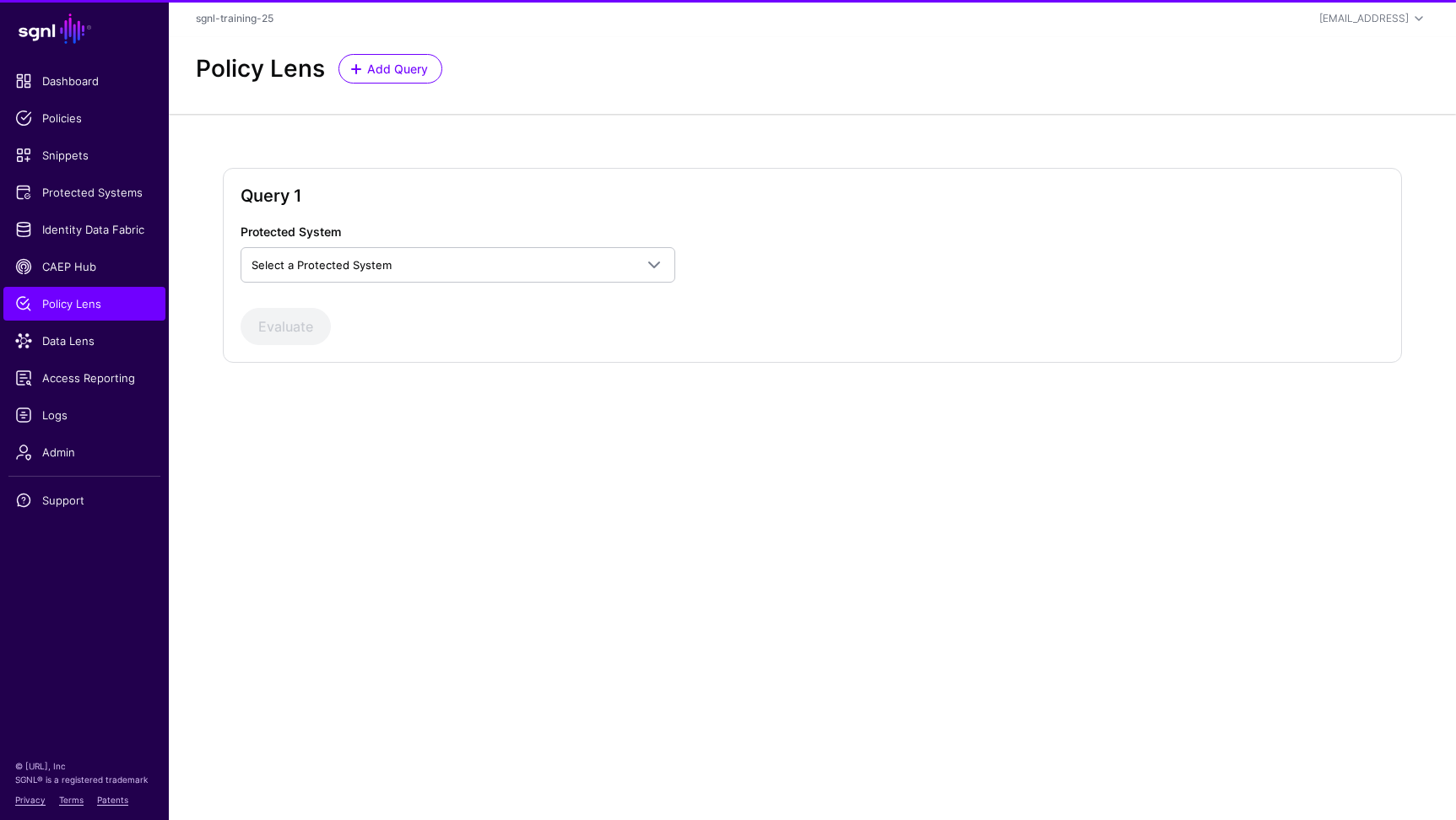 click on "Identity Data Fabric" 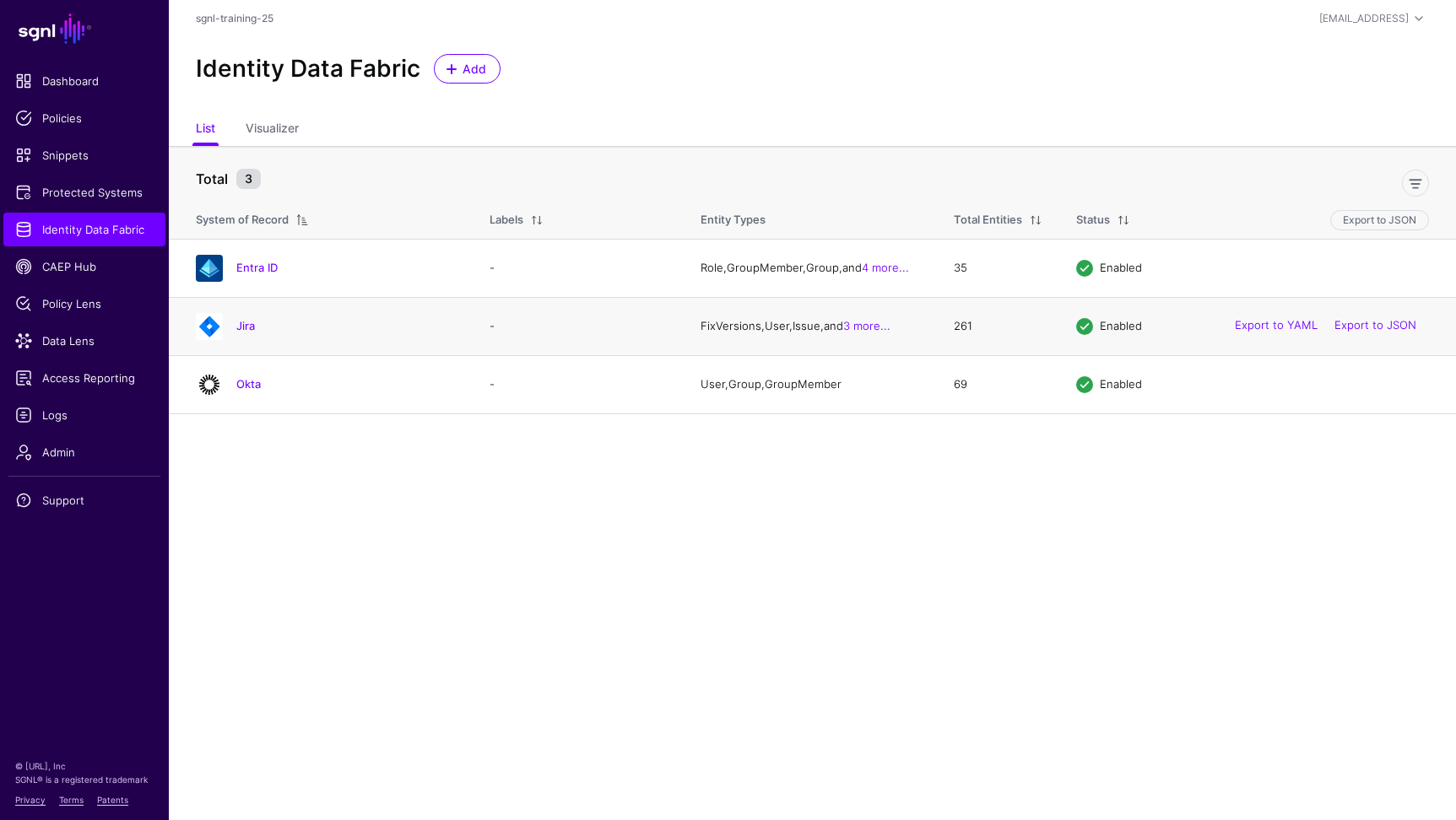 click on "Jira" 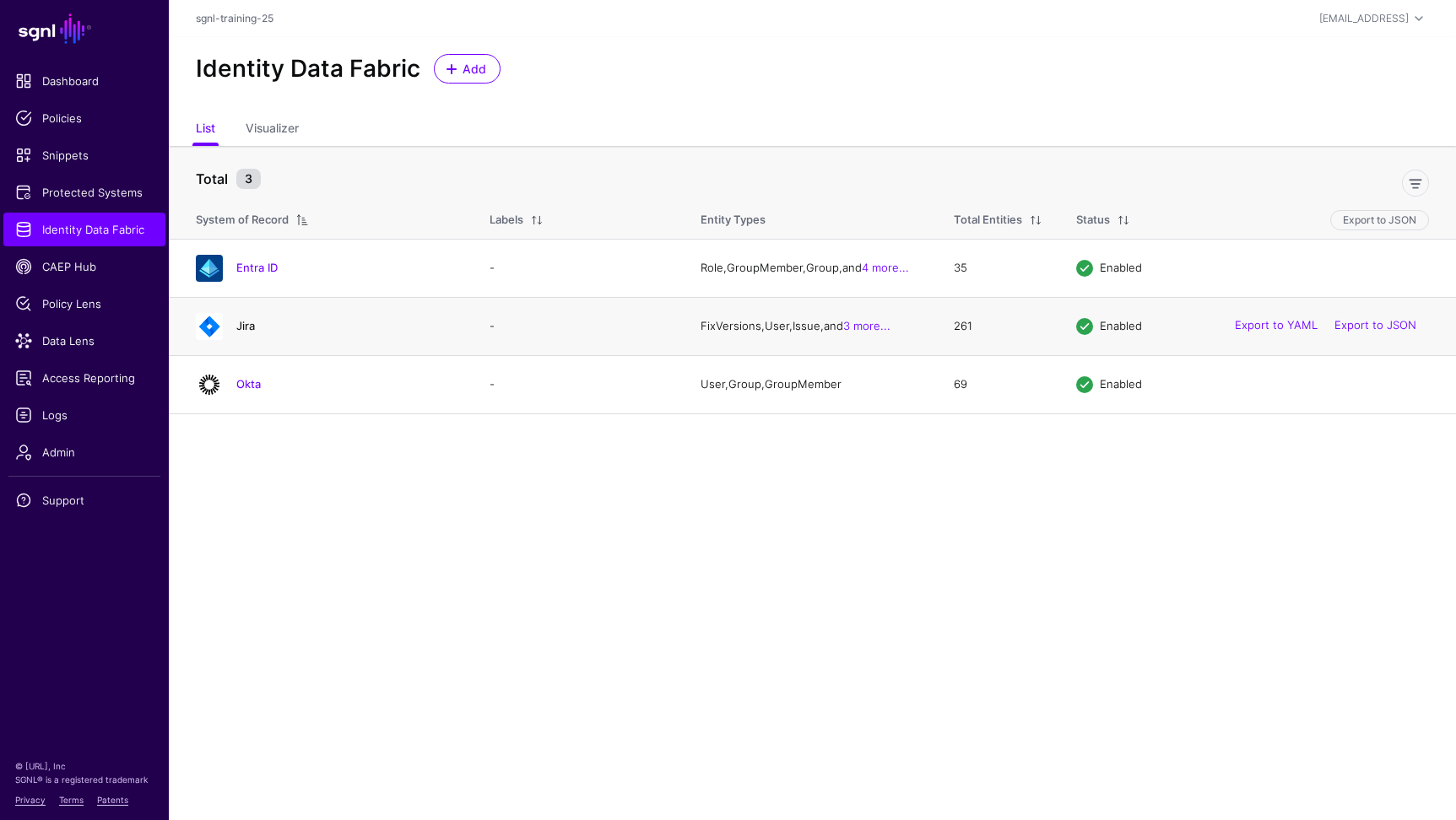 click on "Jira" 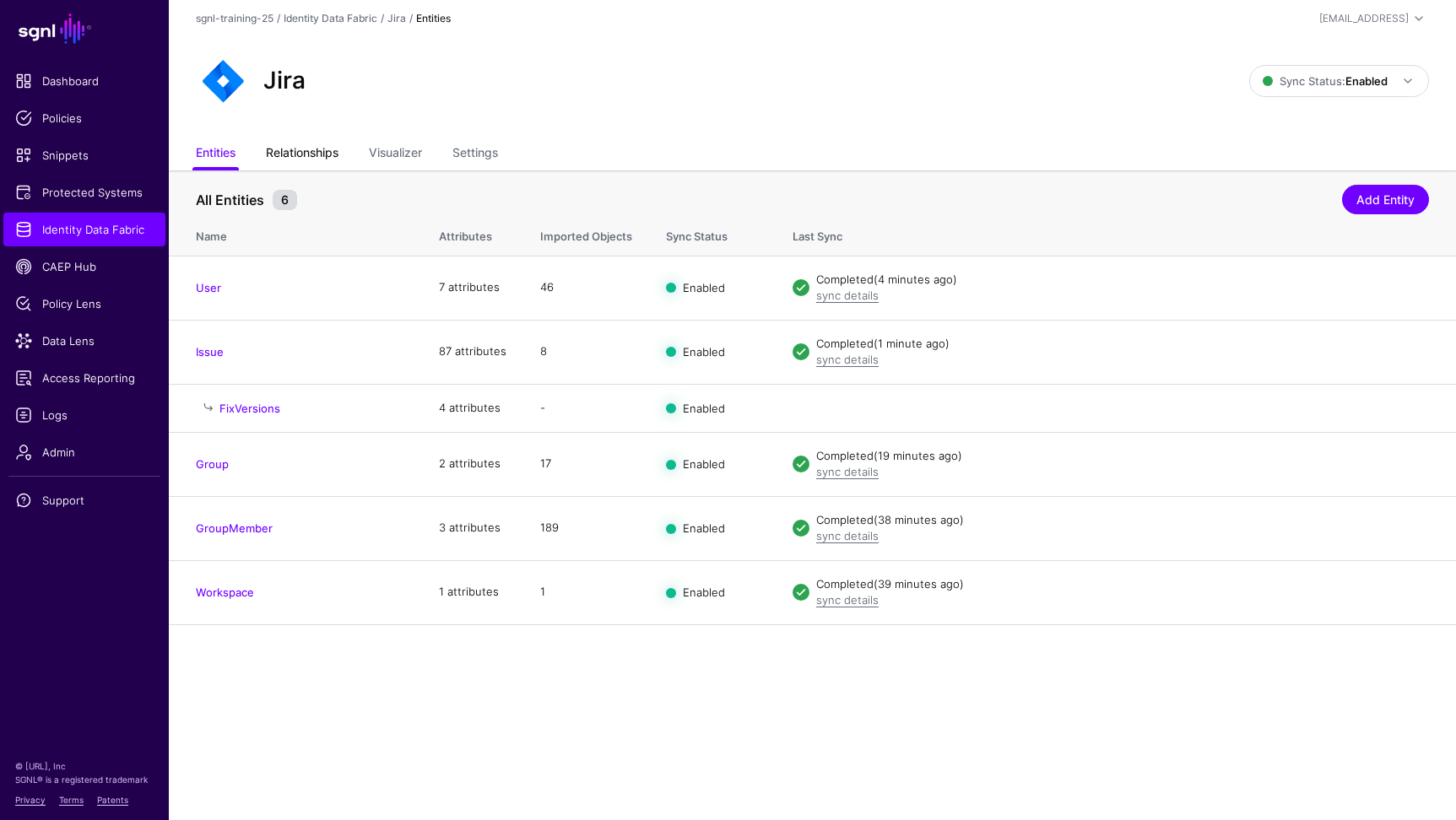 click on "Relationships" 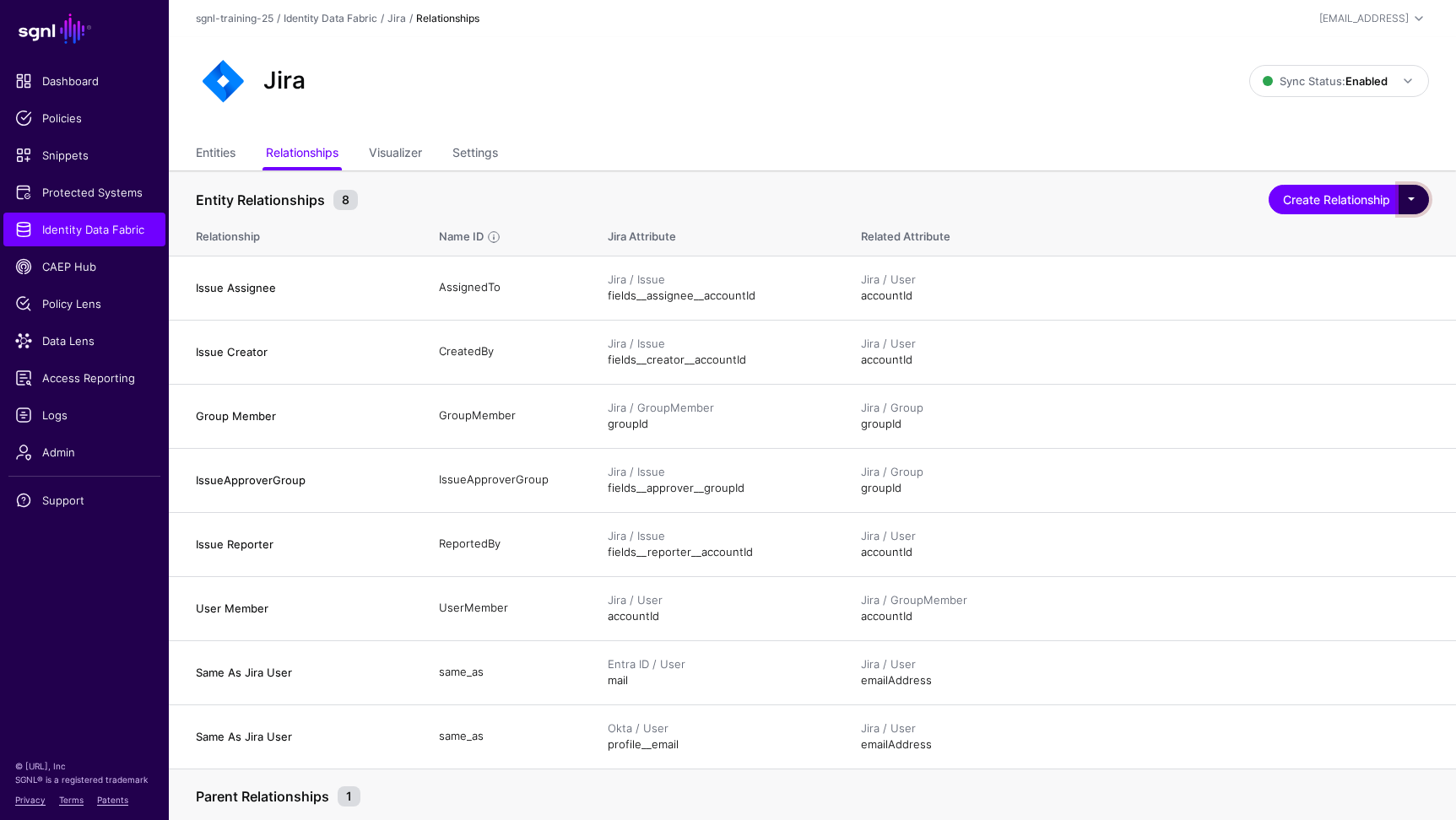 click 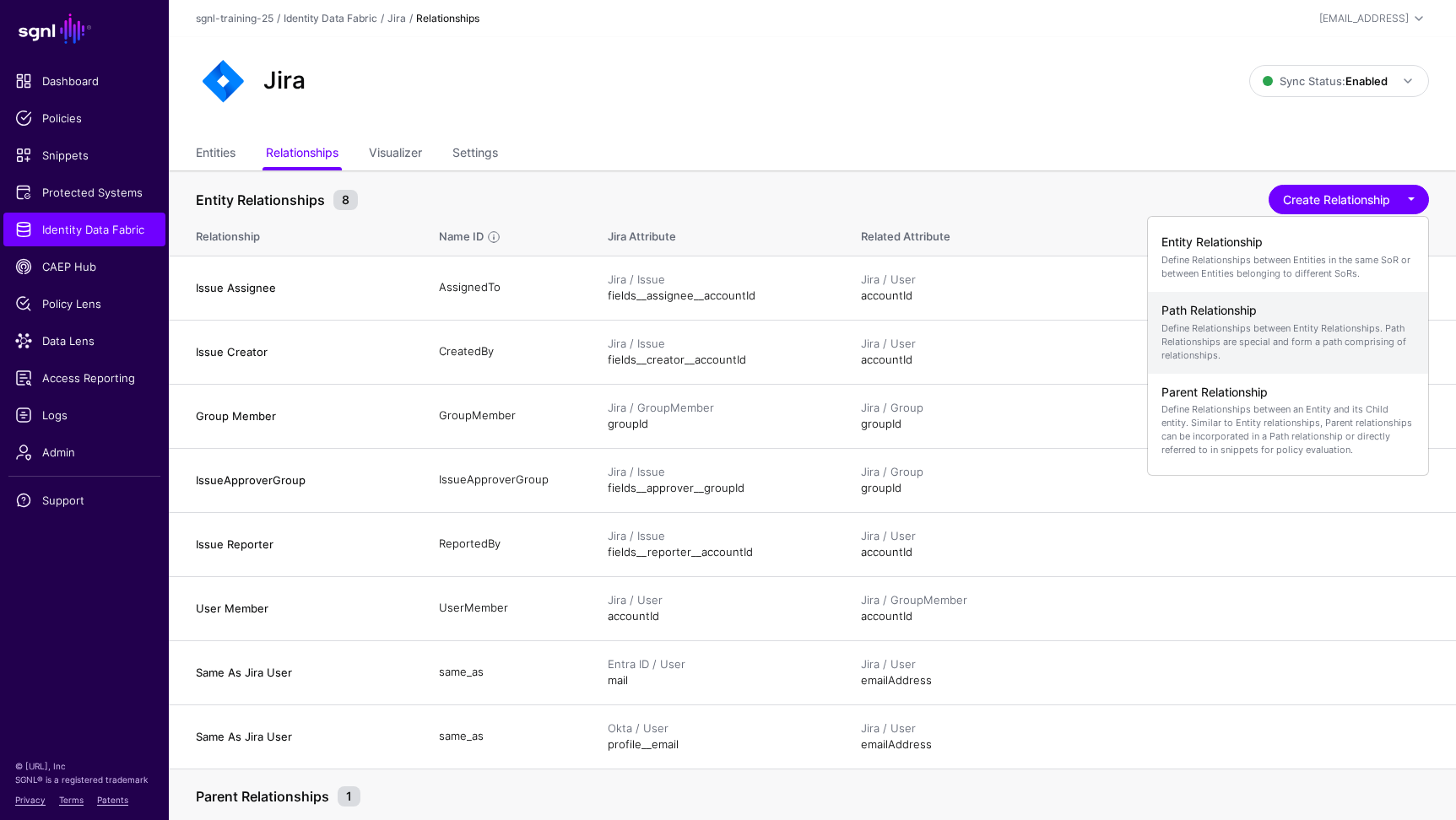 click on "Path Relationship  Define Relationships between Entity Relationships. Path Relationships are special and form a path comprising of relationships." 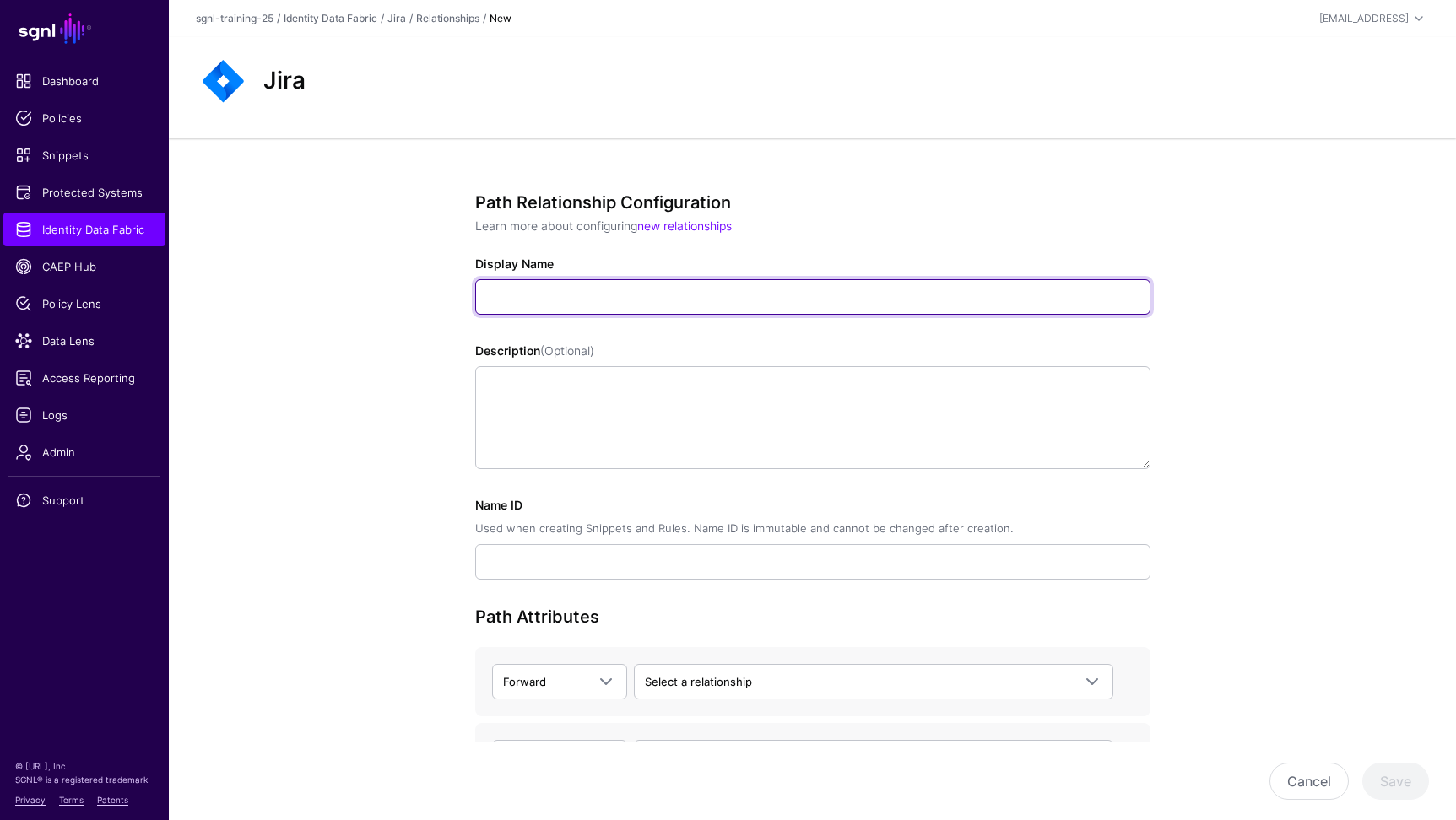 click on "Display Name" at bounding box center [813, 297] 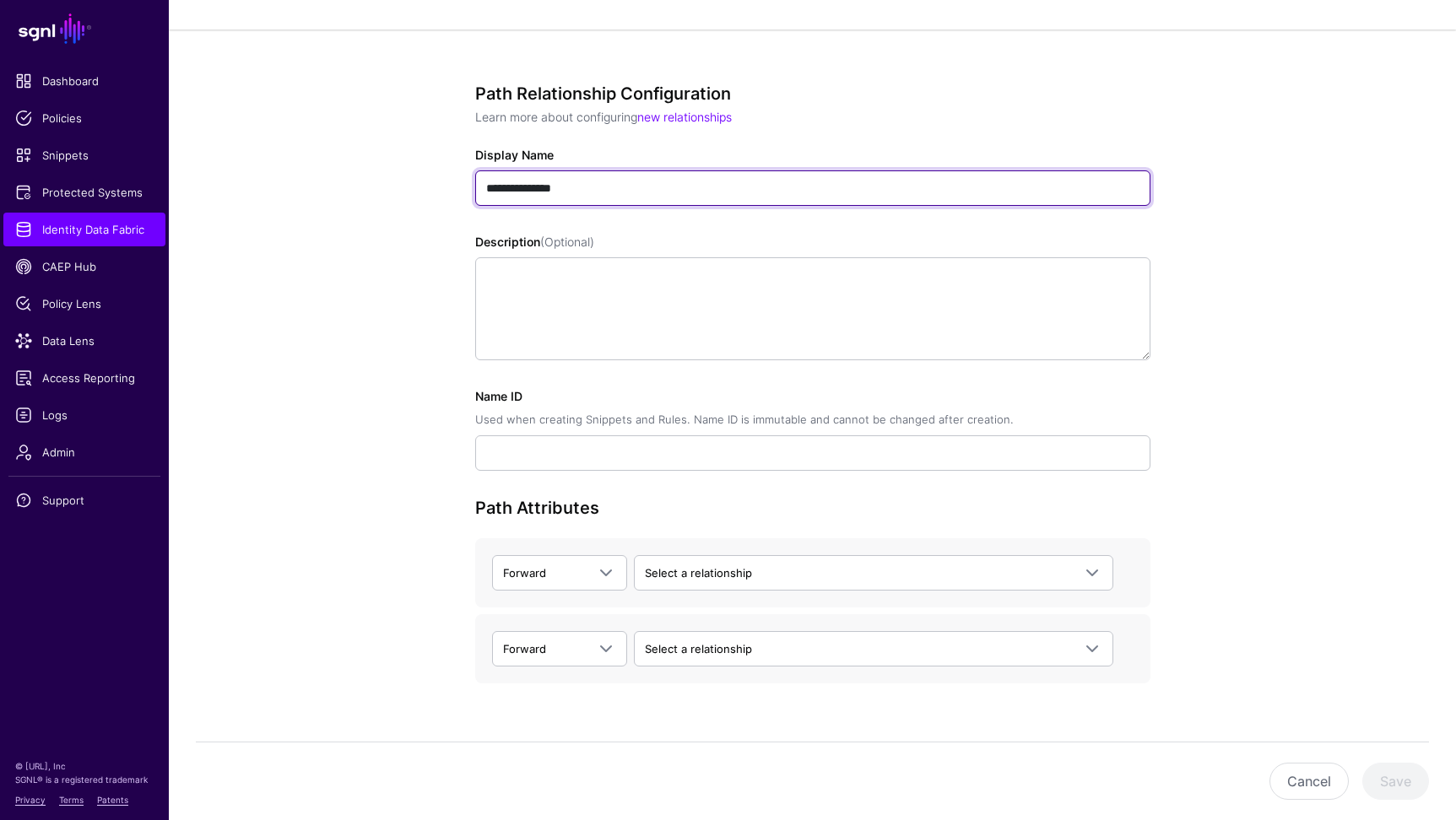 scroll, scrollTop: 149, scrollLeft: 0, axis: vertical 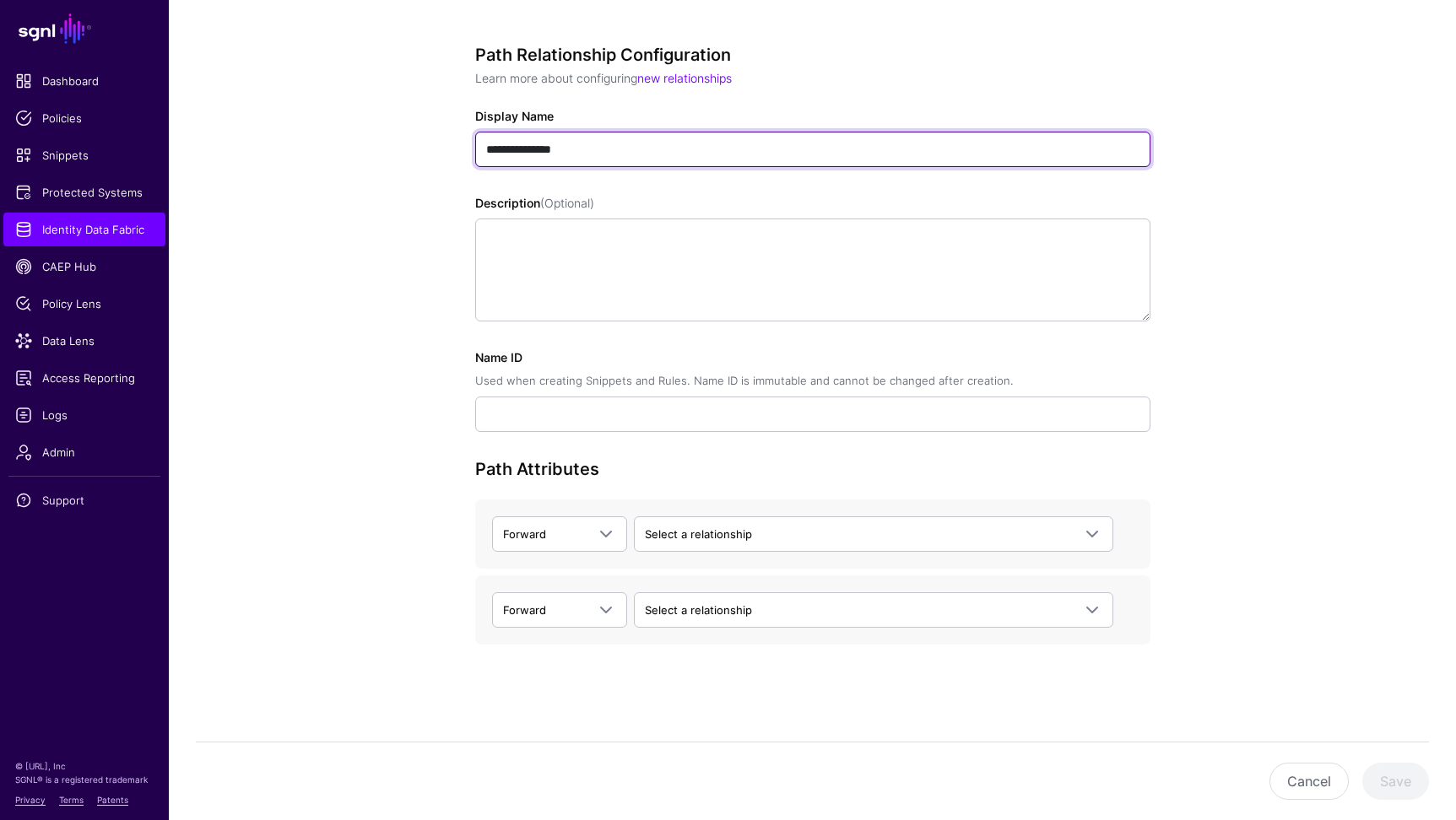 type on "**********" 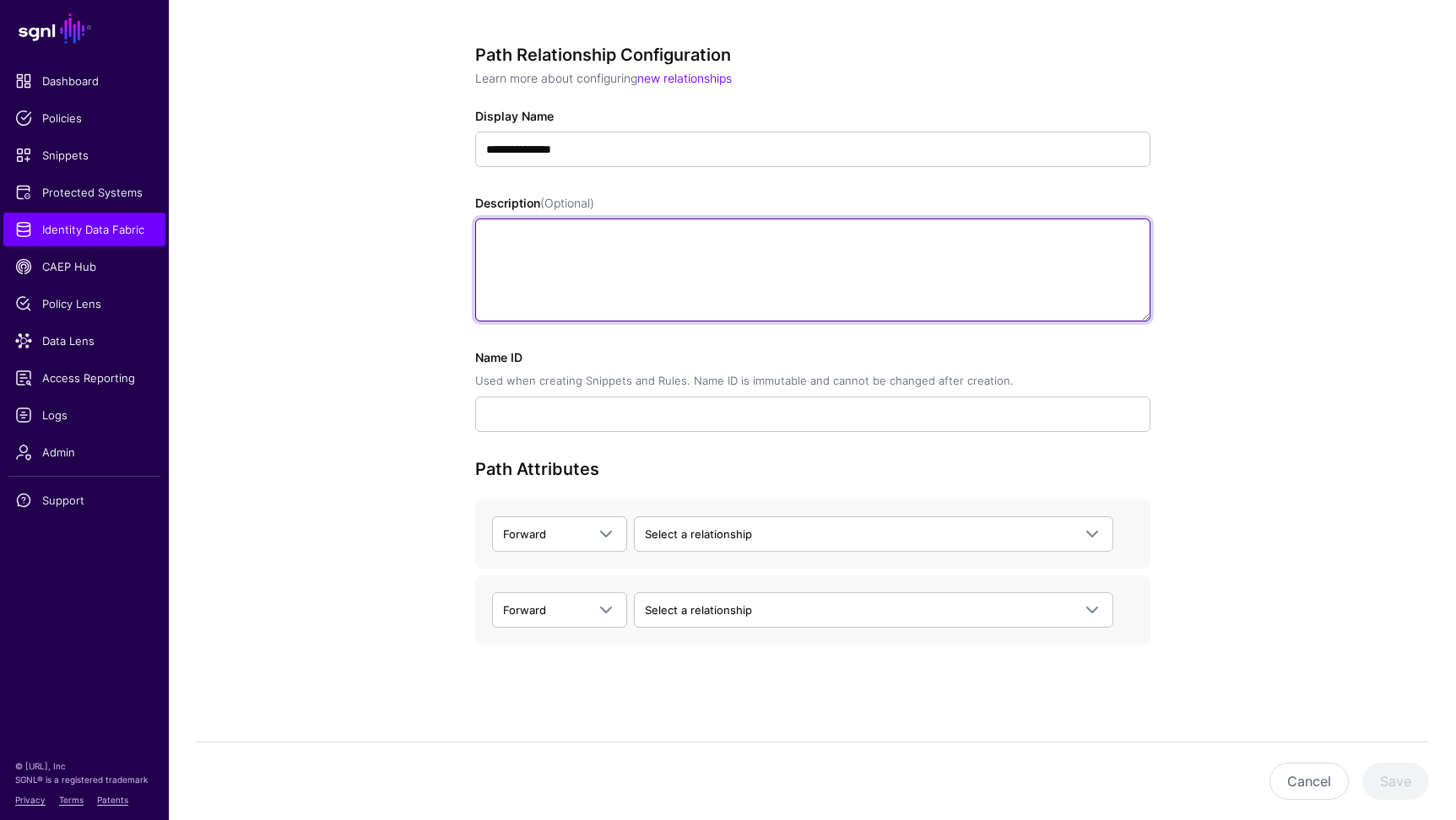 type on "**********" 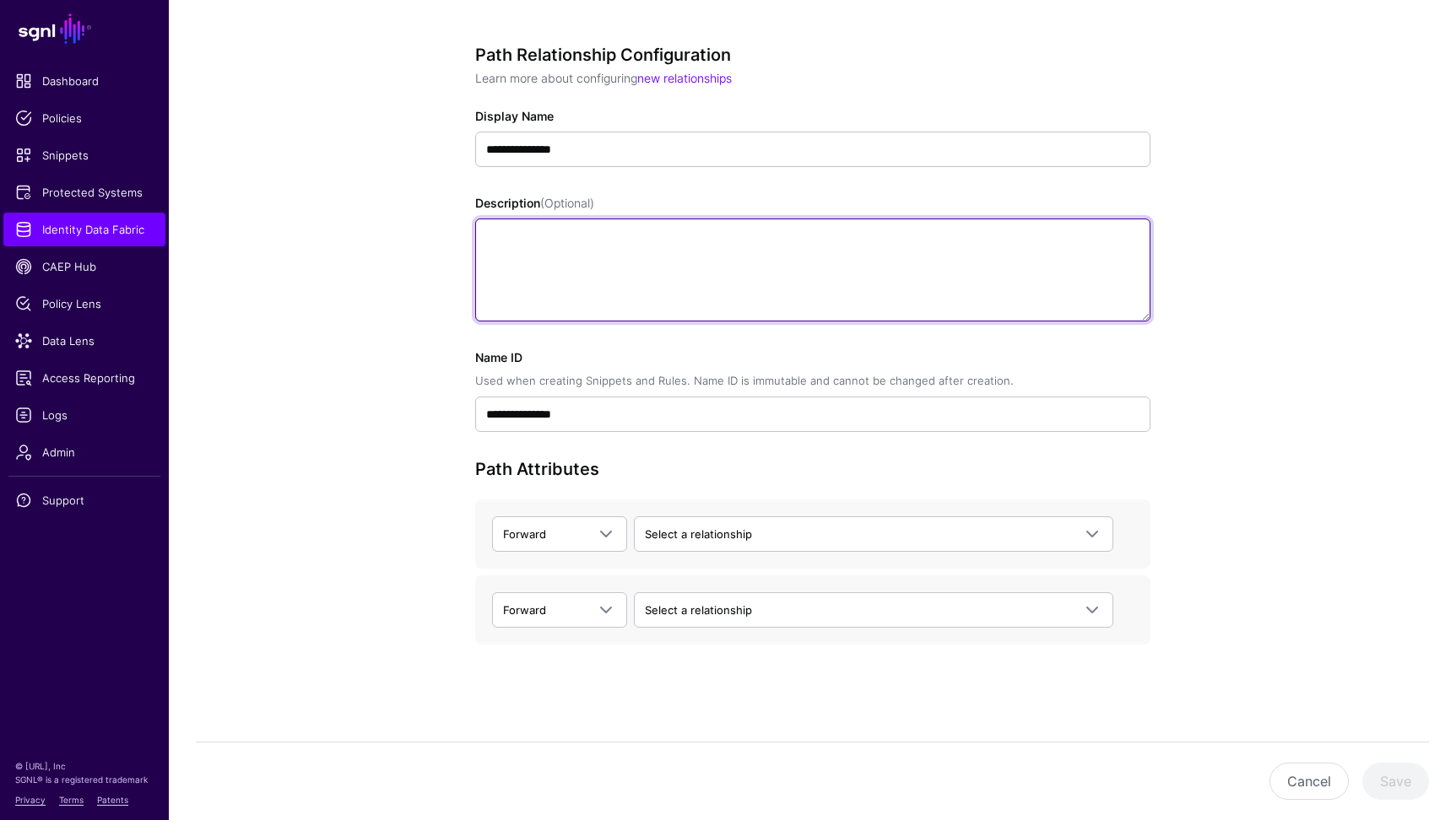 click on "Description  (Optional)" at bounding box center [813, 270] 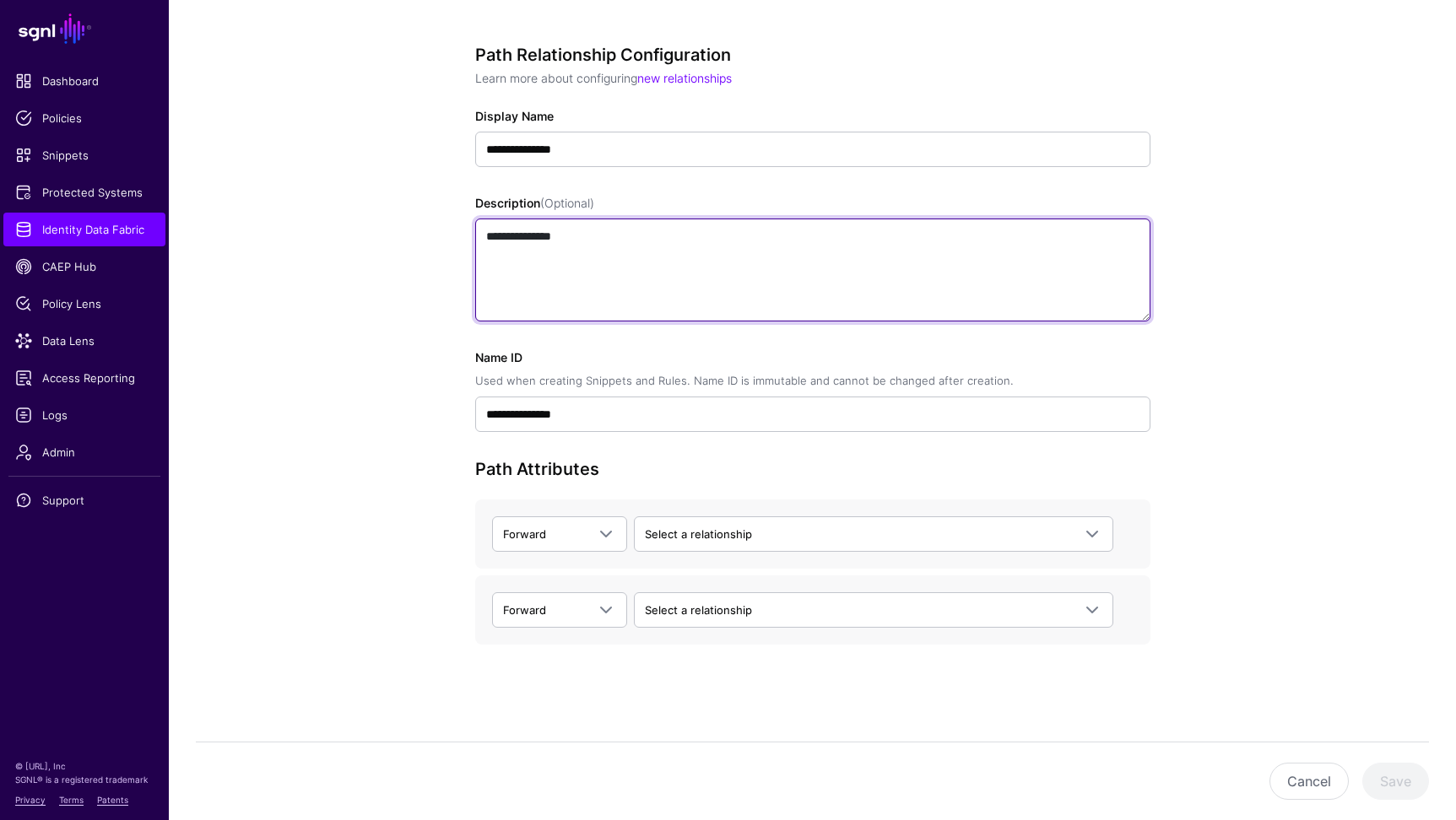 type on "**********" 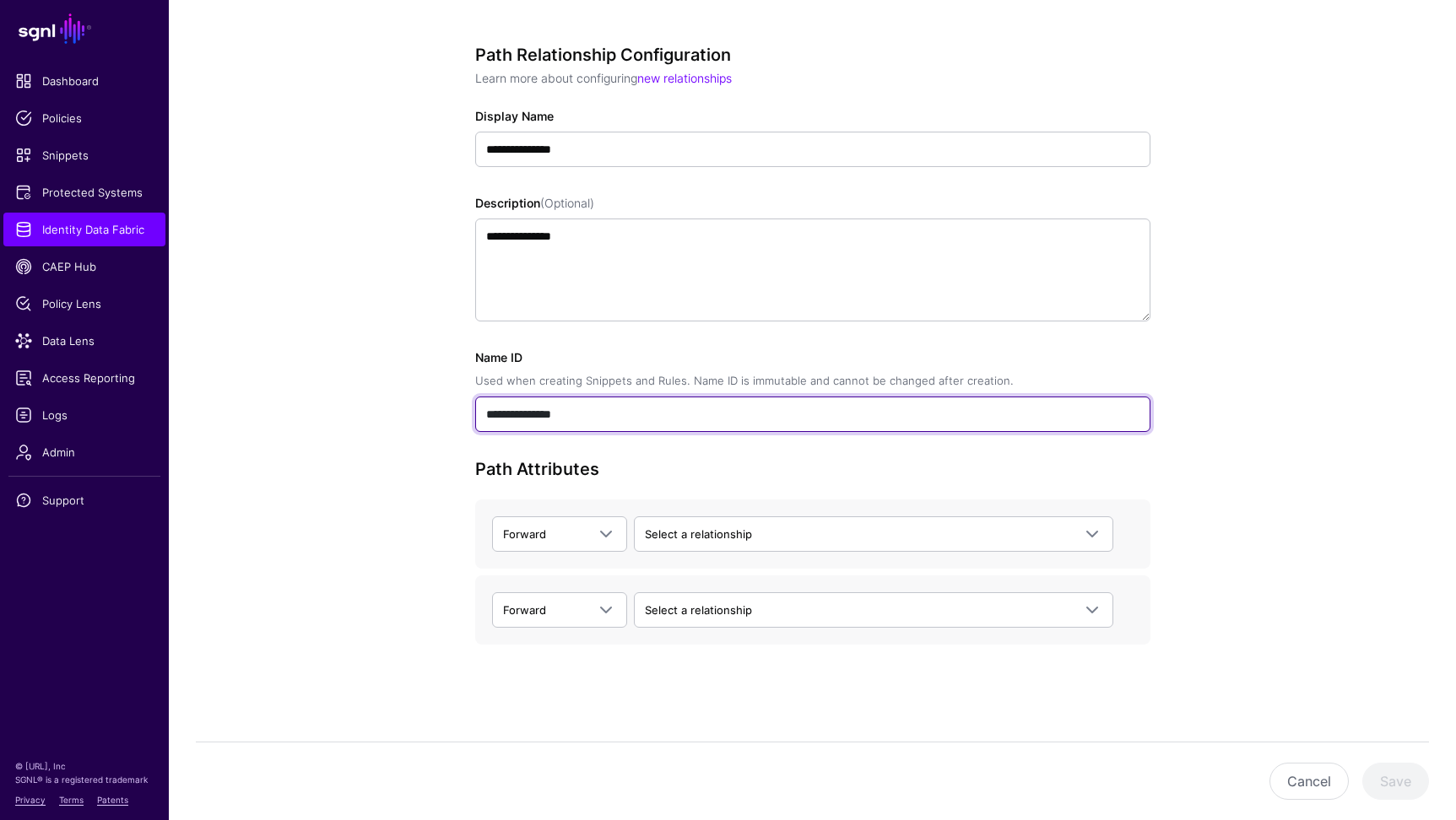 drag, startPoint x: 614, startPoint y: 417, endPoint x: 392, endPoint y: 411, distance: 222.08107 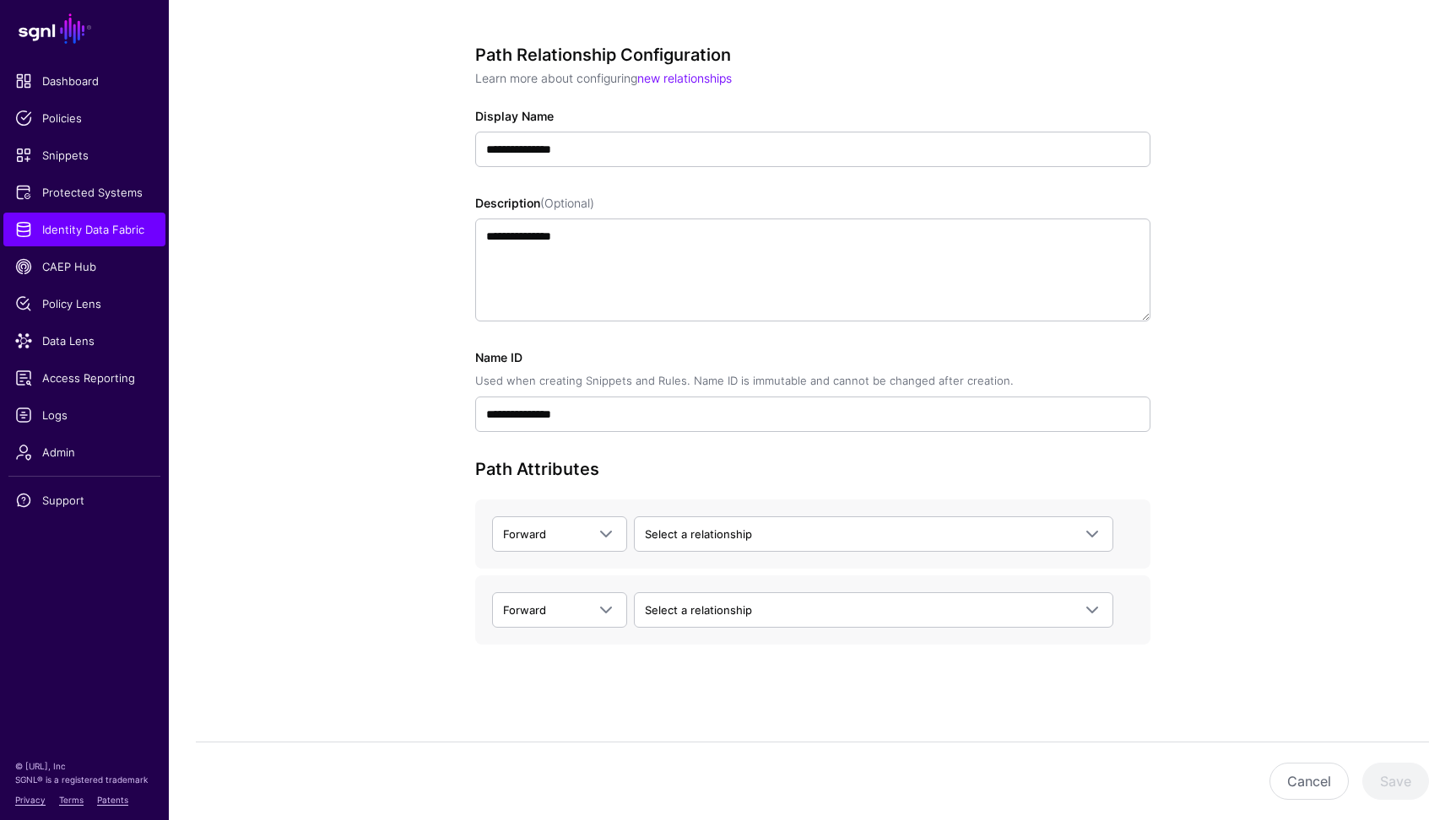 click on "**********" 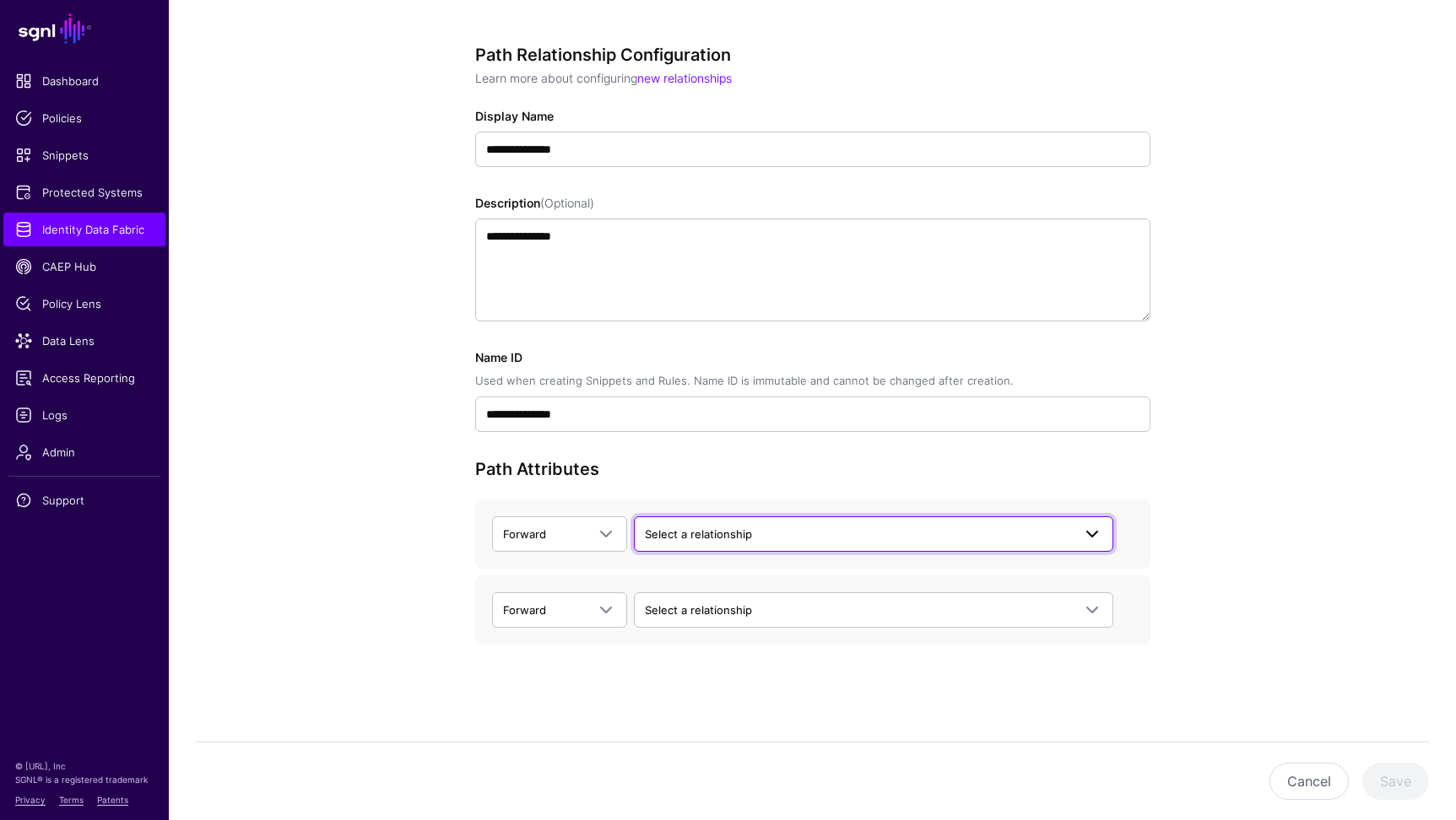 click on "Select a relationship" at bounding box center (858, 534) 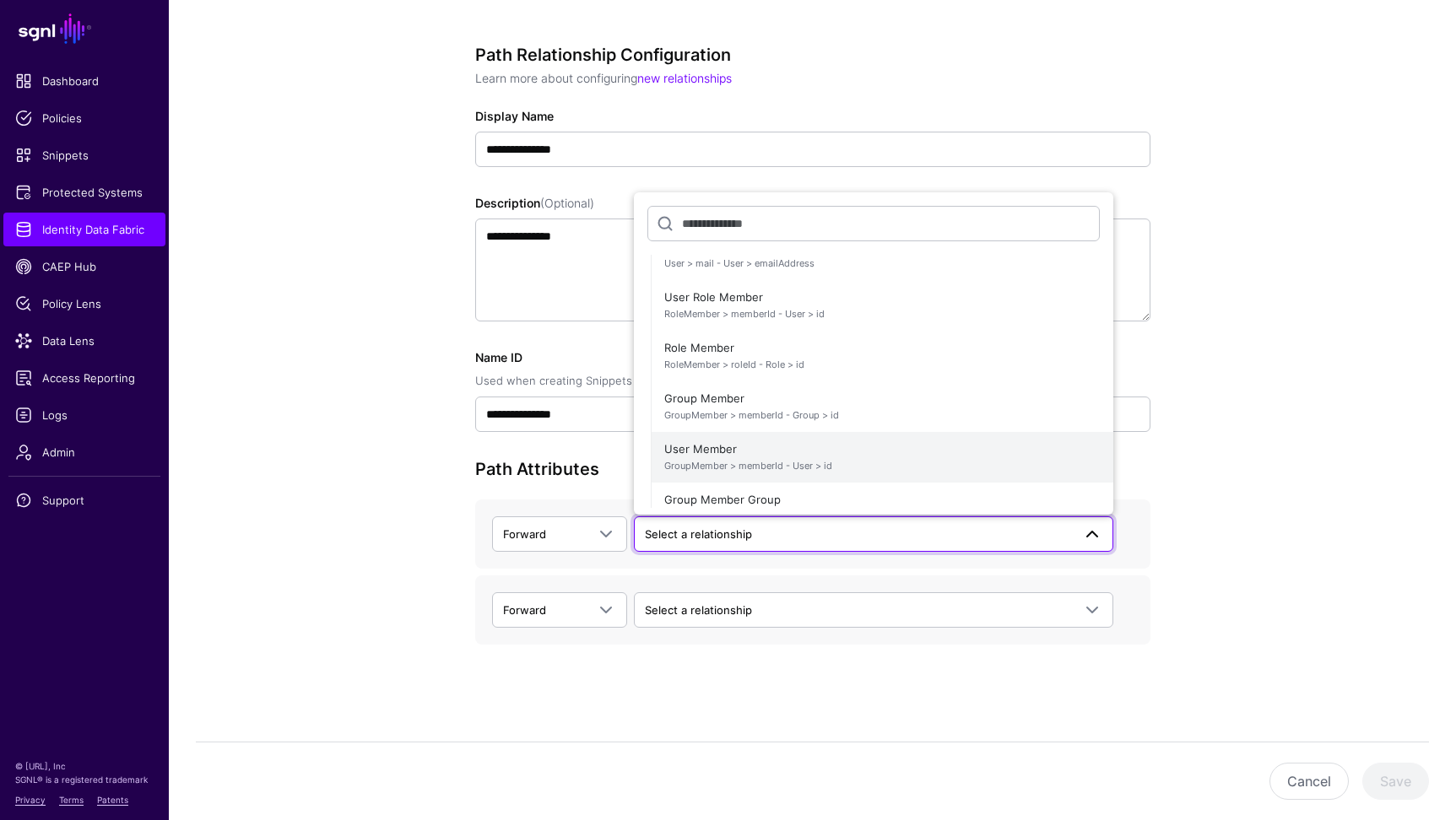 scroll, scrollTop: 81, scrollLeft: 0, axis: vertical 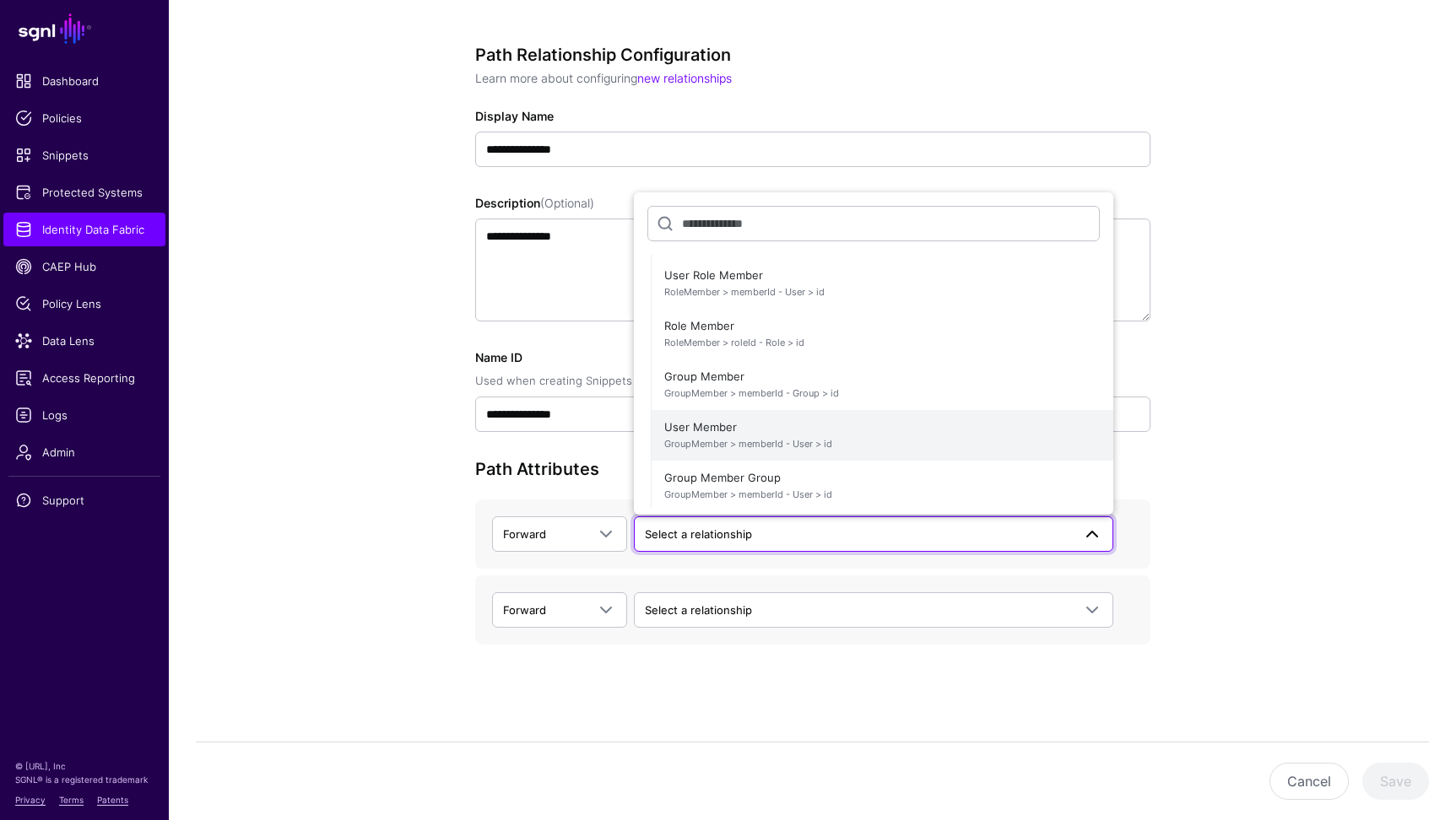 click on "User Member   GroupMember > memberId - User > id" 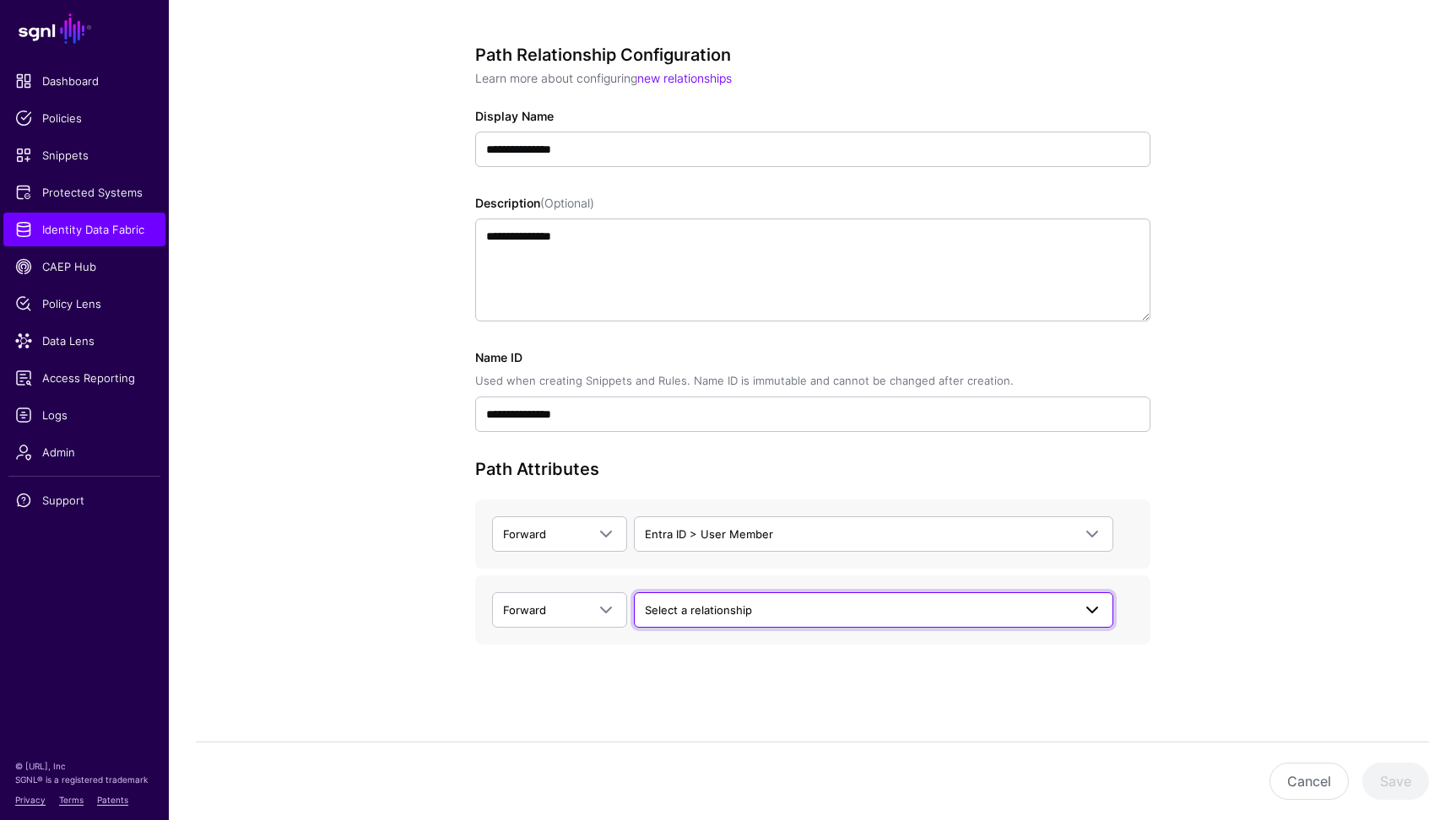 click on "Select a relationship" at bounding box center (858, 610) 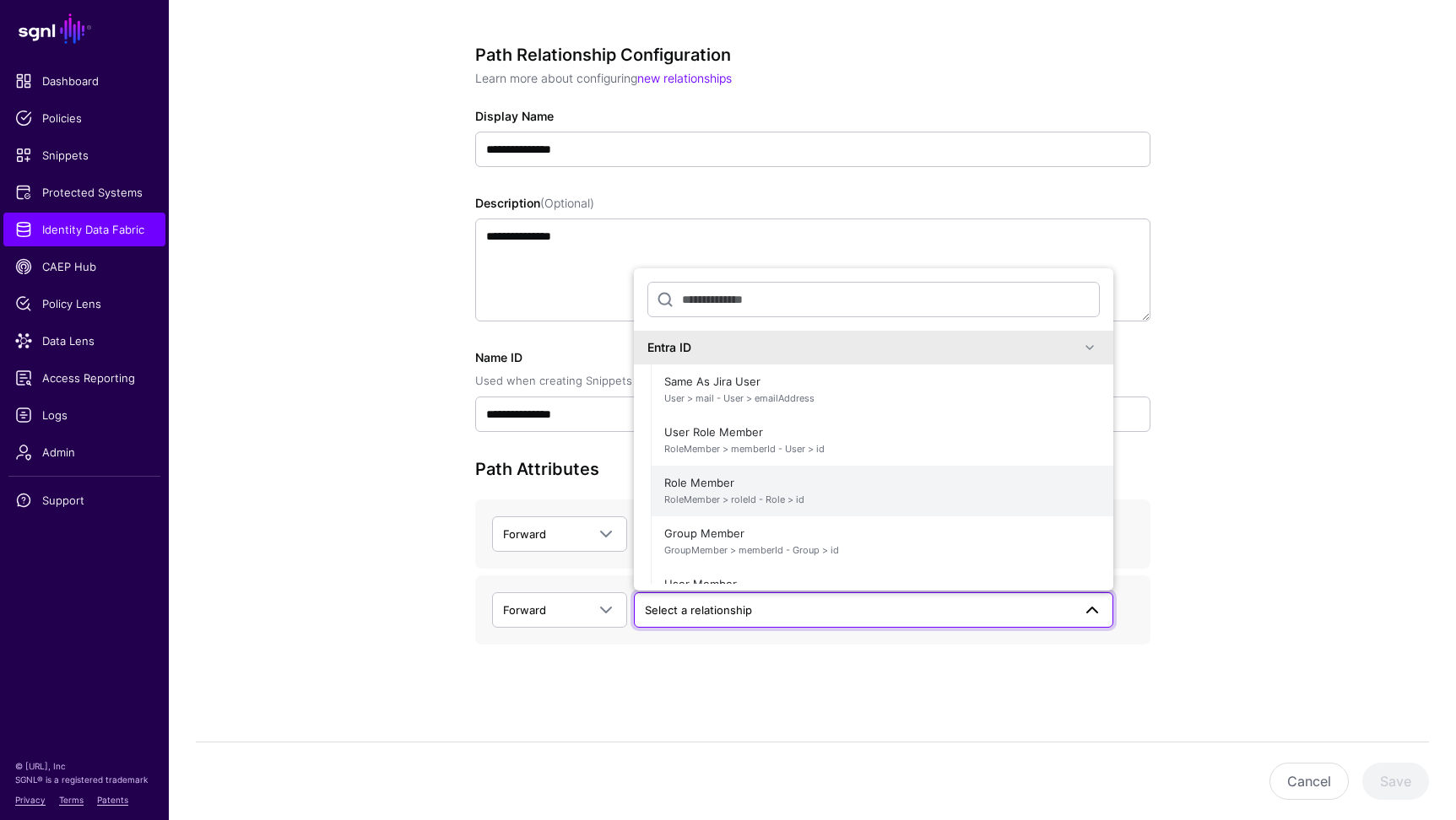 scroll, scrollTop: 22, scrollLeft: 0, axis: vertical 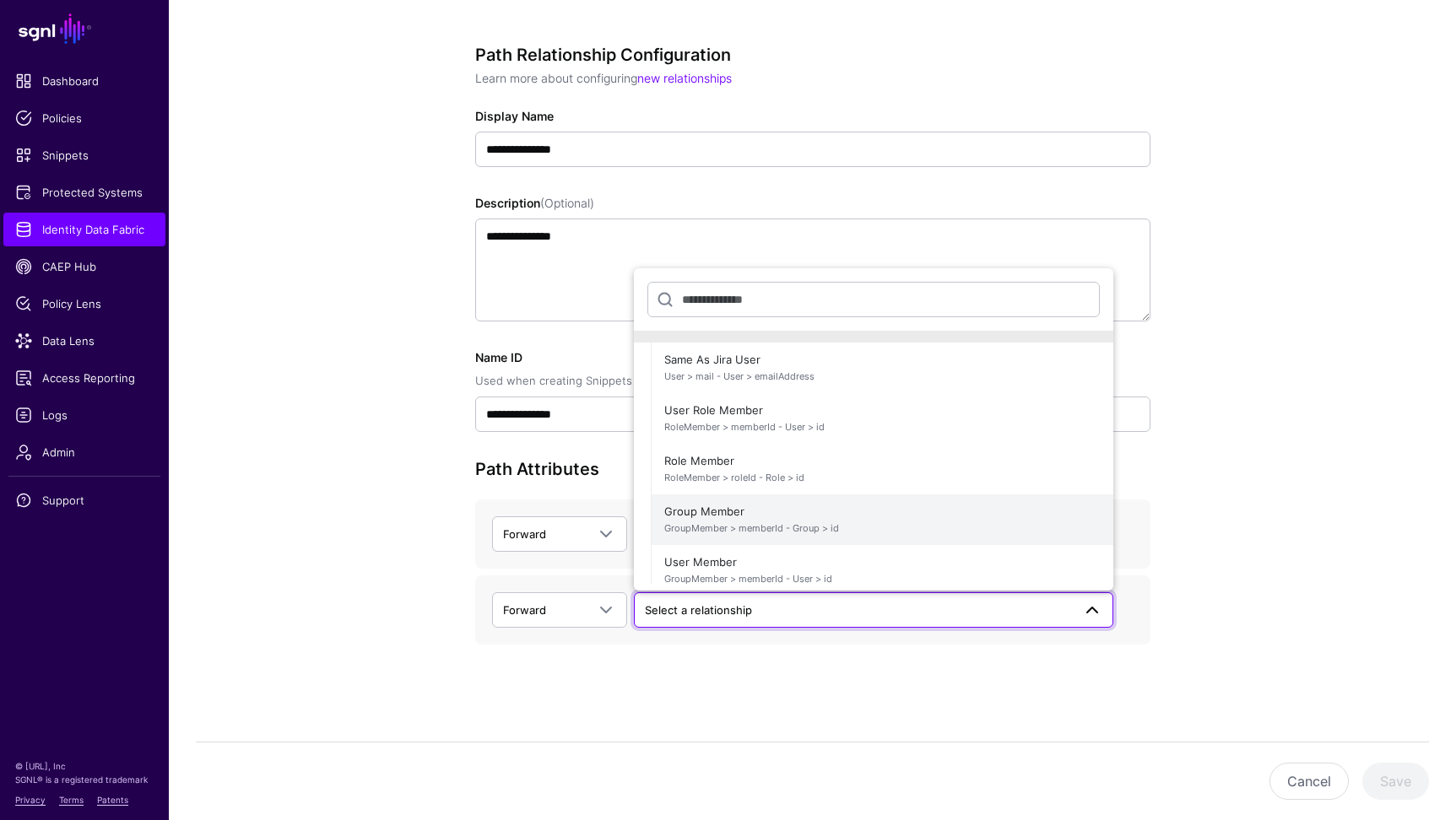 click on "Group Member   GroupMember > memberId - Group > id" 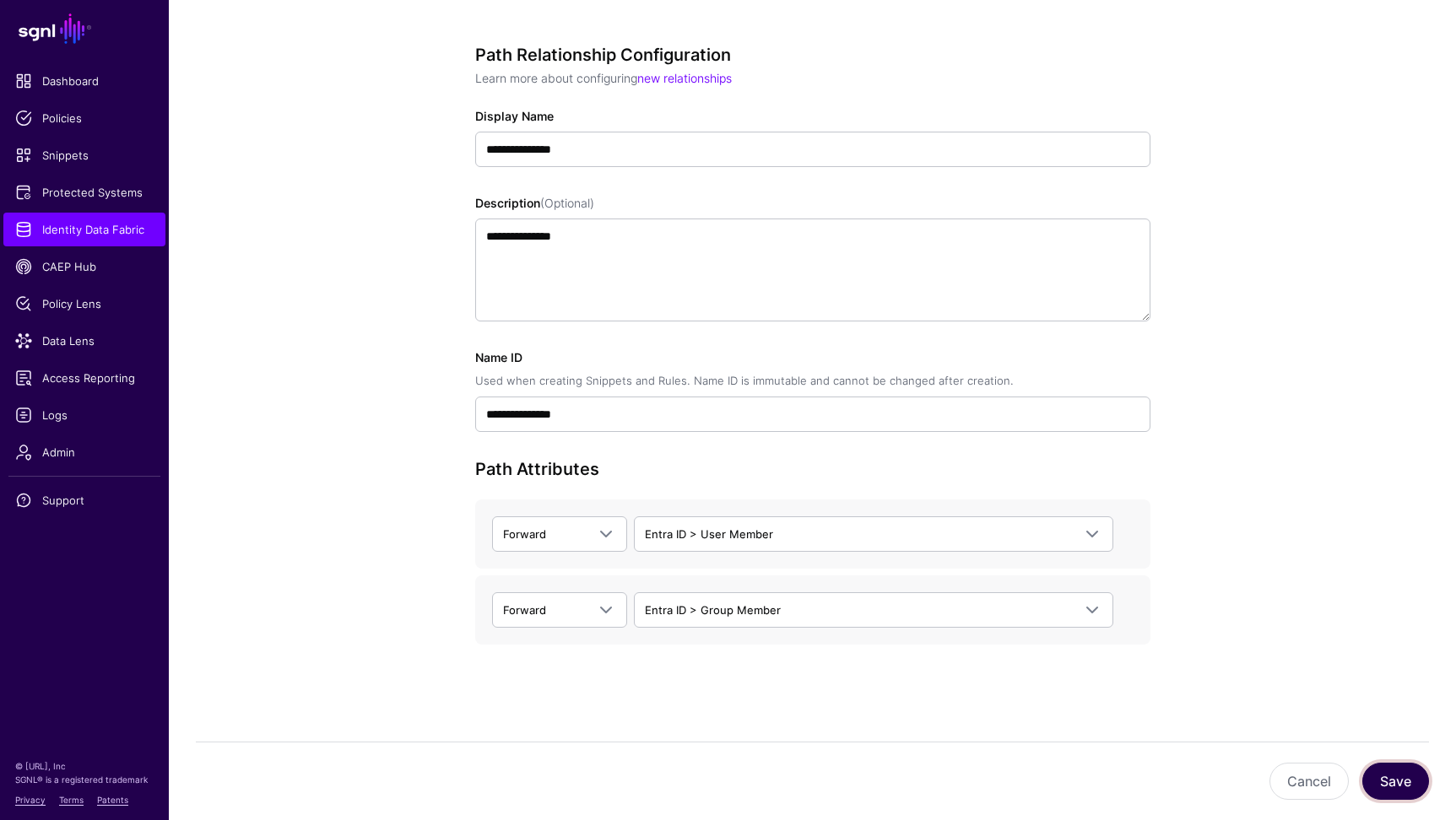 click on "Save" 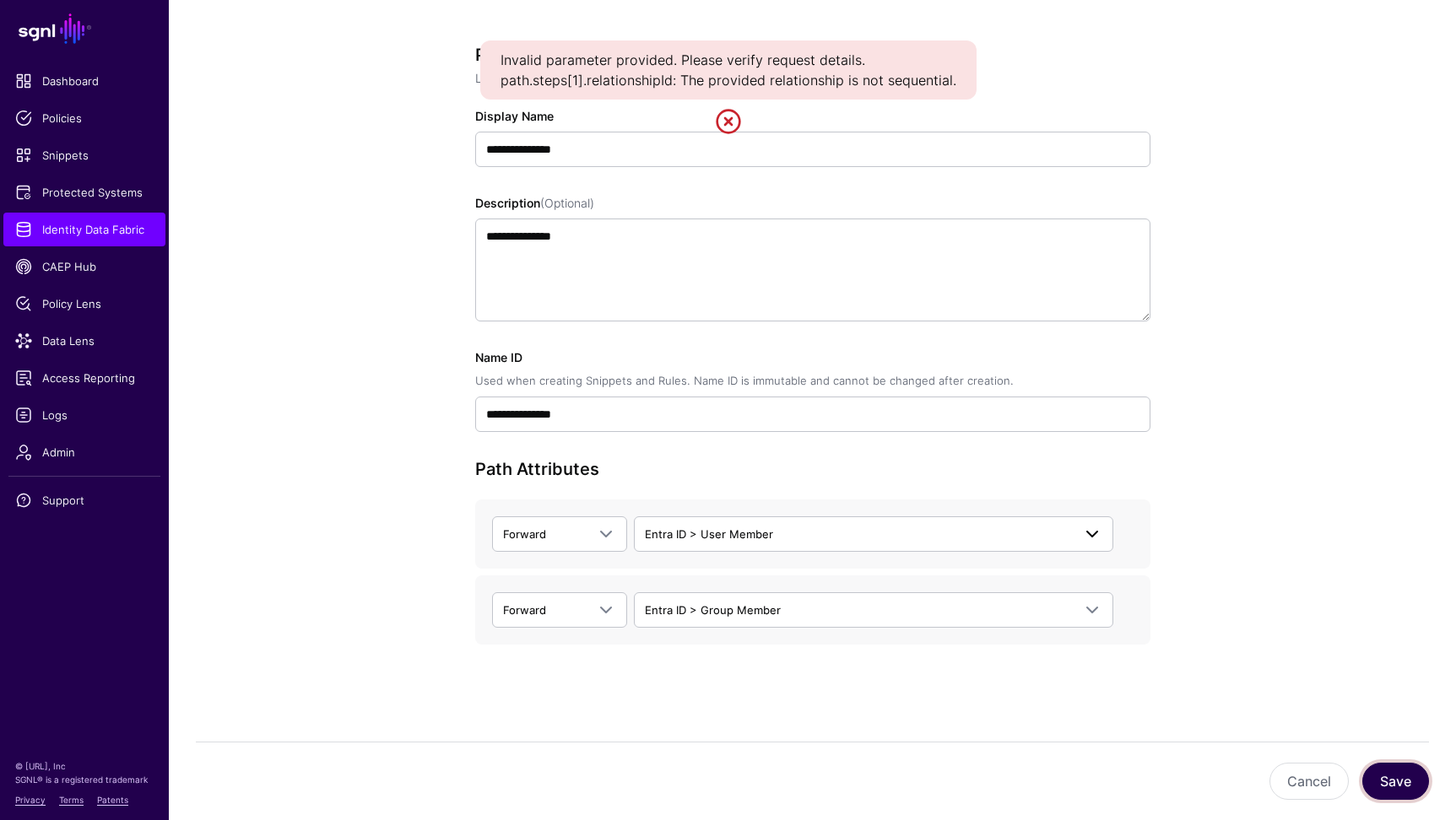 scroll, scrollTop: 139, scrollLeft: 0, axis: vertical 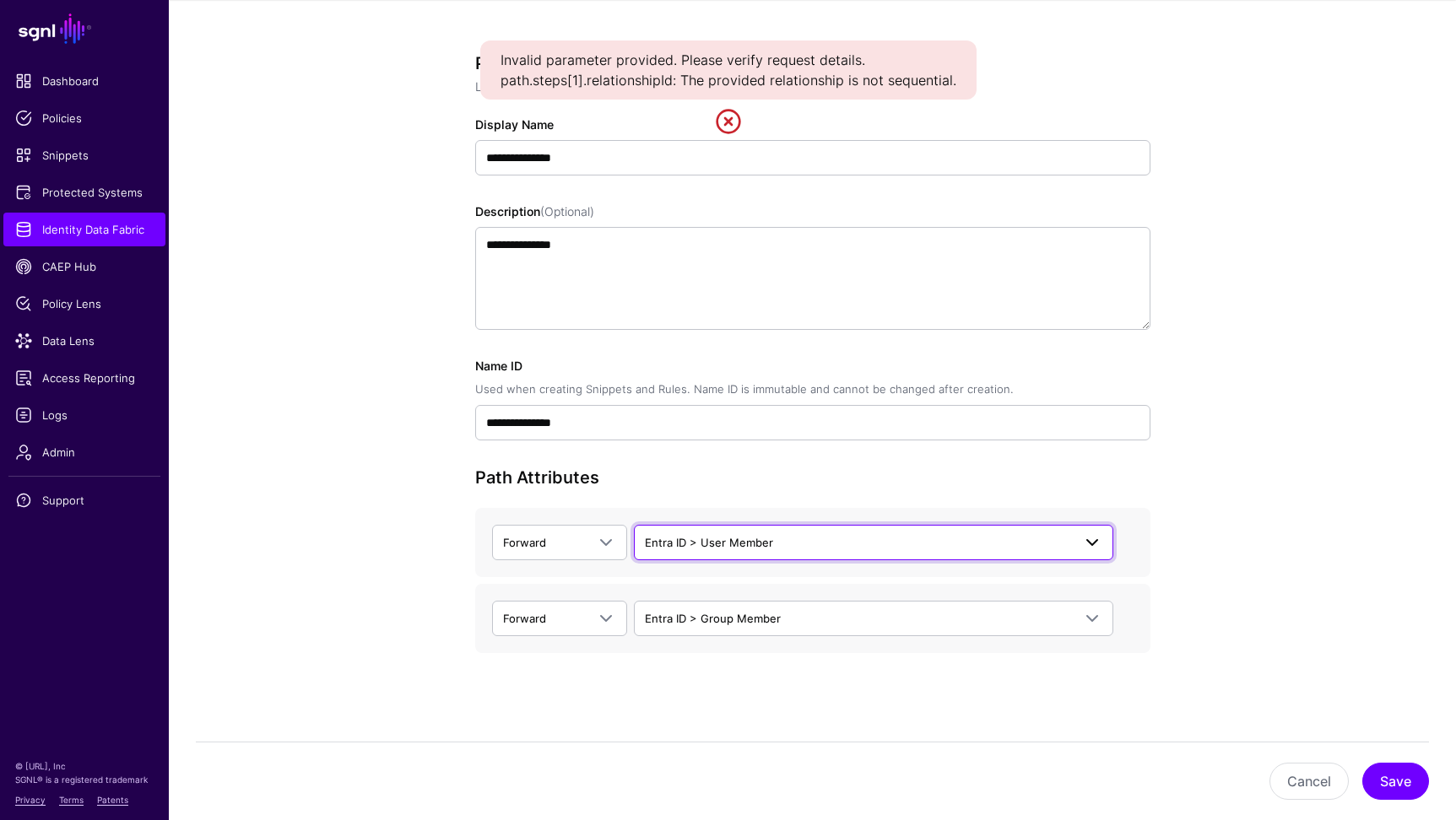 click on "Entra ID > User Member" at bounding box center (858, 542) 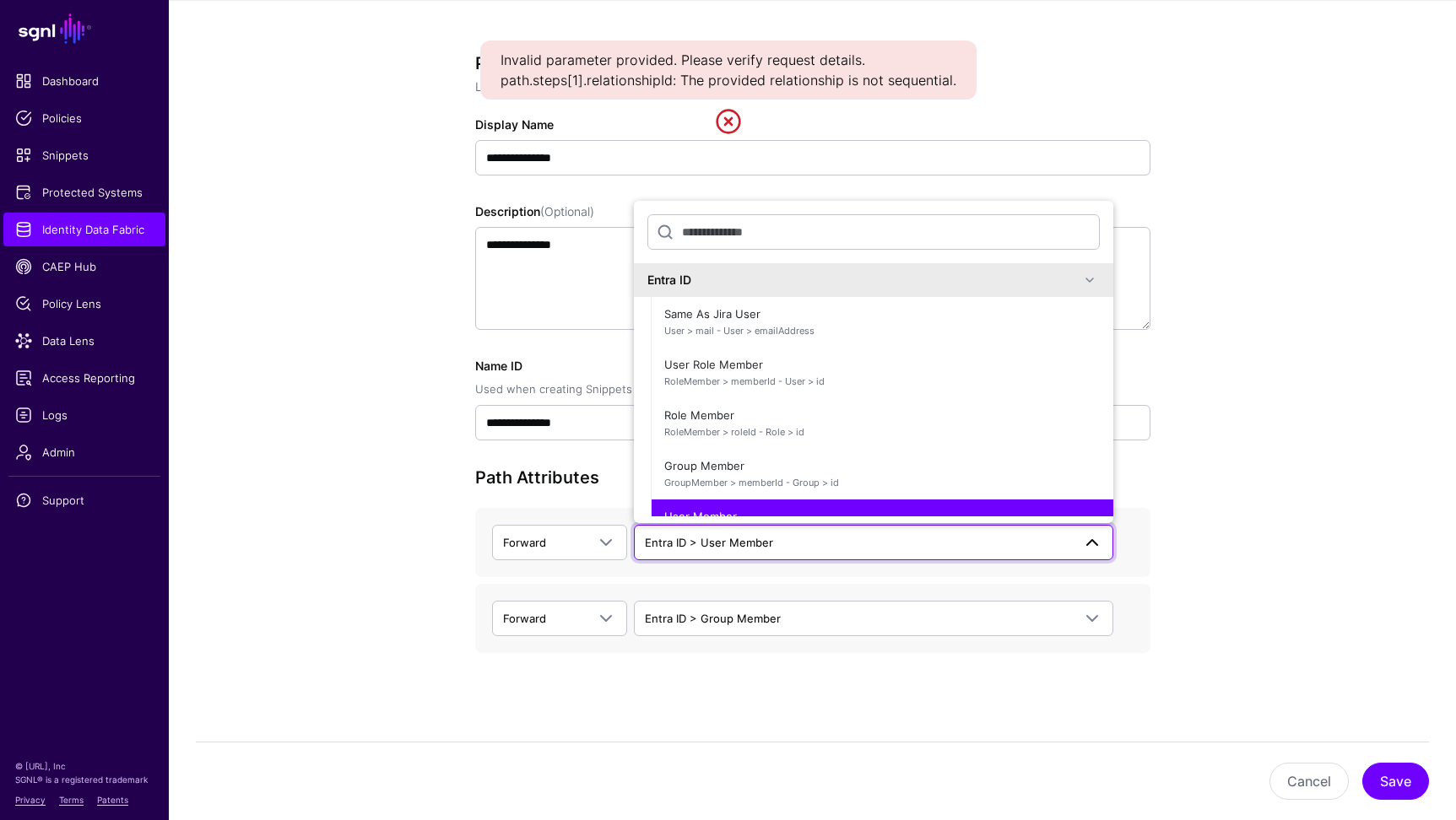 click on "Entra ID" 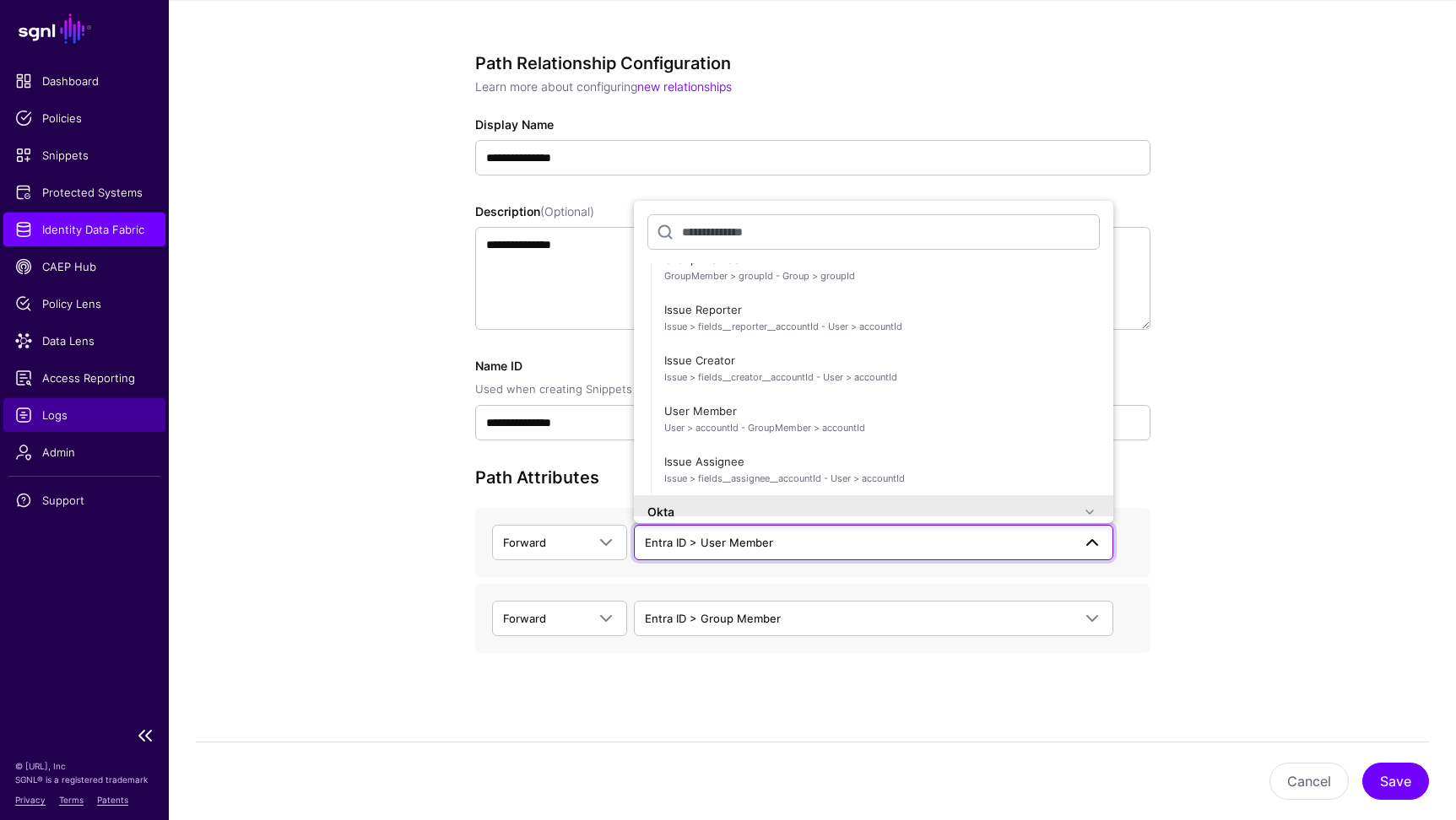 scroll, scrollTop: 212, scrollLeft: 0, axis: vertical 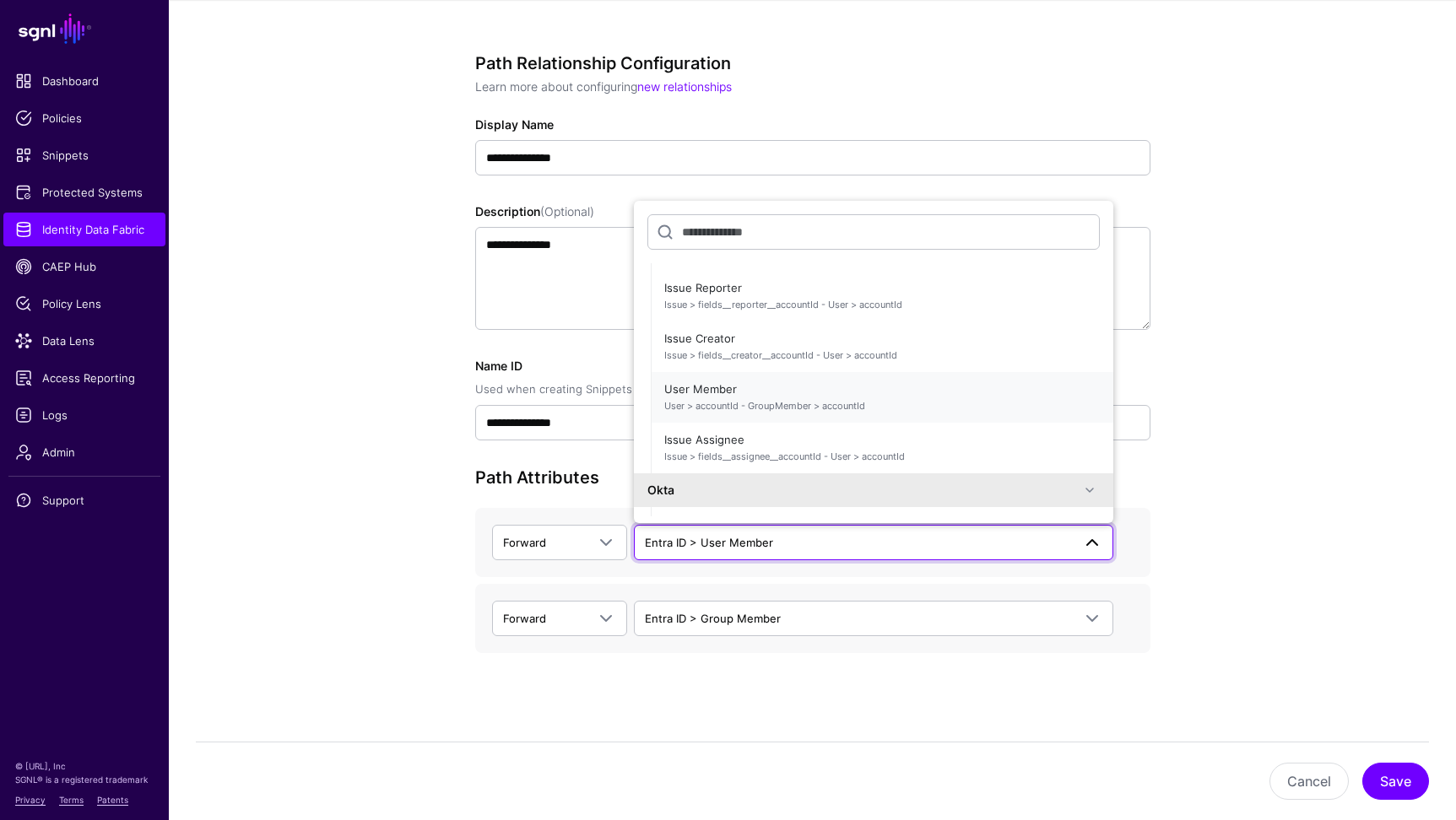 click on "User > accountId - GroupMember > accountId" 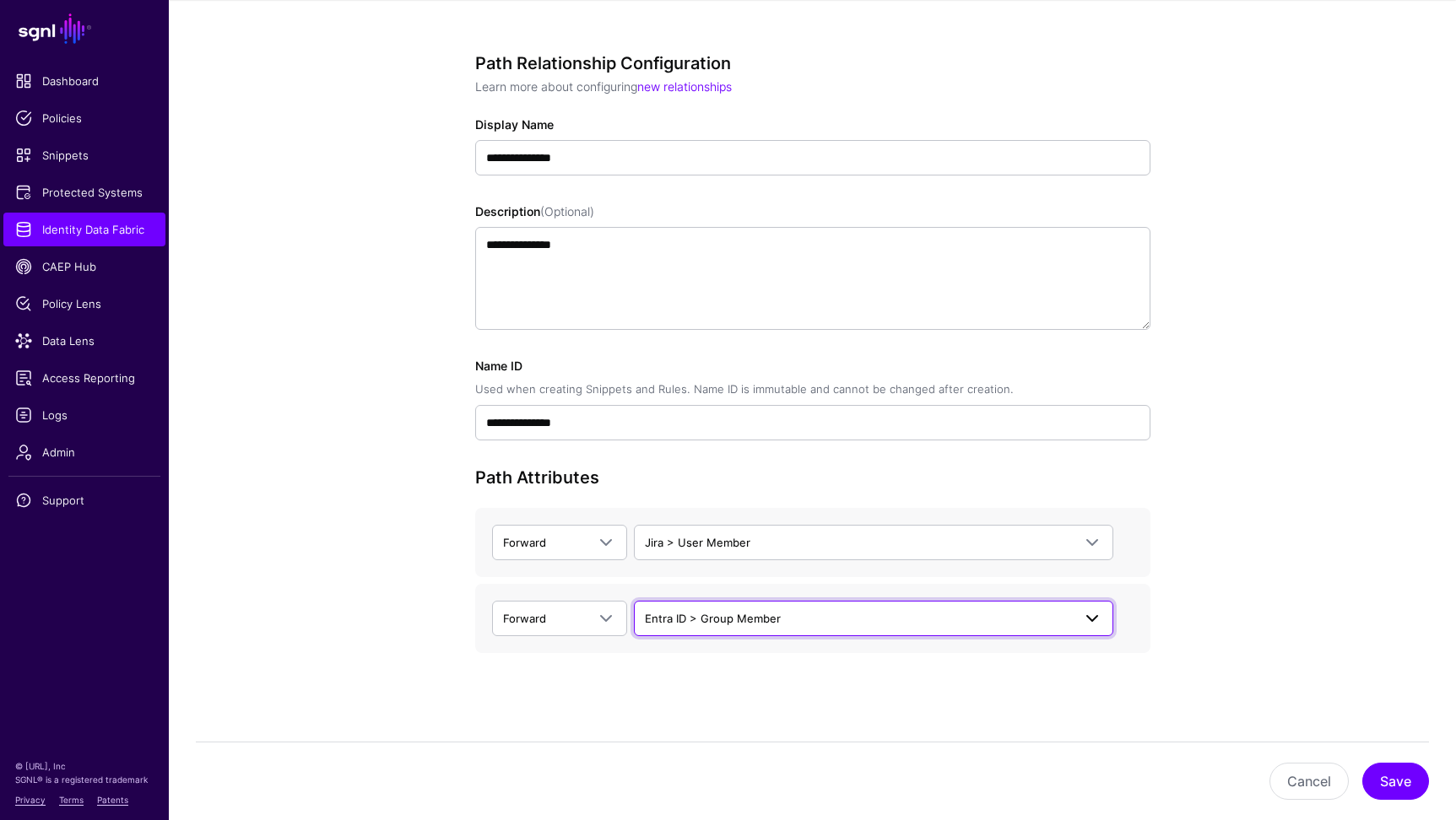 click on "Entra ID > Group Member" at bounding box center [858, 618] 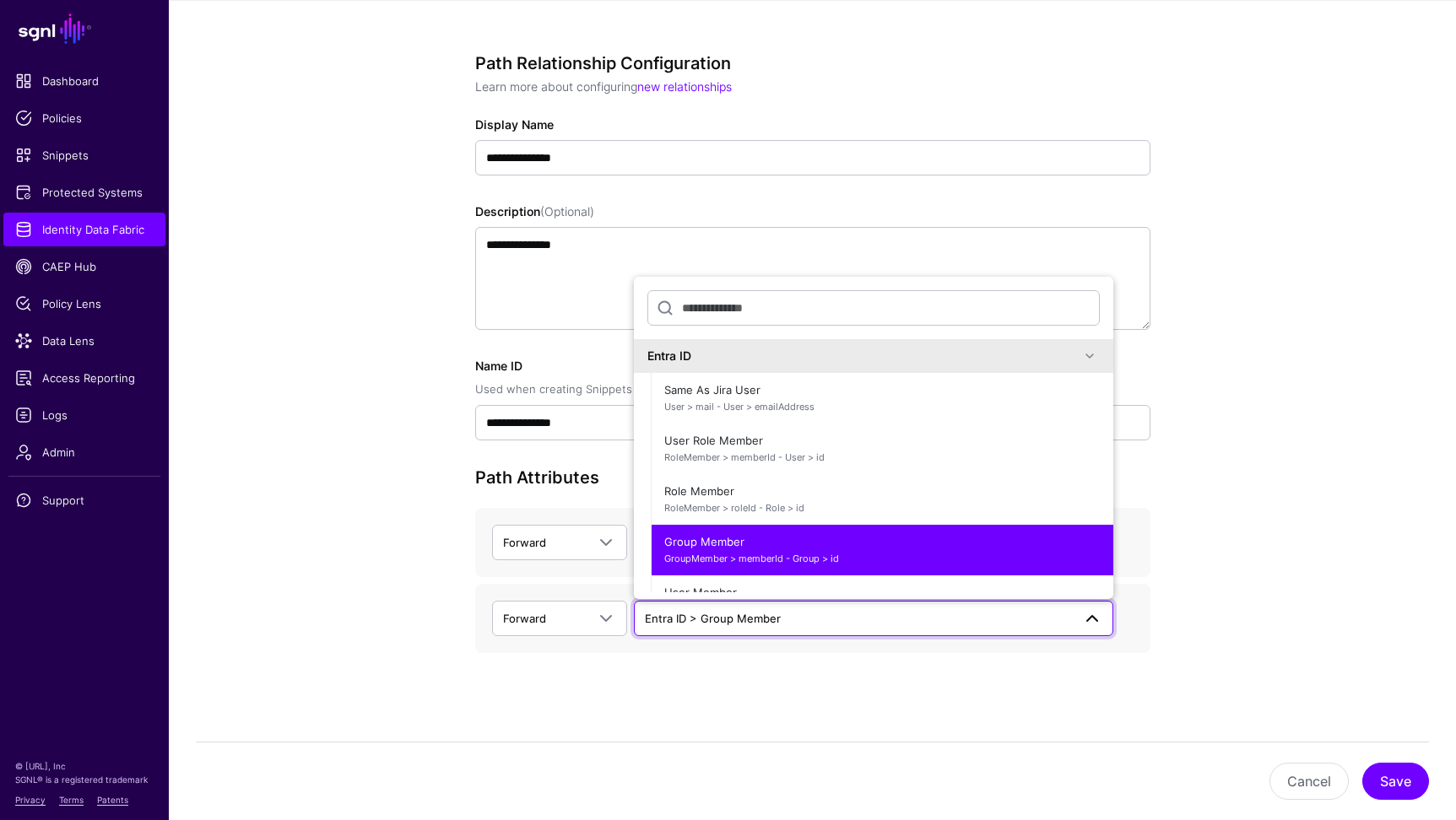 click on "Entra ID" 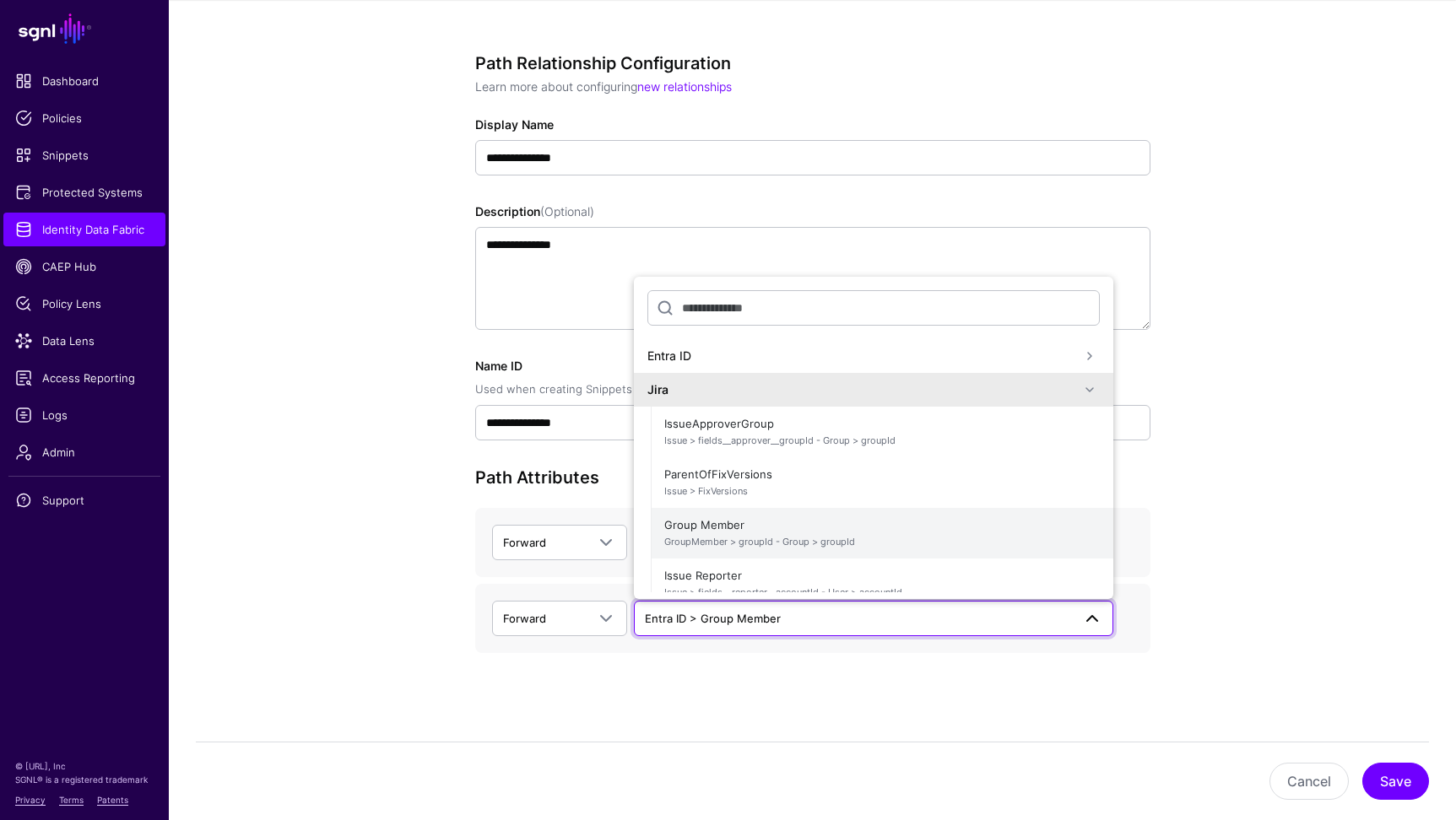 click on "Group Member   GroupMember > groupId - Group > groupId" 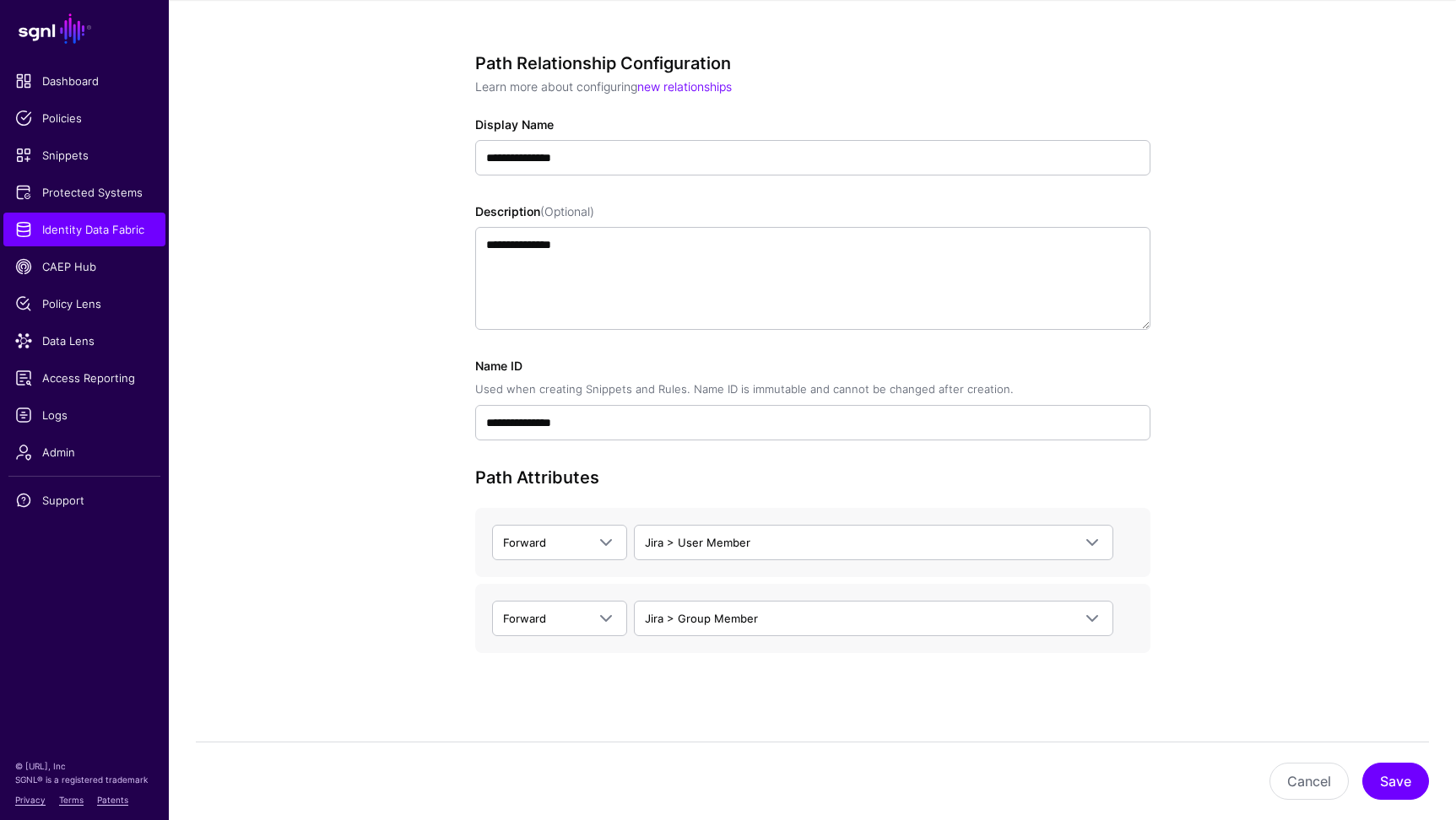 drag, startPoint x: 1021, startPoint y: 688, endPoint x: 1031, endPoint y: 661, distance: 28.79236 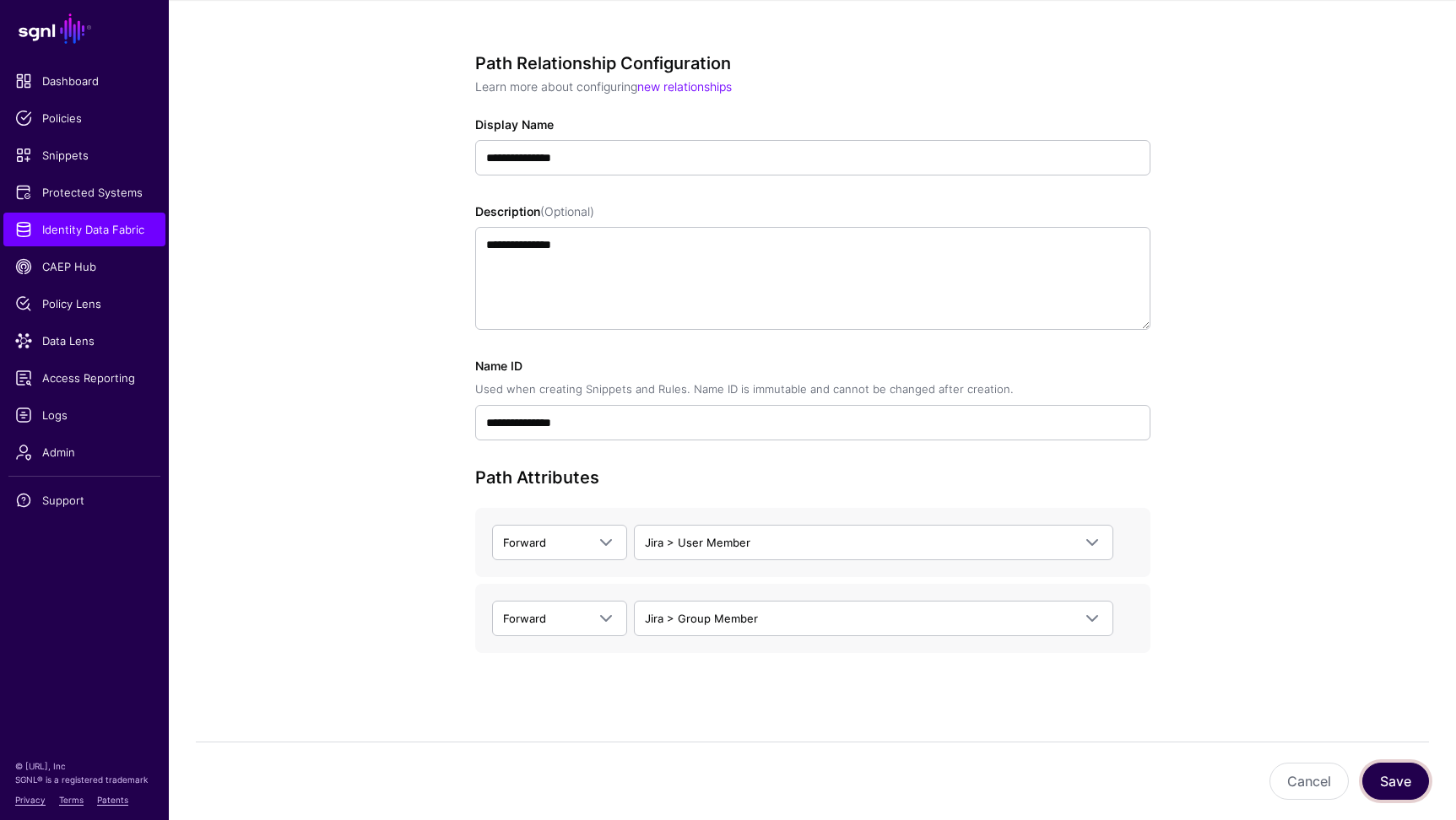 click on "Save" 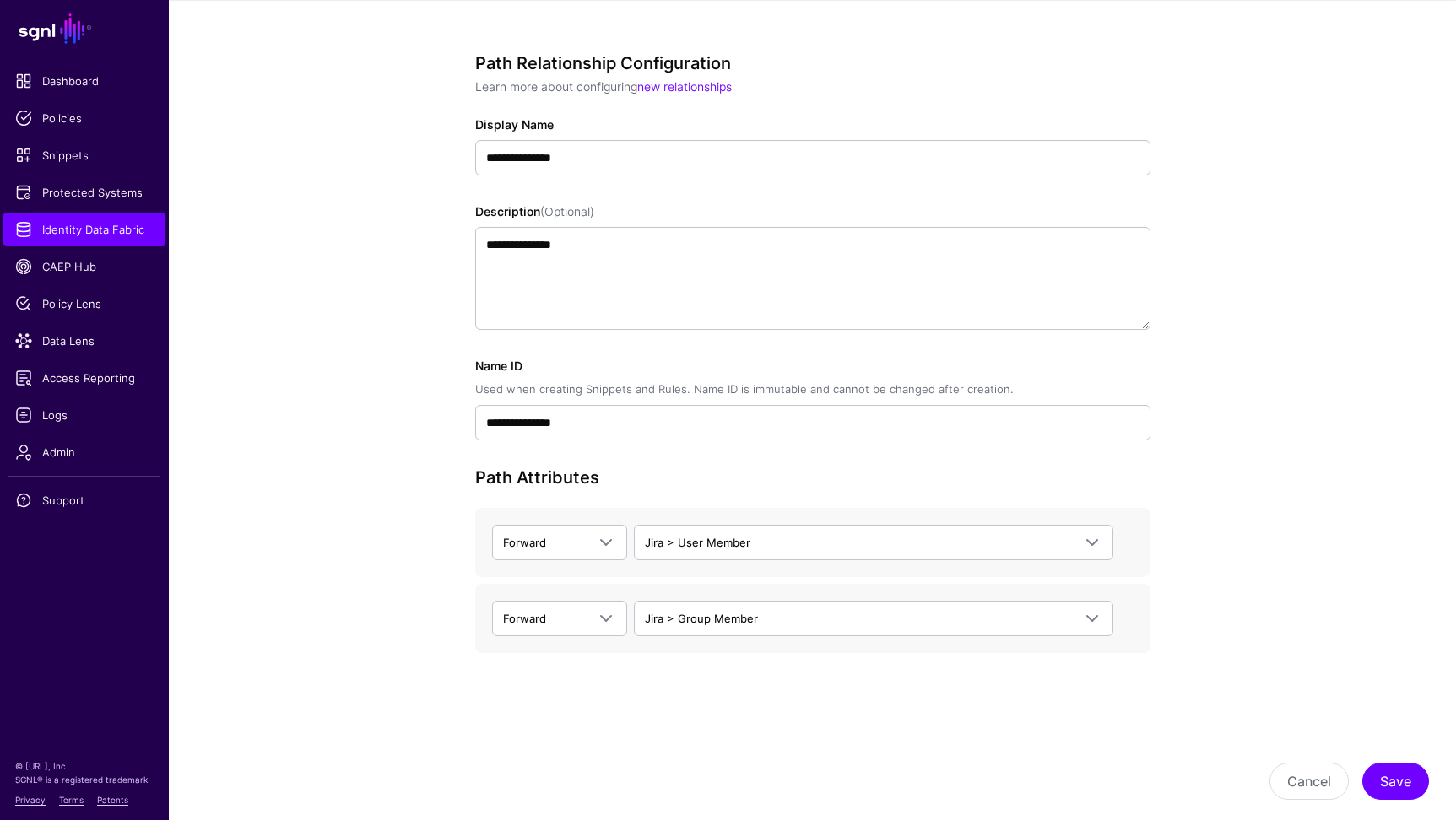 scroll, scrollTop: 0, scrollLeft: 0, axis: both 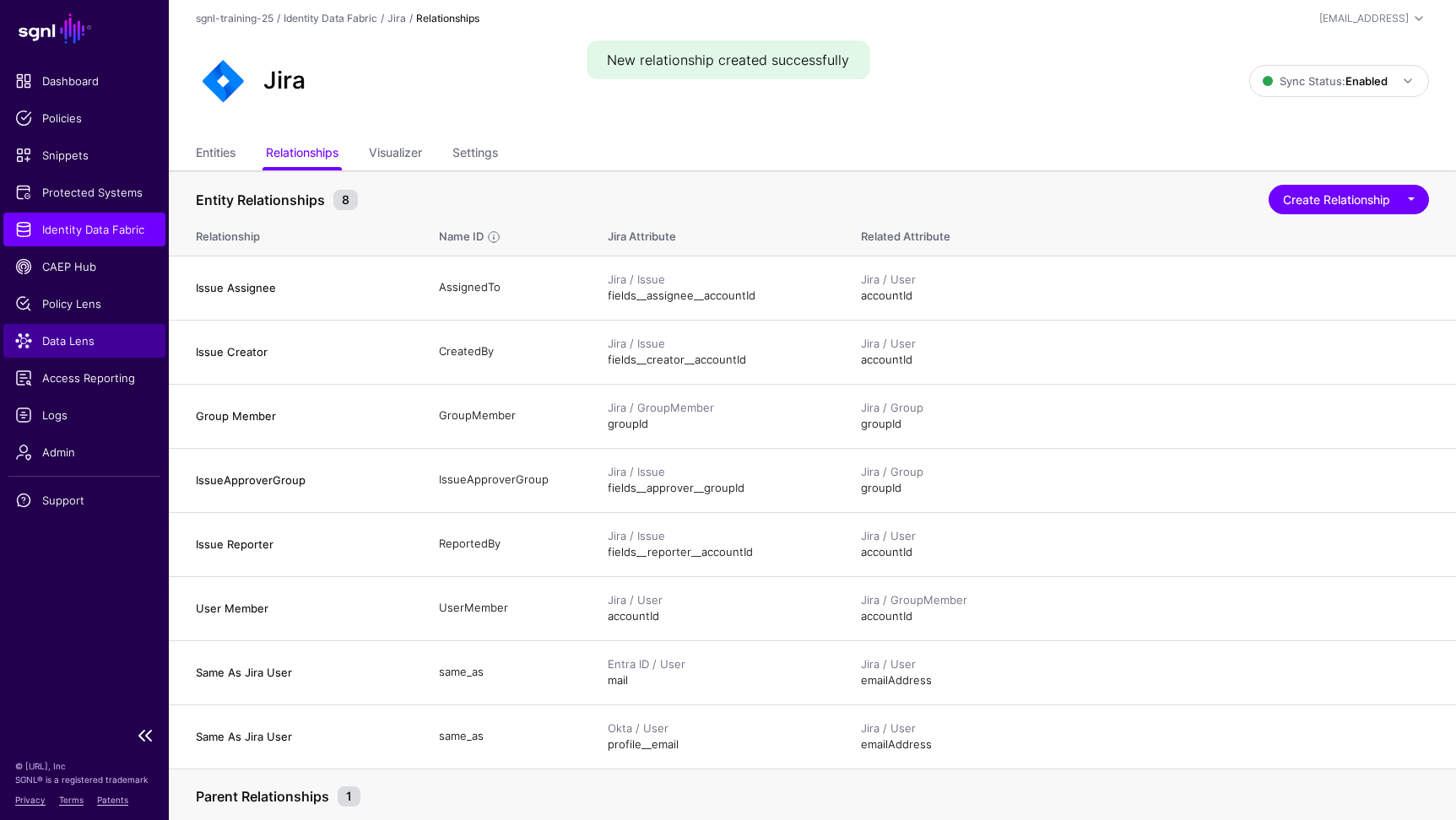 click on "Data Lens" 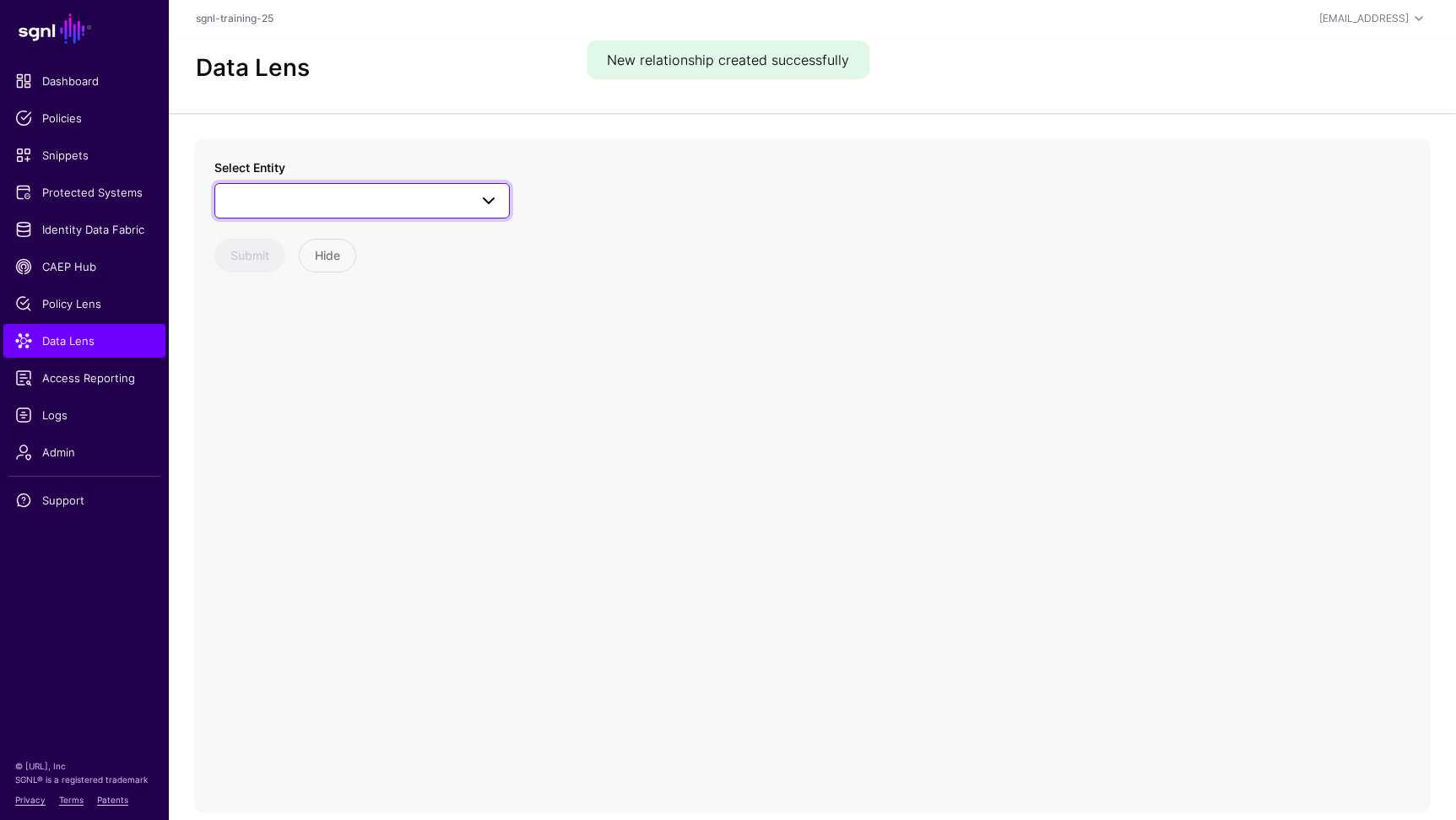 click at bounding box center [362, 201] 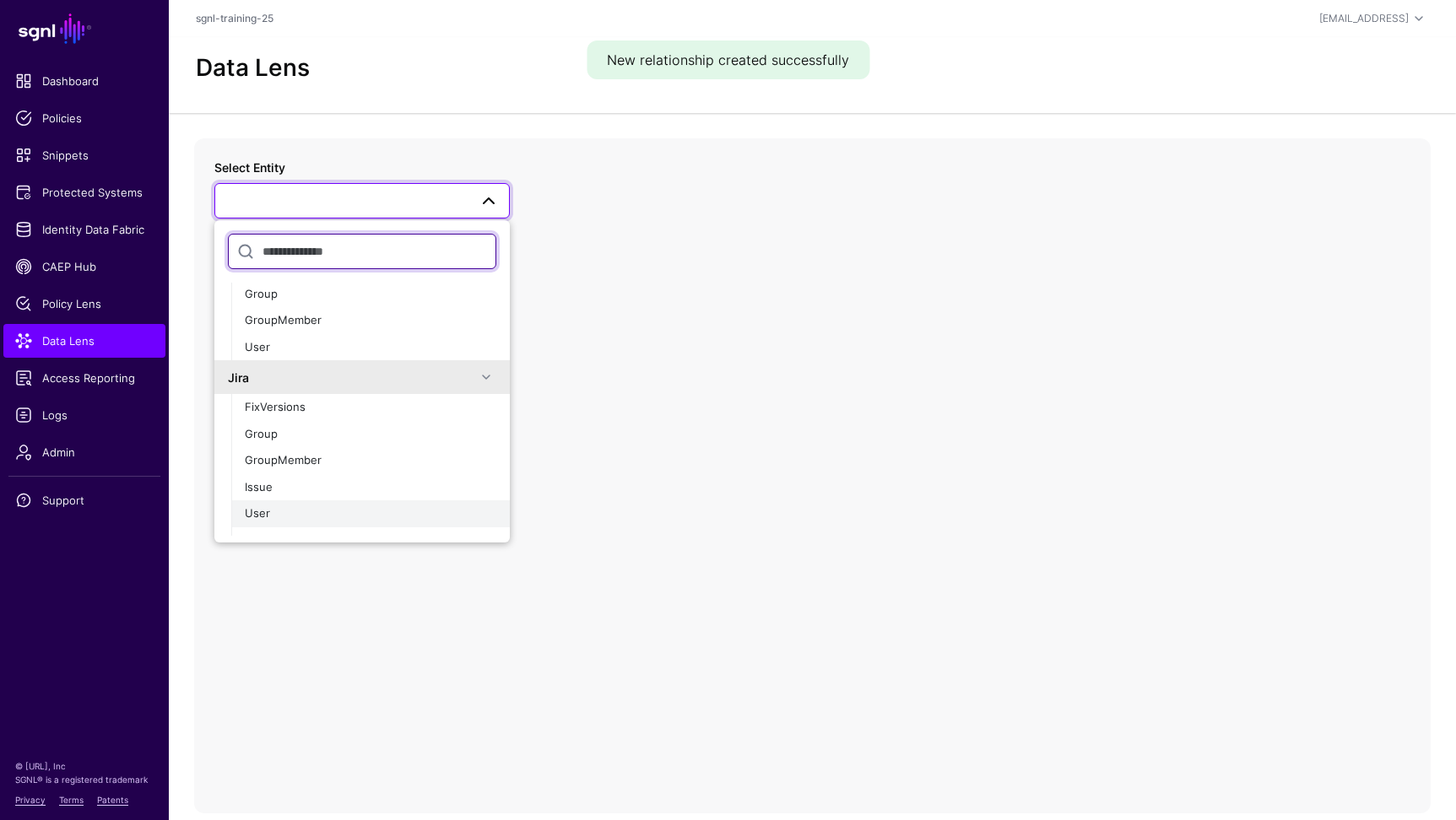 scroll, scrollTop: 57, scrollLeft: 0, axis: vertical 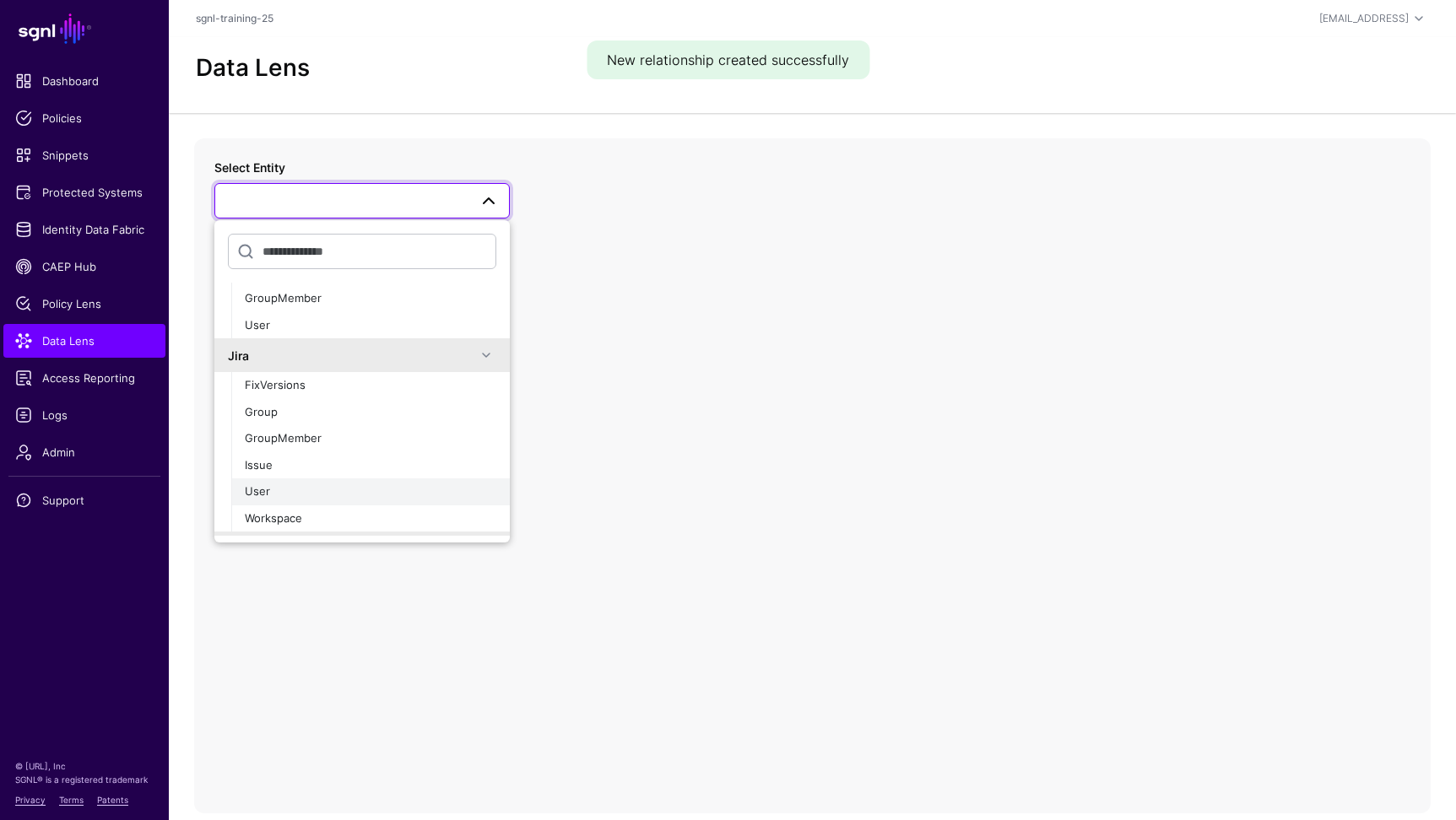click on "User" 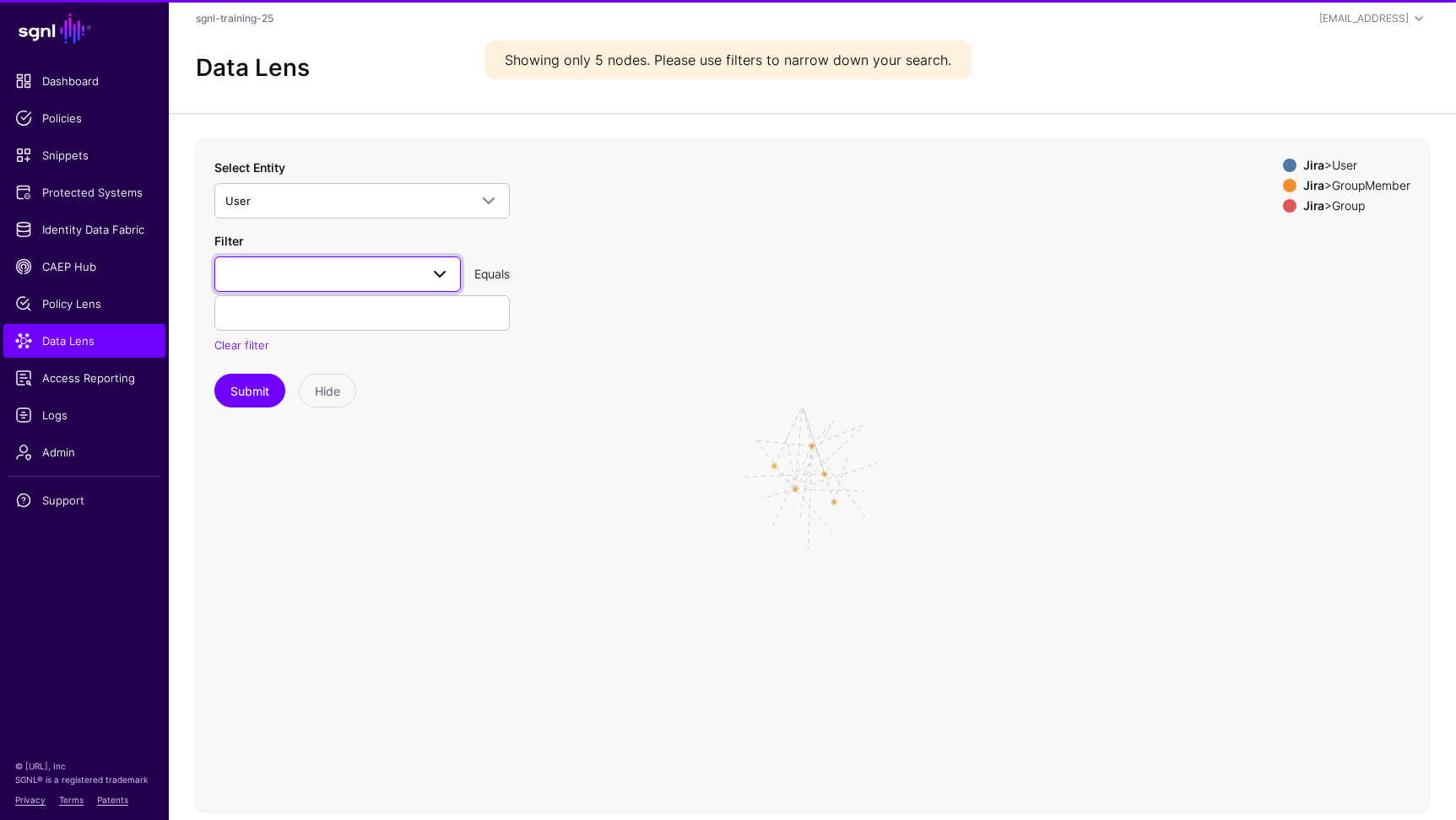 click at bounding box center [338, 274] 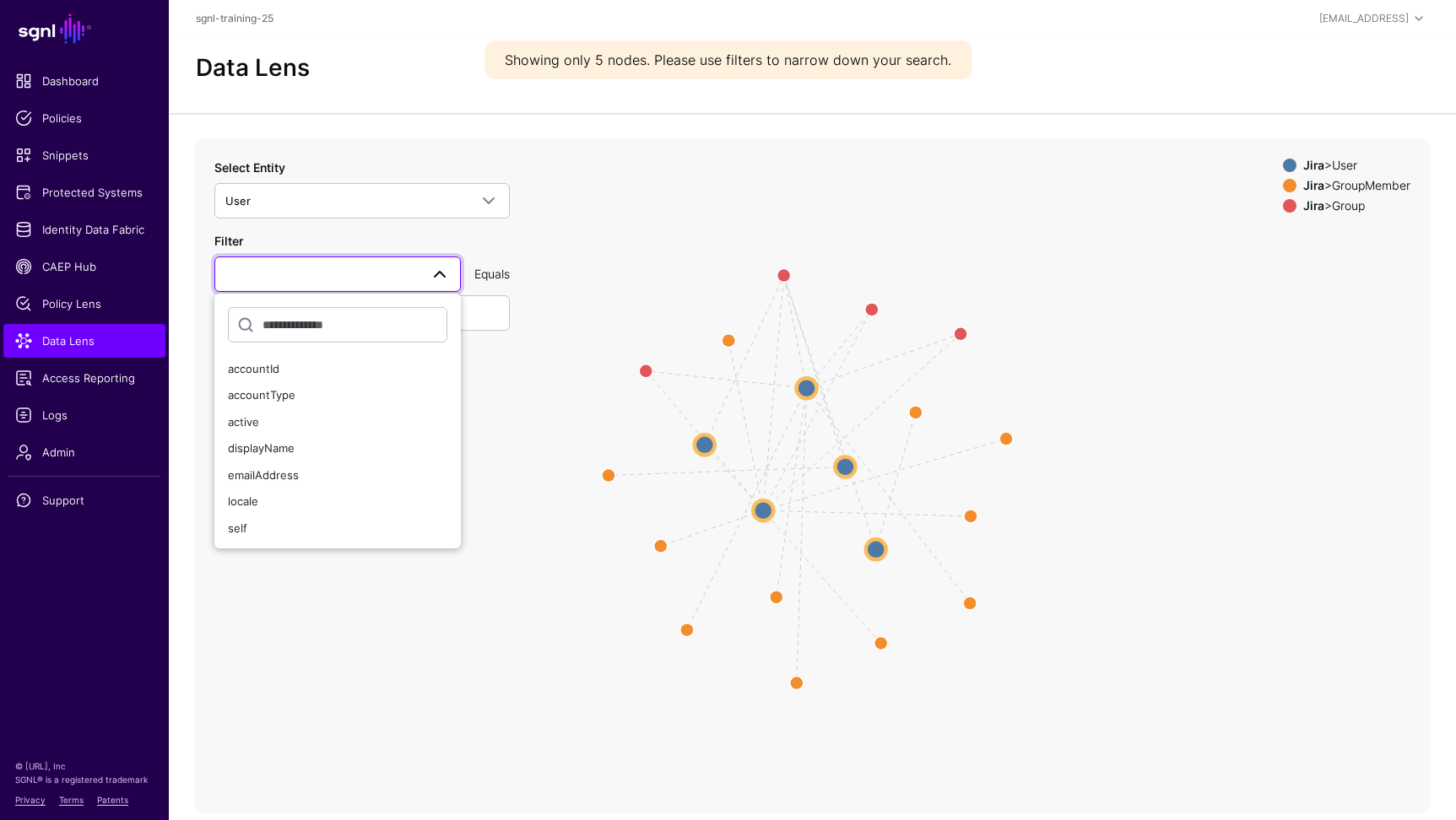 click on "Filter     accountId   accountType   active   displayName   emailAddress   locale   self  Equals Clear filter" 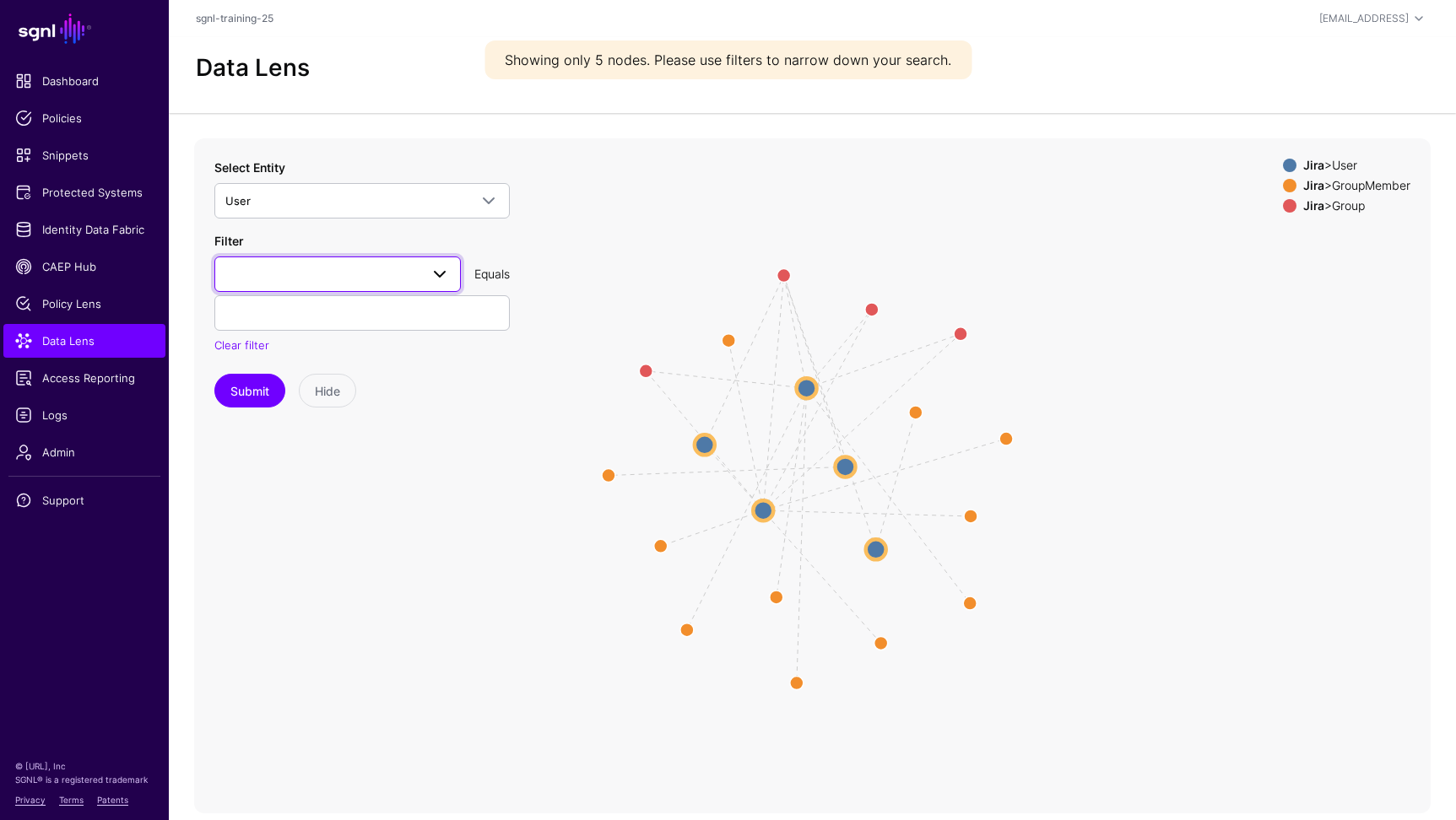click at bounding box center [338, 274] 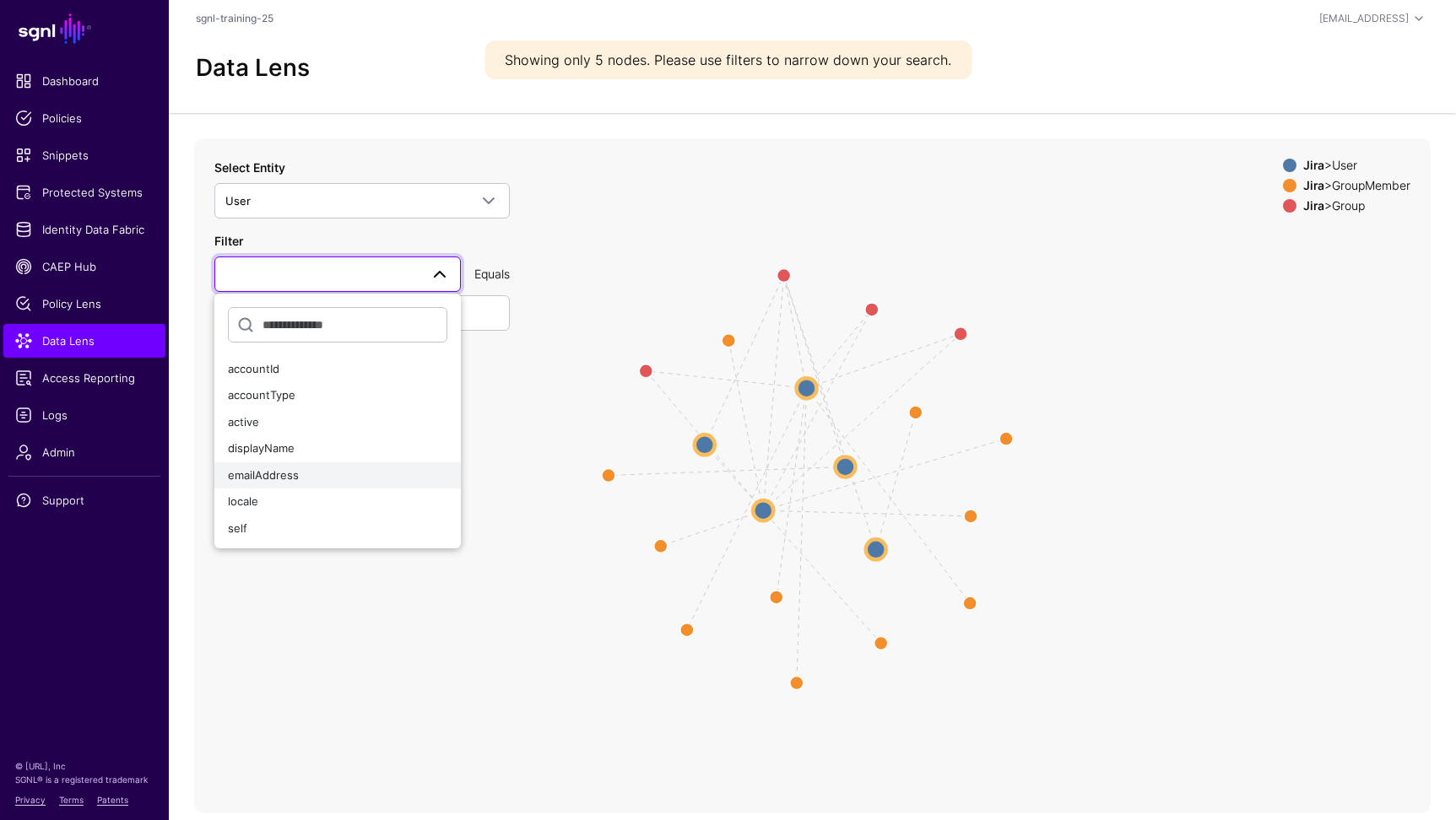 click on "emailAddress" 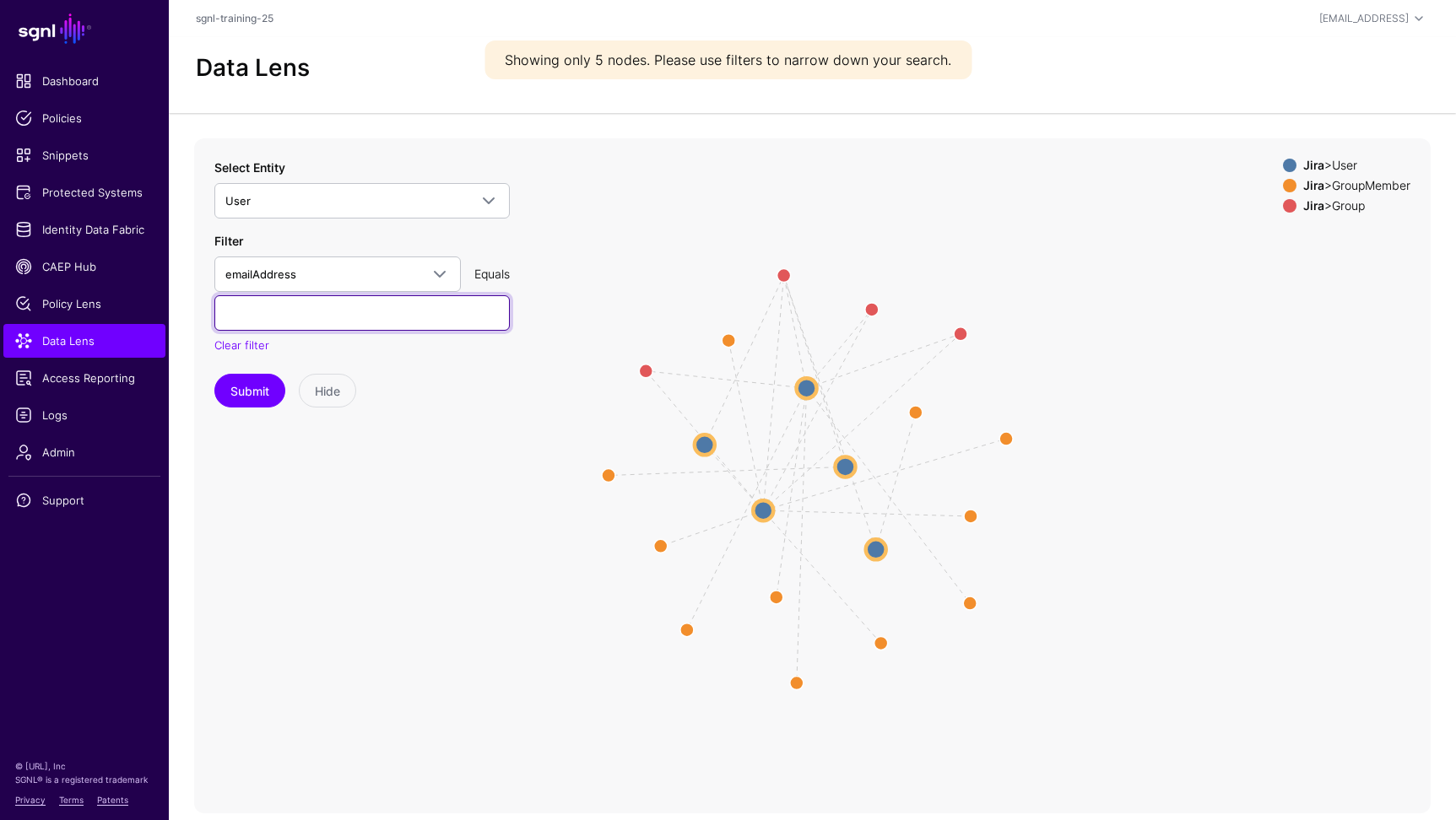 click at bounding box center [362, 313] 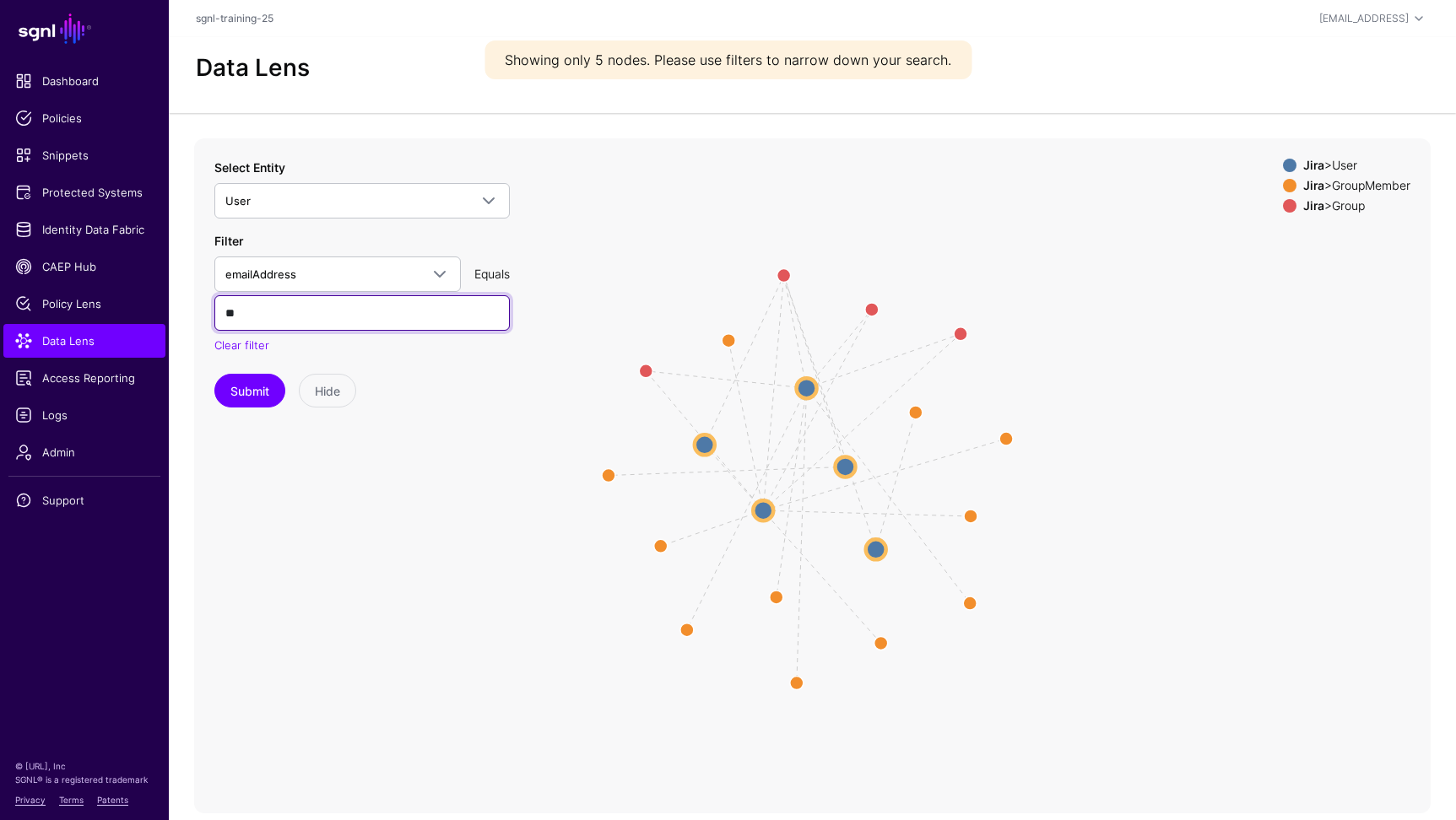 type on "*" 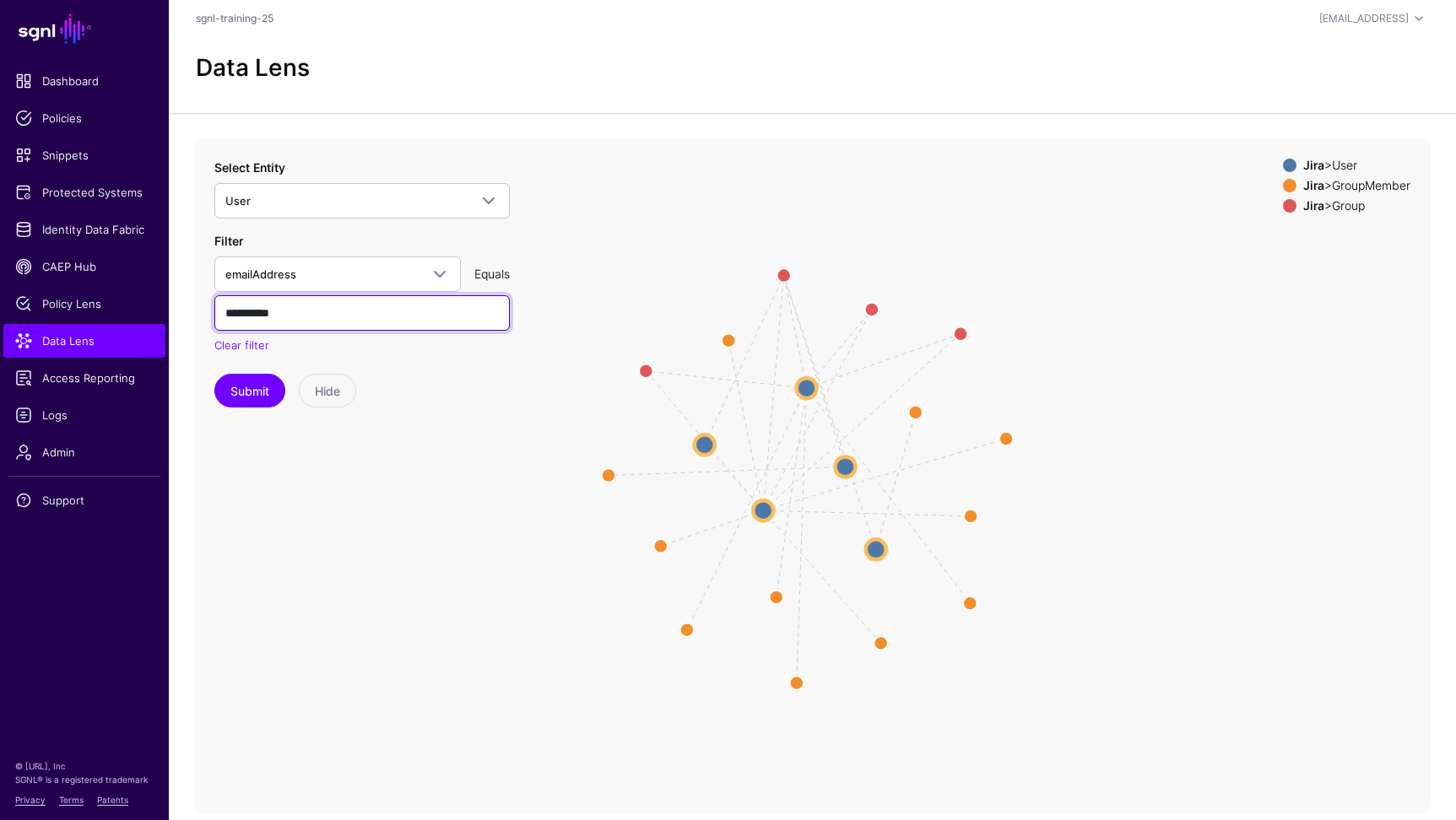click on "Submit" 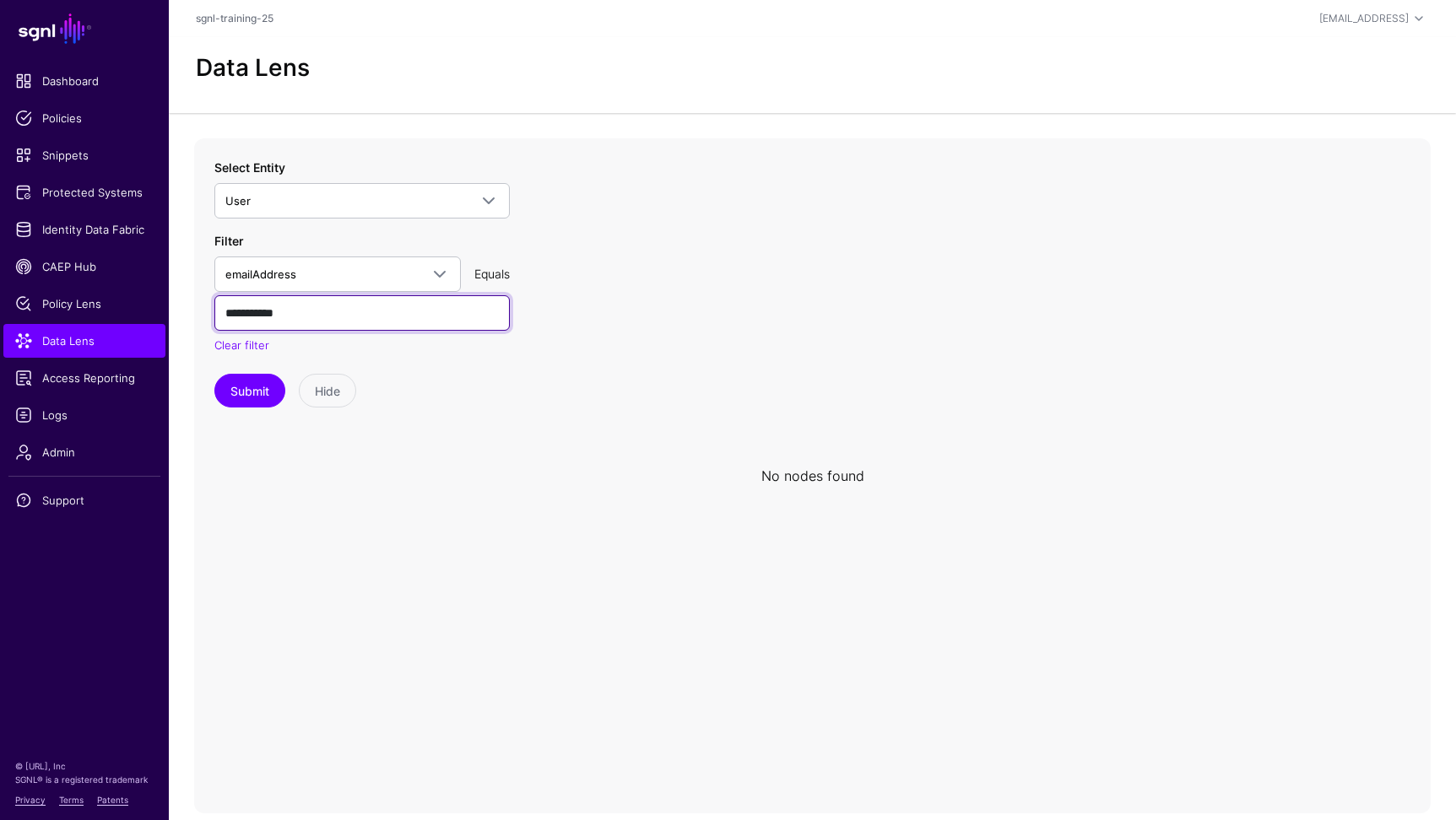 type on "**********" 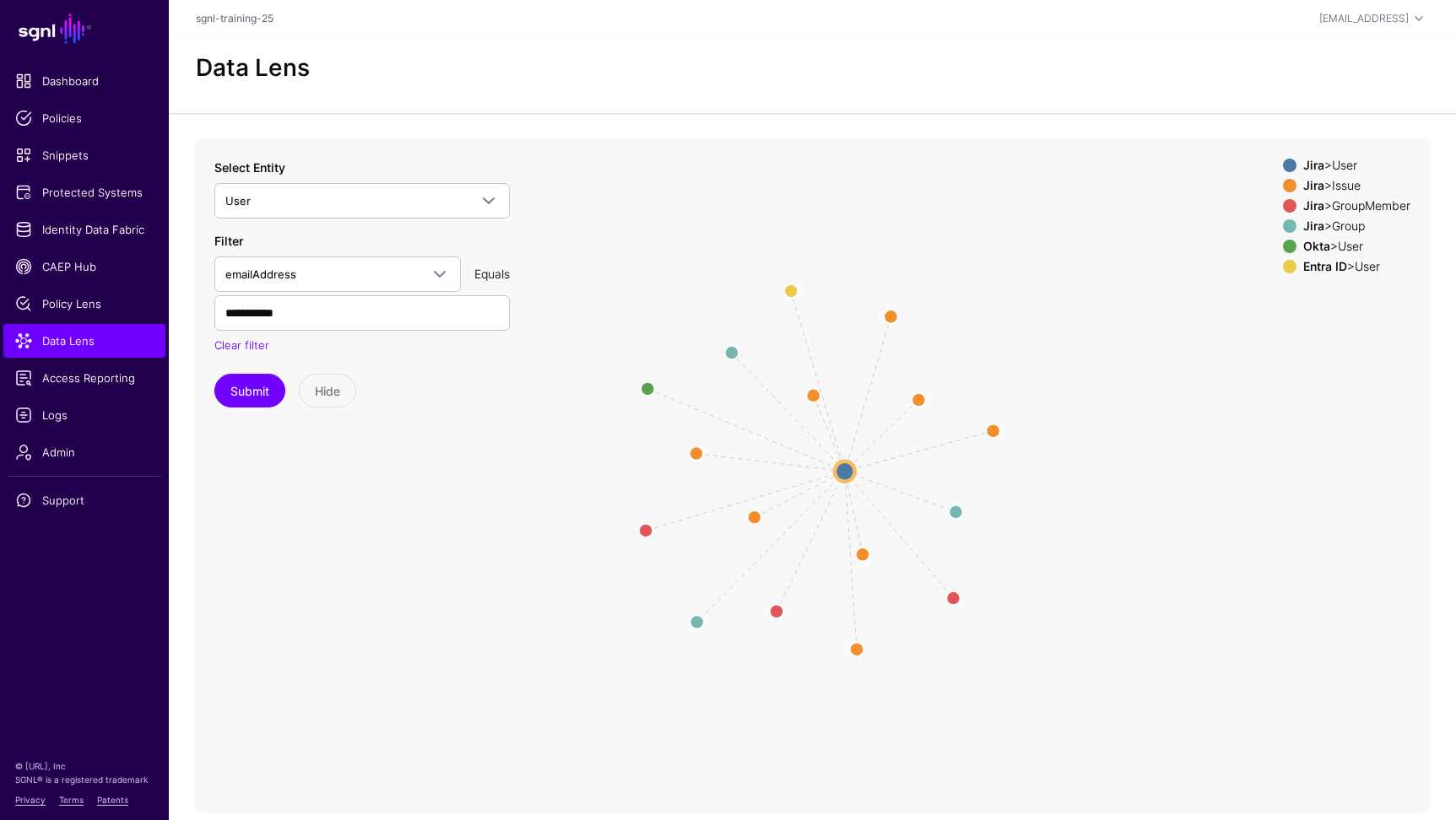 click at bounding box center [1290, 206] 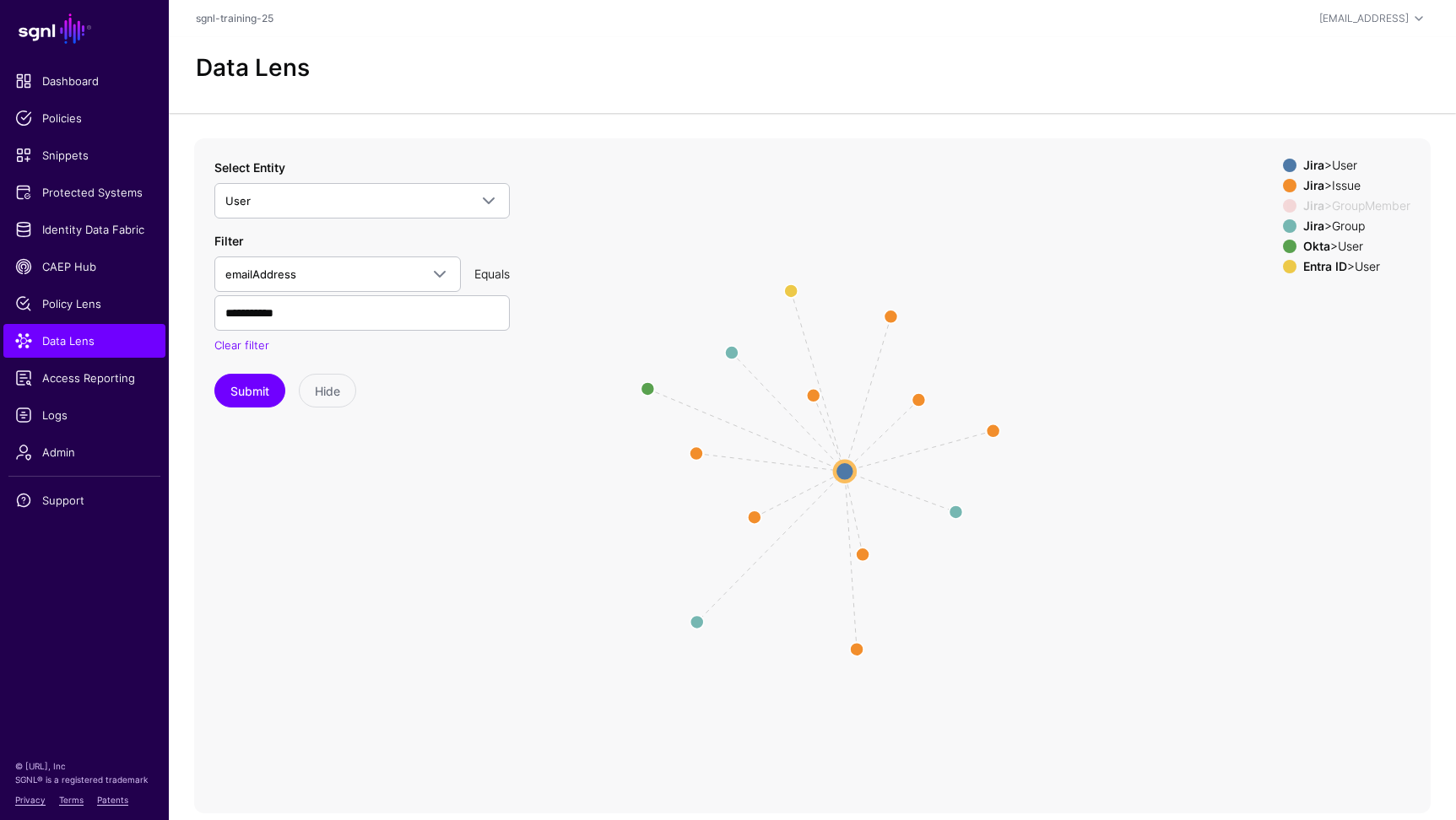 click at bounding box center [1290, 226] 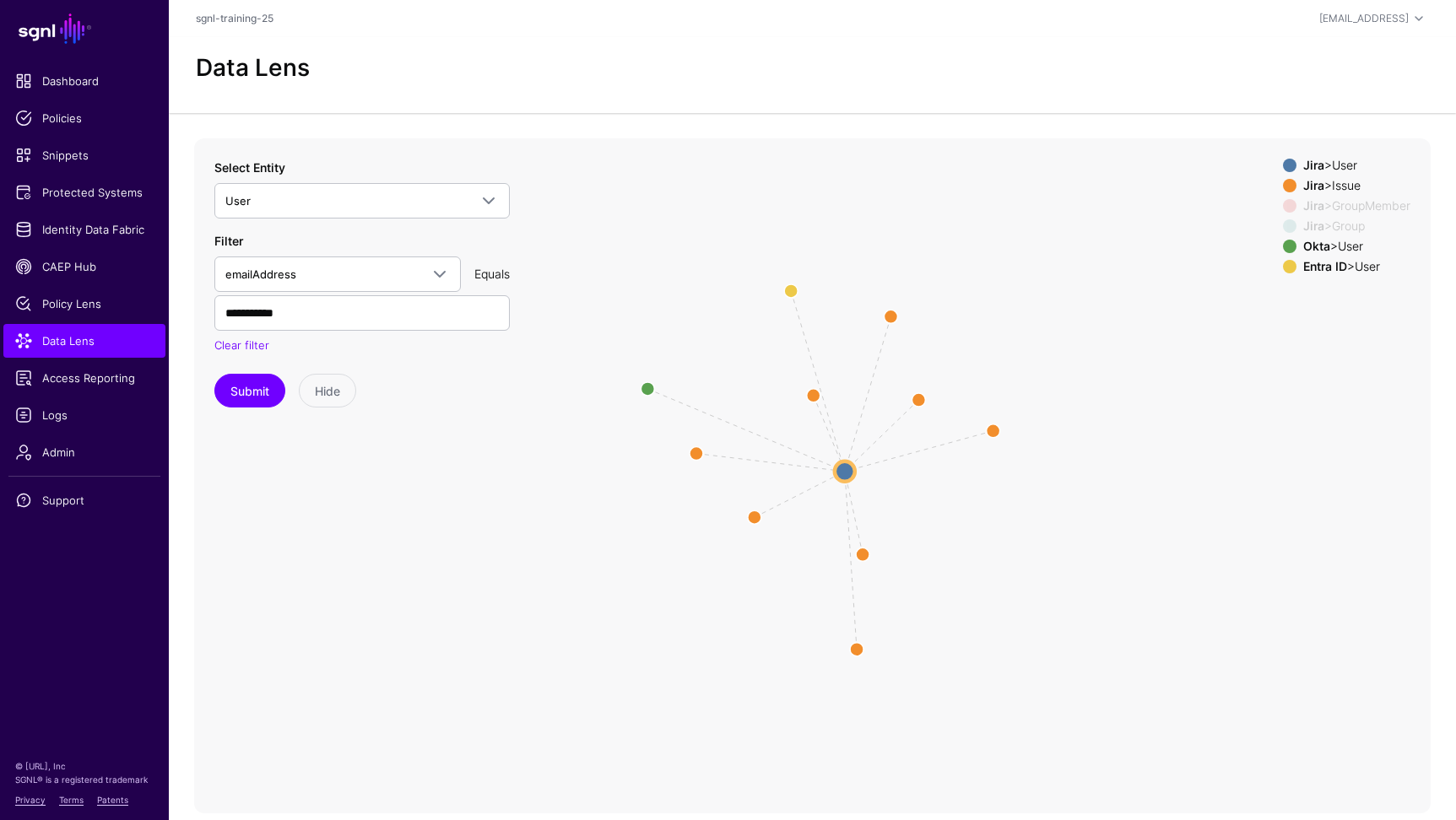 click at bounding box center [1290, 226] 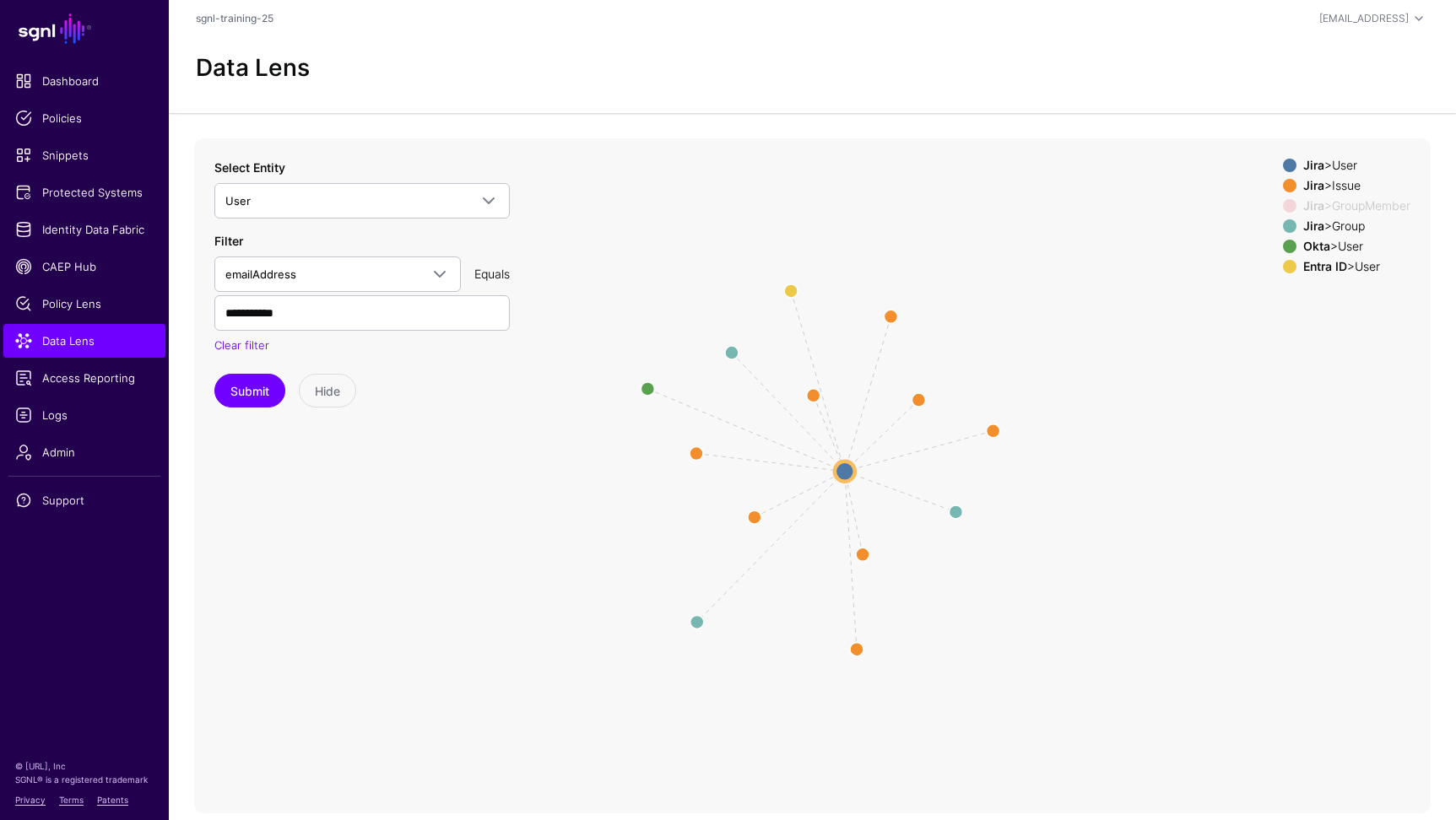click at bounding box center (1290, 186) 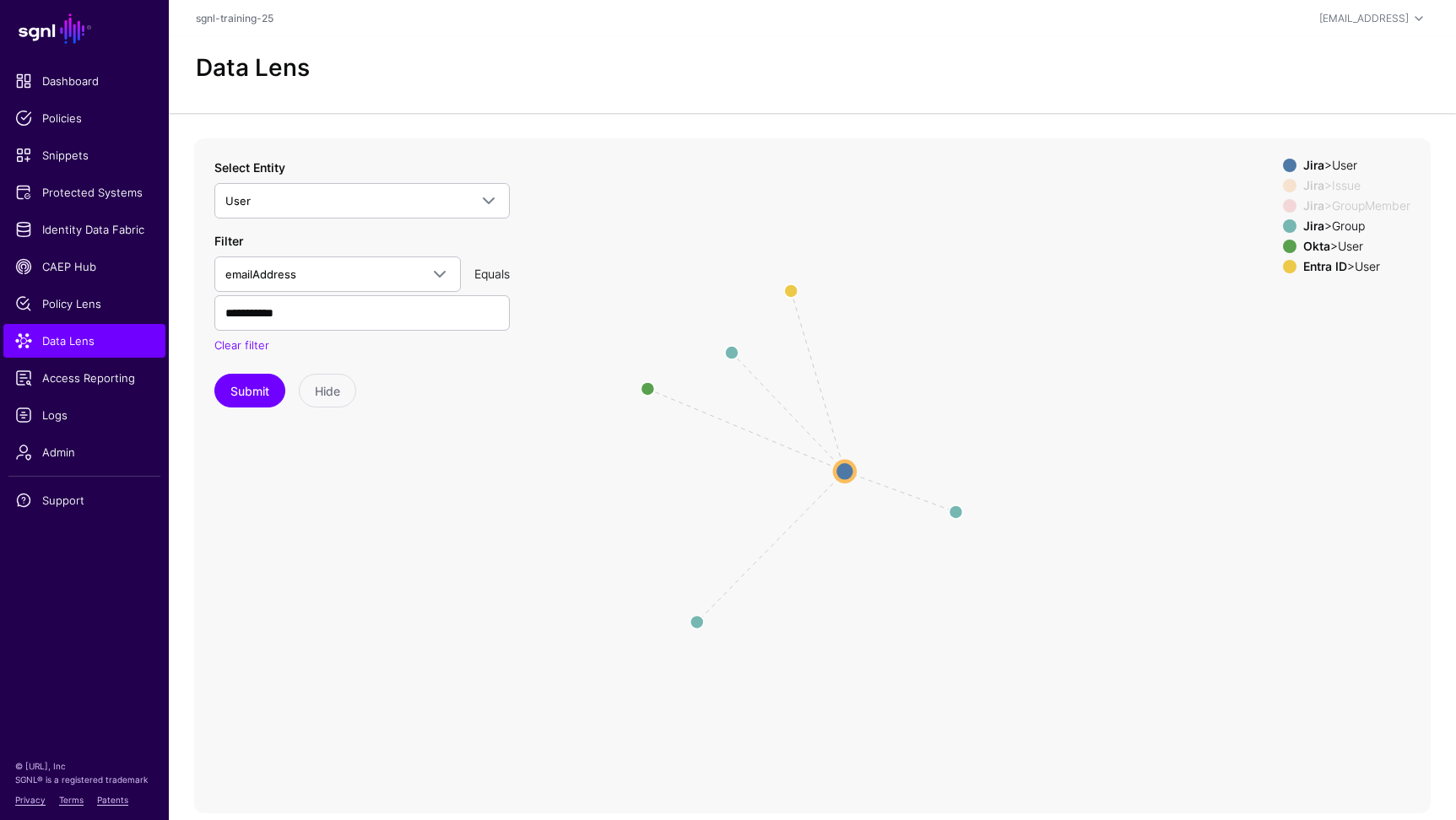 click at bounding box center (1290, 246) 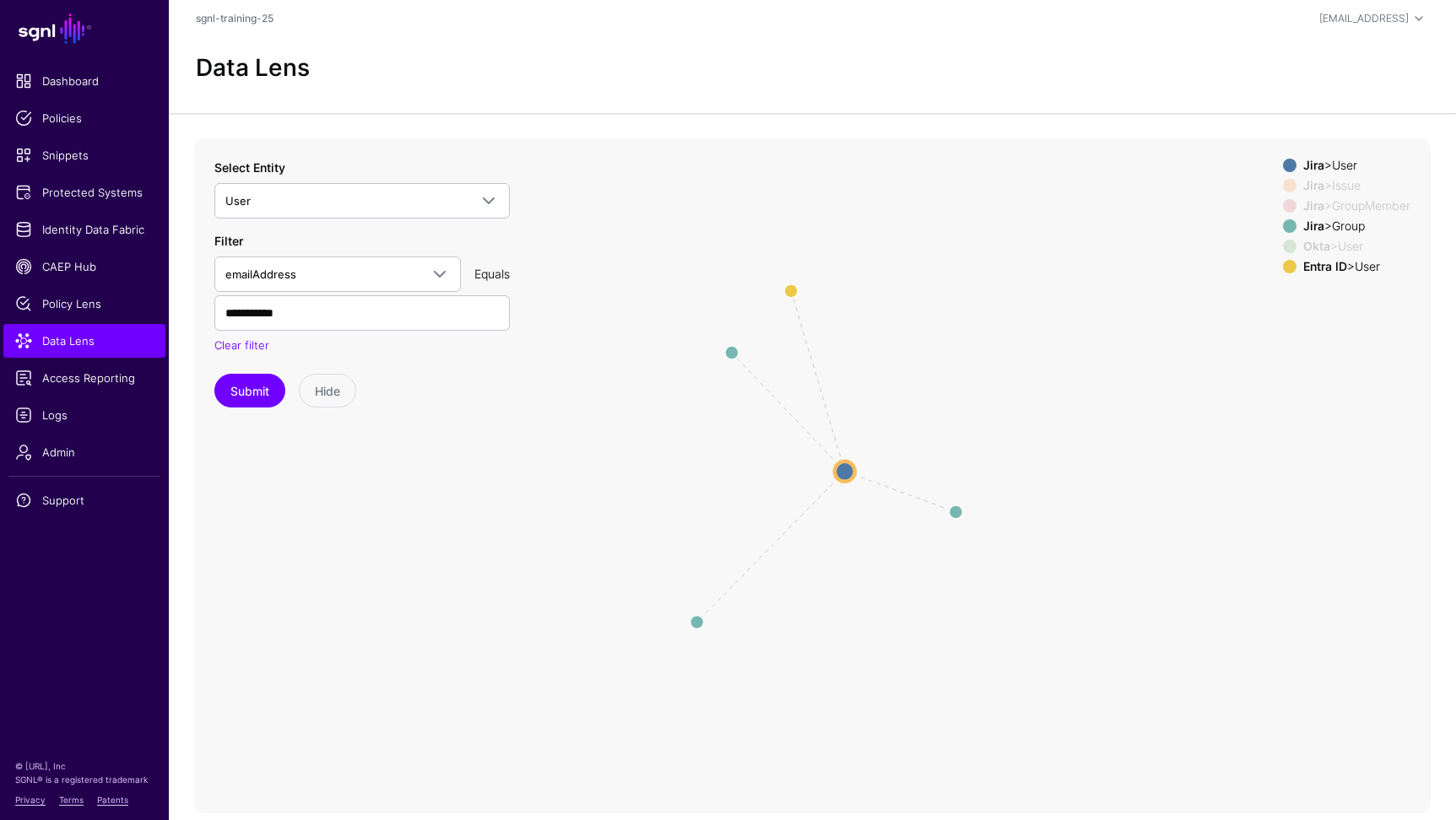 click at bounding box center (1290, 267) 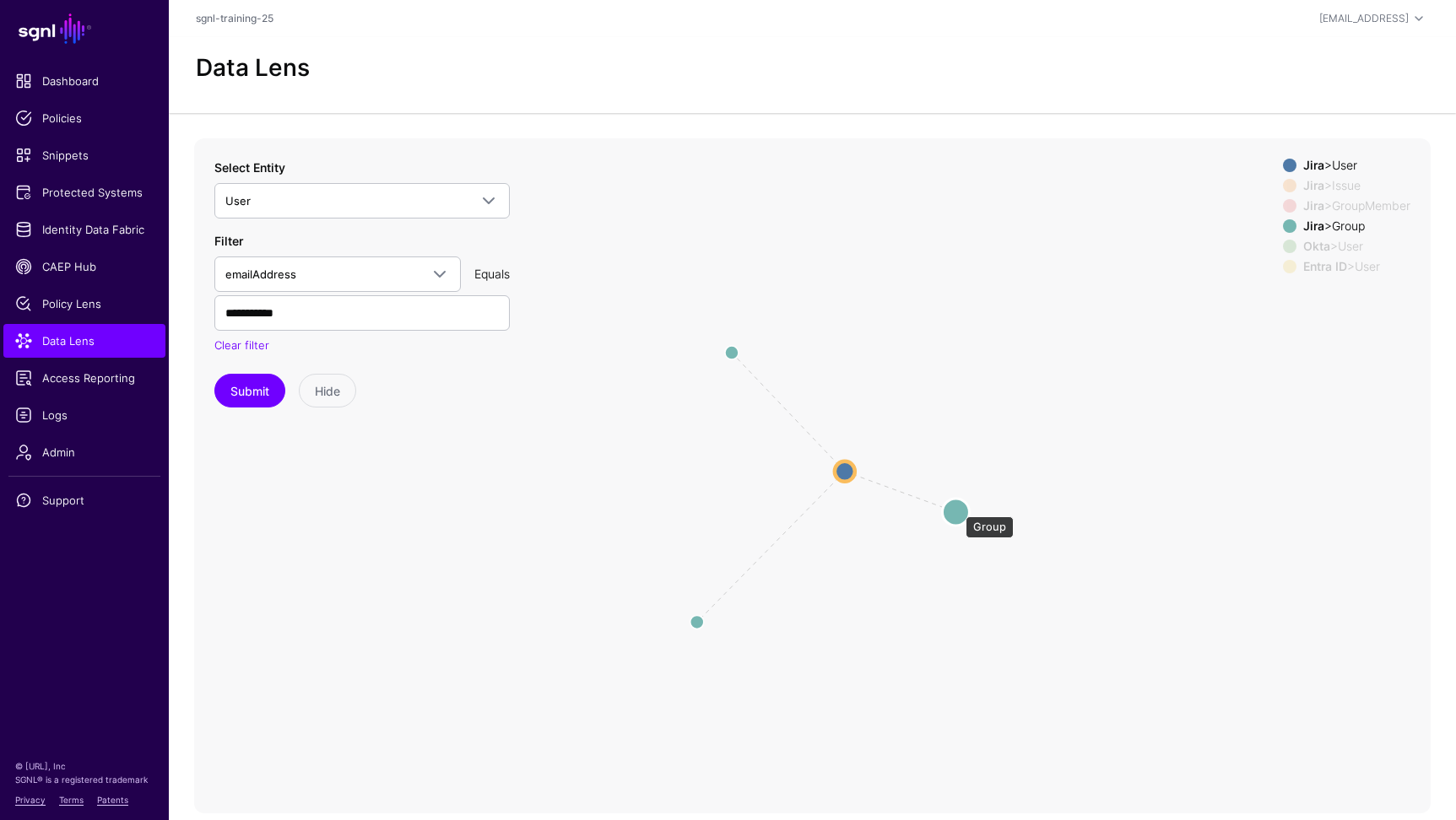 click 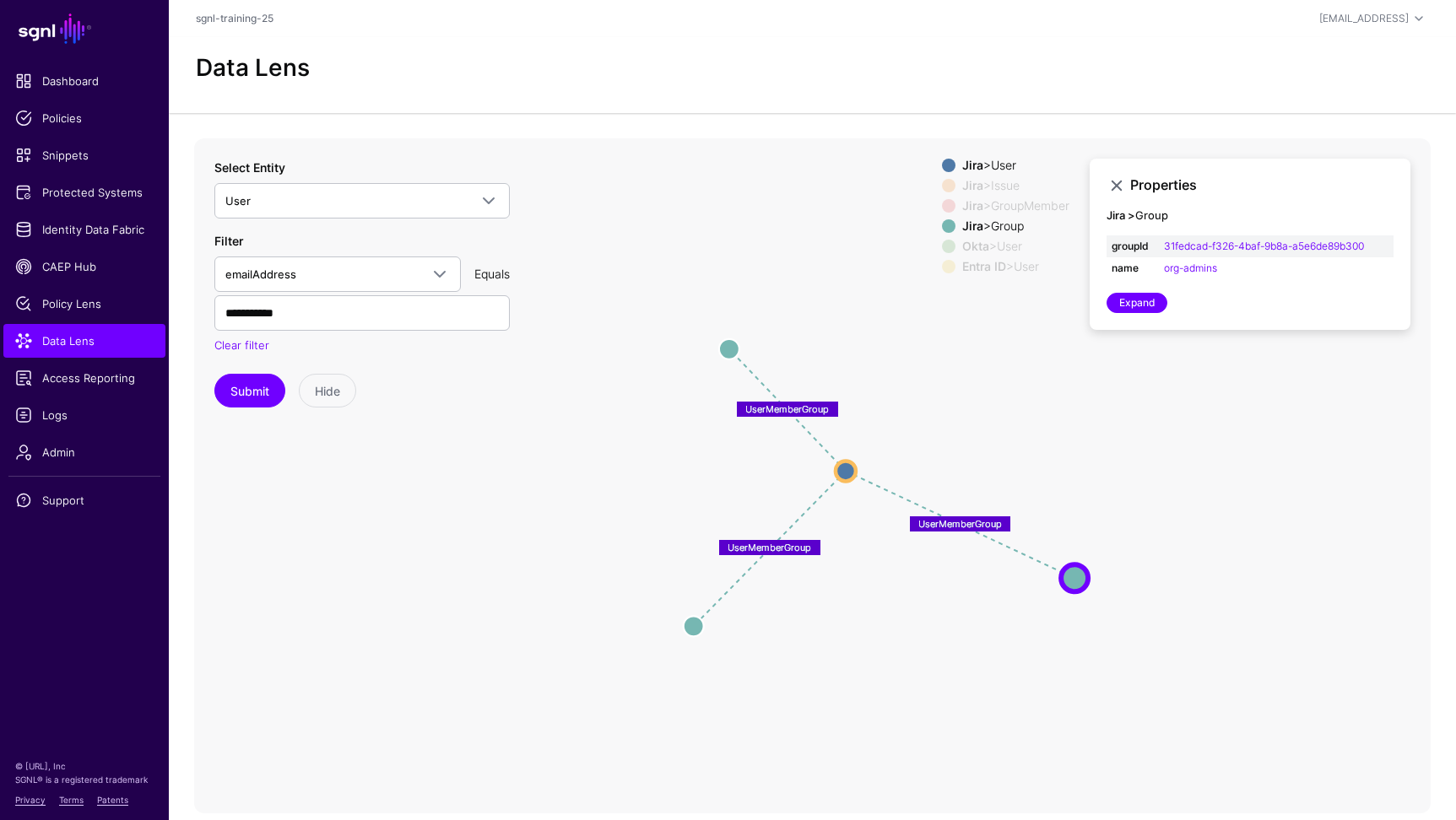 drag, startPoint x: 958, startPoint y: 508, endPoint x: 1071, endPoint y: 568, distance: 127.94139 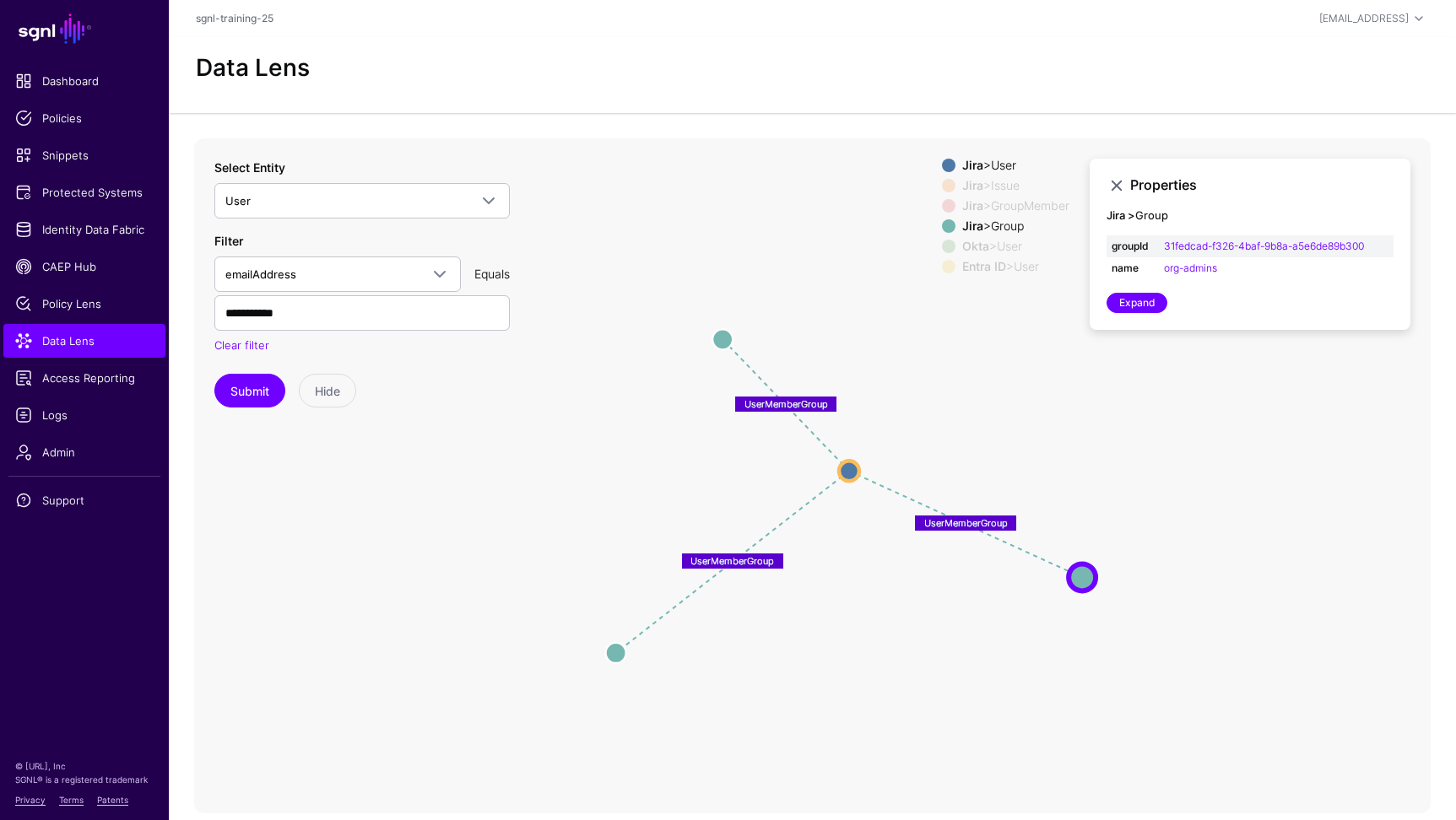 drag, startPoint x: 677, startPoint y: 639, endPoint x: 613, endPoint y: 654, distance: 65.73431 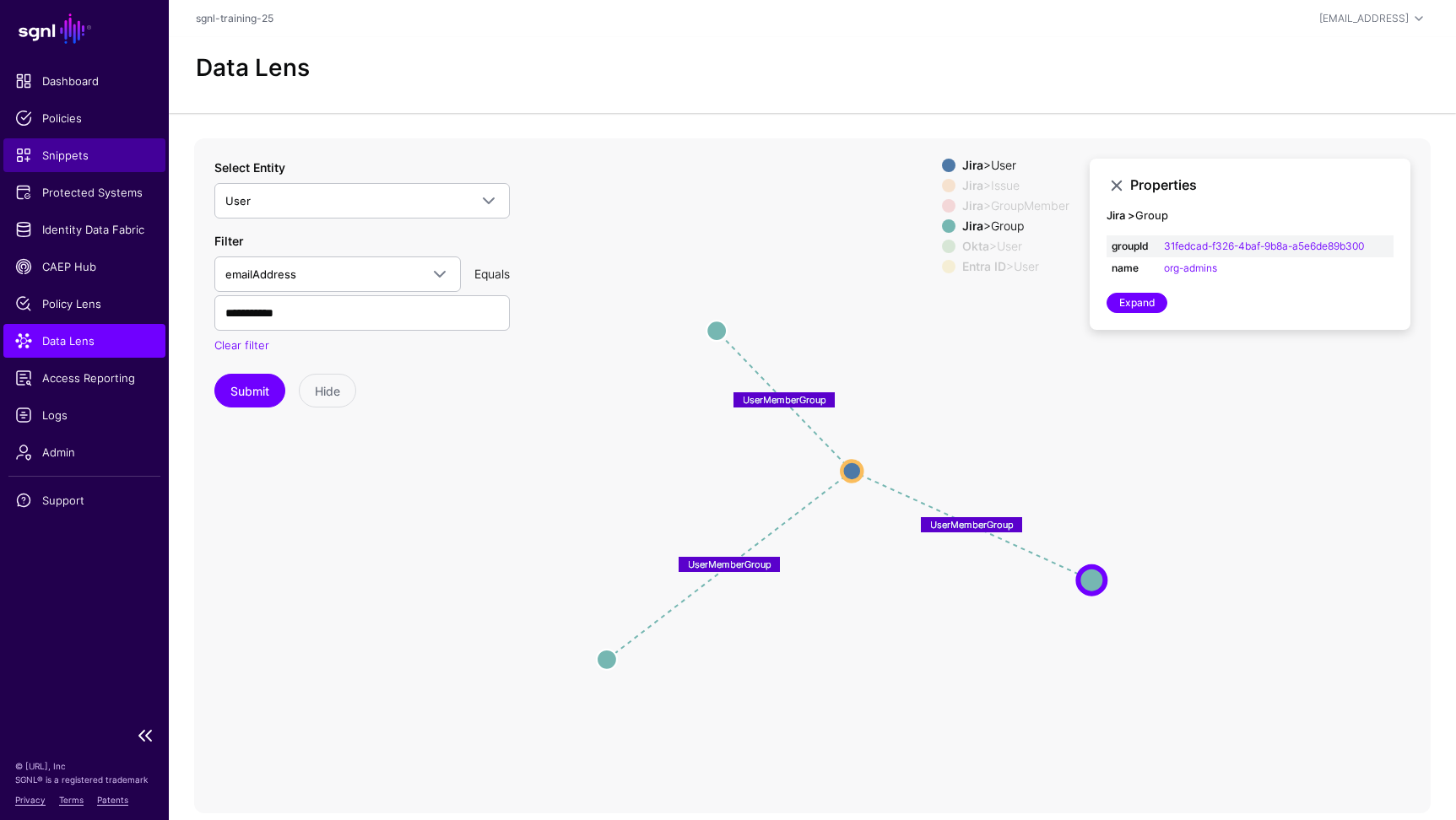 click on "Snippets" 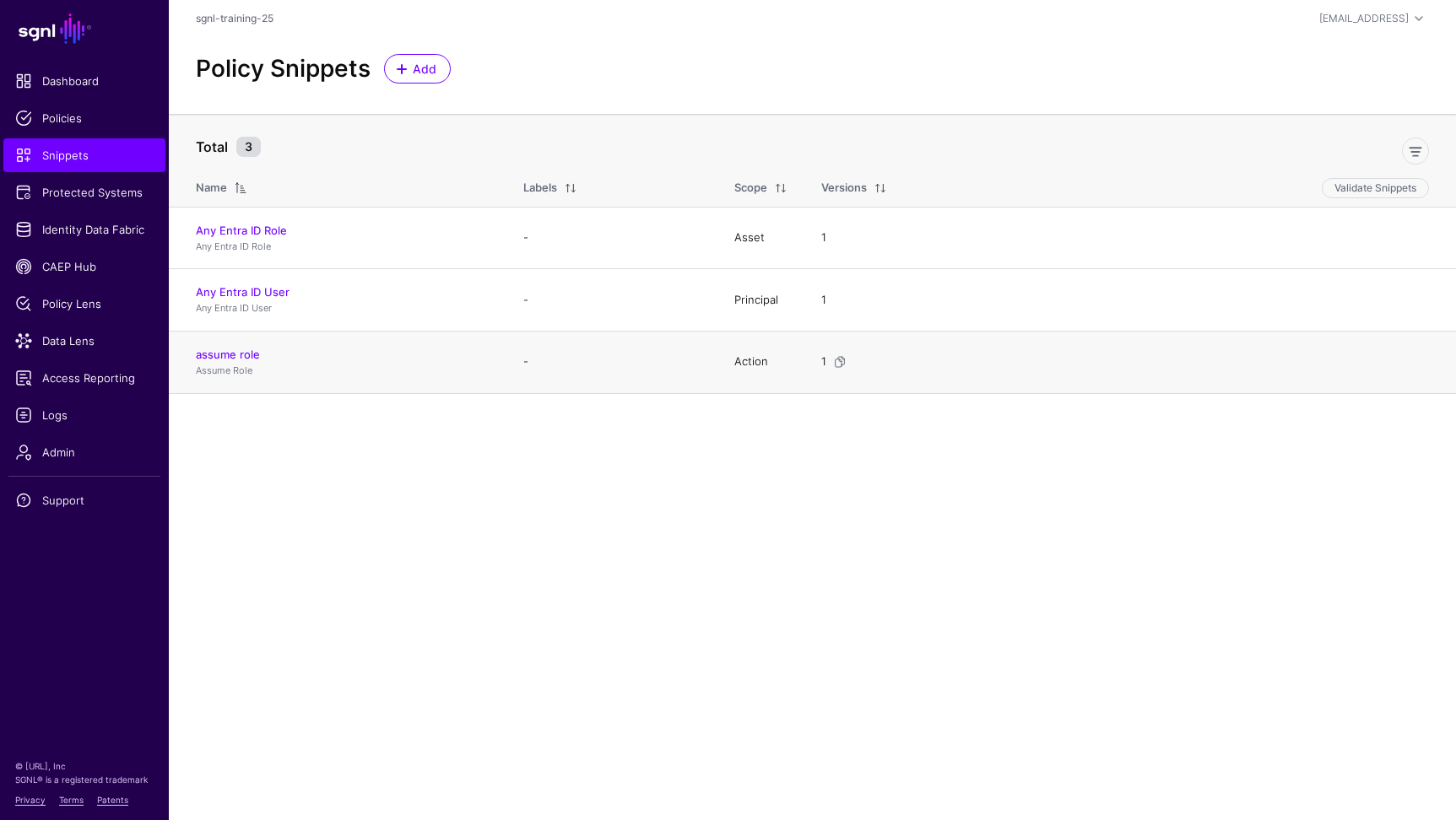 drag, startPoint x: 555, startPoint y: 402, endPoint x: 476, endPoint y: 378, distance: 82.565126 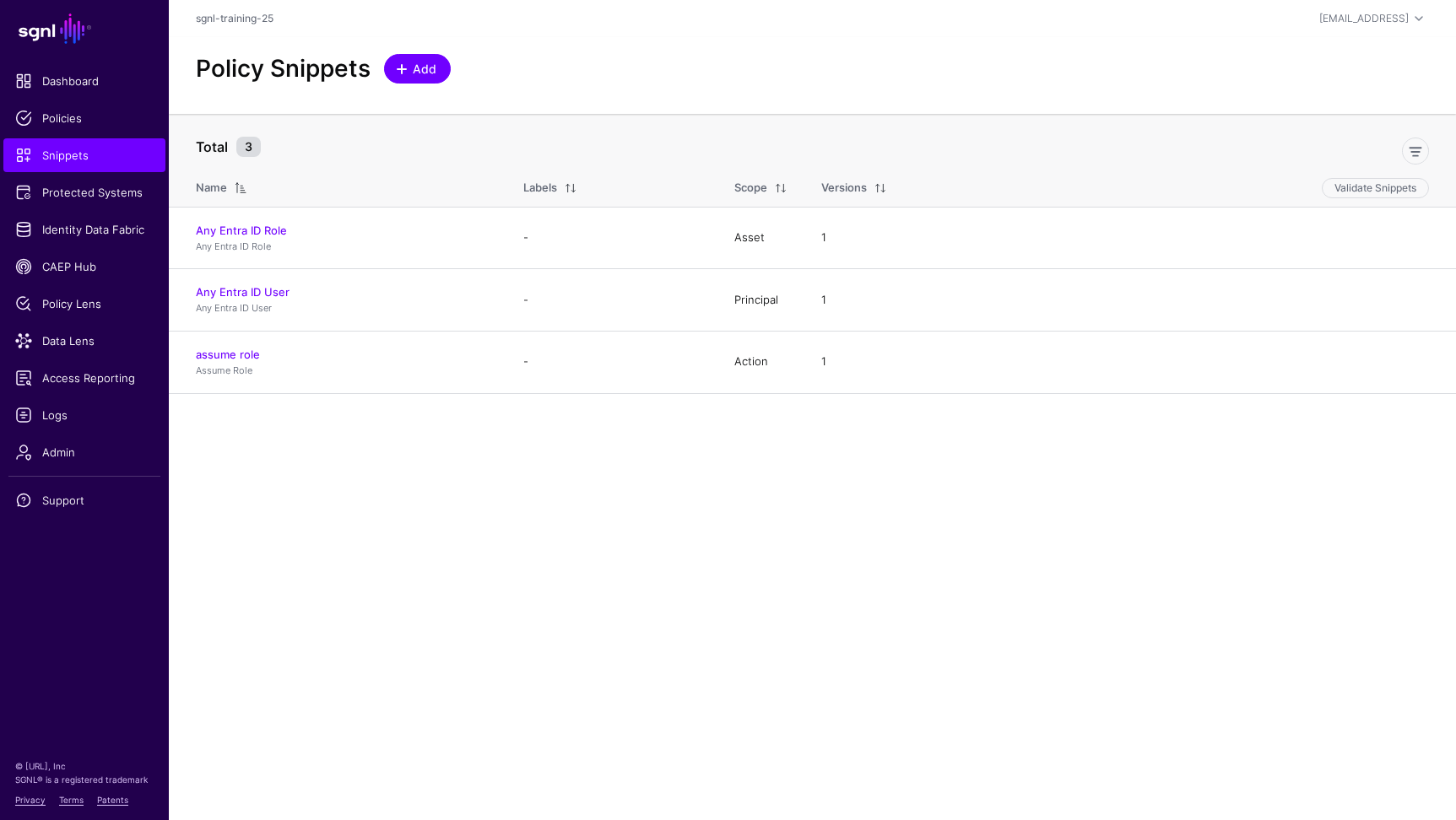 click on "Add" 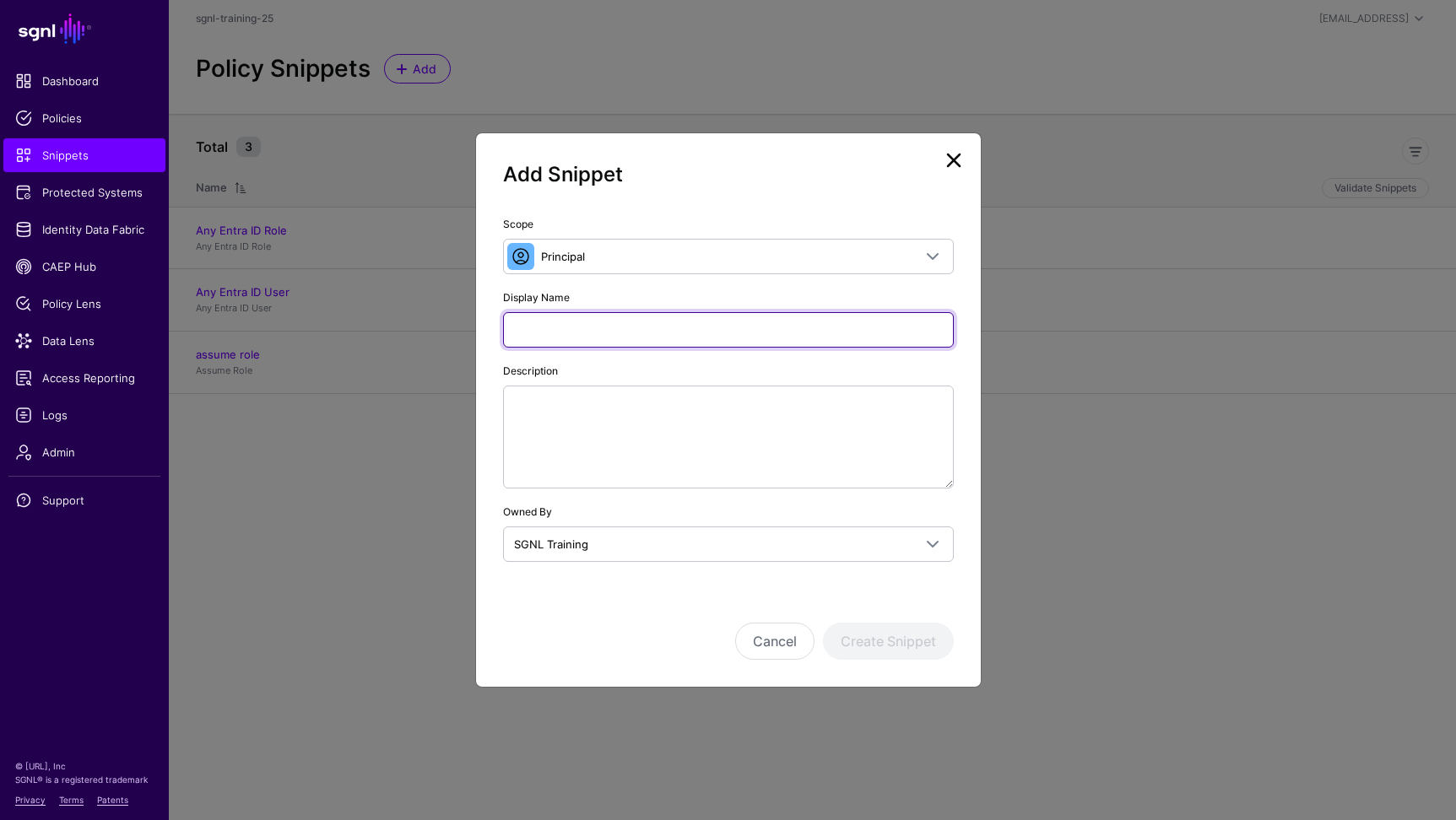 click on "Display Name" at bounding box center (728, 330) 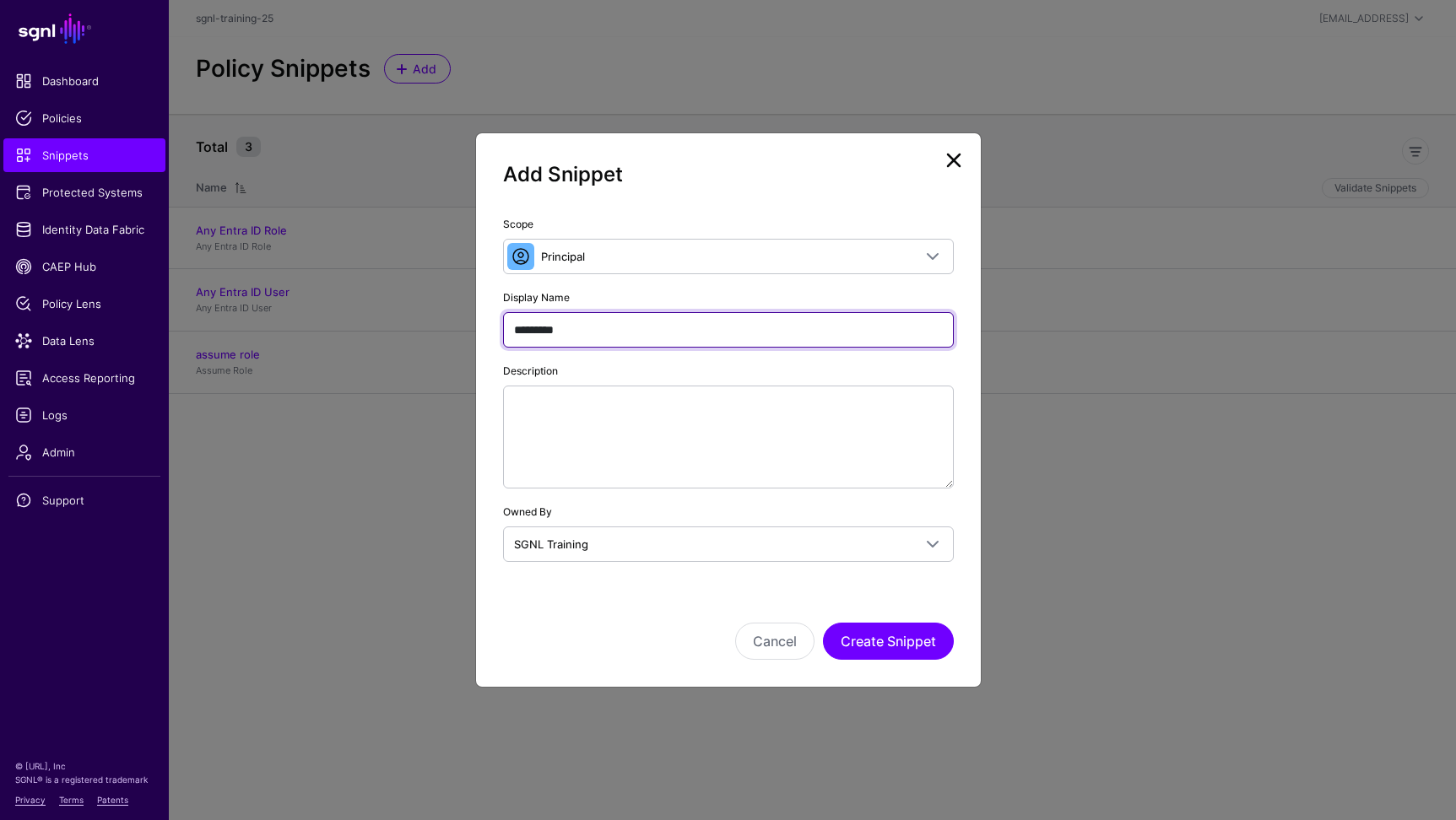 type on "**********" 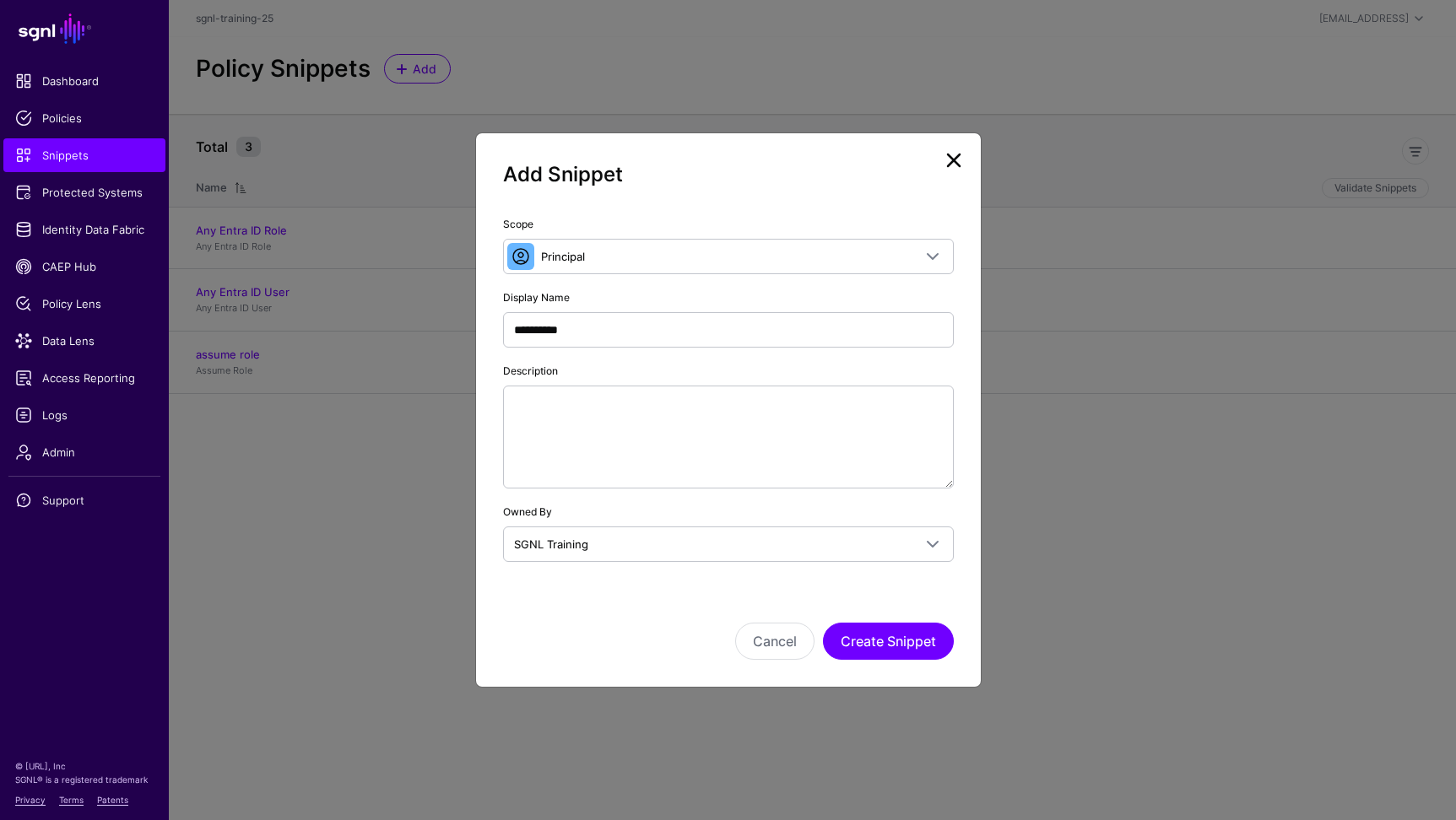 scroll, scrollTop: 0, scrollLeft: 0, axis: both 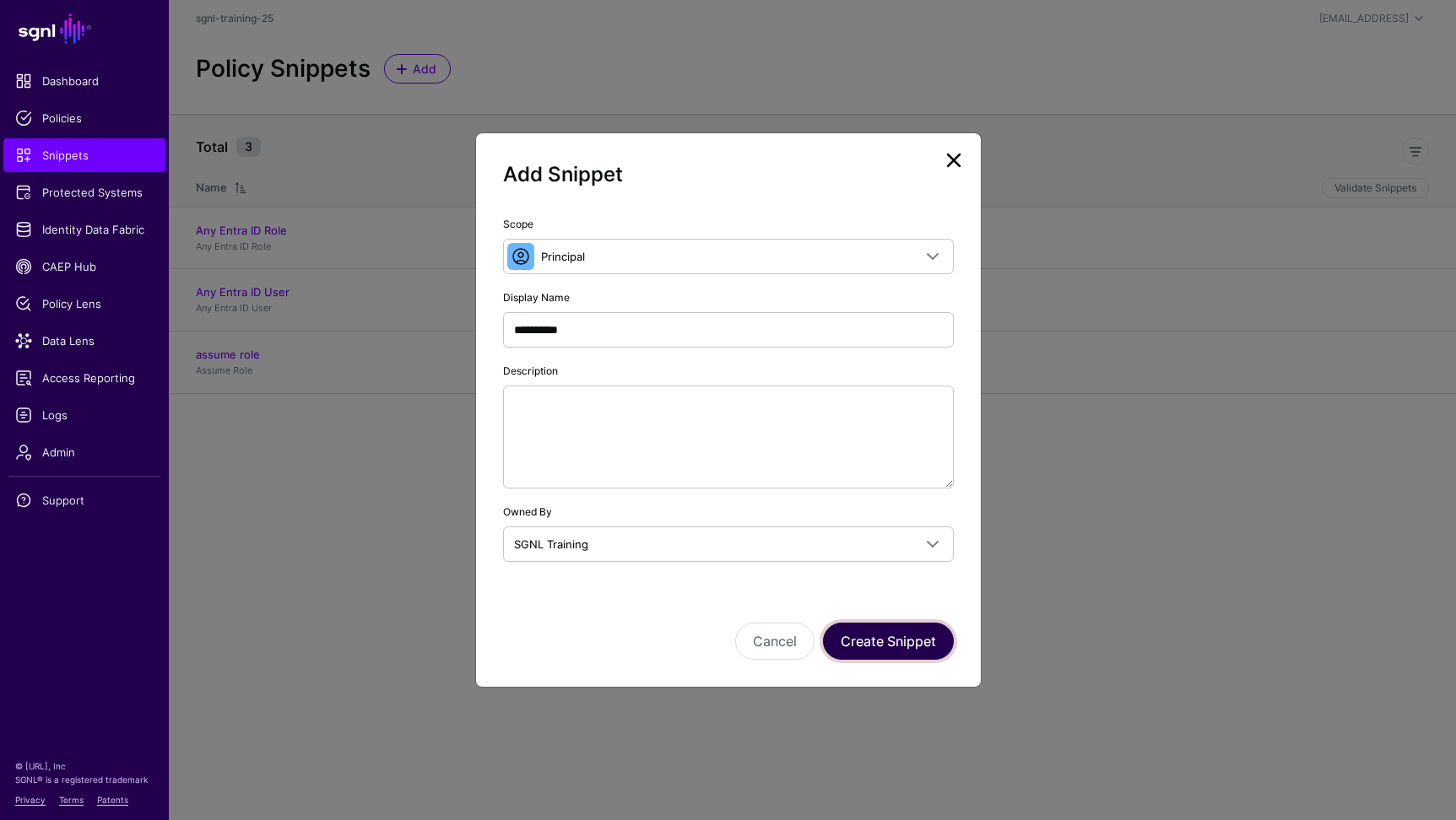 click on "Create Snippet" 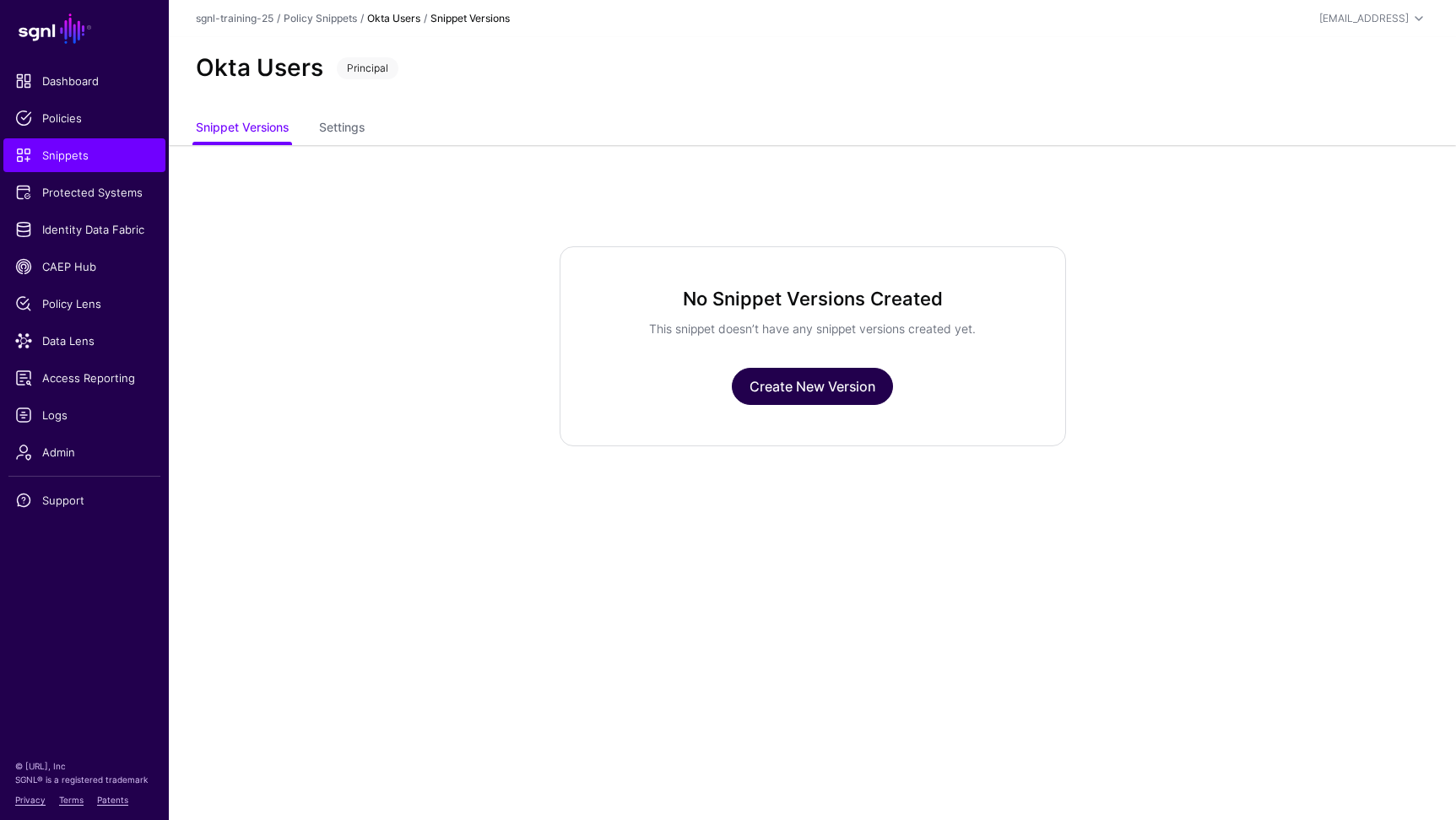 click on "Create New Version" 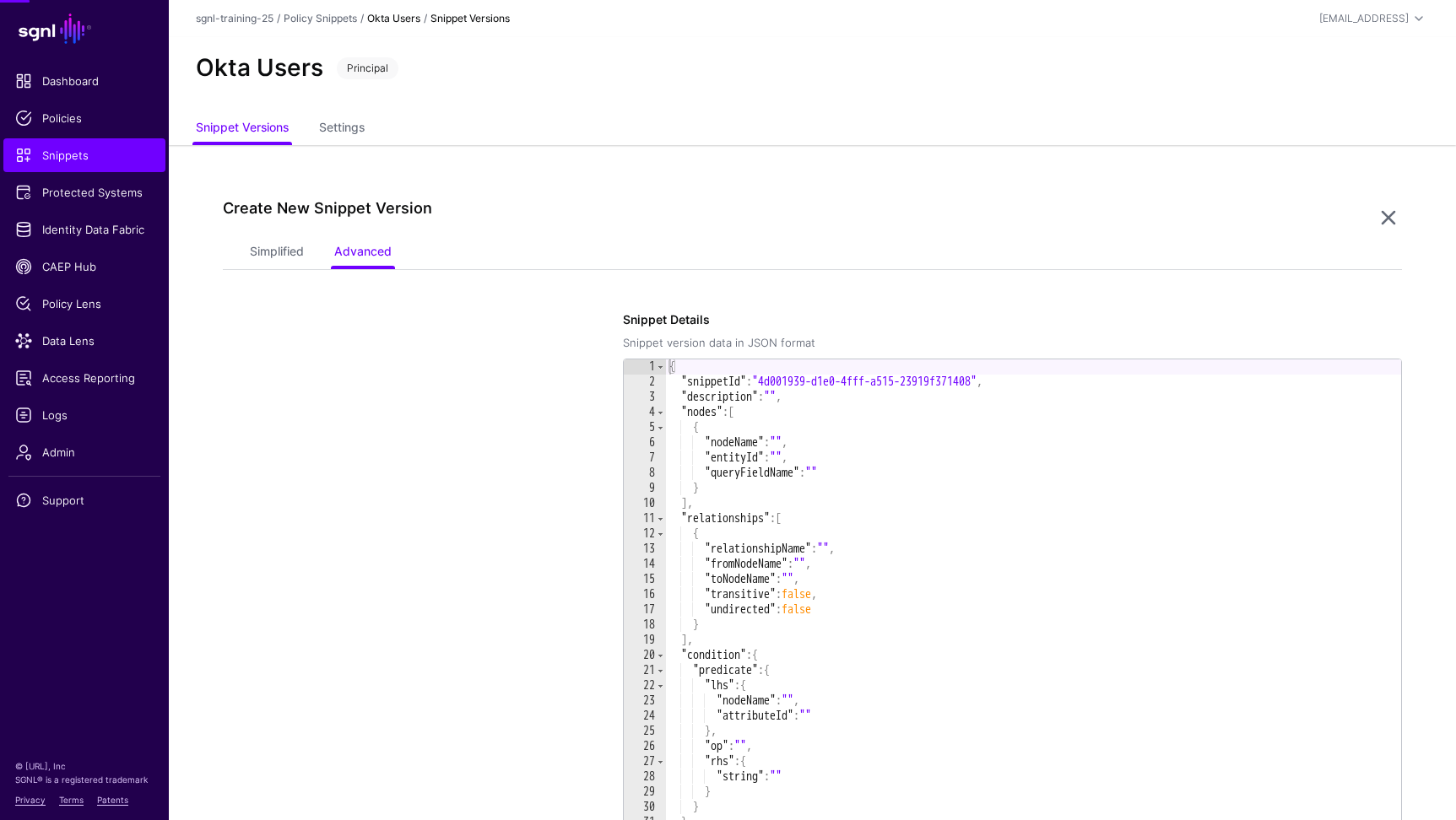 scroll, scrollTop: 145, scrollLeft: 0, axis: vertical 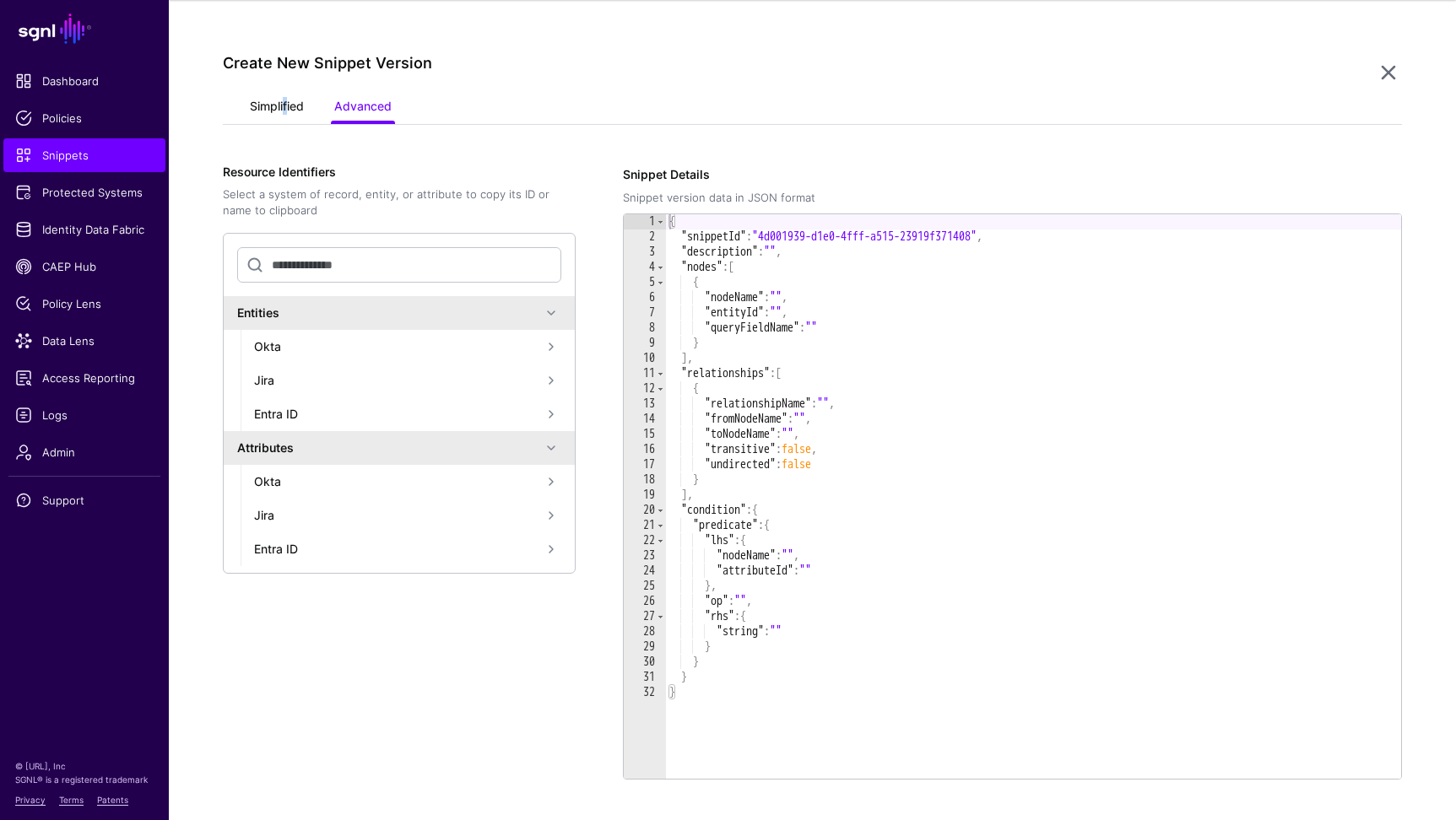 click on "Simplified" at bounding box center [277, 108] 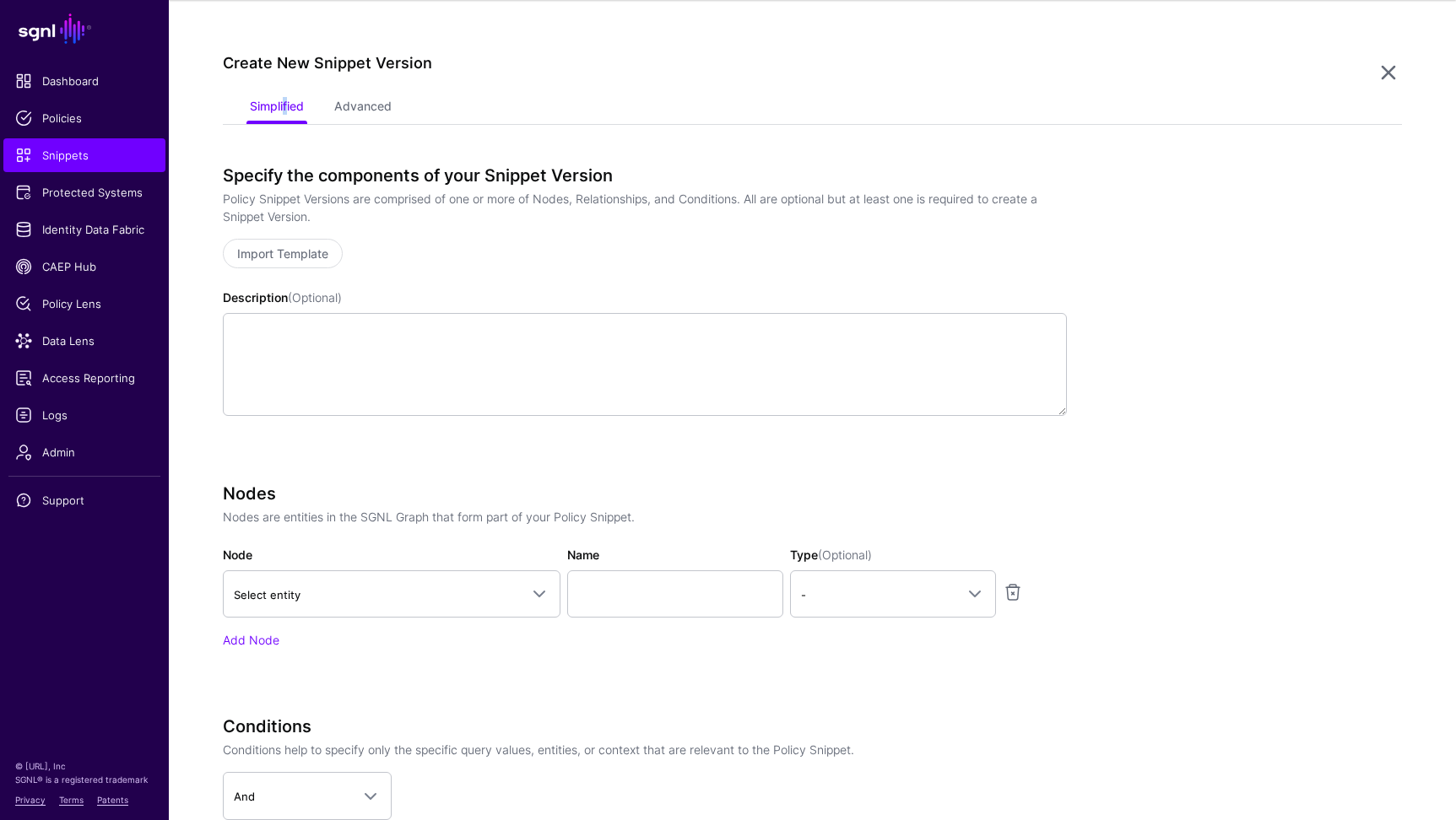 scroll, scrollTop: 273, scrollLeft: 0, axis: vertical 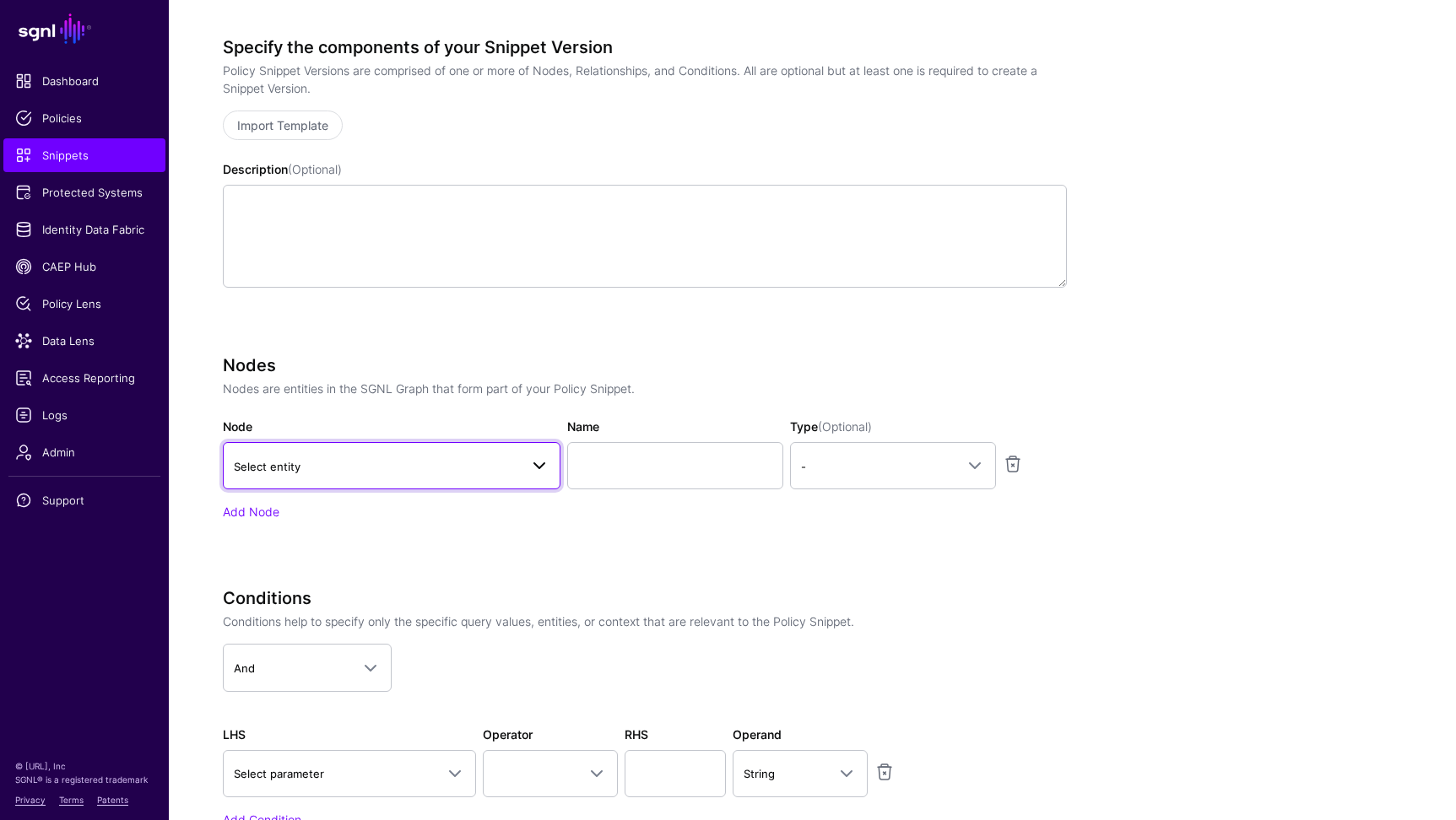 click on "Select entity" at bounding box center (376, 467) 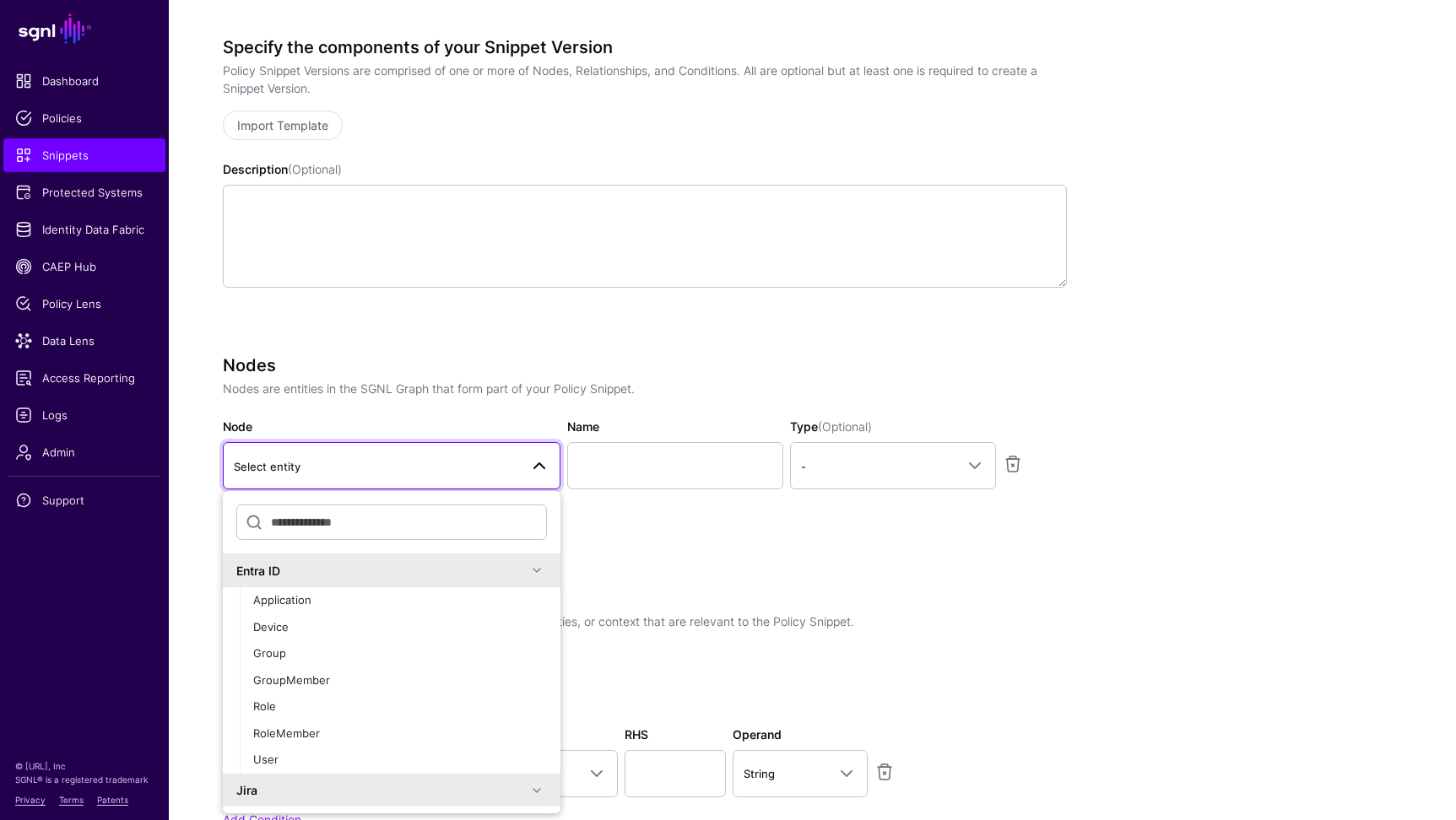 scroll, scrollTop: 273, scrollLeft: 0, axis: vertical 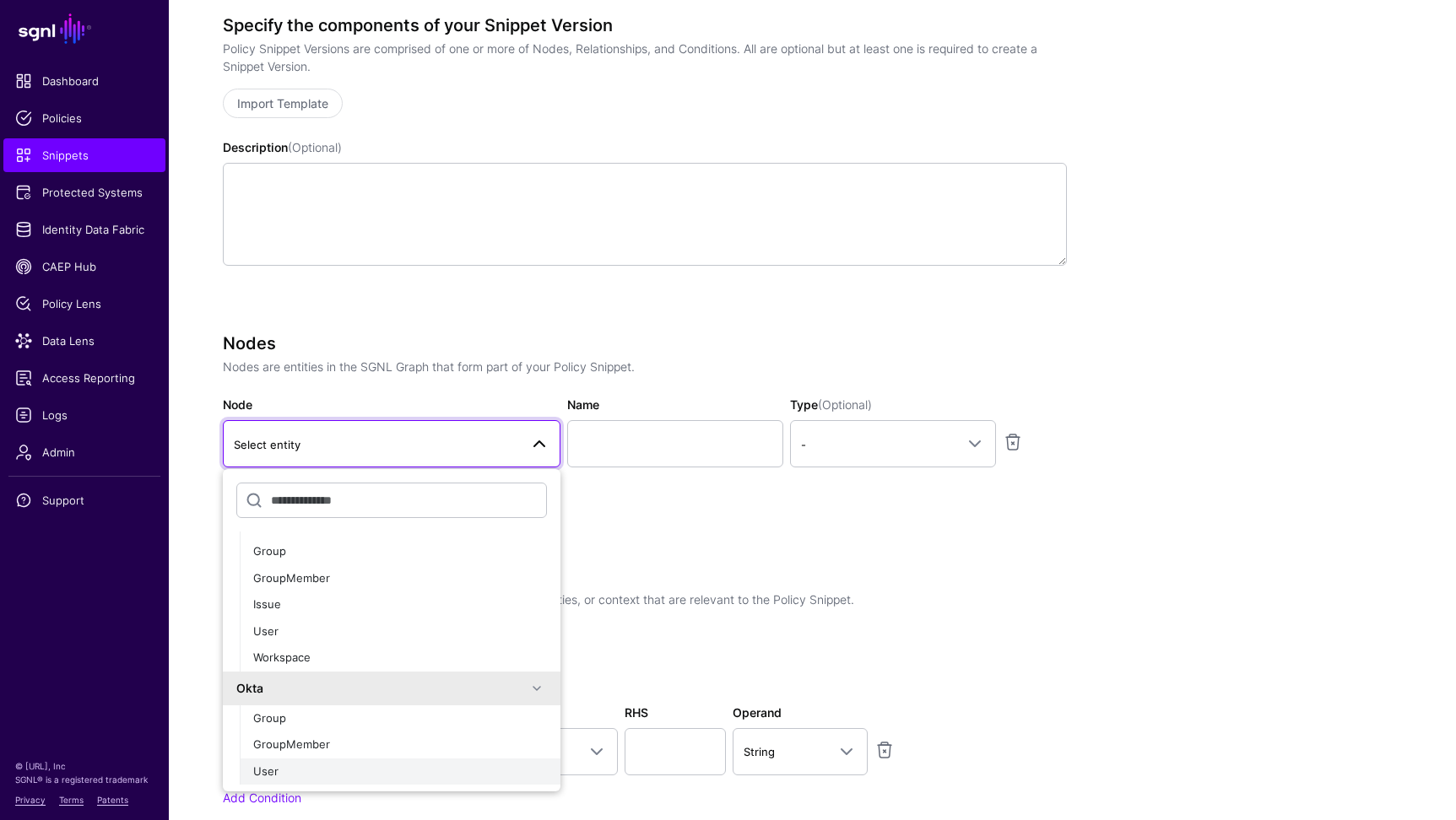 click on "User" at bounding box center [400, 772] 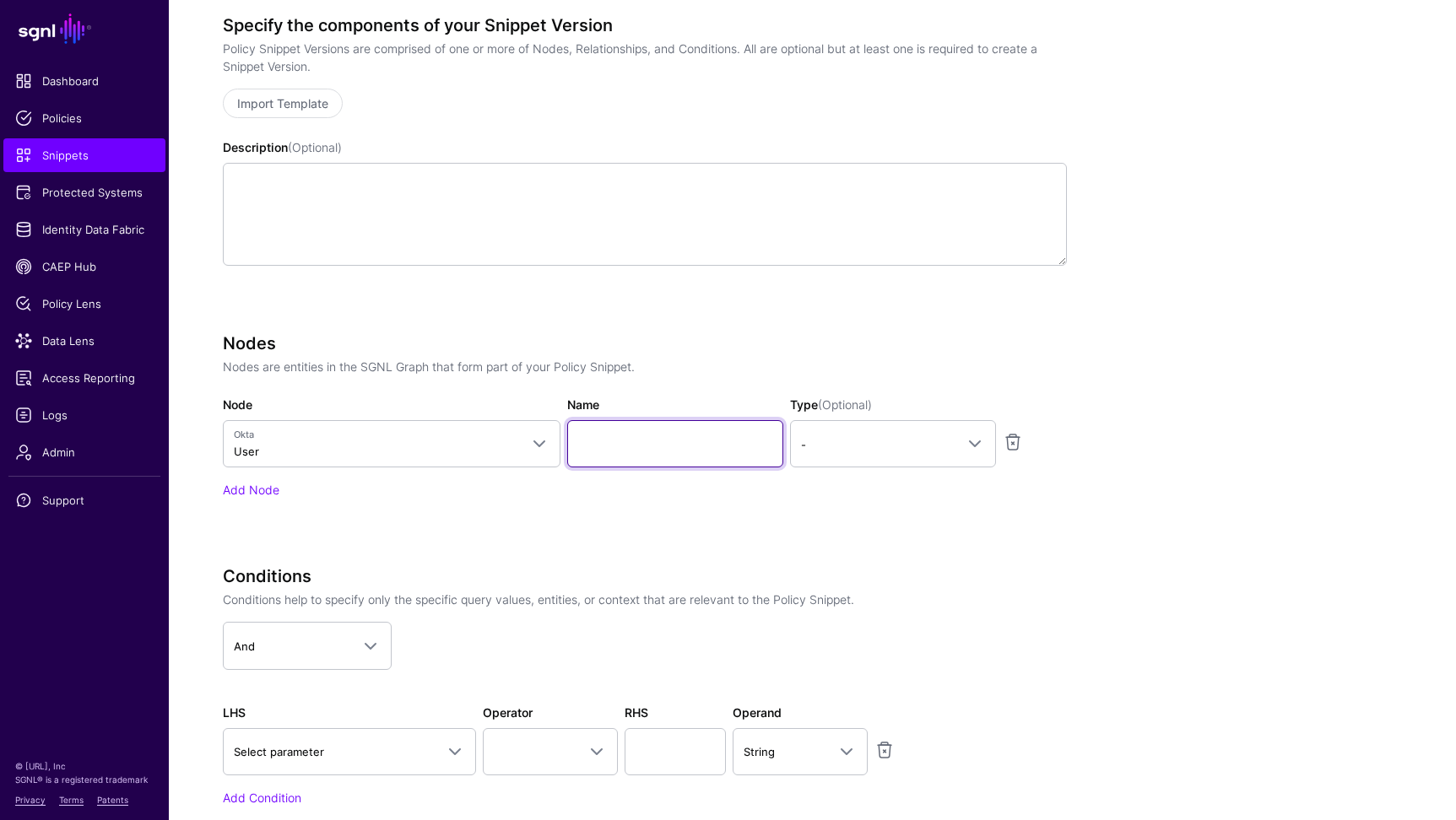 click on "Name" at bounding box center (675, 444) 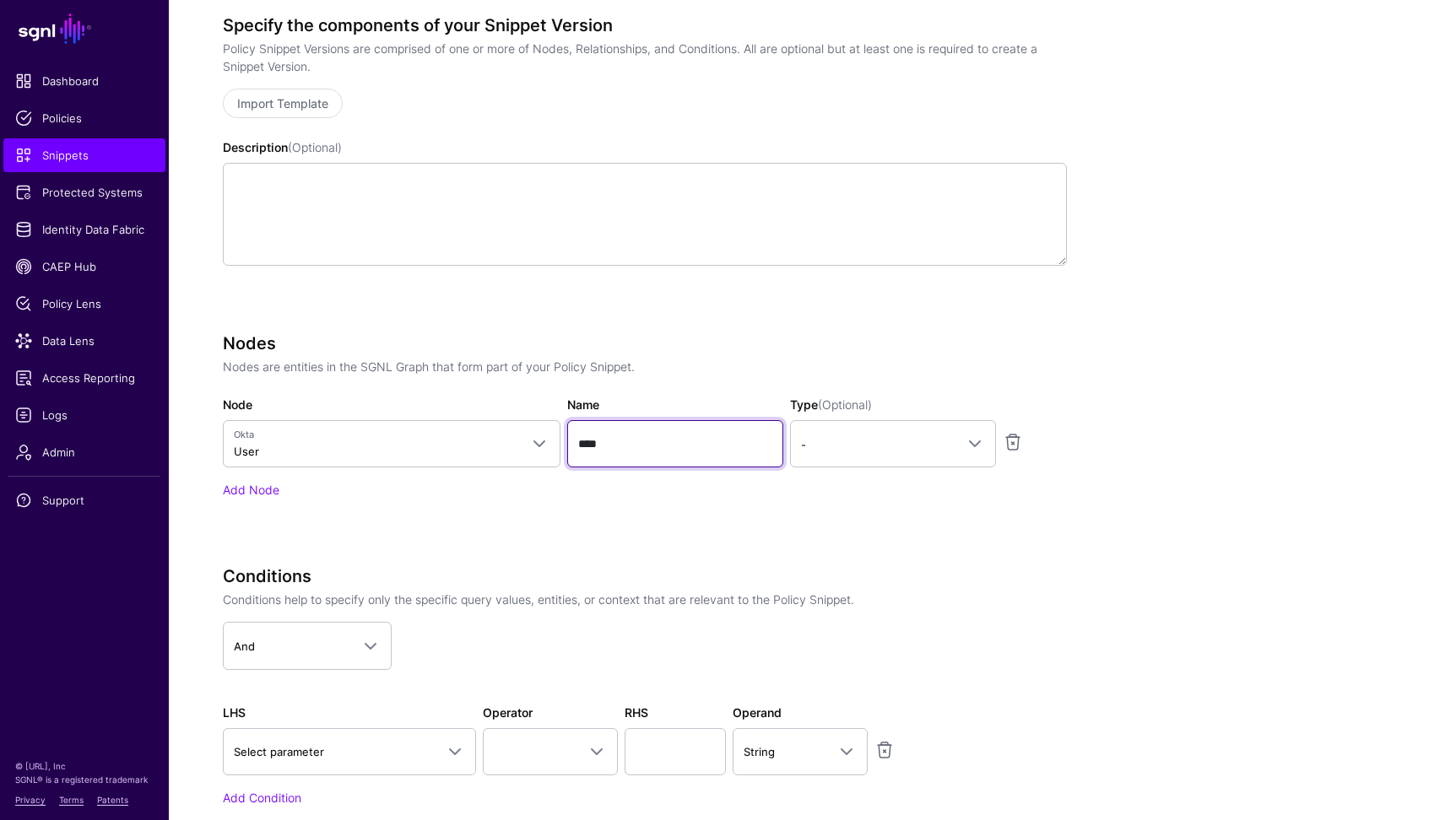 click on "****" at bounding box center [675, 444] 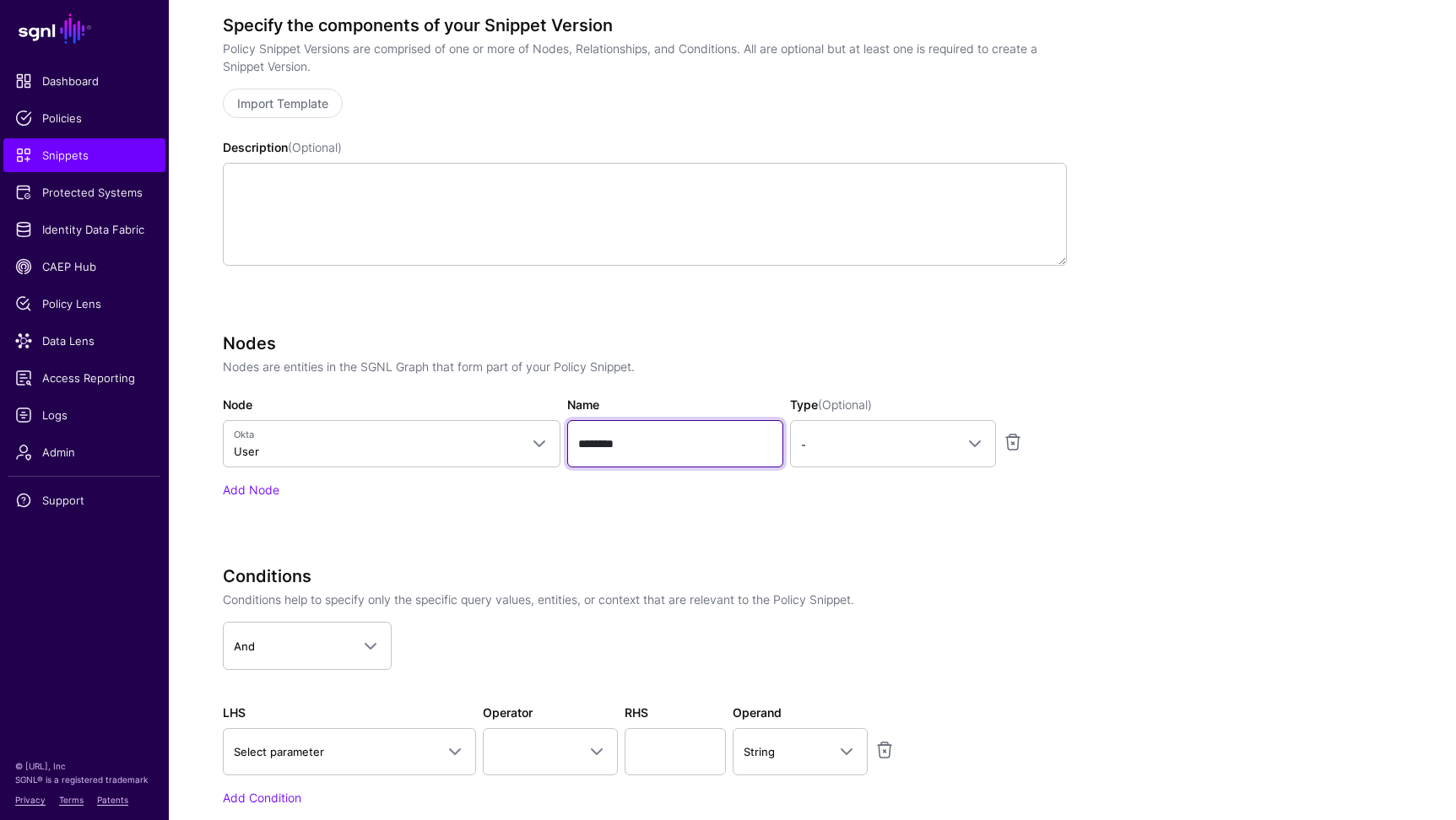 type on "********" 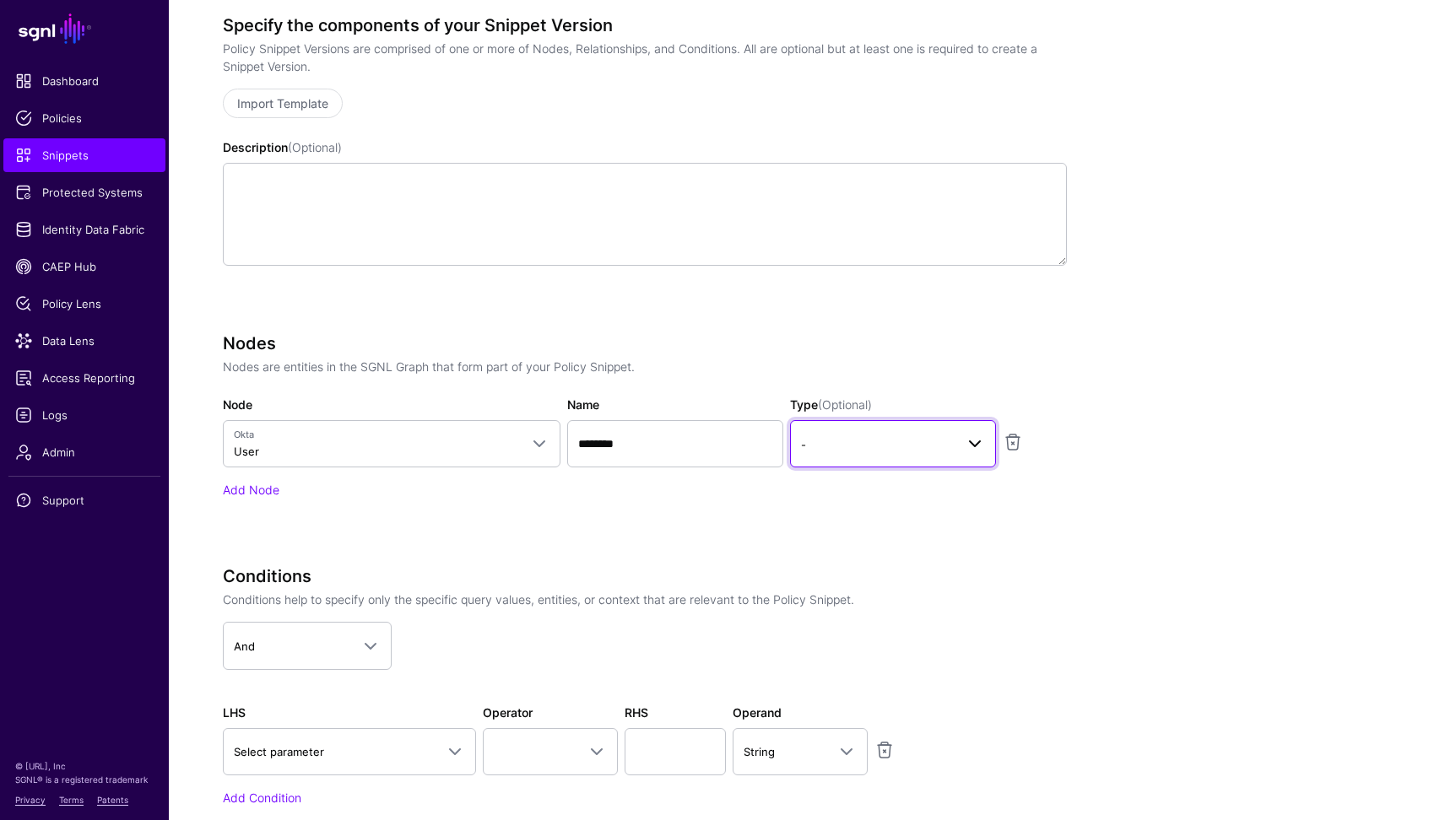 click at bounding box center (975, 444) 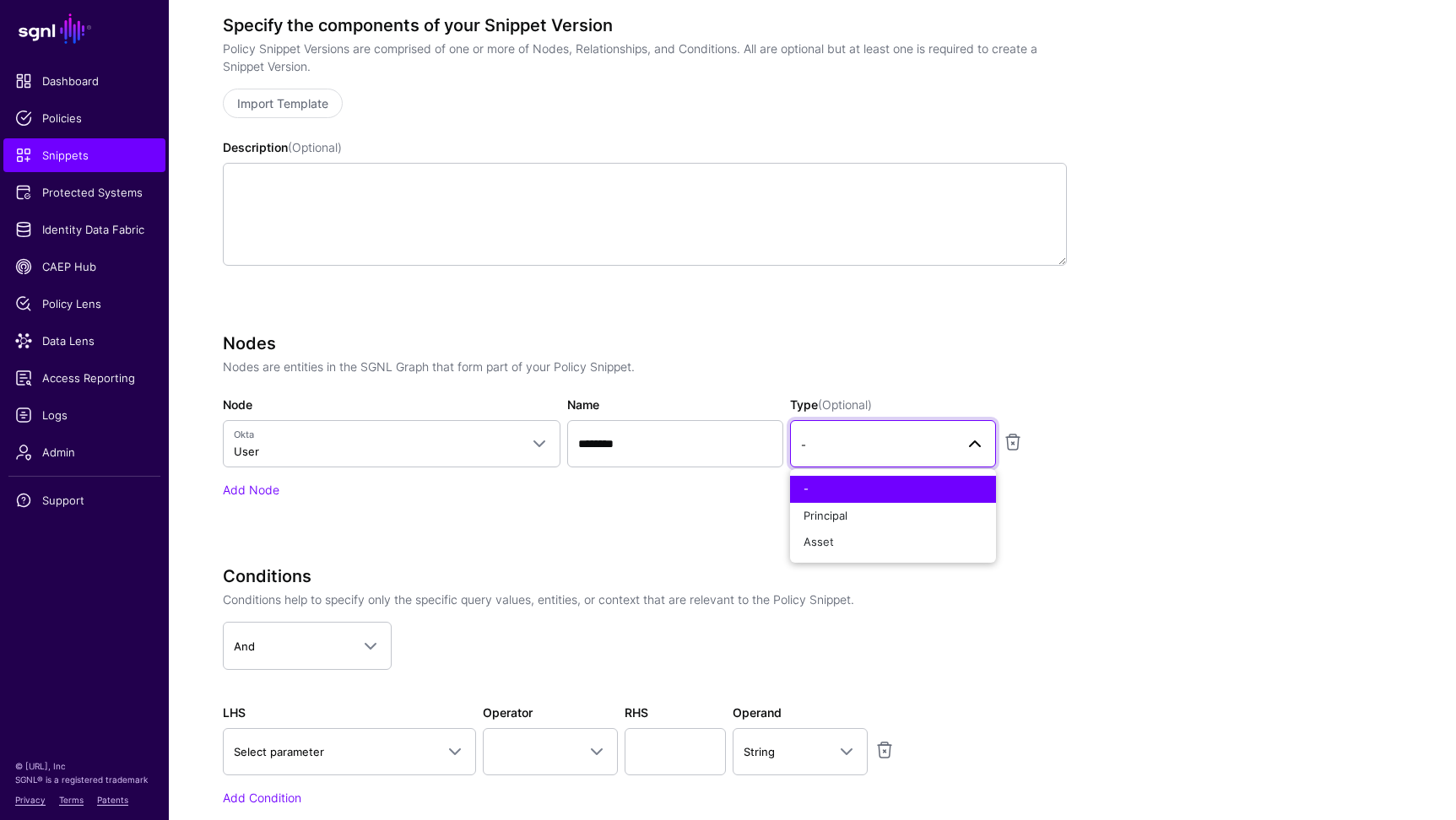 click on "-" at bounding box center (893, 489) 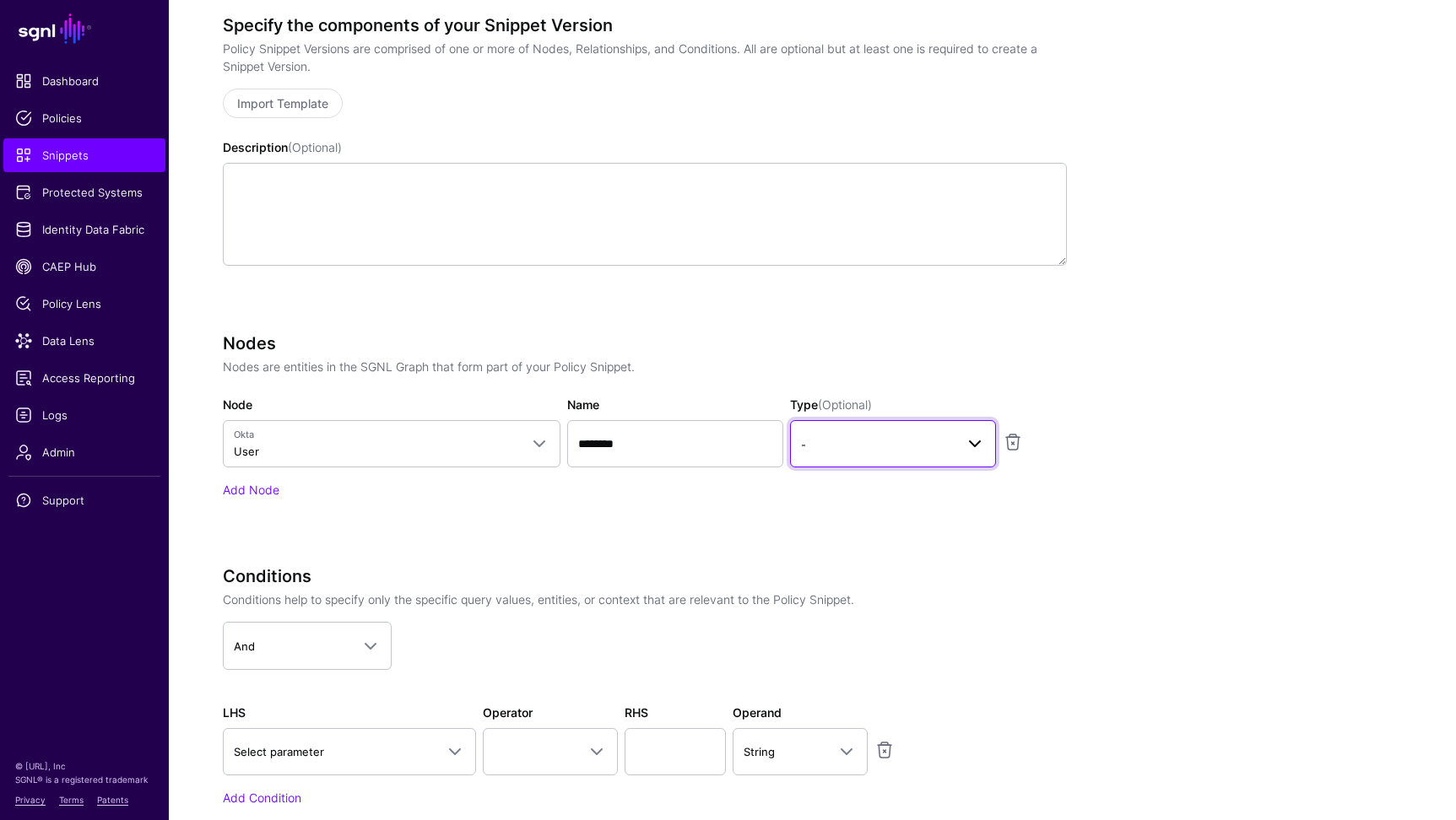 click on "-" at bounding box center [893, 444] 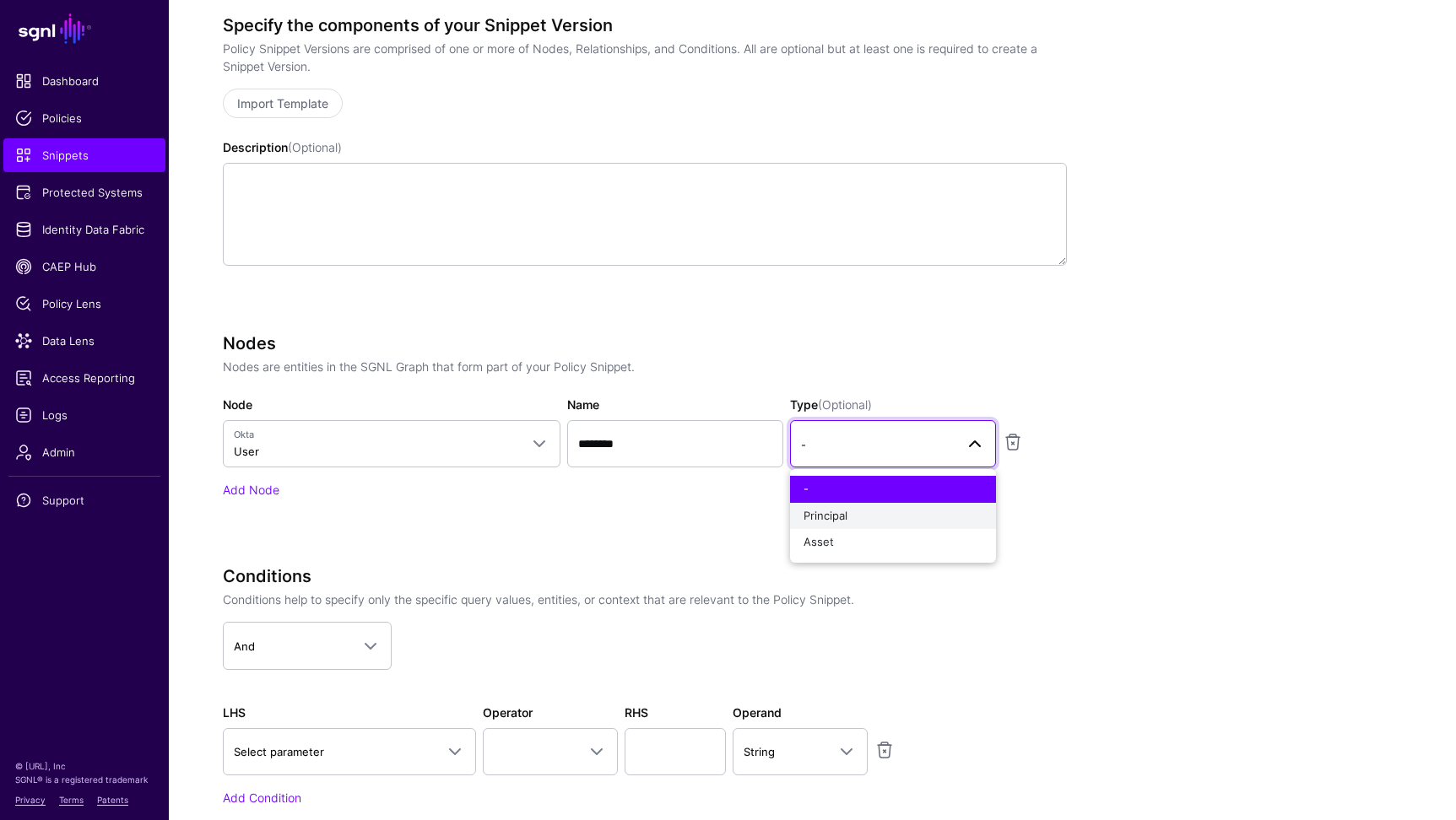 click on "Principal" at bounding box center [893, 516] 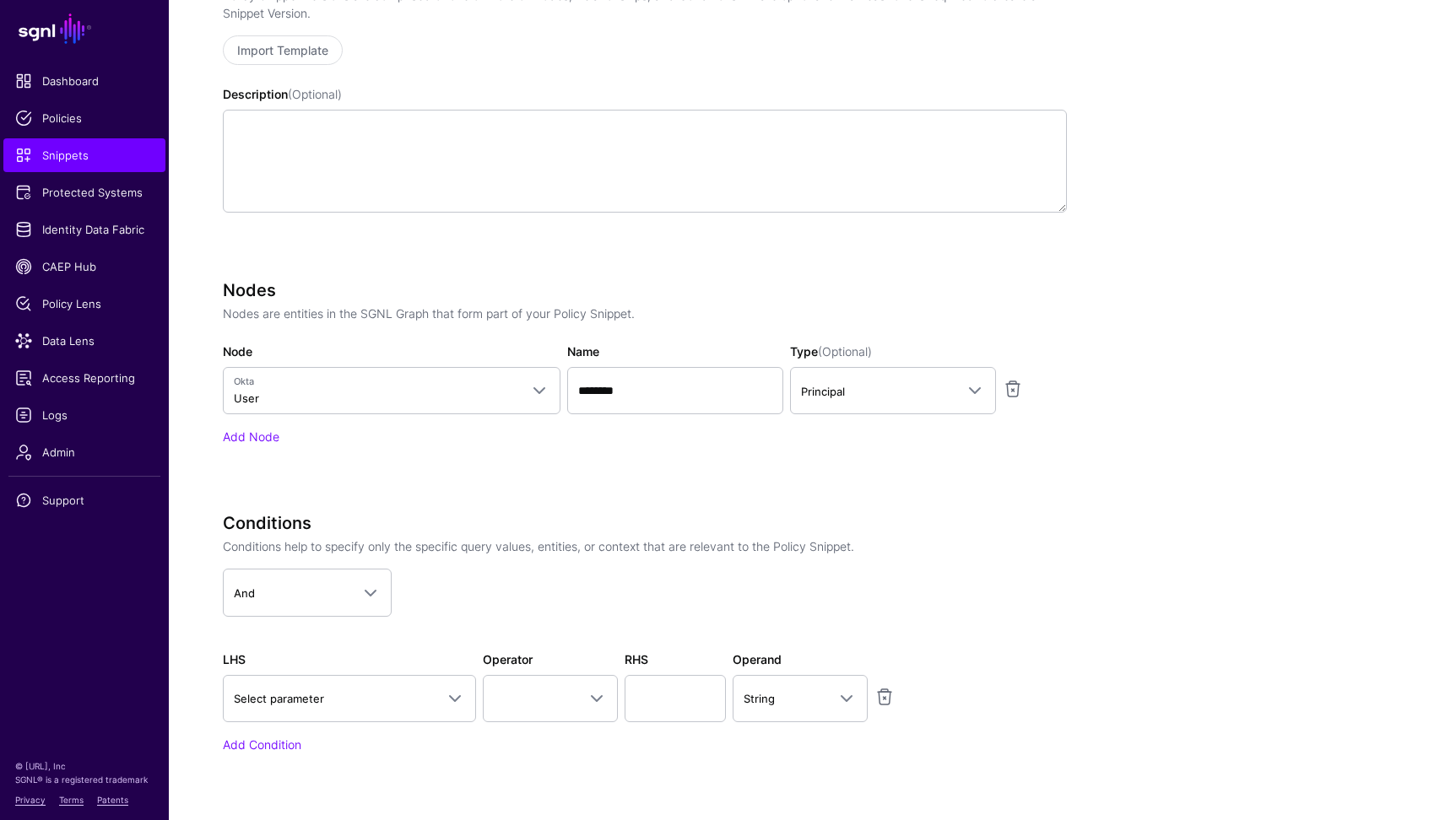 scroll, scrollTop: 503, scrollLeft: 0, axis: vertical 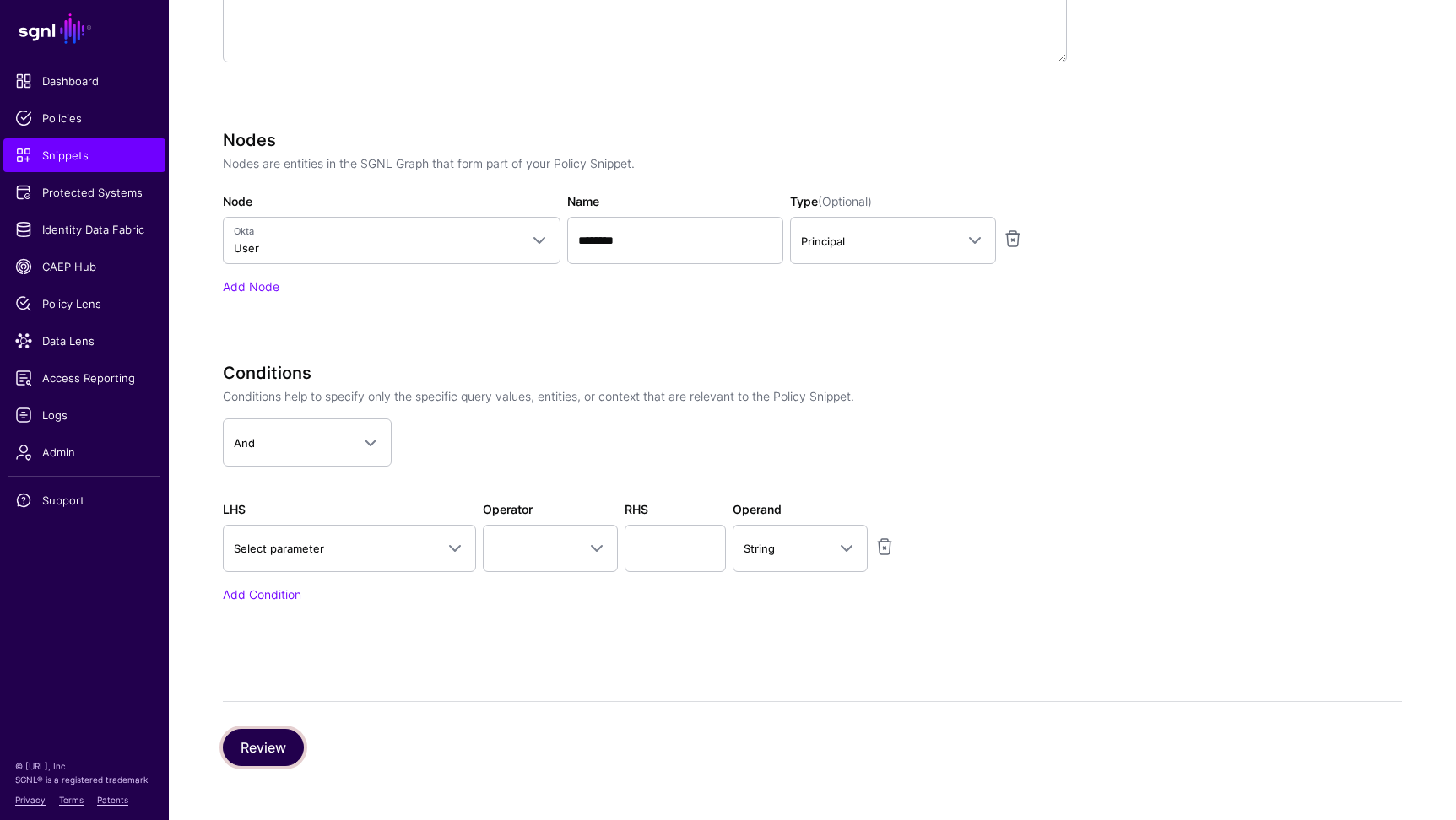 click on "Review" at bounding box center (263, 747) 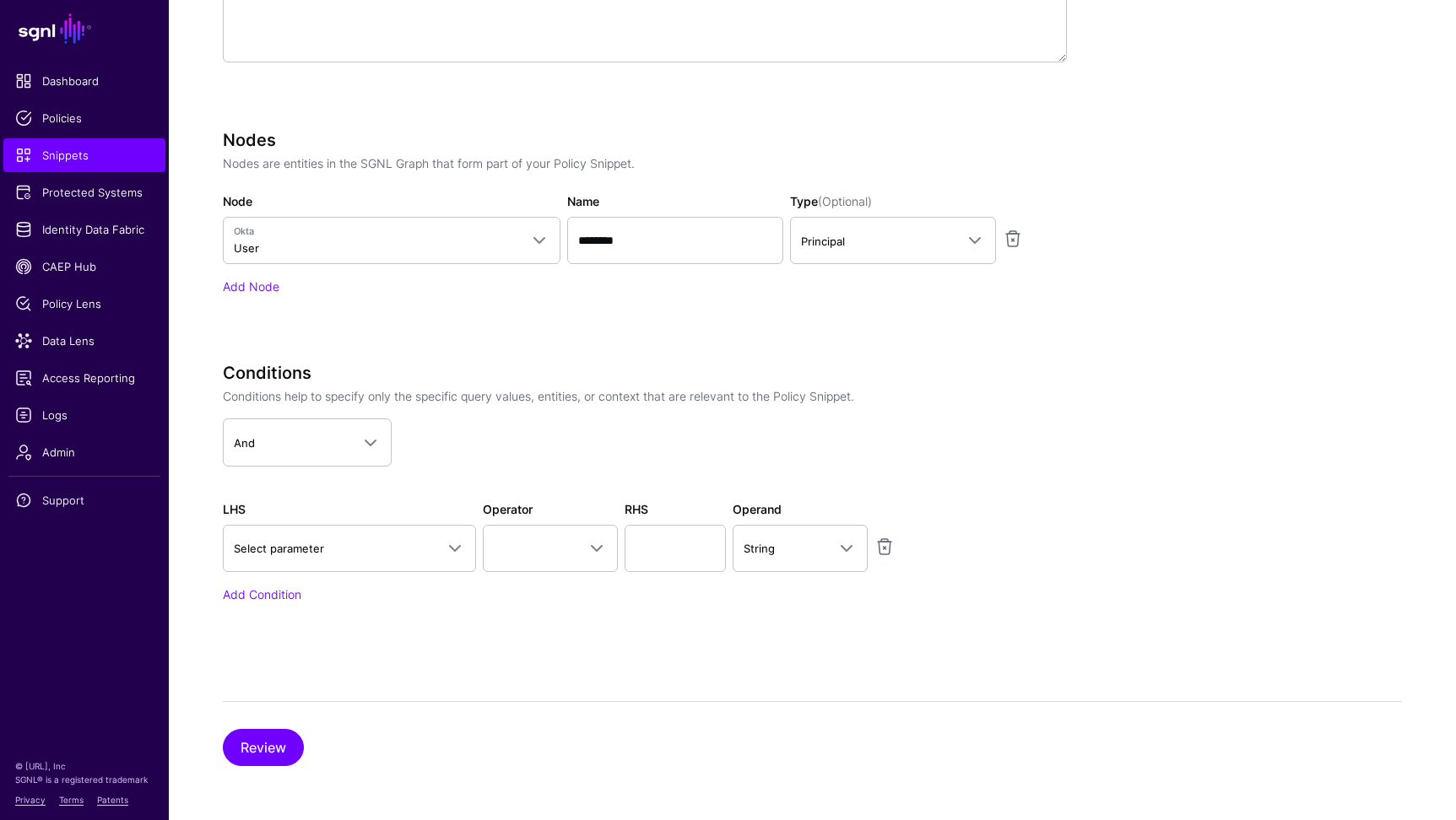 scroll, scrollTop: 274, scrollLeft: 0, axis: vertical 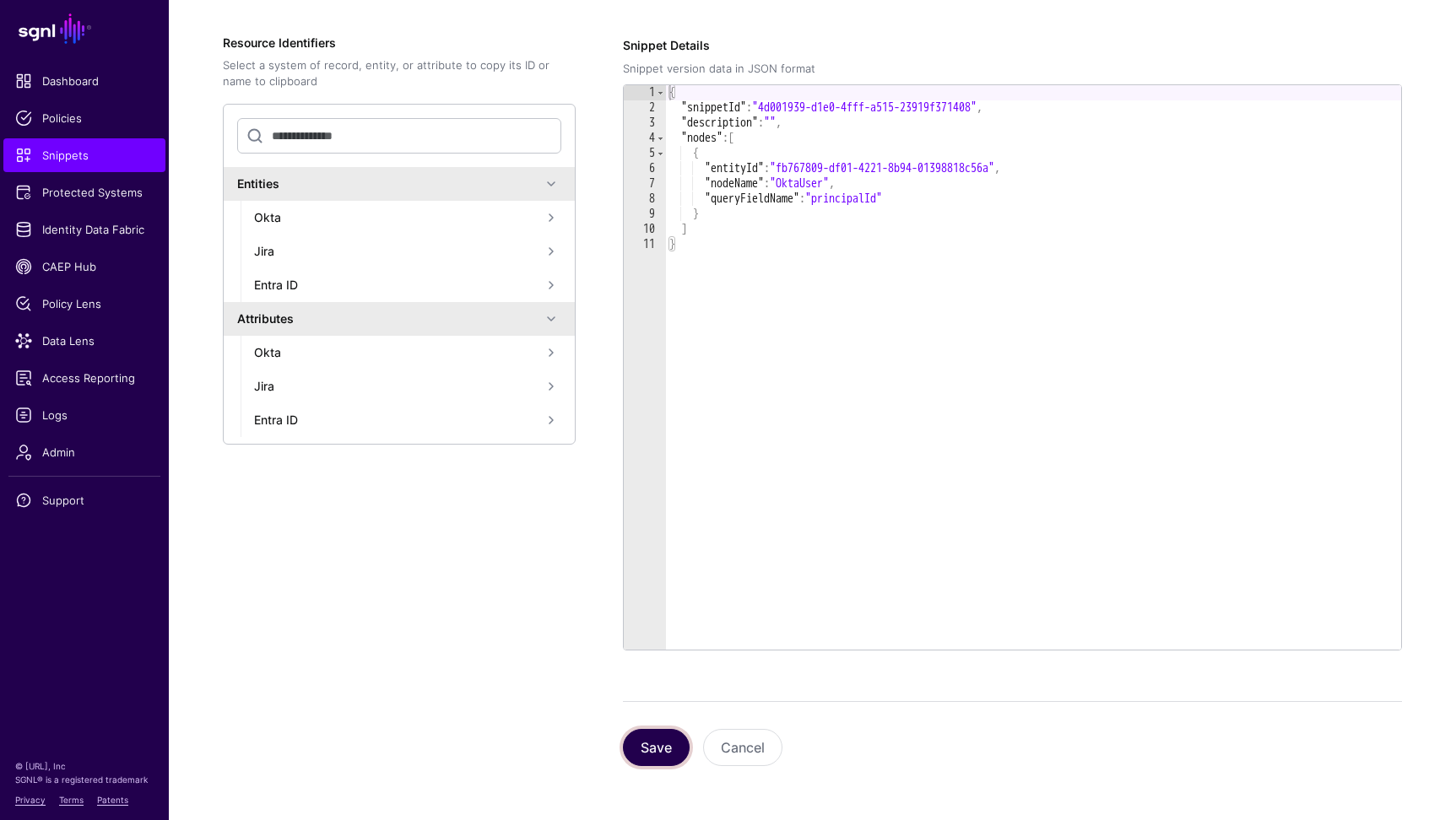 click on "Save" at bounding box center (656, 747) 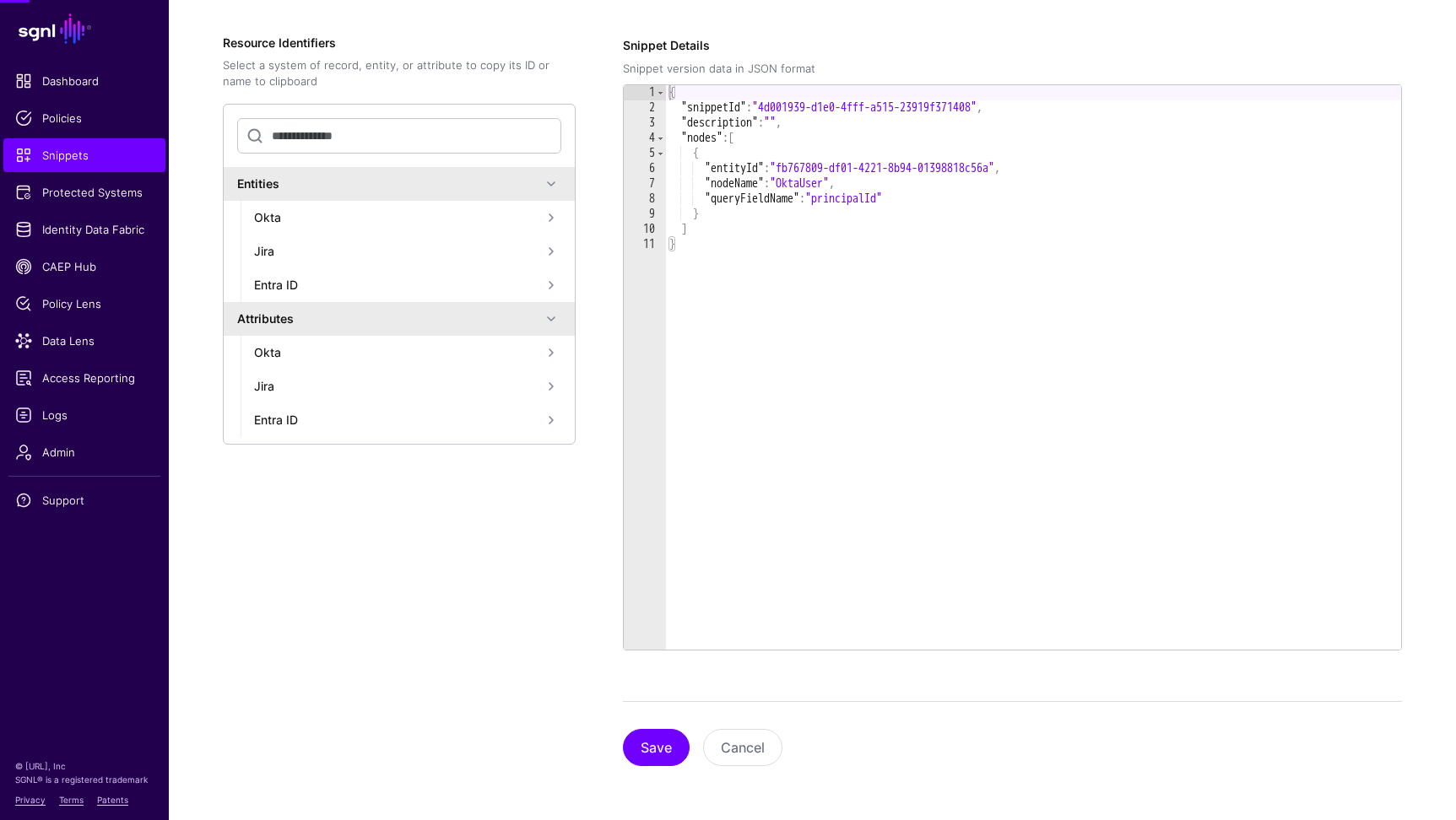 scroll, scrollTop: 0, scrollLeft: 0, axis: both 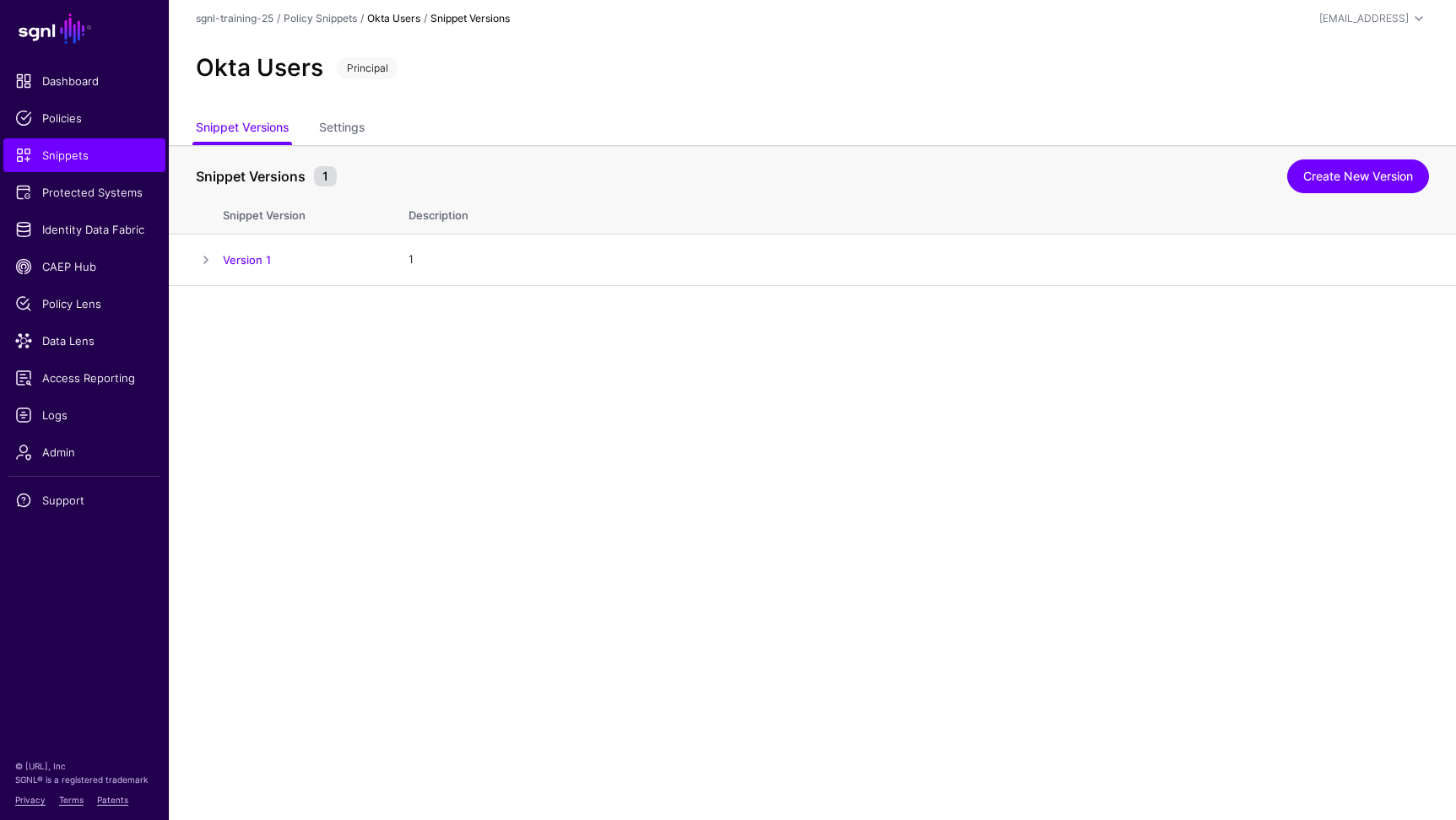 drag, startPoint x: 739, startPoint y: 411, endPoint x: 678, endPoint y: 346, distance: 89.14034 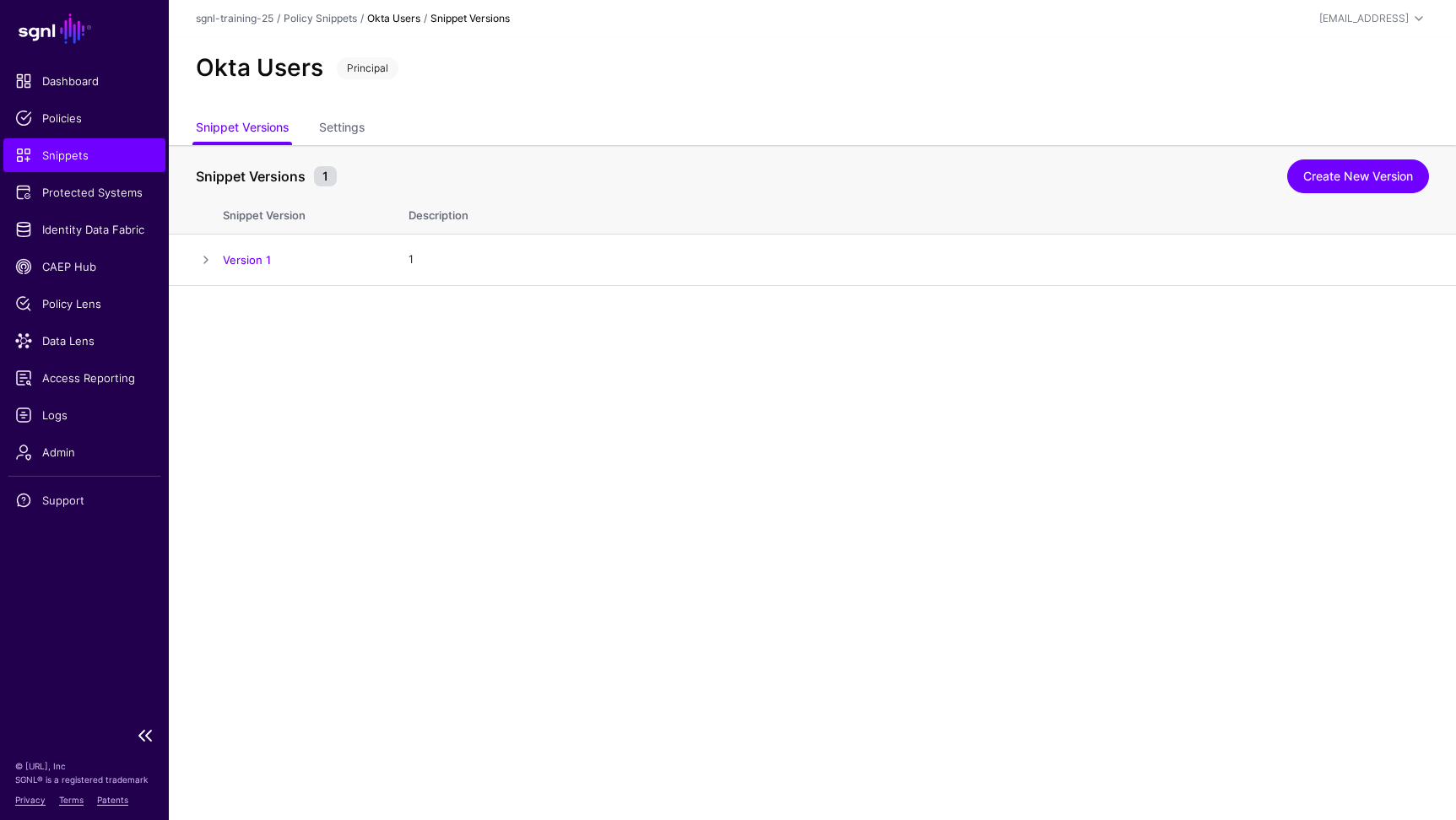 click on "Snippets" 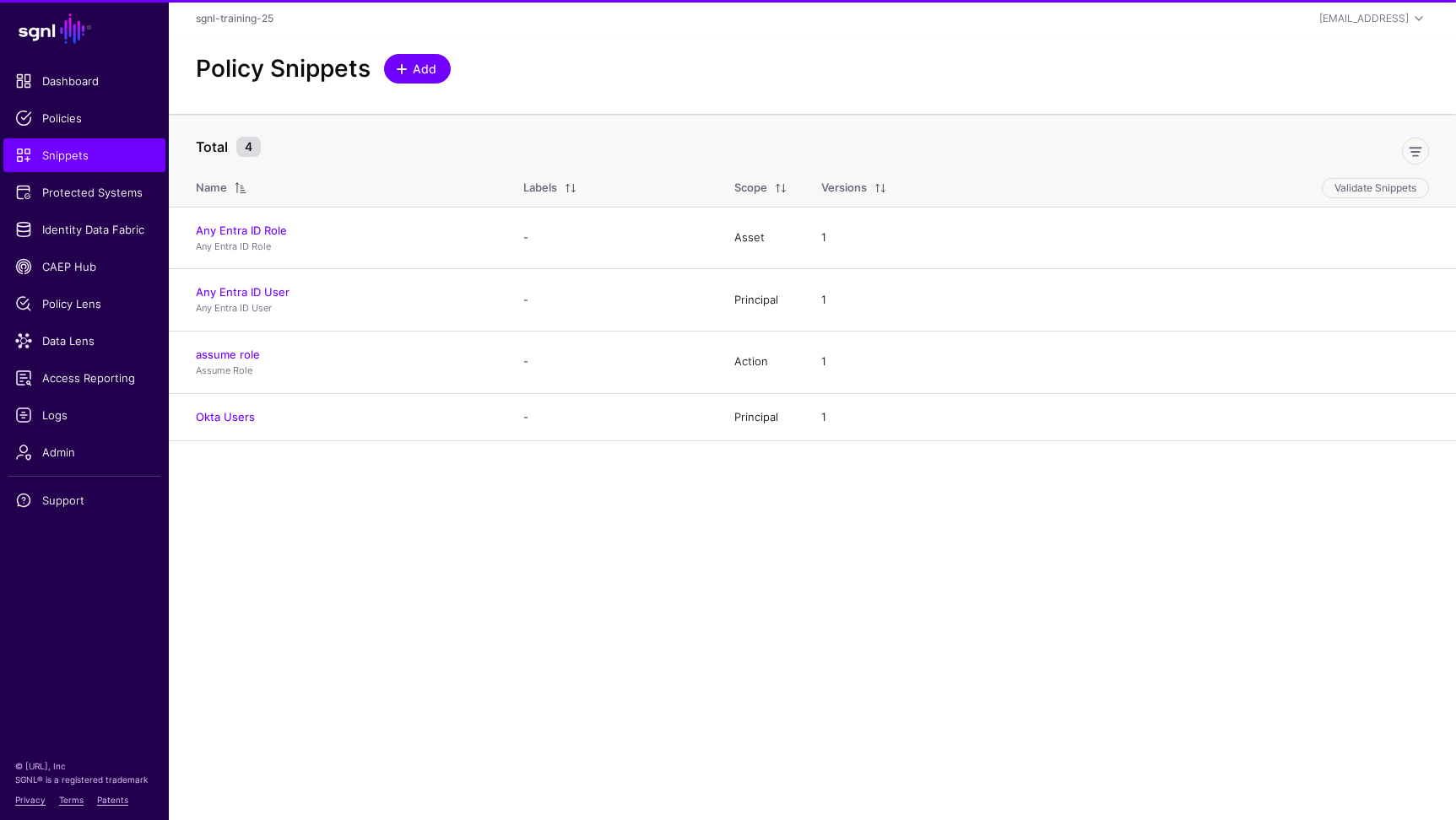 click on "Add" 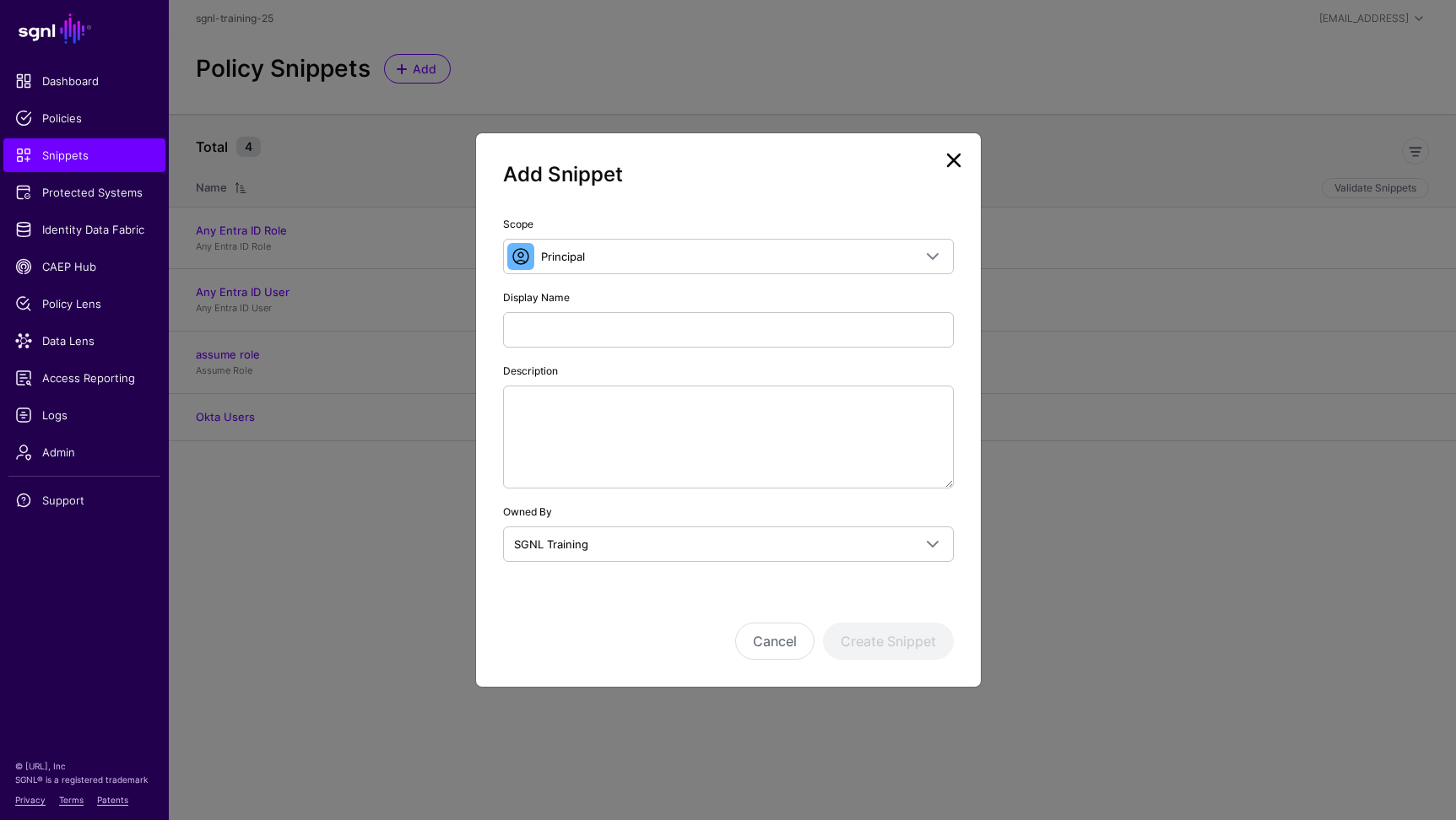 click on "Display Name" 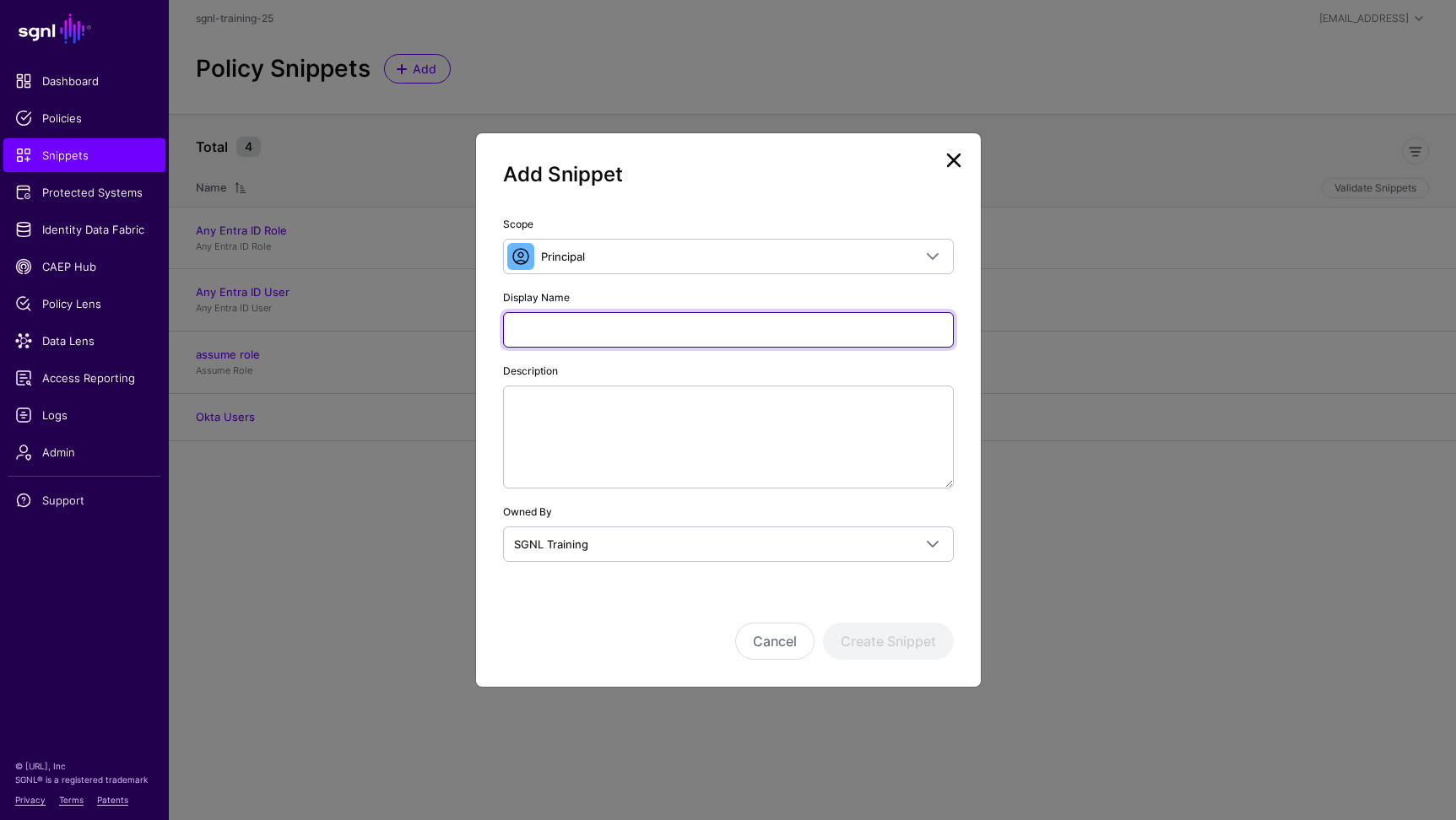 click on "Display Name" at bounding box center [728, 330] 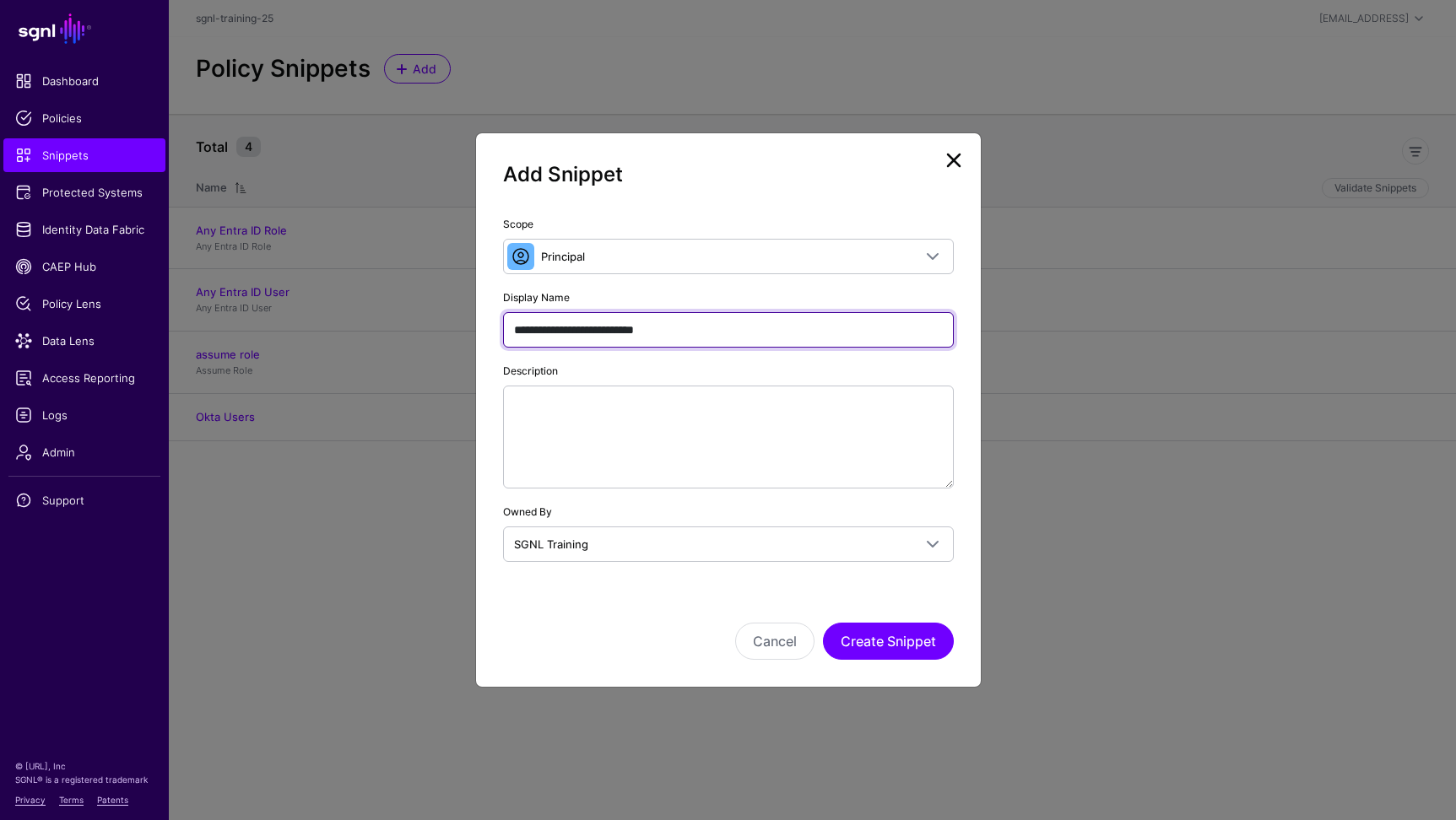 type on "**********" 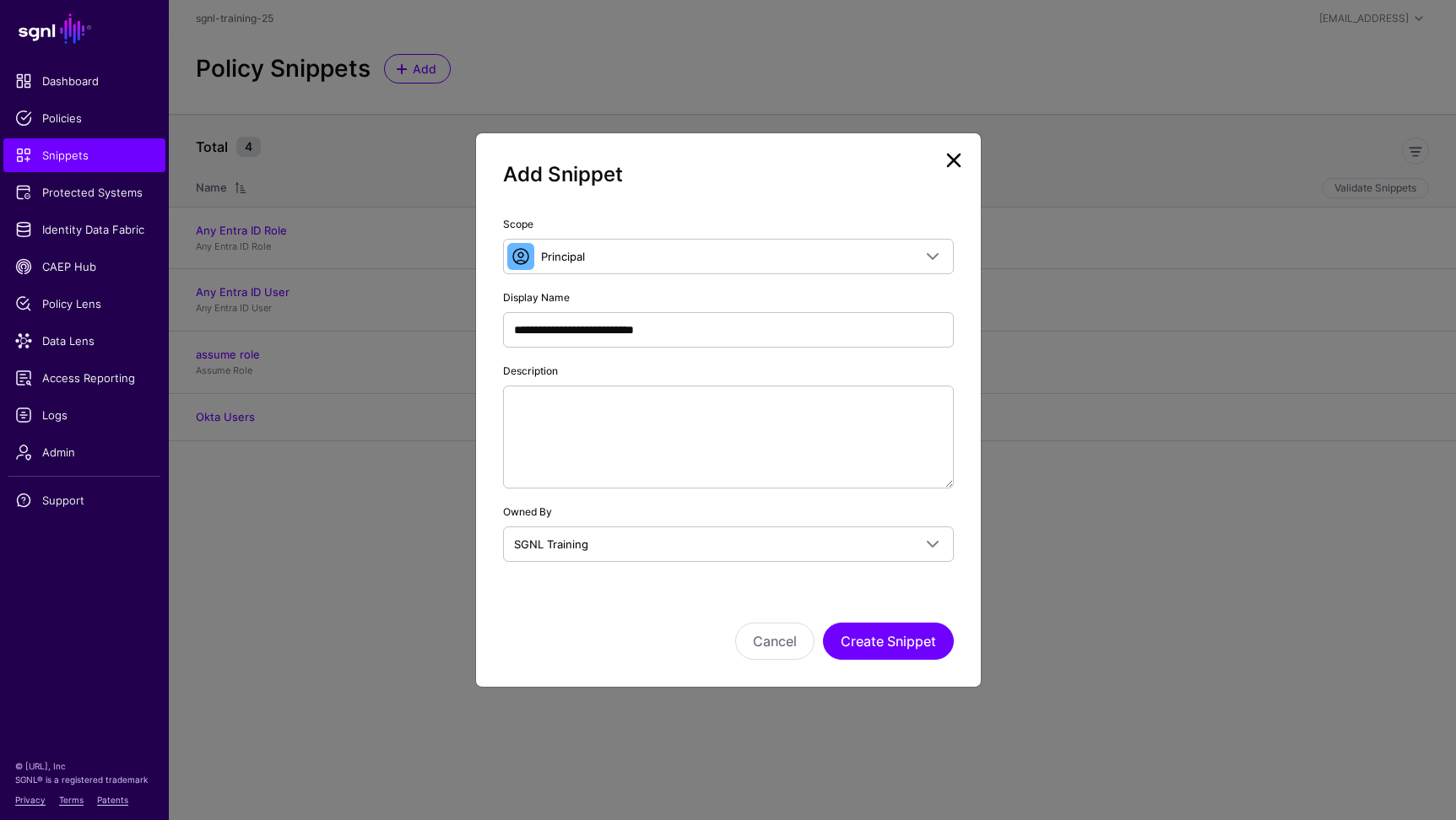 click on "Cancel  Create Snippet" 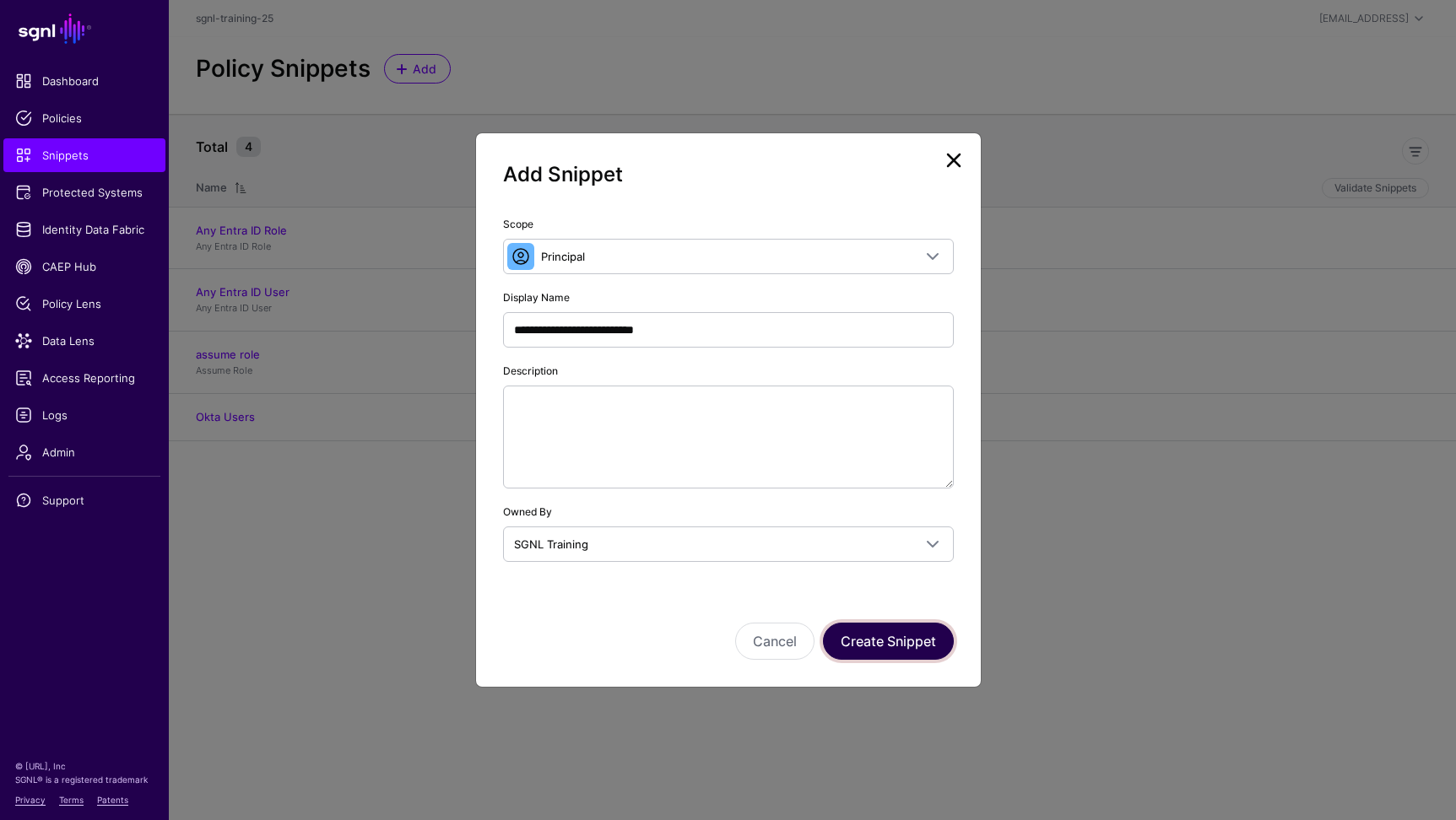 click on "Create Snippet" 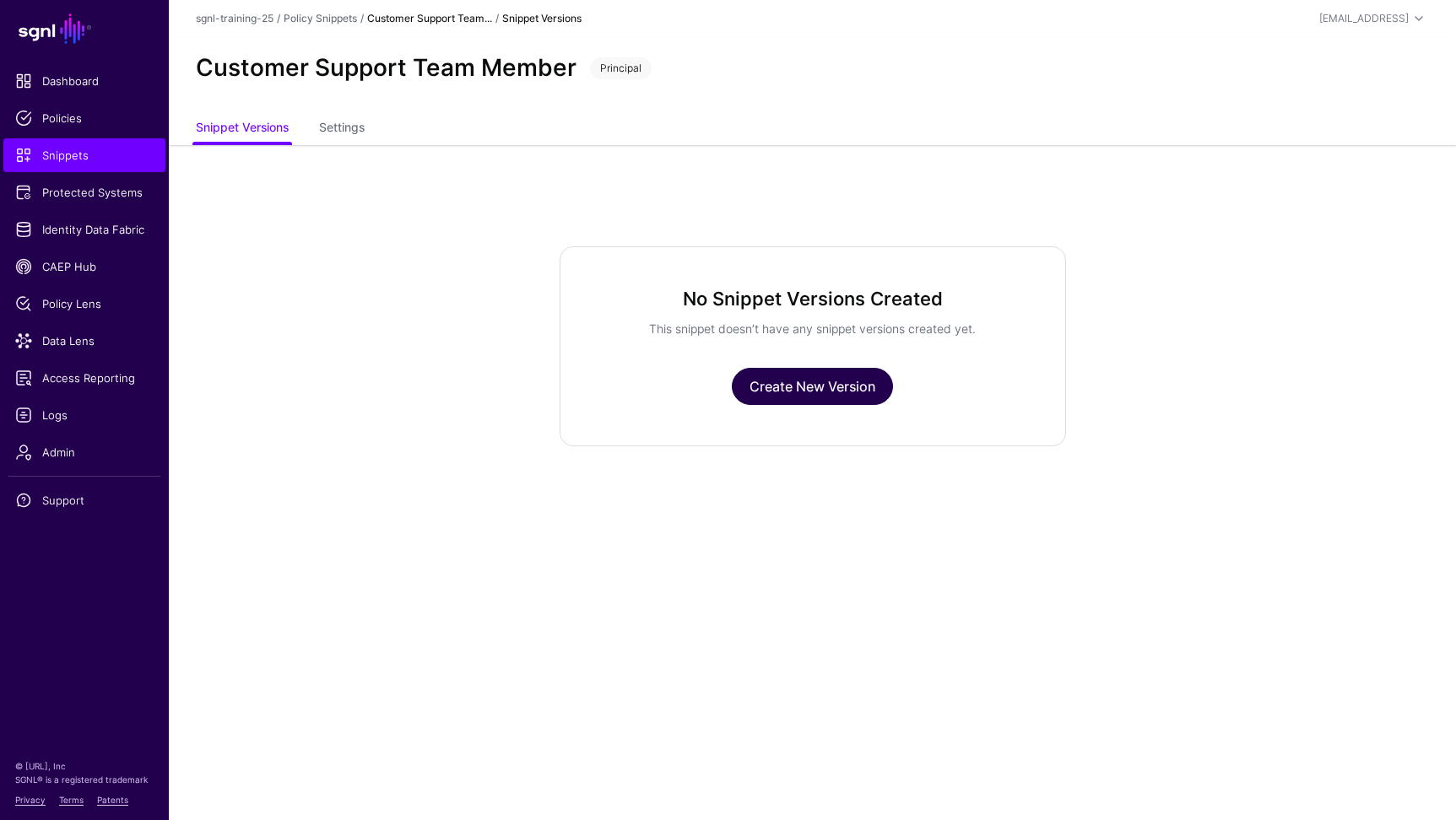 click on "Create New Version" 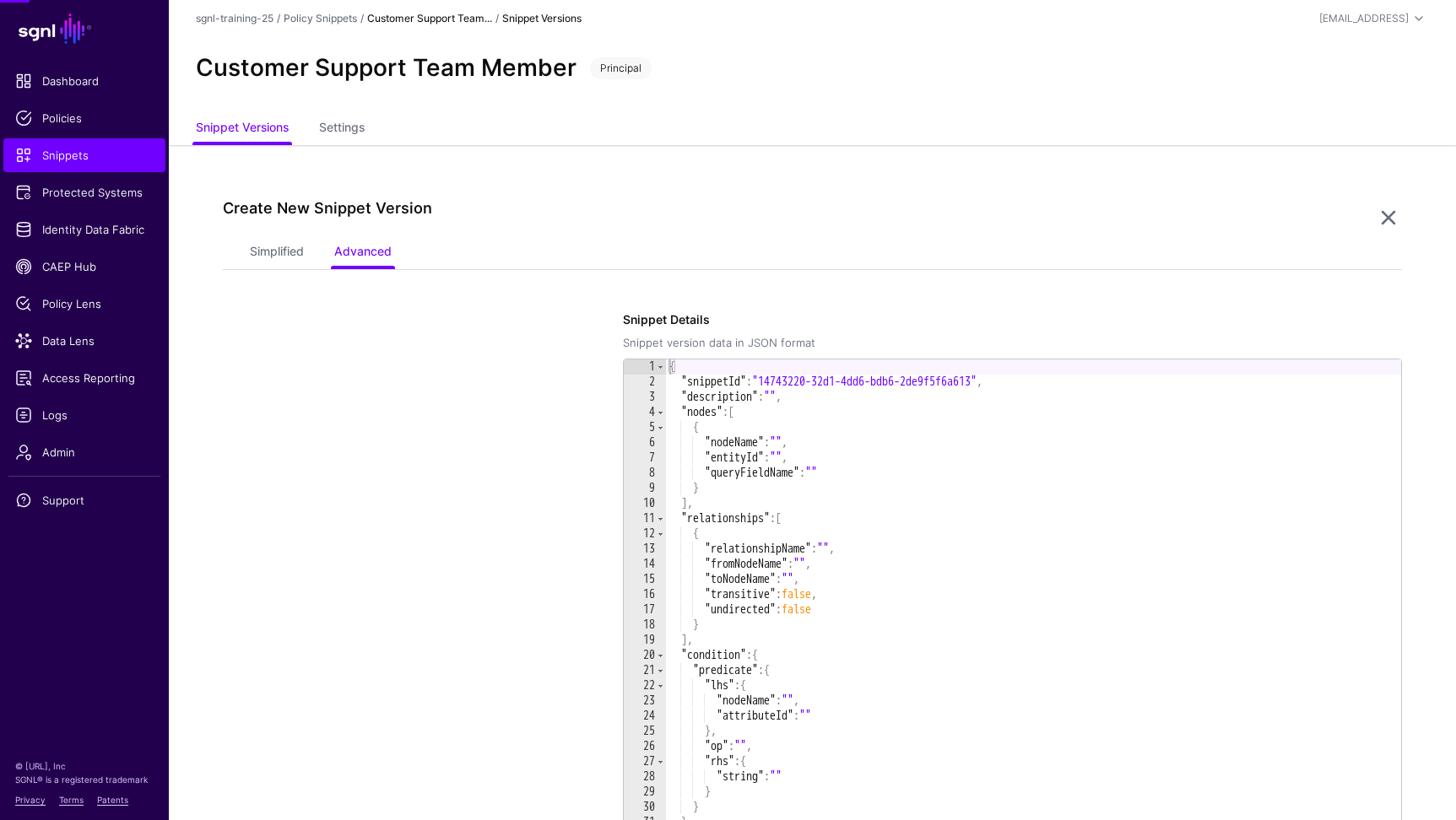 scroll, scrollTop: 145, scrollLeft: 0, axis: vertical 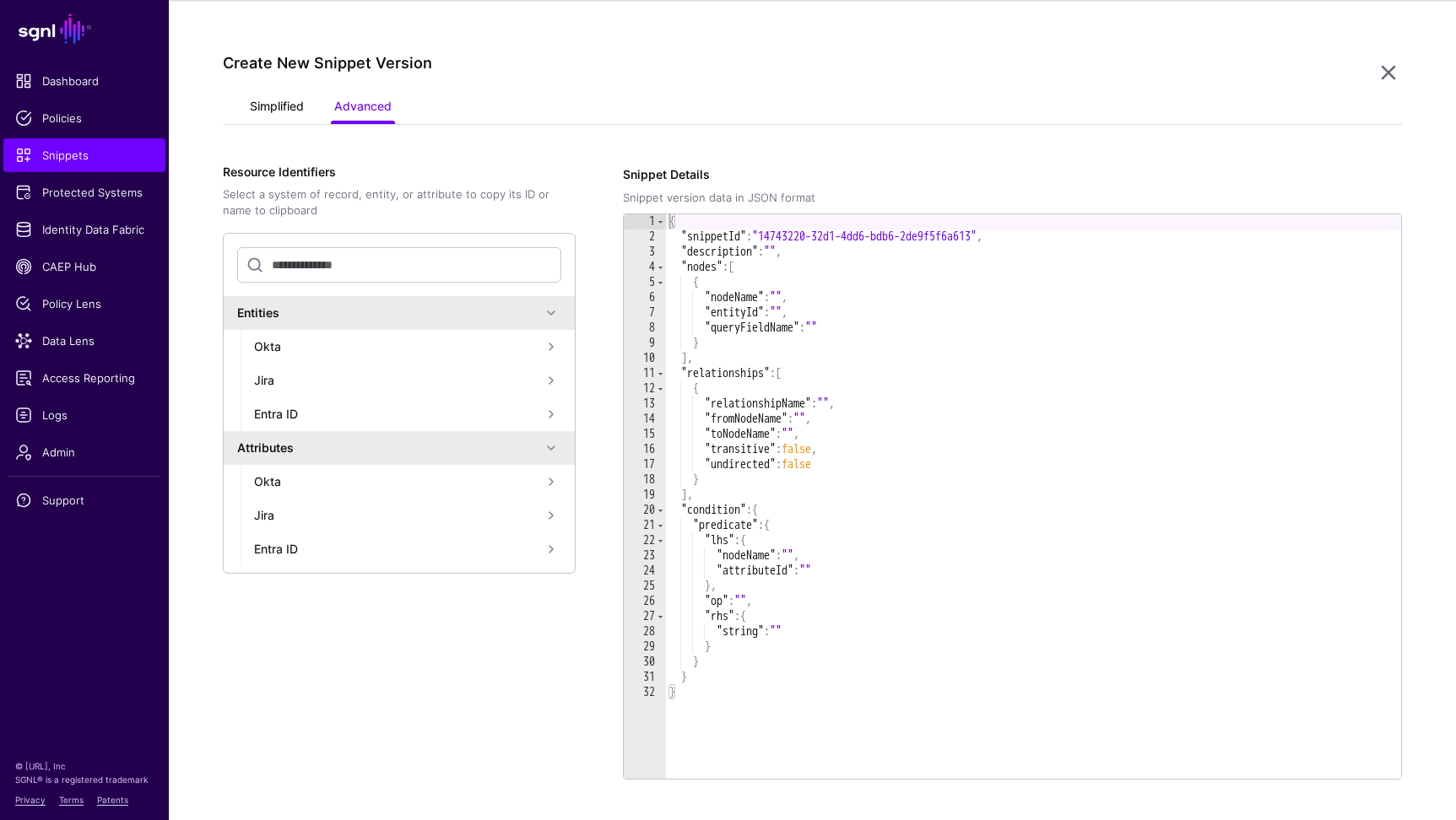 click on "Simplified" at bounding box center [277, 108] 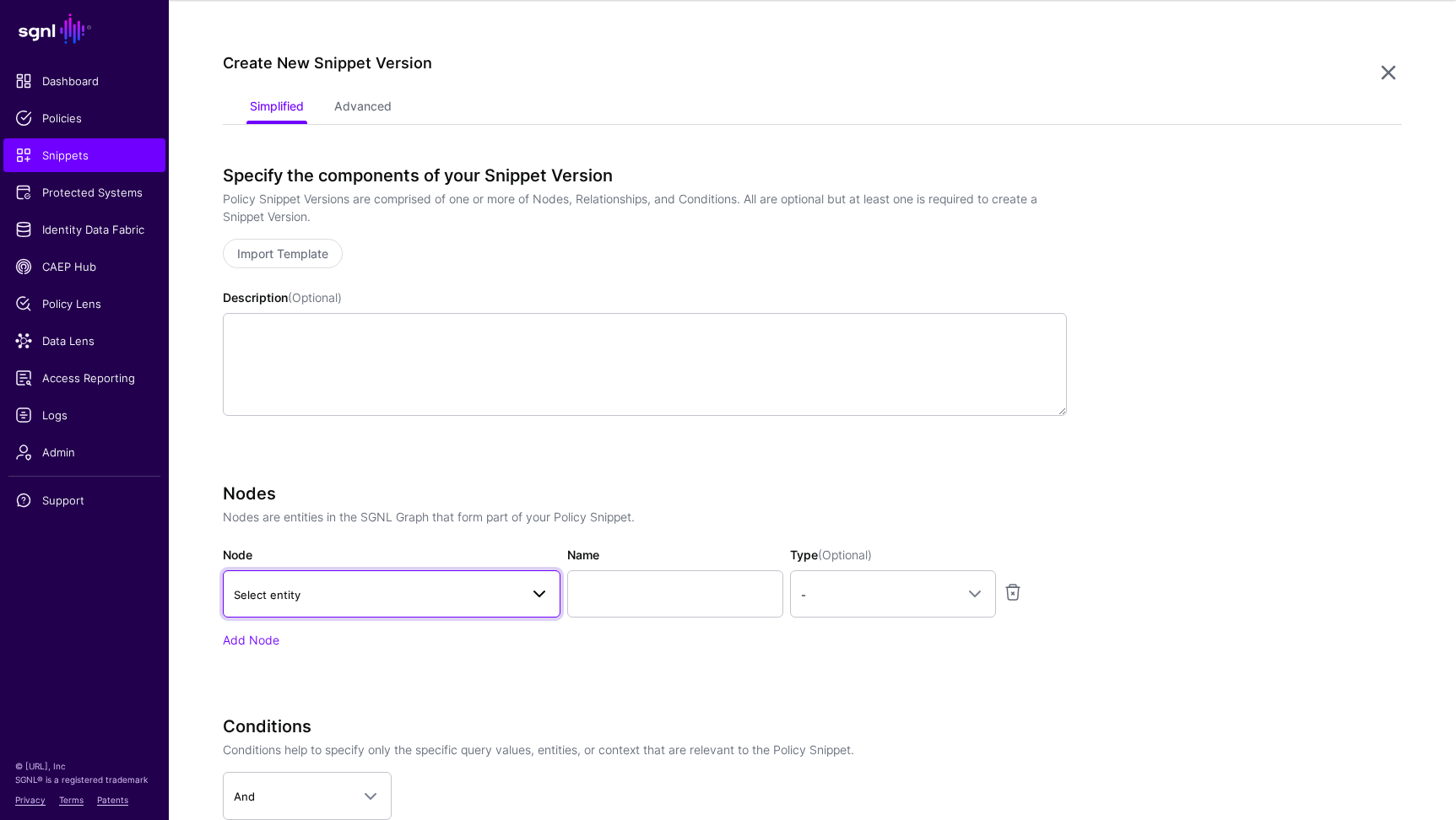 click on "Select entity" at bounding box center (392, 594) 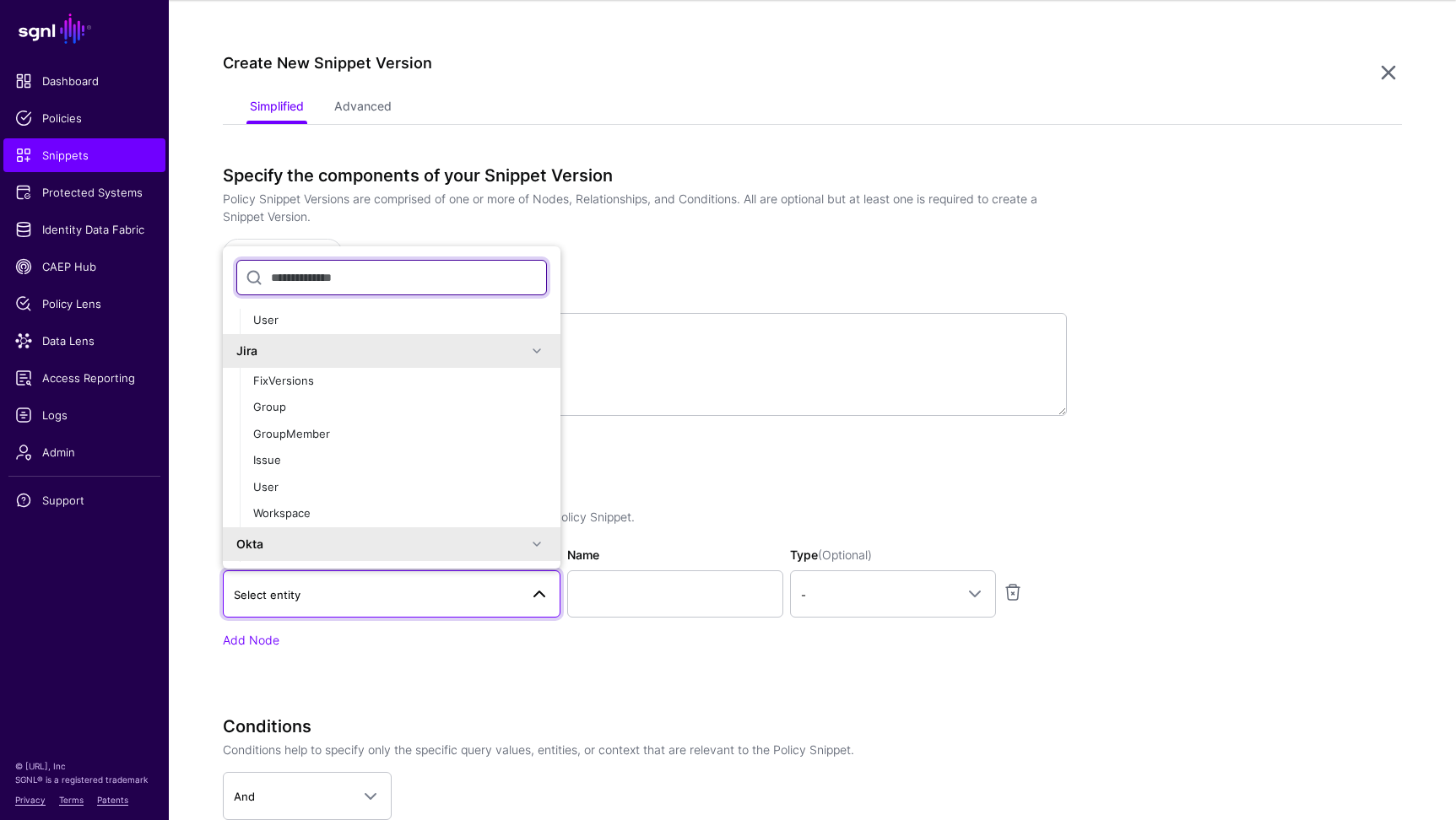 scroll, scrollTop: 273, scrollLeft: 0, axis: vertical 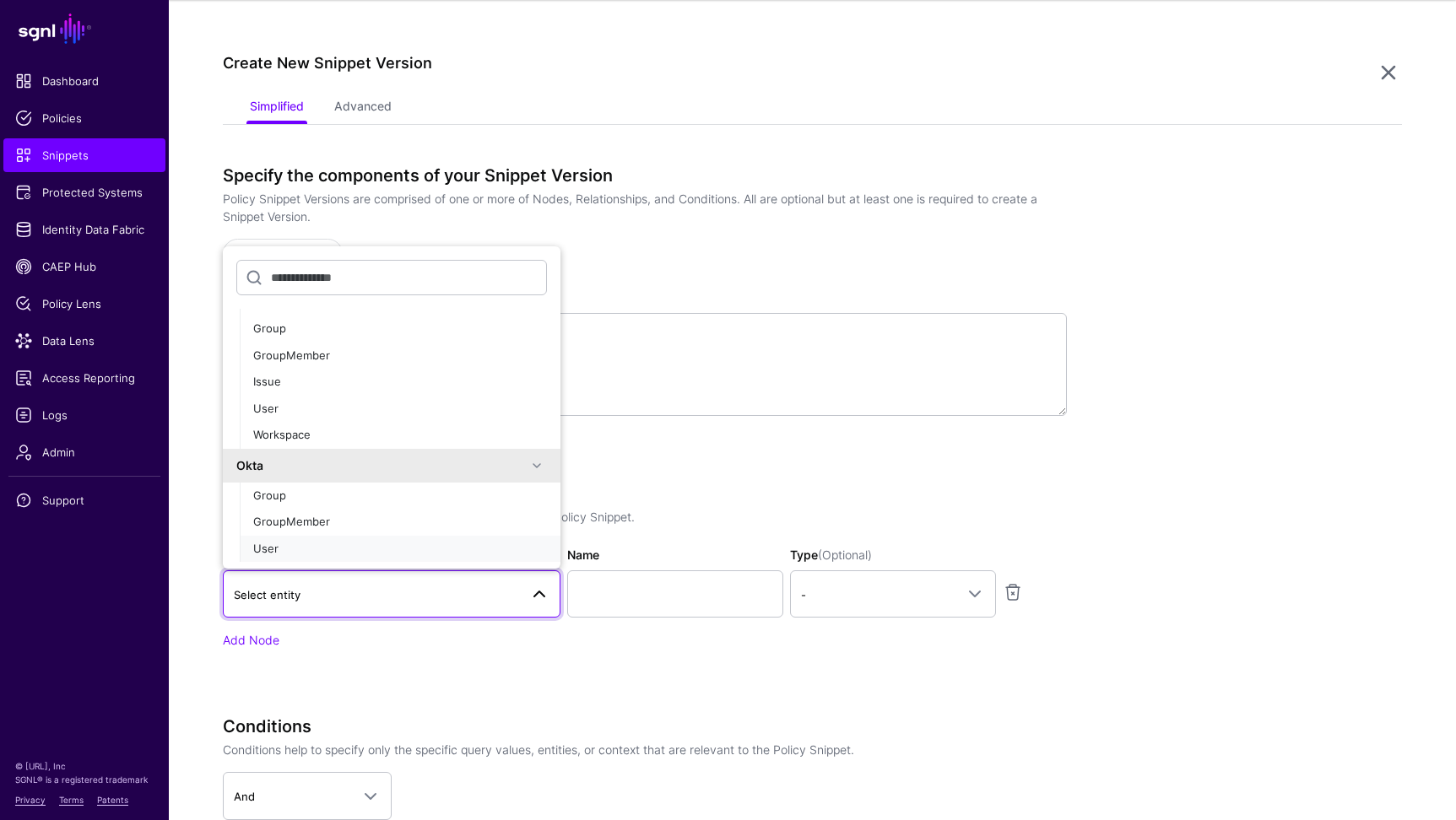 click on "User" at bounding box center [400, 549] 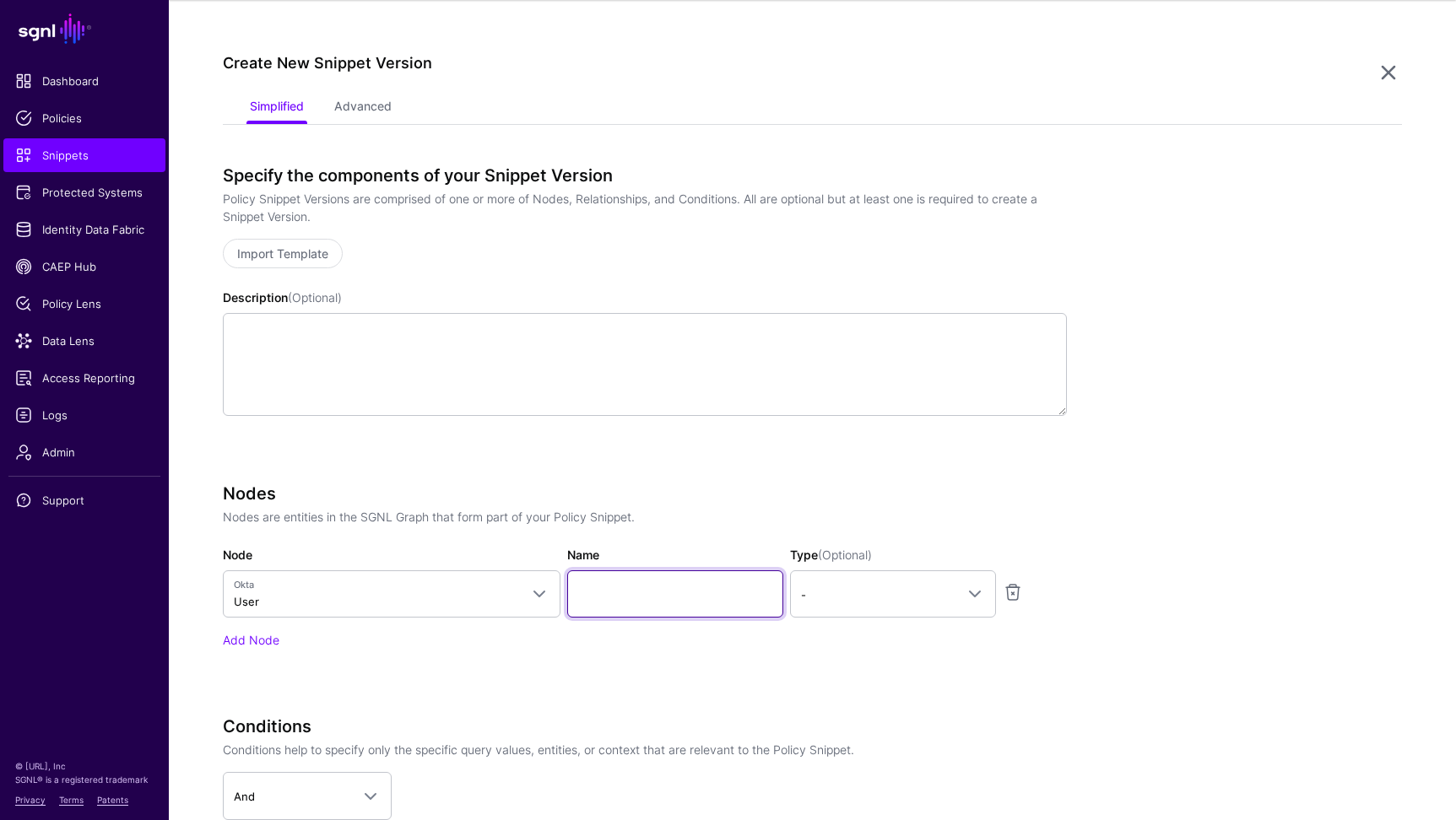 click on "Name" at bounding box center (675, 594) 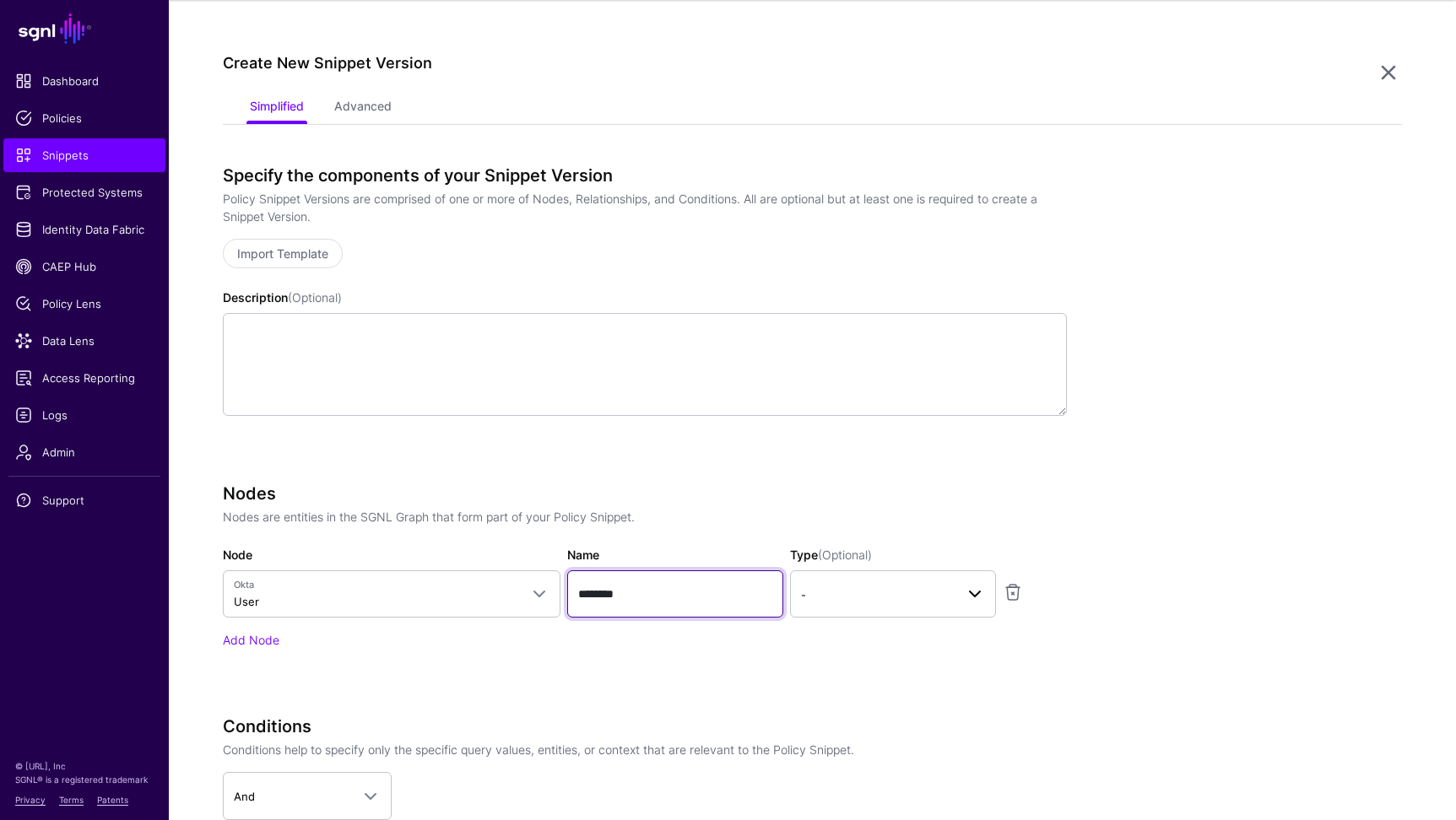 type on "********" 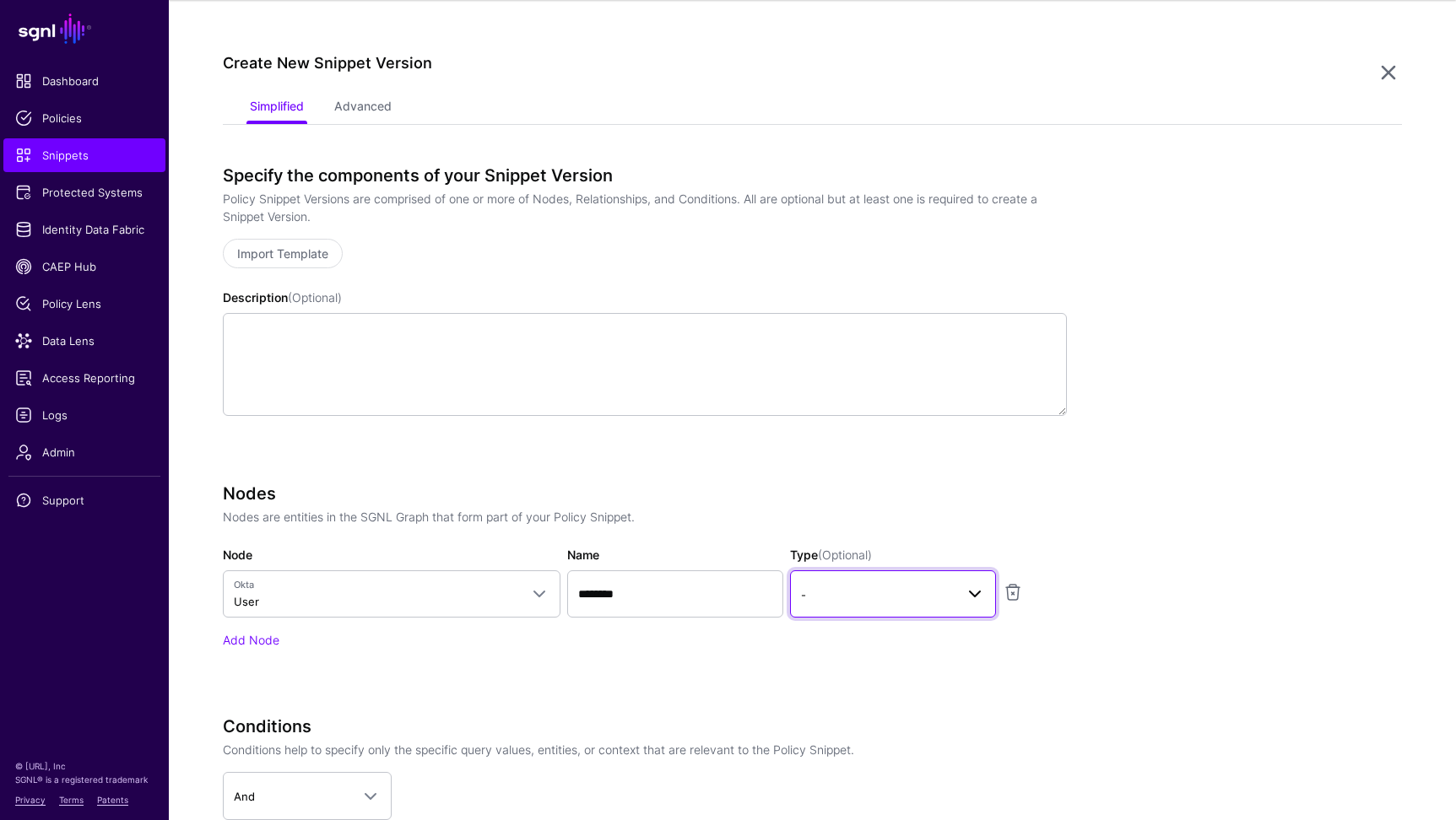 click on "-" at bounding box center [893, 594] 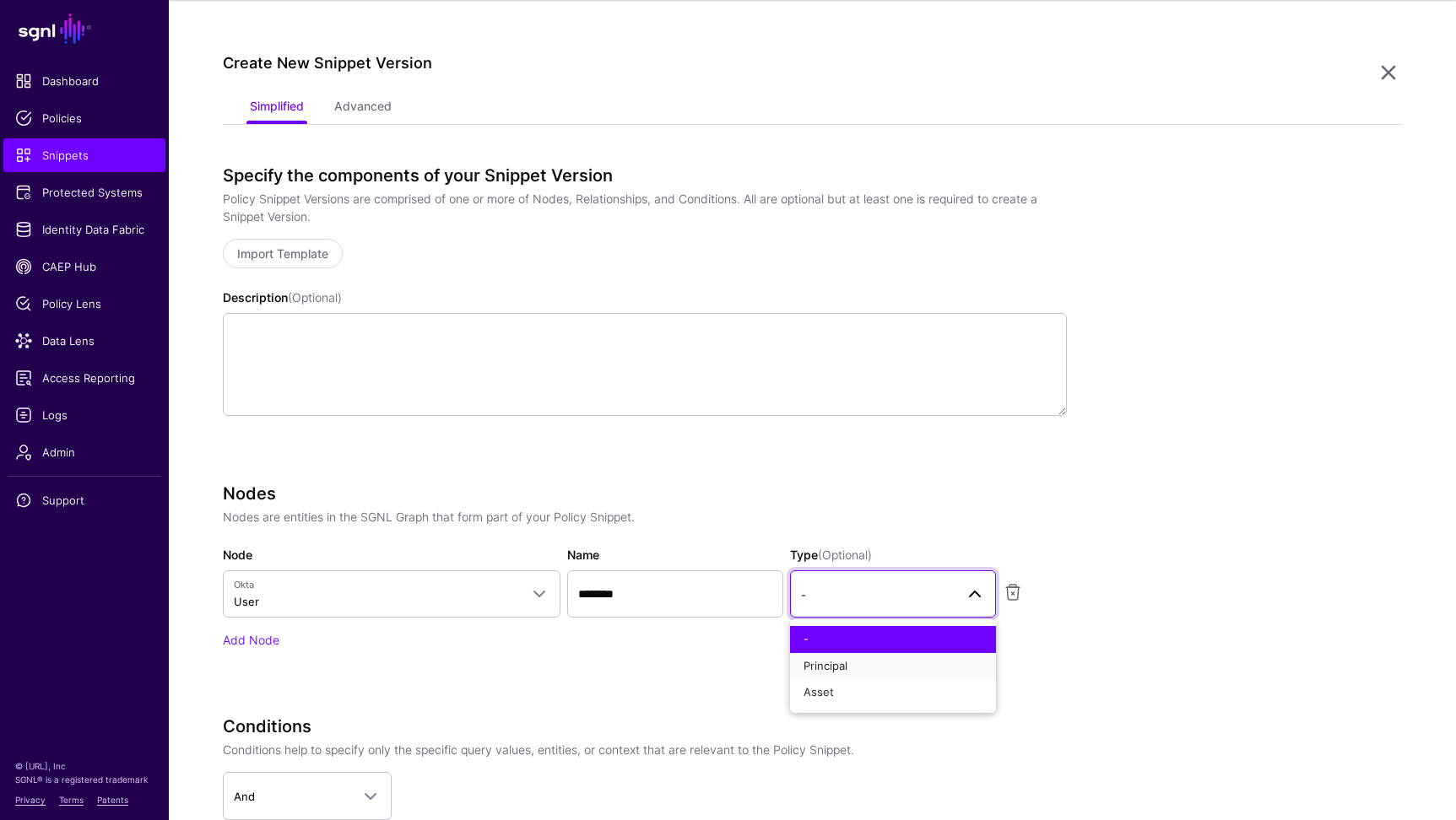 drag, startPoint x: 853, startPoint y: 664, endPoint x: 849, endPoint y: 623, distance: 41.19466 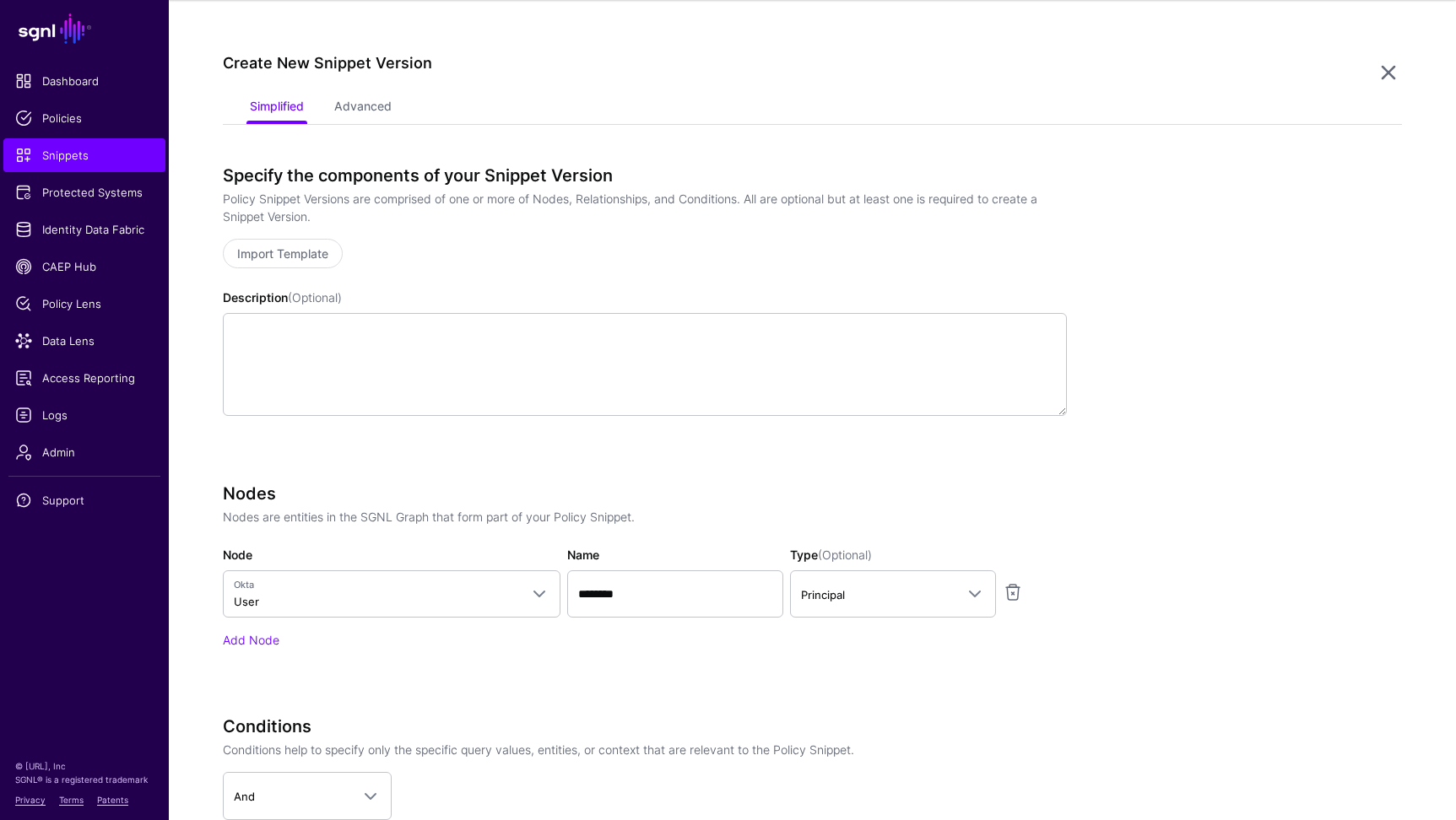 scroll, scrollTop: 482, scrollLeft: 0, axis: vertical 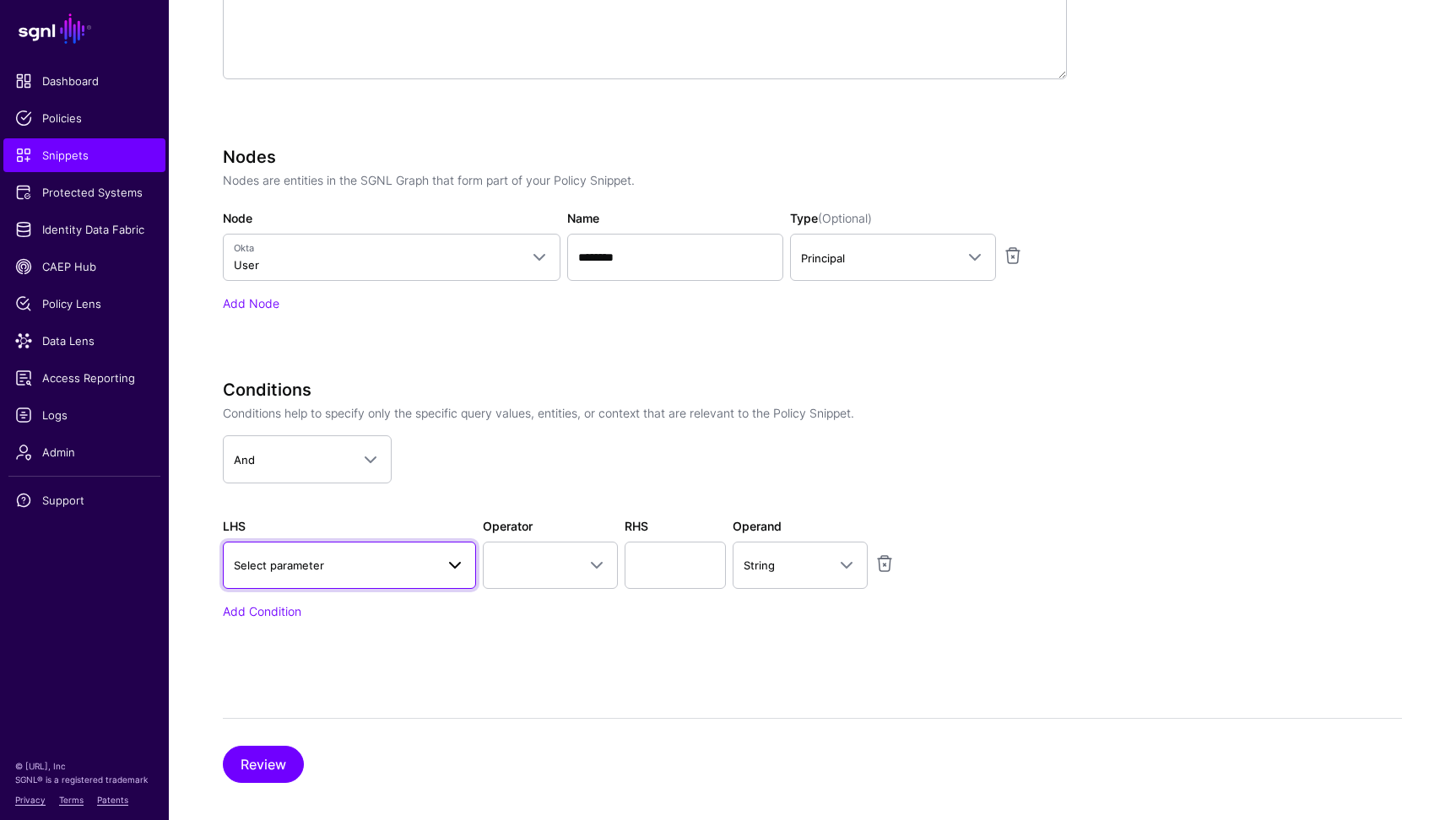 click on "Select parameter" at bounding box center [349, 565] 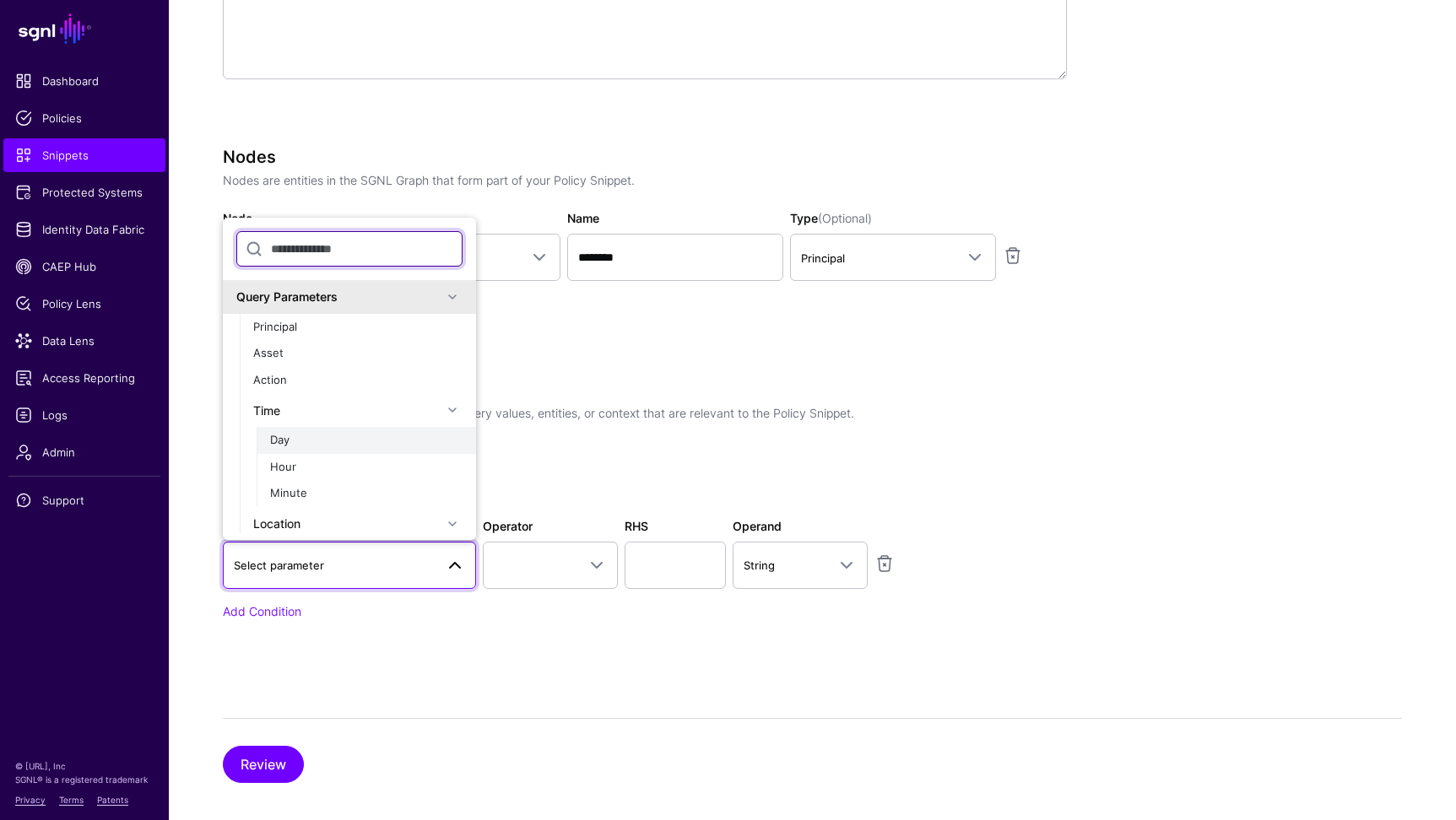 scroll, scrollTop: 503, scrollLeft: 0, axis: vertical 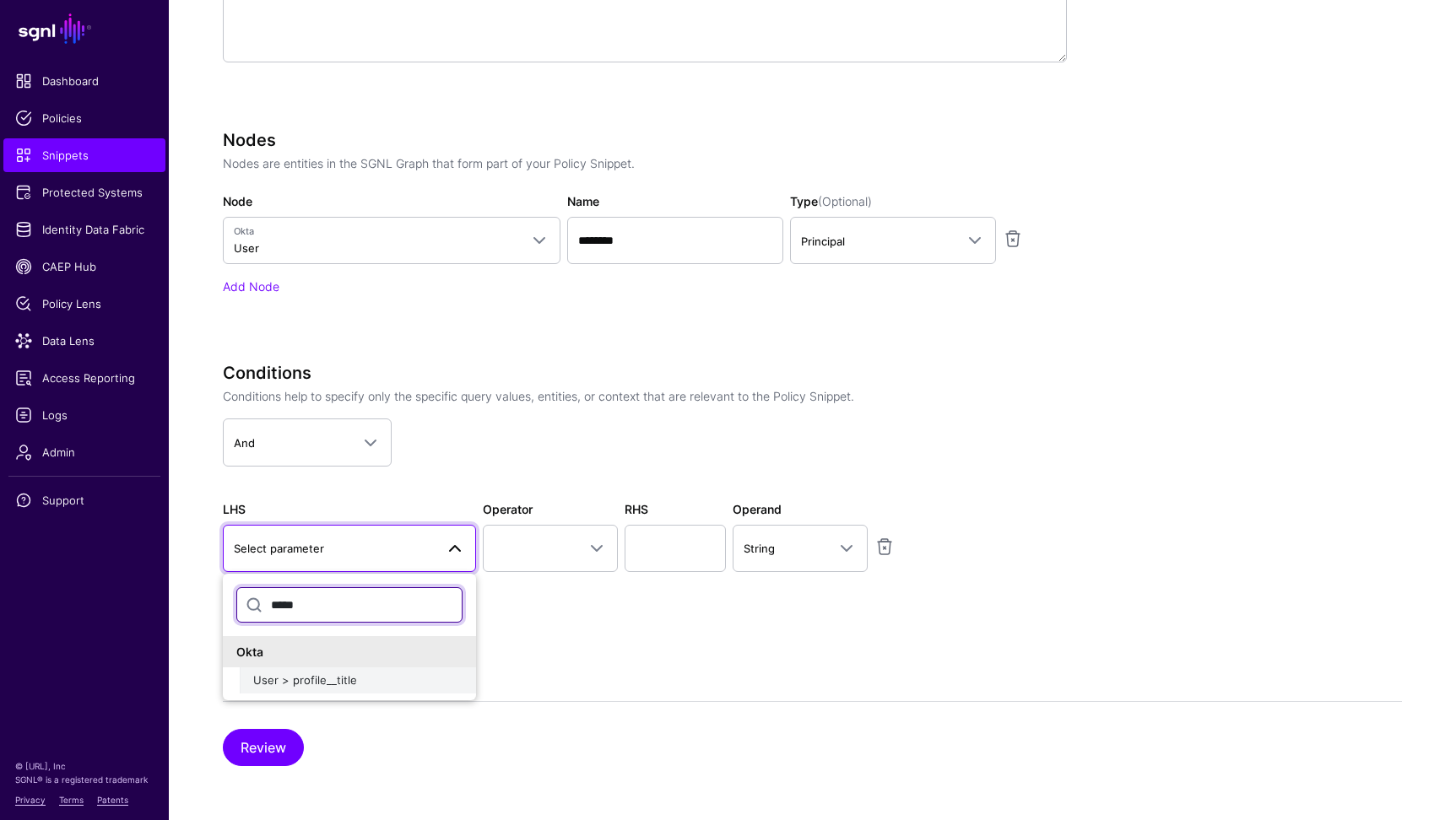 type on "*****" 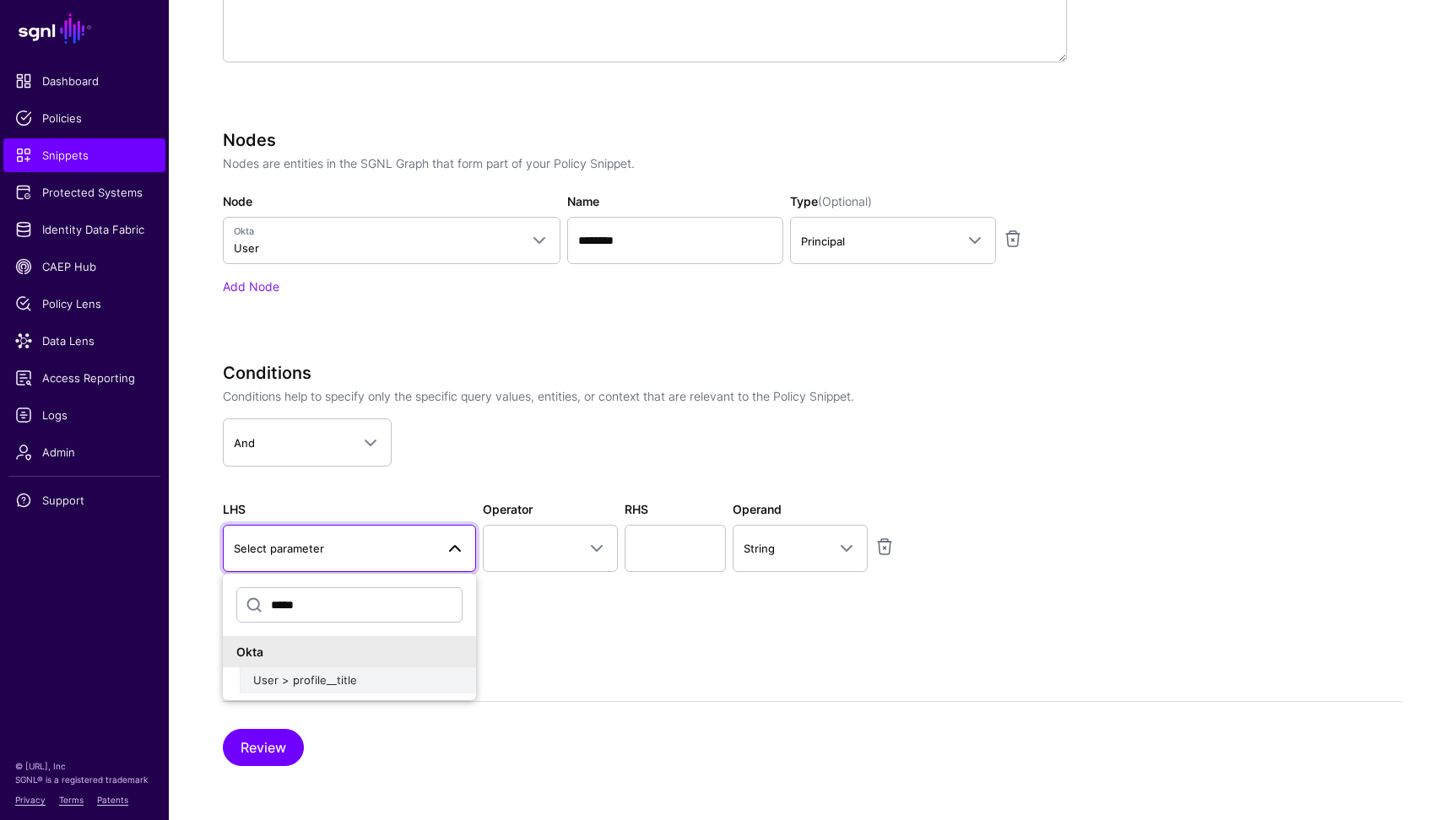 click on "User > profile__title" at bounding box center [358, 681] 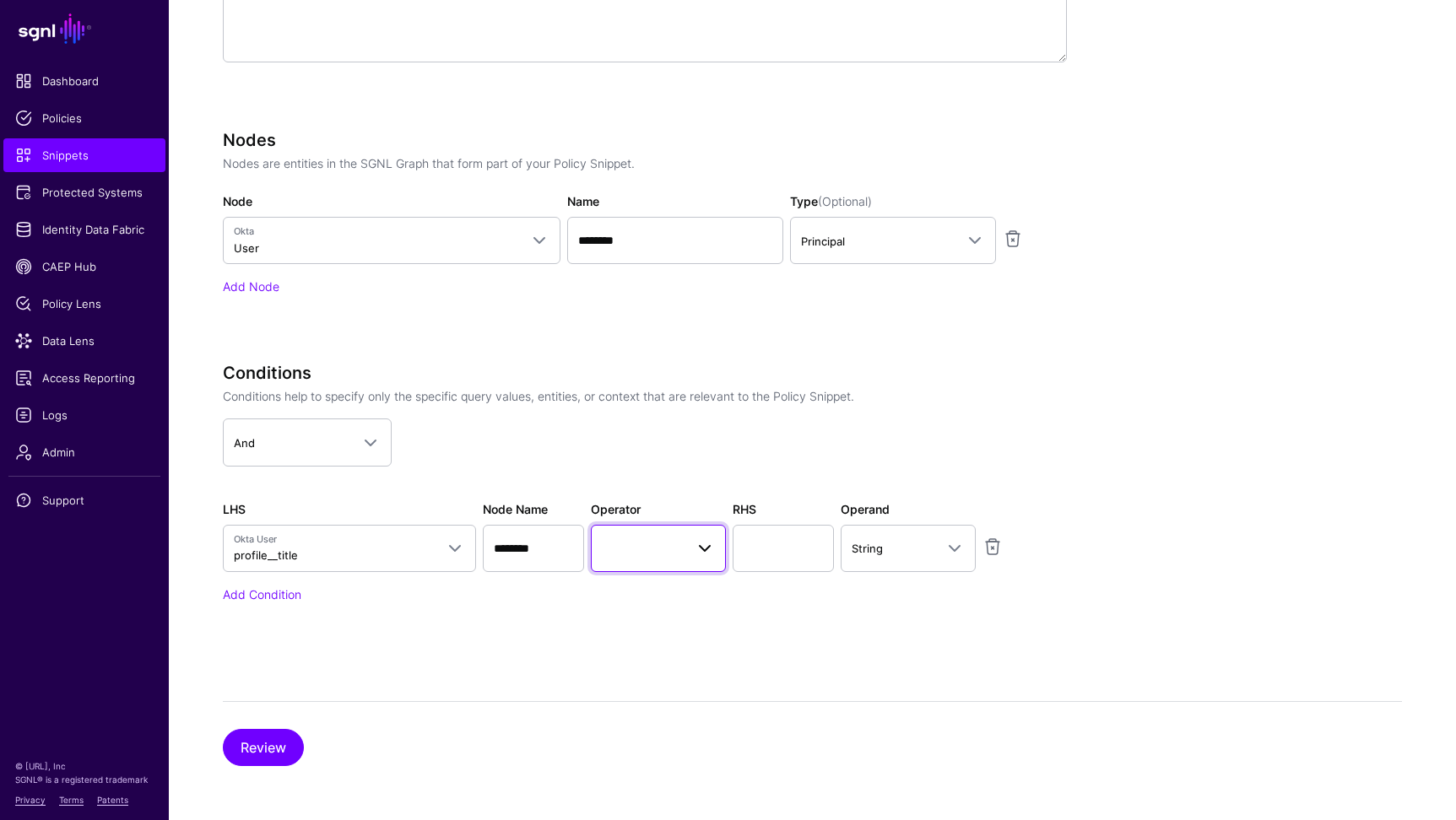 click at bounding box center [658, 548] 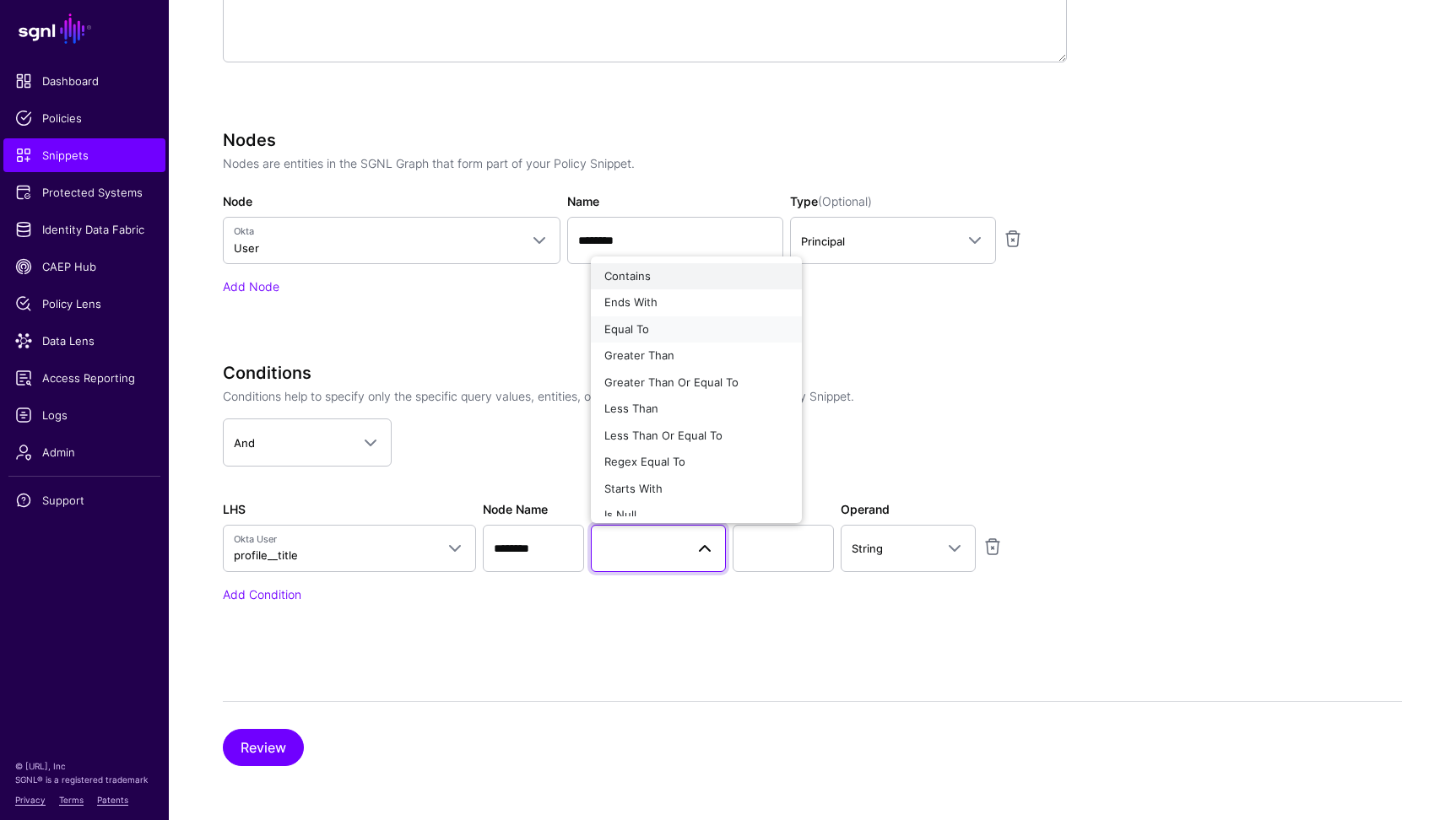 drag, startPoint x: 652, startPoint y: 331, endPoint x: 655, endPoint y: 283, distance: 48.093659 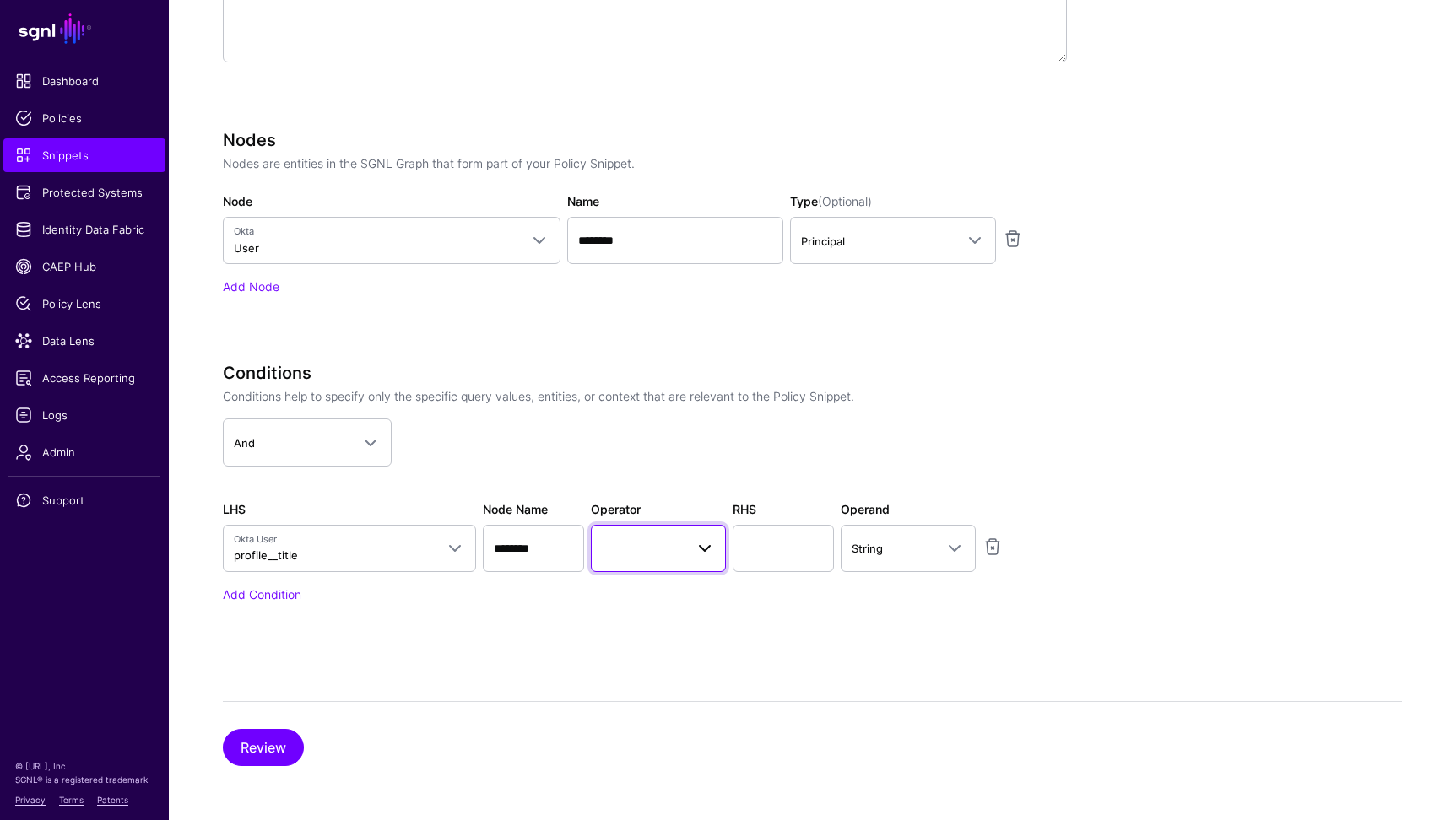 click at bounding box center [658, 548] 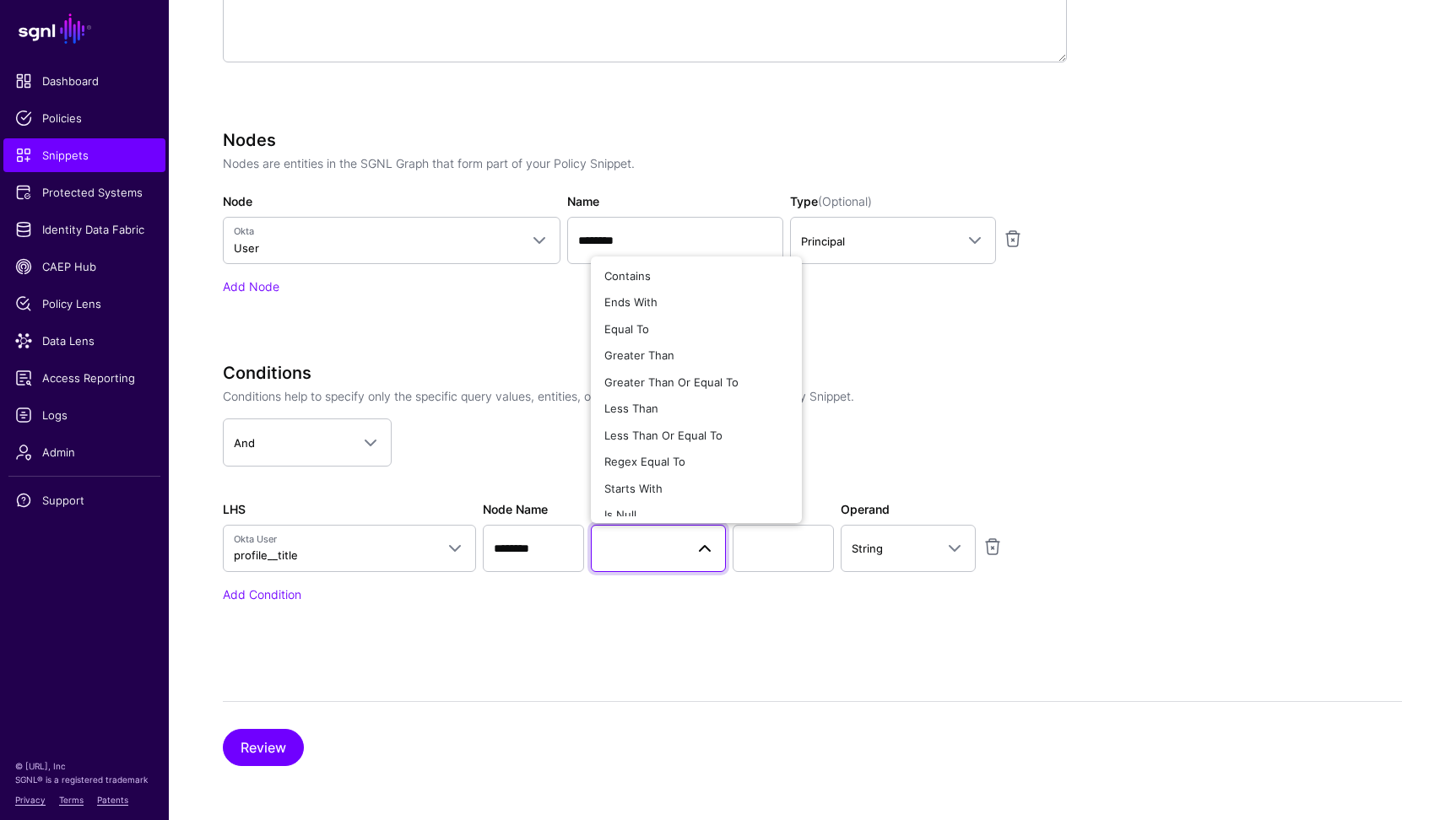 click on "Contains   Ends With   Equal To   Greater Than   Greater Than Or Equal To   Less Than   Less Than Or Equal To   Regex Equal To   Starts With   Is Null" at bounding box center [696, 390] 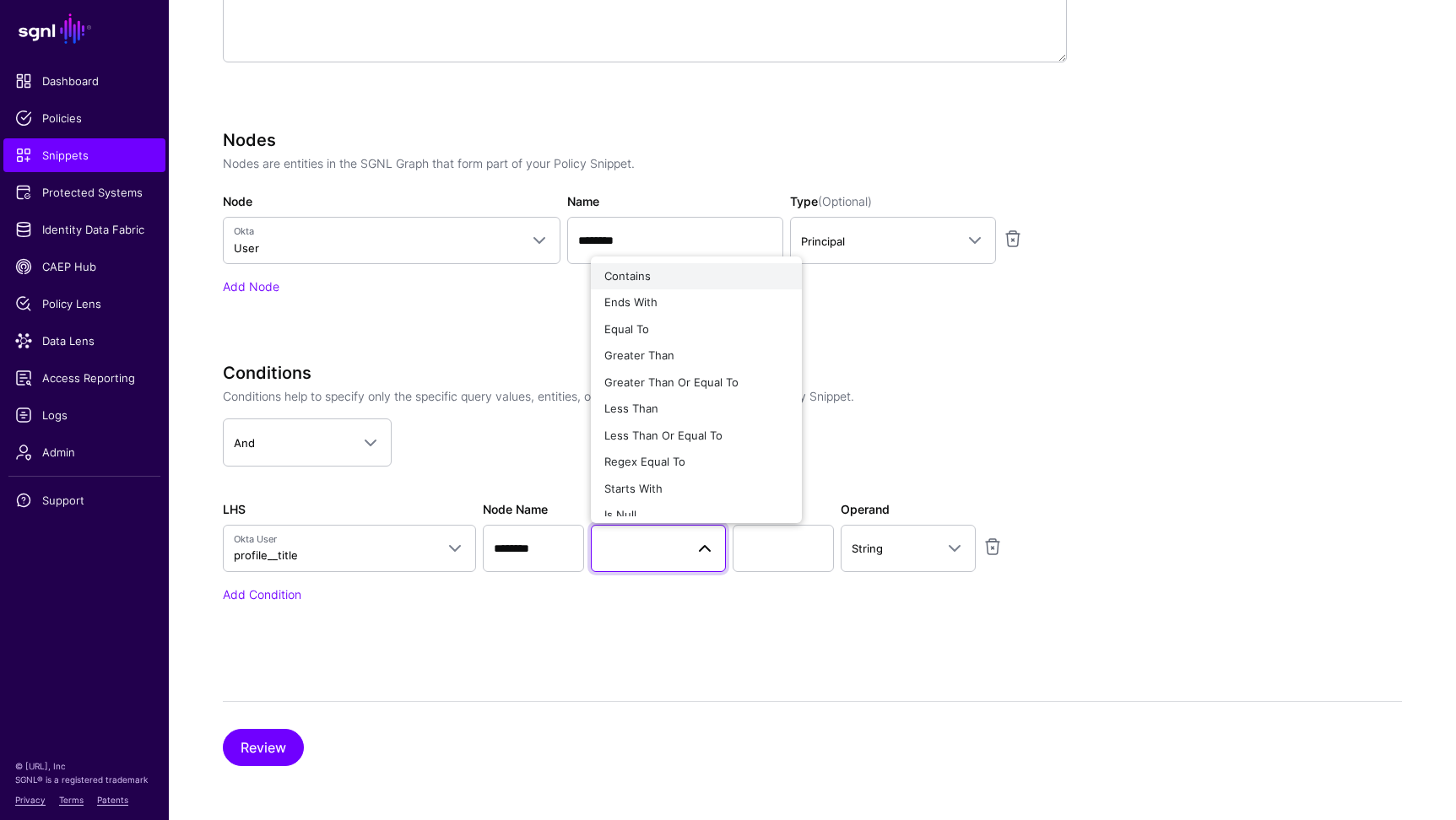 click on "Contains" at bounding box center [627, 276] 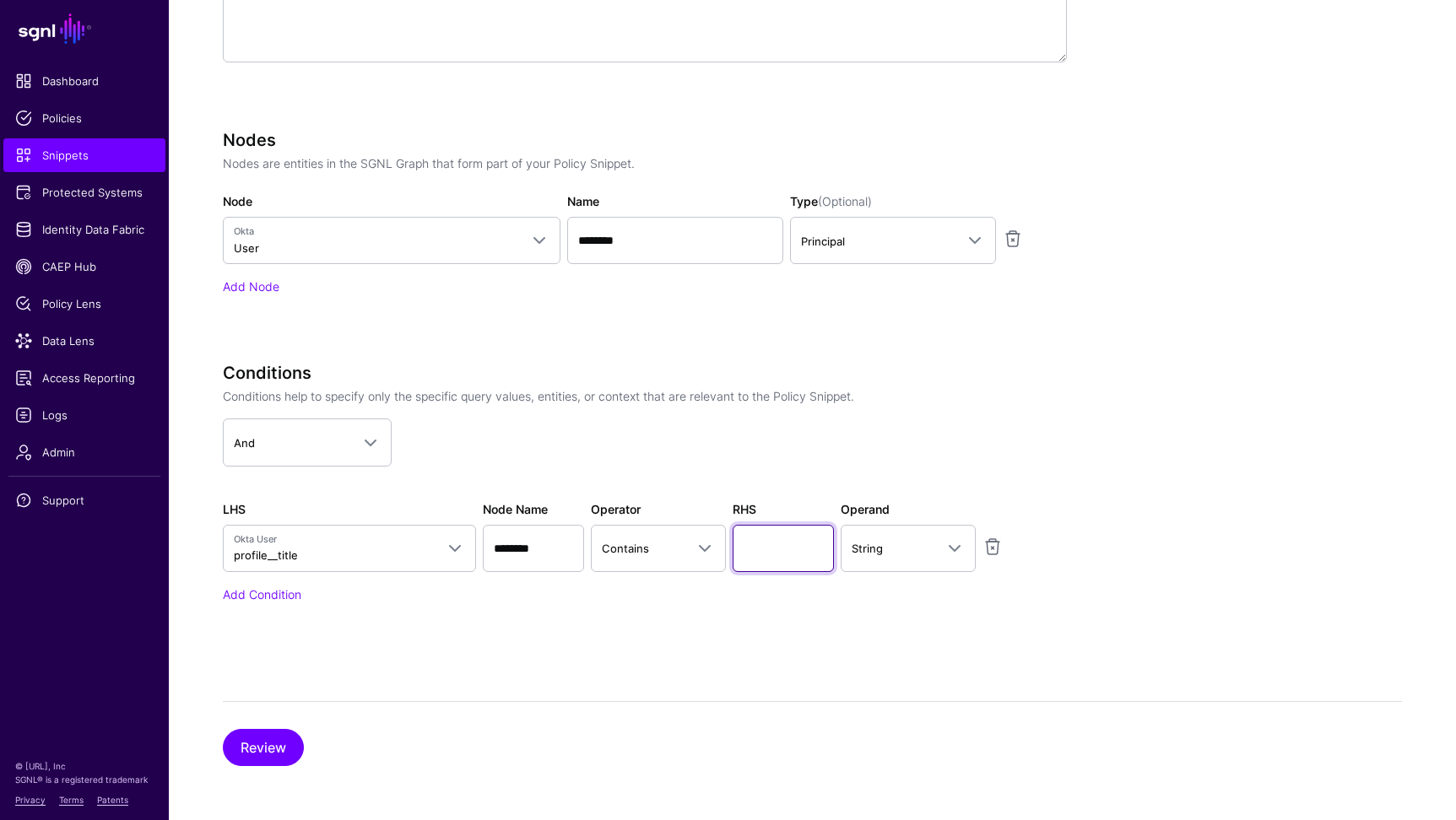 click at bounding box center (783, 548) 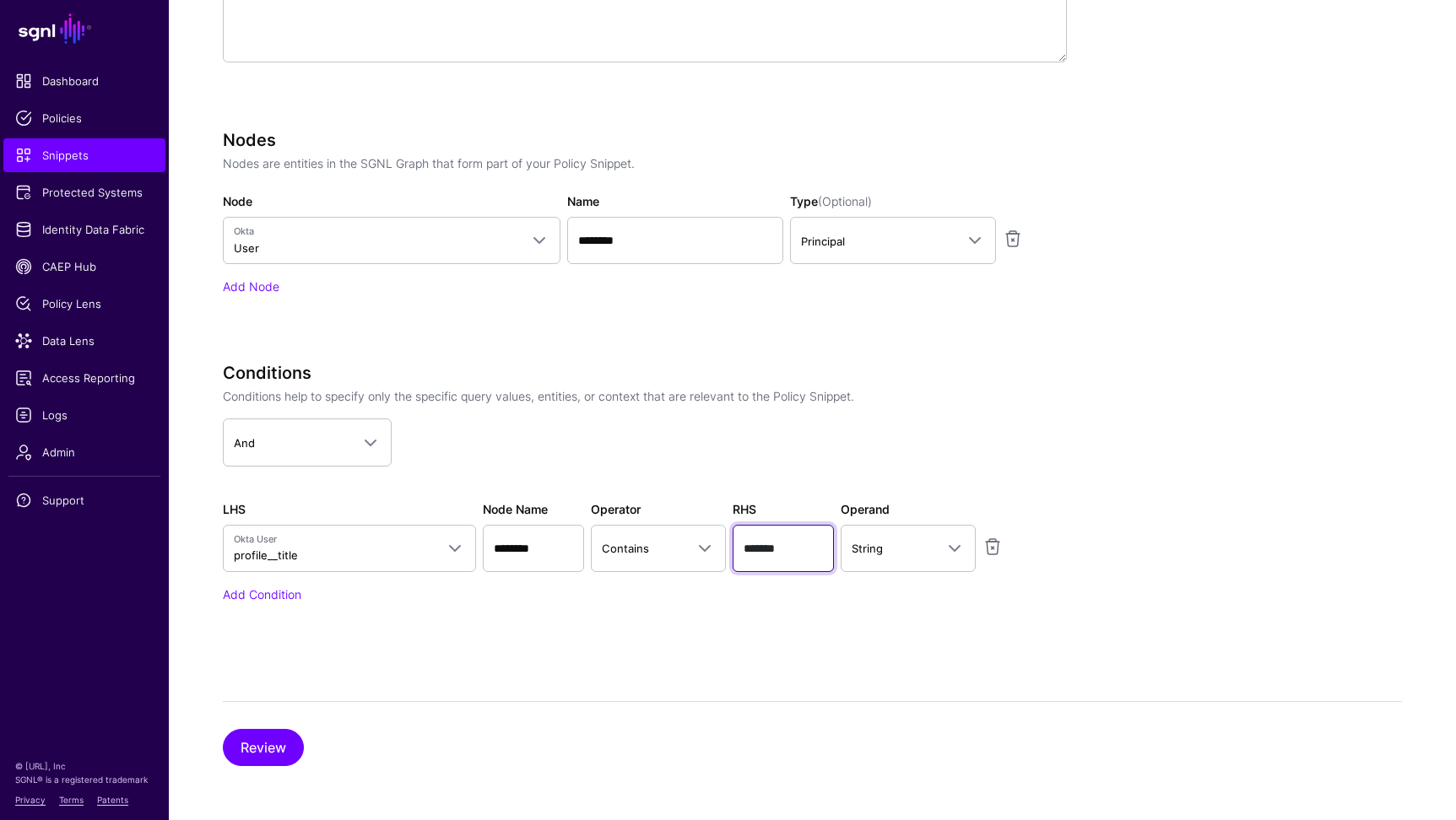 type on "*******" 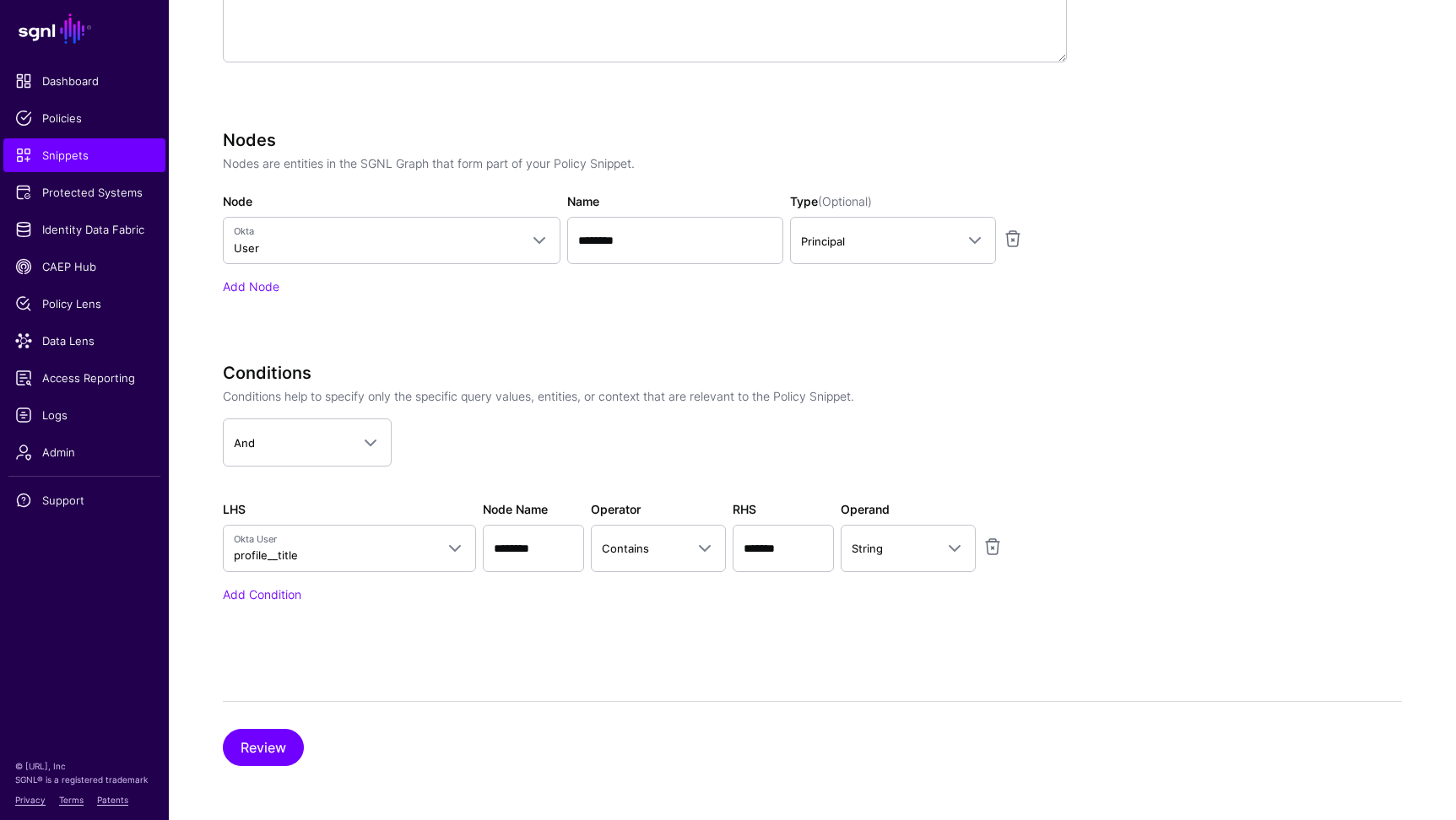 click on "Specify the components of your Snippet Version  Policy Snippet Versions are comprised of one or more of Nodes, Relationships, and Conditions. All are optional but at least one is required to create a Snippet Version.  Import Template  Description  (Optional) Nodes Nodes are entities in the SGNL Graph that form part of your Policy Snippet. Node  Okta  User Entra ID  Application   Device   Group   GroupMember   Role   RoleMember   User  Jira  FixVersions   Group   GroupMember   Issue   User   Workspace  Okta  Group   GroupMember   User   Name  ********  Type  (Optional)  Principal  -   Principal   Asset    Add Node Conditions  Conditions help to specify only the specific query values, entities, or context that are relevant to the Policy Snippet.  And  And   Or   Not  LHS  Okta User  profile__title ***** Okta  User > profile__title   Node Name  ******** Operator Contains  Contains   Ends With   Equal To   Greater Than   Greater Than Or Equal To   Less Than   Less Than Or Equal To   Regex Equal To   Starts With" at bounding box center (812, 289) 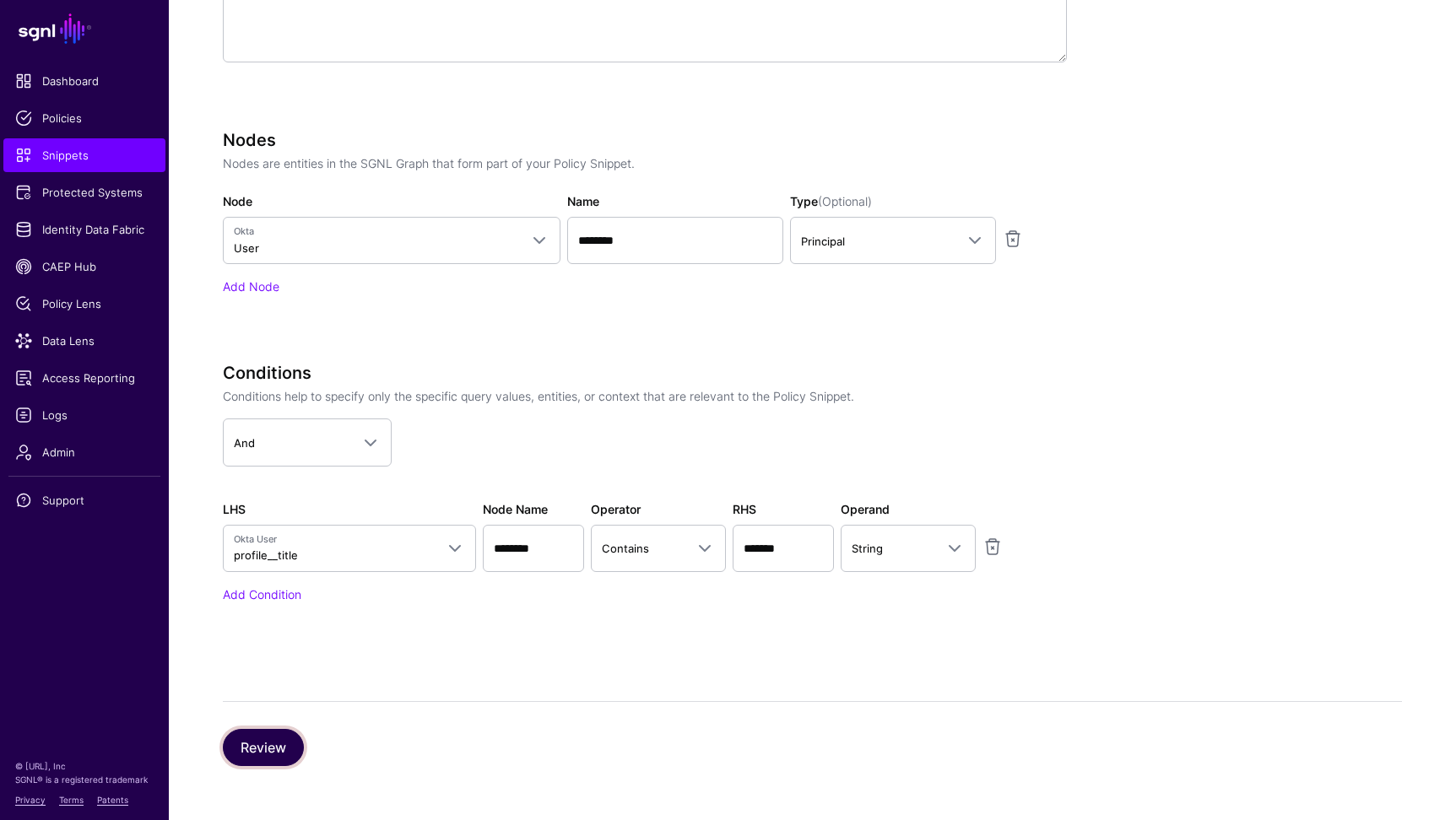 click on "Review" at bounding box center (263, 747) 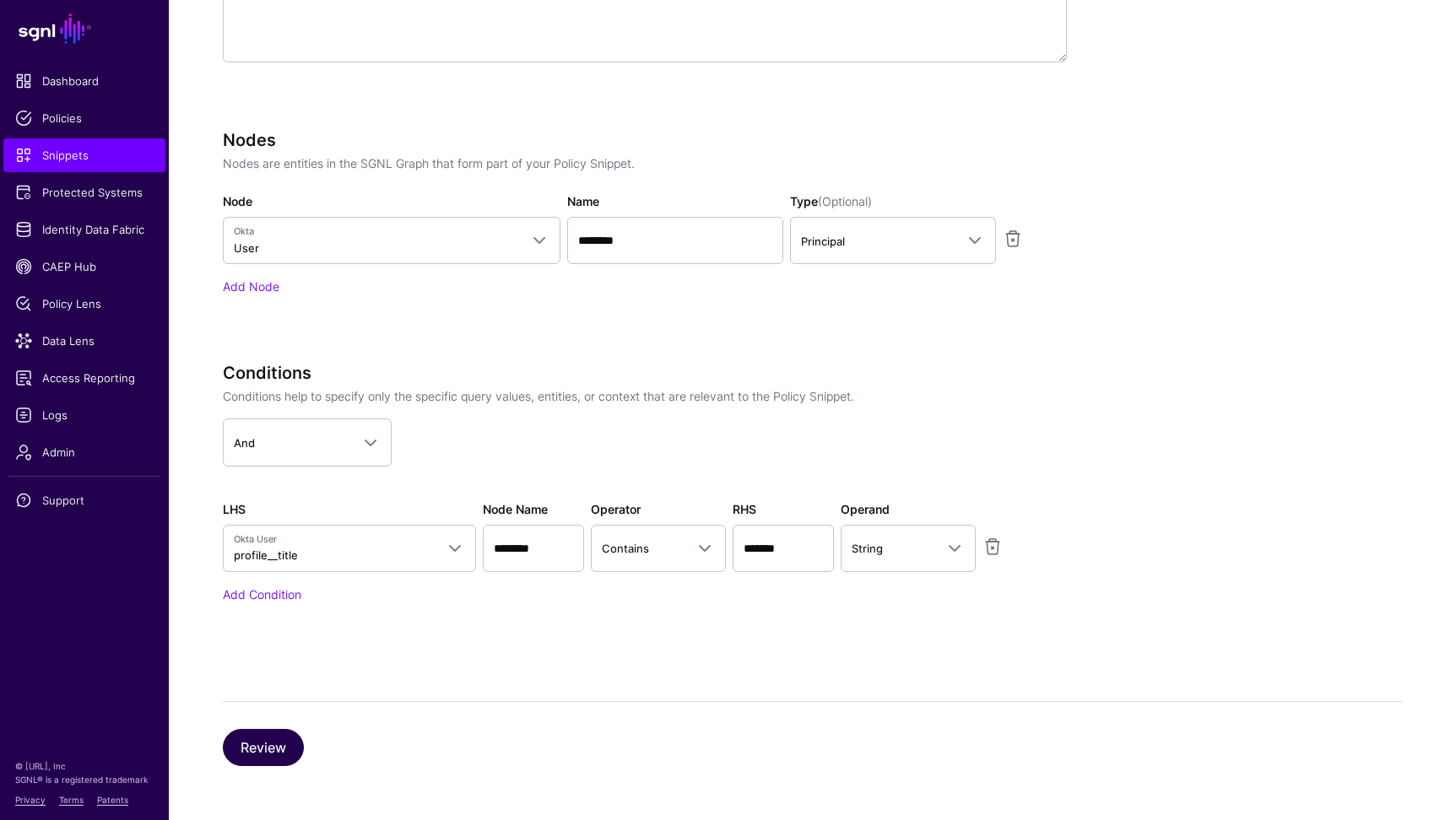 scroll, scrollTop: 274, scrollLeft: 0, axis: vertical 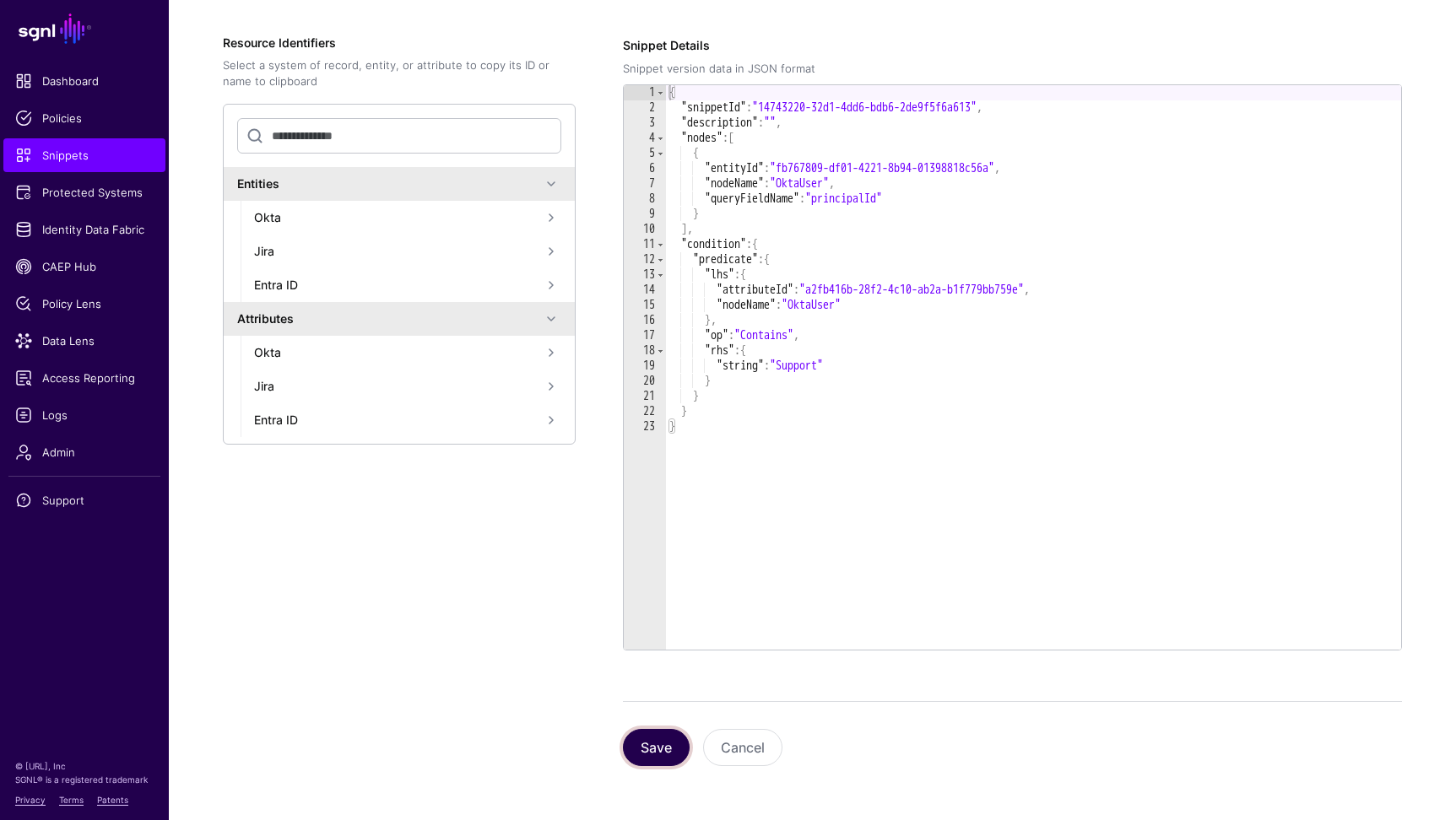 drag, startPoint x: 643, startPoint y: 739, endPoint x: 643, endPoint y: 727, distance: 12 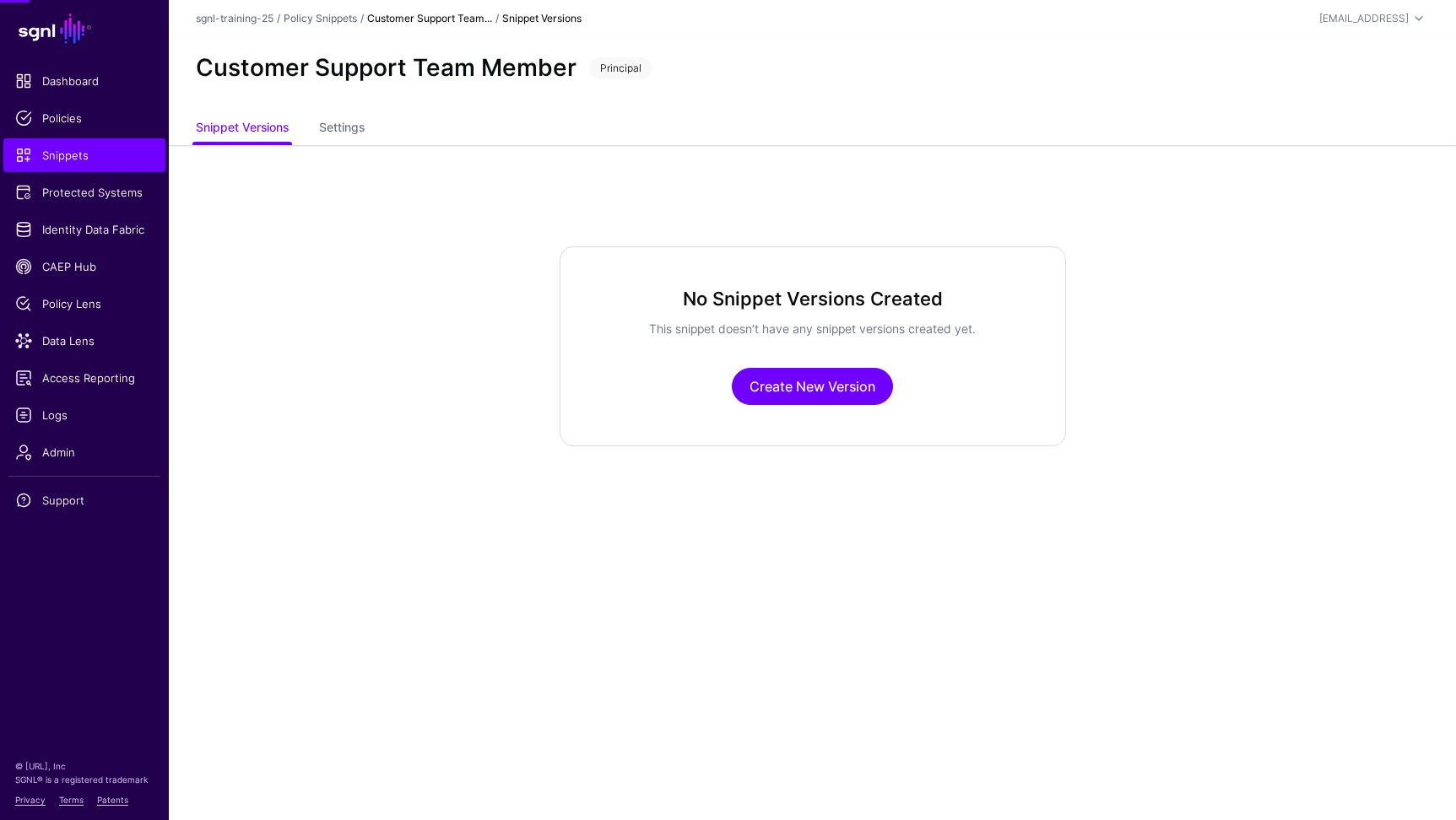 scroll, scrollTop: 0, scrollLeft: 0, axis: both 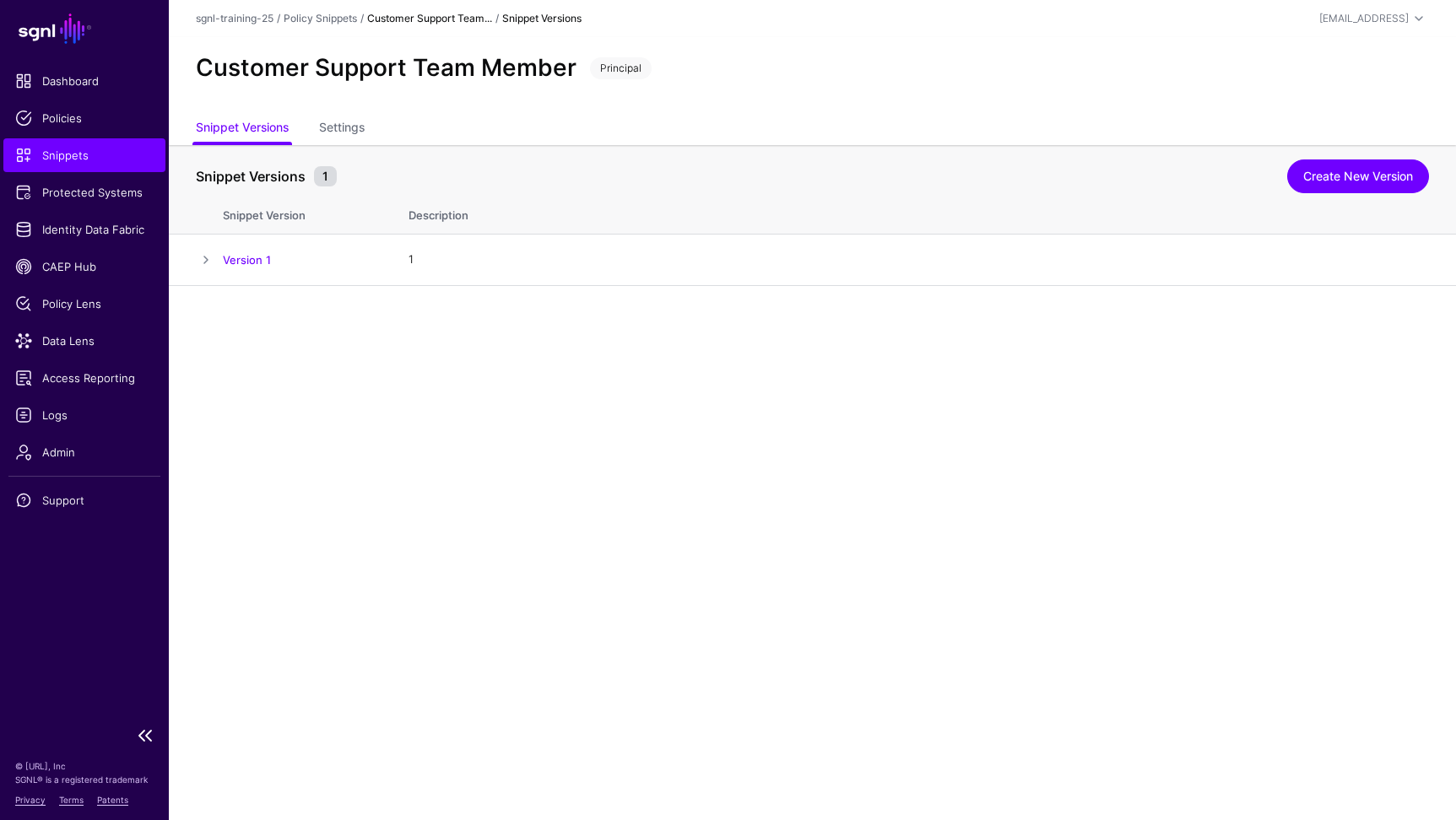 click on "Snippets" 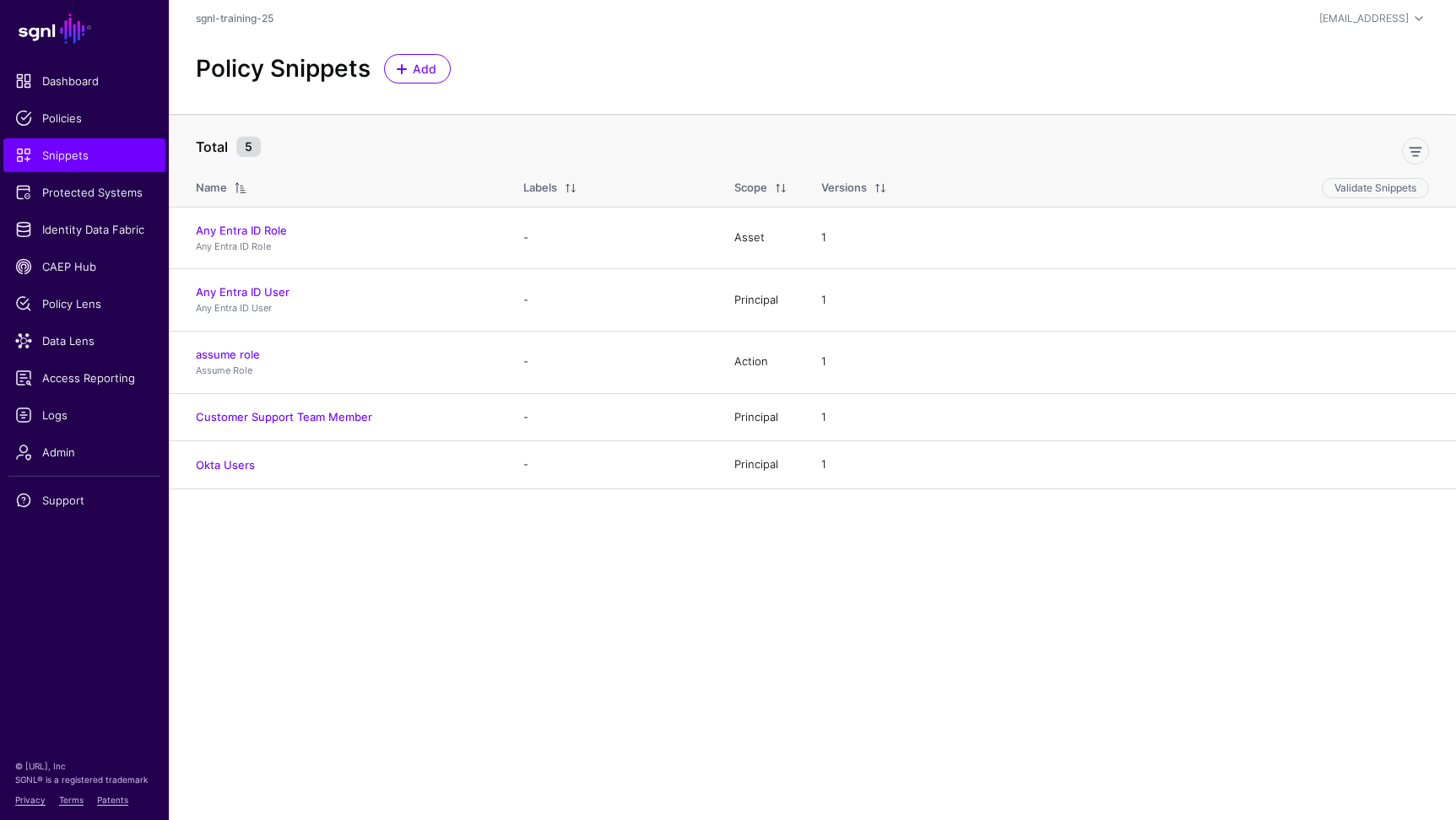 click on "Policy Snippets Add" 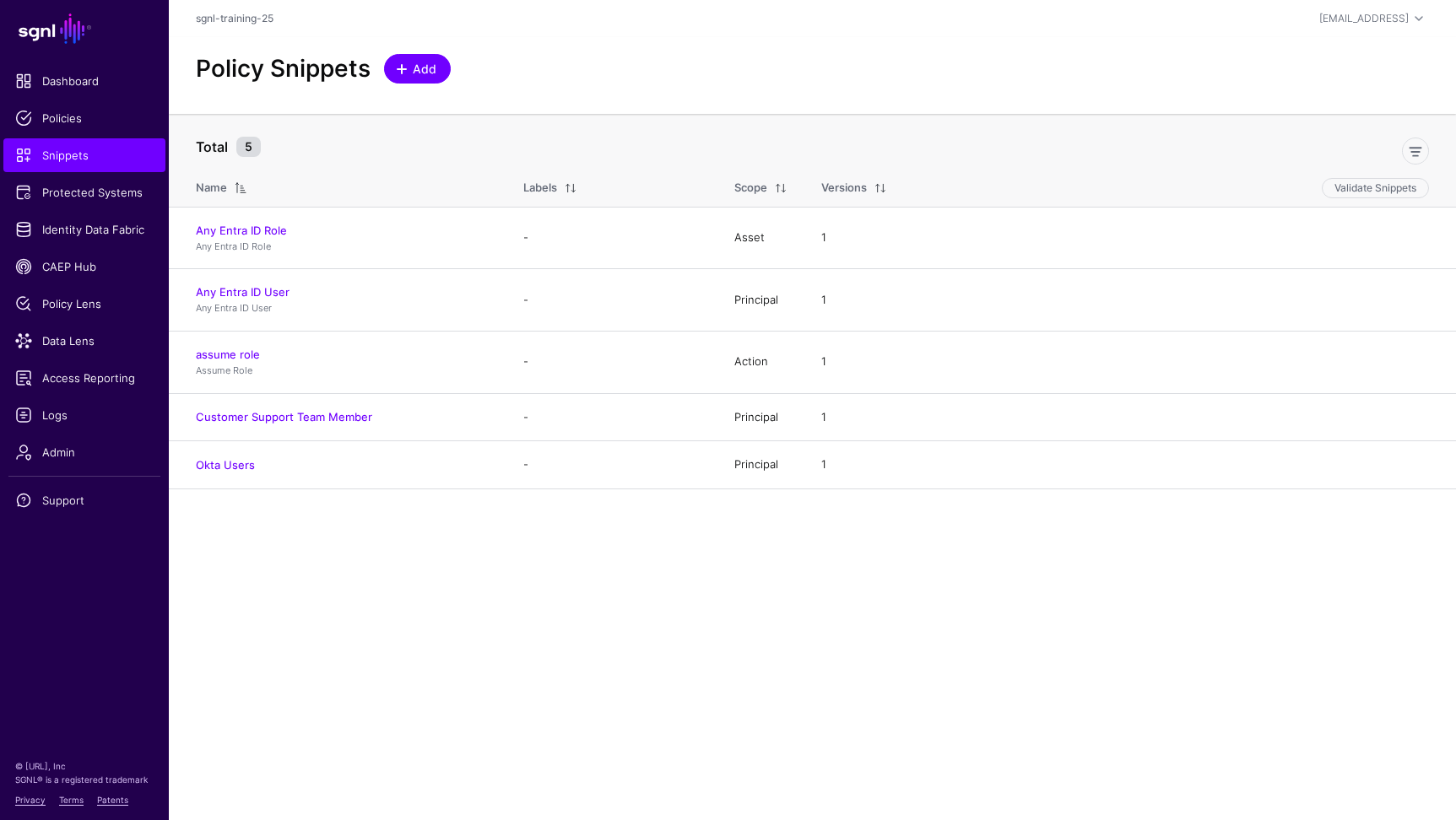 click on "Add" 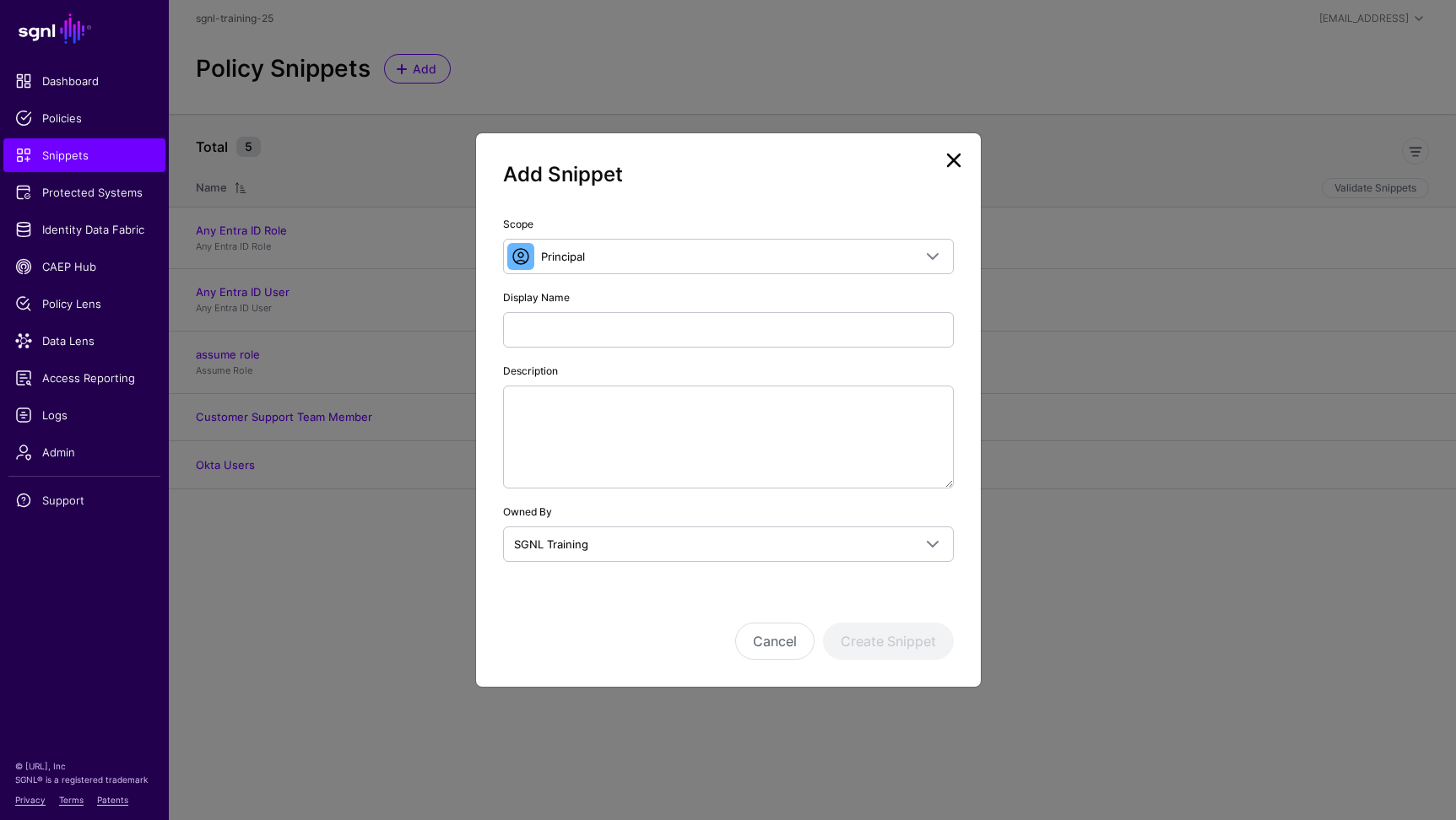 click on "Add Snippet Scope Principal  Principal   A set of users that are in scope of a policy   Action   The action or actions a principal can take in a policy   Asset   The assets that principals are trying to access   Condition   A set of circumstances where a policy should return a decision   Display Name   Description  Owned By SGNL Training  SGNL Student   SGNL Training  Cancel  Create Snippet" 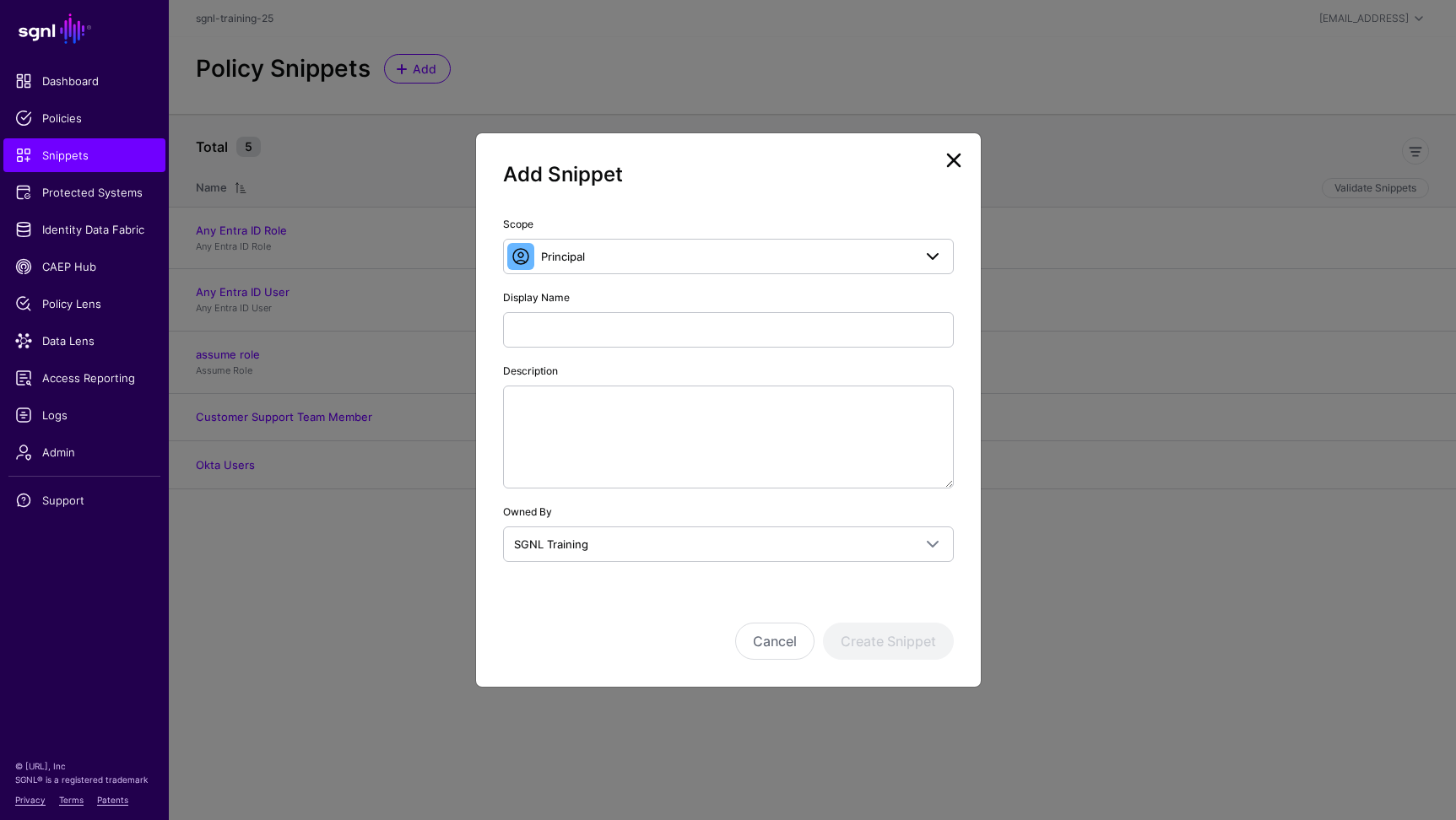 drag, startPoint x: 562, startPoint y: 290, endPoint x: 618, endPoint y: 251, distance: 68.24222 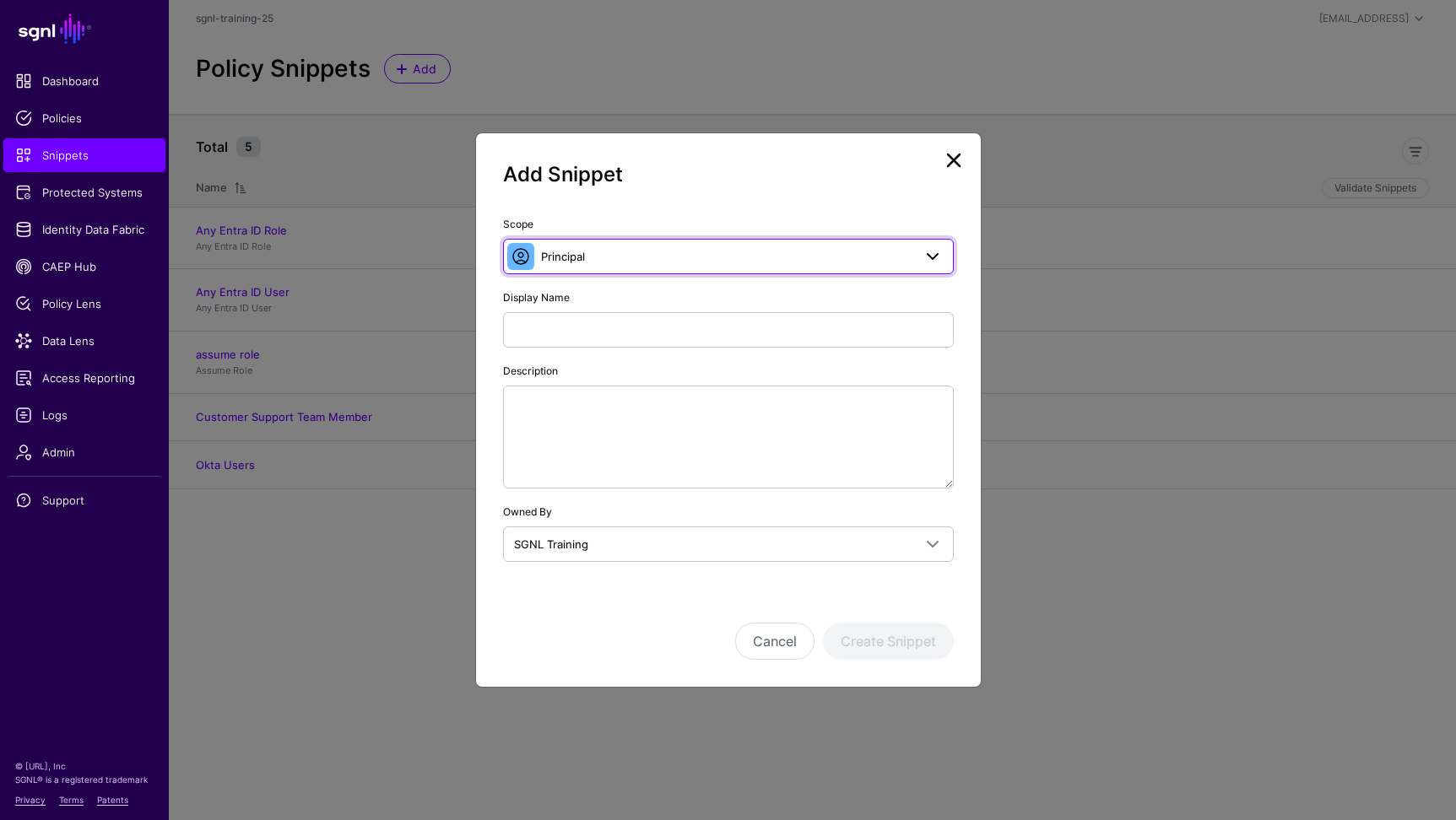 click on "Principal" at bounding box center [727, 256] 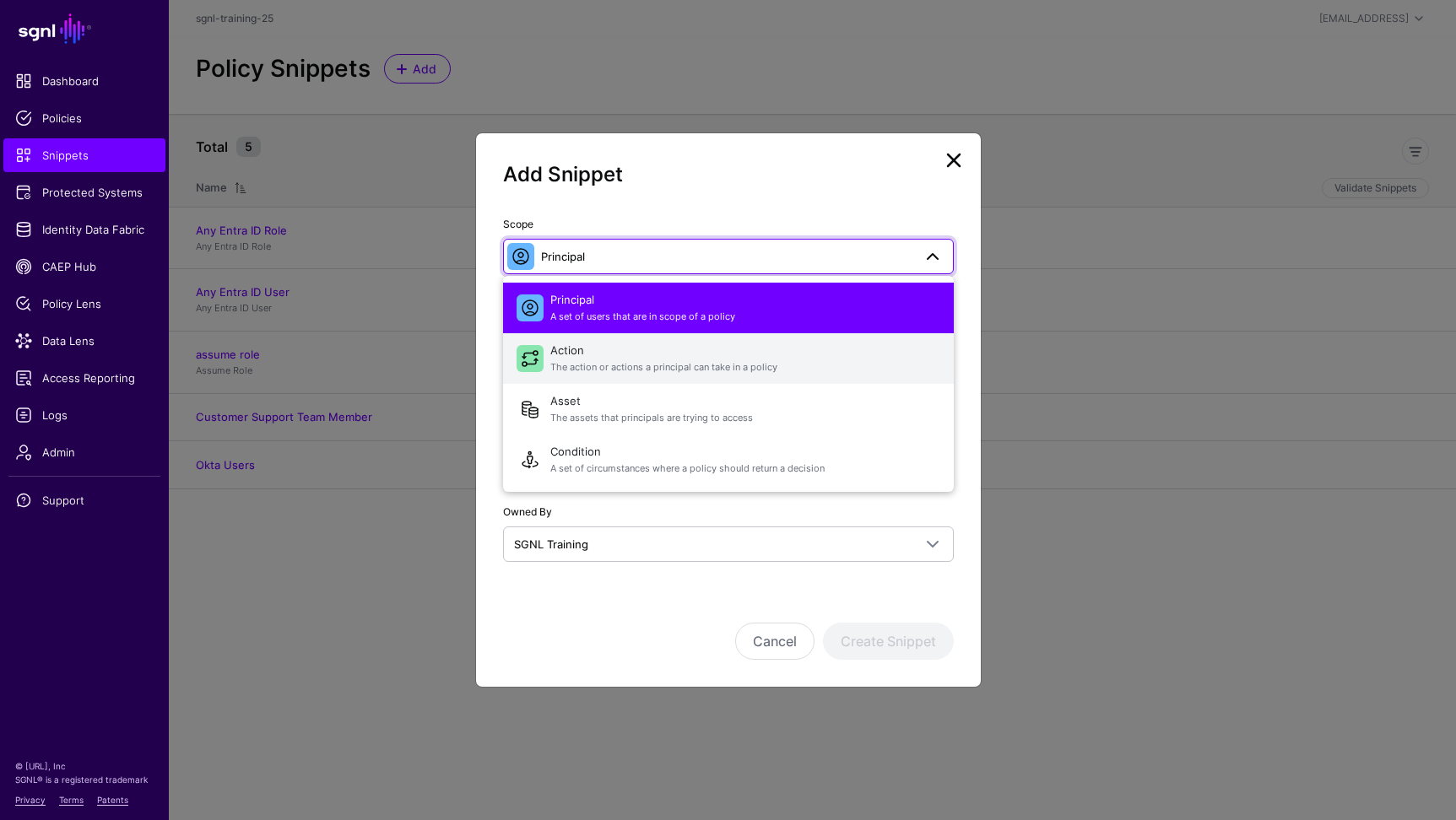 click on "Action   The action or actions a principal can take in a policy" 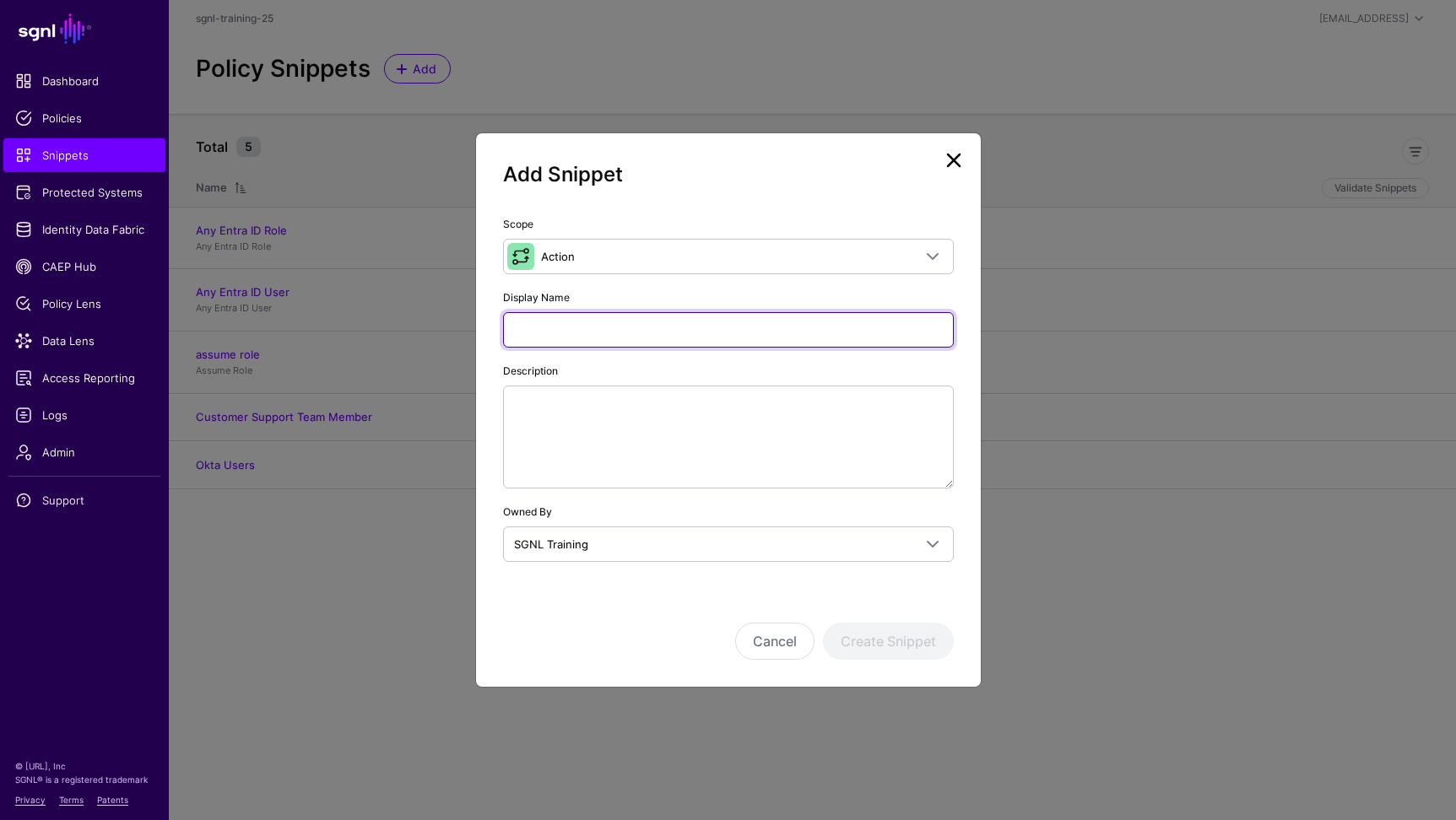 click on "Display Name" at bounding box center (728, 330) 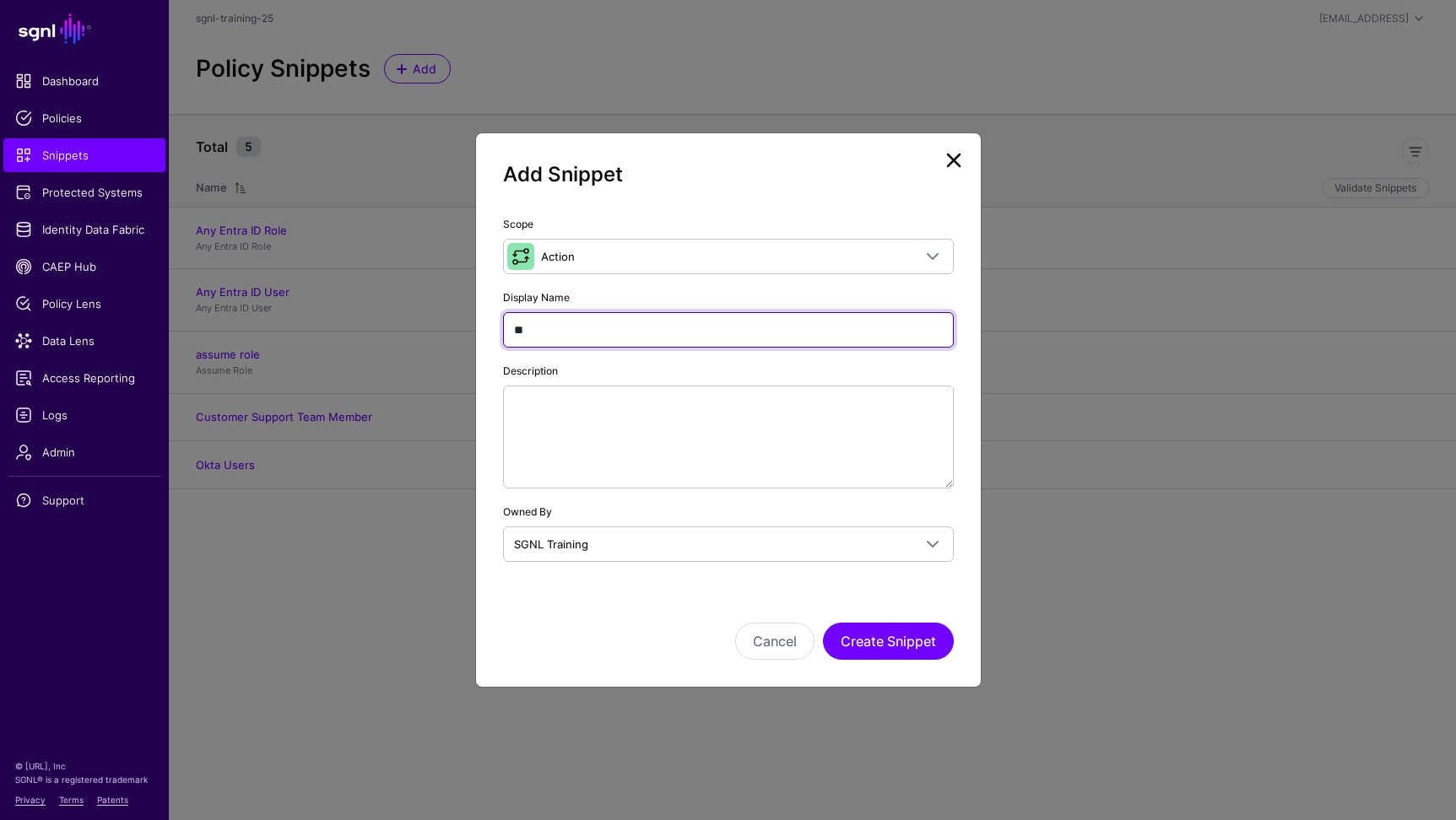 type on "*" 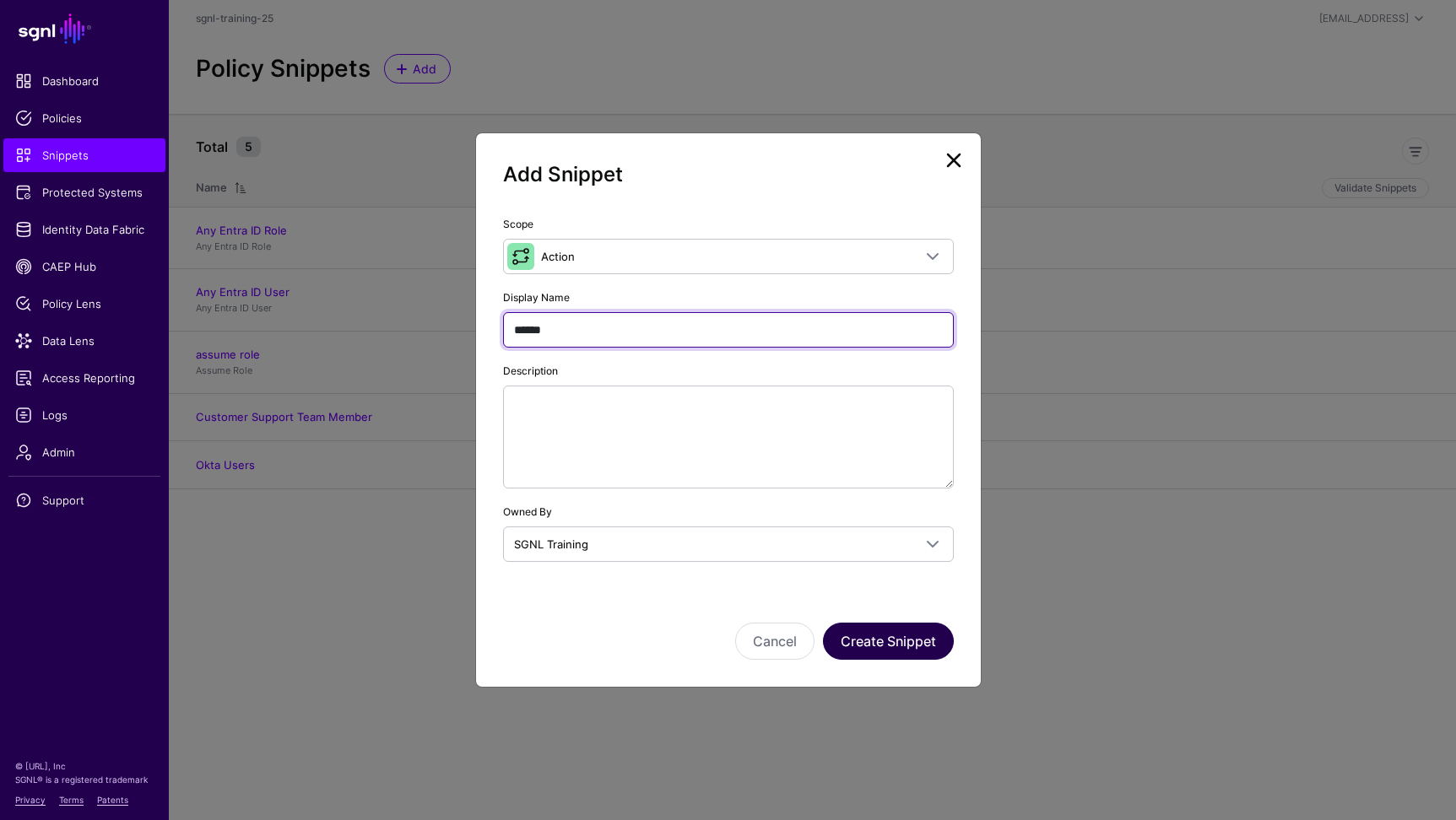 type on "******" 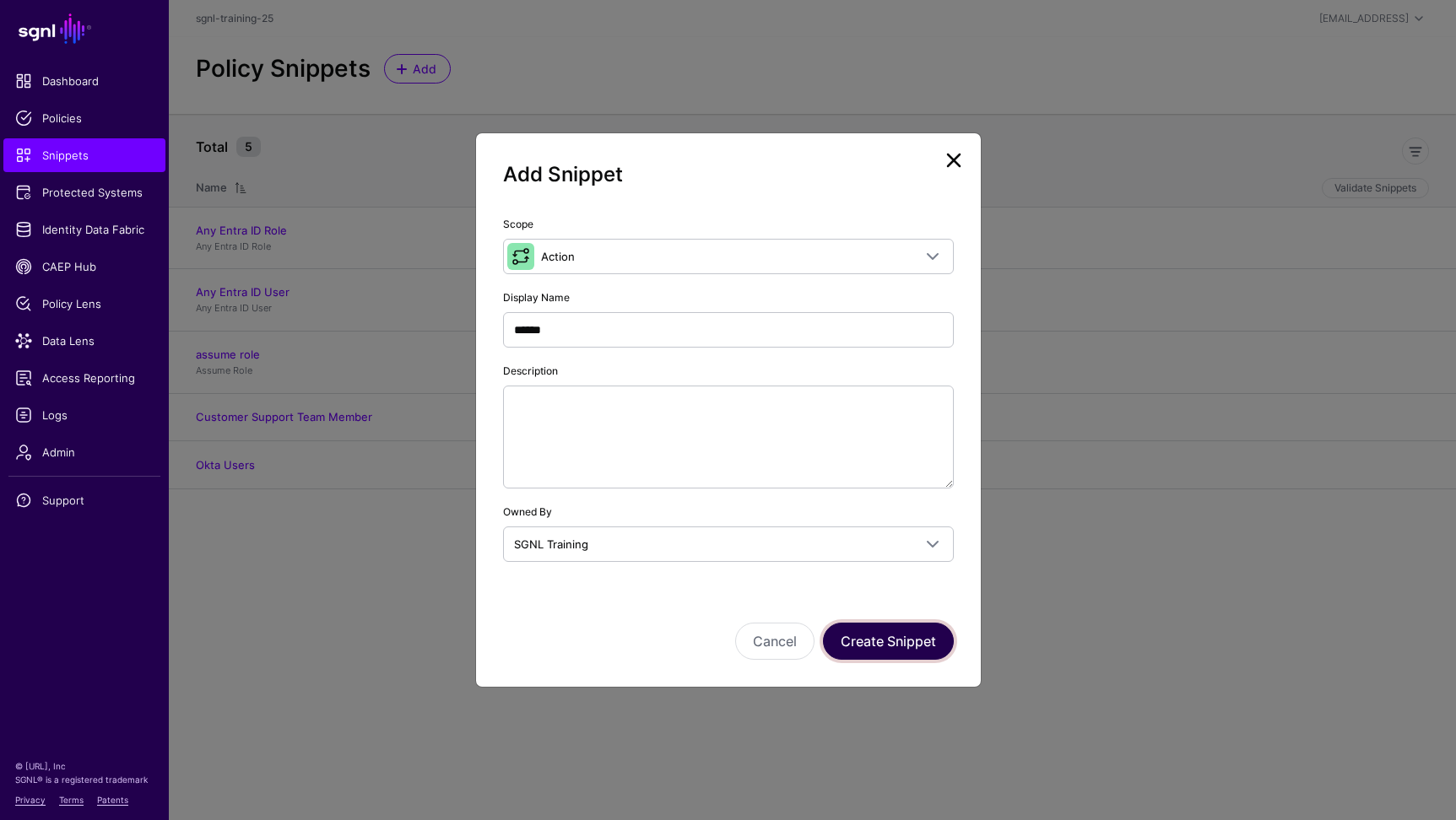 click on "Create Snippet" 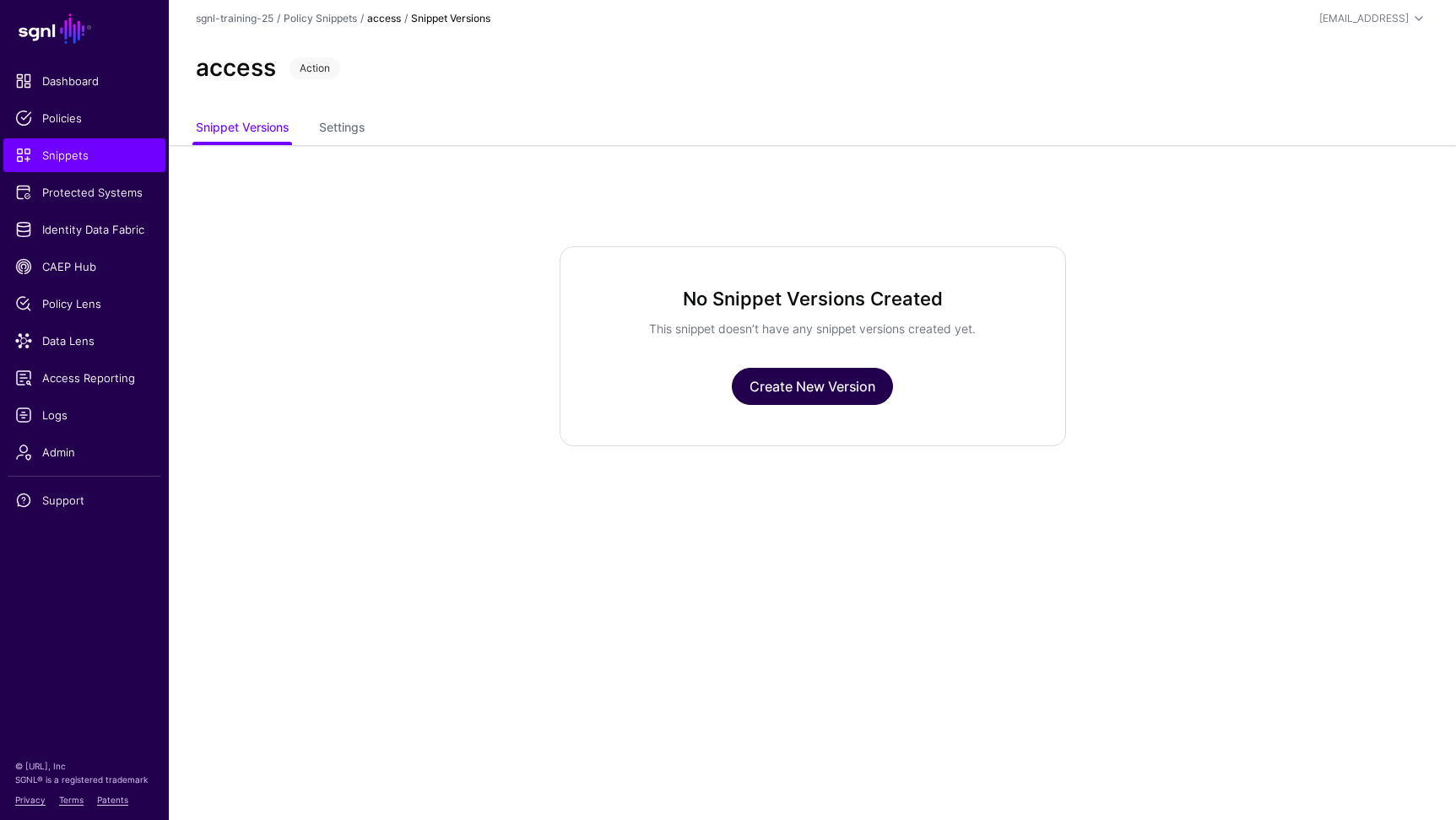 click on "Create New Version" 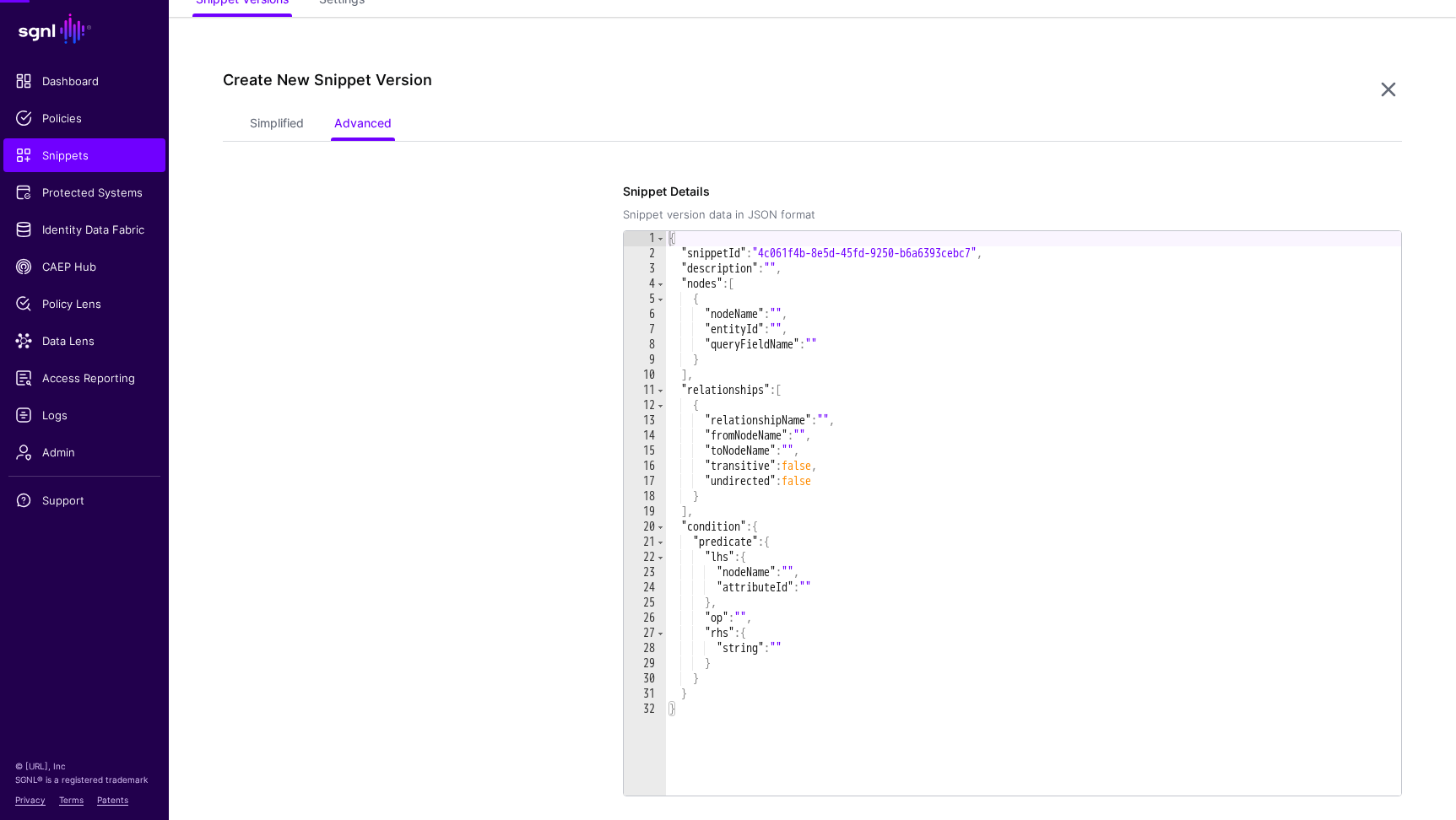scroll, scrollTop: 145, scrollLeft: 0, axis: vertical 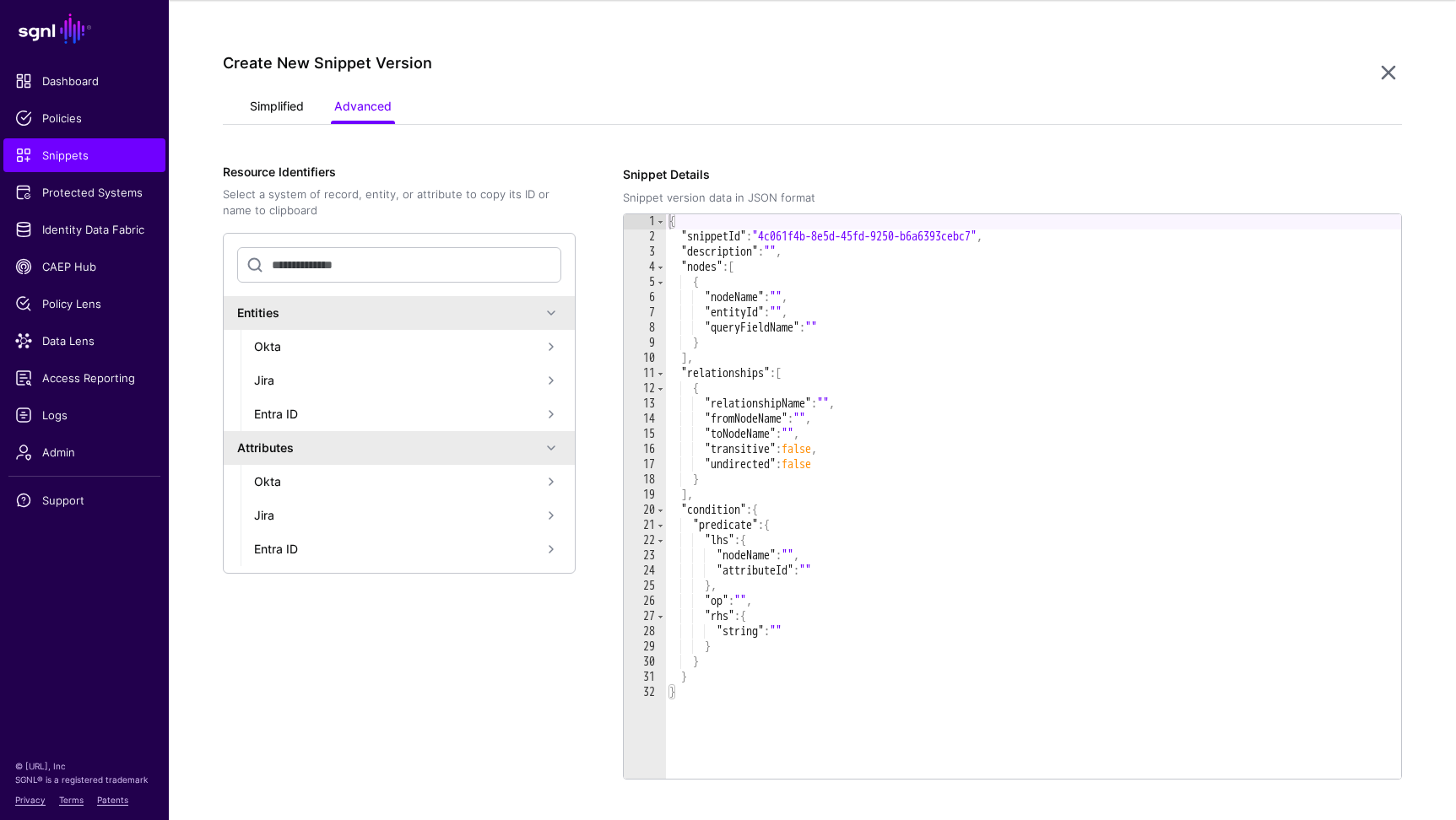 click on "Simplified" at bounding box center [277, 108] 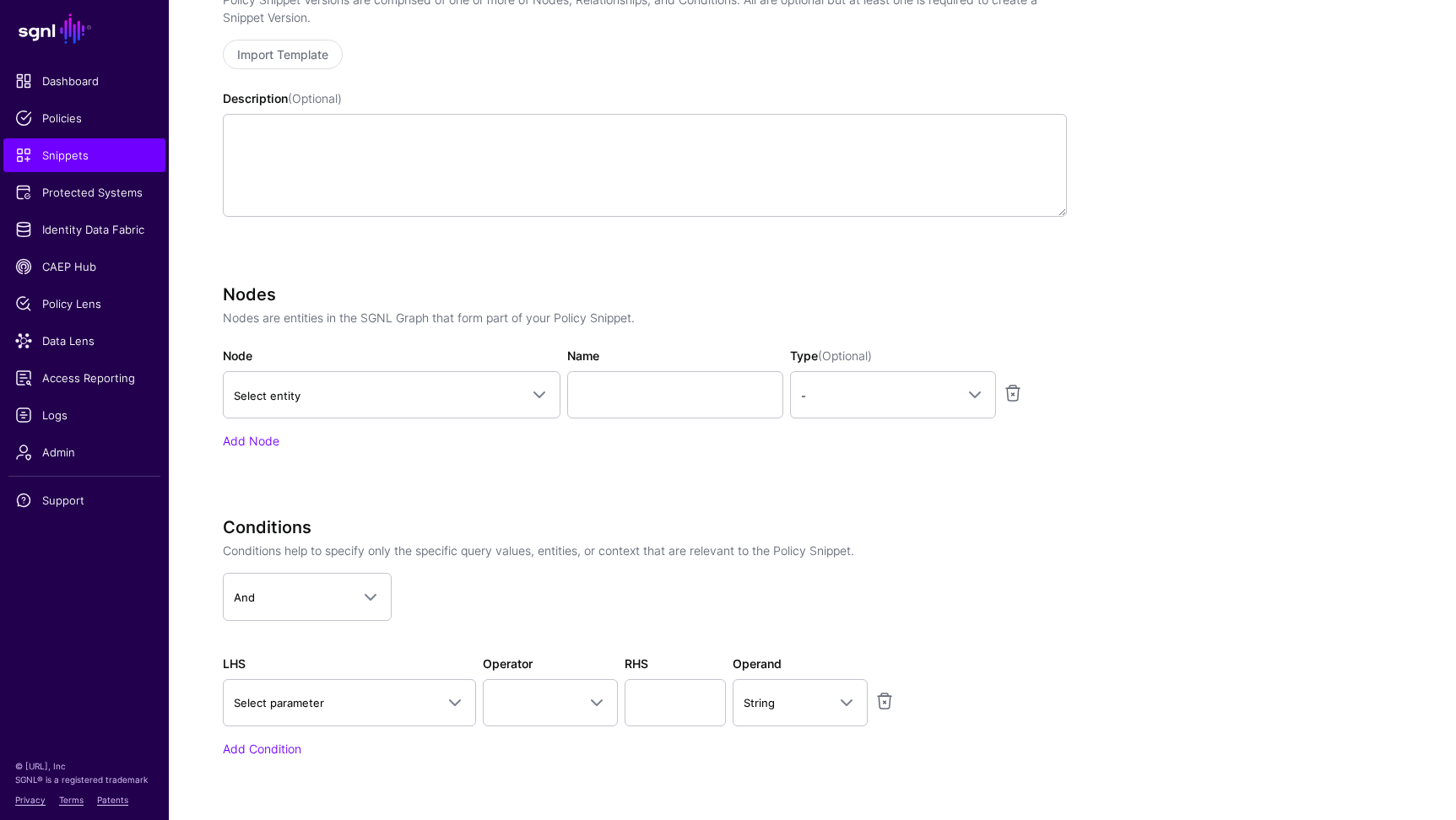 scroll, scrollTop: 366, scrollLeft: 0, axis: vertical 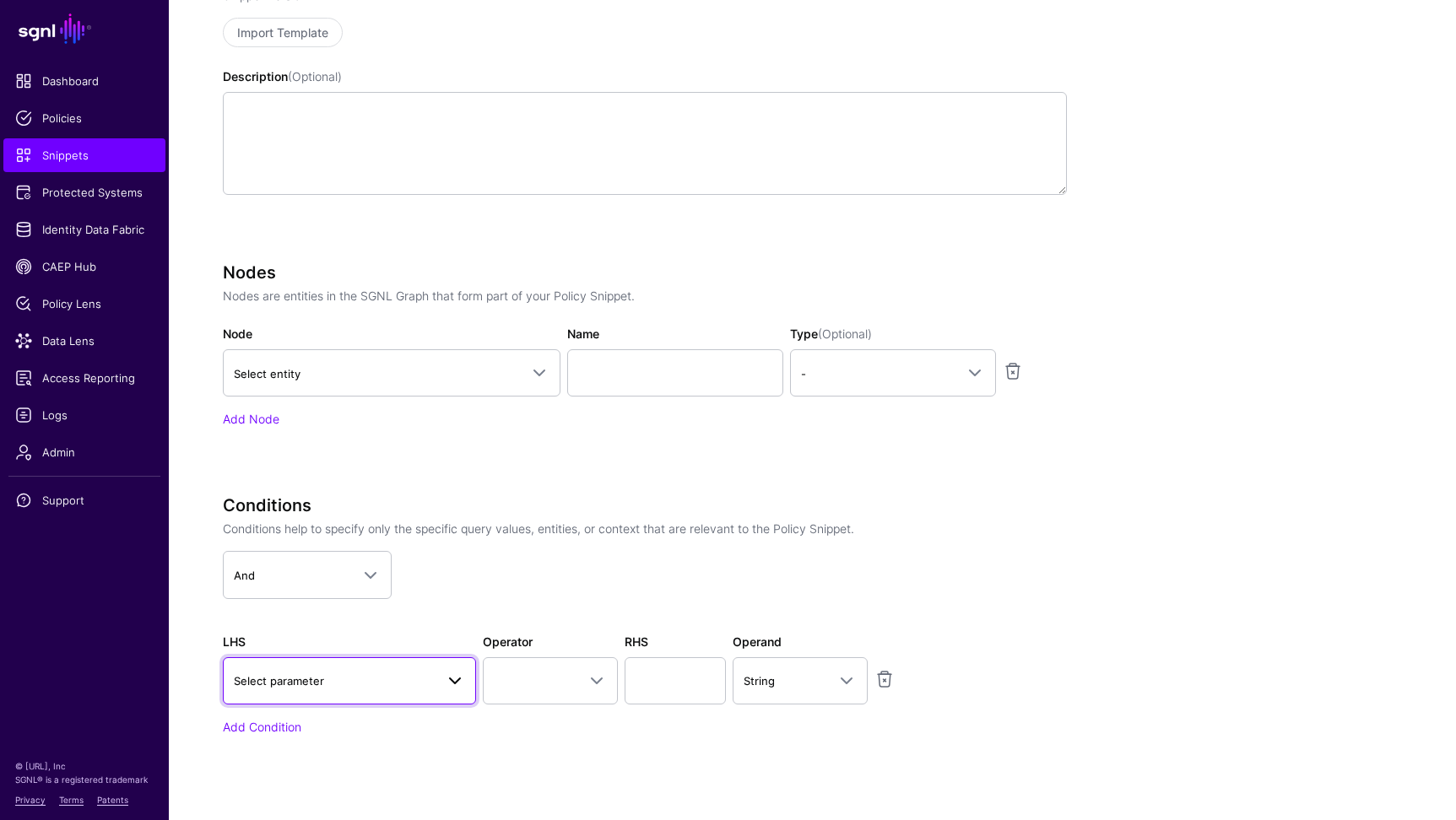 click on "Select parameter" at bounding box center [334, 681] 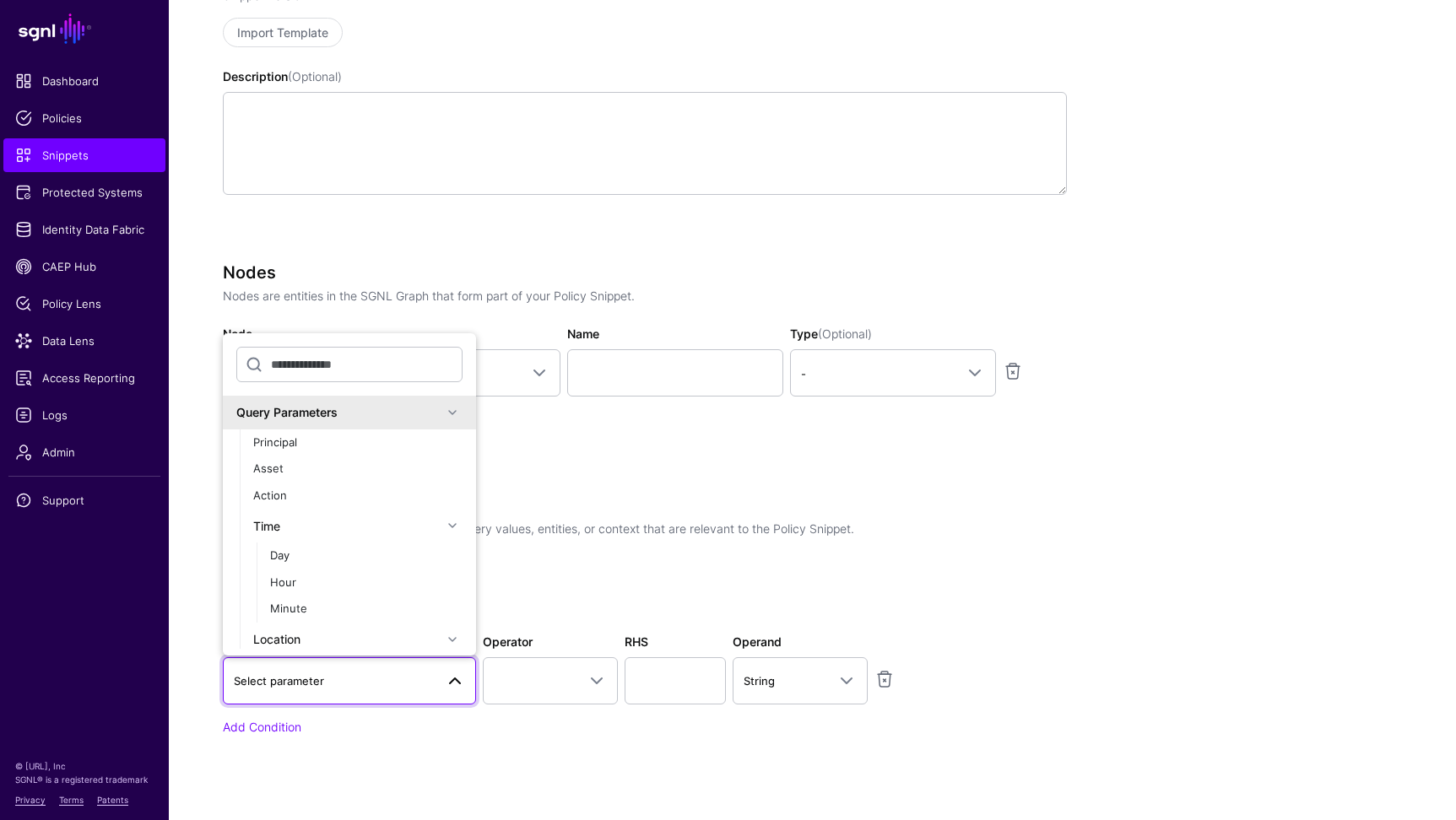 click at bounding box center (1035, 360) 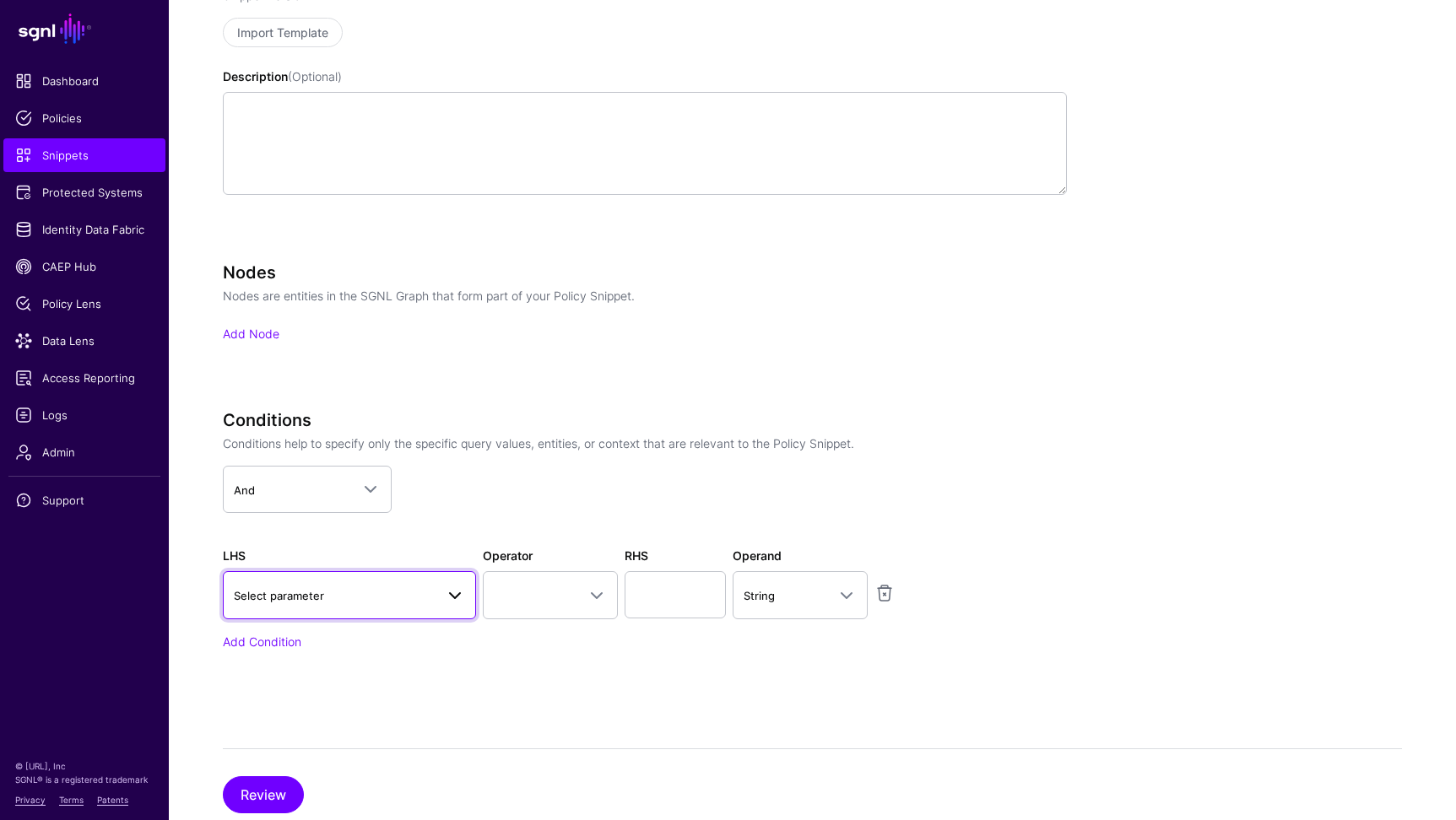 click on "Select parameter" at bounding box center (349, 595) 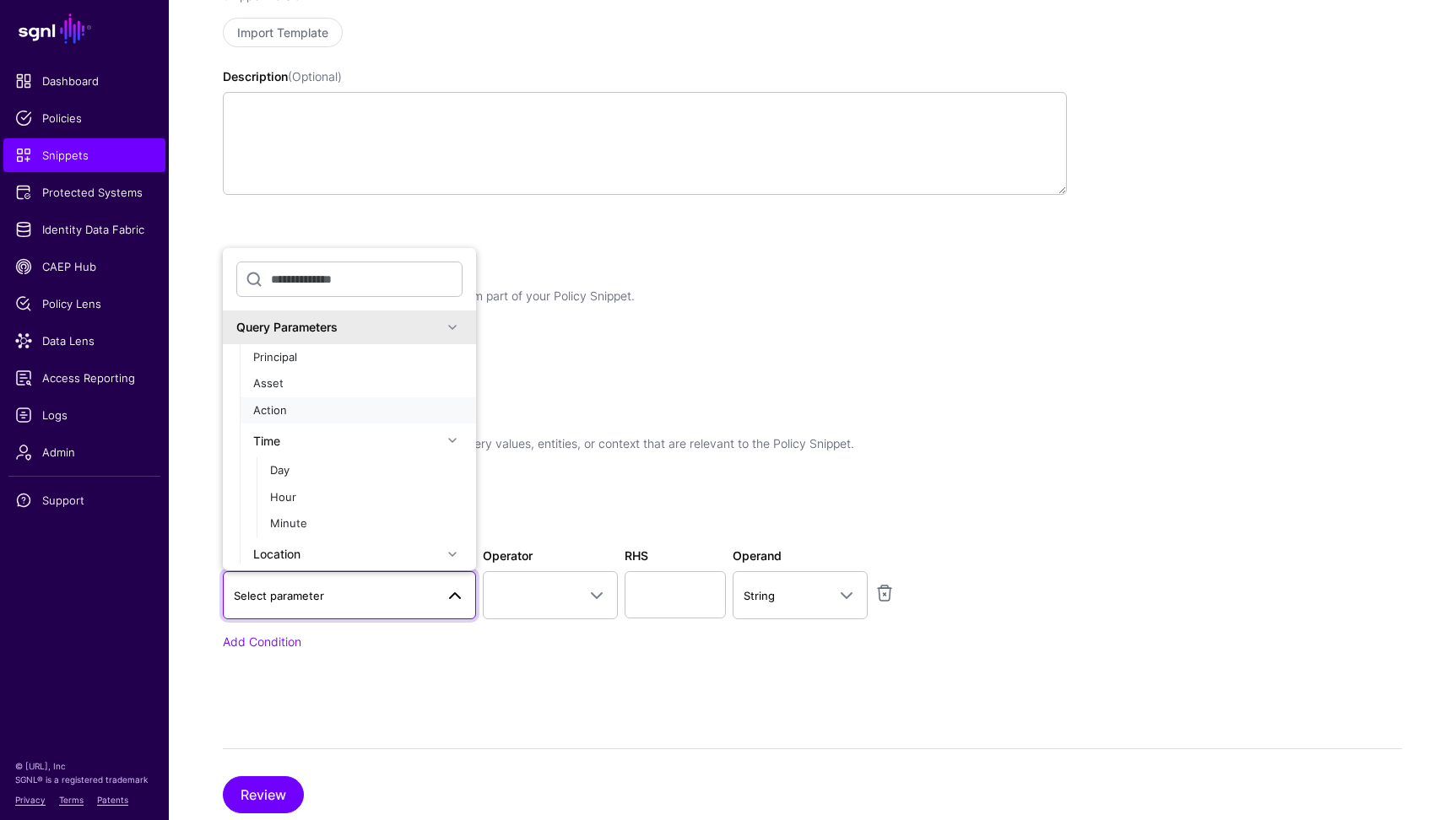 click on "Action" at bounding box center (358, 411) 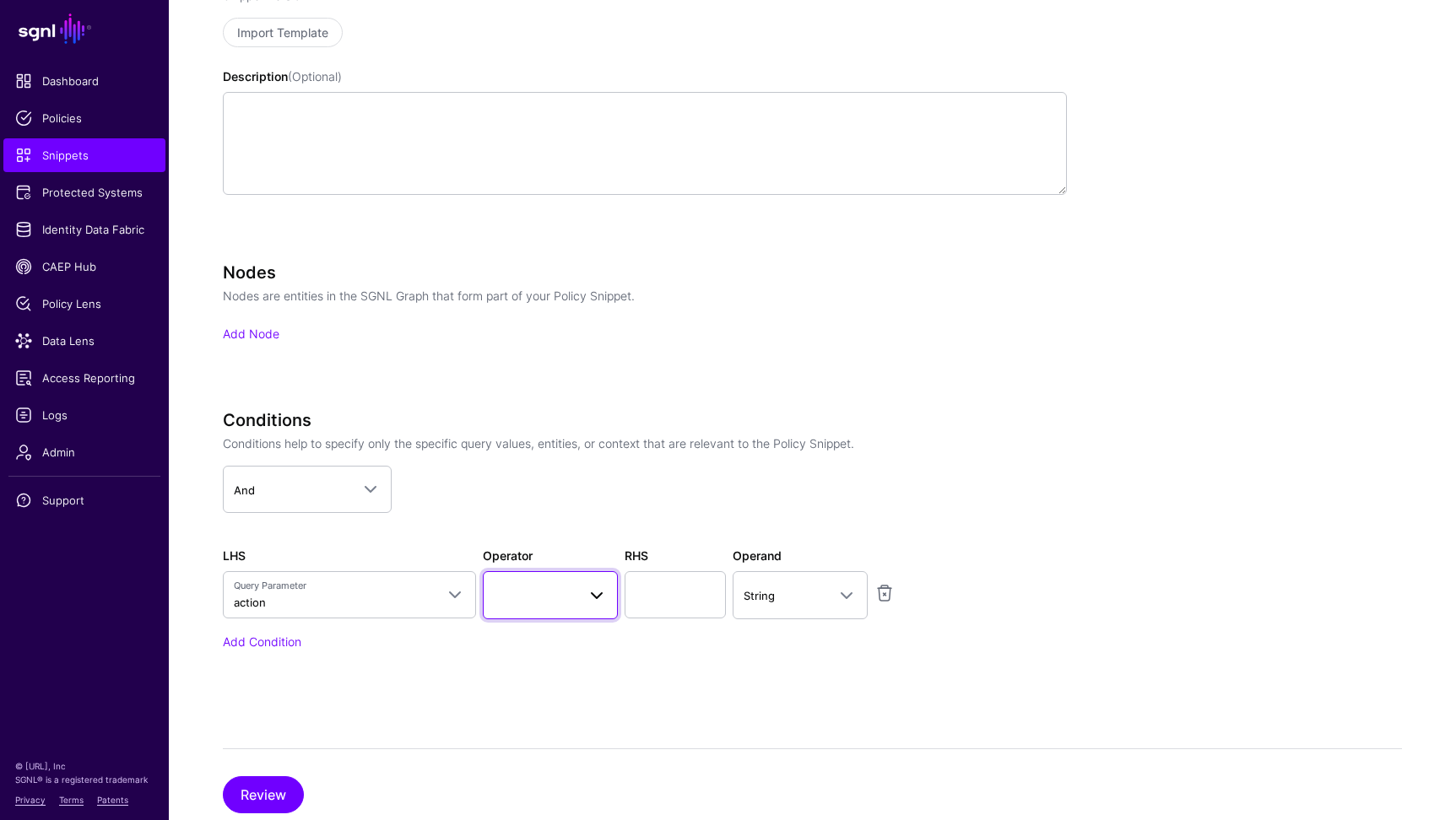 click at bounding box center (550, 595) 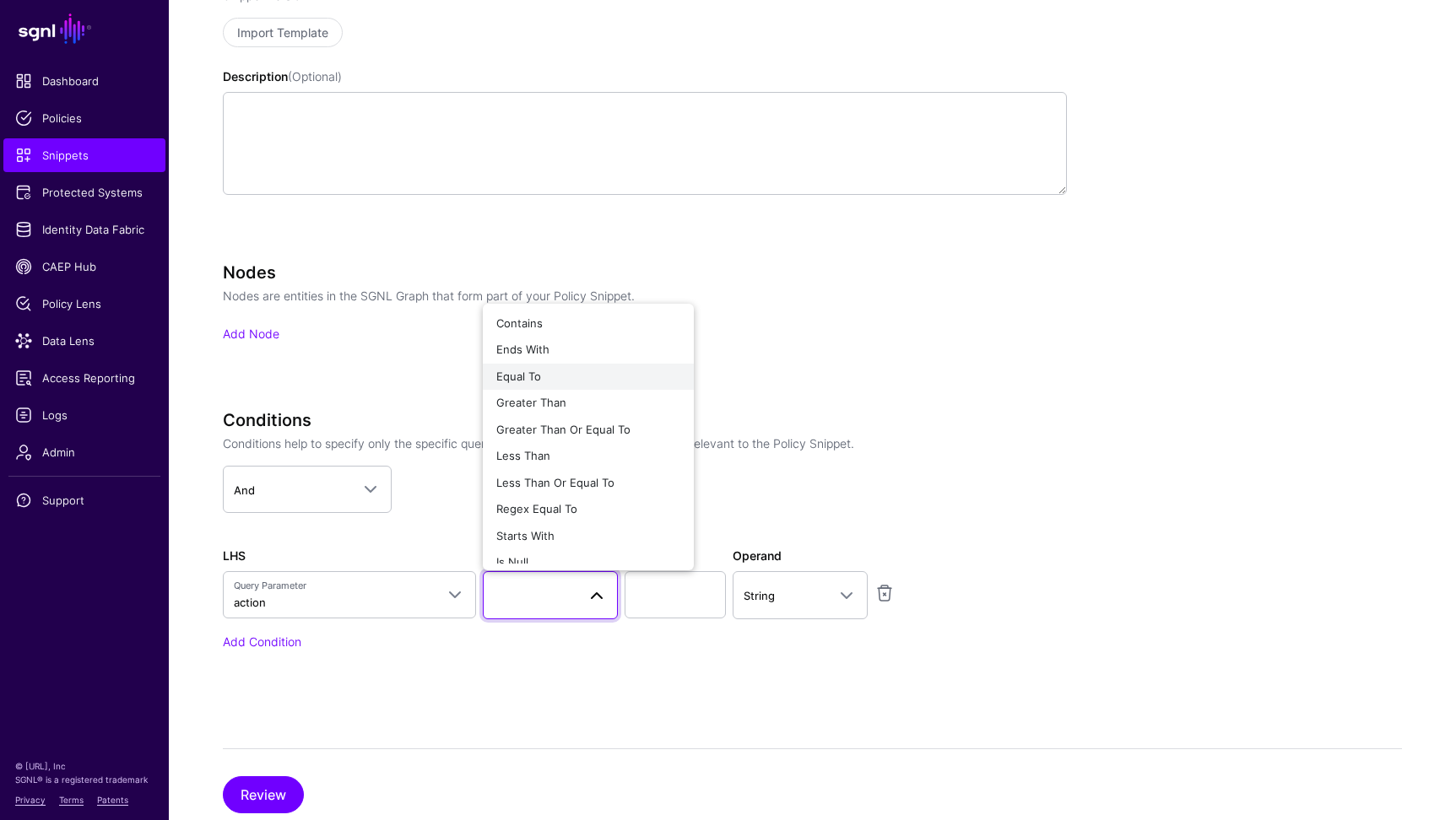 click on "Equal To" at bounding box center [588, 377] 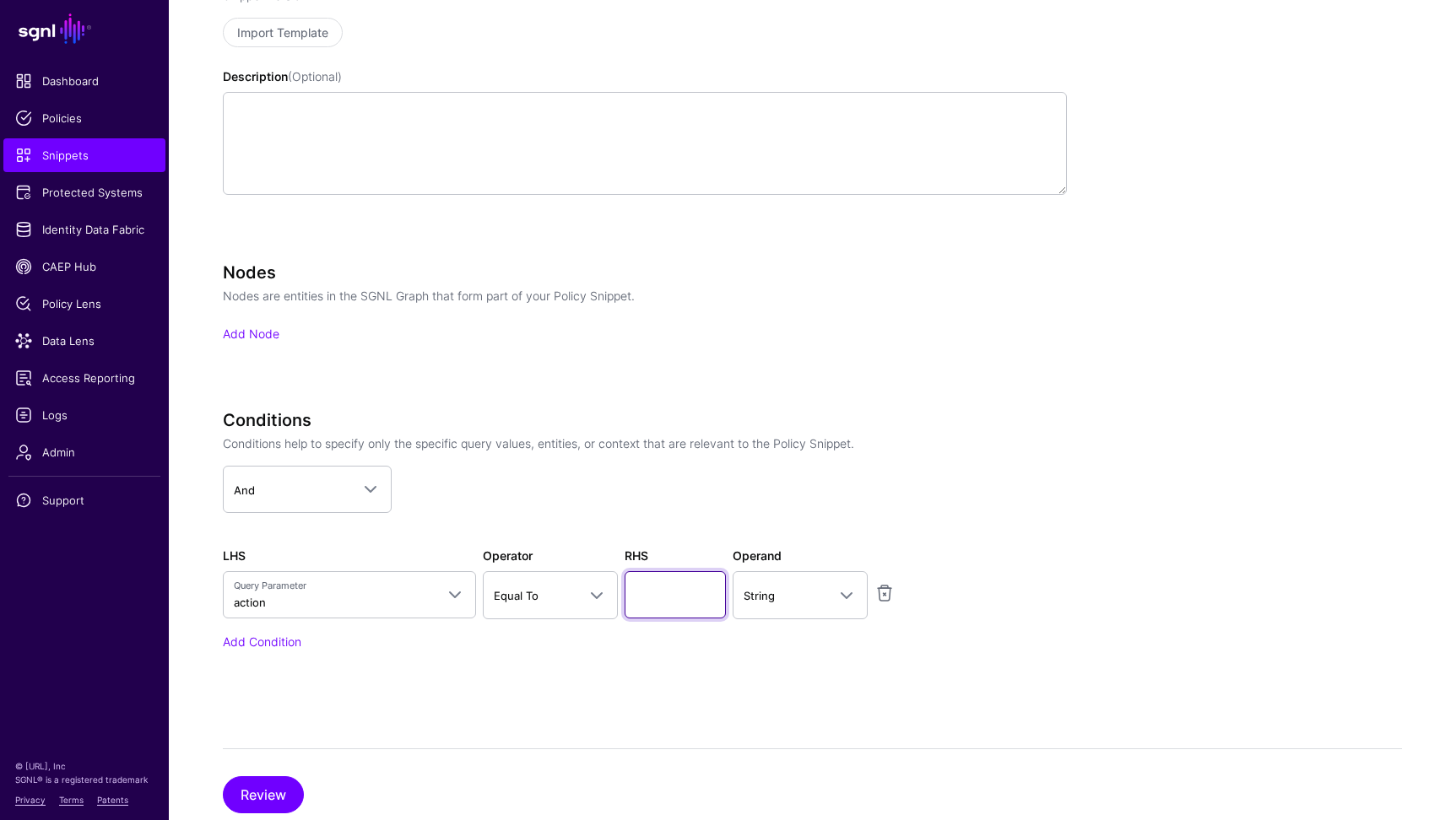 click at bounding box center [675, 595] 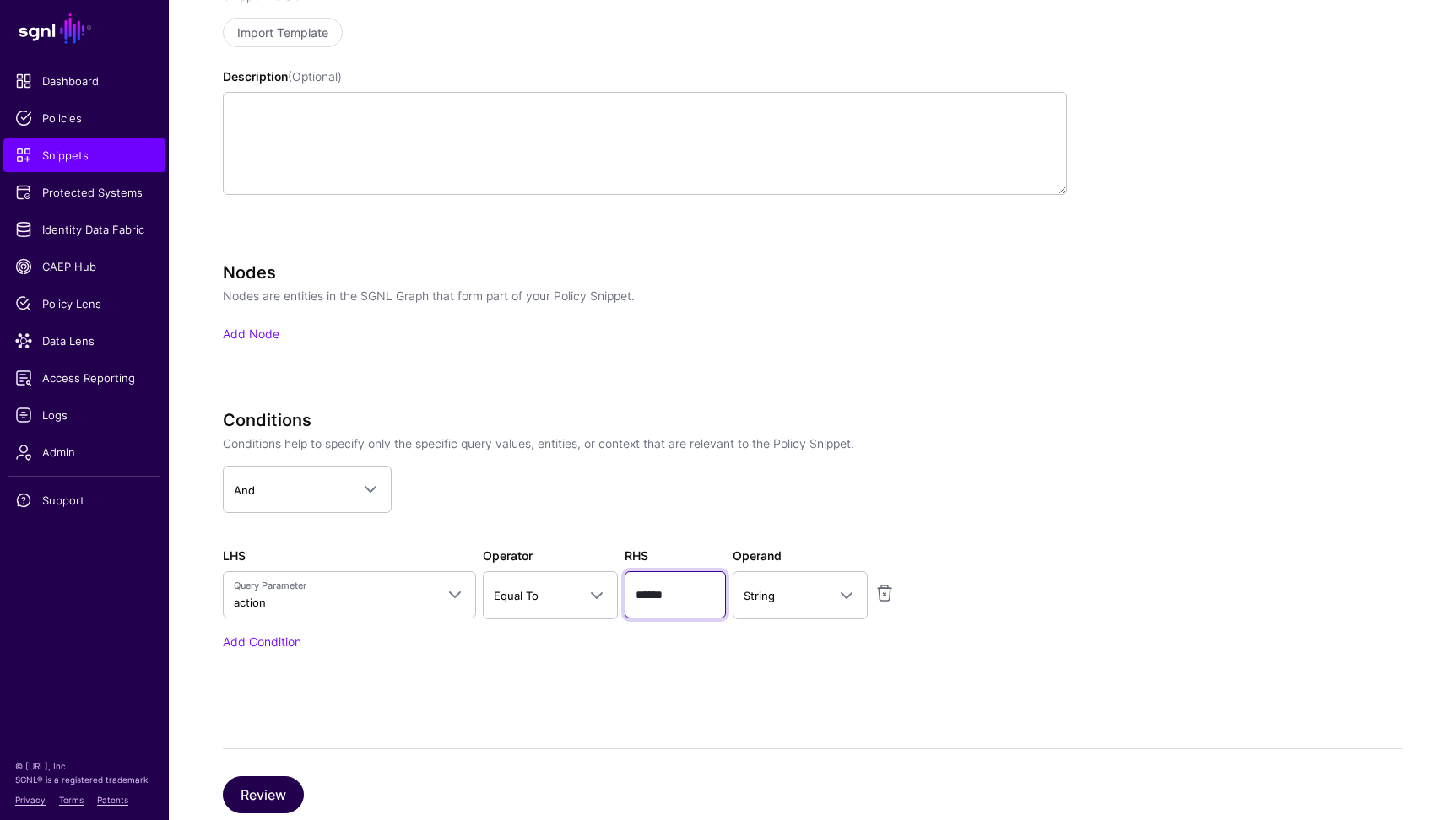 type on "******" 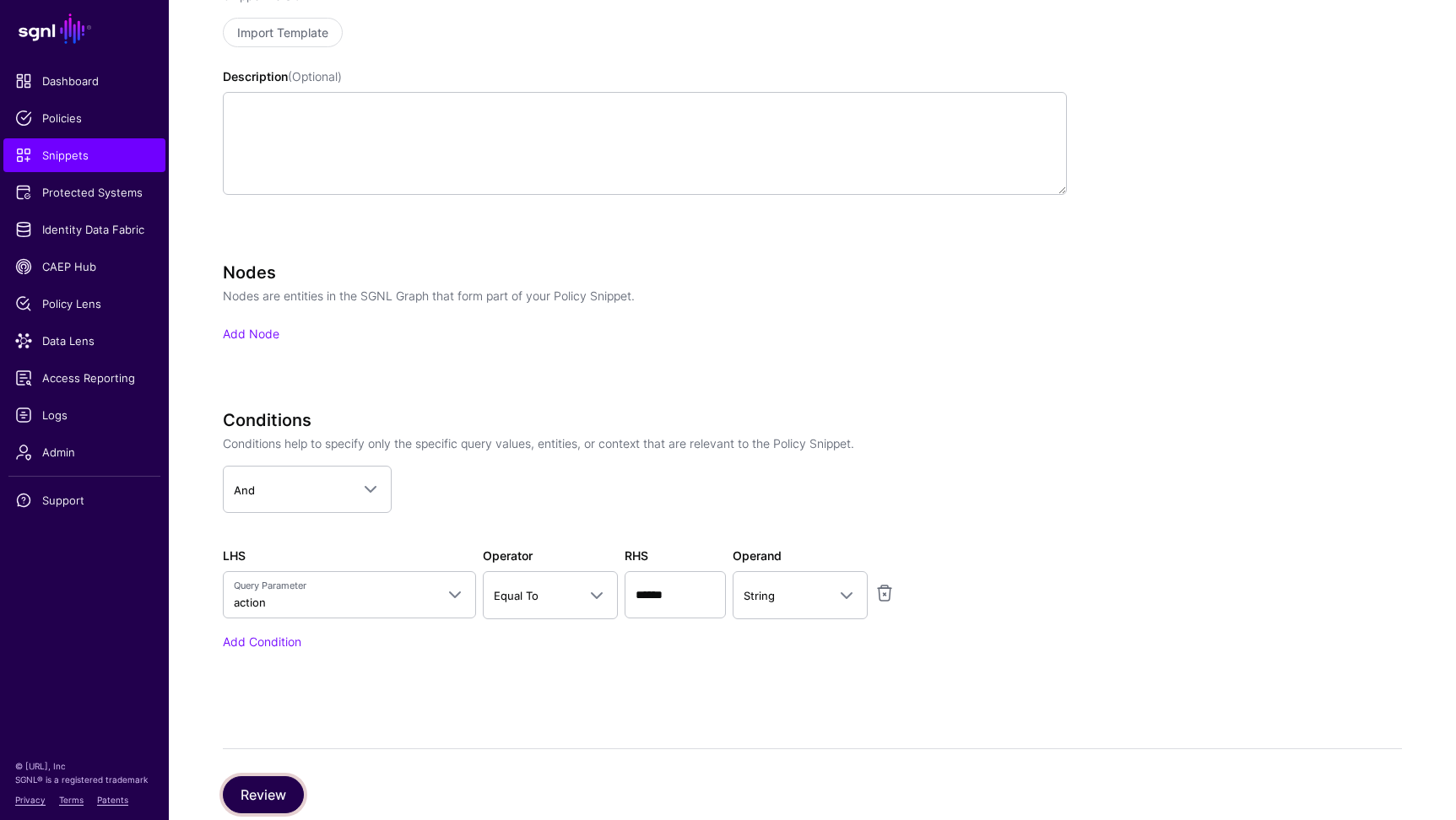 drag, startPoint x: 283, startPoint y: 796, endPoint x: 492, endPoint y: 732, distance: 218.5795 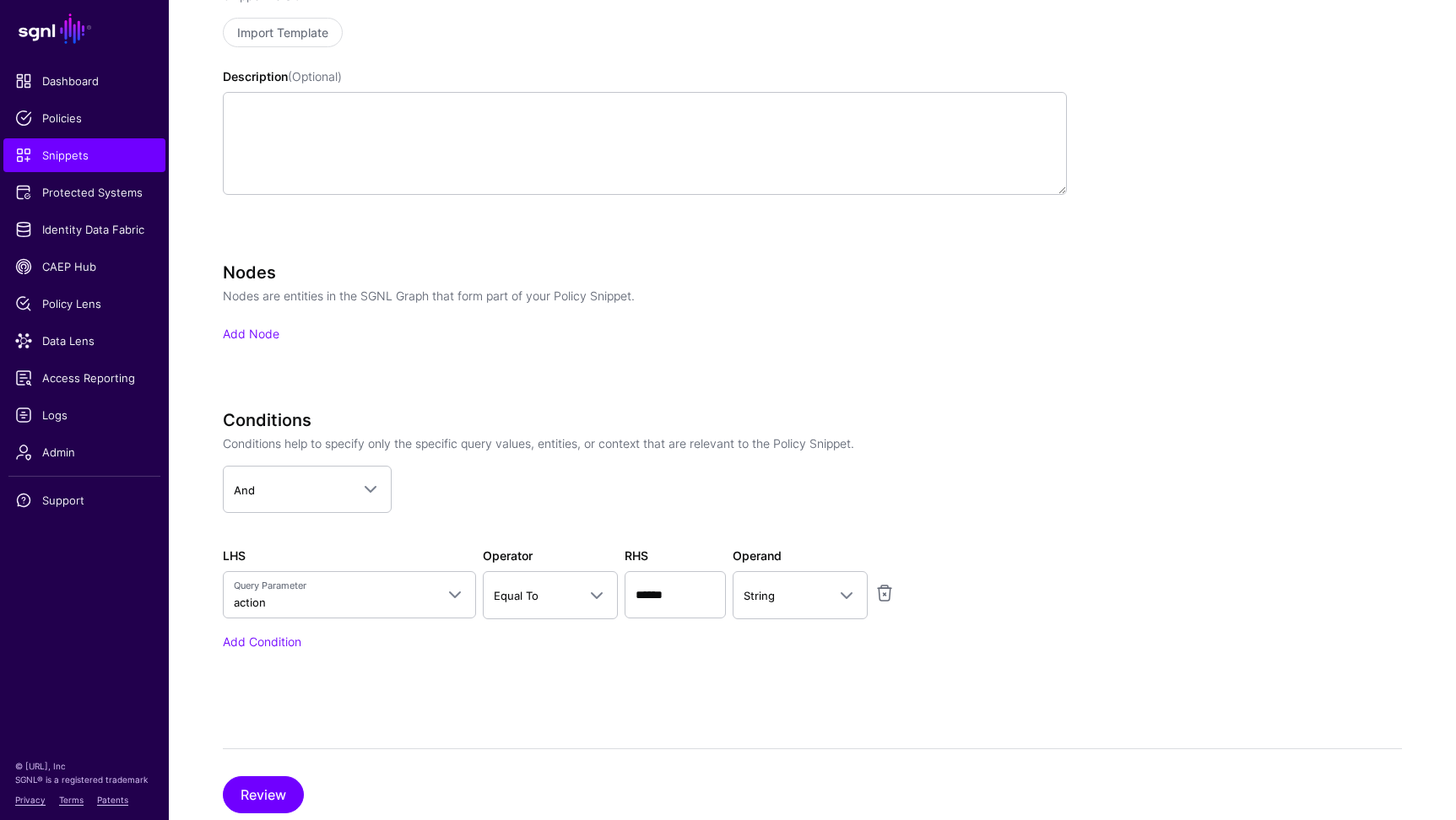 scroll, scrollTop: 274, scrollLeft: 0, axis: vertical 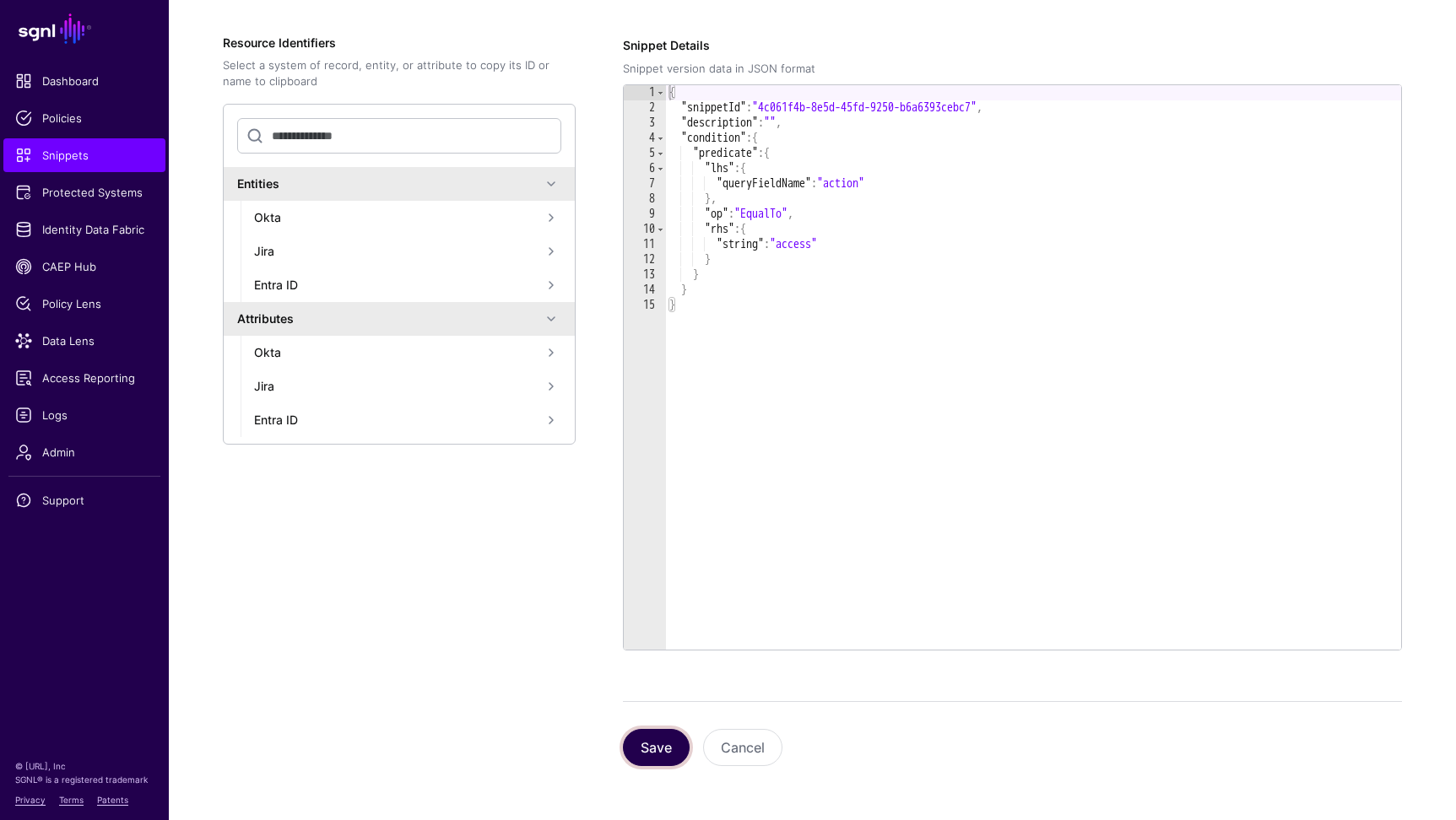 drag, startPoint x: 657, startPoint y: 748, endPoint x: 706, endPoint y: 616, distance: 140.8 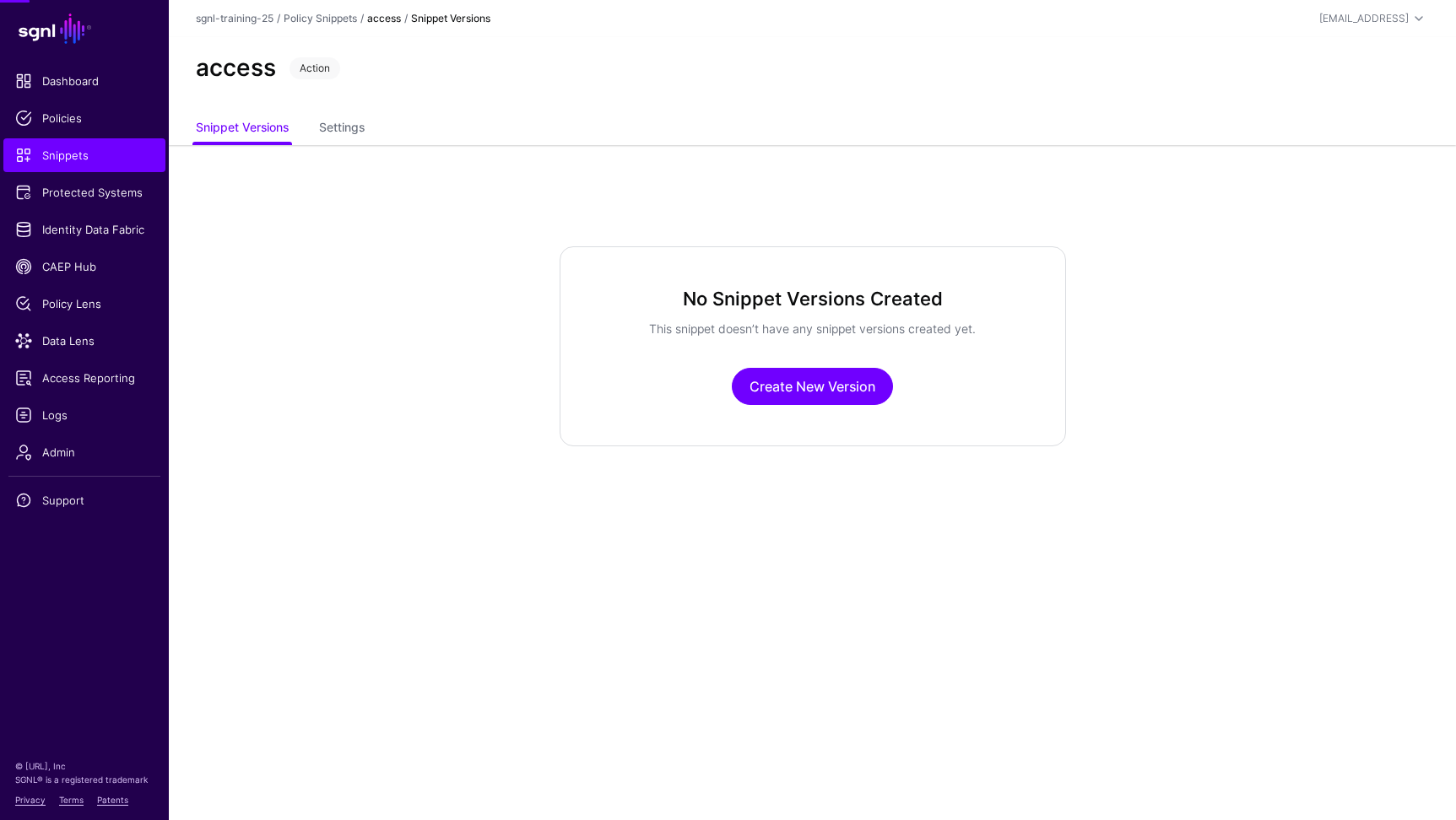 scroll, scrollTop: 0, scrollLeft: 0, axis: both 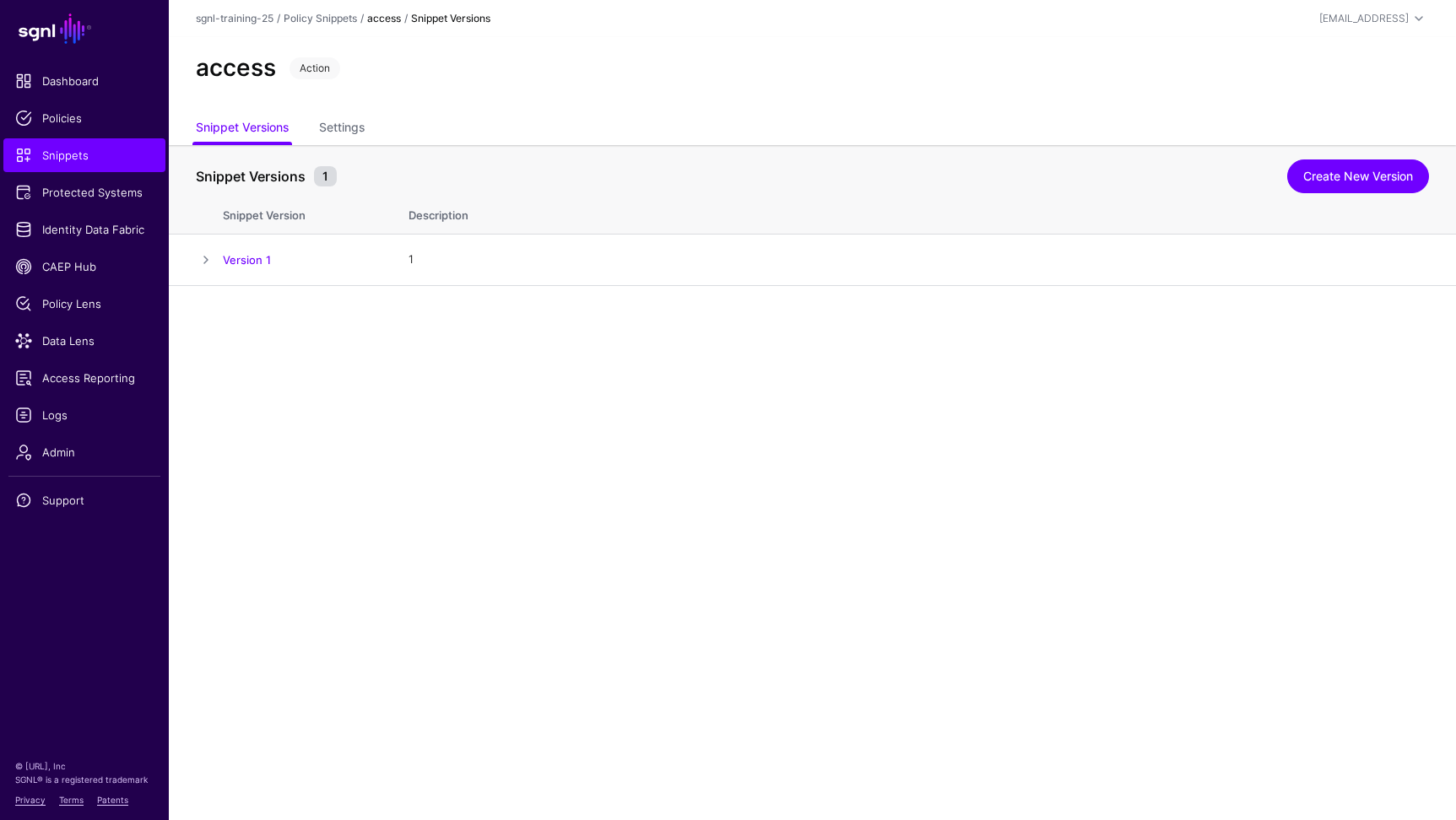 click on "SGNL Dashboard Policies Snippets Protected Systems Identity Data Fabric CAEP Hub Policy Lens Data Lens Access Reporting Logs Admin Support © SGNL.ai, Inc SGNL® is a registered trademark Privacy Terms Patents  sgnl-training-25  /  Policy Snippets  / access / Snippet Versions  sgnl-training@sgnl.ai  SGNL Training sgnl-training@sgnl.ai sgnl-training-25 Log out access  Action   Snippet Versions   Settings   Snippet Versions   1   Create New Version  Snippet Version Description Version 1  1   Create New Version" 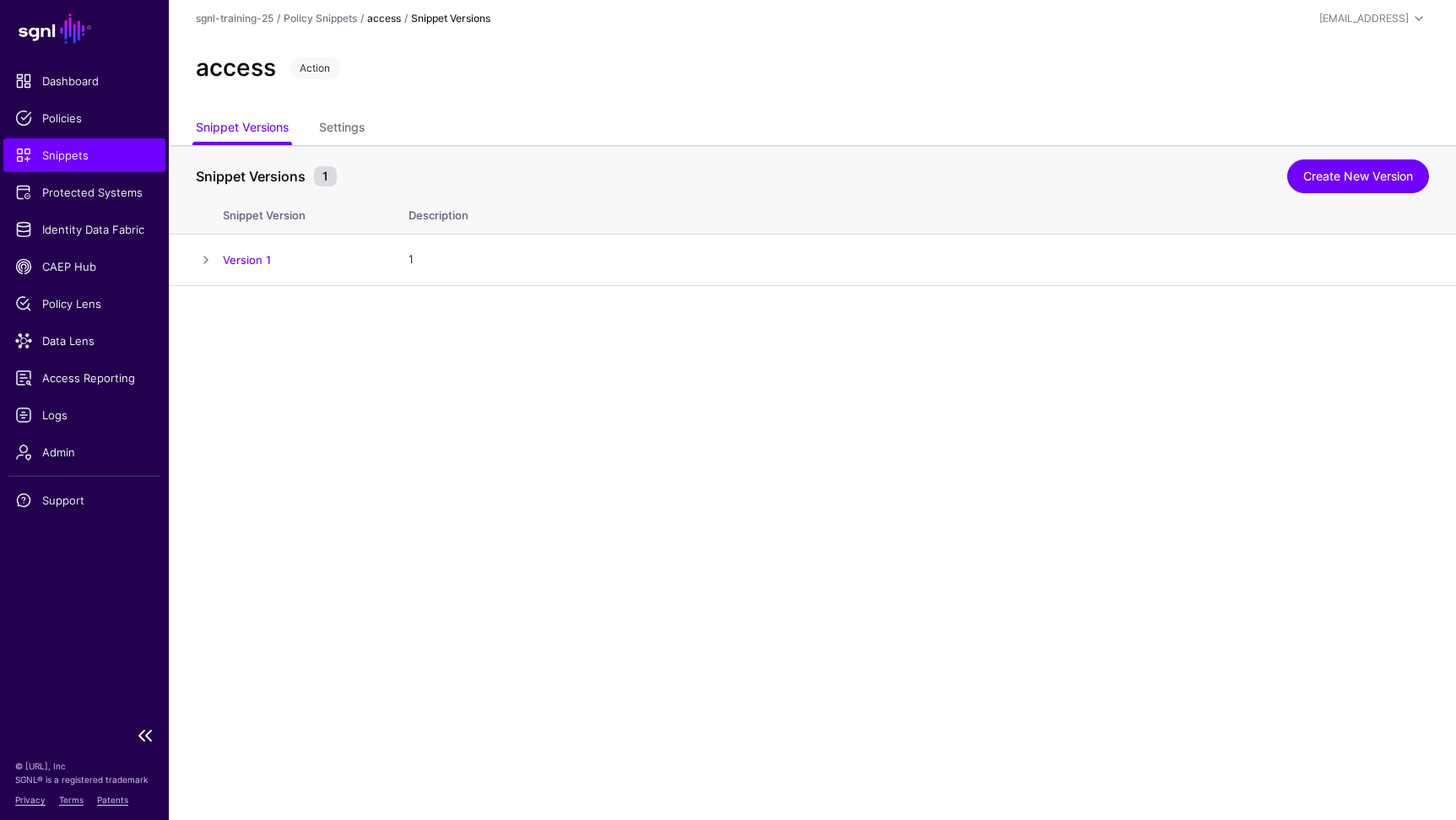 click on "Snippets" 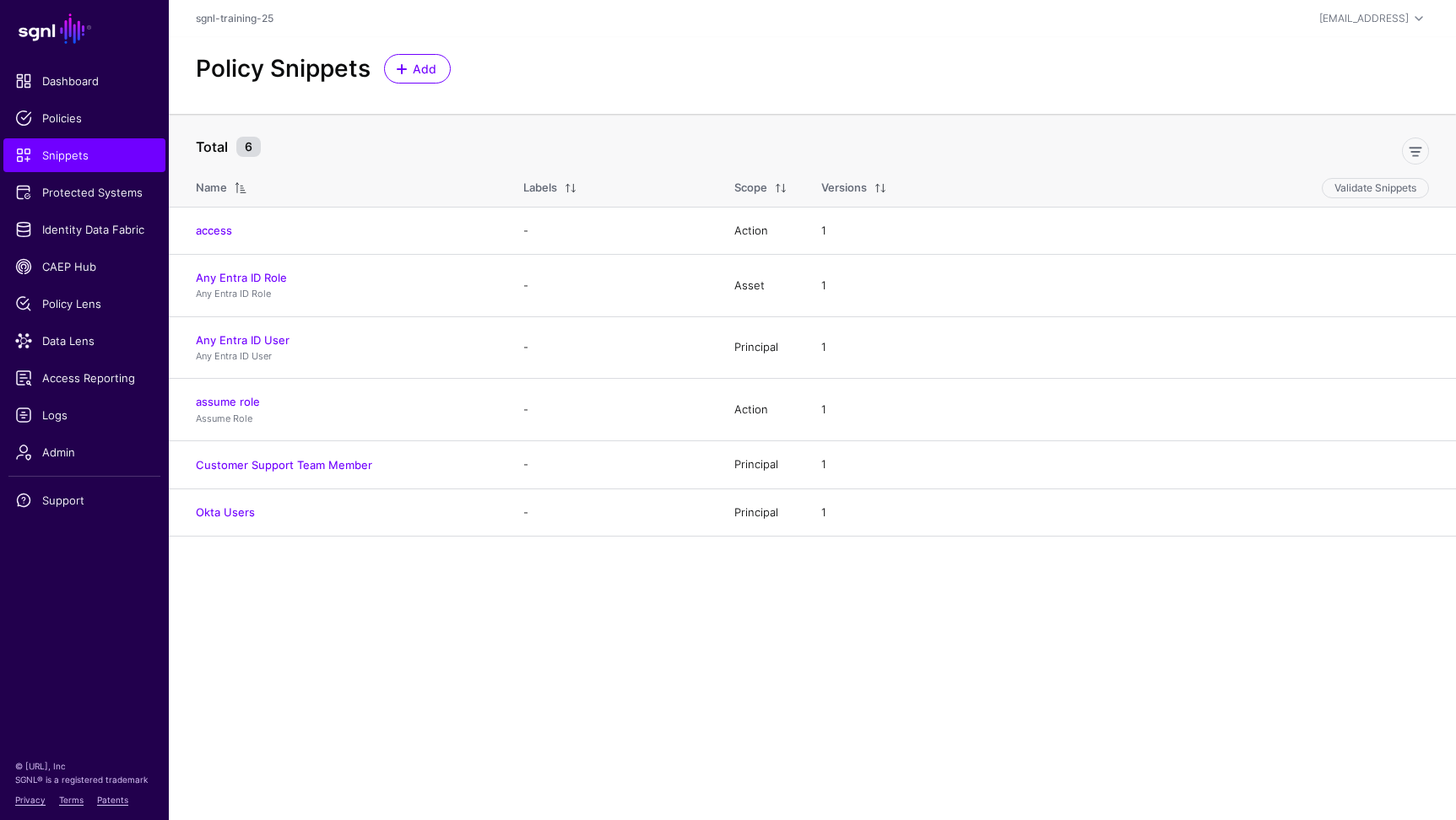 click on "SGNL Dashboard Policies Snippets Protected Systems Identity Data Fabric CAEP Hub Policy Lens Data Lens Access Reporting Logs Admin Support © SGNL.ai, Inc SGNL® is a registered trademark Privacy Terms Patents  sgnl-training-25   sgnl-training@sgnl.ai  SGNL Training sgnl-training@sgnl.ai sgnl-training-25 Log out Policy Snippets Add Total 6 Name Labels Scope Versions  Validate Snippets  access  -   Action   1  Any Entra ID Role  Any Entra ID Role   -   Asset   1  Any Entra ID User  Any Entra ID User   -   Principal   1  assume role  Assume Role   -   Action   1  Customer Support Team Member  -   Principal   1  Okta Users  -   Principal   1" 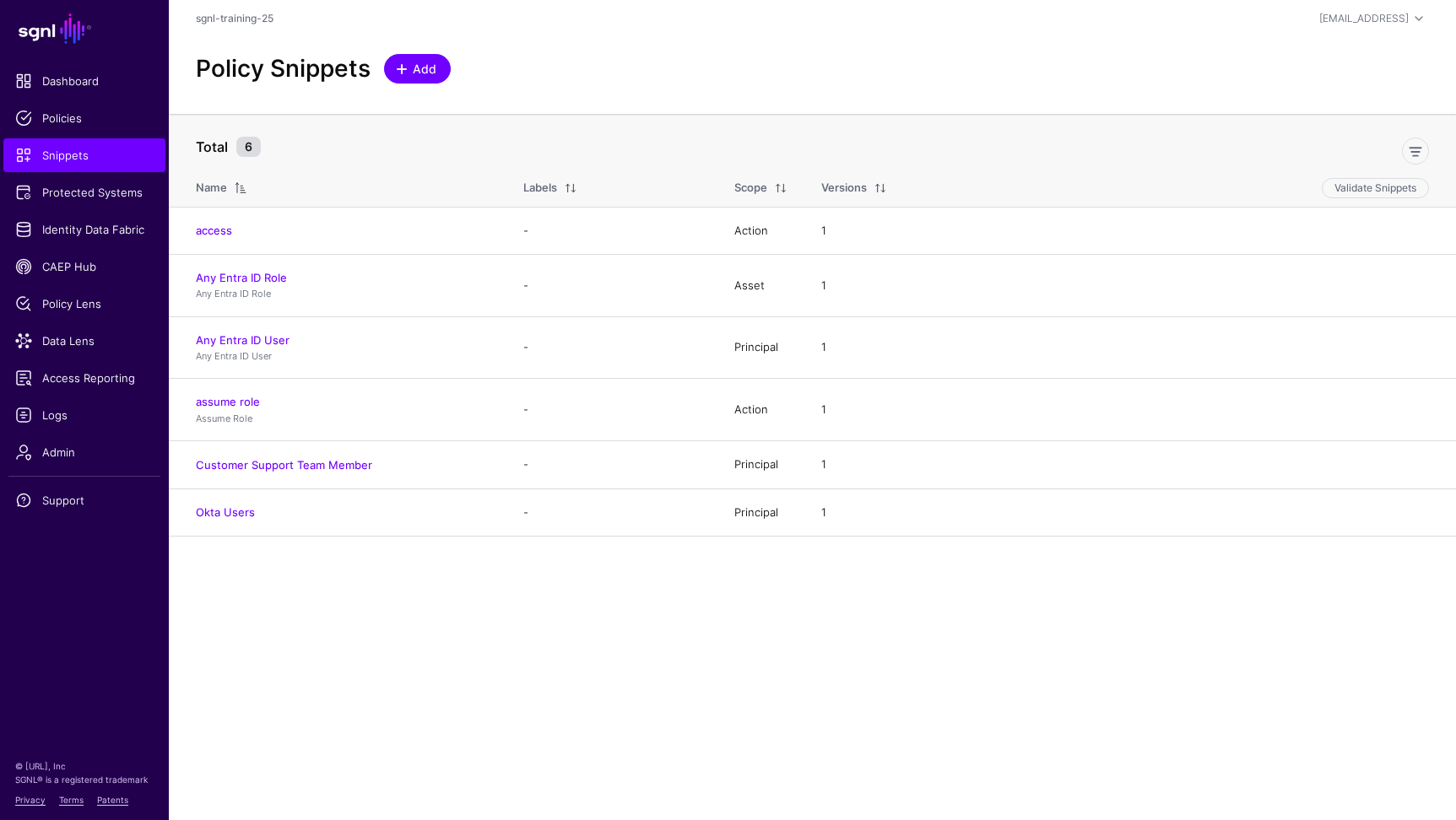 click on "Add" 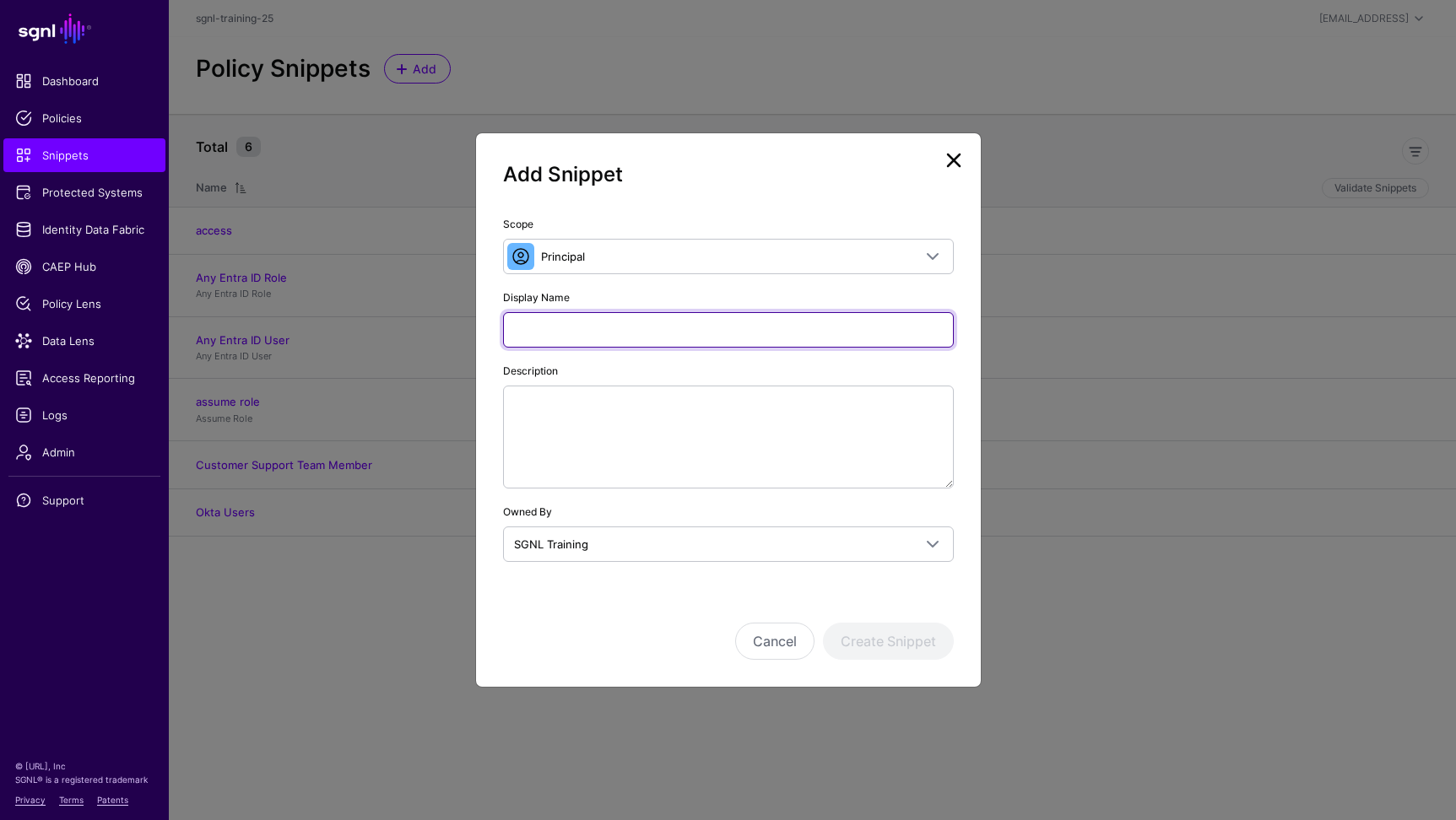 click on "Display Name" at bounding box center (728, 330) 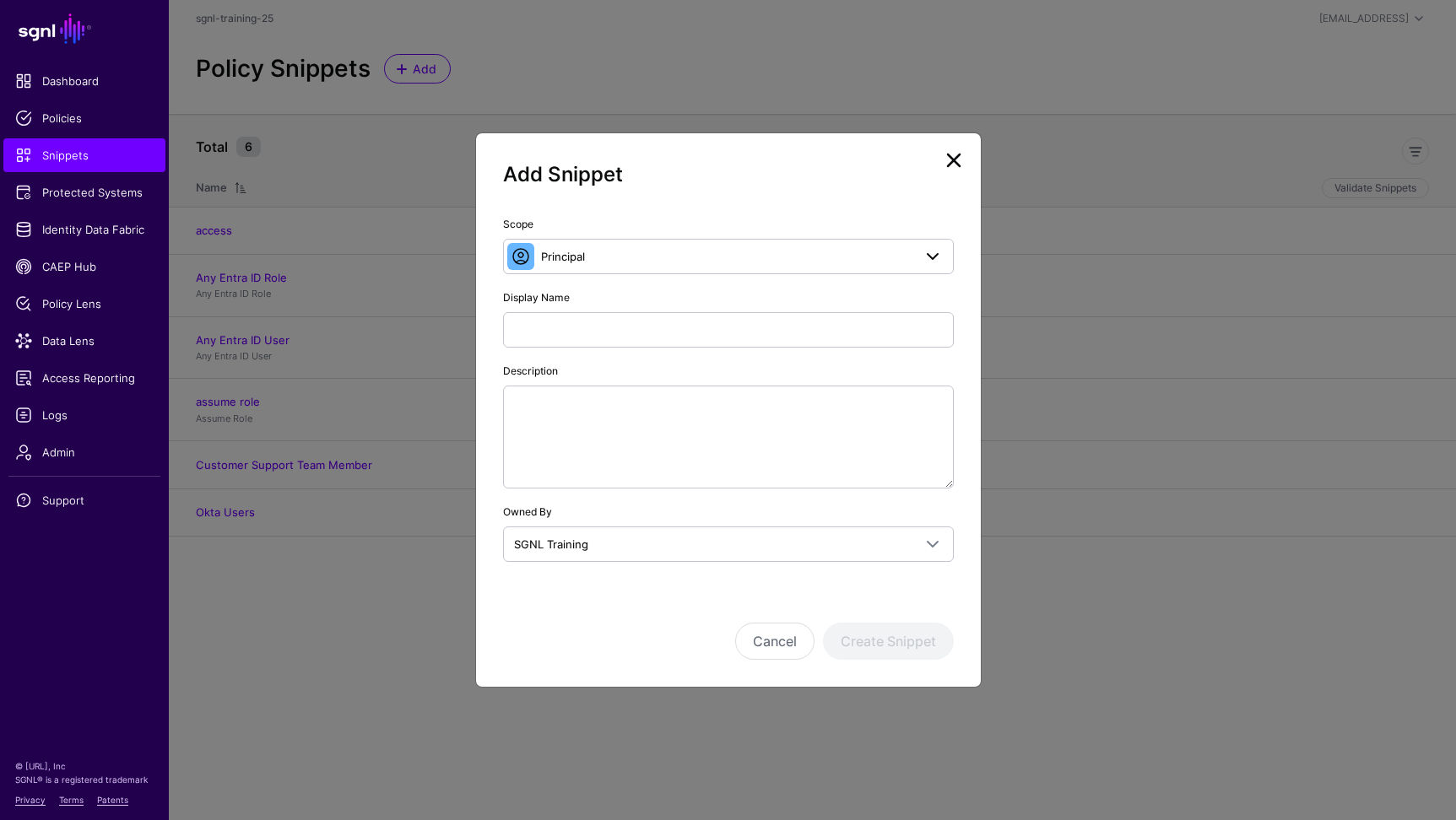 drag, startPoint x: 646, startPoint y: 221, endPoint x: 647, endPoint y: 244, distance: 23.021729 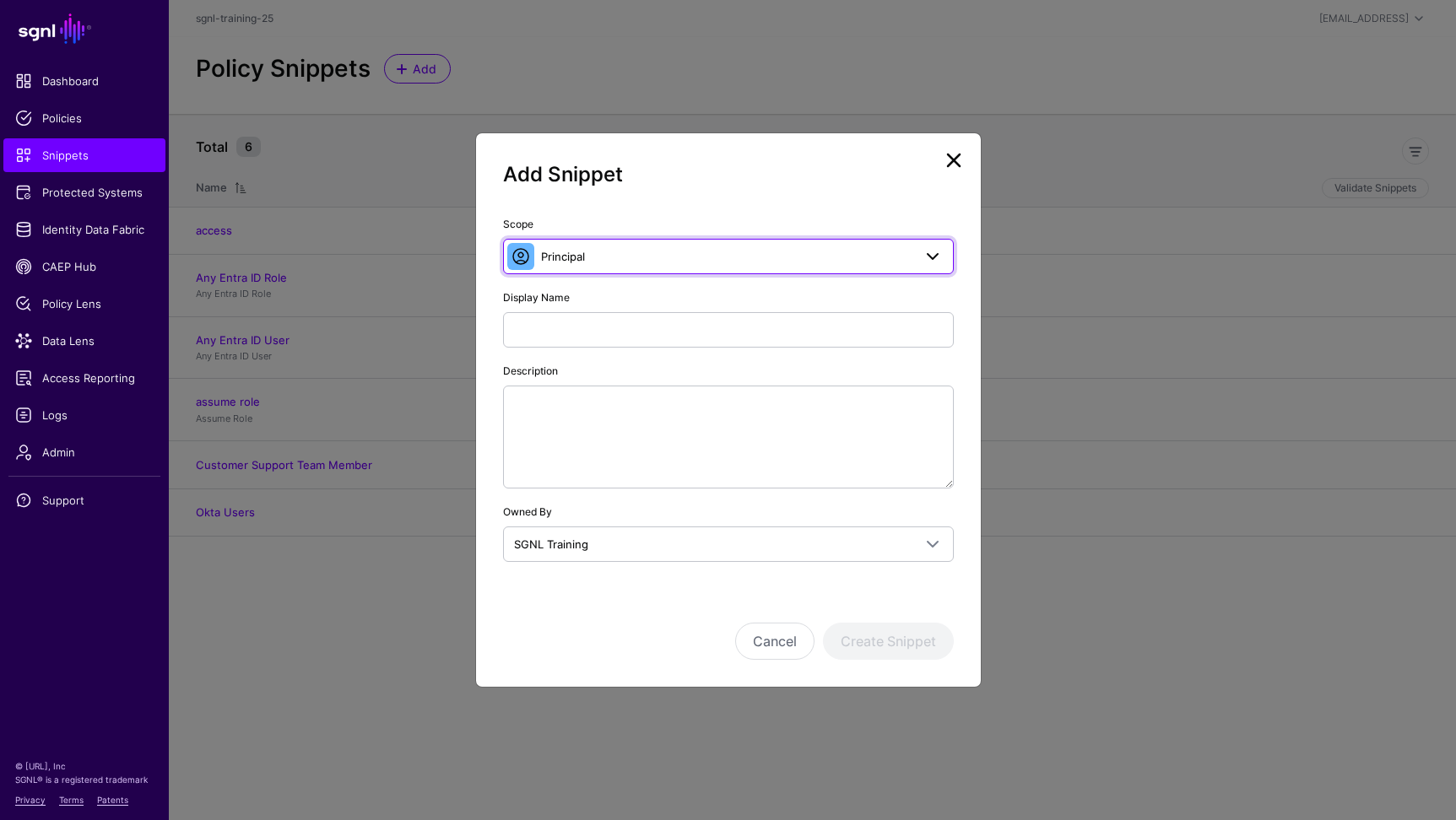click on "Principal" at bounding box center [728, 256] 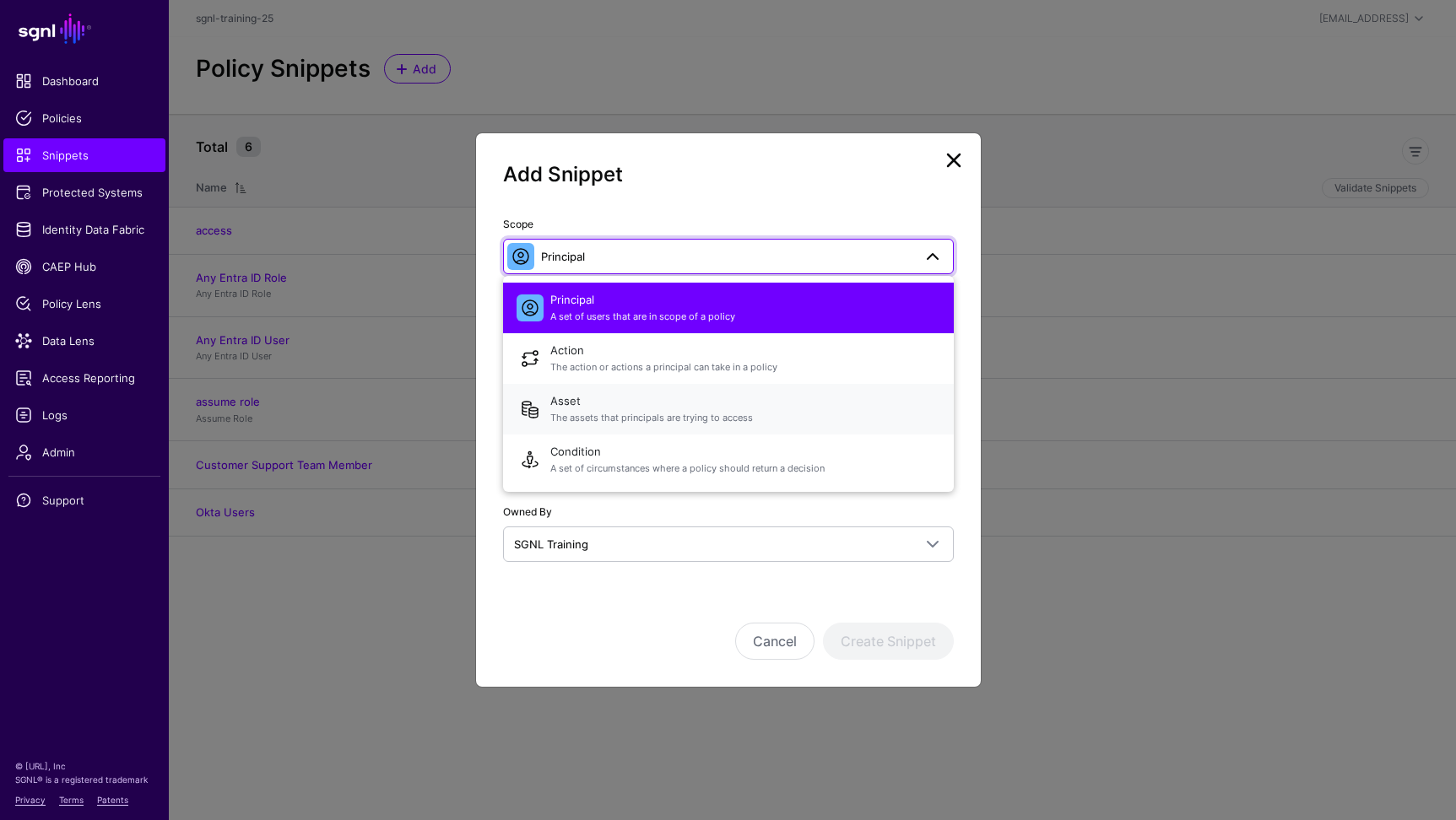 click on "Asset   The assets that principals are trying to access" 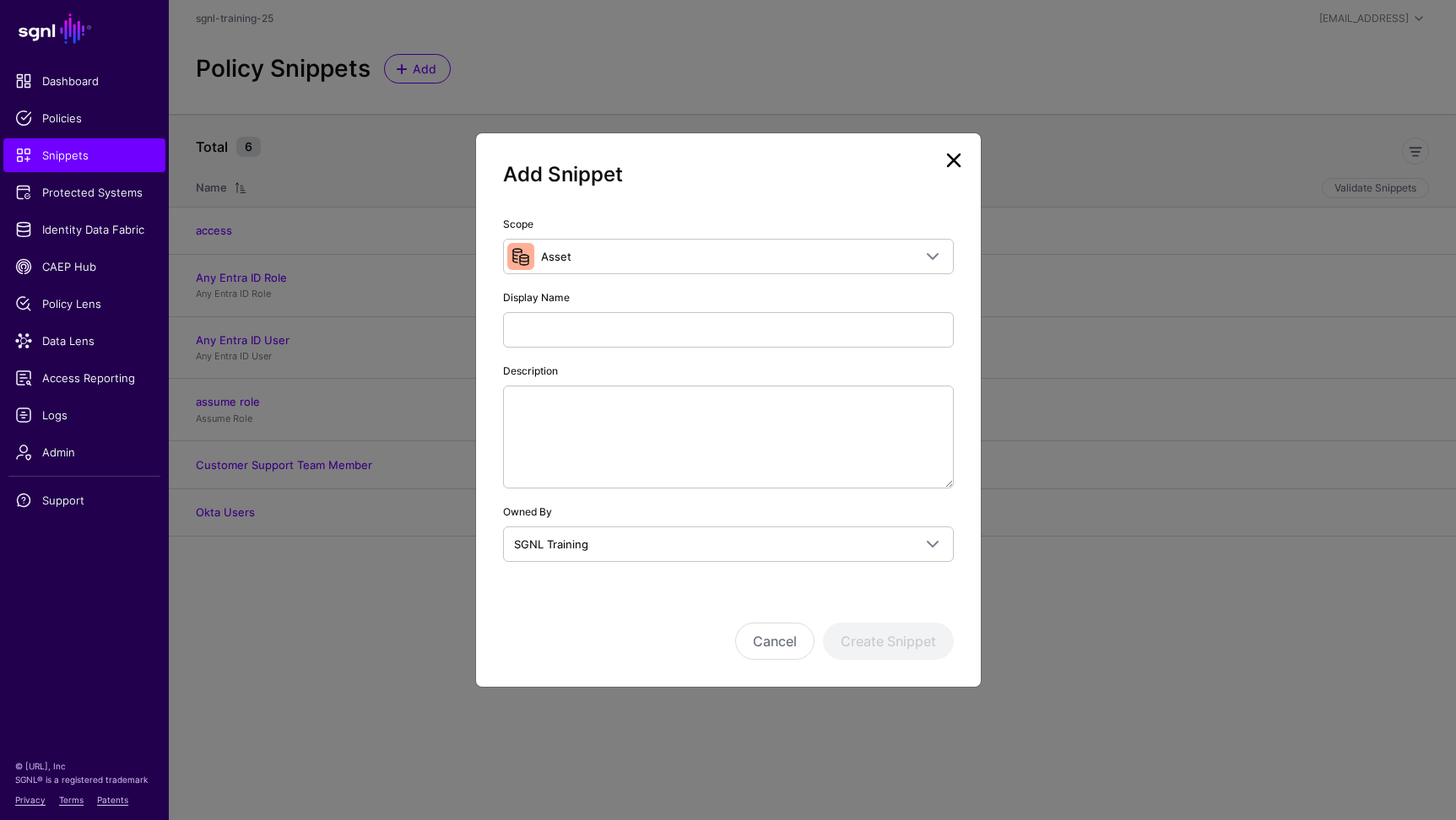 drag, startPoint x: 591, startPoint y: 309, endPoint x: 595, endPoint y: 355, distance: 46.173586 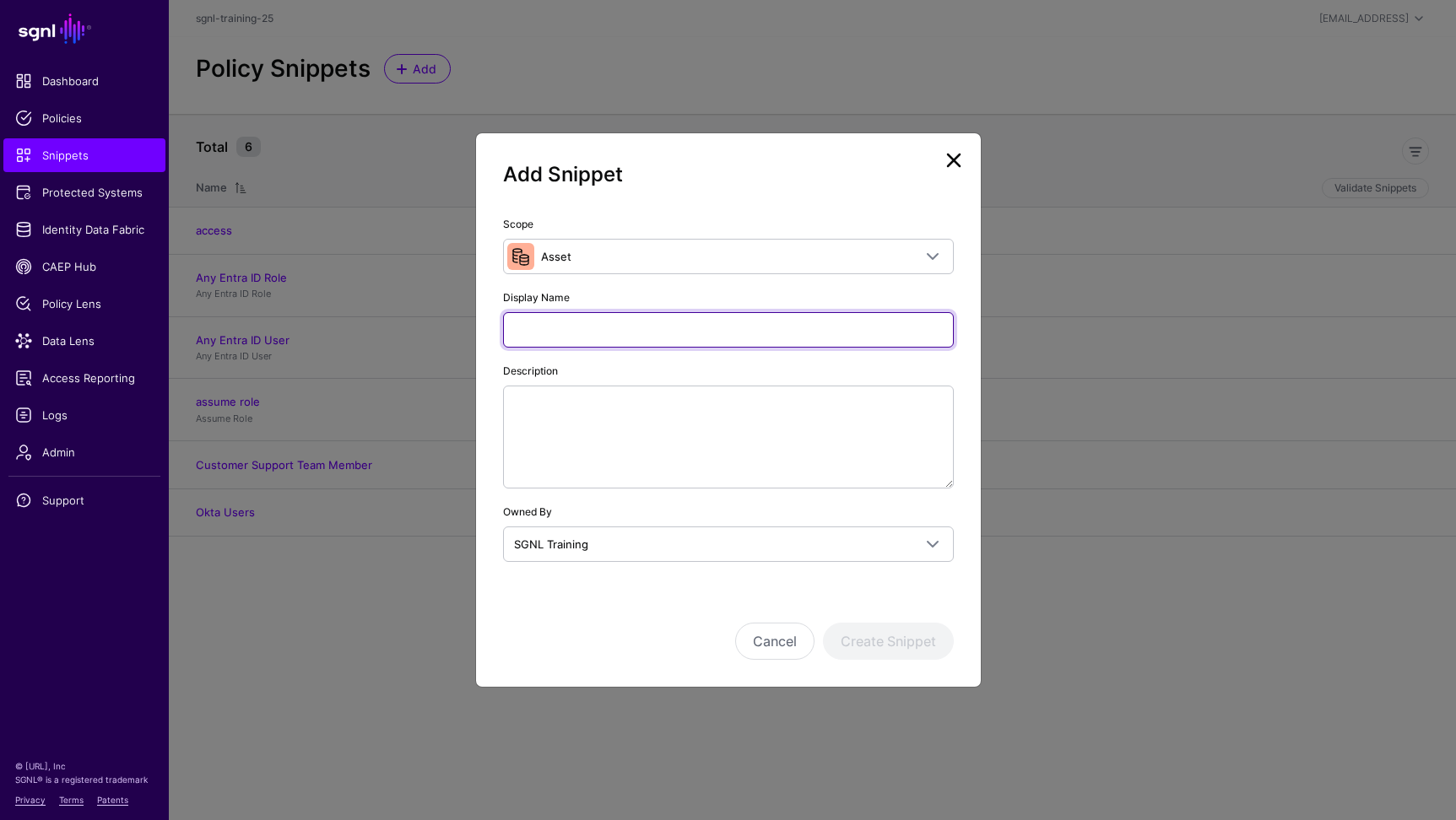 click on "Display Name" at bounding box center (728, 330) 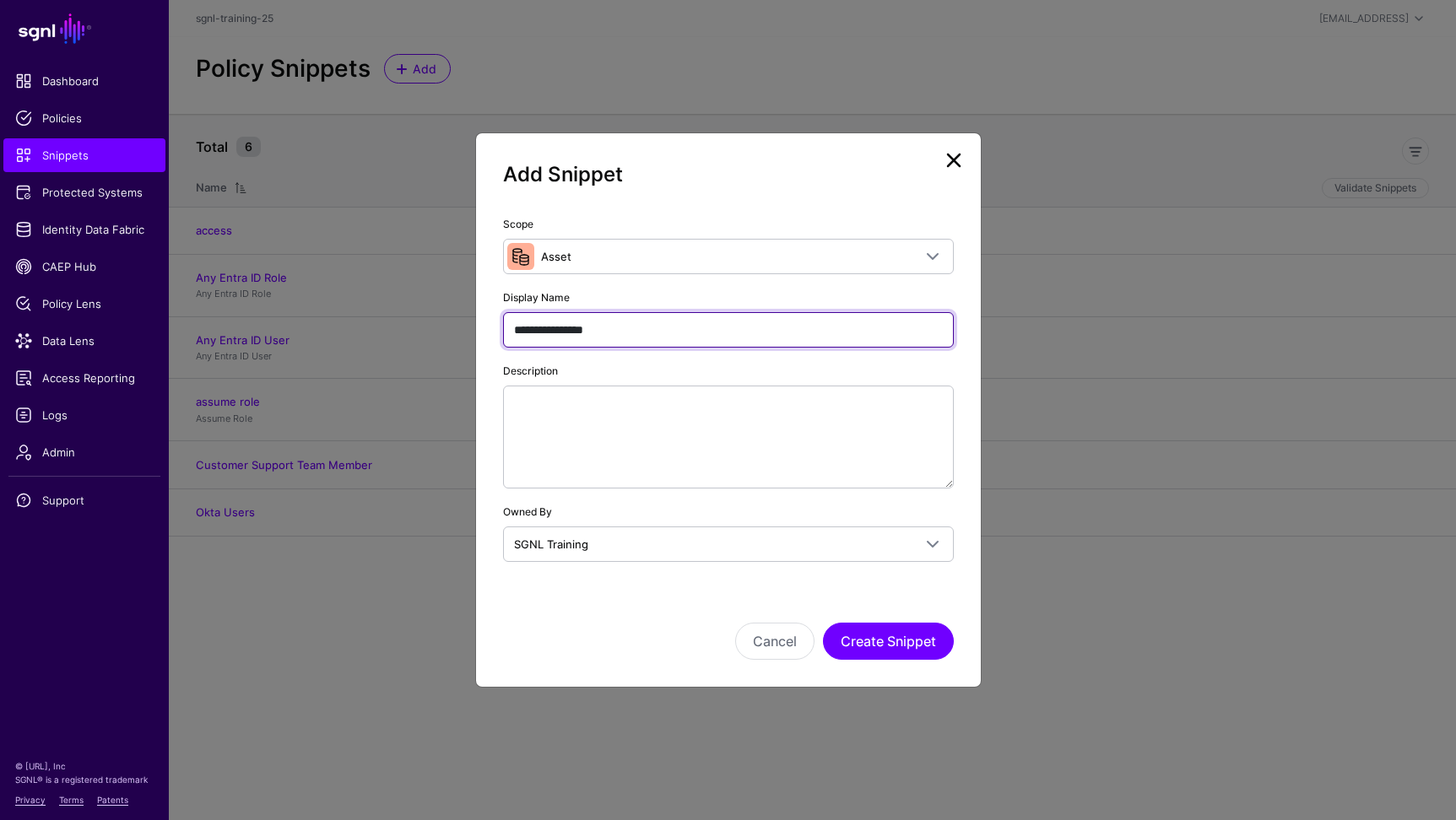 type on "**********" 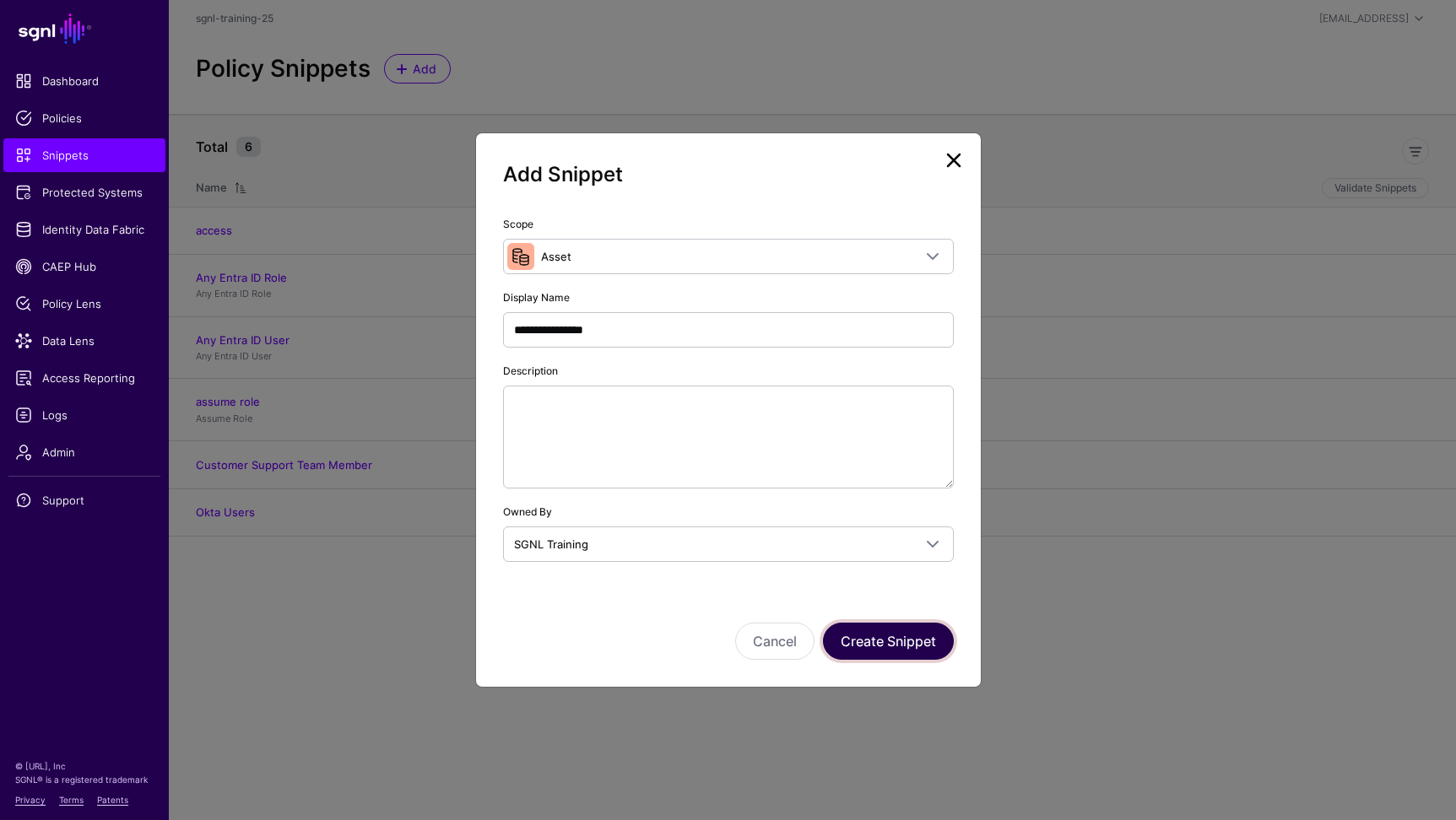 click on "Create Snippet" 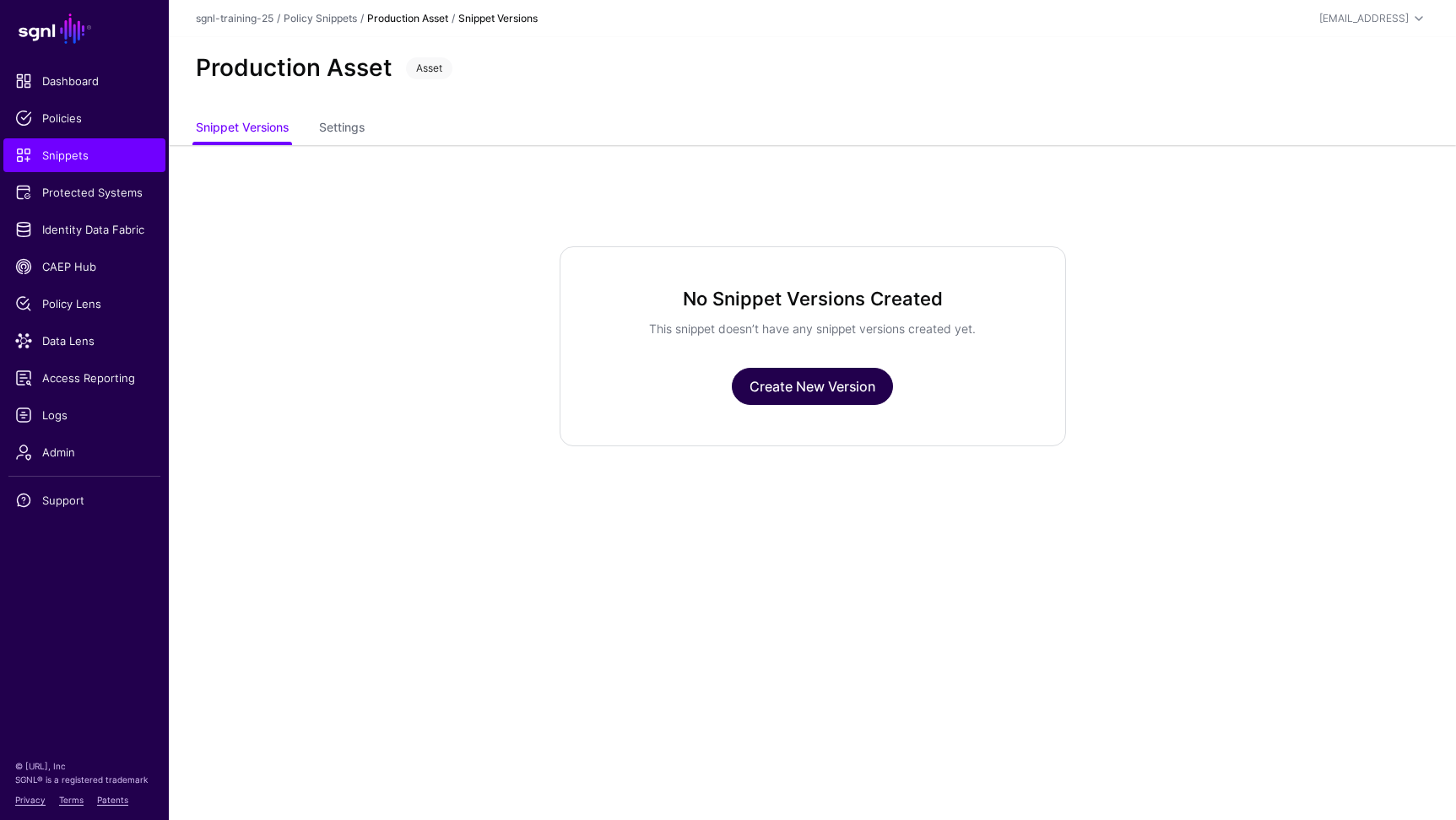 click on "Create New Version" 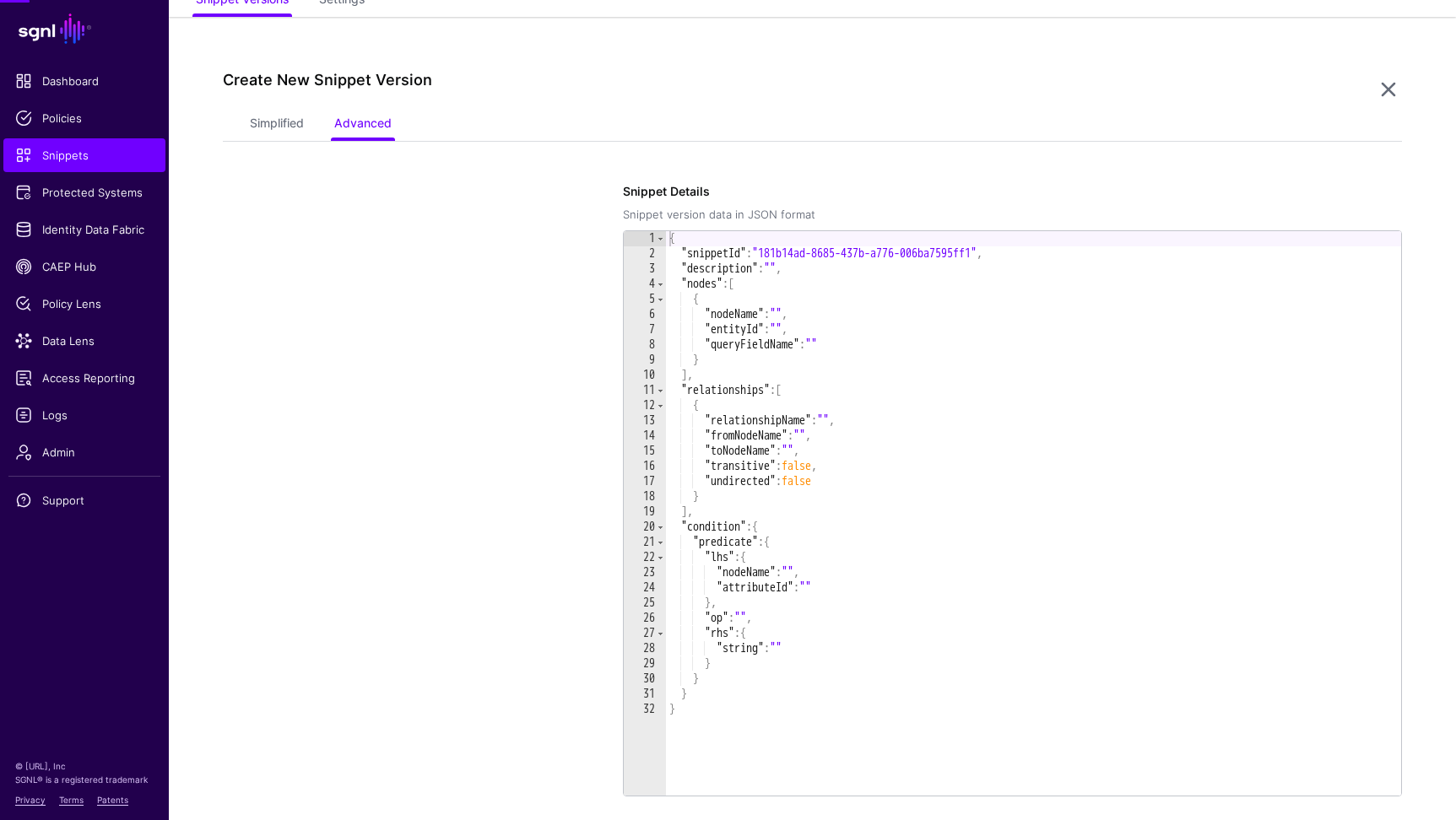 scroll, scrollTop: 145, scrollLeft: 0, axis: vertical 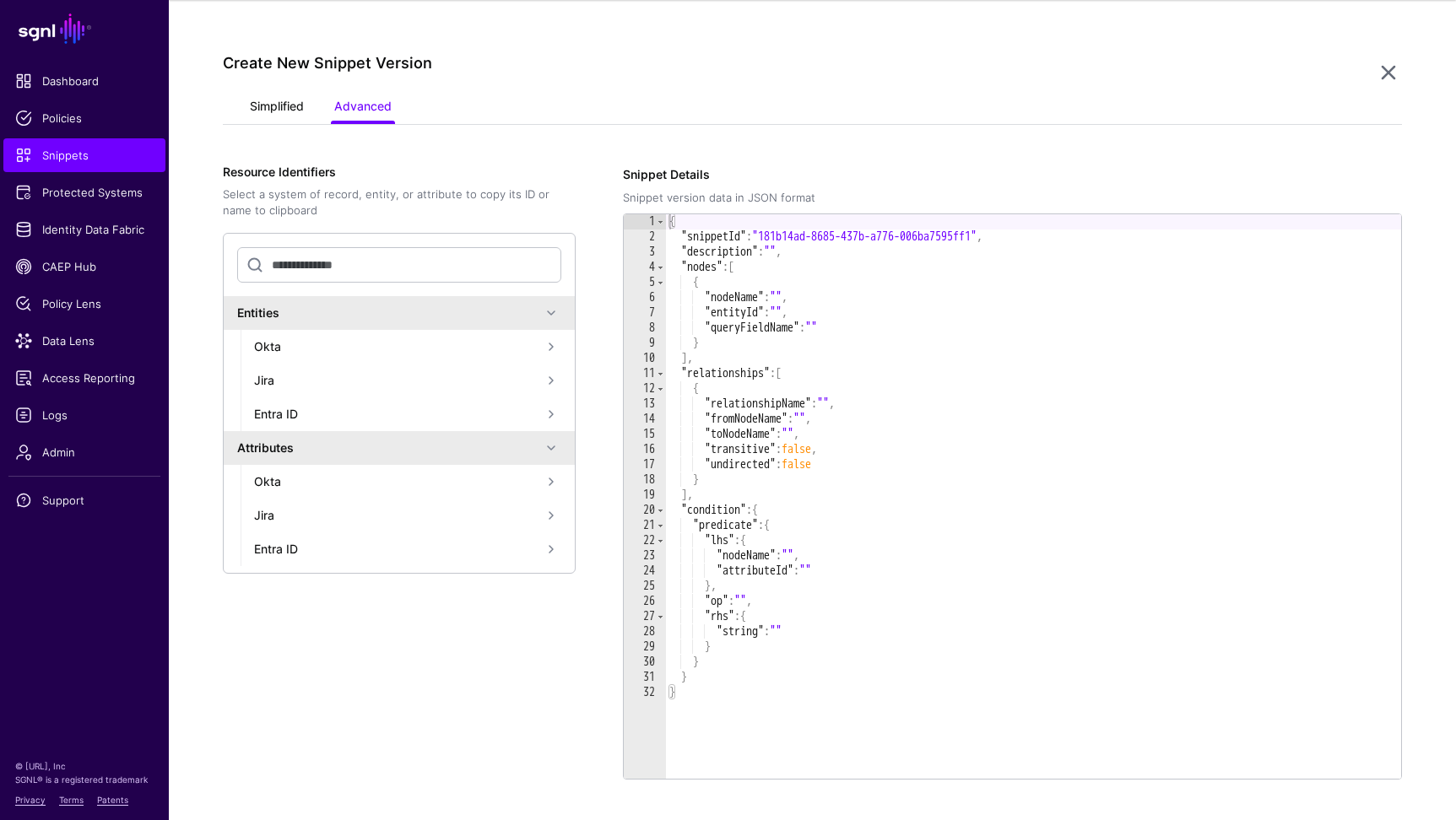 click on "Simplified" at bounding box center [277, 108] 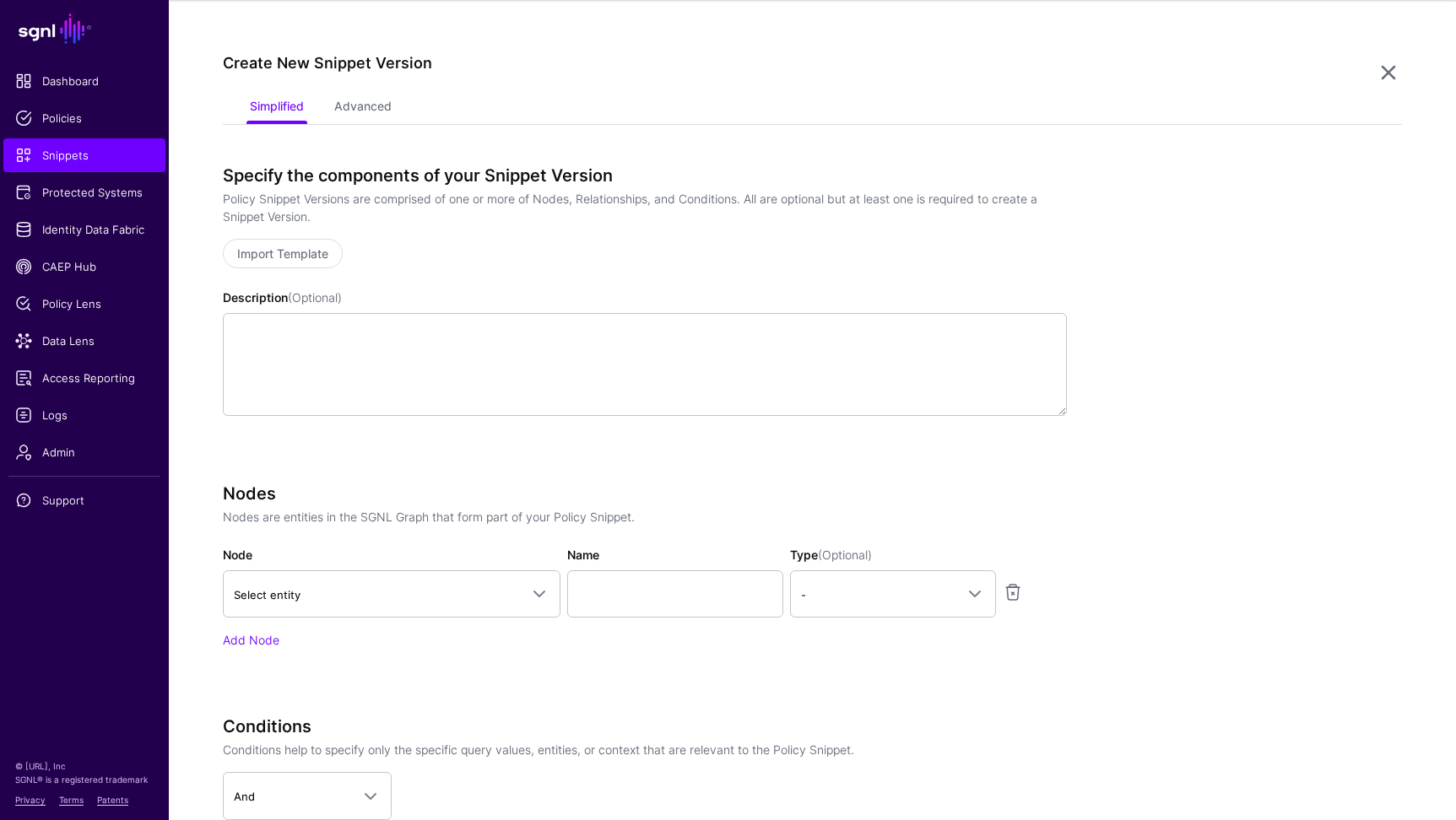 scroll, scrollTop: 485, scrollLeft: 0, axis: vertical 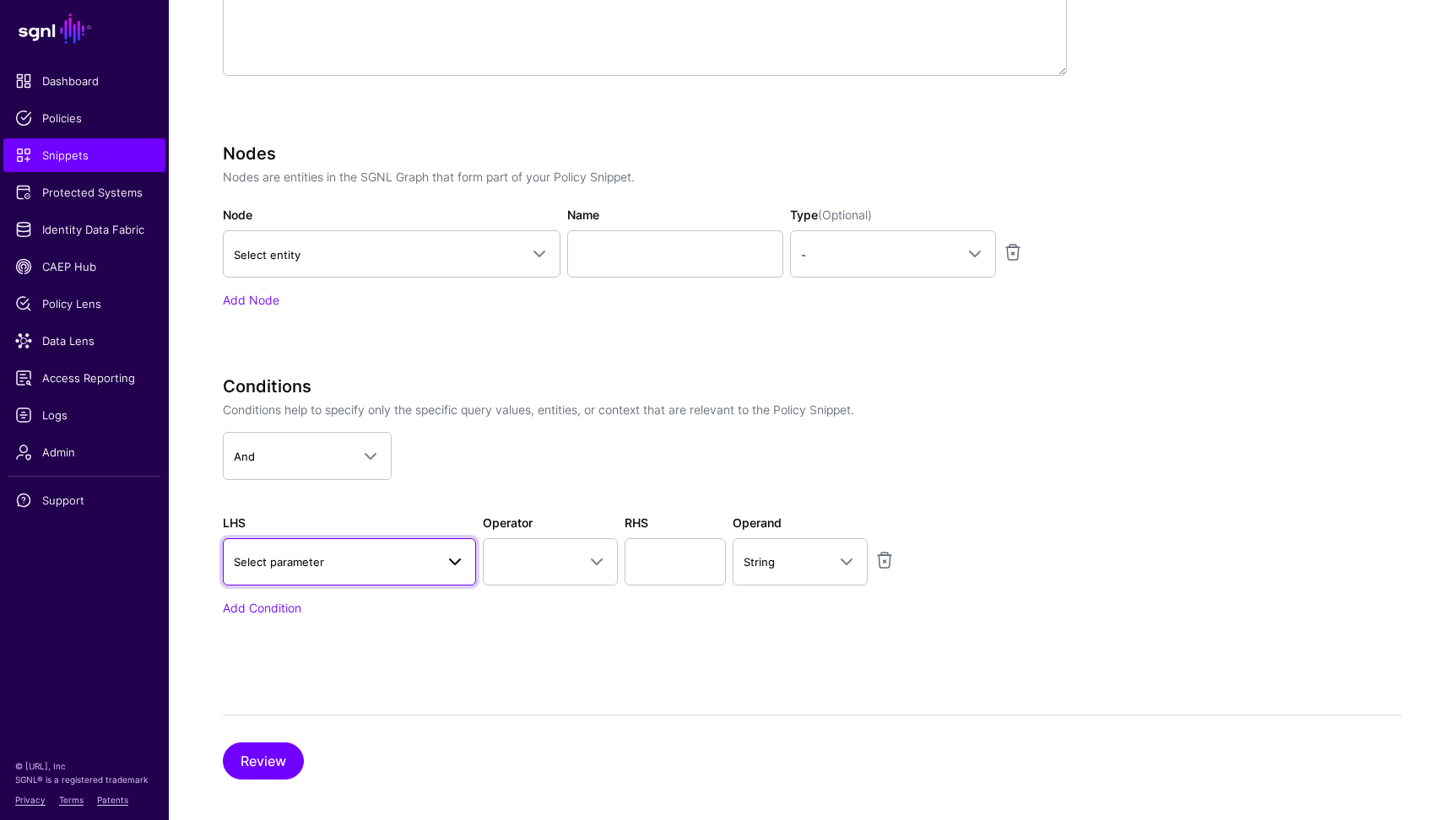 click at bounding box center (450, 562) 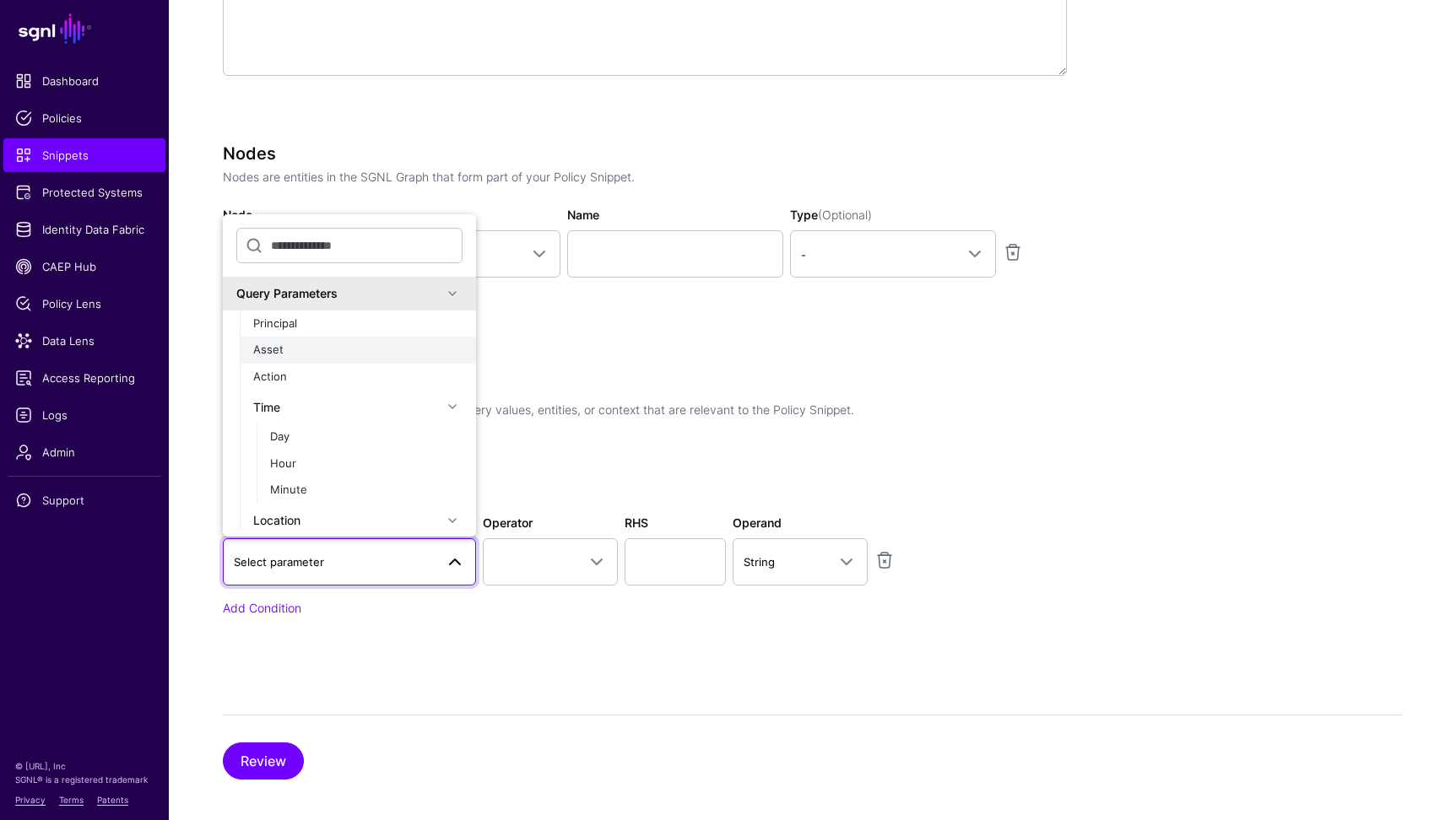 click on "Asset" at bounding box center (358, 350) 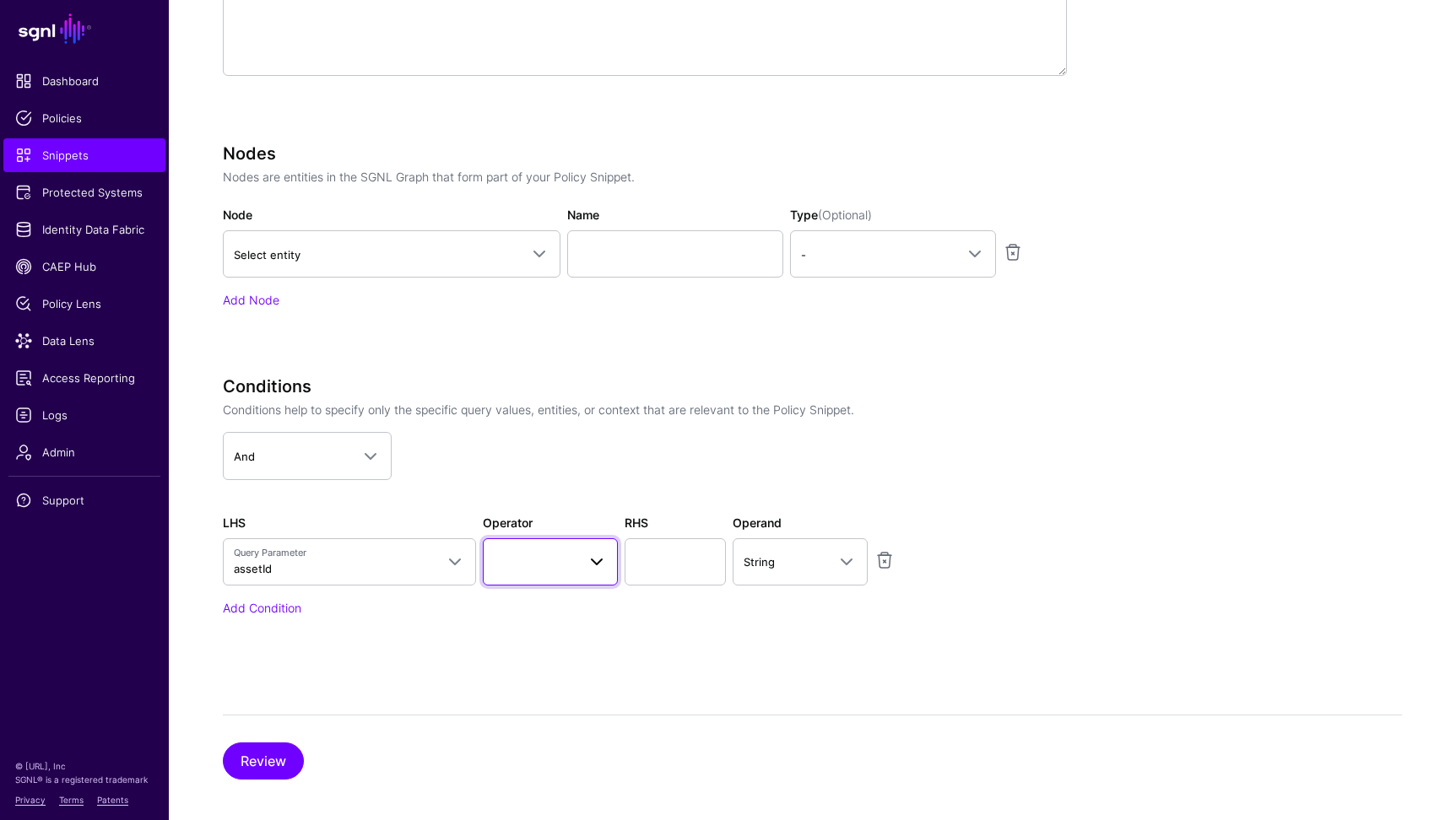 click at bounding box center (550, 562) 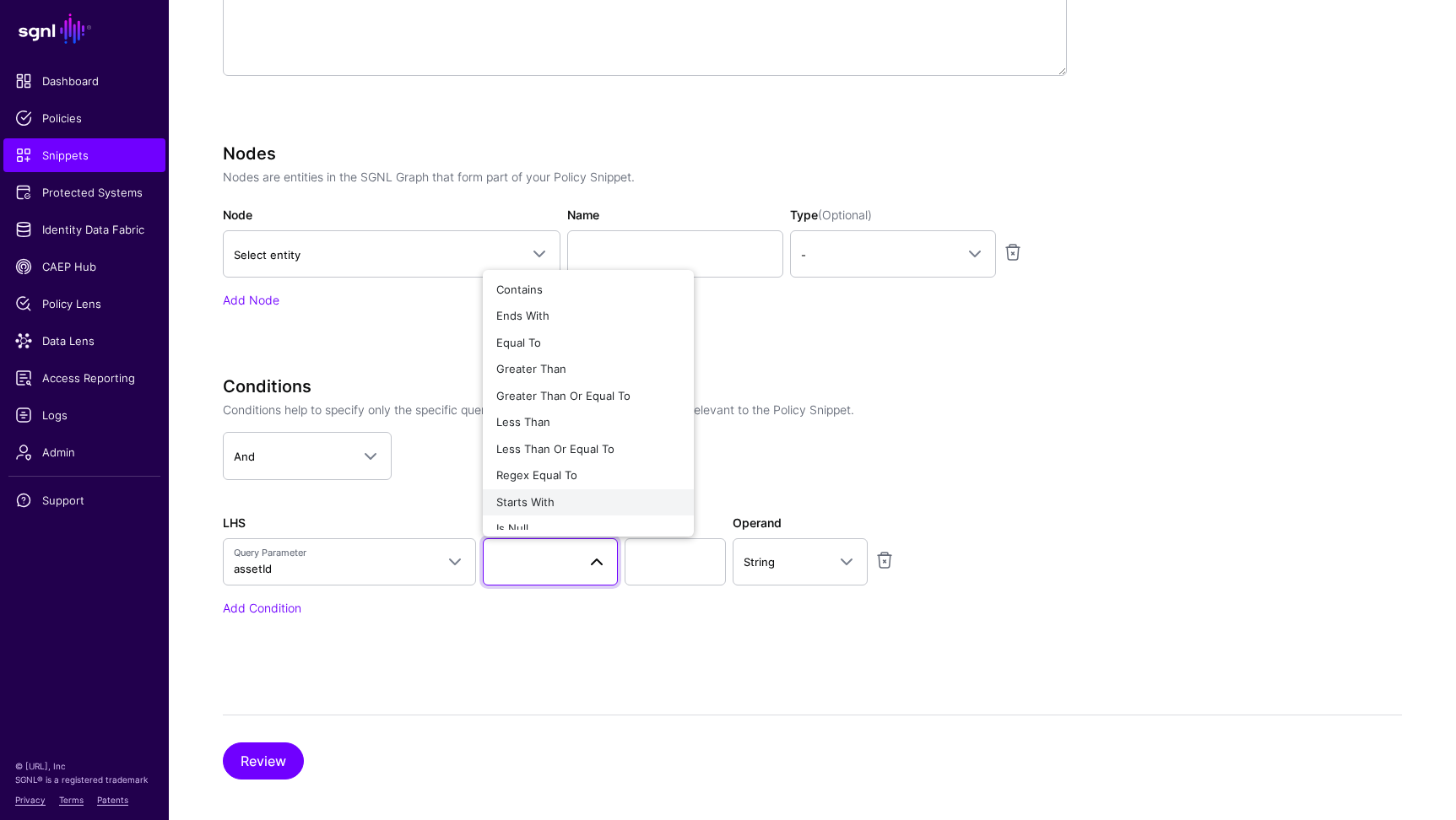 click on "Starts With" at bounding box center [588, 503] 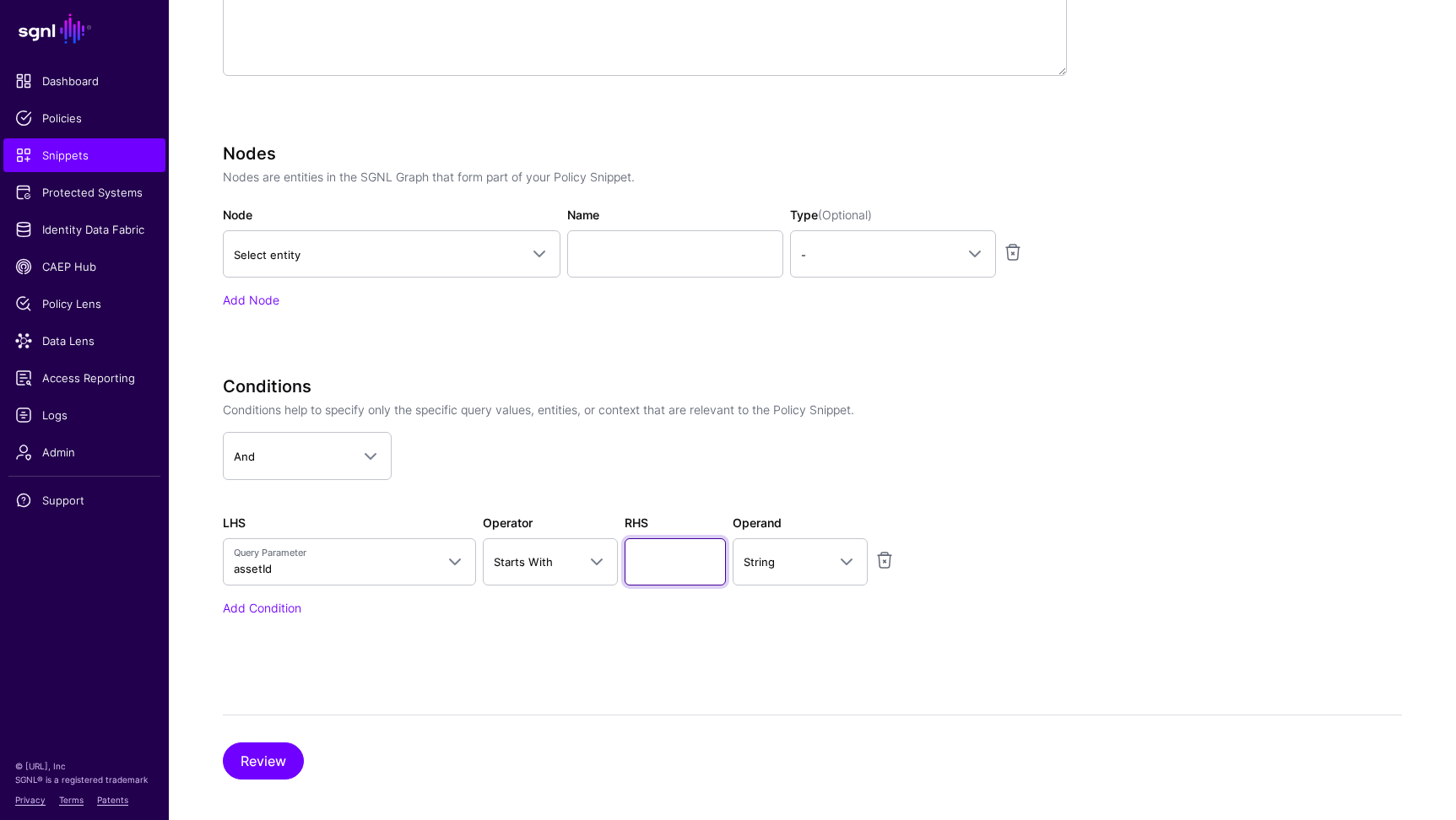 click at bounding box center (675, 562) 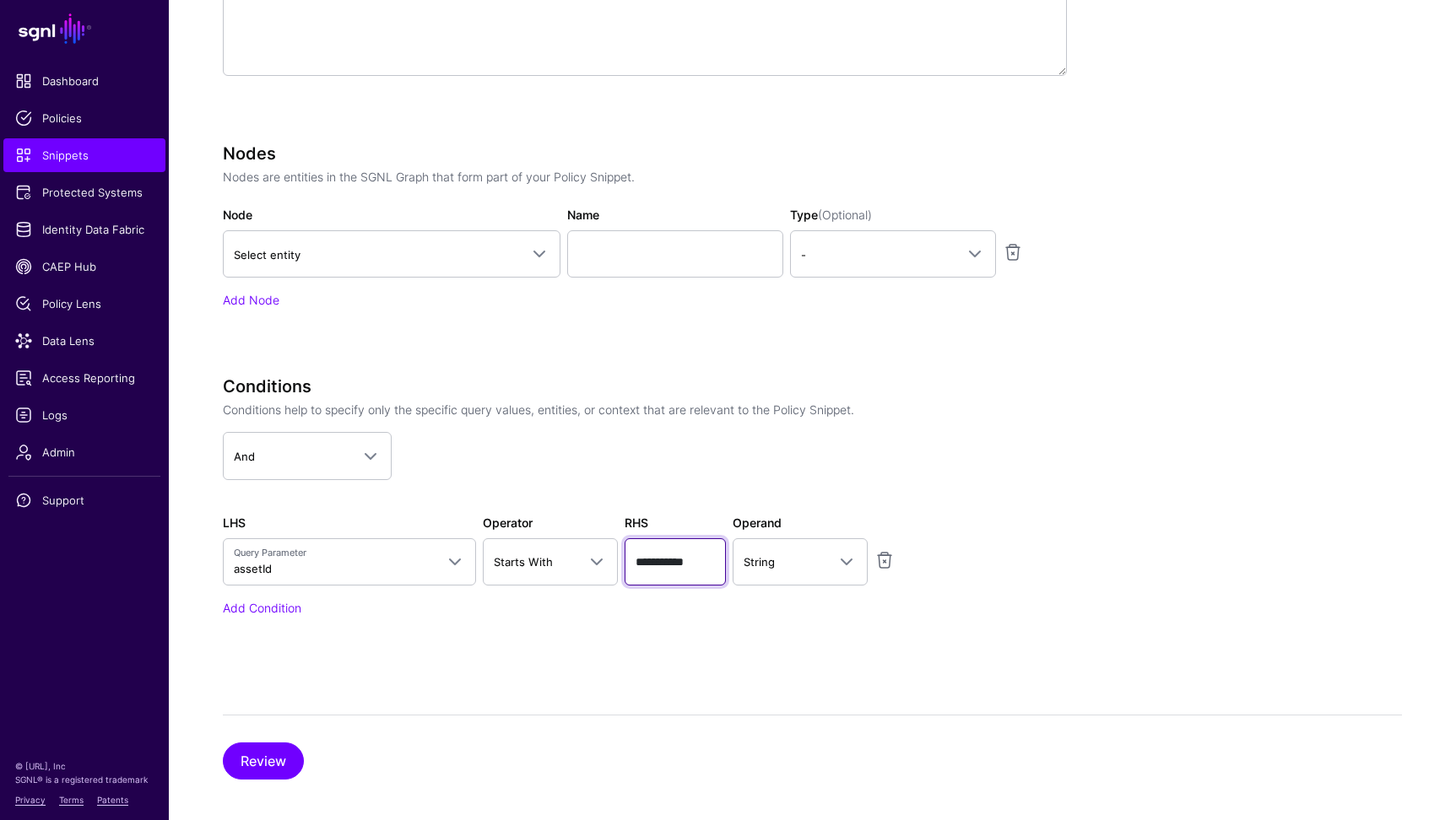 type on "**********" 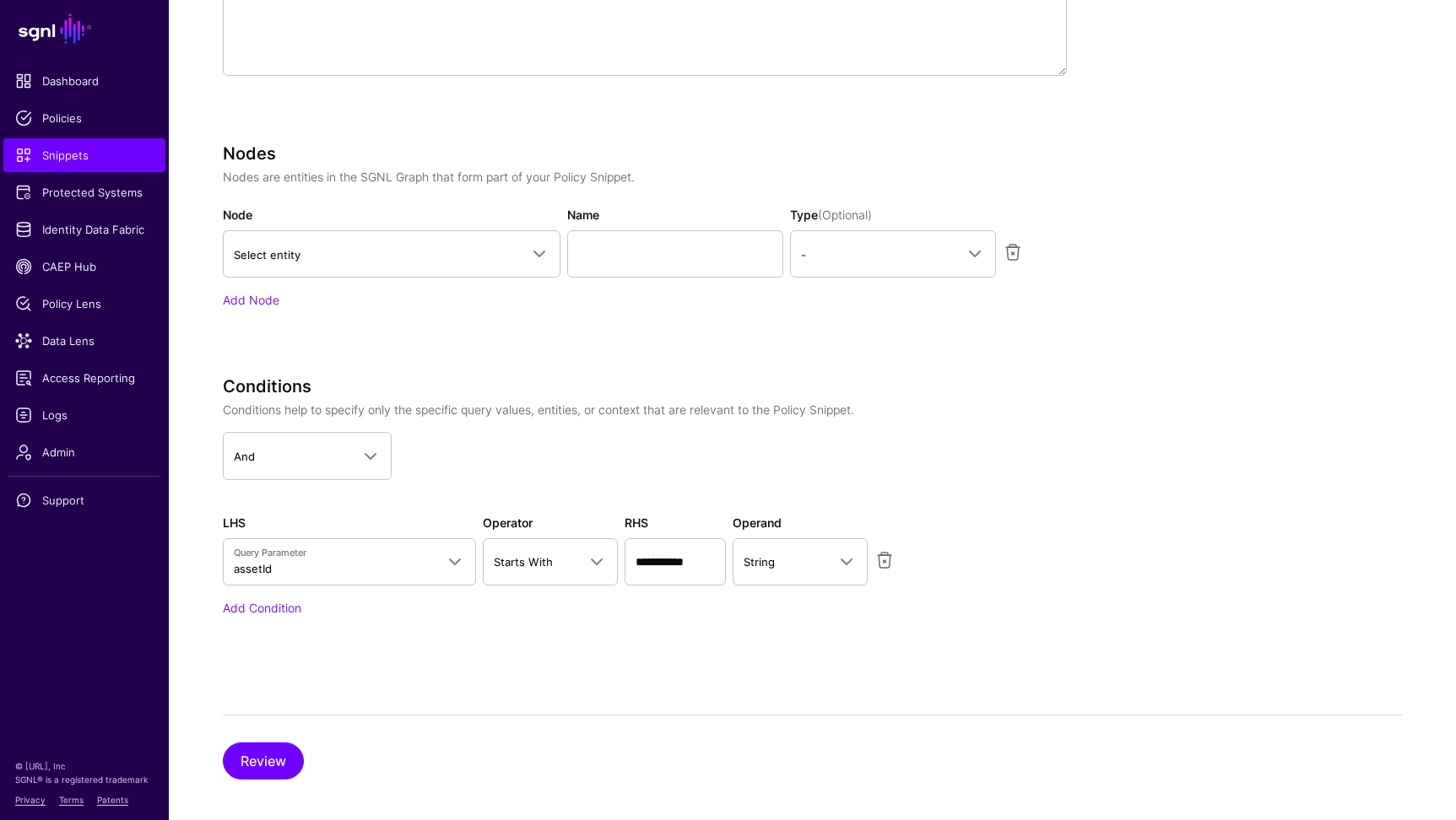 click on "Specify the components of your Snippet Version  Policy Snippet Versions are comprised of one or more of Nodes, Relationships, and Conditions. All are optional but at least one is required to create a Snippet Version.  Import Template  Description  (Optional) Nodes Nodes are entities in the SGNL Graph that form part of your Policy Snippet. Node  Select entity  Entra ID  Application   Device   Group   GroupMember   Role   RoleMember   User  Jira  FixVersions   Group   GroupMember   Issue   User   Workspace  Okta  Group   GroupMember   User   Name   Type  (Optional)  -  -   Principal   Asset    Add Node Conditions  Conditions help to specify only the specific query values, entities, or context that are relevant to the Policy Snippet.  And  And   Or   Not  LHS  Query Parameter  assetId Query Parameters  Principal   Asset   Action  Time  Day   Hour   Minute  Location  Country   City   Region   Postal Code  Operator Starts With  Contains   Ends With   Equal To   Greater Than   Greater Than Or Equal To   Less Than" at bounding box center (812, 302) 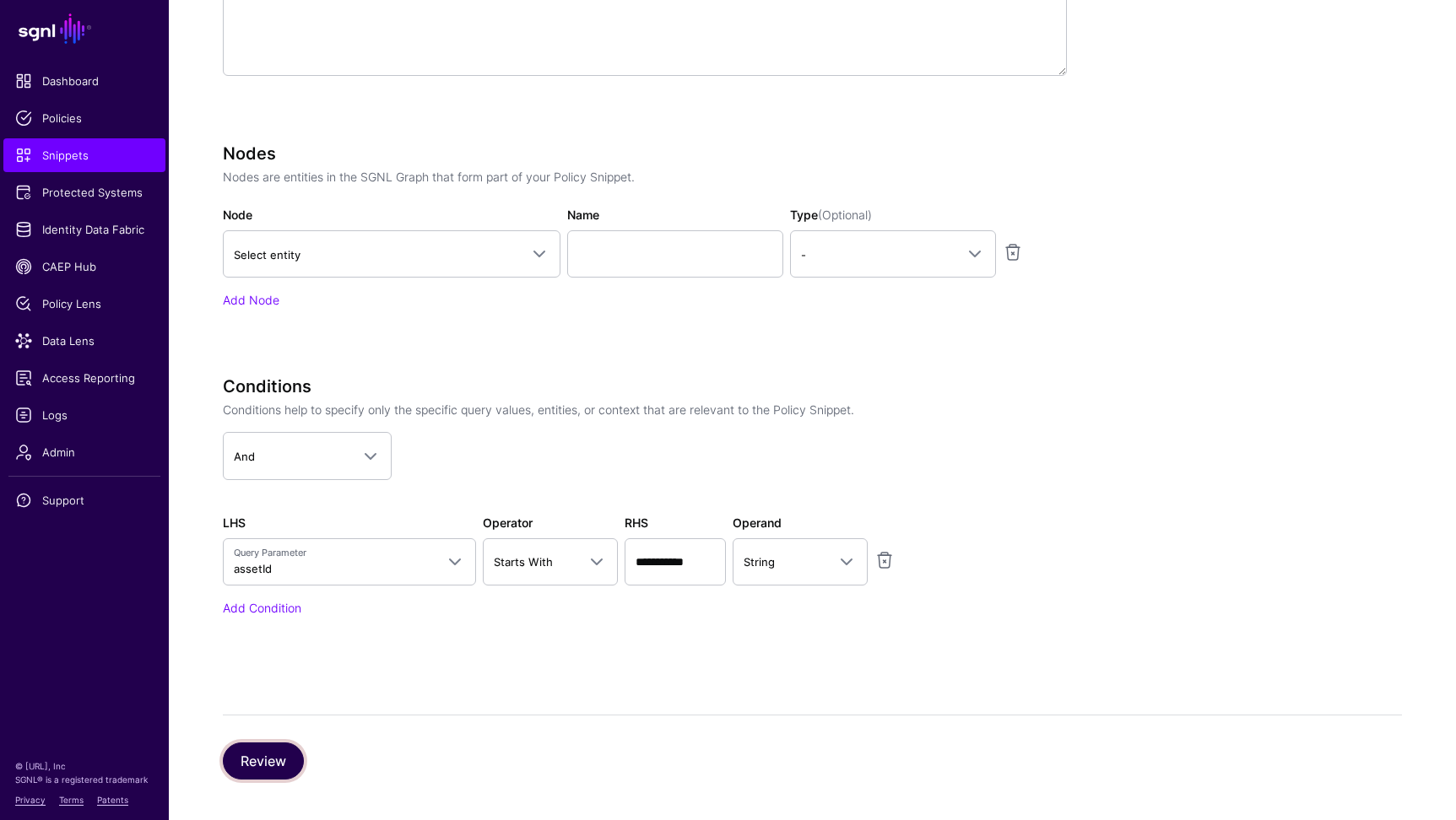 click on "Review" at bounding box center [263, 761] 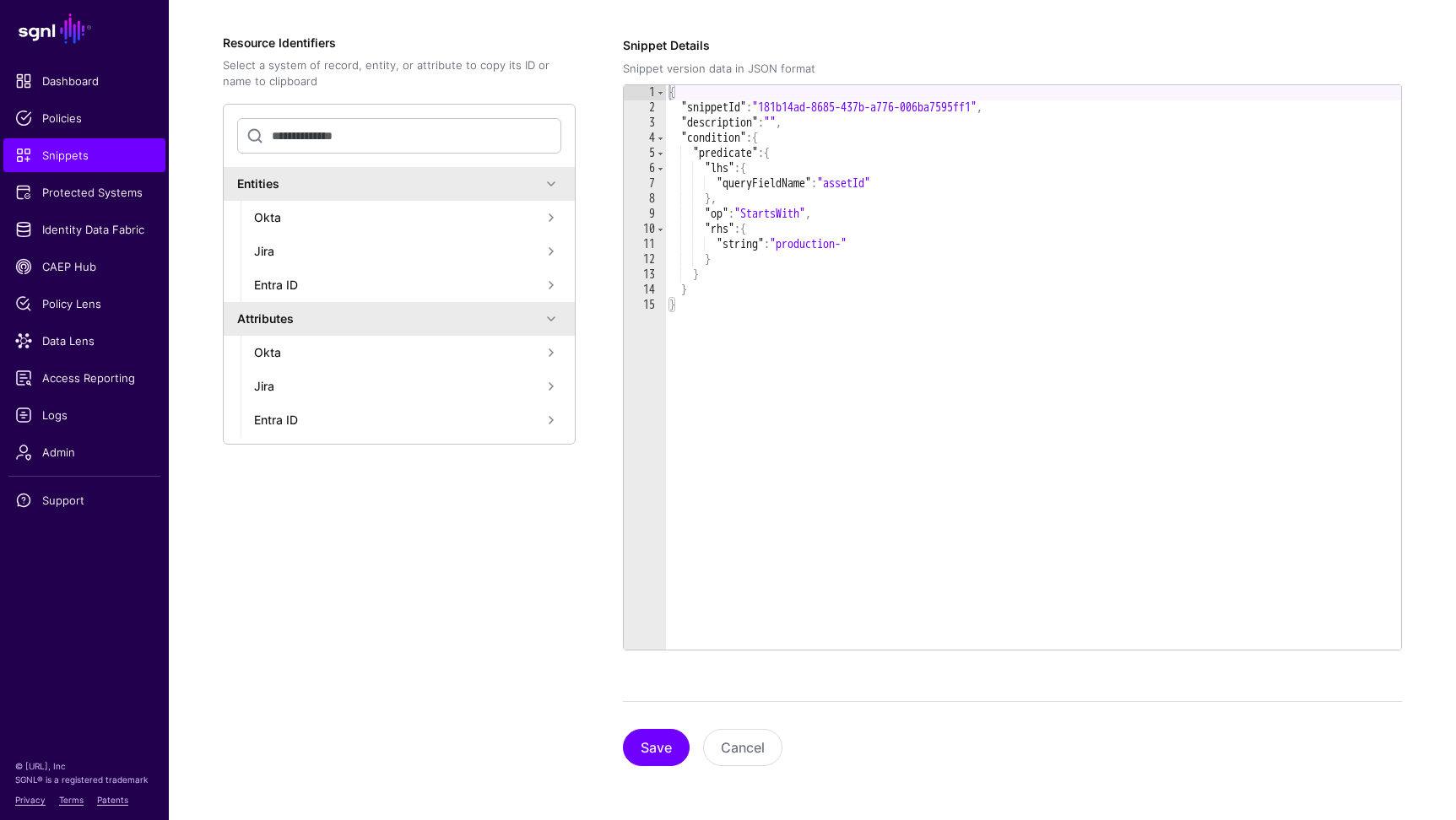 scroll, scrollTop: 274, scrollLeft: 0, axis: vertical 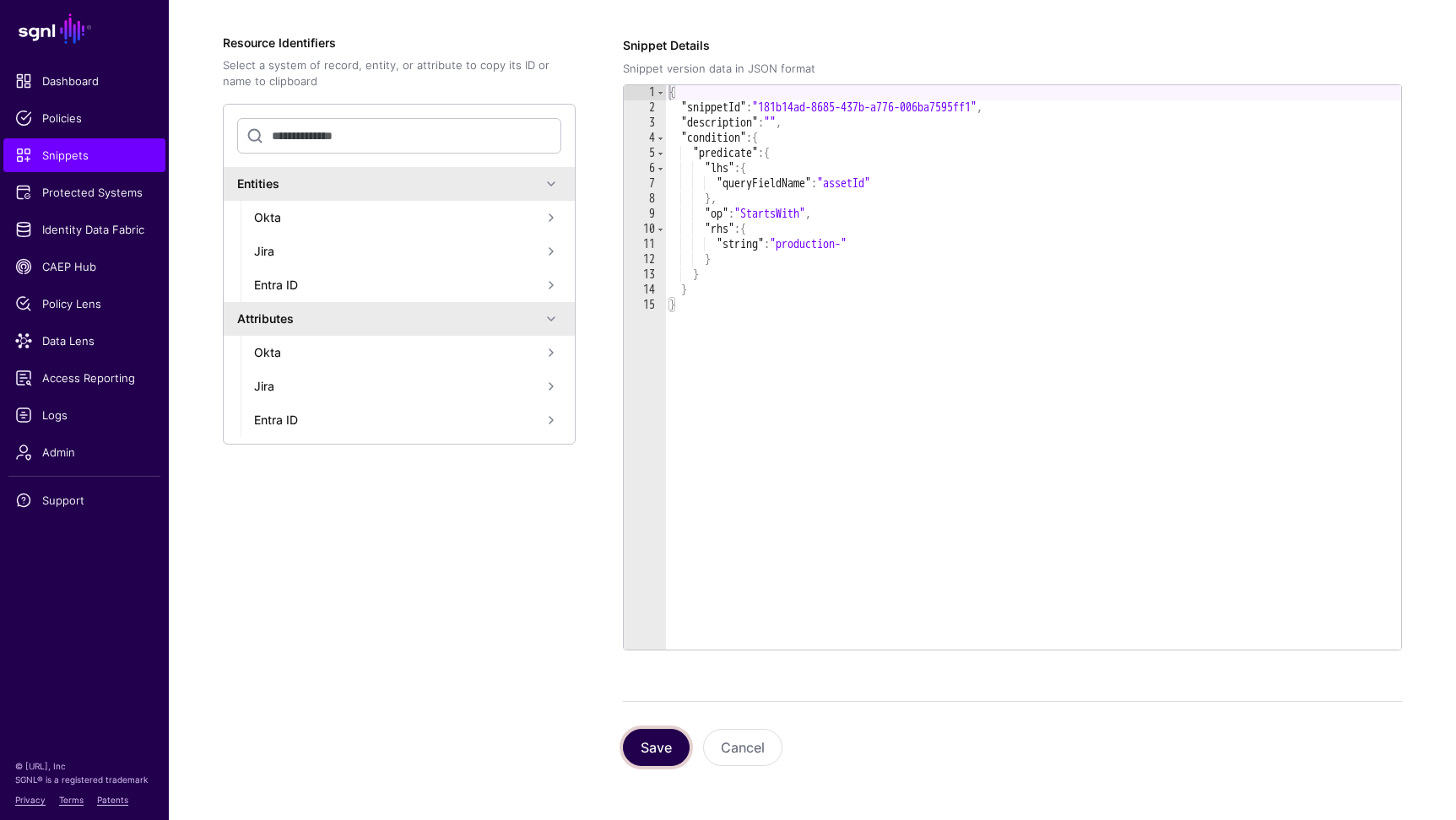 click on "Save" at bounding box center [656, 747] 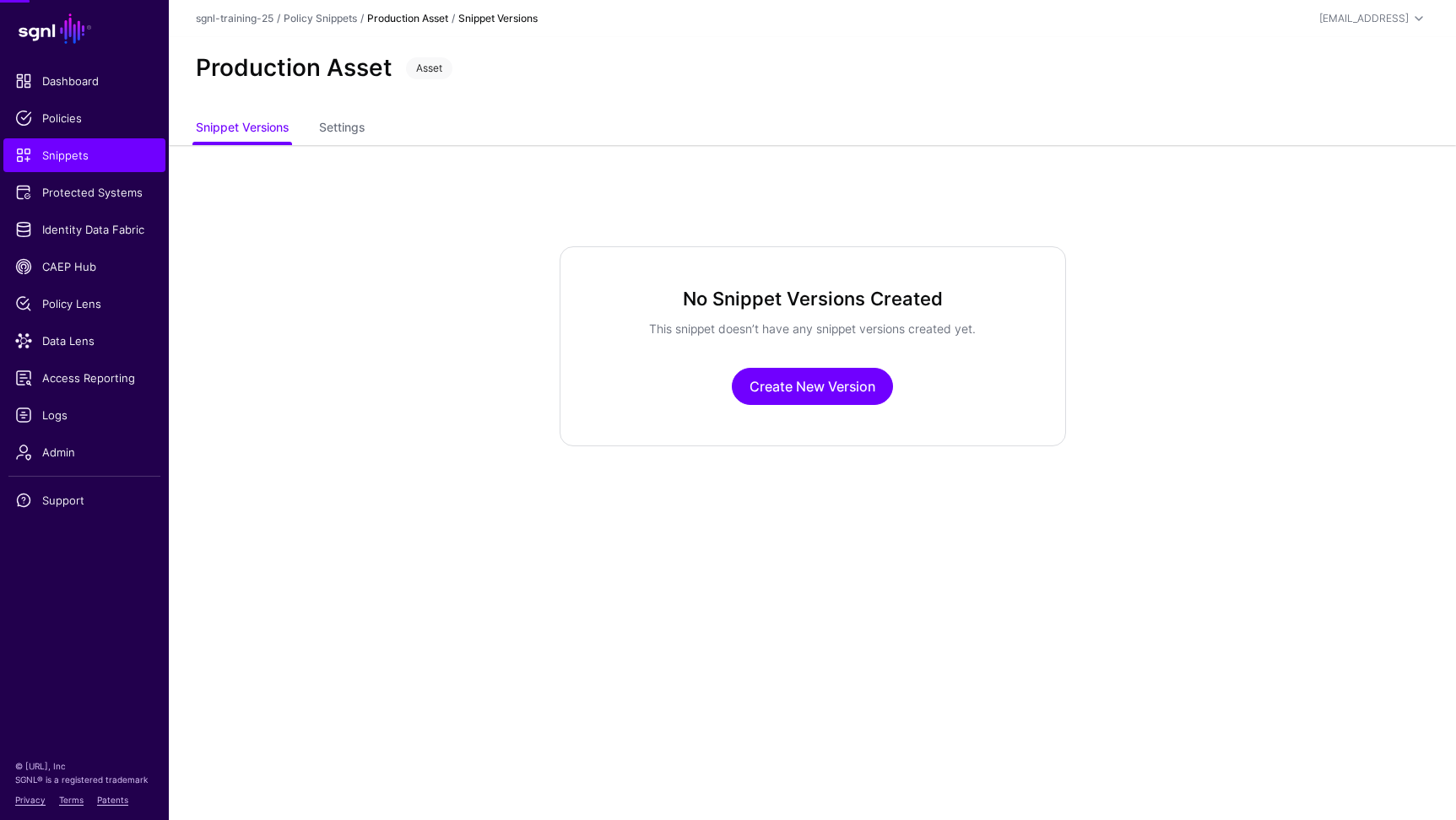 scroll, scrollTop: 0, scrollLeft: 0, axis: both 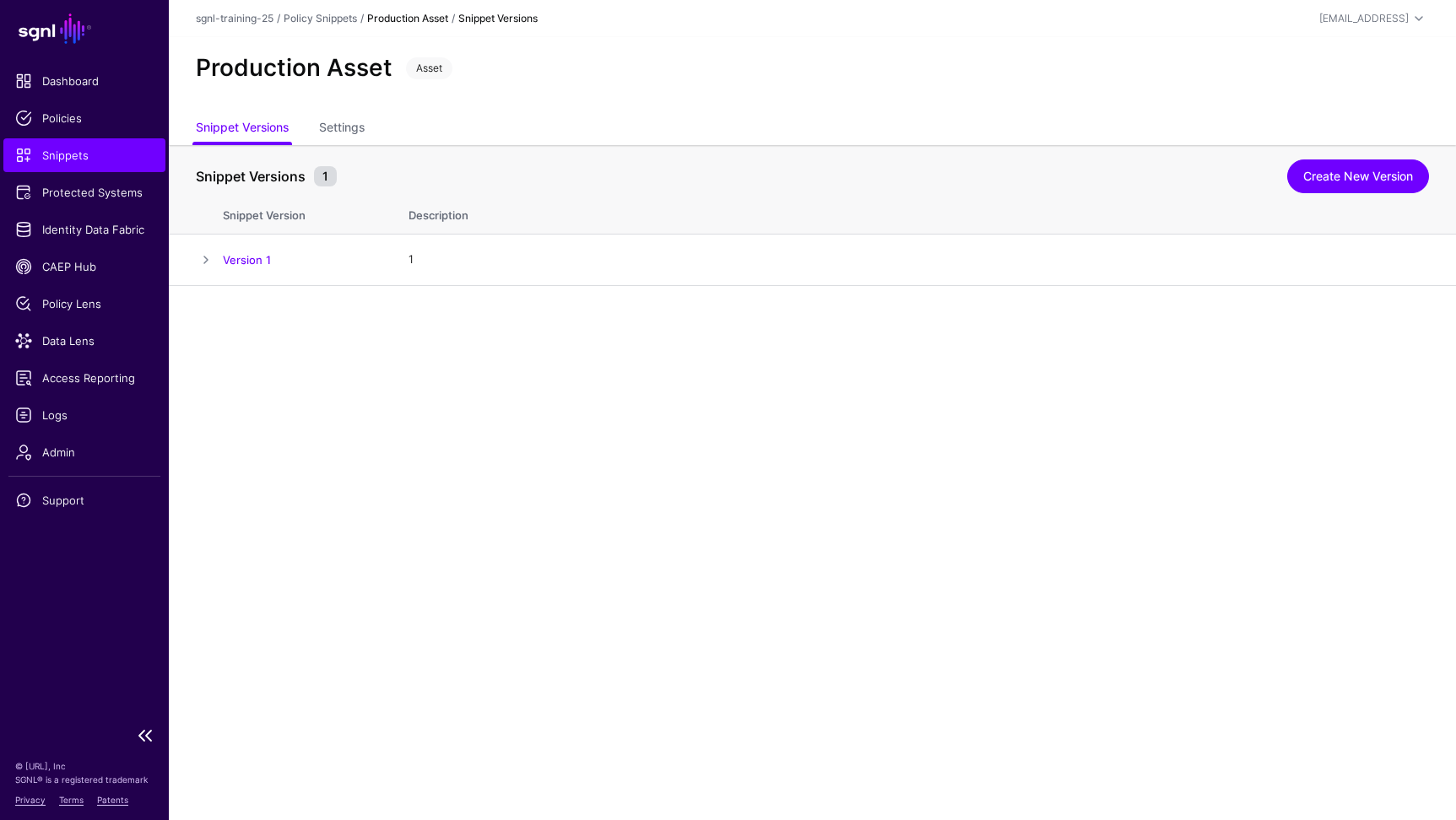click on "Snippets" 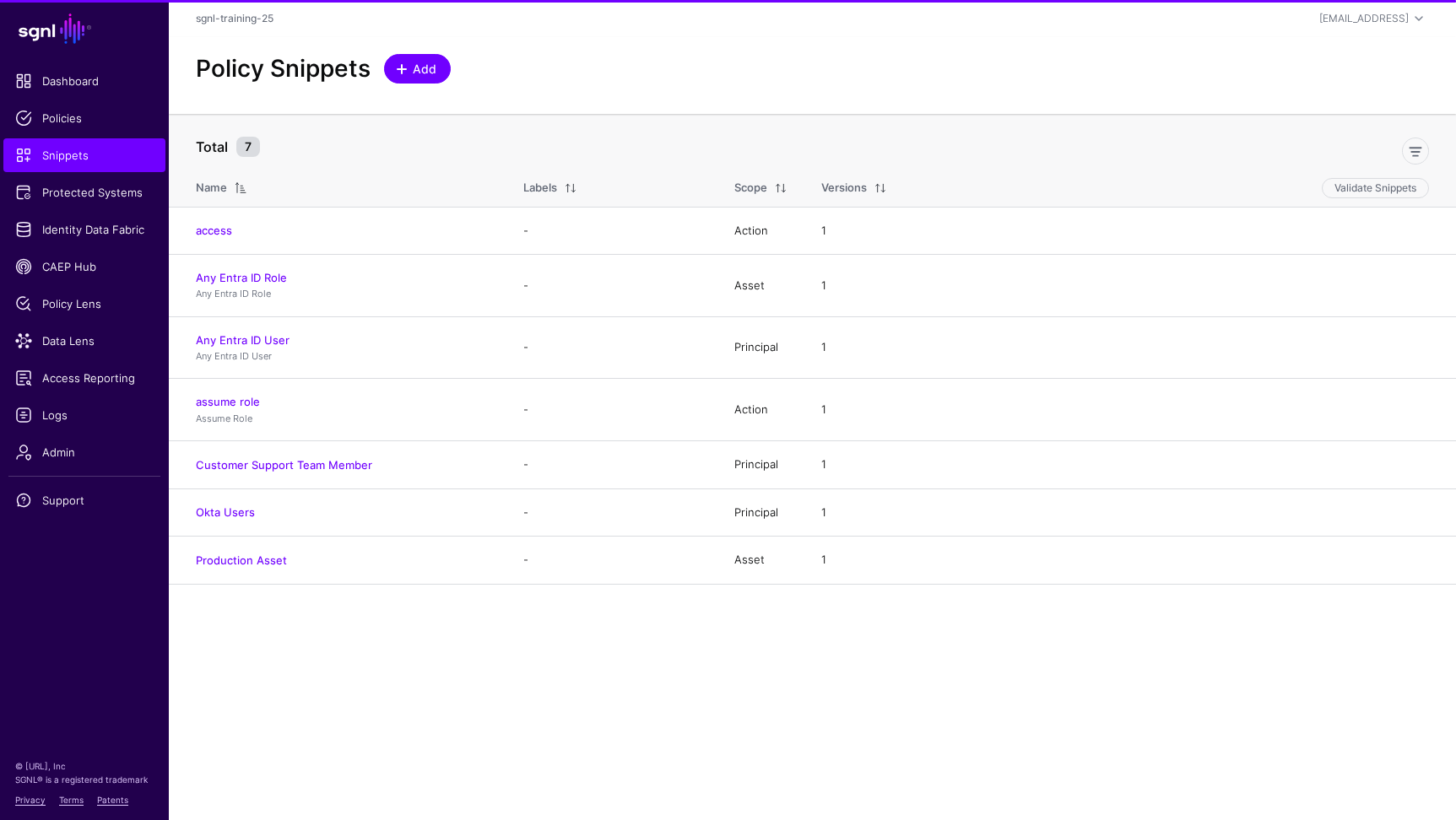 click 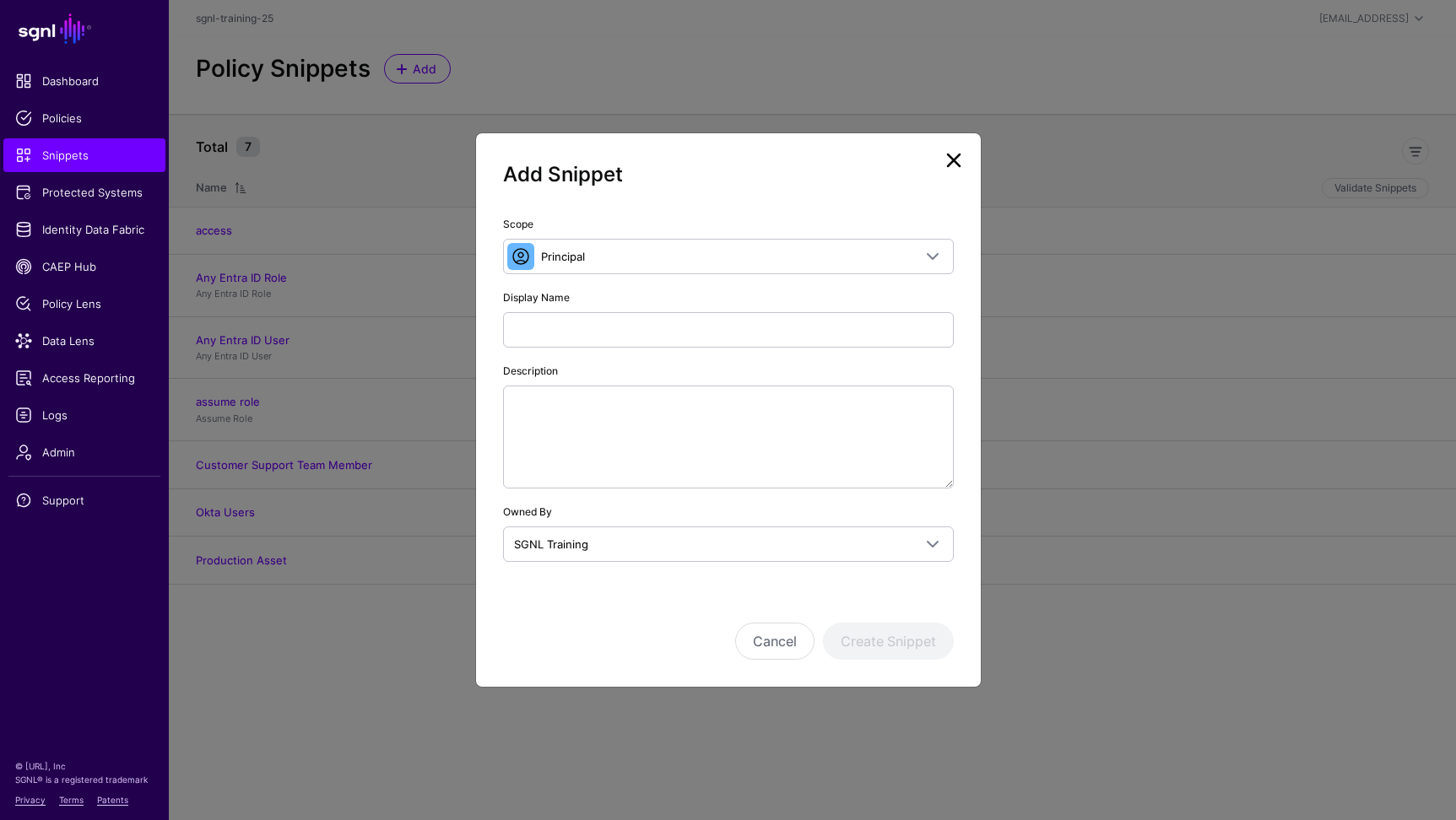click on "Scope Principal  Principal   A set of users that are in scope of a policy   Action   The action or actions a principal can take in a policy   Asset   The assets that principals are trying to access   Condition   A set of circumstances where a policy should return a decision" 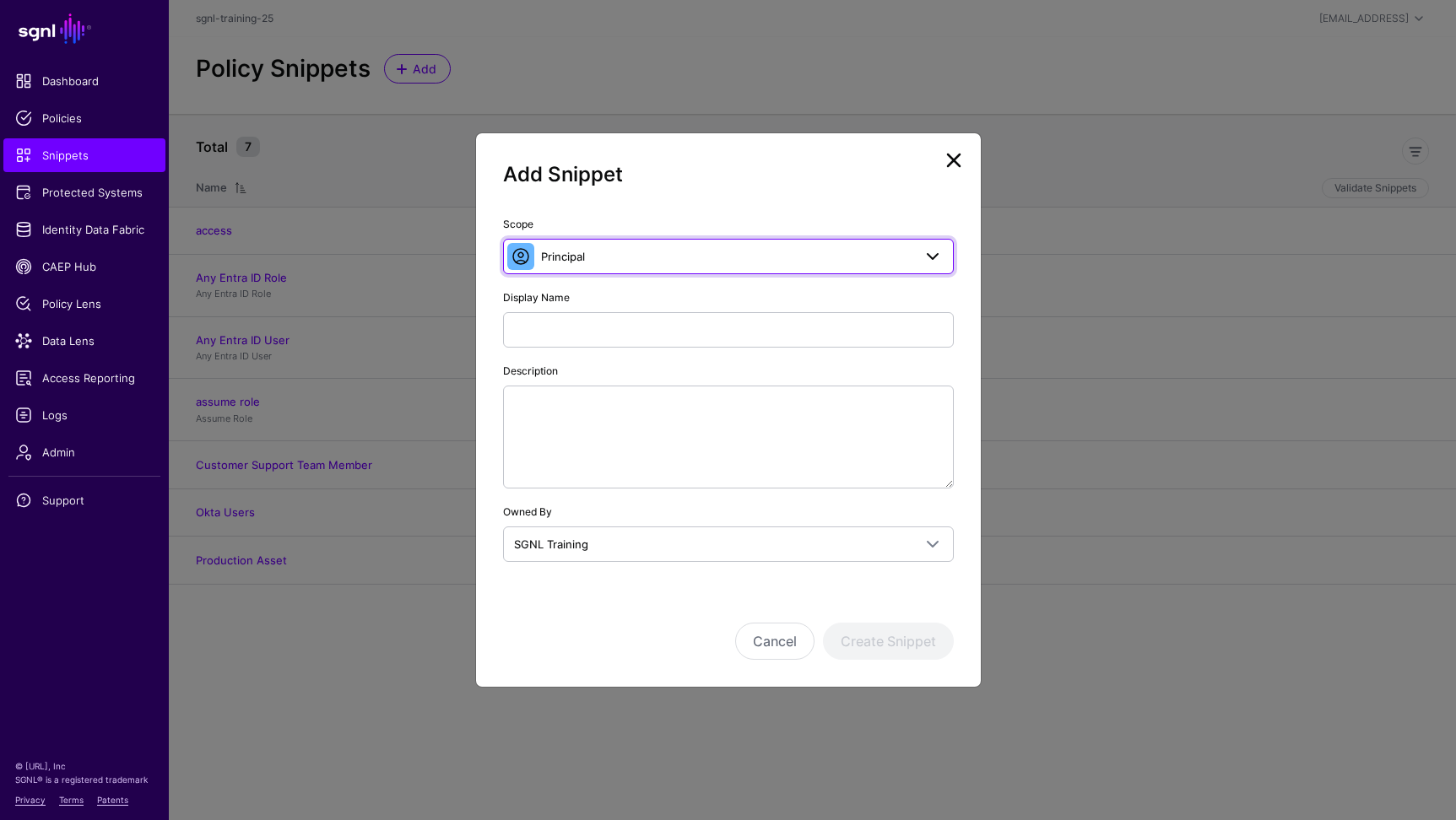 drag, startPoint x: 654, startPoint y: 241, endPoint x: 621, endPoint y: 356, distance: 119.64113 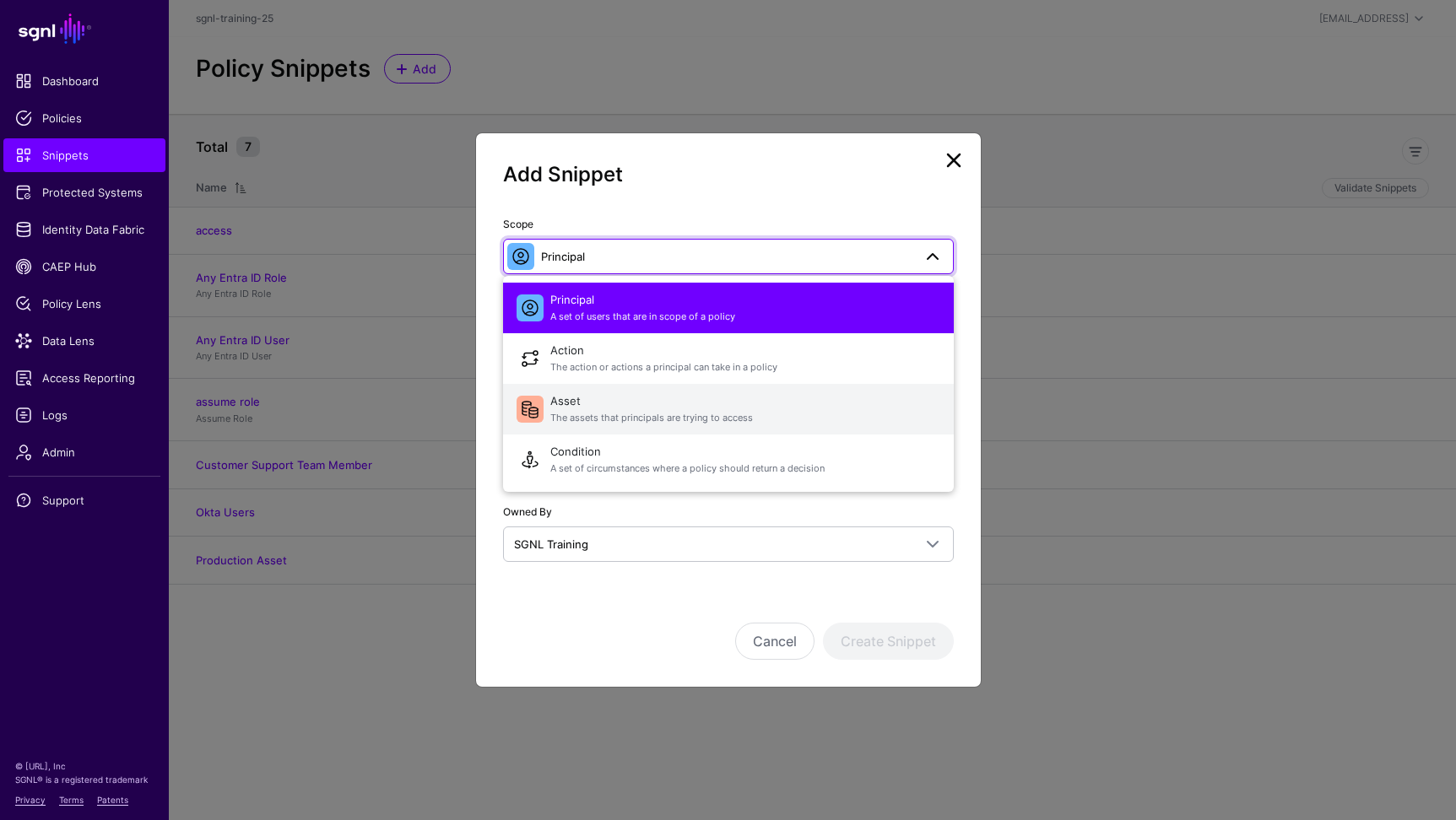 click on "Asset   The assets that principals are trying to access" 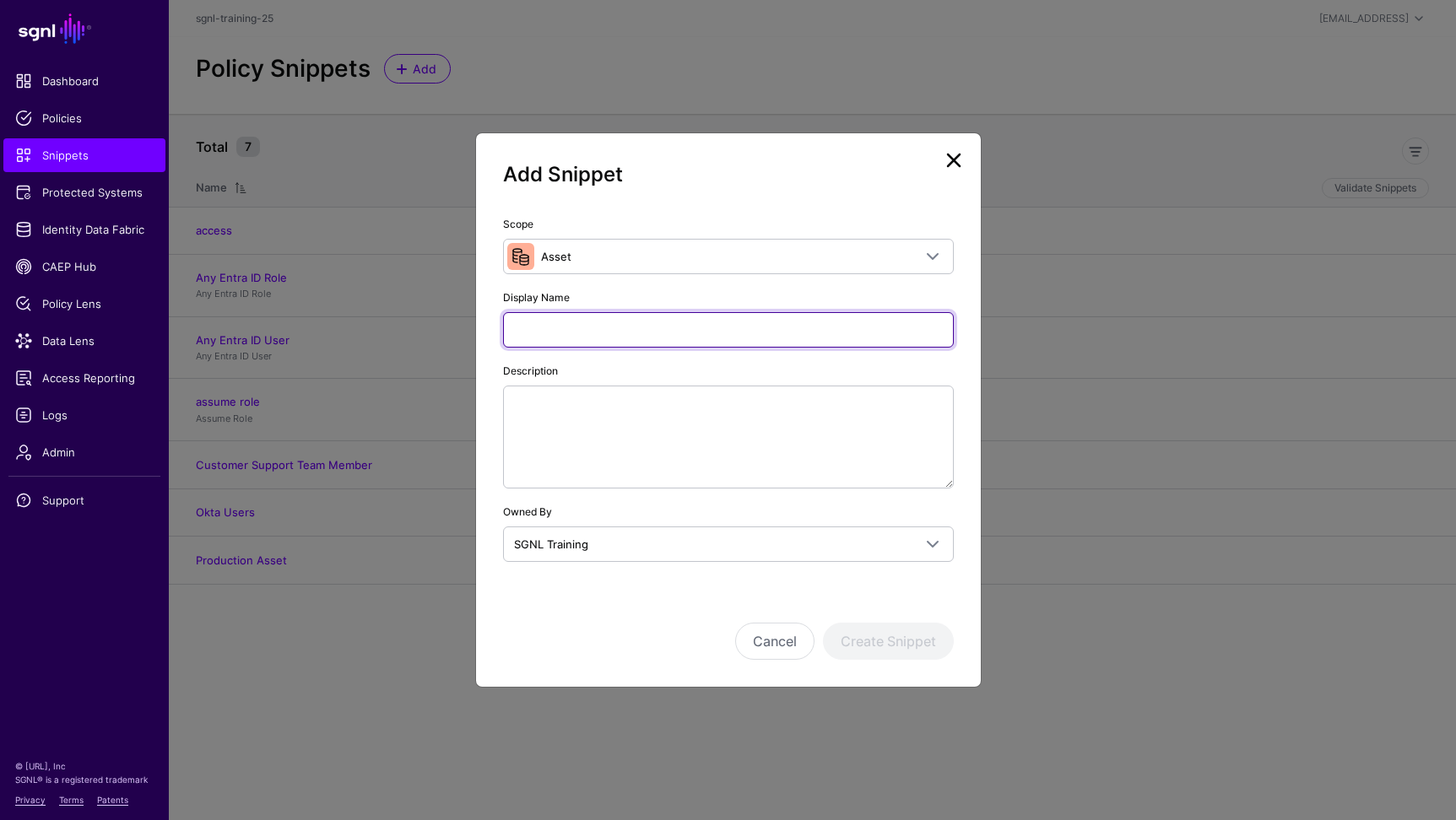 click on "Display Name" at bounding box center (728, 330) 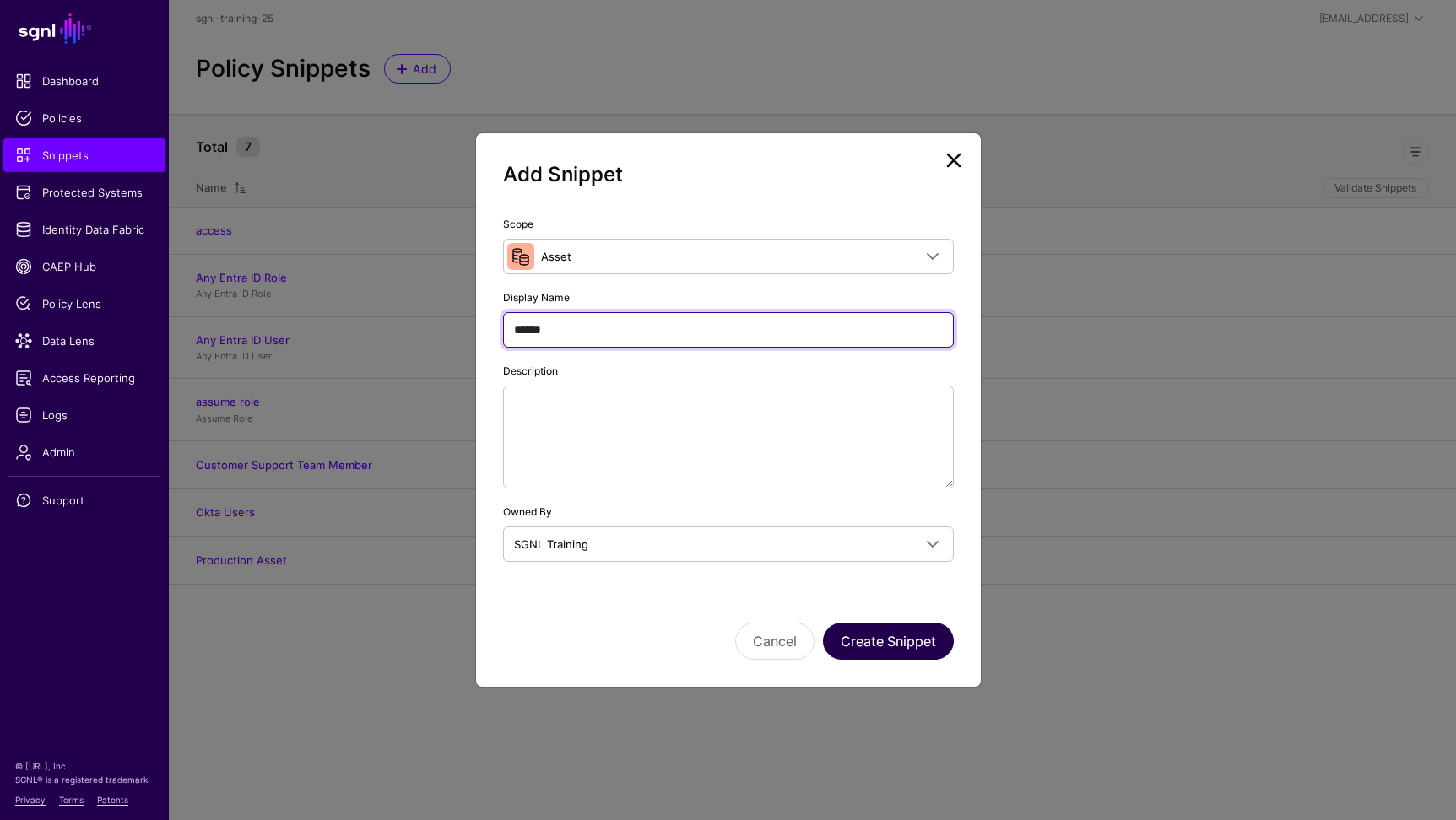 type on "******" 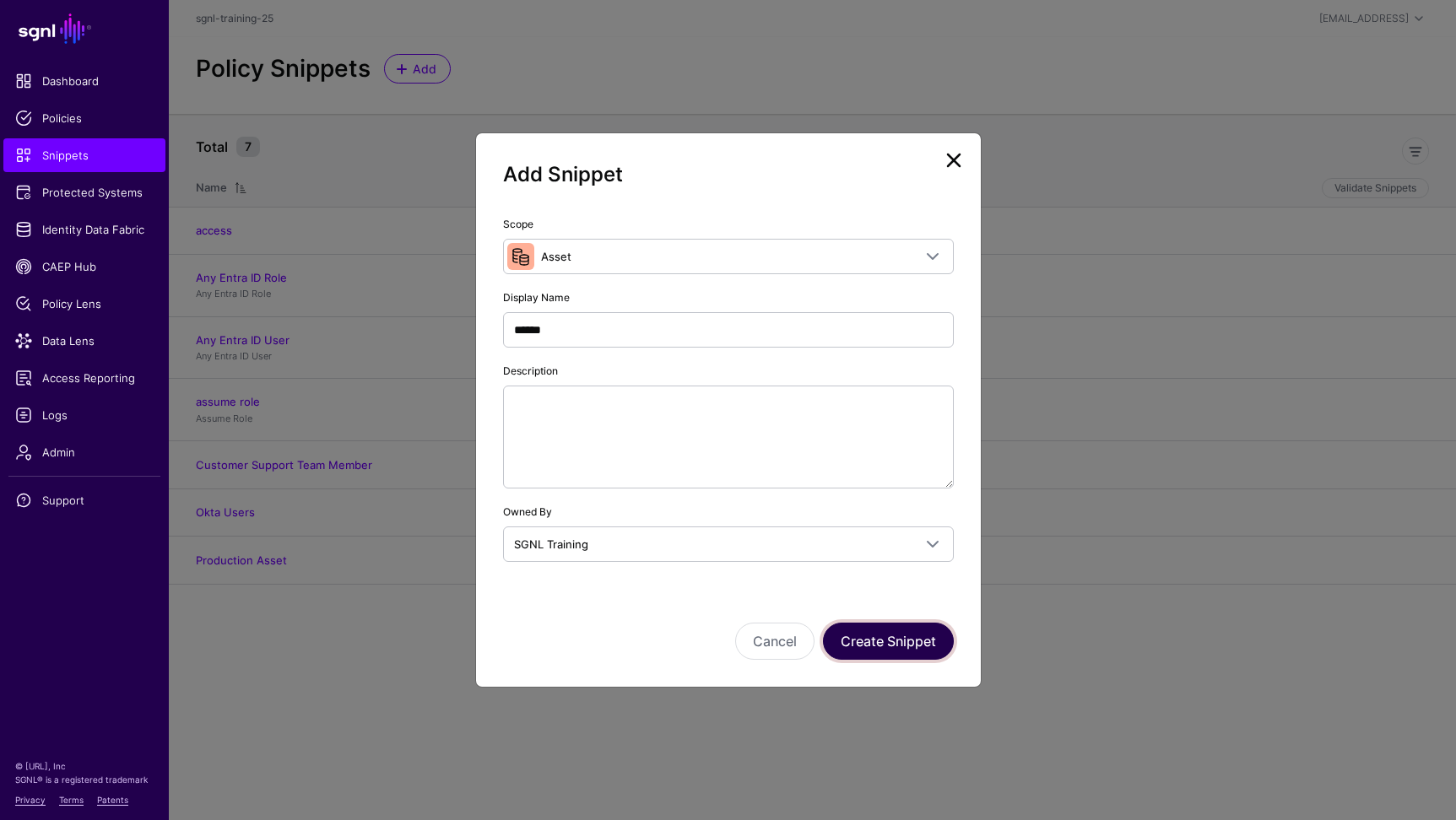 drag, startPoint x: 888, startPoint y: 640, endPoint x: 842, endPoint y: 411, distance: 233.5744 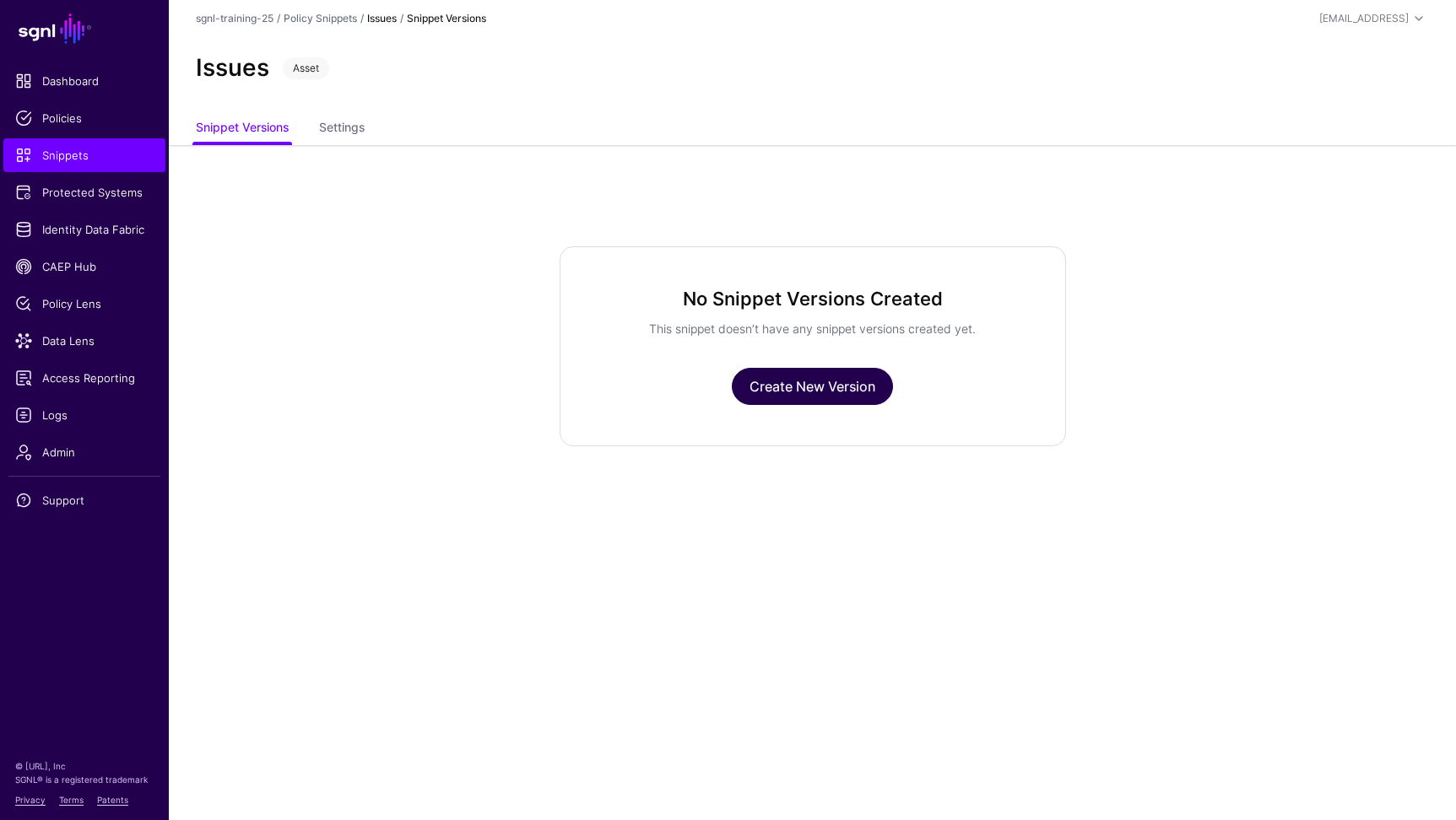 click on "Create New Version" 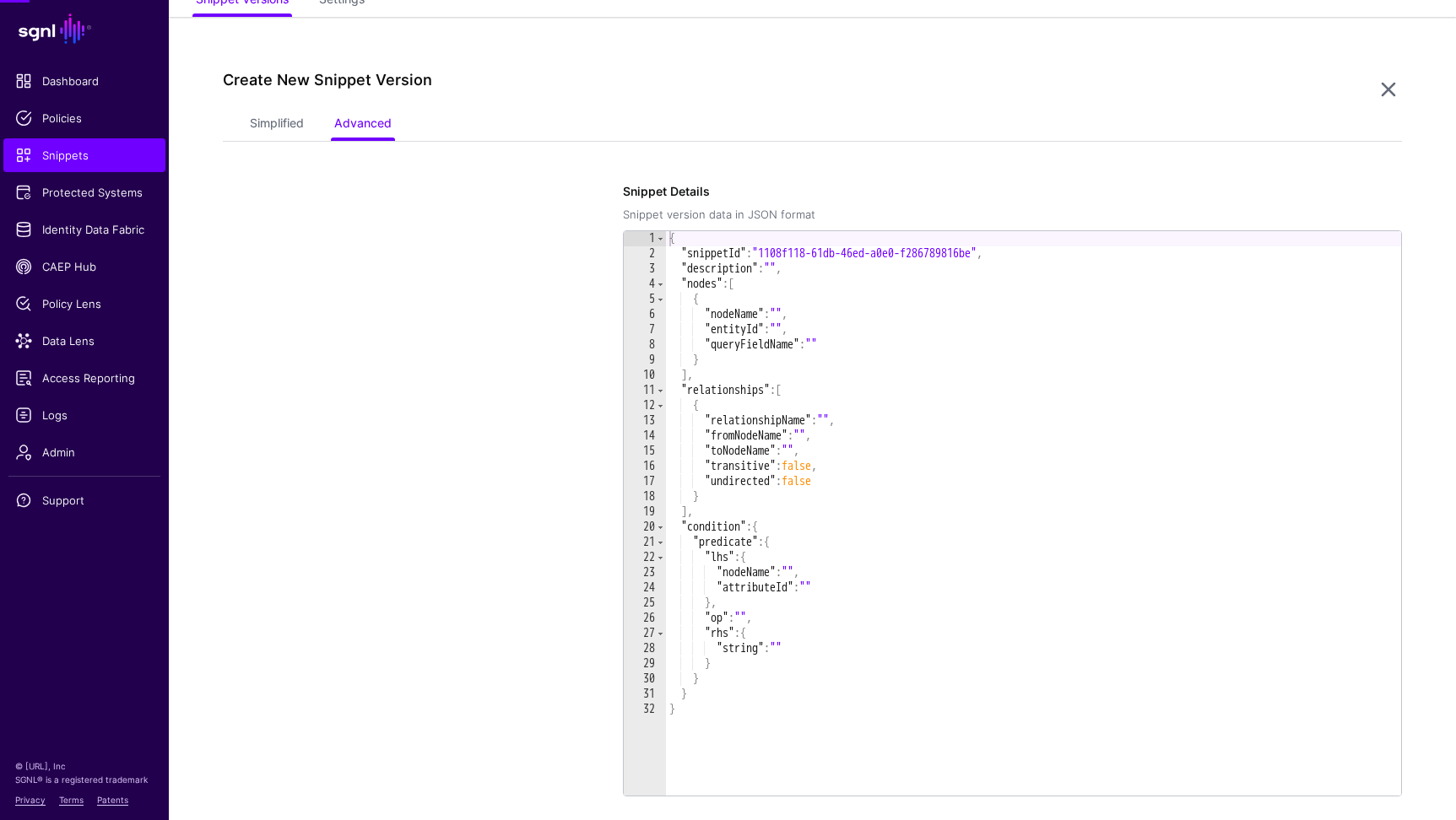 scroll, scrollTop: 145, scrollLeft: 0, axis: vertical 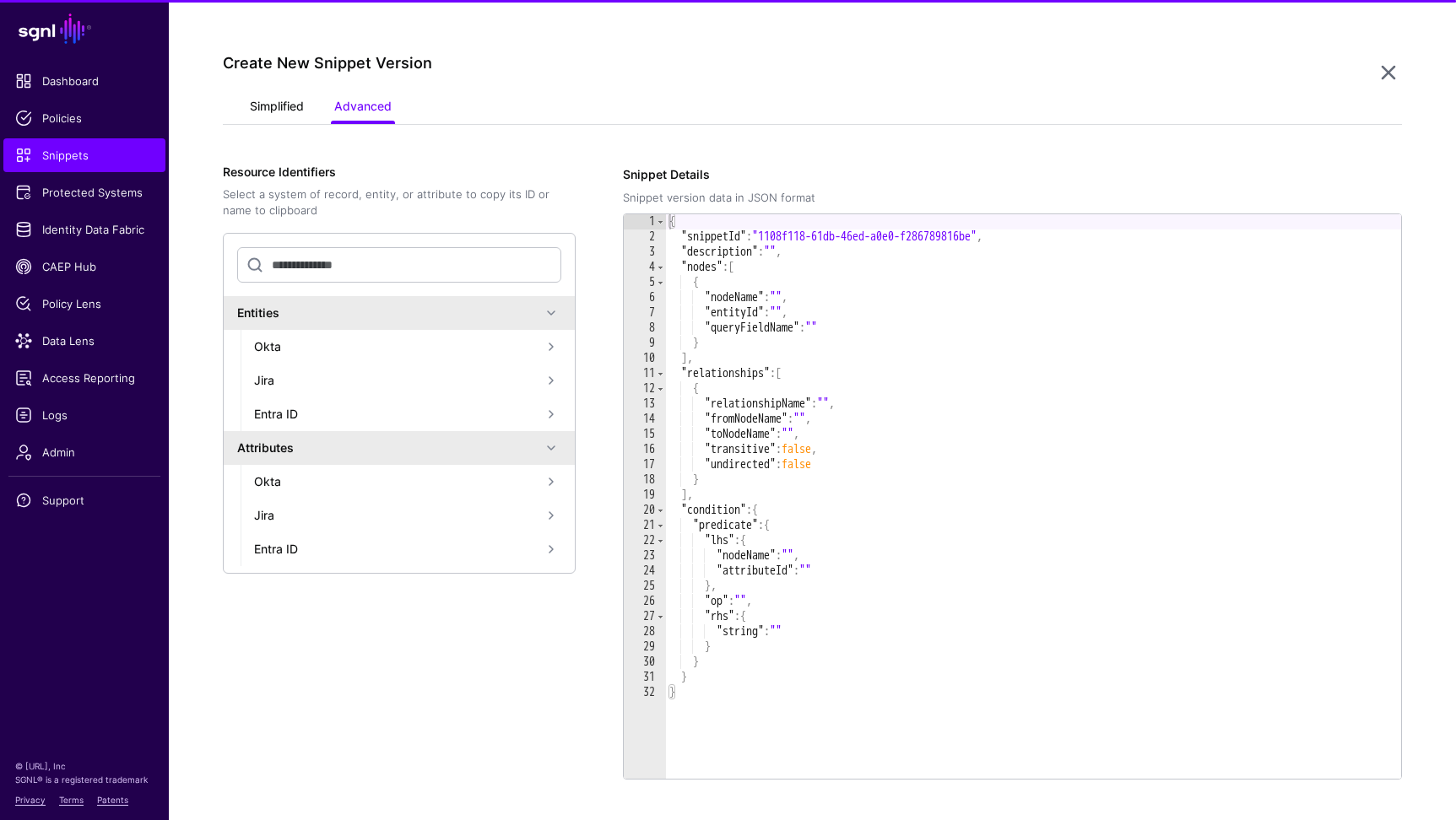 click on "Simplified" at bounding box center (277, 108) 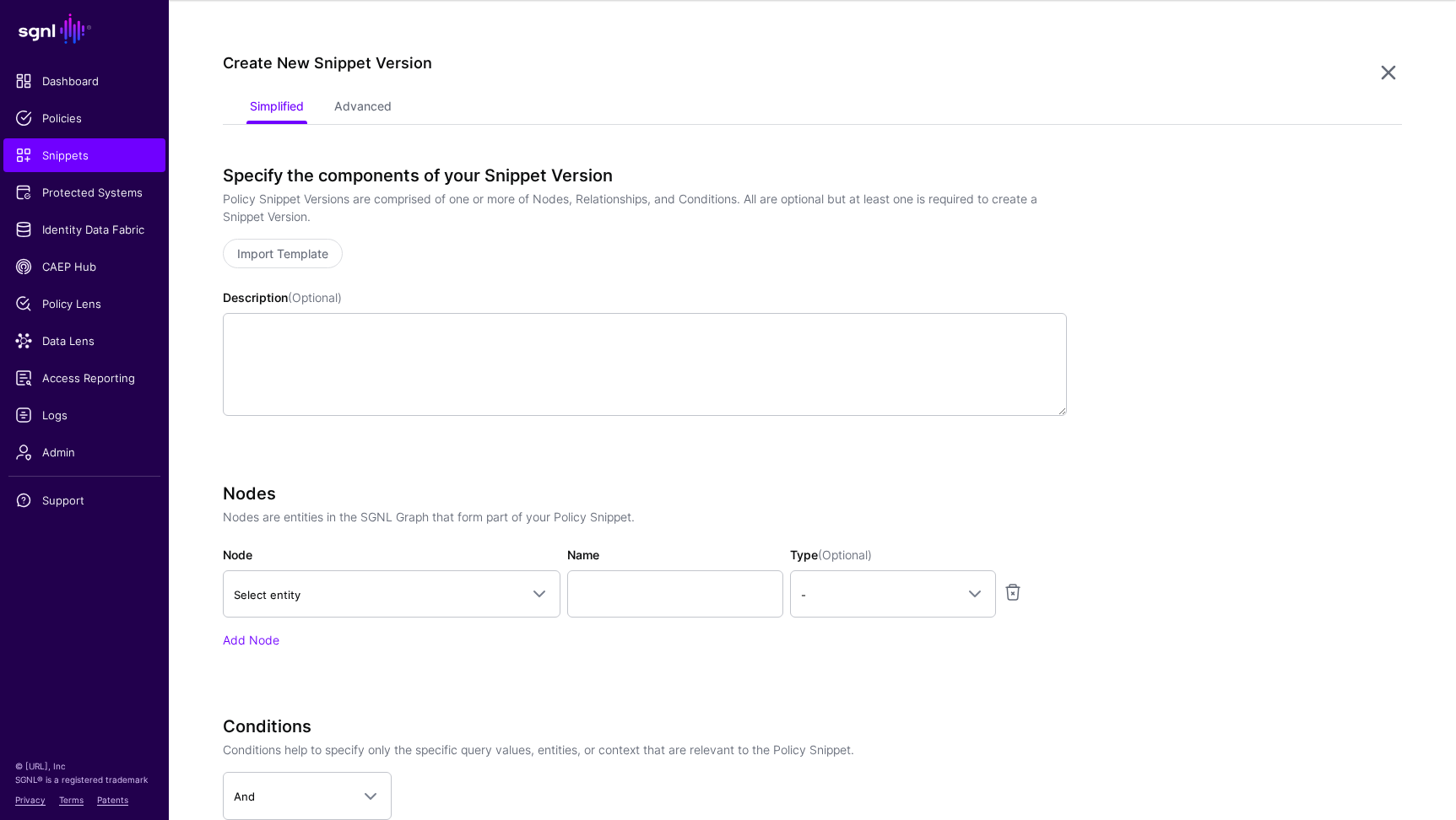 scroll, scrollTop: 275, scrollLeft: 0, axis: vertical 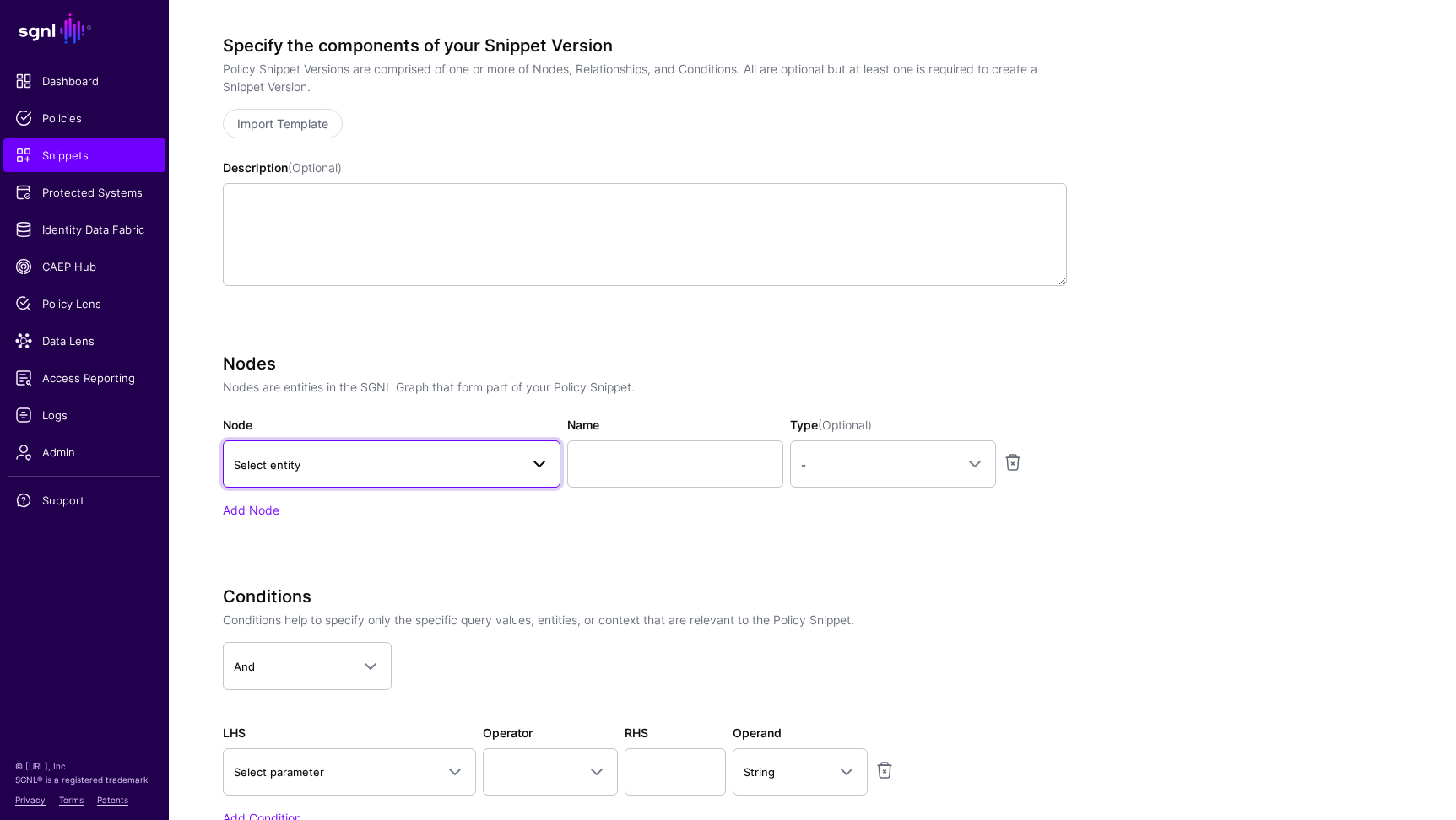 click on "Select entity" at bounding box center [376, 465] 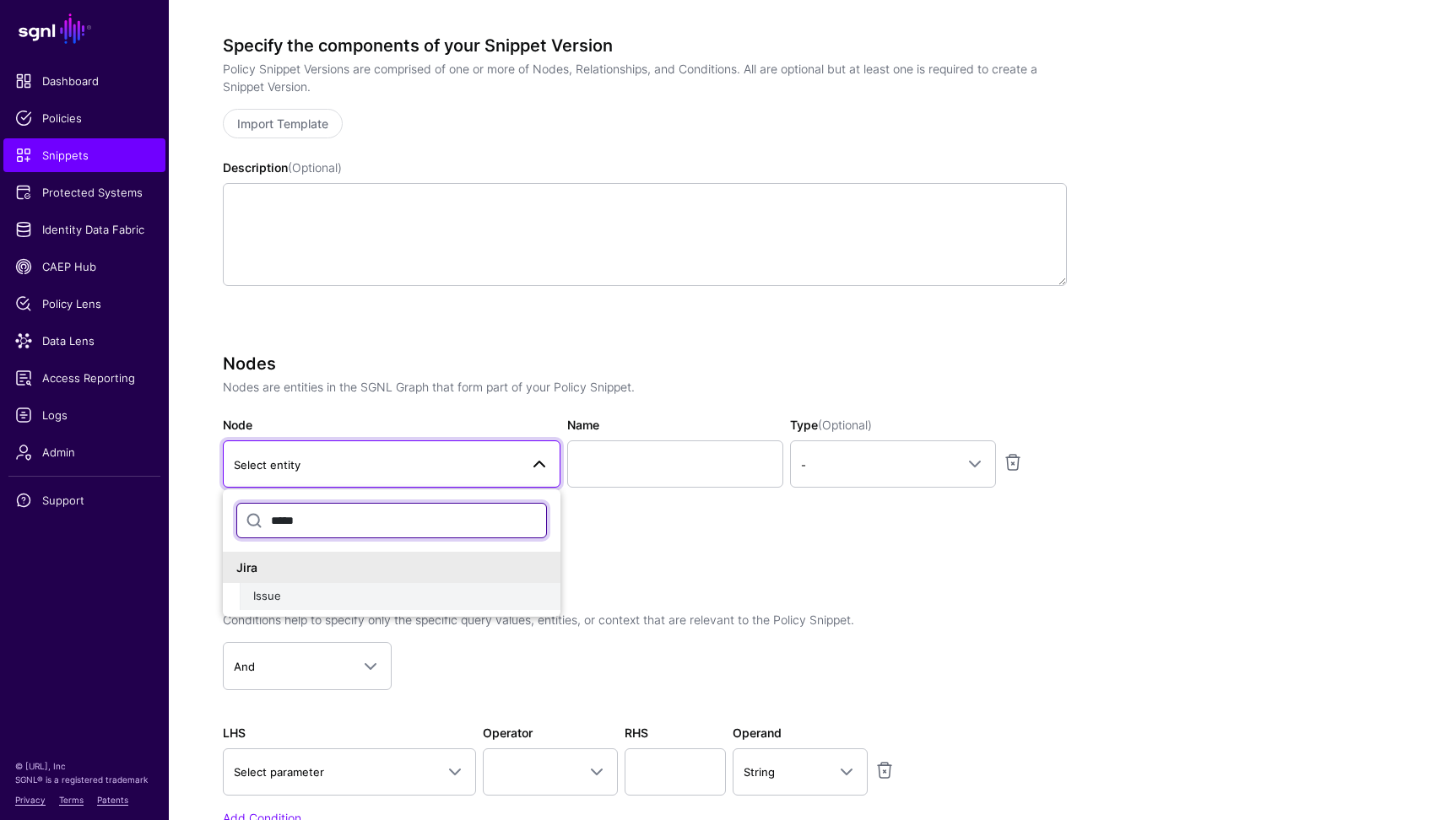 type on "*****" 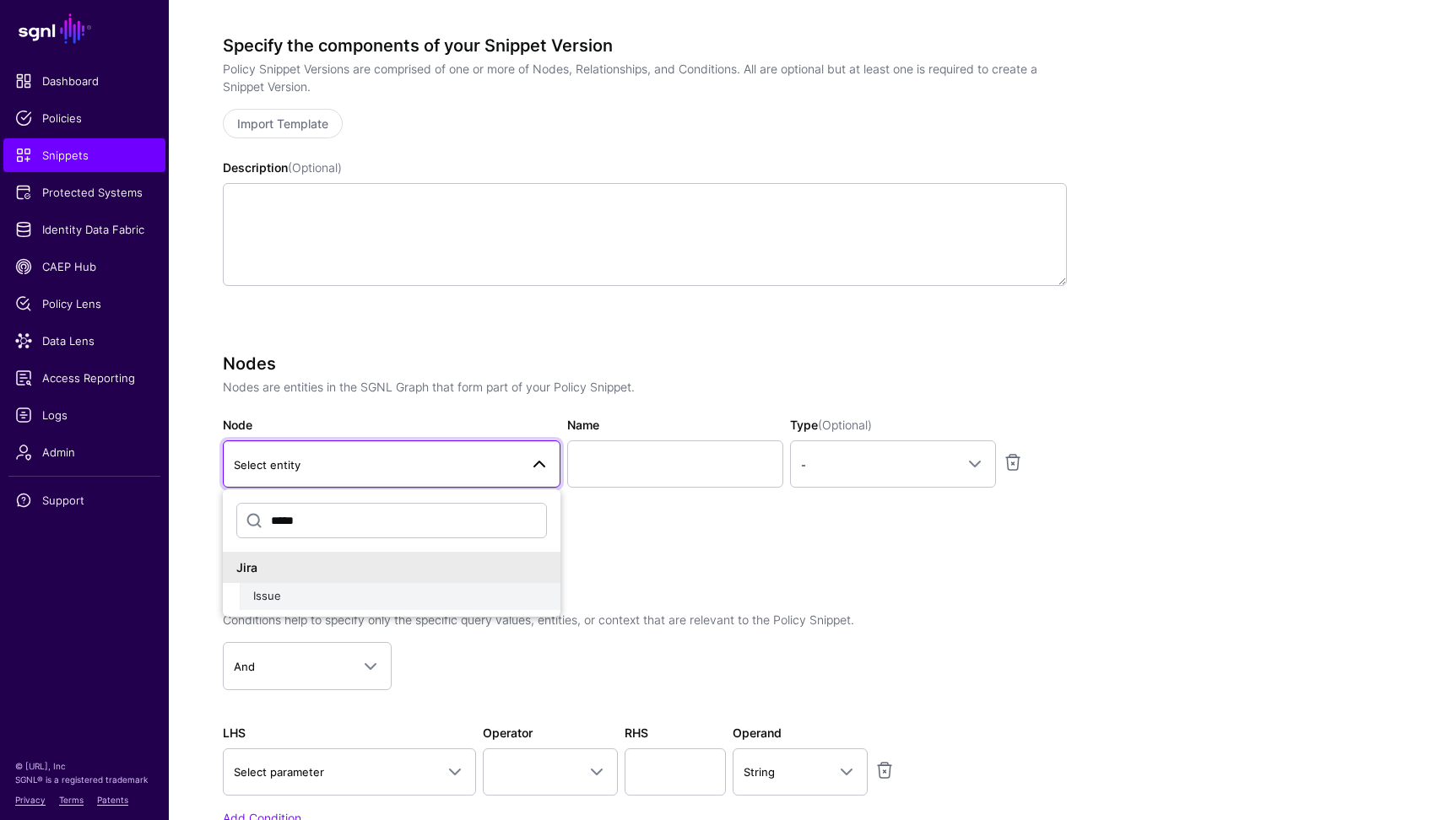 click on "Issue" at bounding box center (400, 596) 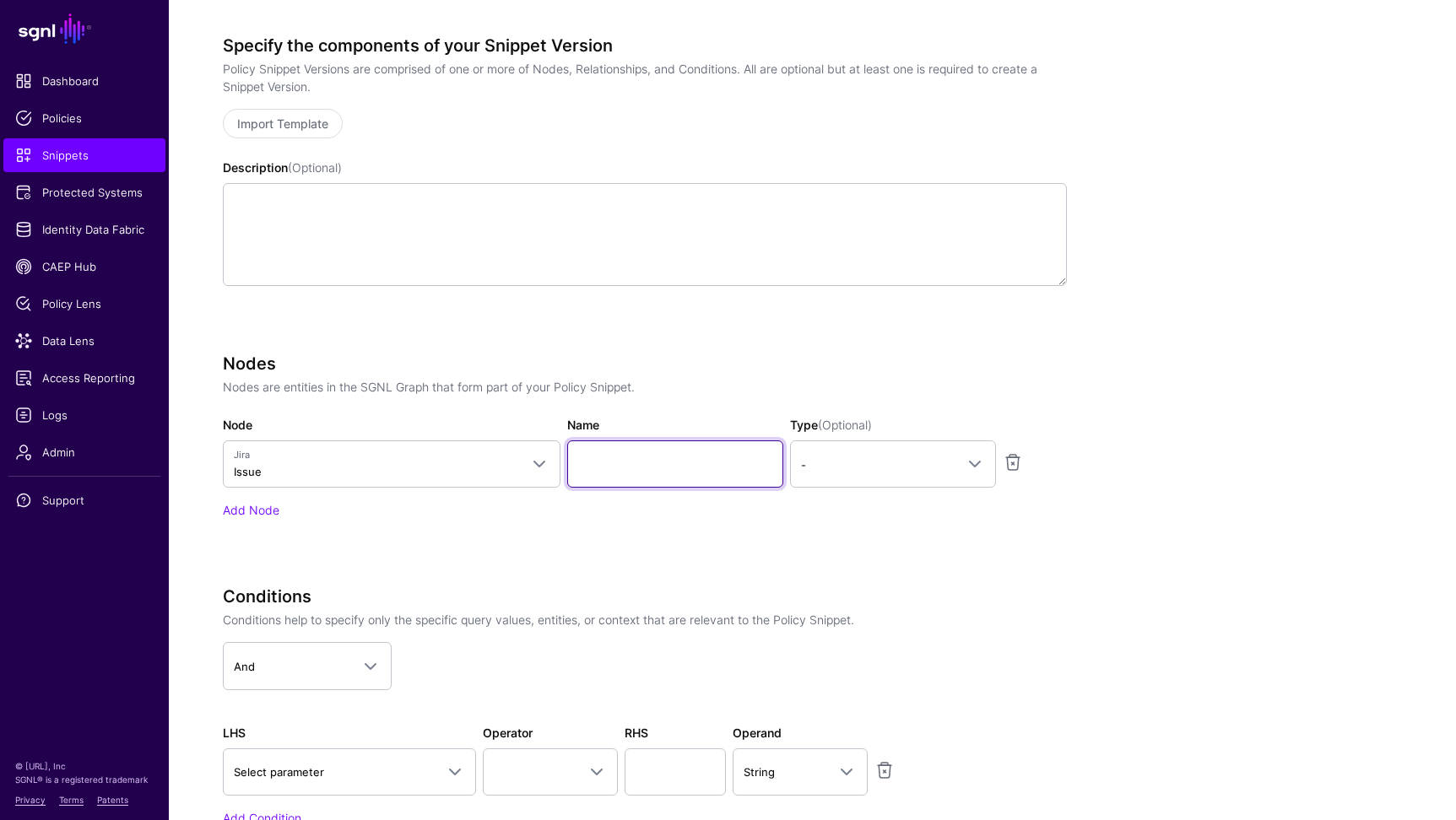 click on "SGNL Dashboard Policies Snippets Protected Systems Identity Data Fabric CAEP Hub Policy Lens Data Lens Access Reporting Logs Admin Support © SGNL.ai, Inc SGNL® is a registered trademark Privacy Terms Patents  sgnl-training-25  /  Policy Snippets  / Issues / Snippet Versions  sgnl-training@sgnl.ai  SGNL Training sgnl-training@sgnl.ai sgnl-training-25 Log out Issues  Asset   Snippet Versions   Settings  Create New Snippet Version  Simplified   Advanced  Specify the components of your Snippet Version  Policy Snippet Versions are comprised of one or more of Nodes, Relationships, and Conditions. All are optional but at least one is required to create a Snippet Version.  Import Template  Description  (Optional) Nodes Nodes are entities in the SGNL Graph that form part of your Policy Snippet. Node  Jira  Issue ***** Jira  Issue   Name   Type  (Optional)  -  -   Principal   Asset    Add Node Conditions And  And   Or   Not  LHS  Select parameter  Query Parameters  Principal   Asset   Action  Time  Day   Hour" at bounding box center [728, 384] 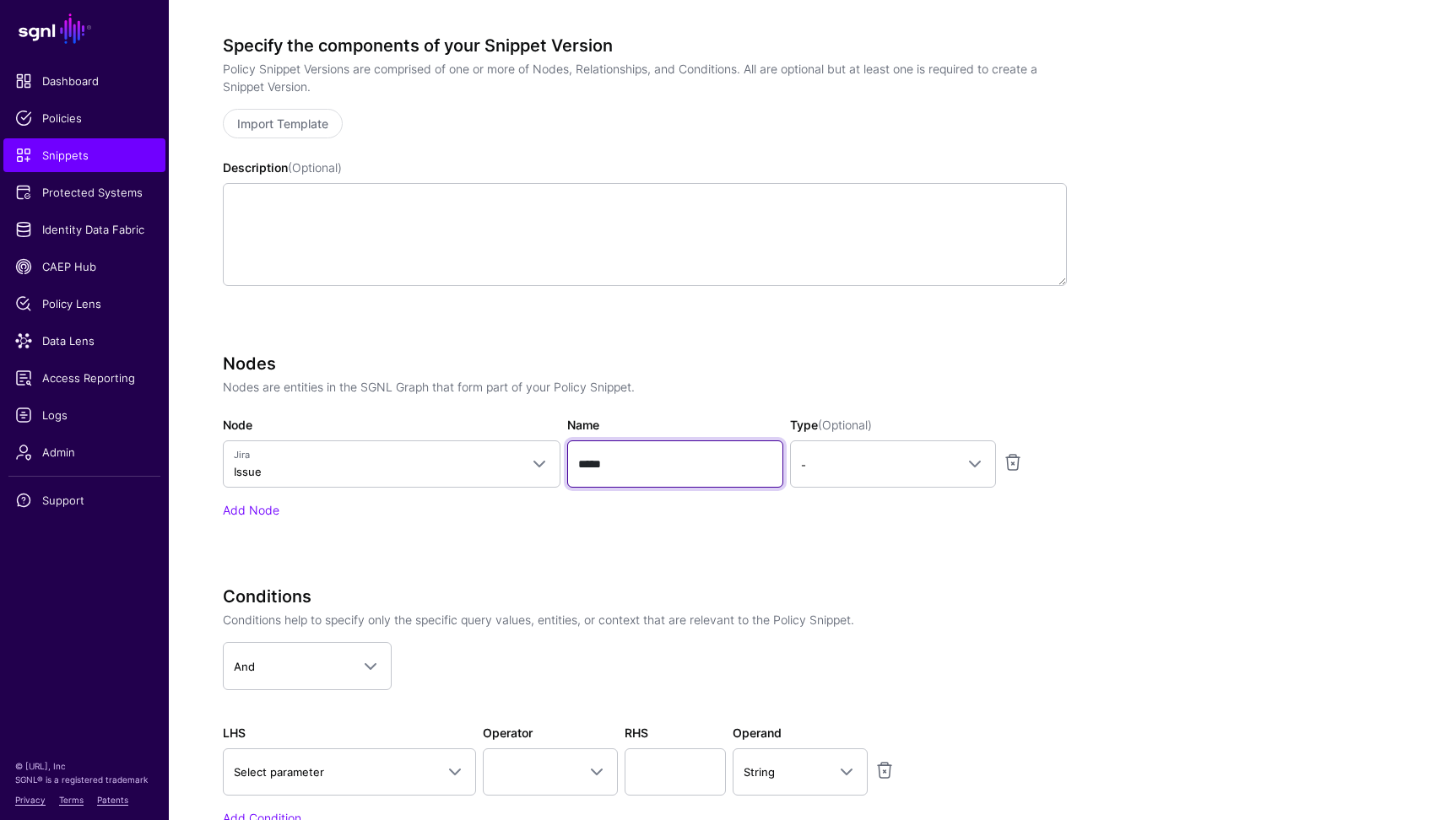 type on "*****" 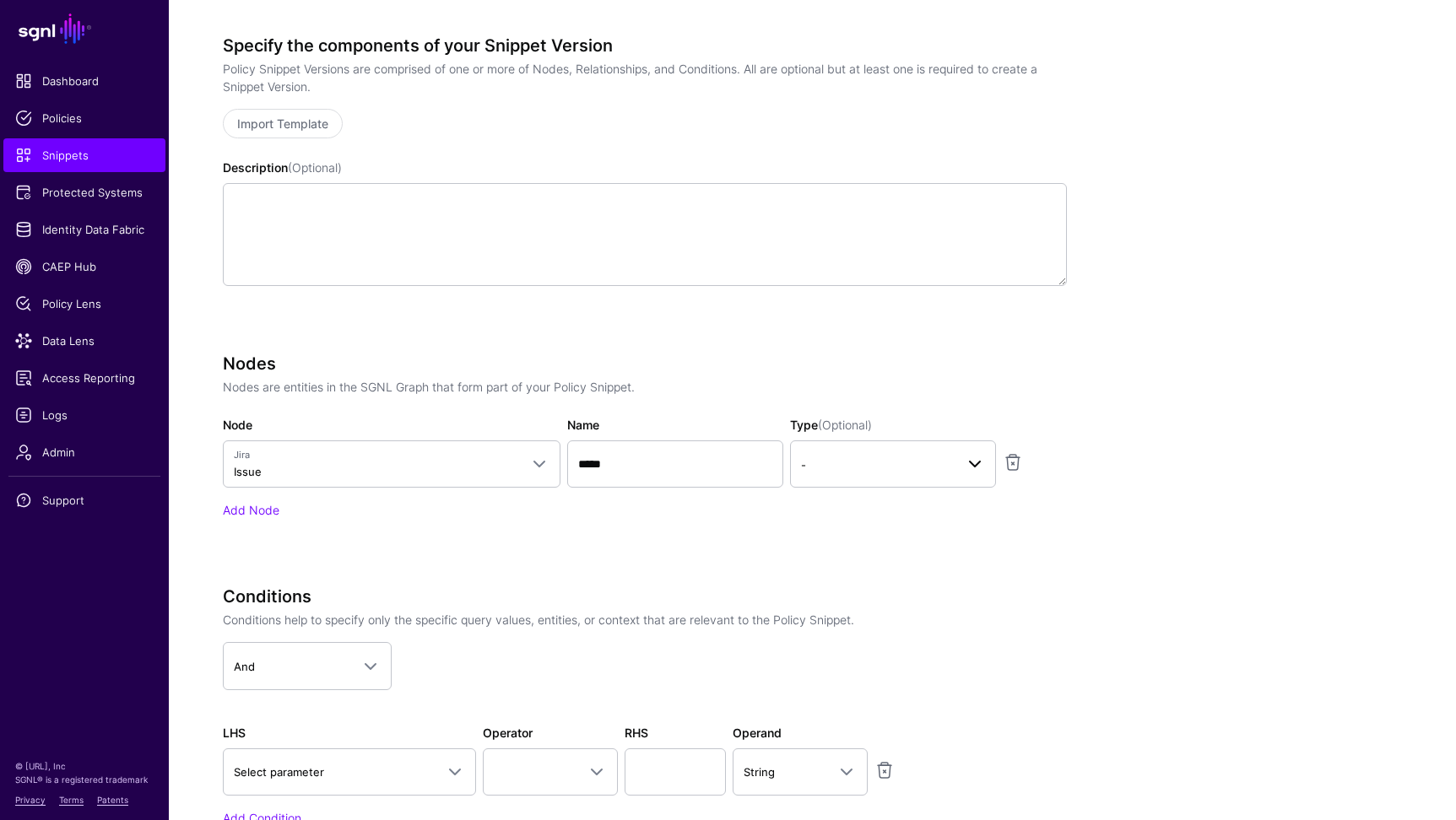 drag, startPoint x: 909, startPoint y: 441, endPoint x: 910, endPoint y: 455, distance: 14.03567 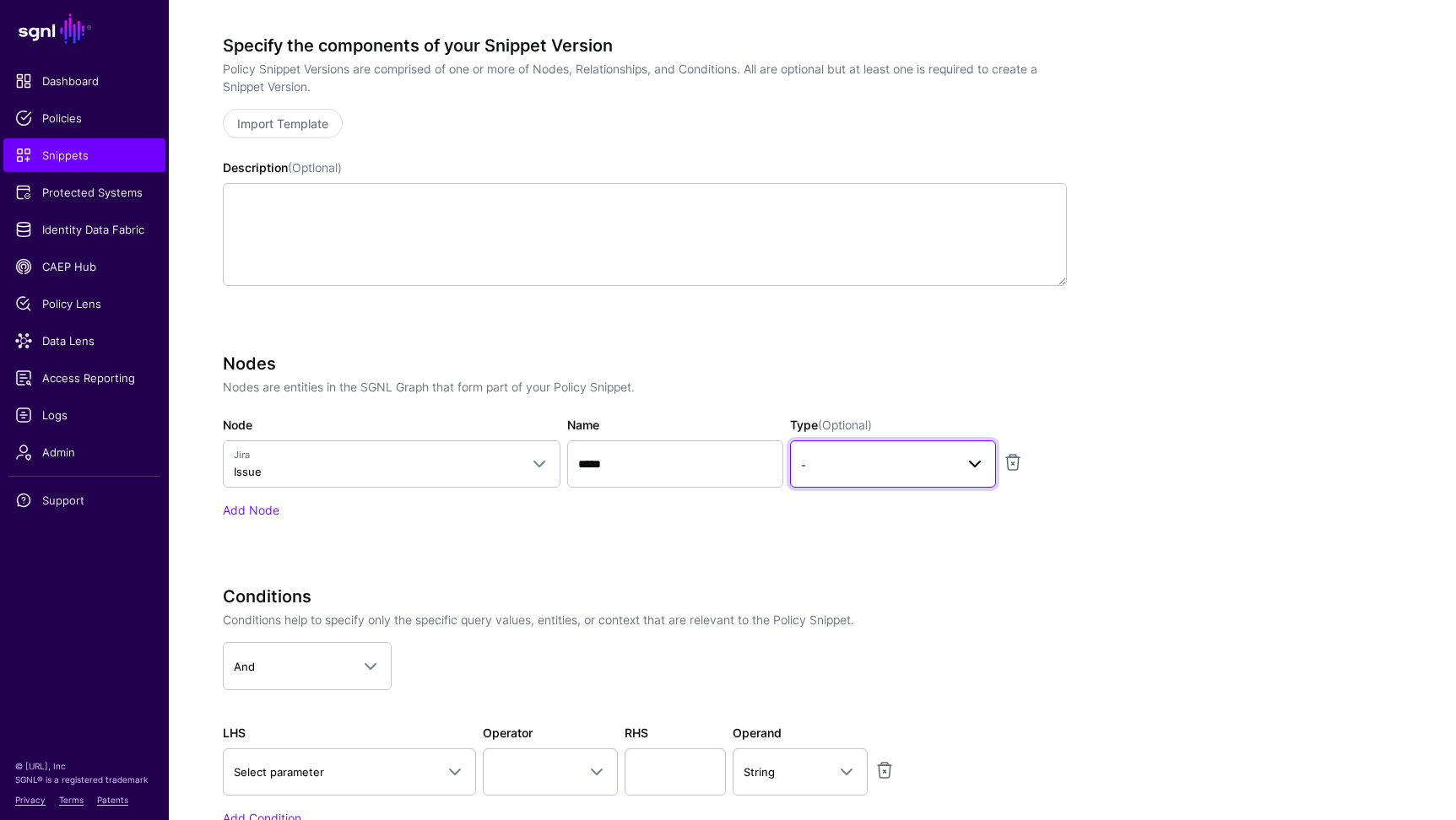 click on "-" at bounding box center [878, 465] 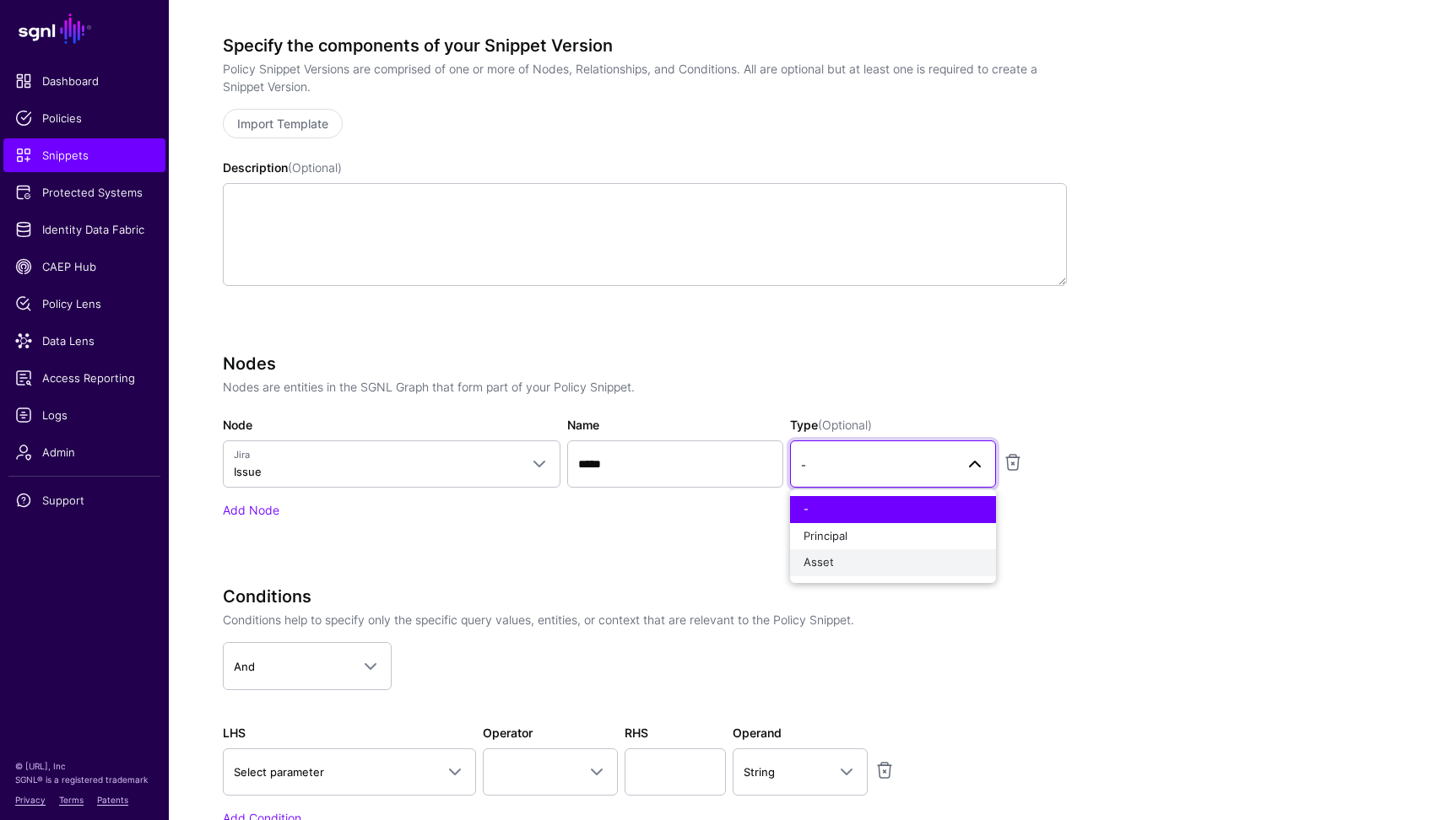 click on "Asset" at bounding box center [893, 563] 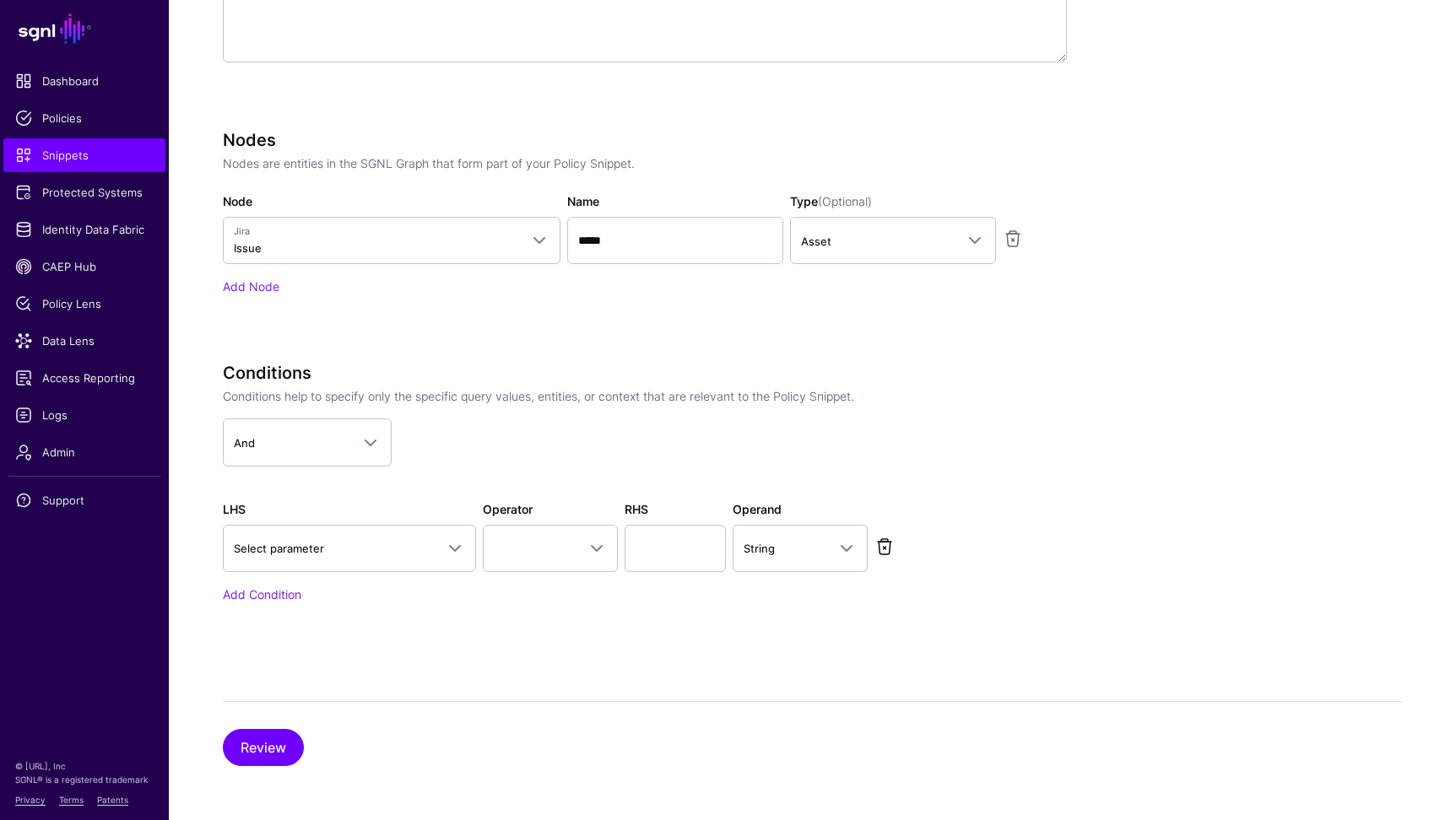 click at bounding box center (885, 547) 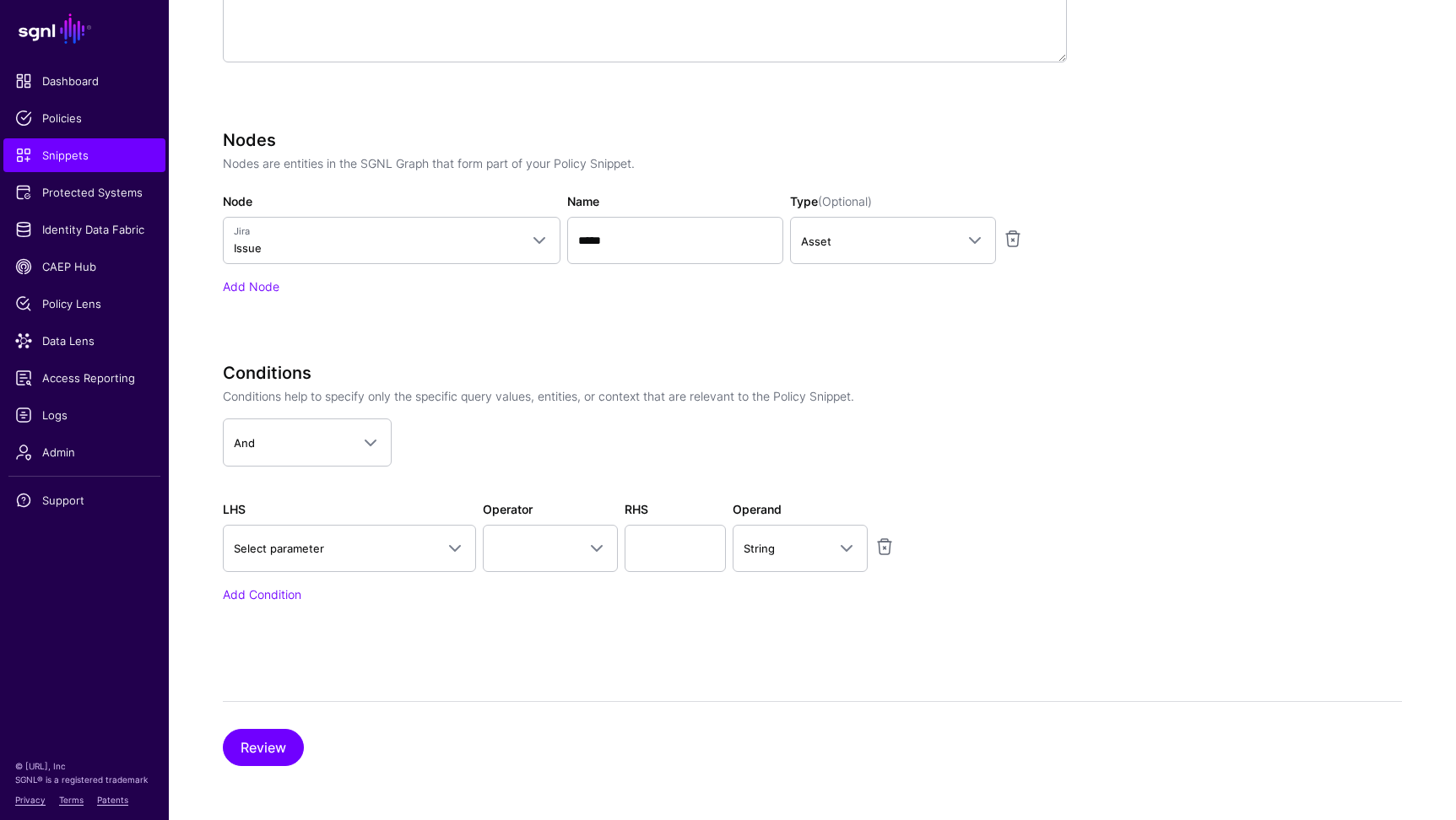 scroll, scrollTop: 417, scrollLeft: 0, axis: vertical 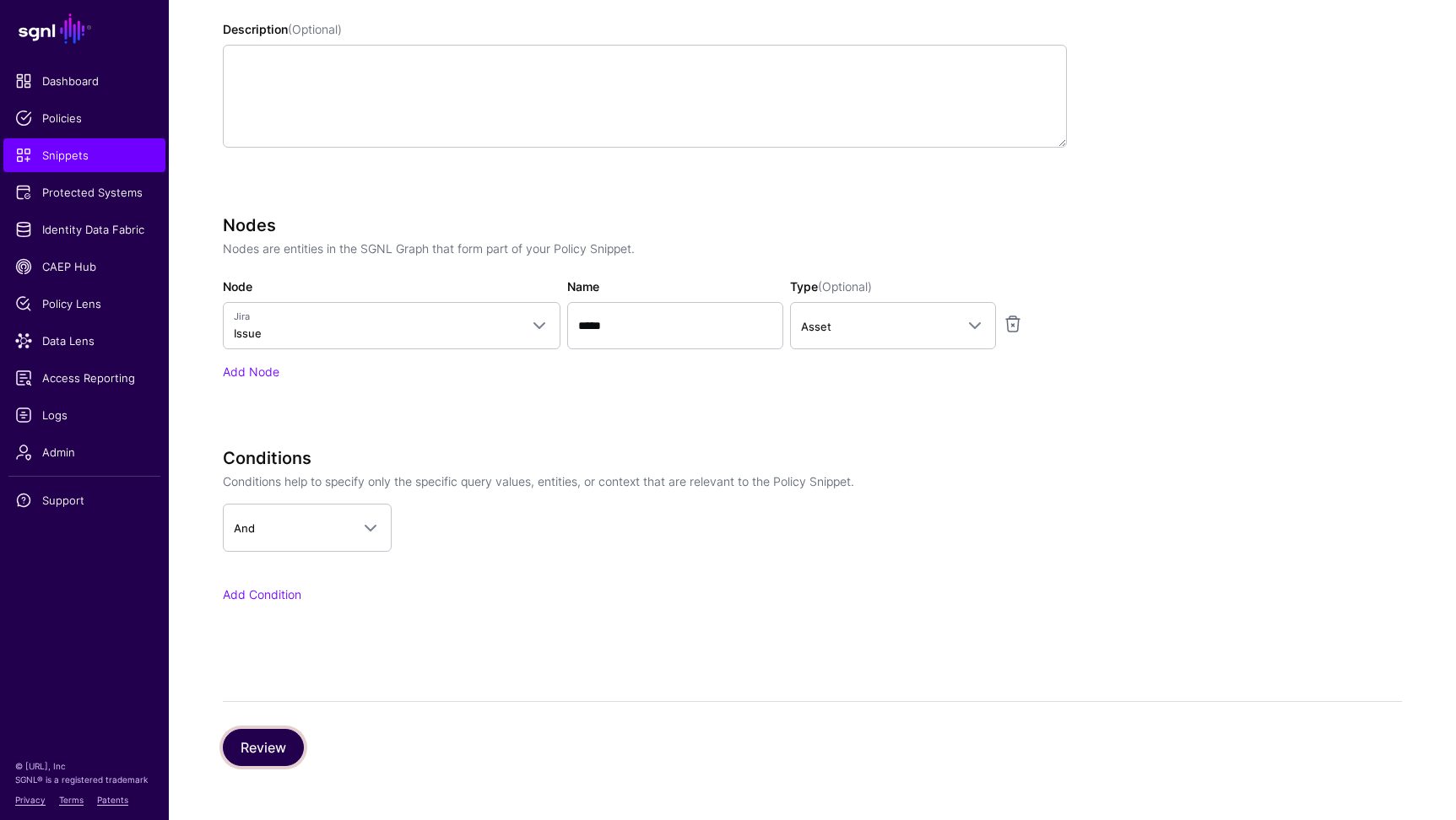 click on "Review" at bounding box center (263, 747) 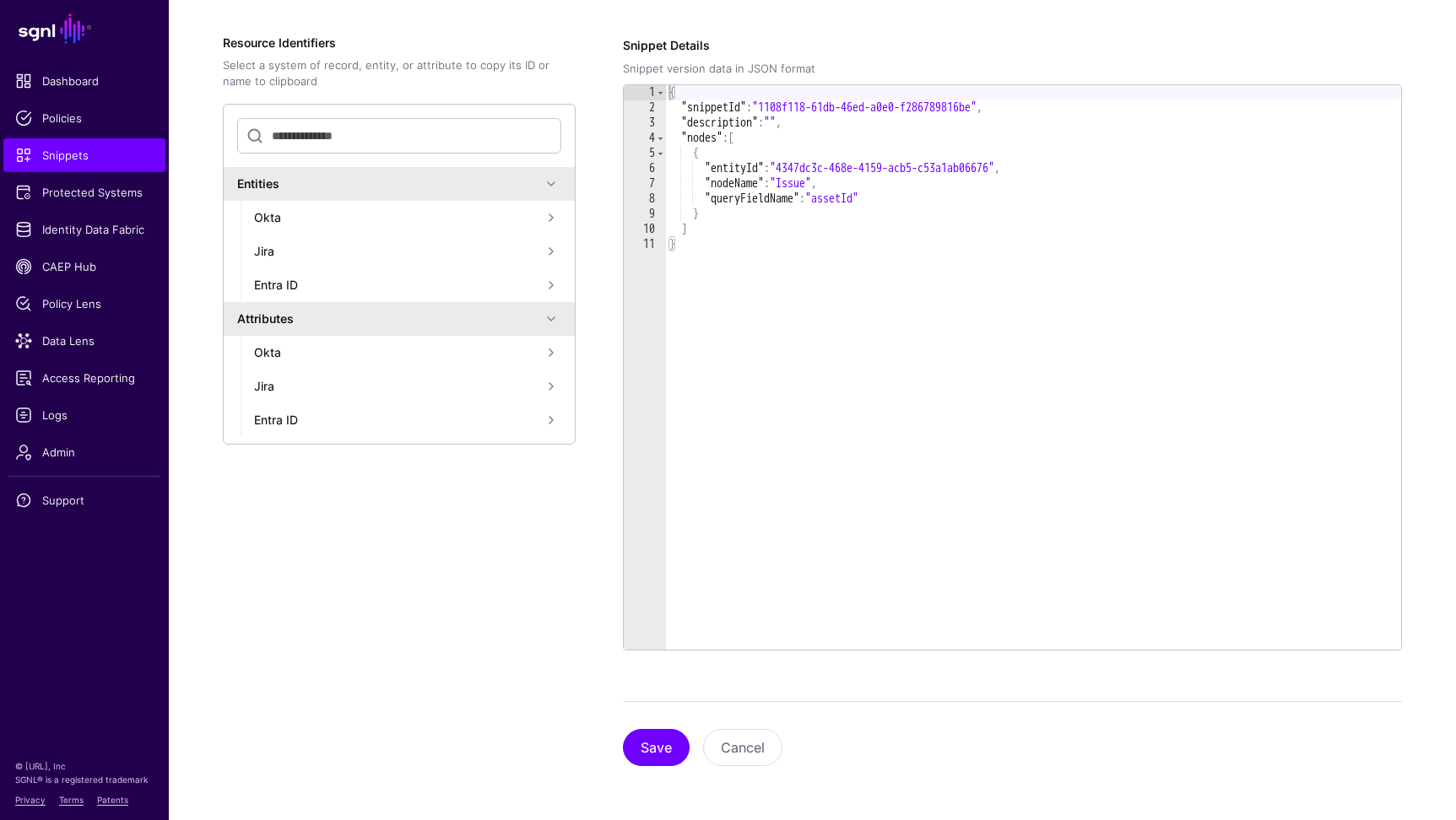scroll, scrollTop: 274, scrollLeft: 0, axis: vertical 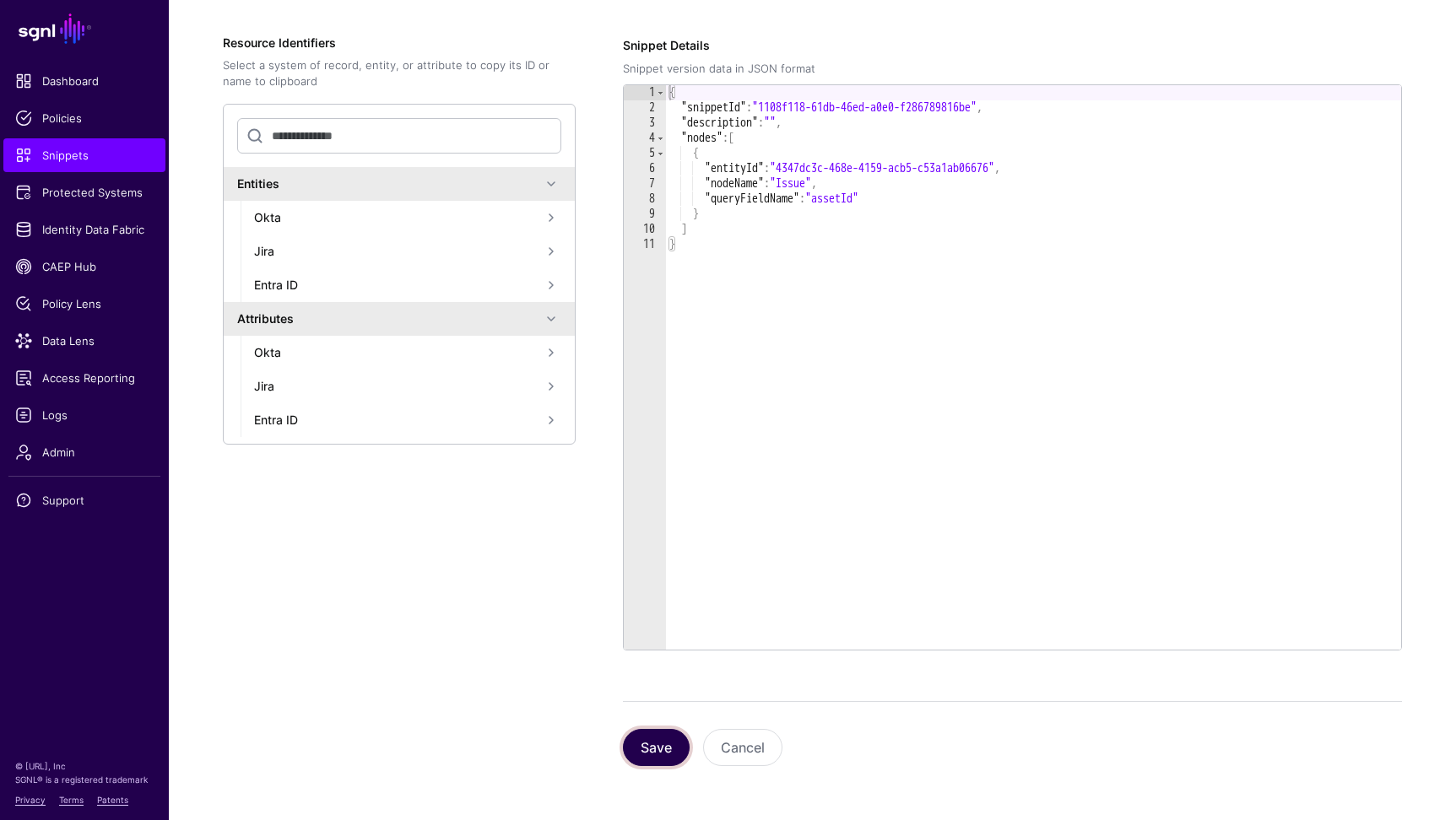 click on "Save" at bounding box center (656, 747) 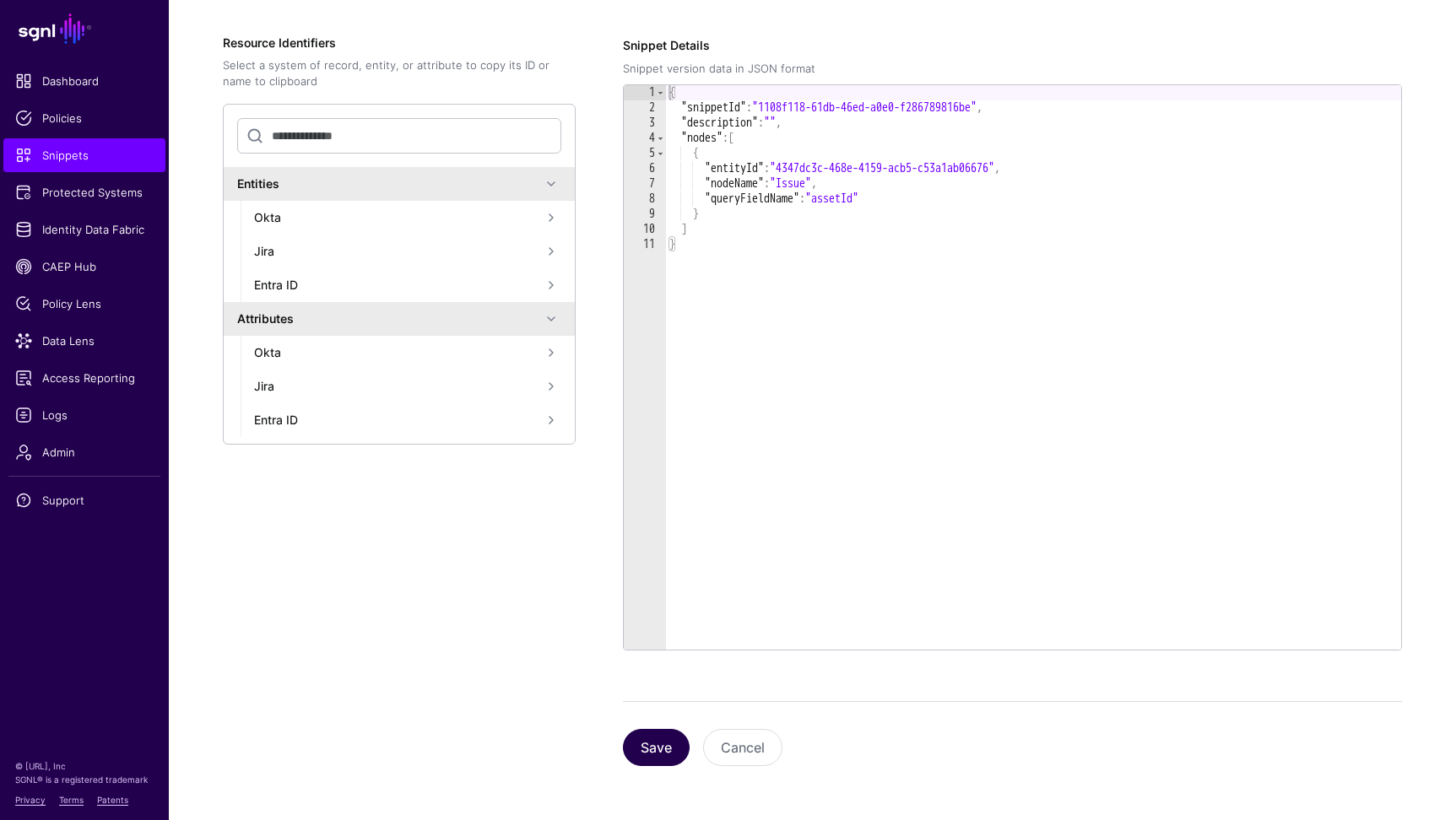 scroll, scrollTop: 0, scrollLeft: 0, axis: both 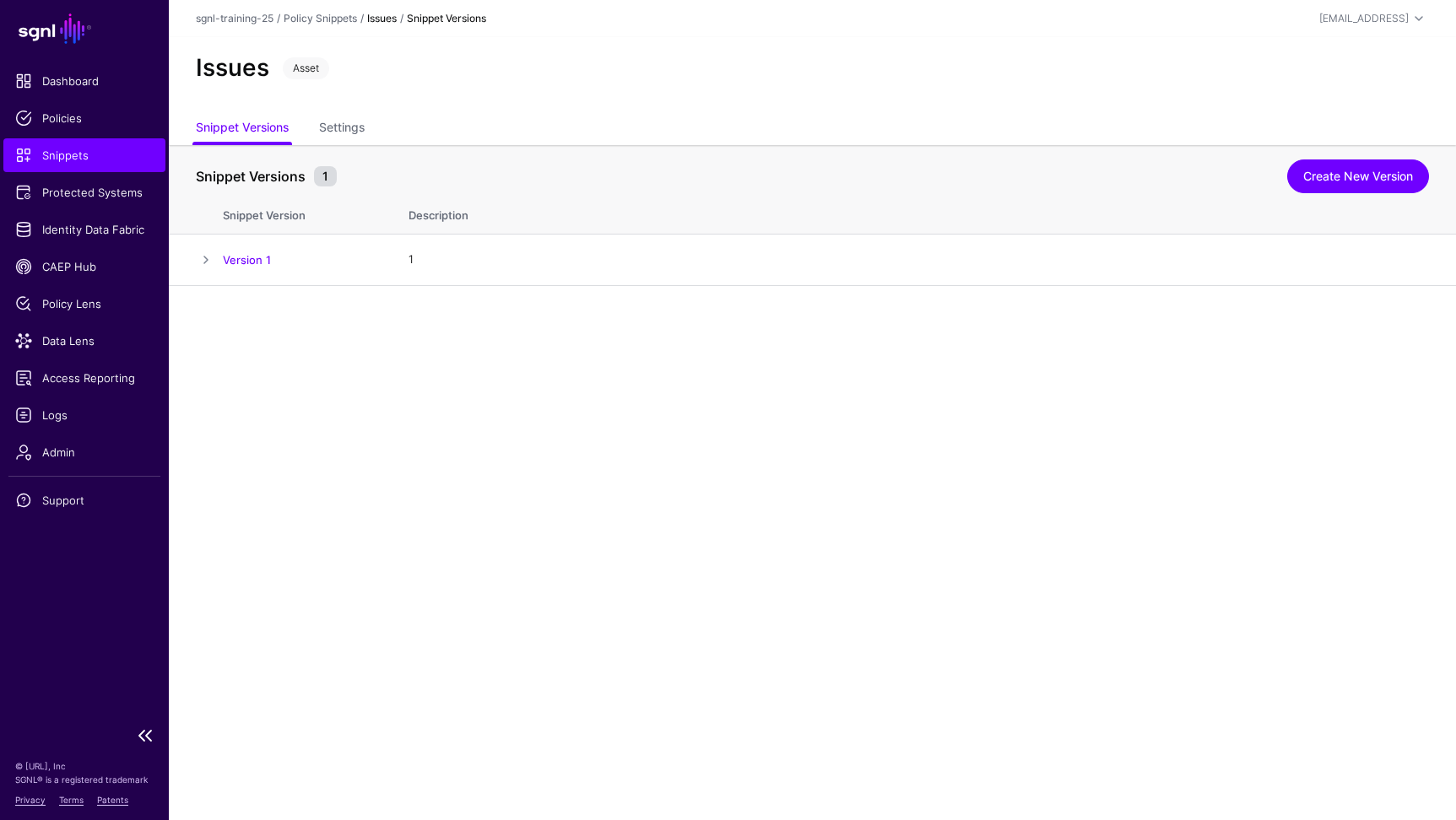 click on "Snippets" 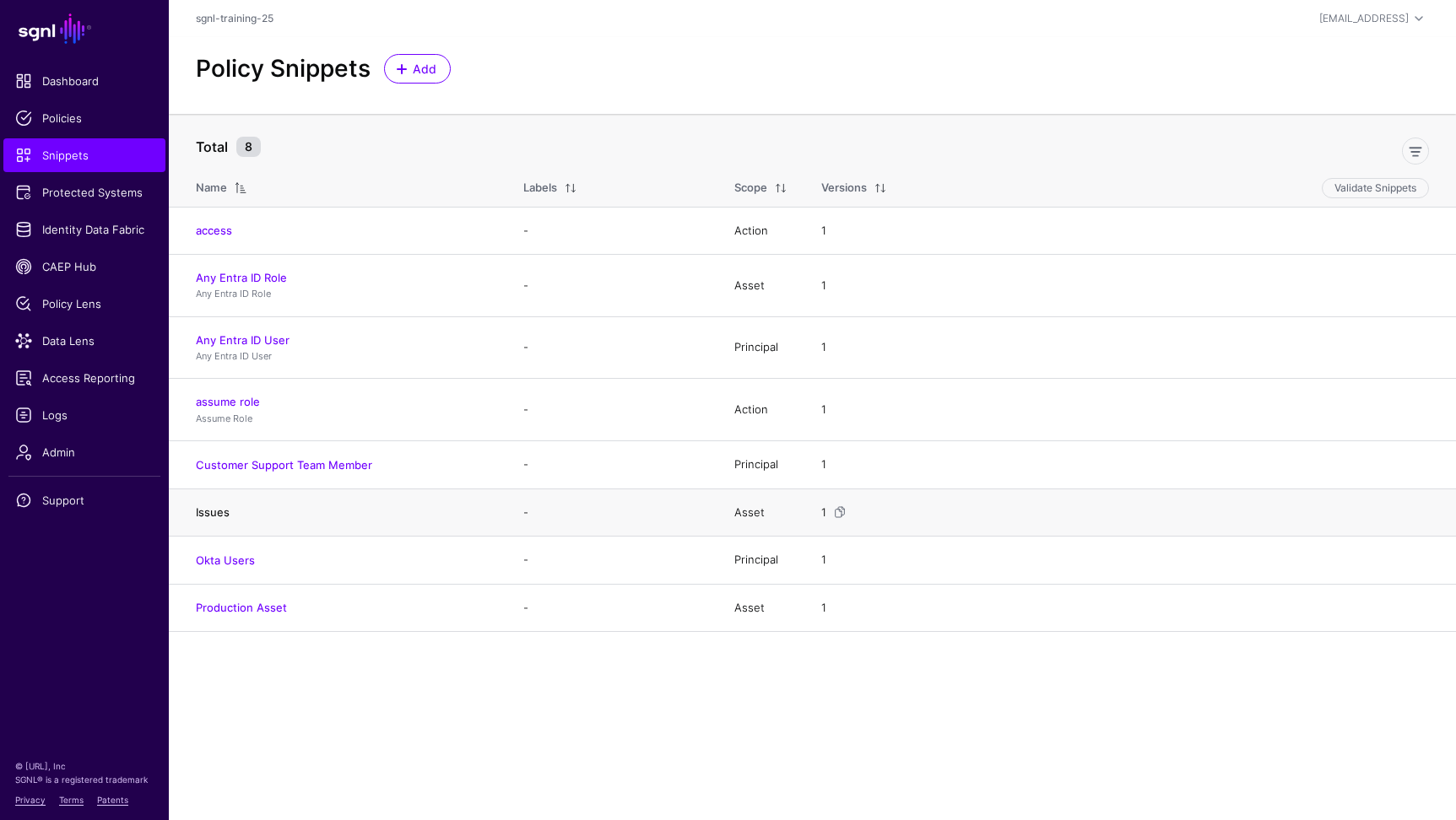 click on "Issues" 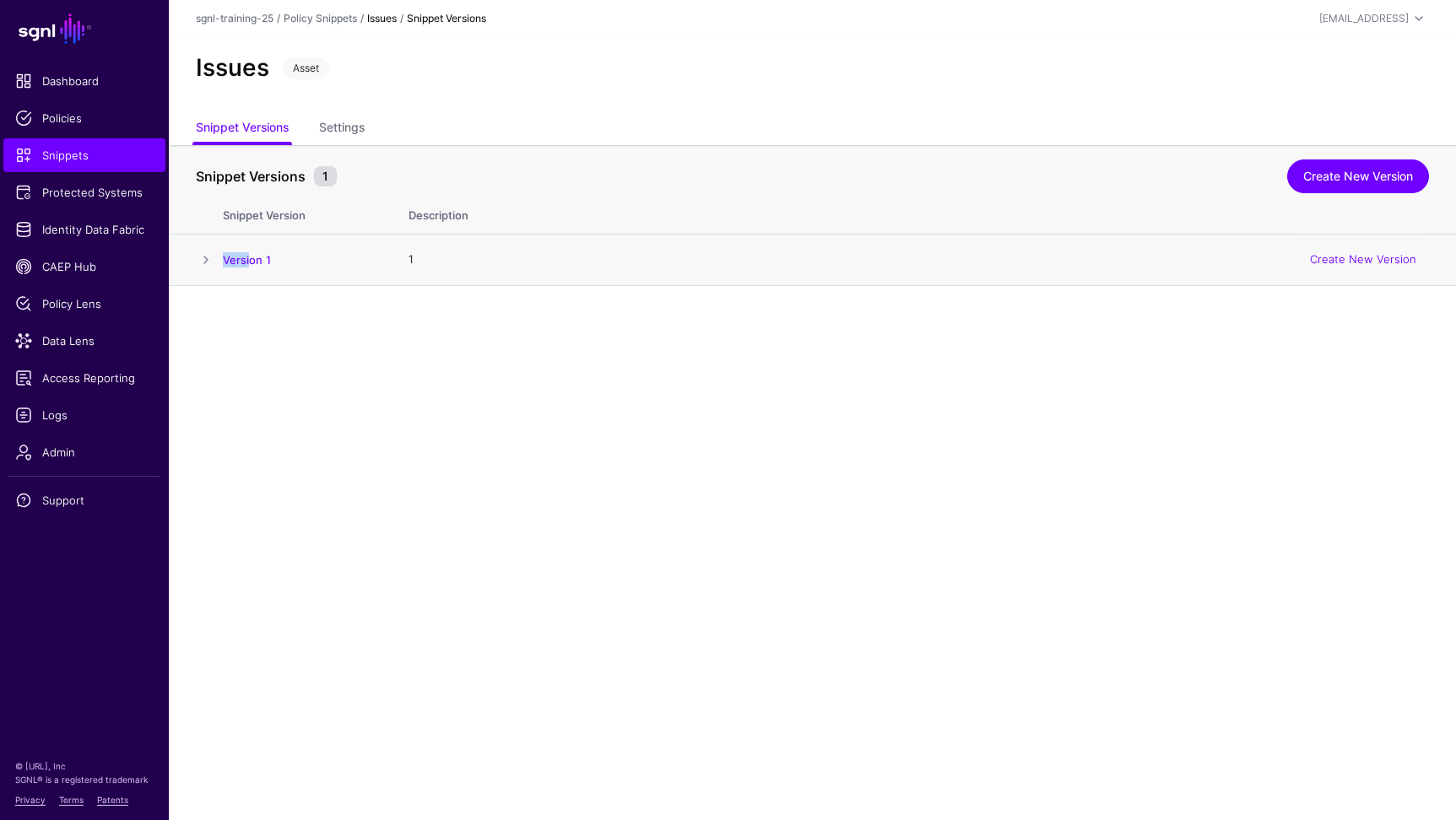 click on "Version 1" at bounding box center (299, 260) 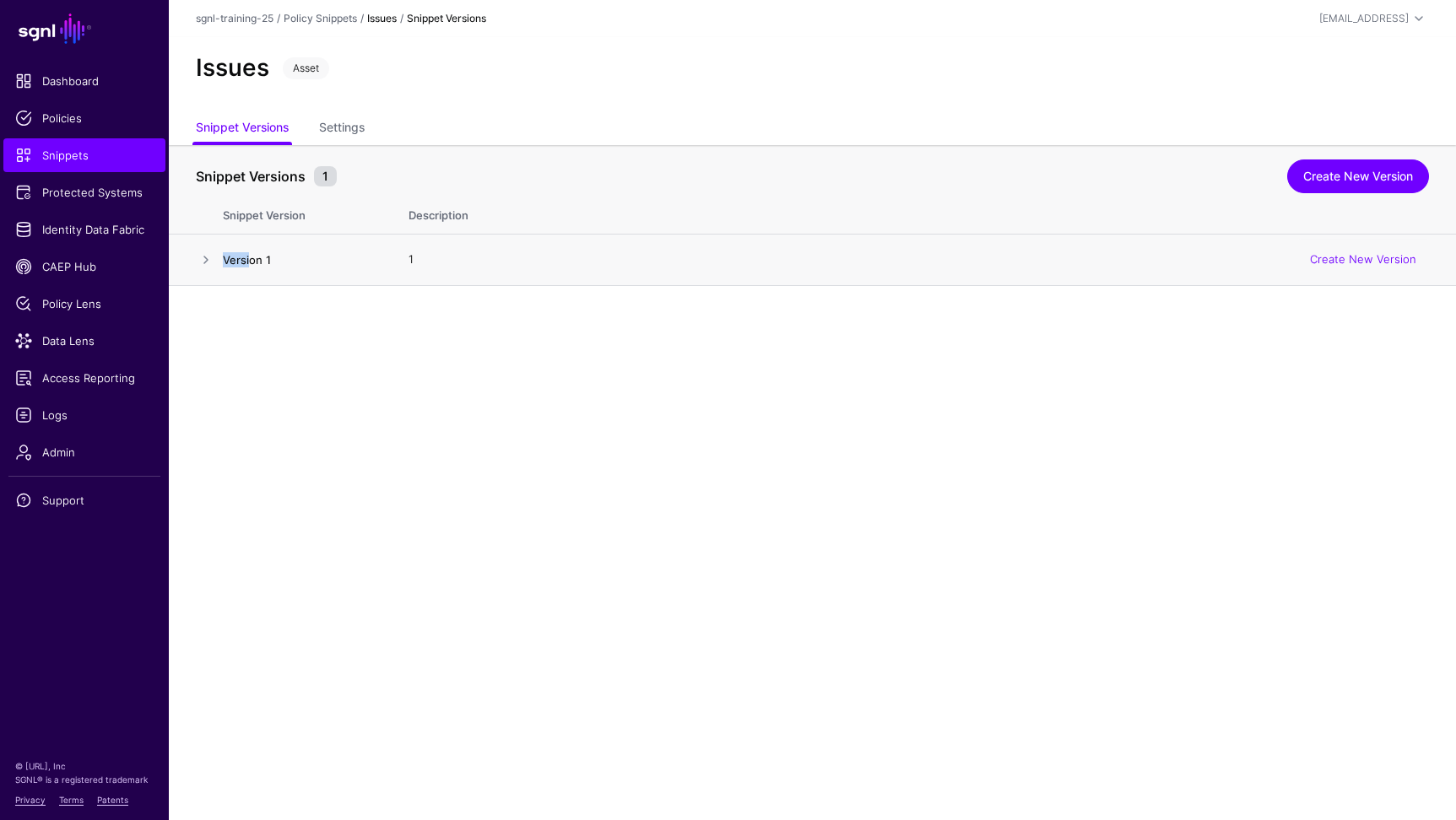 click on "Version 1" at bounding box center (246, 260) 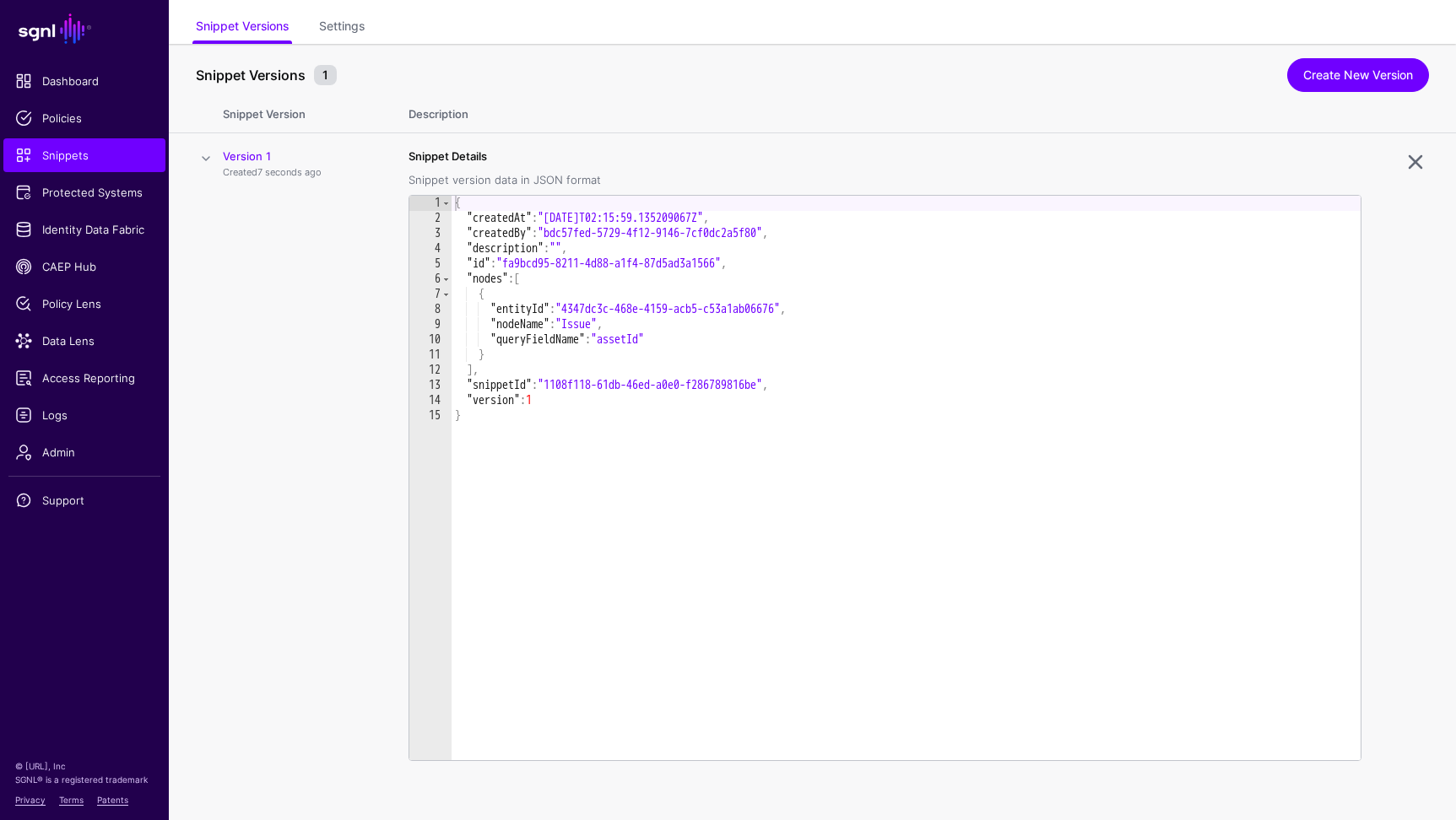 scroll, scrollTop: 109, scrollLeft: 0, axis: vertical 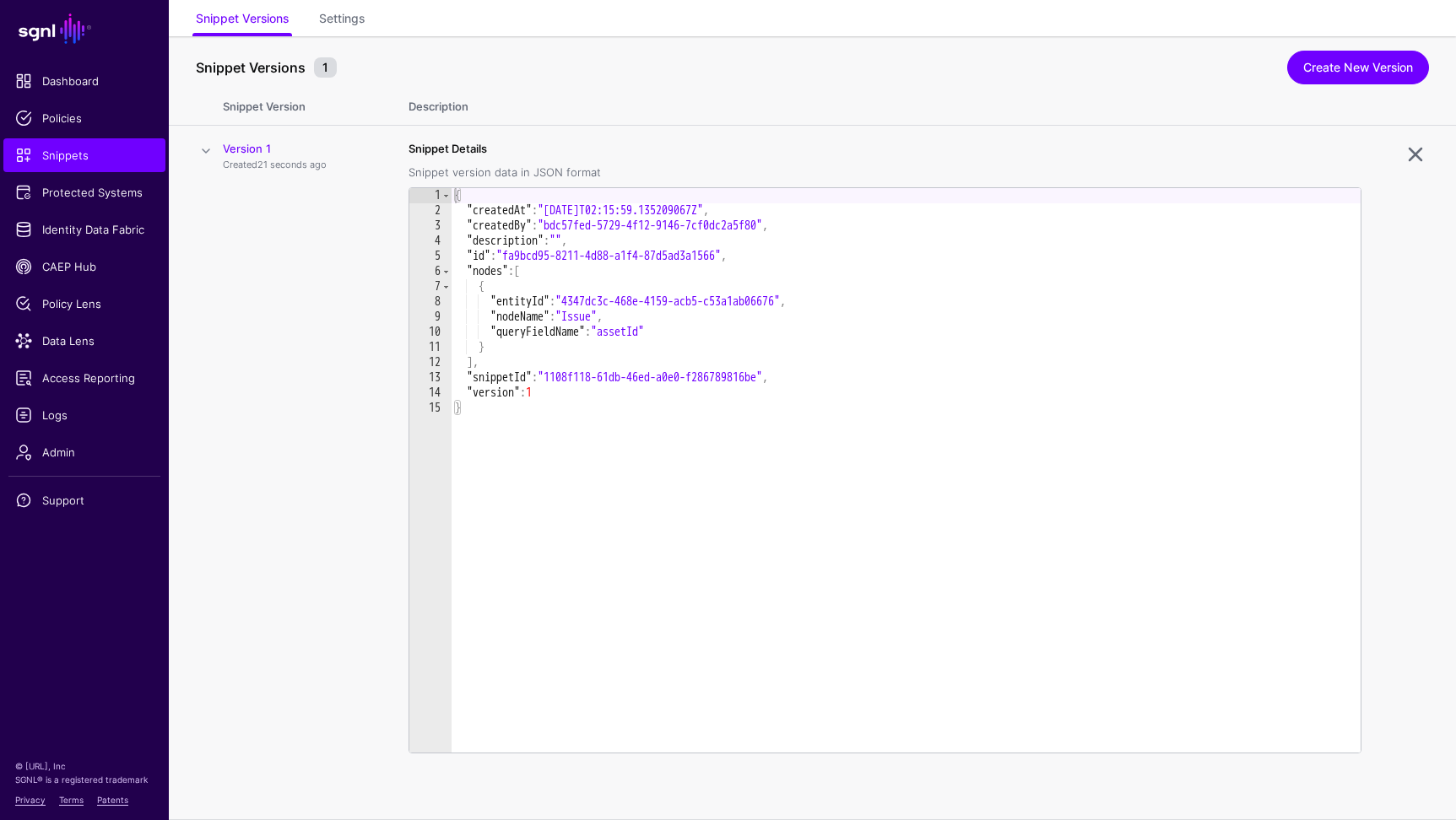 type on "*" 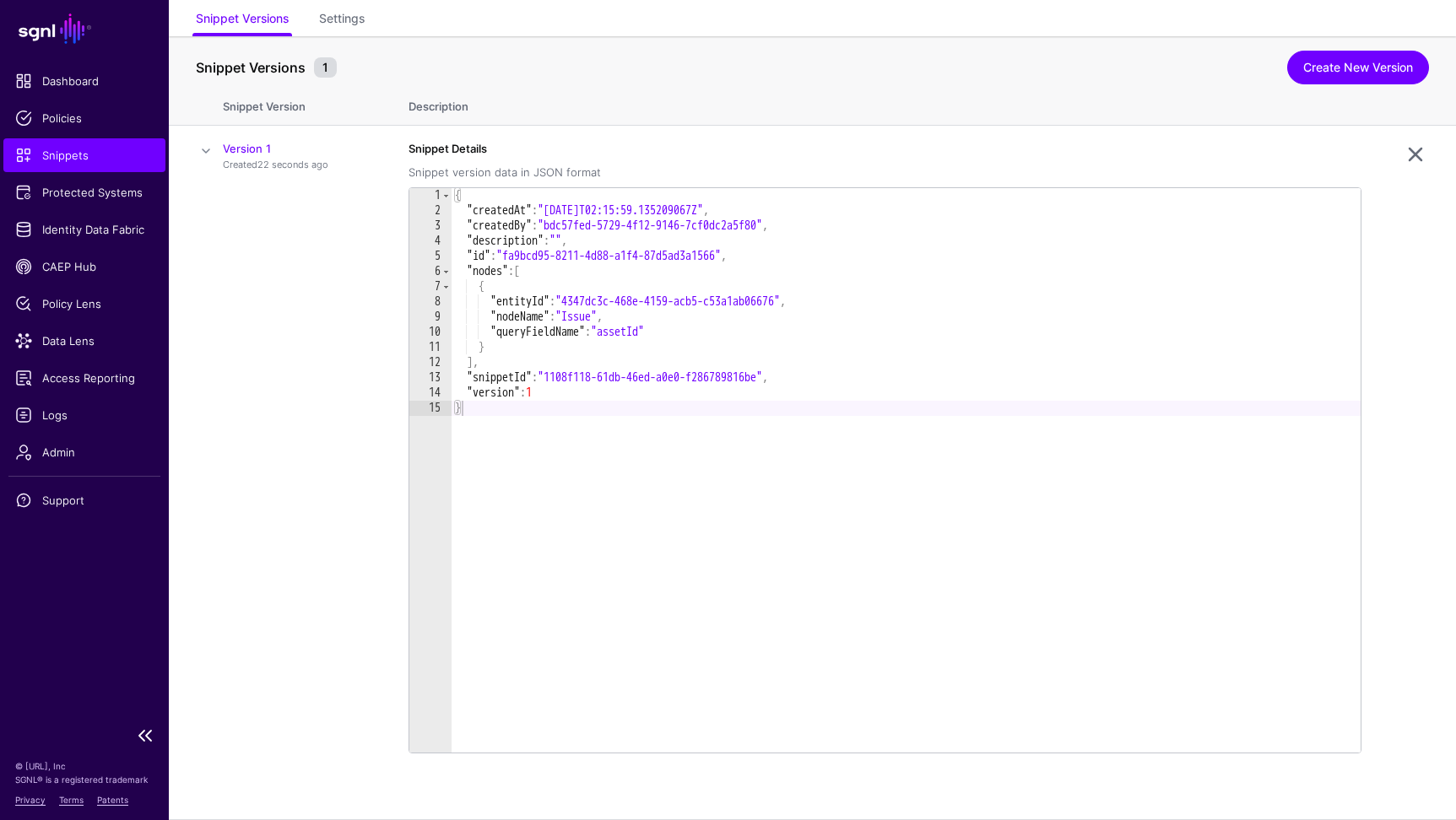 click on "Snippets" 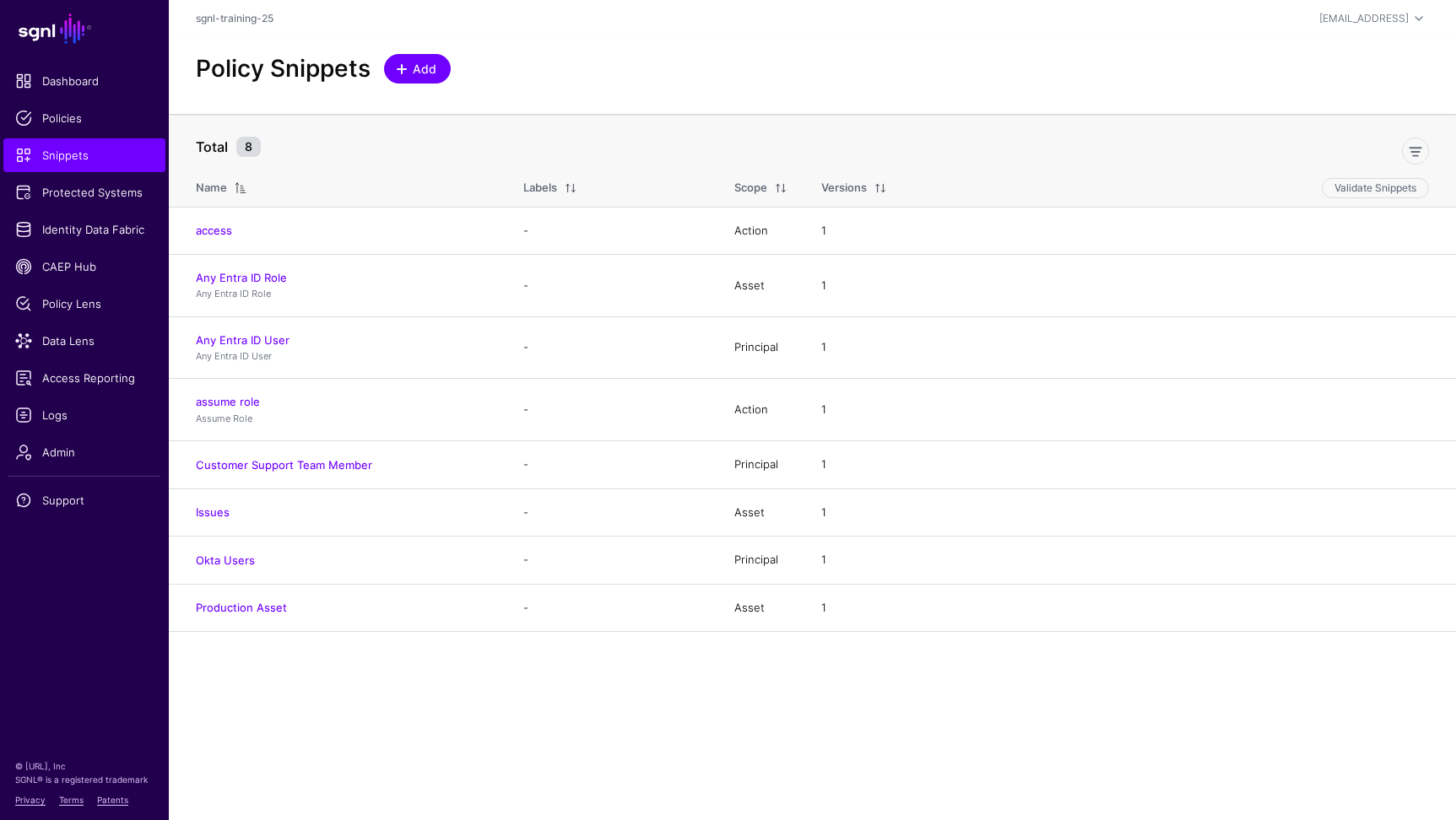 click on "Add" 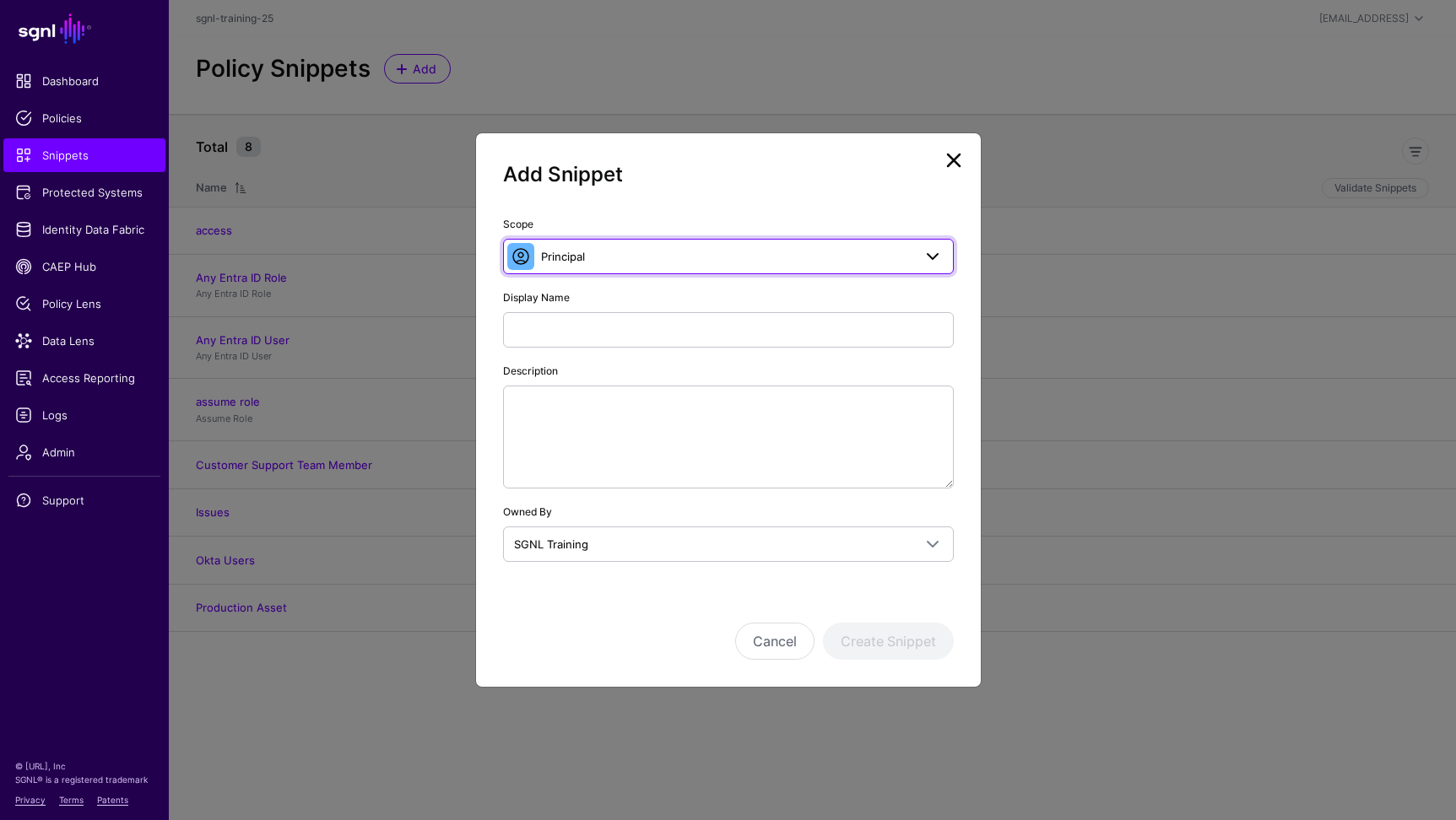 click on "Principal" at bounding box center [727, 256] 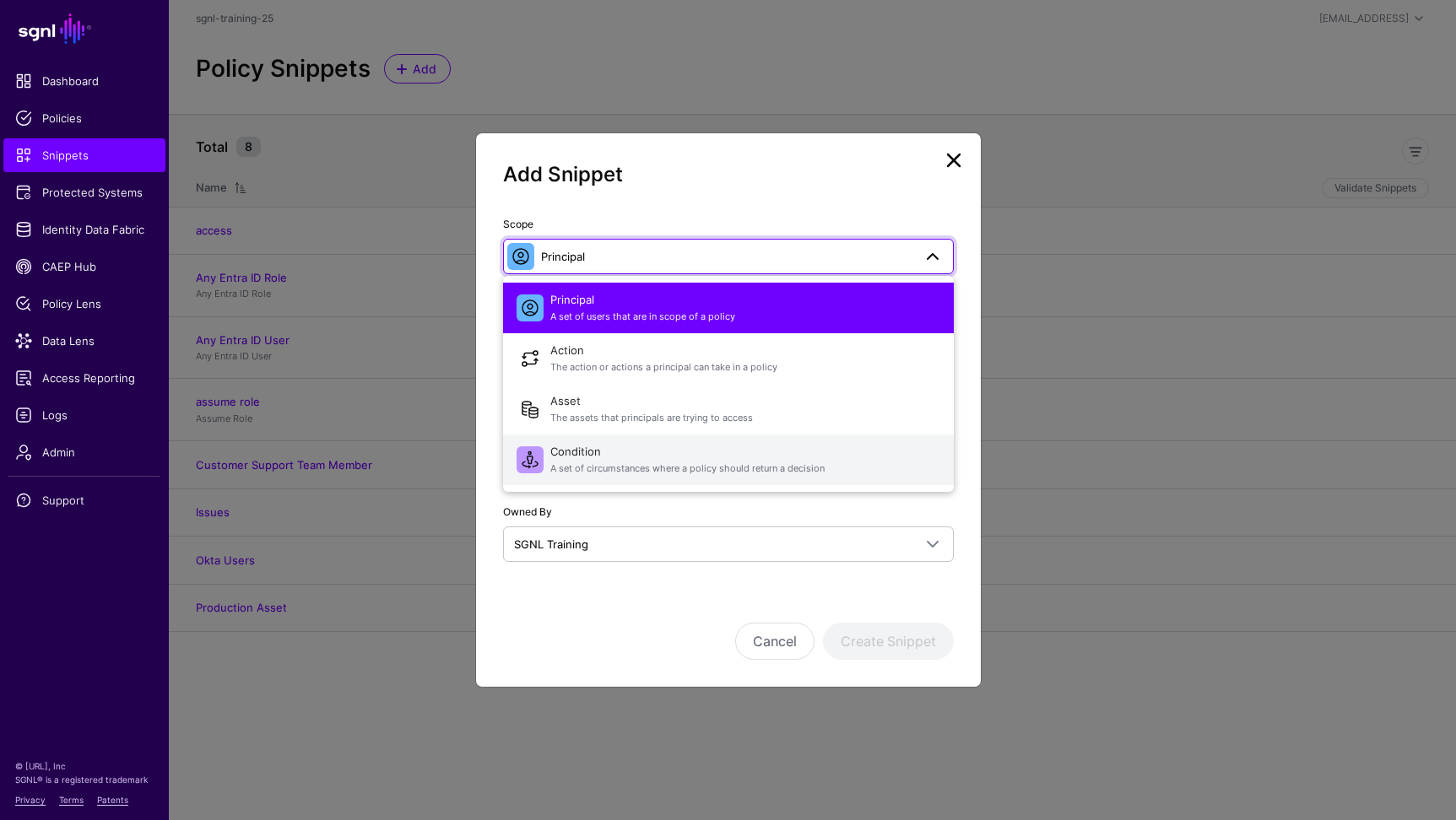 click on "Condition   A set of circumstances where a policy should return a decision" 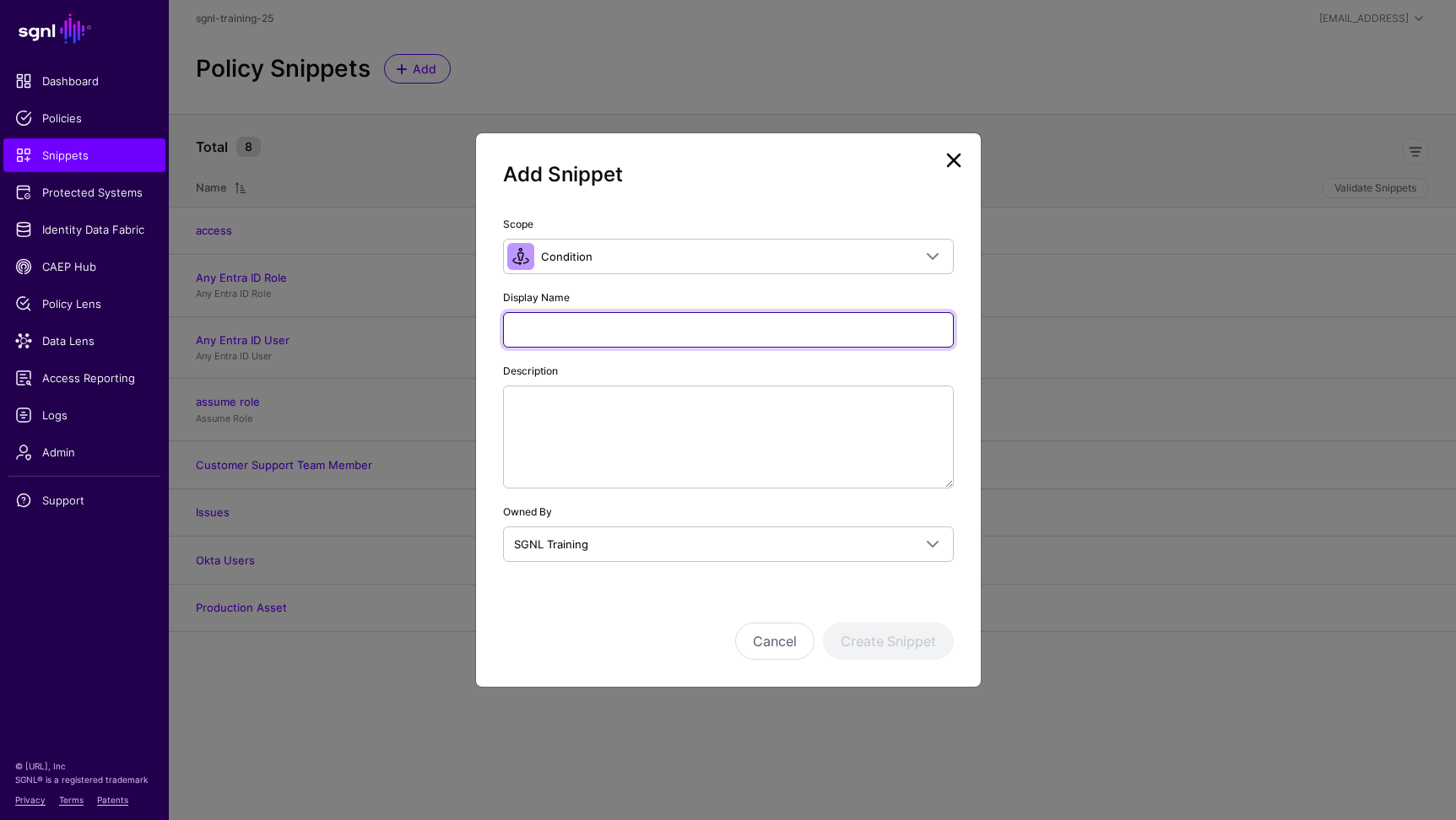 click on "Display Name" at bounding box center [728, 330] 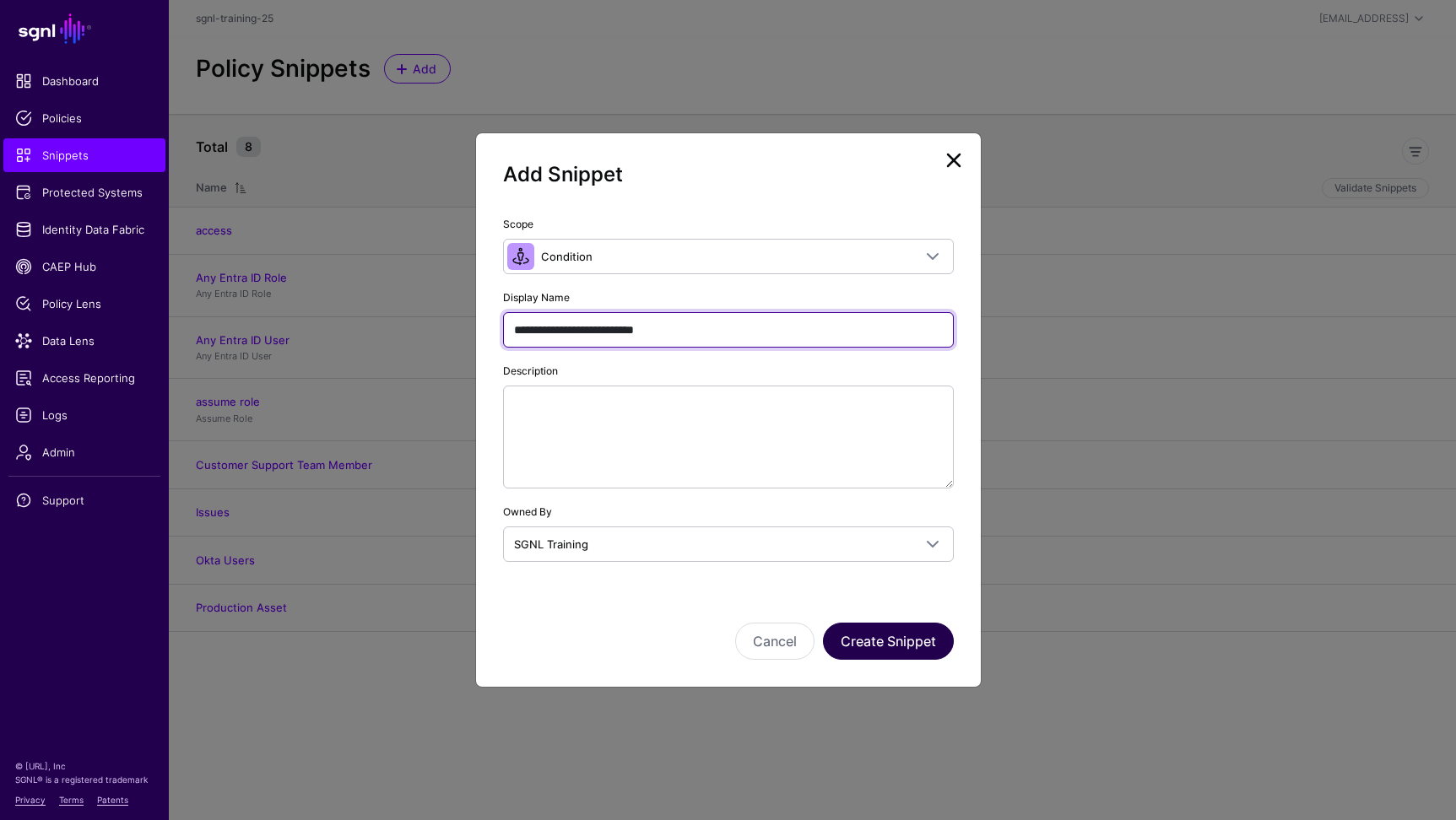 type on "**********" 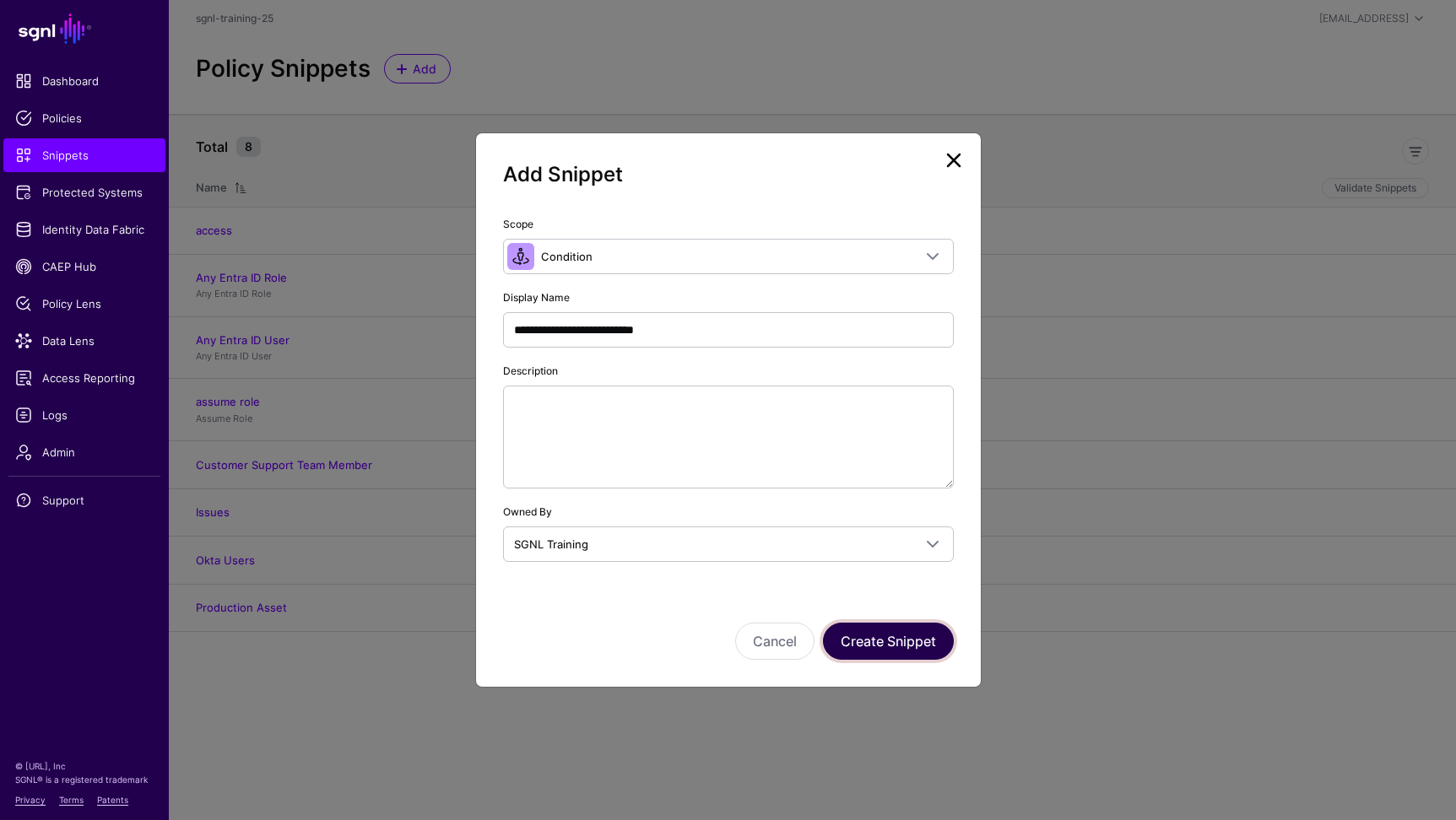 drag, startPoint x: 898, startPoint y: 637, endPoint x: 893, endPoint y: 569, distance: 68.18358 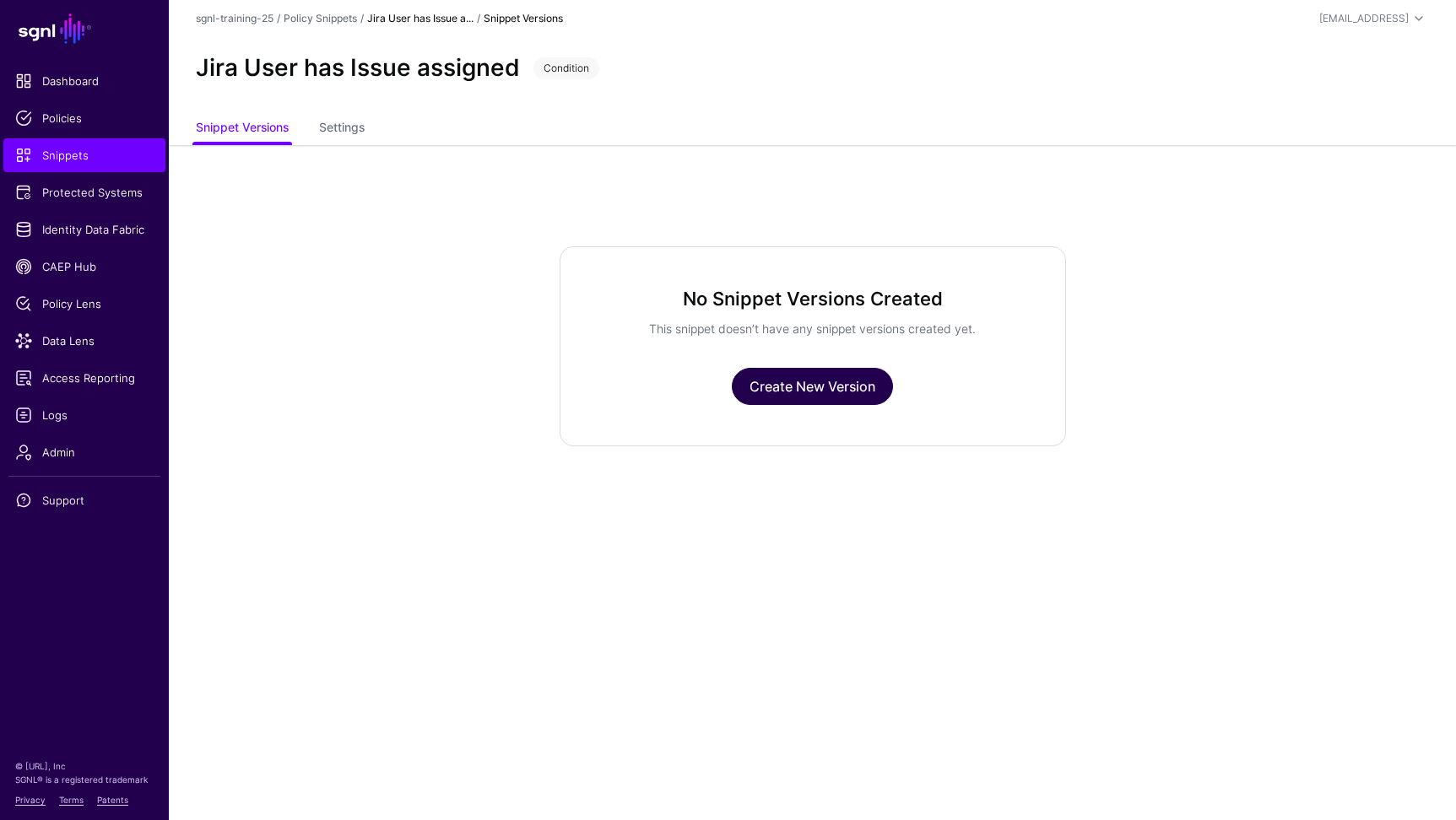 drag, startPoint x: 907, startPoint y: 397, endPoint x: 871, endPoint y: 386, distance: 37.64306 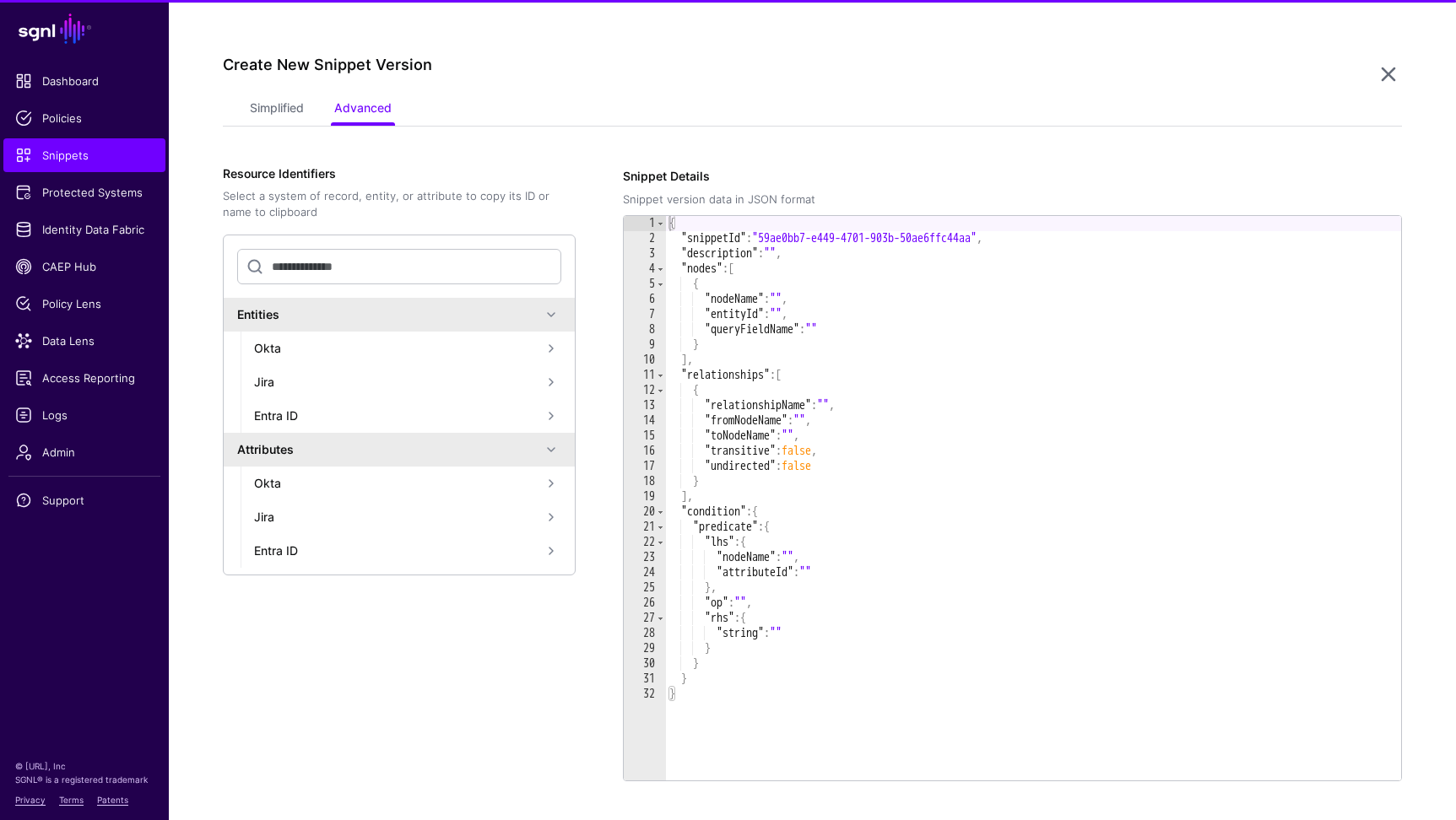 scroll, scrollTop: 145, scrollLeft: 0, axis: vertical 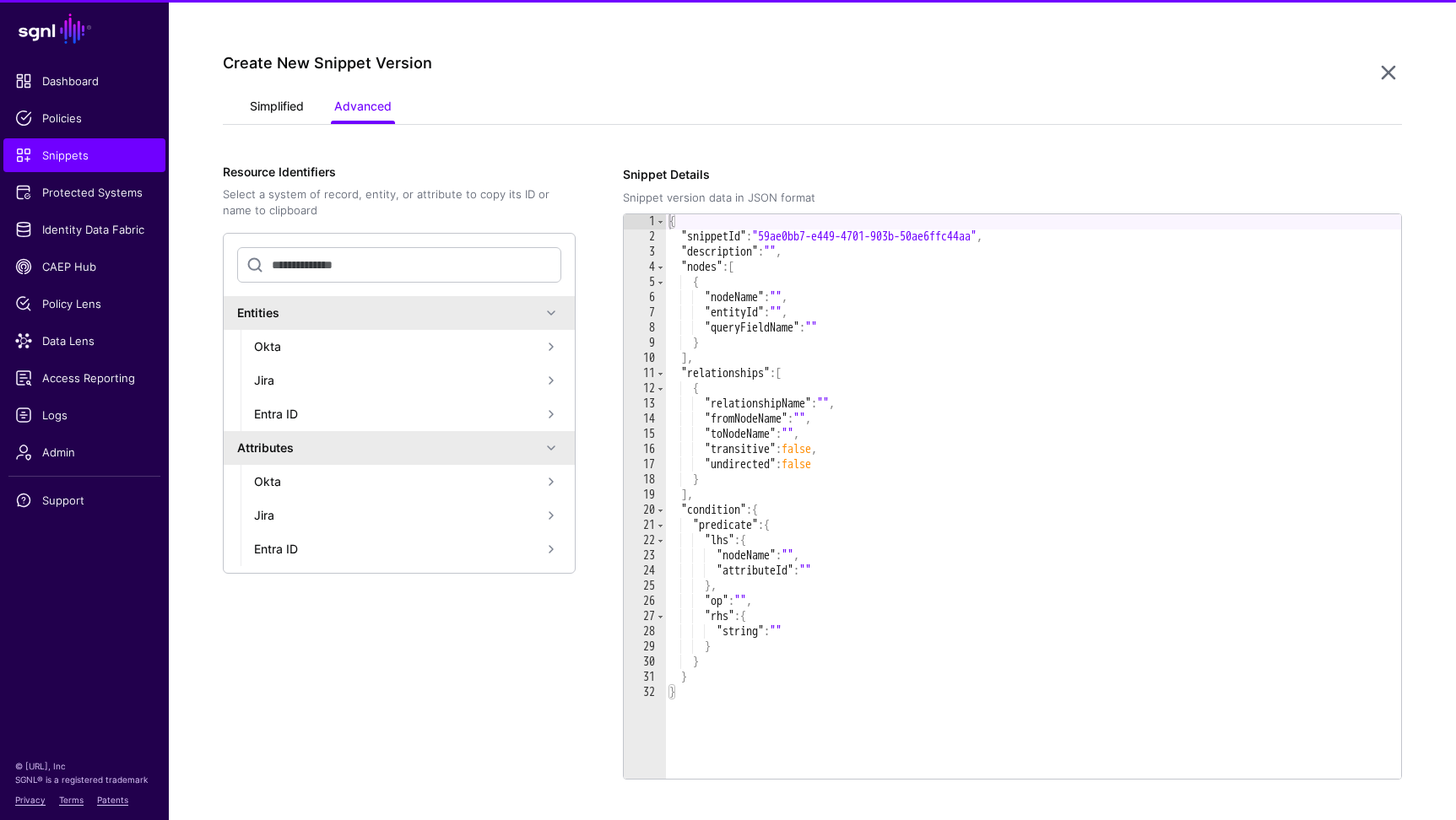 click on "Simplified" at bounding box center (277, 108) 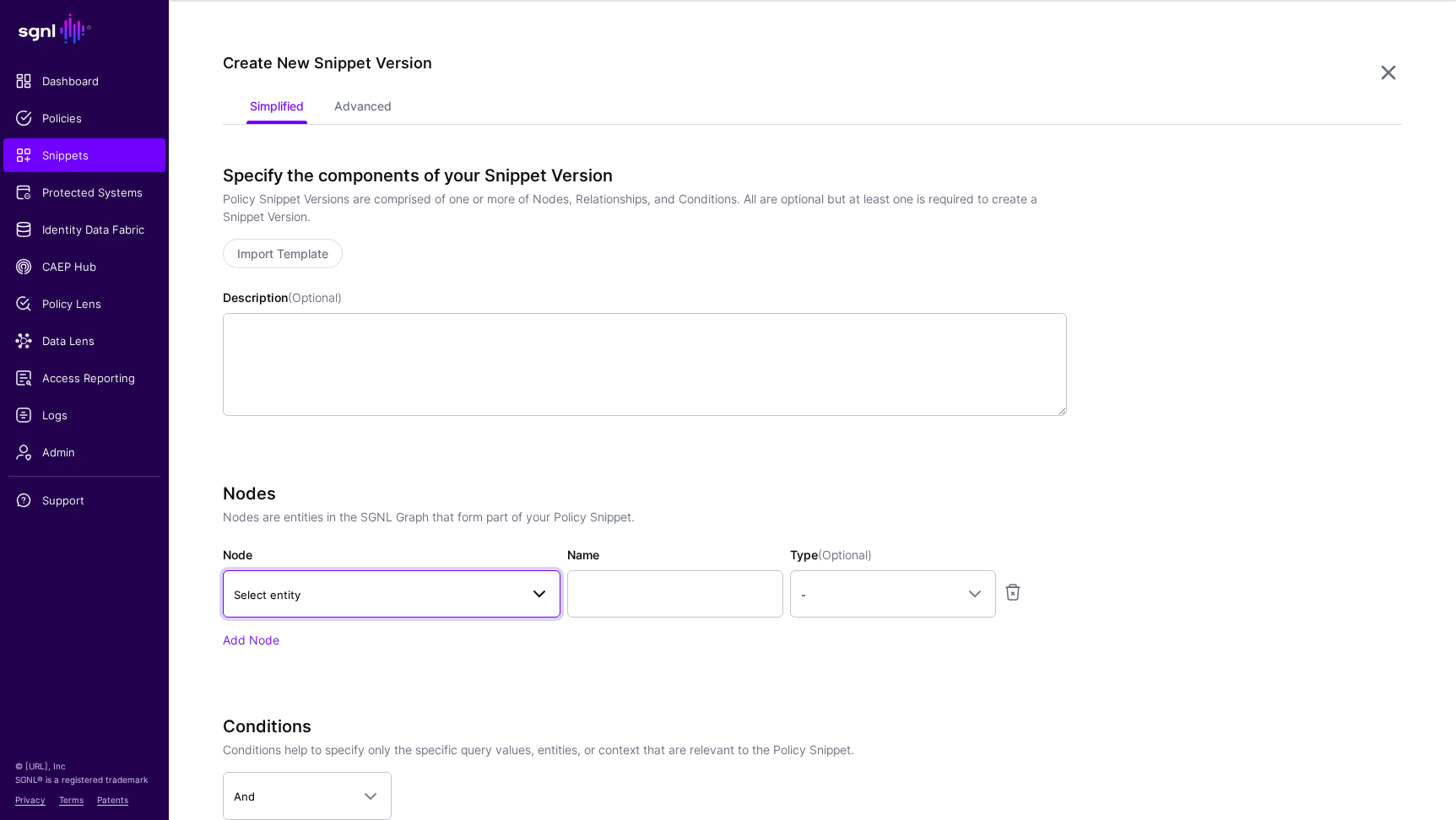 click on "Select entity" at bounding box center (392, 594) 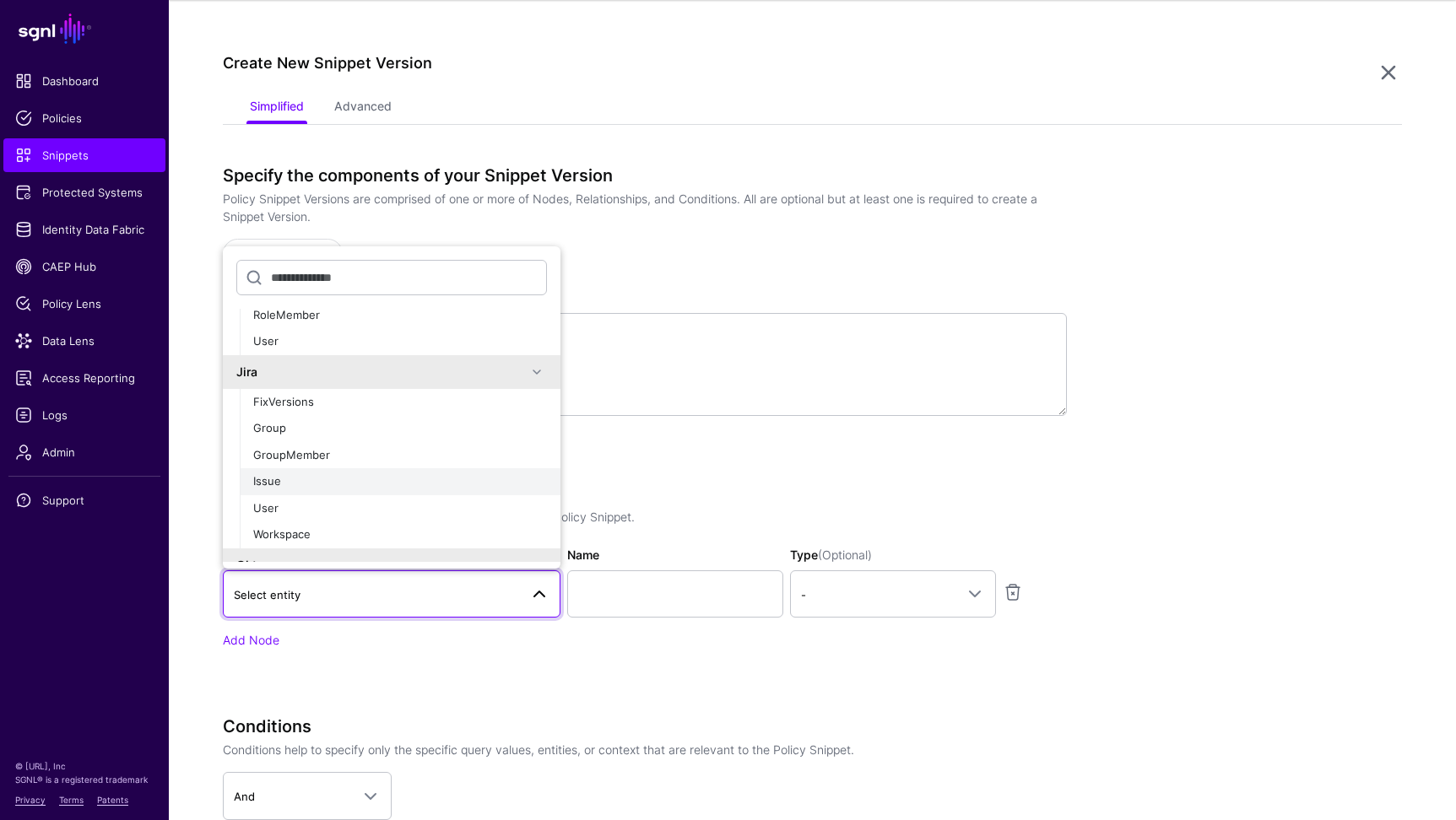 scroll, scrollTop: 184, scrollLeft: 0, axis: vertical 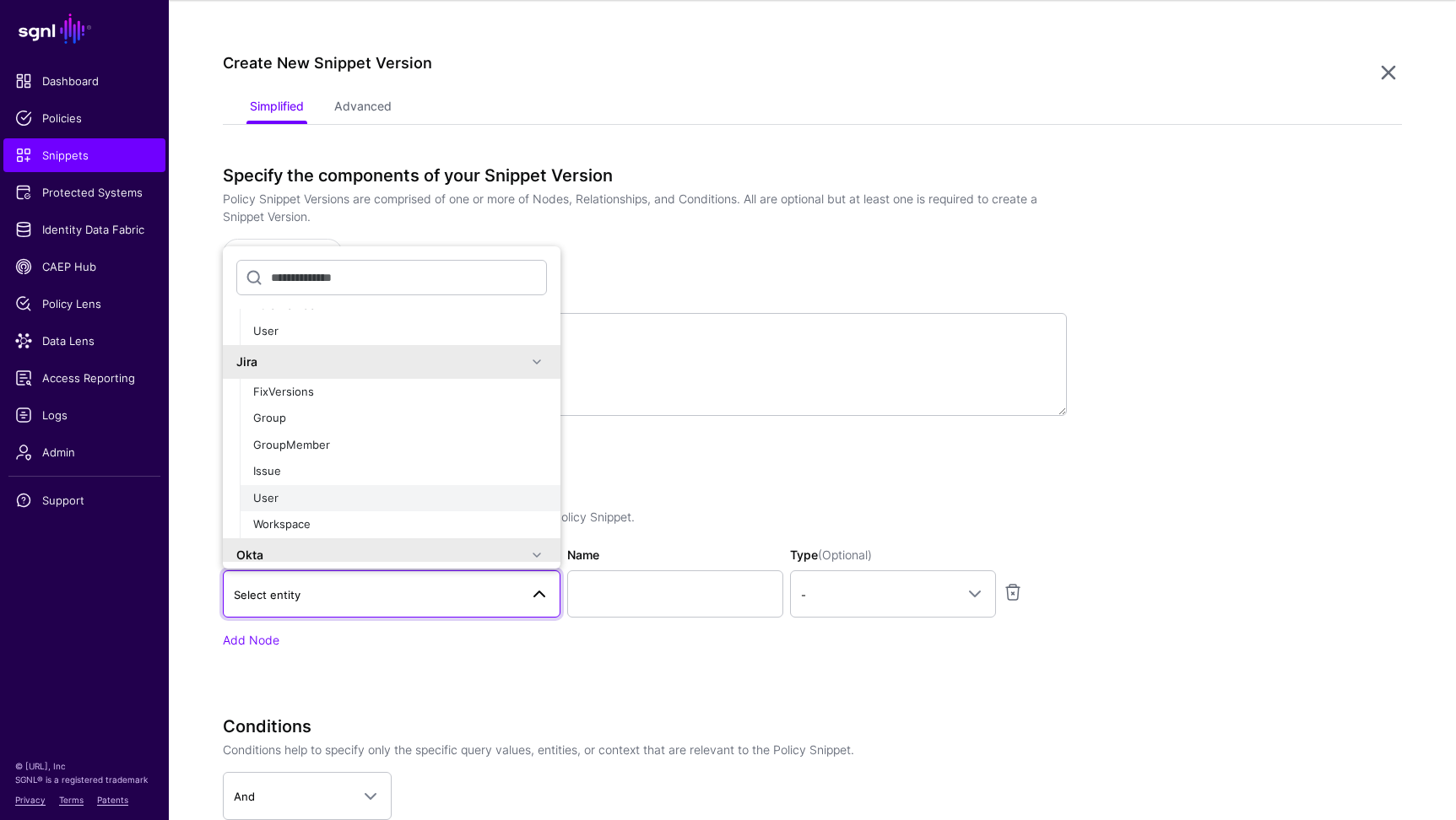 click on "User" at bounding box center [400, 499] 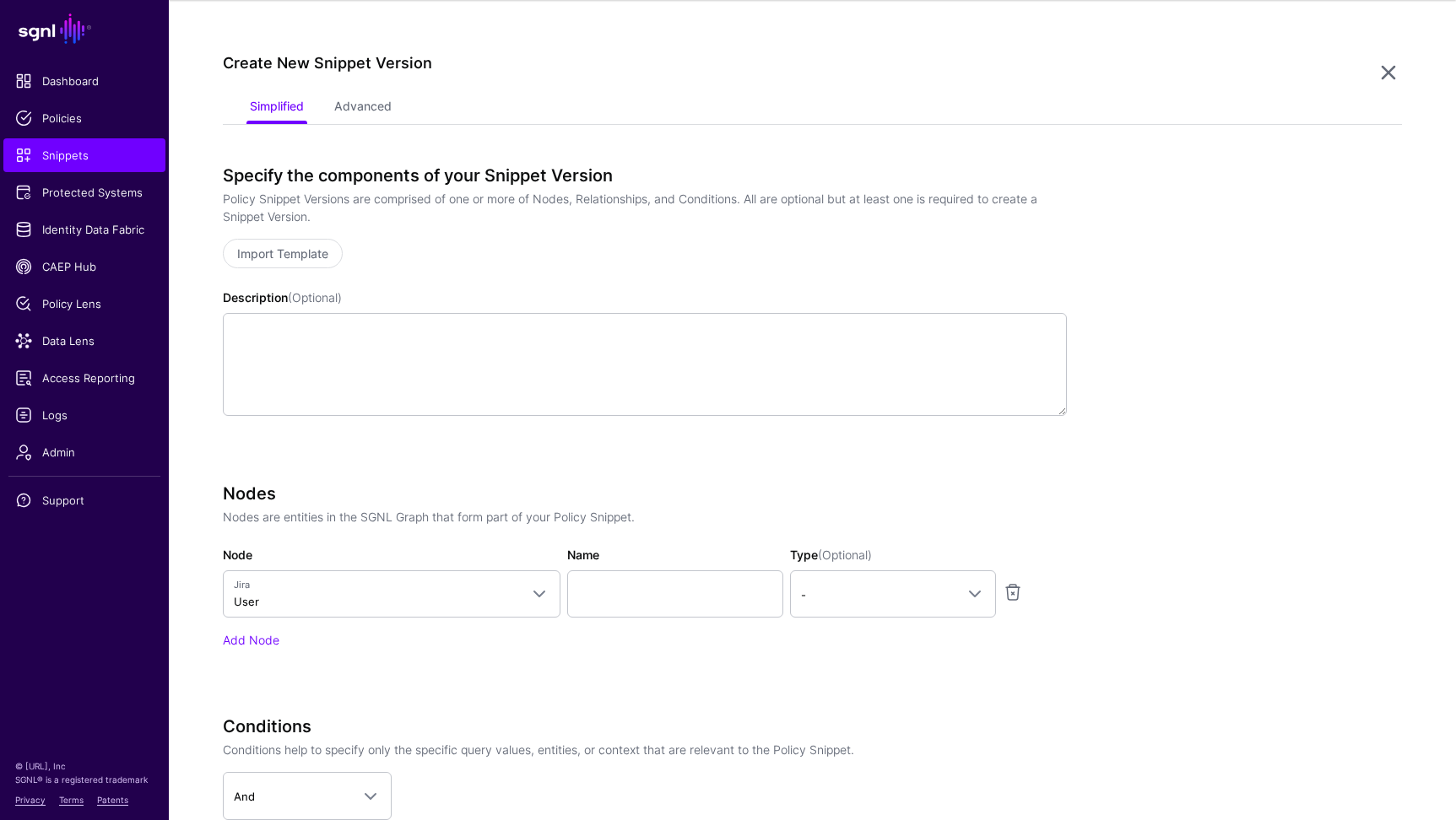 click on "Add Node" at bounding box center [645, 639] 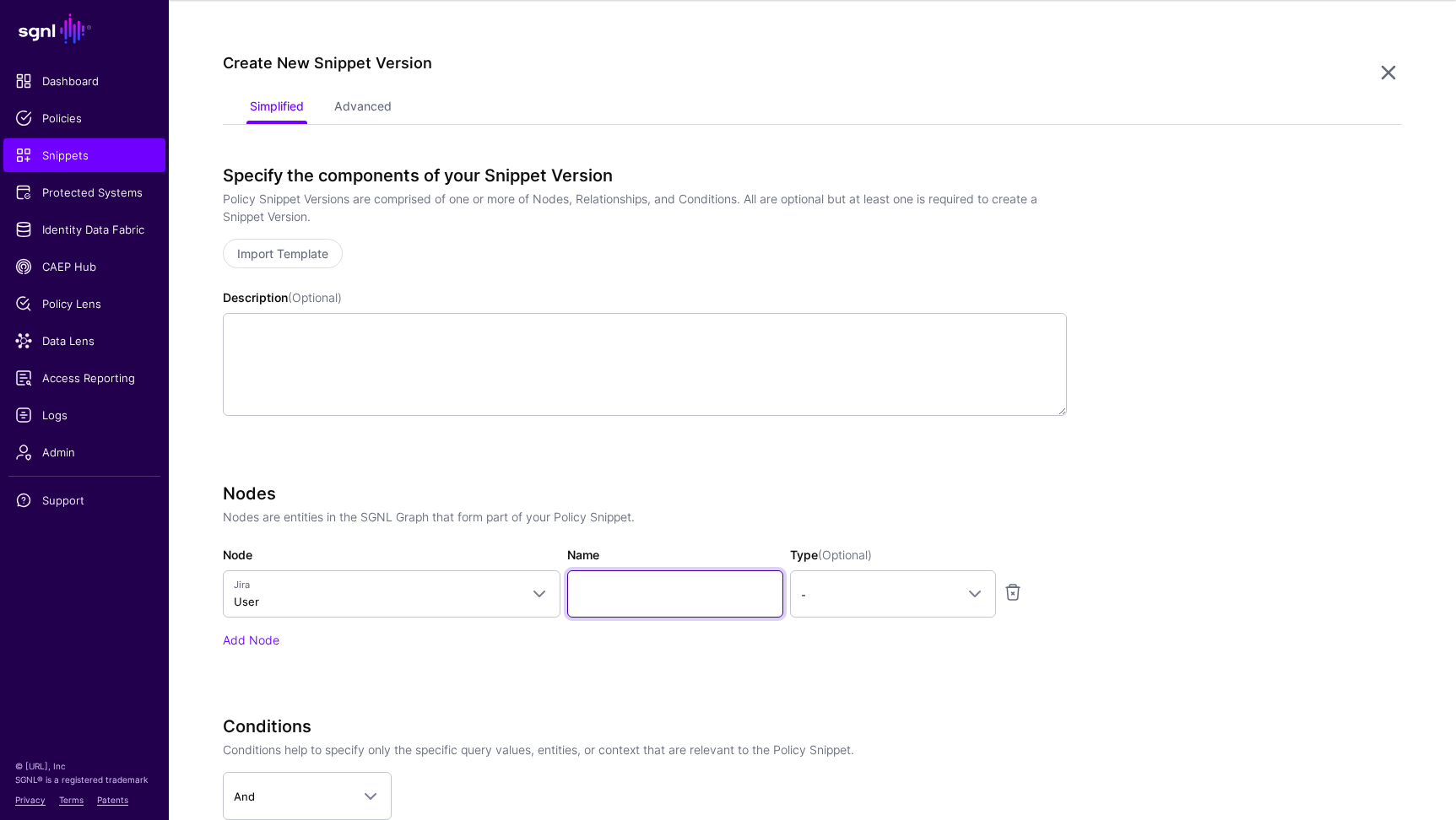 click on "Name" at bounding box center (675, 594) 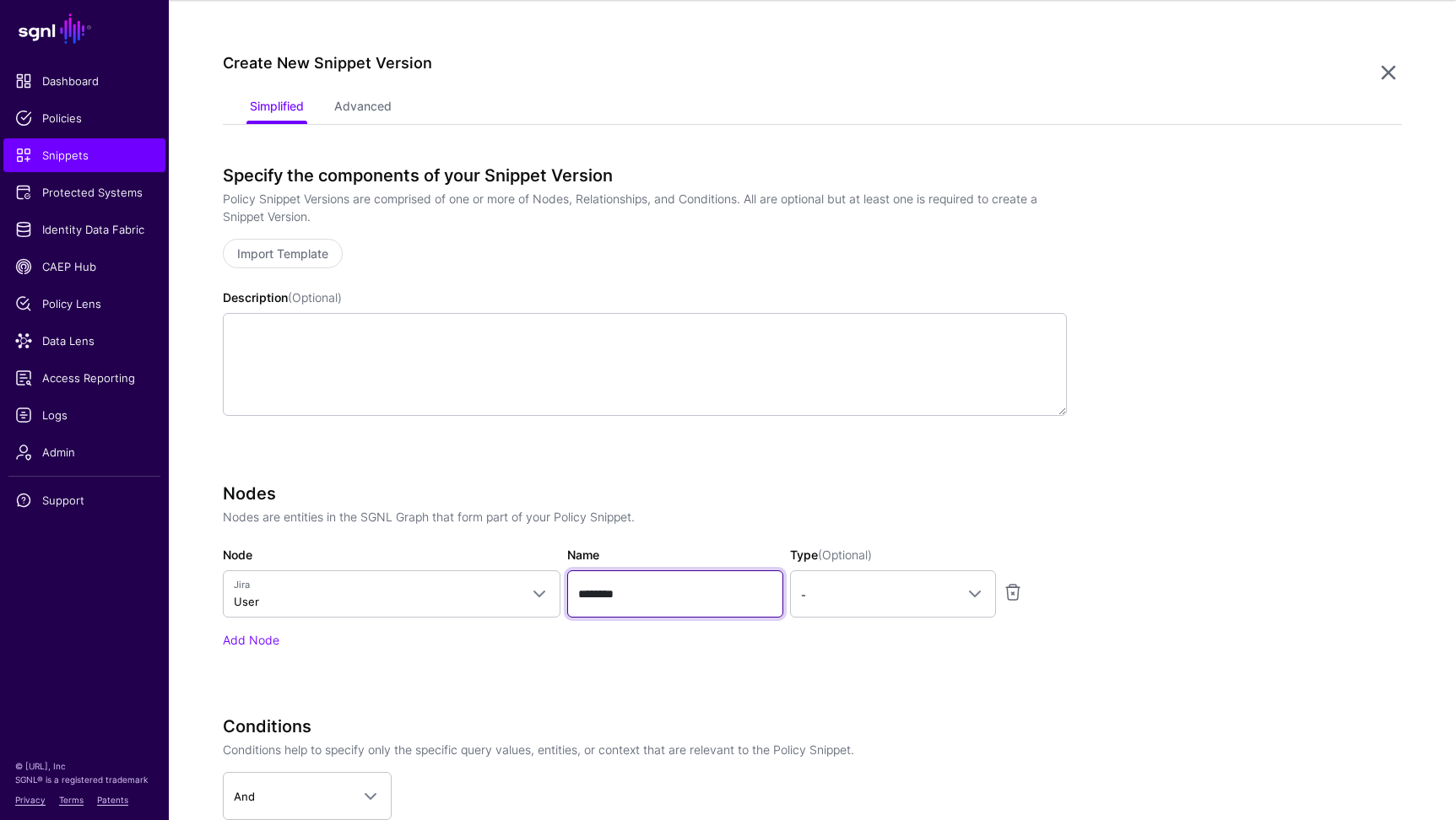 type on "********" 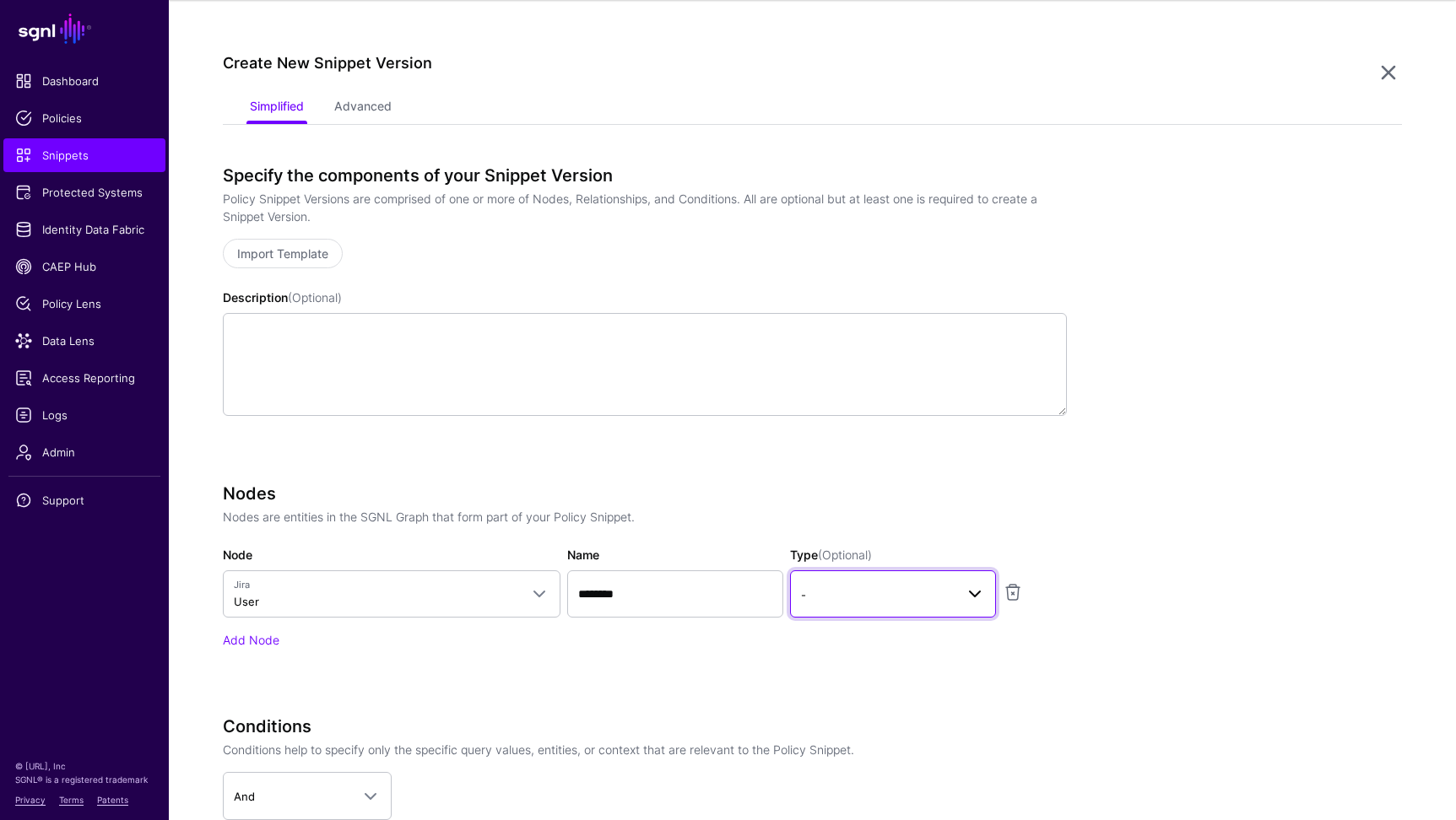 click on "-" at bounding box center (878, 595) 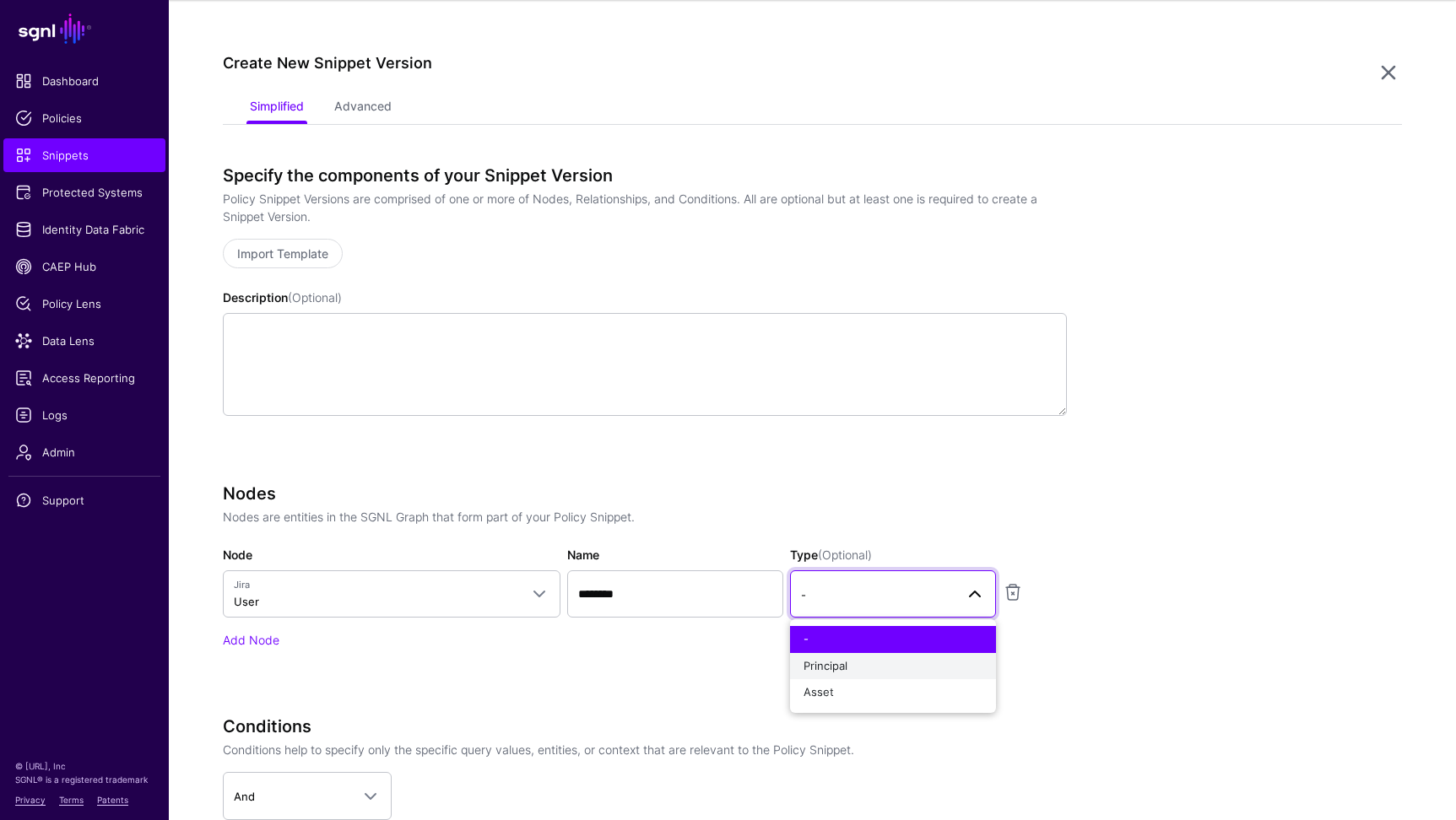 click on "Principal" at bounding box center (825, 666) 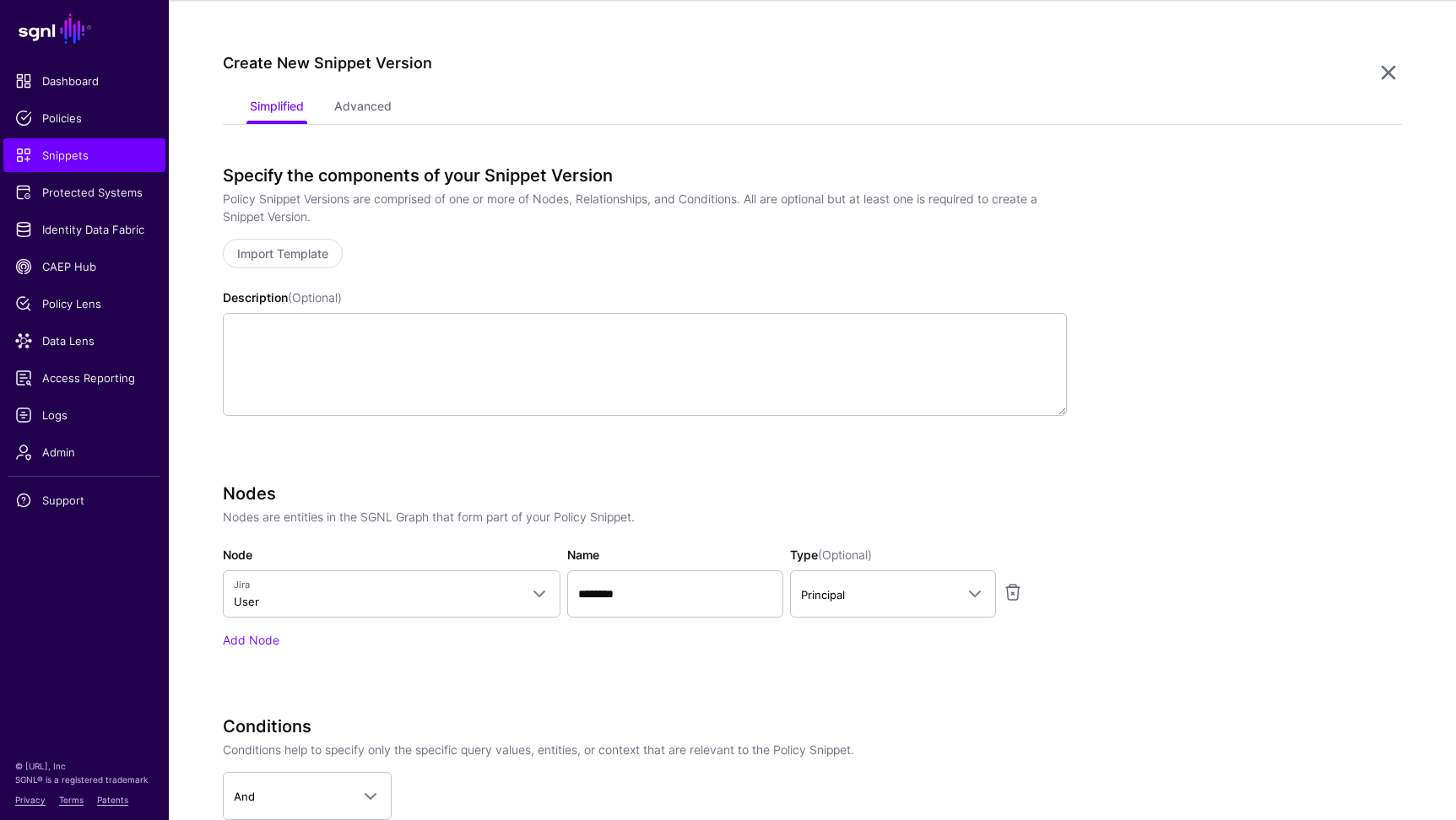 scroll, scrollTop: 355, scrollLeft: 0, axis: vertical 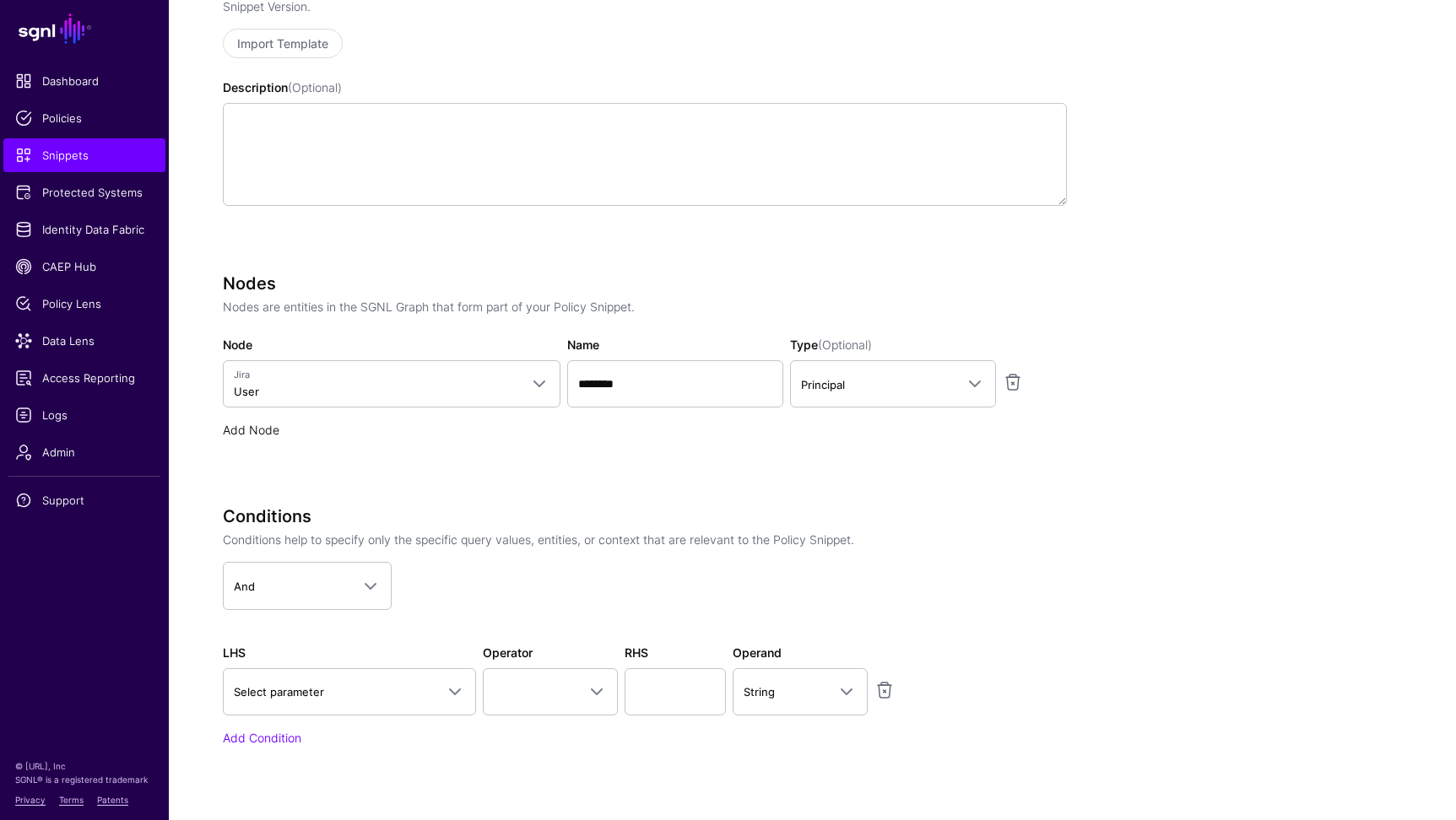click on "Add Node" at bounding box center [251, 429] 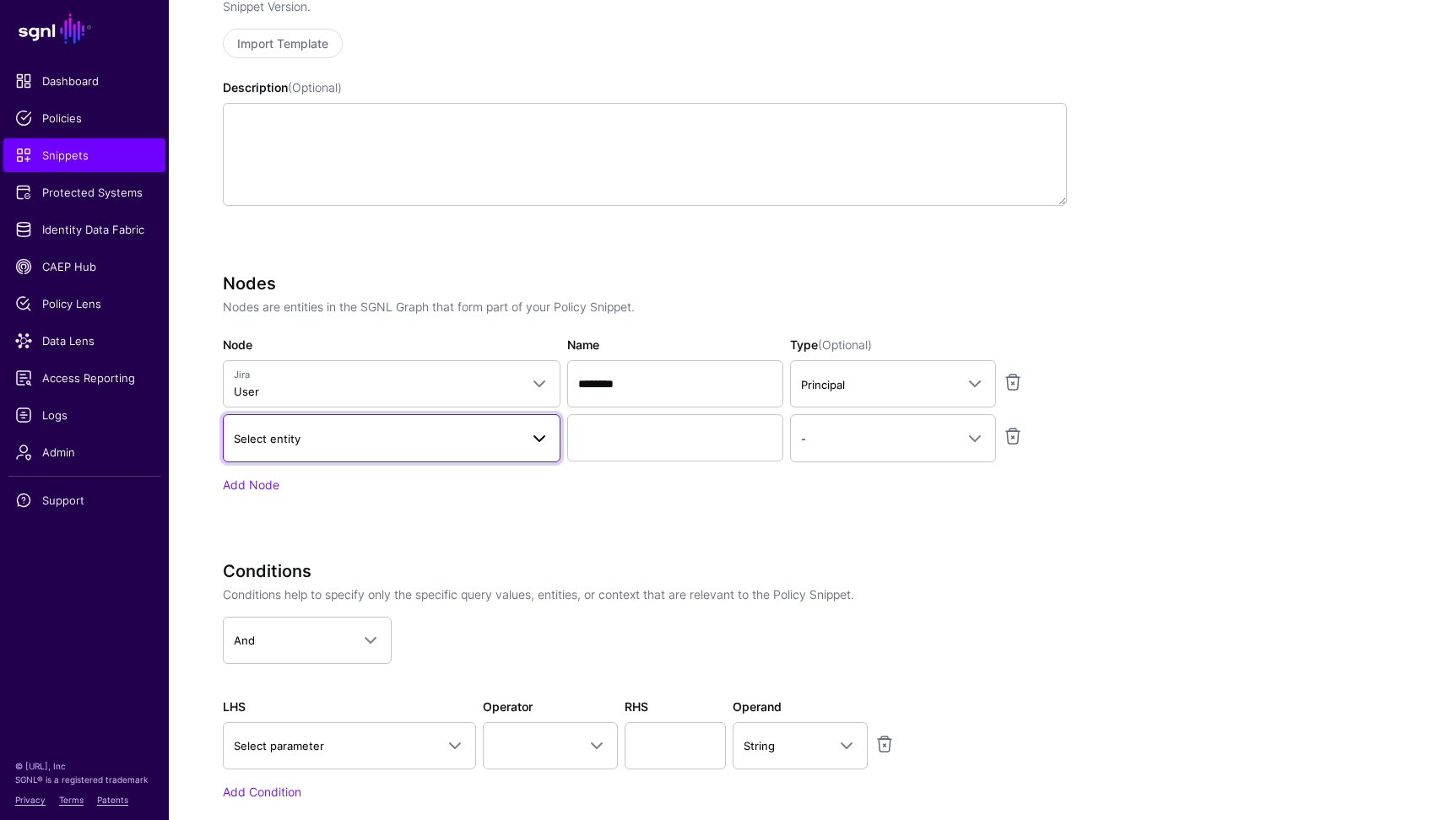 click on "Select entity" at bounding box center [392, 438] 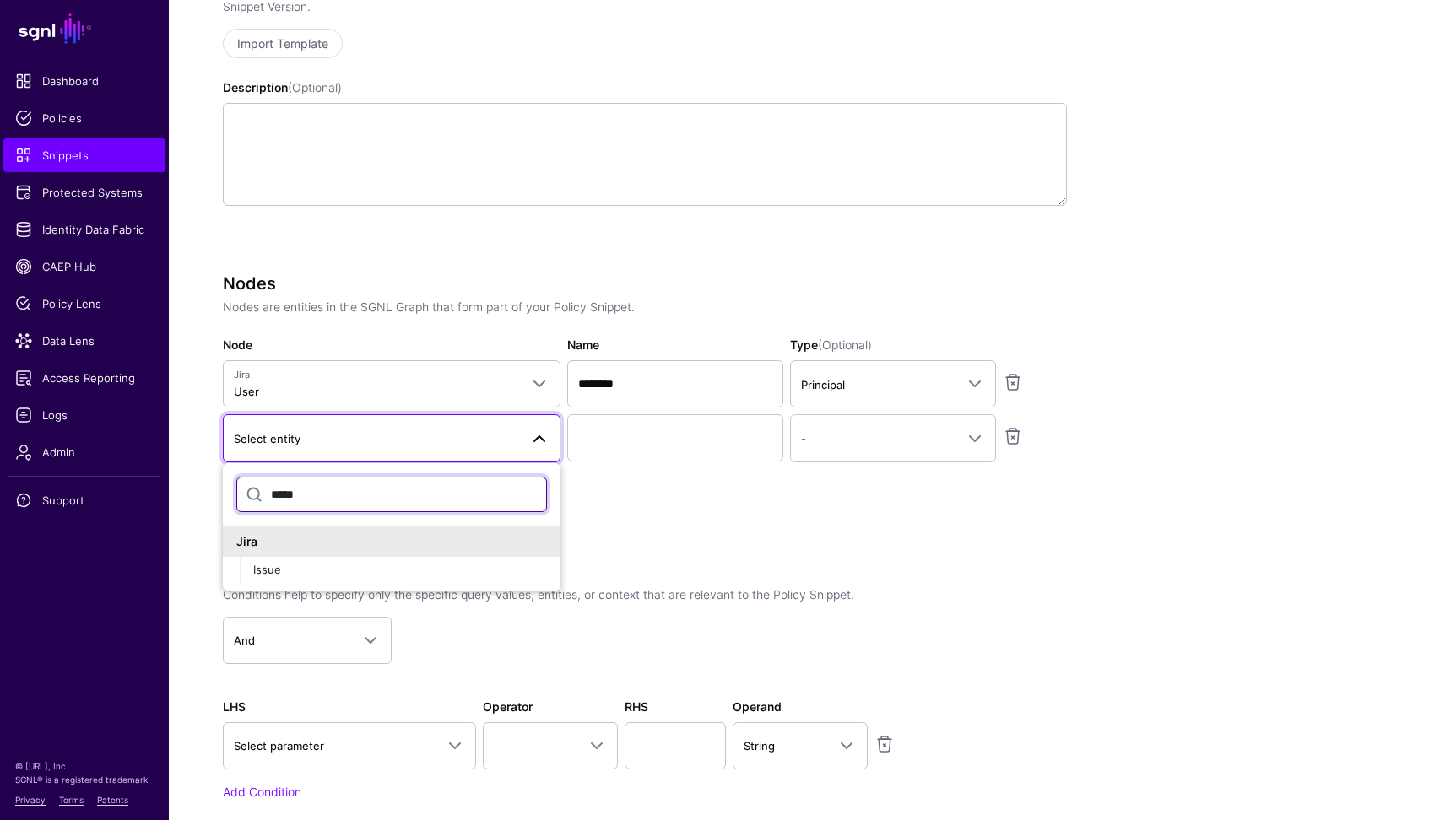 type on "*****" 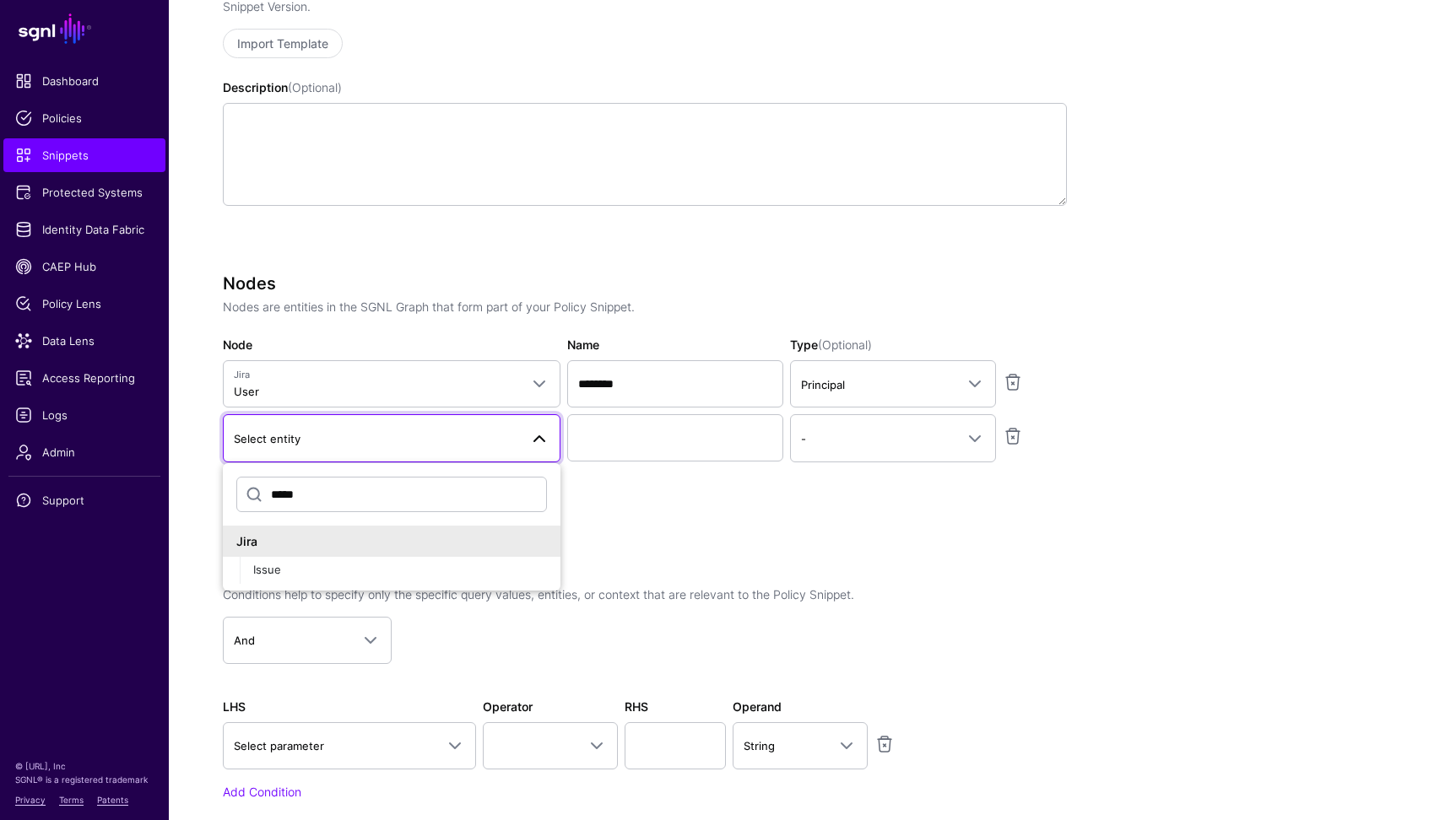 click on "***** Jira  Issue" at bounding box center [392, 526] 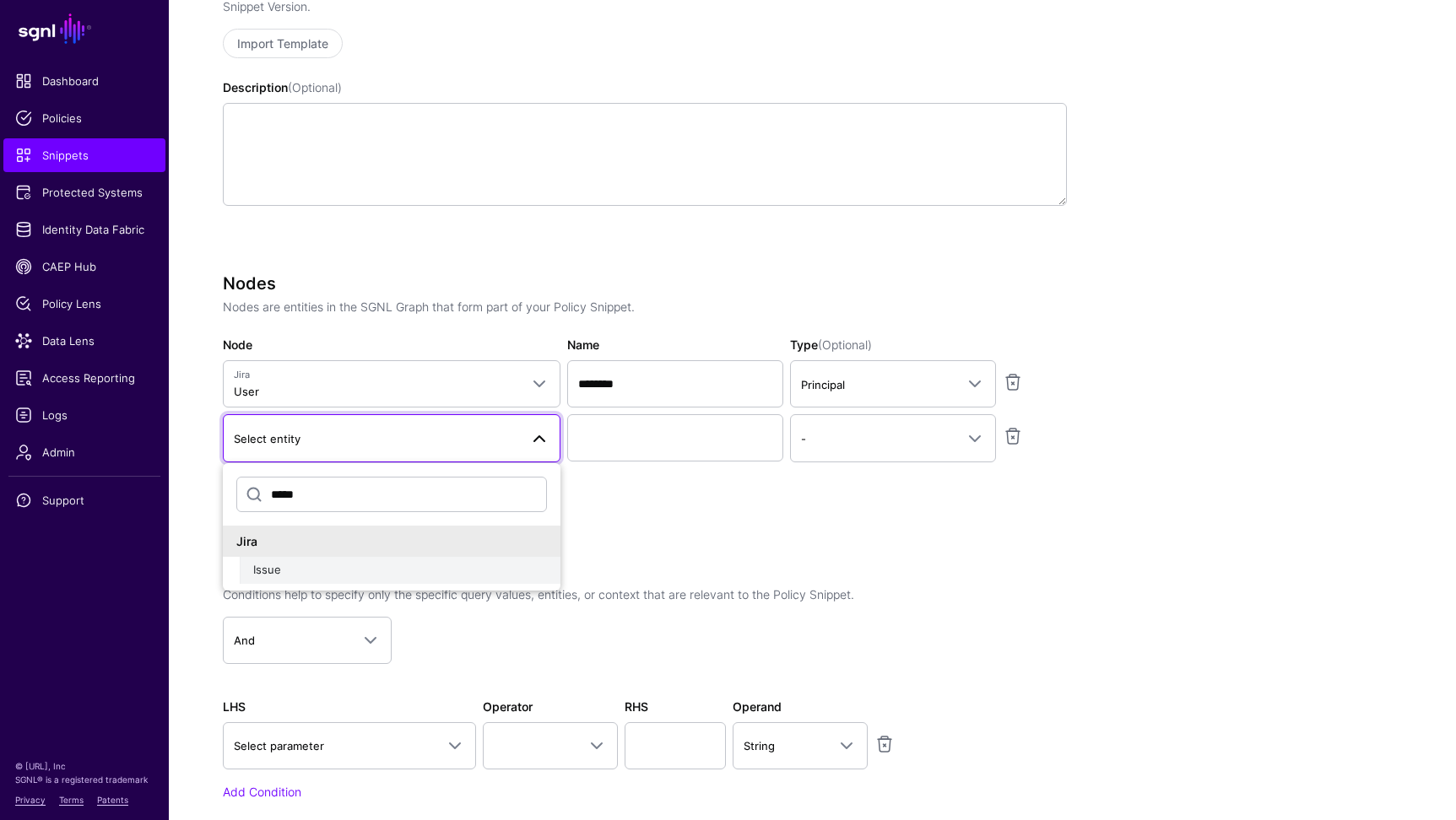 click on "Issue" at bounding box center [400, 570] 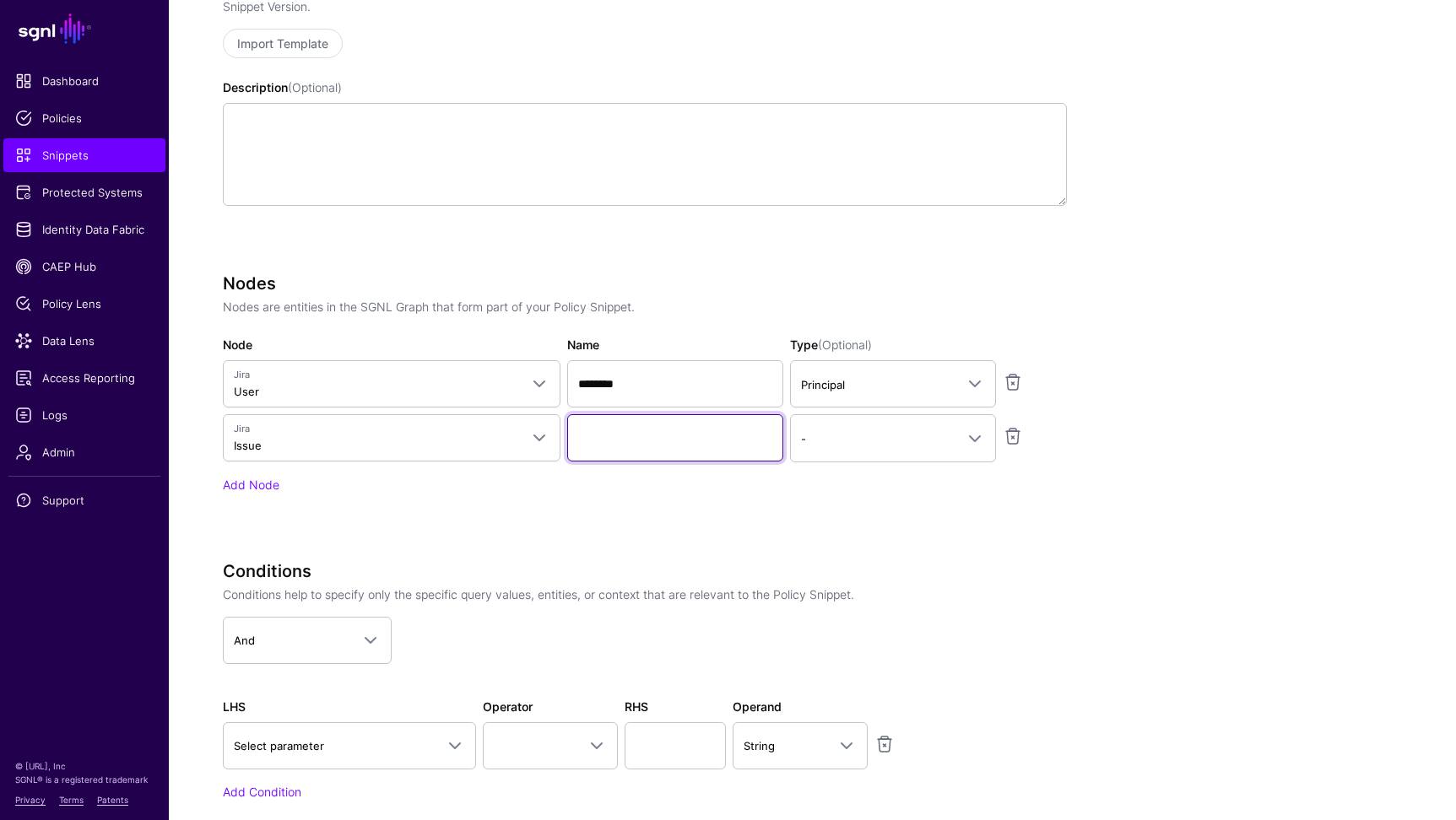 click on "Name" at bounding box center [675, 438] 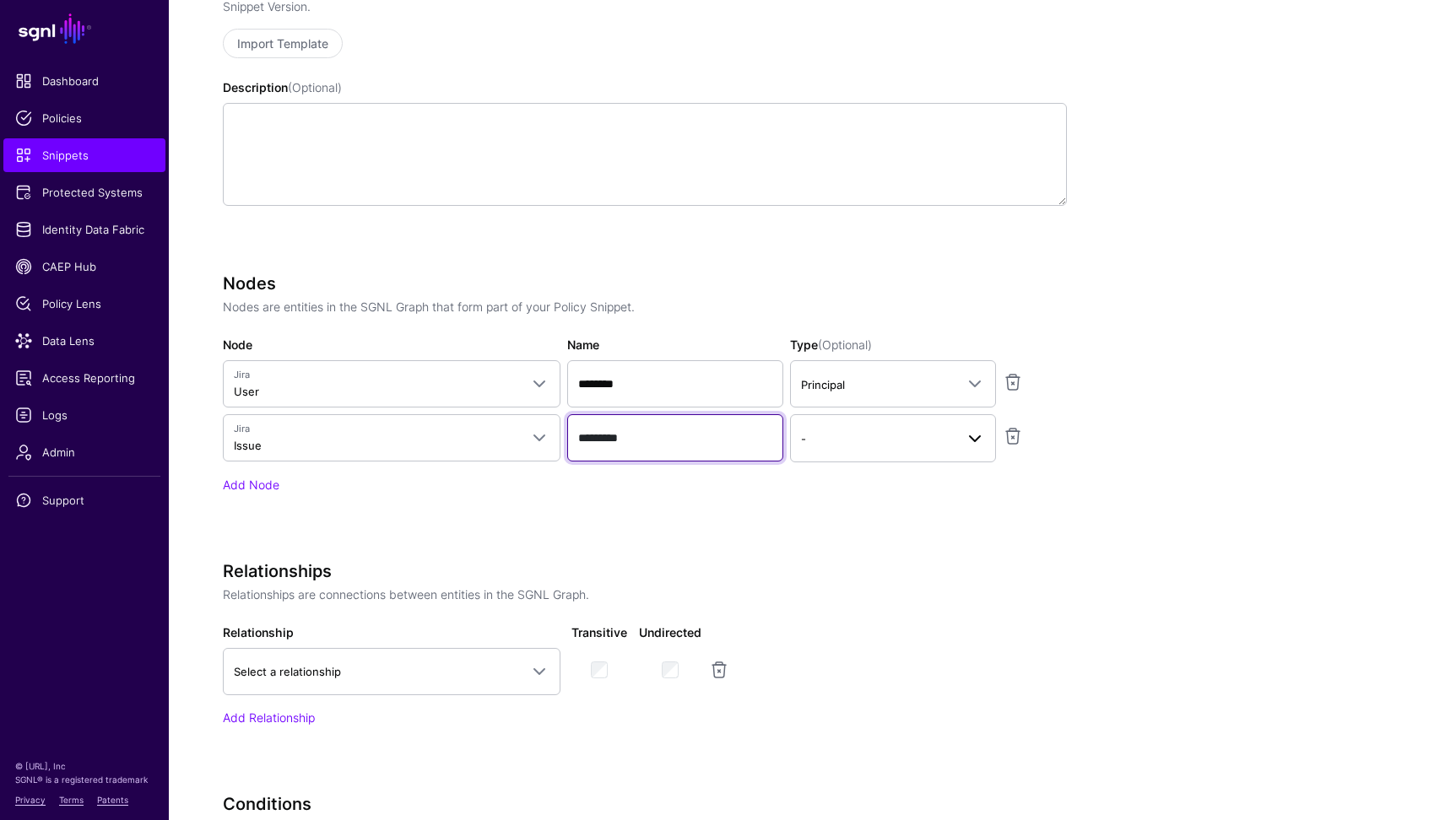type on "*********" 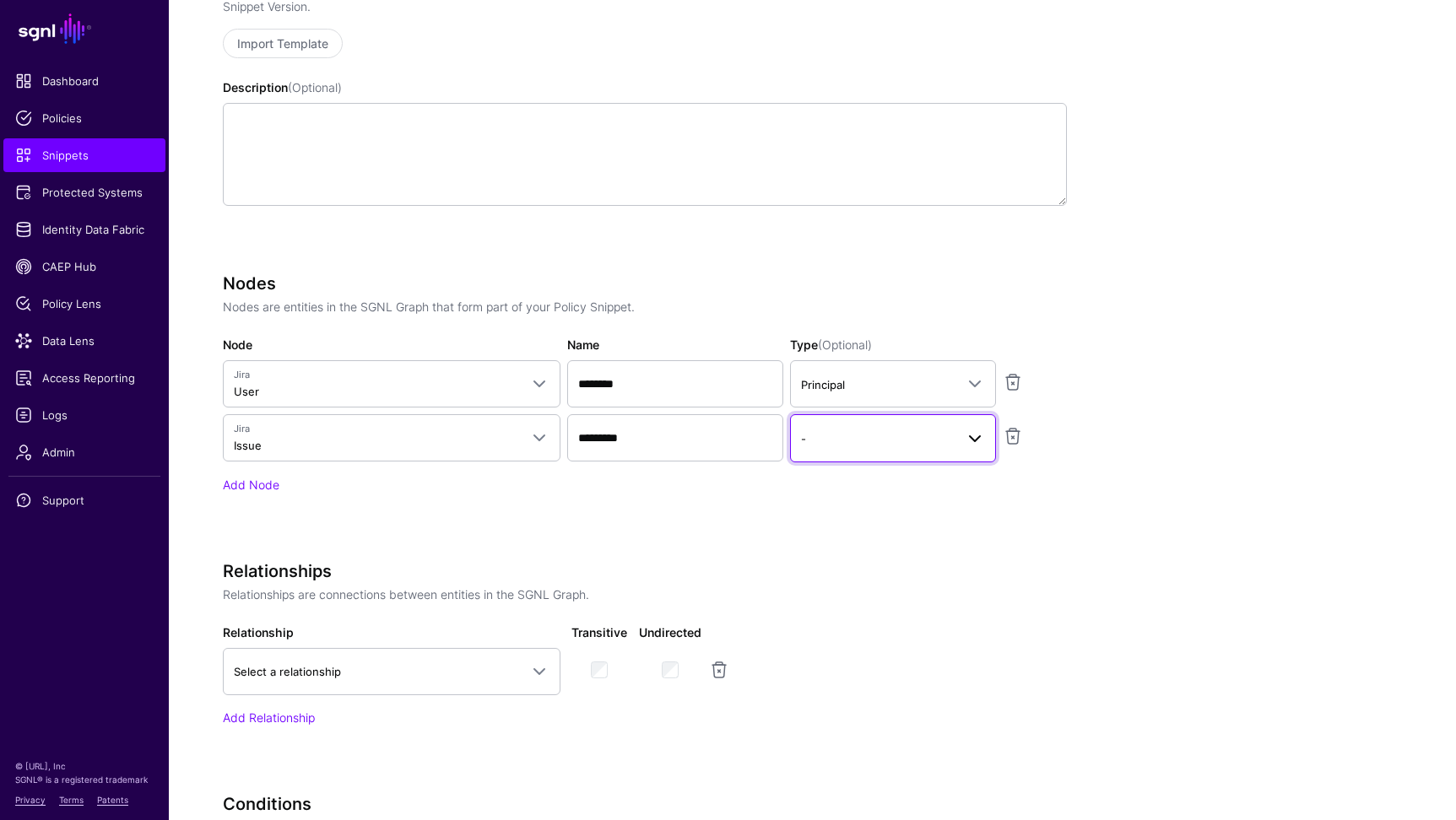 click on "-" at bounding box center [878, 439] 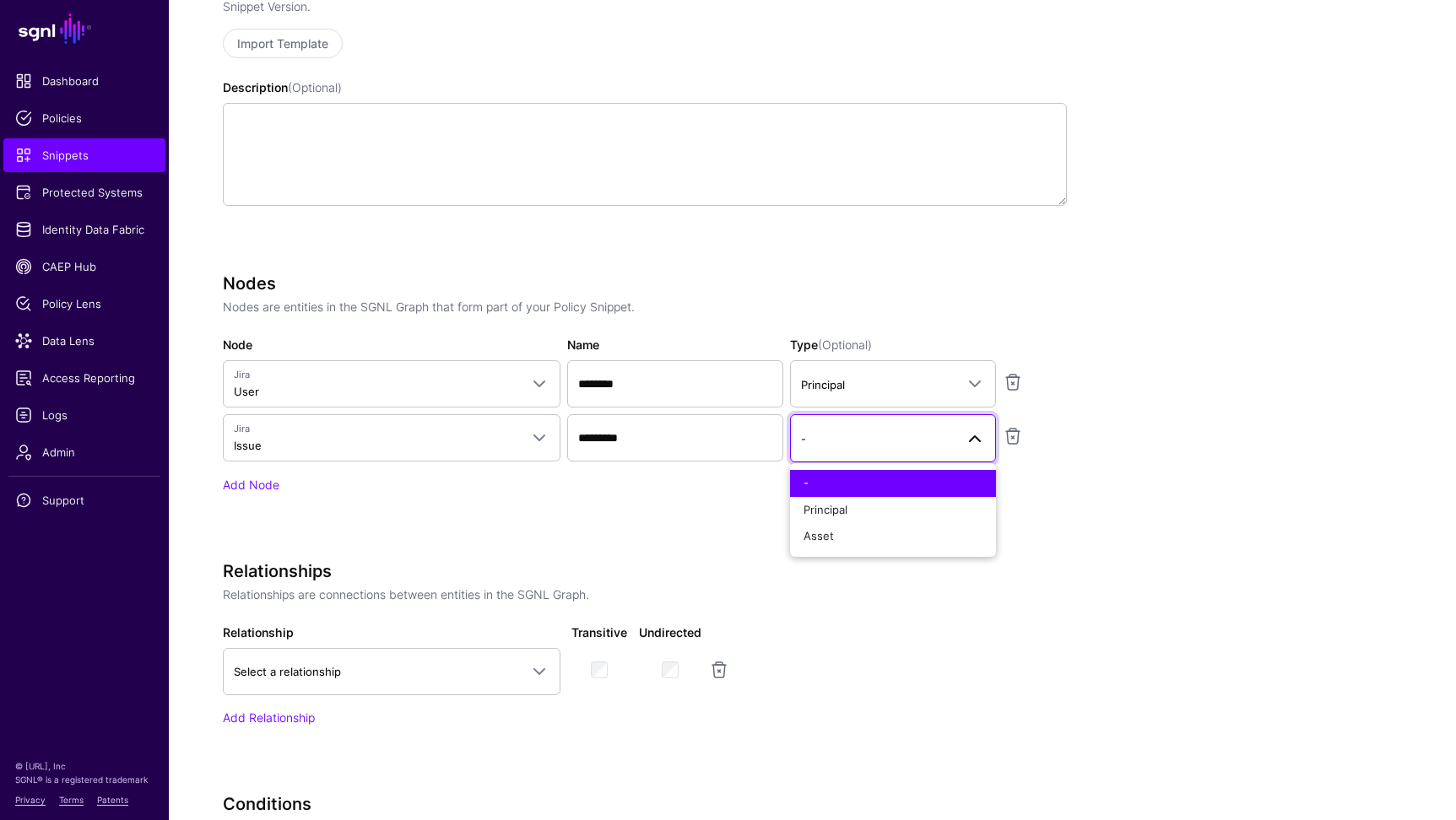 click on "Specify the components of your Snippet Version  Policy Snippet Versions are comprised of one or more of Nodes, Relationships, and Conditions. All are optional but at least one is required to create a Snippet Version.  Import Template  Description  (Optional) Nodes Nodes are entities in the SGNL Graph that form part of your Policy Snippet. Node  Jira  User Entra ID  Application   Device   Group   GroupMember   Role   RoleMember   User  Jira  FixVersions   Group   GroupMember   Issue   User   Workspace  Okta  Group   GroupMember   User   Name  ********  Type  (Optional)  Principal  -   Principal   Asset     Jira  Issue ***** Jira  Issue  ********* -  -   Principal   Asset  Add Node Relationships Relationships are connections between entities in the SGNL Graph. Relationship  Select a relationship   Issue Reporter   Issue Creator   Issue Assignee  Transitive Undirected   Add Relationship Conditions And  And   Or   Not  LHS  Select parameter  Query Parameters  Principal   Asset   Action  Time  Day   Hour   City" at bounding box center (645, 518) 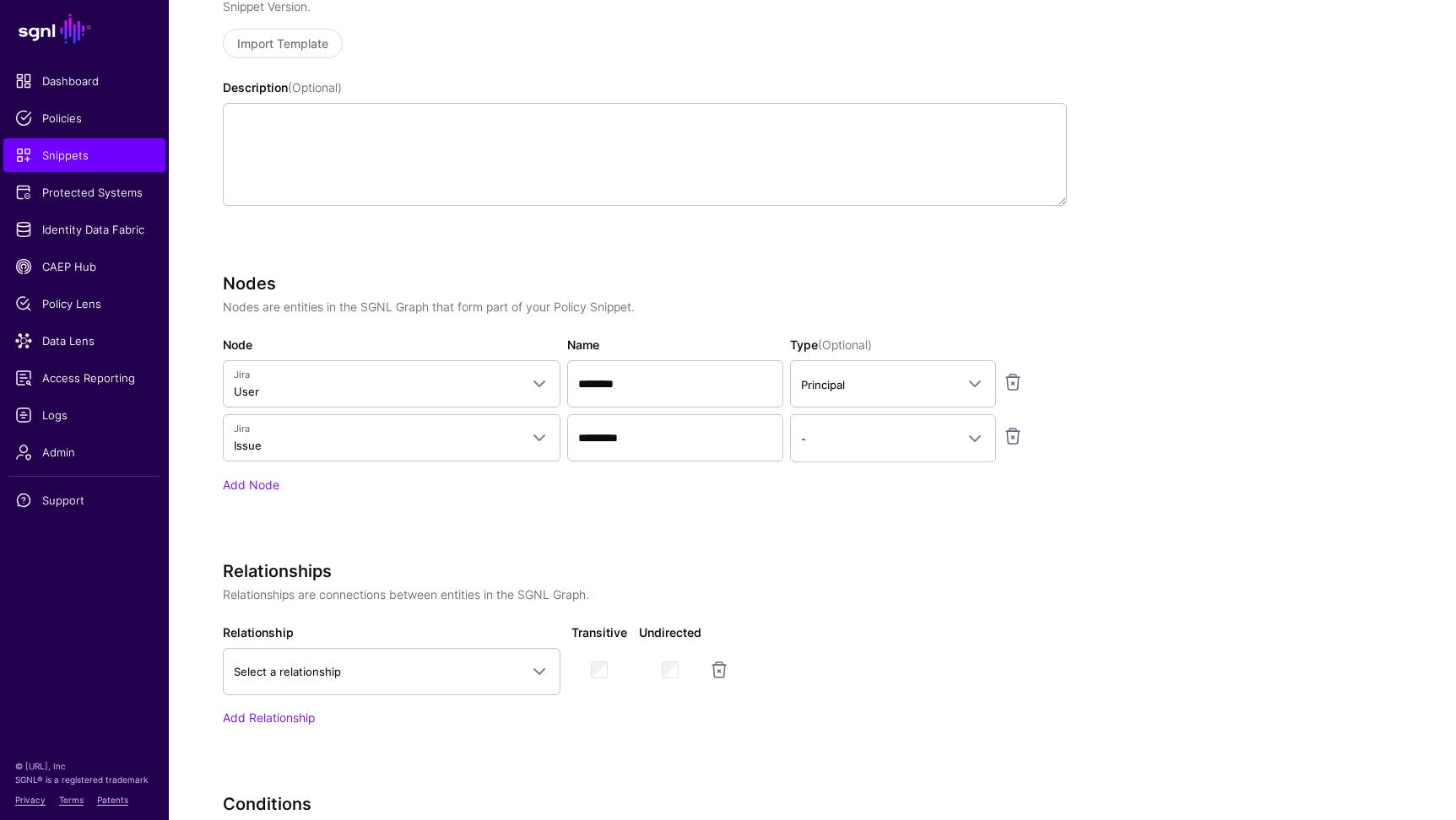 click on "Nodes Nodes are entities in the SGNL Graph that form part of your Policy Snippet. Node  Jira  User Entra ID  Application   Device   Group   GroupMember   Role   RoleMember   User  Jira  FixVersions   Group   GroupMember   Issue   User   Workspace  Okta  Group   GroupMember   User   Name  ********  Type  (Optional)  Principal  -   Principal   Asset     Jira  Issue ***** Jira  Issue  ********* -  -   Principal   Asset  Add Node" at bounding box center (645, 407) 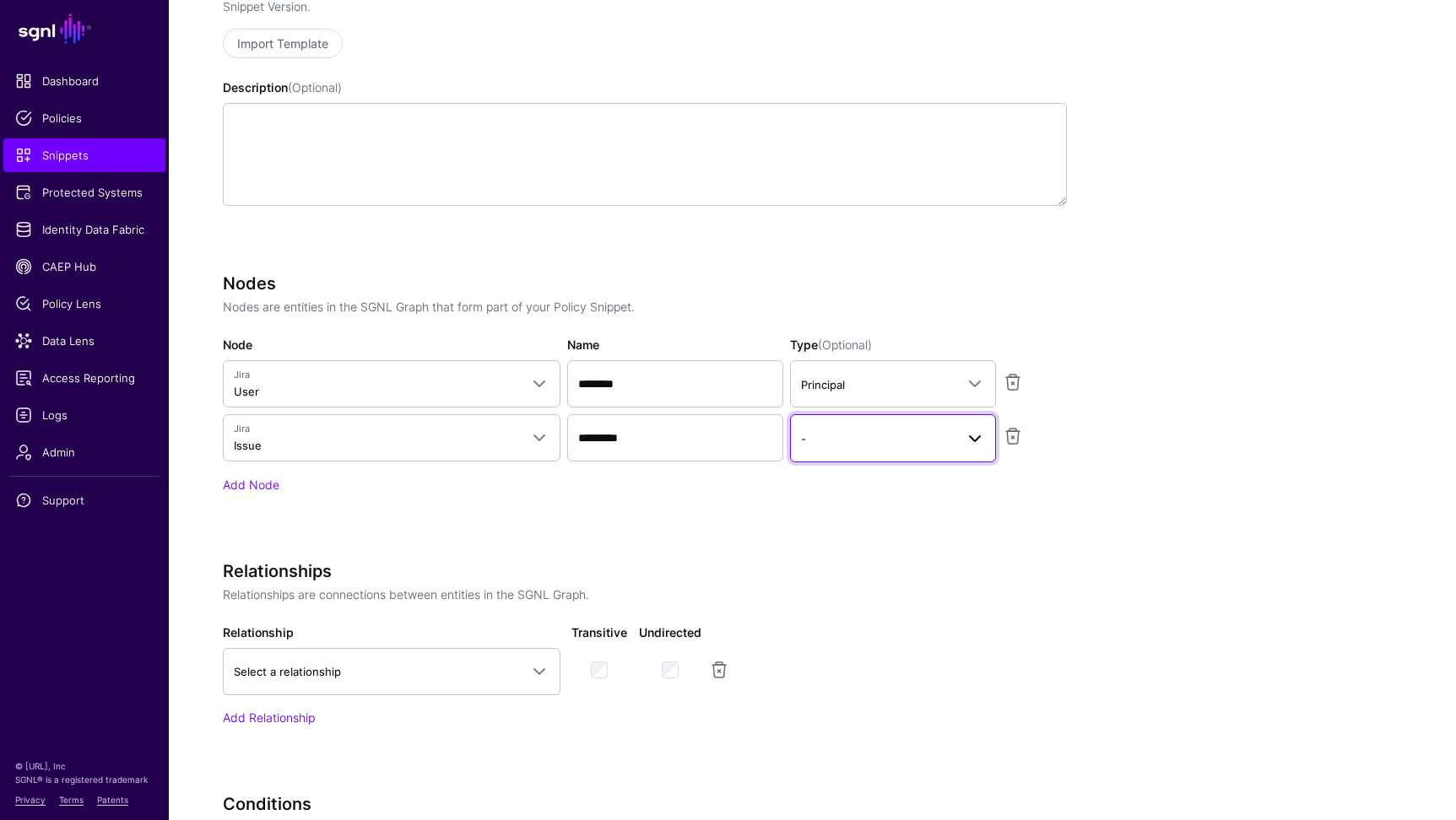 click on "-" at bounding box center [878, 439] 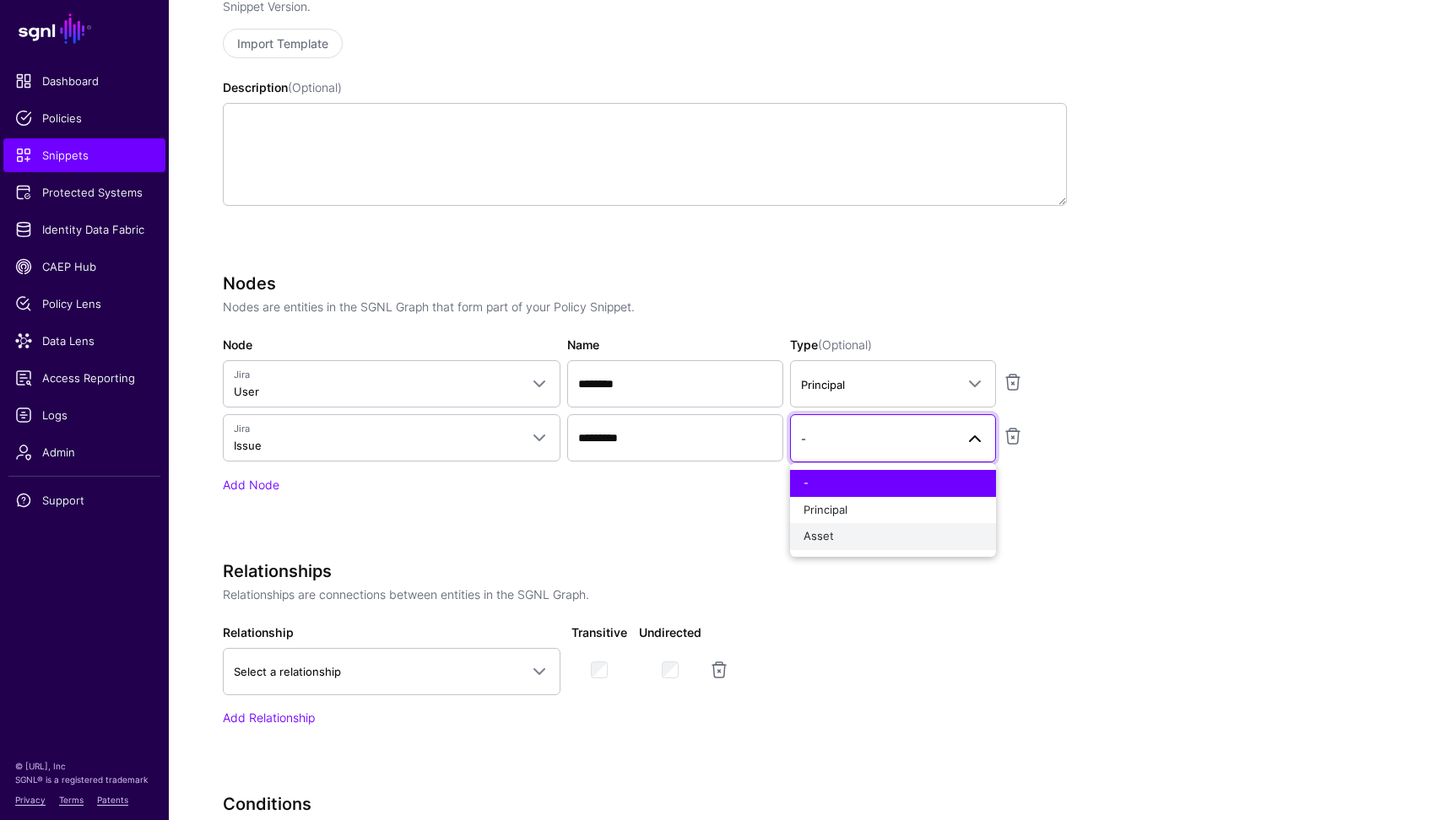 click on "Asset" at bounding box center (893, 537) 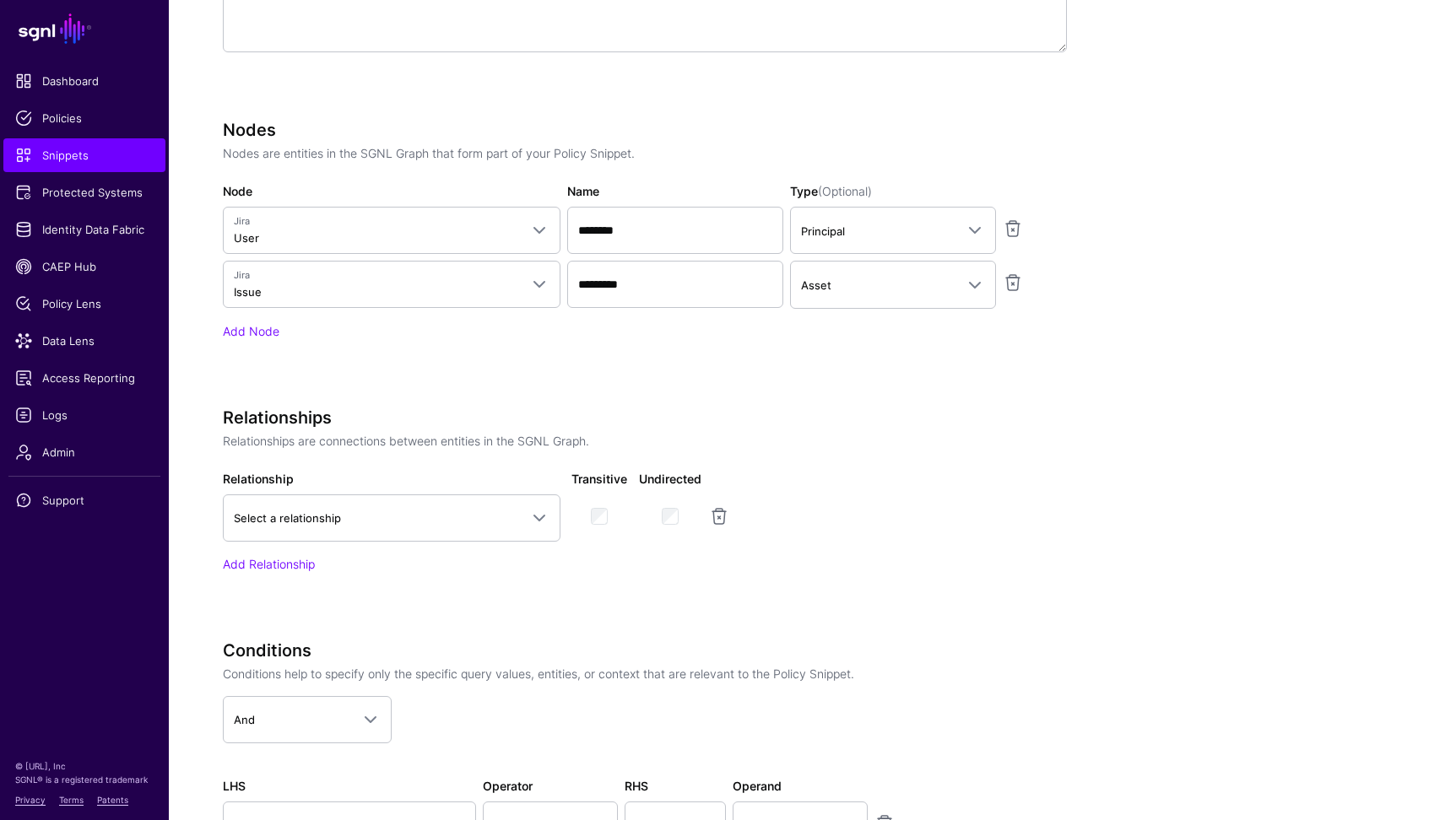 scroll, scrollTop: 596, scrollLeft: 0, axis: vertical 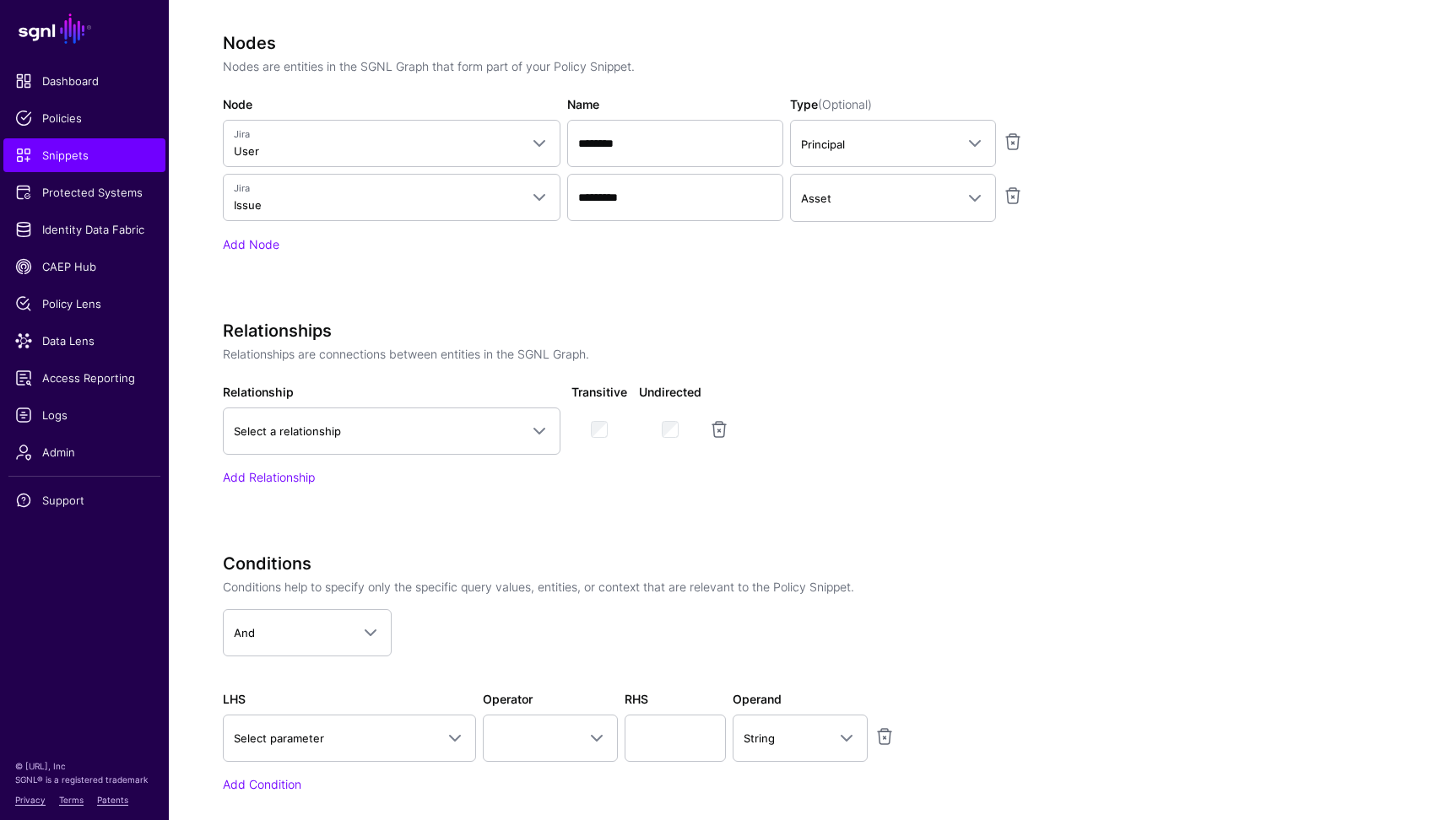 click on "Specify the components of your Snippet Version  Policy Snippet Versions are comprised of one or more of Nodes, Relationships, and Conditions. All are optional but at least one is required to create a Snippet Version.  Import Template  Description  (Optional) Nodes Nodes are entities in the SGNL Graph that form part of your Policy Snippet. Node  Jira  User Entra ID  Application   Device   Group   GroupMember   Role   RoleMember   User  Jira  FixVersions   Group   GroupMember   Issue   User   Workspace  Okta  Group   GroupMember   User   Name  ********  Type  (Optional)  Principal  -   Principal   Asset     Jira  Issue ***** Jira  Issue  ********* Asset  -   Principal   Asset  Add Node Relationships Relationships are connections between entities in the SGNL Graph. Relationship  Select a relationship   Issue Reporter   Issue Creator   Issue Assignee  Transitive Undirected   Add Relationship Conditions And  And   Or   Not  LHS  Select parameter  Query Parameters  Principal   Asset   Action  Time  Day   Hour" at bounding box center (812, 278) 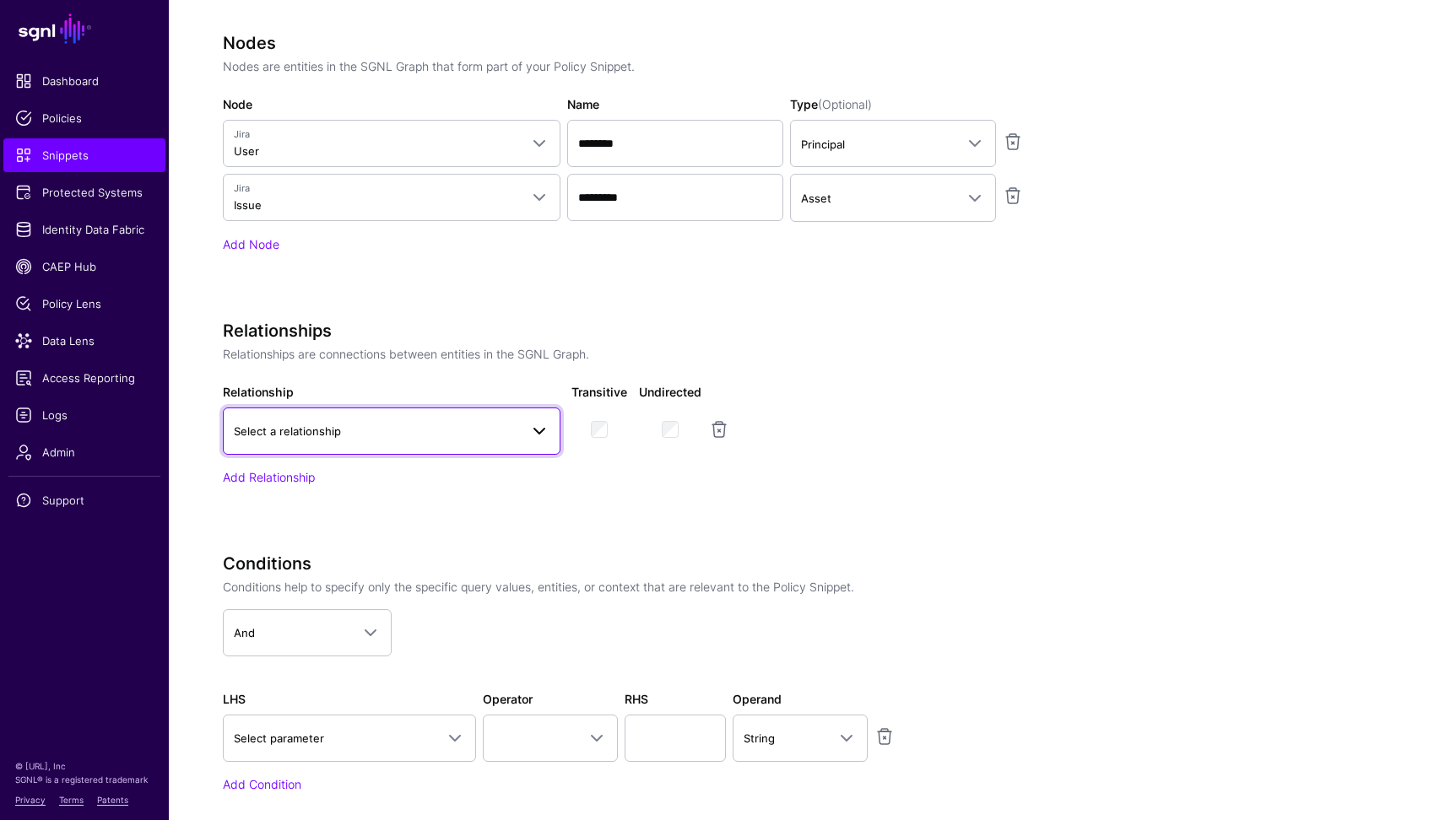 click on "Select a relationship" at bounding box center (376, 431) 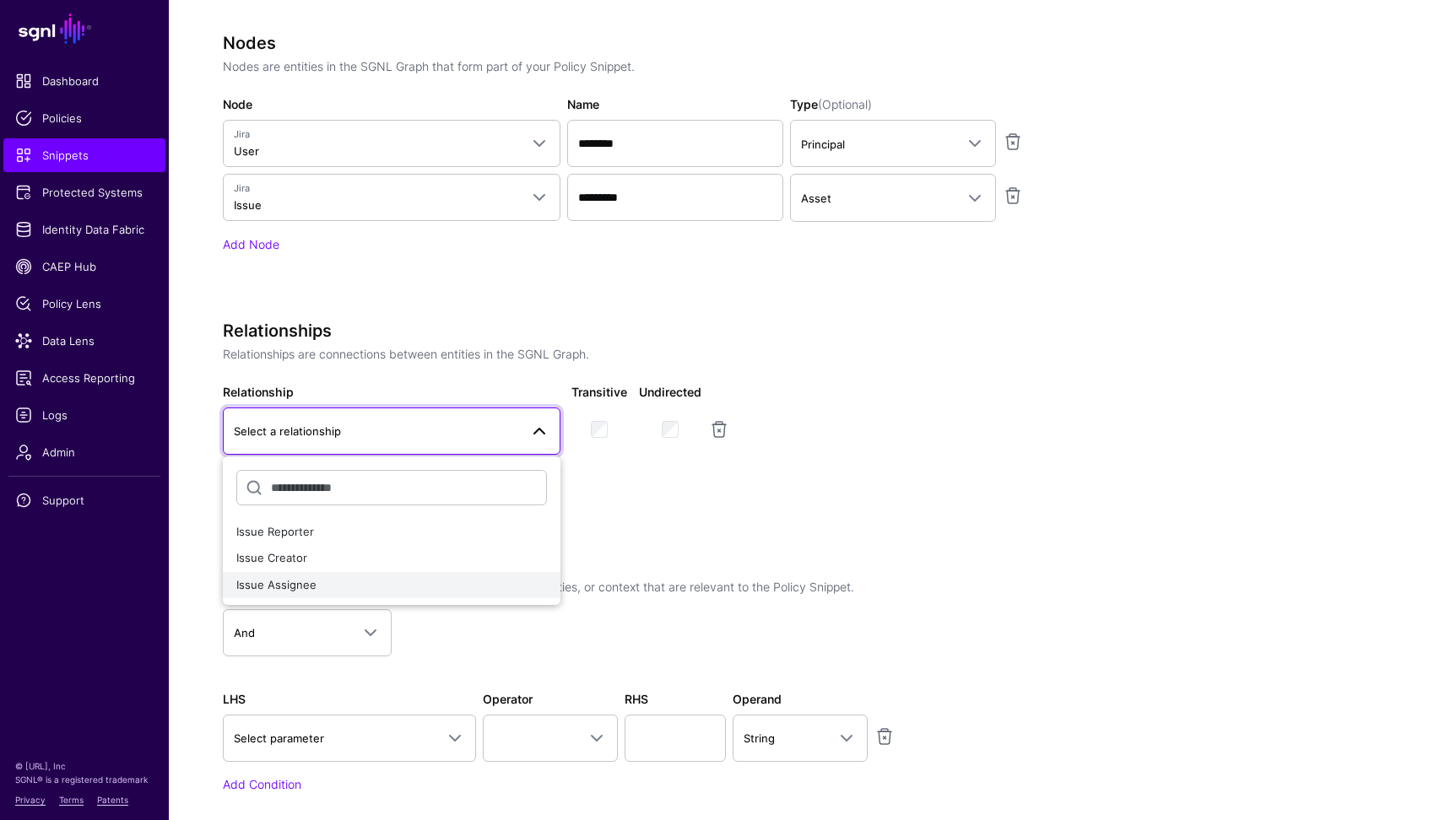 click on "Issue Assignee" at bounding box center [392, 585] 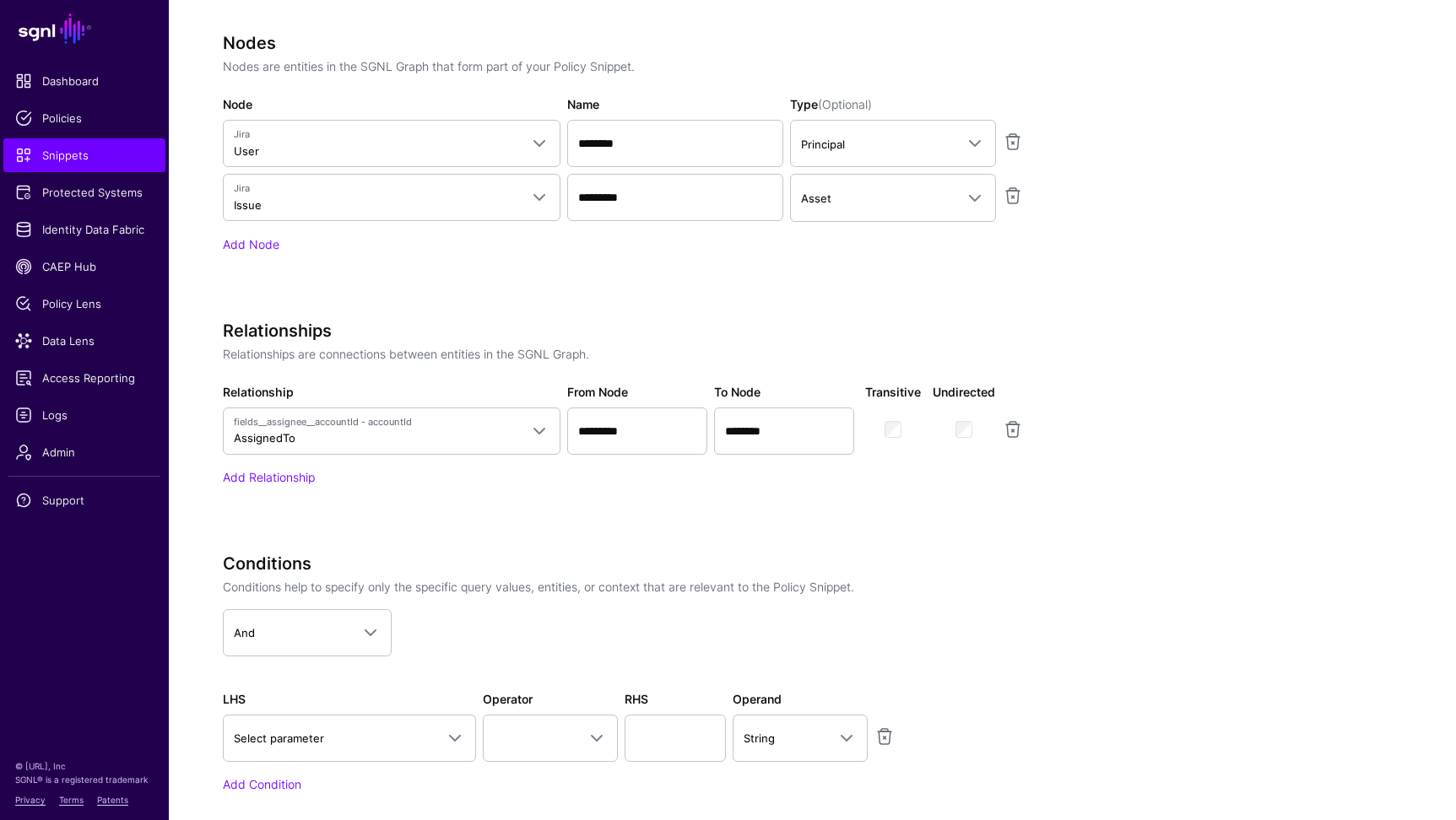 scroll, scrollTop: 715, scrollLeft: 0, axis: vertical 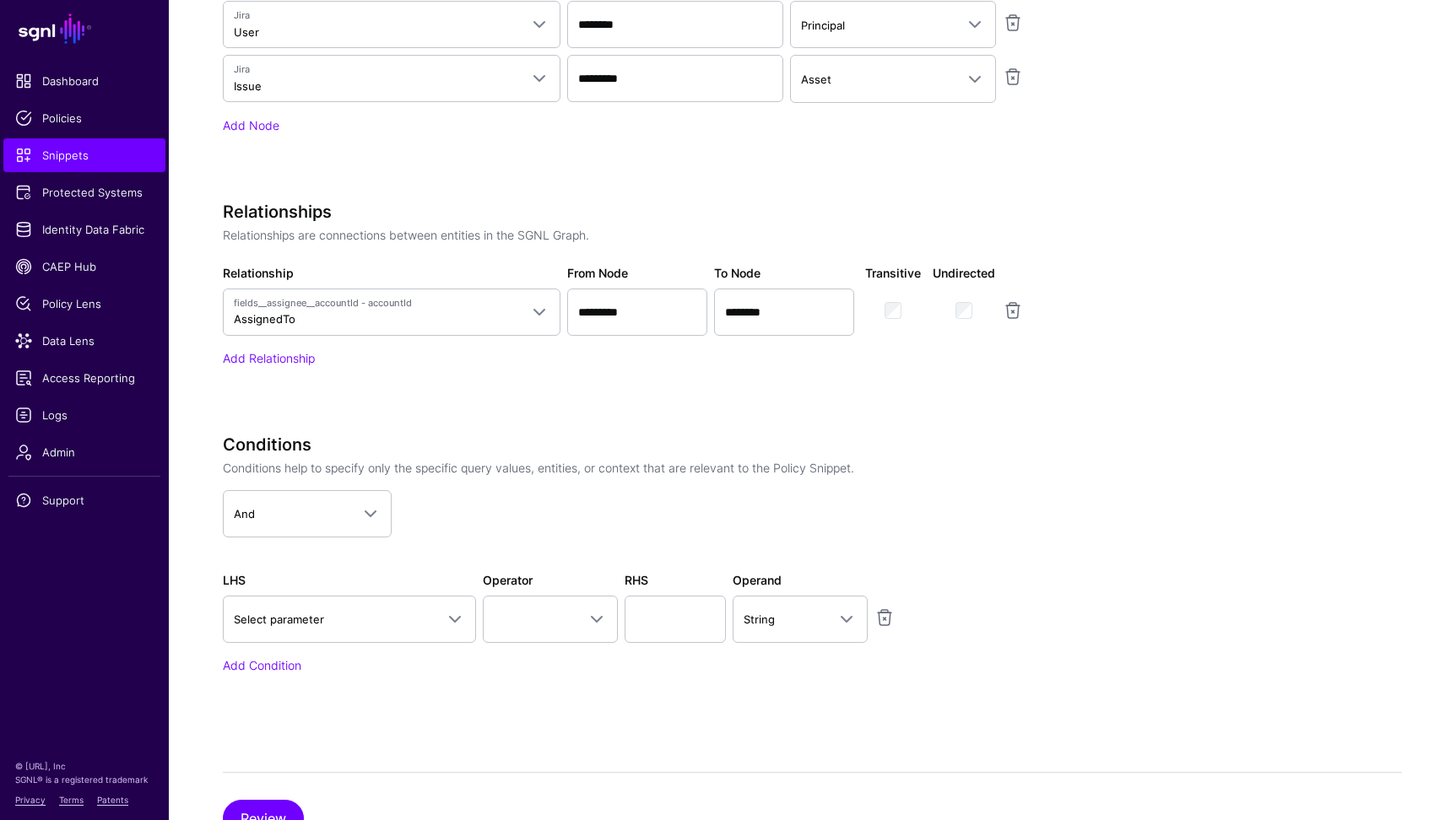 click at bounding box center [907, 607] 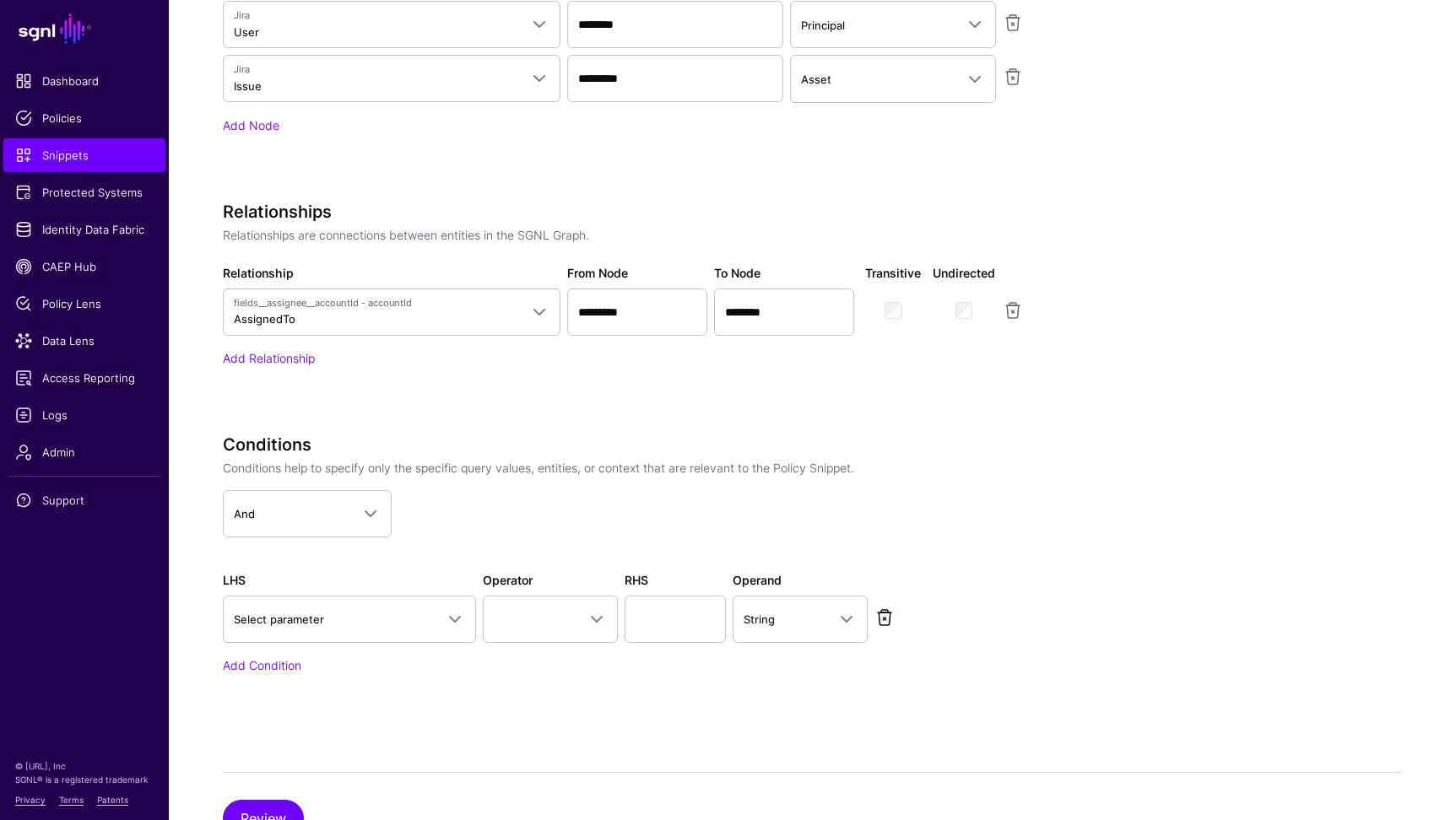 click at bounding box center (885, 618) 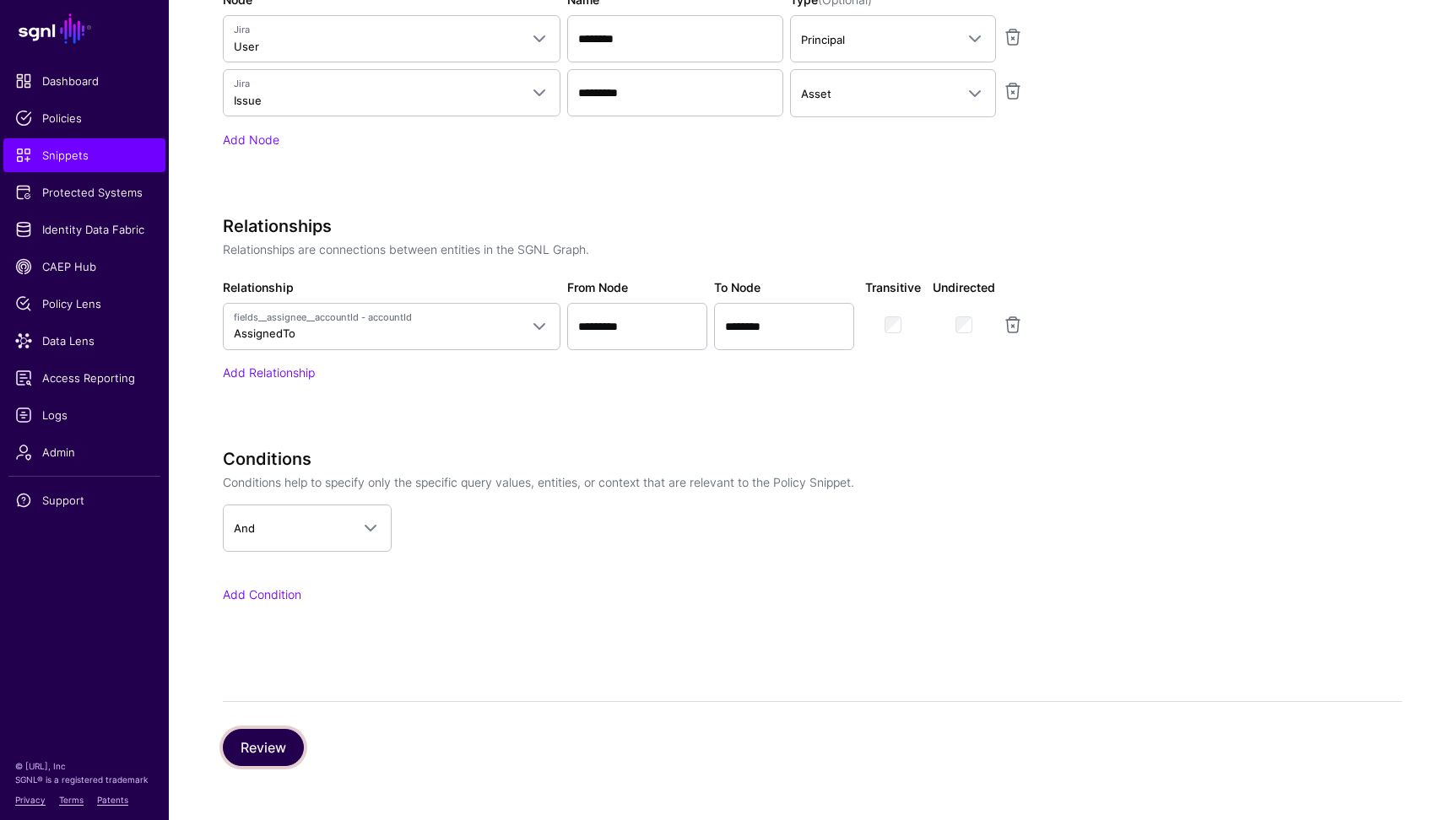 click on "Review" at bounding box center [263, 747] 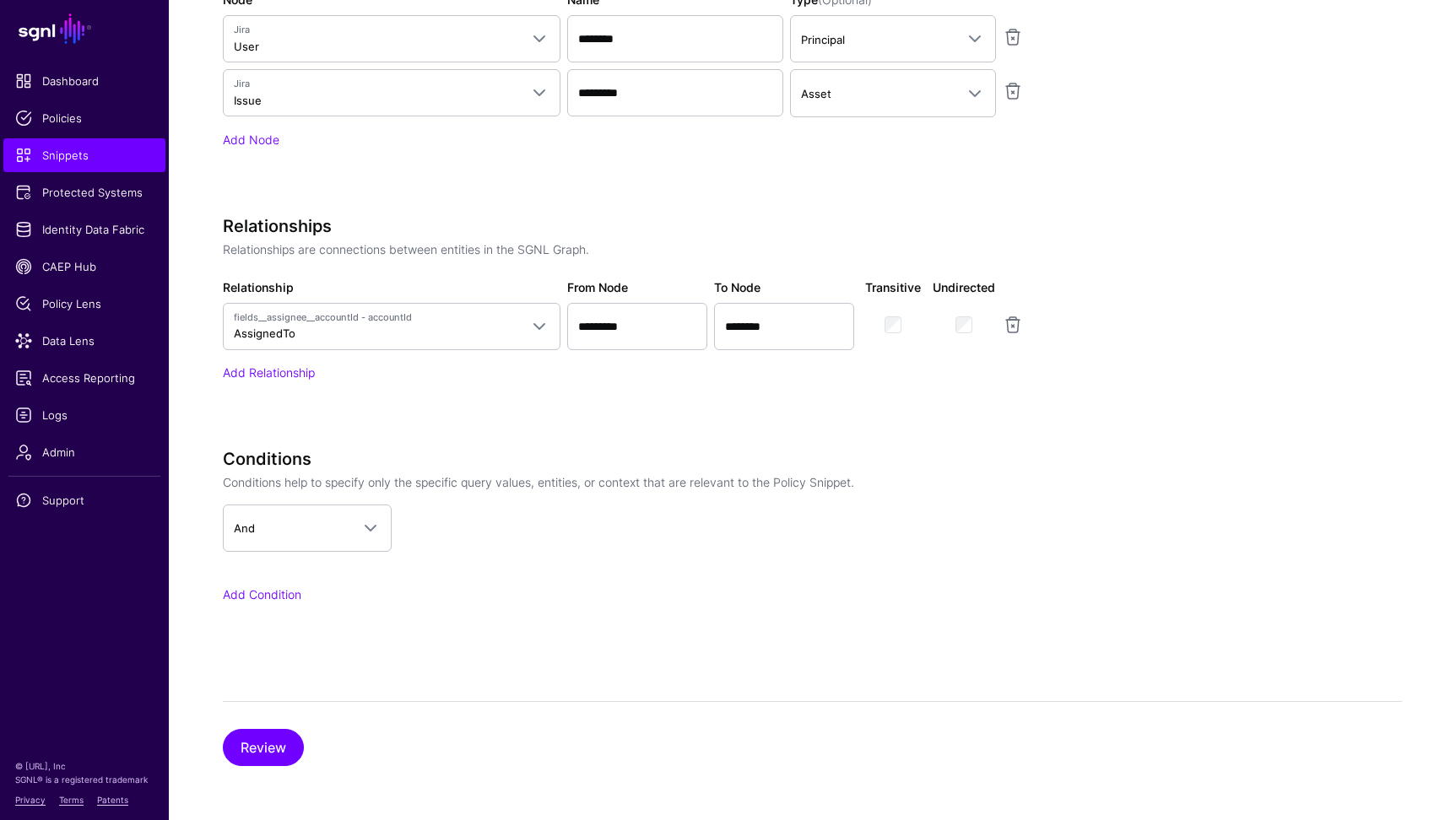 scroll, scrollTop: 274, scrollLeft: 0, axis: vertical 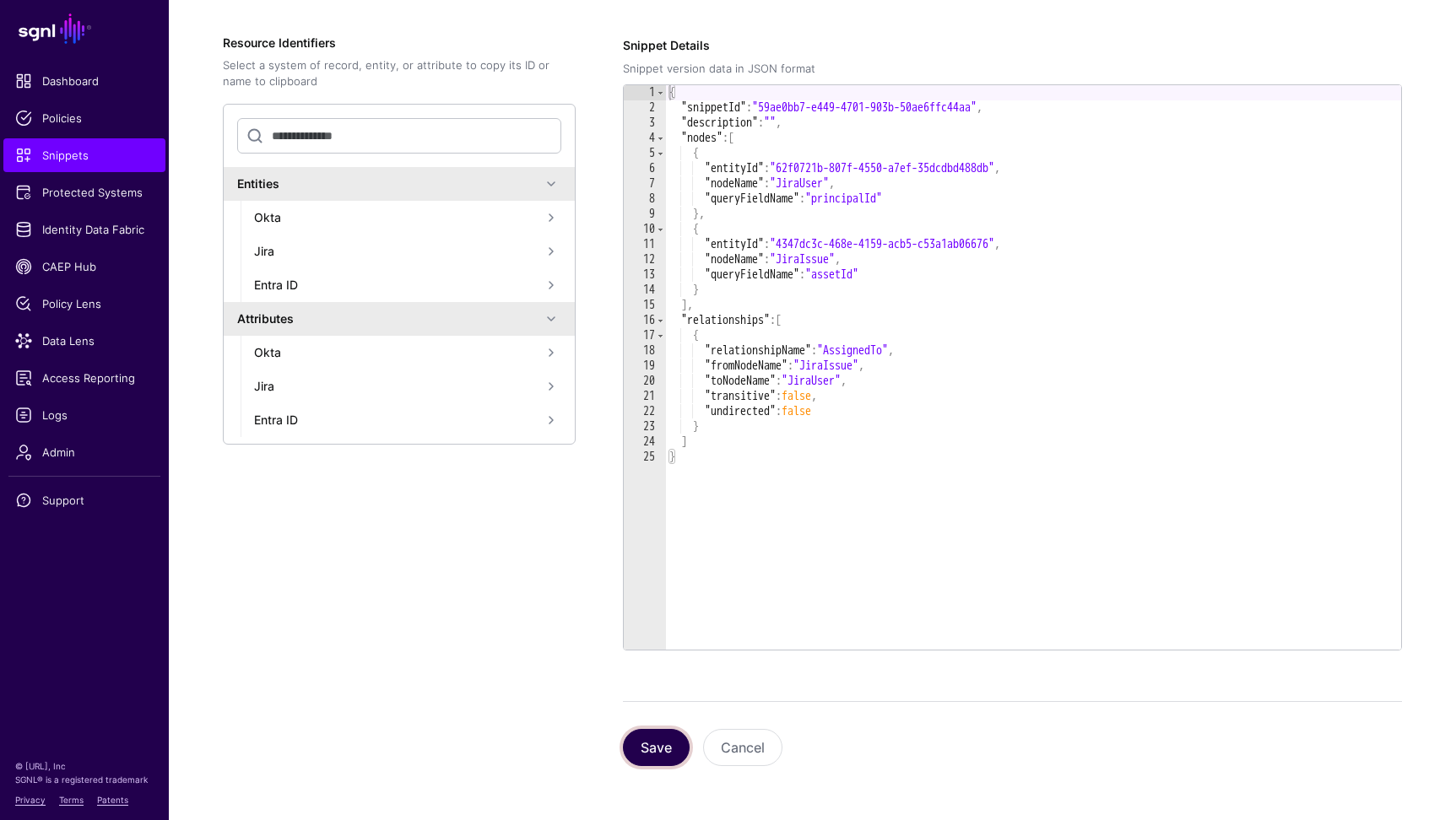 click on "Save" at bounding box center [656, 747] 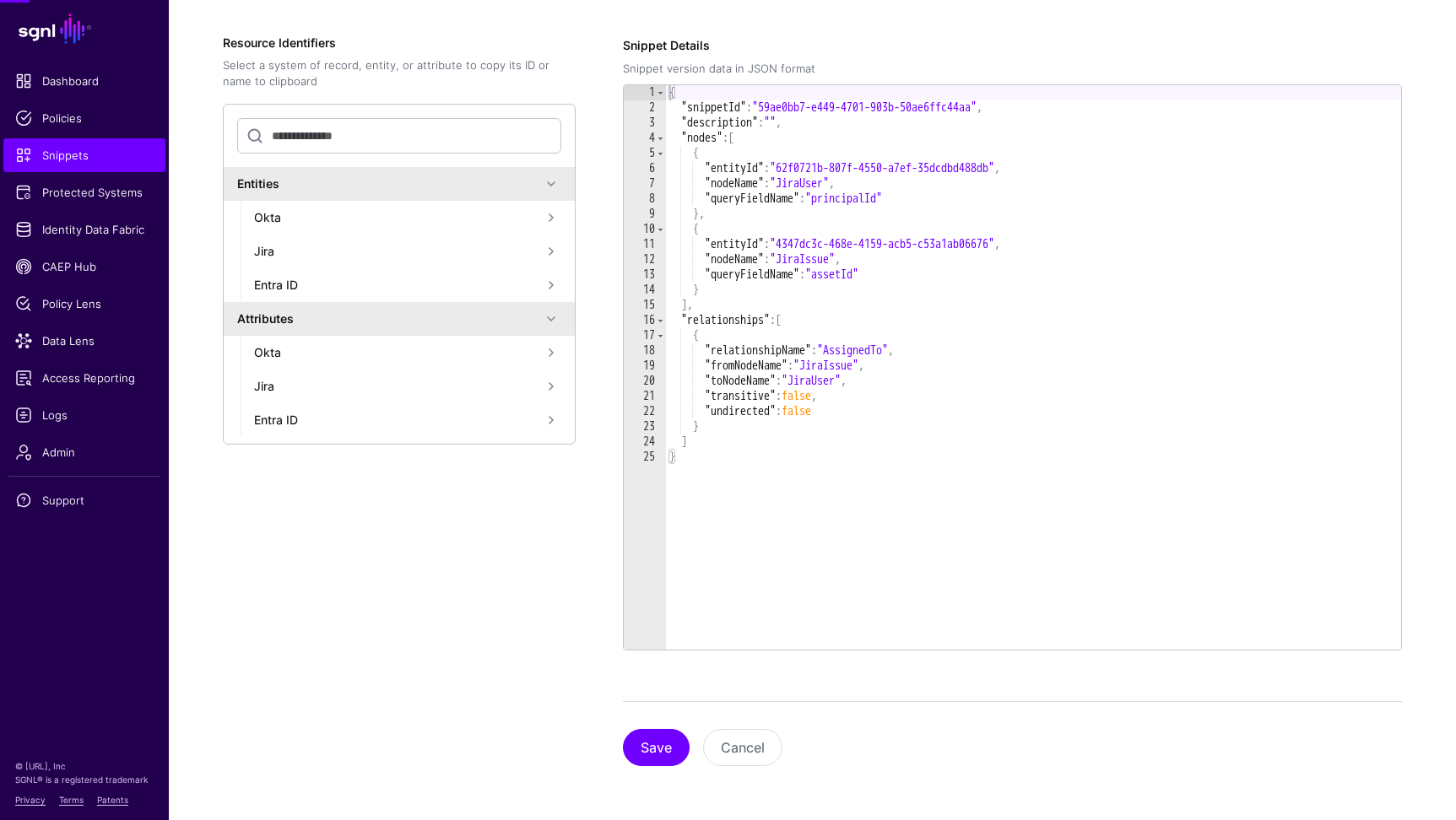 scroll, scrollTop: 0, scrollLeft: 0, axis: both 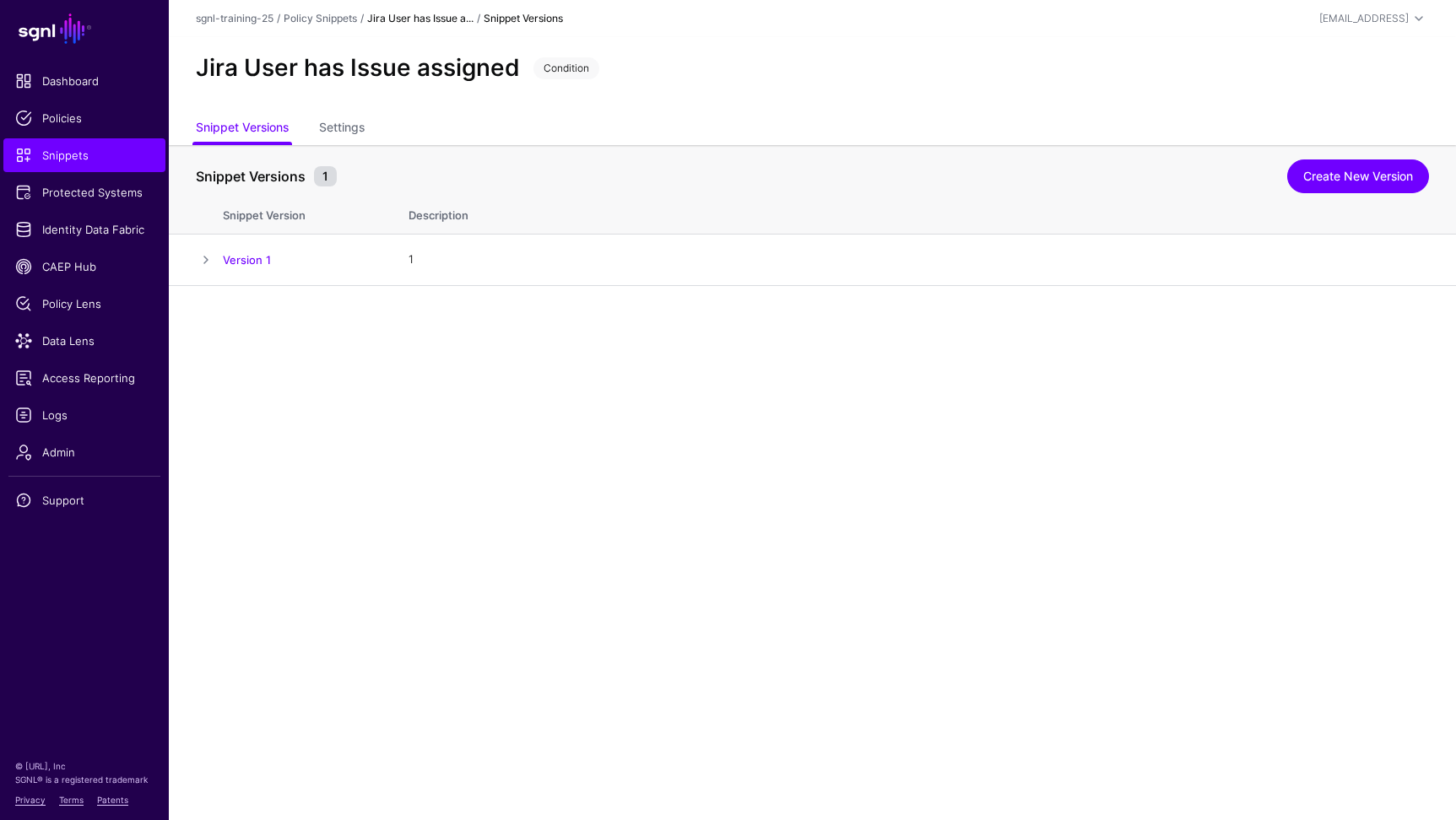 drag, startPoint x: 507, startPoint y: 454, endPoint x: 497, endPoint y: 439, distance: 18.027756 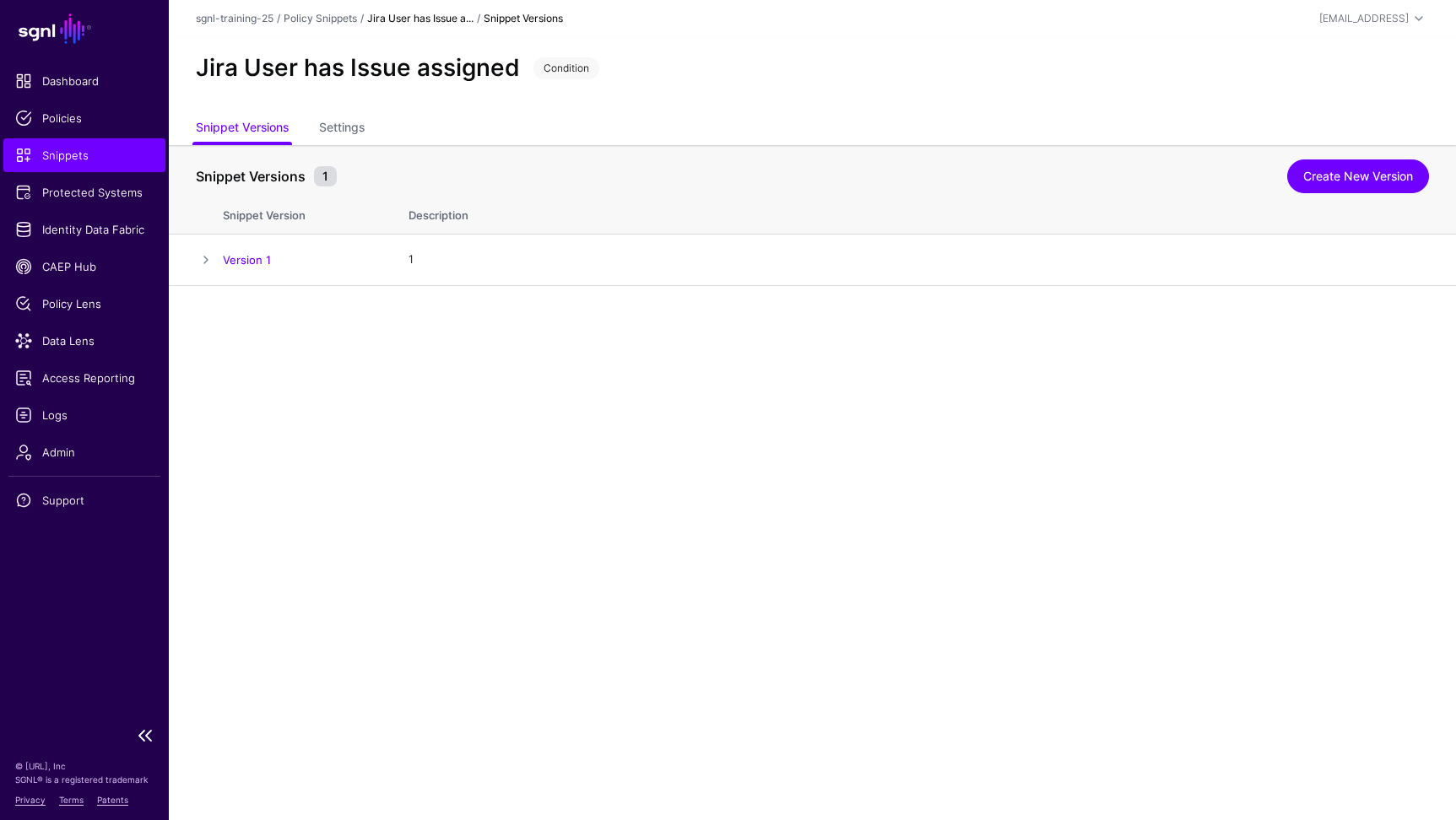 click on "Snippets" 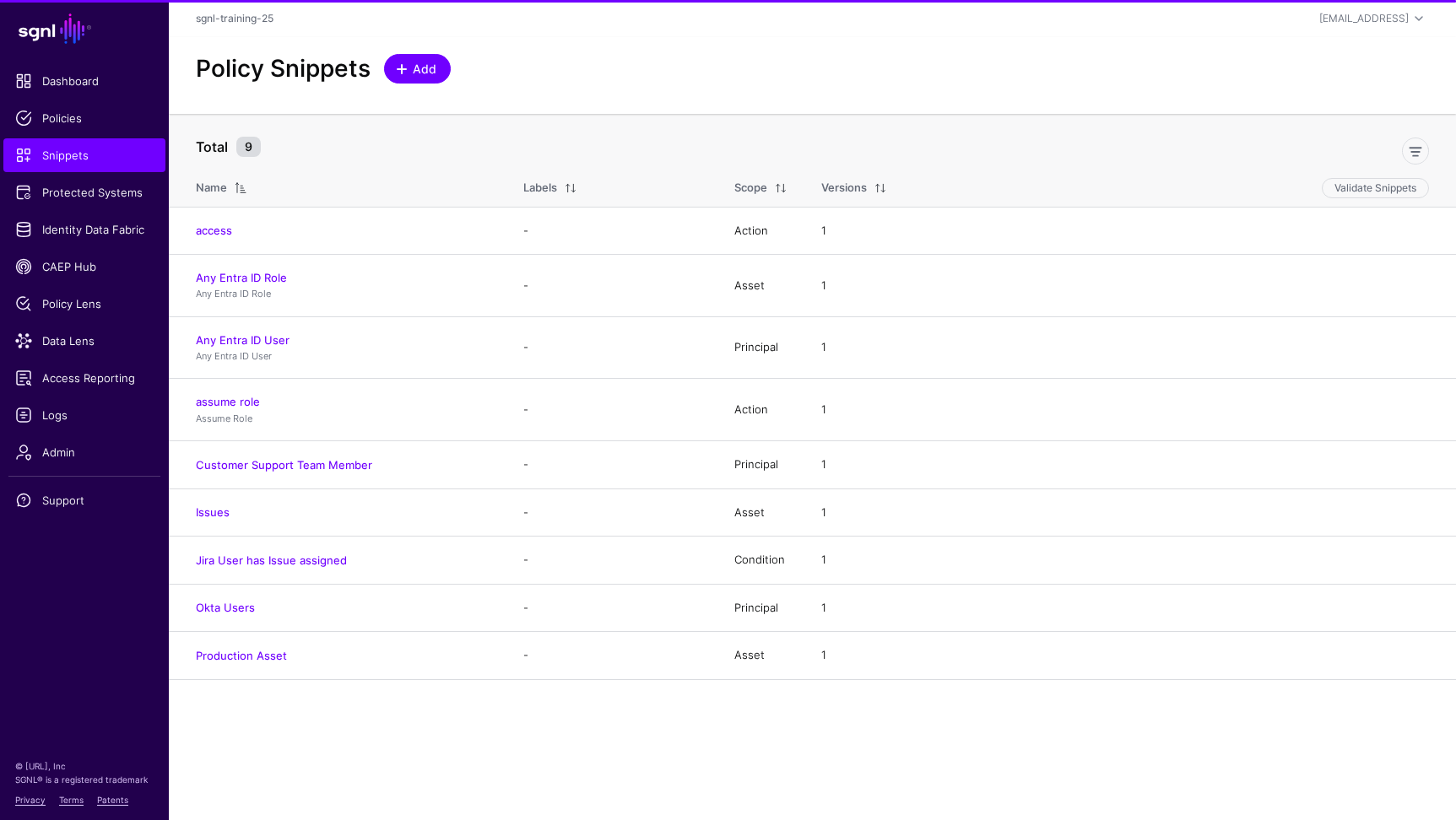 click on "Add" 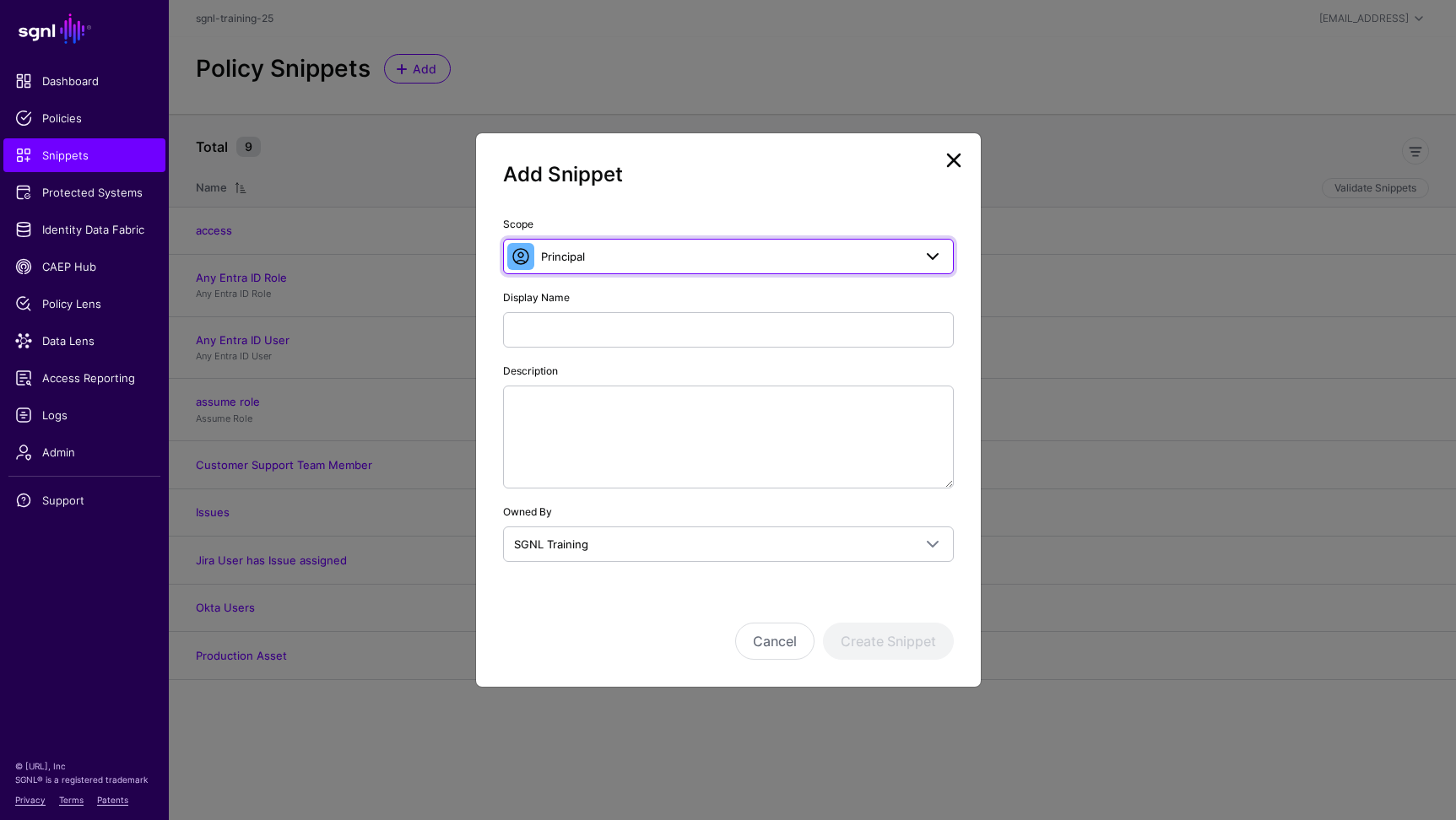 click on "Principal" at bounding box center (728, 256) 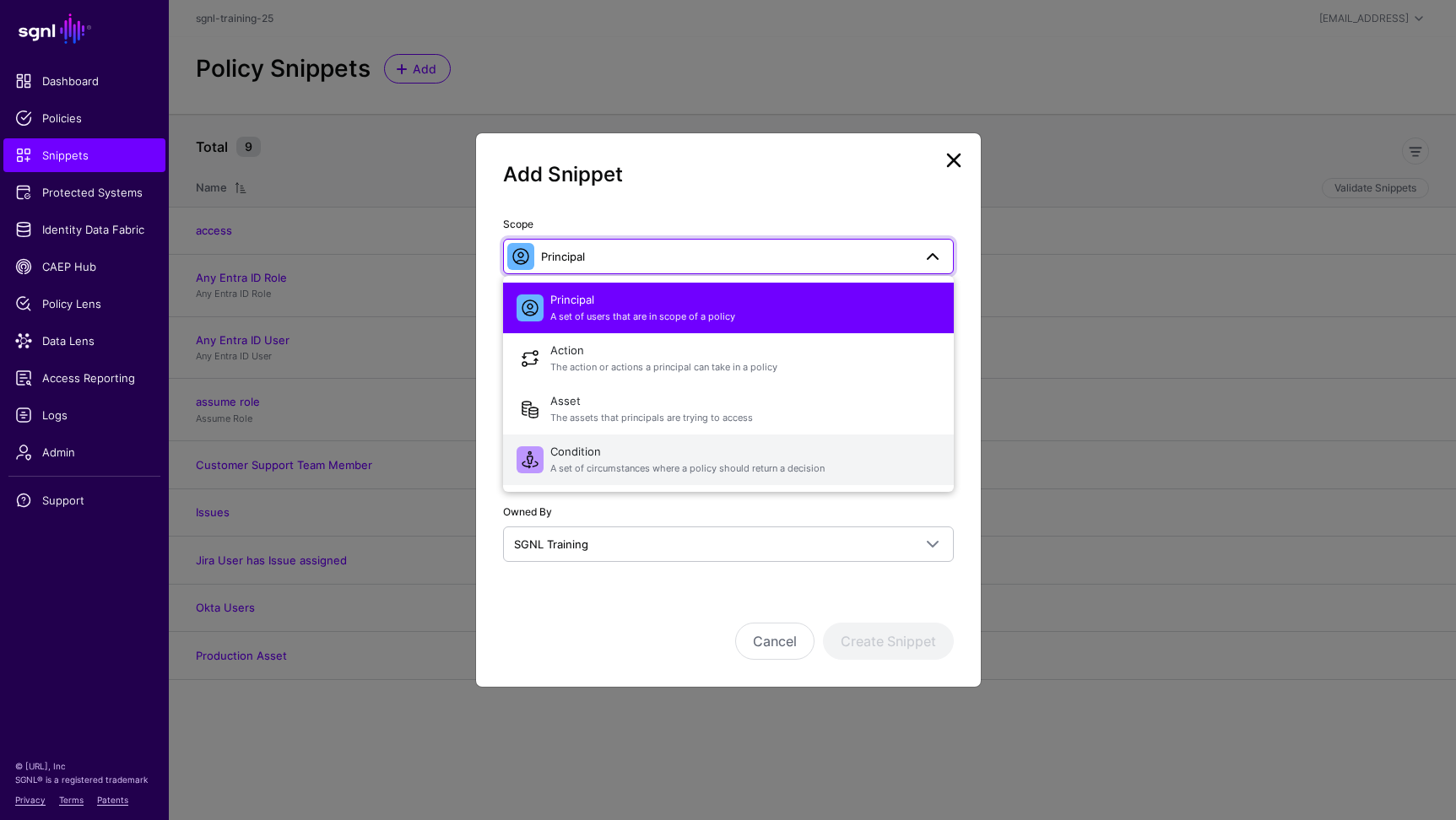 click on "Condition   A set of circumstances where a policy should return a decision" 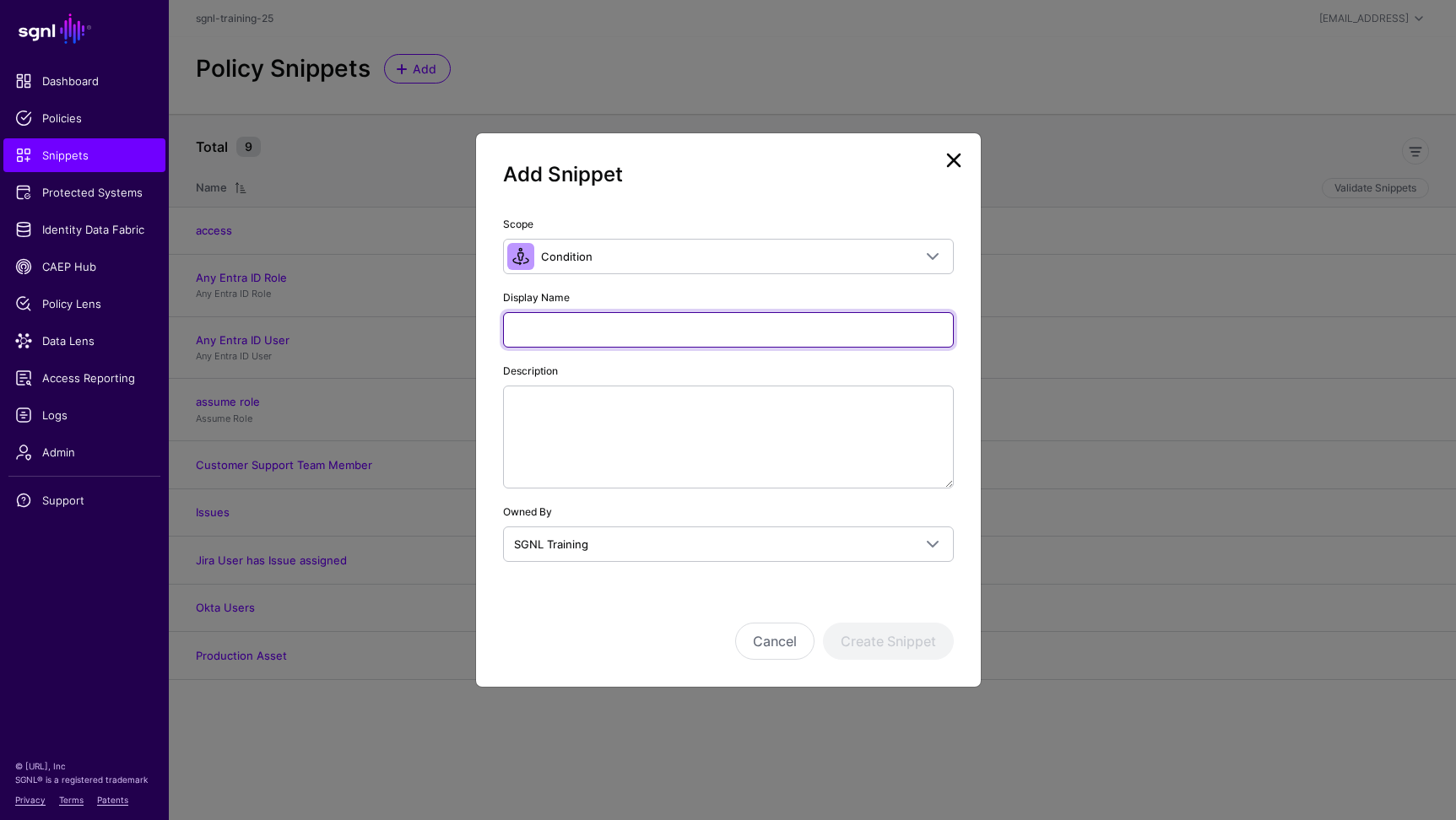 click on "Display Name" at bounding box center [728, 330] 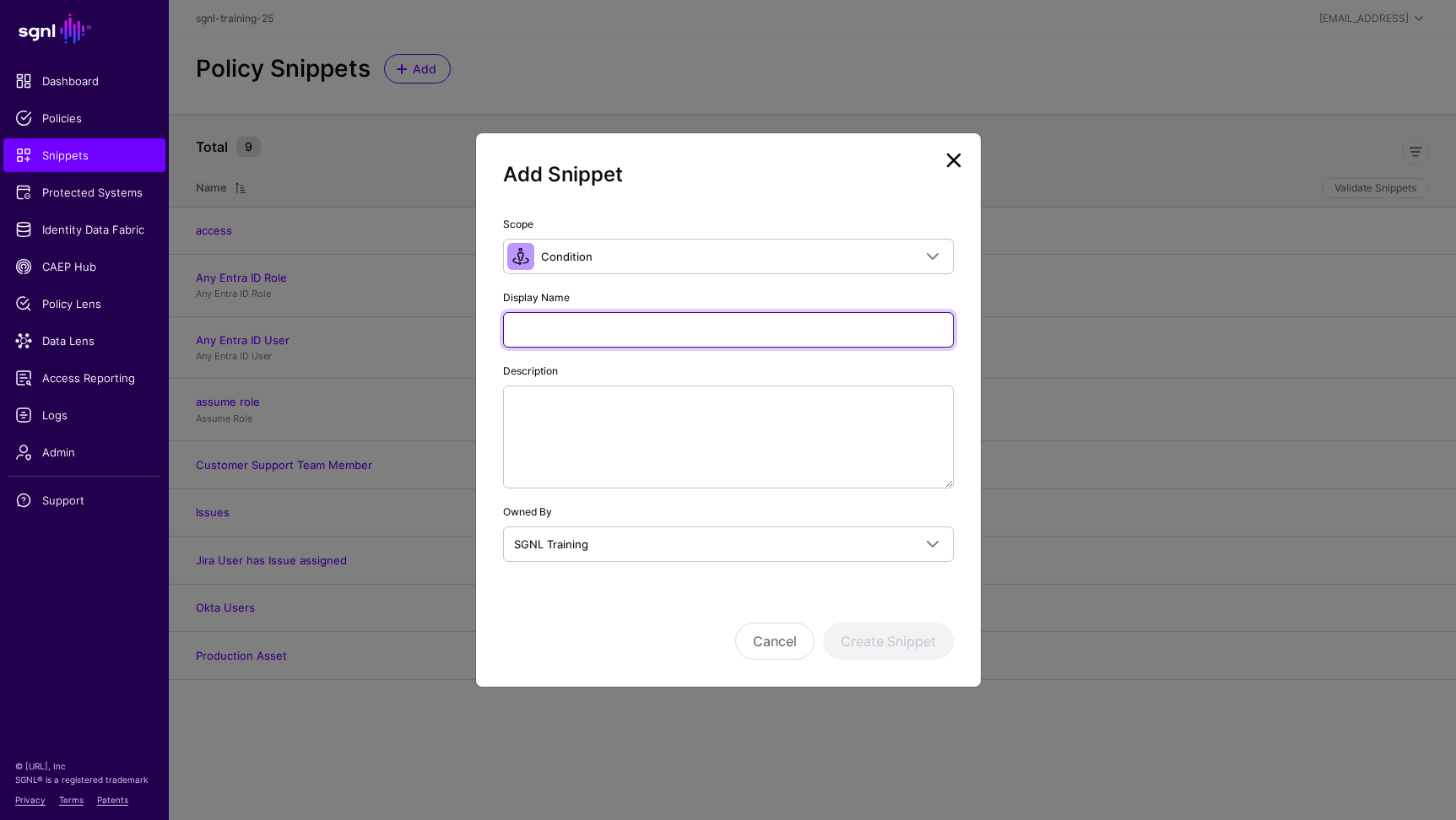paste on "**********" 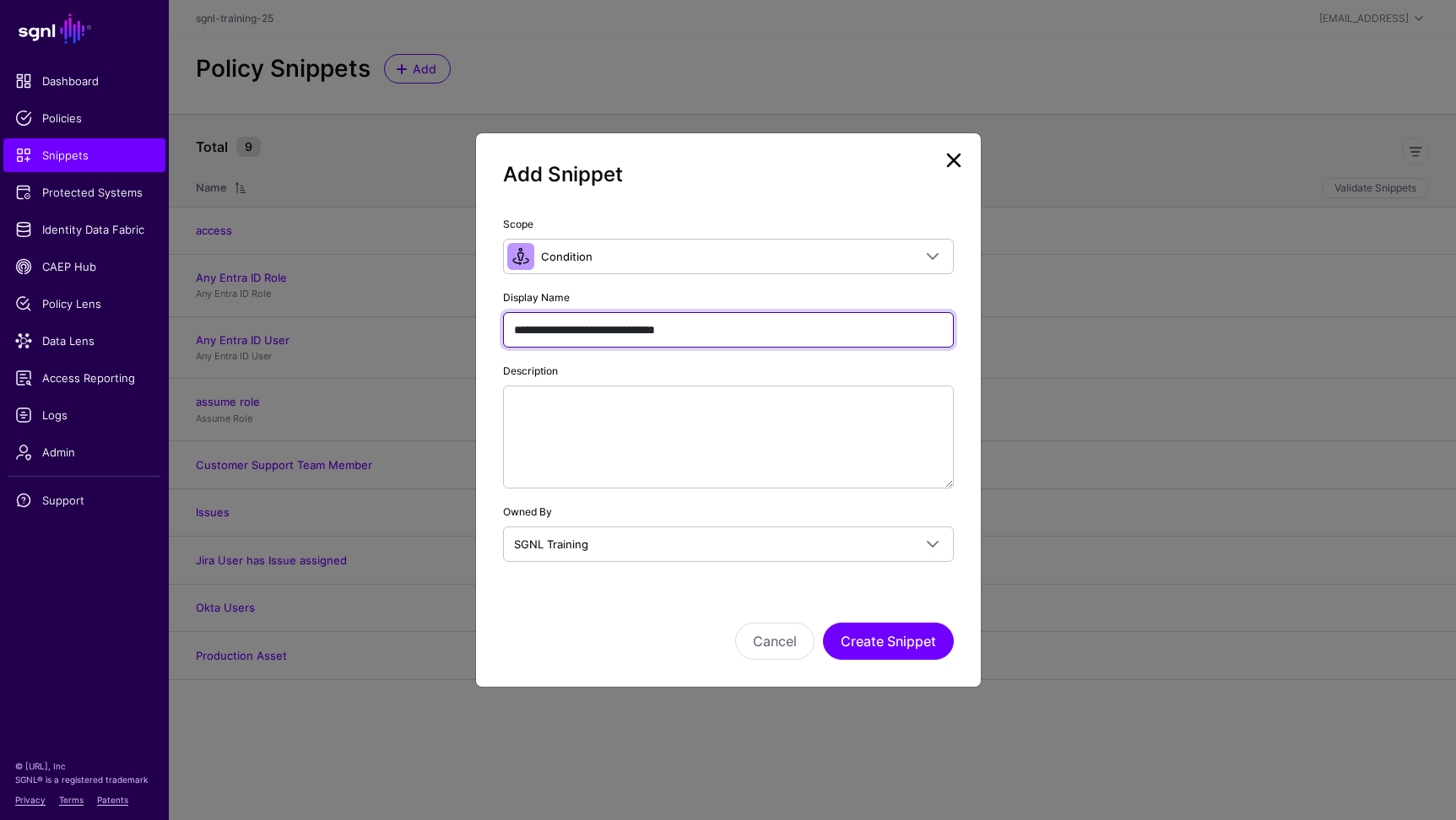 type on "**********" 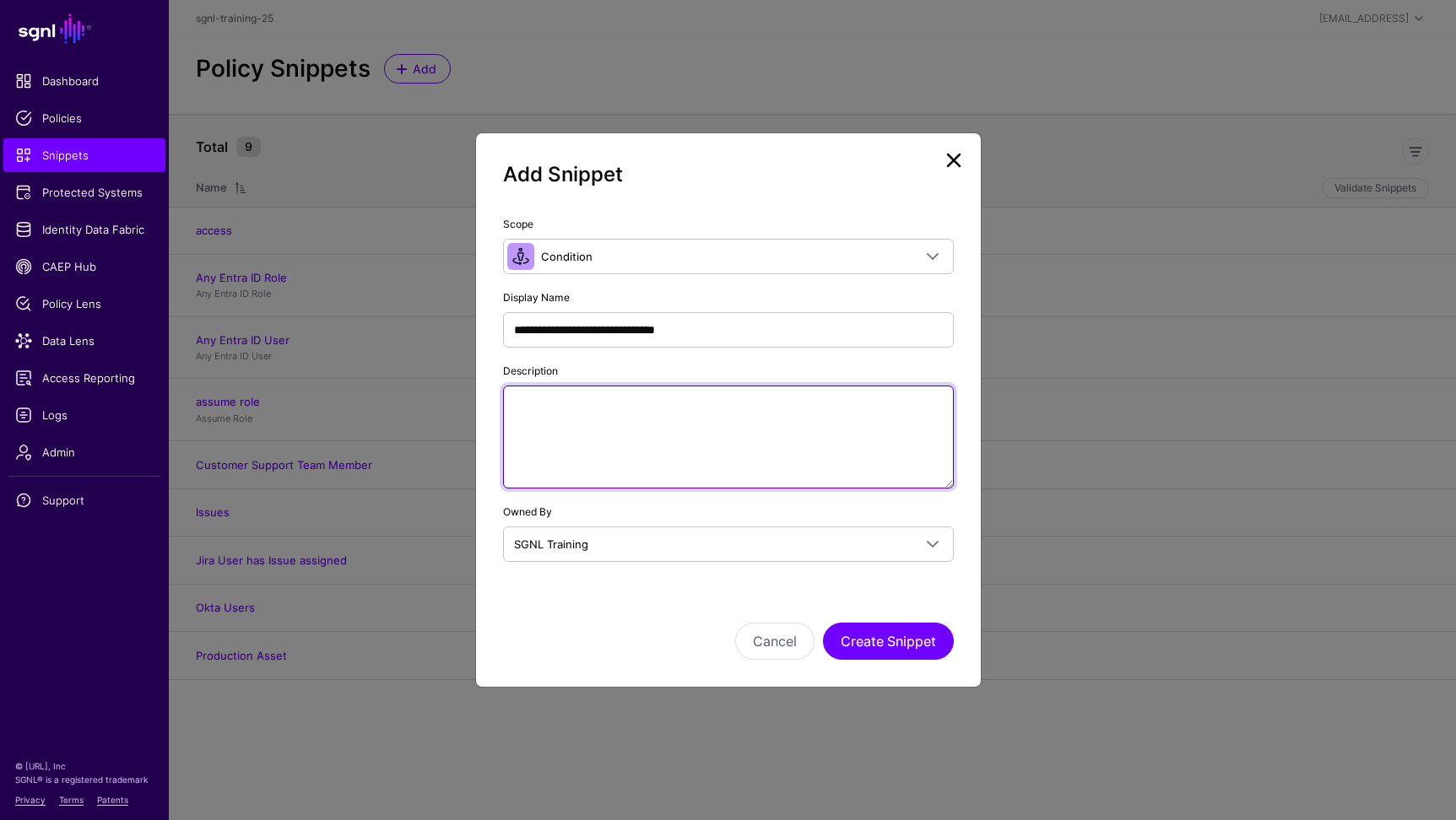 click on "Description" at bounding box center [728, 437] 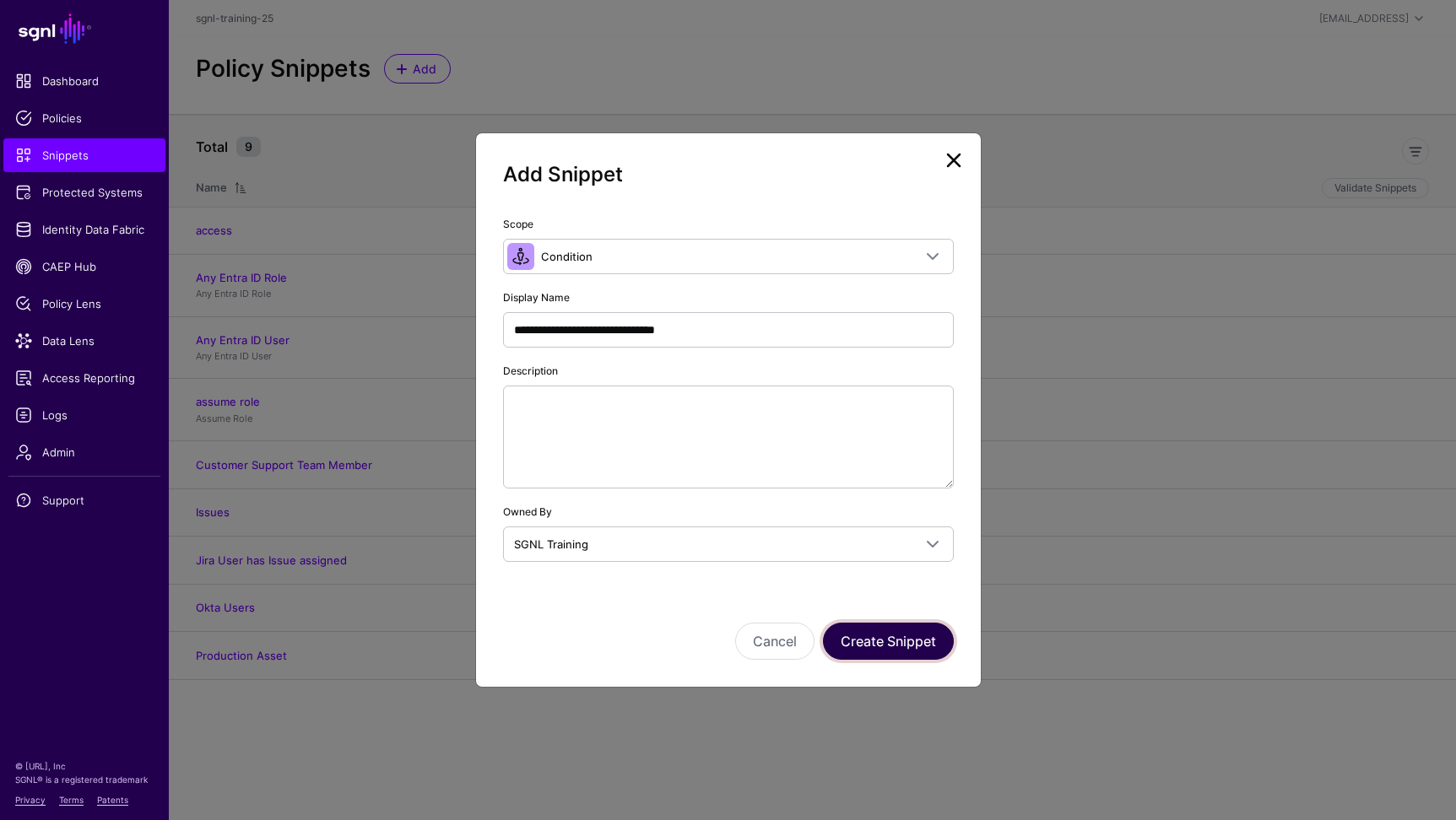 click on "Create Snippet" 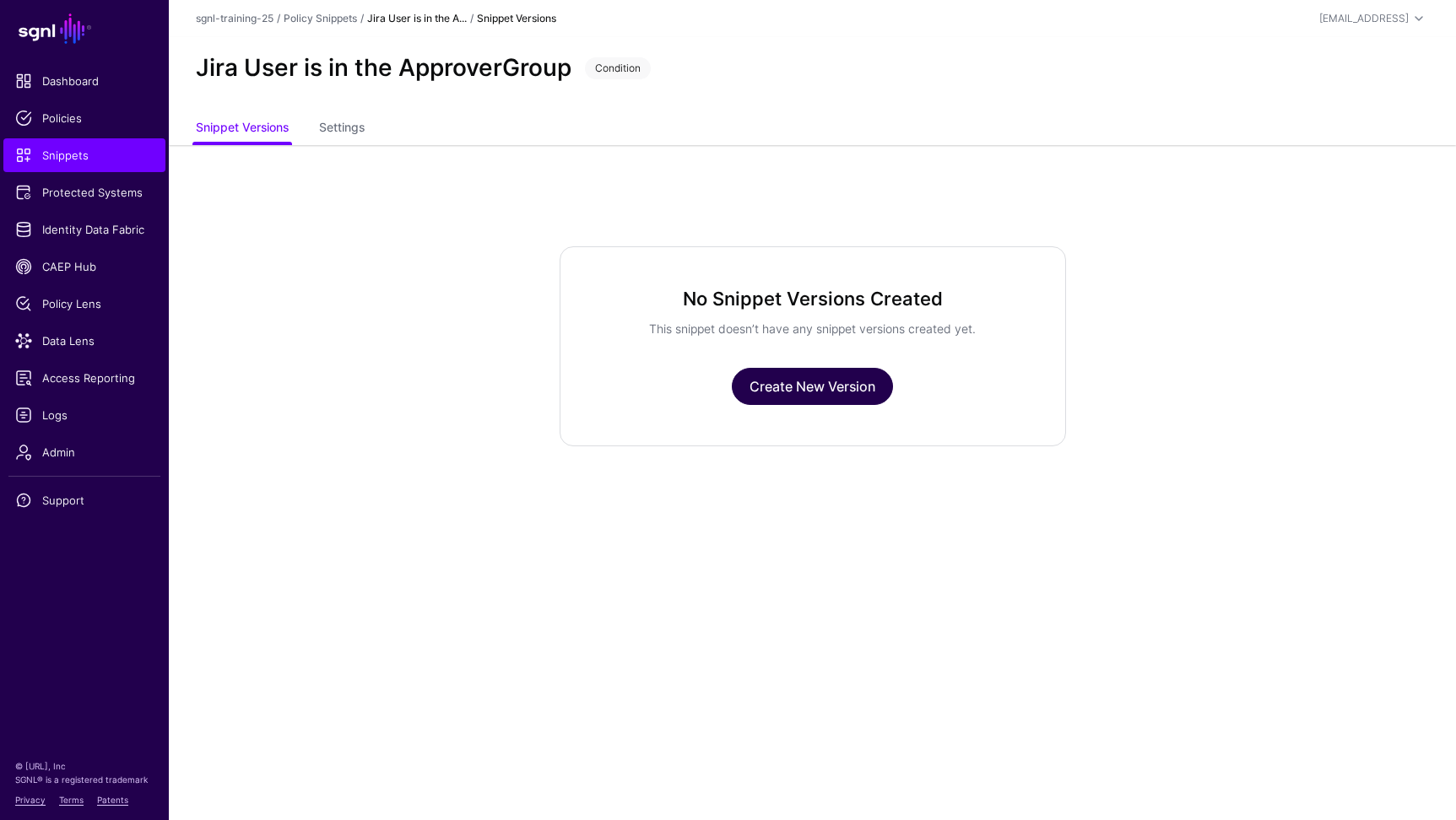 click on "Create New Version" 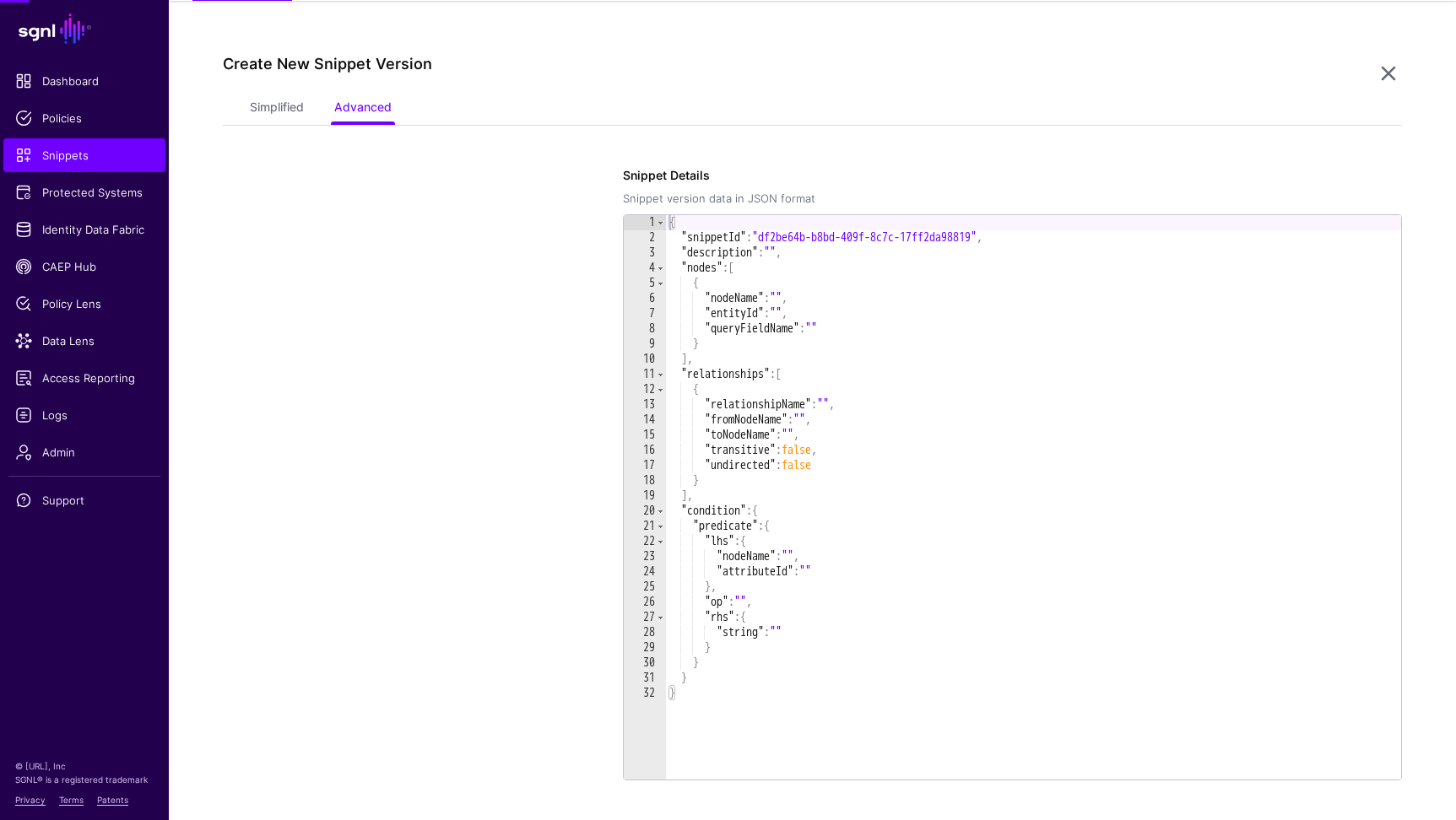 scroll, scrollTop: 145, scrollLeft: 0, axis: vertical 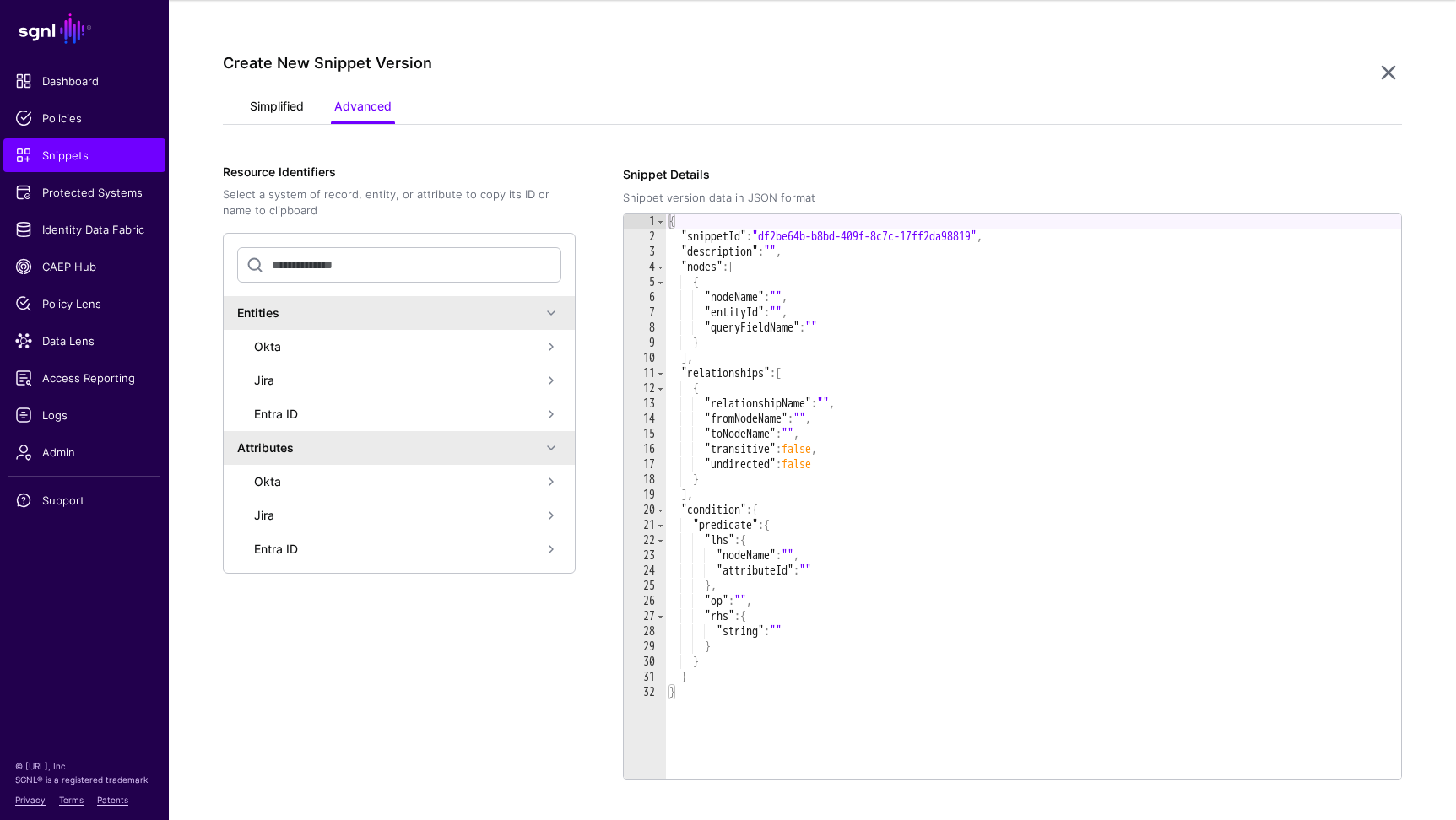 click on "Simplified" at bounding box center (277, 108) 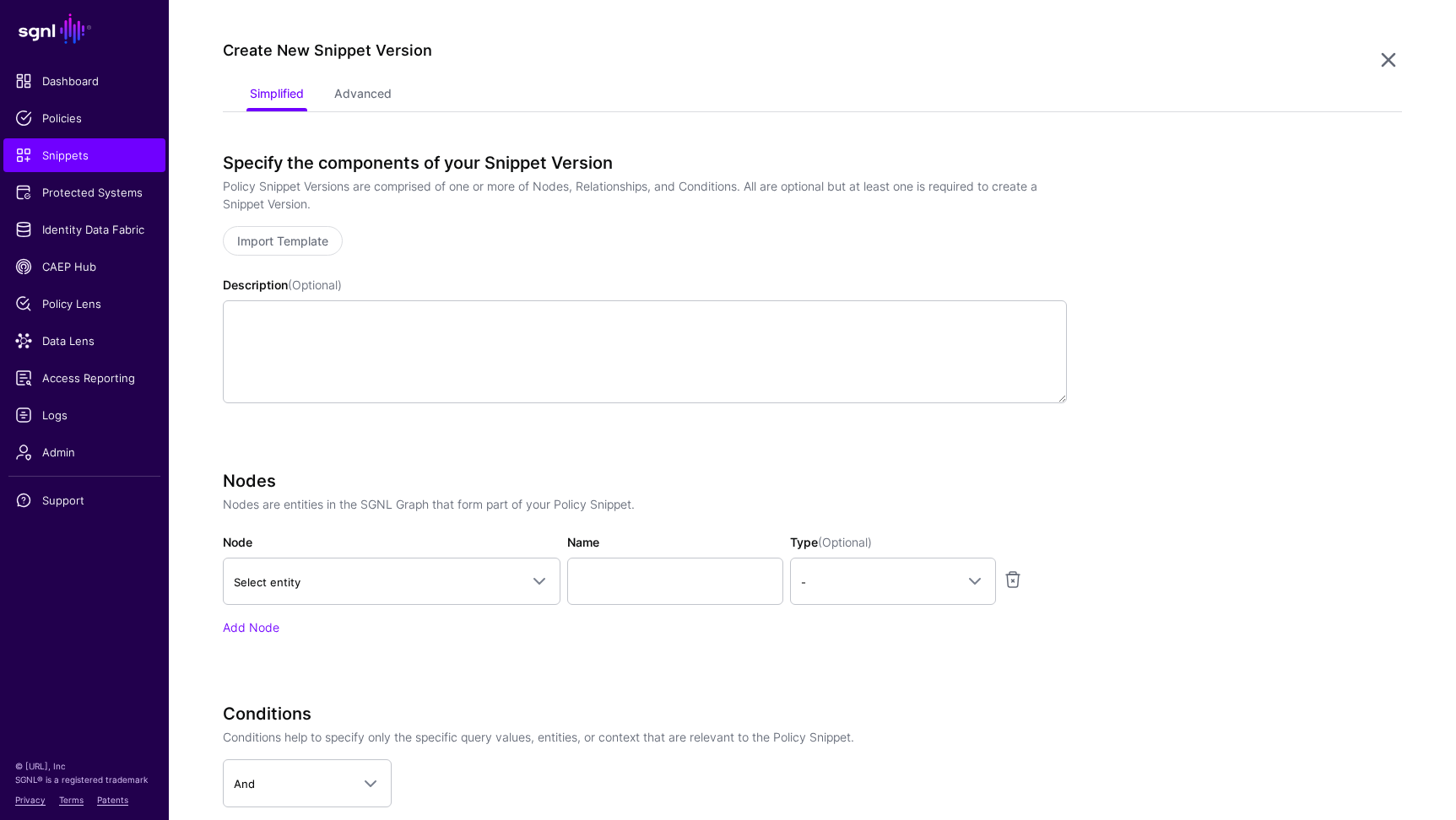scroll, scrollTop: 186, scrollLeft: 0, axis: vertical 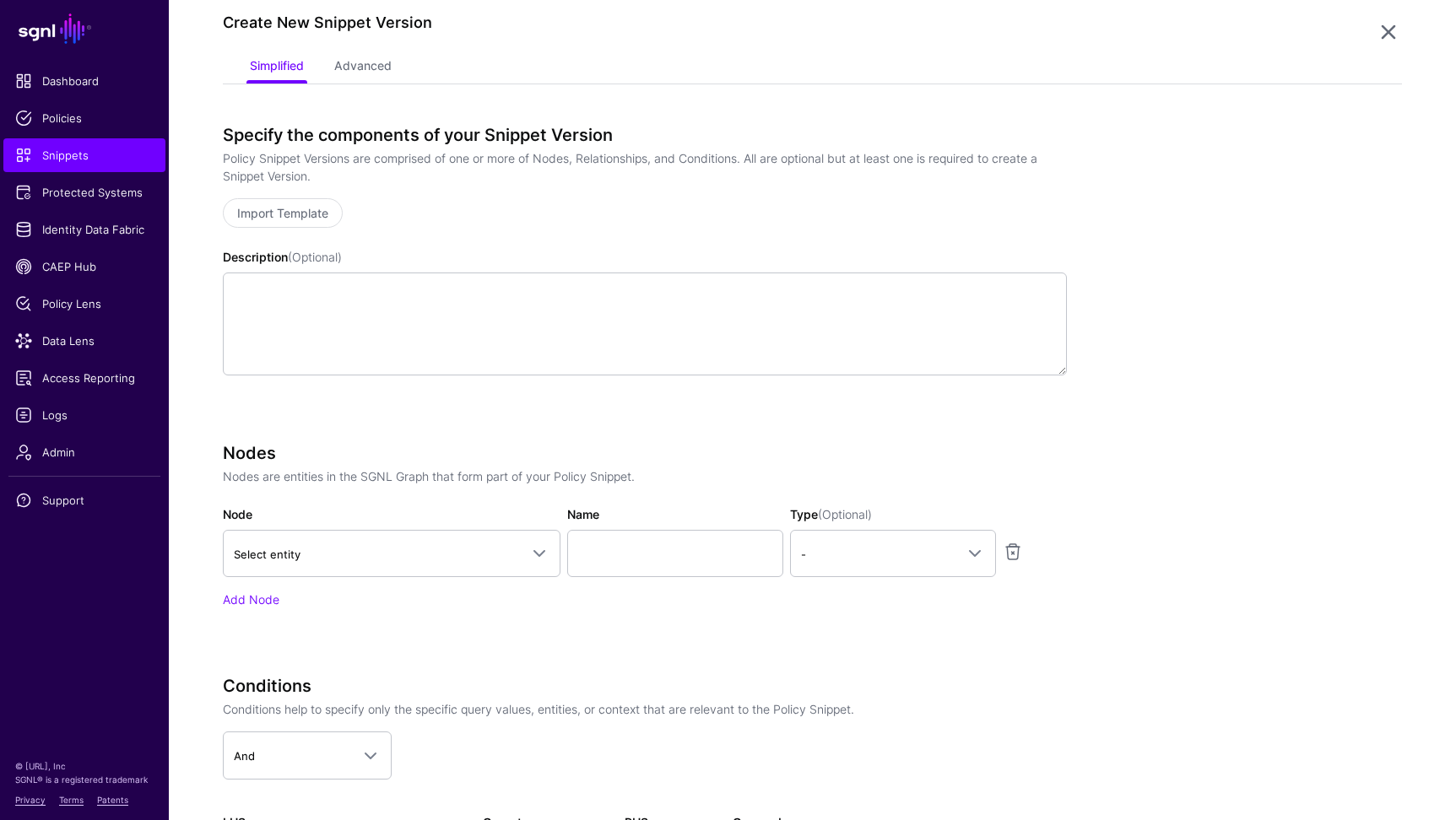 click on "Node  Select entity  Entra ID  Application   Device   Group   GroupMember   Role   RoleMember   User  Jira  FixVersions   Group   GroupMember   Issue   User   Workspace  Okta  Group   GroupMember   User" at bounding box center [392, 541] 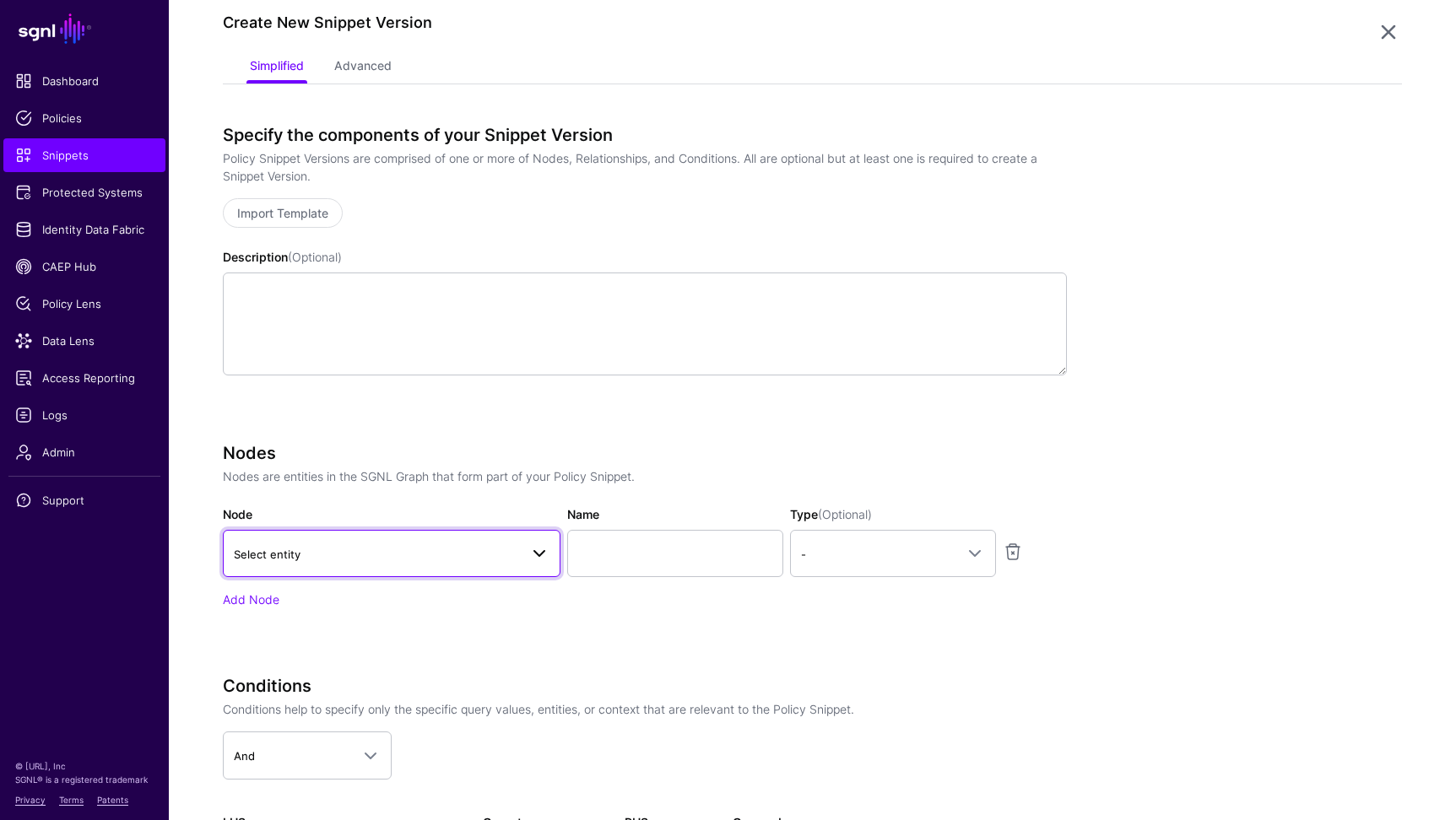 click on "Select entity" at bounding box center (376, 554) 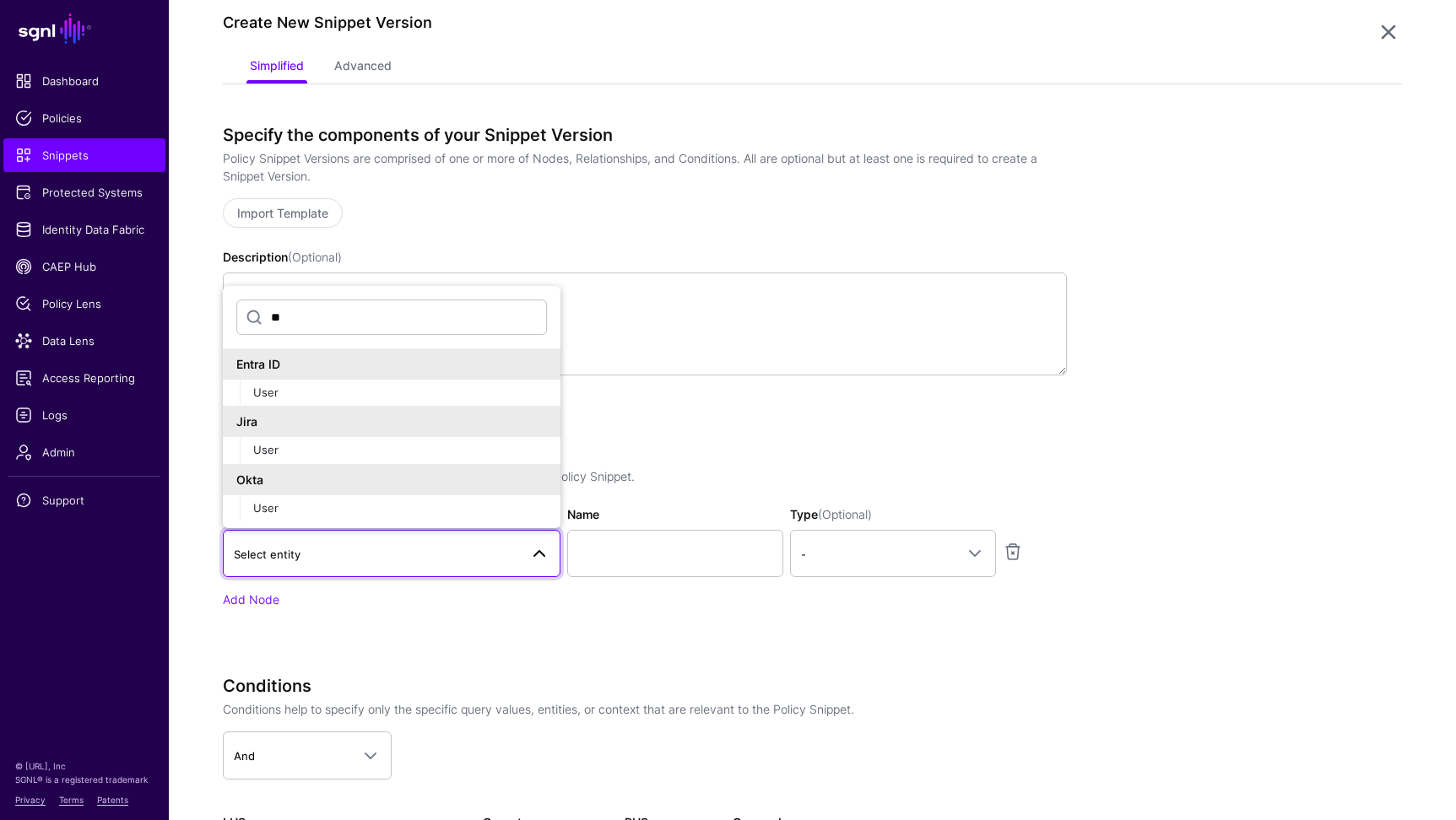 type on "*" 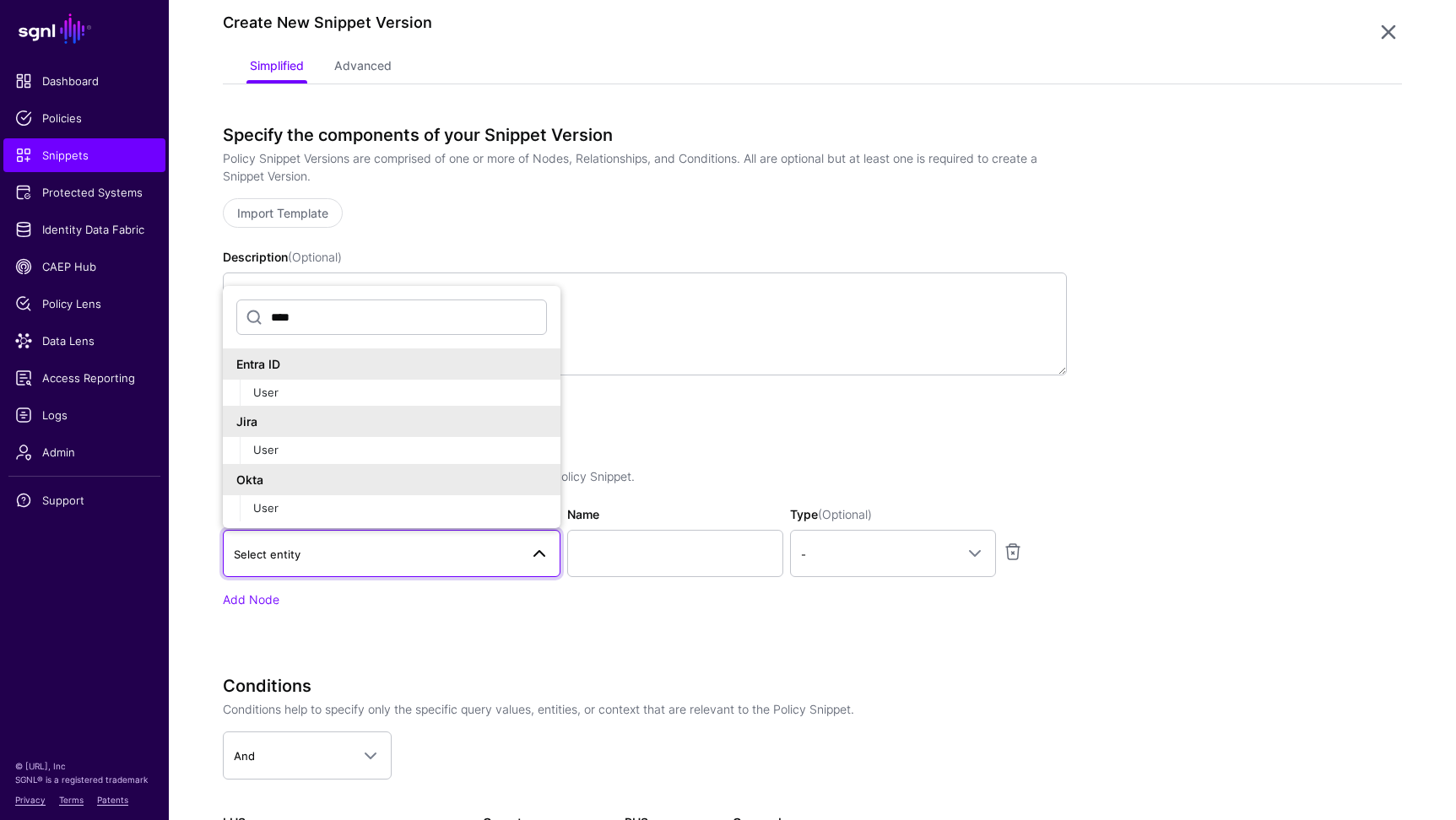 type on "****" 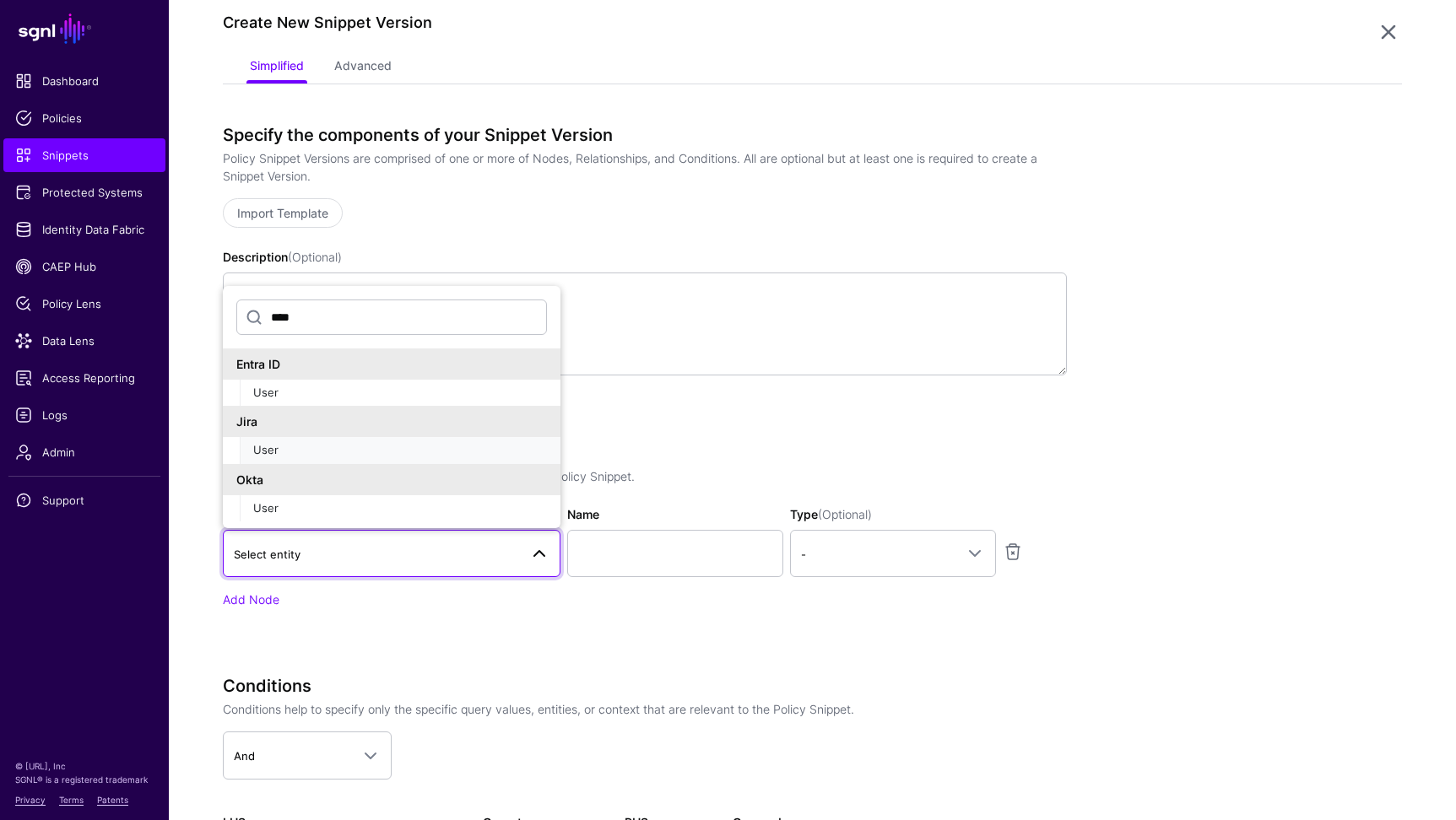 click on "User" at bounding box center [400, 450] 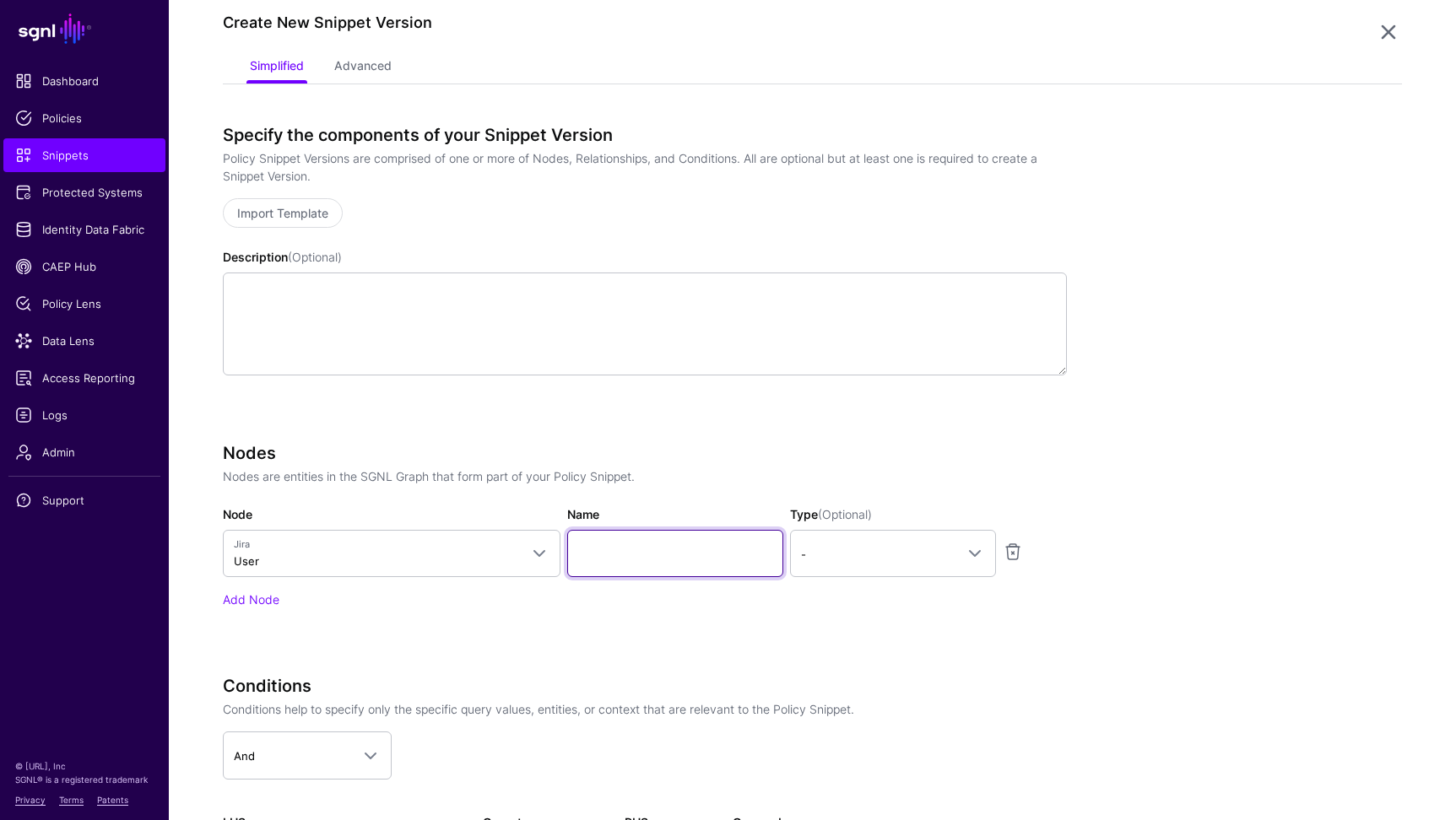 click on "Name" at bounding box center [675, 553] 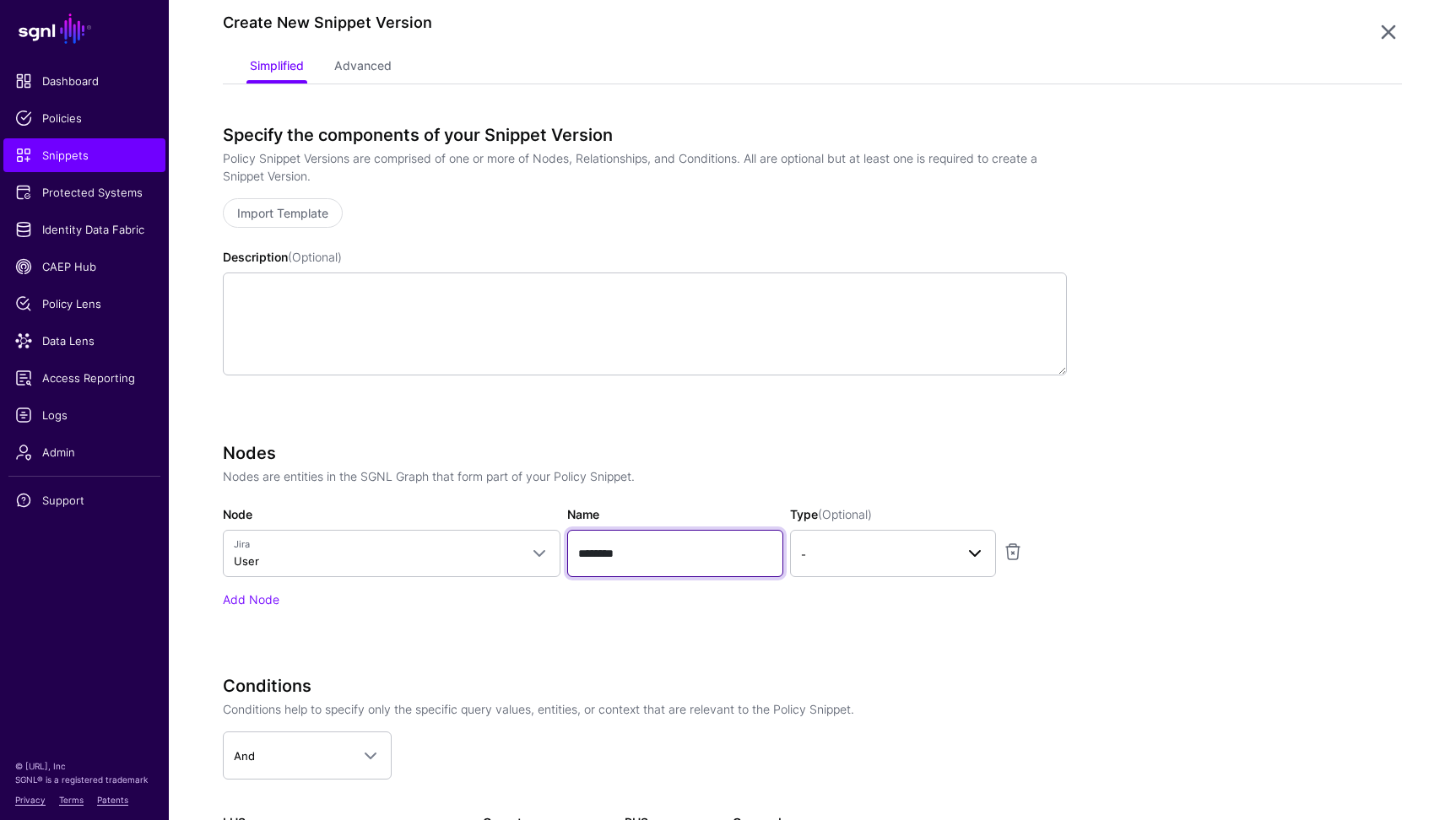 type on "********" 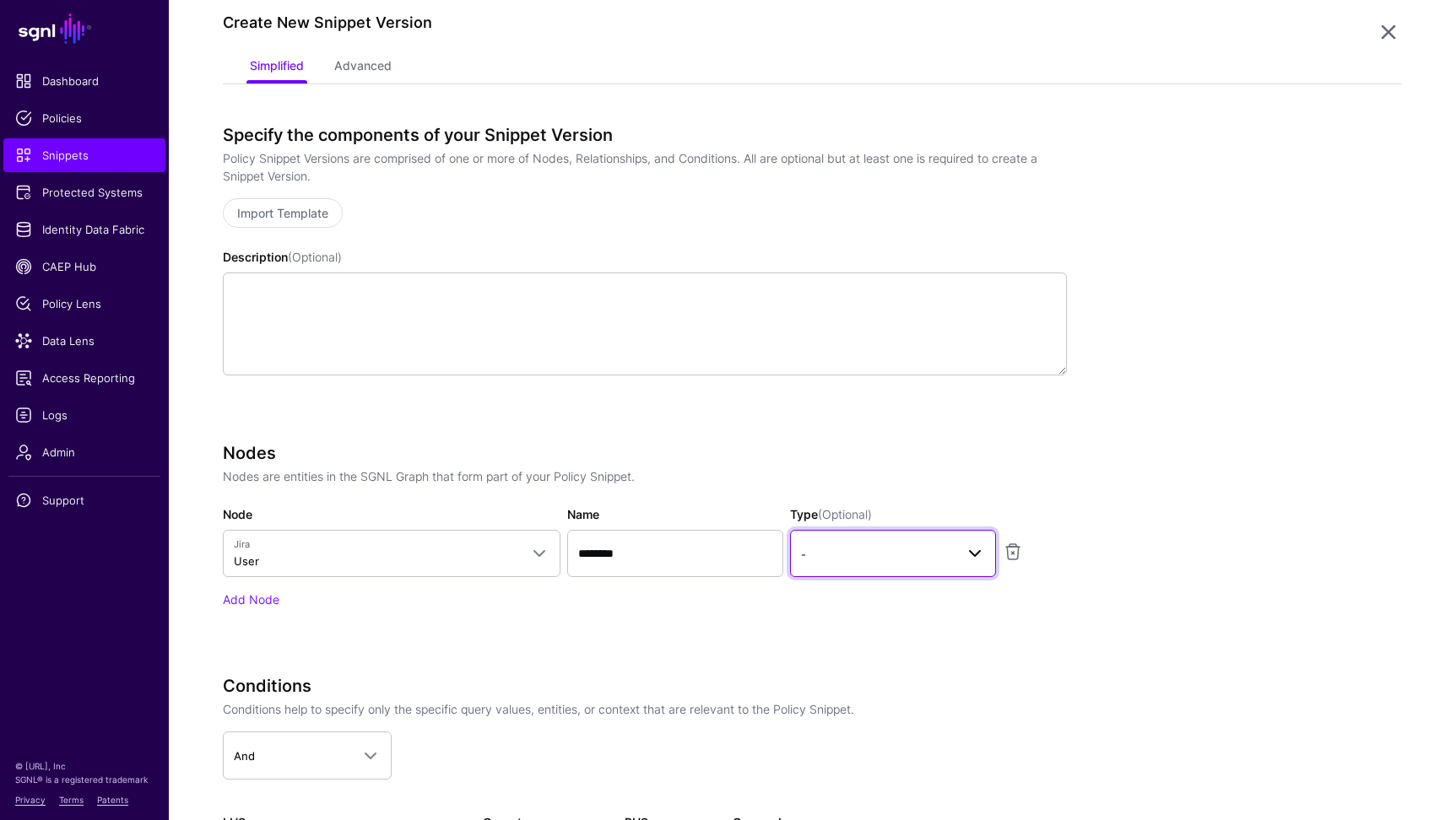 click on "-" at bounding box center [893, 553] 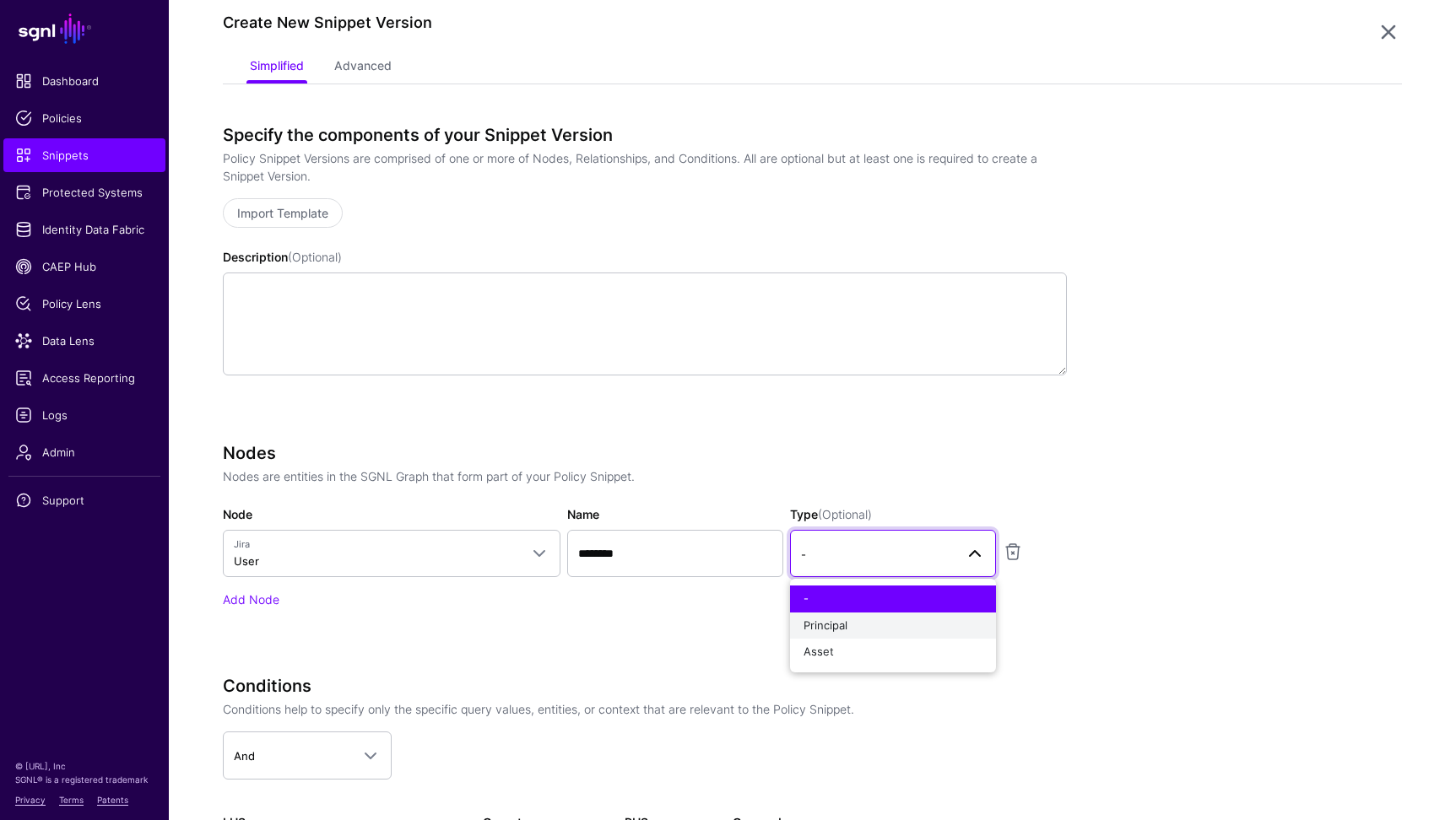 click on "Principal" at bounding box center [893, 626] 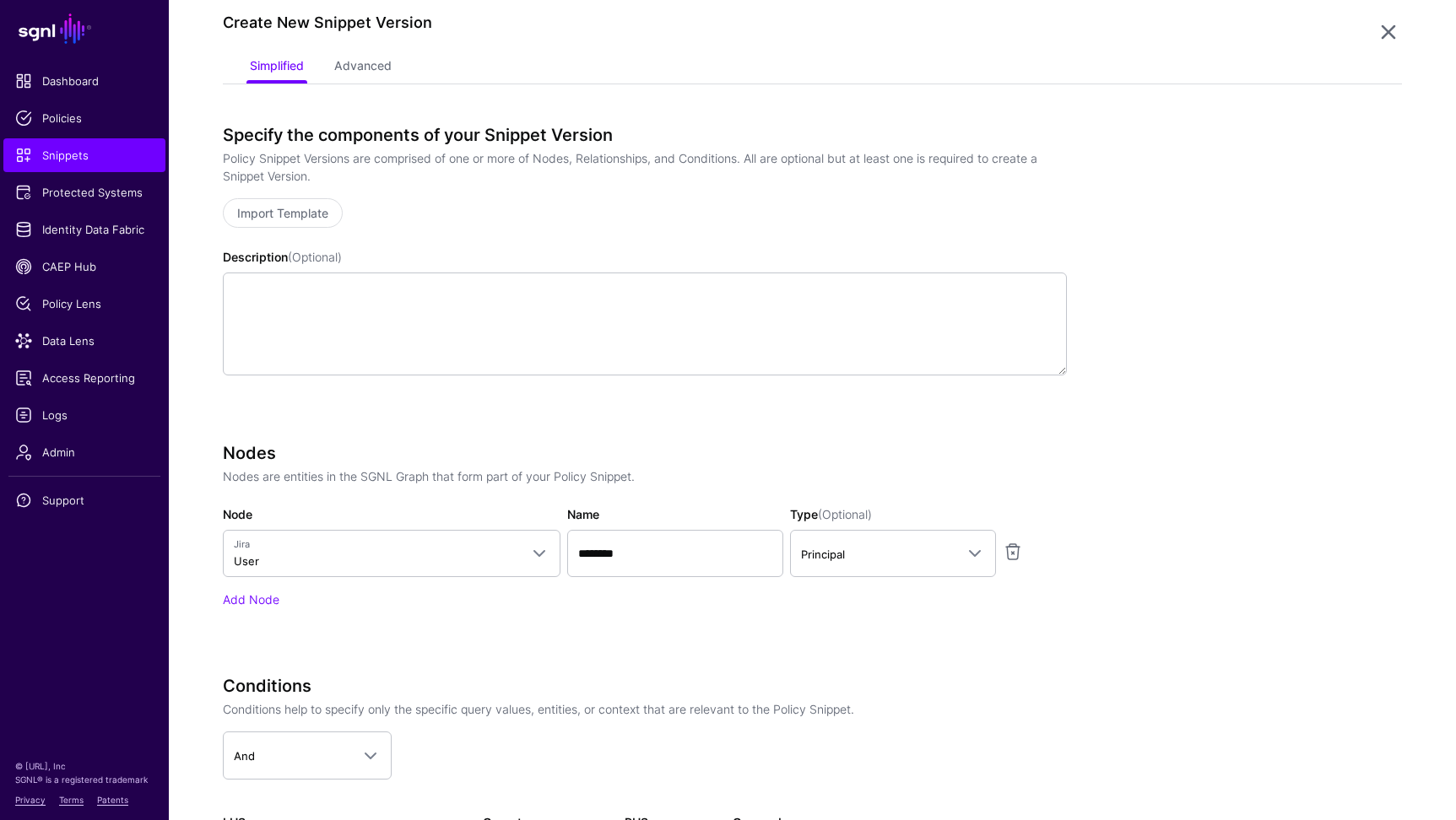 scroll, scrollTop: 294, scrollLeft: 0, axis: vertical 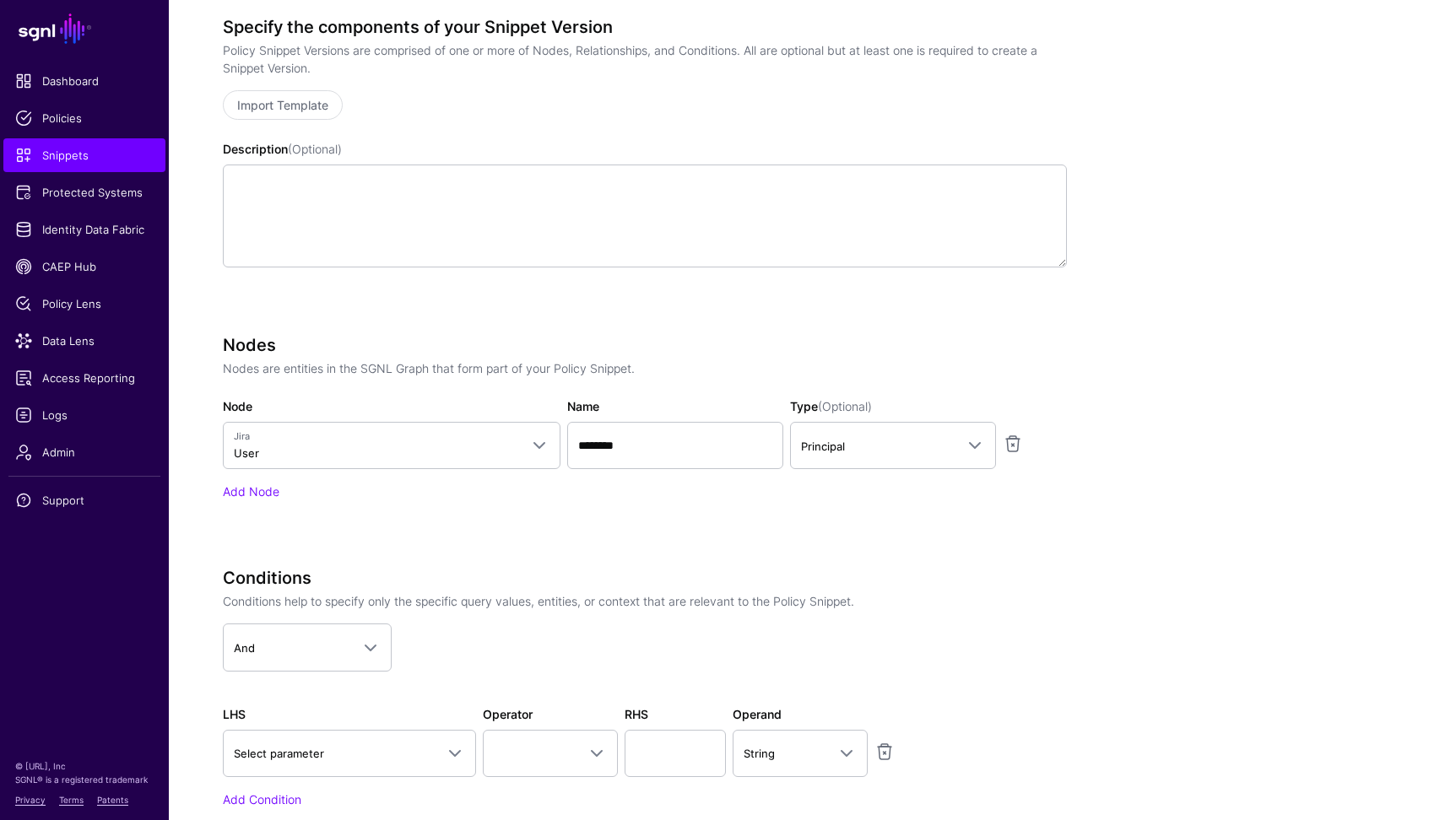 click on "Nodes Nodes are entities in the SGNL Graph that form part of your Policy Snippet. Node  Jira  User **** Entra ID  User  Jira  User  Okta  User   Name  ********  Type  (Optional)  Principal  -   Principal   Asset    Add Node" at bounding box center [645, 418] 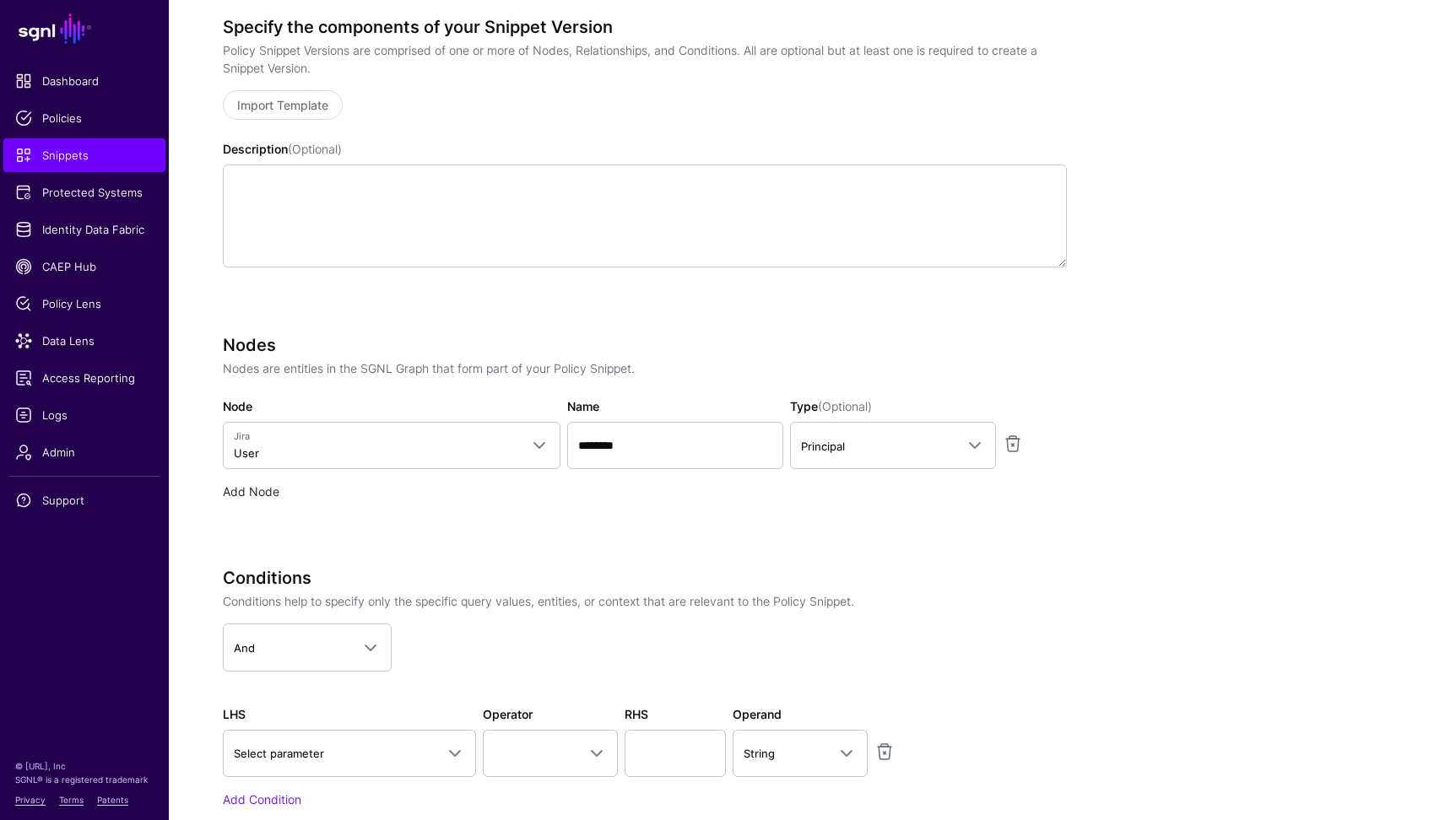 click on "Add Node" at bounding box center [251, 491] 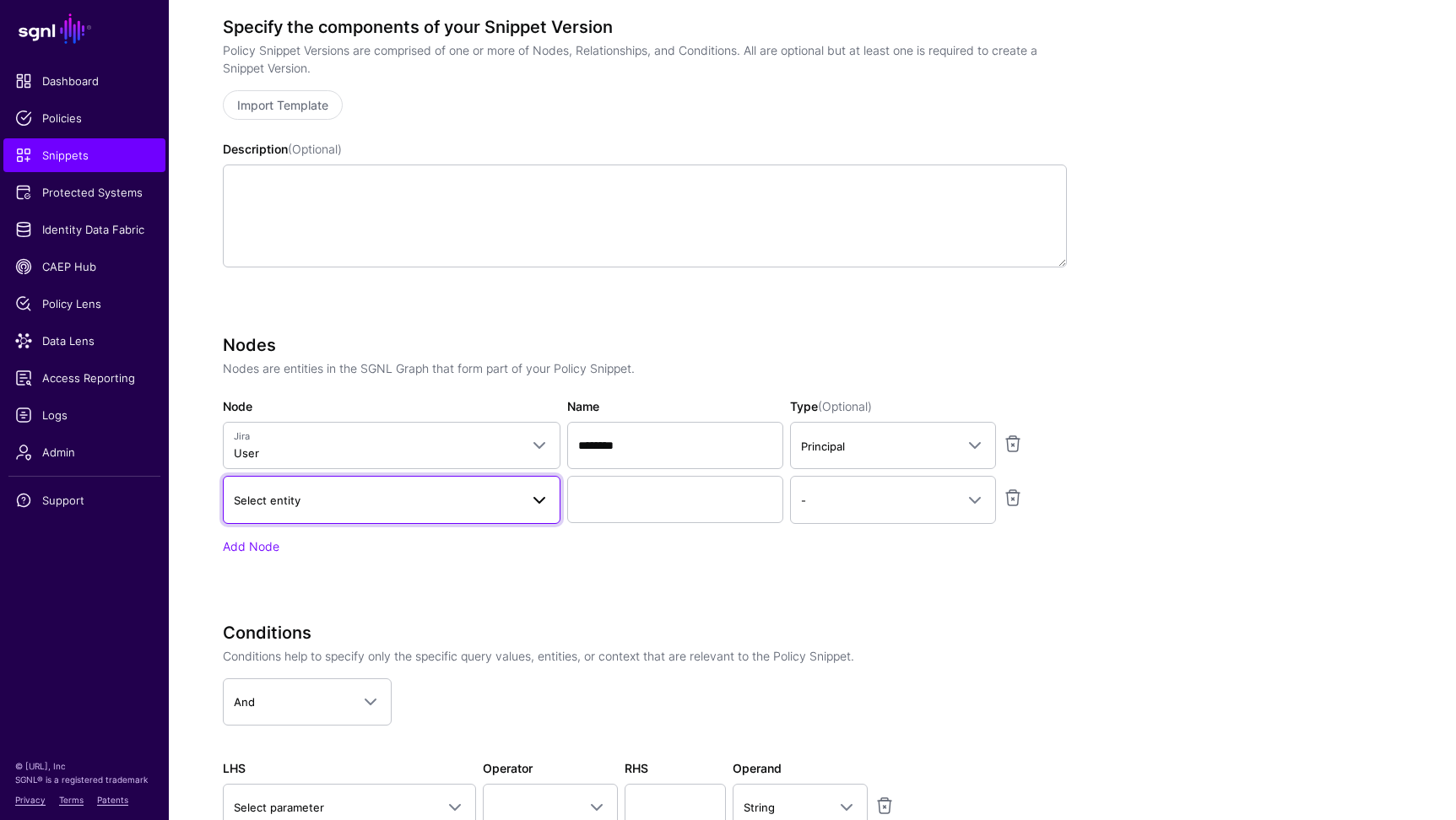 click on "Select entity" at bounding box center (392, 499) 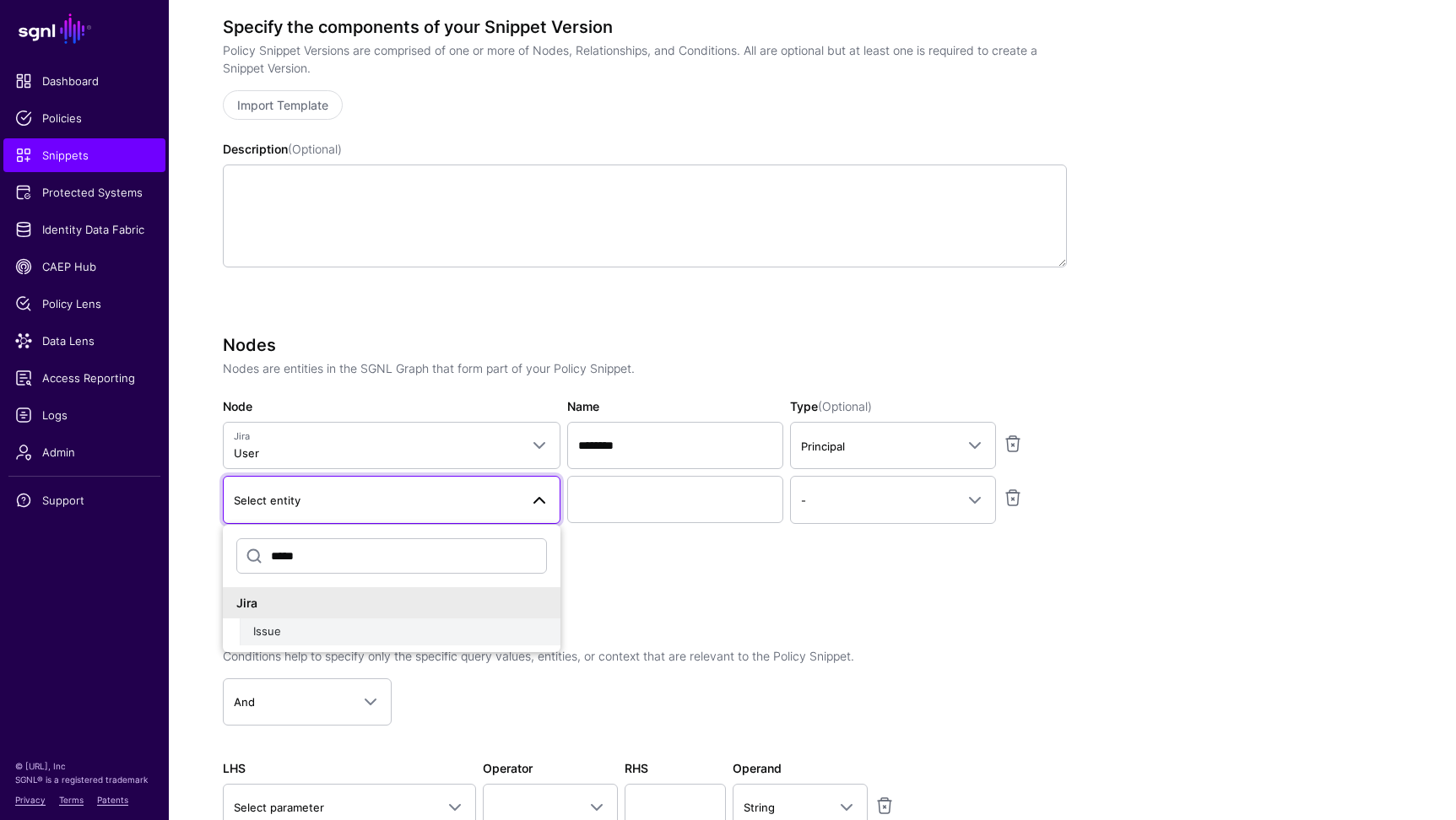 type on "*****" 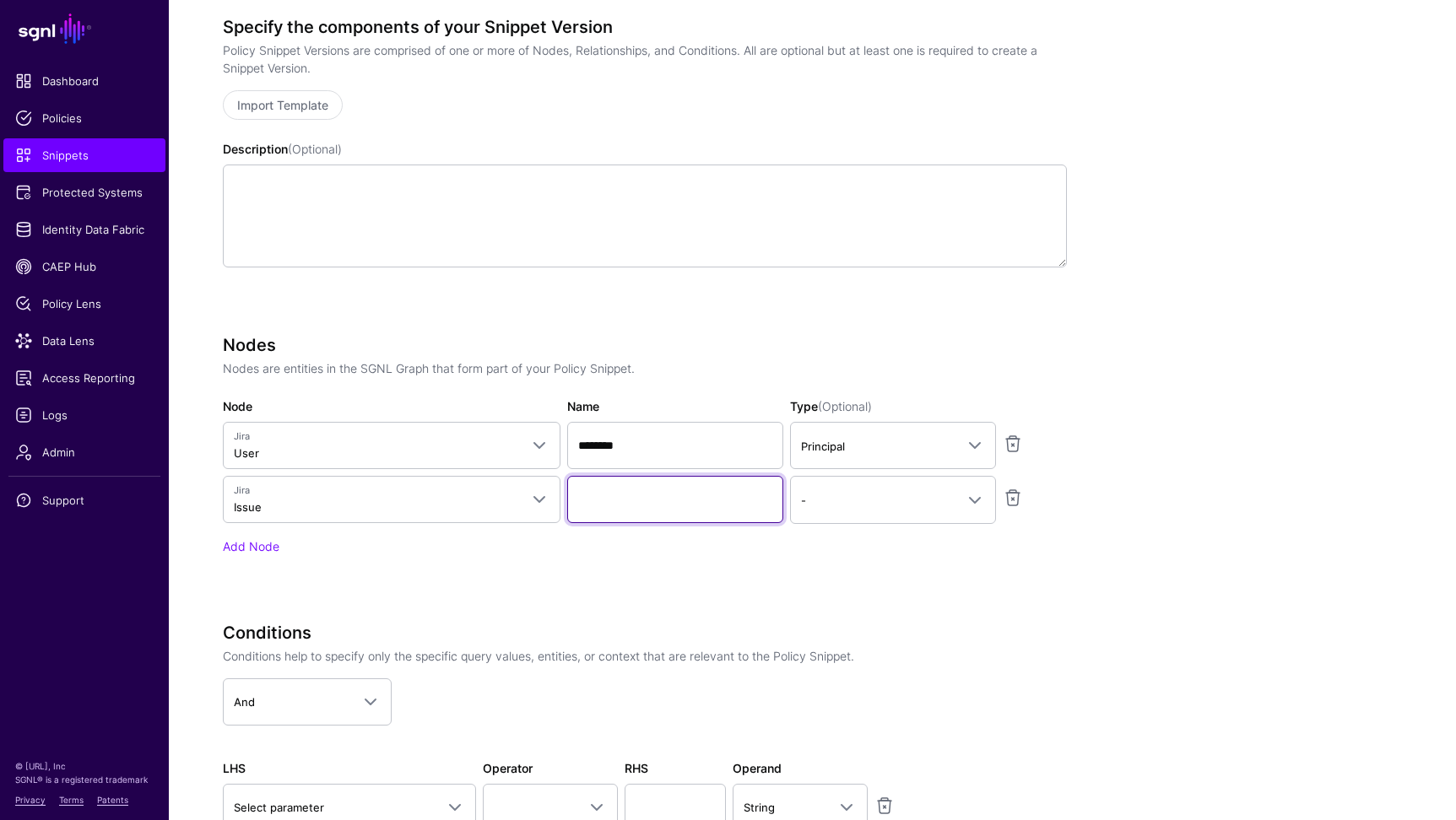click on "Name" at bounding box center (675, 499) 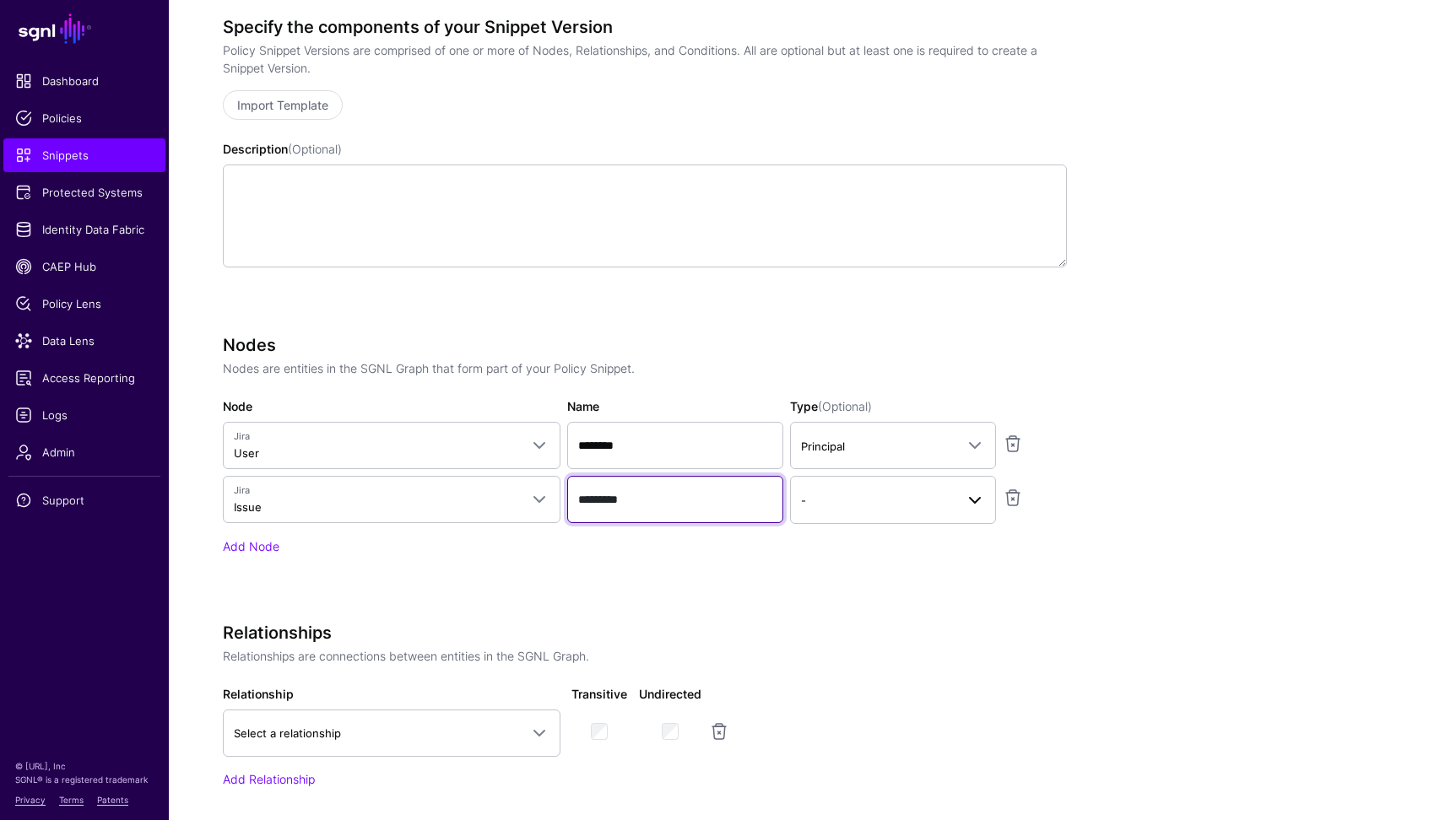 type on "*********" 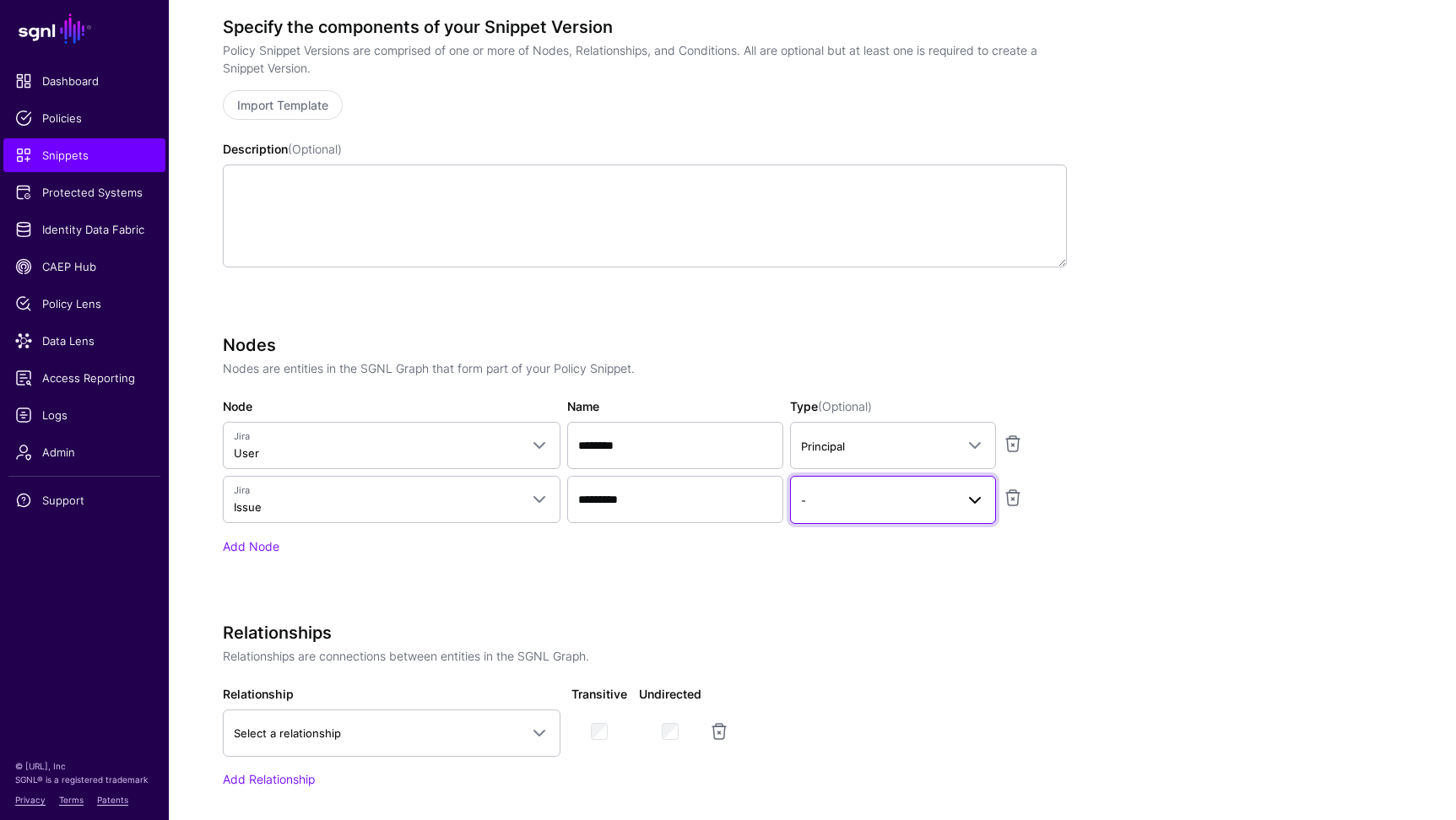 click on "-" at bounding box center (878, 500) 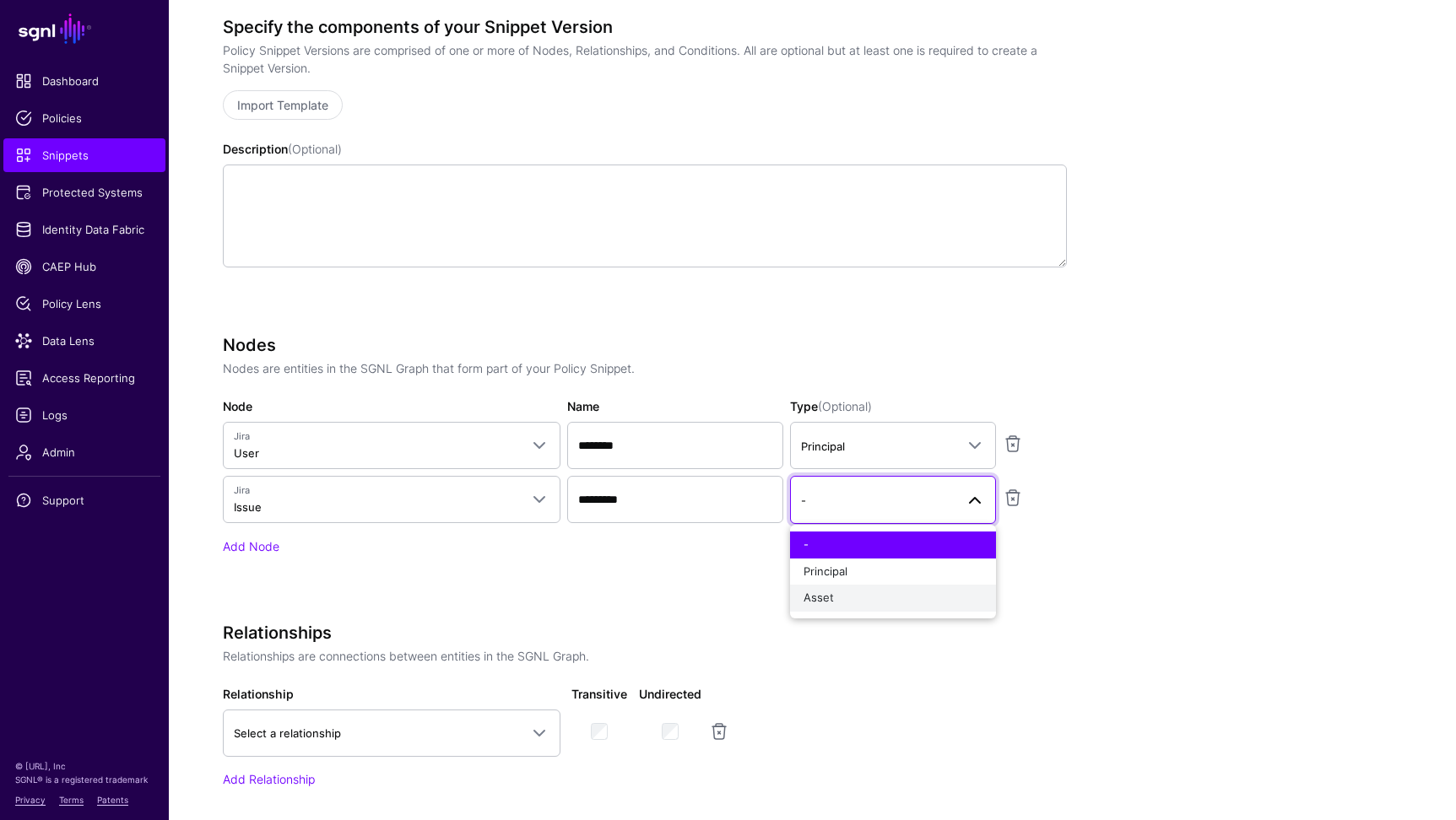 click on "Asset" at bounding box center (893, 598) 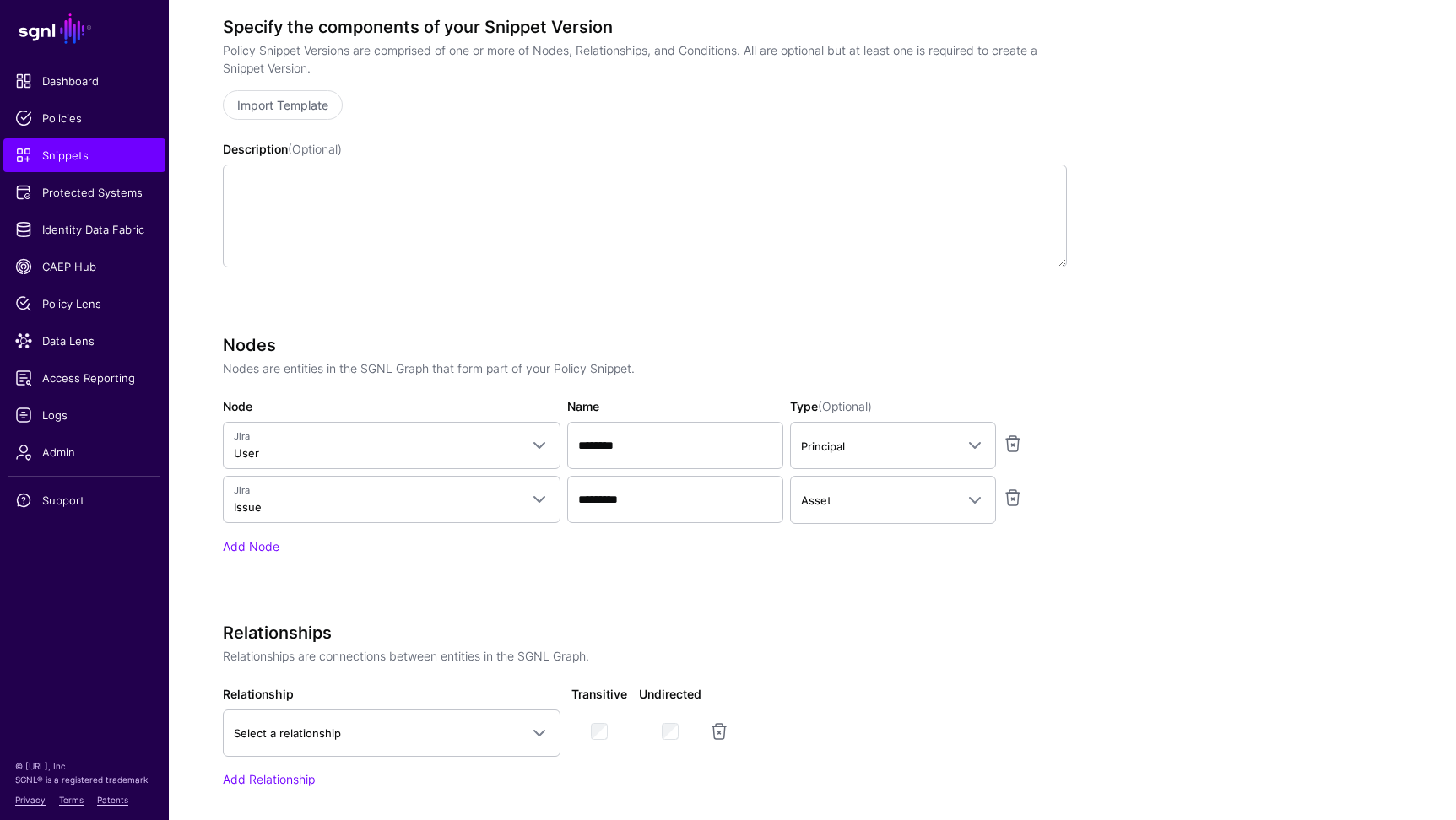 scroll, scrollTop: 565, scrollLeft: 0, axis: vertical 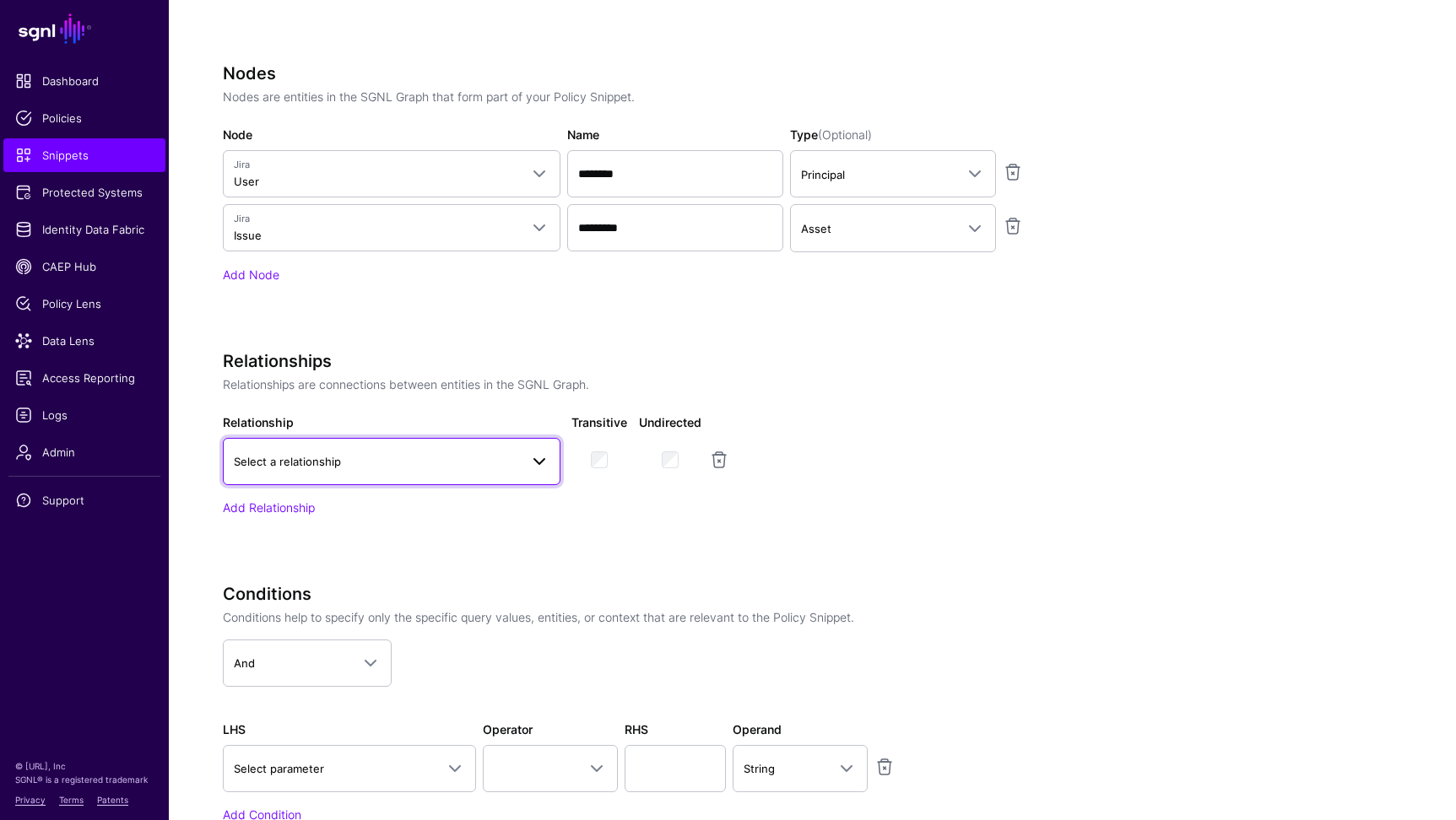 click on "Select a relationship" at bounding box center [376, 461] 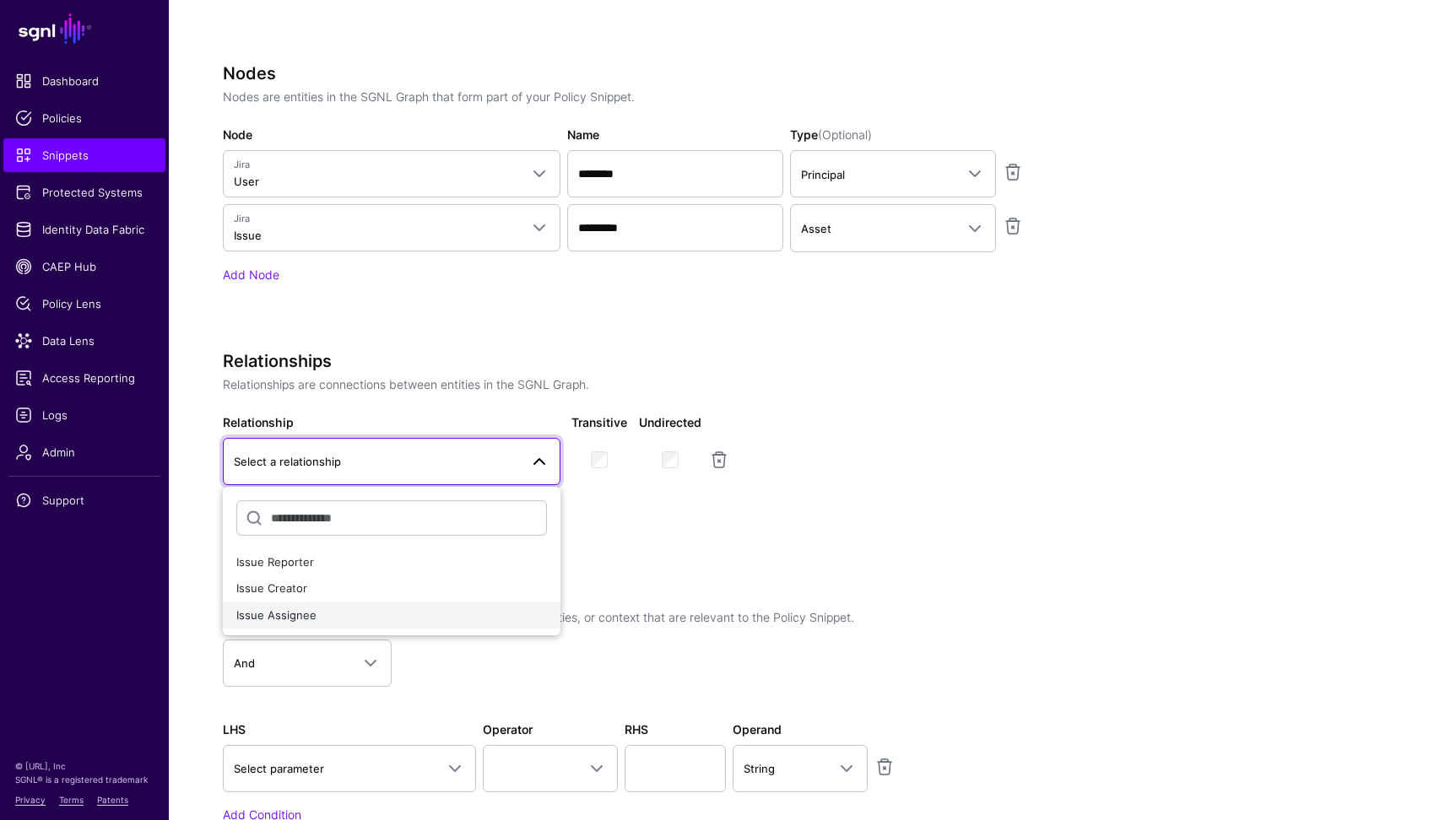 click on "Issue Assignee" at bounding box center [392, 616] 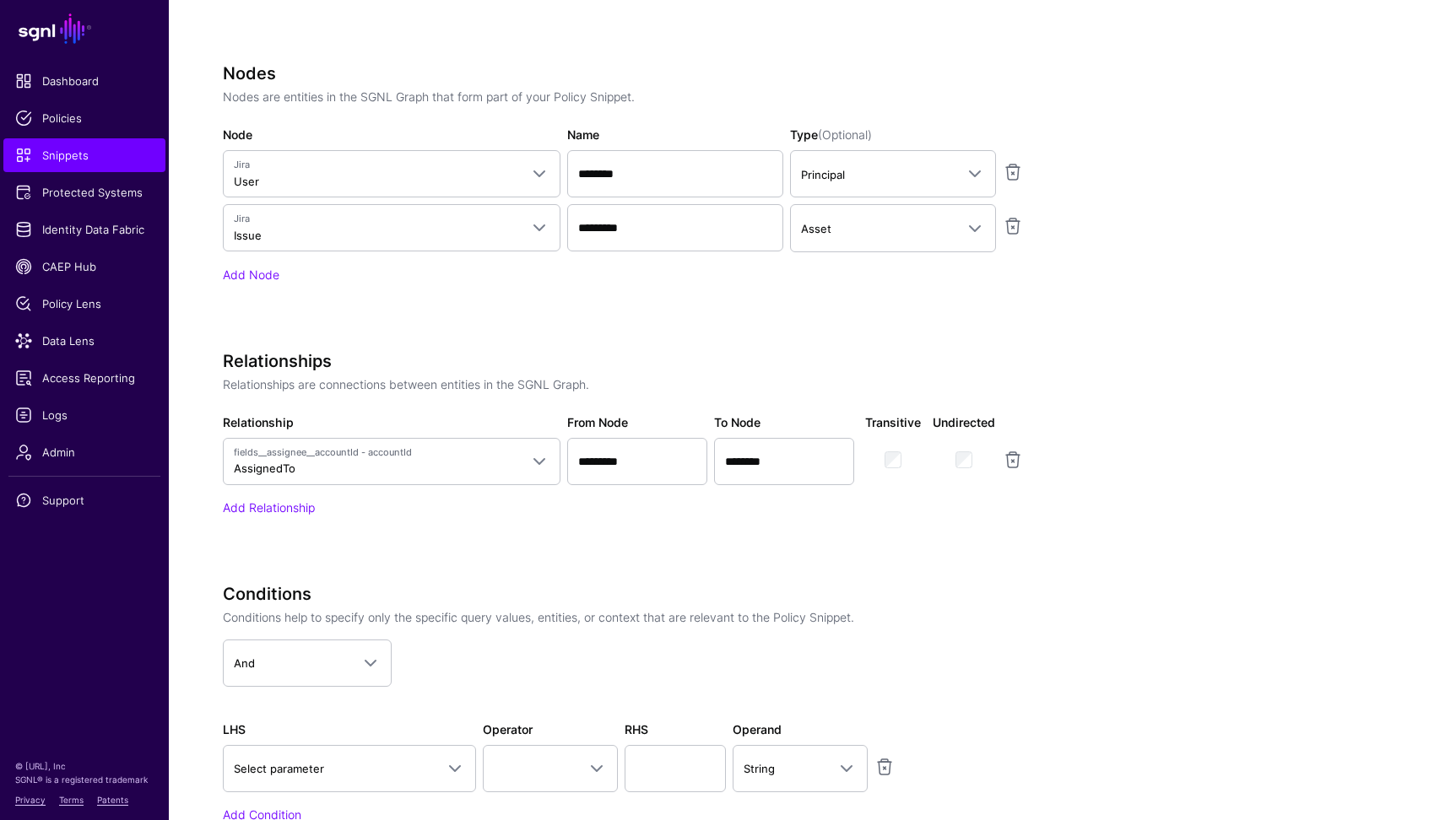 click on "Add Node" at bounding box center (645, 274) 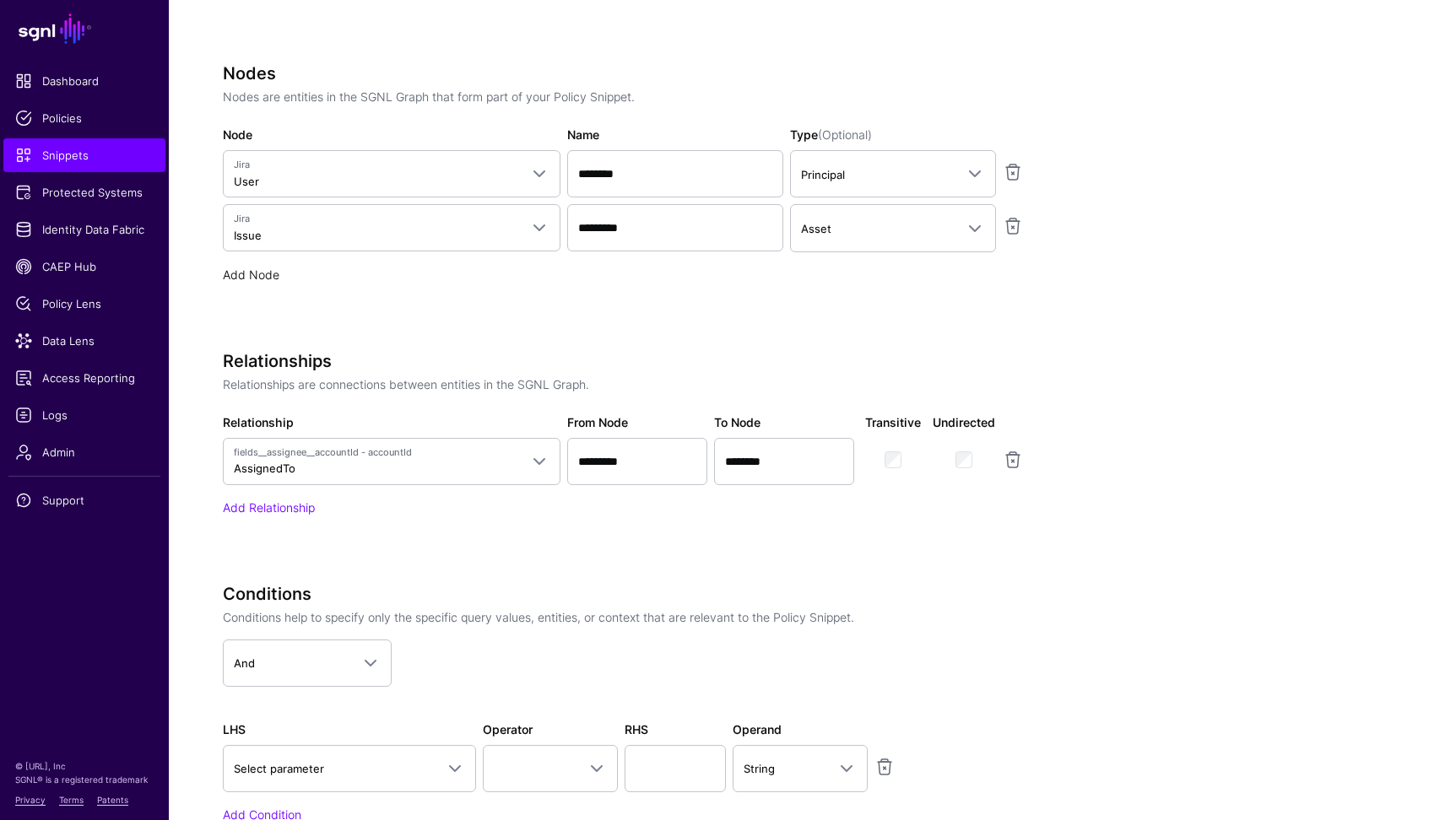 click on "Add Node" at bounding box center (251, 274) 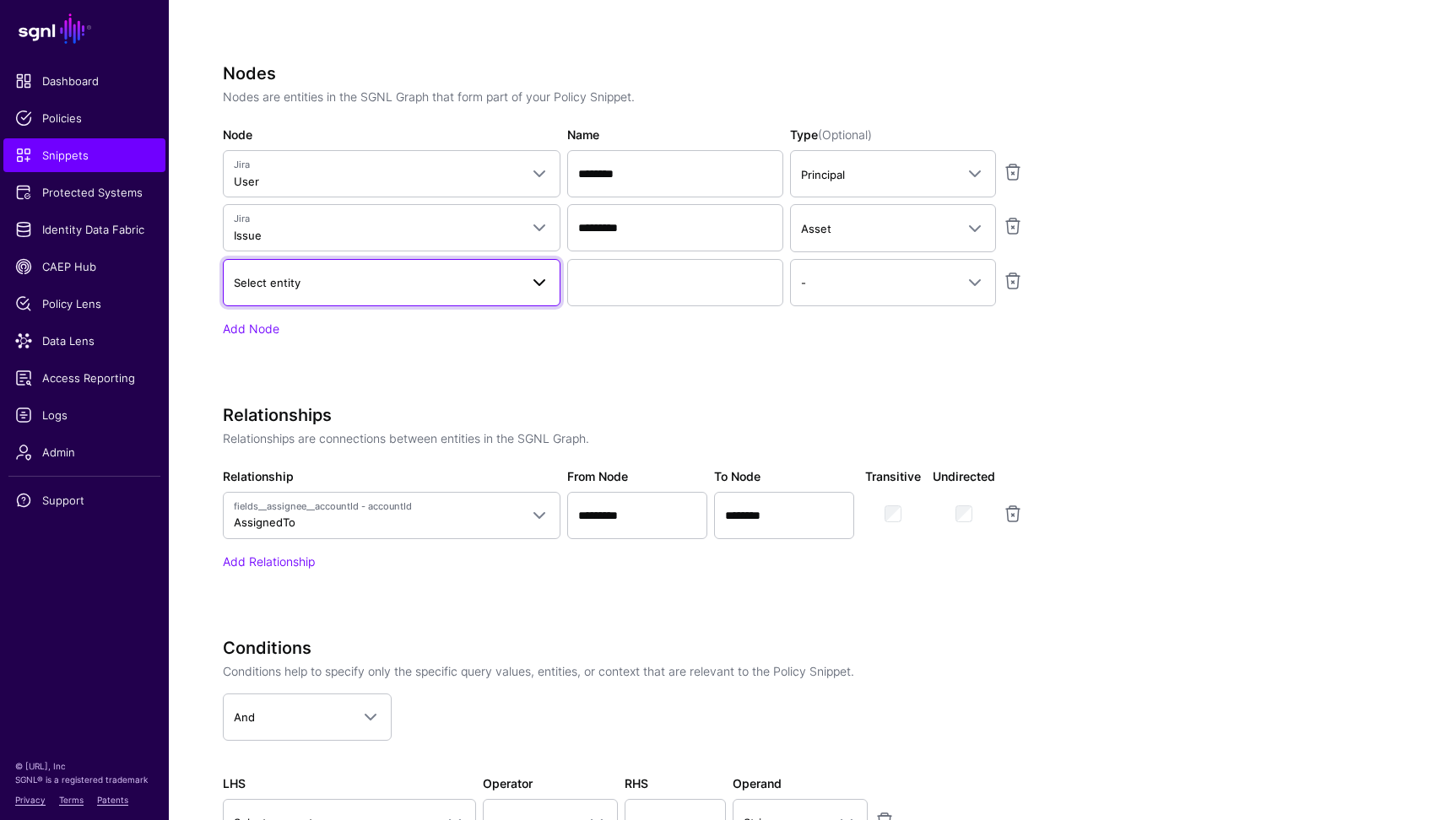 click on "Select entity" at bounding box center [376, 283] 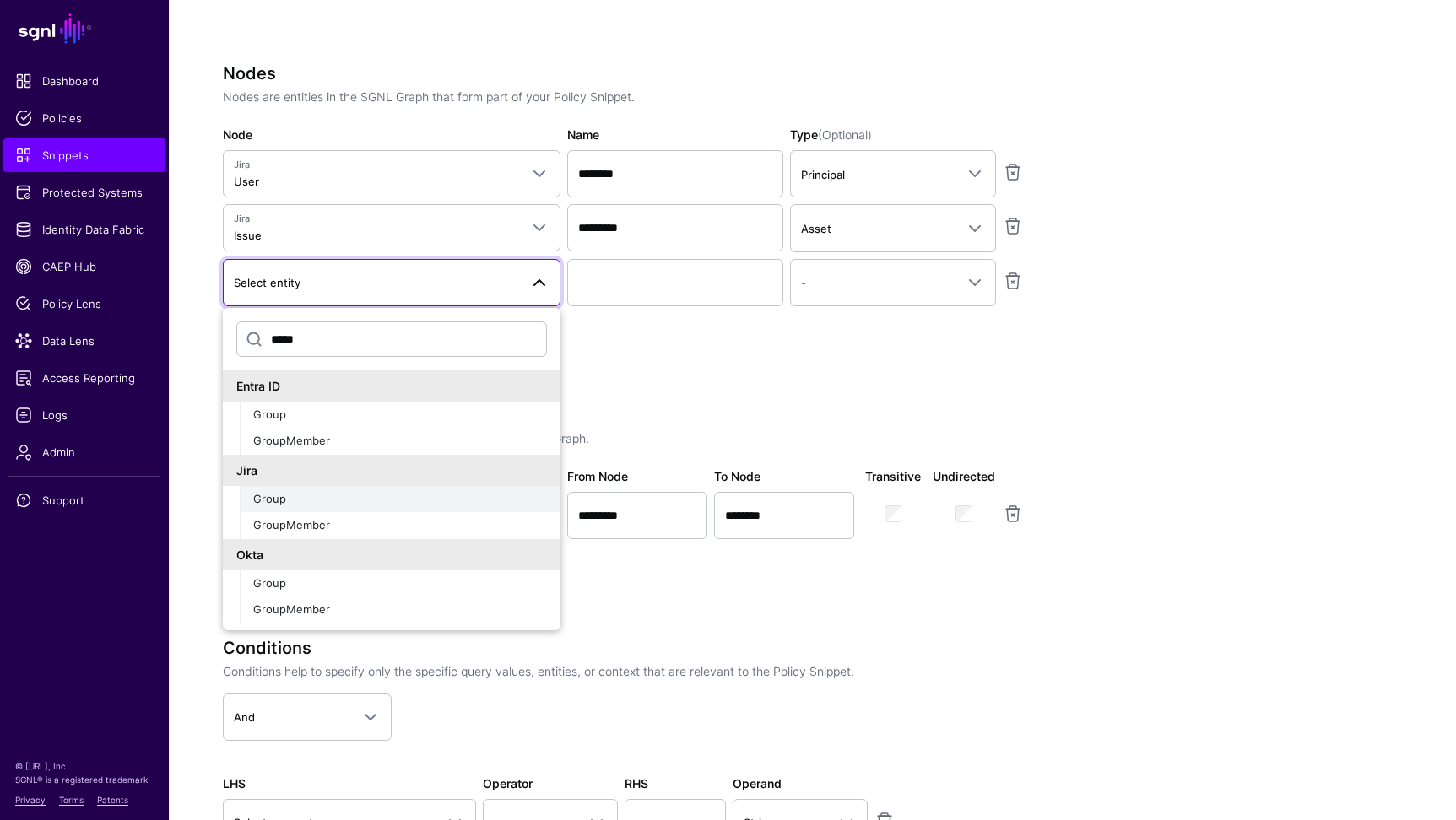 type on "*****" 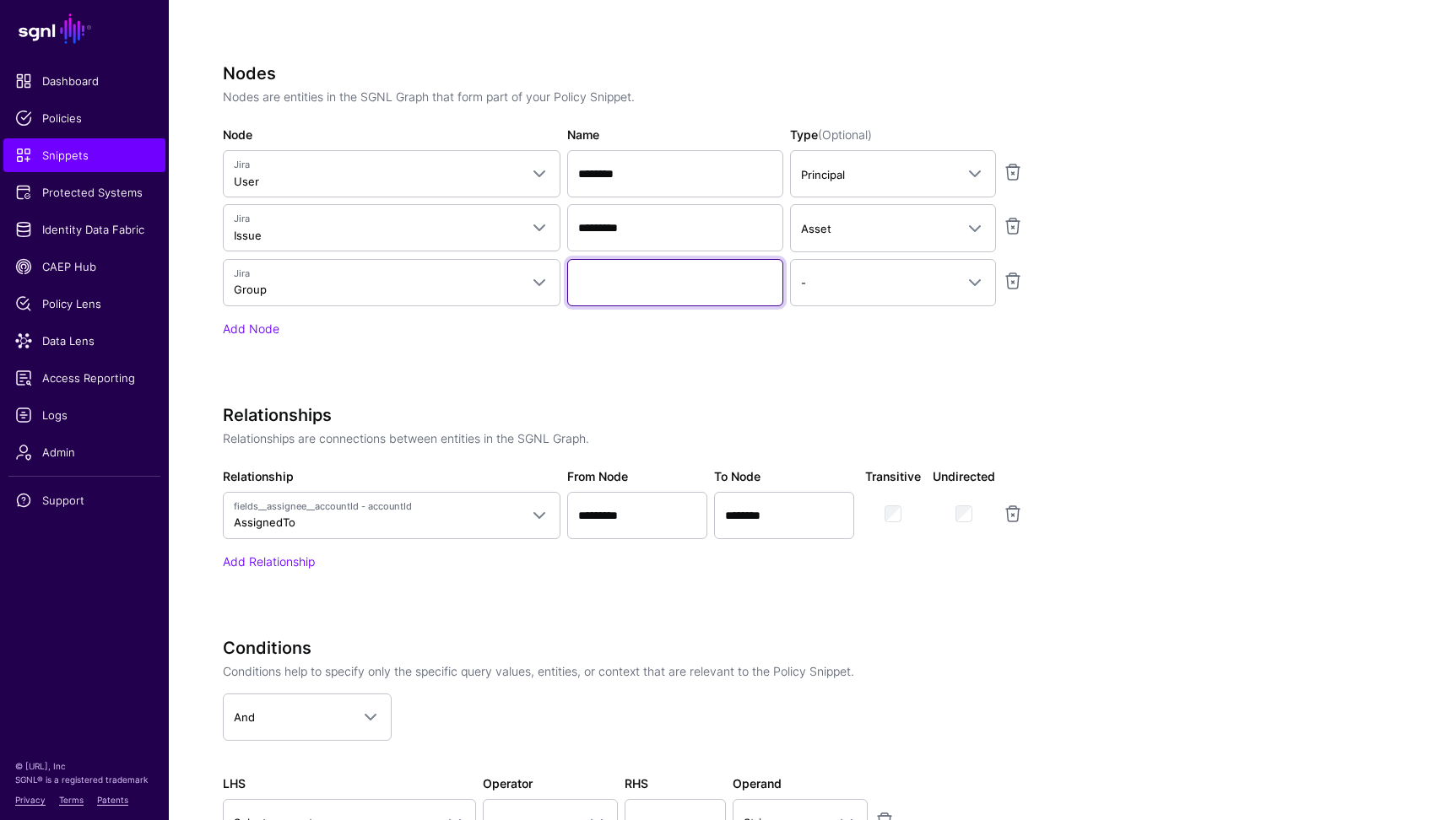 click on "Name" at bounding box center (675, 283) 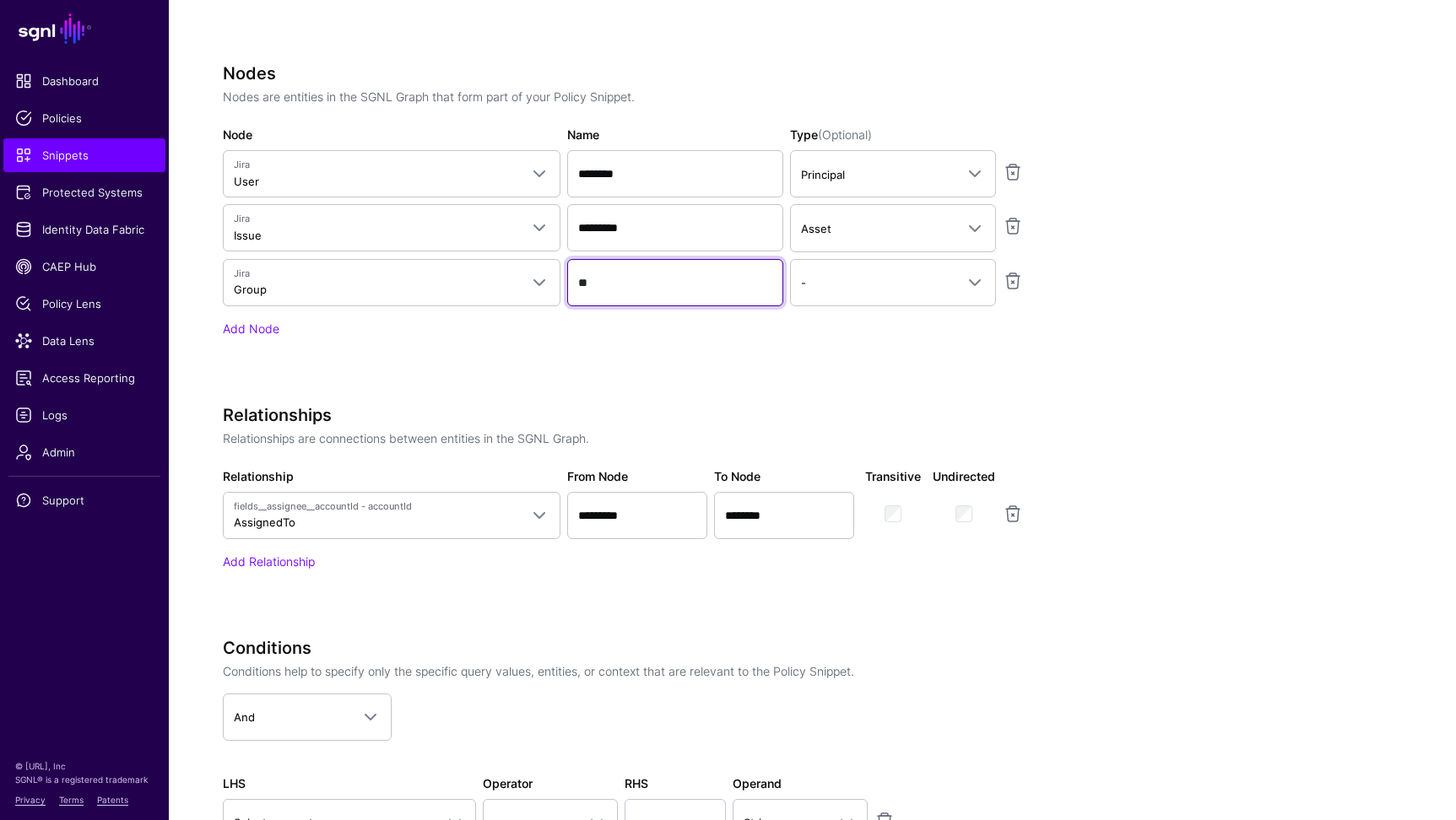 type on "*" 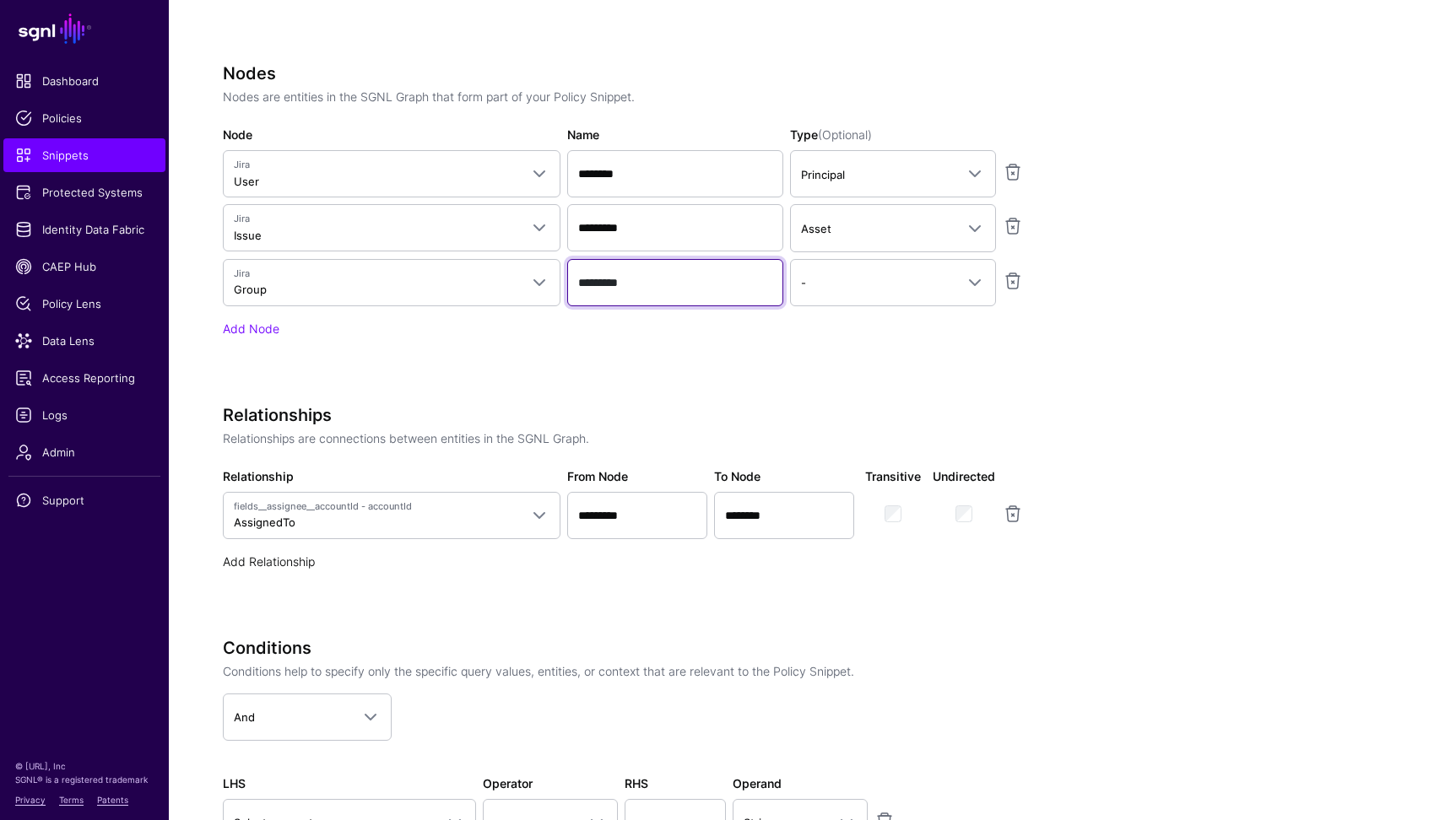 type on "*********" 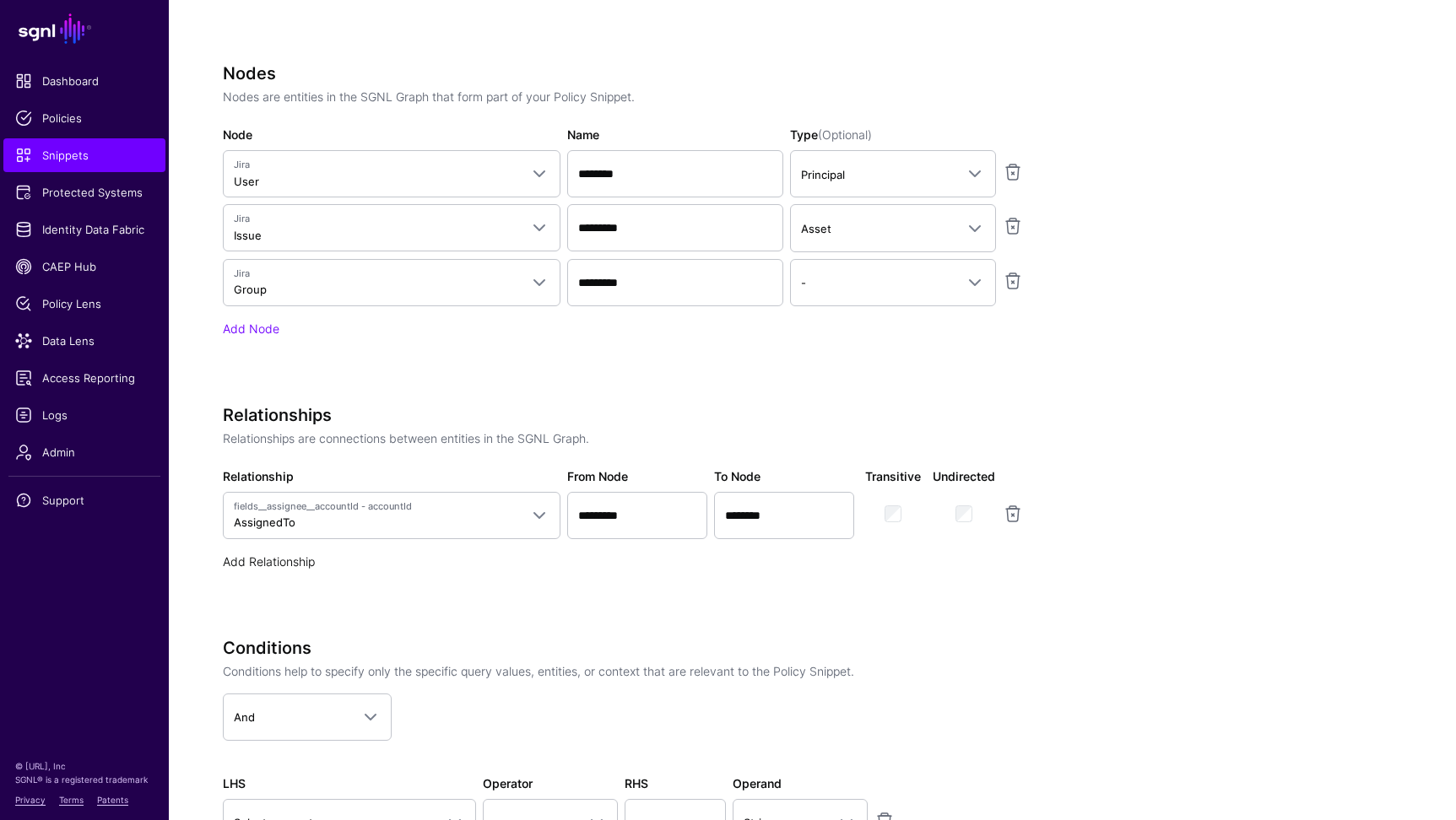 click on "Add Relationship" at bounding box center (268, 561) 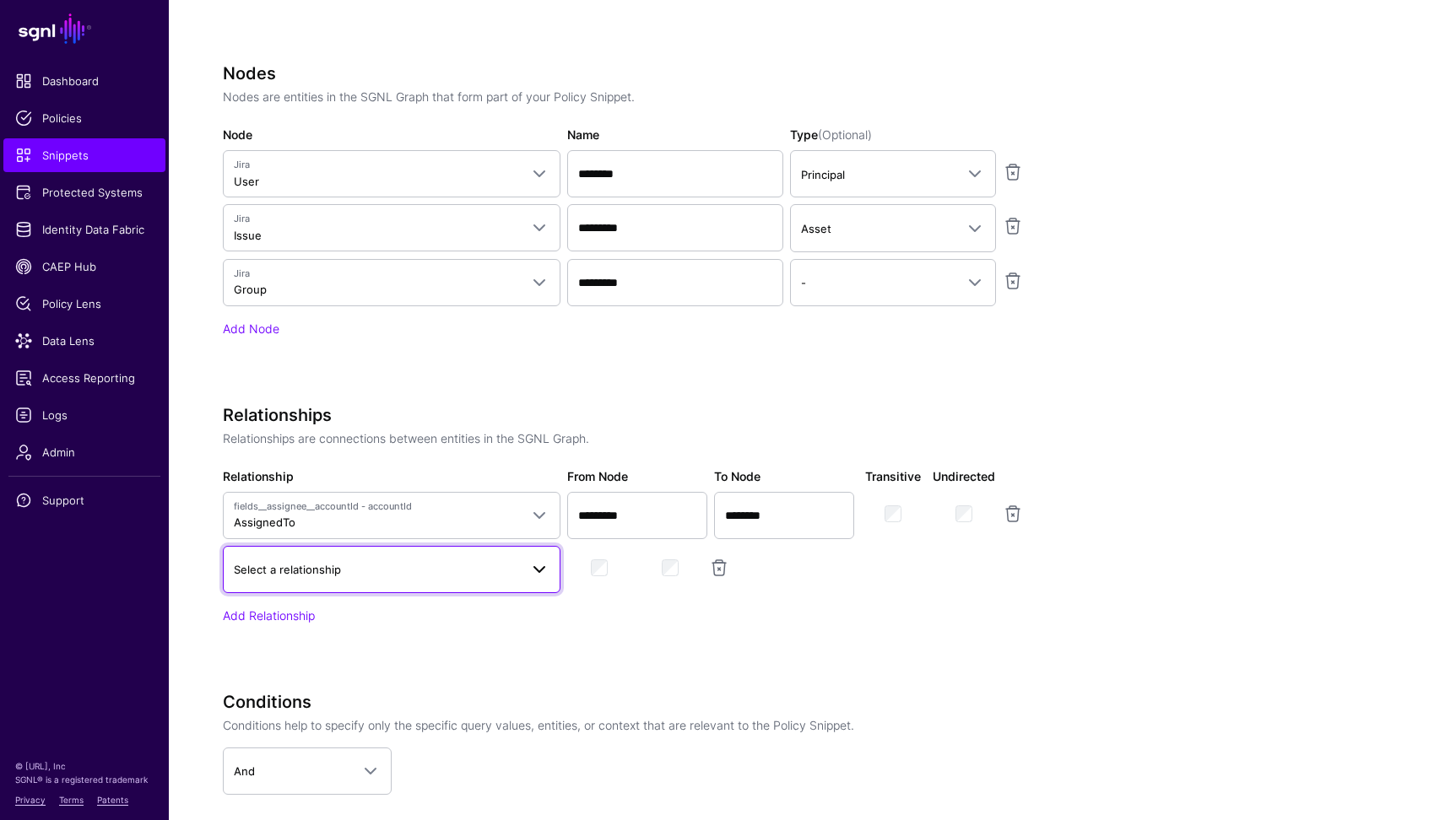 click on "Select a relationship" at bounding box center [376, 569] 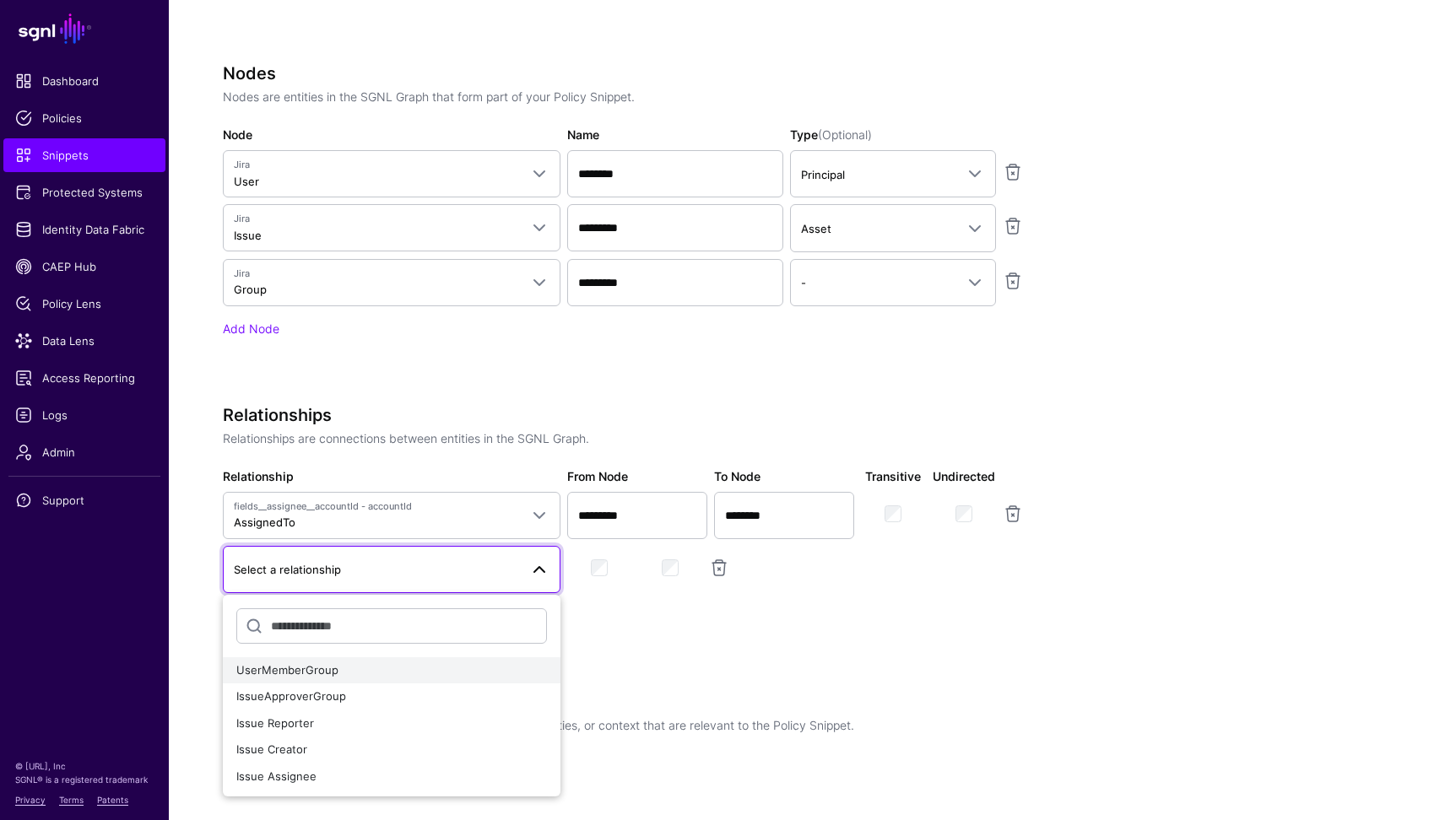 click on "UserMemberGroup" at bounding box center [392, 671] 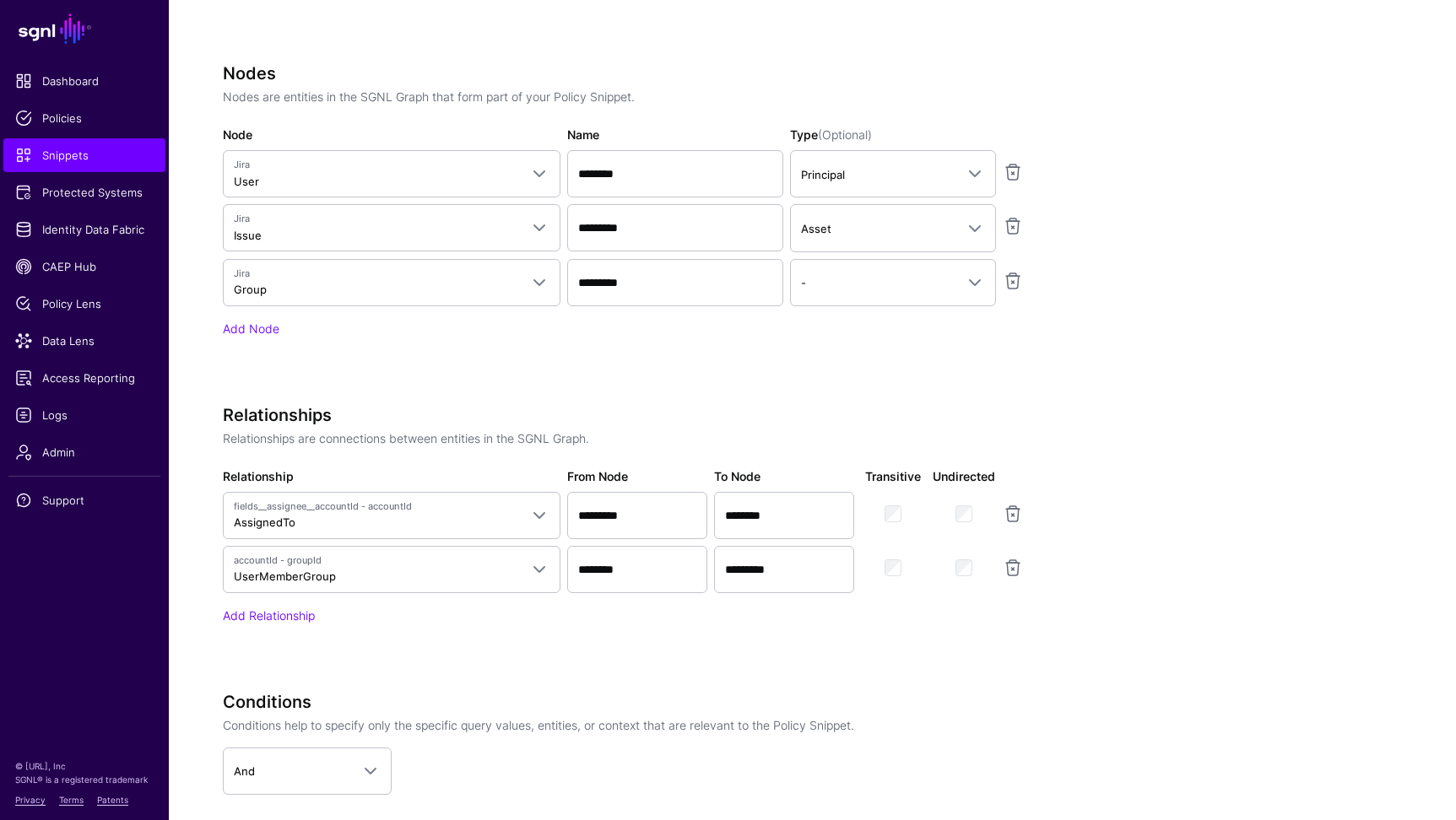 drag, startPoint x: 941, startPoint y: 616, endPoint x: 998, endPoint y: 588, distance: 63.50591 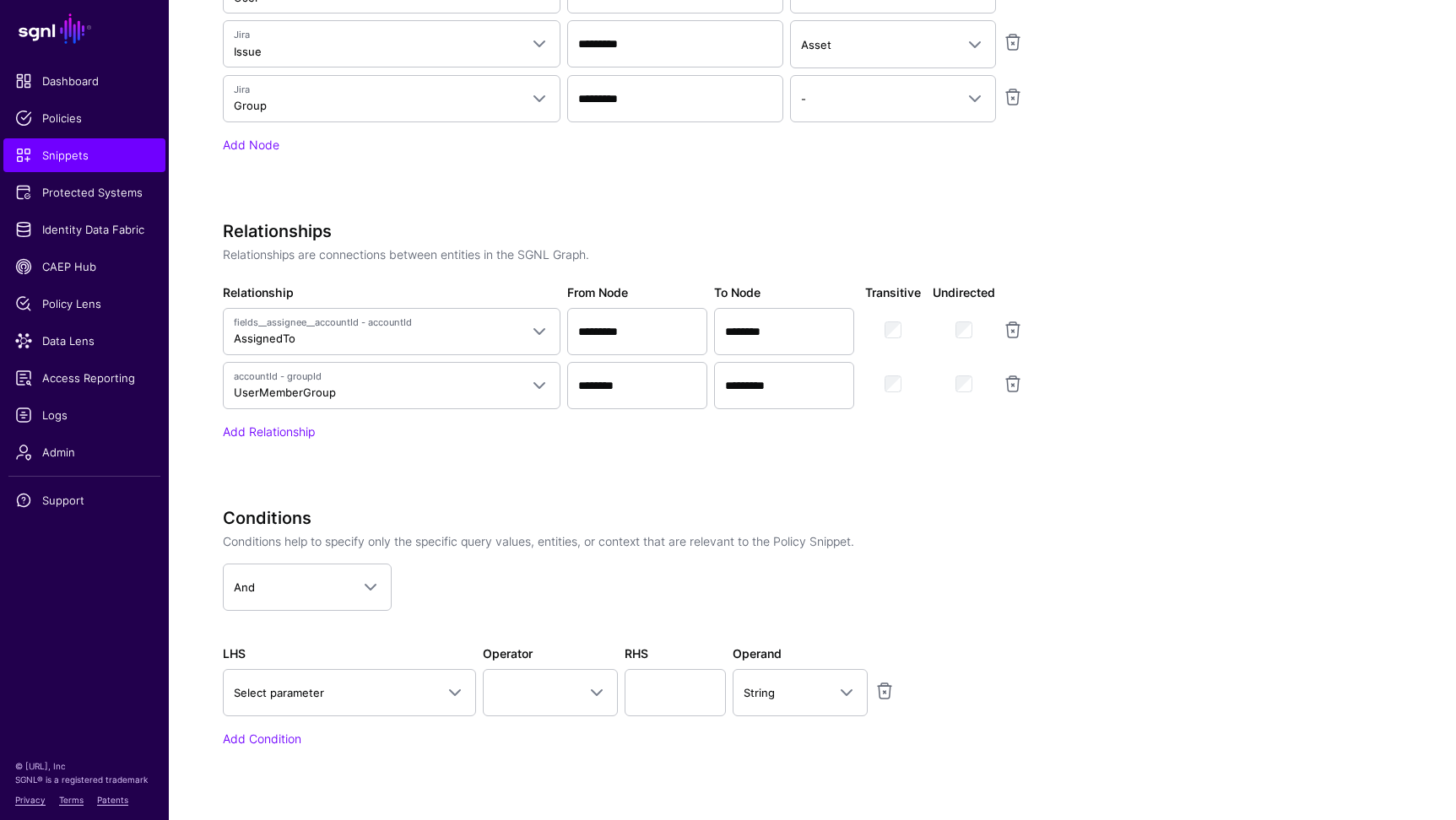 click at bounding box center (907, 680) 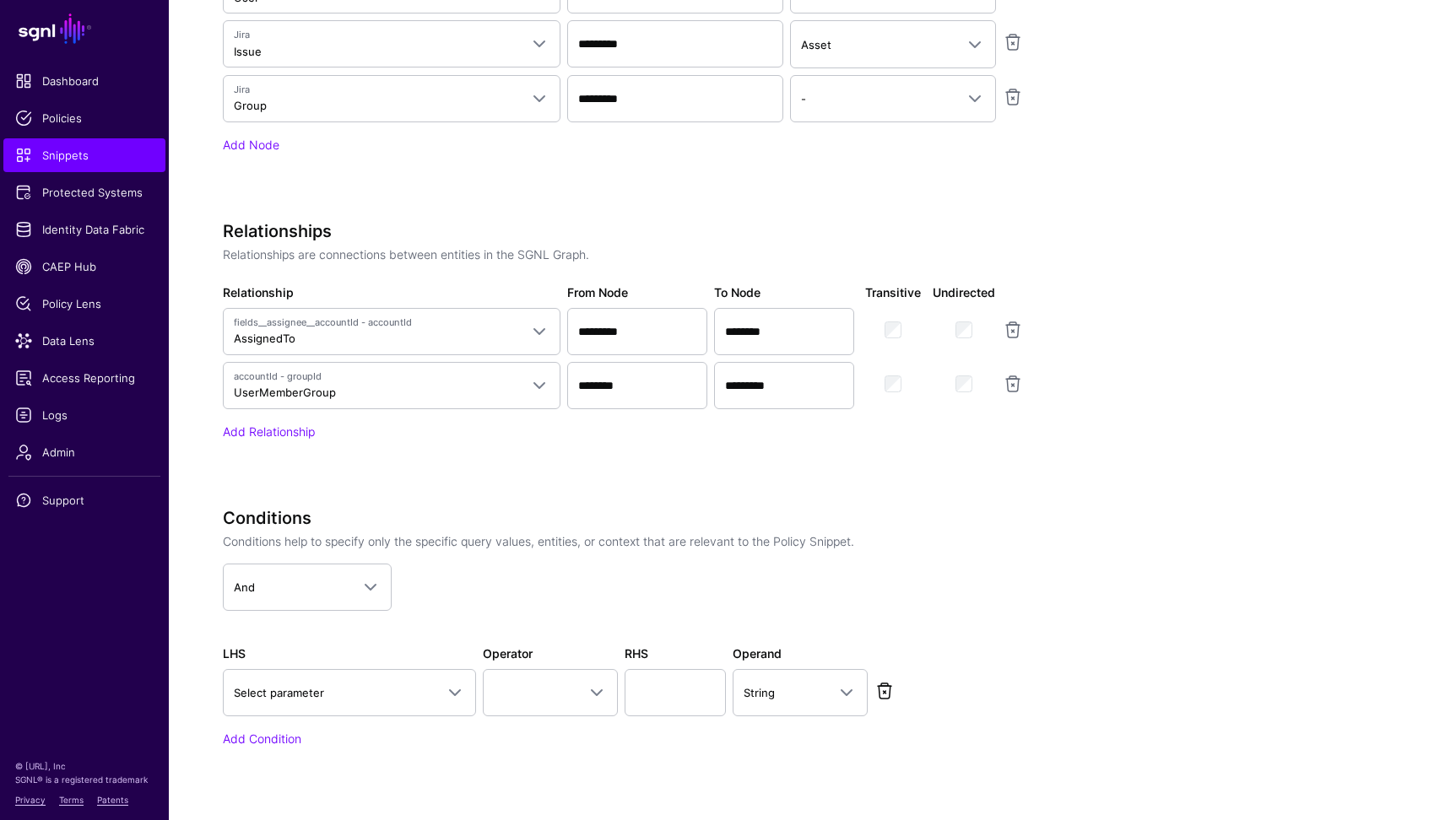 click at bounding box center [885, 691] 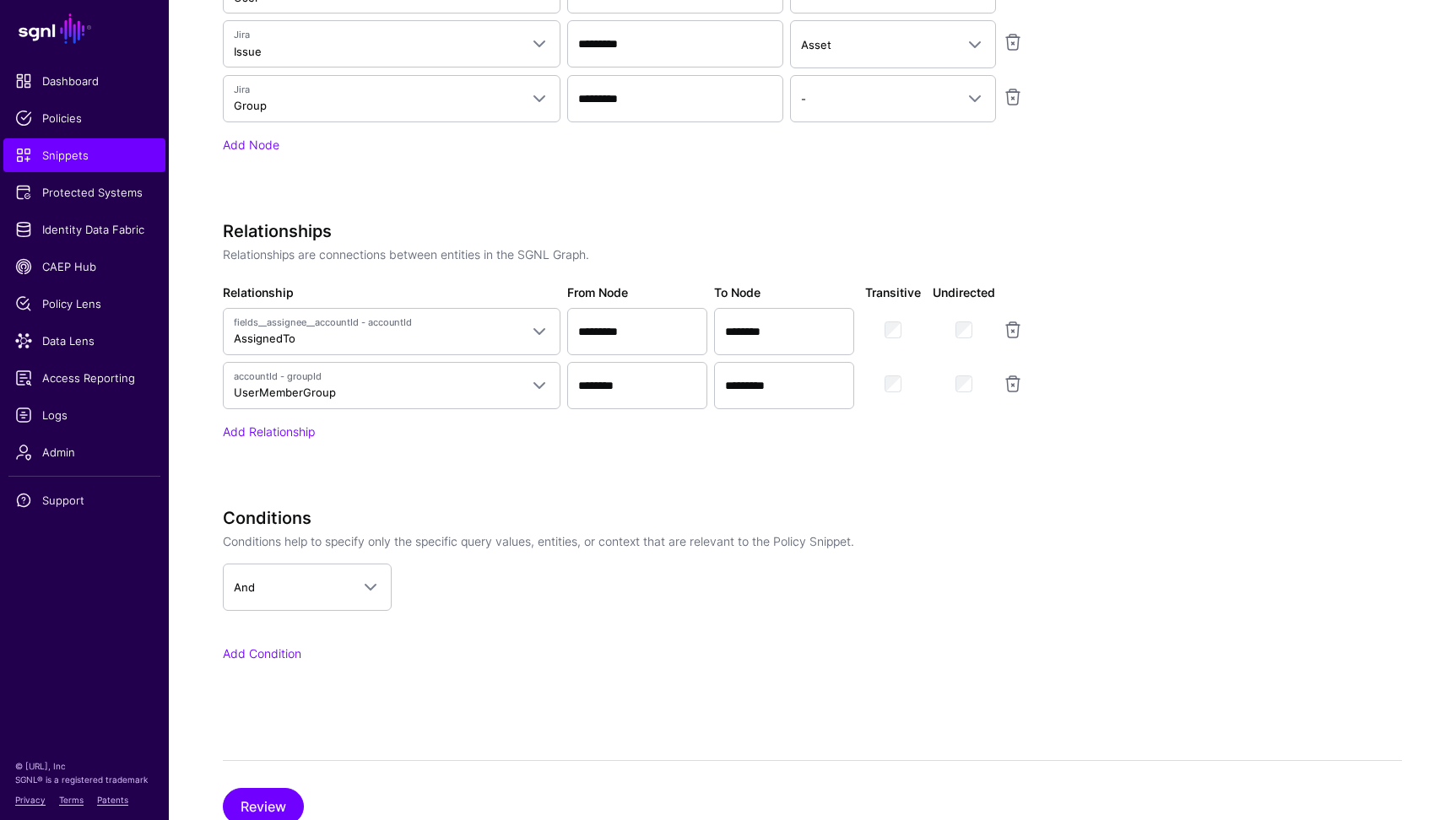 scroll, scrollTop: 814, scrollLeft: 0, axis: vertical 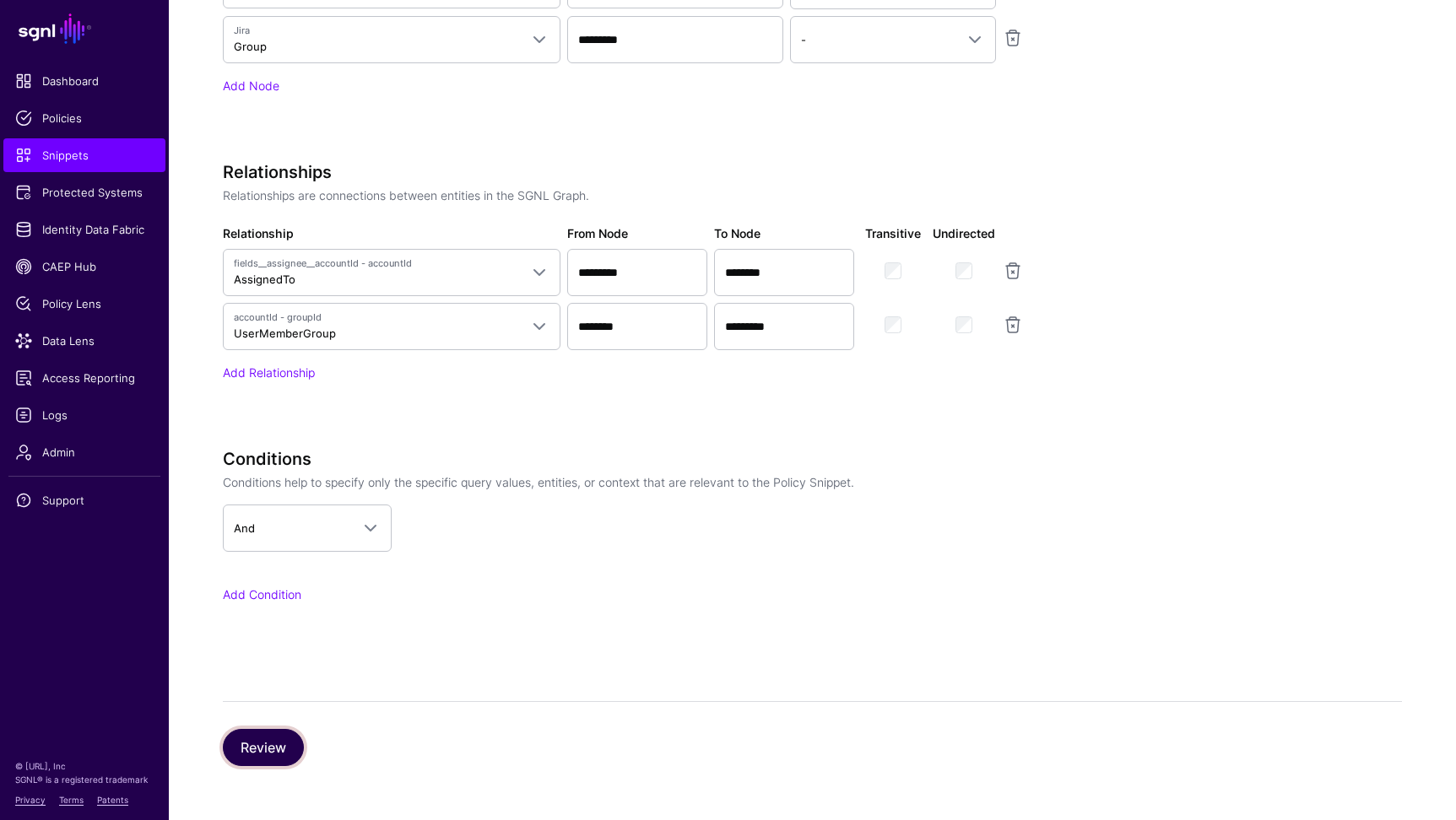 click on "Review" at bounding box center [263, 747] 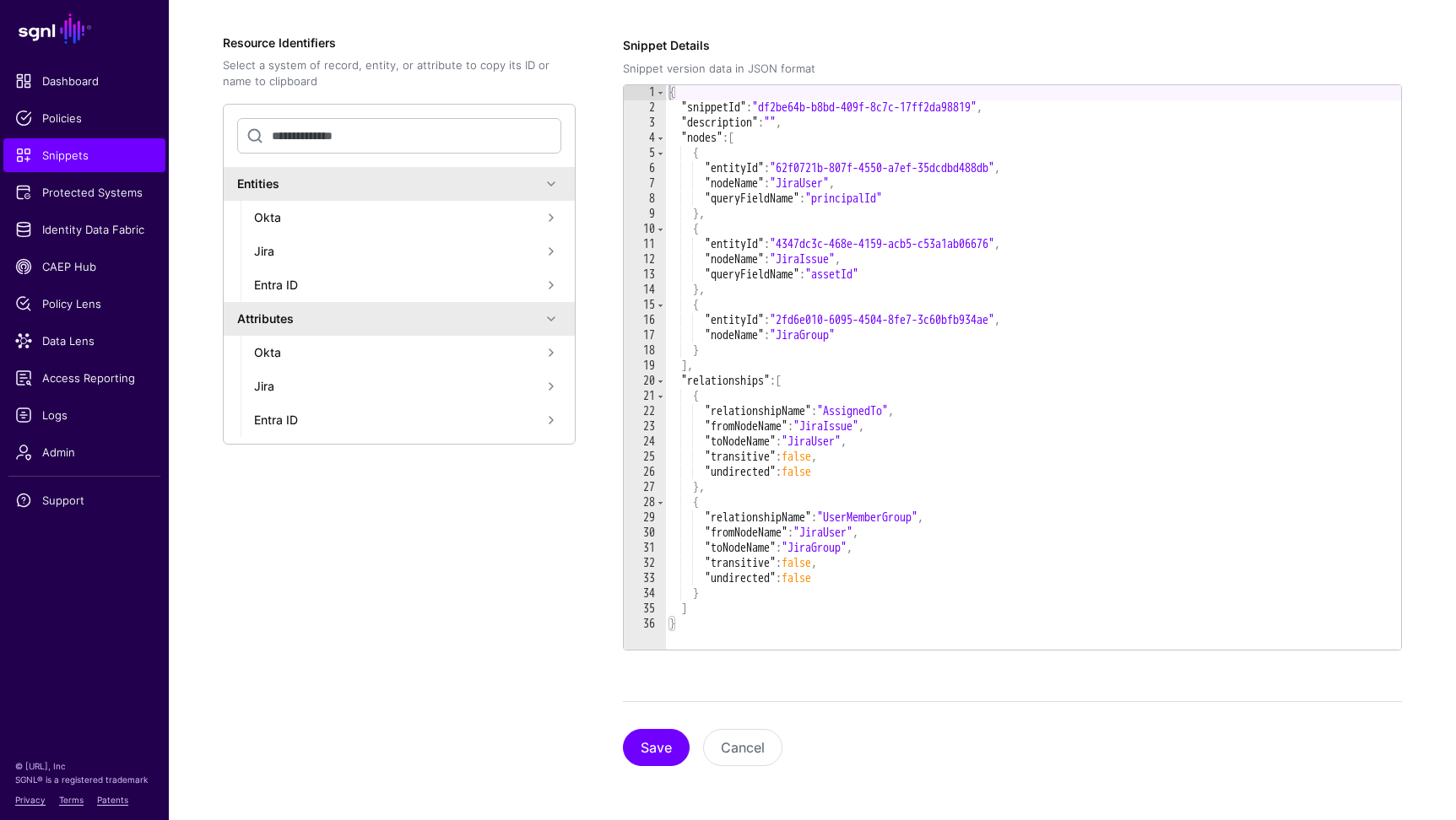 scroll, scrollTop: 274, scrollLeft: 0, axis: vertical 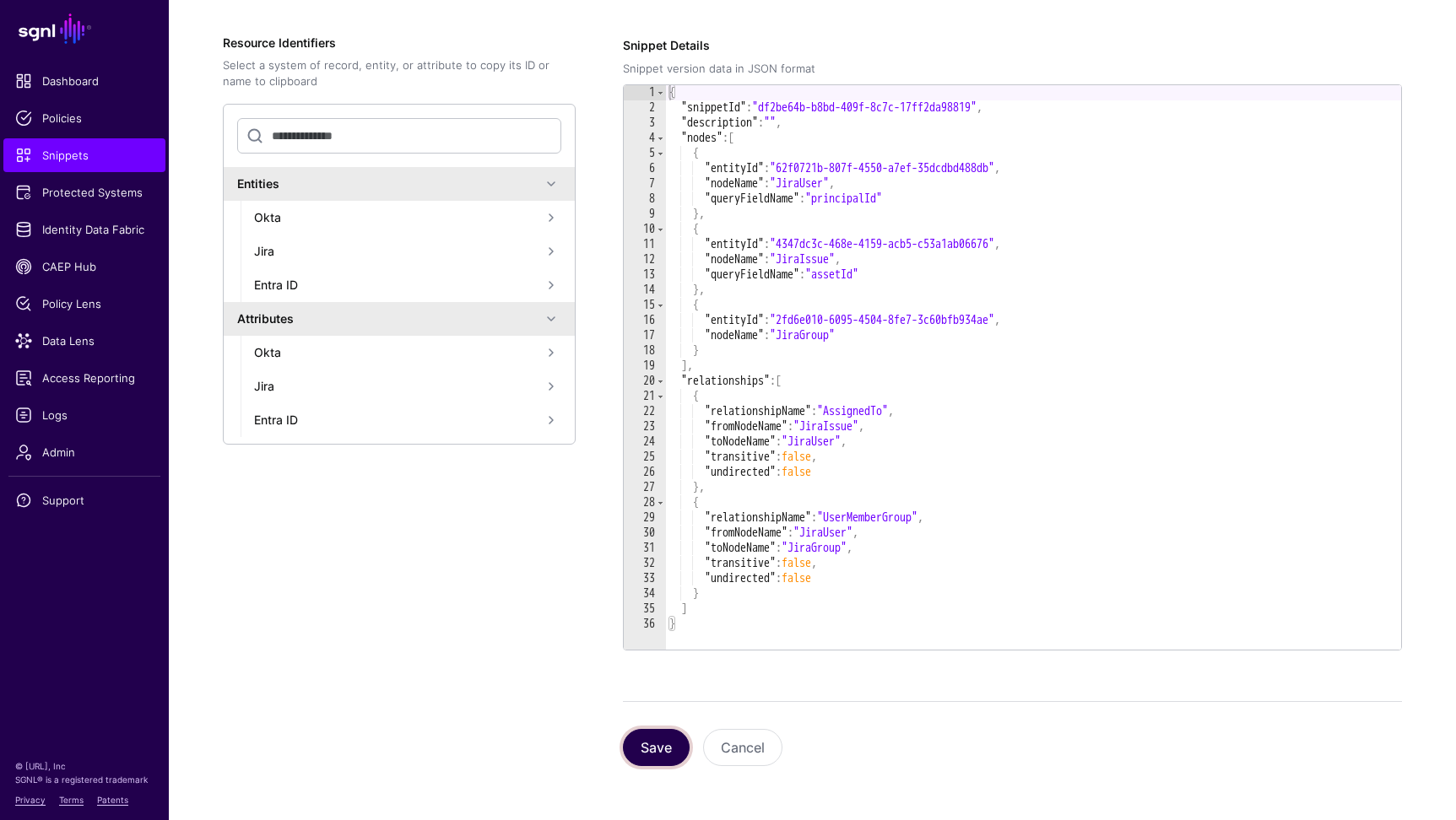 click on "Save" at bounding box center (656, 747) 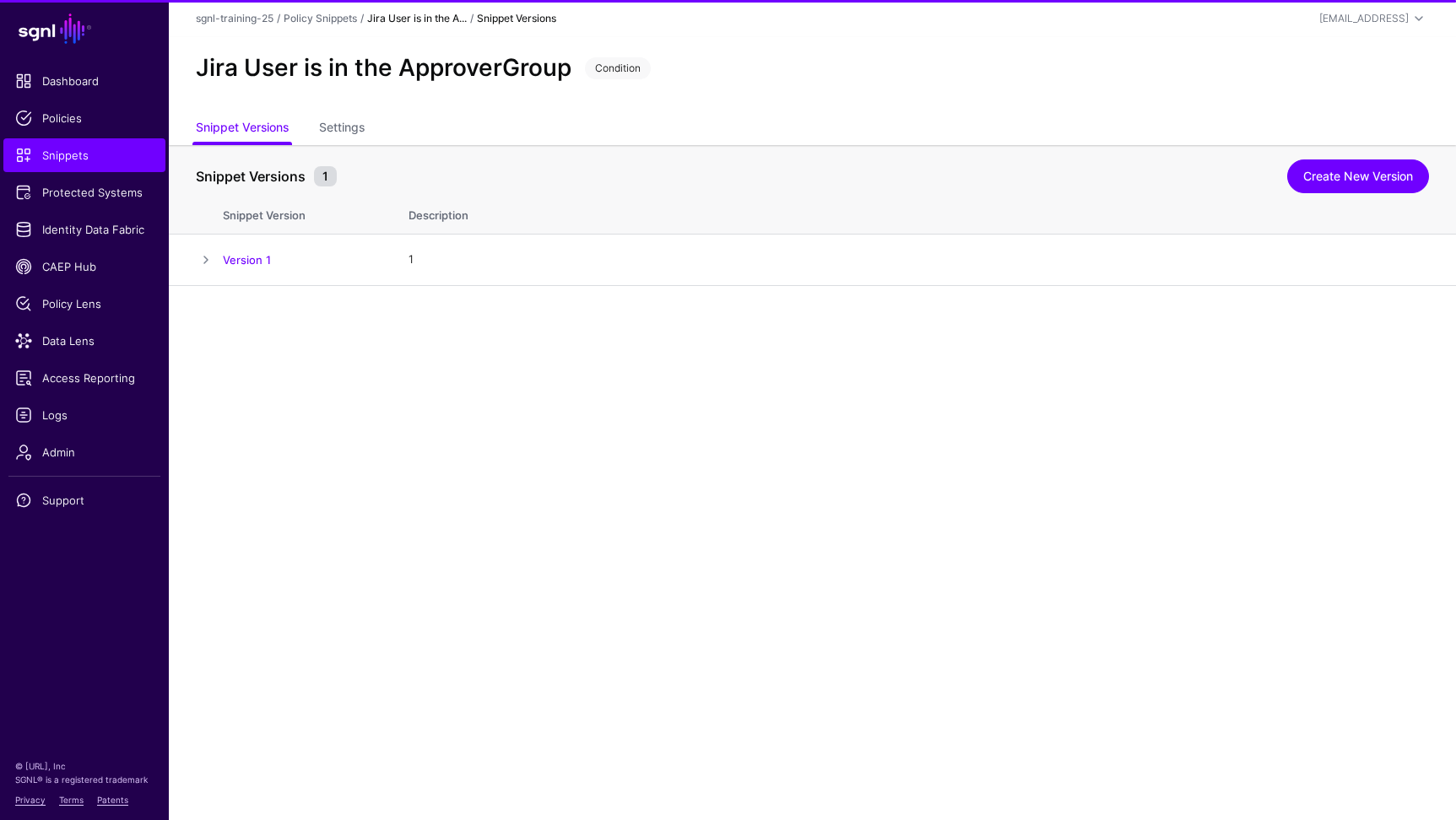 scroll, scrollTop: 0, scrollLeft: 0, axis: both 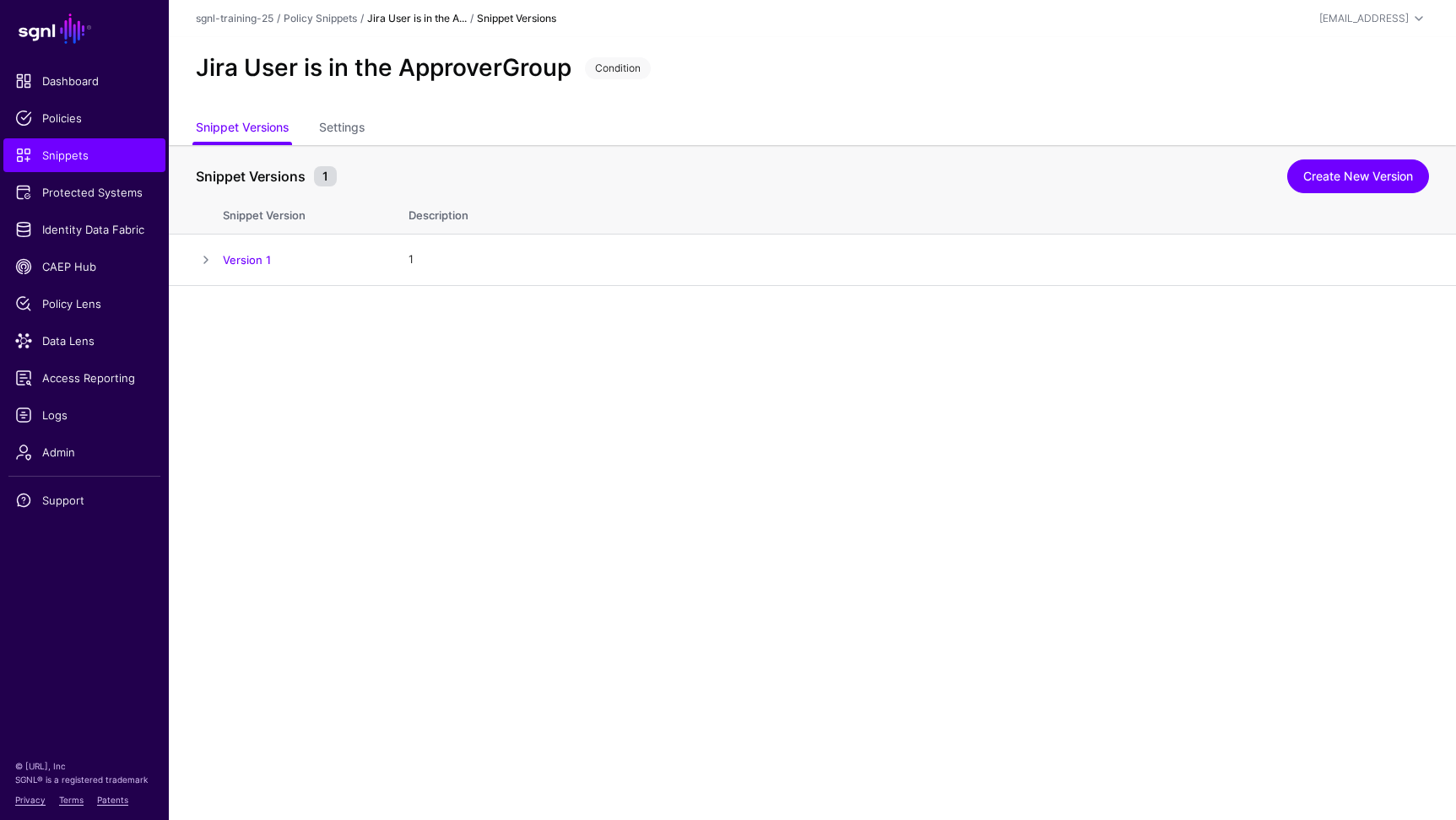 drag, startPoint x: 668, startPoint y: 589, endPoint x: 668, endPoint y: 618, distance: 29 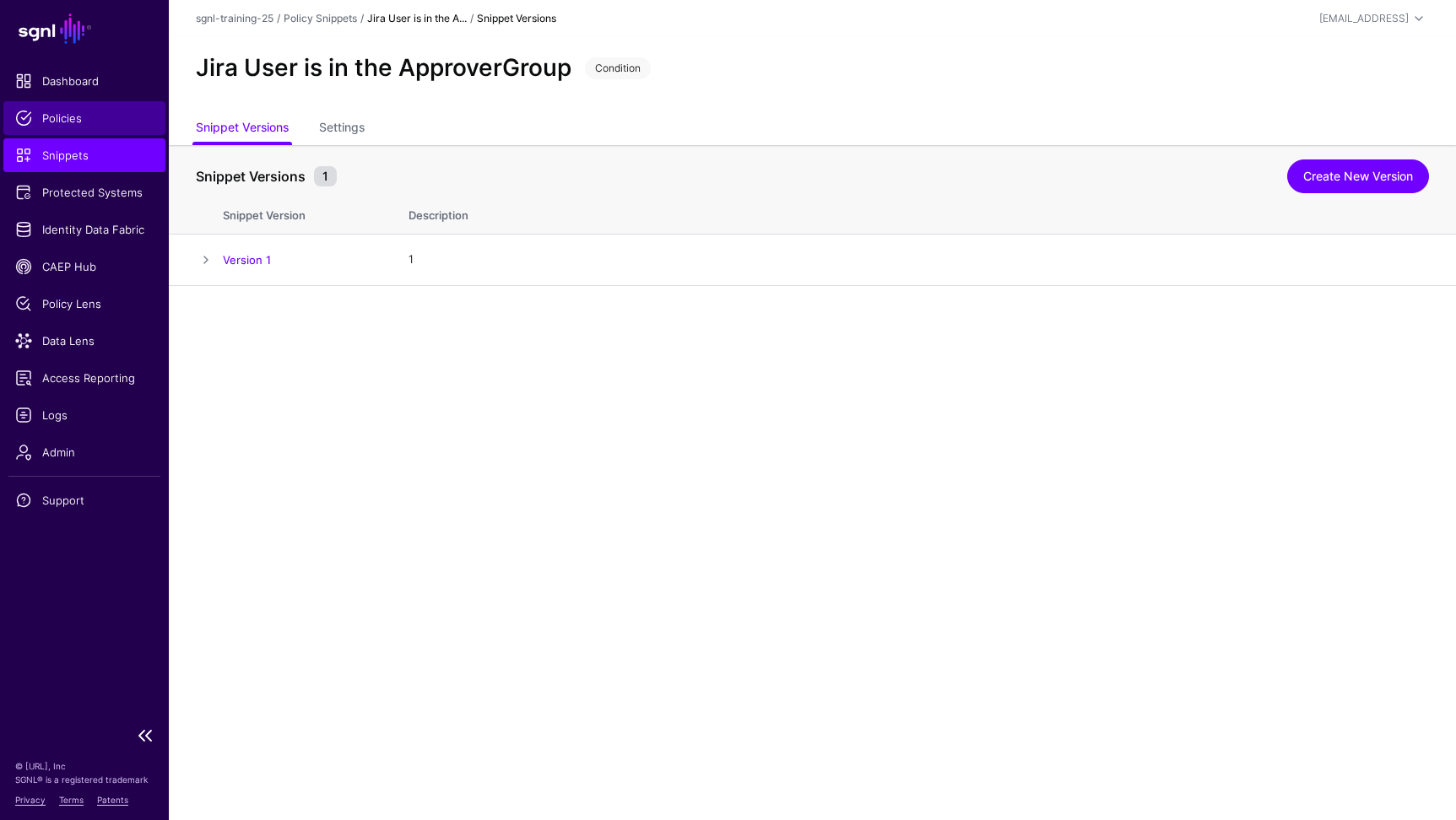 click on "Policies" 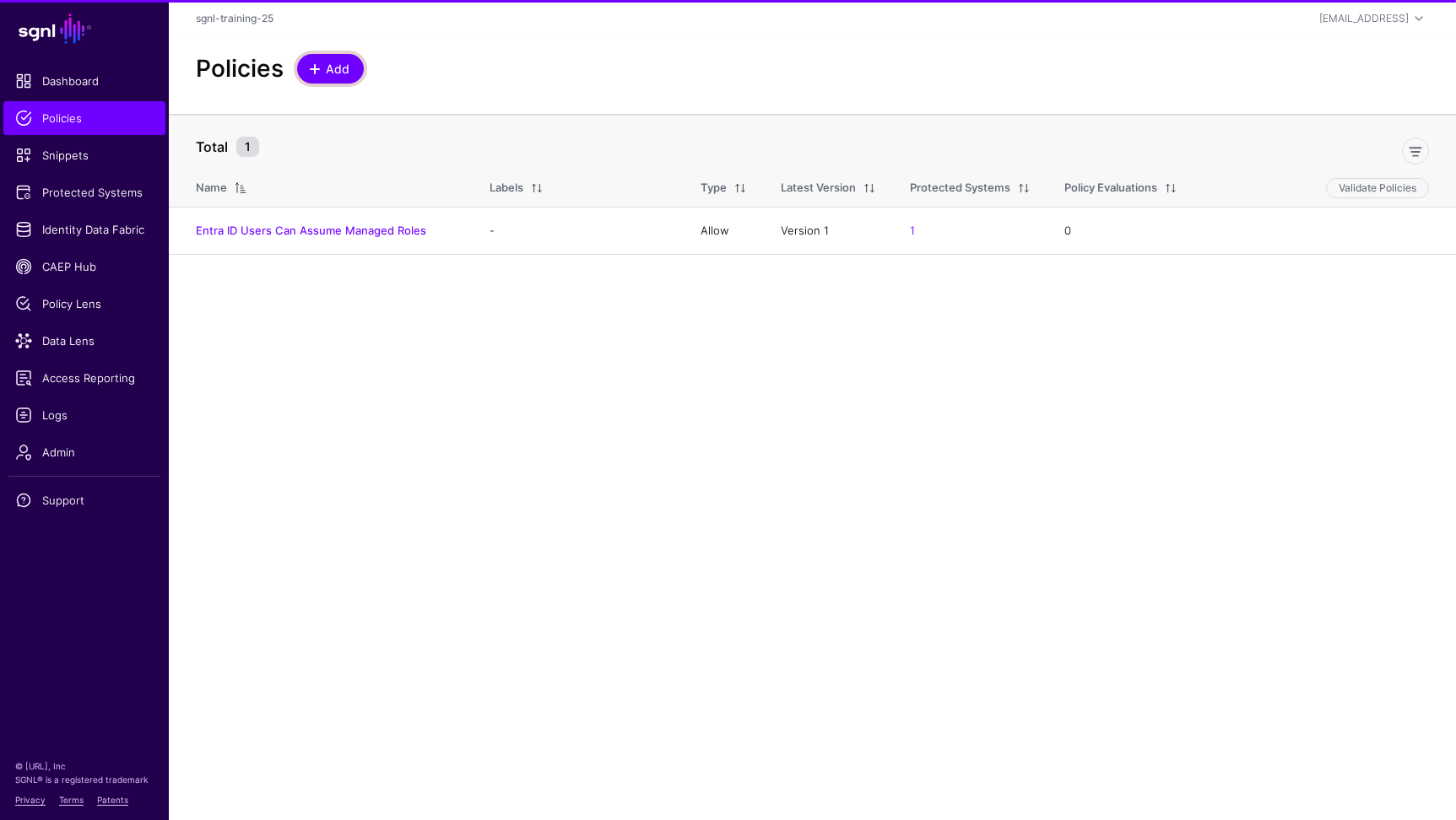 click on "Add" 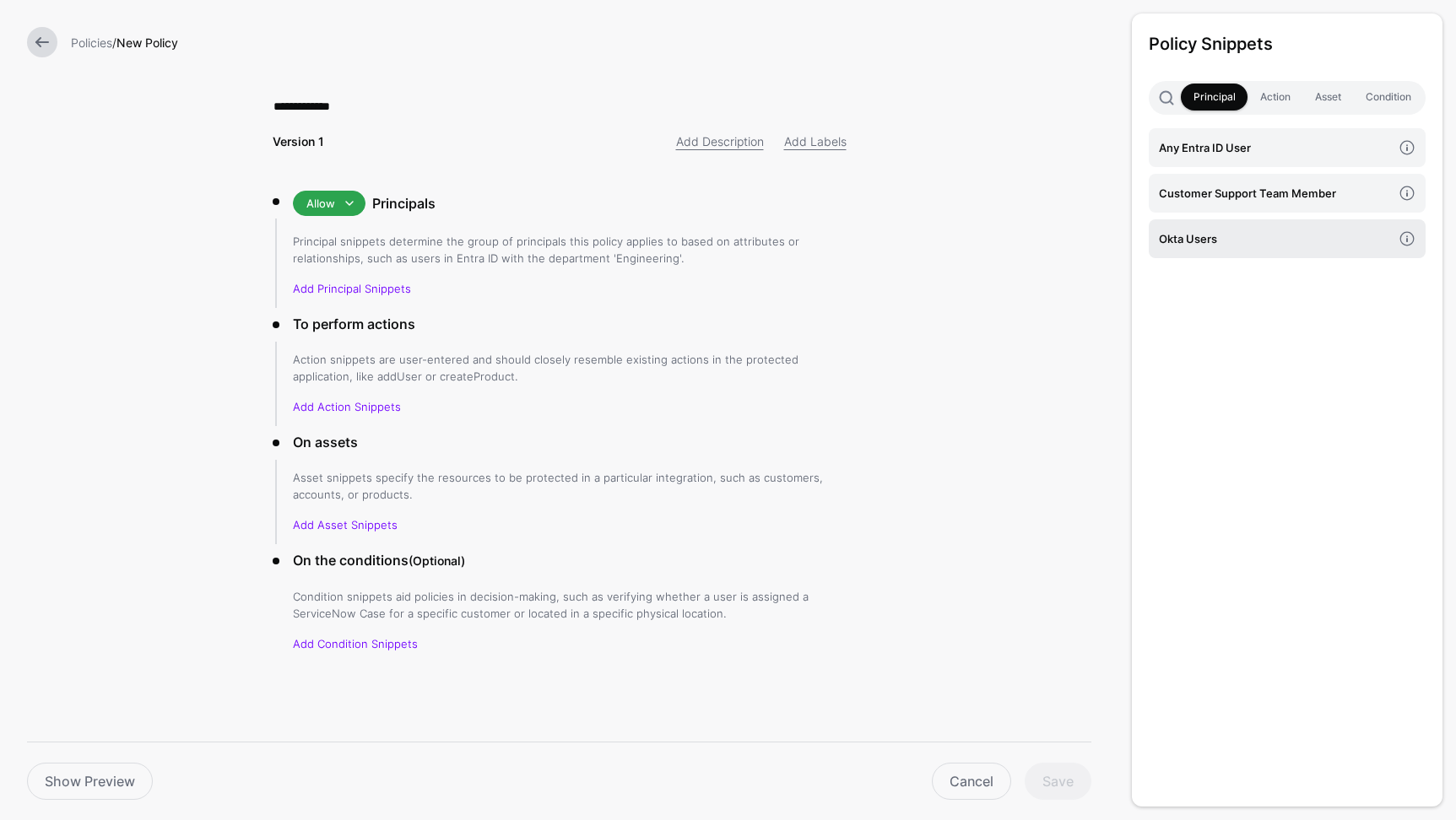type on "**********" 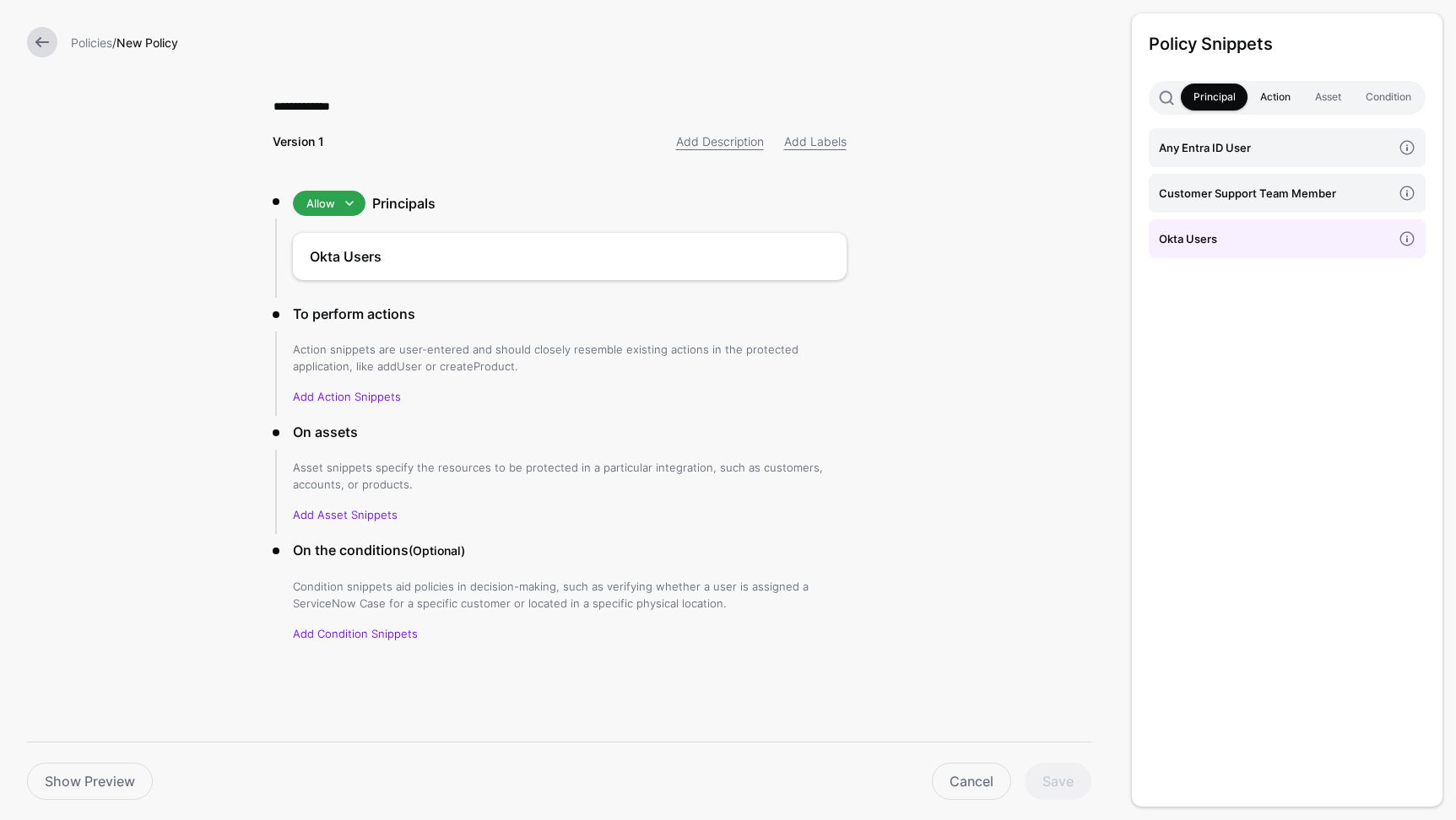 drag, startPoint x: 1282, startPoint y: 91, endPoint x: 1285, endPoint y: 110, distance: 19.235384 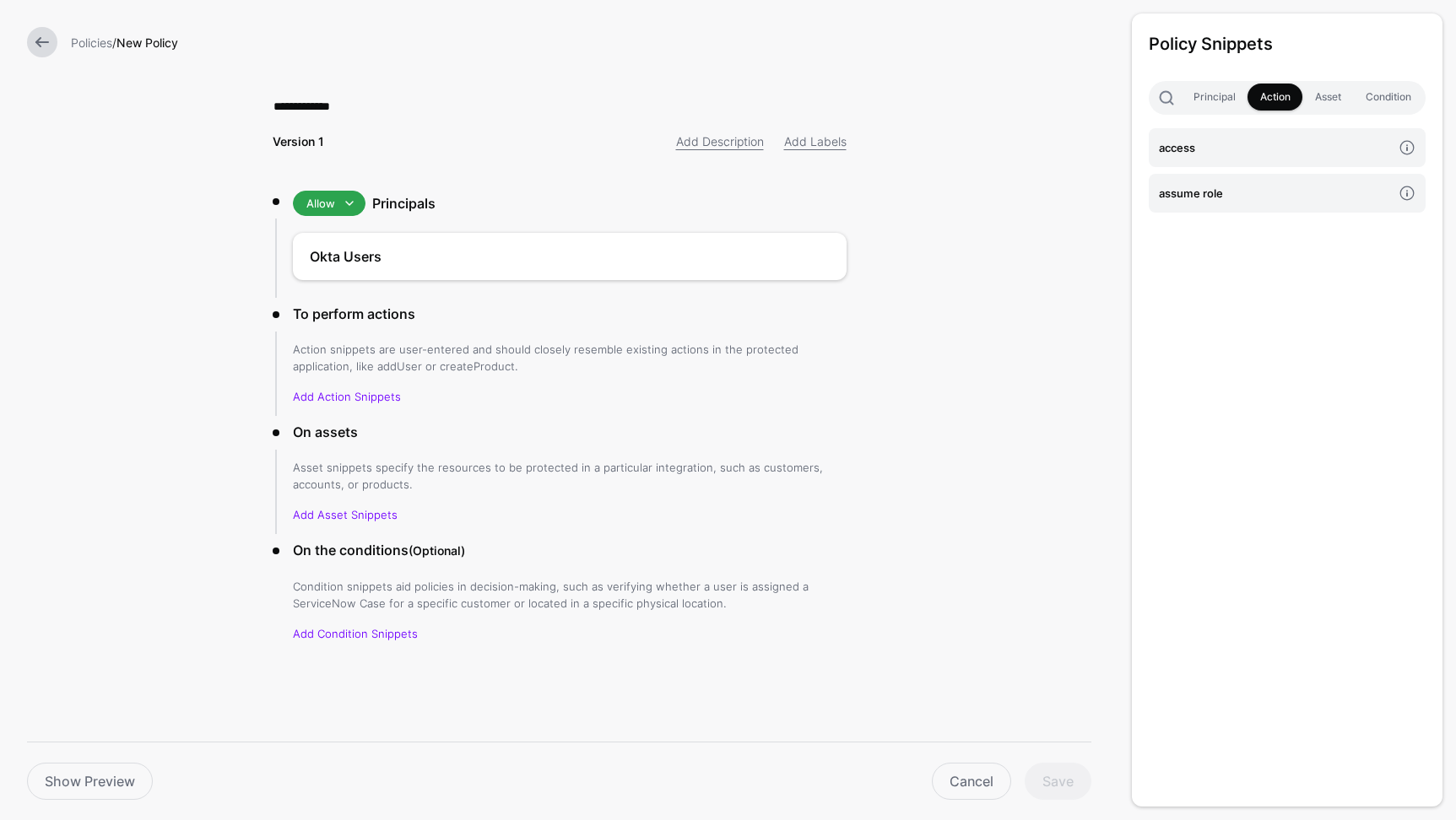 drag, startPoint x: 1229, startPoint y: 149, endPoint x: 1345, endPoint y: 114, distance: 121.16518 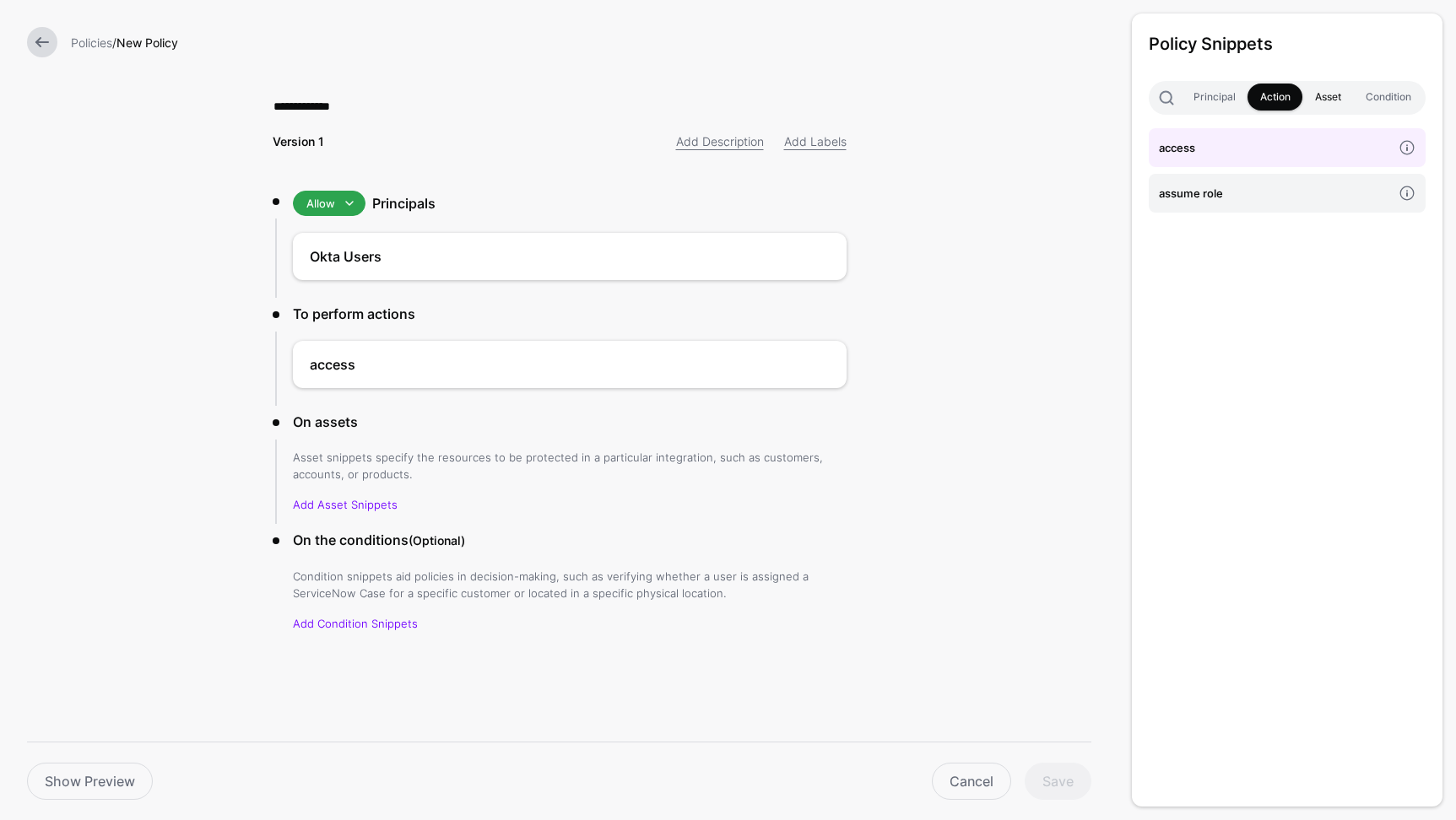 click on "Asset" at bounding box center (1328, 97) 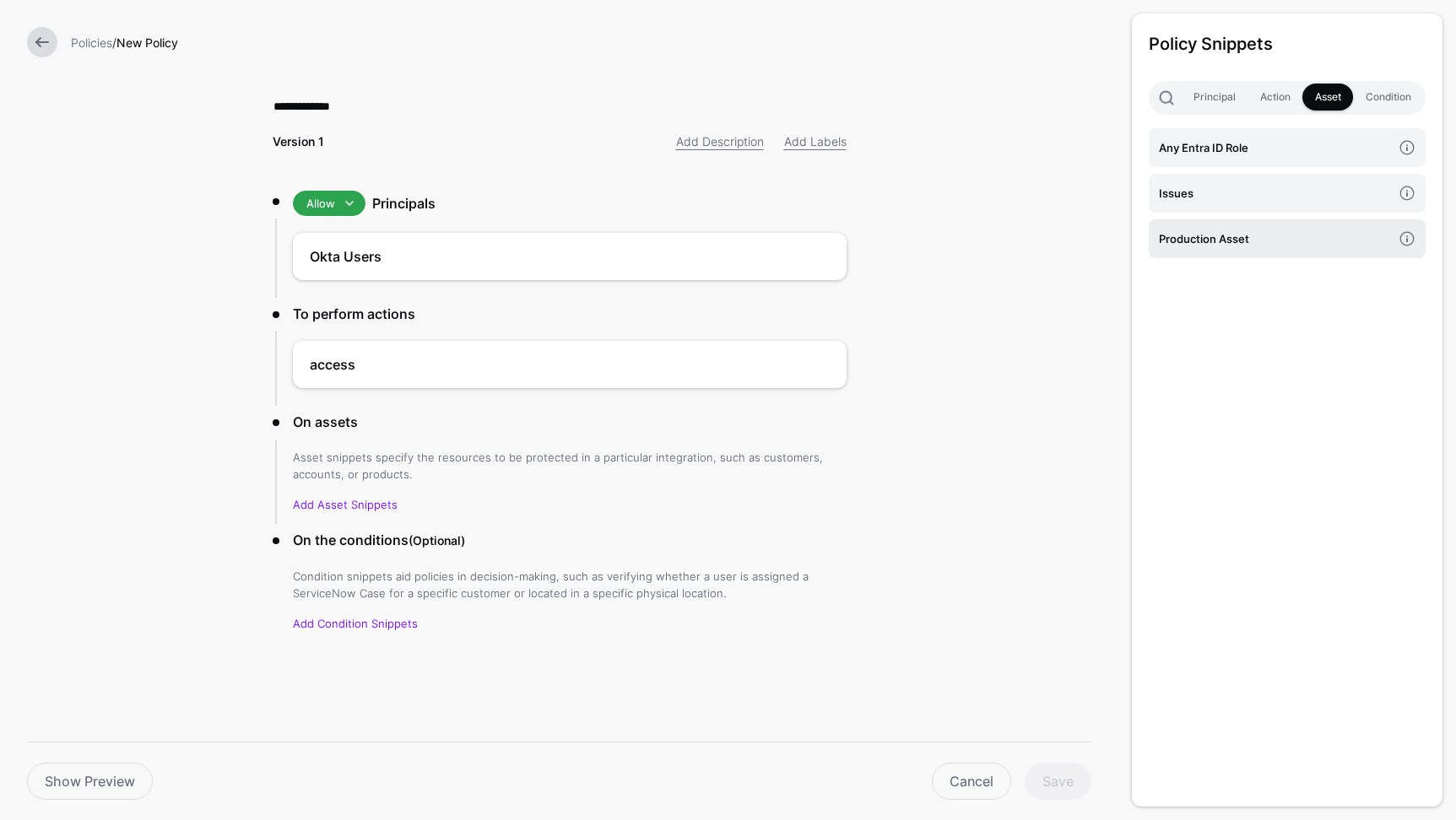 click on "Production Asset" at bounding box center [1275, 239] 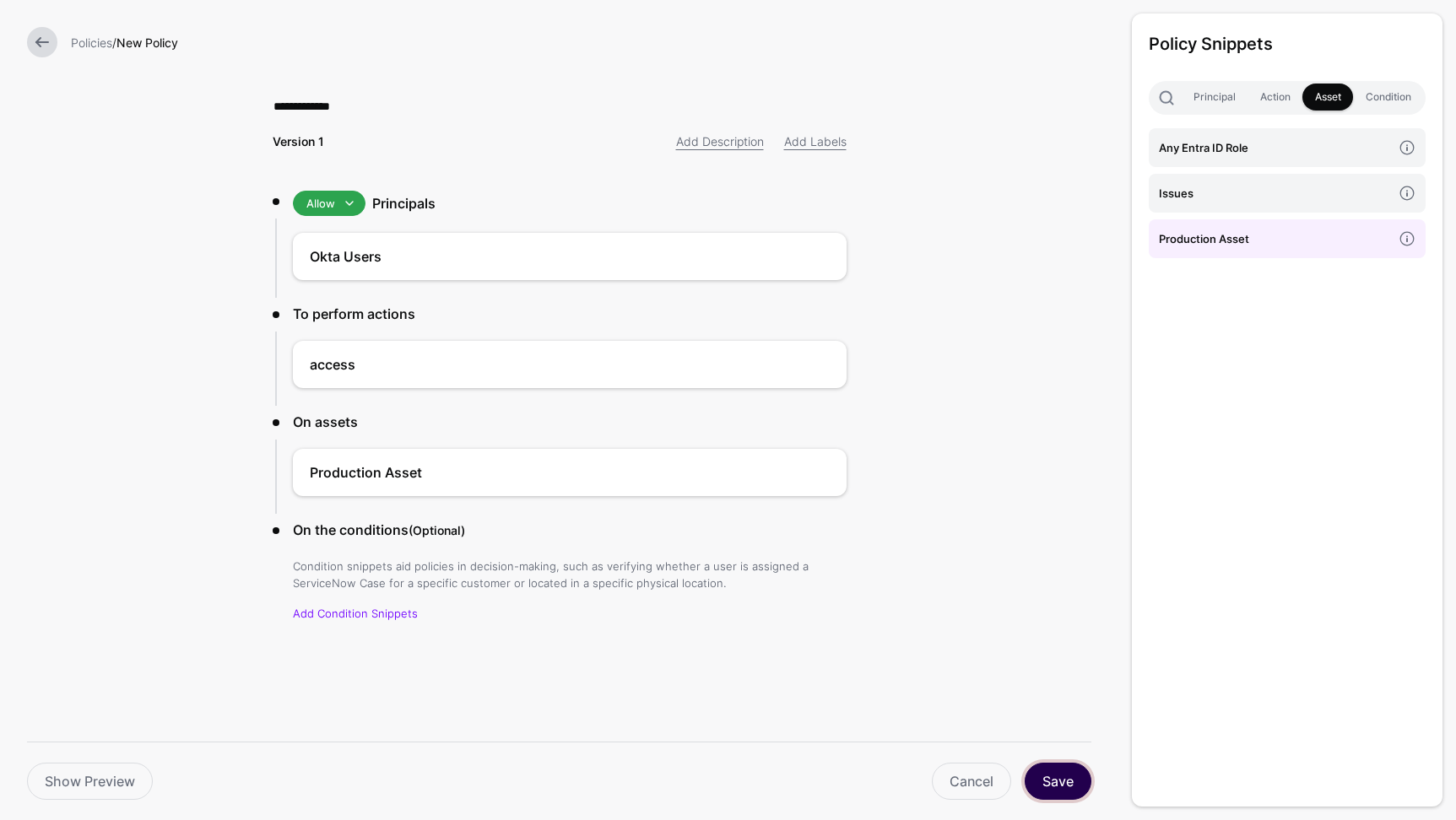 click on "Save" at bounding box center (1058, 781) 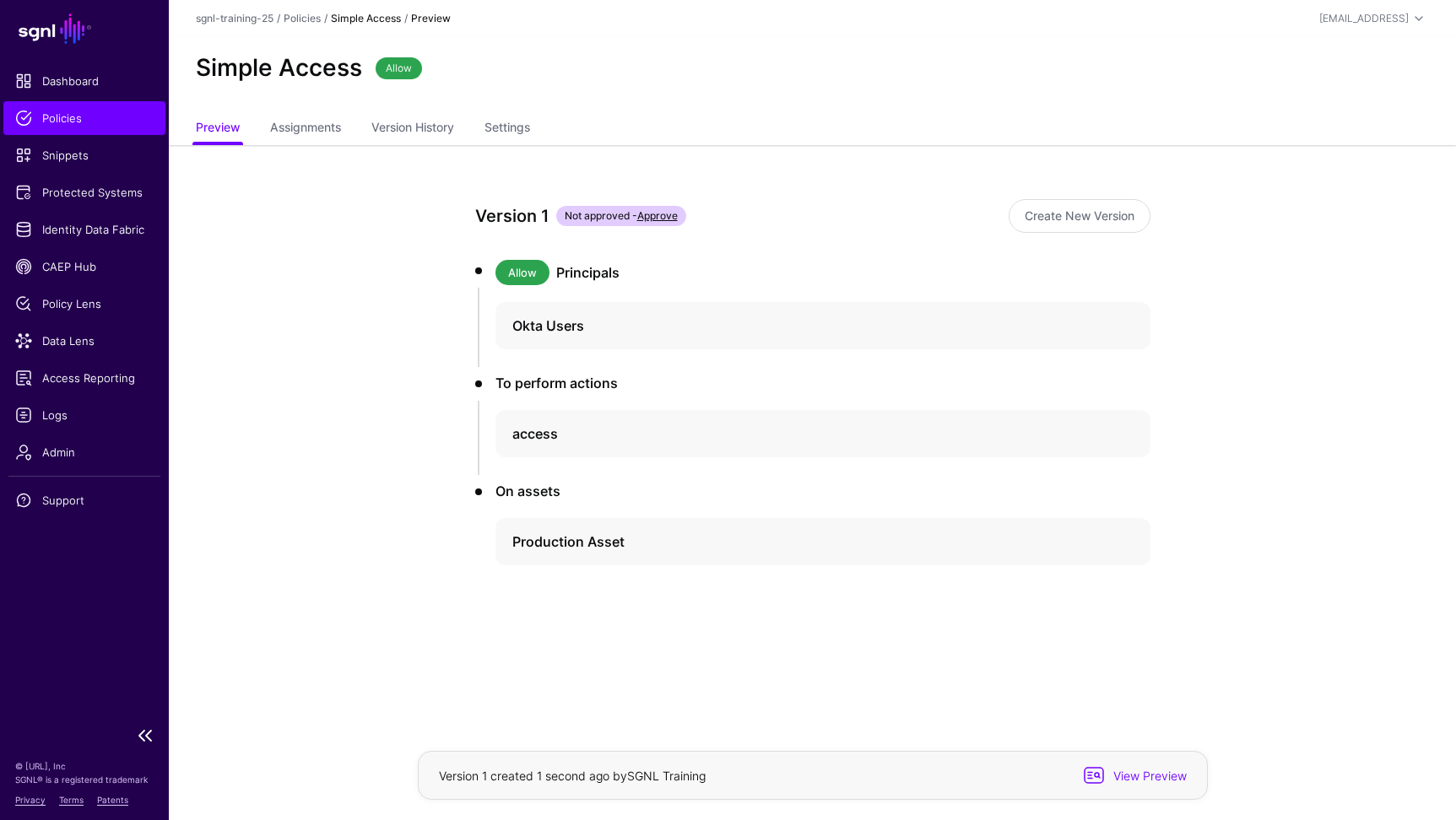 drag, startPoint x: 86, startPoint y: 121, endPoint x: 107, endPoint y: 121, distance: 21 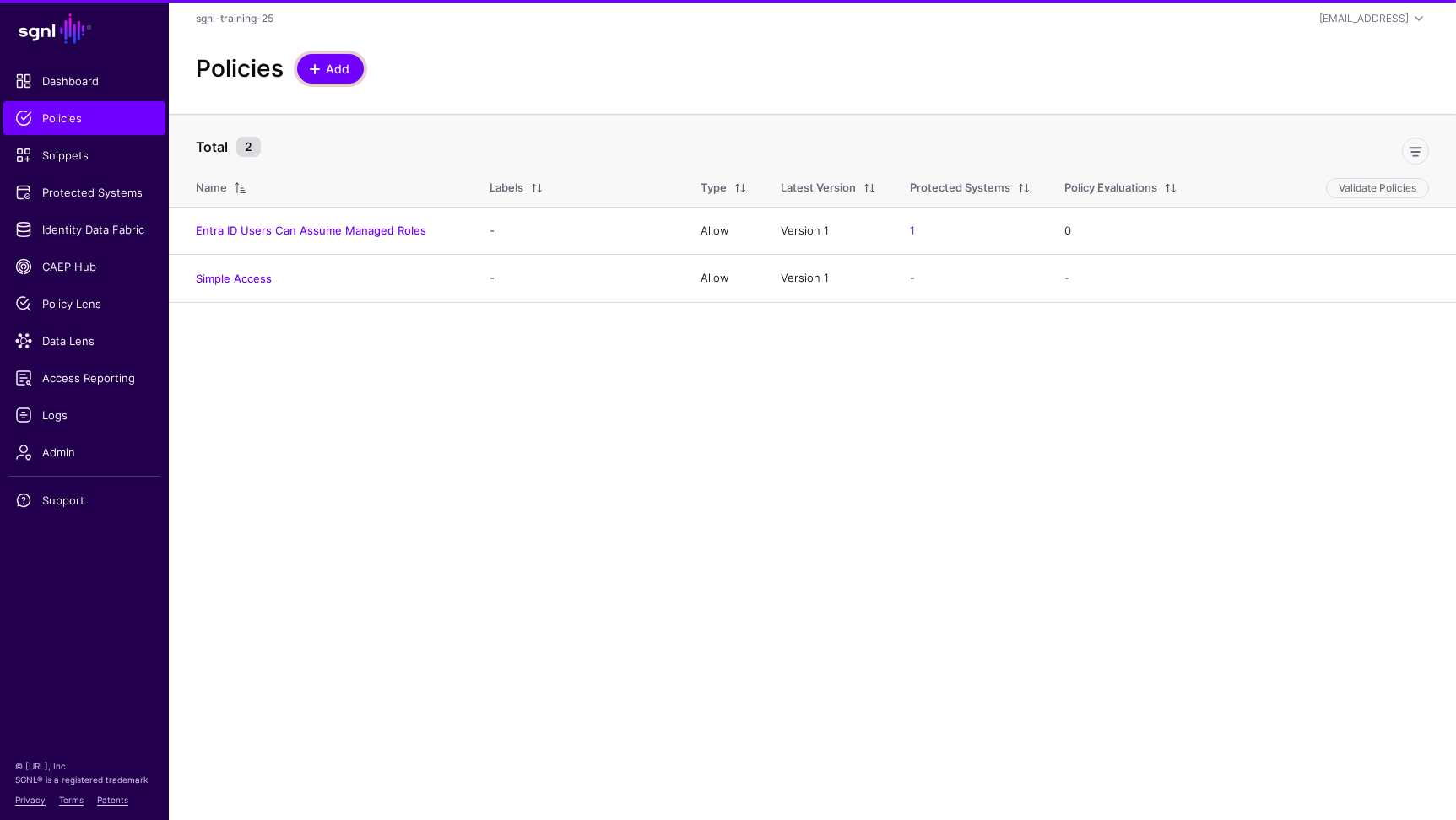 click on "Add" 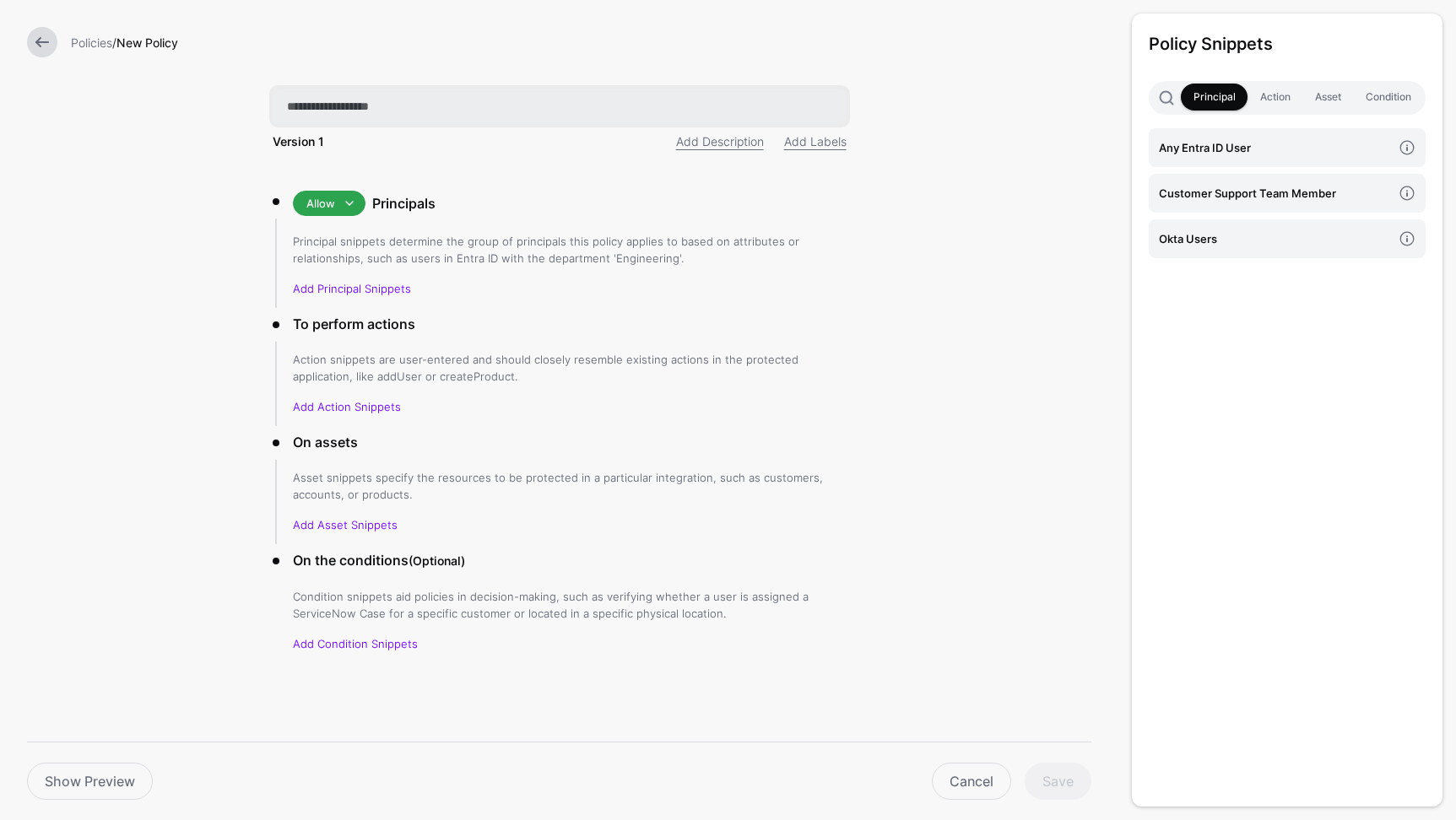 click at bounding box center [560, 106] 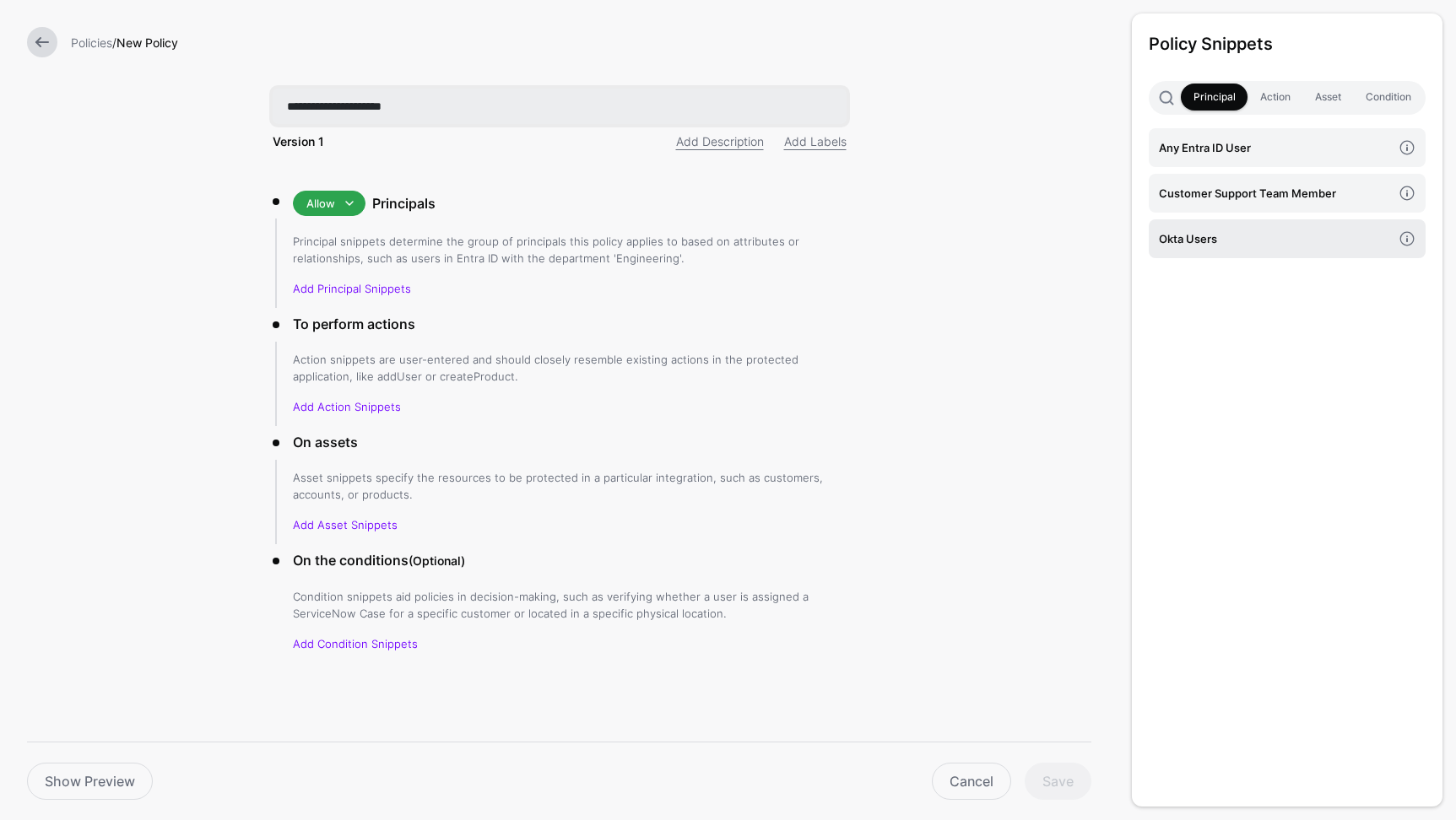 type on "**********" 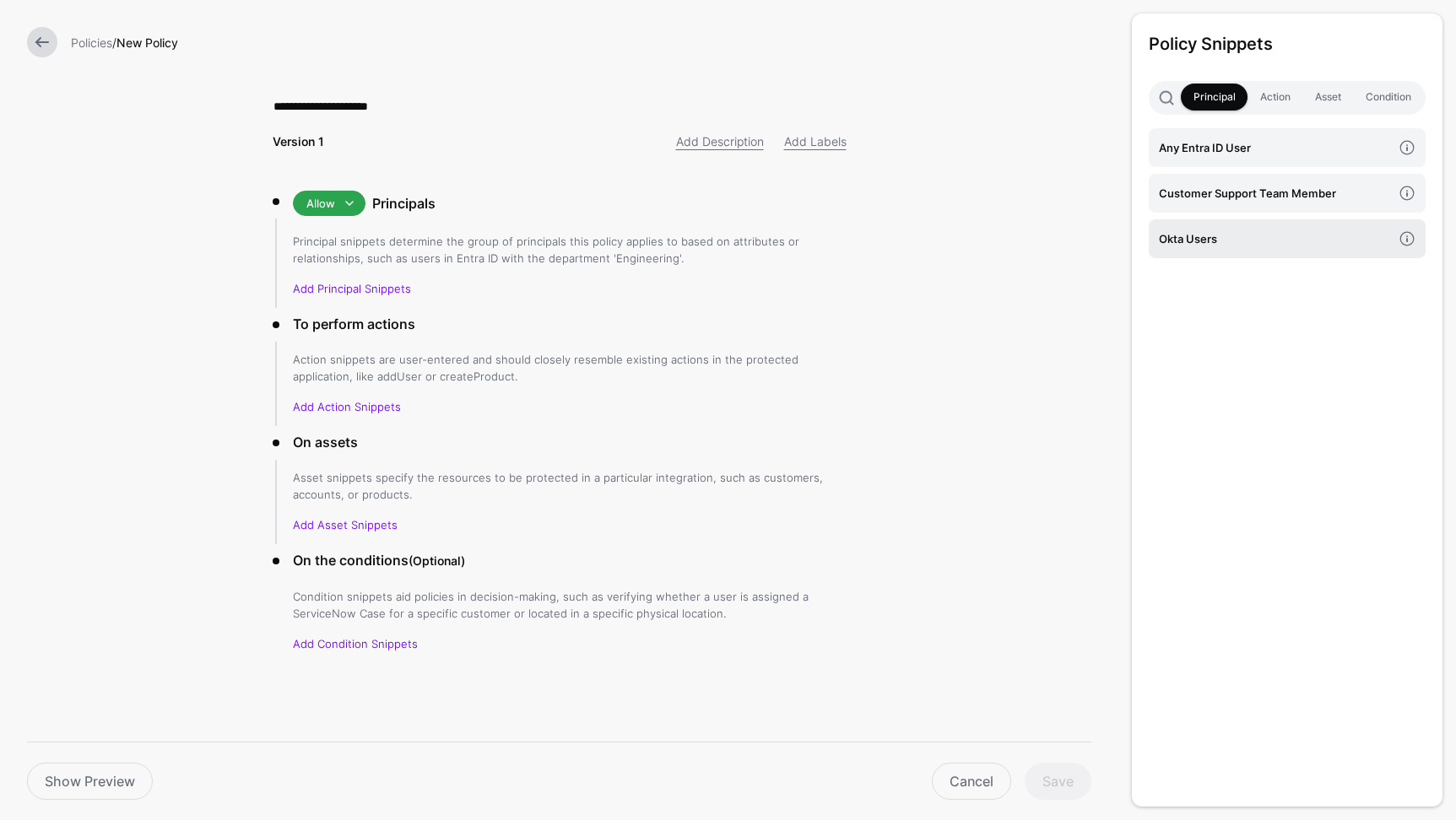 click on "Okta Users" at bounding box center (1275, 239) 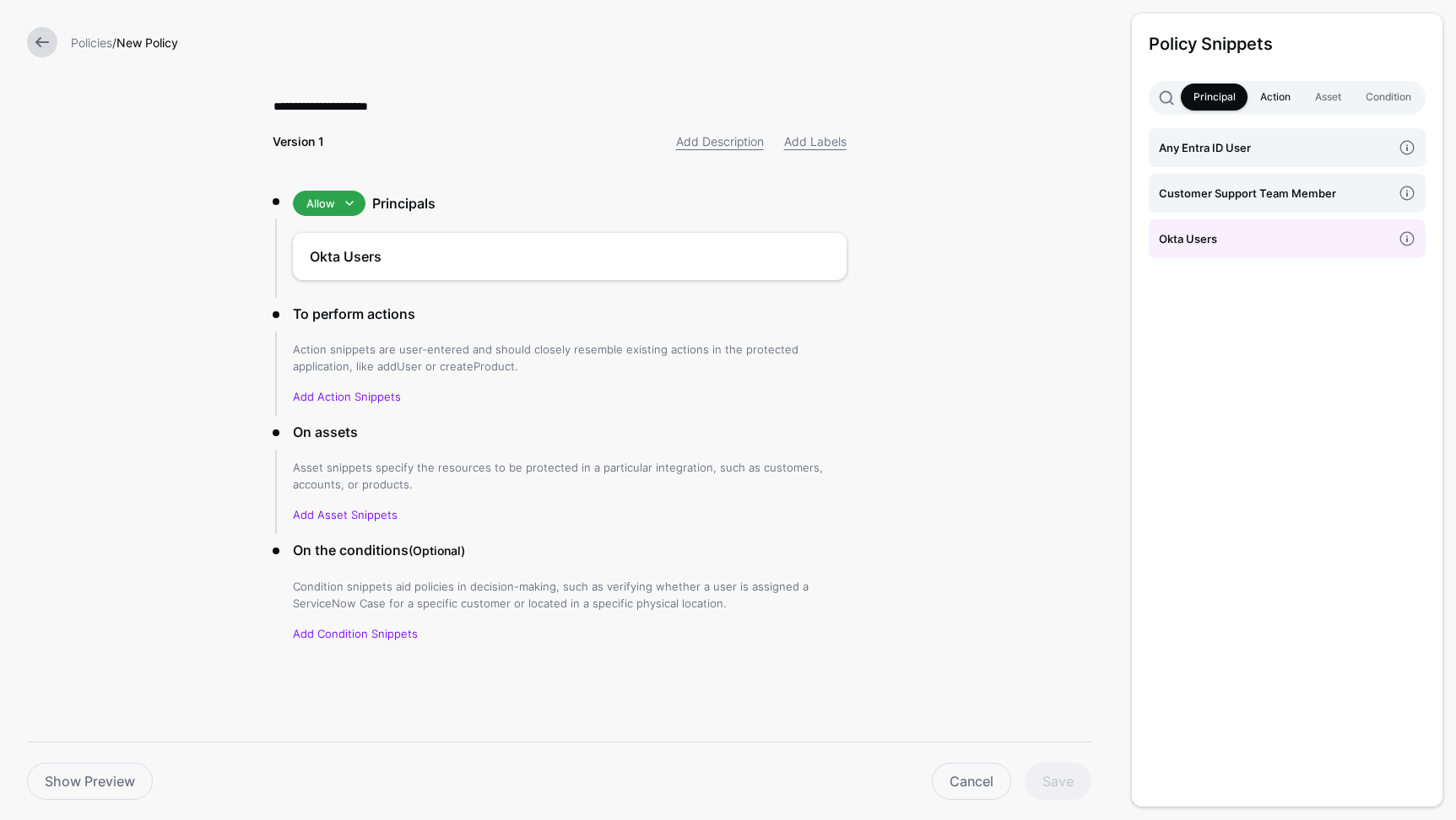 click on "Action" at bounding box center (1275, 97) 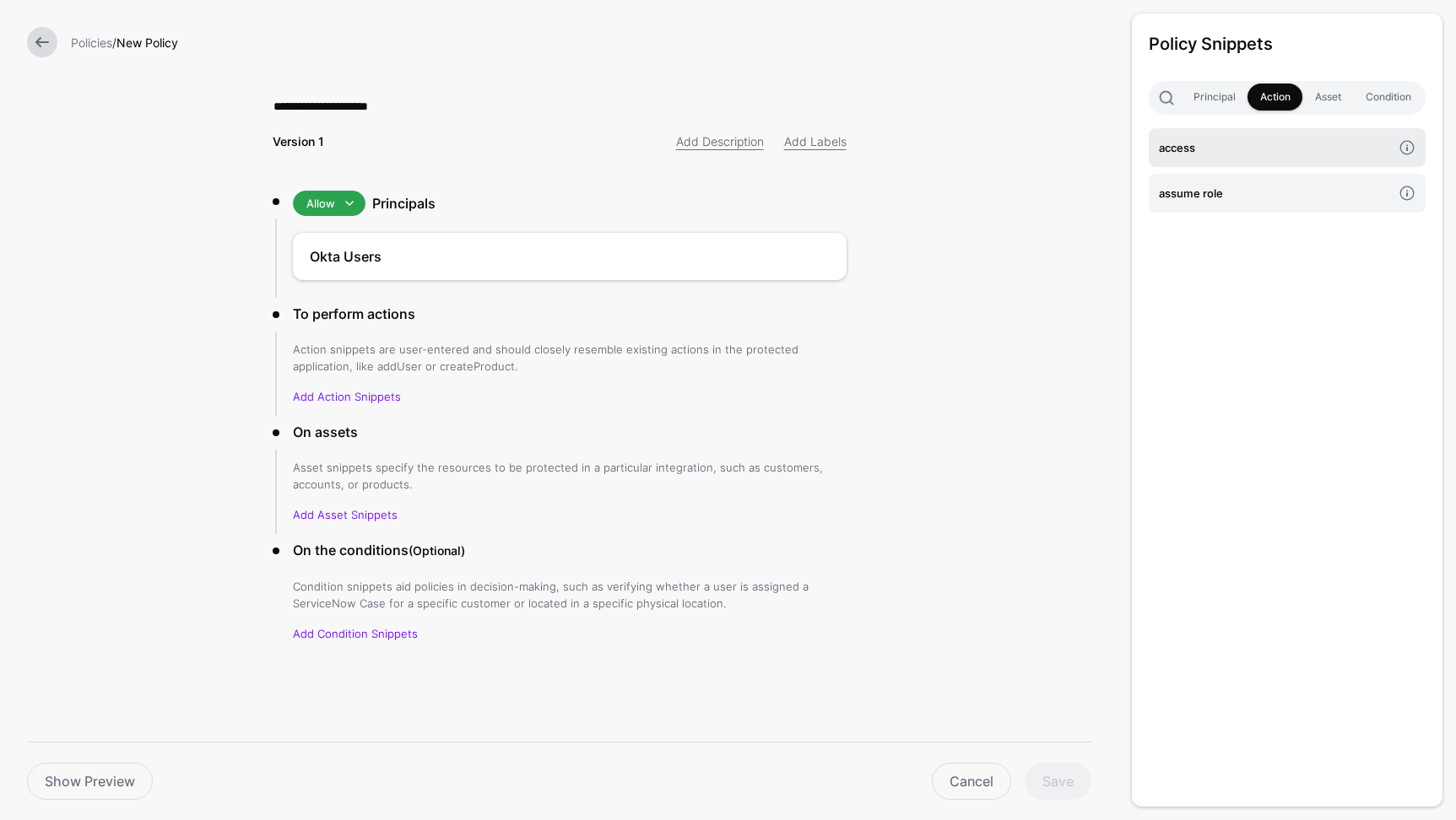 click on "access" at bounding box center [1275, 148] 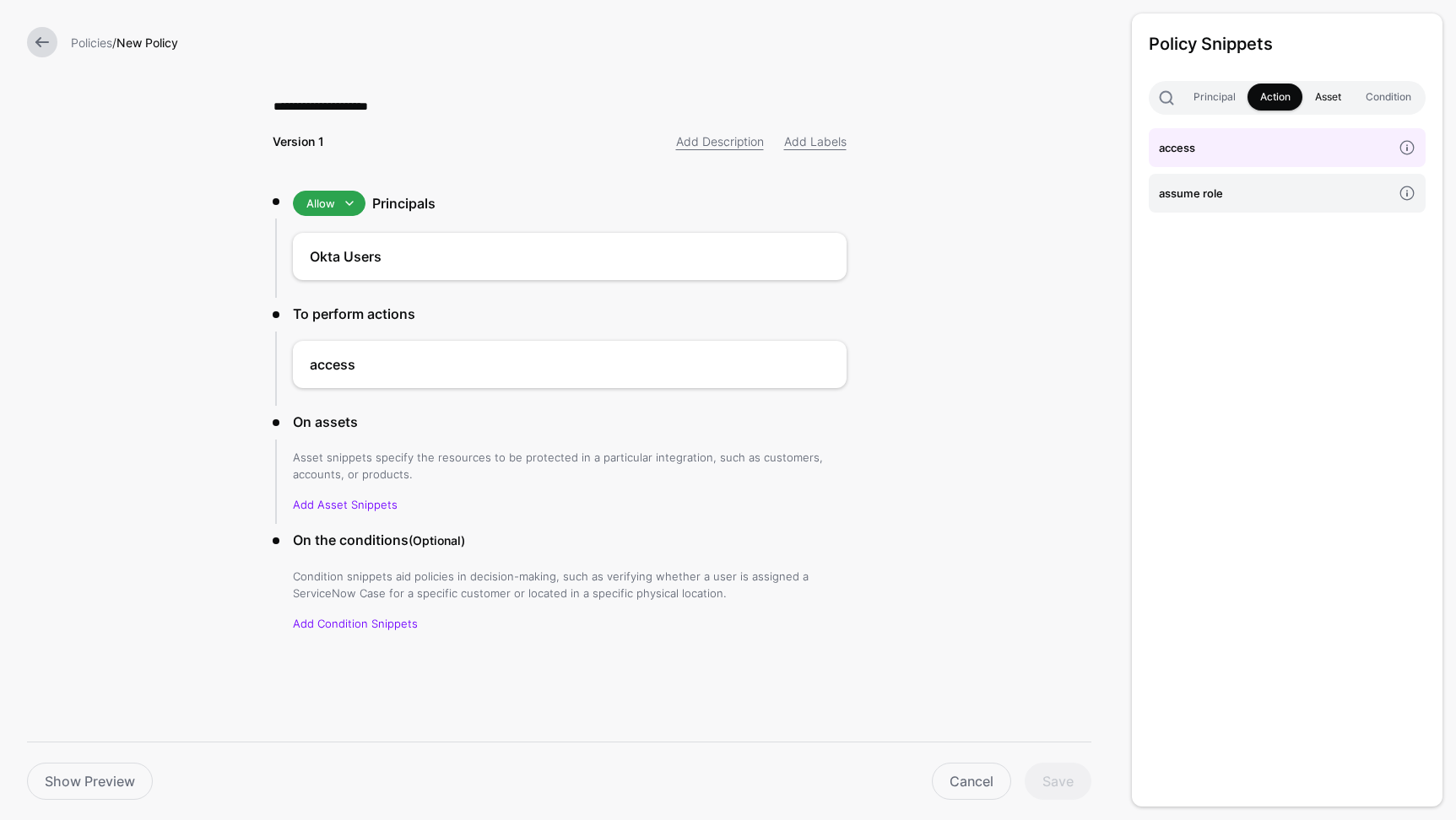click on "Asset" at bounding box center (1328, 97) 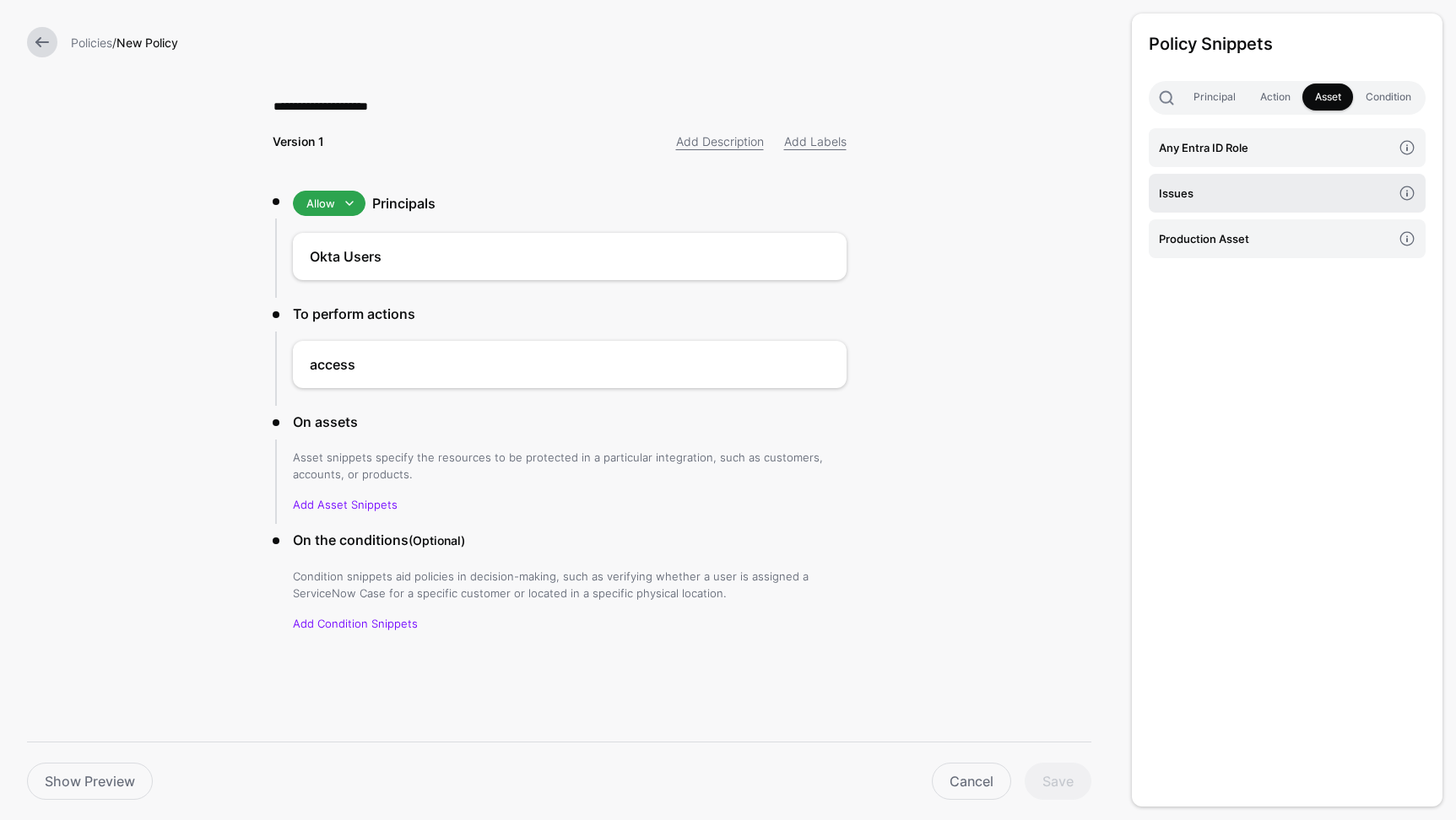 click on "Issues" at bounding box center [1275, 193] 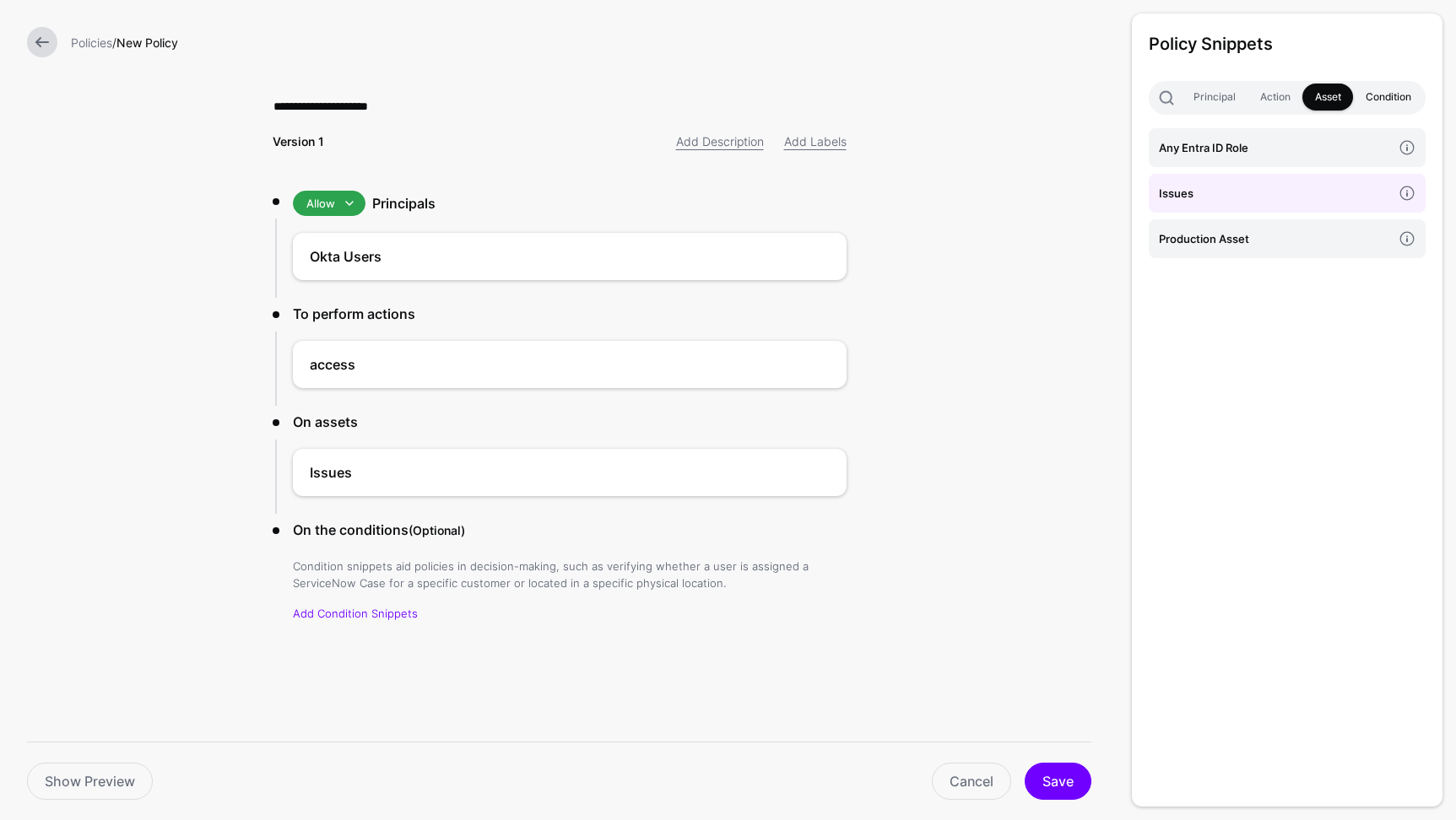 click on "Condition" at bounding box center (1388, 97) 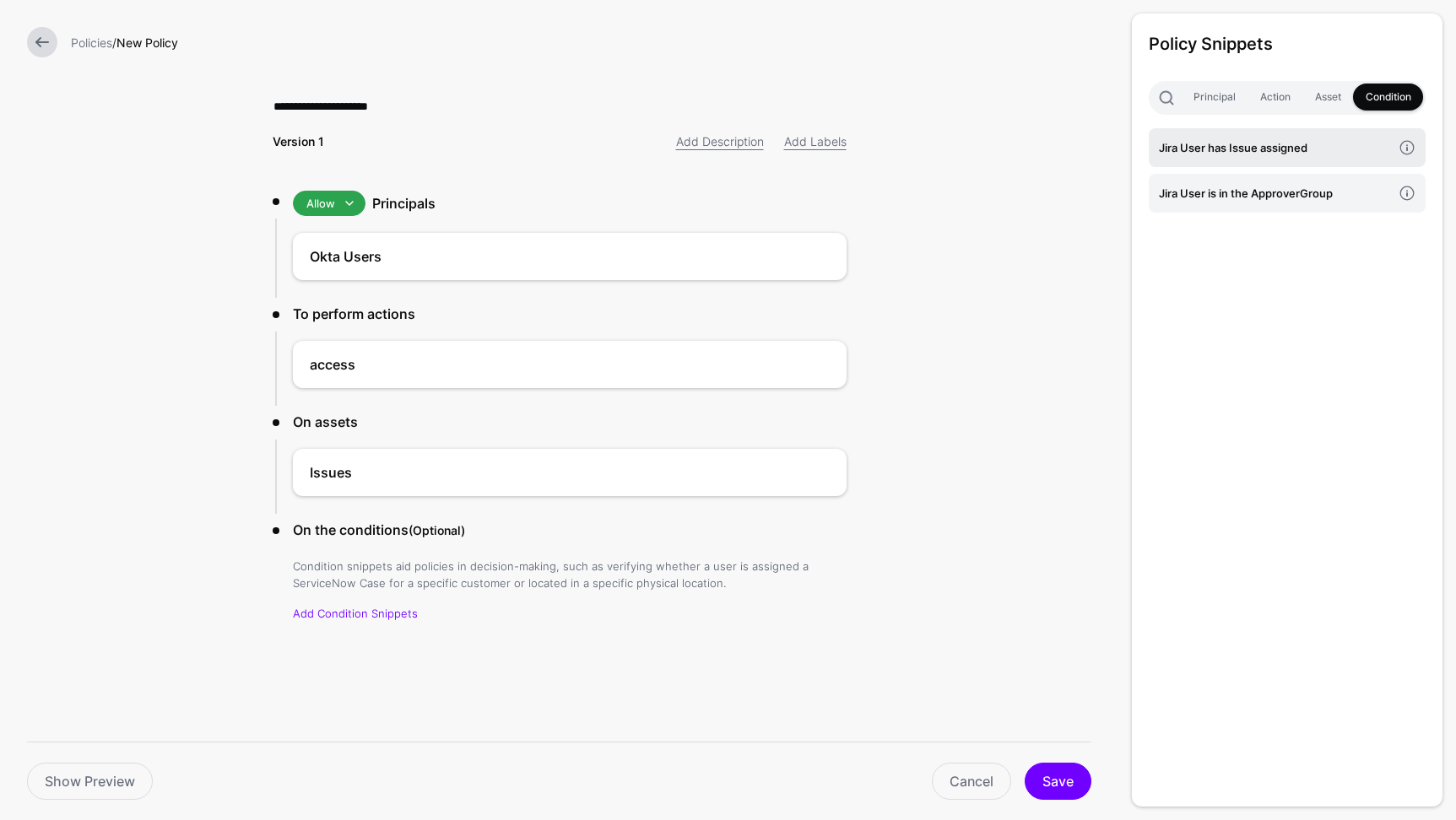 click on "Jira User has Issue assigned" at bounding box center [1275, 148] 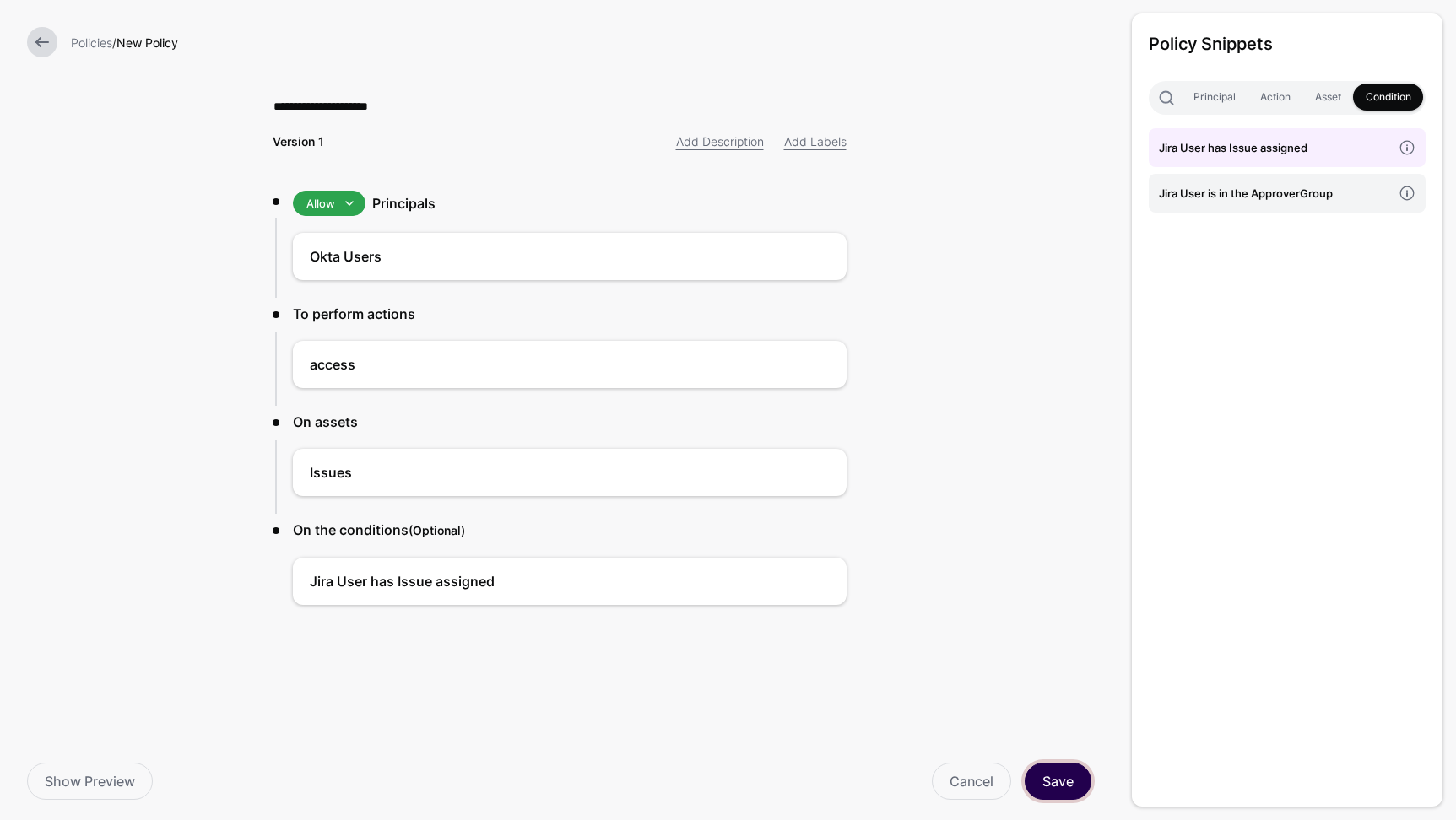 click on "Save" at bounding box center [1058, 781] 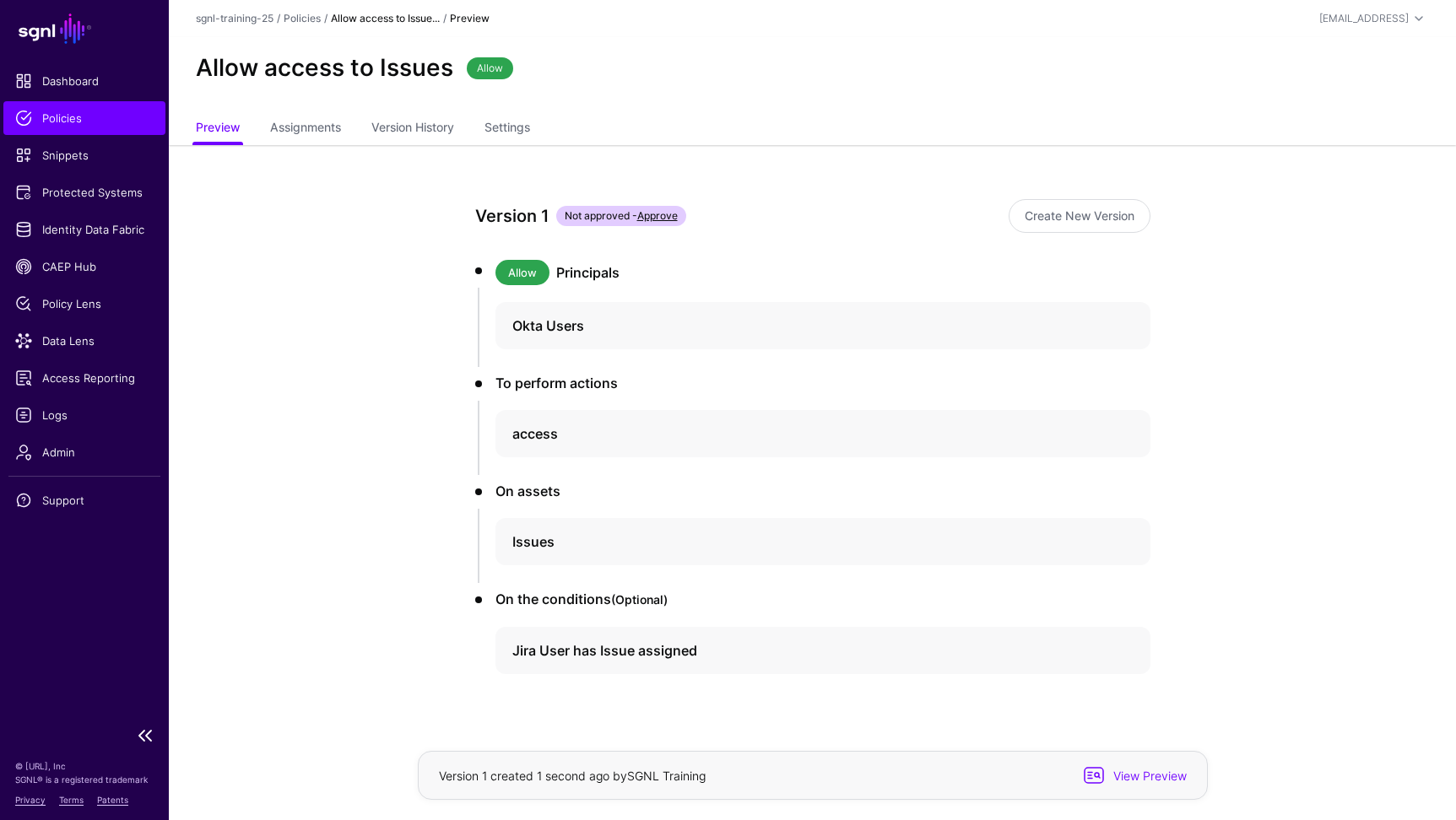 click on "Policies" 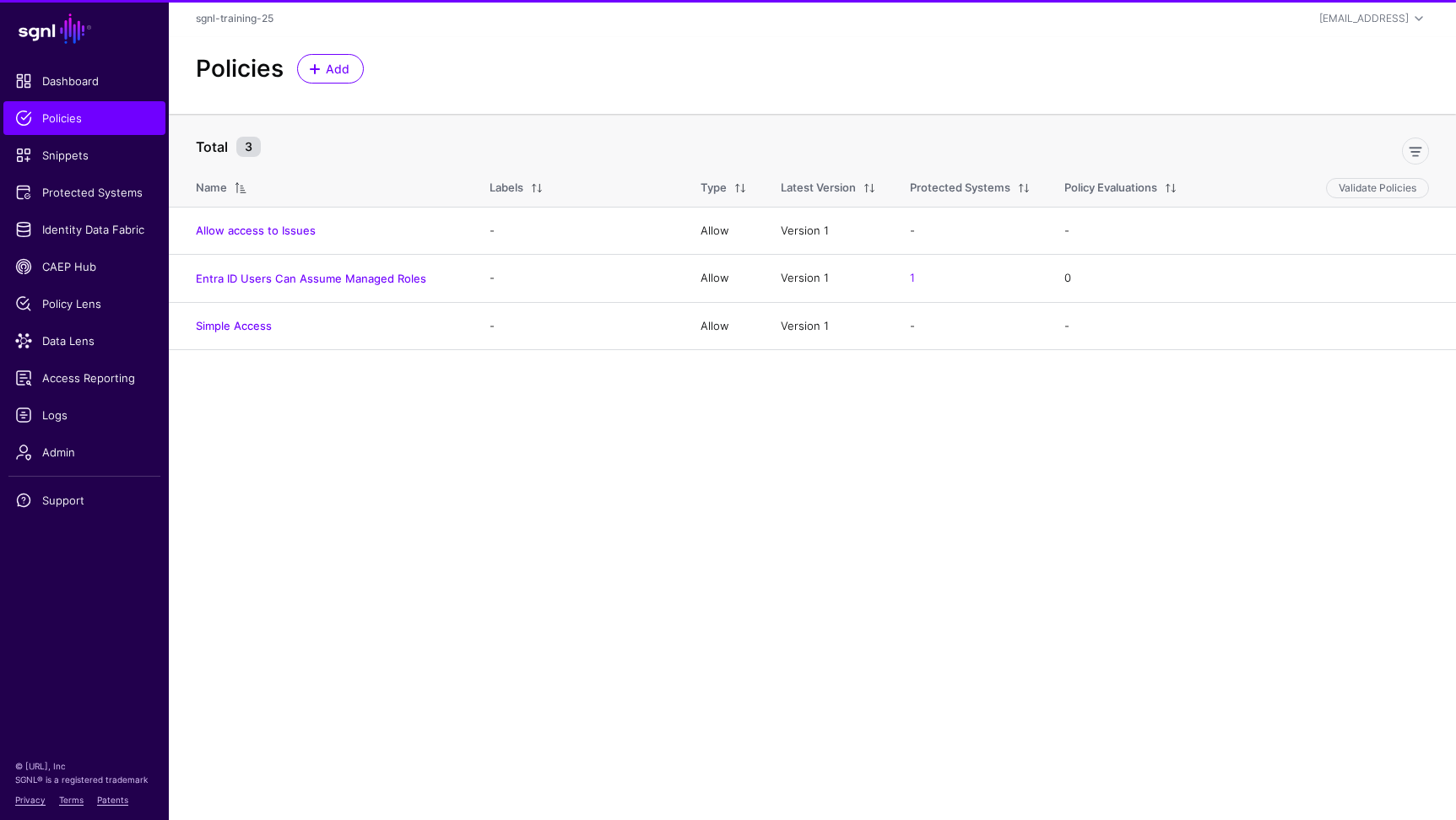 click on "Policies Add" 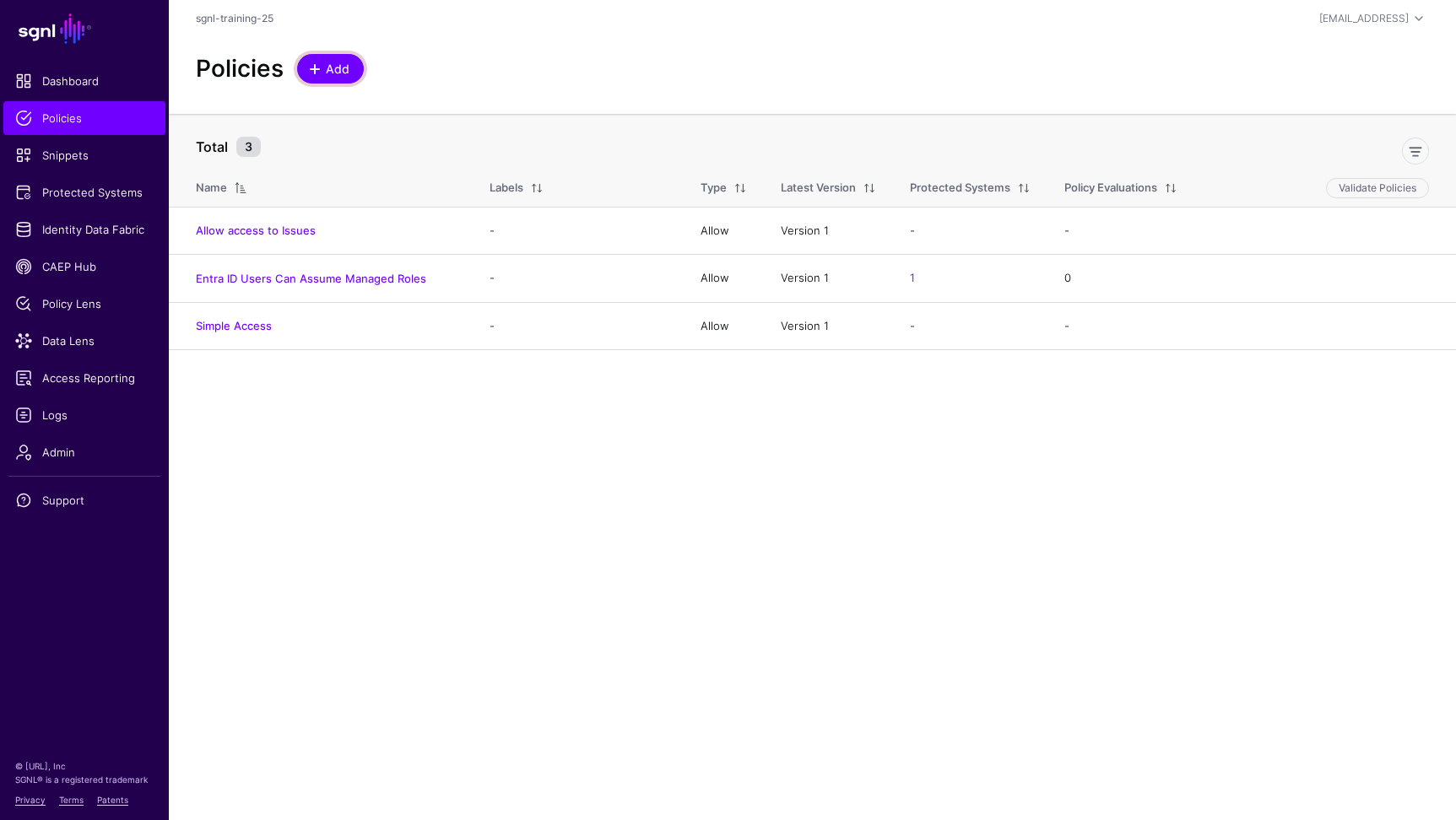 click on "Add" 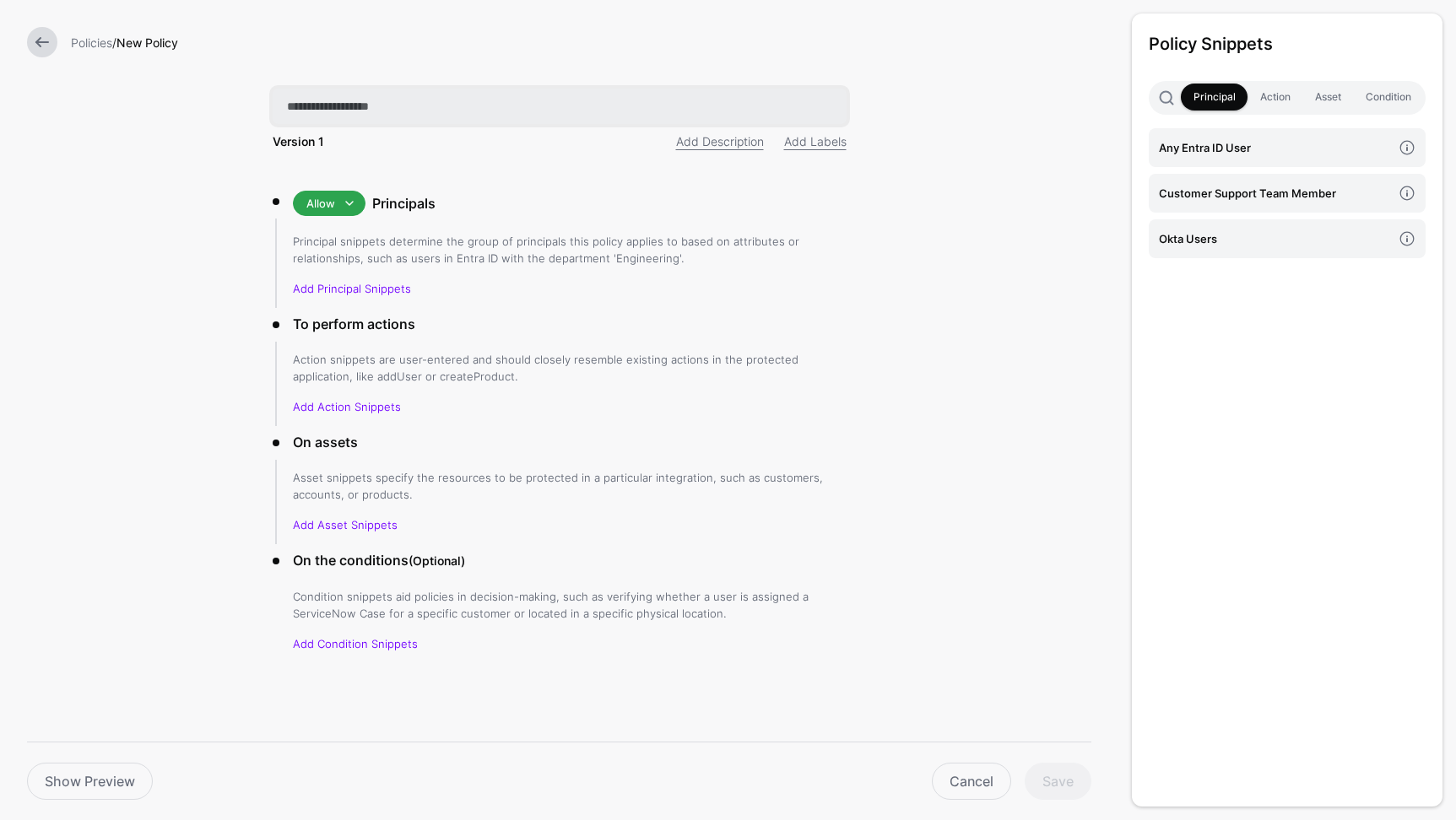 click at bounding box center [560, 106] 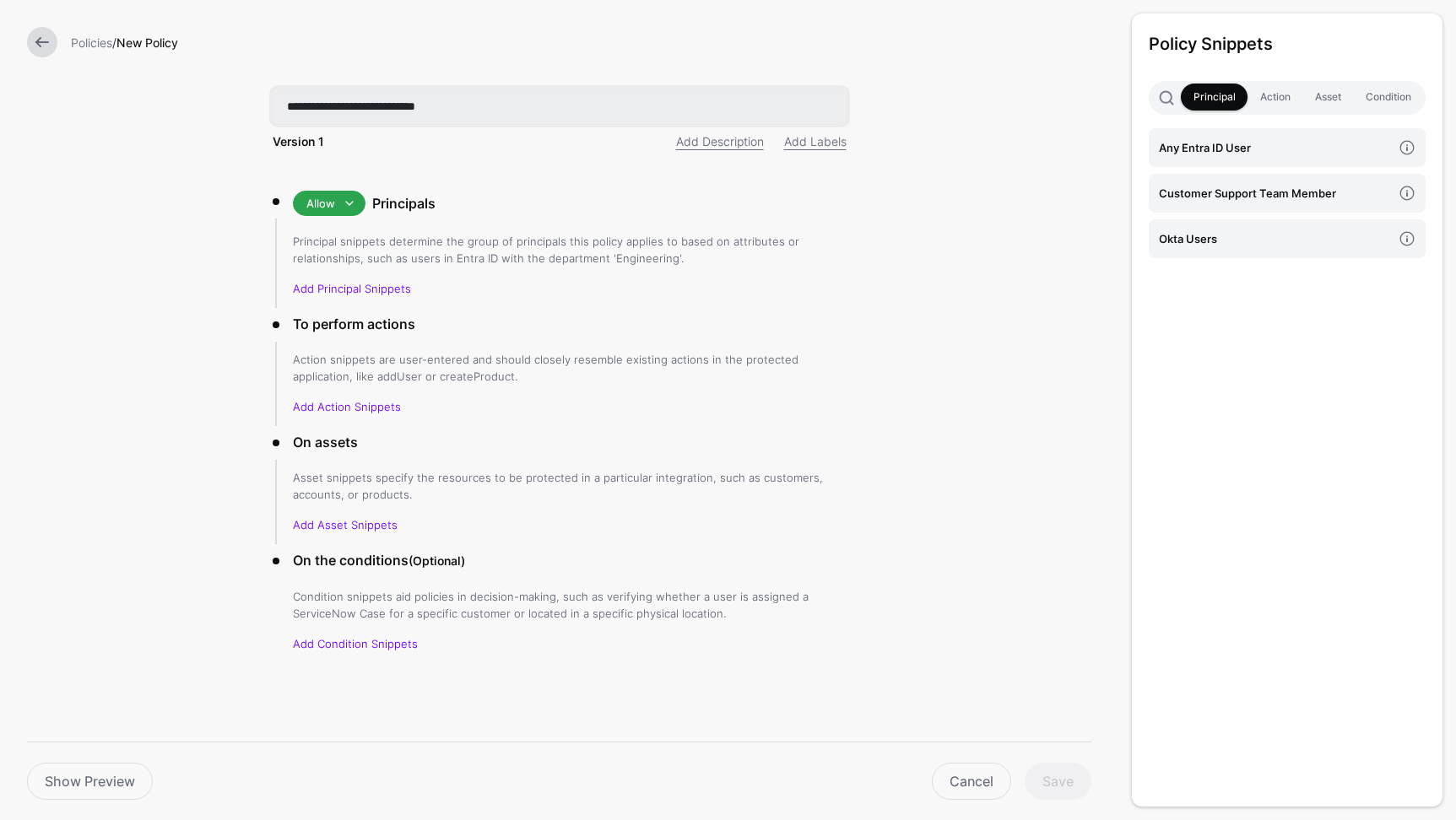 type on "**********" 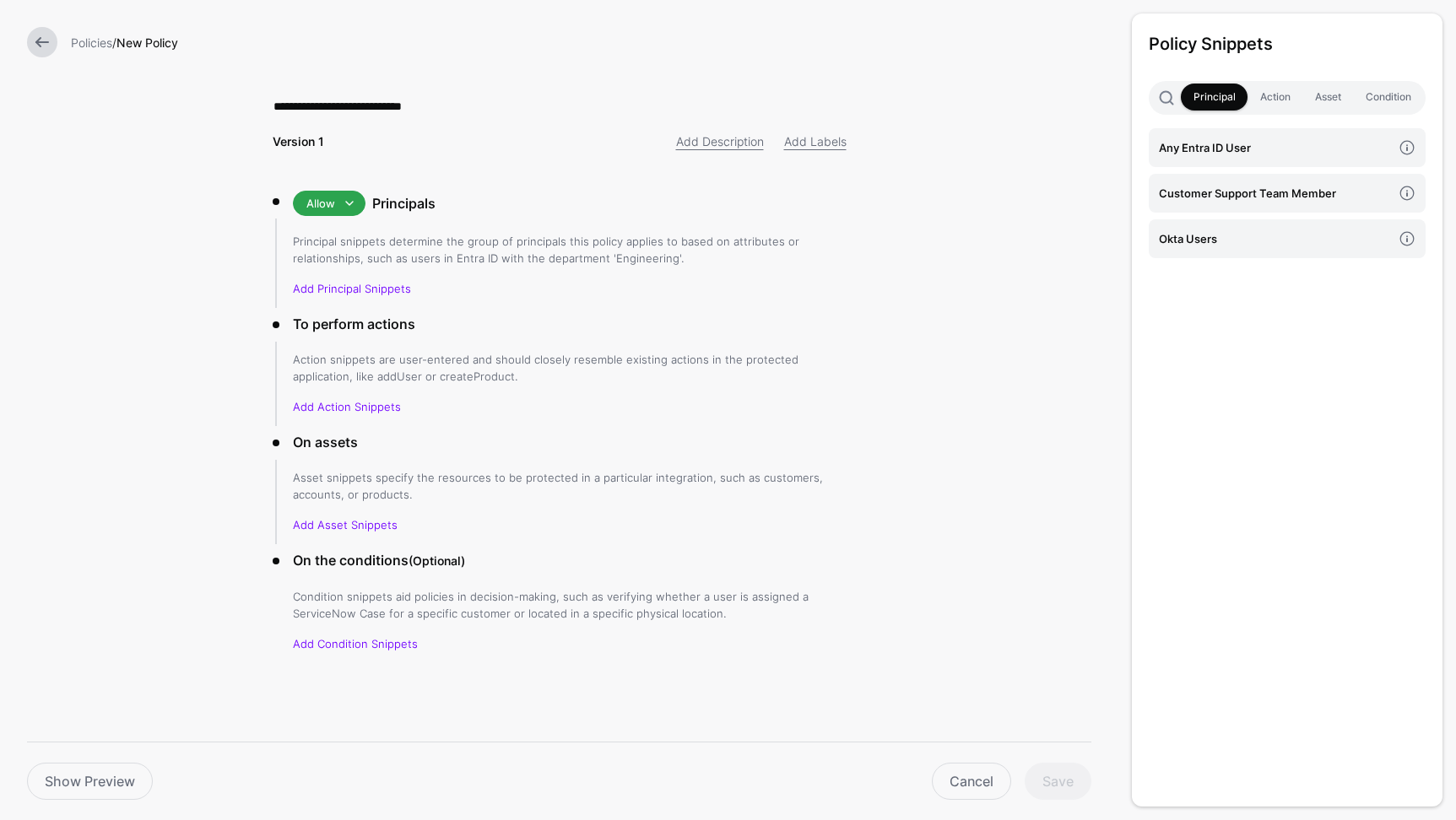 drag, startPoint x: 1107, startPoint y: 402, endPoint x: 1183, endPoint y: 289, distance: 136.18003 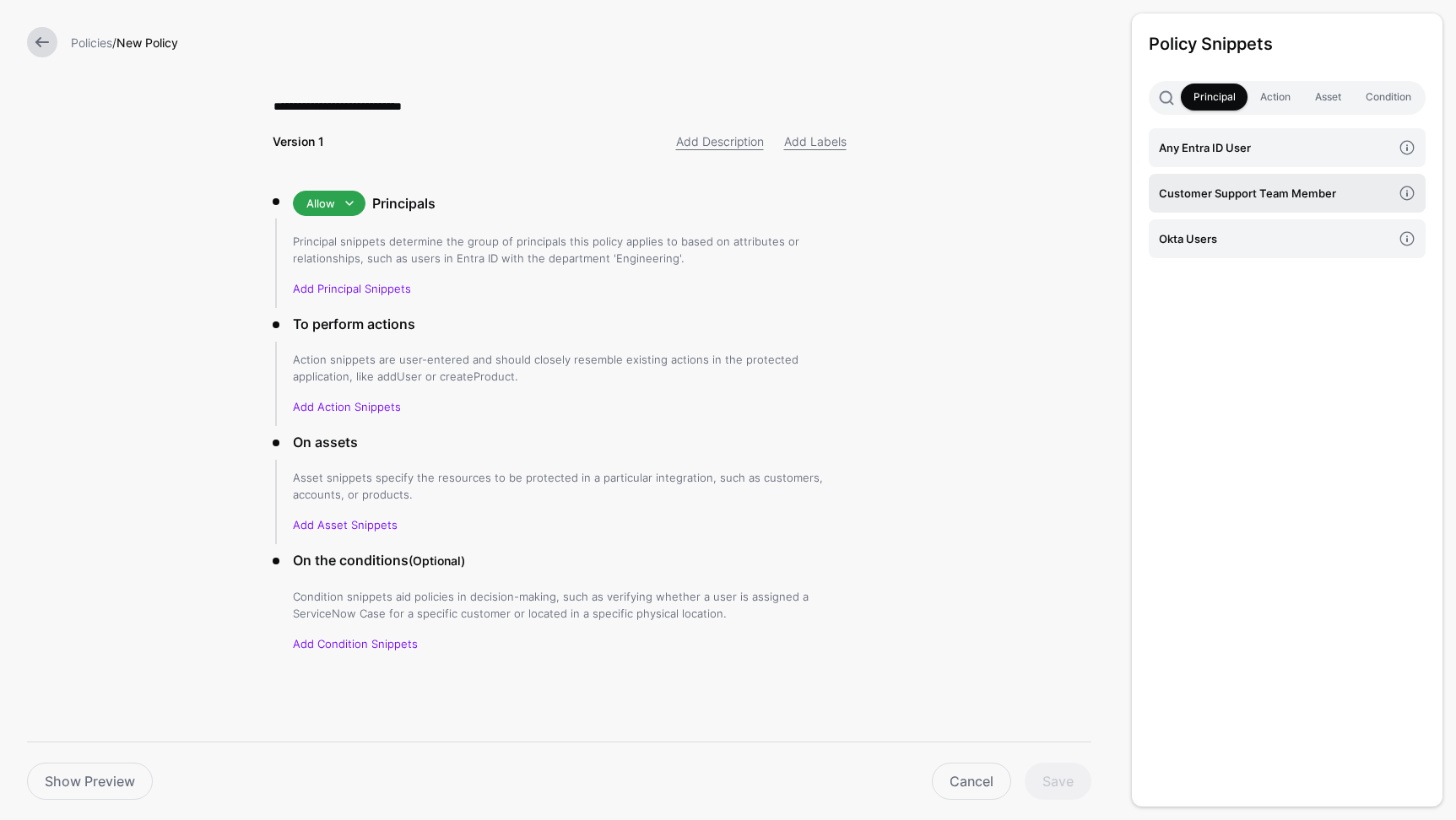 click on "Customer Support Team Member" at bounding box center (1275, 193) 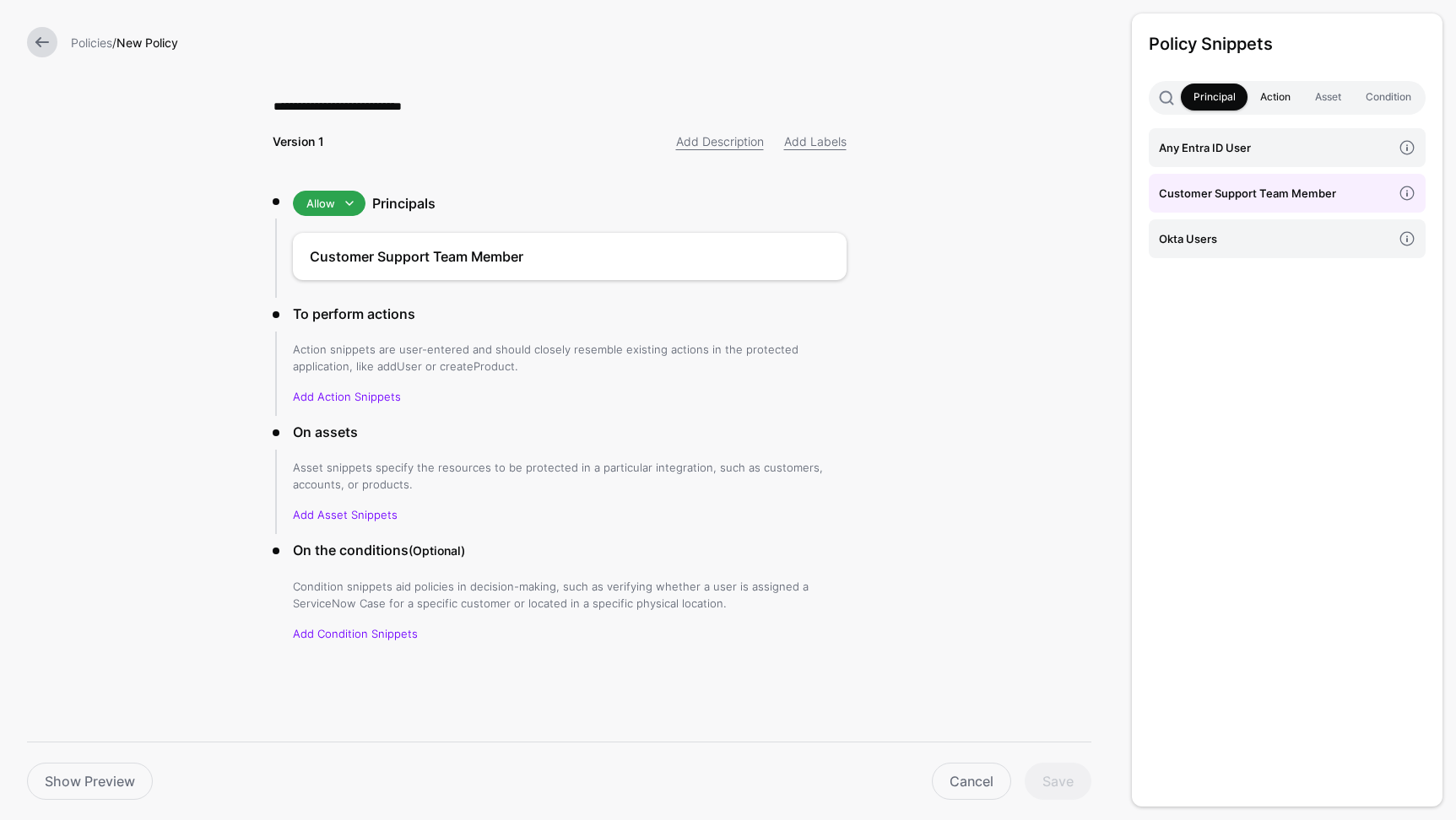 click on "Action" at bounding box center [1275, 97] 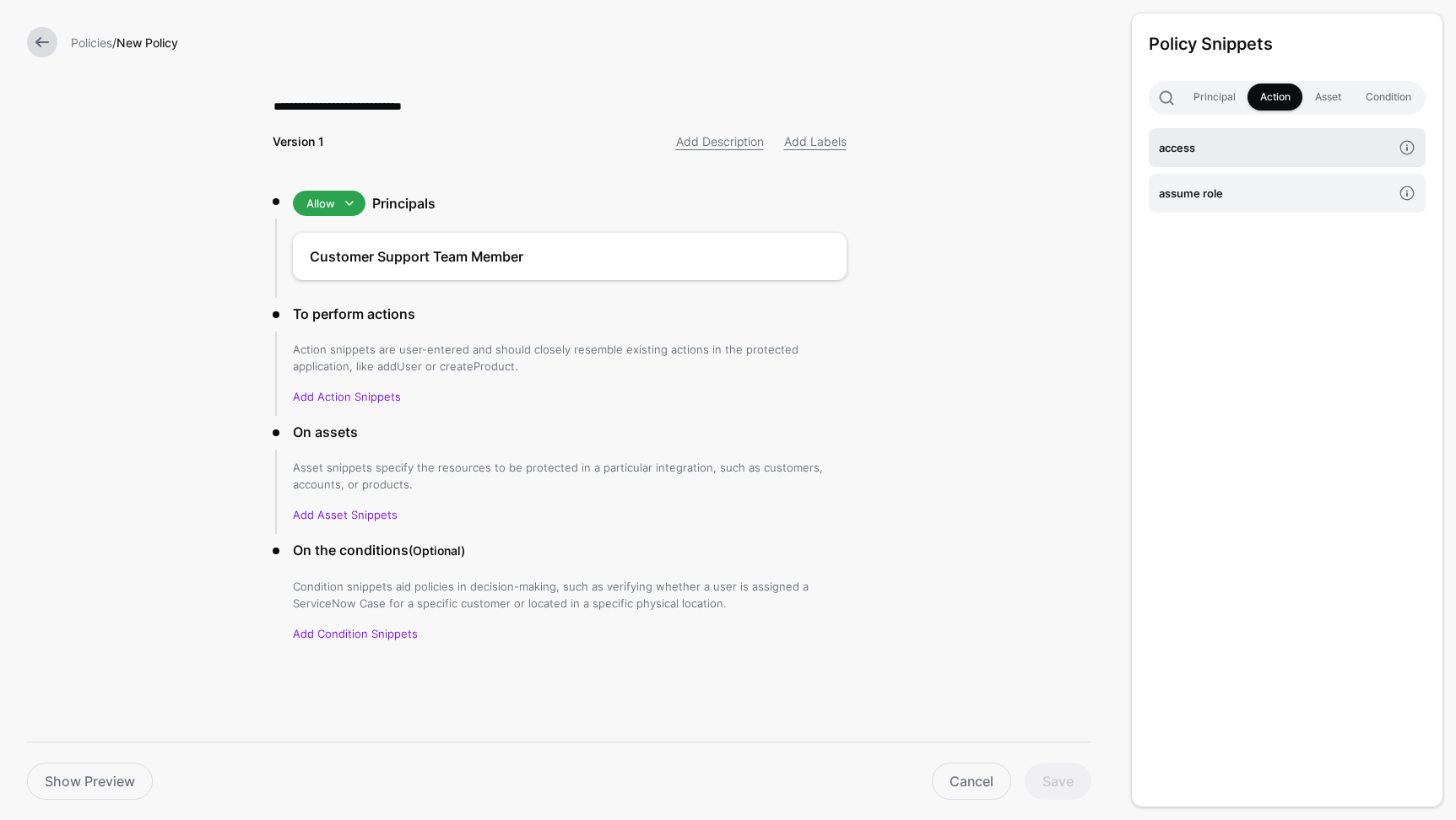 click on "access" at bounding box center [1275, 148] 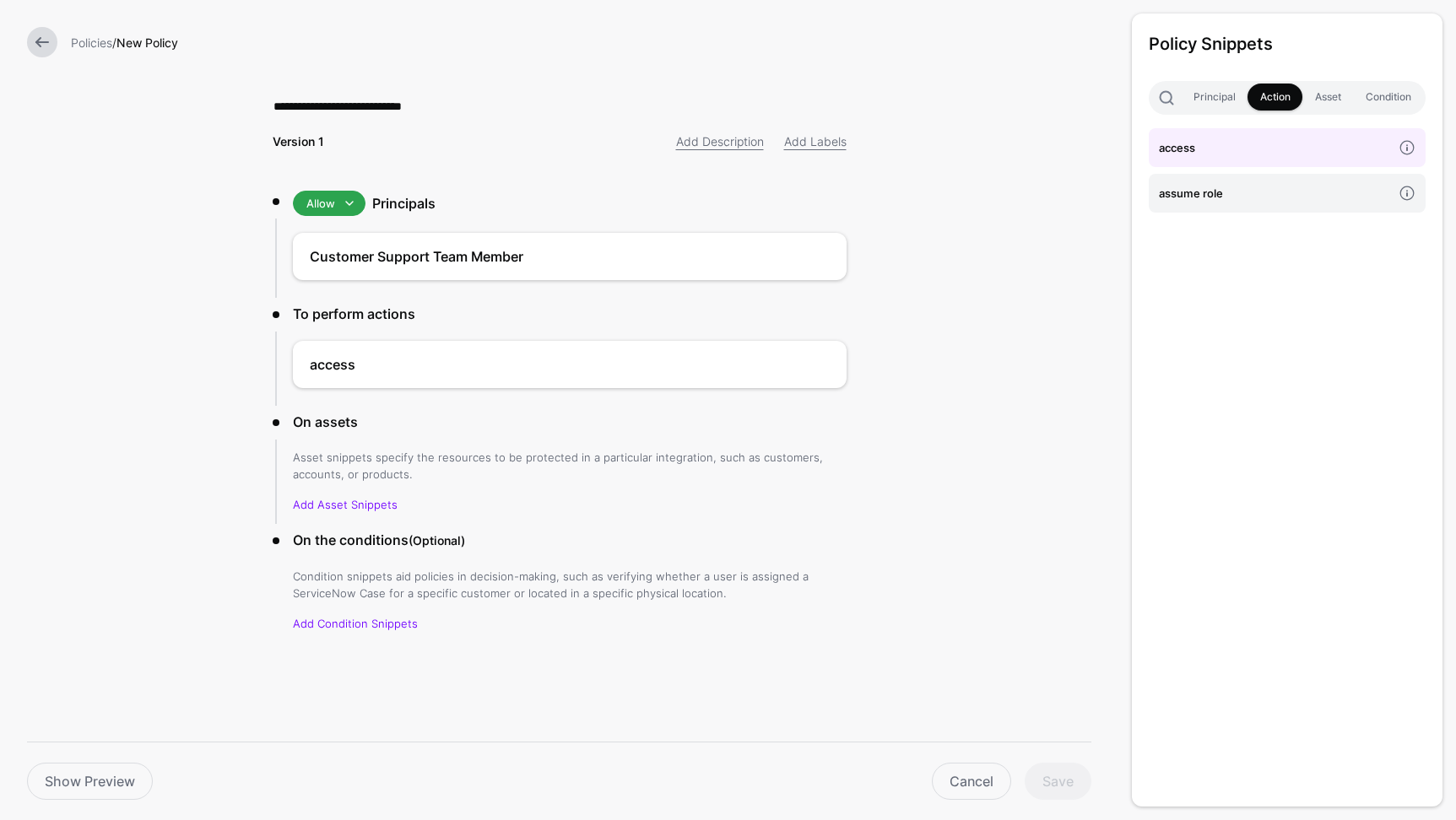 drag, startPoint x: 1324, startPoint y: 94, endPoint x: 1301, endPoint y: 168, distance: 77.49194 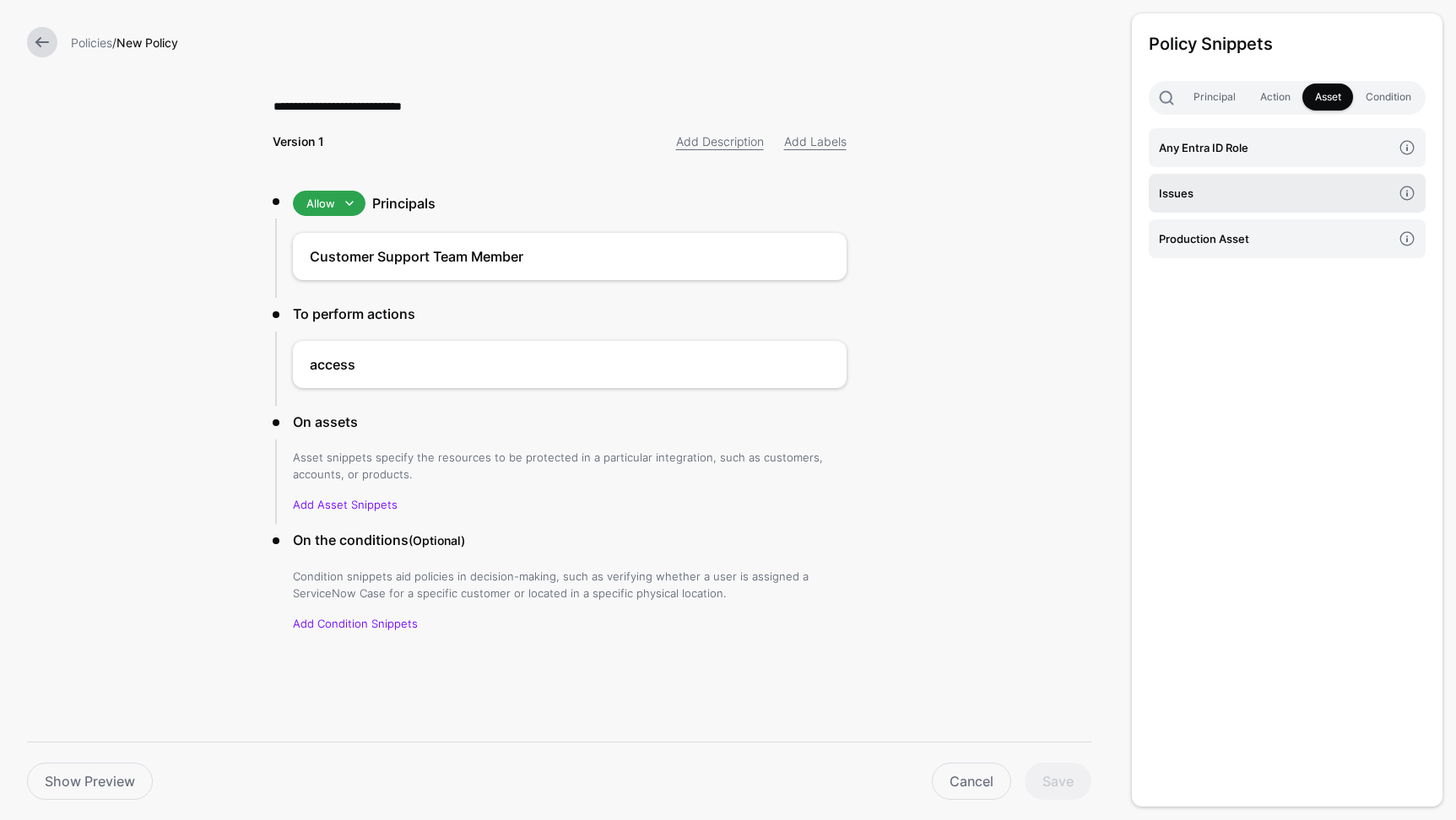 click on "Issues" at bounding box center [1275, 193] 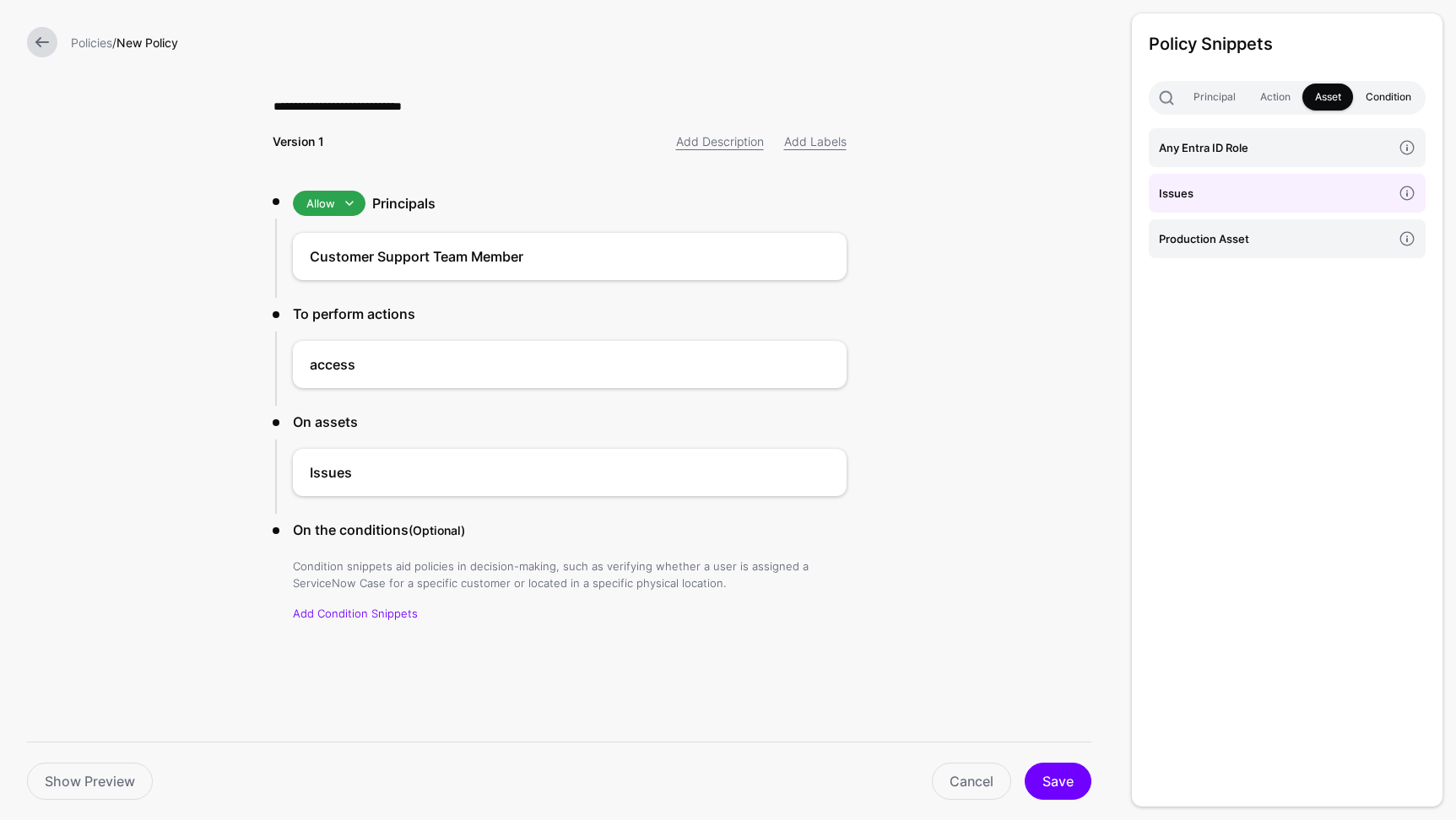 click on "Condition" at bounding box center [1388, 97] 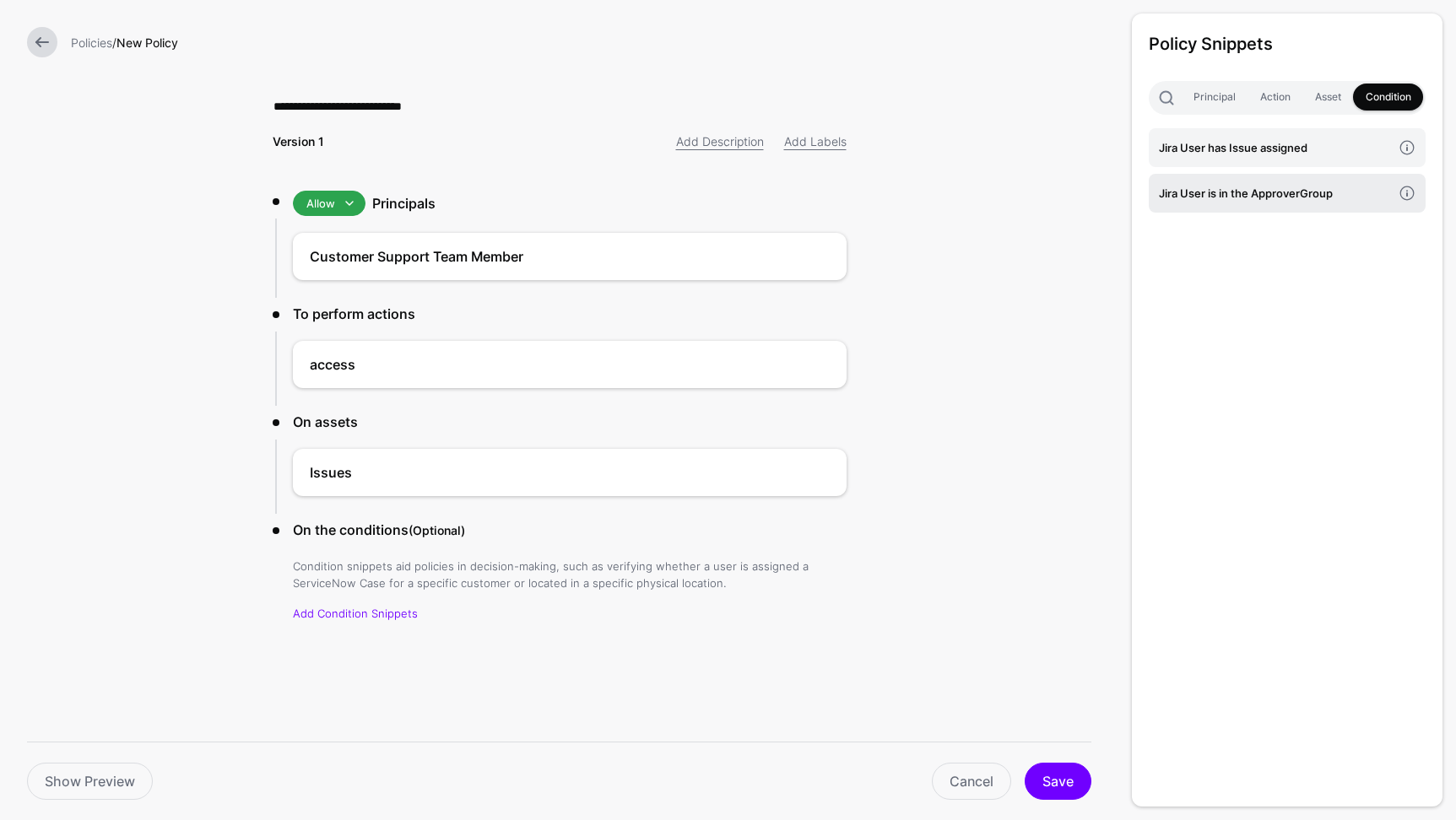 click on "Jira User is in the ApproverGroup" at bounding box center [1275, 193] 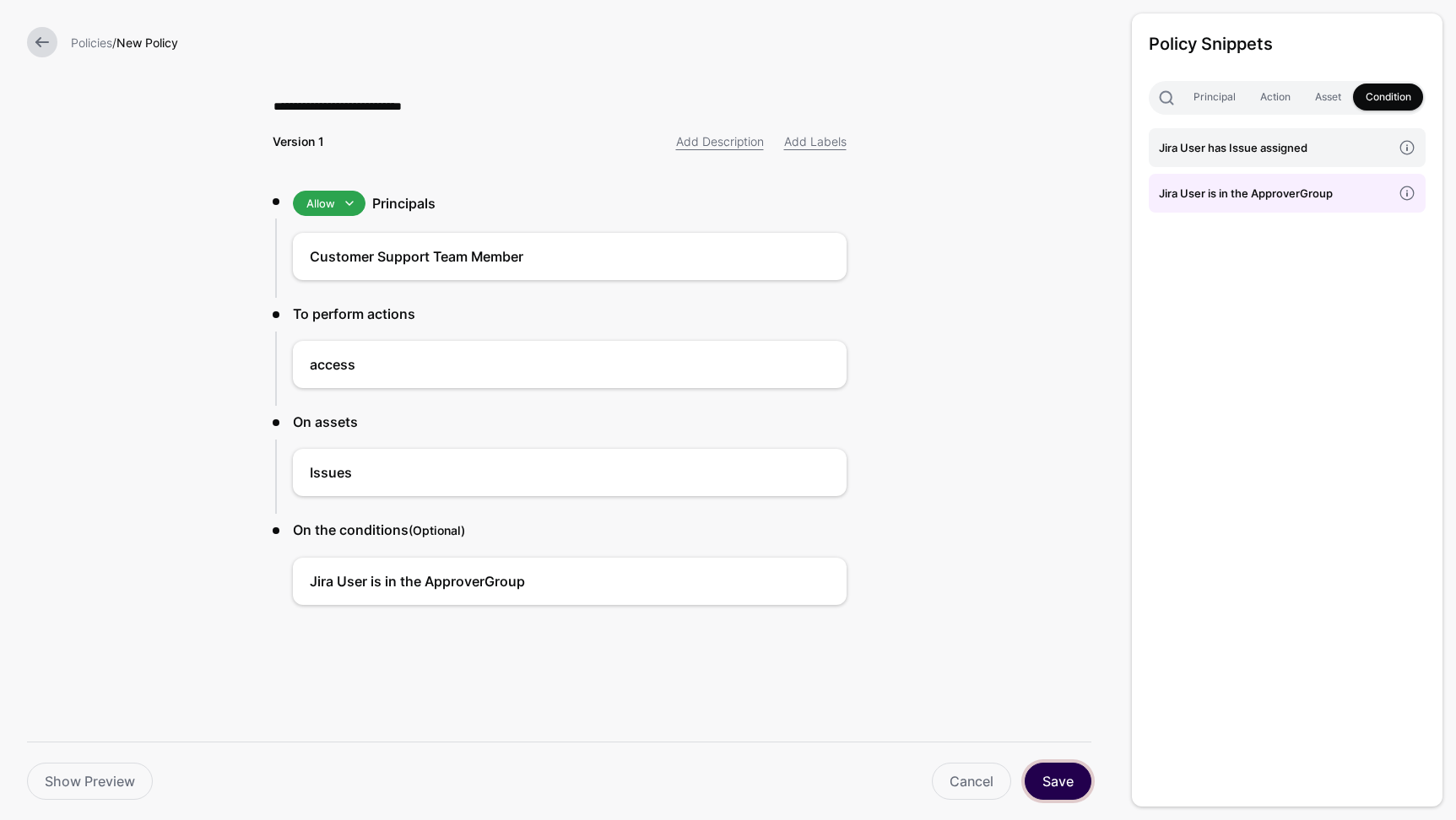 click on "Save" at bounding box center [1058, 781] 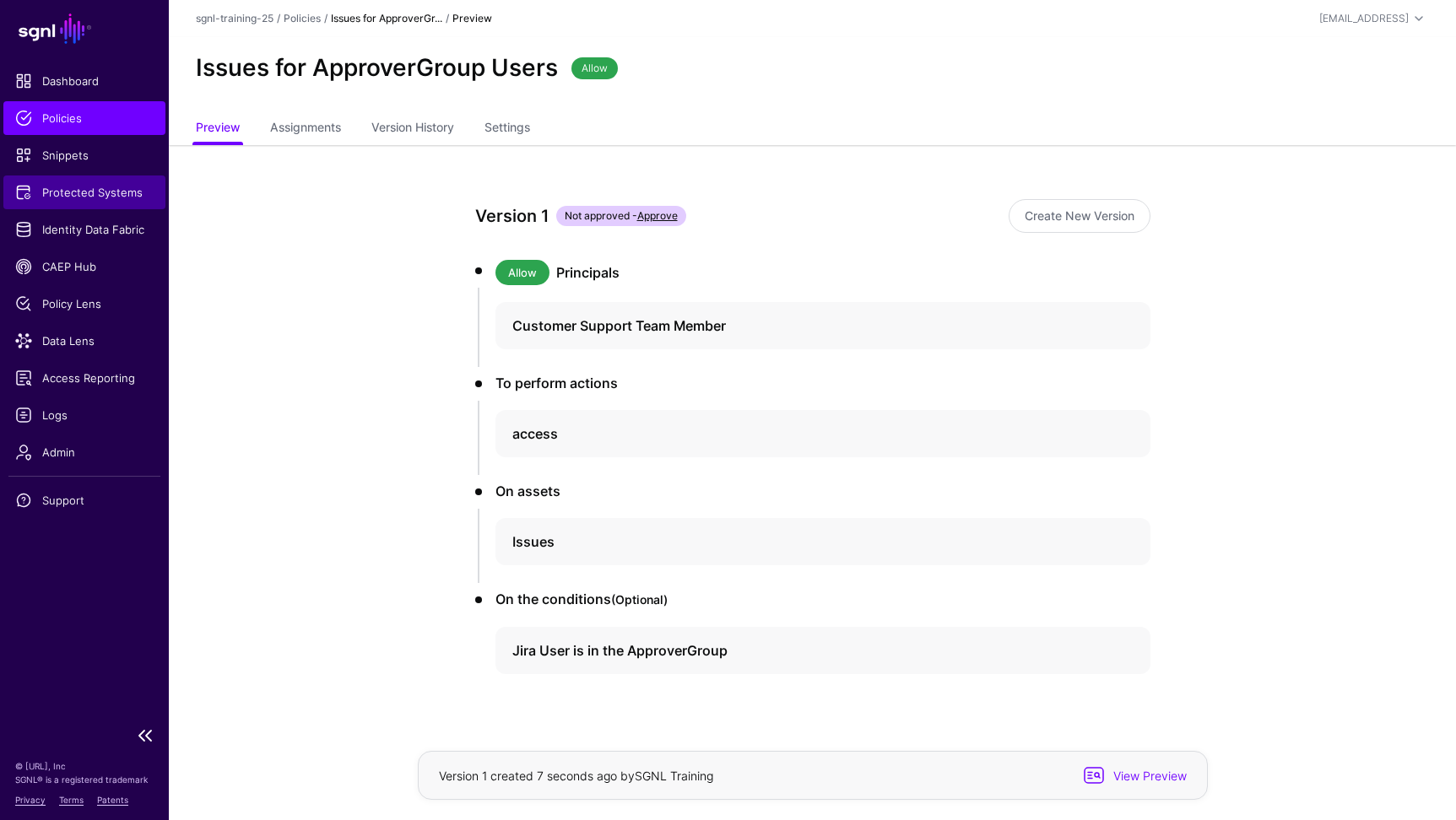 click on "Protected Systems" 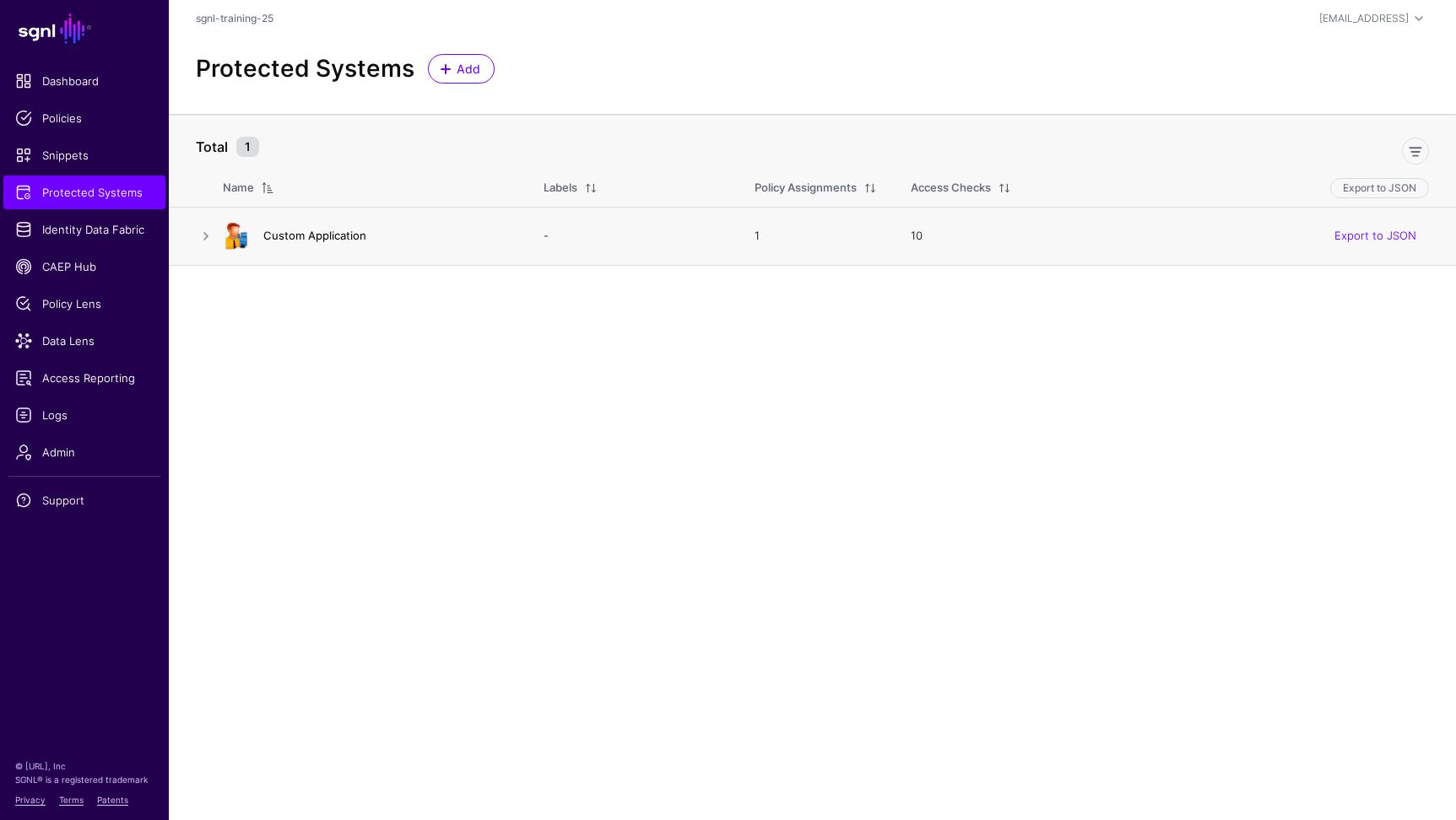 click on "Custom Application" 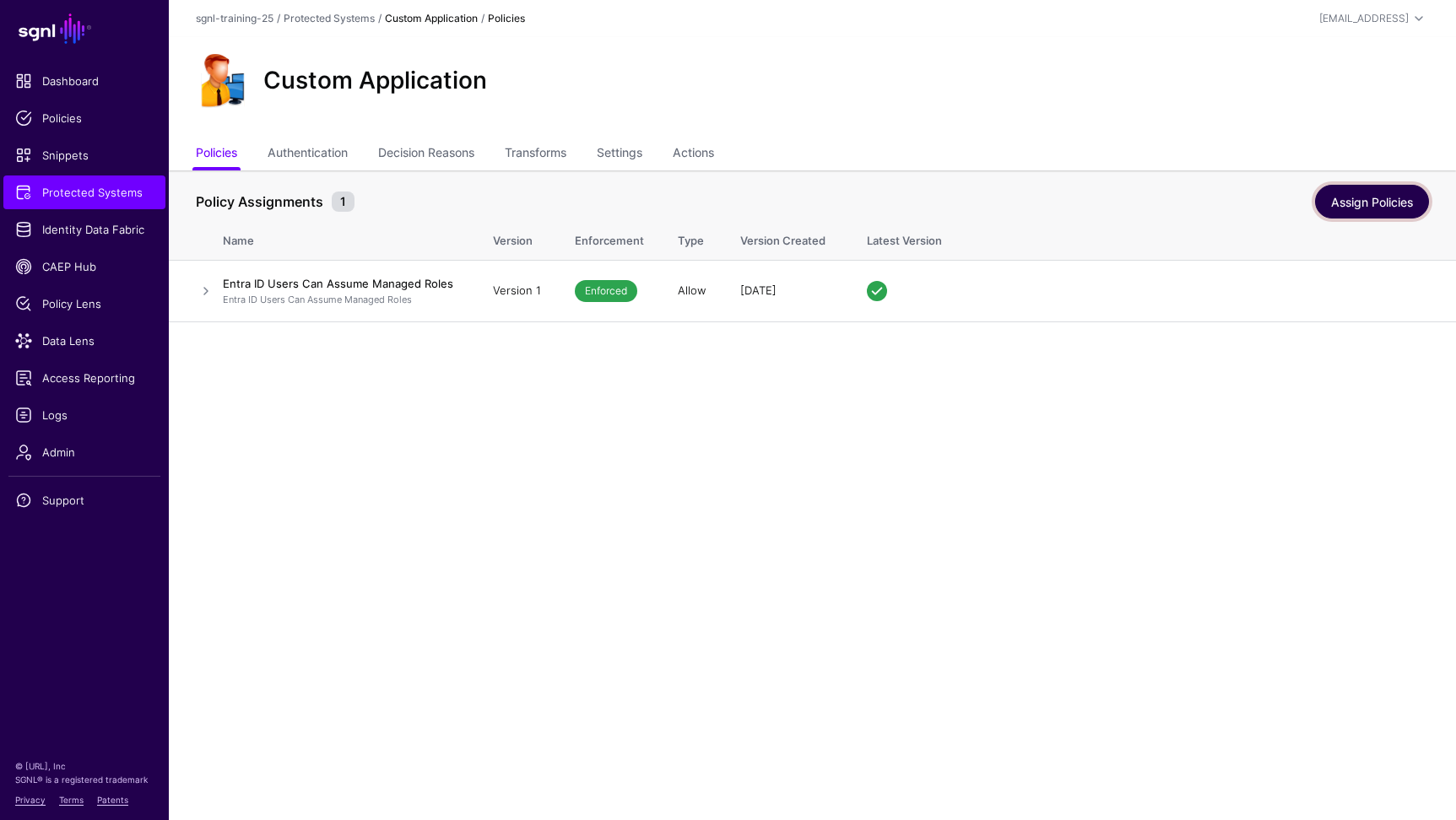 click on "Assign Policies" 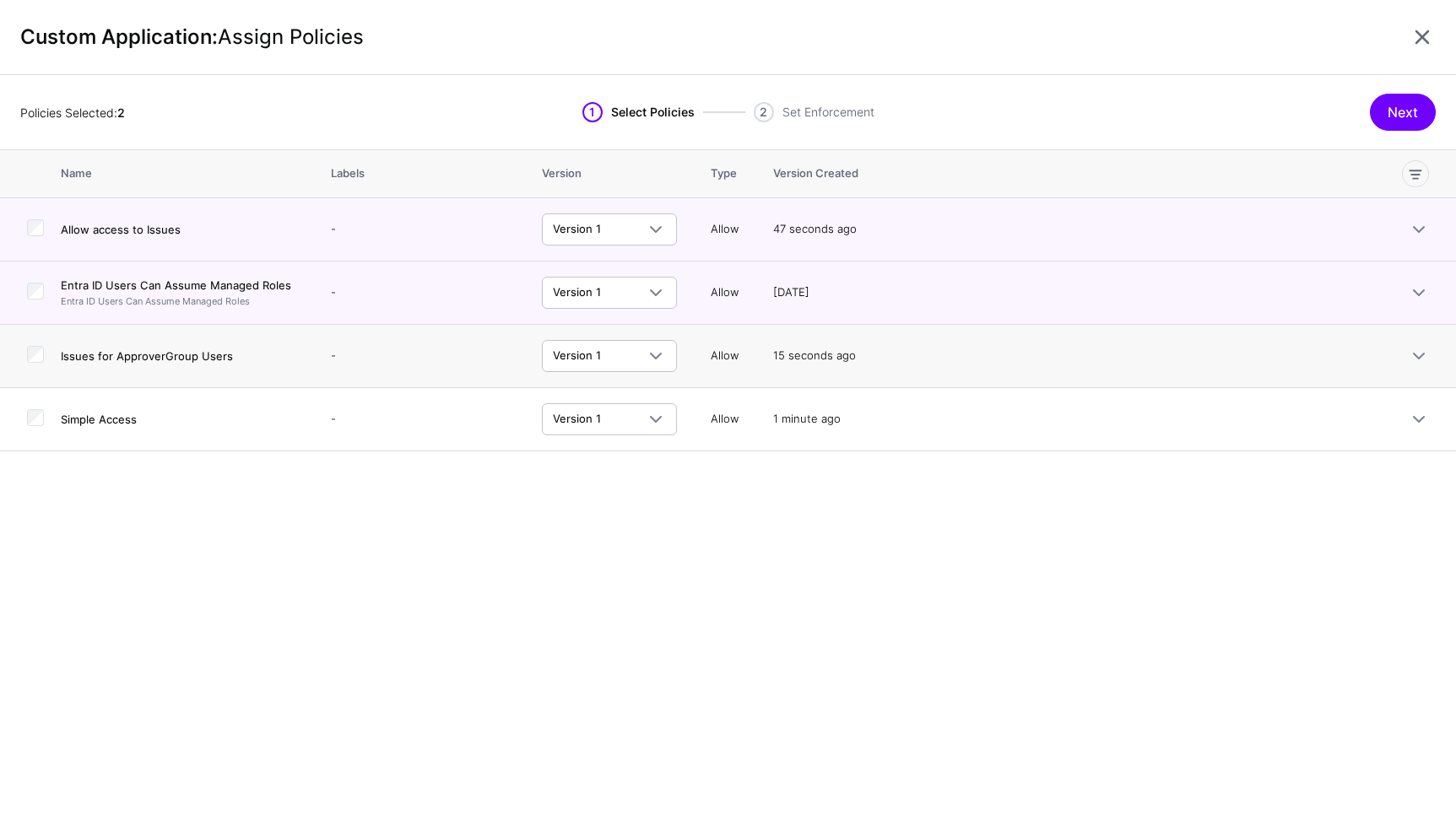 click at bounding box center [30, 356] 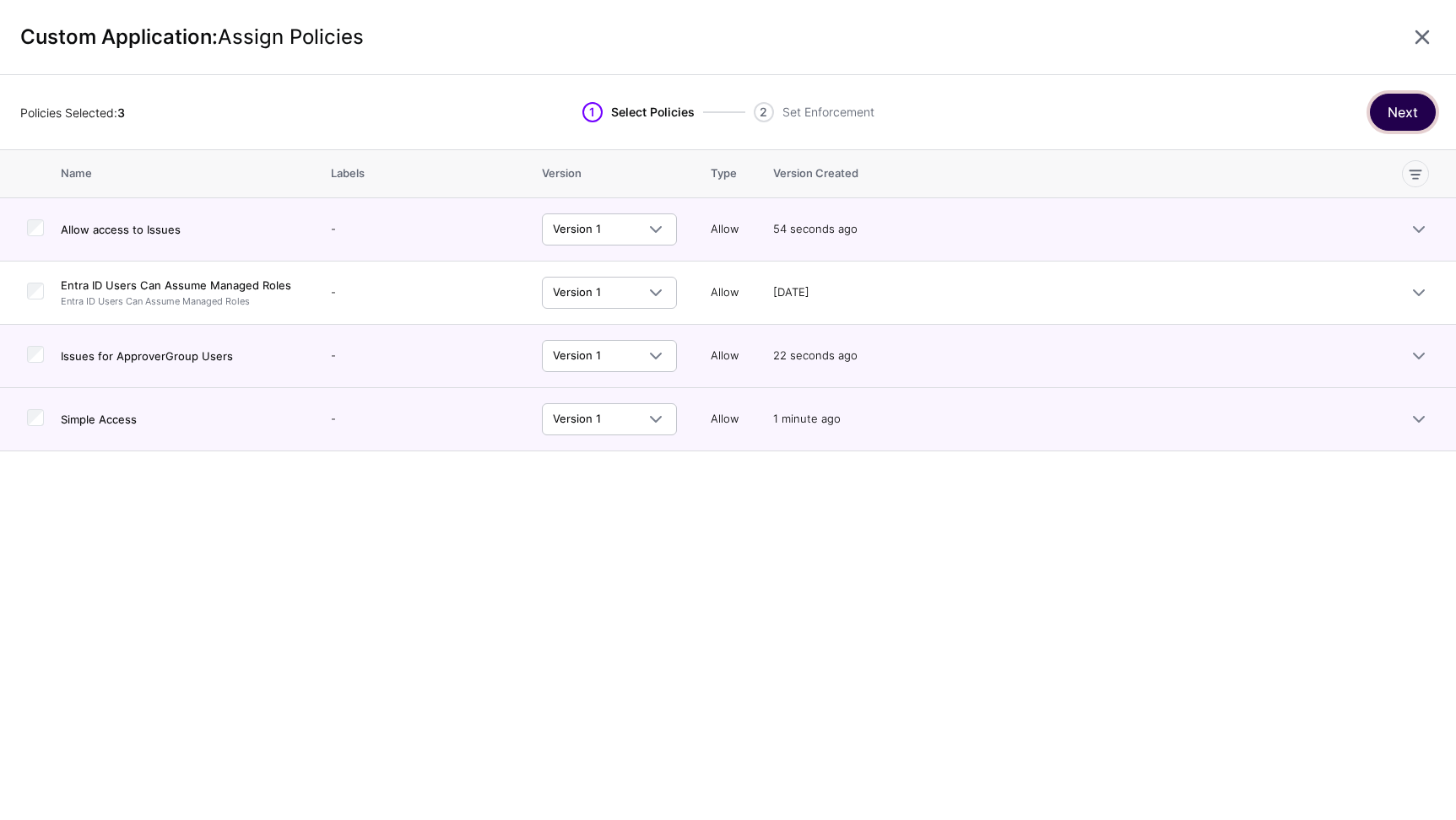 click on "Next" at bounding box center (1403, 112) 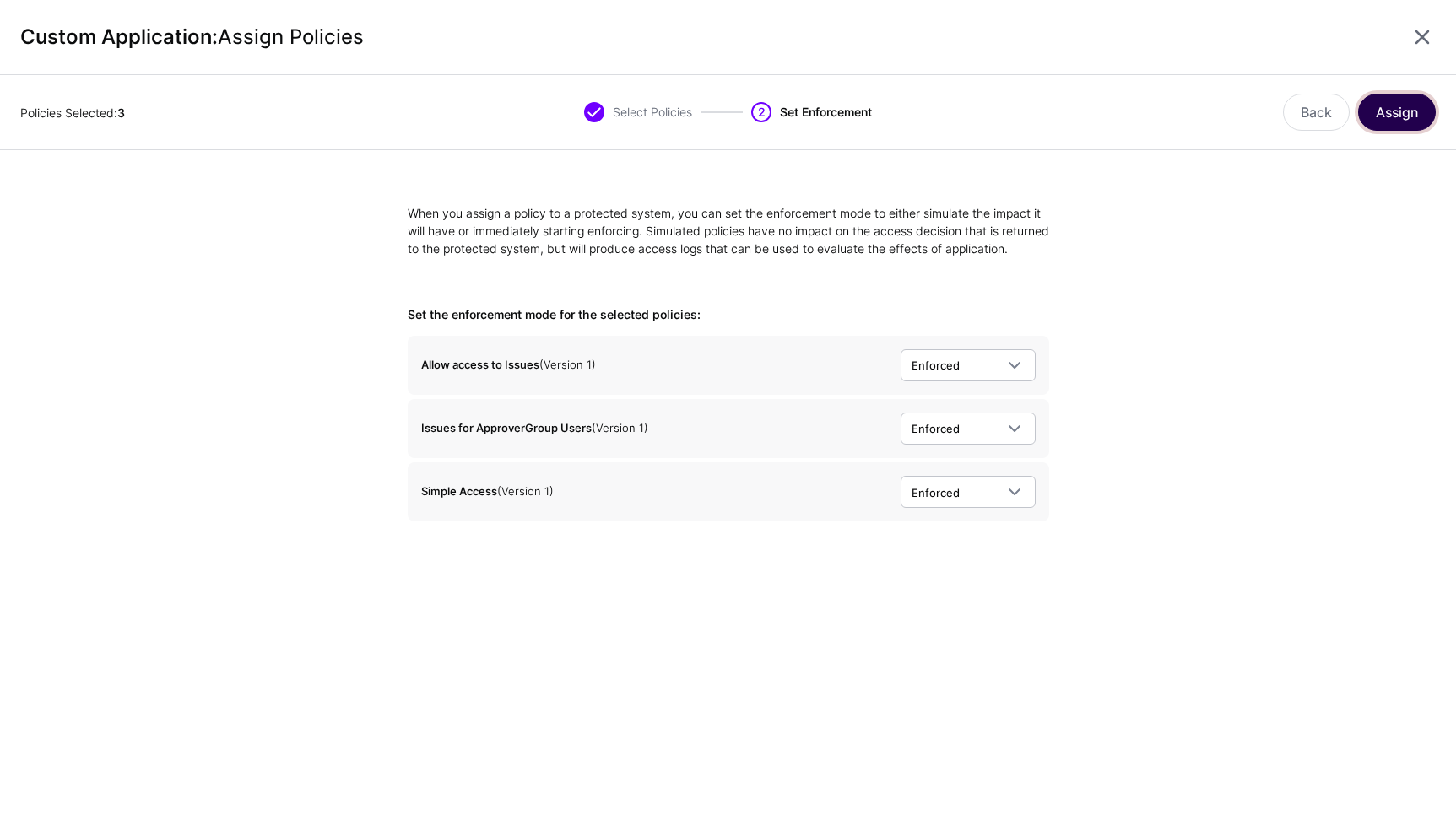 click on "Assign" at bounding box center (1397, 112) 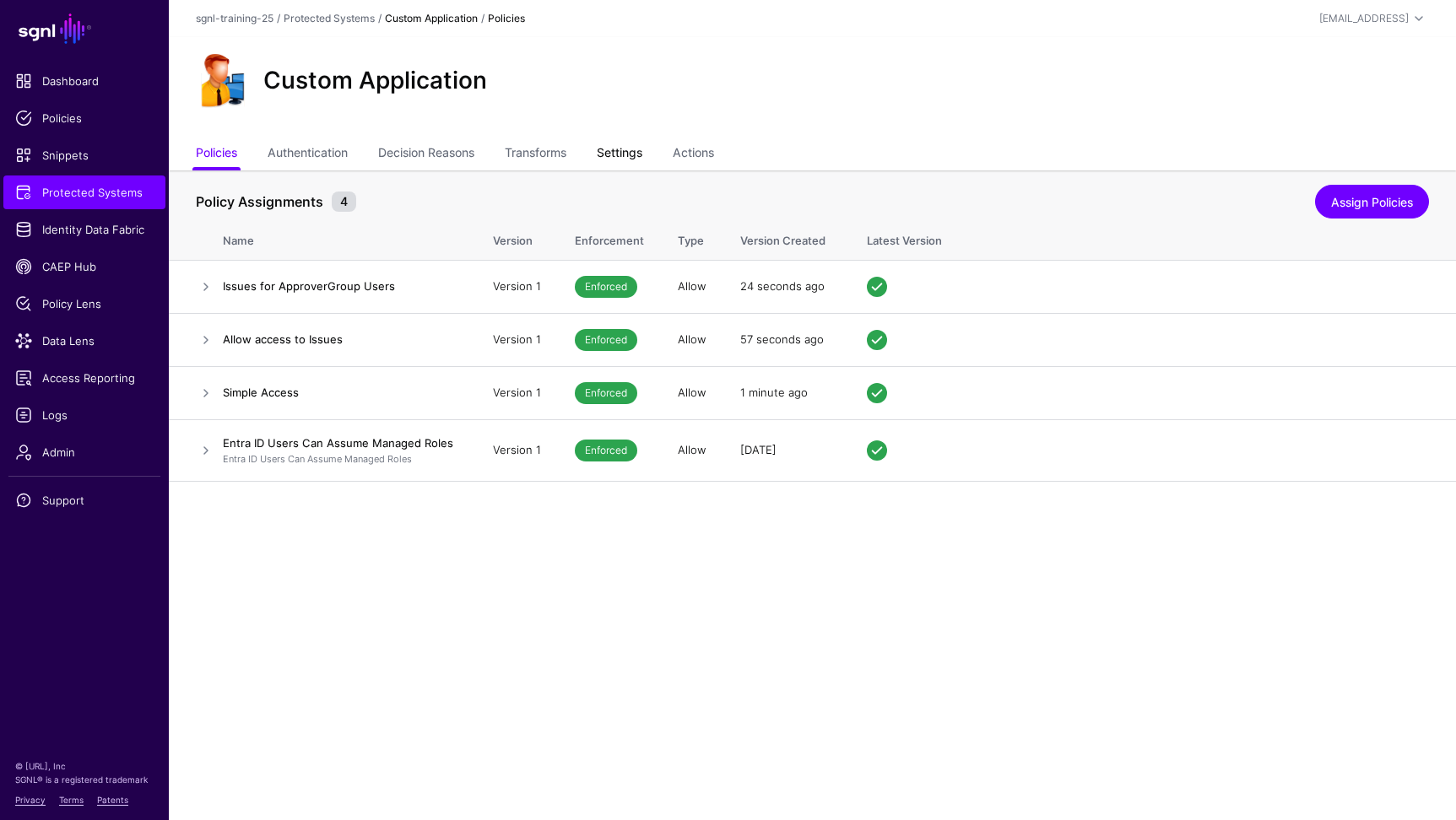 click on "Settings" 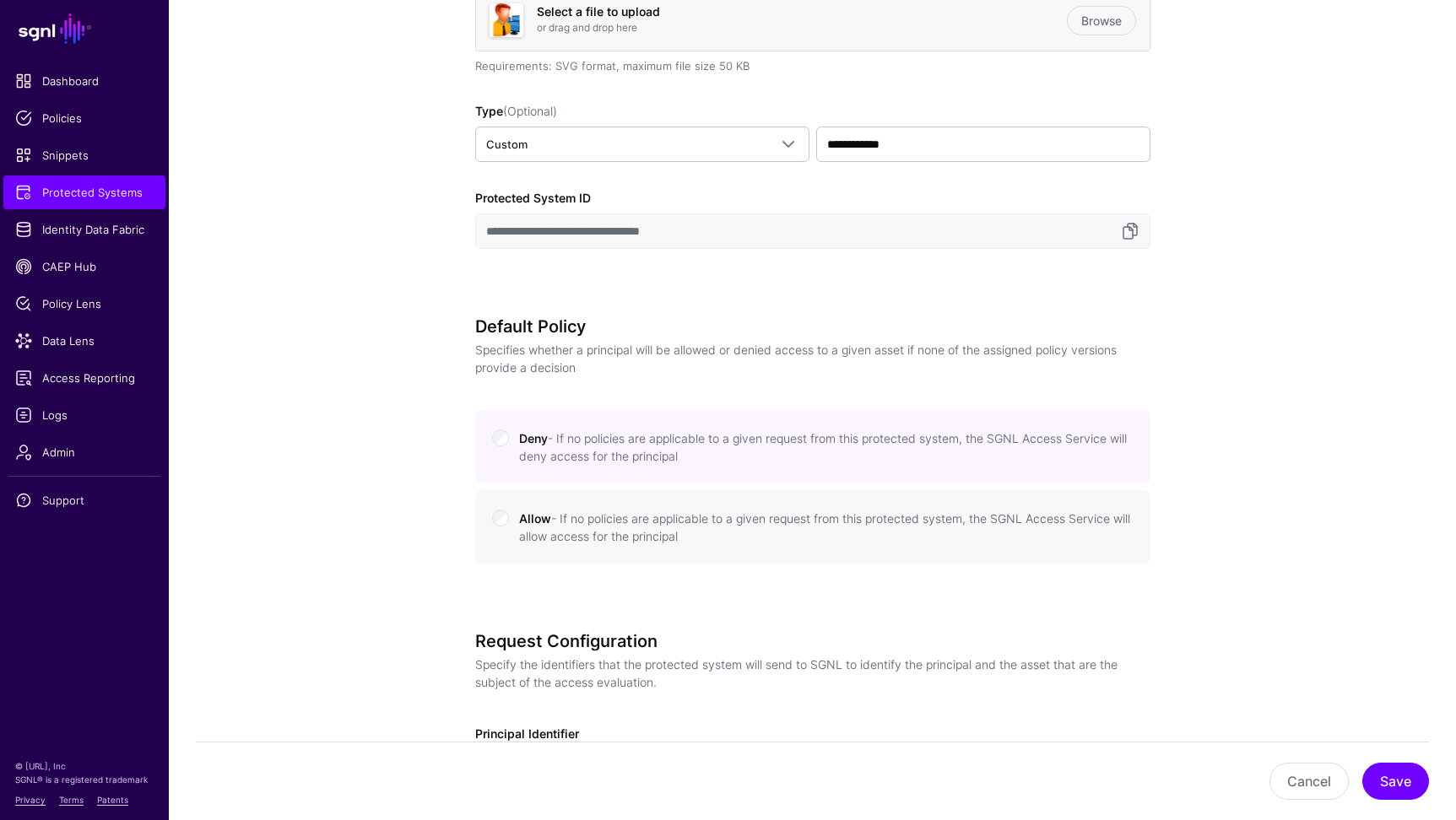 scroll, scrollTop: 1022, scrollLeft: 0, axis: vertical 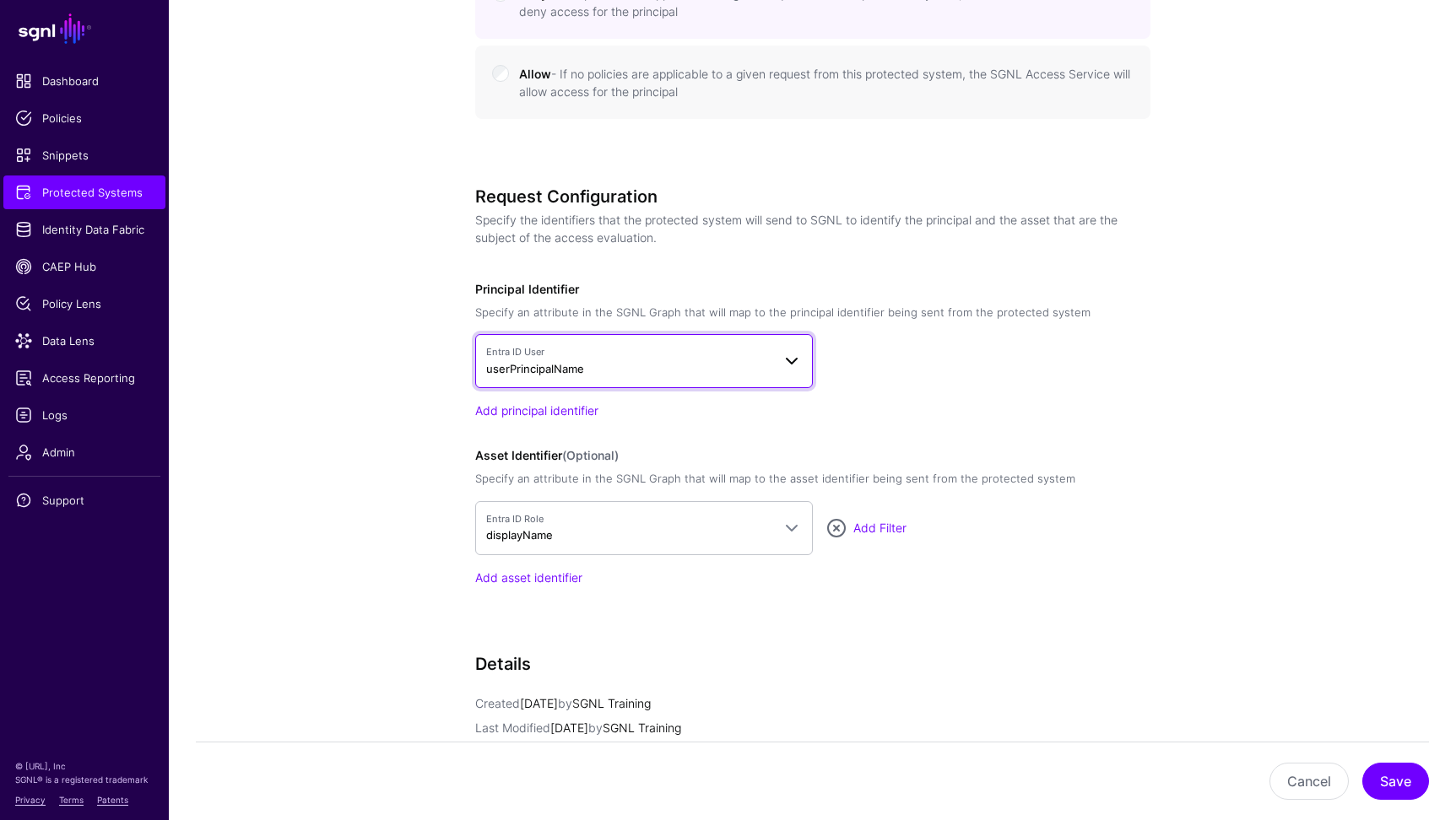 click on "Entra ID User" at bounding box center (629, 352) 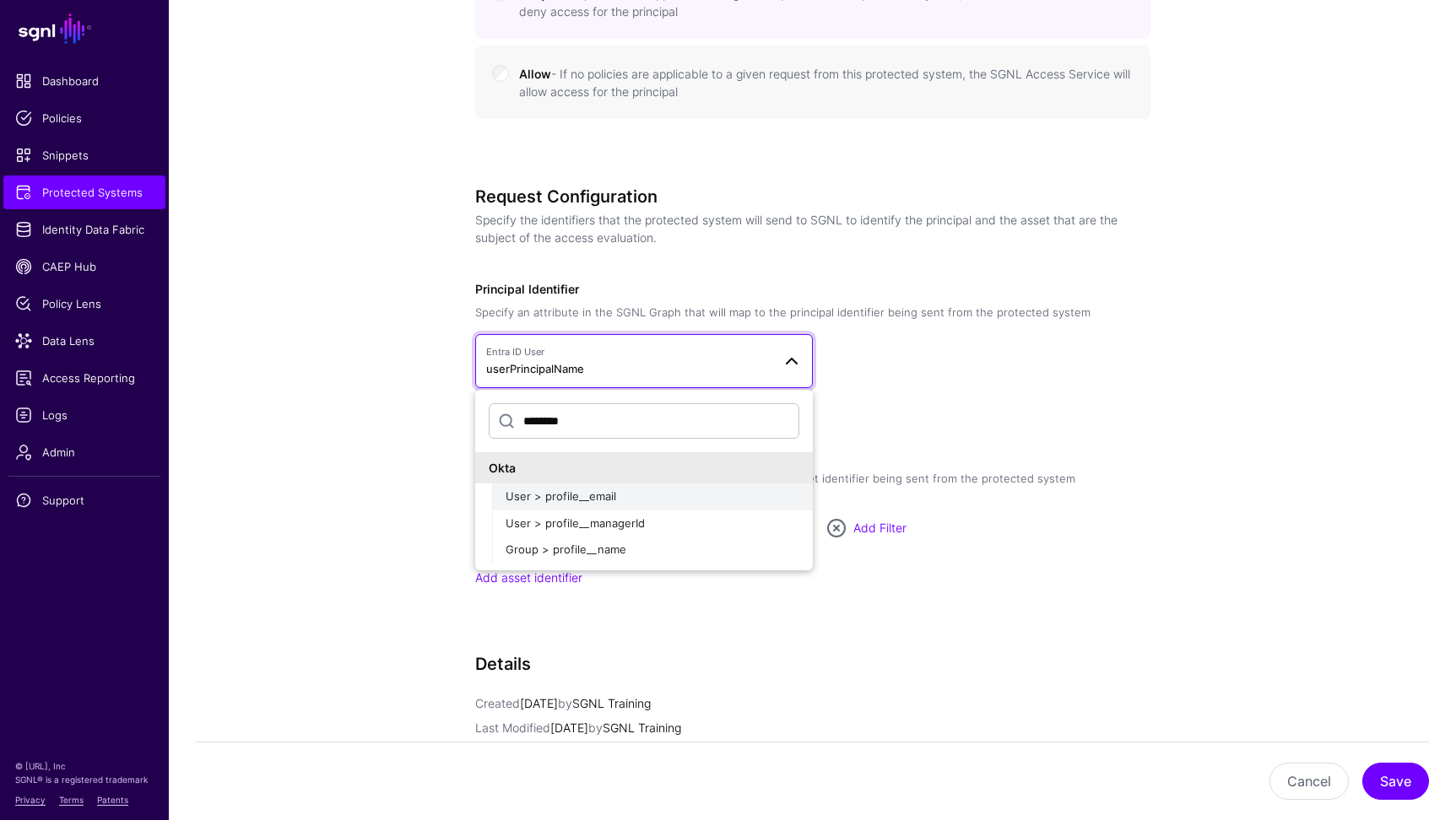 type on "********" 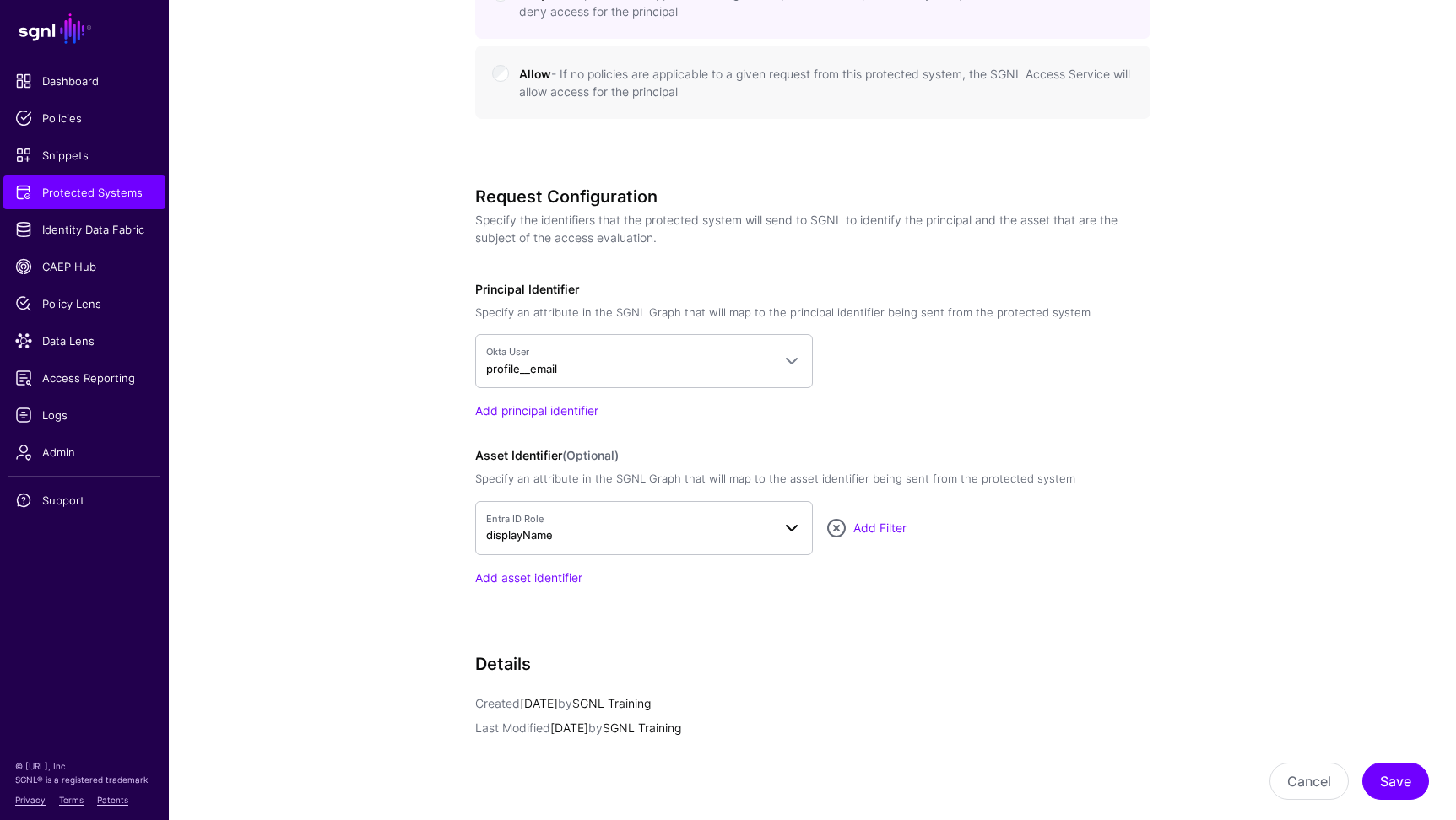 scroll, scrollTop: 1135, scrollLeft: 0, axis: vertical 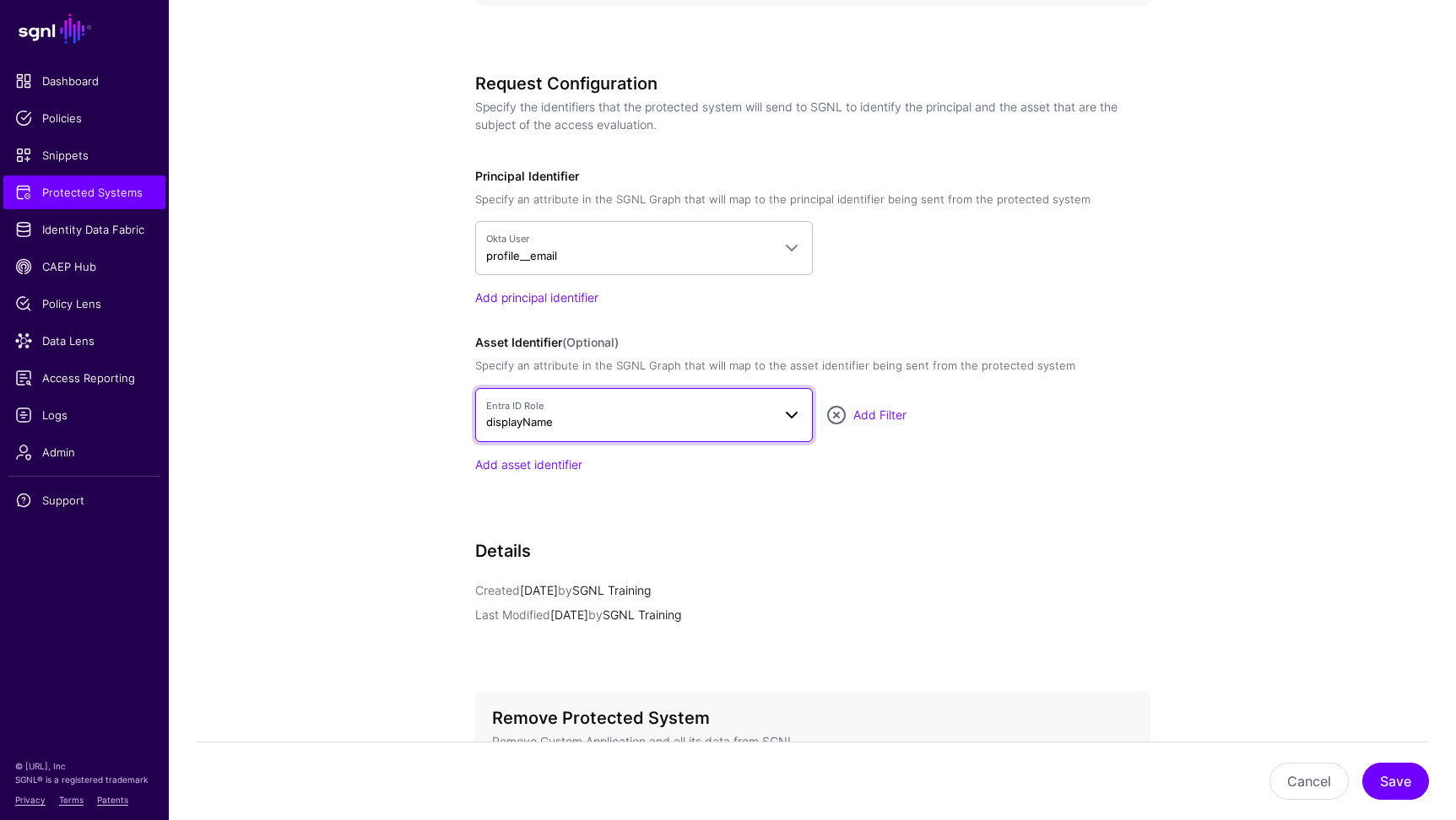 click on "Entra ID Role" at bounding box center [629, 406] 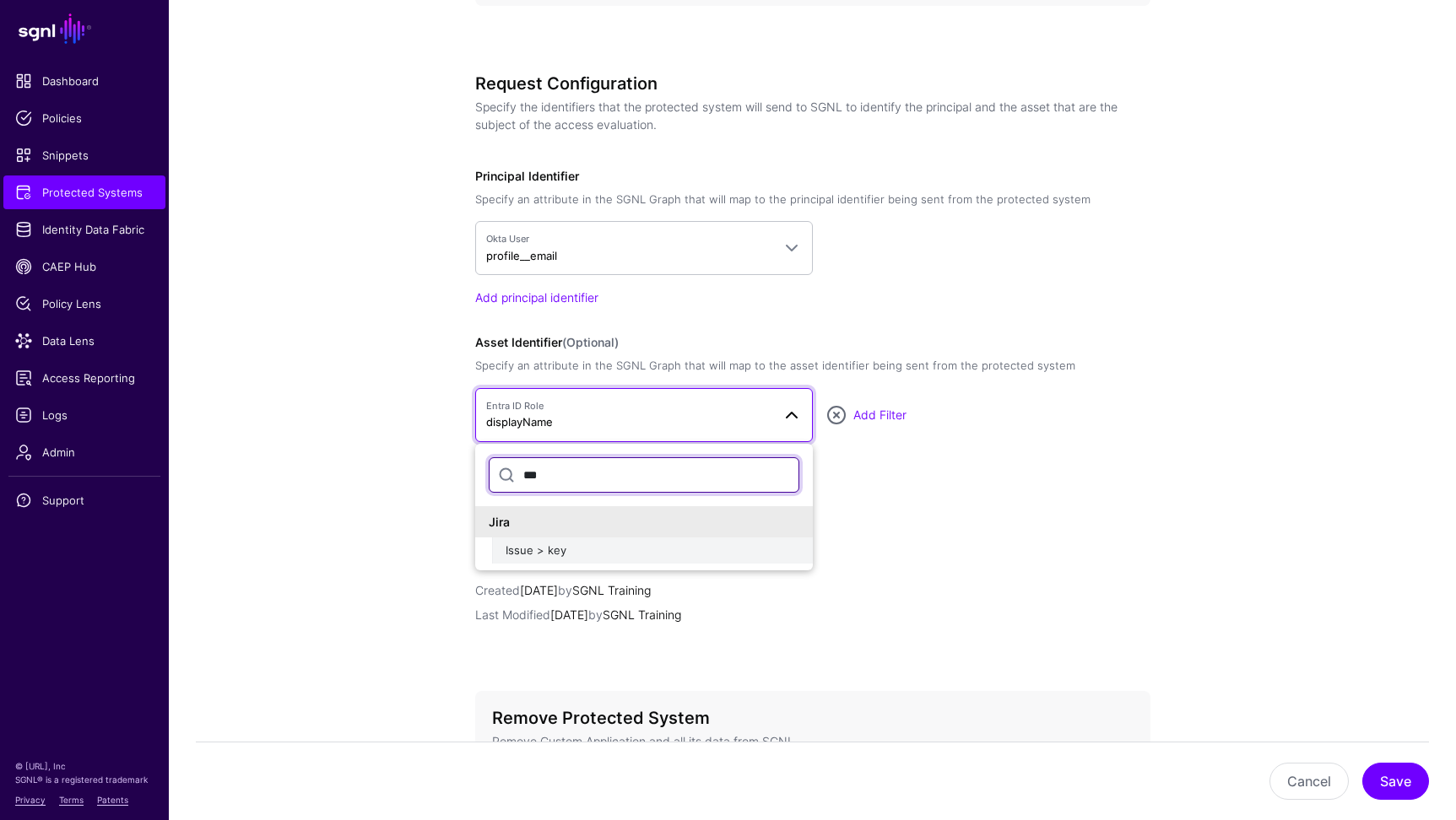 type on "***" 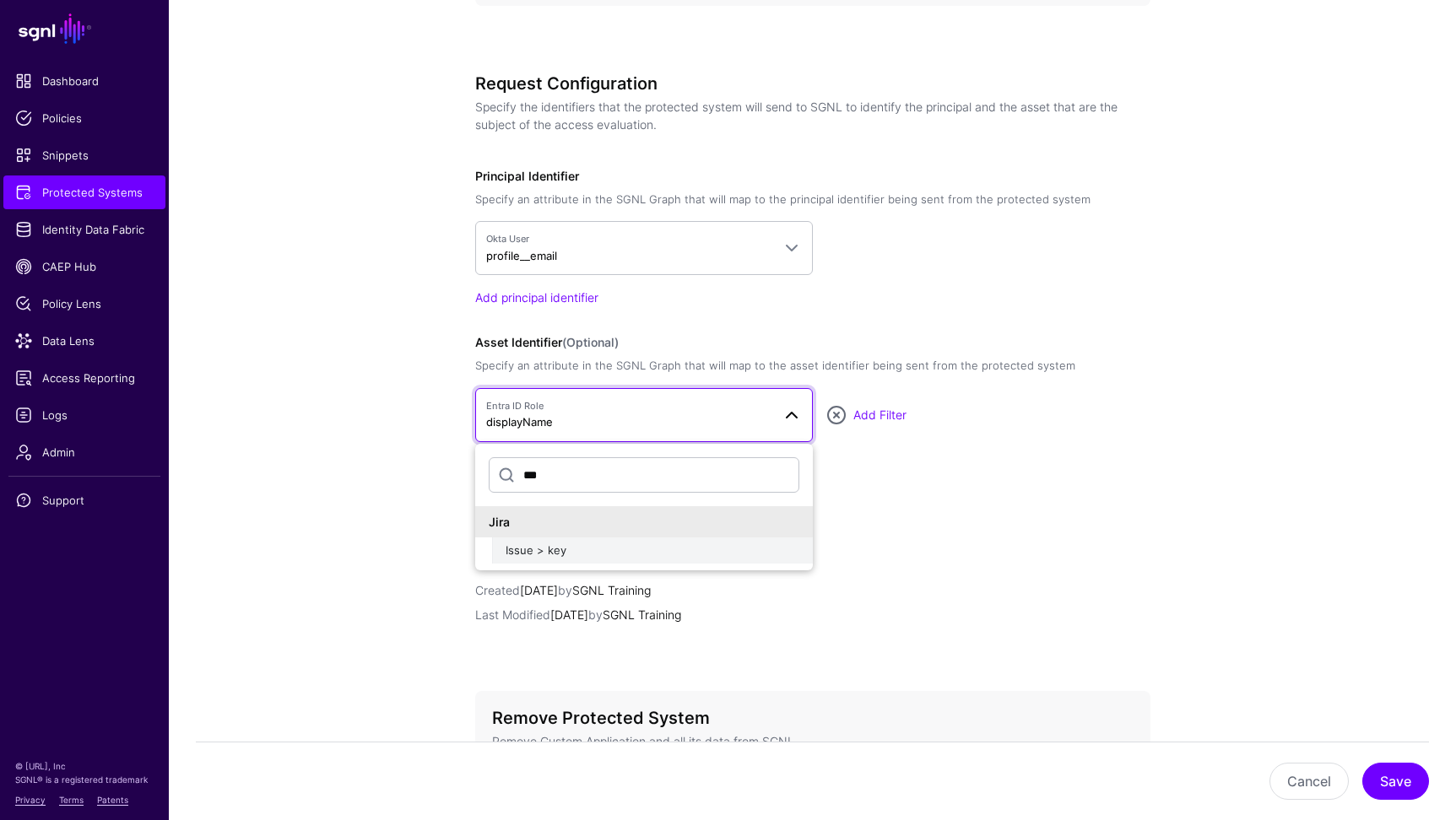 click on "Issue > key" 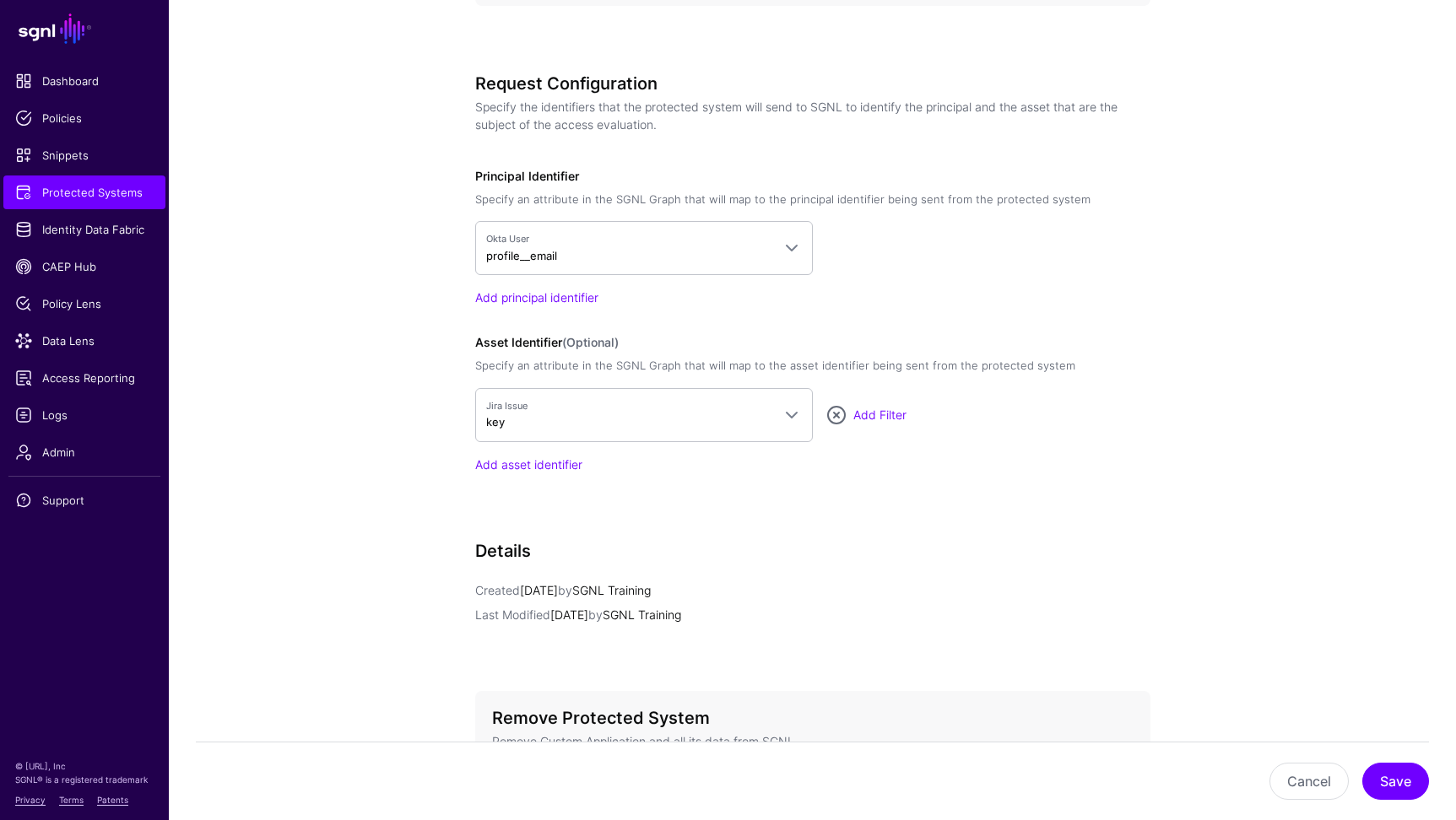 drag, startPoint x: 1155, startPoint y: 530, endPoint x: 1264, endPoint y: 592, distance: 125.39936 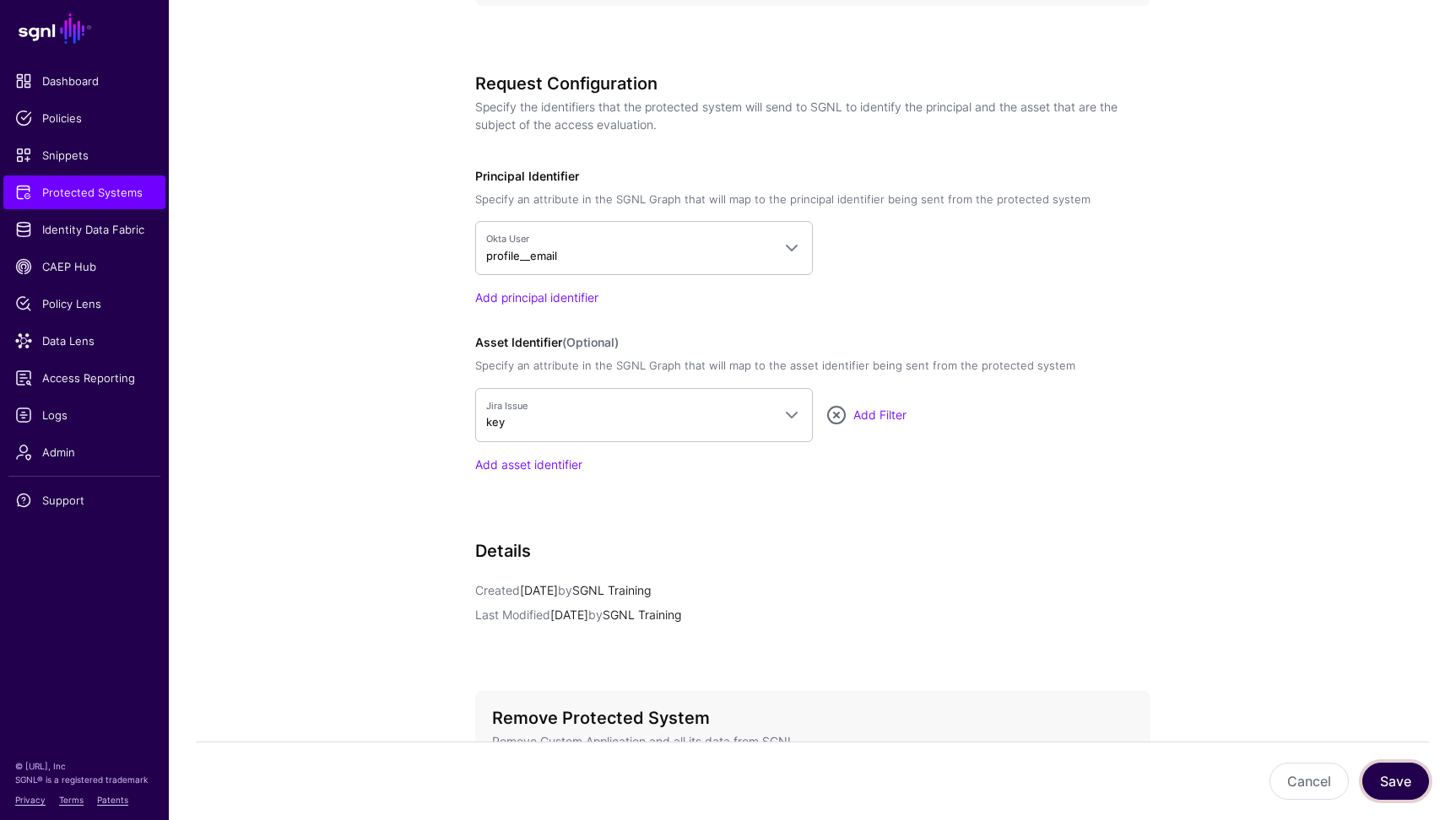 click on "Save" 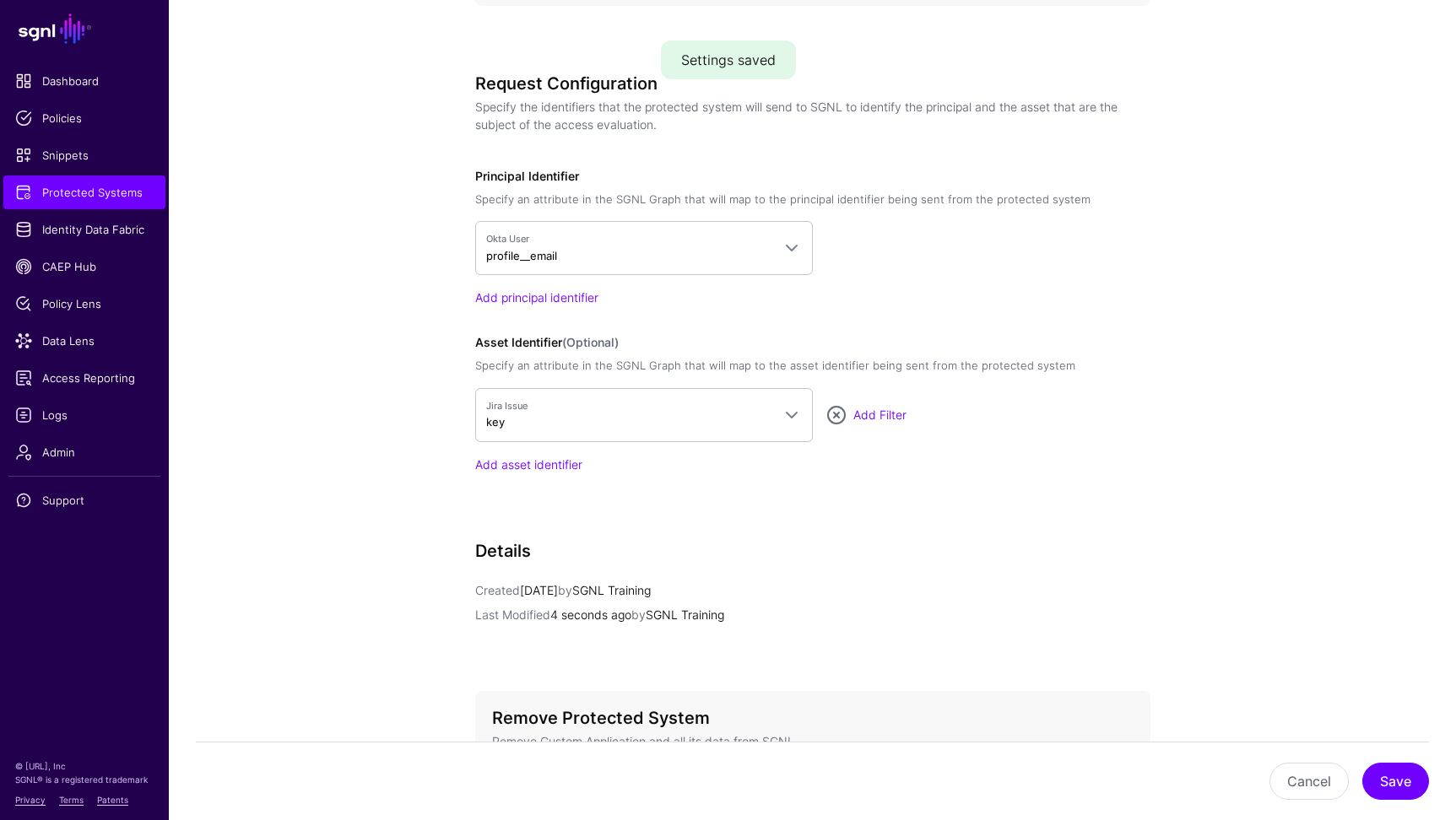 drag, startPoint x: 1094, startPoint y: 521, endPoint x: 896, endPoint y: 437, distance: 215.081 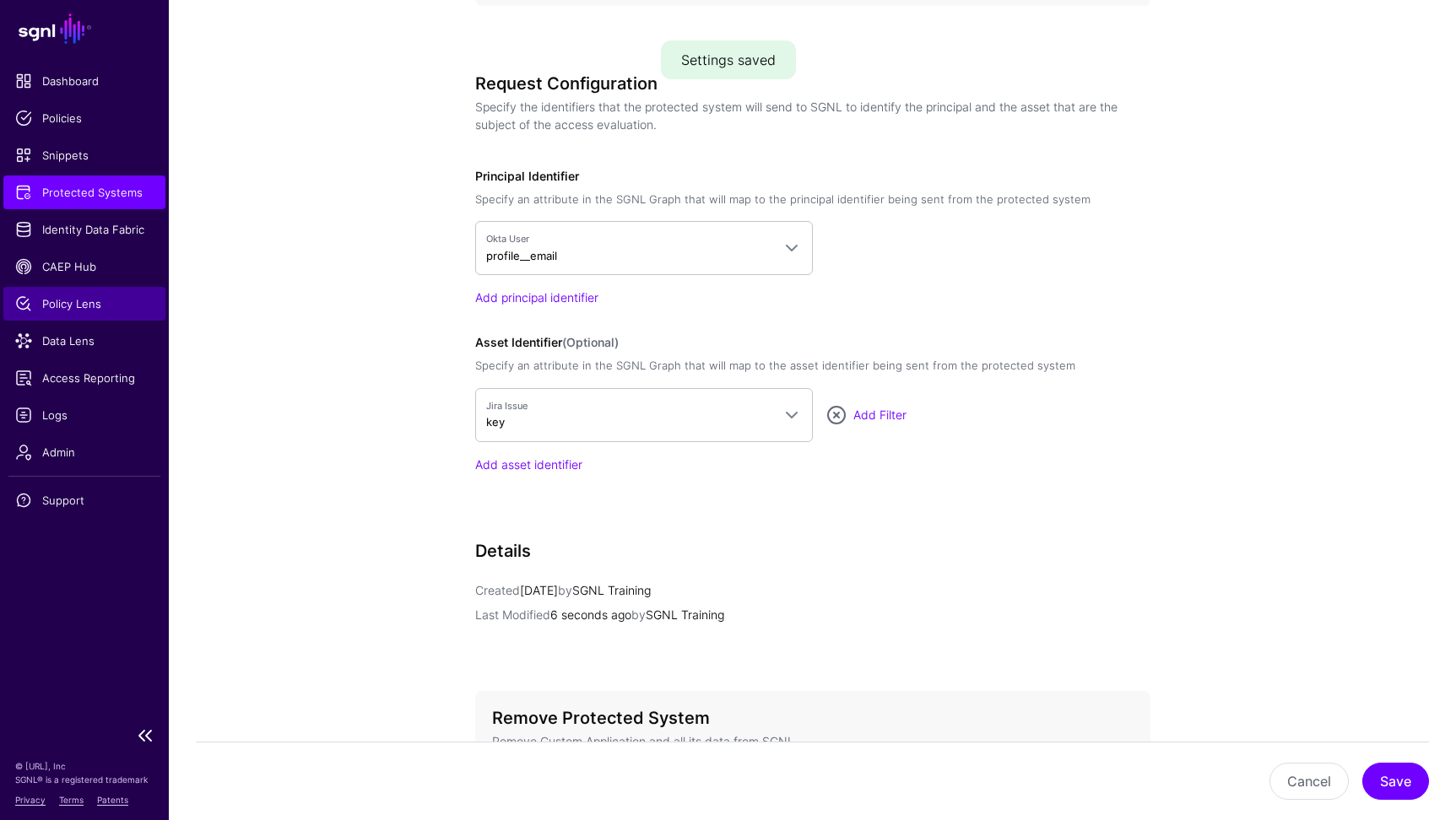 drag, startPoint x: 86, startPoint y: 295, endPoint x: 130, endPoint y: 290, distance: 44.28318 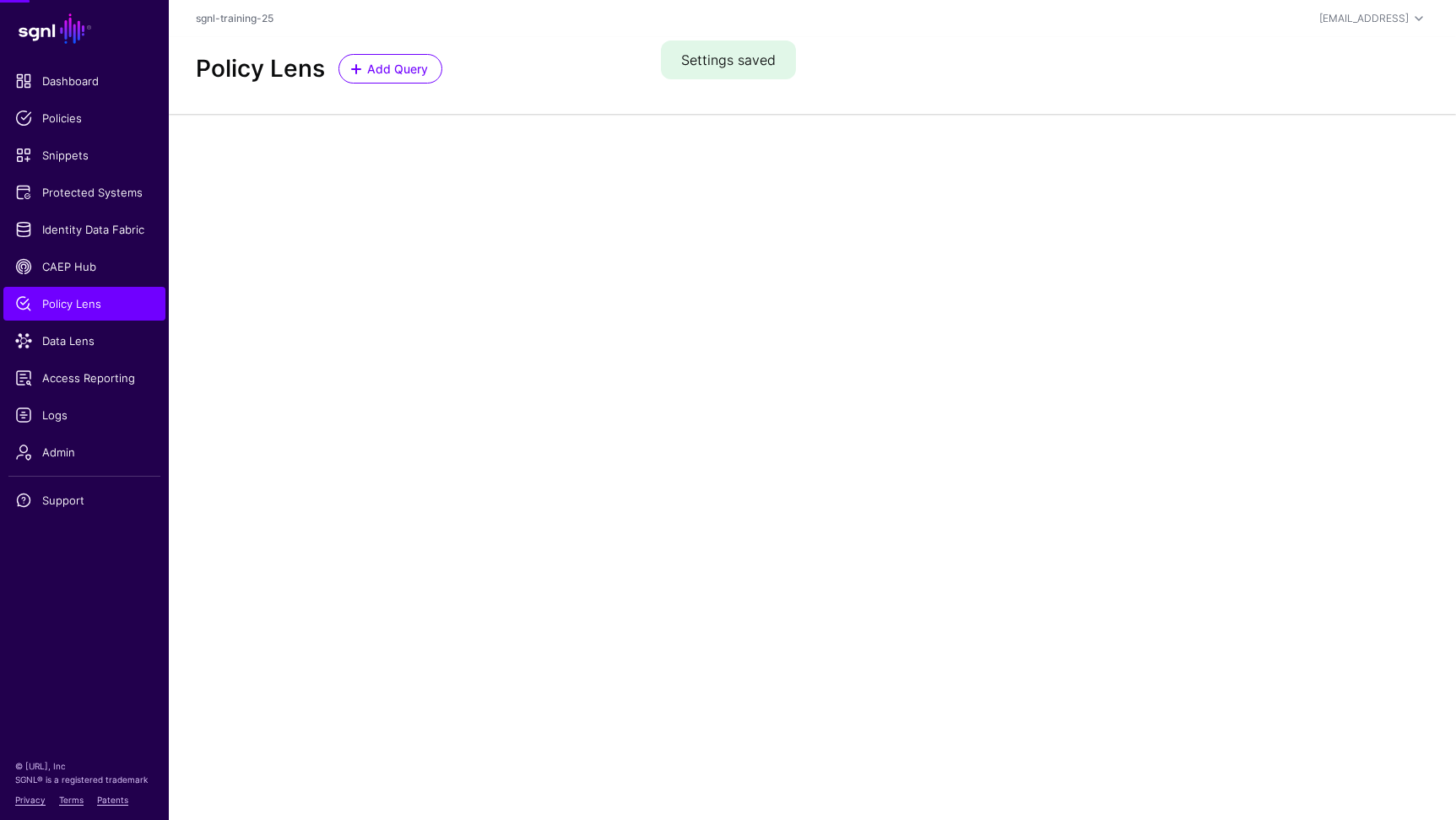 scroll, scrollTop: 0, scrollLeft: 0, axis: both 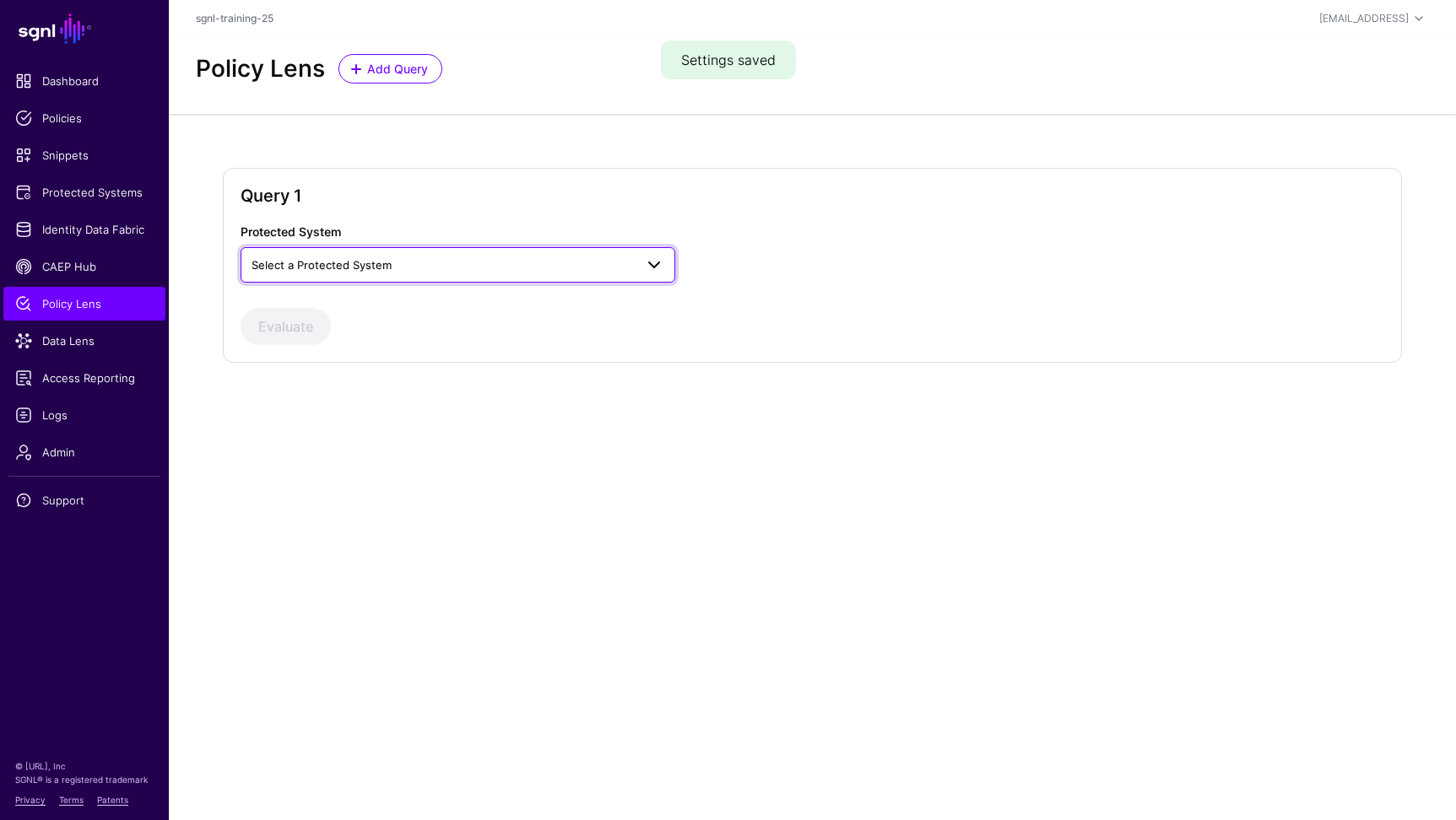 click on "Select a Protected System" at bounding box center (442, 265) 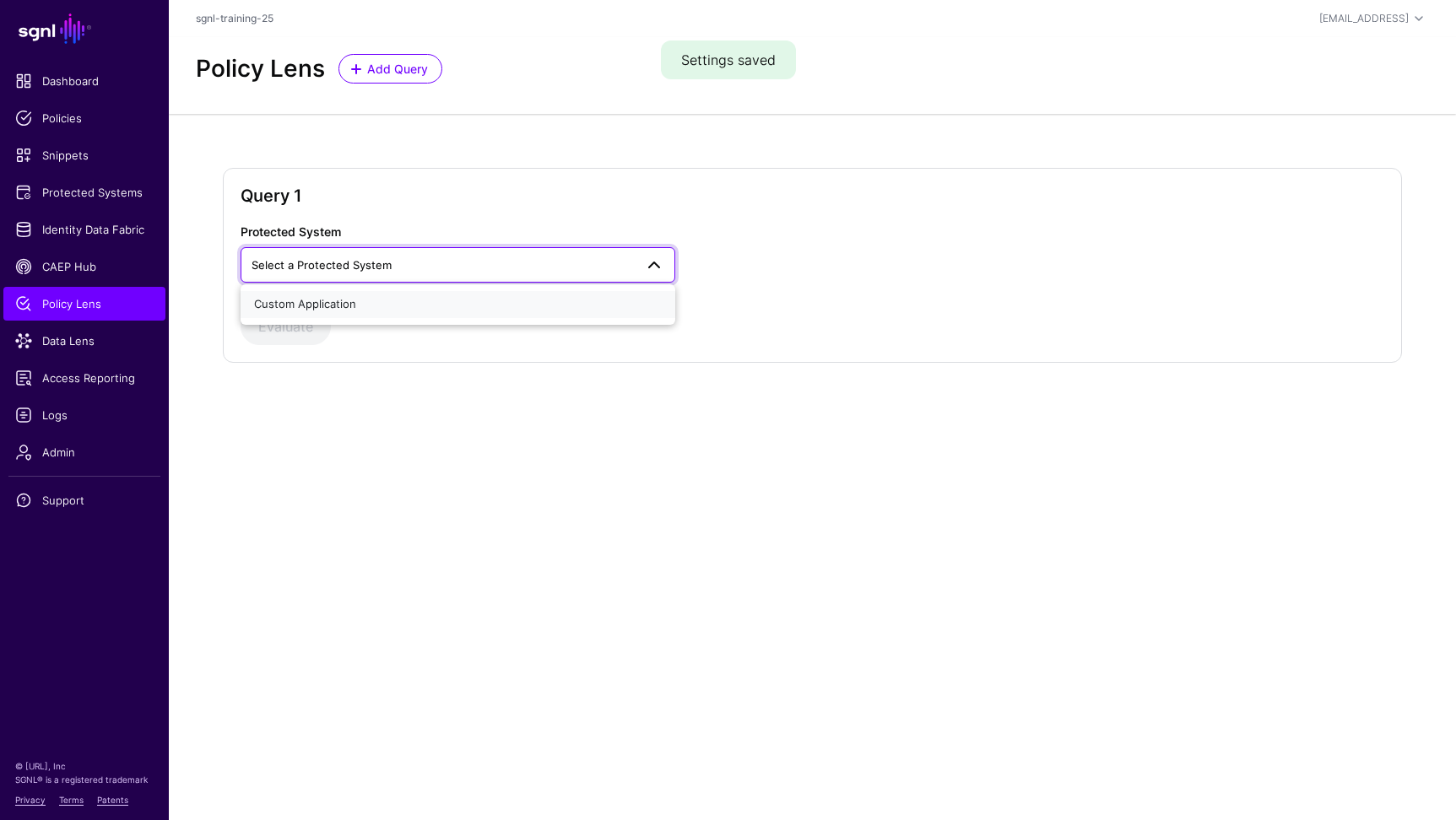 click on "Custom Application" at bounding box center (457, 305) 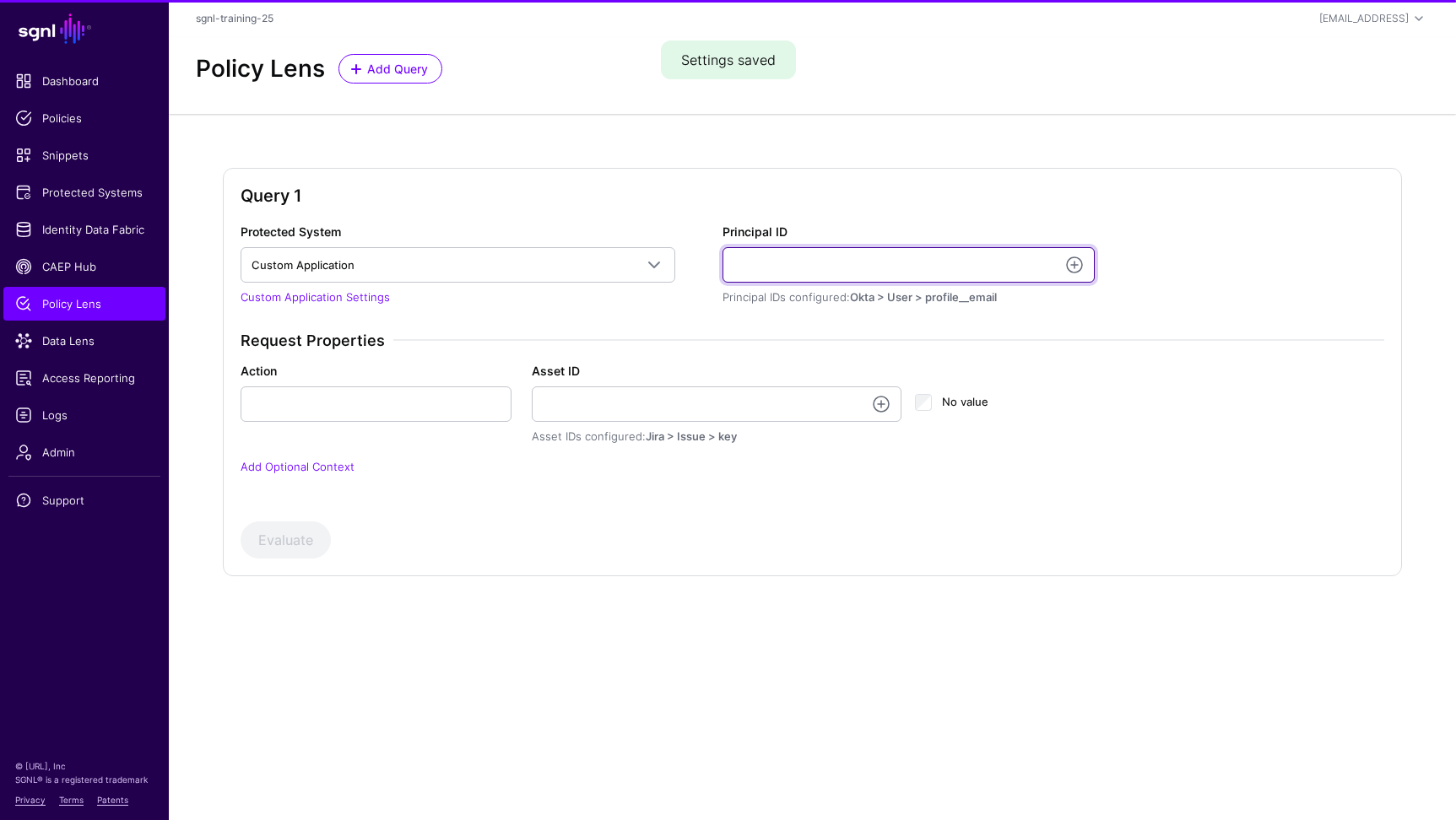 click on "Principal ID" at bounding box center [908, 265] 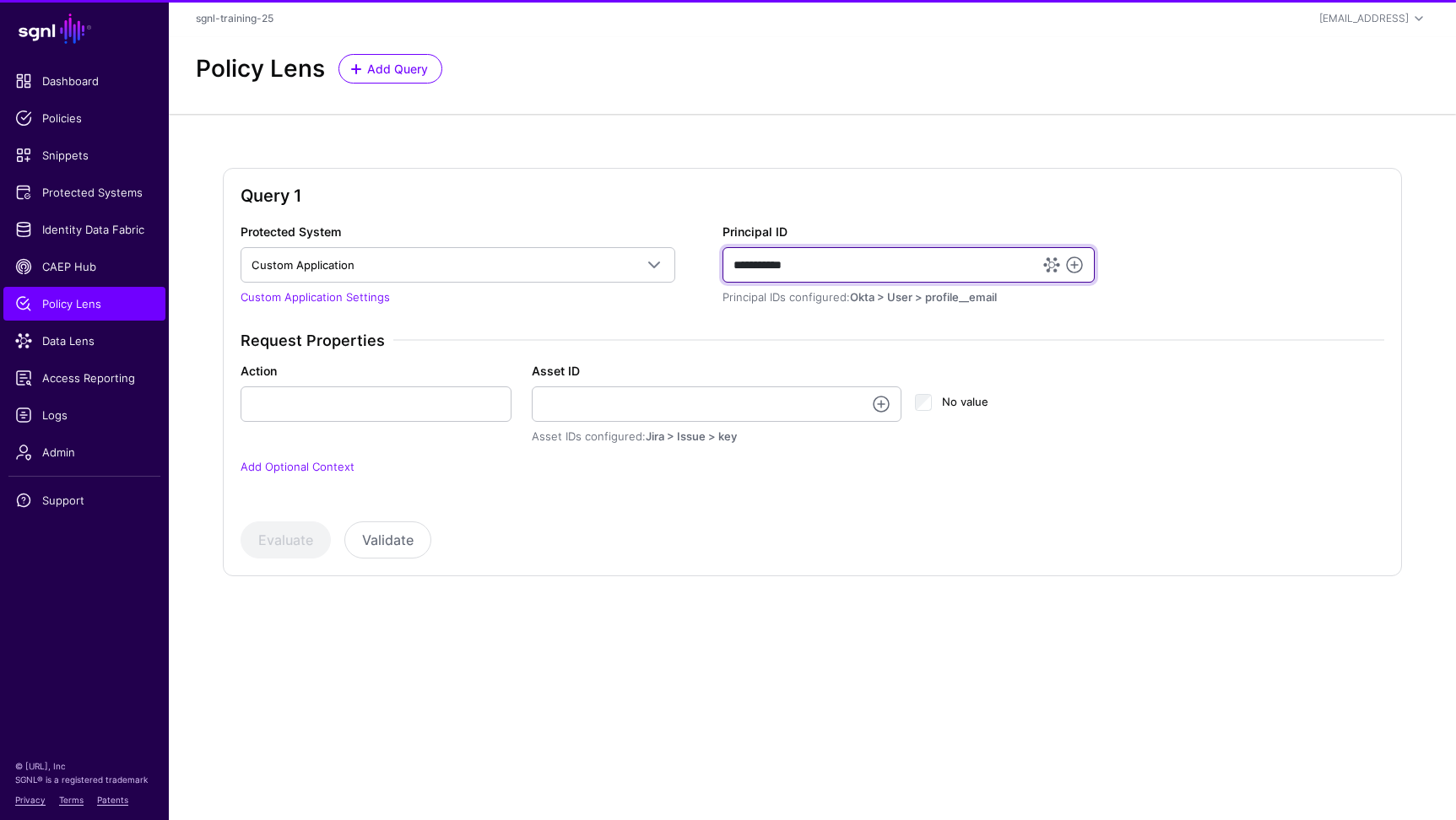 type on "**********" 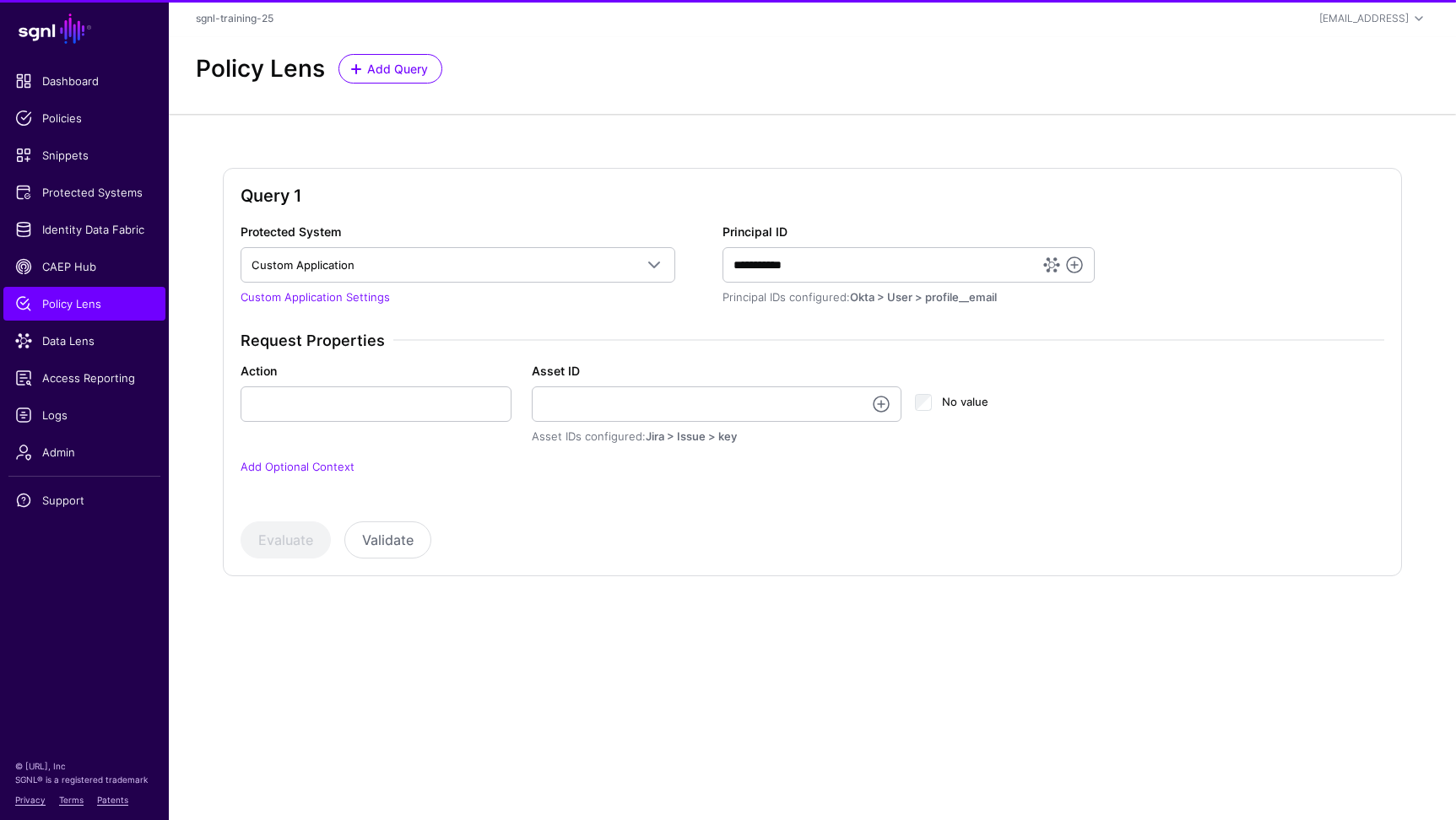 drag, startPoint x: 287, startPoint y: 431, endPoint x: 316, endPoint y: 395, distance: 46.2277 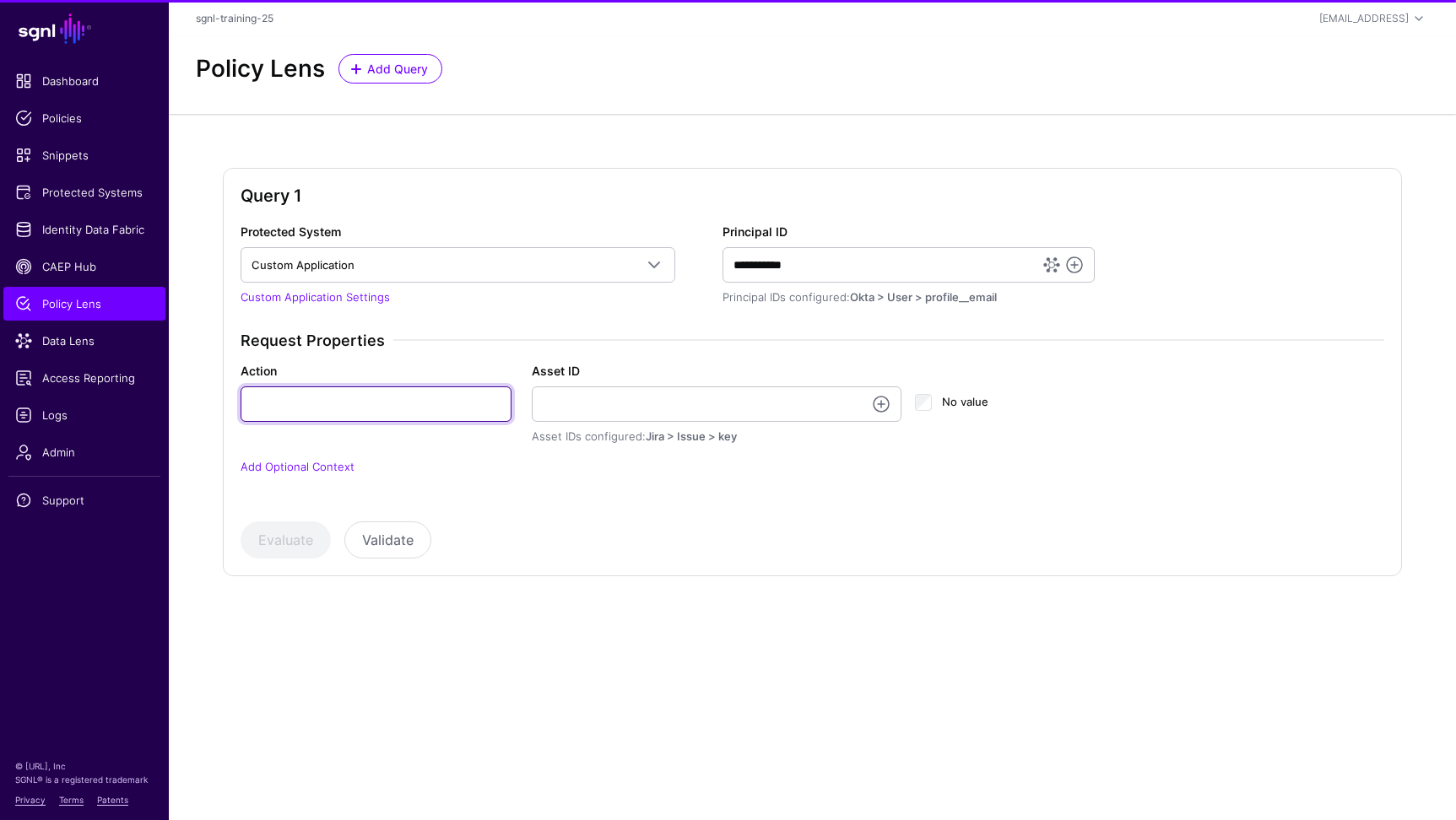 click on "Action" at bounding box center (376, 404) 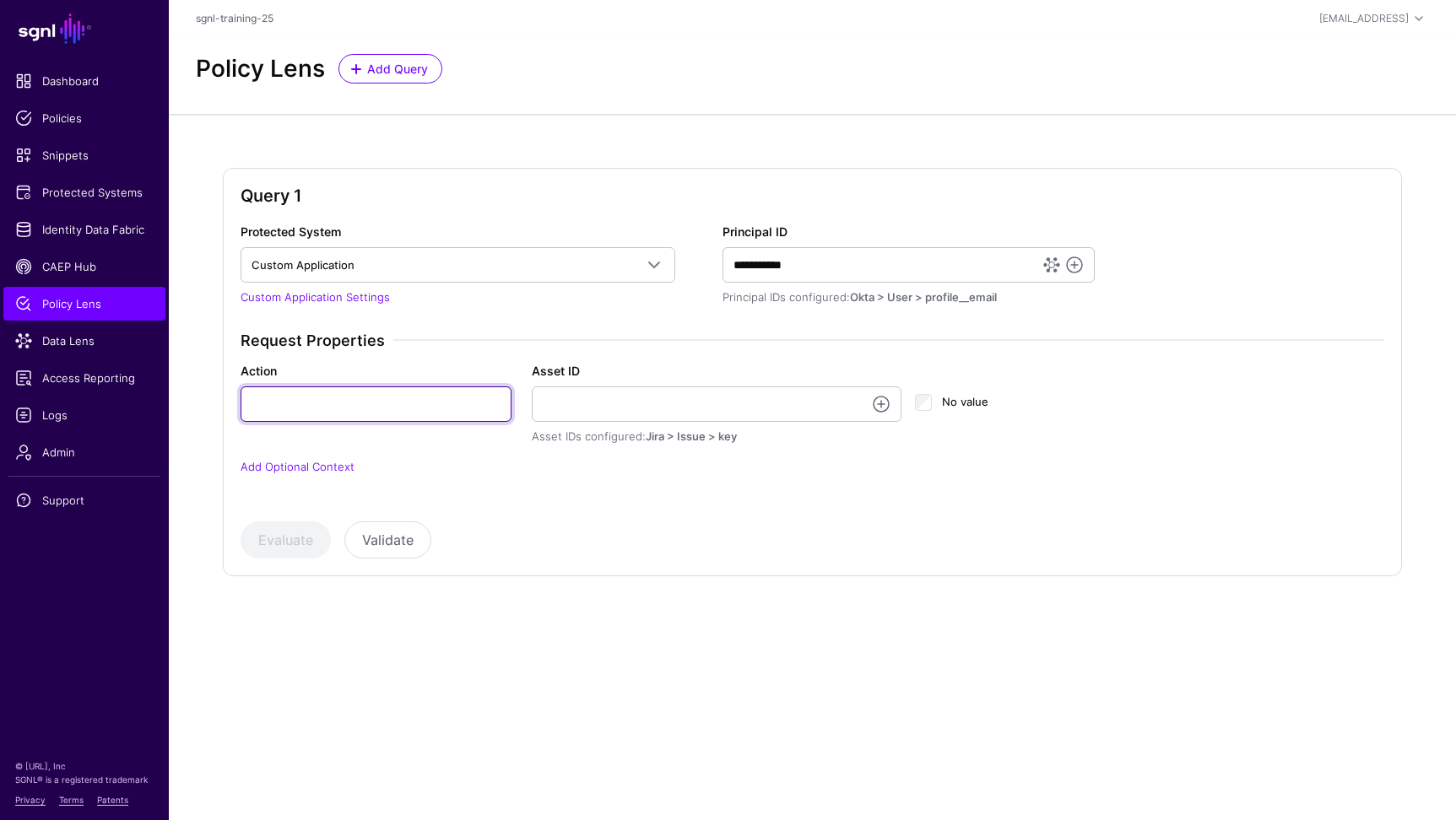 click on "Action" at bounding box center [376, 404] 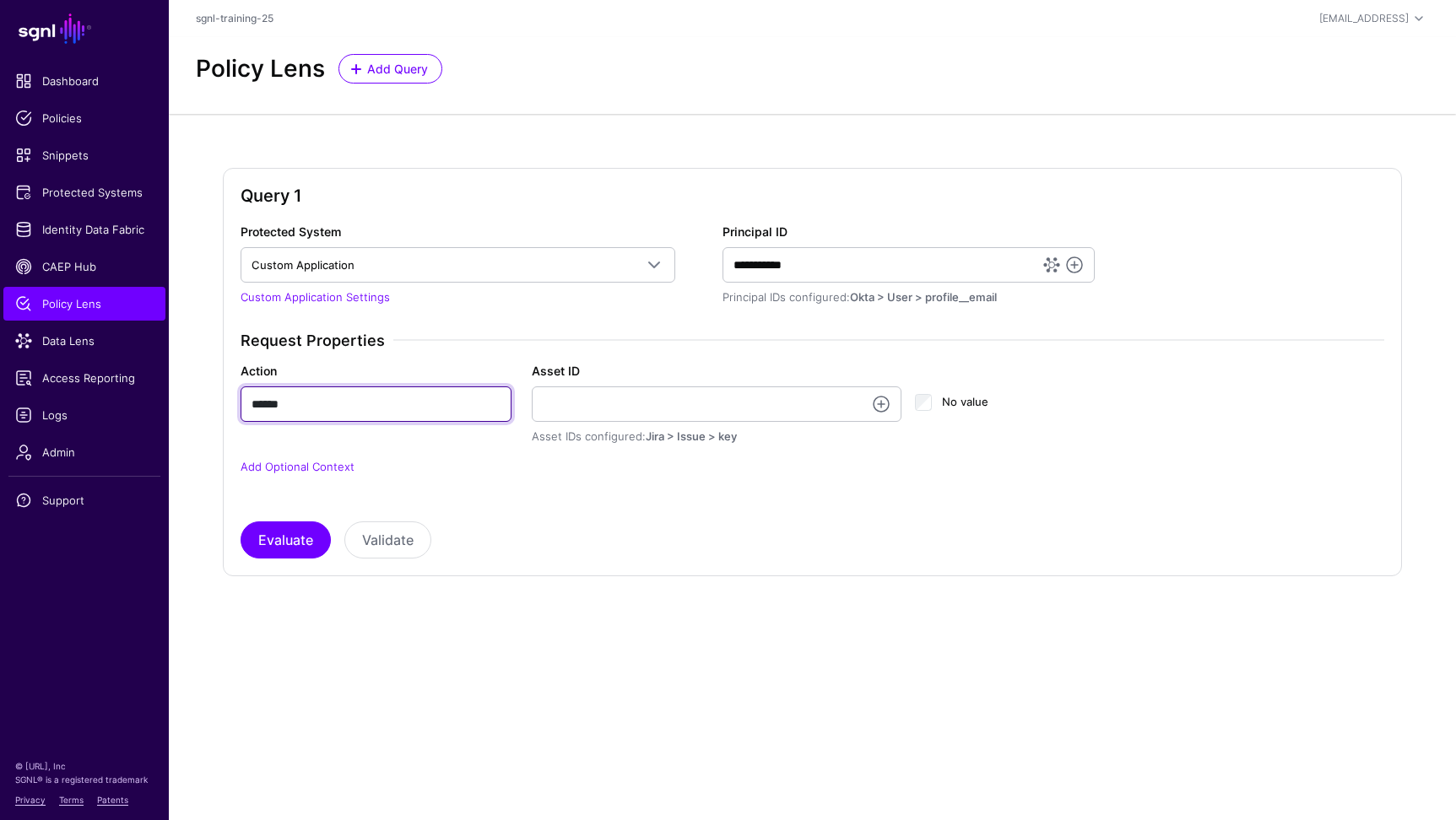 type on "******" 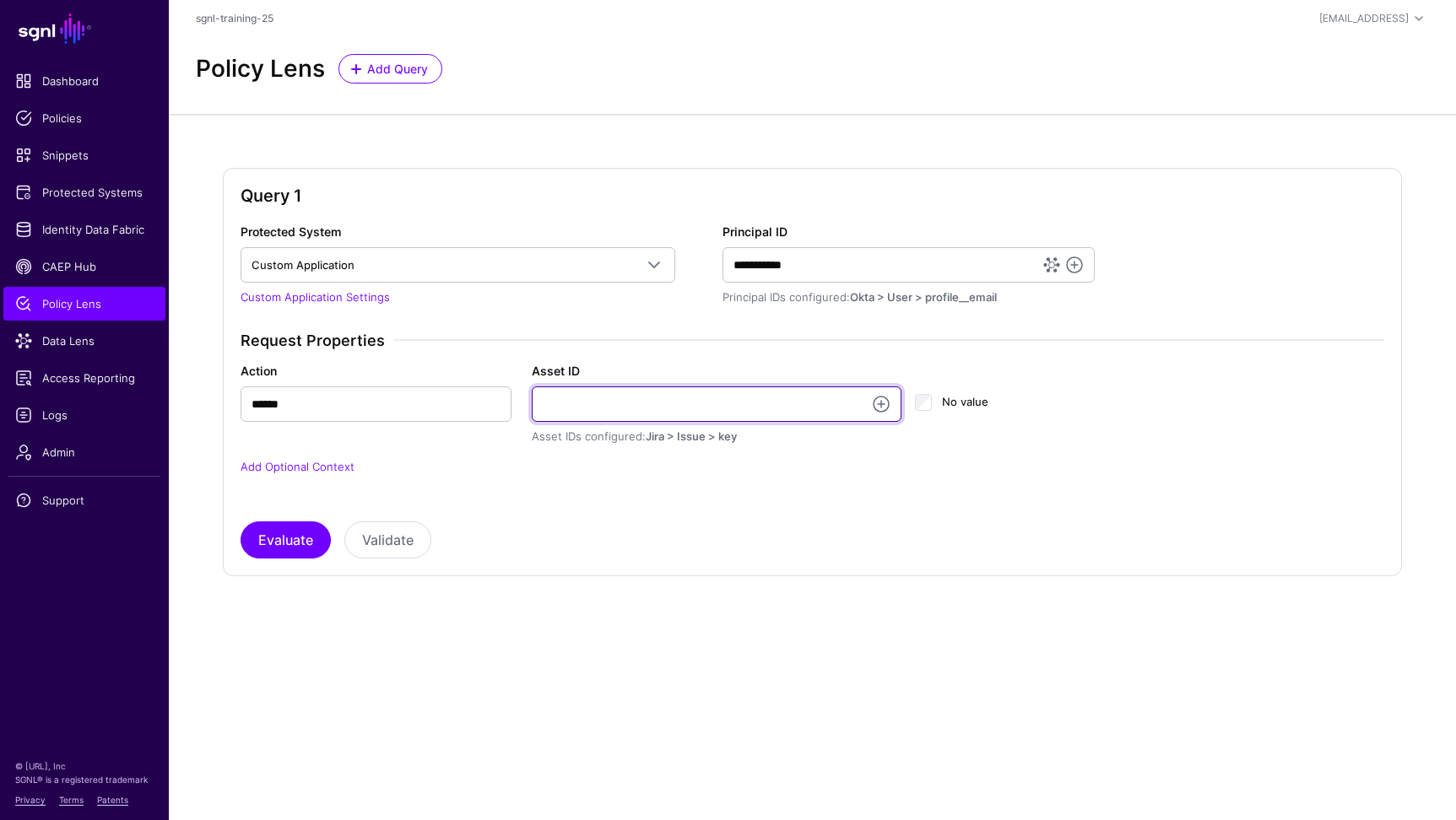 click on "Asset ID" at bounding box center [717, 404] 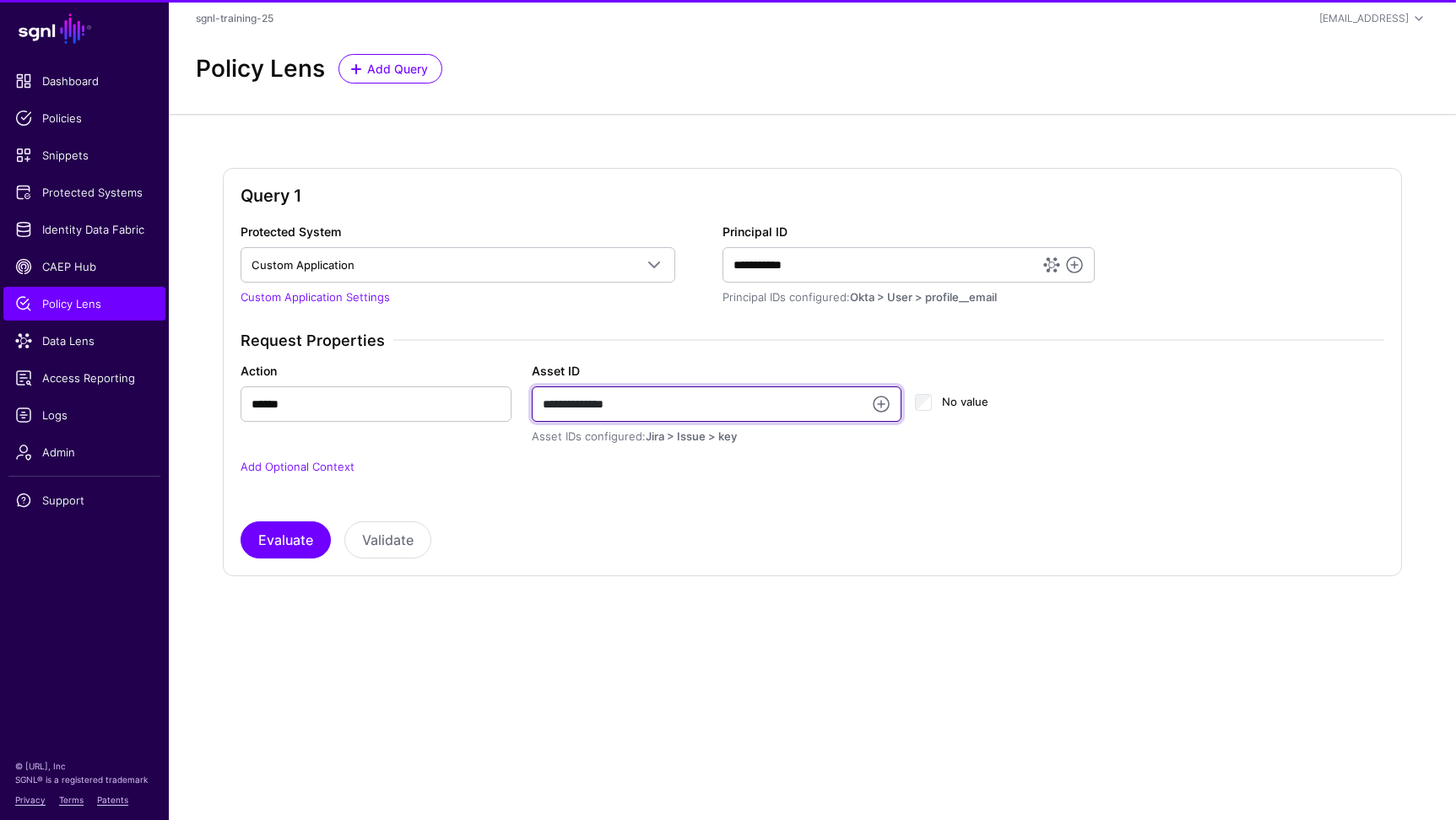 type on "**********" 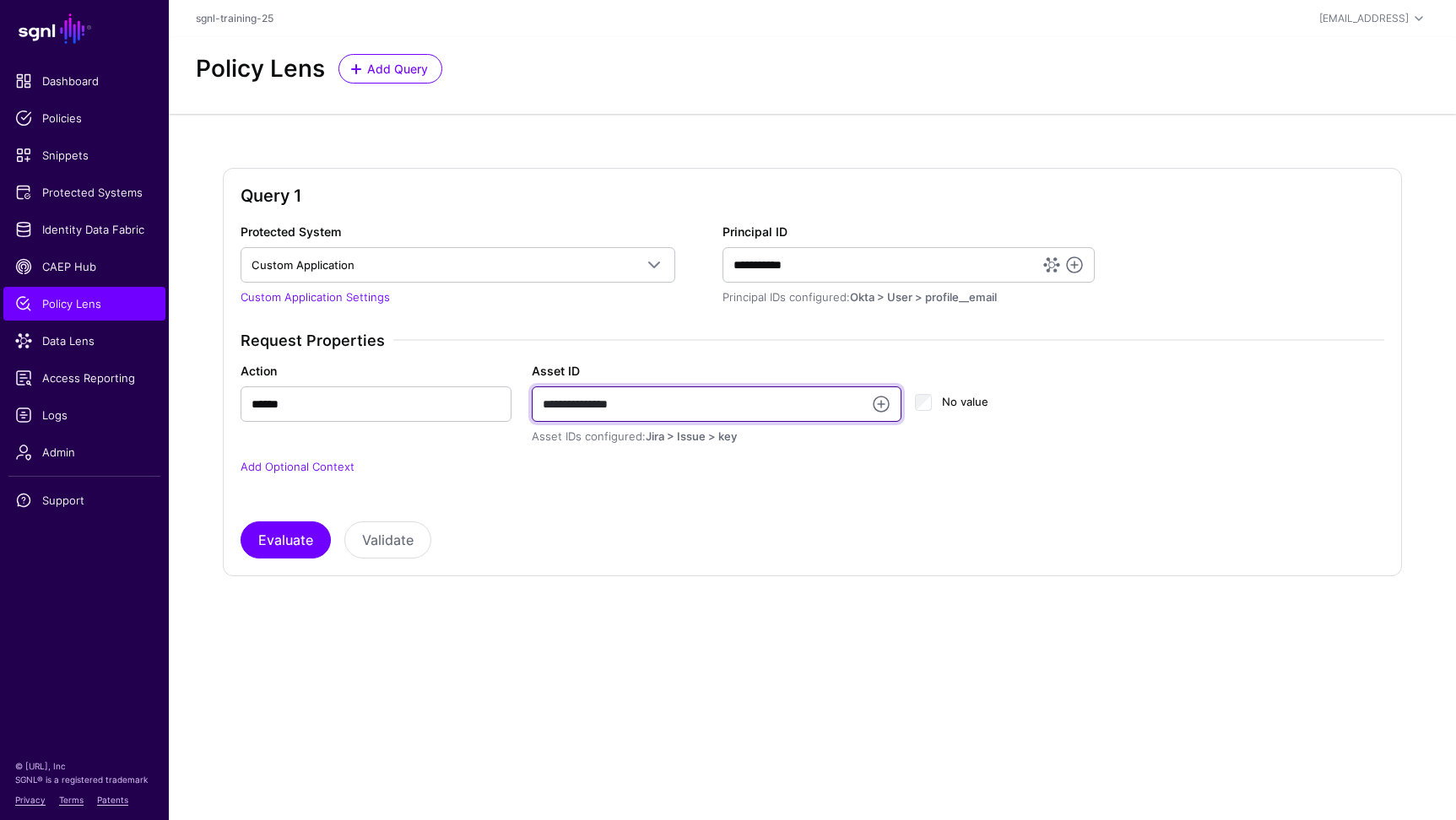 click on "Evaluate" at bounding box center (285, 540) 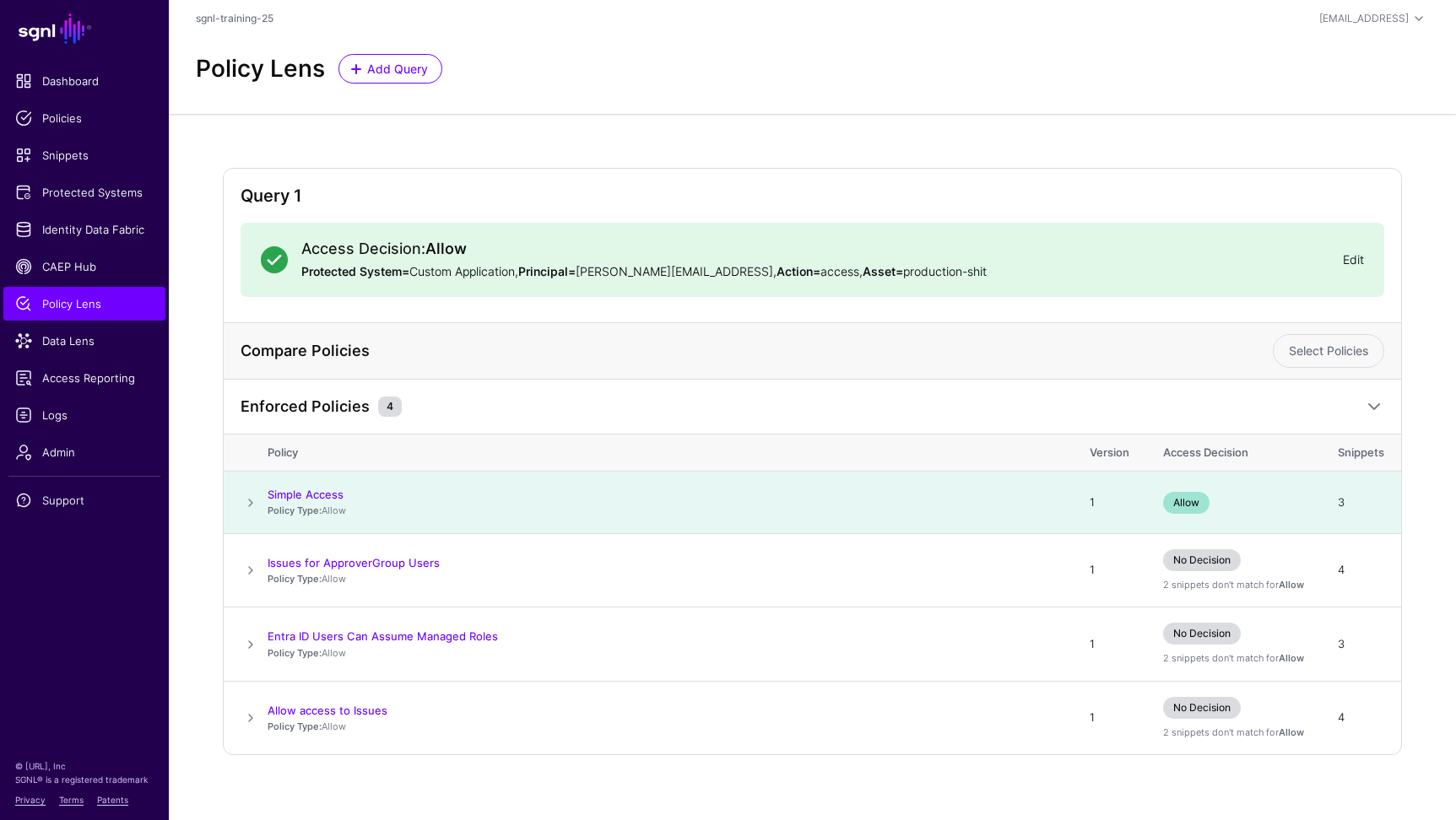 click on "Edit" at bounding box center [1353, 259] 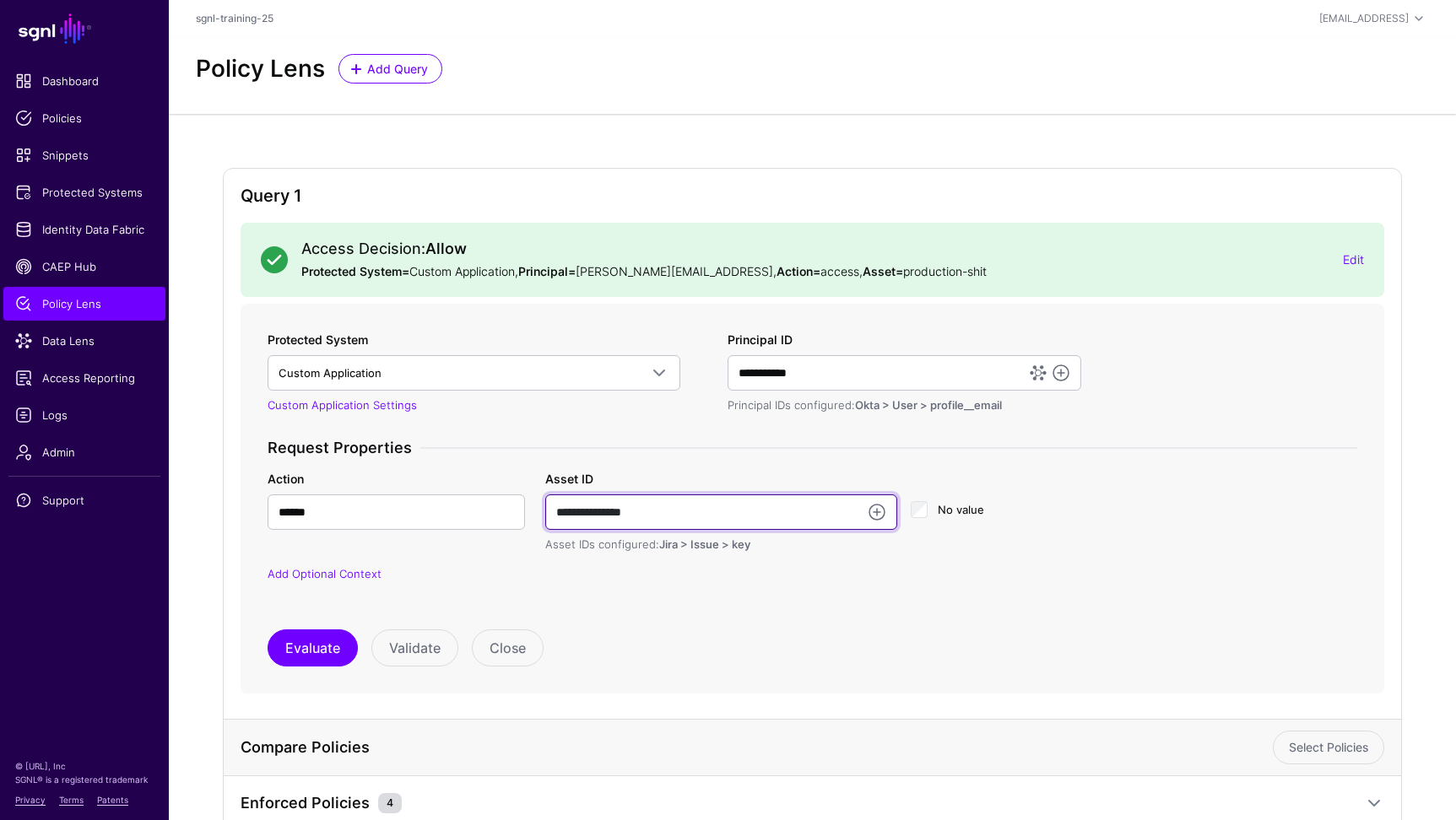 click on "**********" at bounding box center [721, 512] 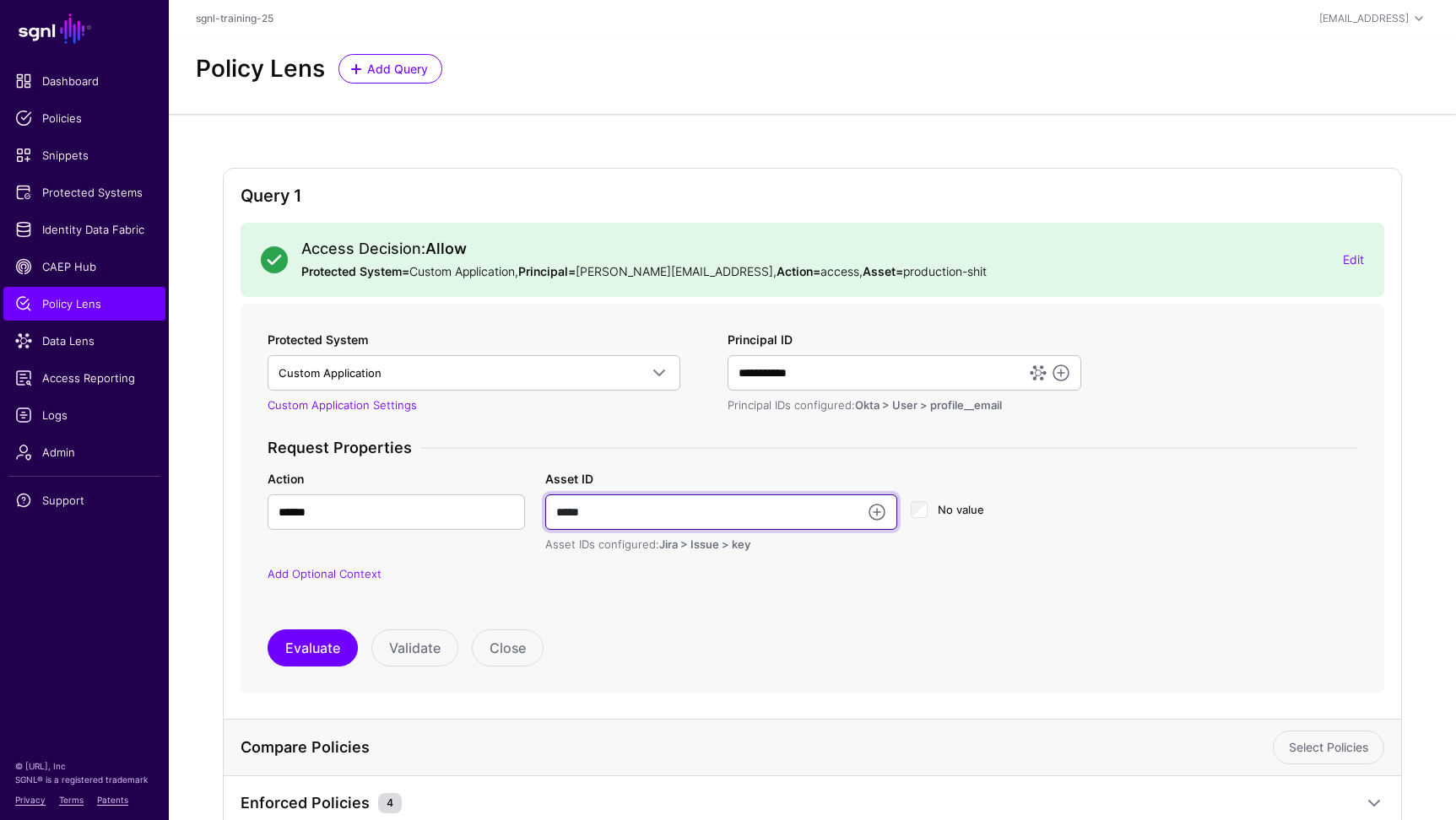 type on "******" 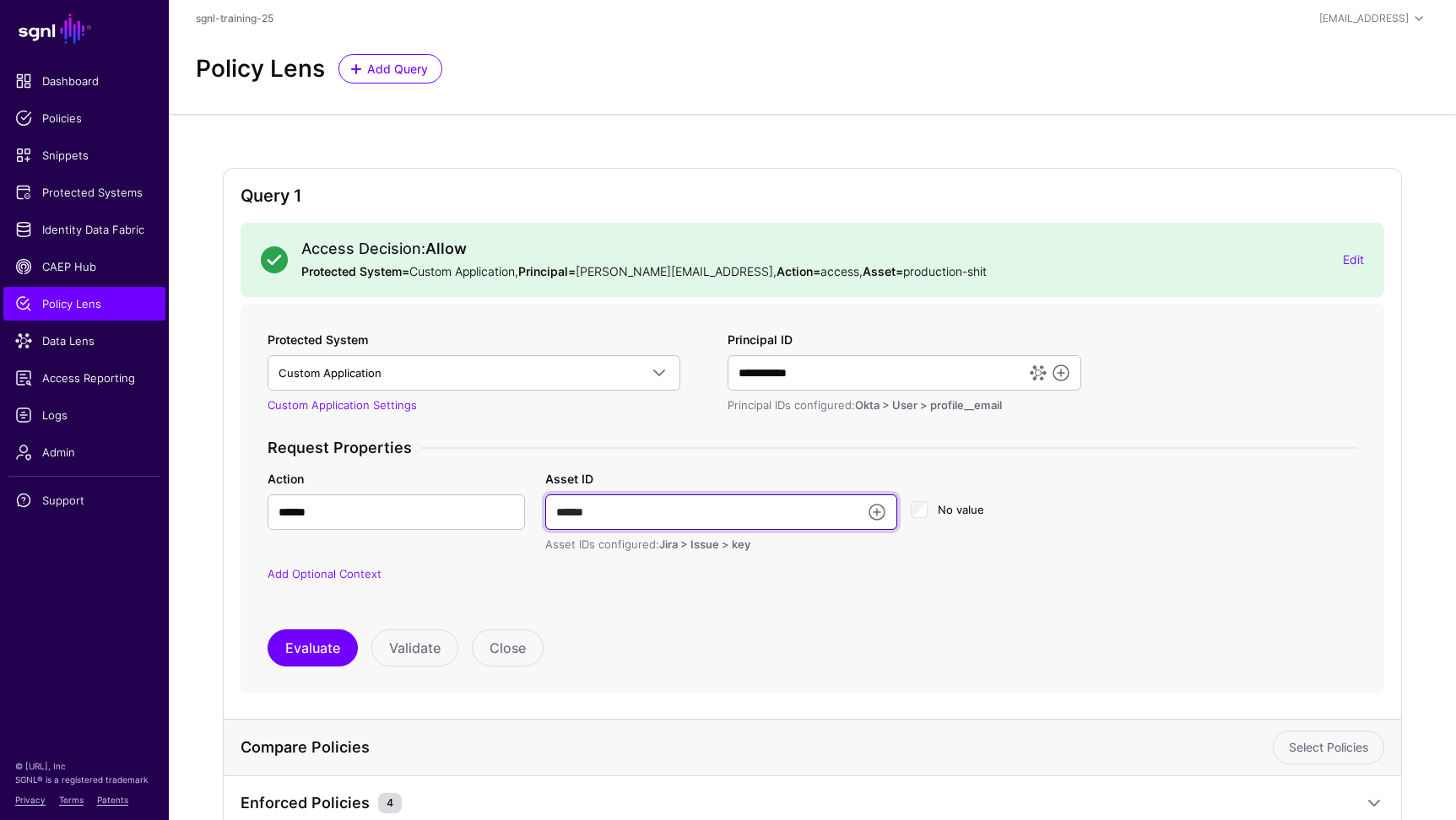 click on "Evaluate" at bounding box center (312, 648) 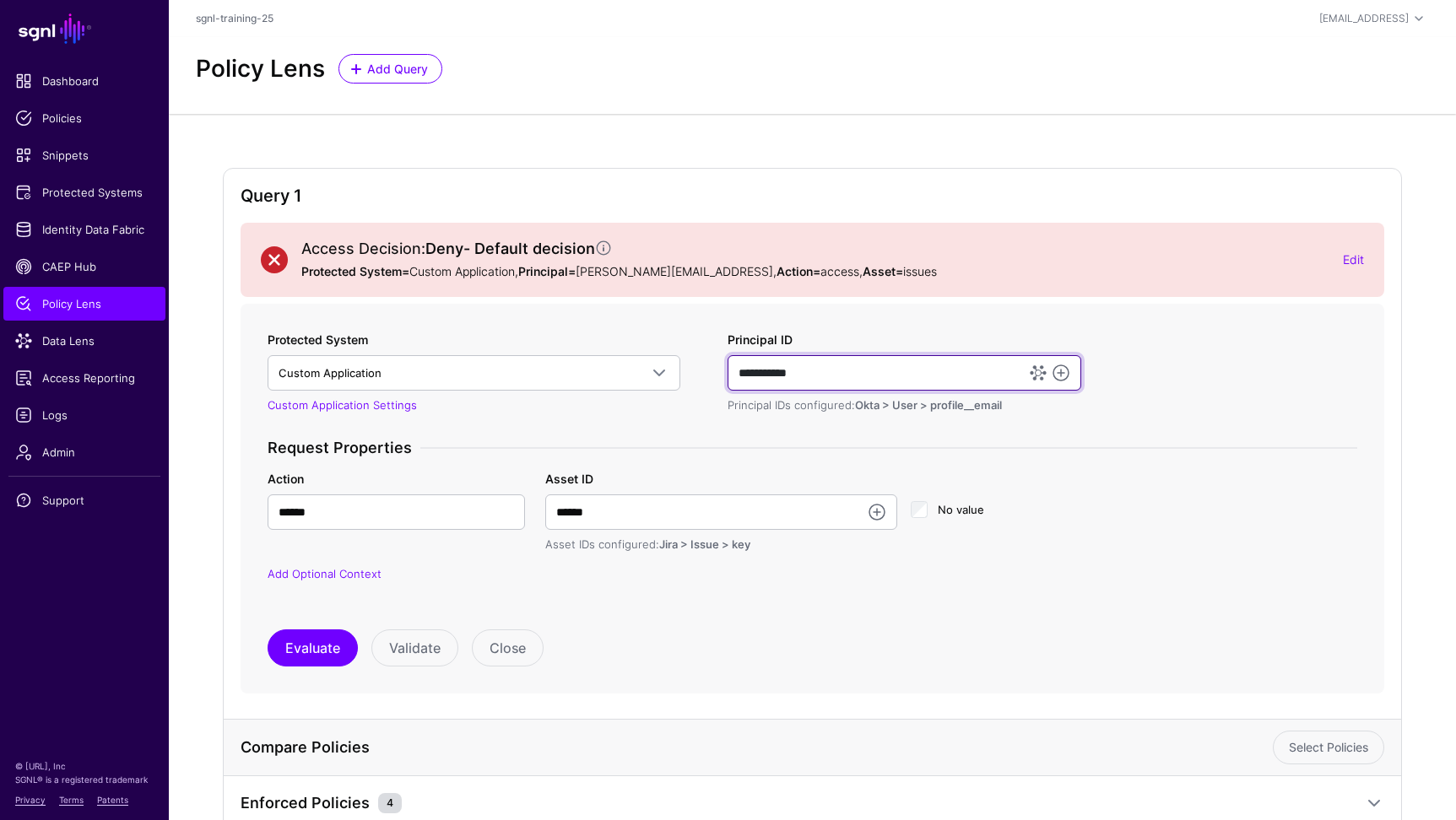 click on "**********" at bounding box center (905, 373) 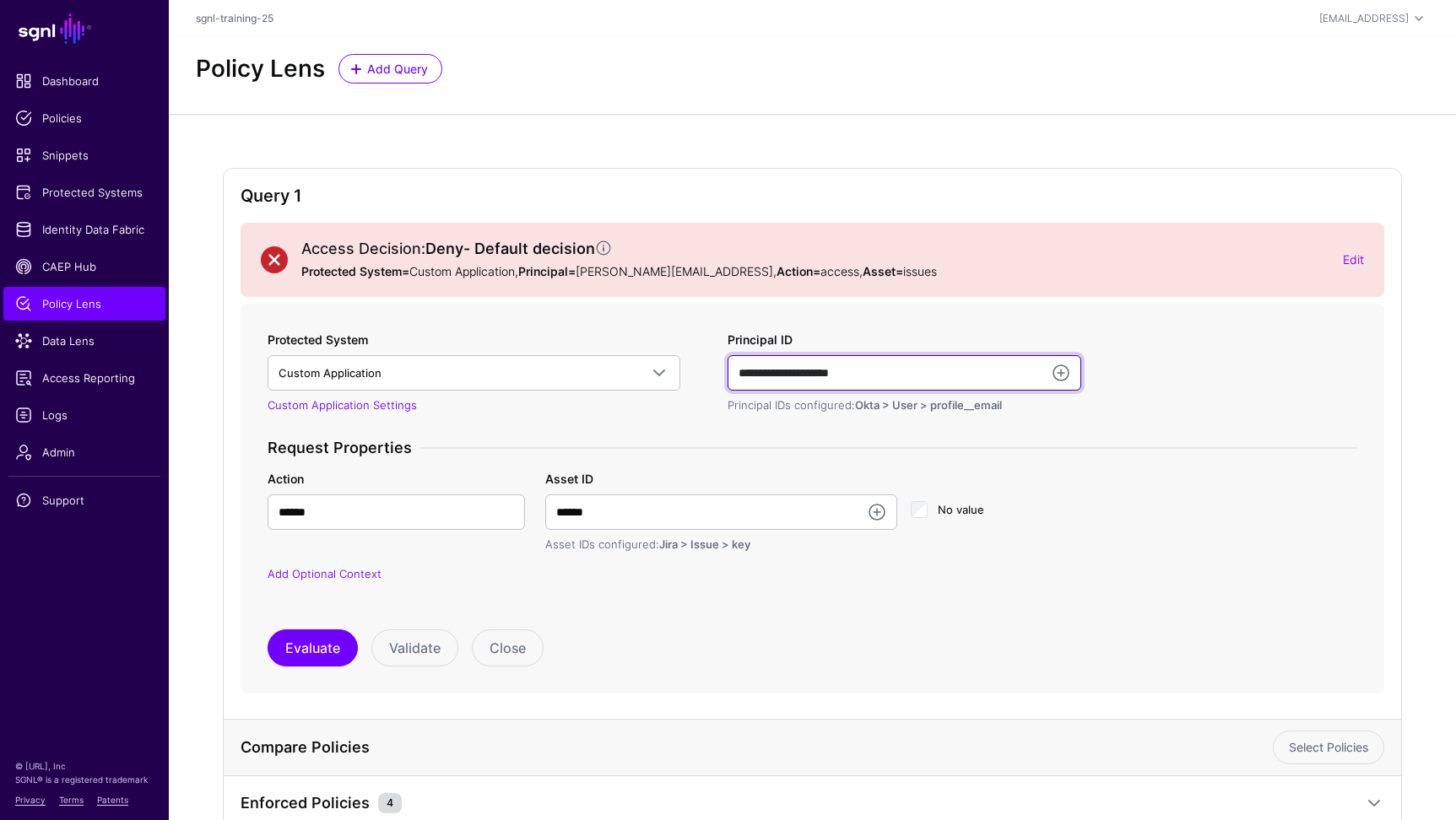 type on "**********" 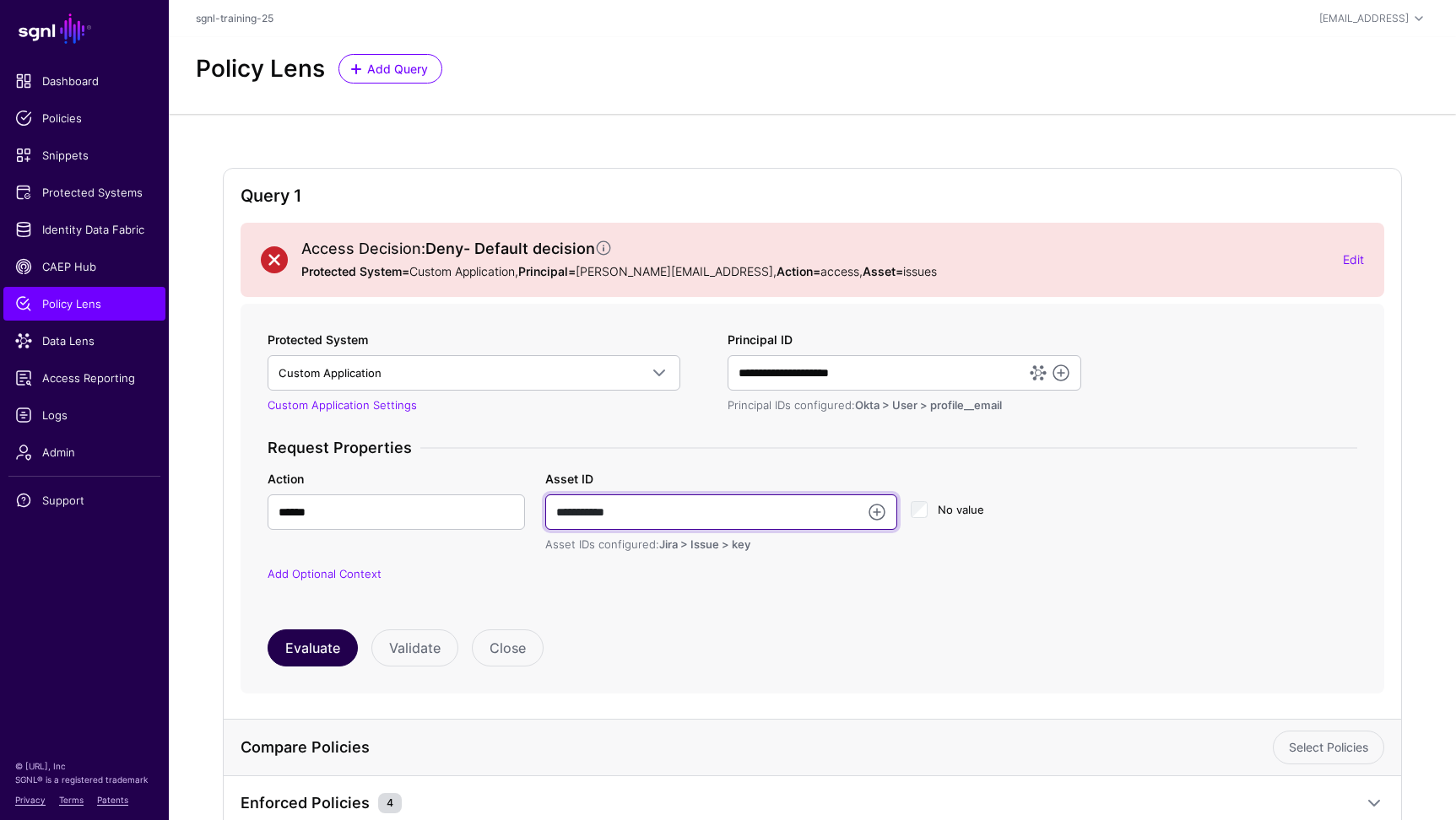type on "**********" 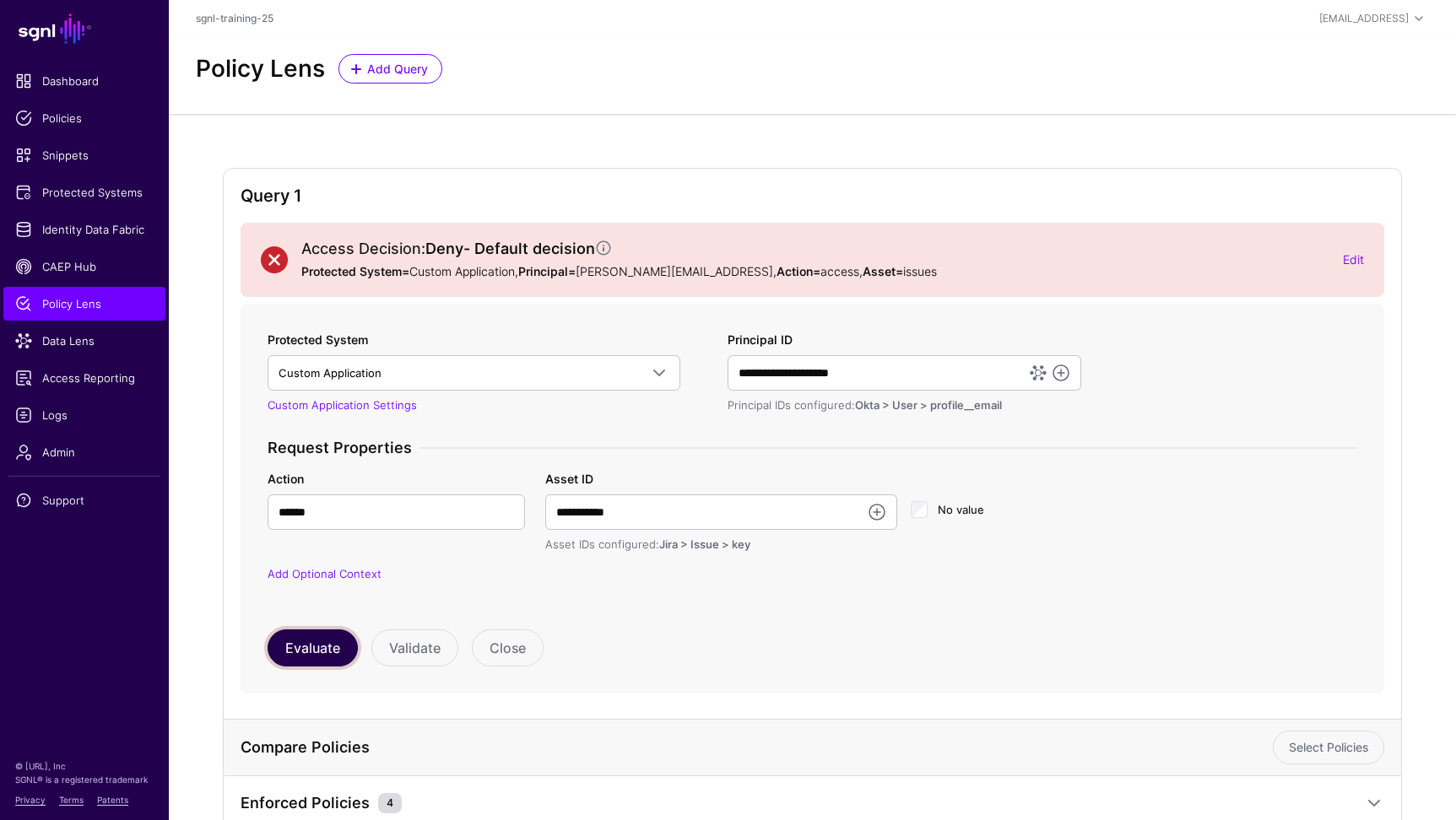 click on "Evaluate" at bounding box center [312, 648] 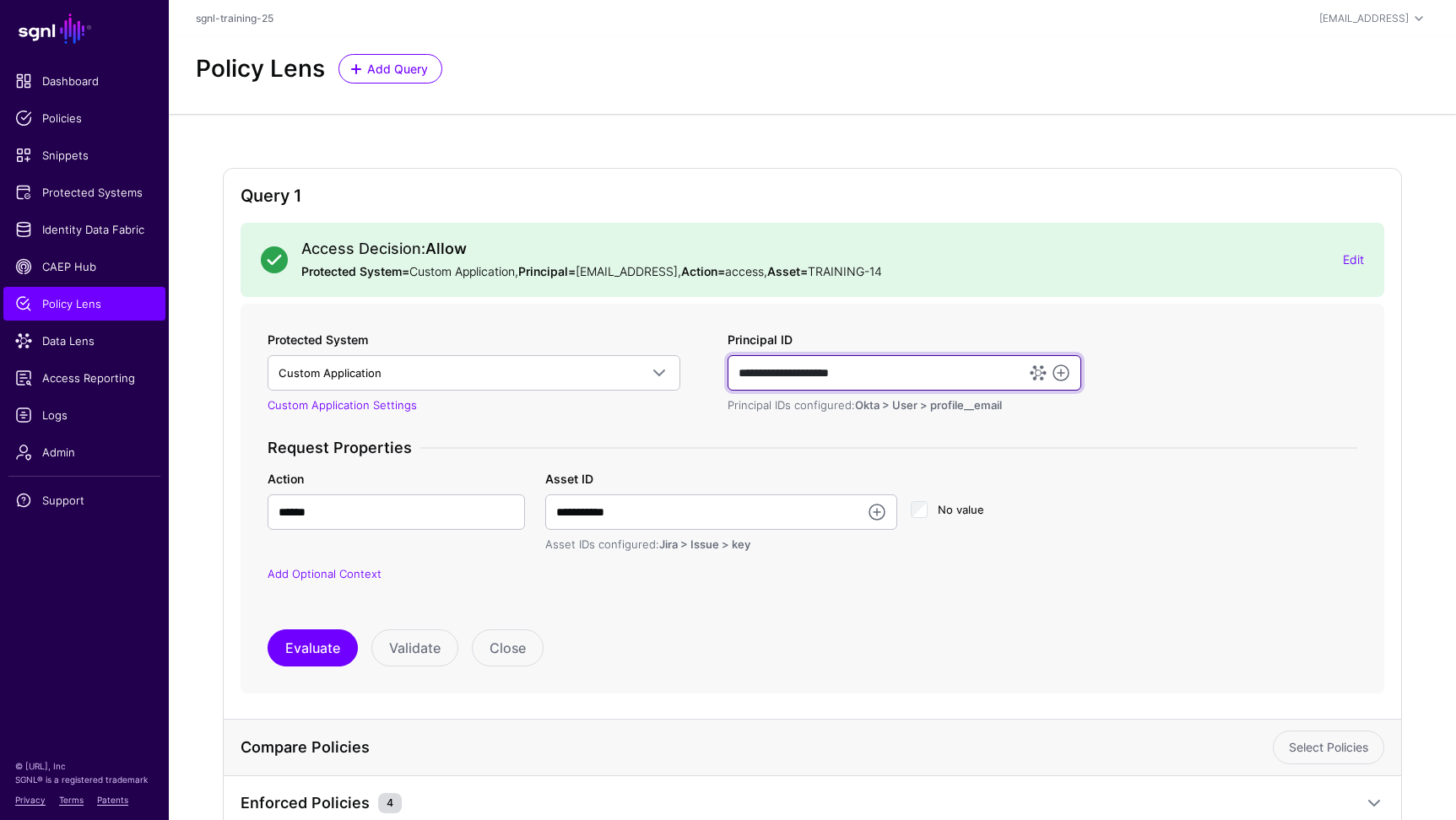 drag, startPoint x: 898, startPoint y: 376, endPoint x: 687, endPoint y: 358, distance: 211.76638 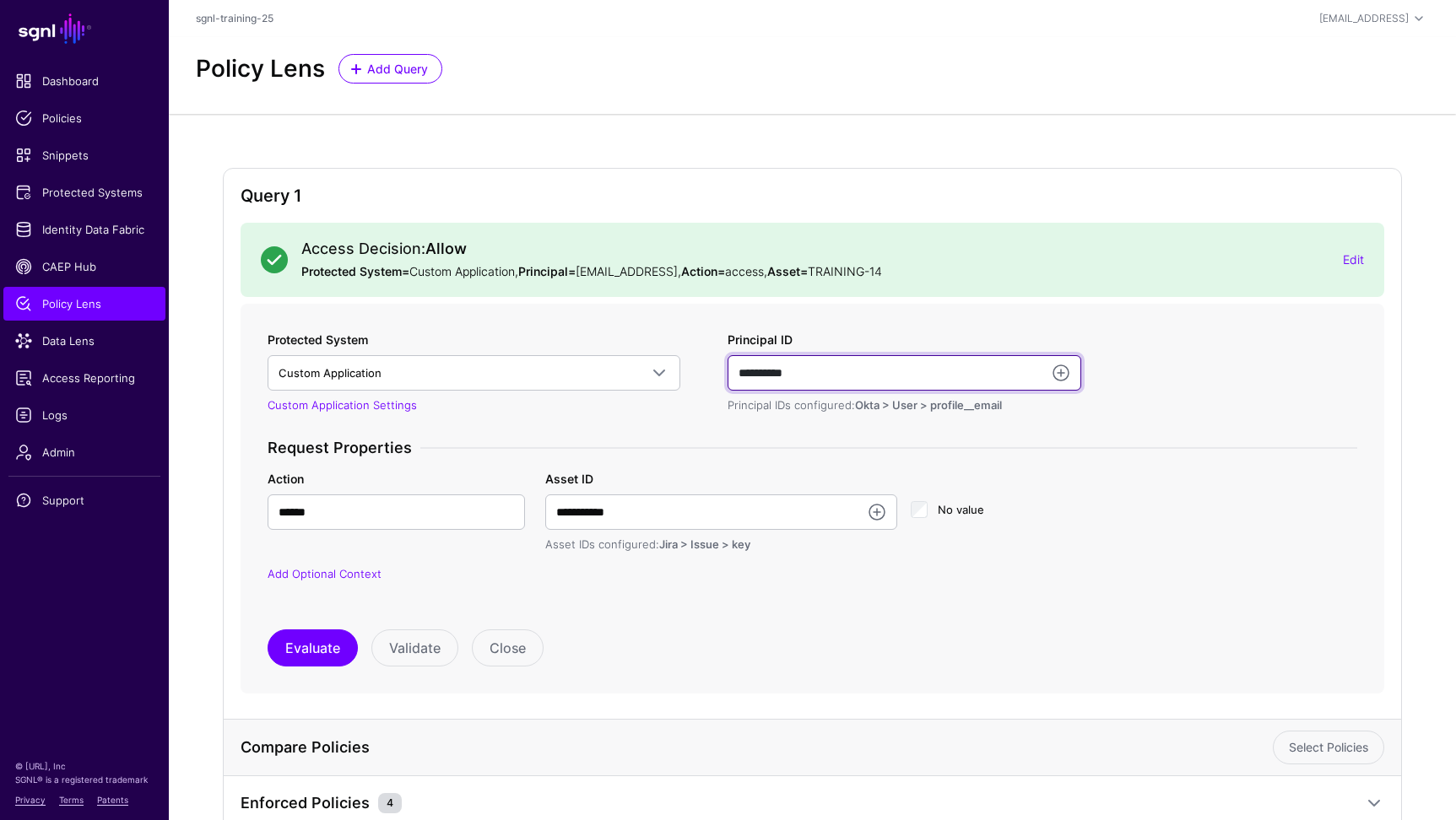 type on "**********" 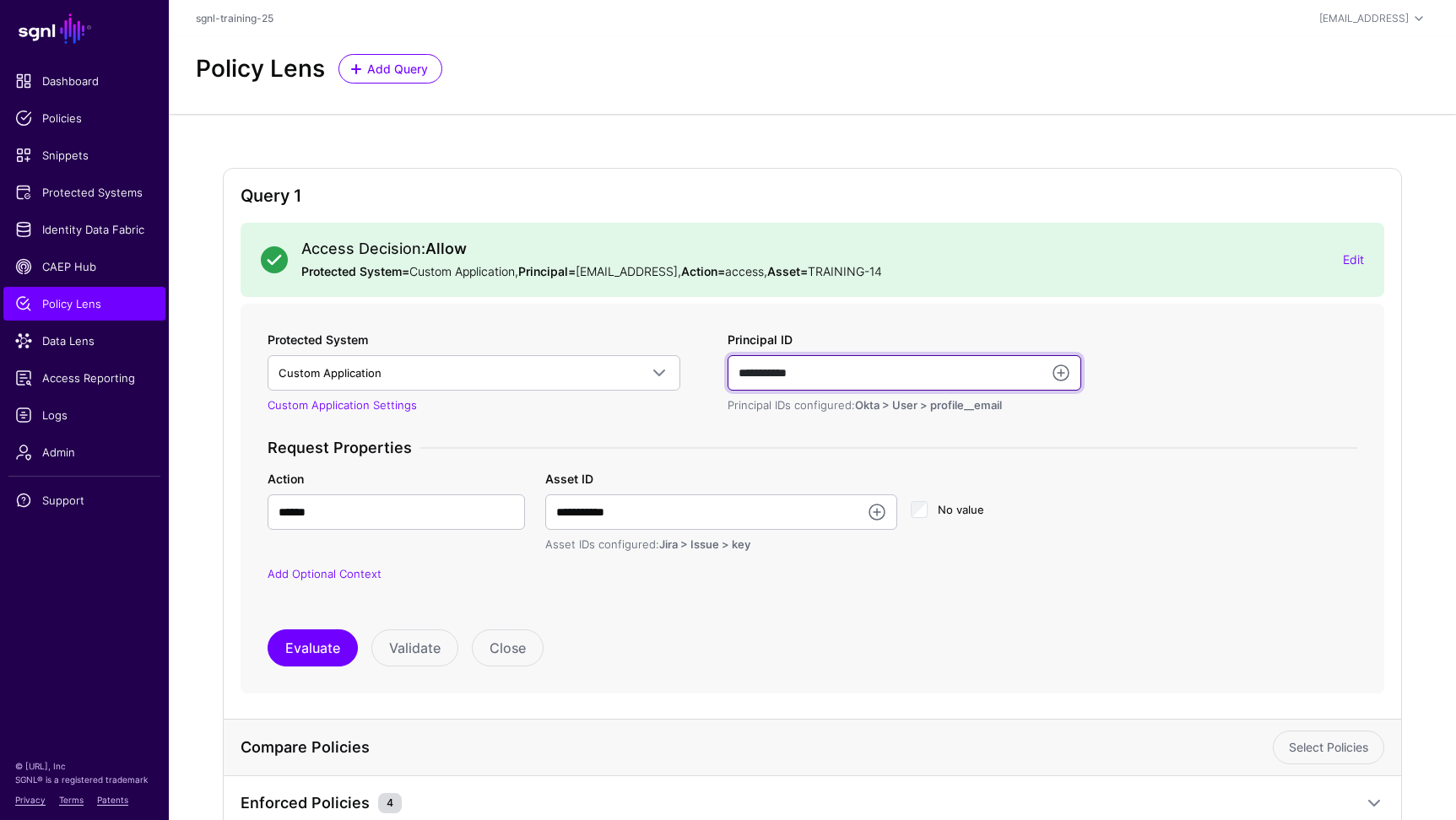 click on "Evaluate" at bounding box center [312, 648] 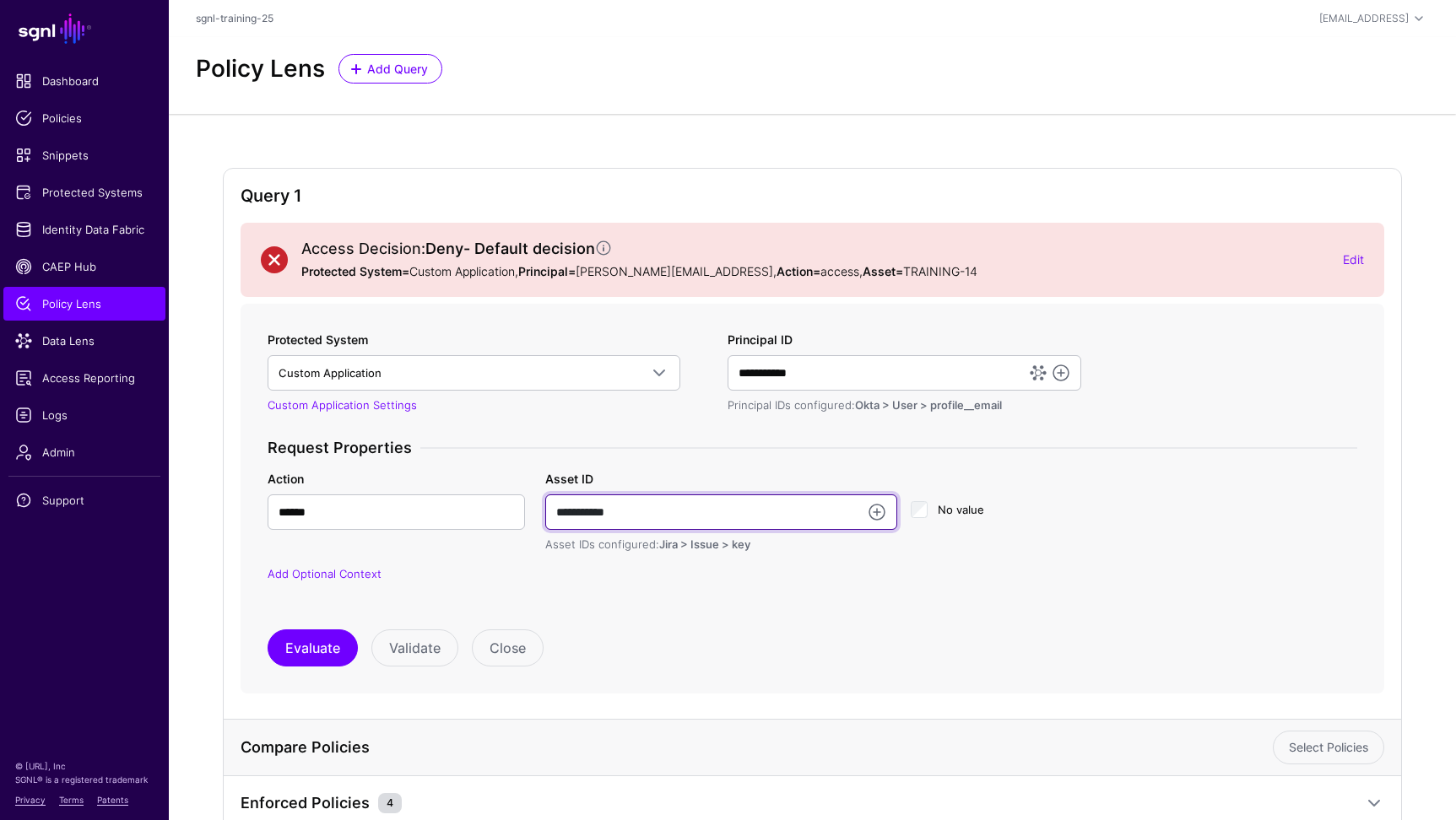 click on "**********" at bounding box center [721, 512] 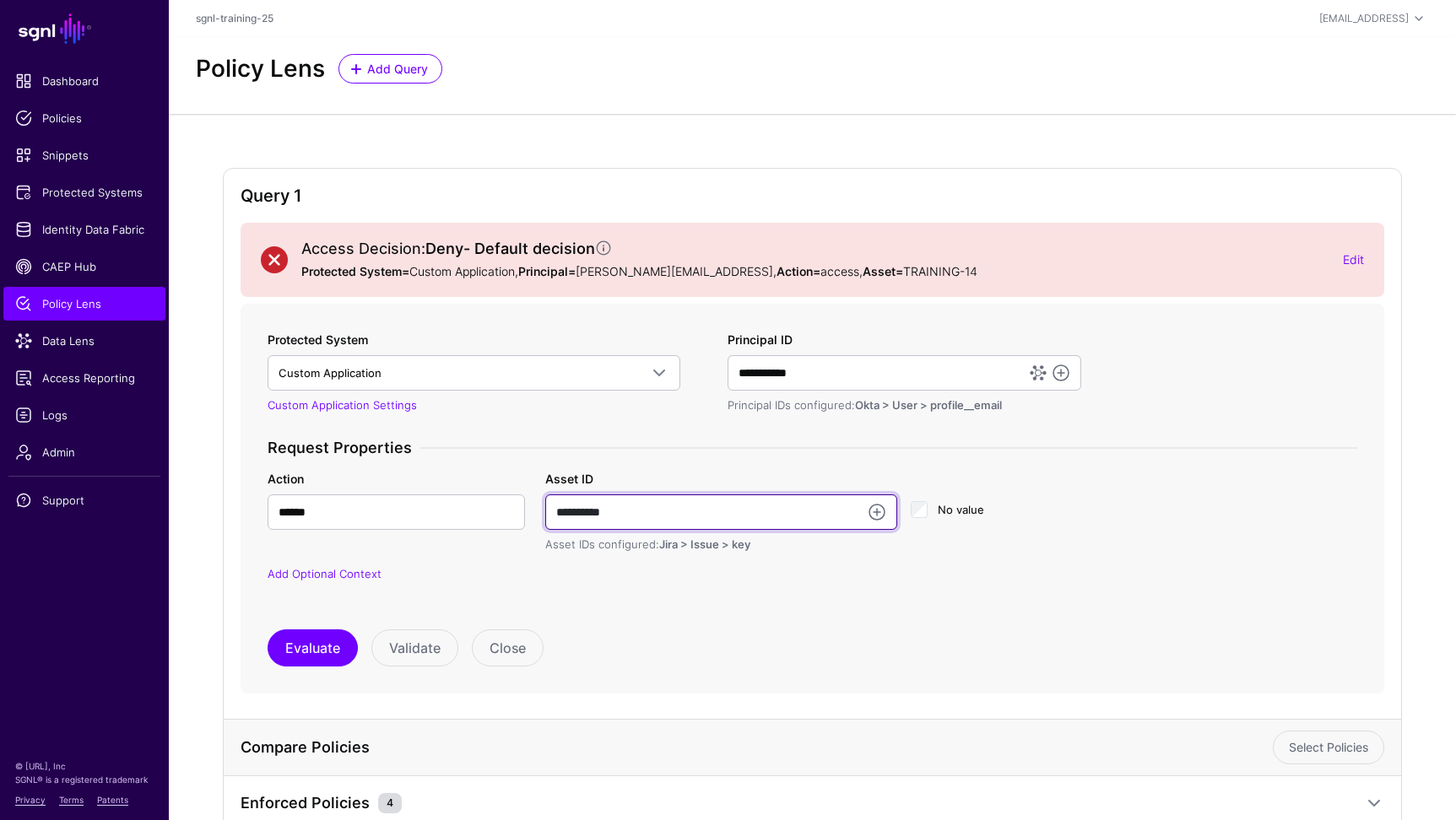type on "**********" 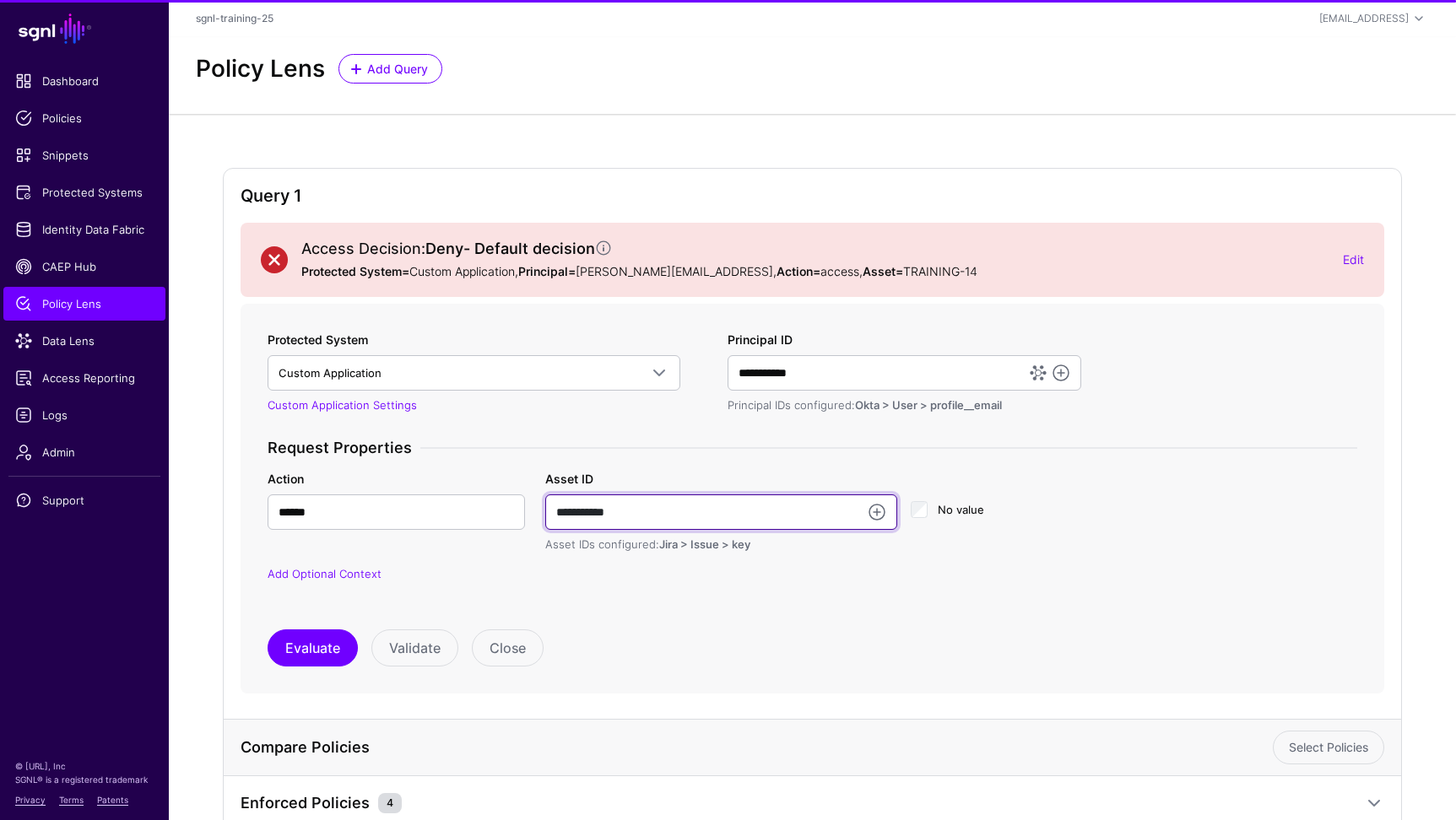 click on "Evaluate" at bounding box center (312, 648) 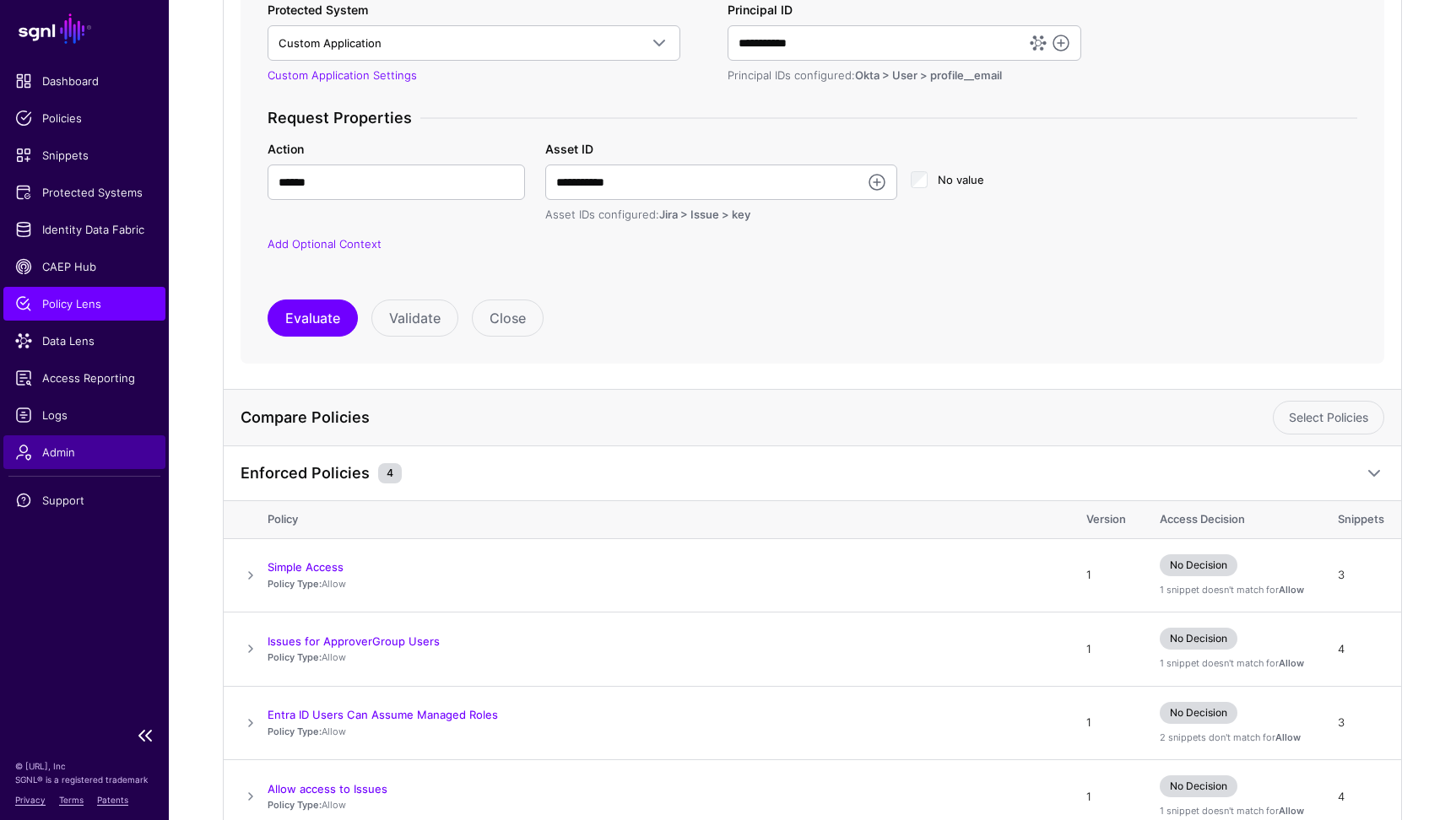 scroll, scrollTop: 309, scrollLeft: 0, axis: vertical 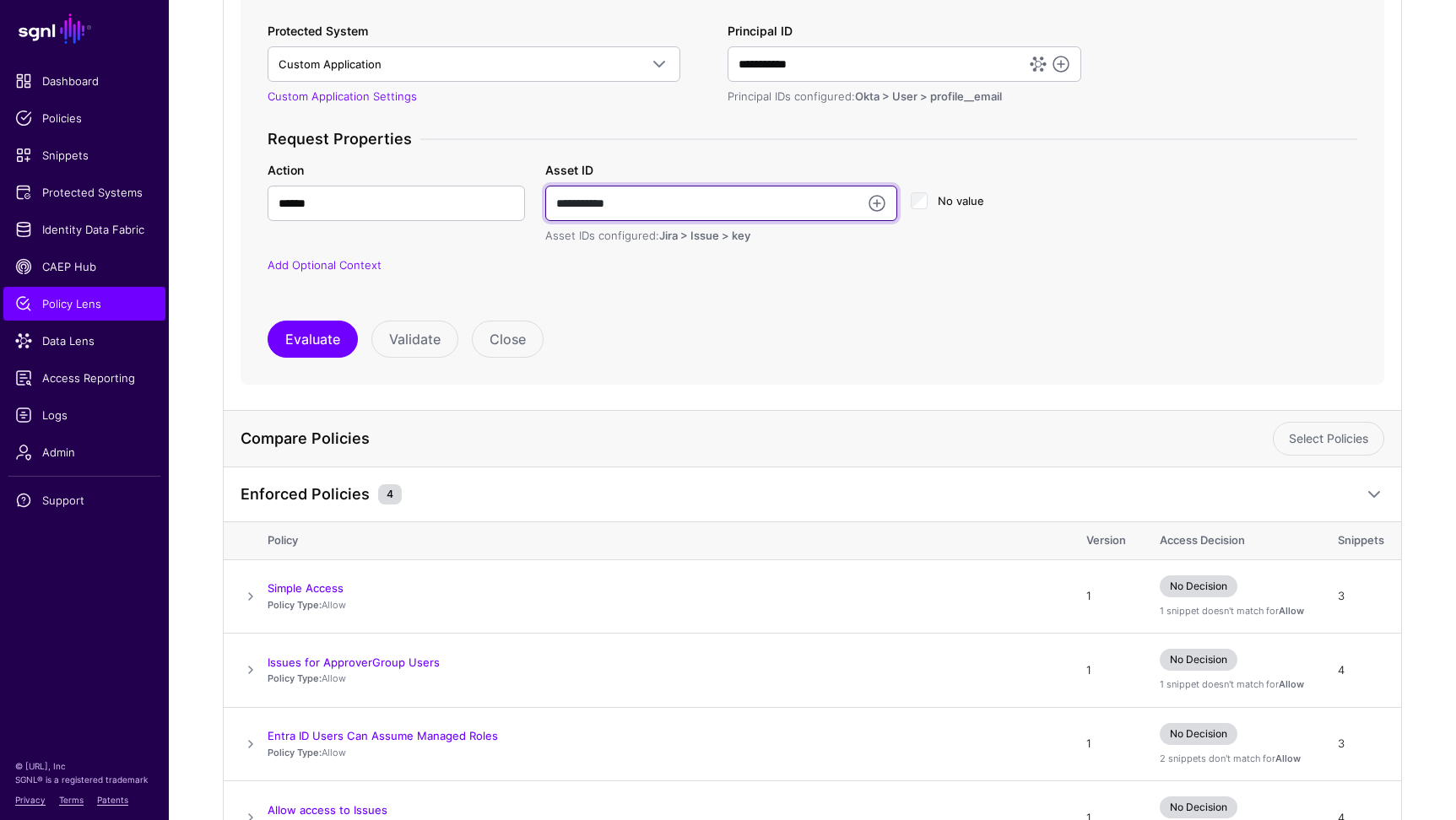 click on "**********" at bounding box center (721, 203) 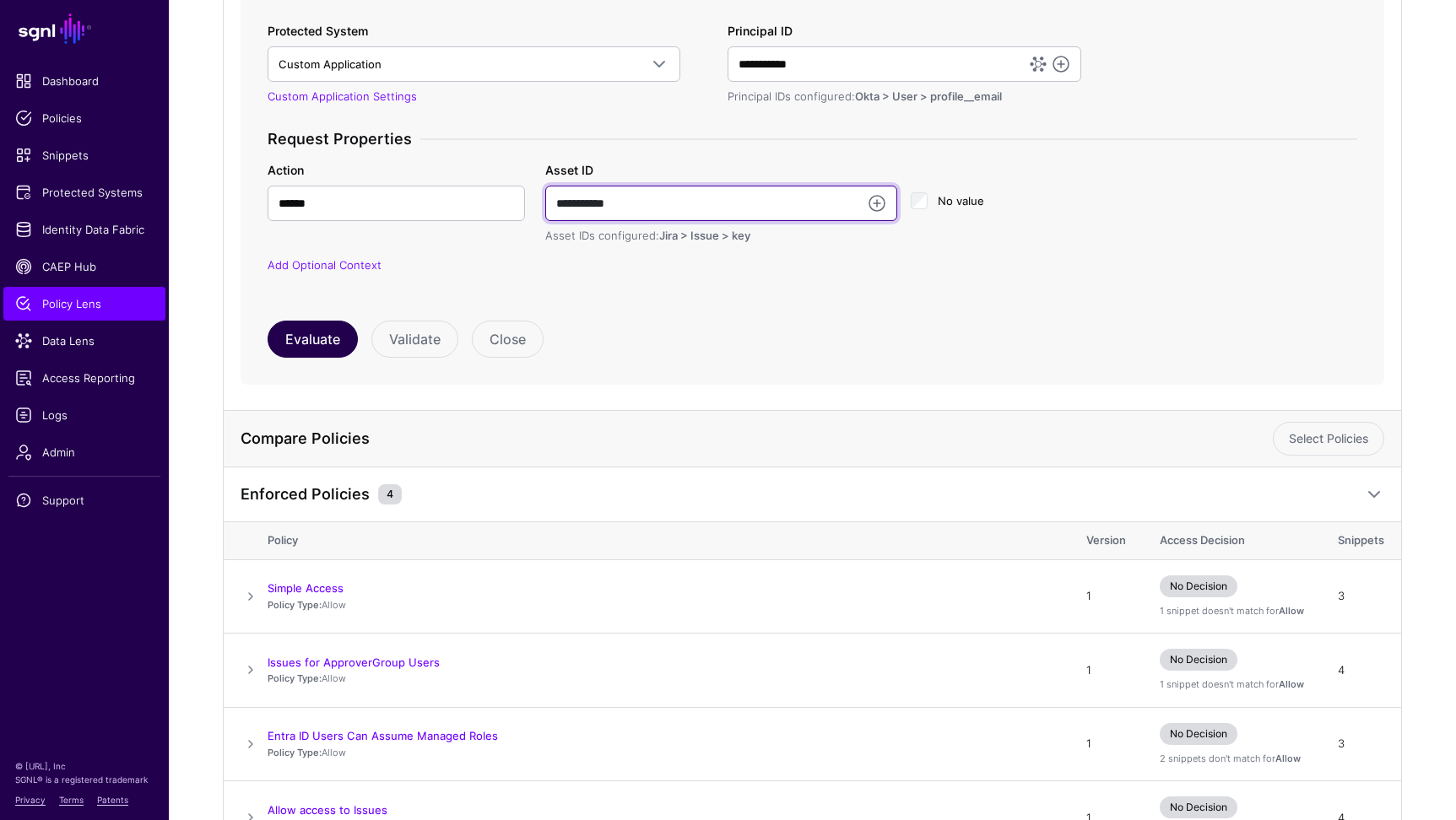 type on "**********" 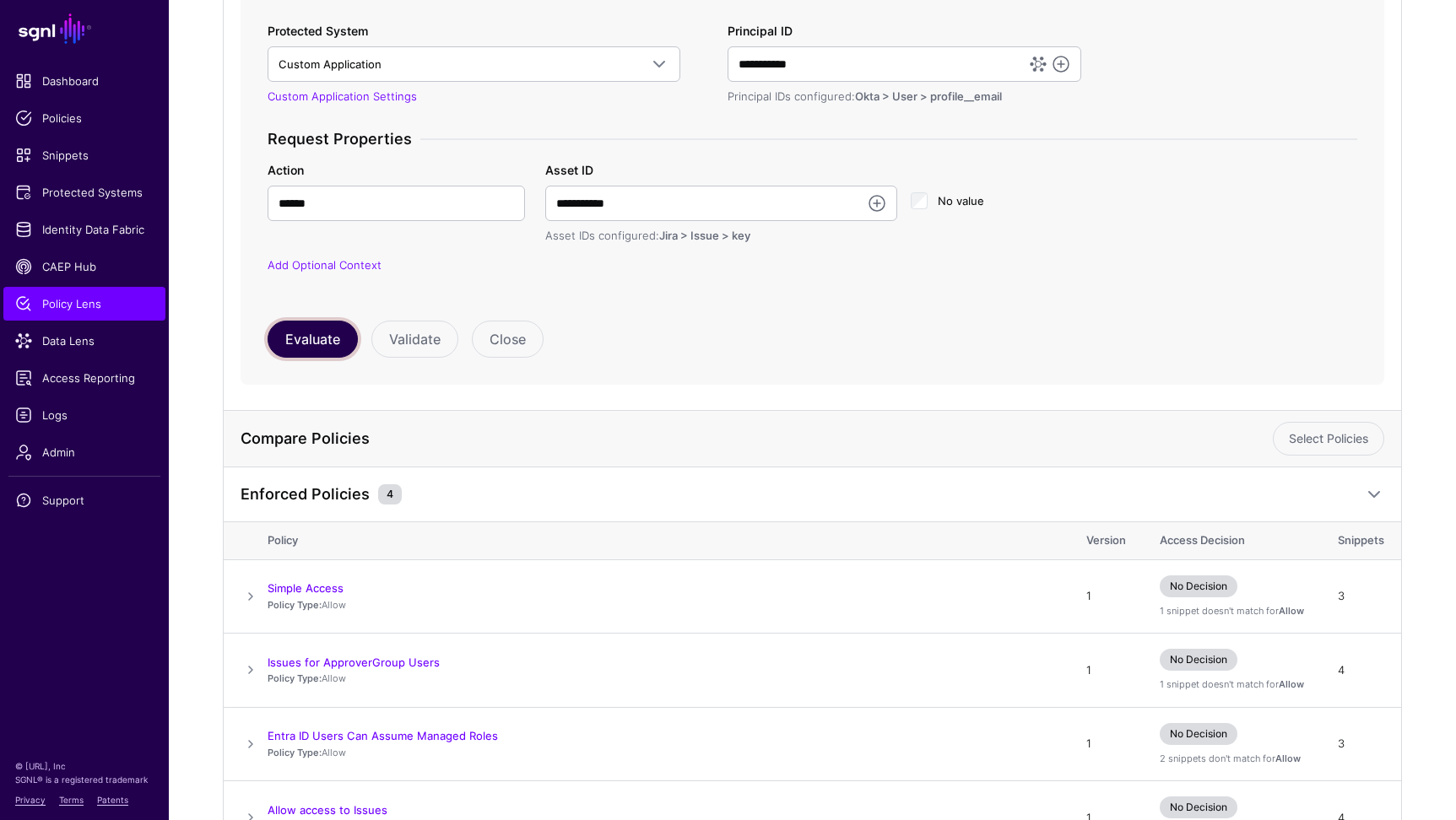 click on "Evaluate" at bounding box center [312, 339] 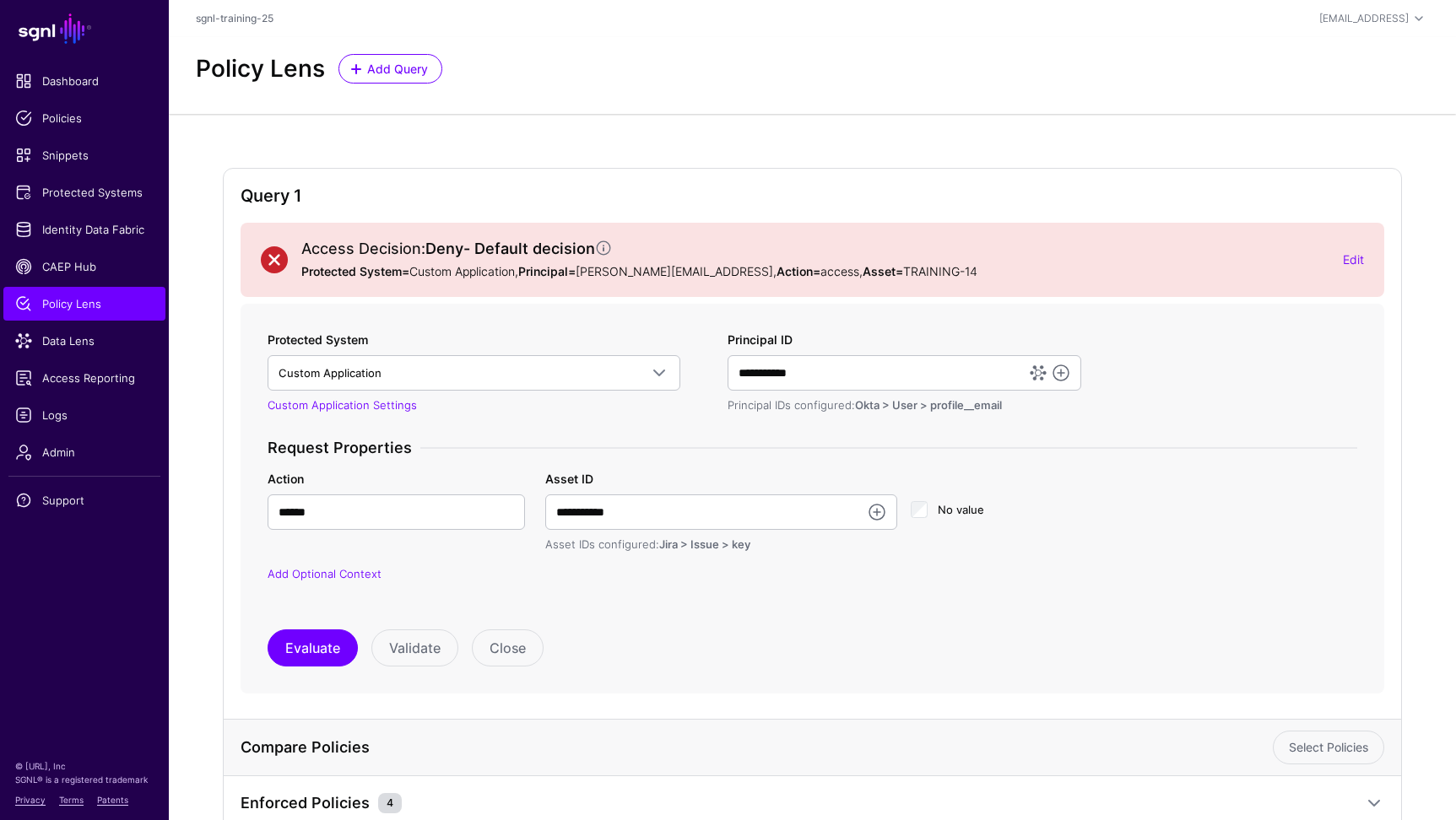 scroll, scrollTop: 206, scrollLeft: 0, axis: vertical 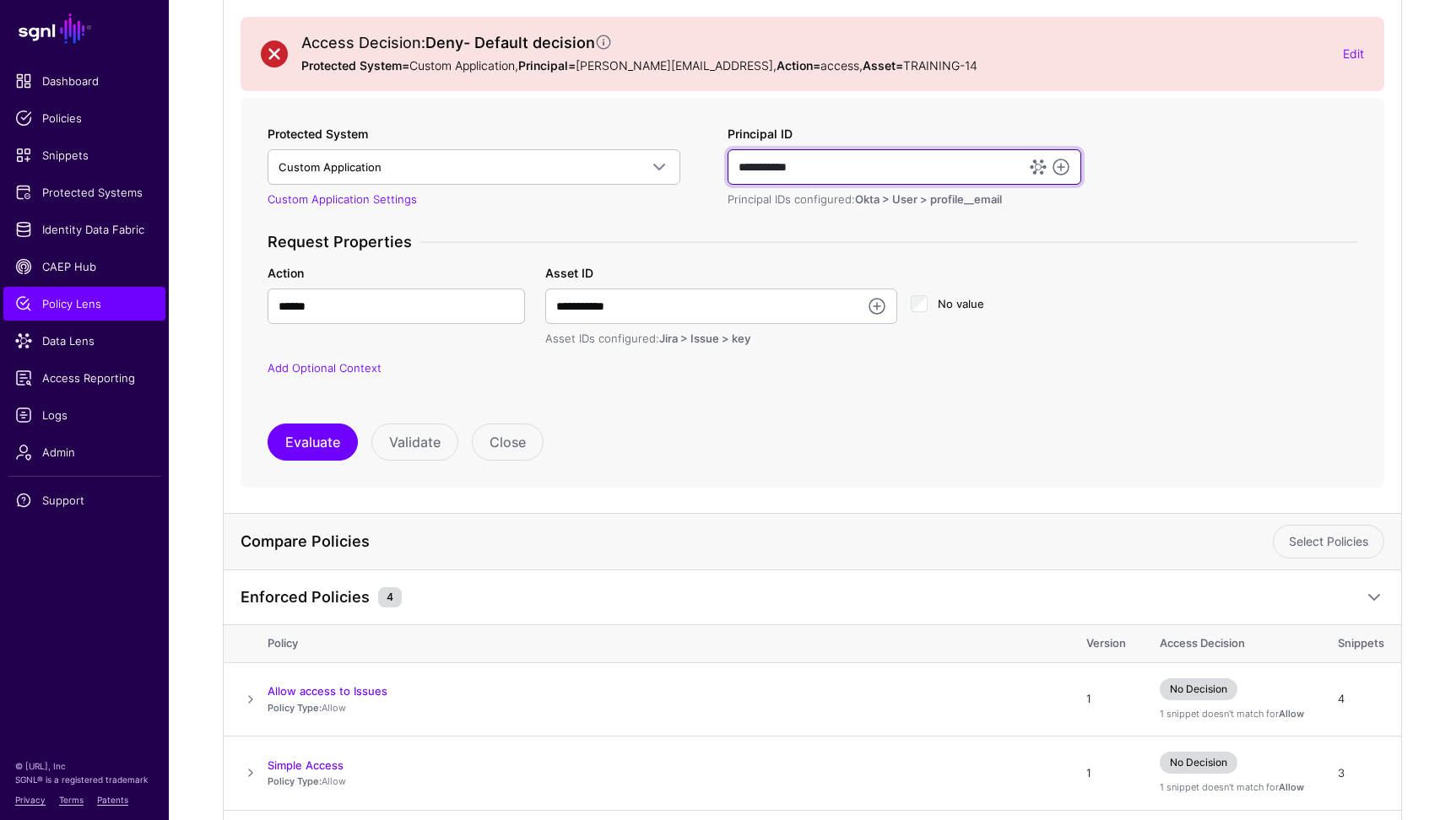 click on "**********" at bounding box center [905, 167] 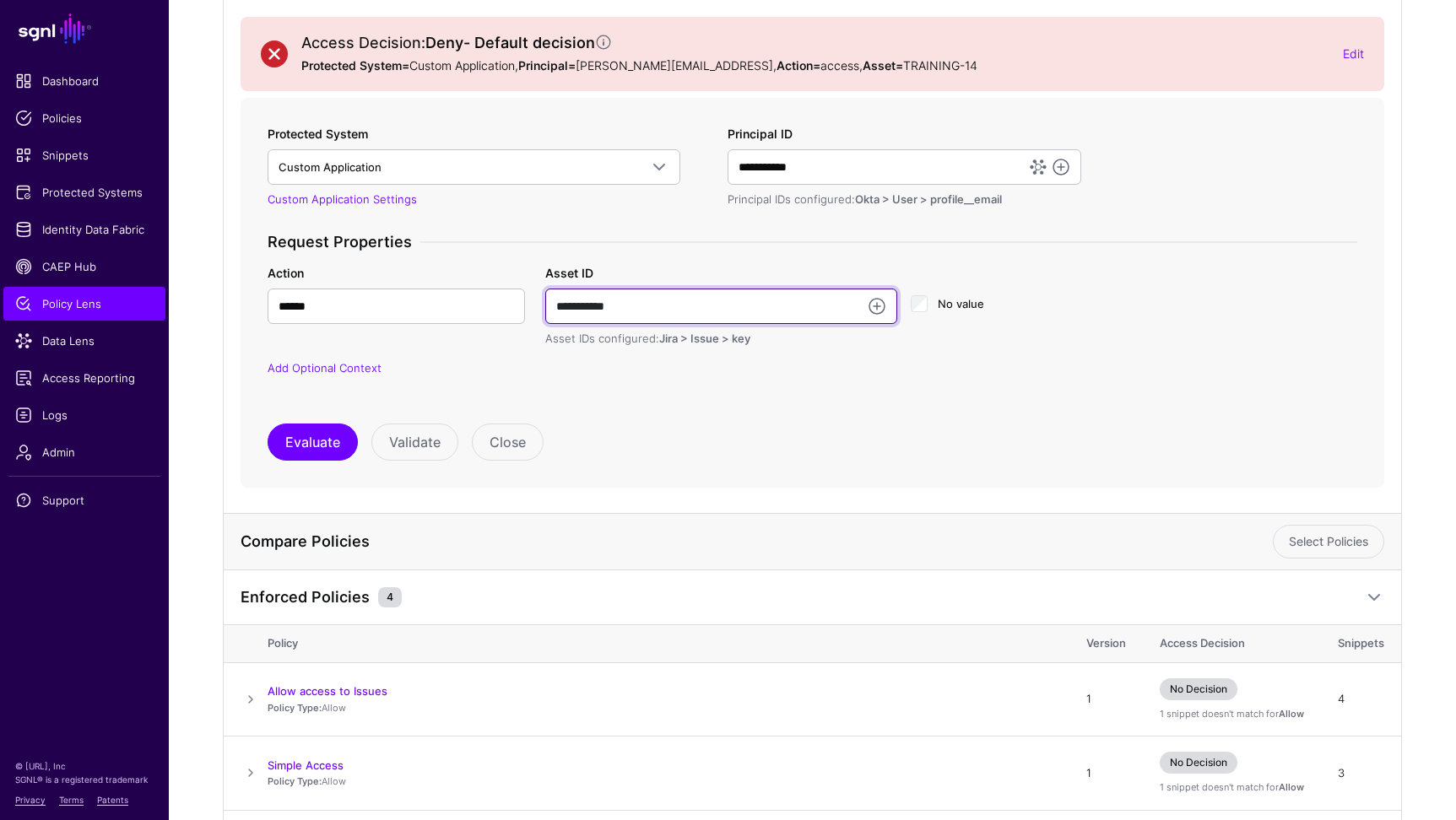 click on "**********" at bounding box center (721, 306) 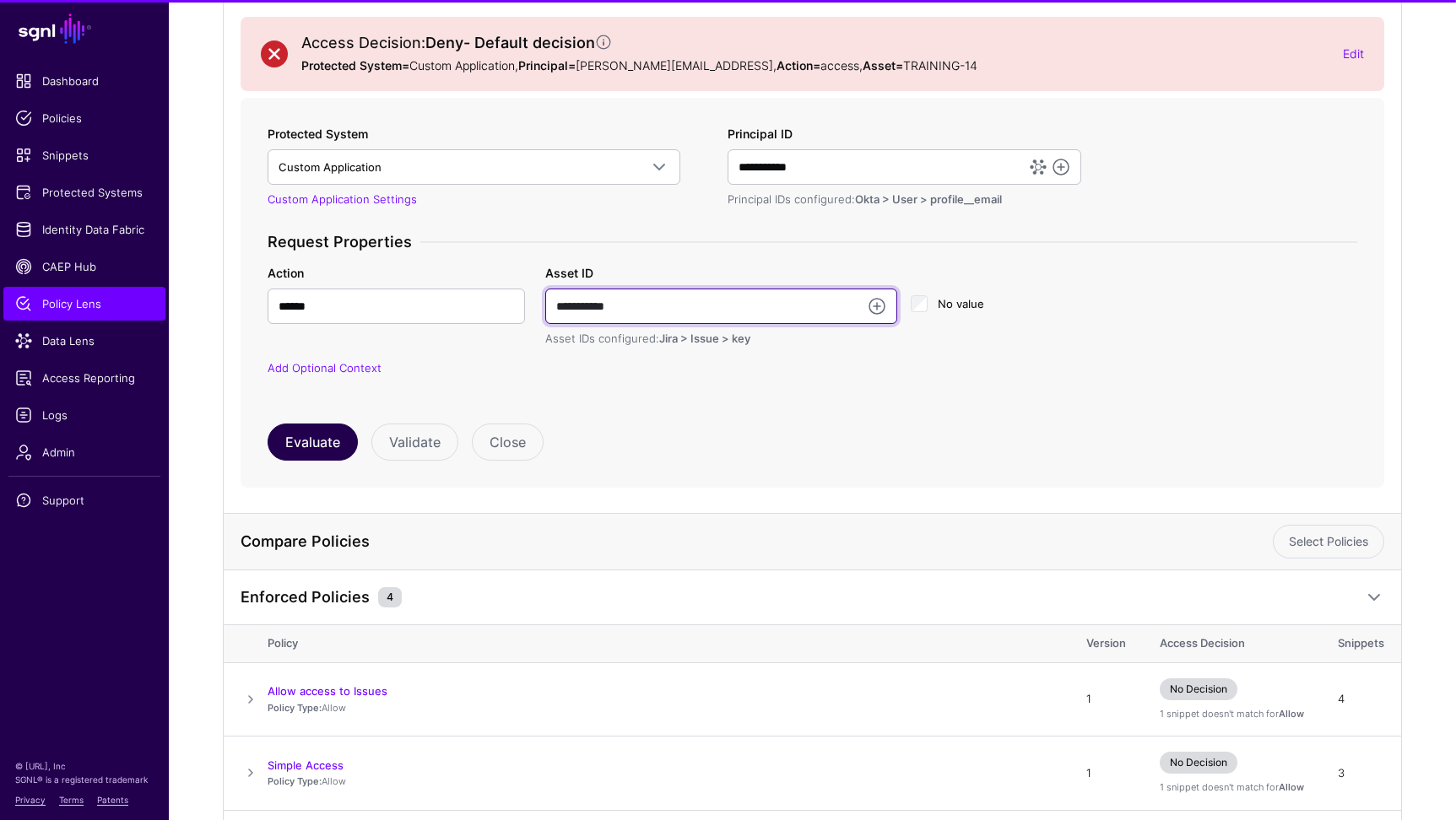 type on "**********" 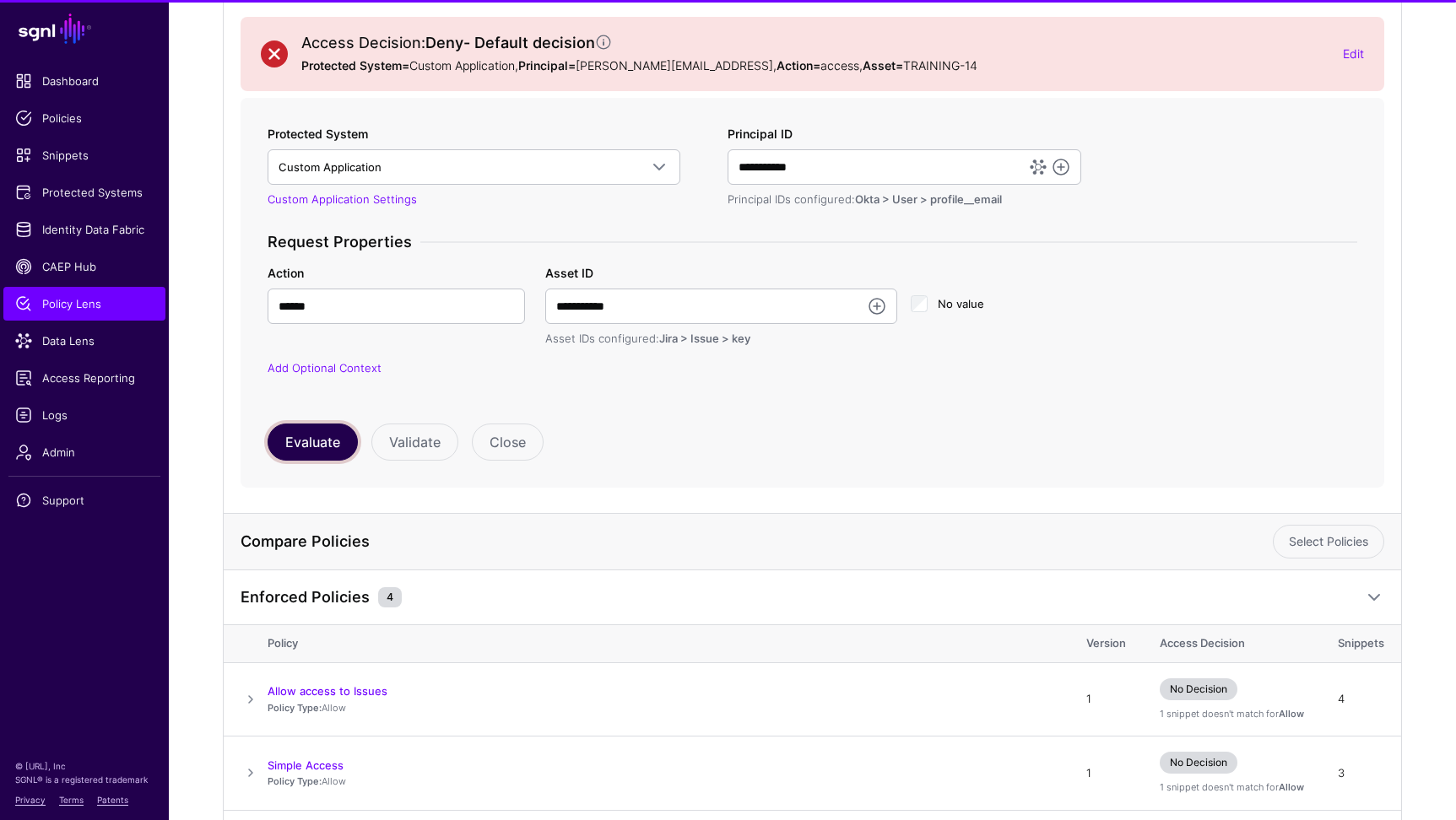 click on "Evaluate" at bounding box center [312, 442] 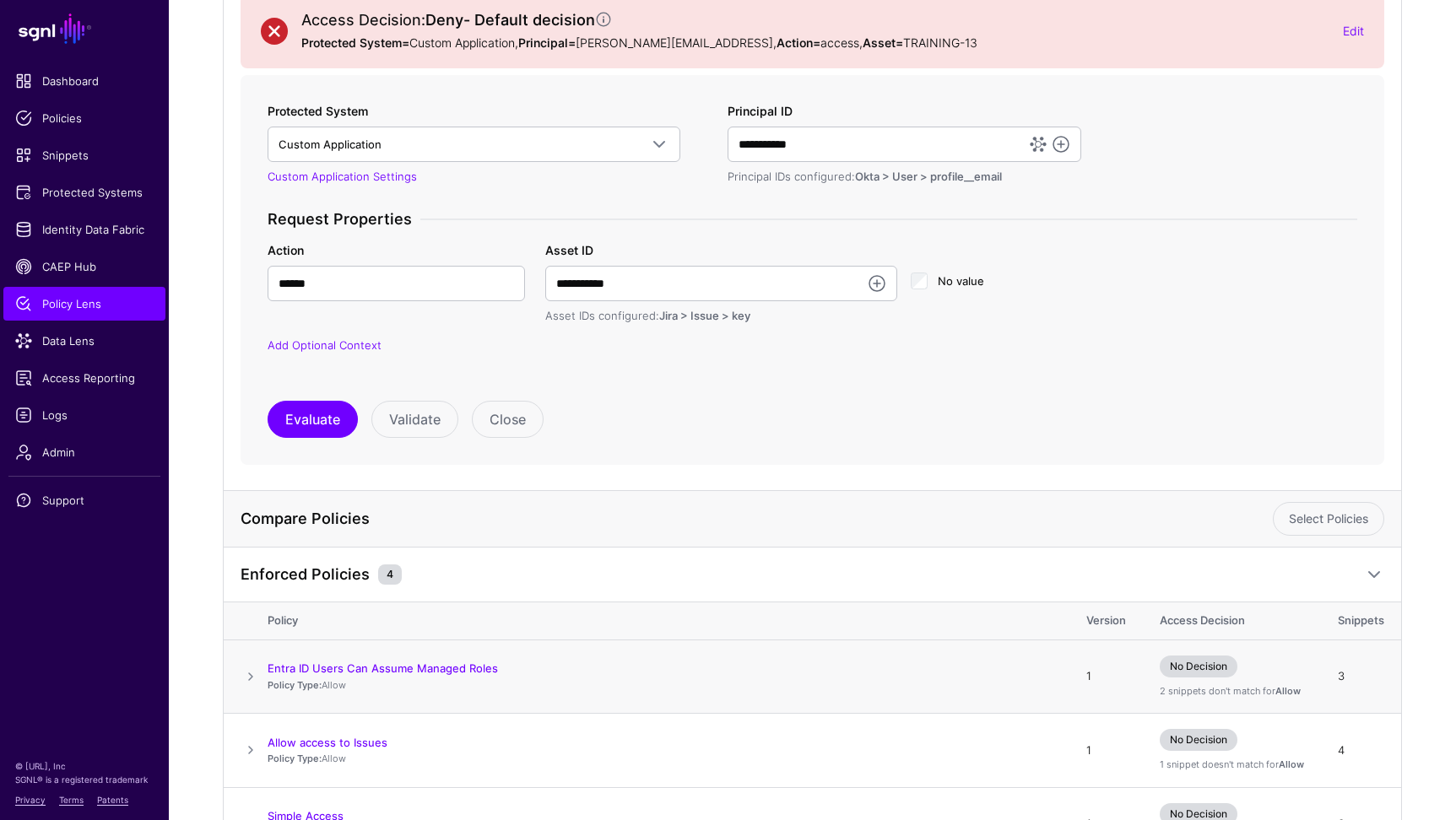 scroll, scrollTop: 426, scrollLeft: 0, axis: vertical 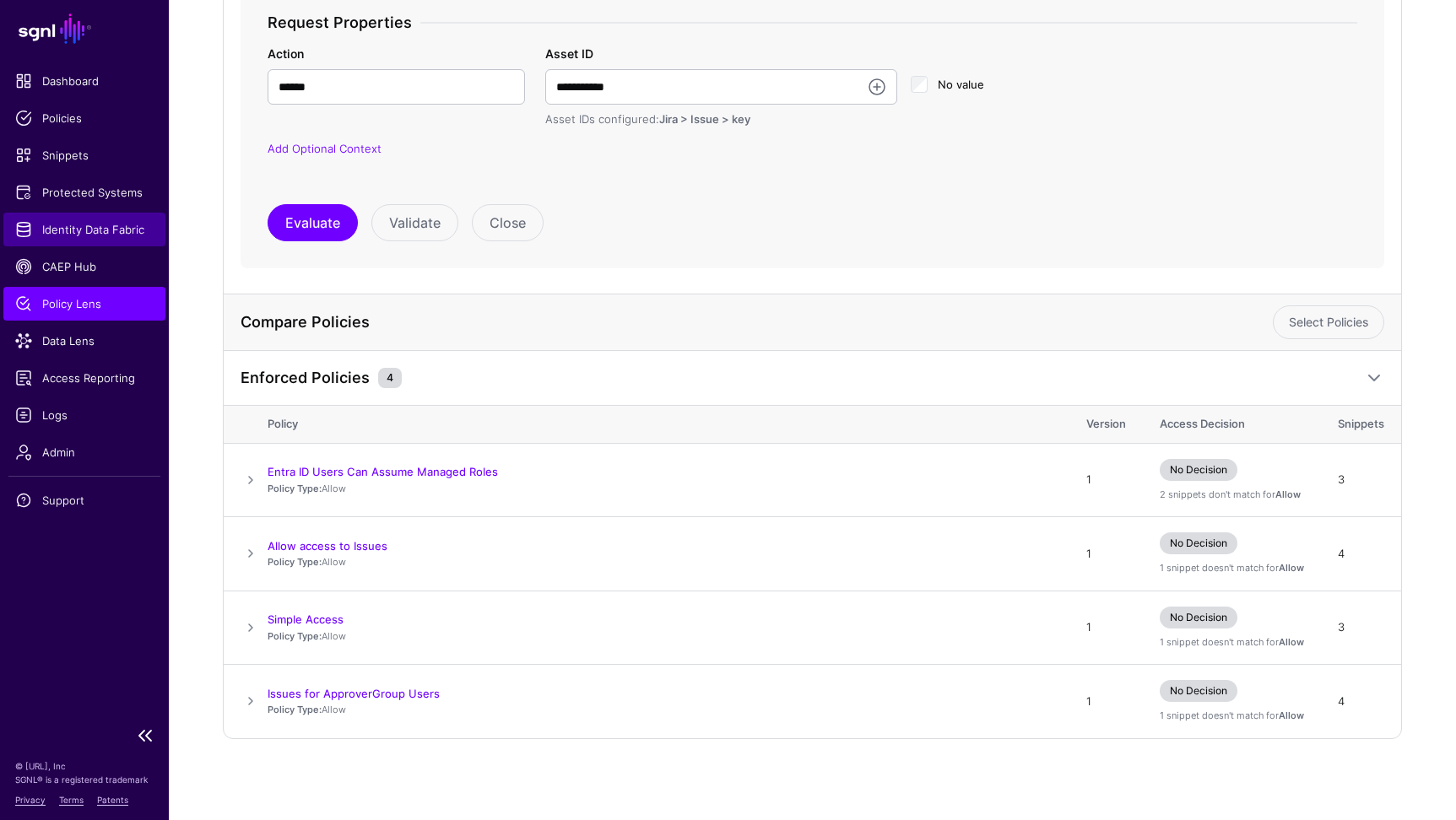 click on "Identity Data Fabric" 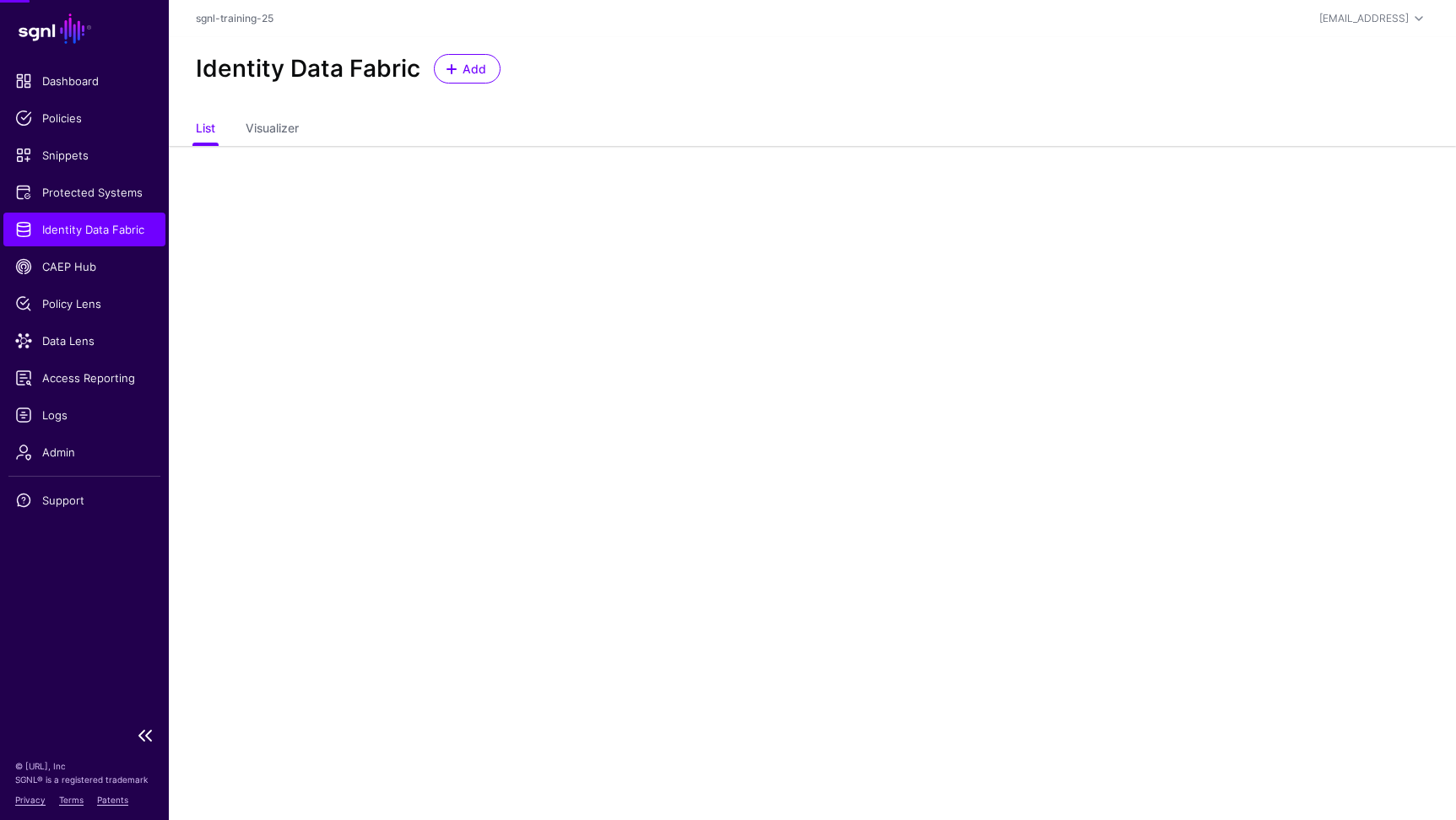 scroll, scrollTop: 0, scrollLeft: 0, axis: both 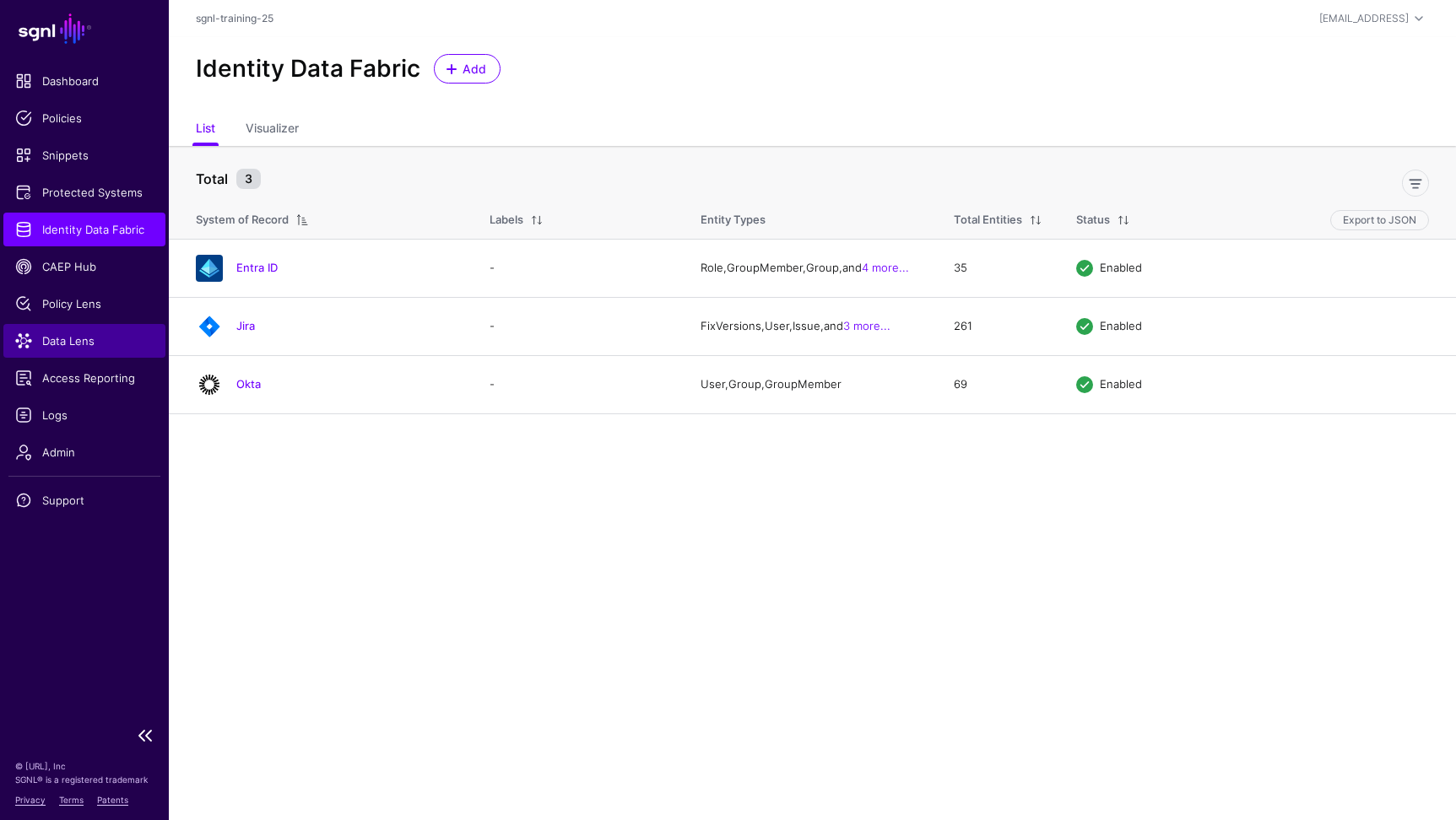 click on "Data Lens" 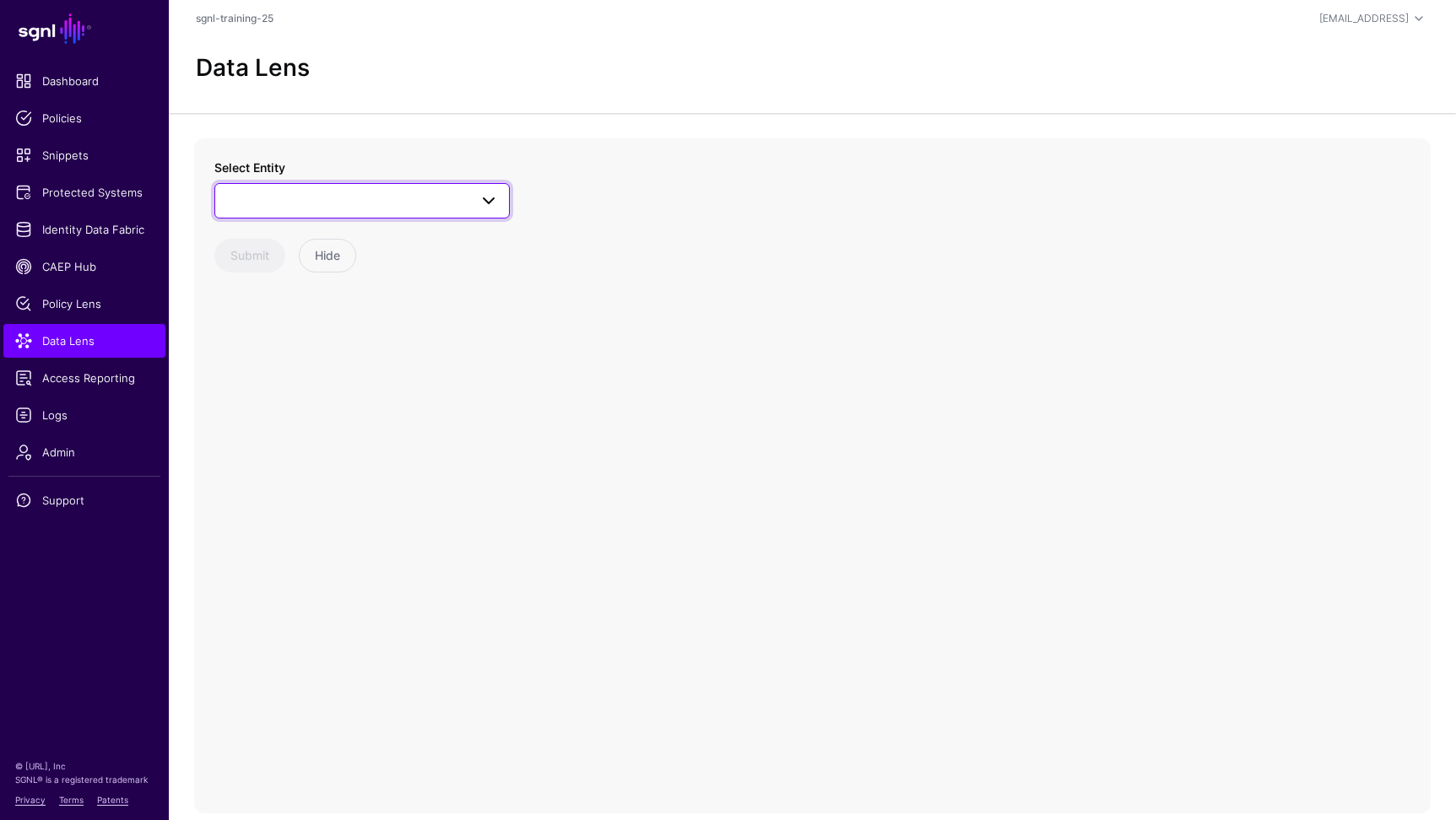 click at bounding box center (362, 201) 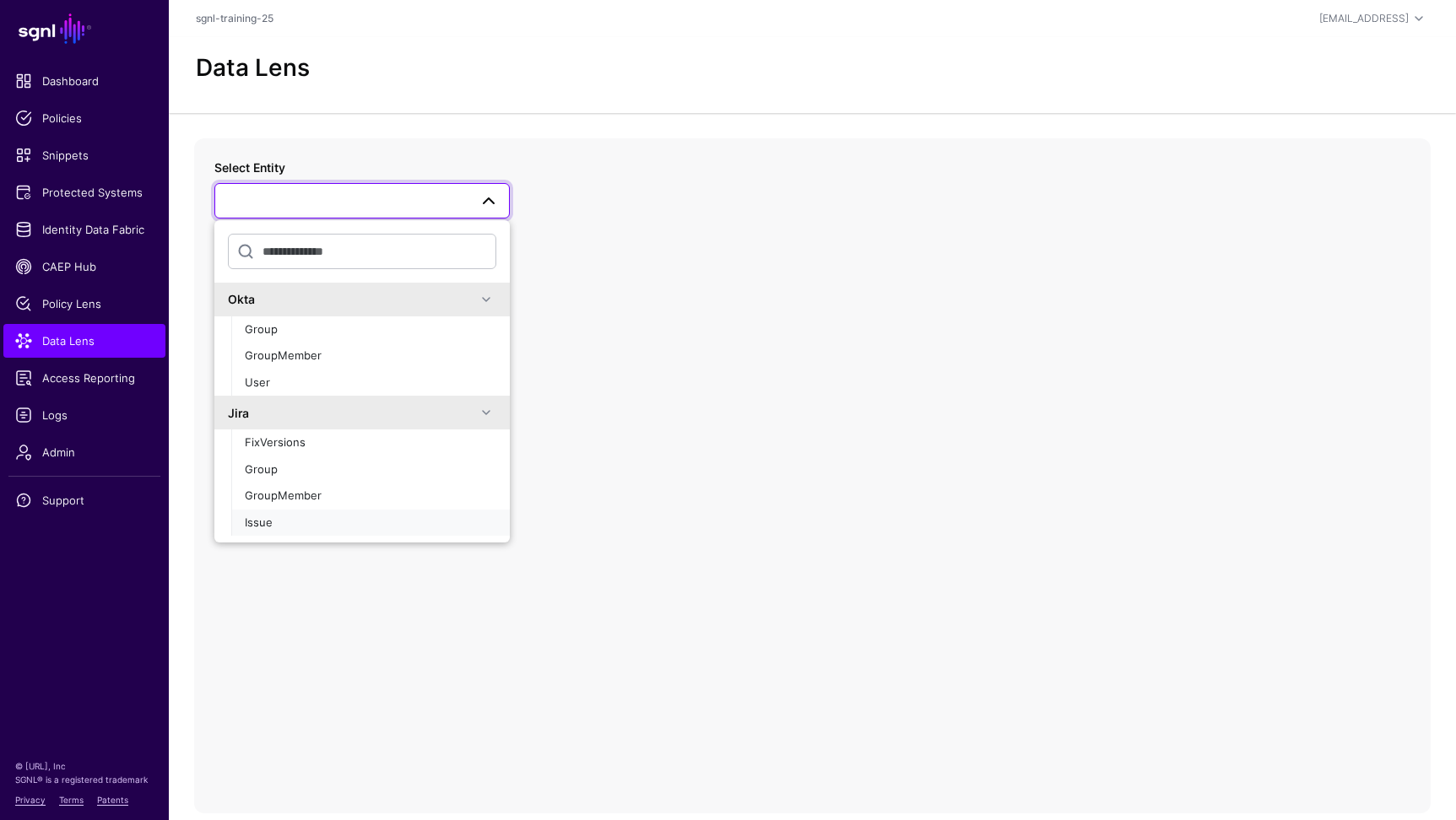 click on "Issue" 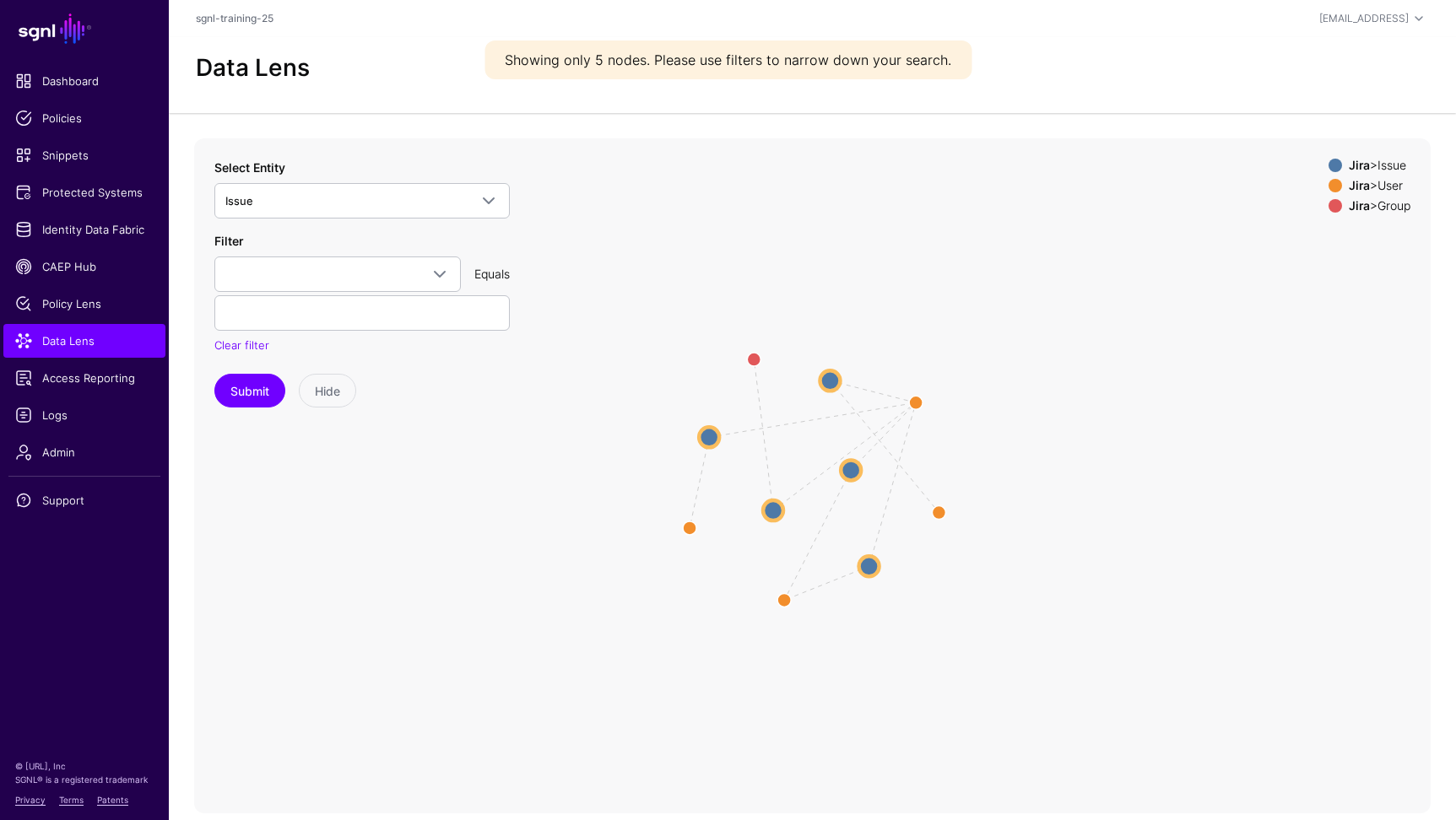 drag, startPoint x: 263, startPoint y: 237, endPoint x: 263, endPoint y: 247, distance: 10 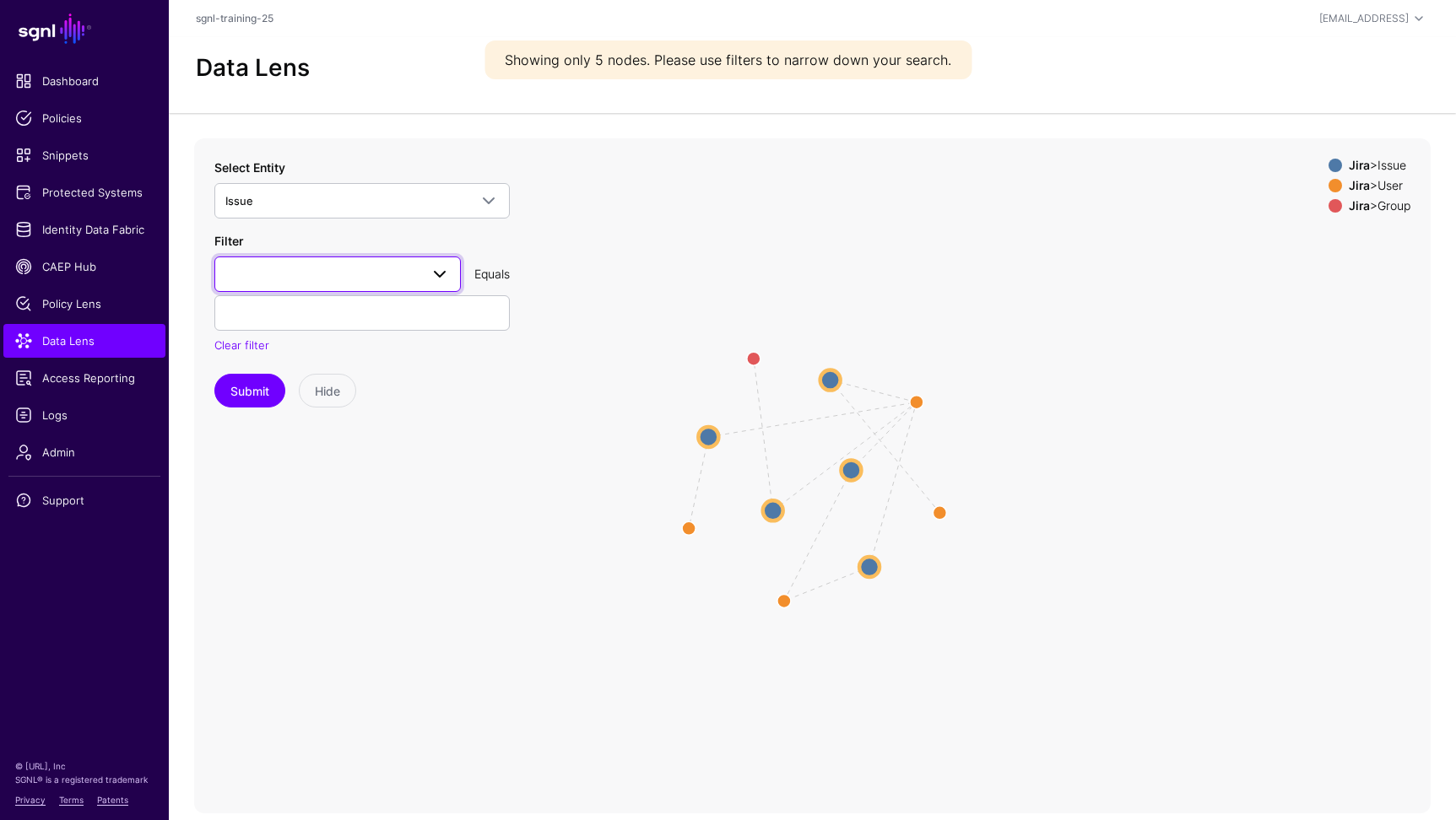 click at bounding box center (338, 274) 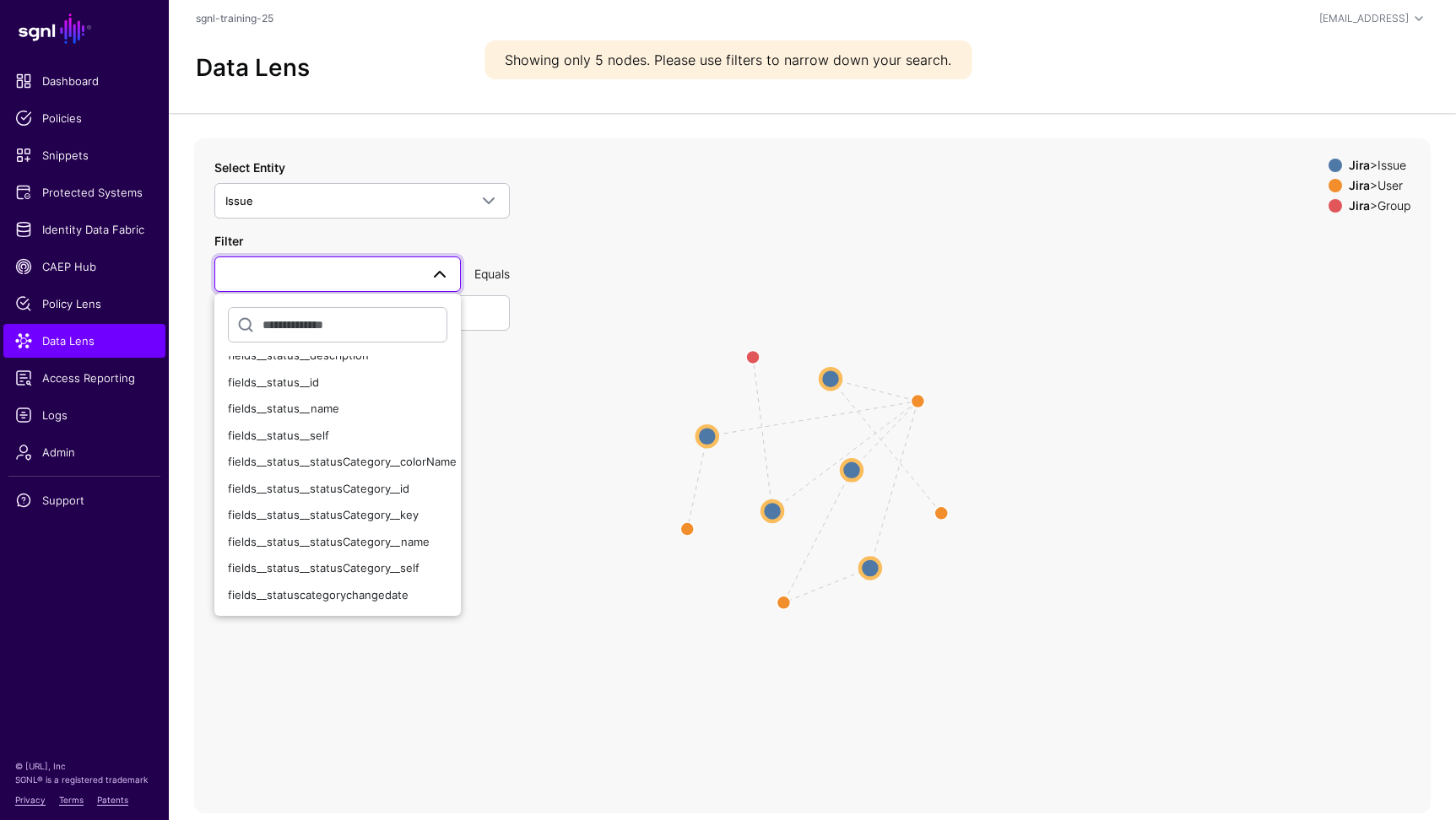 scroll, scrollTop: 2058, scrollLeft: 0, axis: vertical 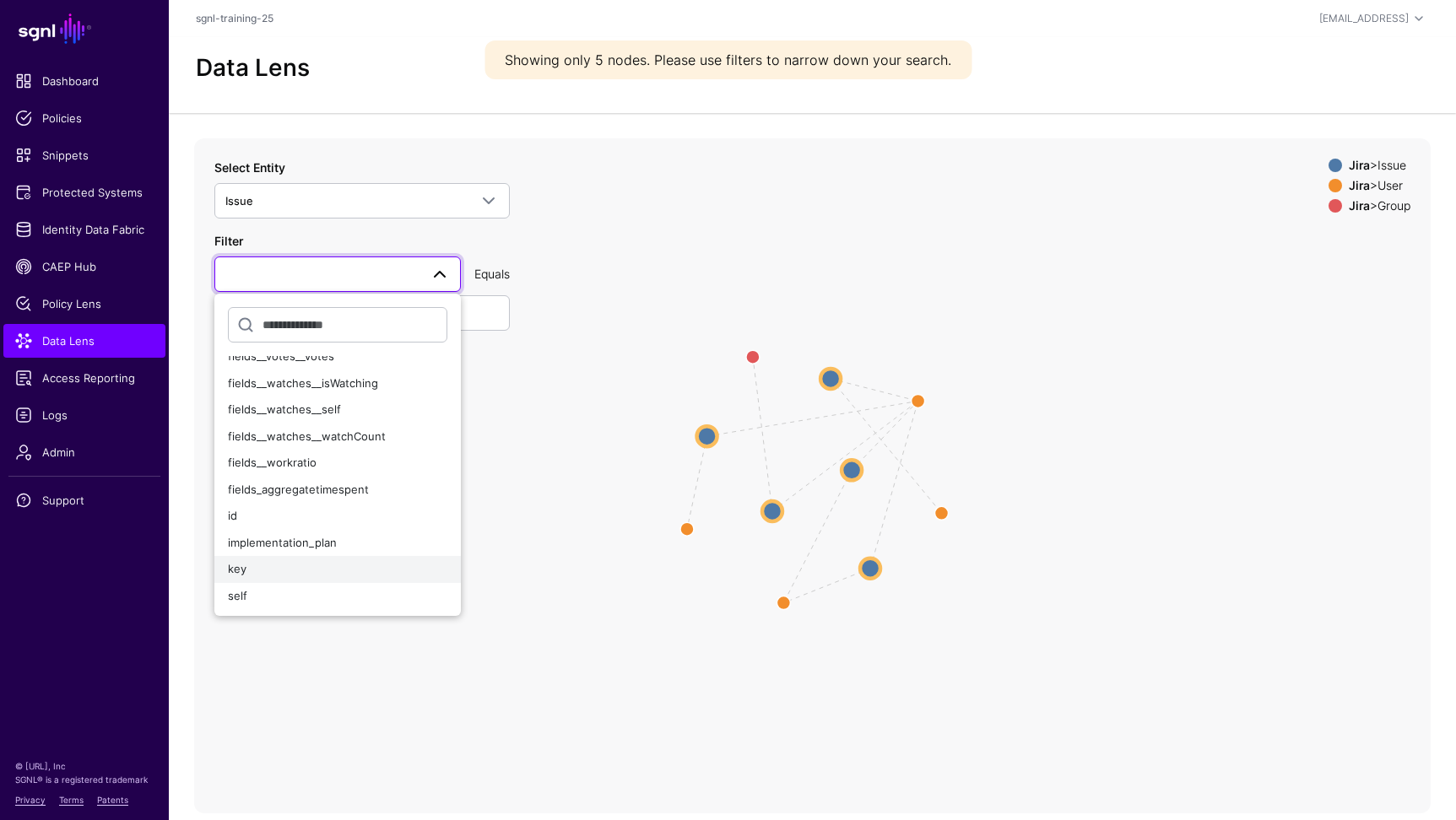 click on "key" 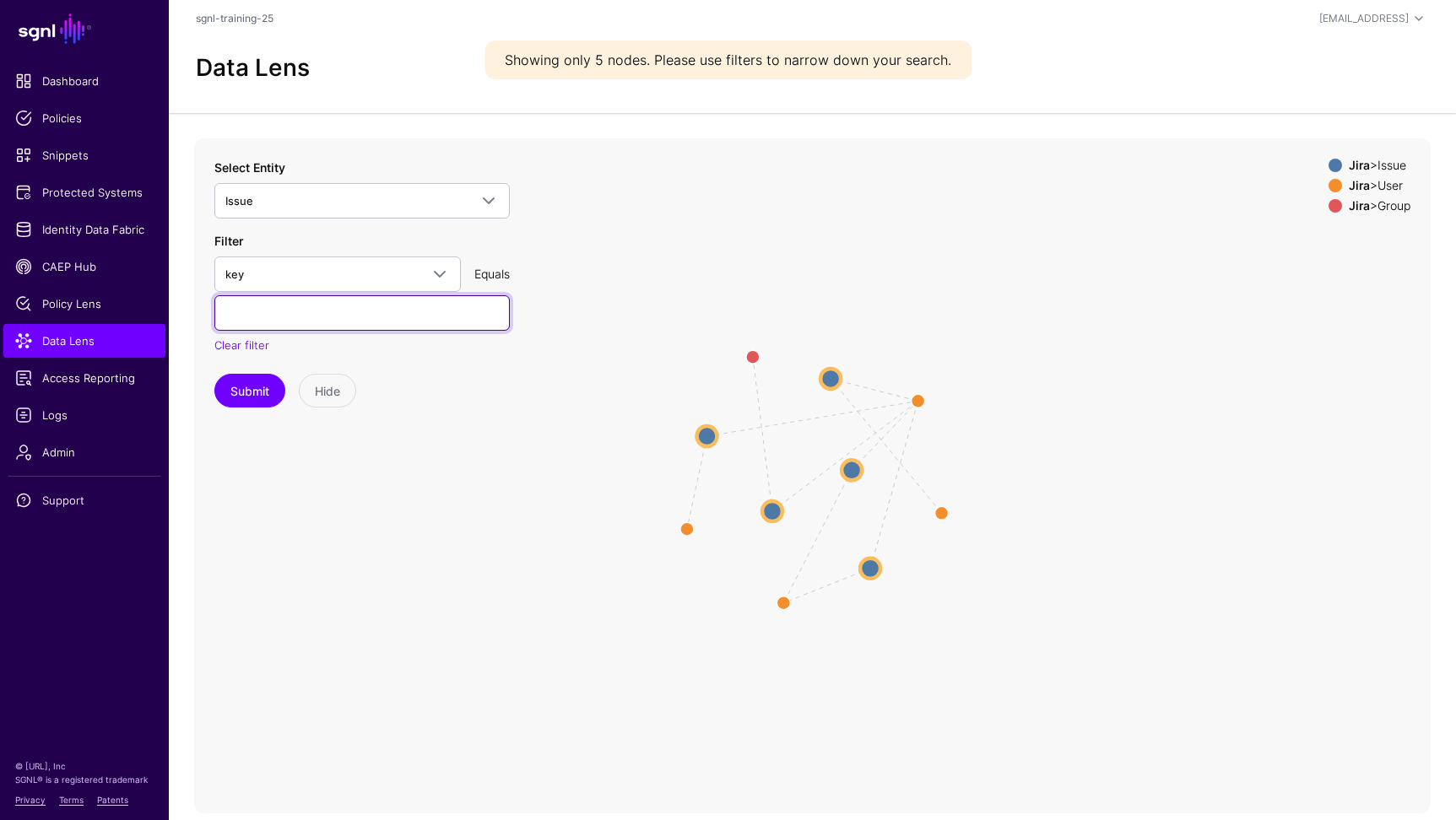 click at bounding box center (362, 313) 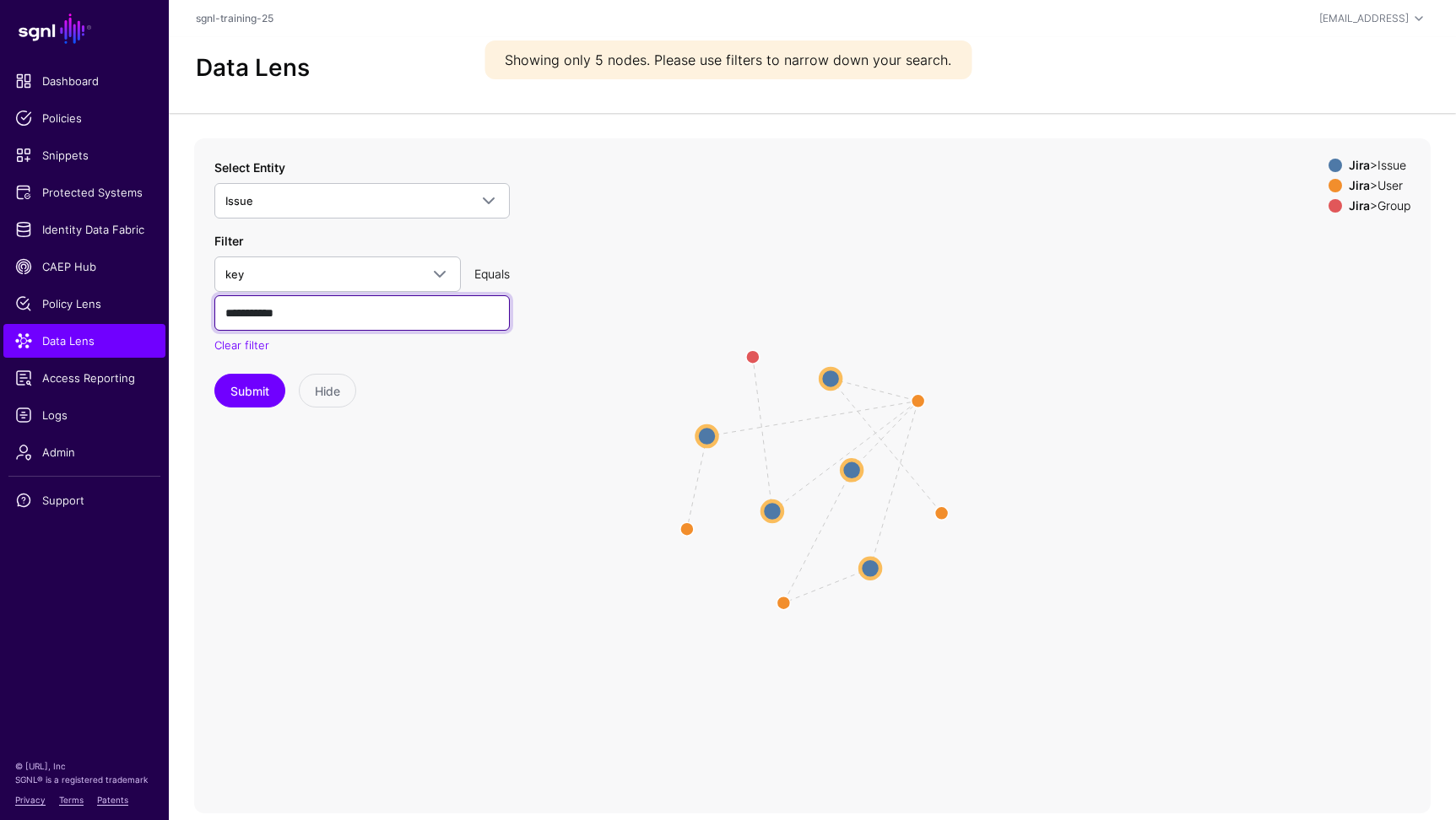 type on "**********" 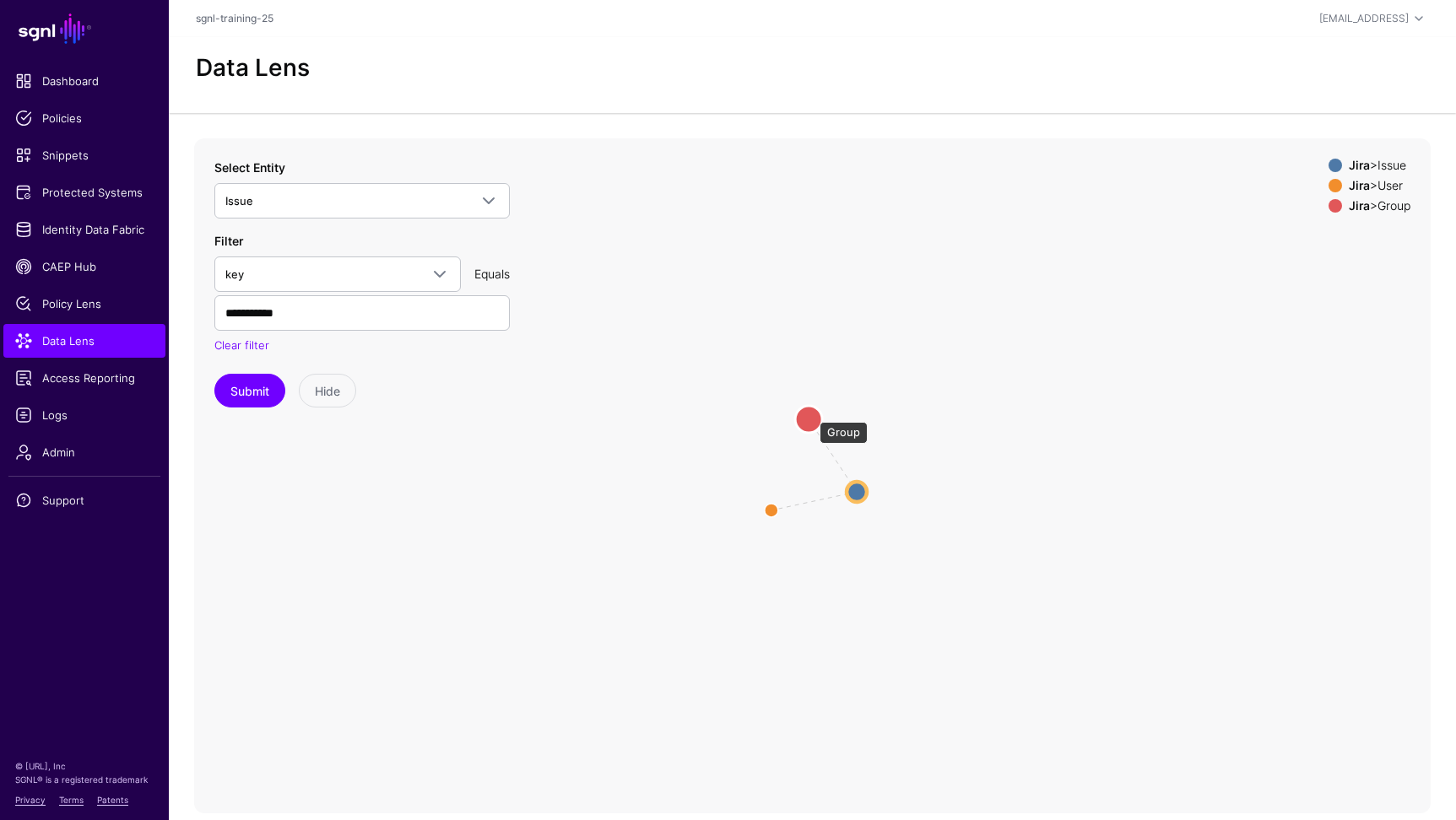 click 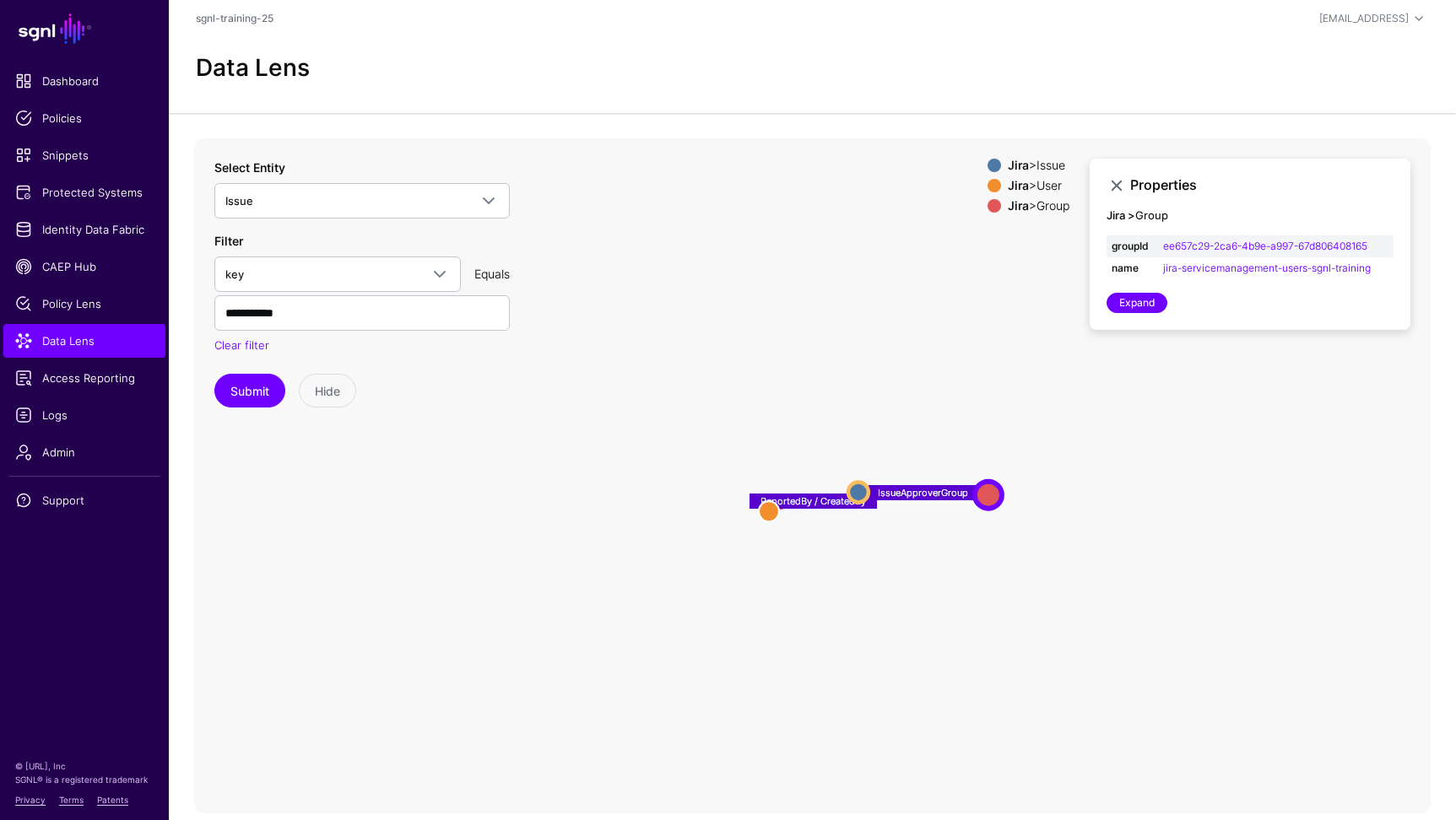 drag, startPoint x: 811, startPoint y: 413, endPoint x: 992, endPoint y: 481, distance: 193.35201 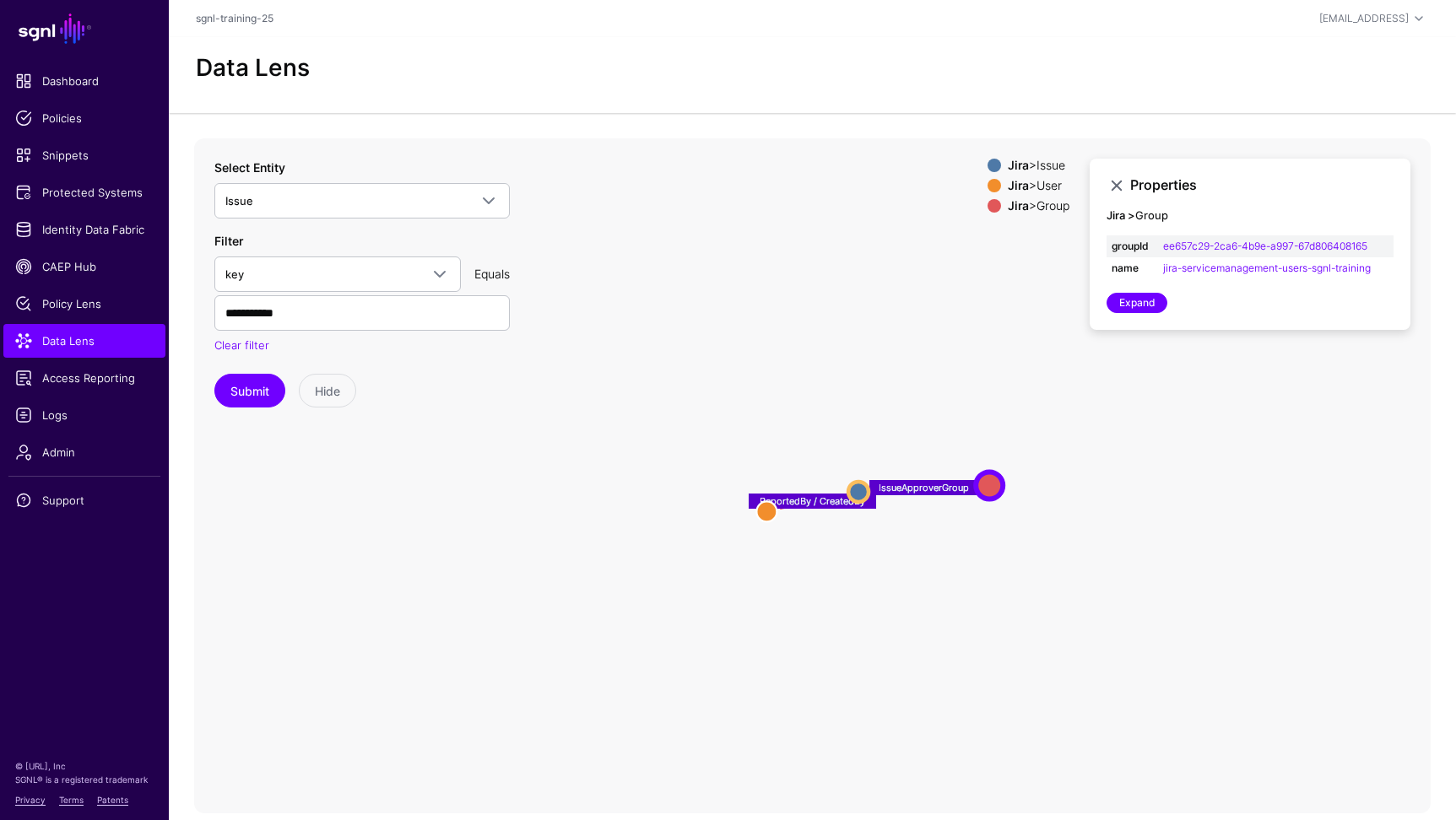 click on "IssueApproverGroup ReportedBy / CreatedBy Group Group User User Issue Issue" 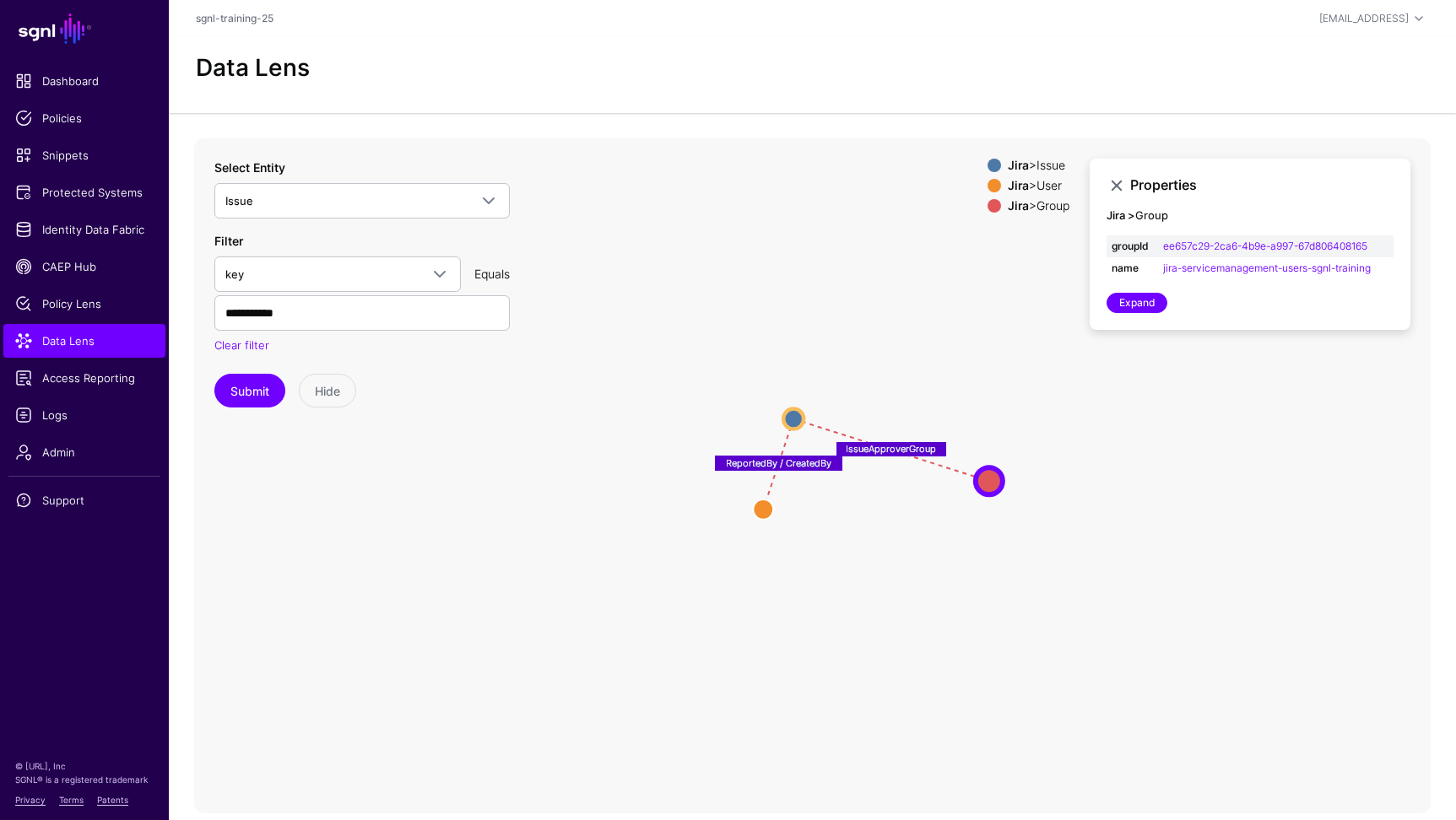 drag, startPoint x: 862, startPoint y: 482, endPoint x: 798, endPoint y: 413, distance: 94.11164 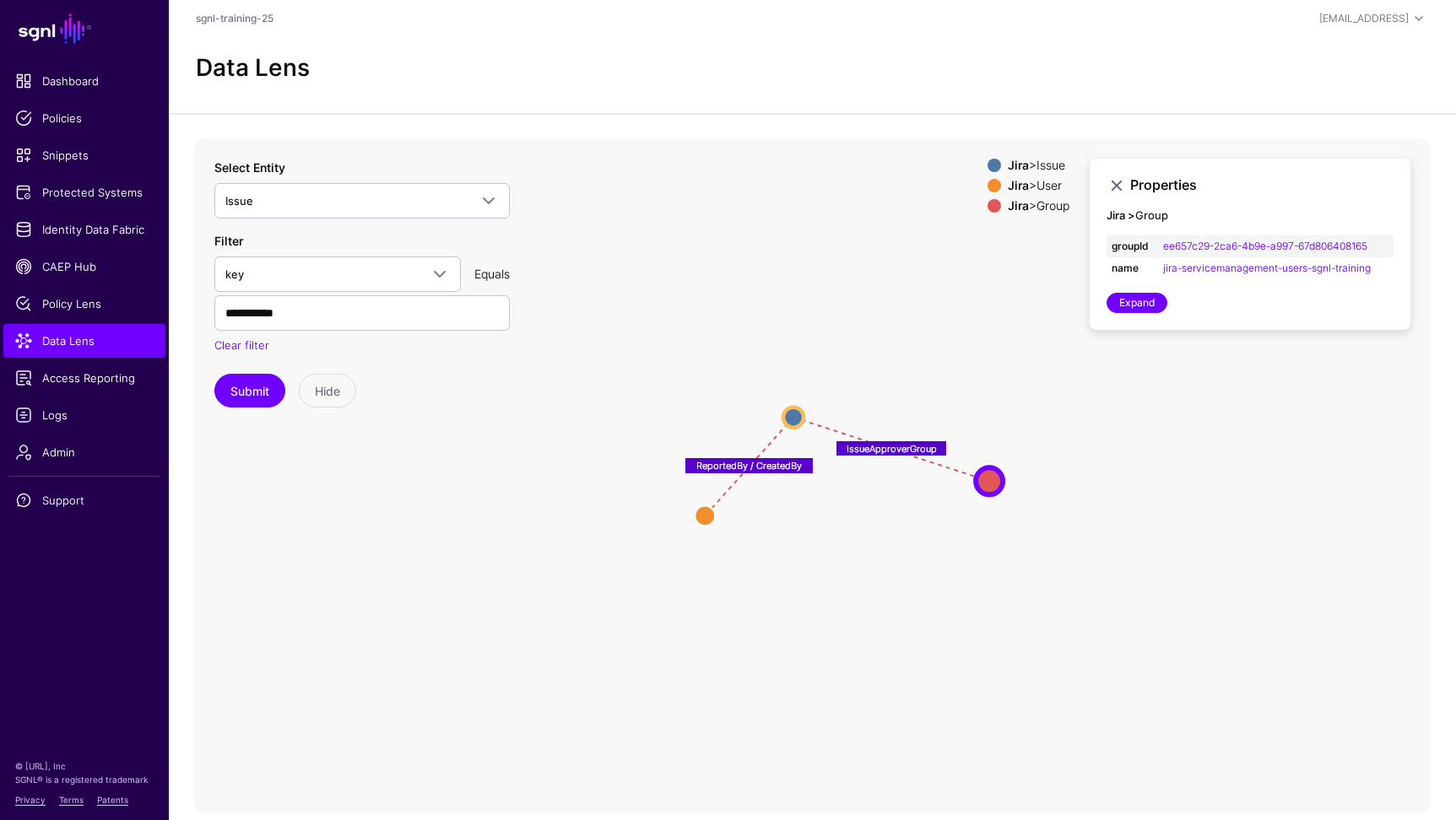 drag, startPoint x: 758, startPoint y: 515, endPoint x: 723, endPoint y: 520, distance: 35.355339 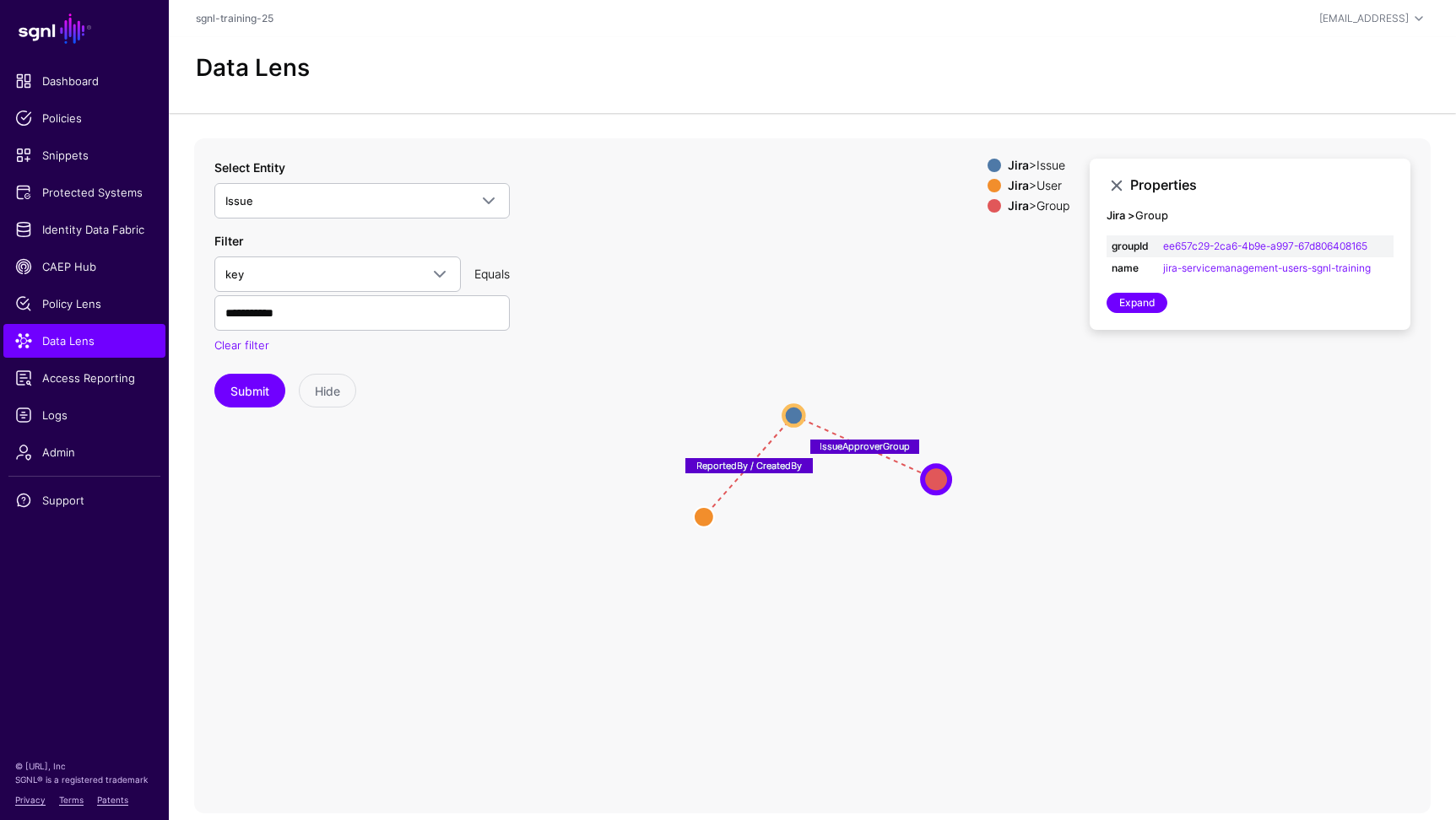 drag, startPoint x: 987, startPoint y: 484, endPoint x: 949, endPoint y: 481, distance: 38.11824 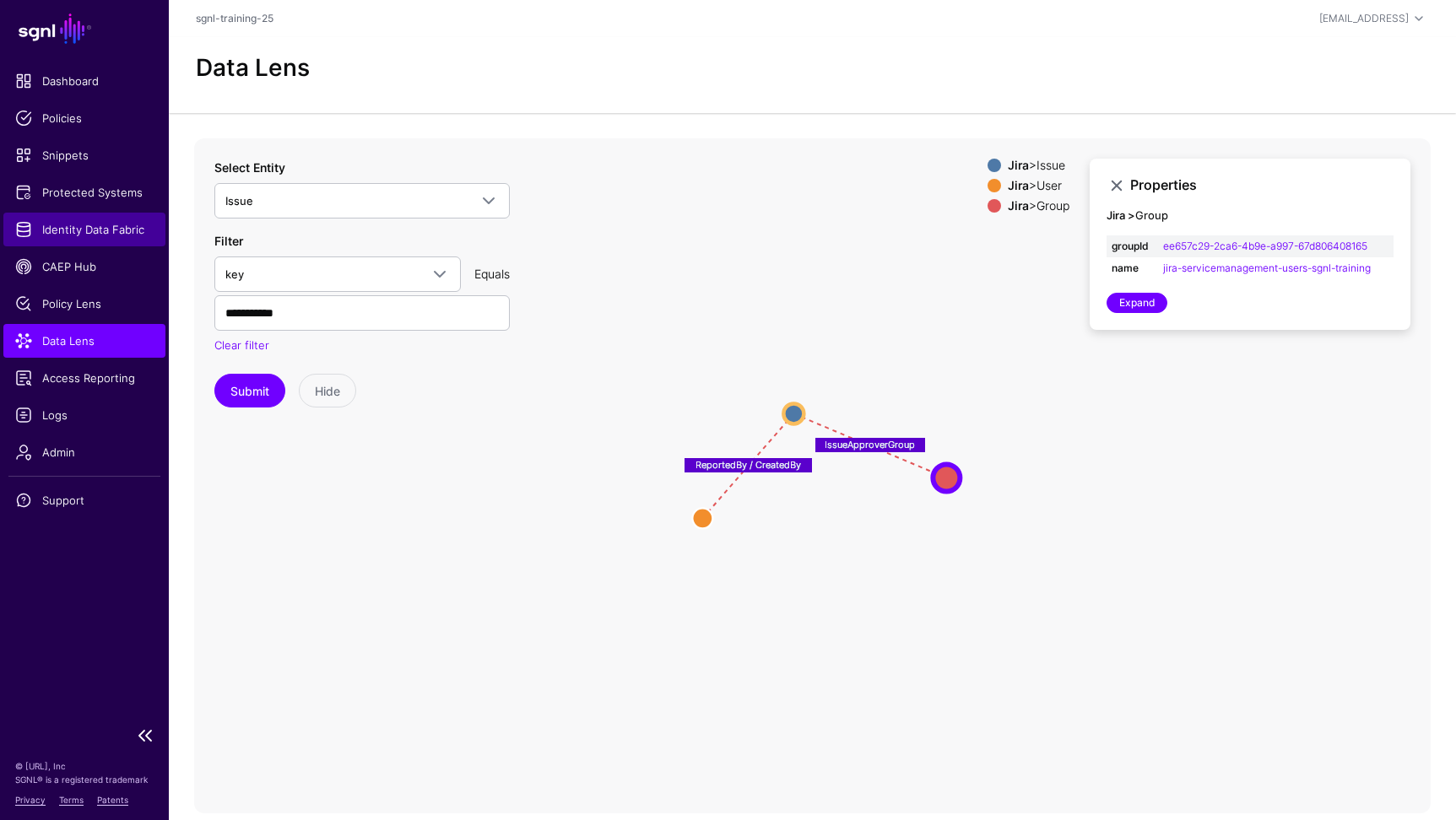 click on "Identity Data Fabric" 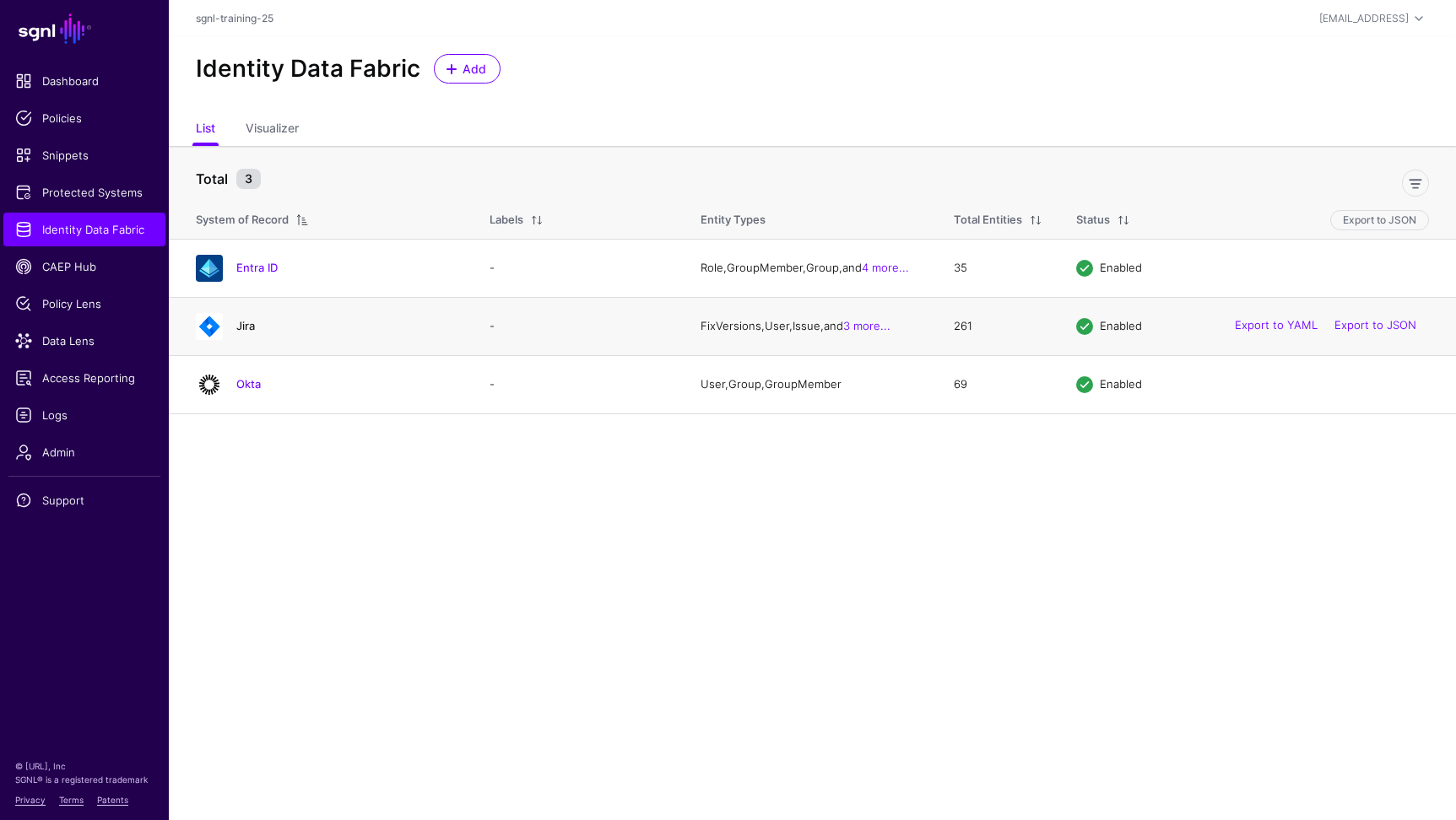 click on "Jira" 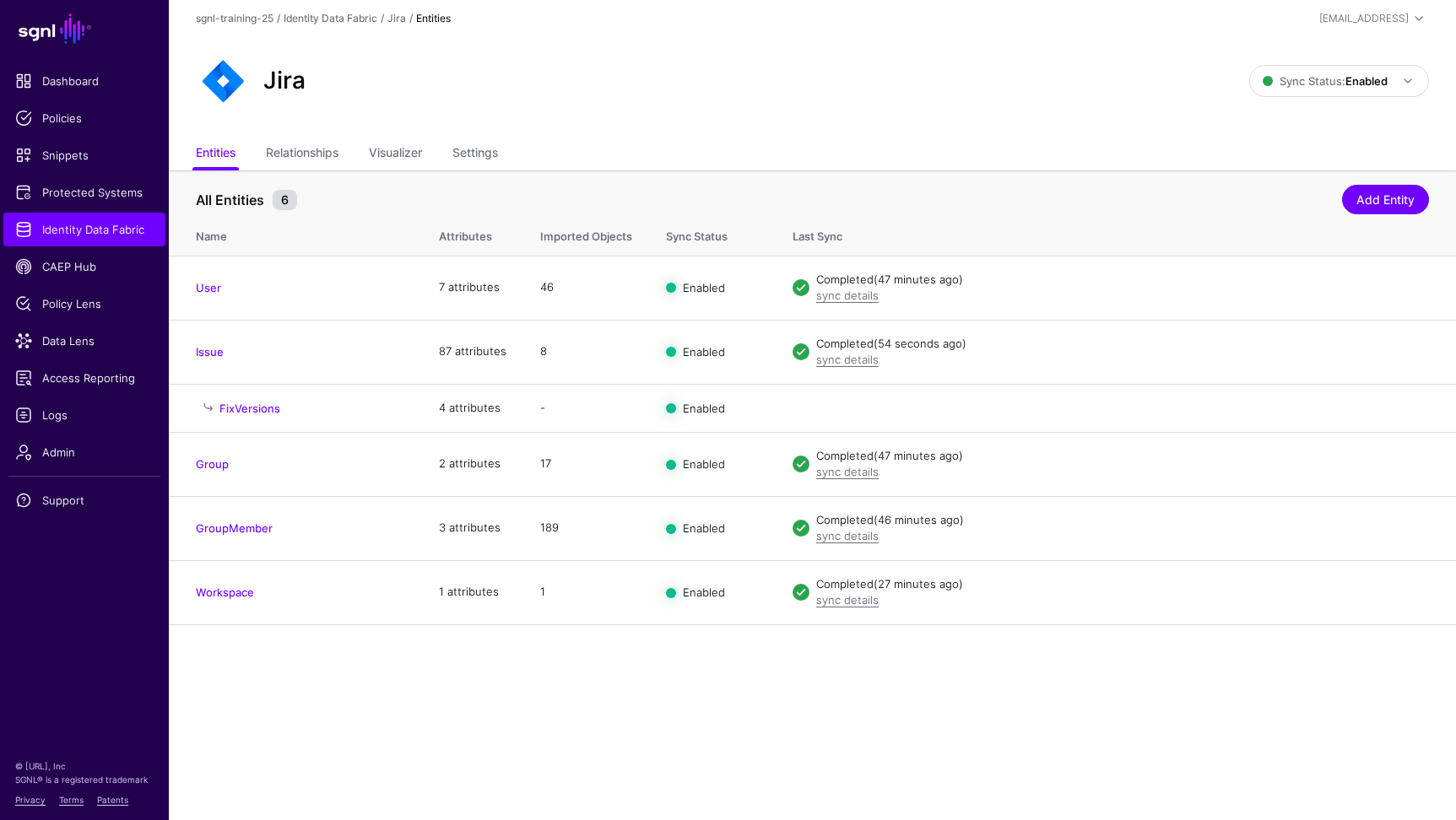 drag, startPoint x: 325, startPoint y: 142, endPoint x: 406, endPoint y: 192, distance: 95.18929 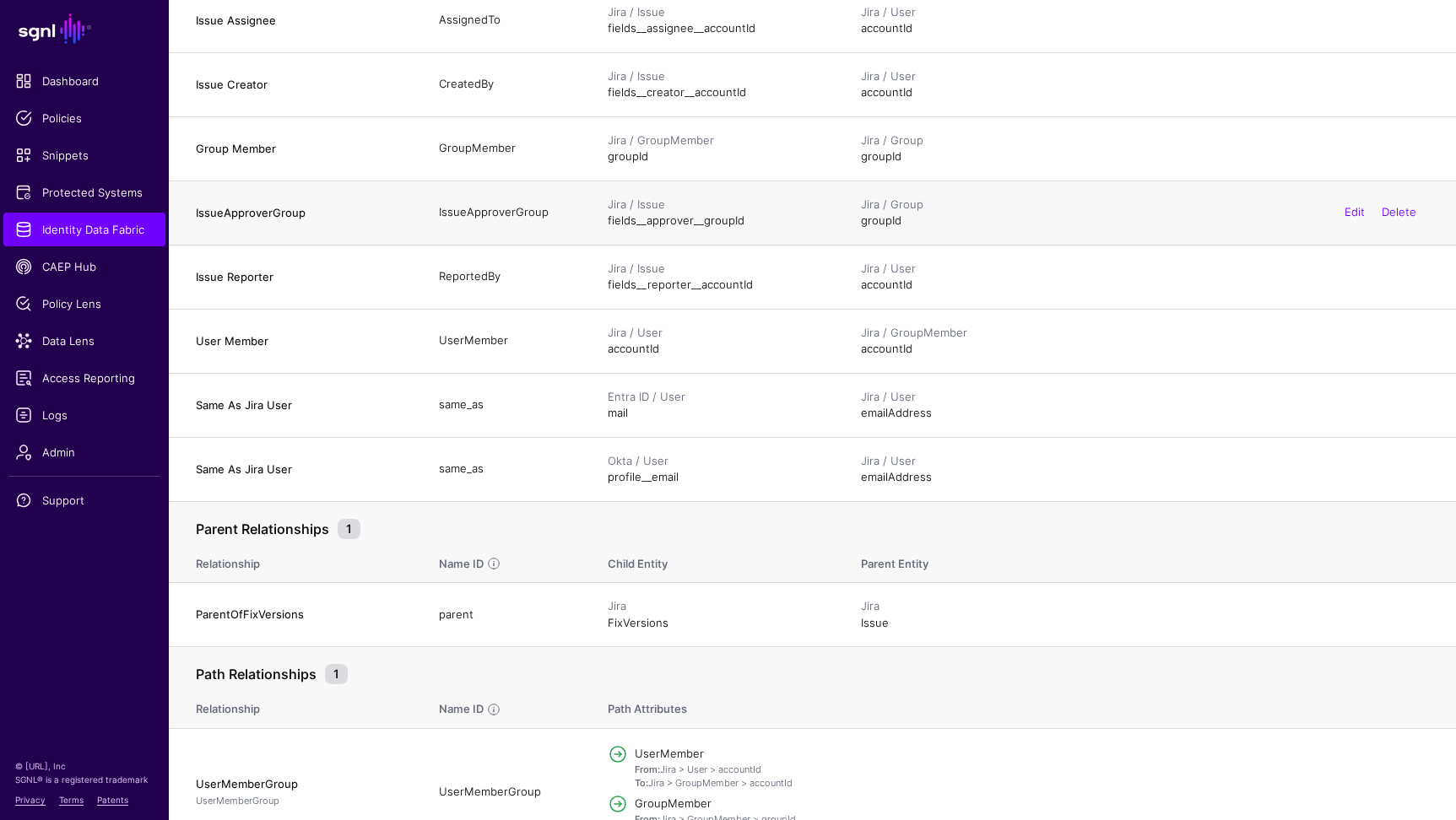 scroll, scrollTop: 155, scrollLeft: 0, axis: vertical 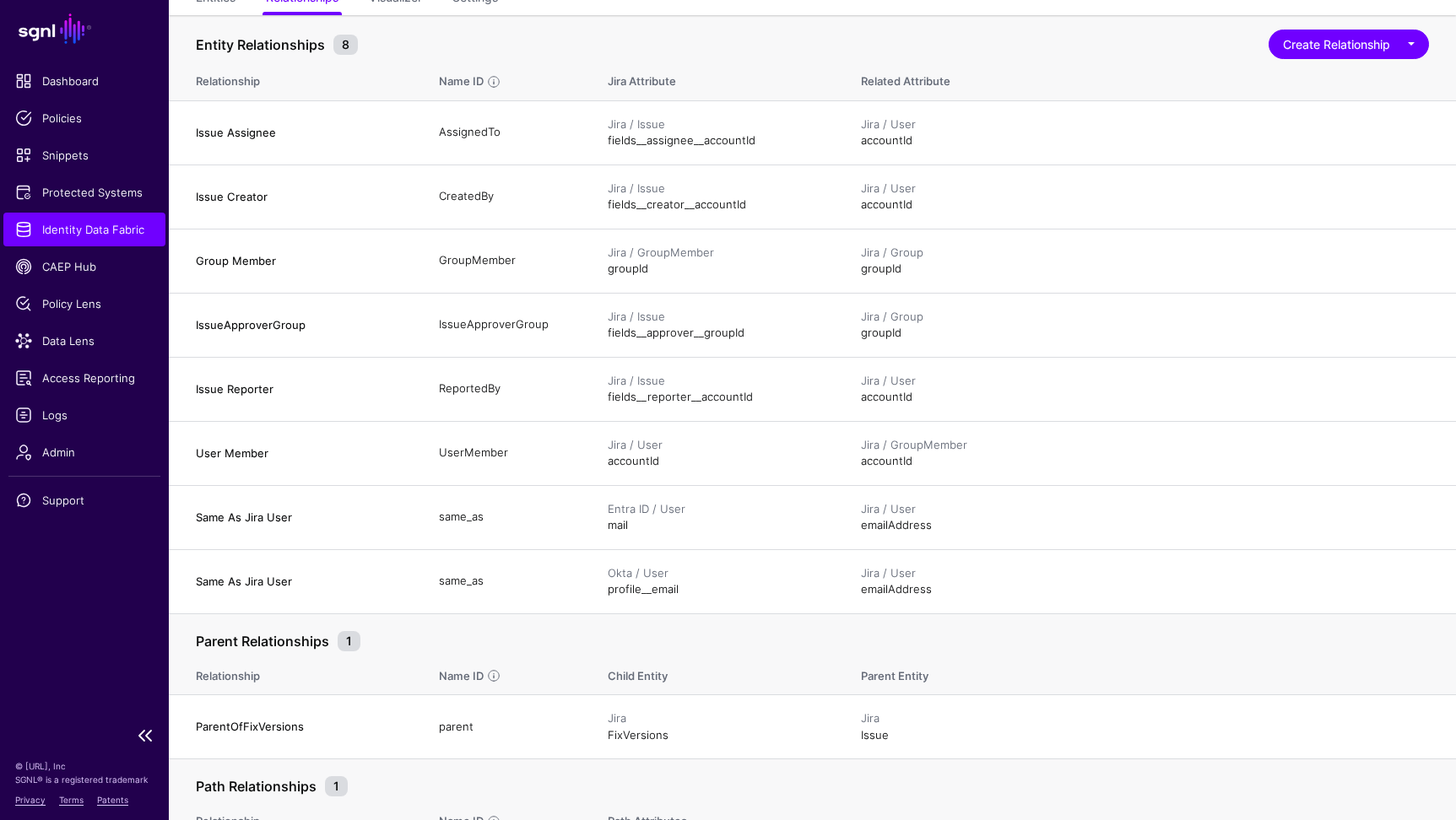 click on "Identity Data Fabric" 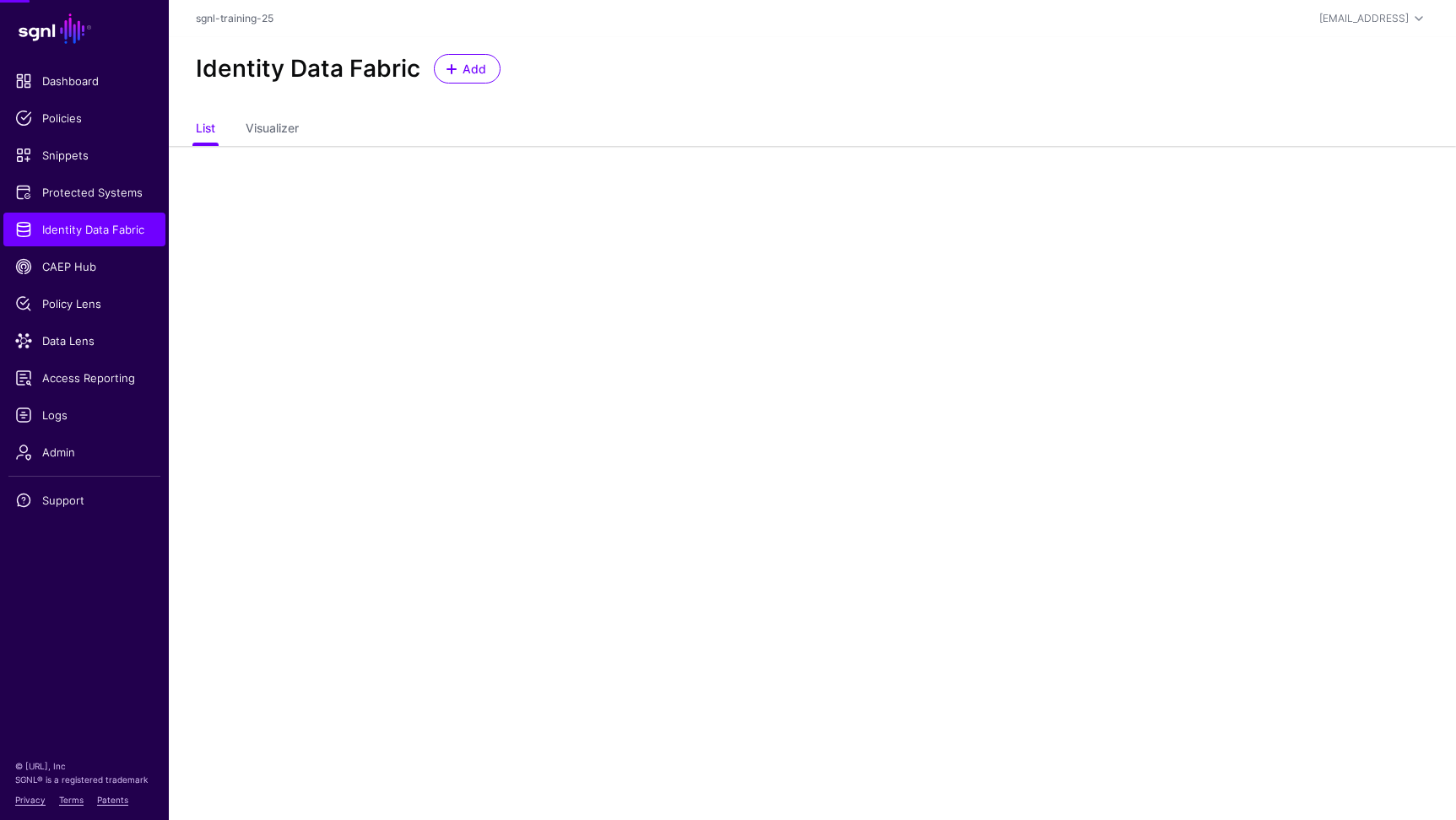 scroll, scrollTop: 0, scrollLeft: 0, axis: both 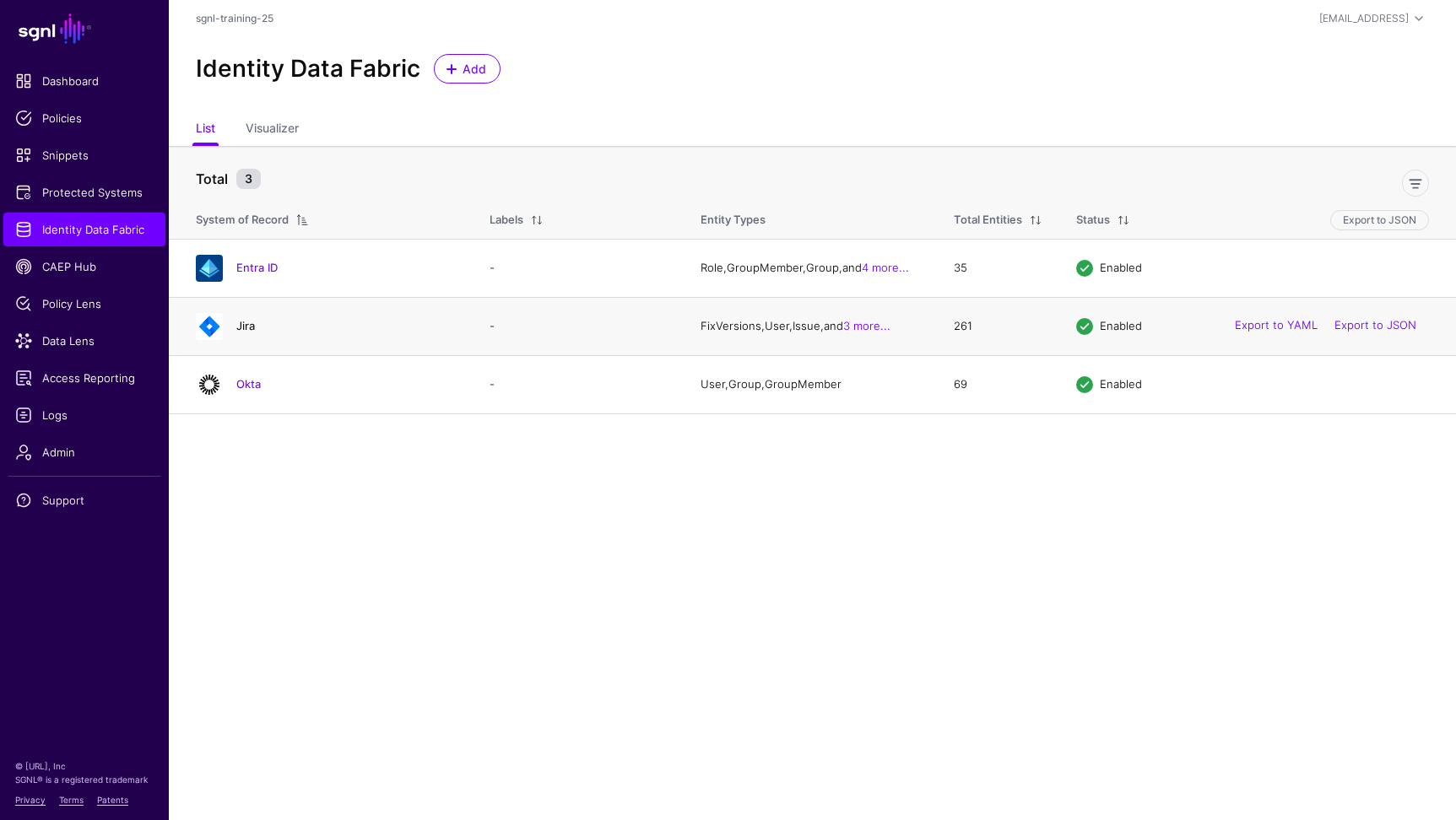 click on "Jira" 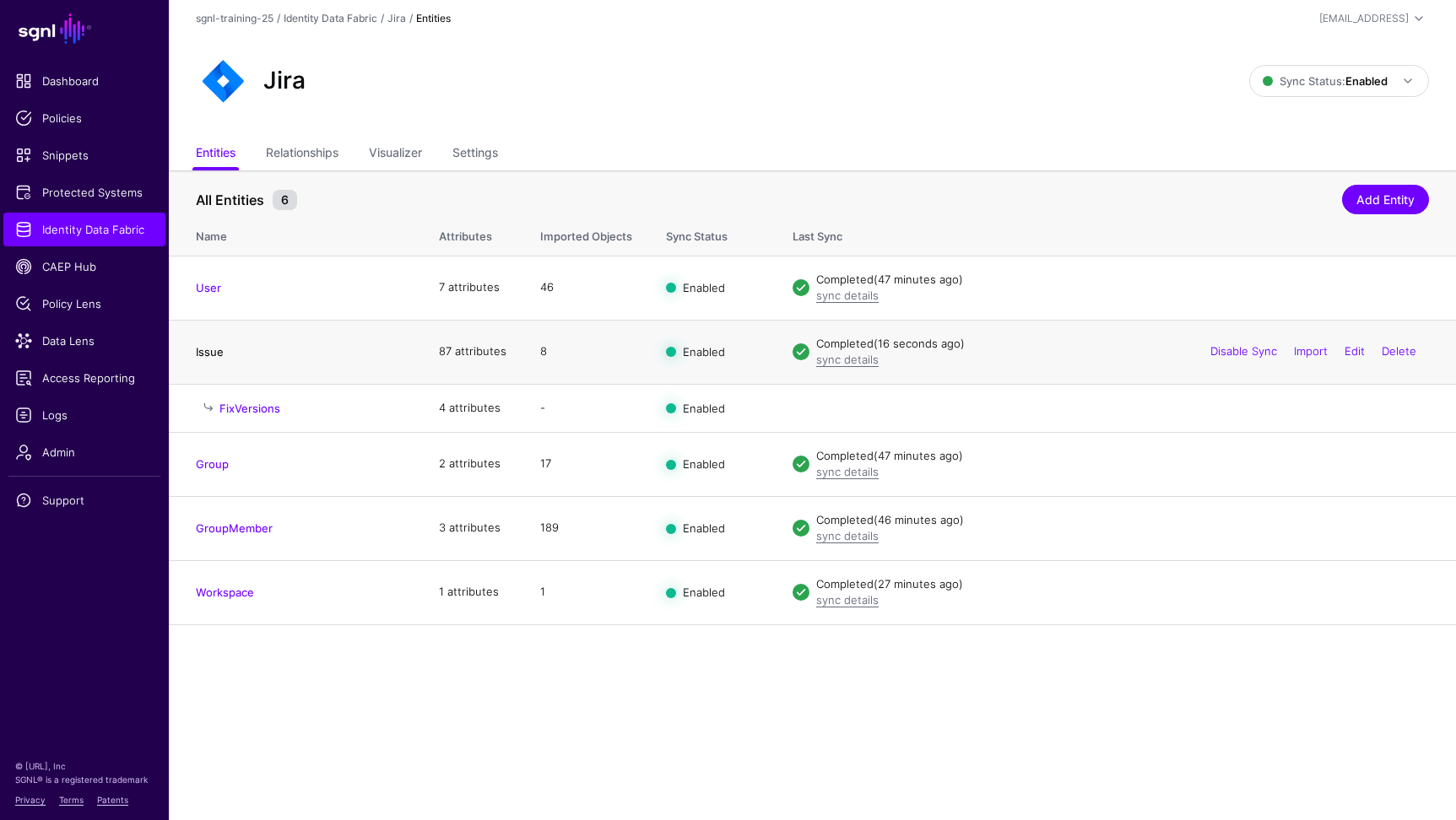 click on "Issue" 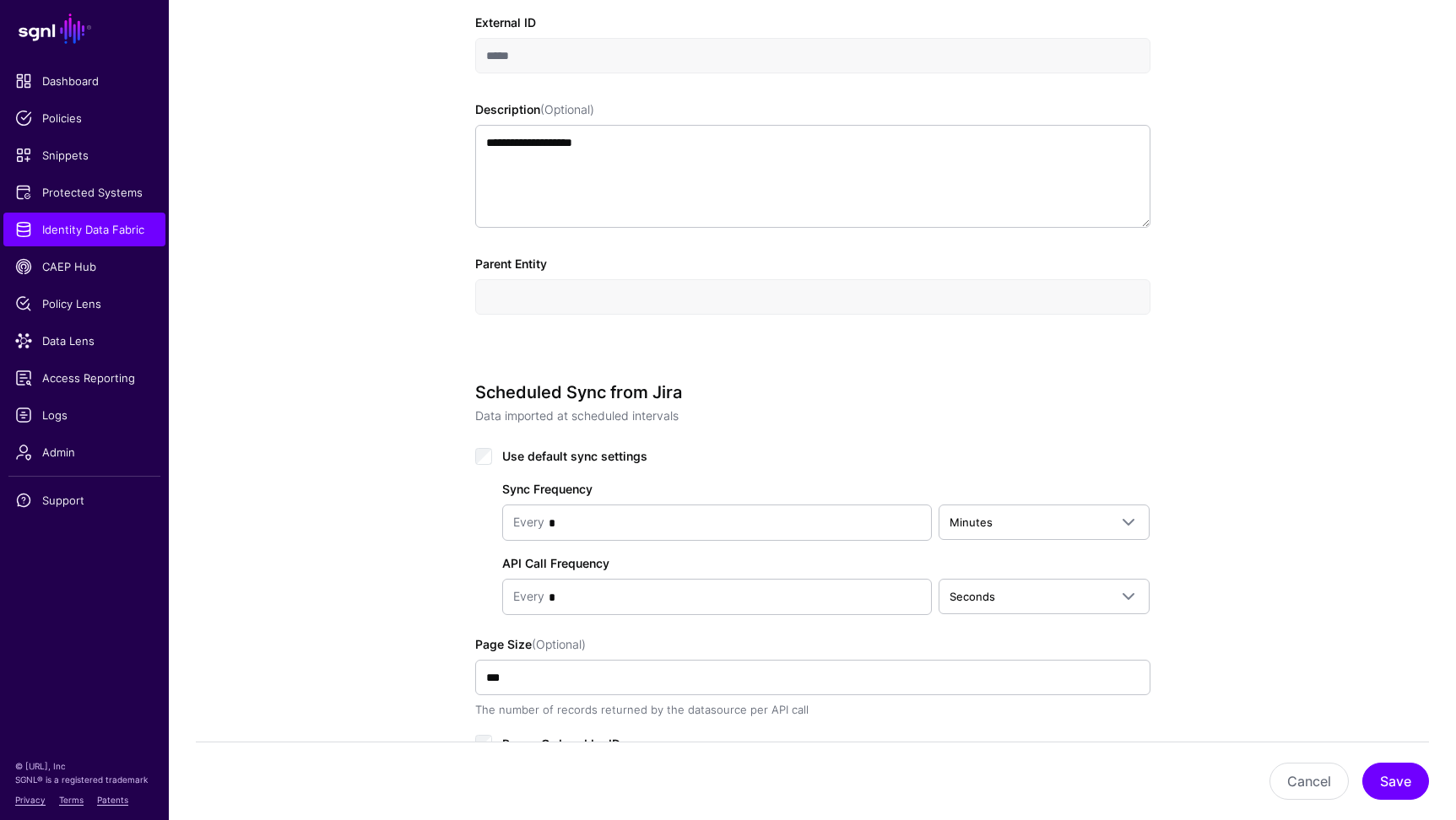scroll, scrollTop: 987, scrollLeft: 0, axis: vertical 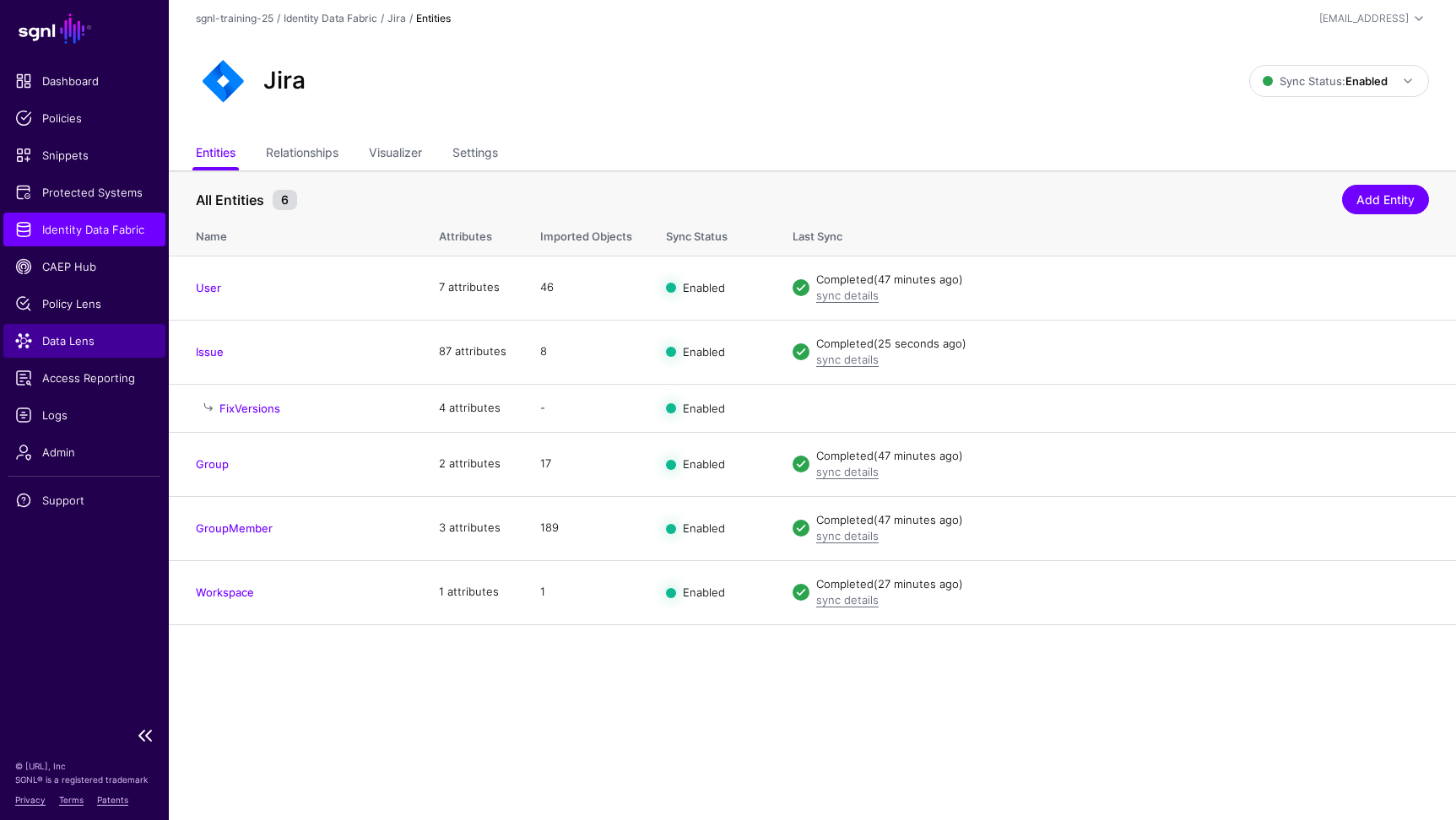 click on "Data Lens" 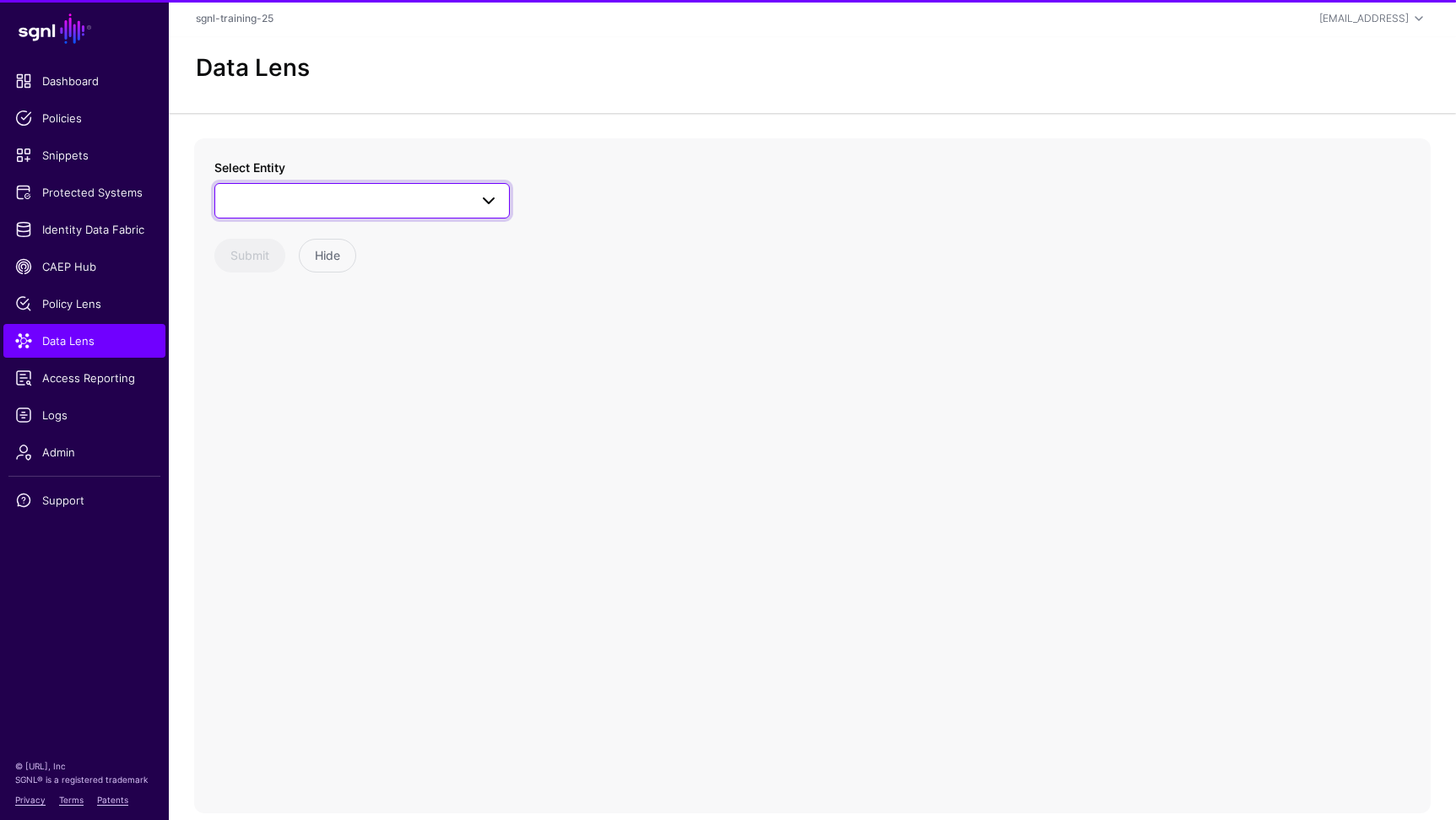 click at bounding box center (362, 201) 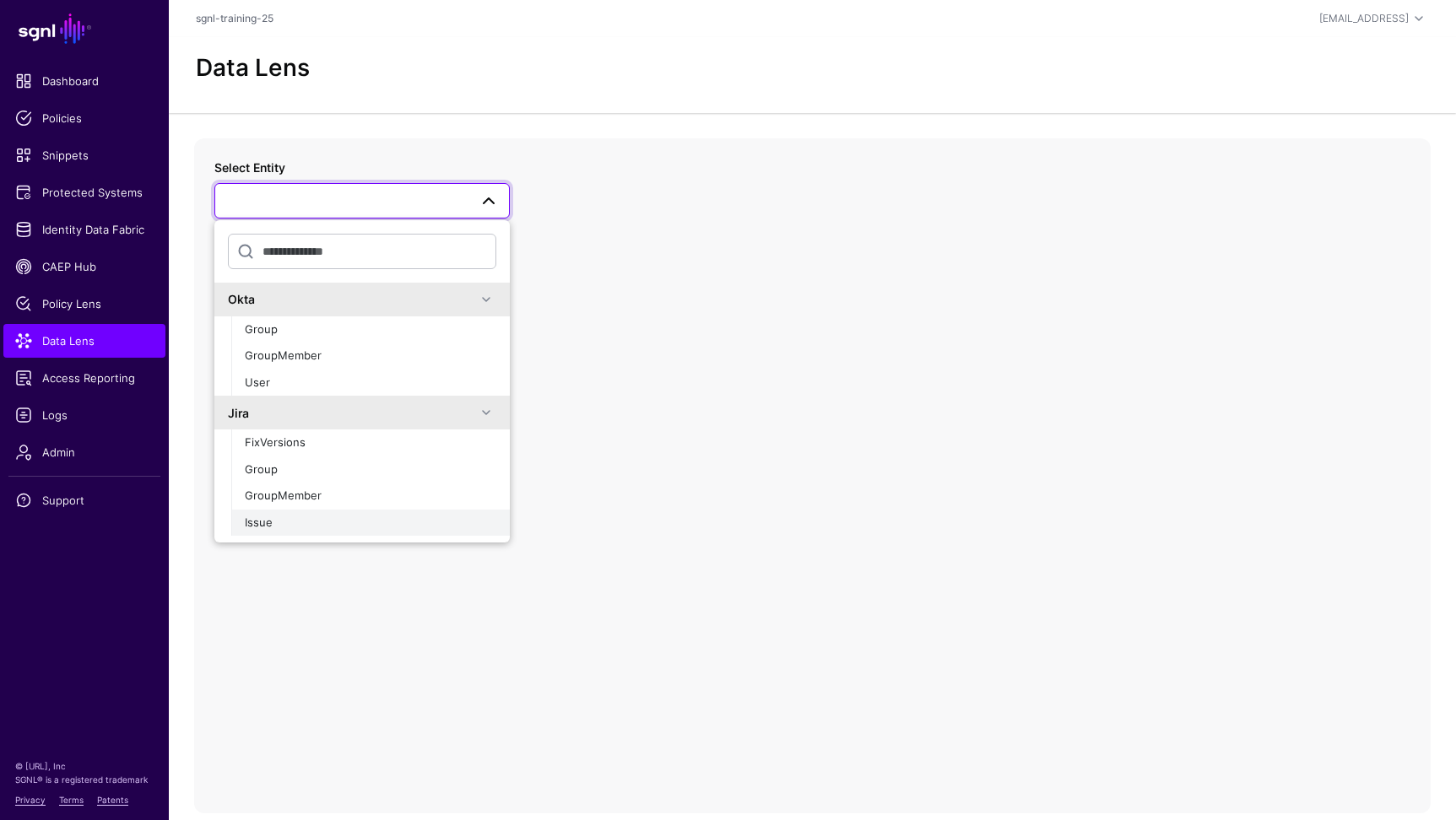 scroll, scrollTop: 11, scrollLeft: 0, axis: vertical 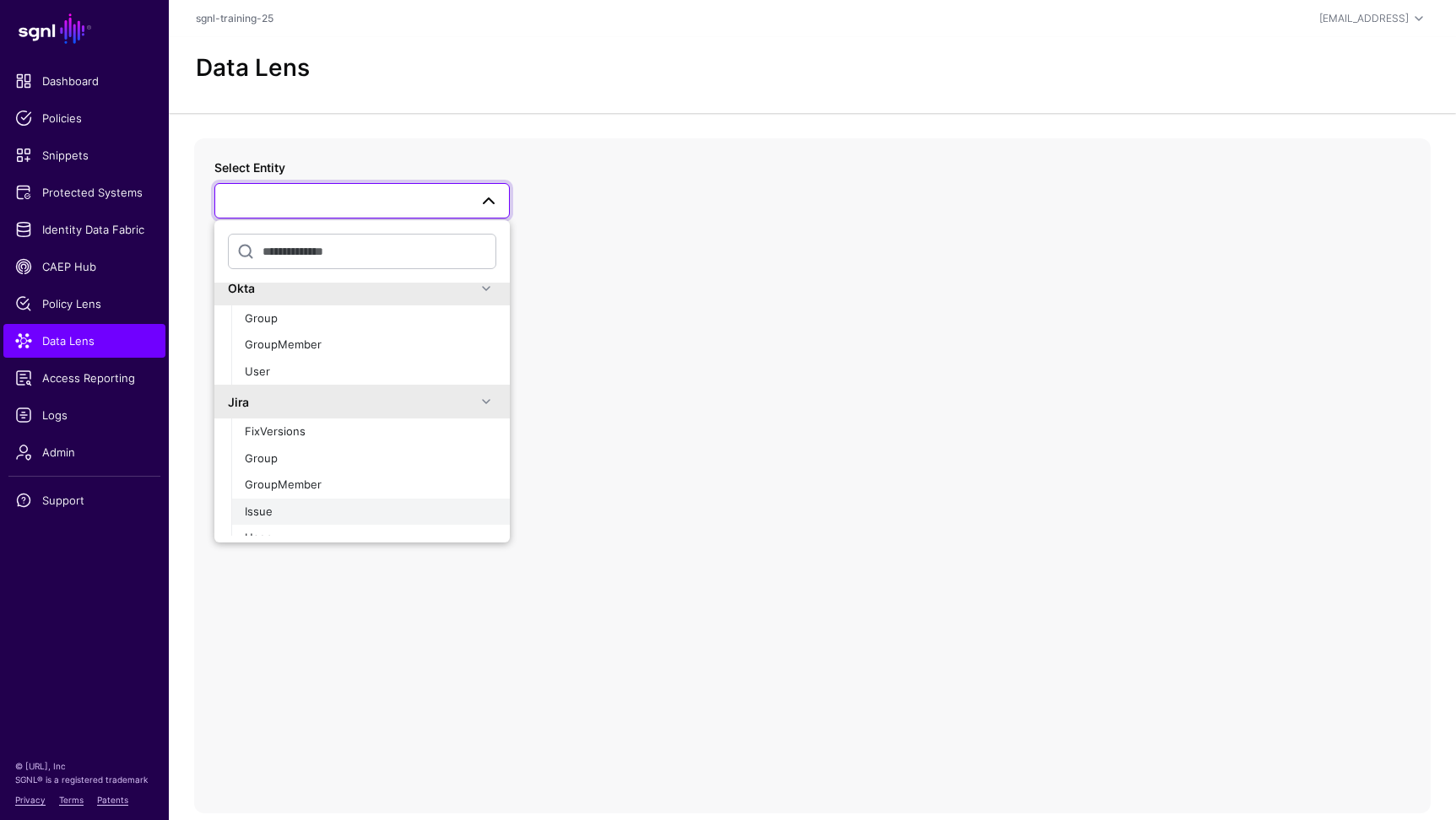 click on "Issue" 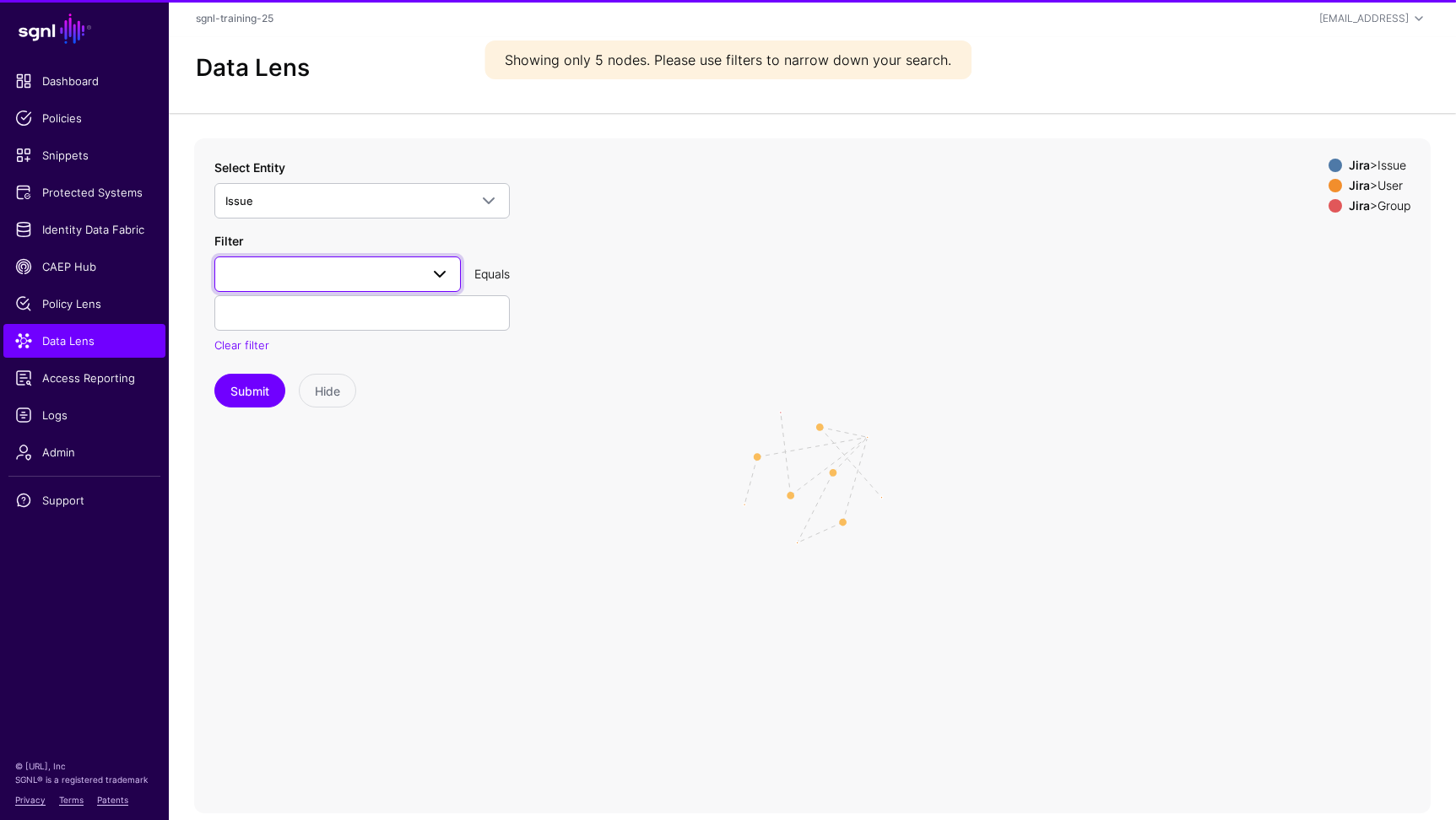 click at bounding box center (338, 274) 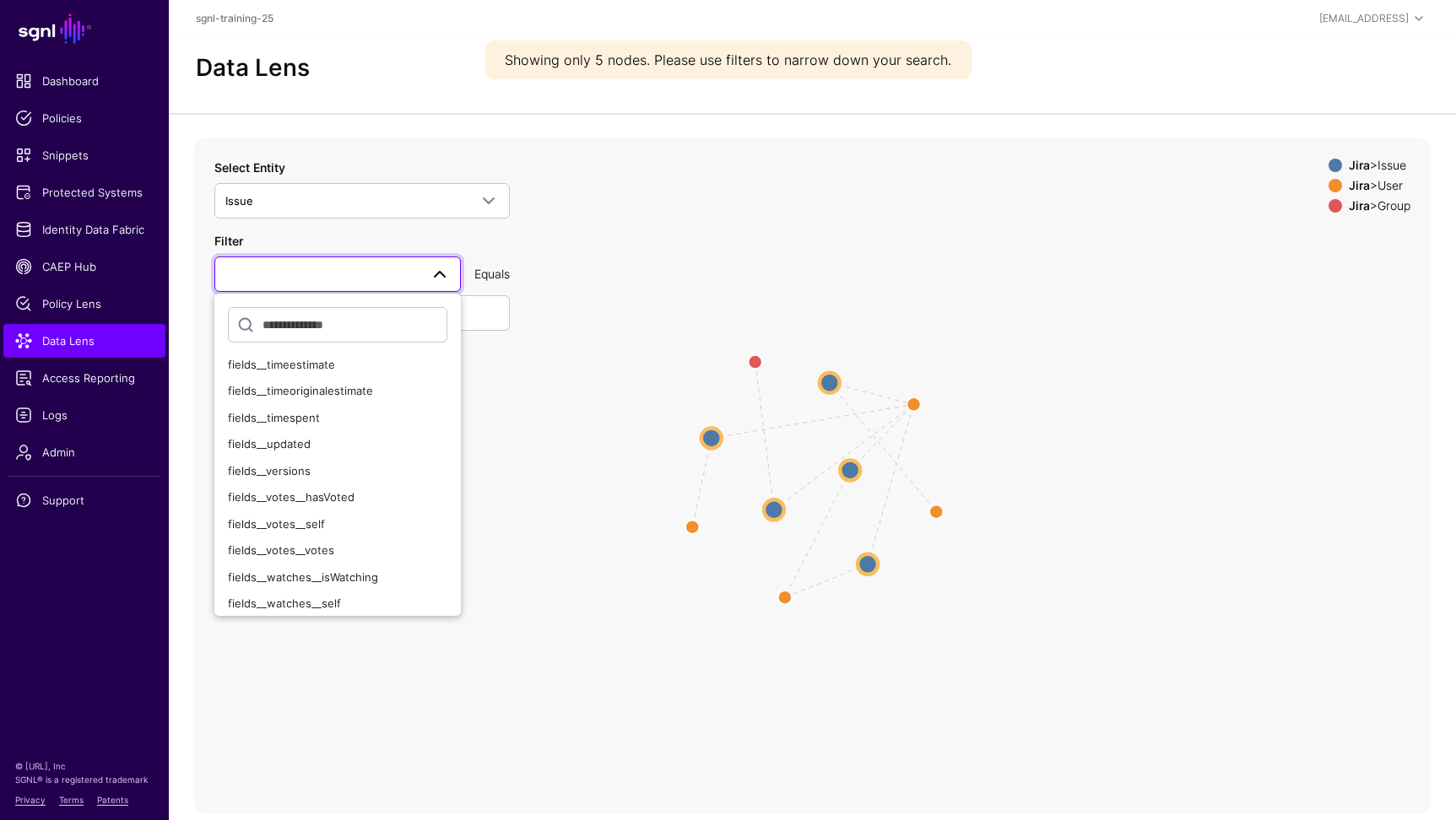 scroll, scrollTop: 2058, scrollLeft: 0, axis: vertical 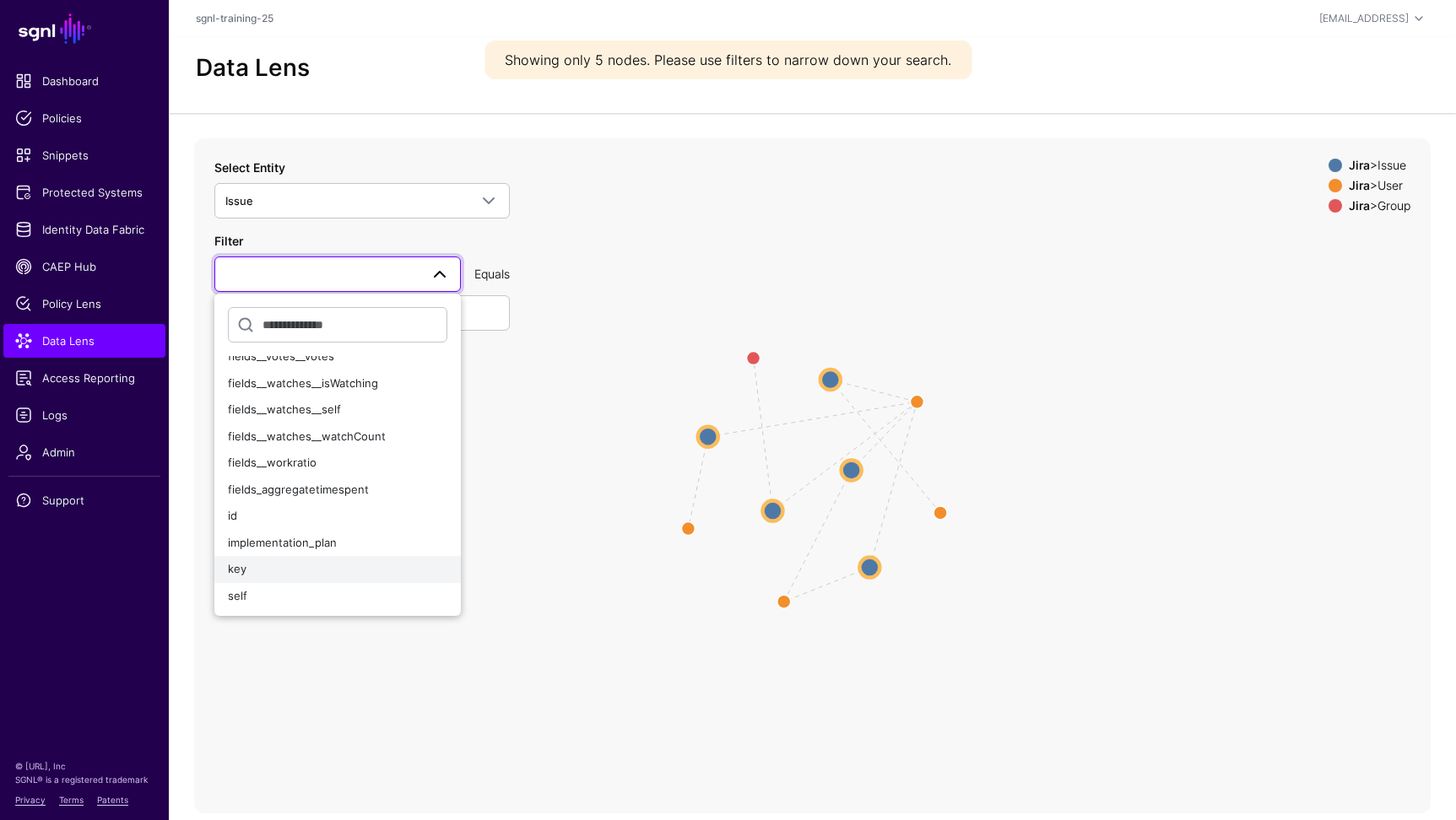 click on "key" 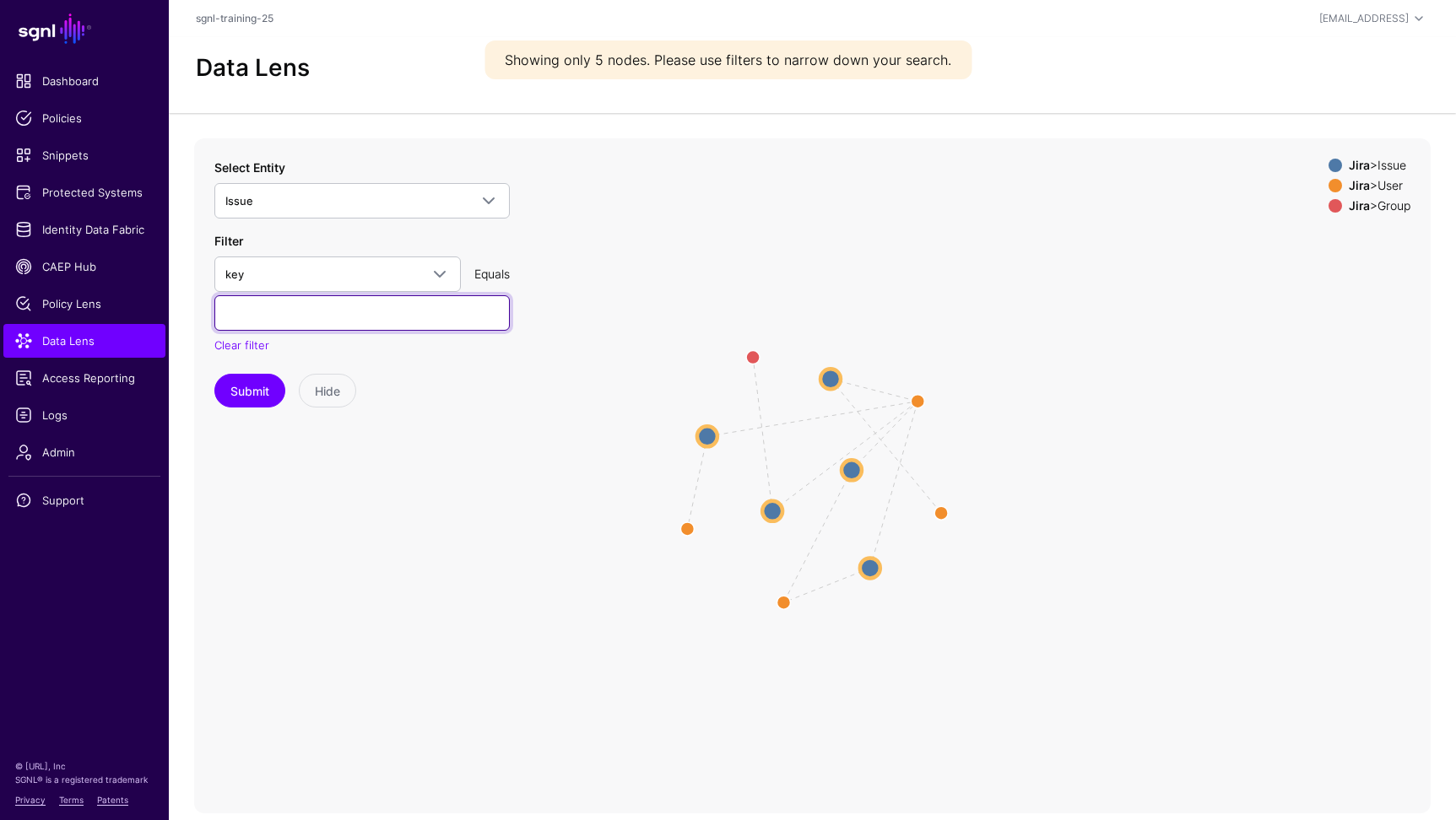 click at bounding box center [362, 313] 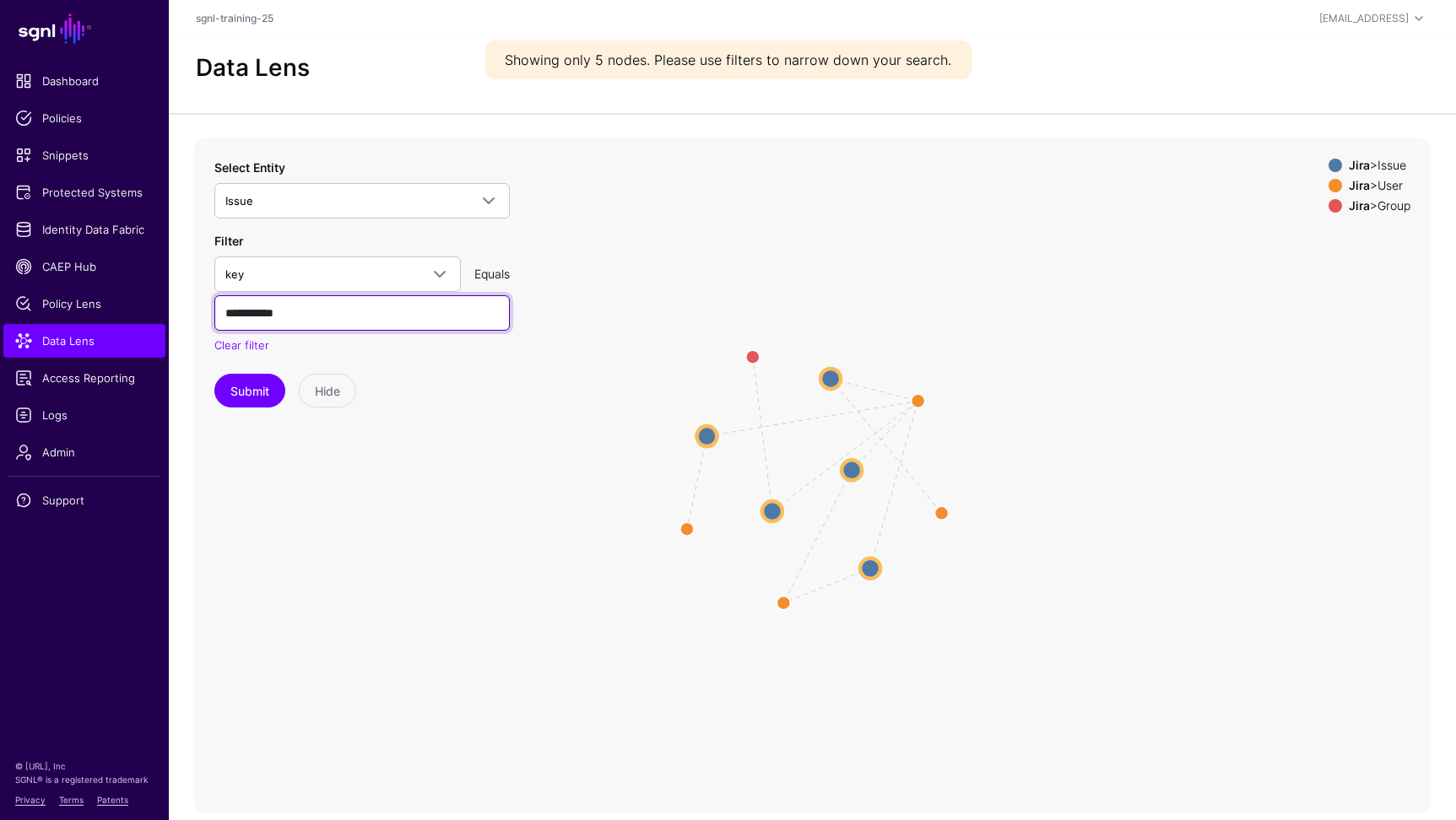 type on "**********" 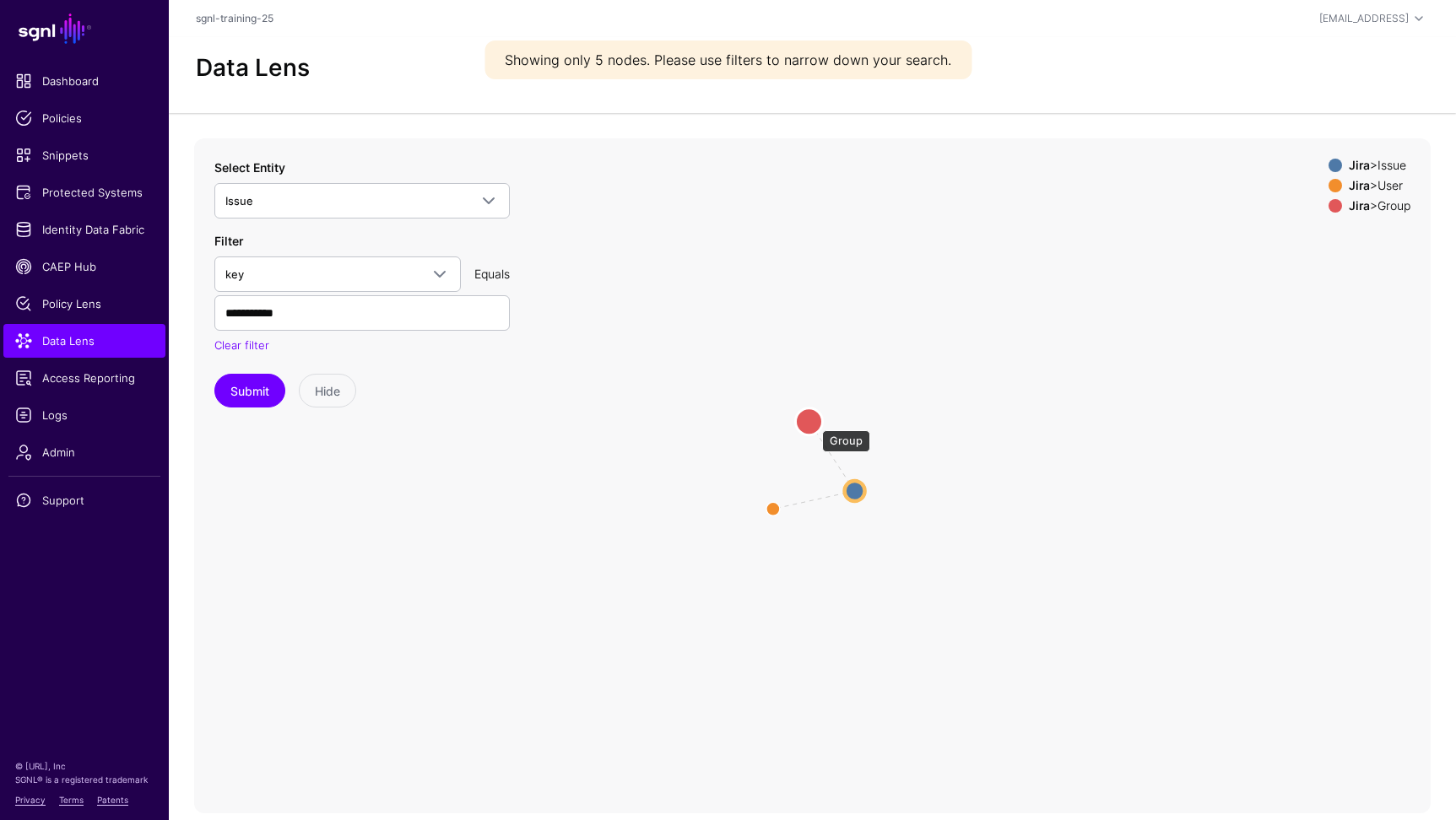 click 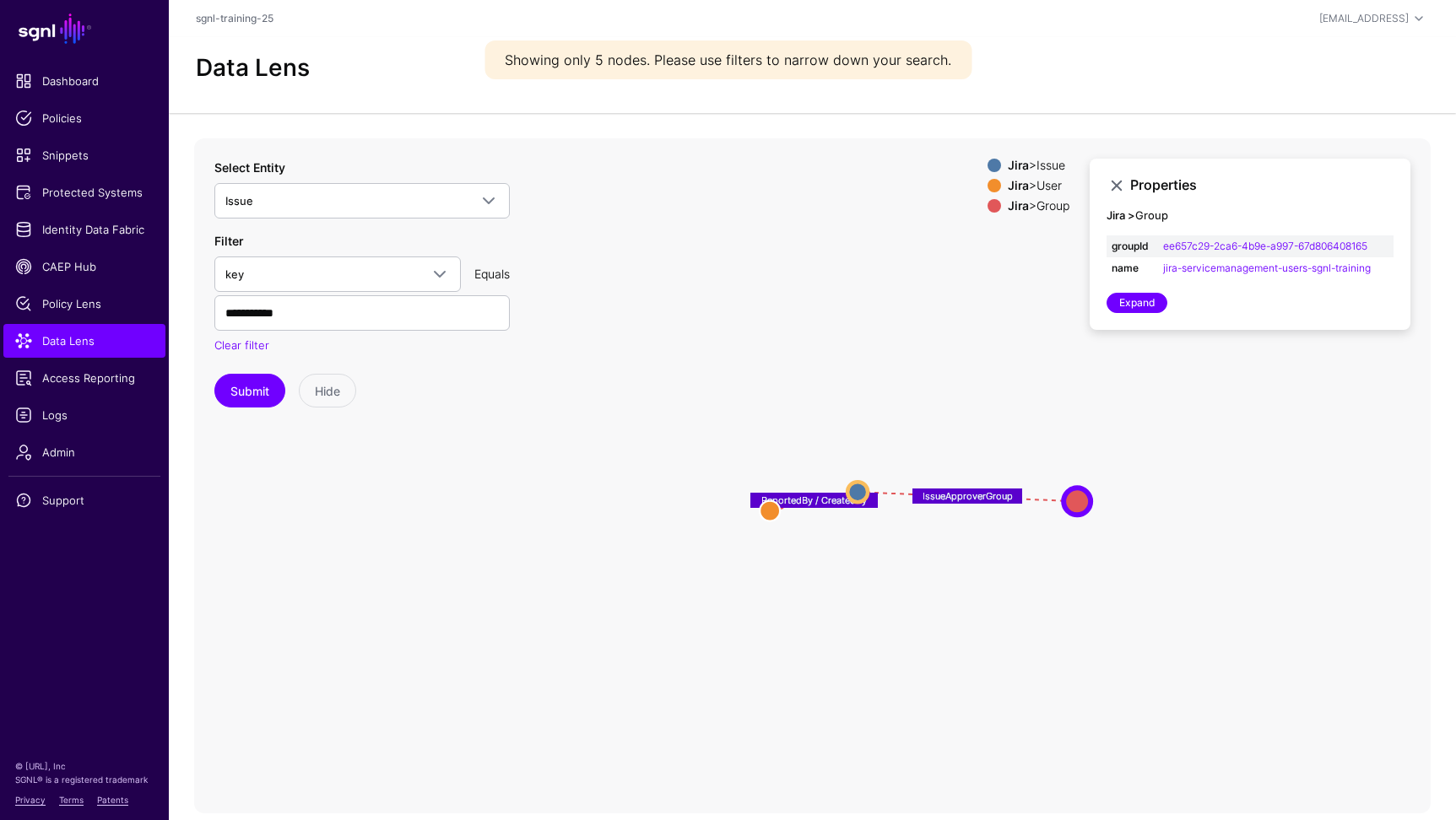 drag, startPoint x: 875, startPoint y: 392, endPoint x: 1069, endPoint y: 517, distance: 230.7834 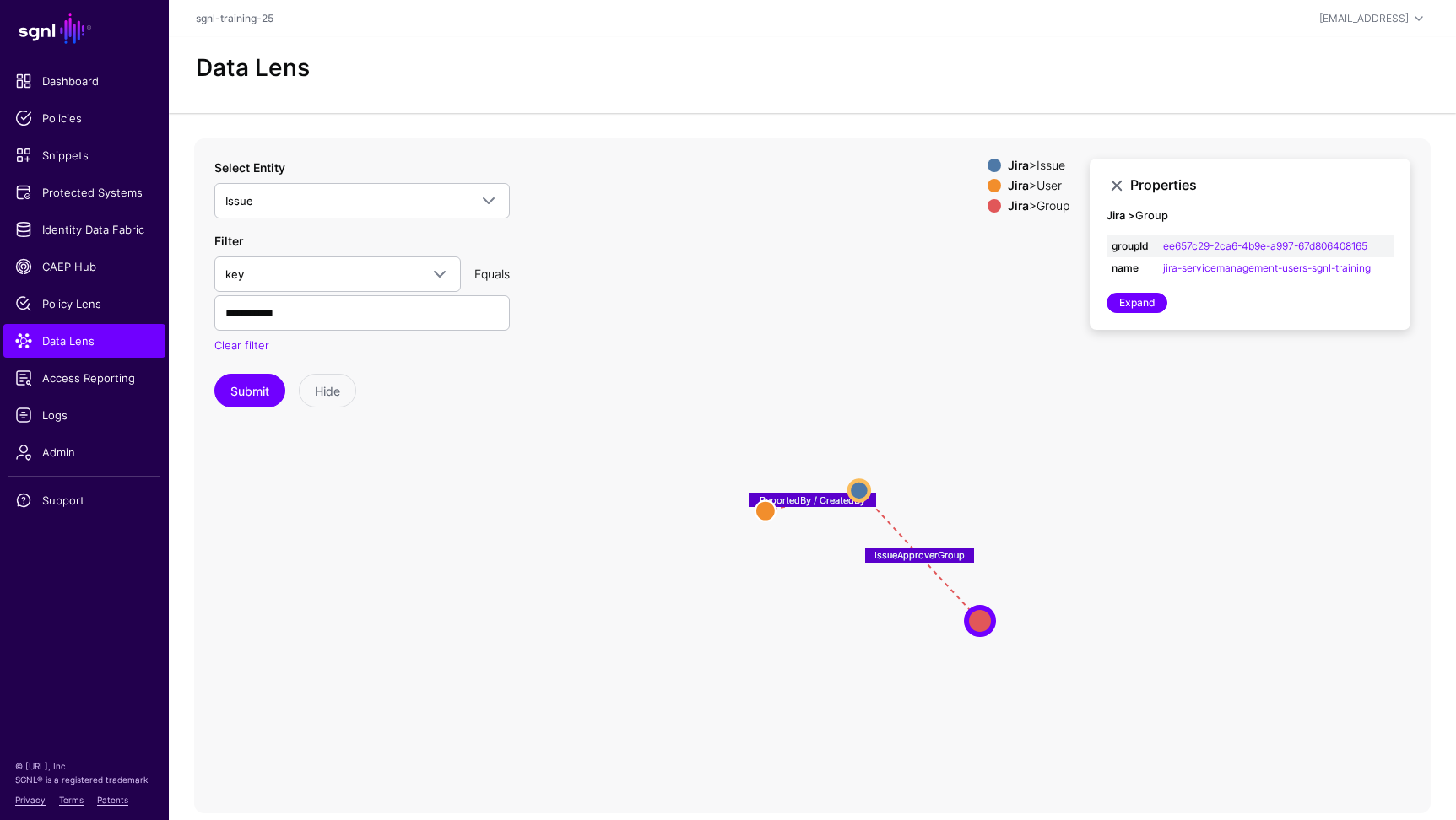 drag, startPoint x: 1075, startPoint y: 496, endPoint x: 957, endPoint y: 605, distance: 160.6393 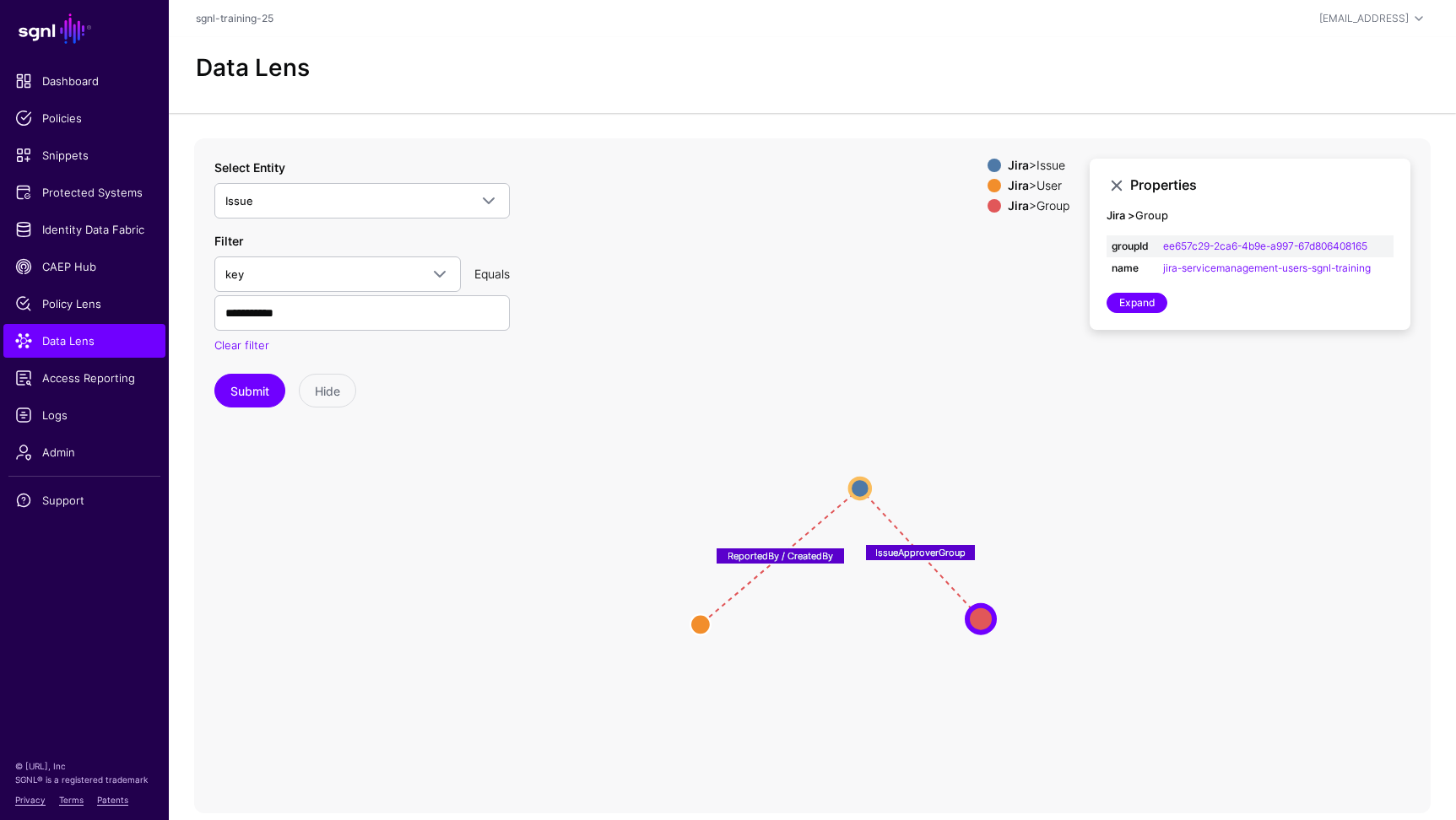 drag, startPoint x: 752, startPoint y: 529, endPoint x: 729, endPoint y: 618, distance: 91.92388 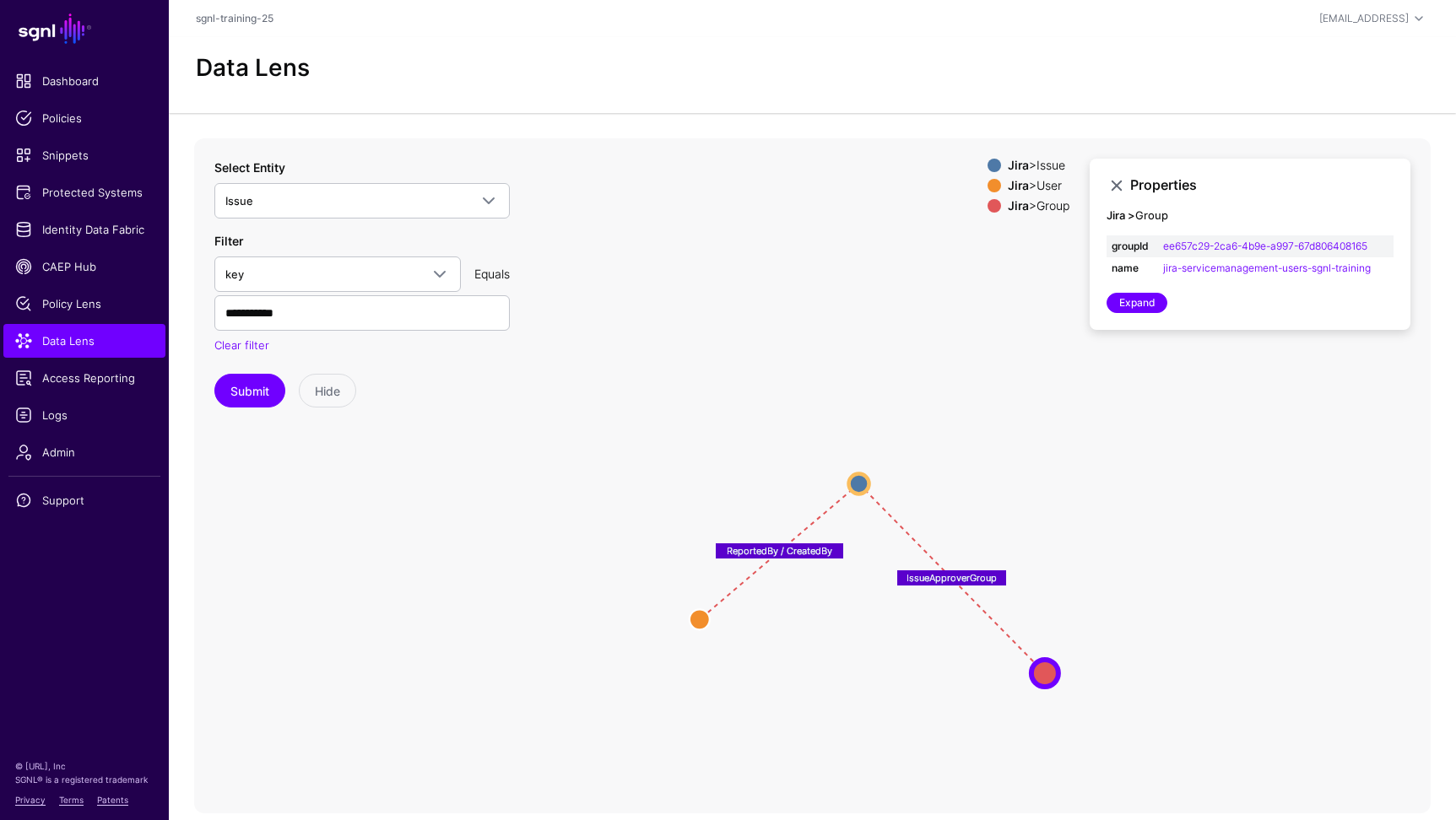 drag, startPoint x: 984, startPoint y: 618, endPoint x: 1048, endPoint y: 672, distance: 83.738 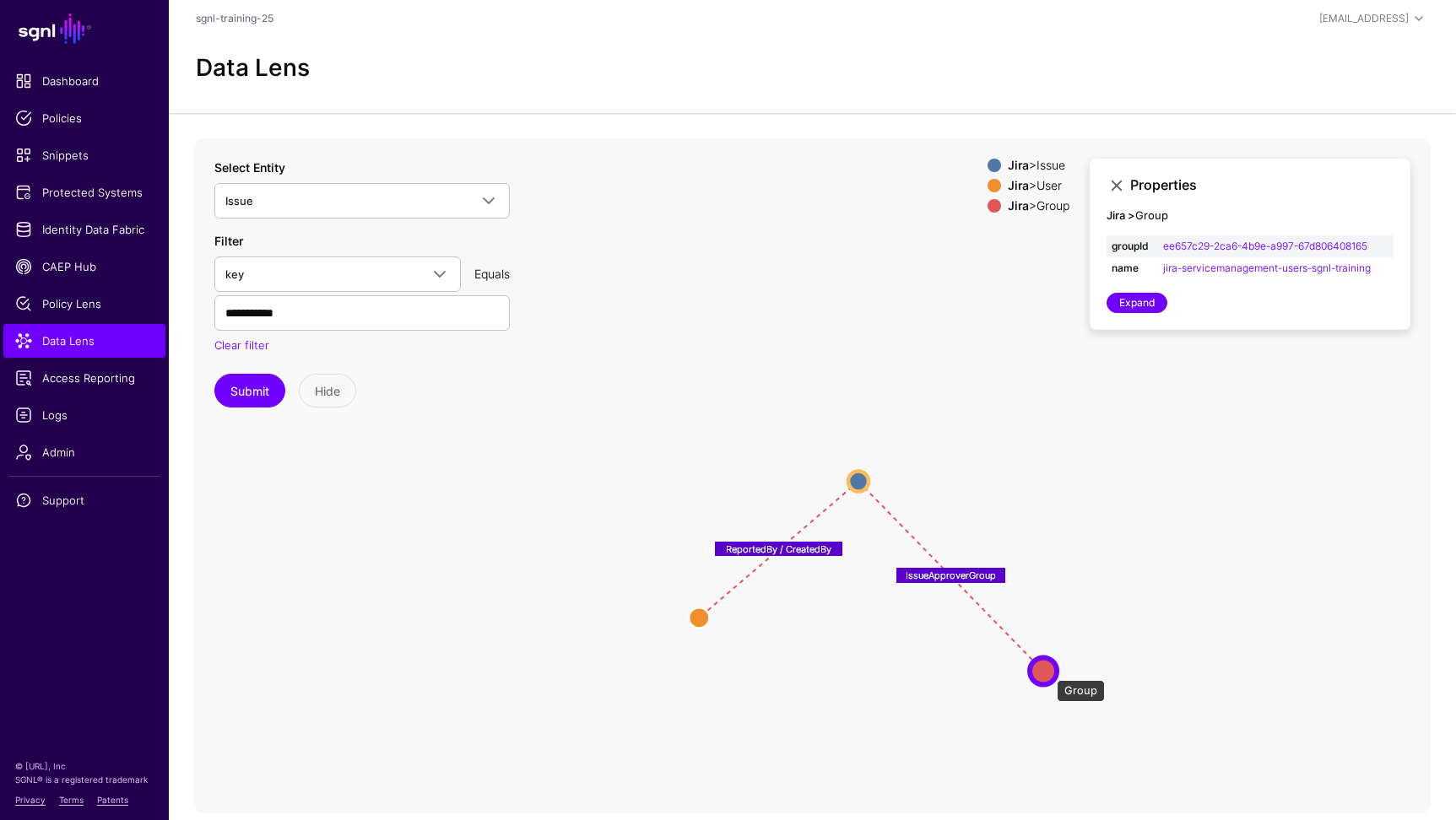 click 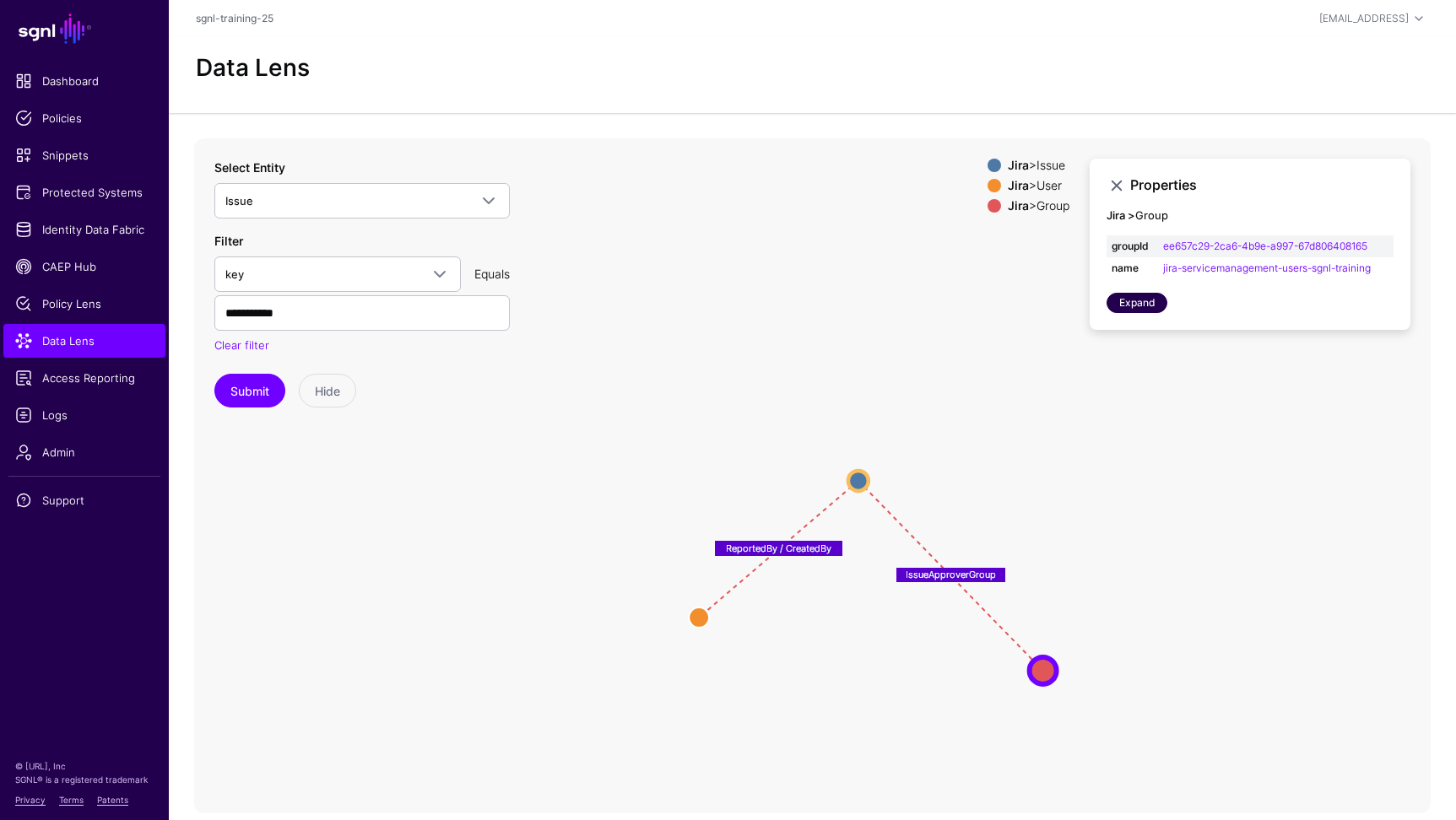 click on "Expand" at bounding box center (1137, 303) 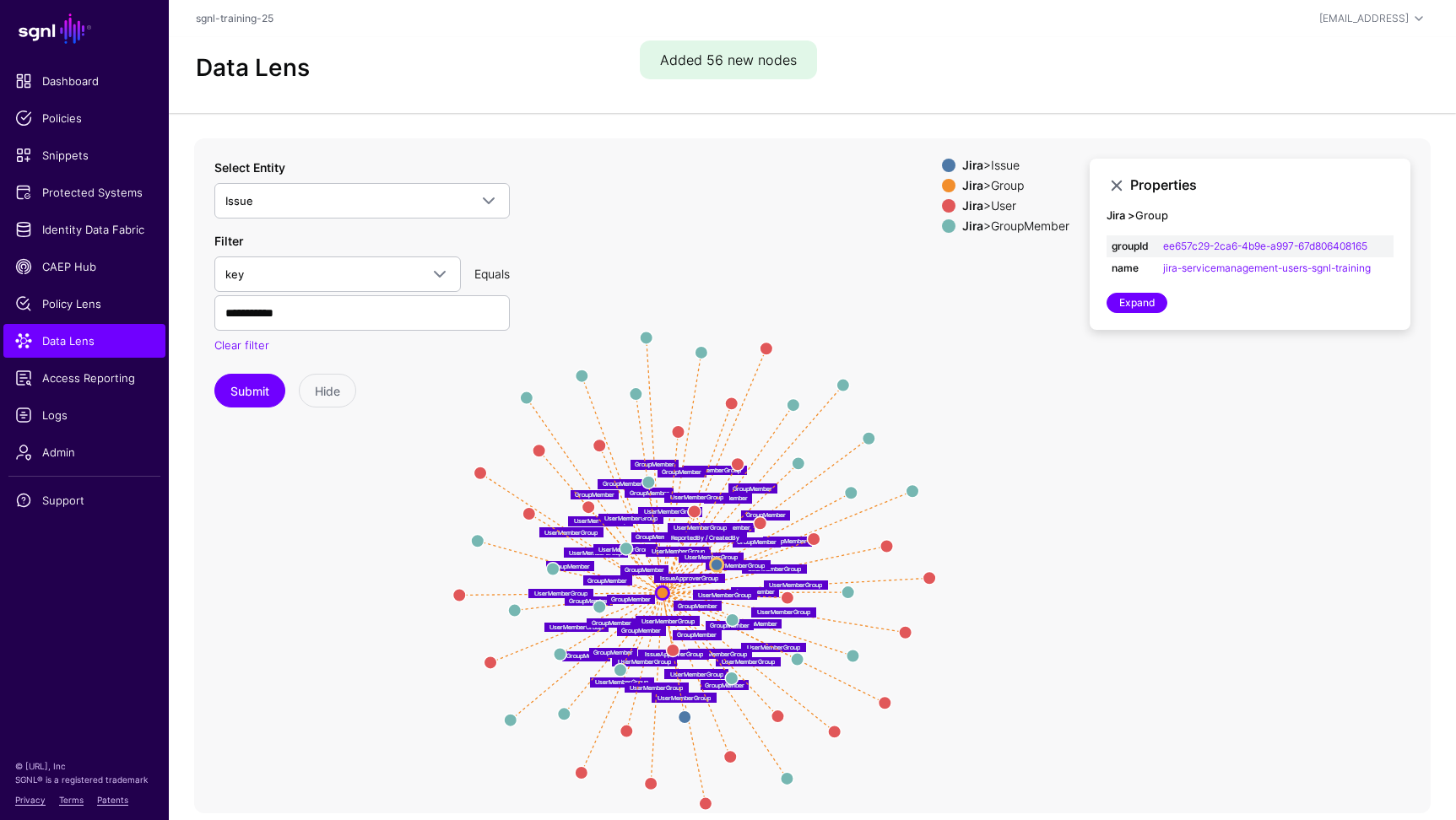 drag, startPoint x: 1188, startPoint y: 526, endPoint x: 1082, endPoint y: 559, distance: 111.01802 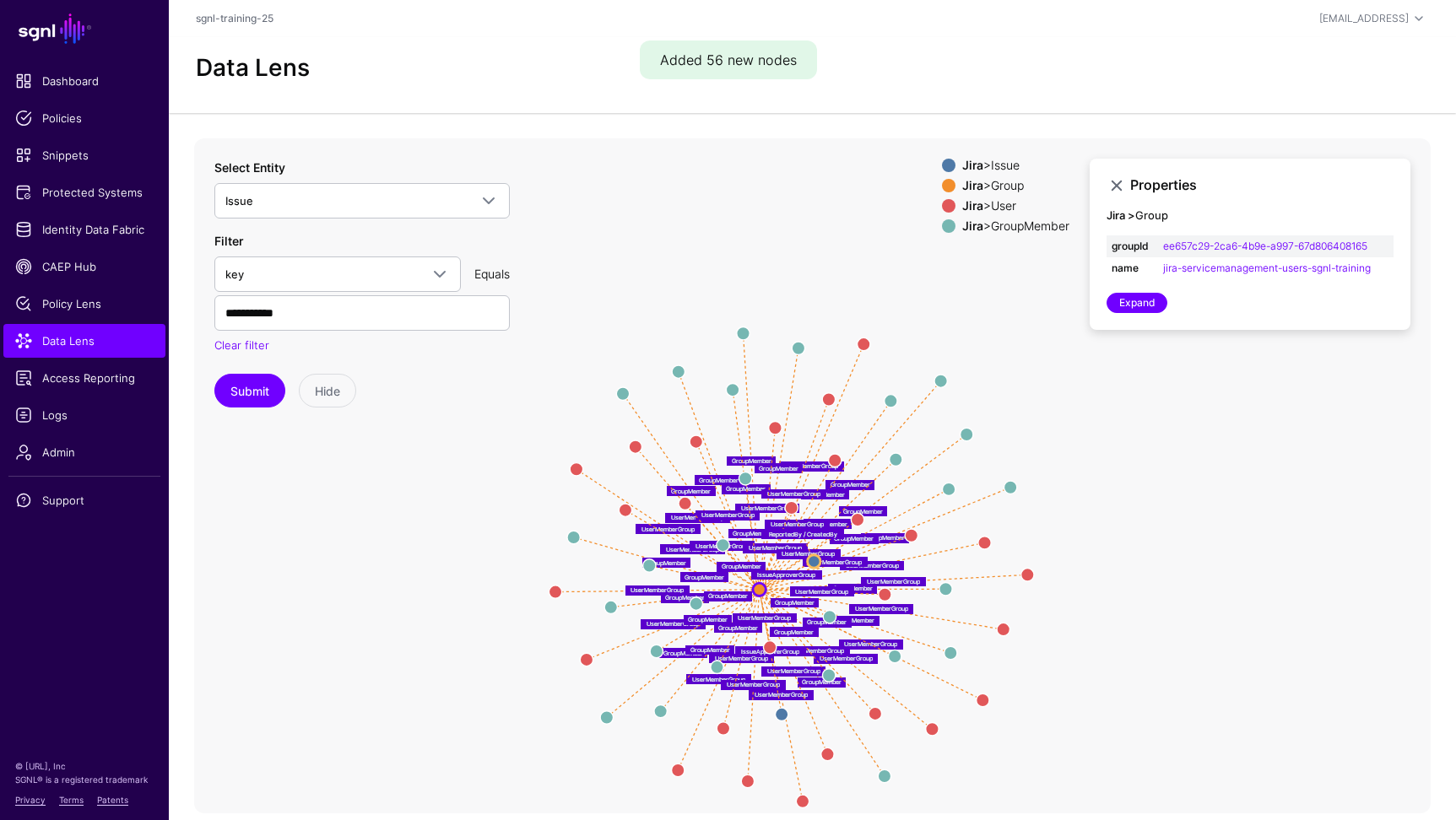 drag, startPoint x: 1112, startPoint y: 516, endPoint x: 1176, endPoint y: 498, distance: 66.48308 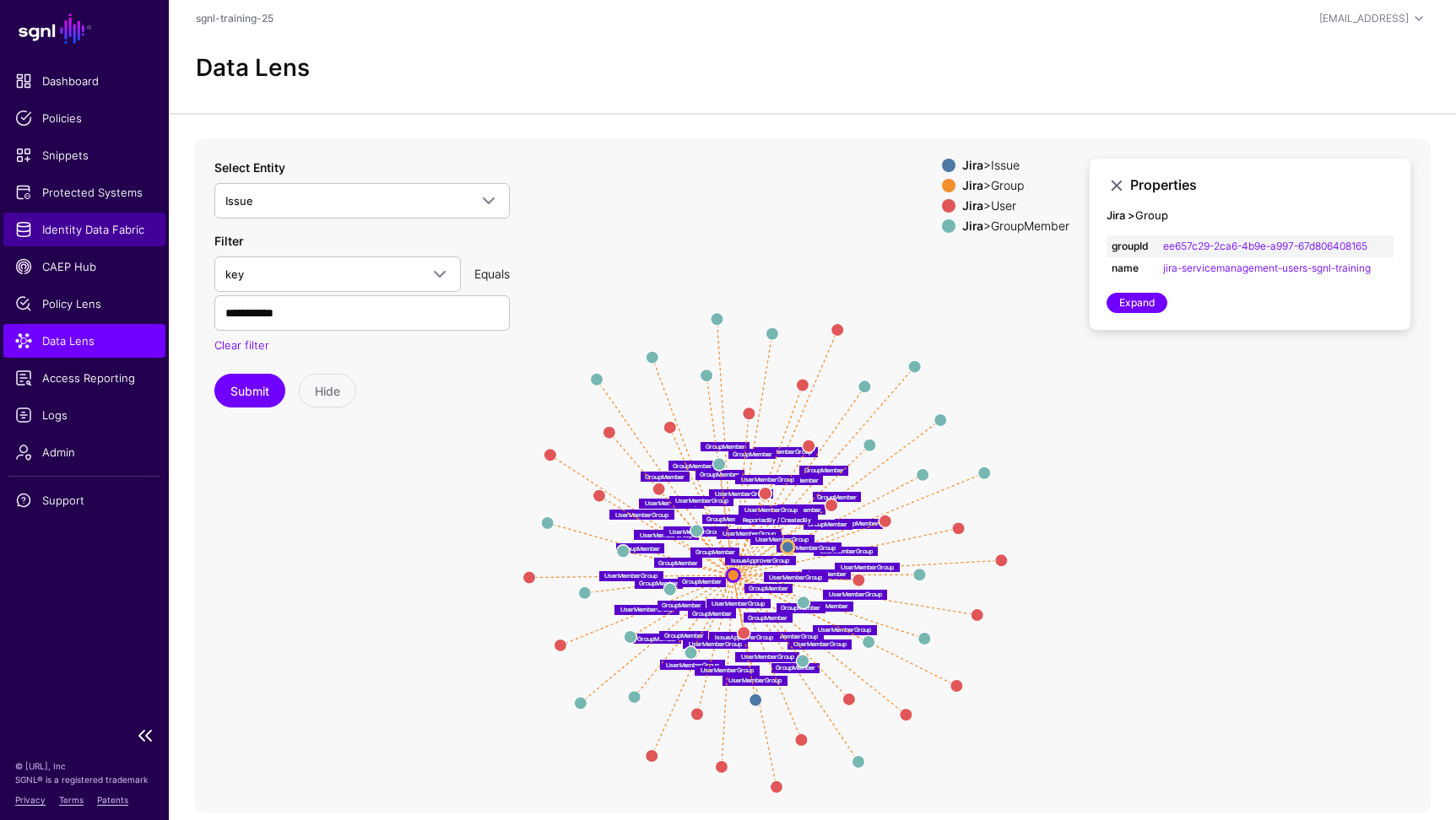 click on "Identity Data Fabric" 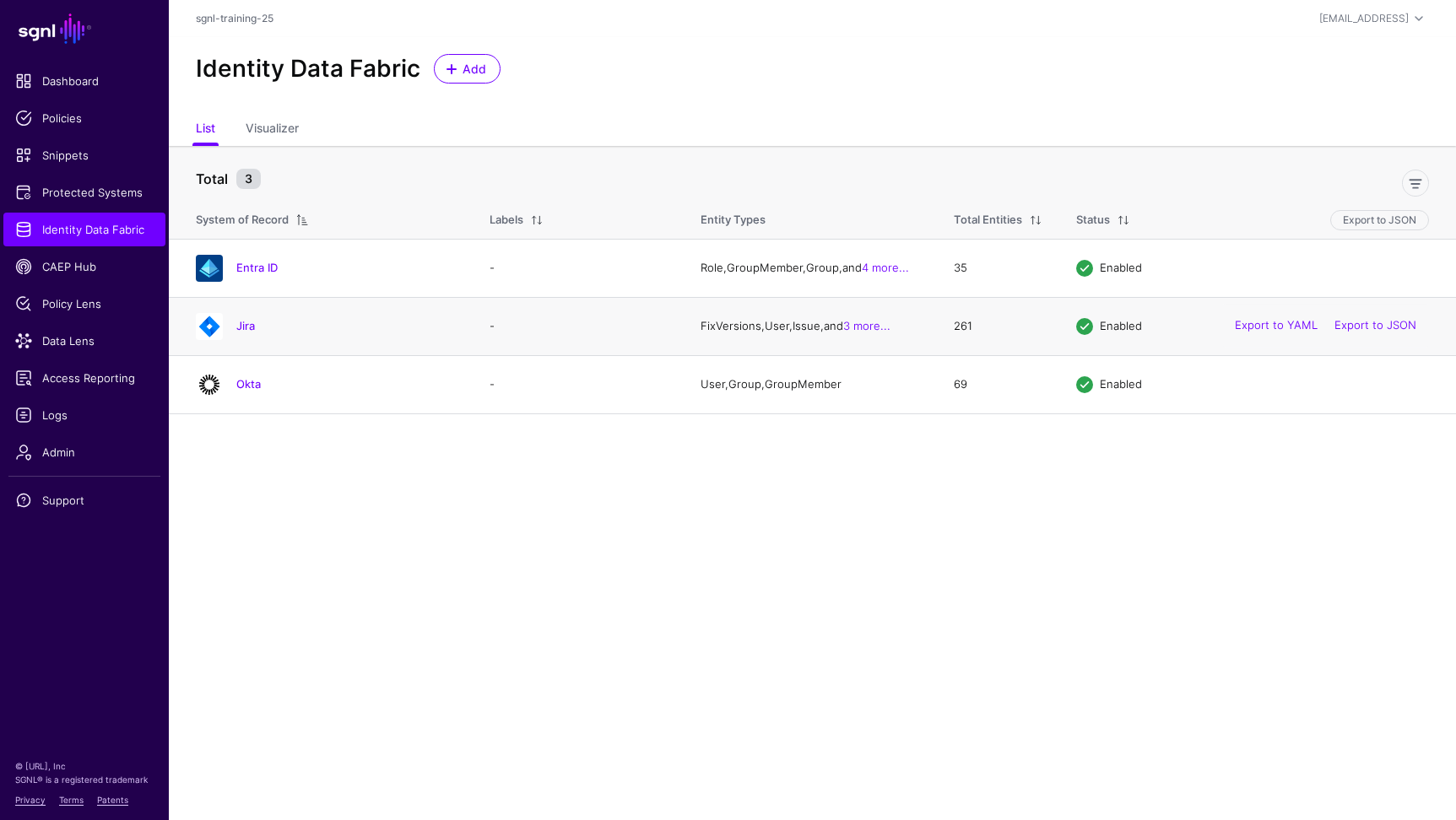 click on "Jira" 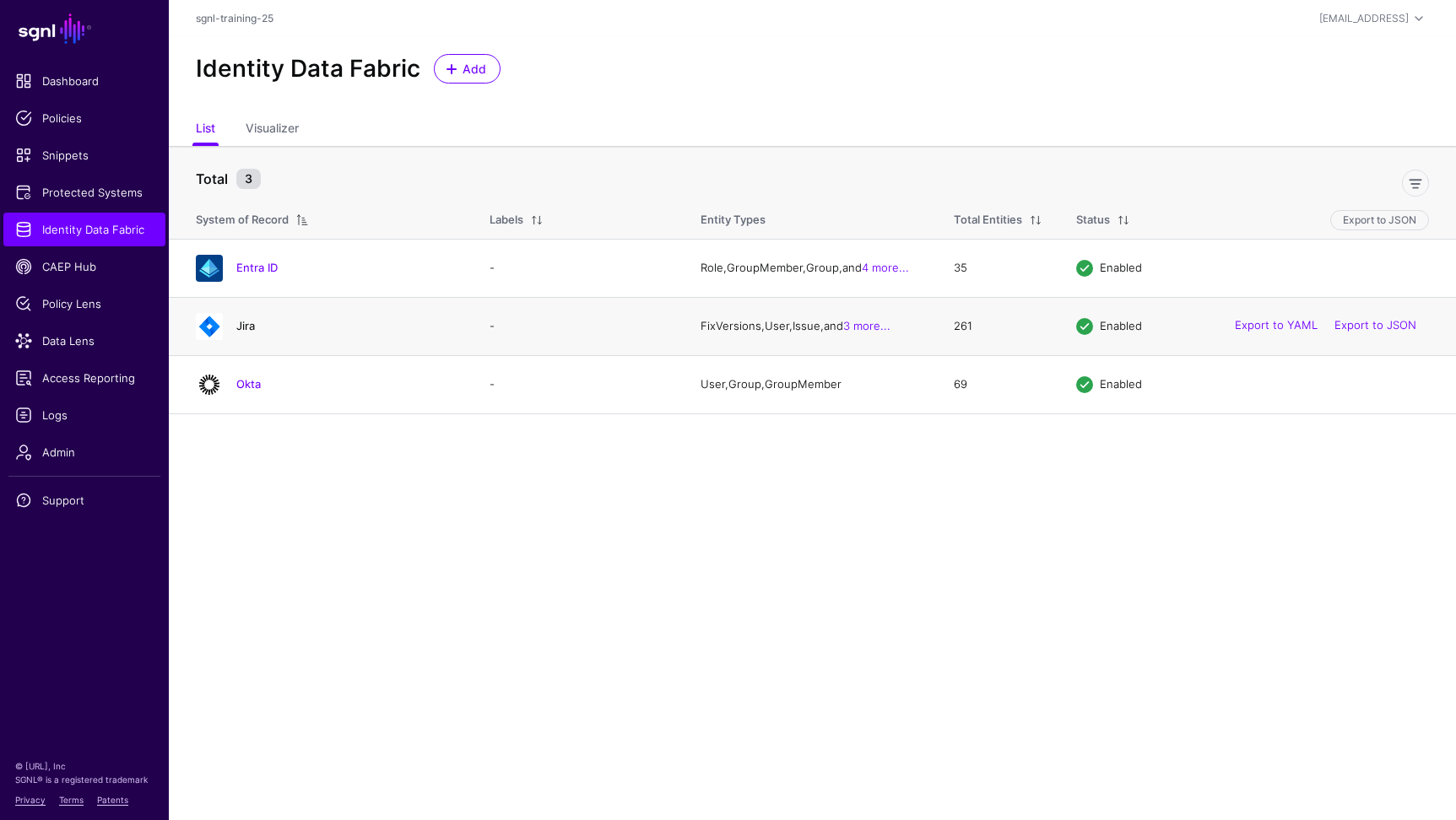 click on "Jira" 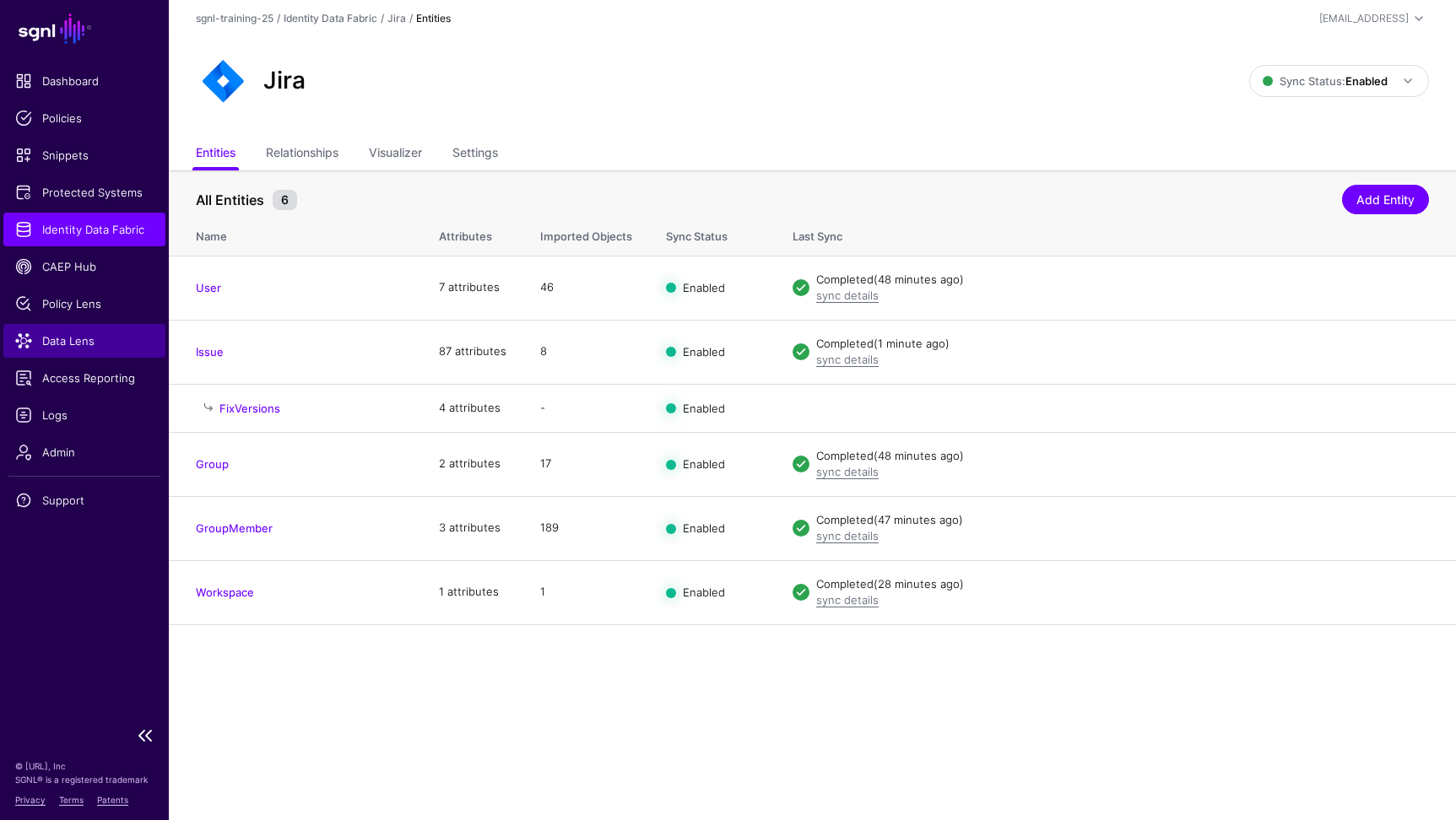 click on "Data Lens" 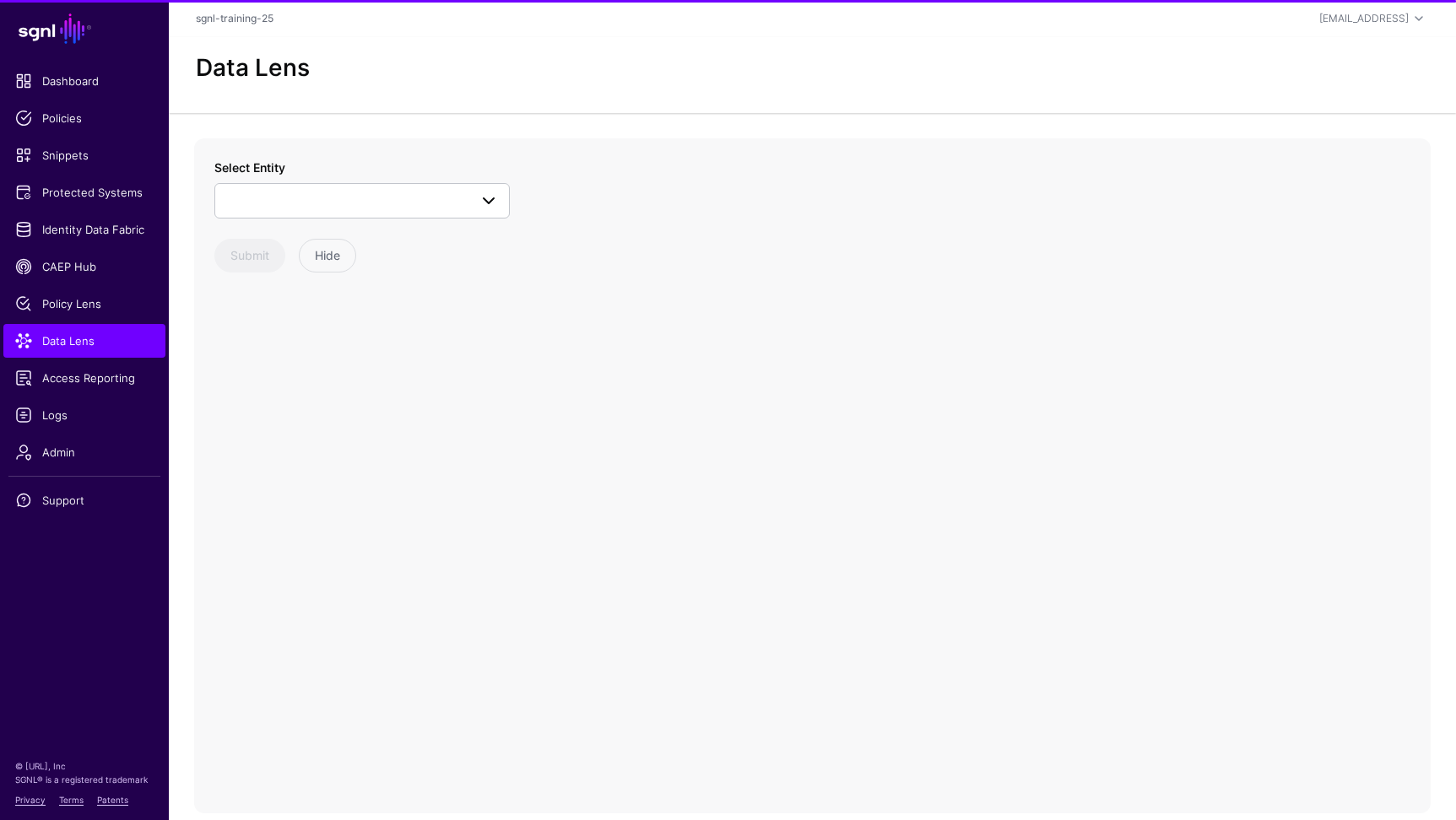 drag, startPoint x: 414, startPoint y: 176, endPoint x: 423, endPoint y: 208, distance: 33.24154 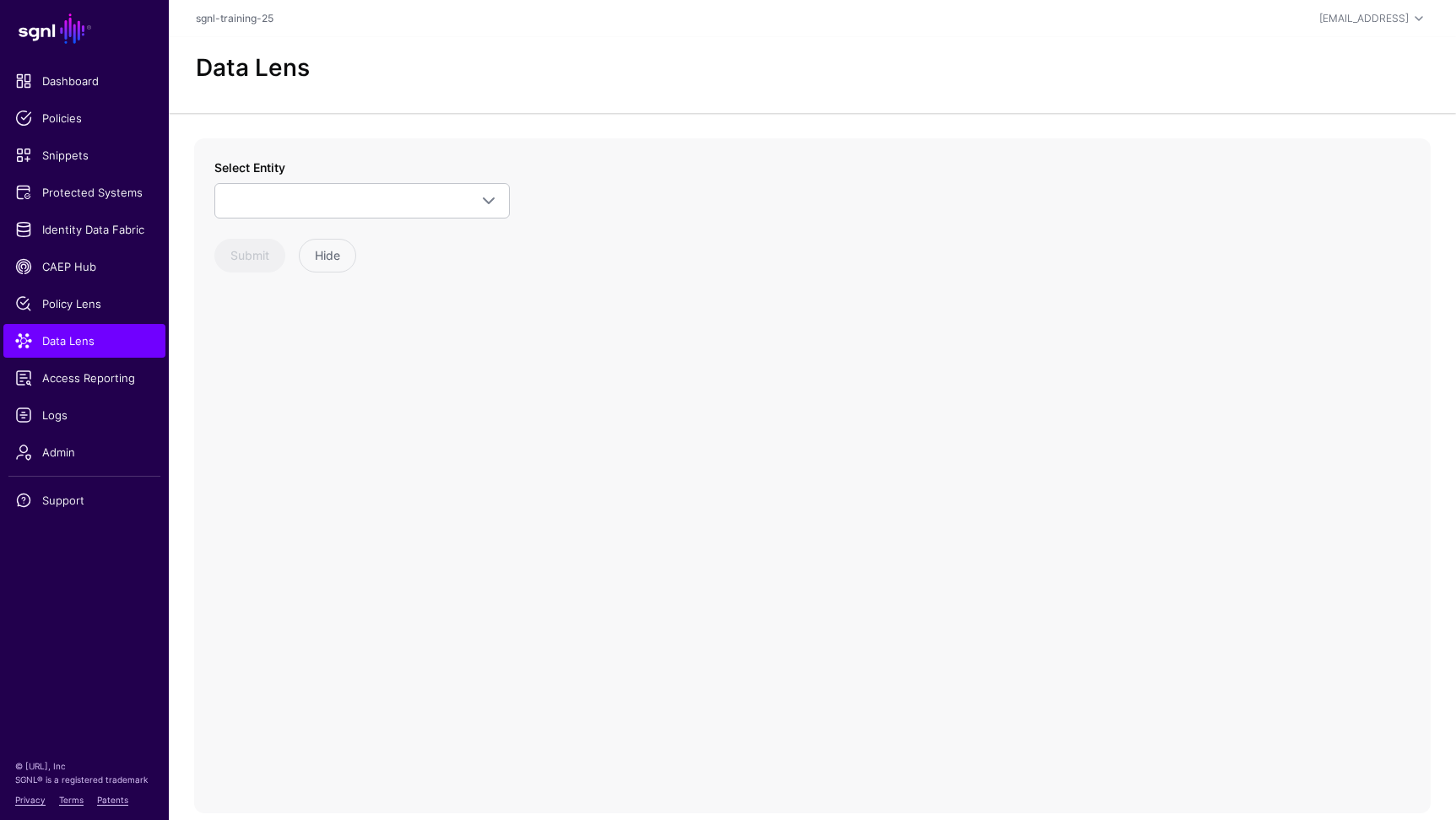 click on "Select Entity    Okta  Group   GroupMember   User  Jira  FixVersions   Group   GroupMember   Issue   User   Workspace  Entra ID  Application   Device   Group   GroupMember   Role   RoleMember   User  Submit Hide" 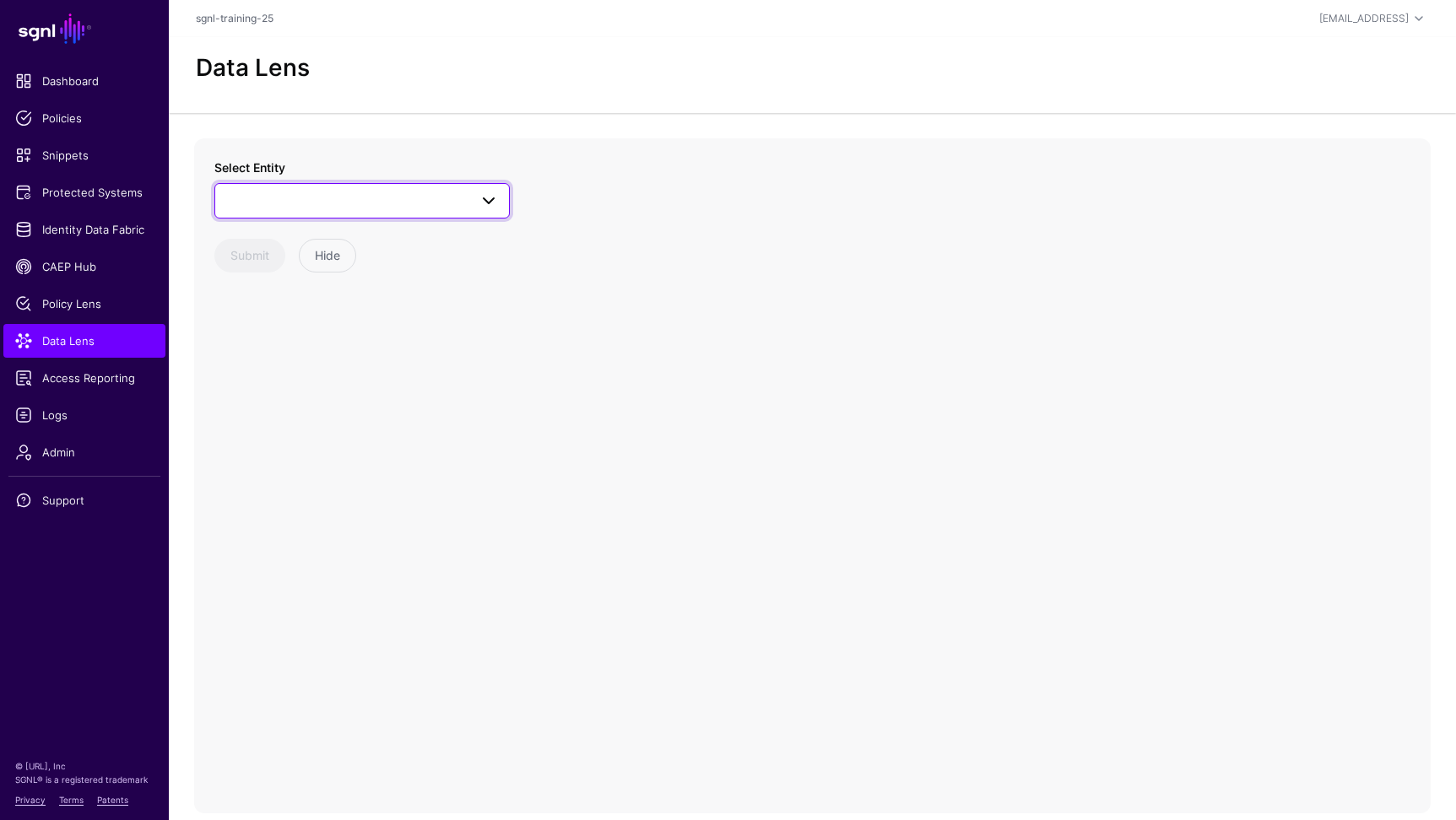 click at bounding box center [362, 201] 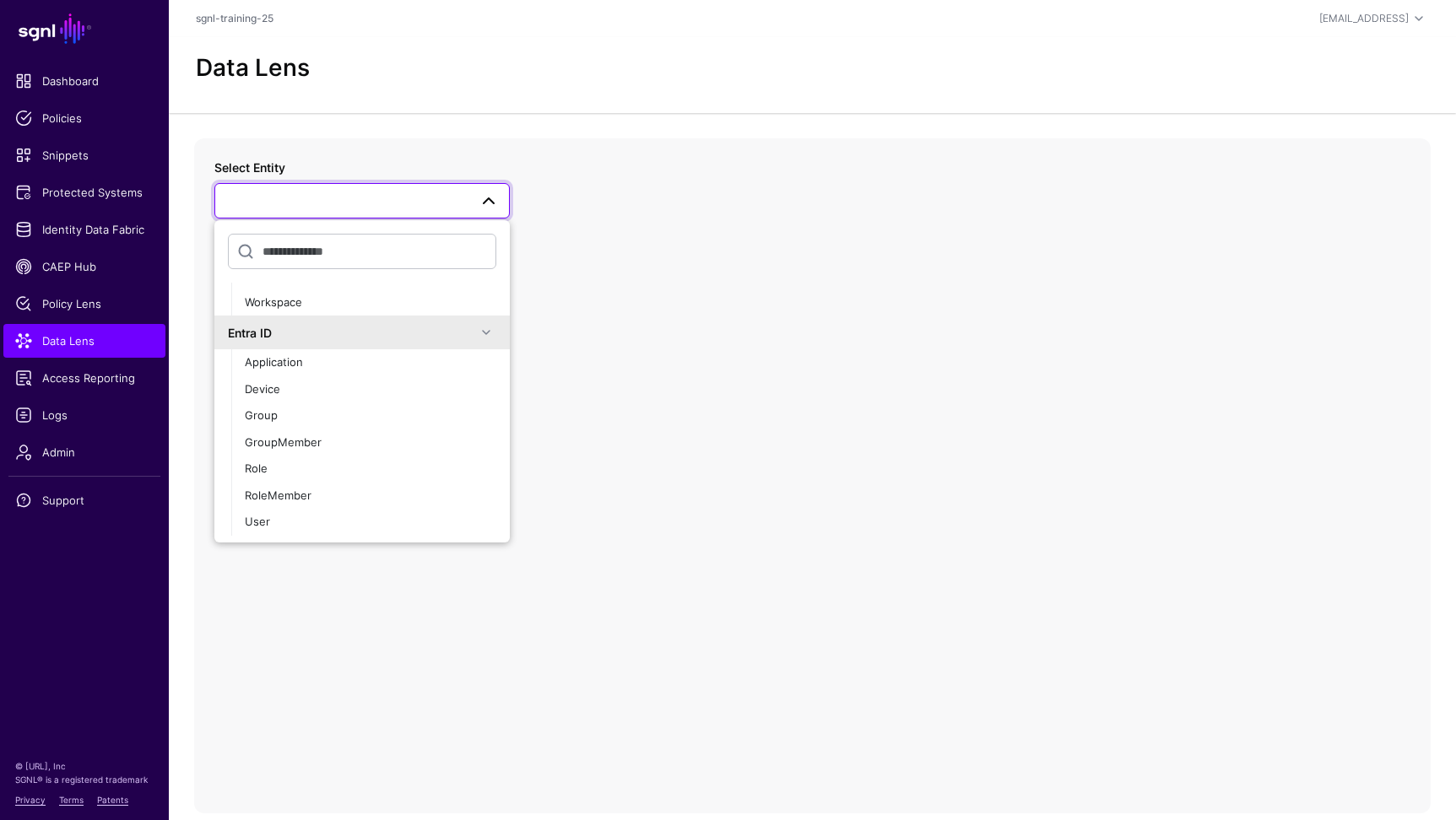 scroll, scrollTop: 104, scrollLeft: 0, axis: vertical 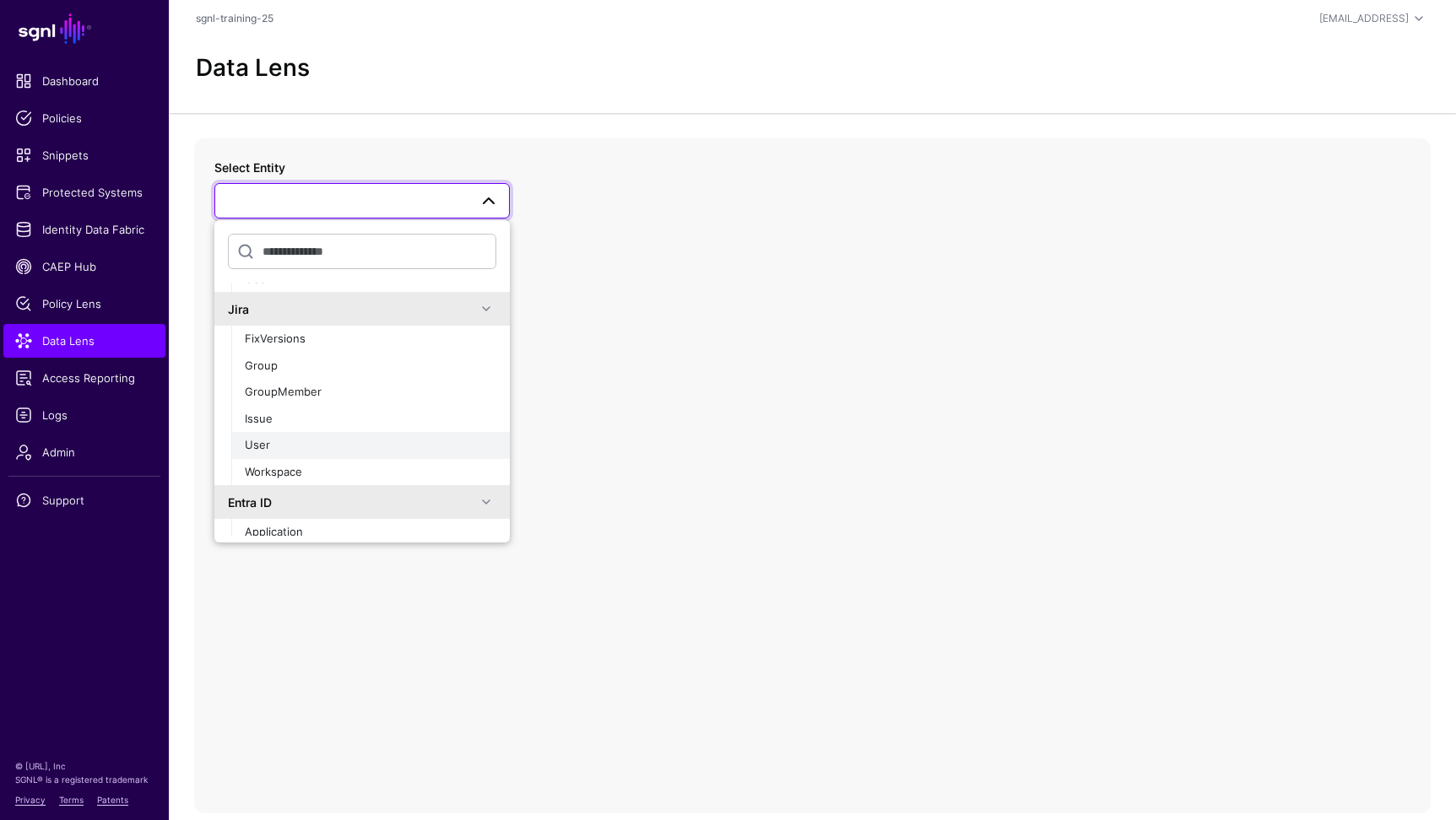 click on "User" 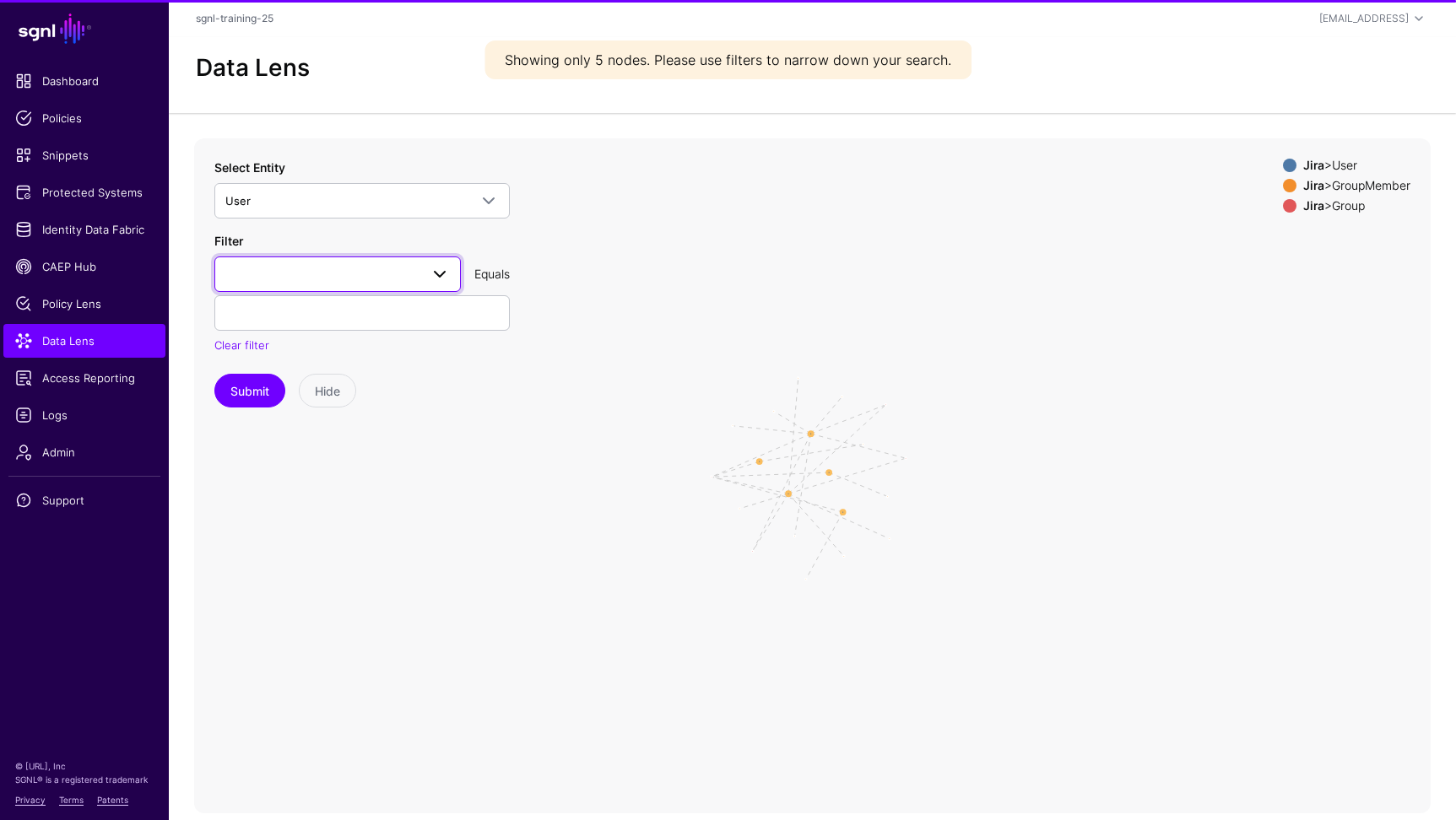 click at bounding box center [338, 274] 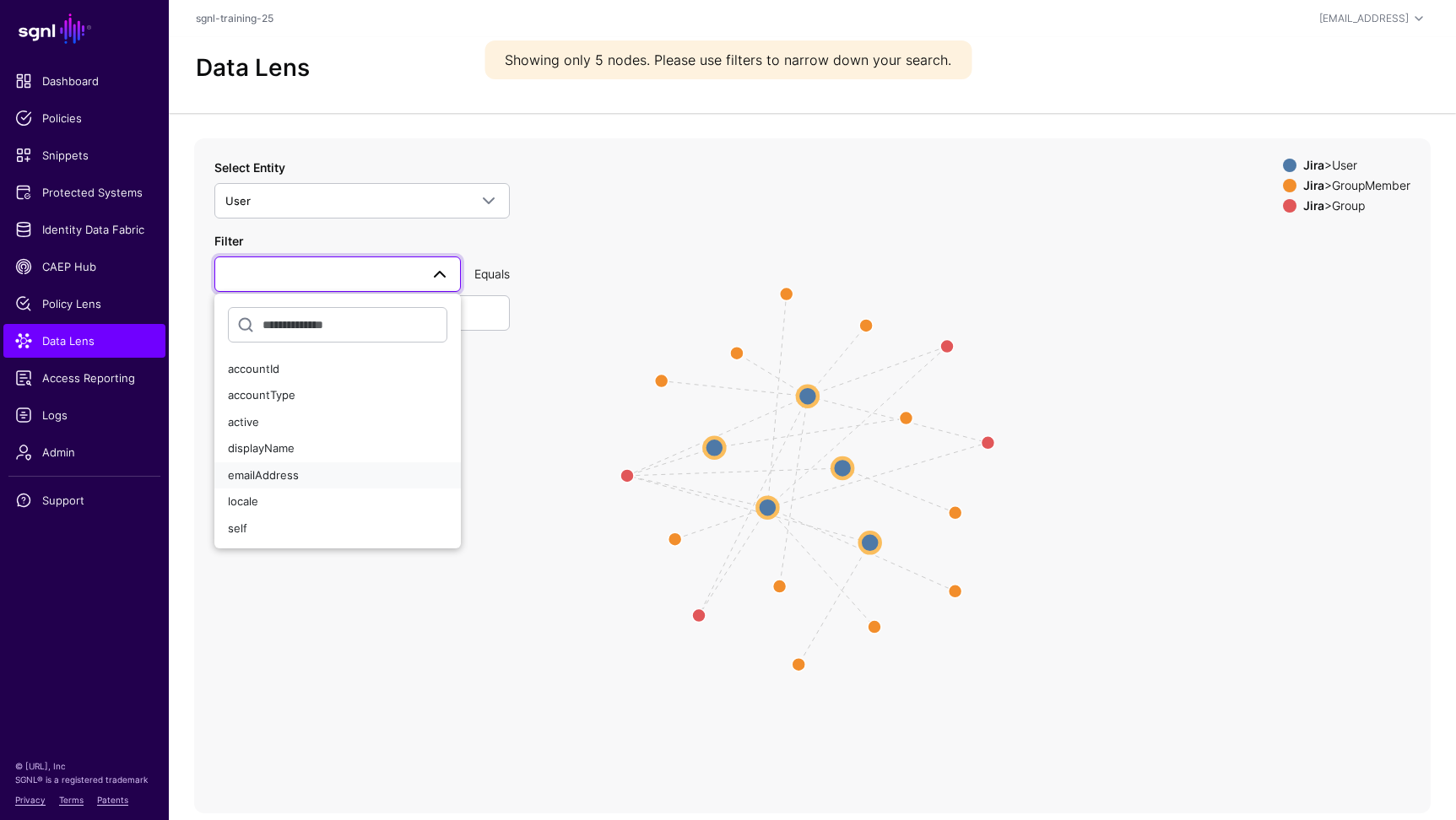 click on "emailAddress" 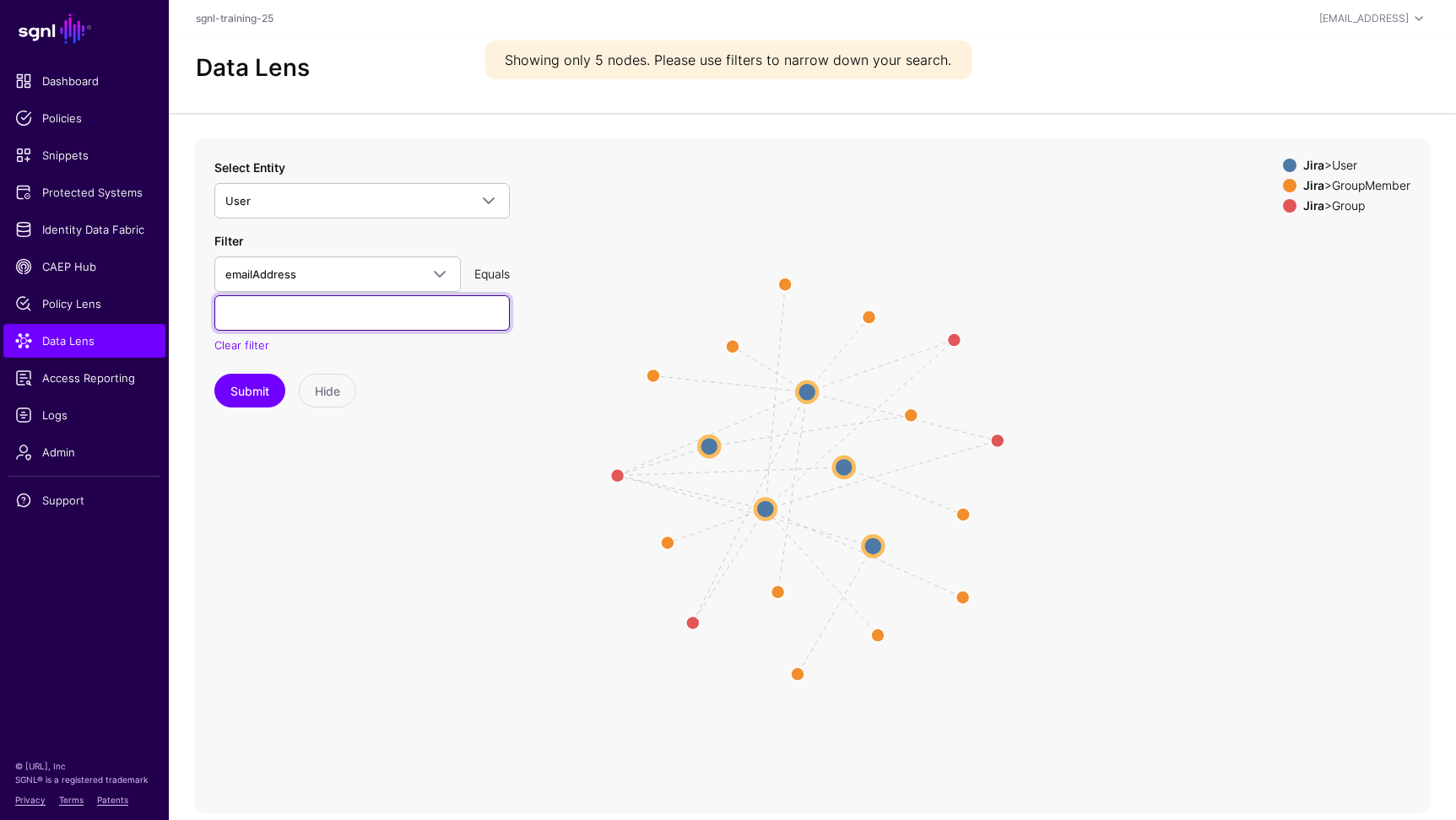 click at bounding box center [362, 313] 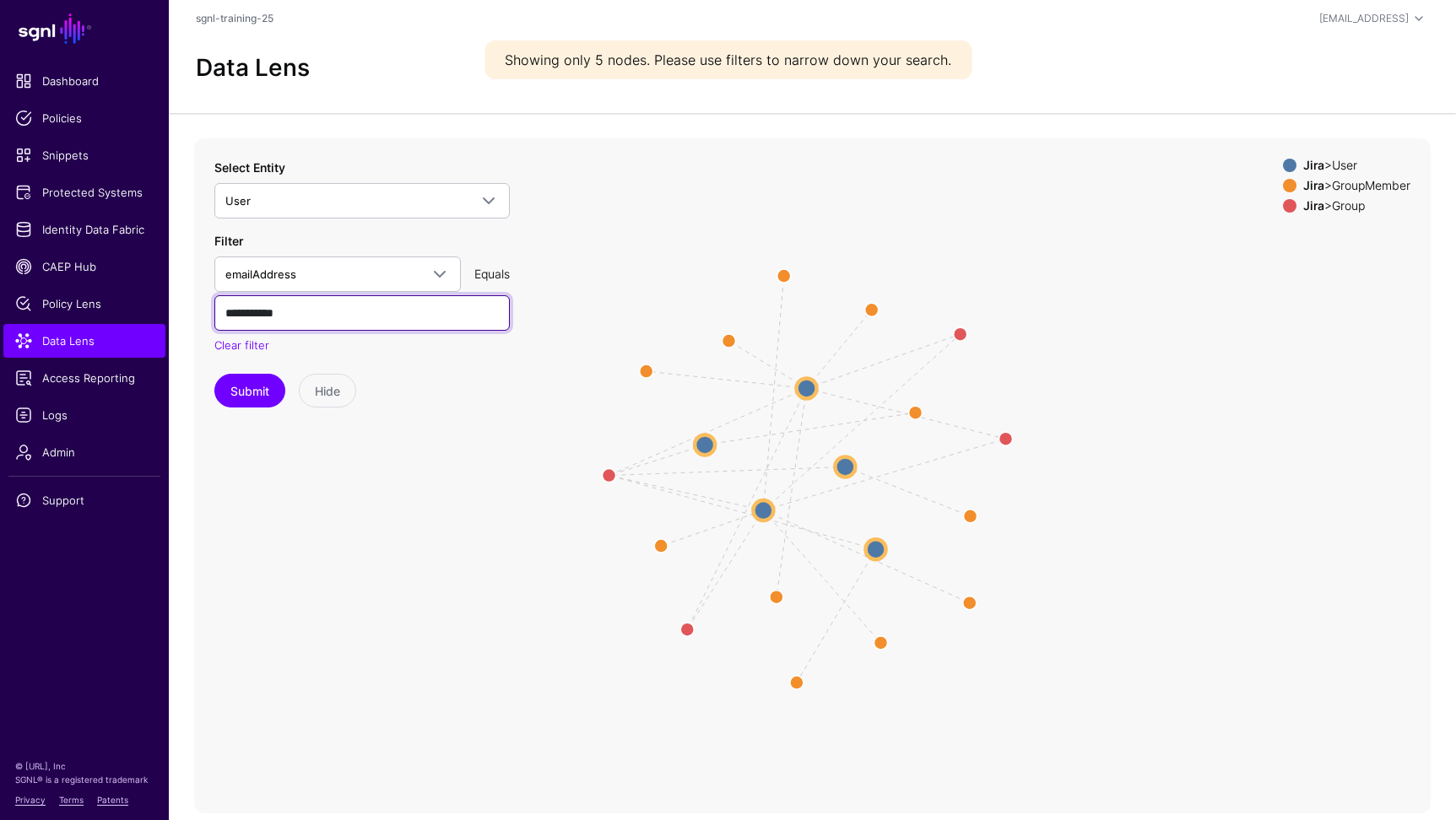 type on "**********" 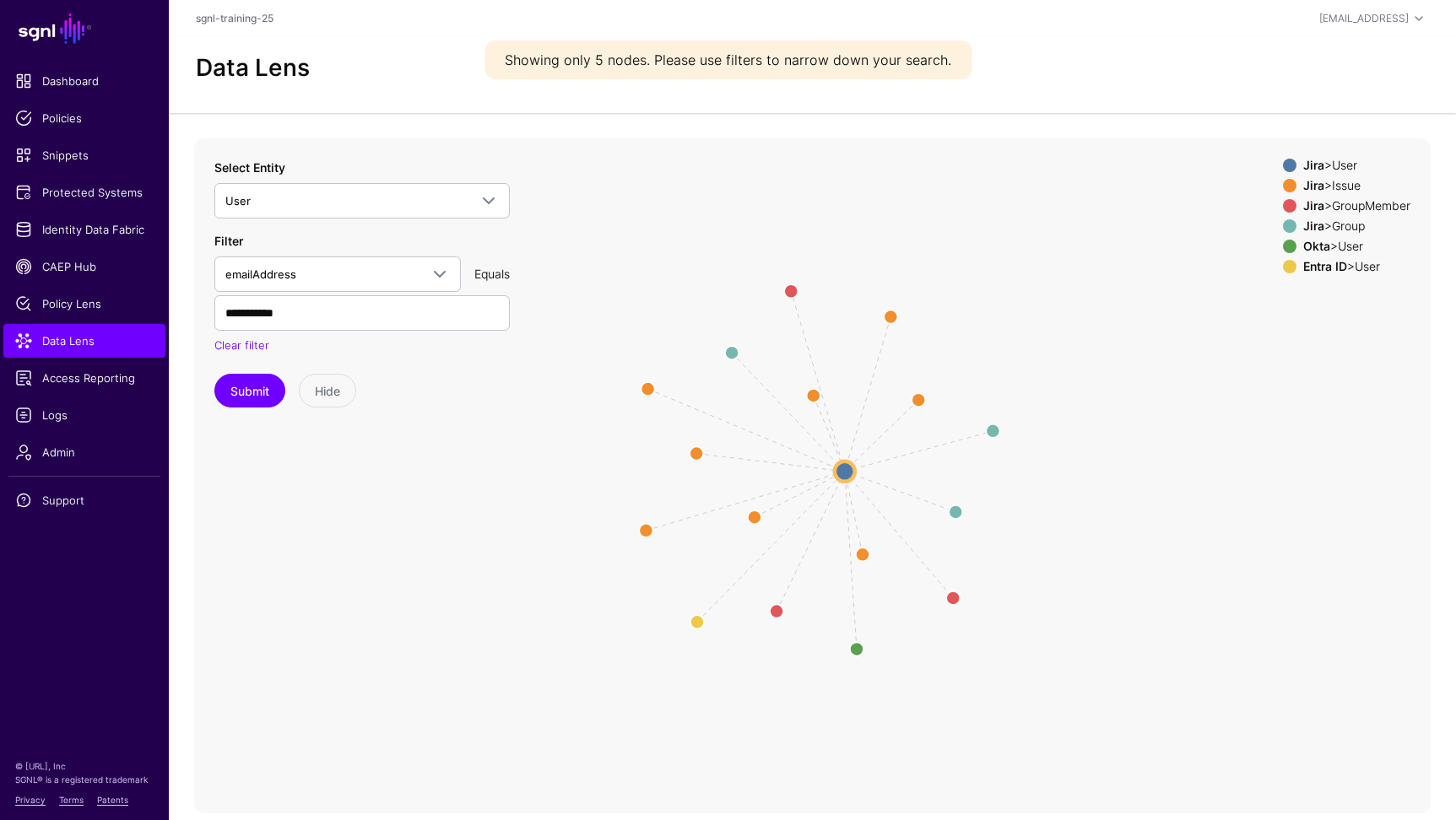 click at bounding box center (1290, 246) 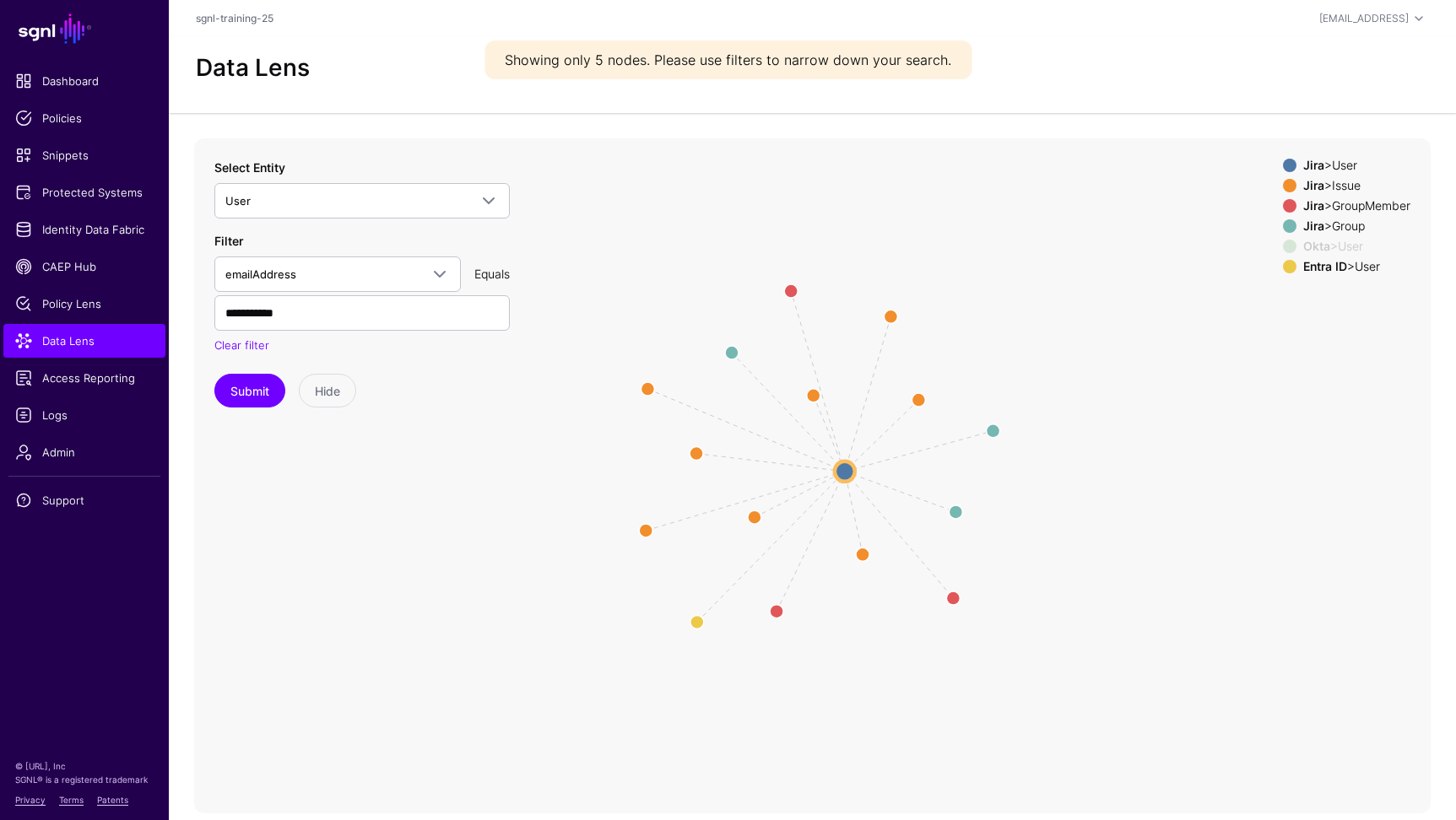 click at bounding box center [1290, 267] 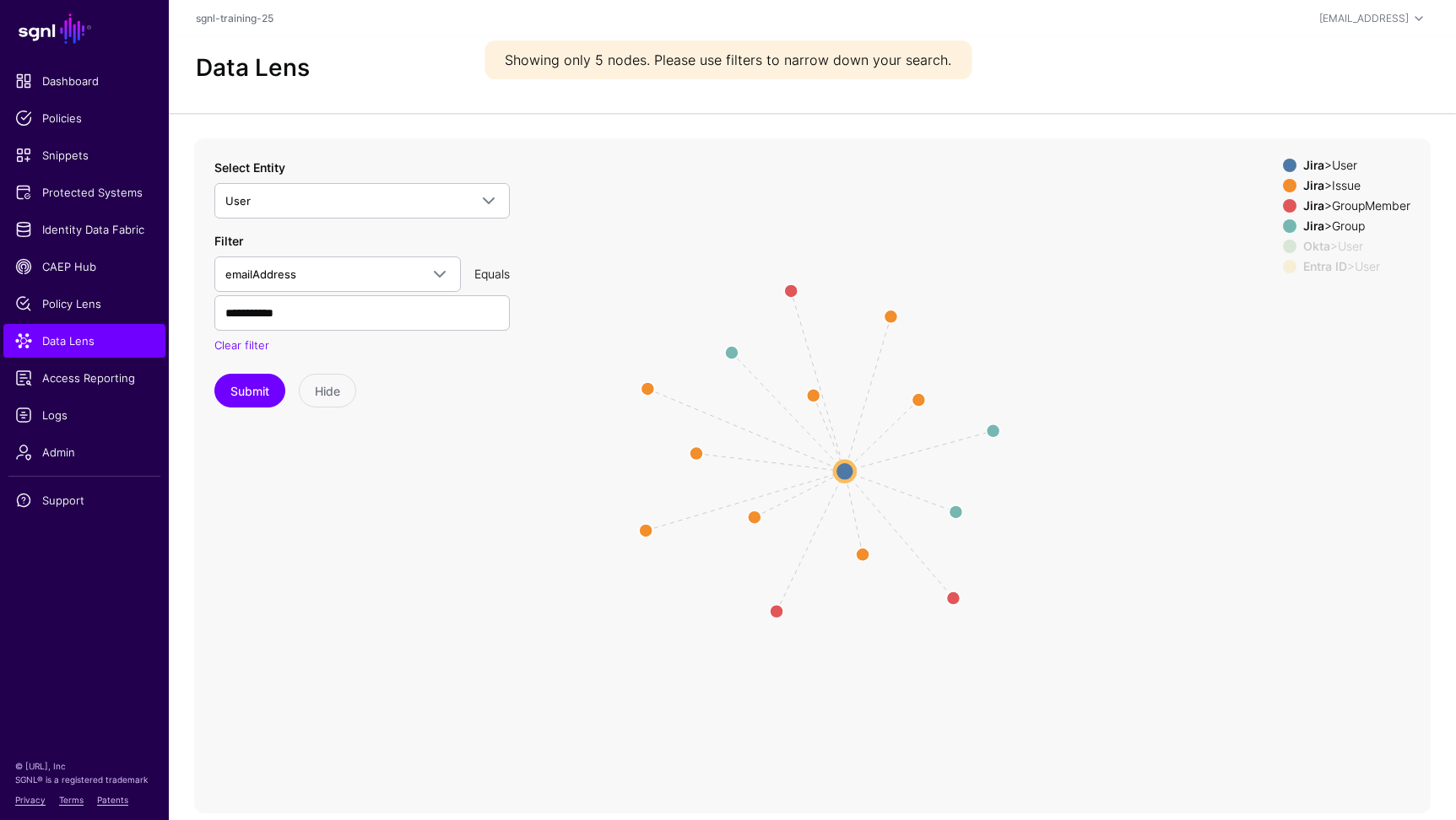 click on "Jira  >   User  Jira  >   Issue  Jira  >   GroupMember  Jira  >   Group  Okta  >   User  Entra ID  >   User" at bounding box center (1346, 219) 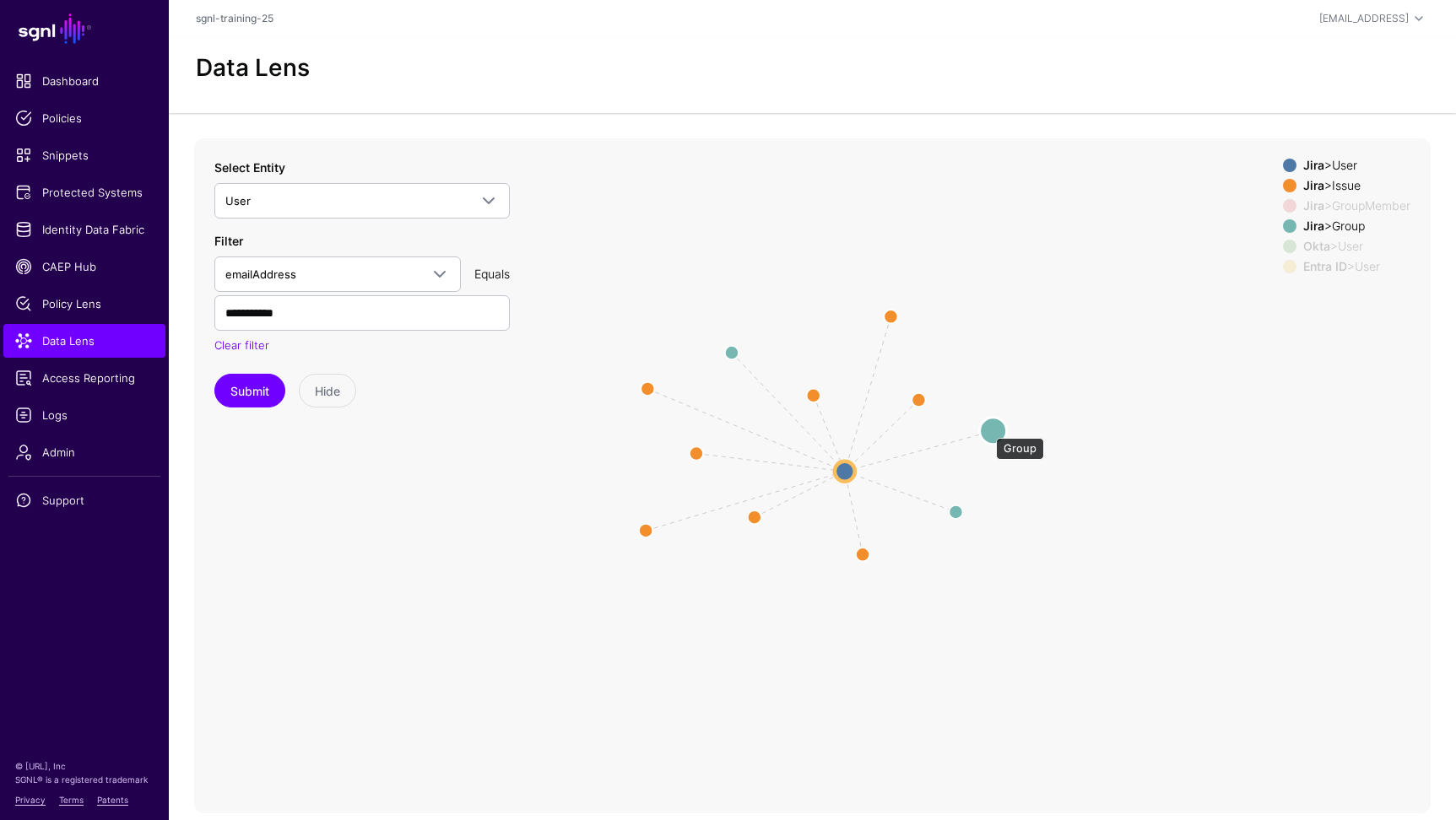 click 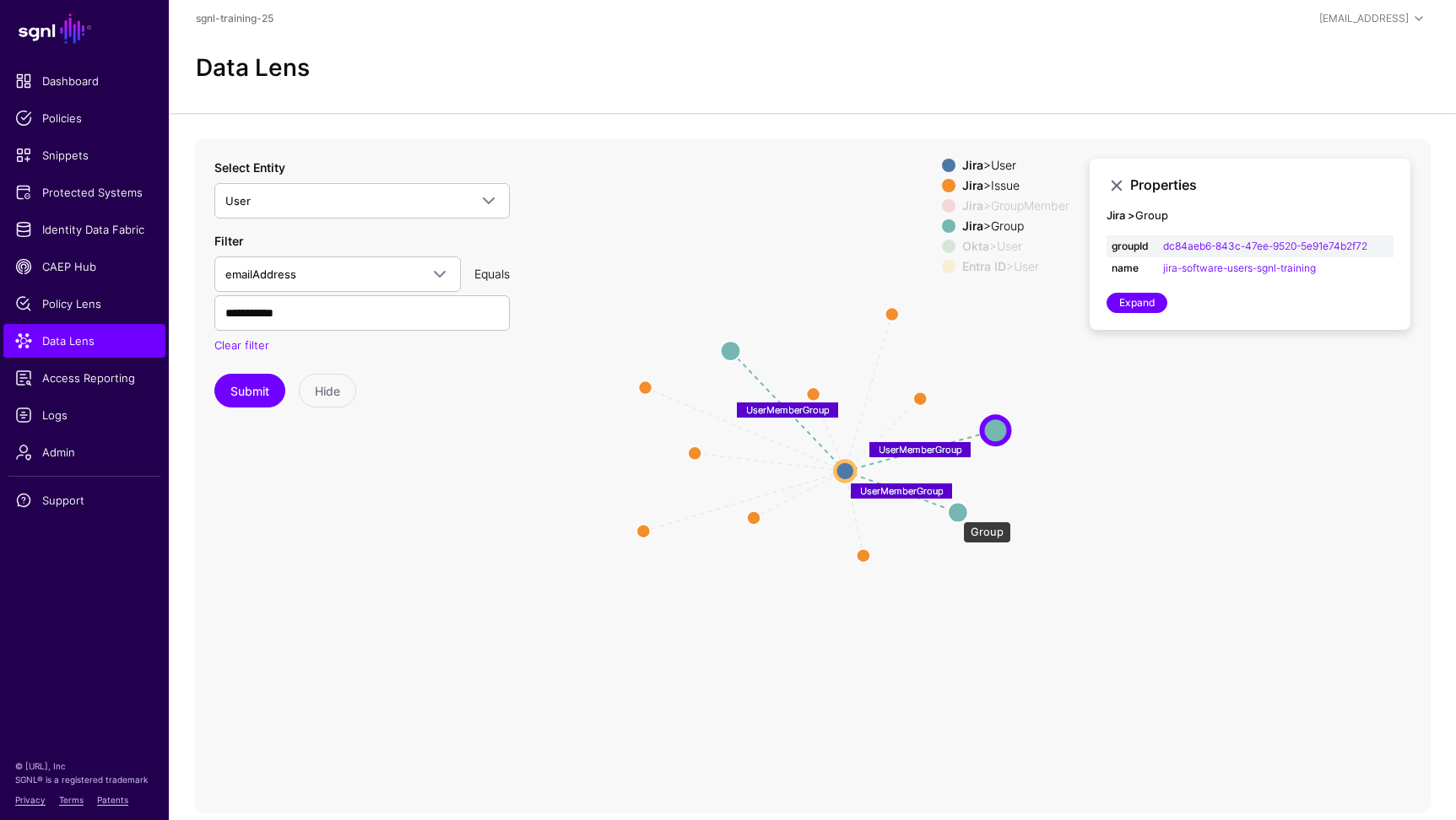 click 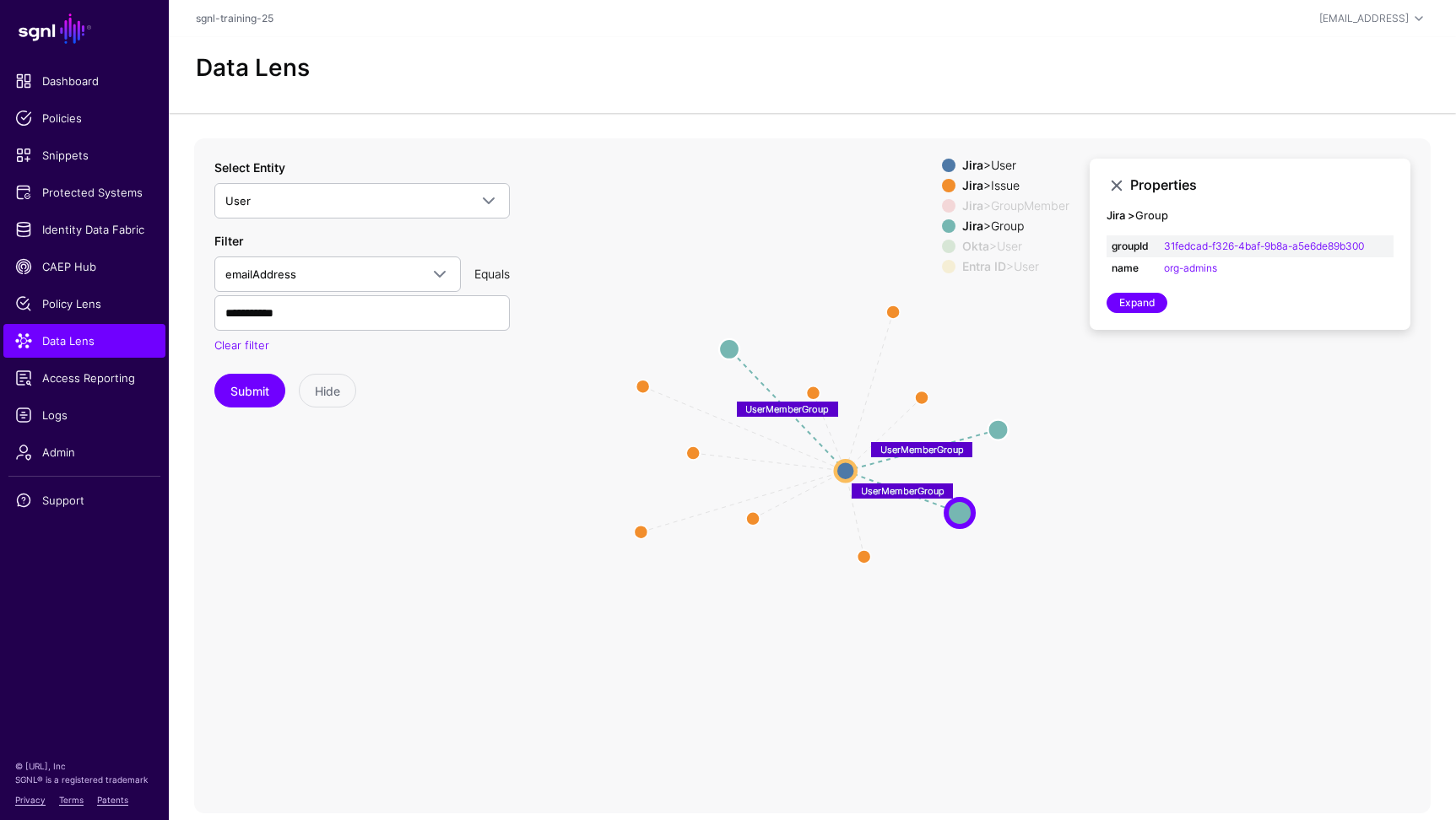 click 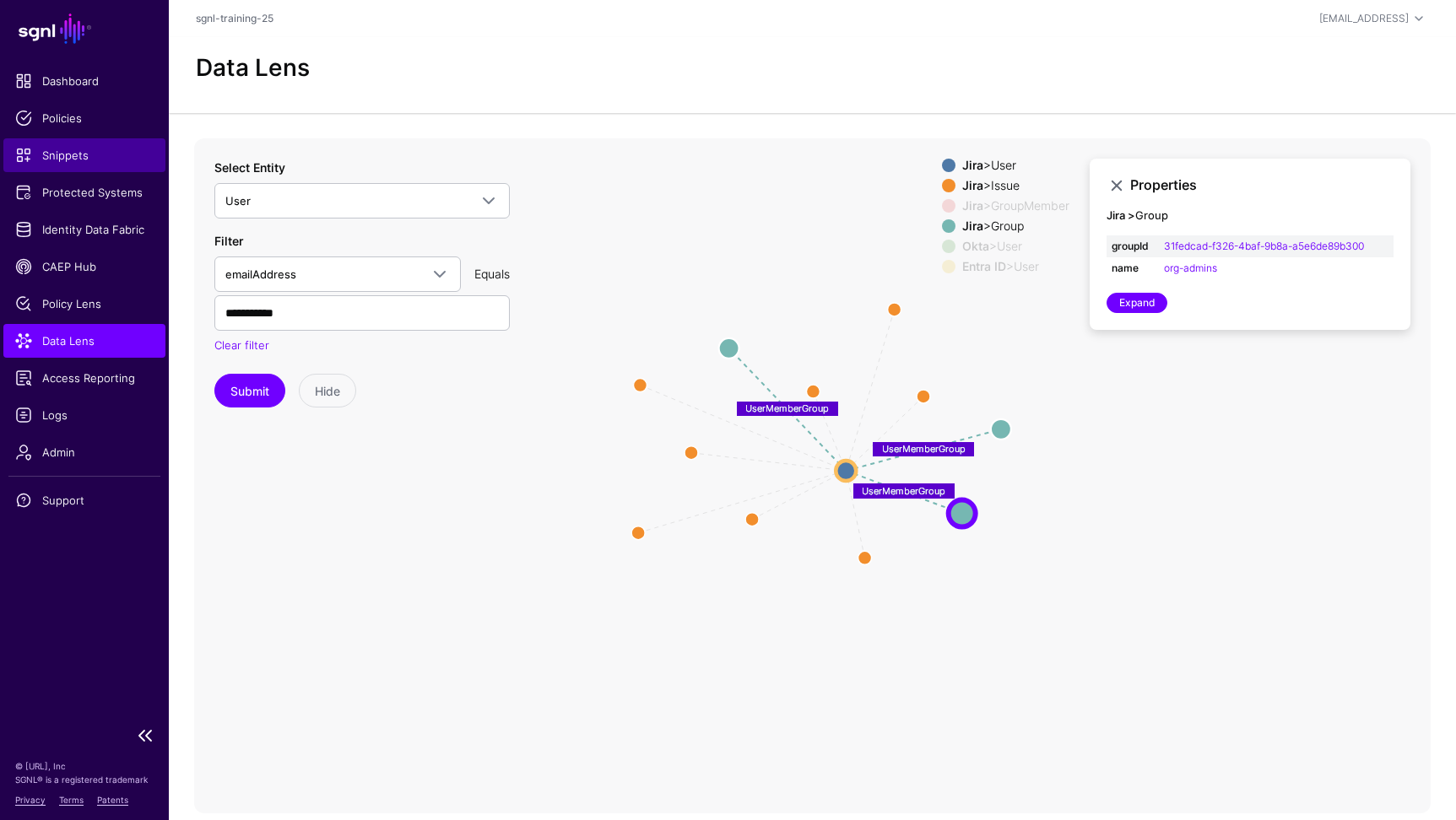 click on "Snippets" 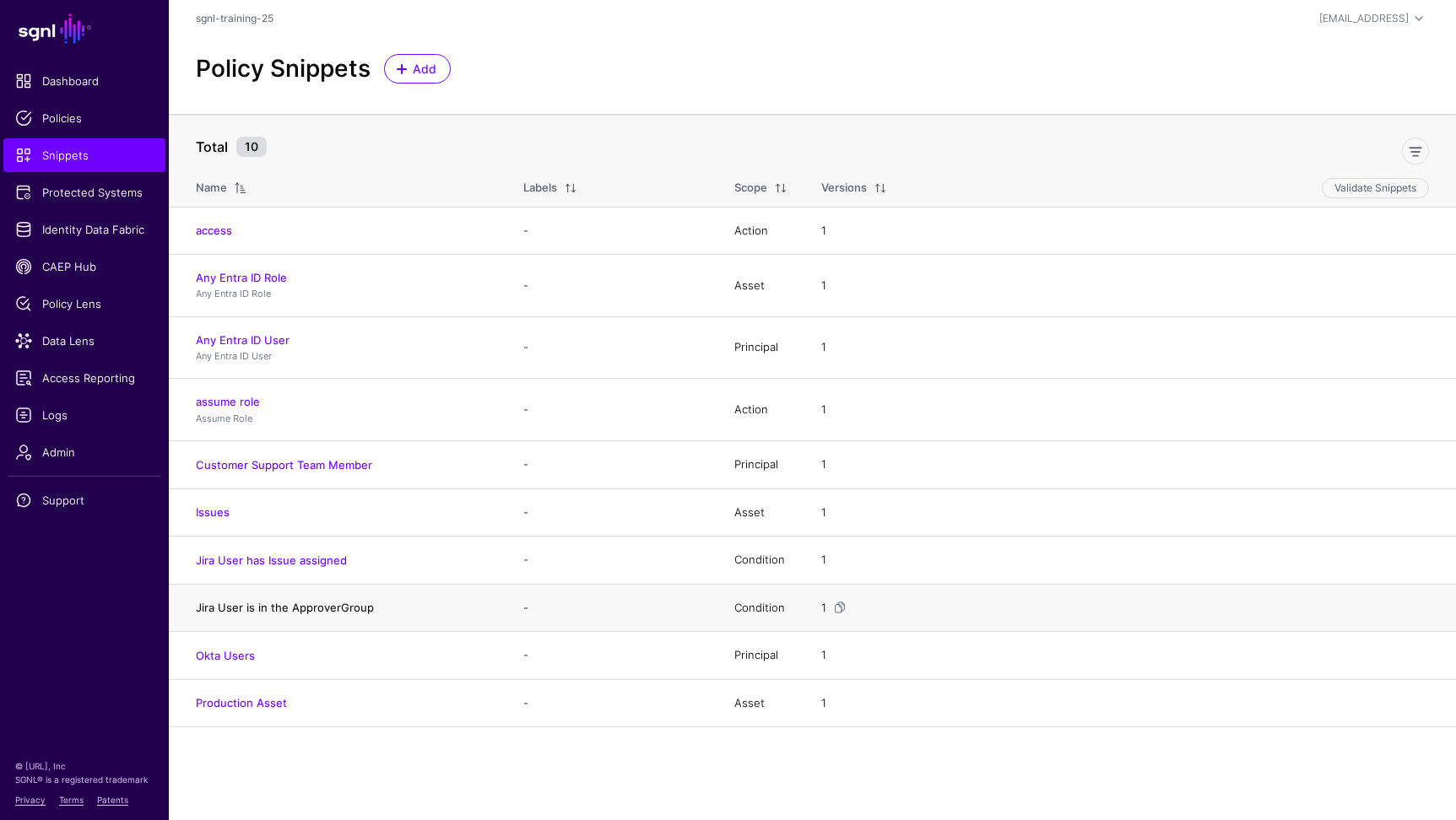 click on "Jira User is in the ApproverGroup" 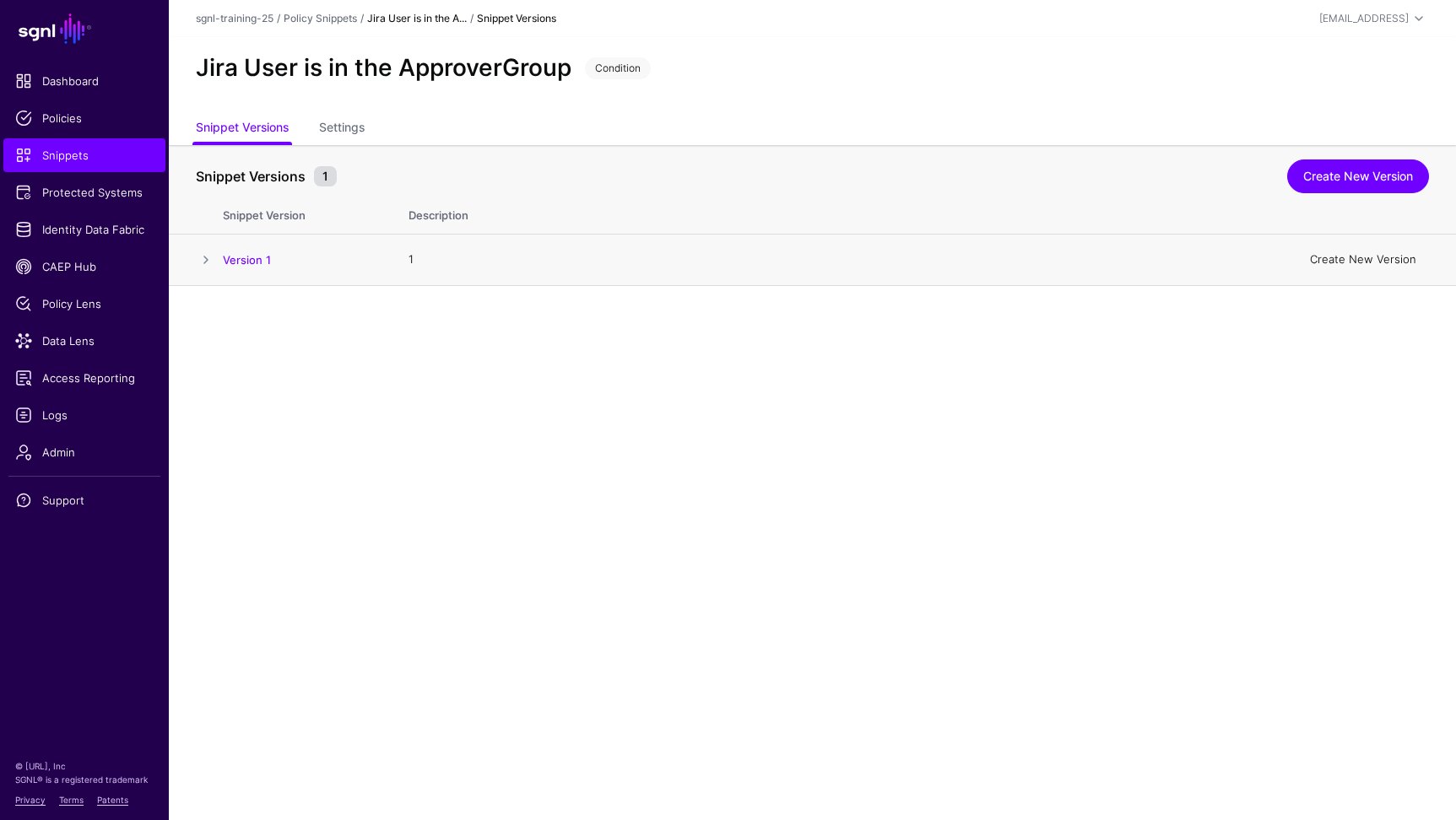 click on "Create New Version" at bounding box center [1363, 259] 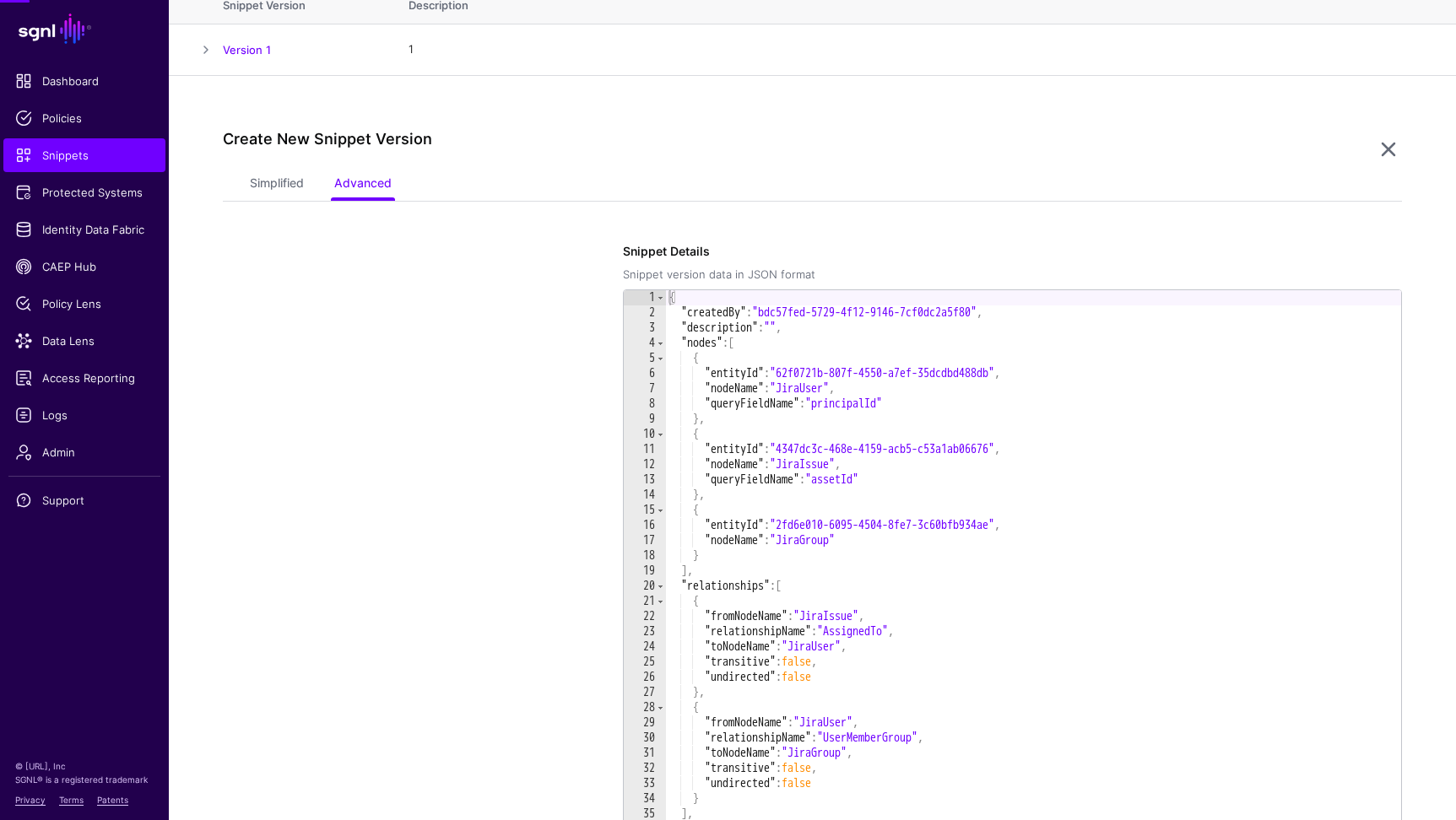 scroll, scrollTop: 286, scrollLeft: 0, axis: vertical 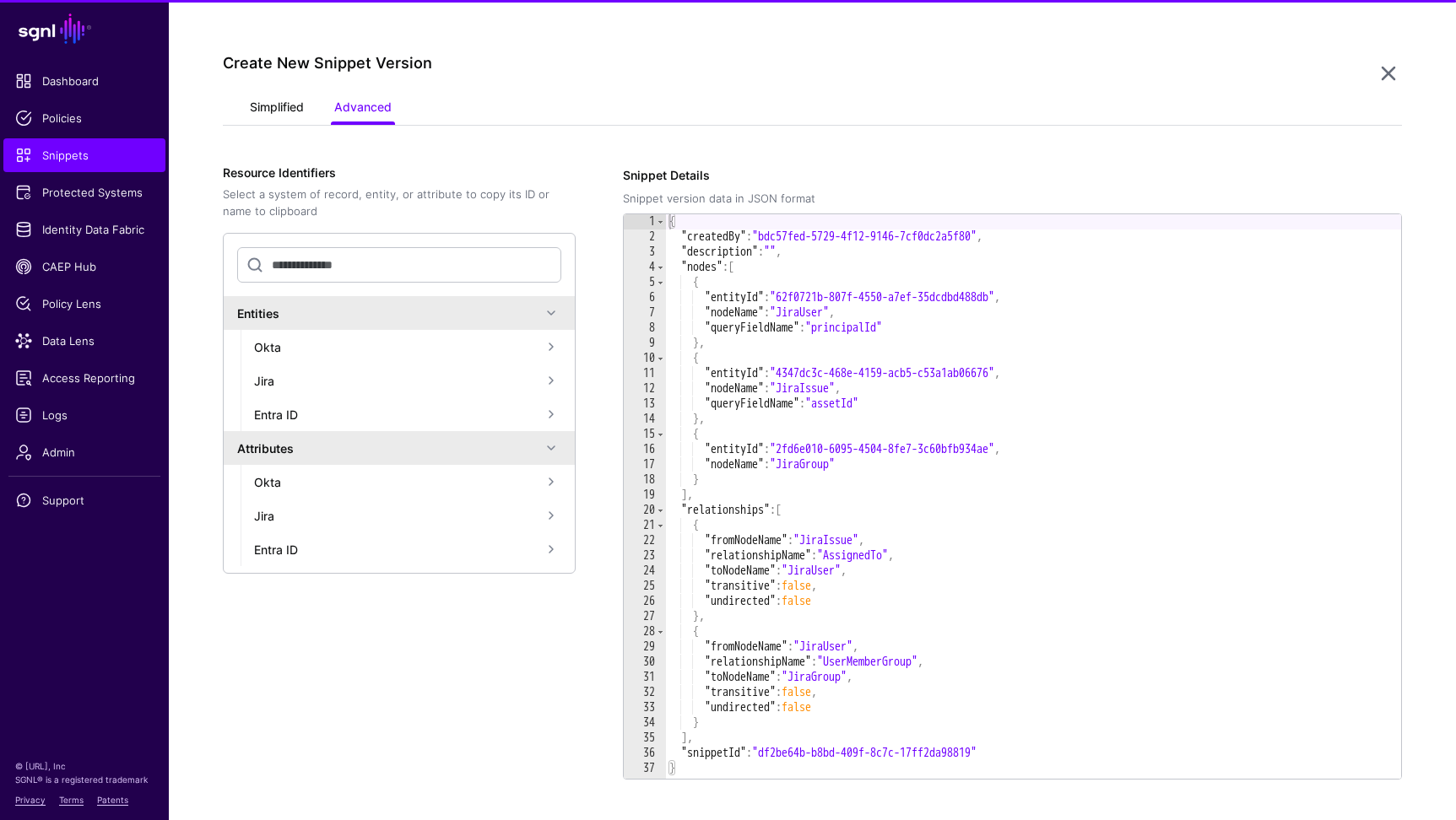 click on "Simplified" at bounding box center [277, 109] 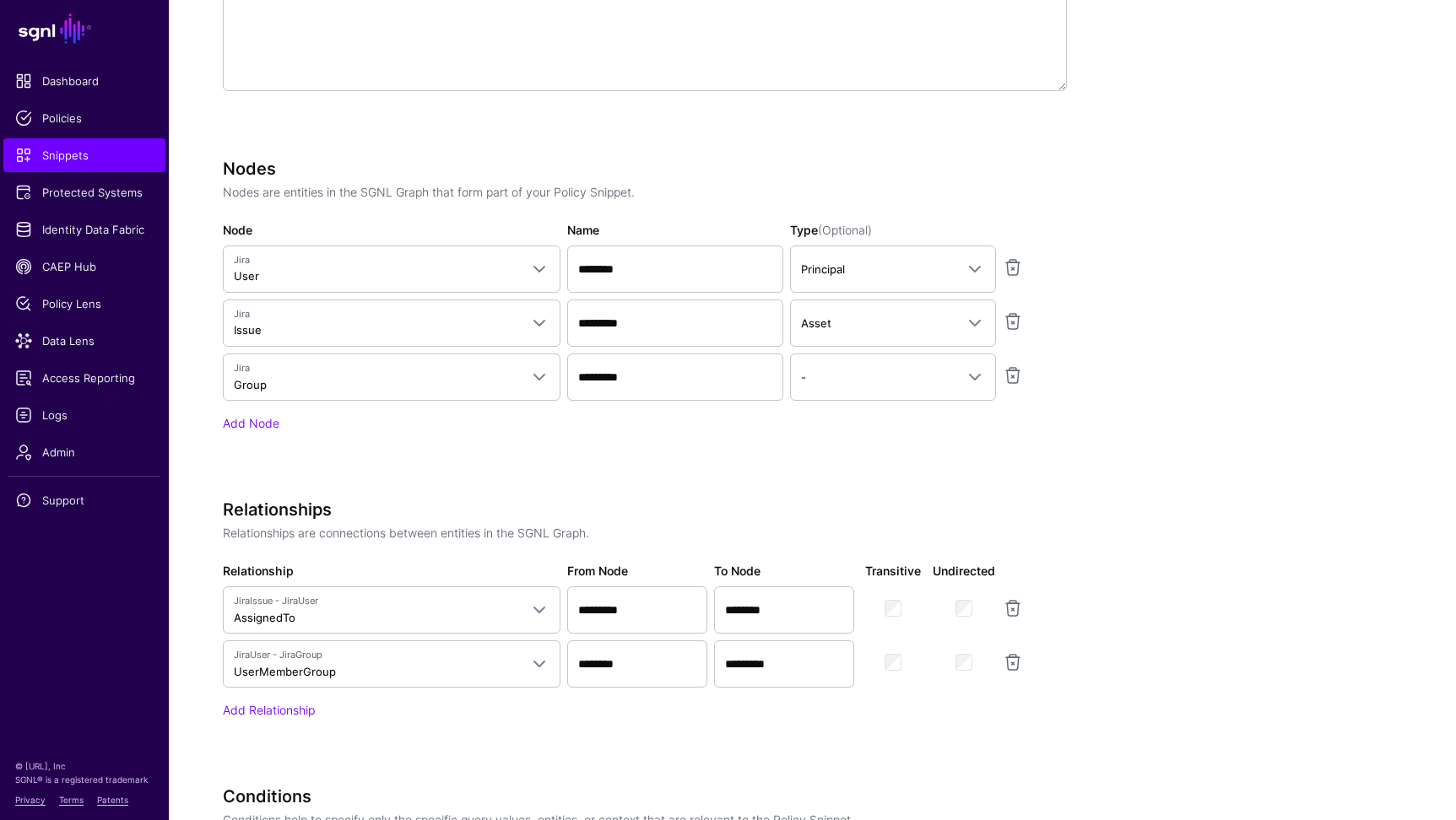 scroll, scrollTop: 623, scrollLeft: 0, axis: vertical 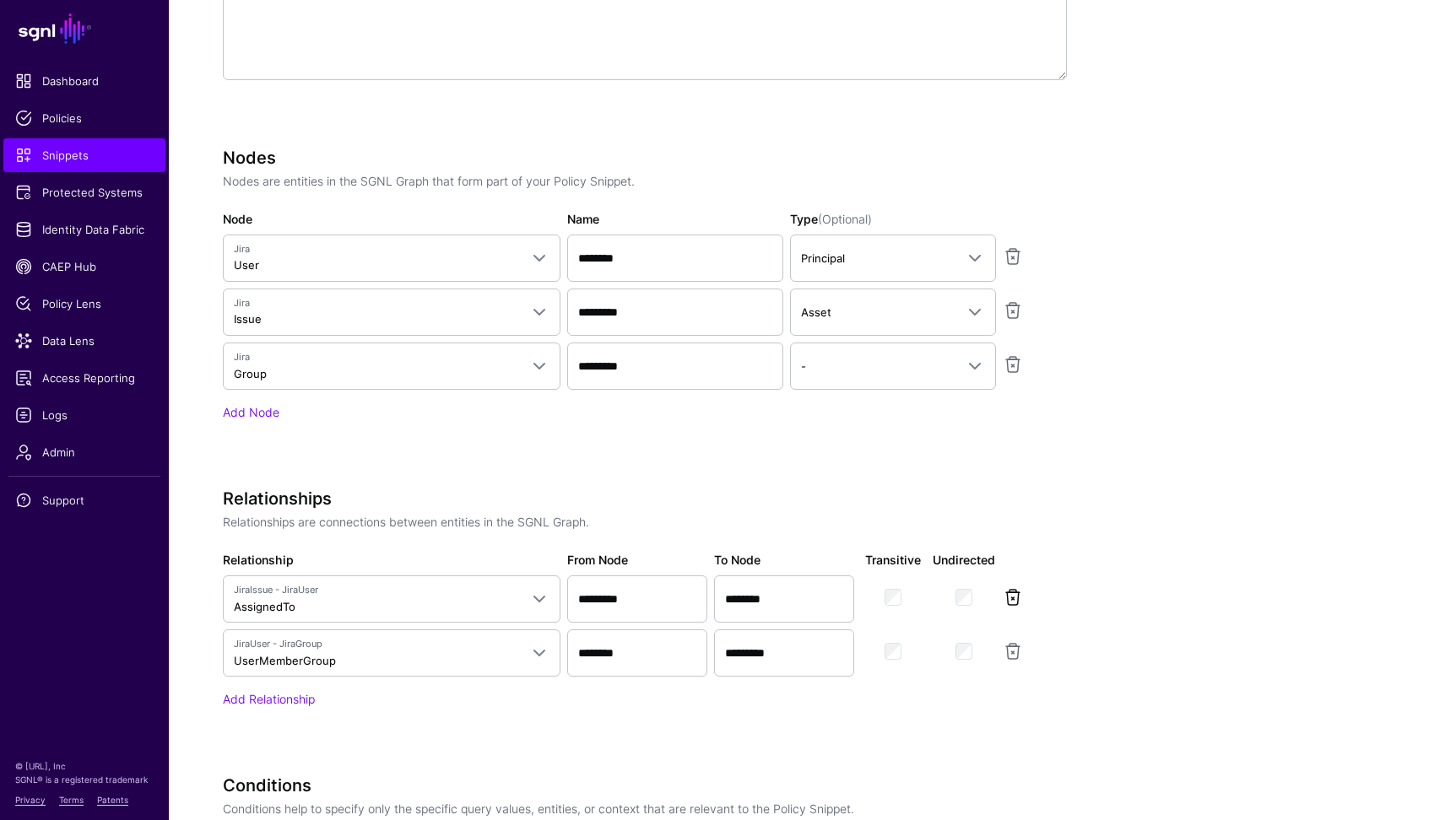 click at bounding box center (1013, 597) 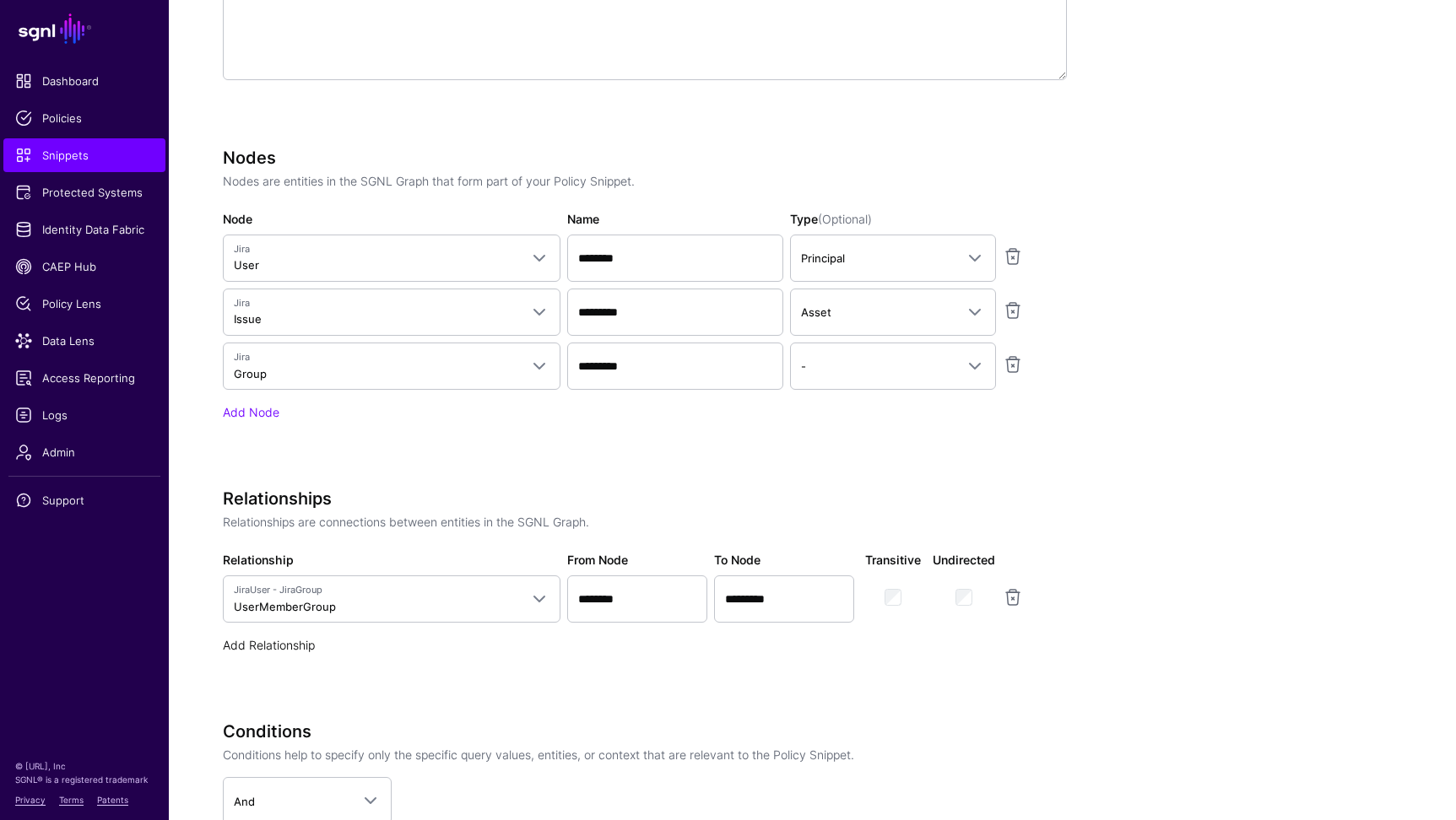 click on "Add Relationship" at bounding box center (268, 645) 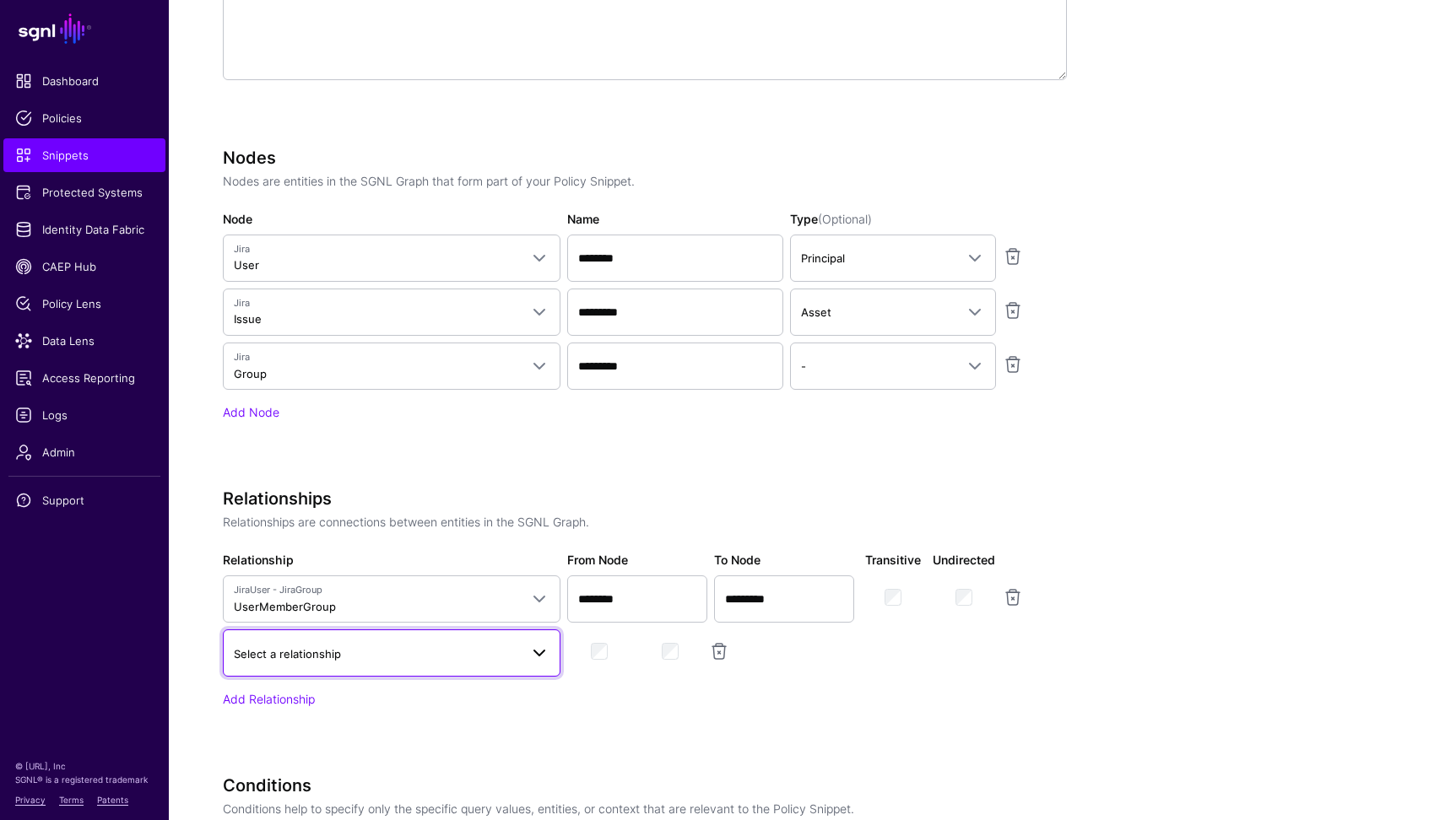 click on "Select a relationship" at bounding box center [287, 654] 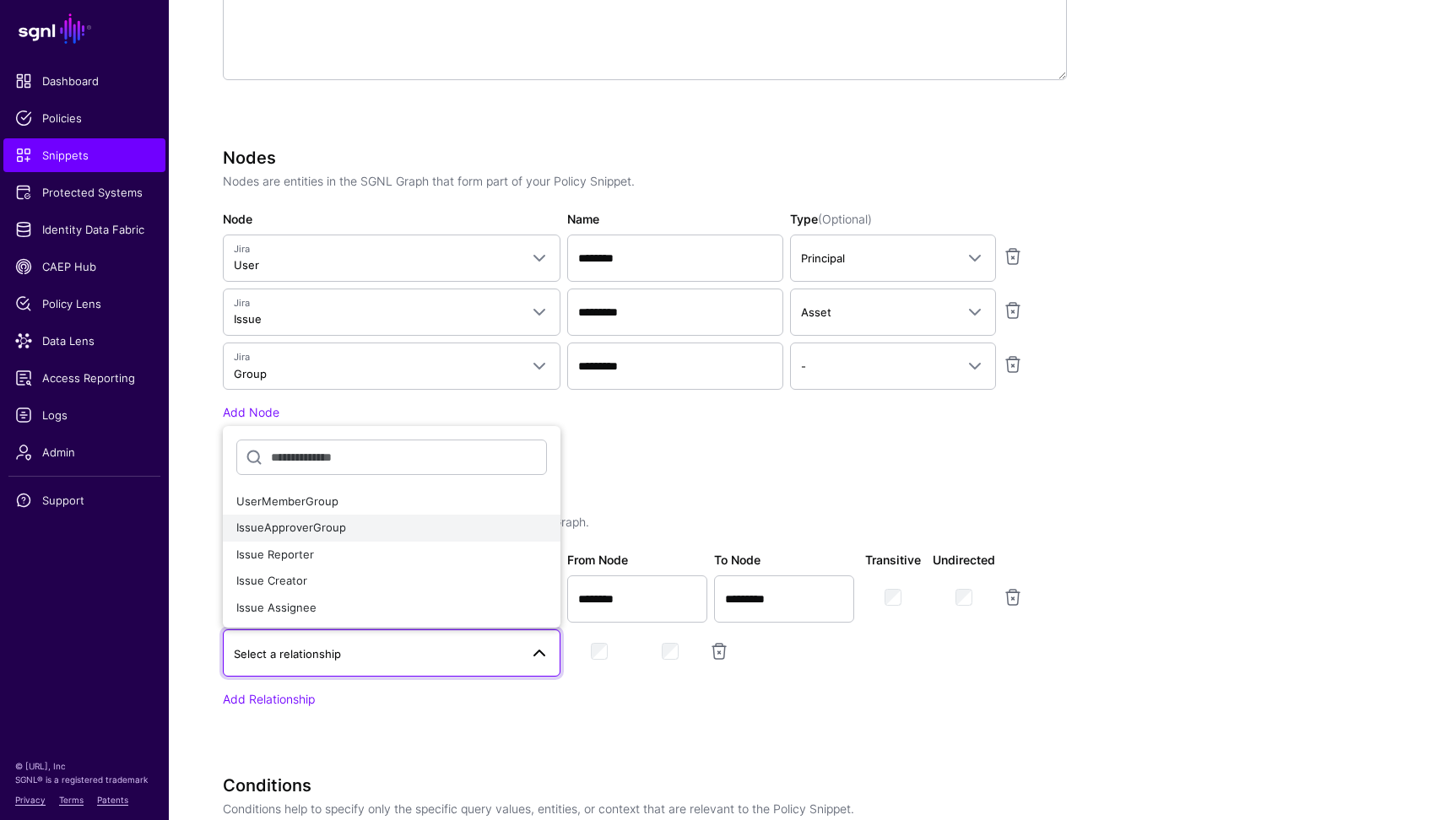 click on "IssueApproverGroup" at bounding box center (392, 528) 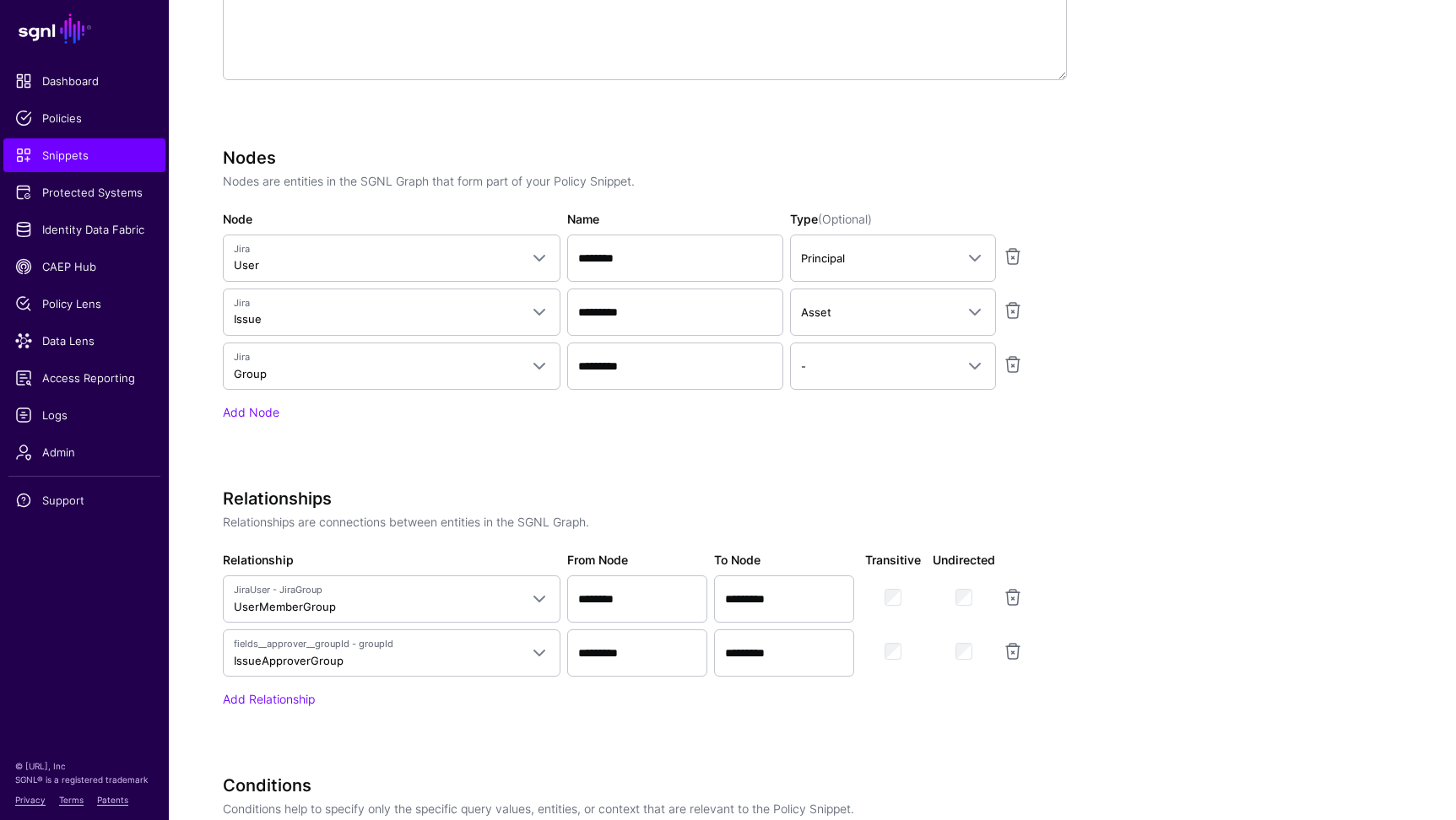 scroll, scrollTop: 882, scrollLeft: 0, axis: vertical 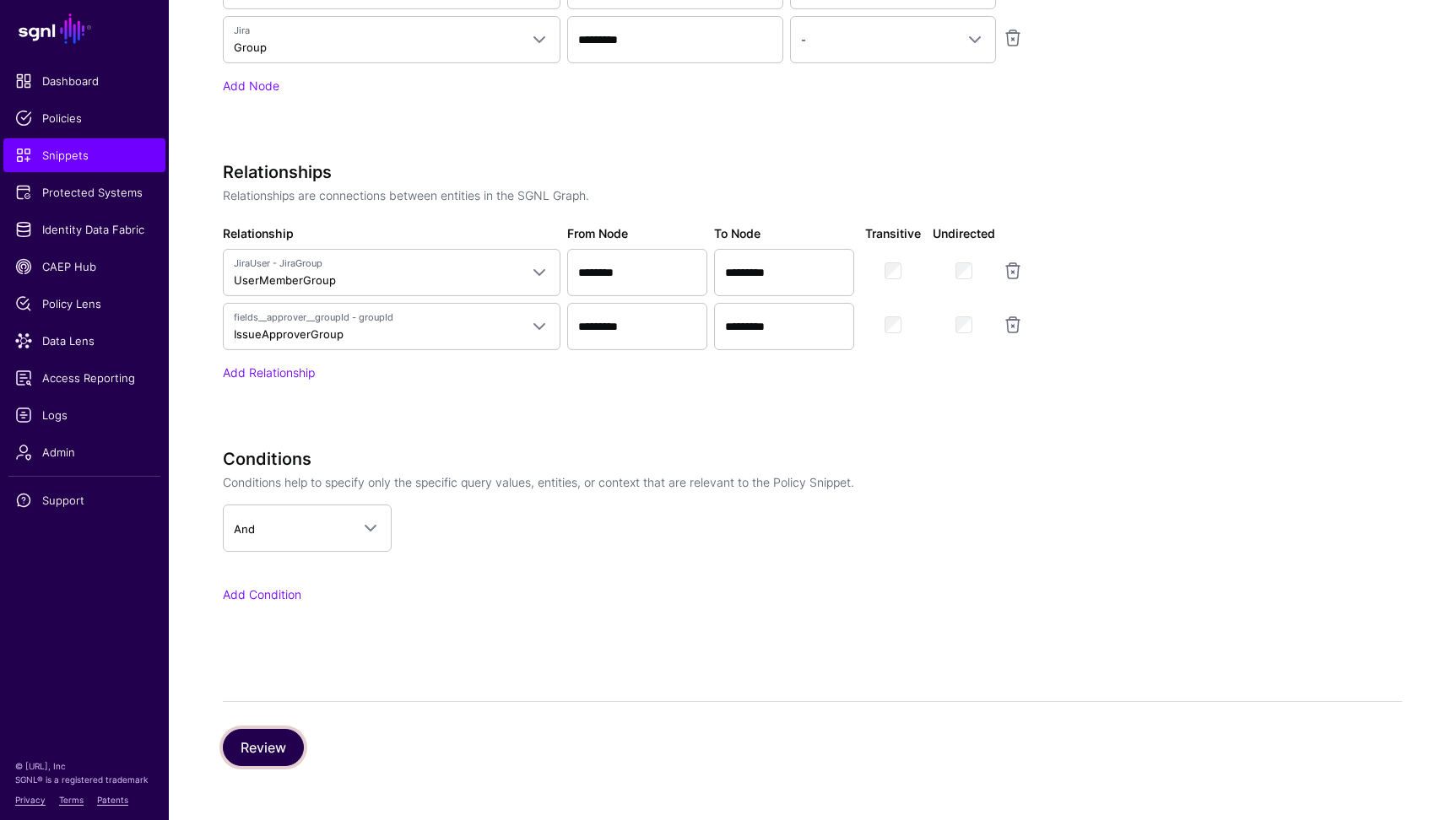 drag, startPoint x: 268, startPoint y: 754, endPoint x: 278, endPoint y: 752, distance: 10.198039 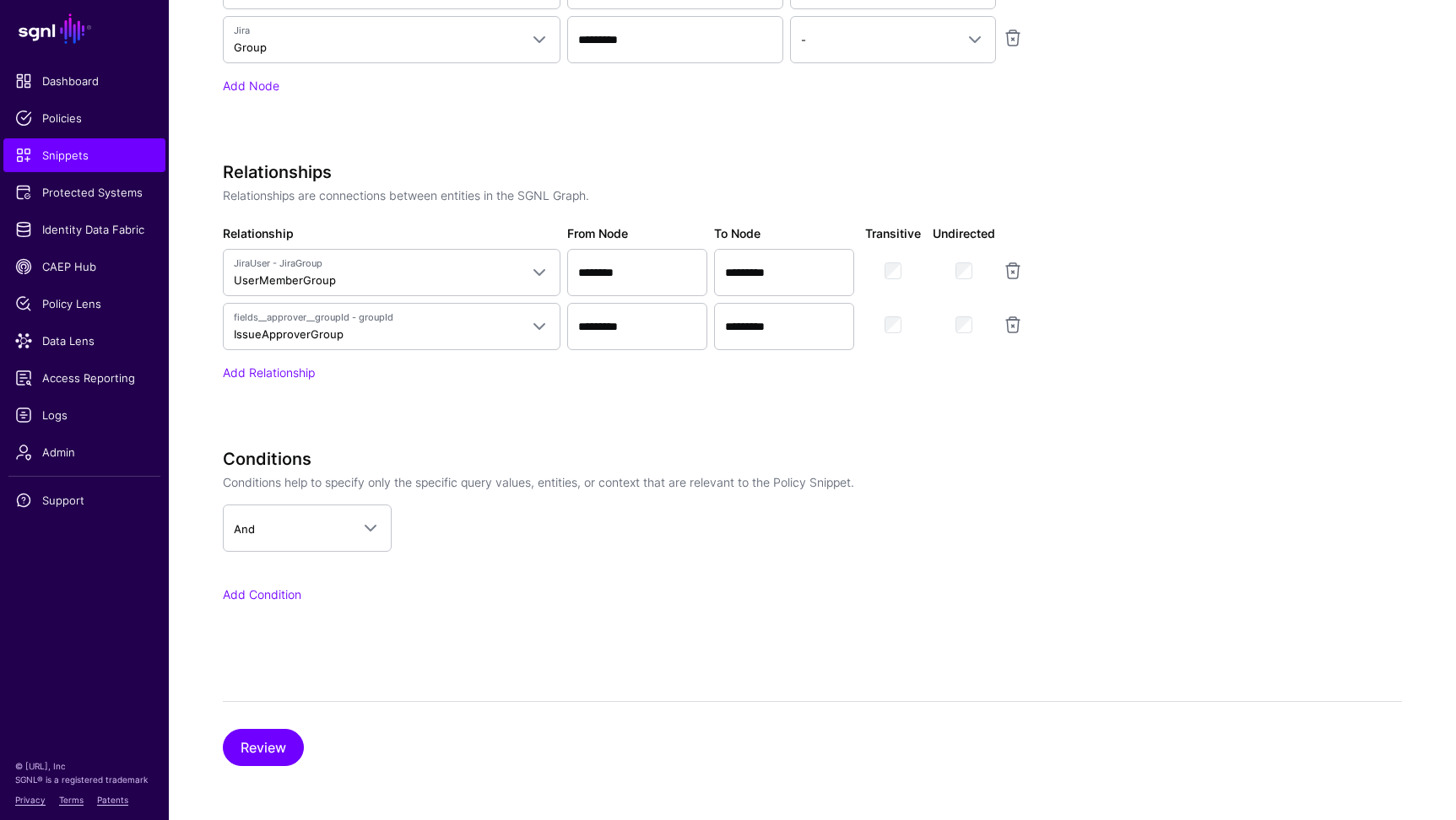 scroll, scrollTop: 416, scrollLeft: 0, axis: vertical 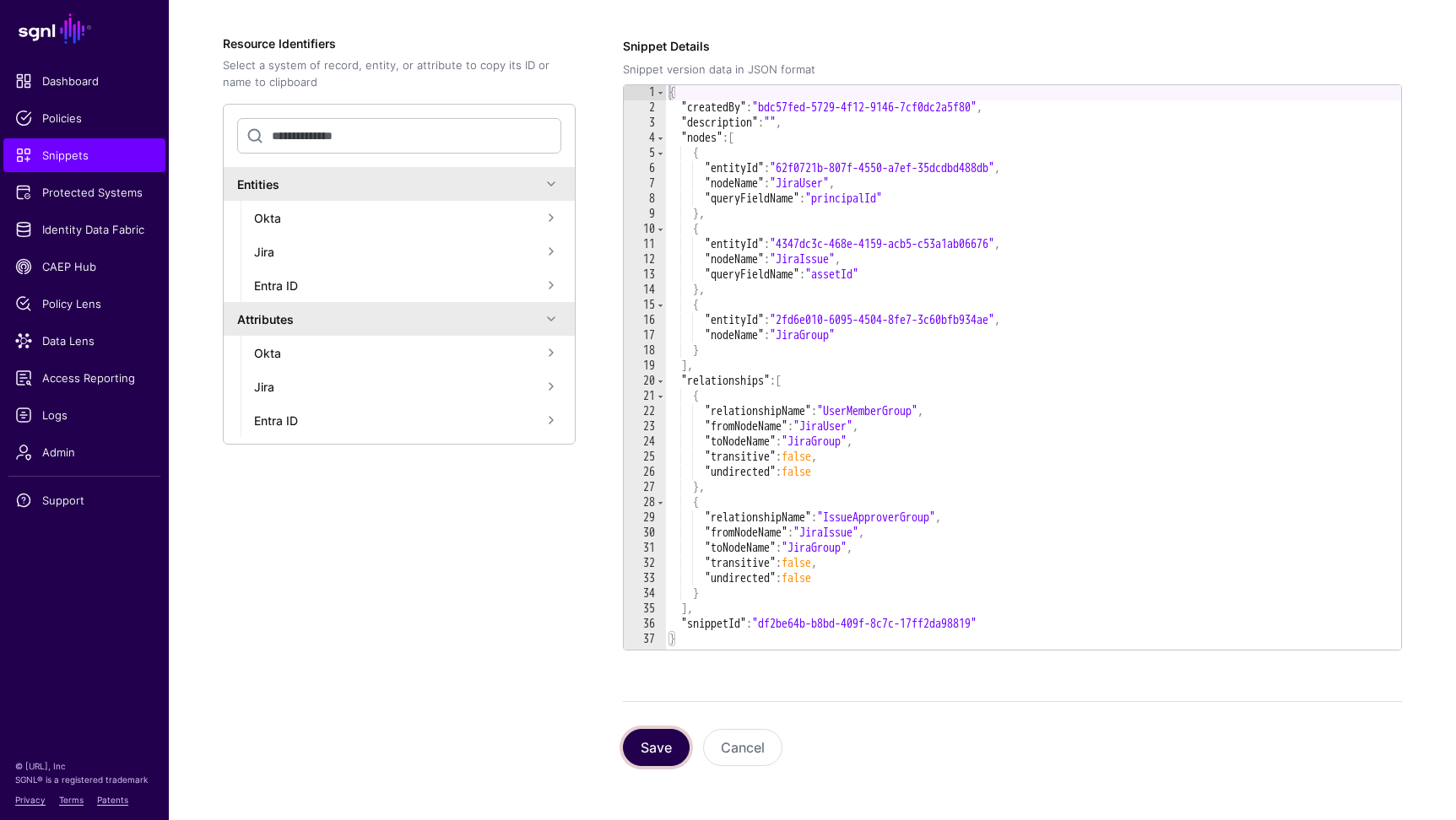 click on "Save" at bounding box center (656, 747) 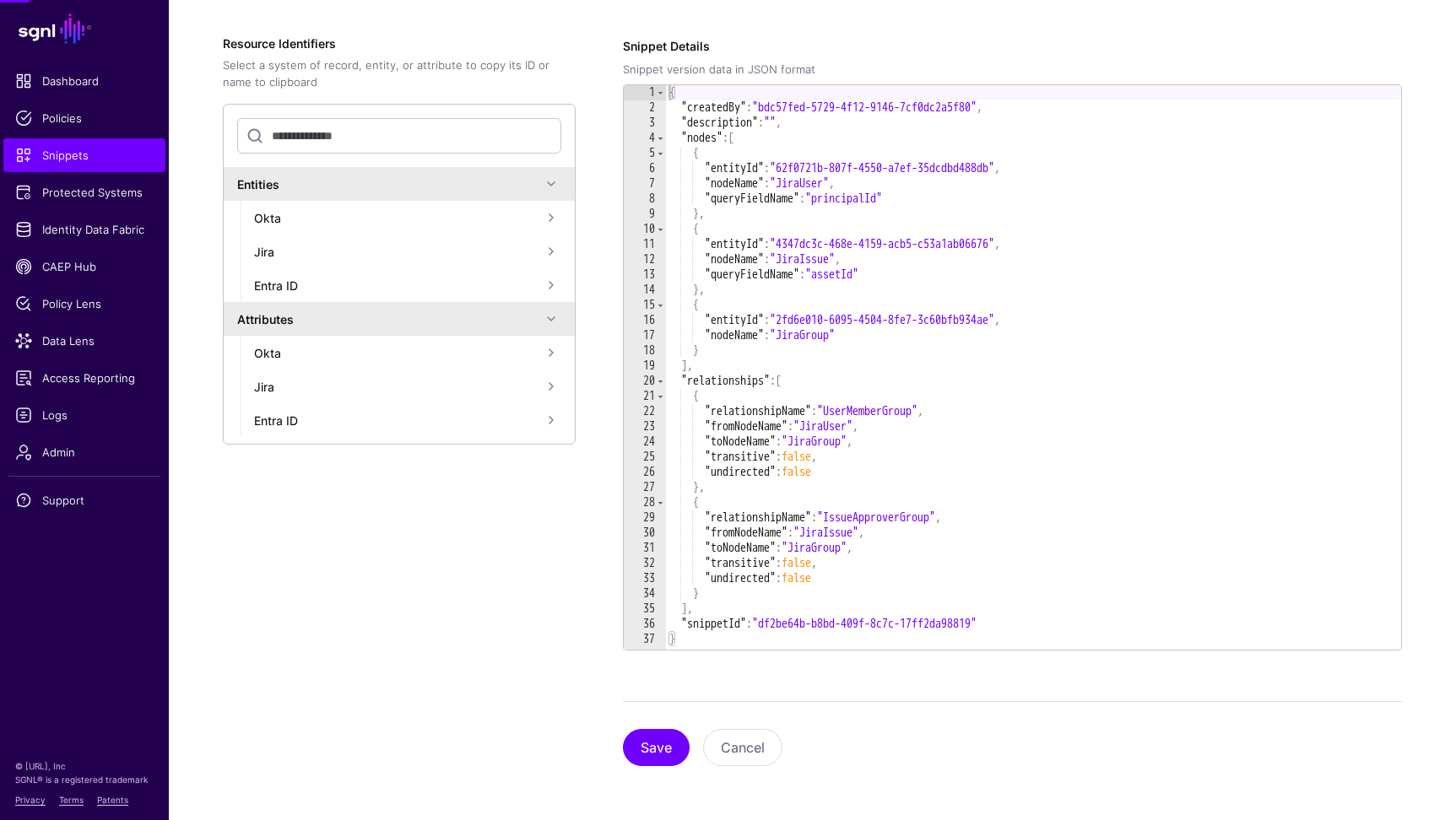 scroll, scrollTop: 0, scrollLeft: 0, axis: both 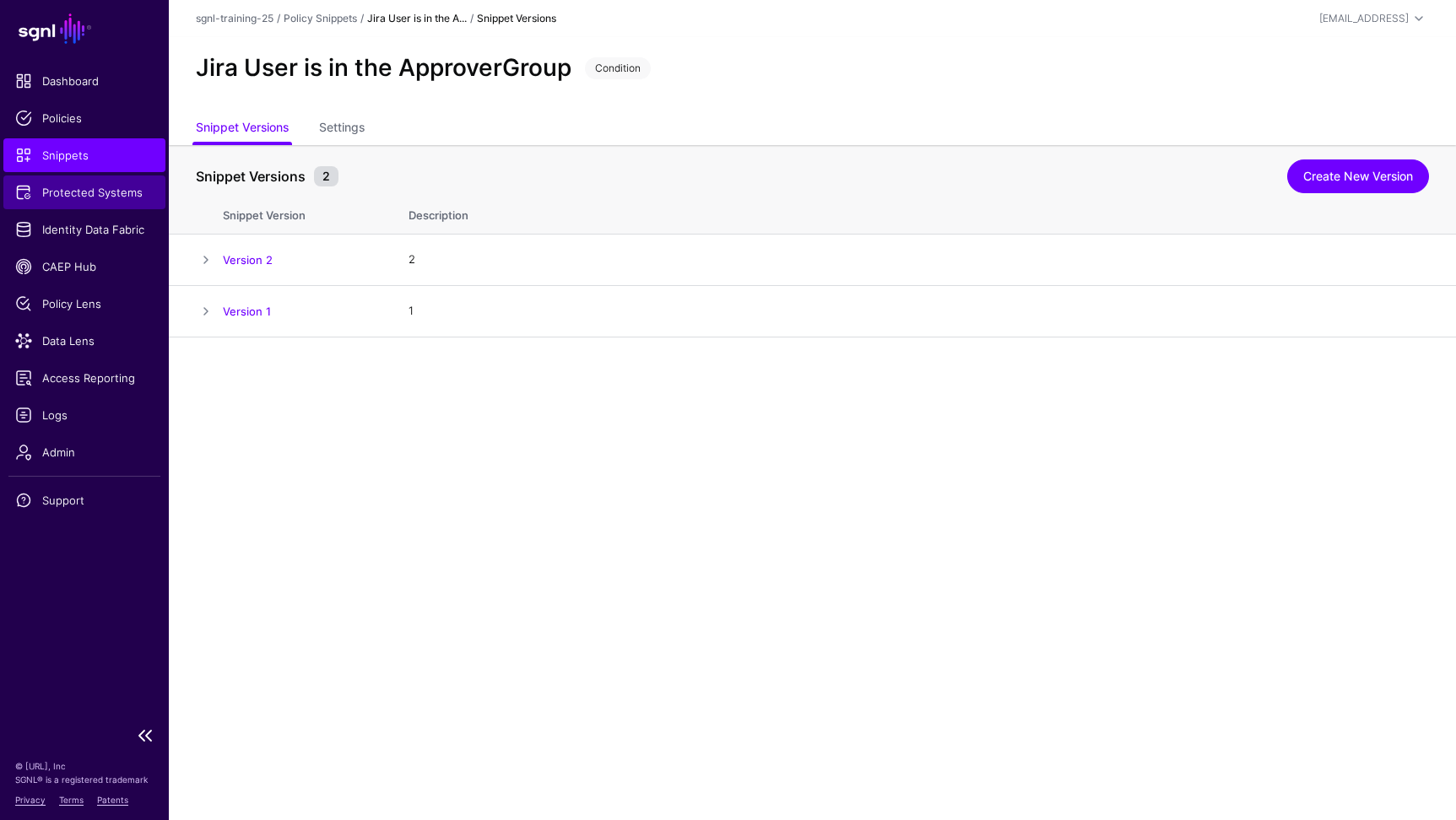 click on "Protected Systems" 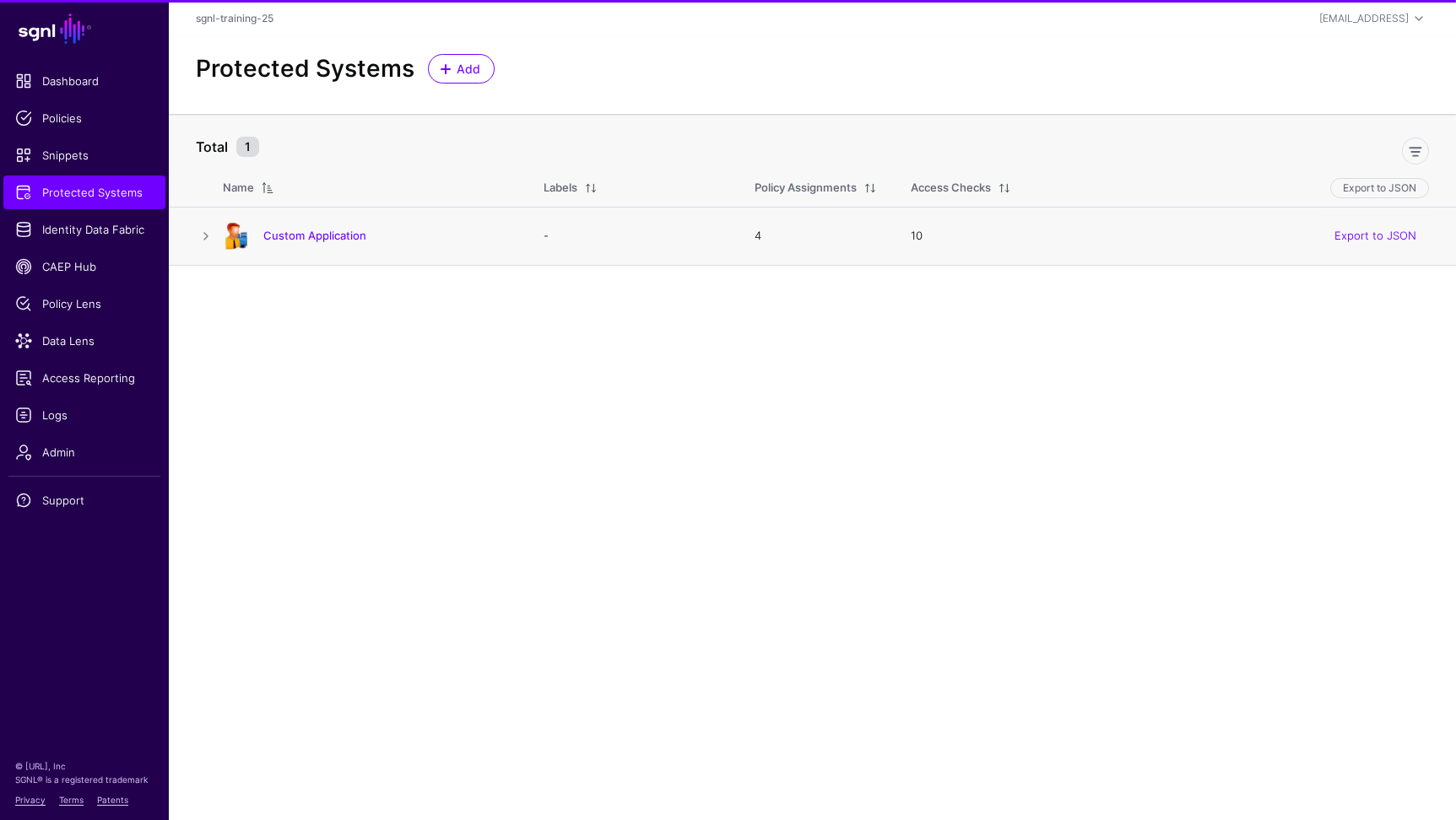 click 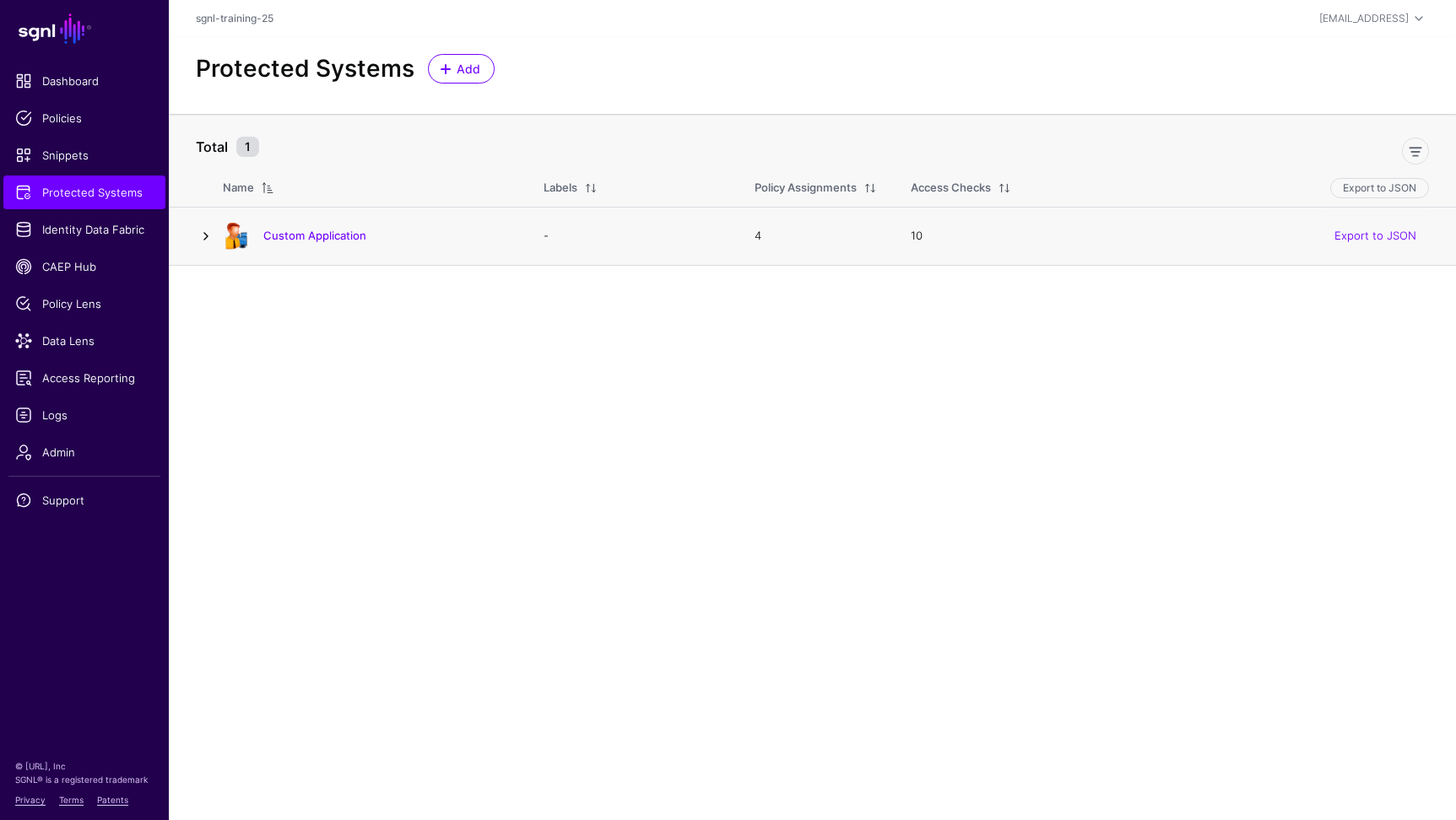 click 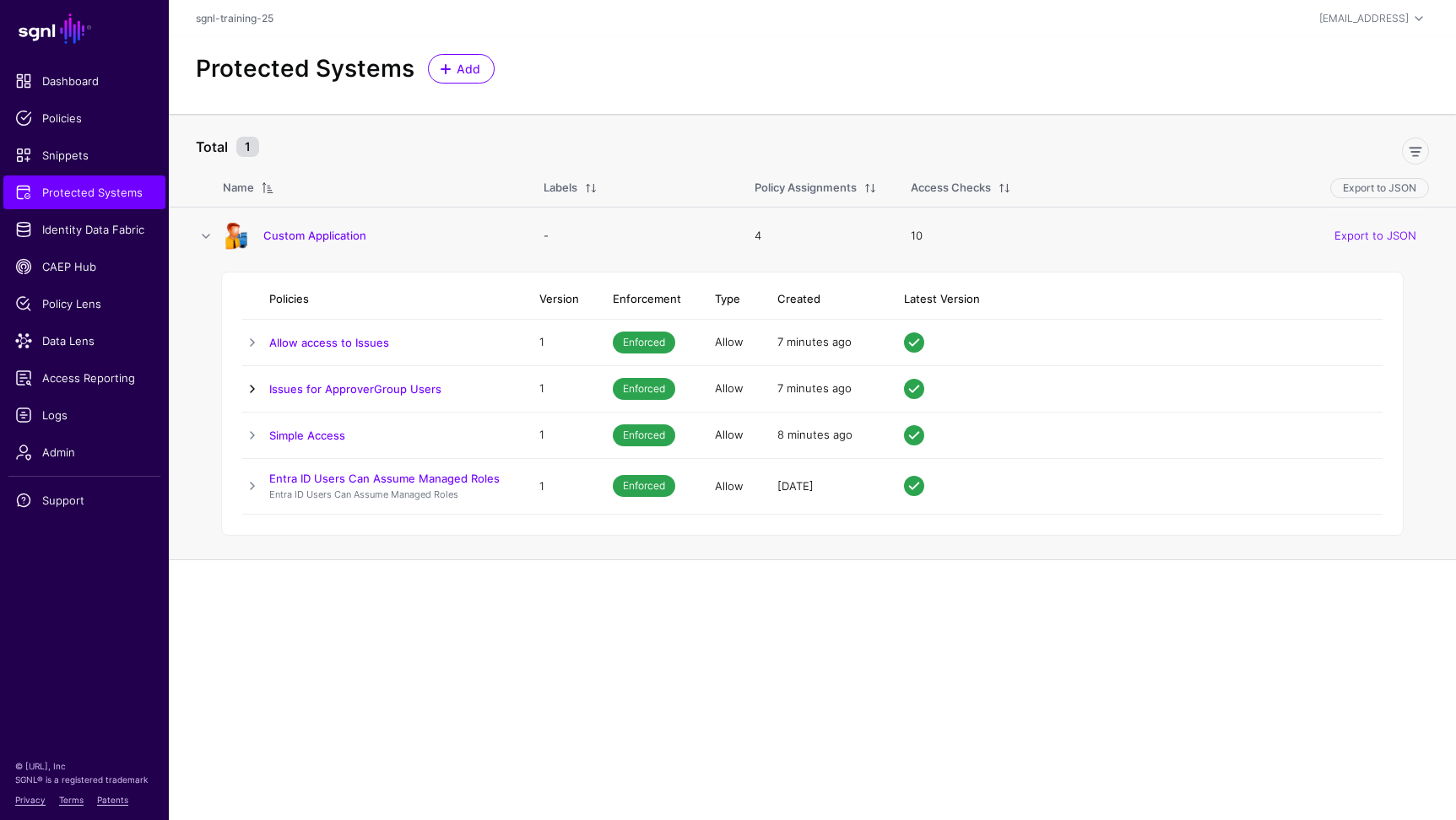 click 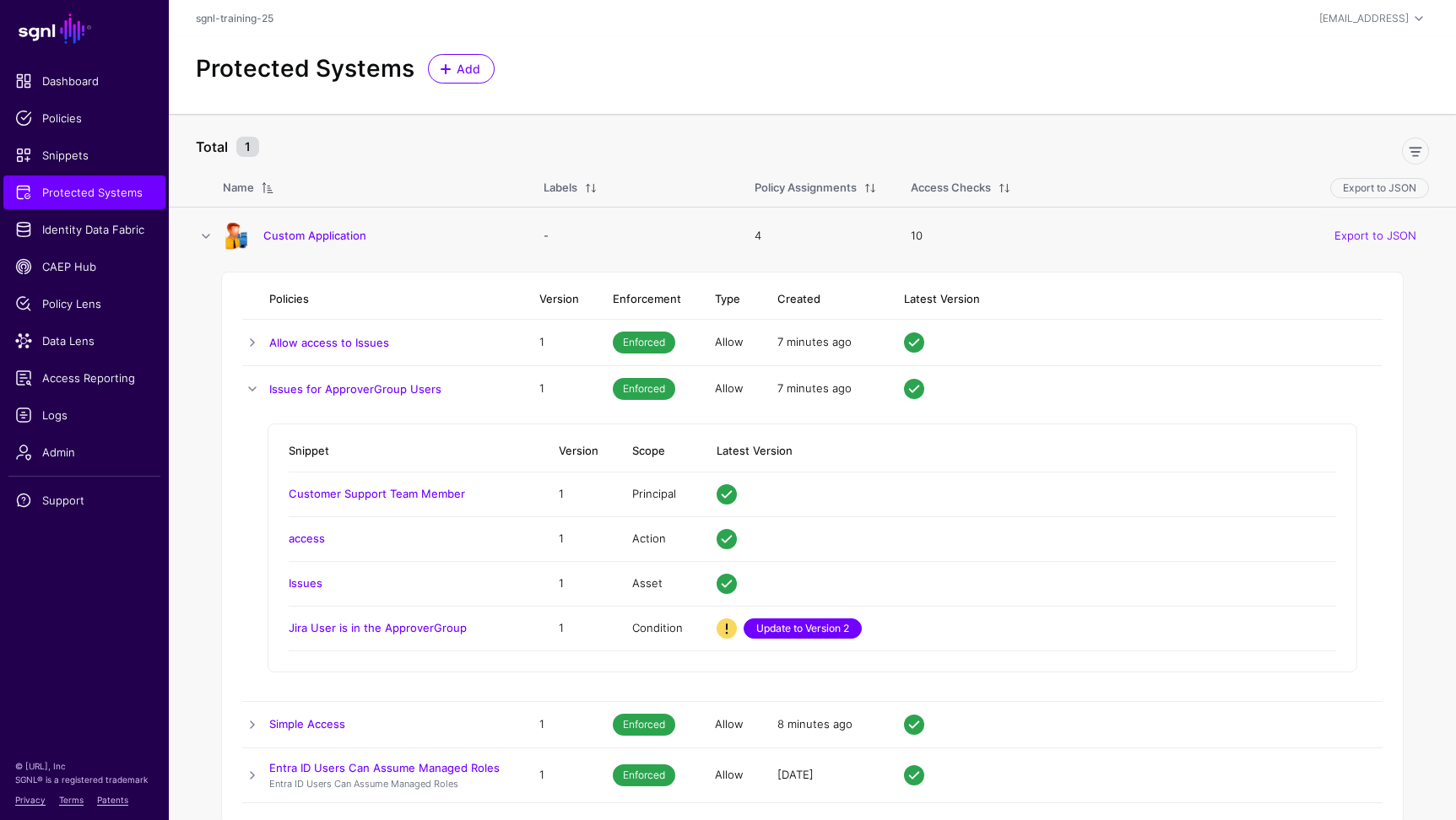 click on "Update to Version 2" 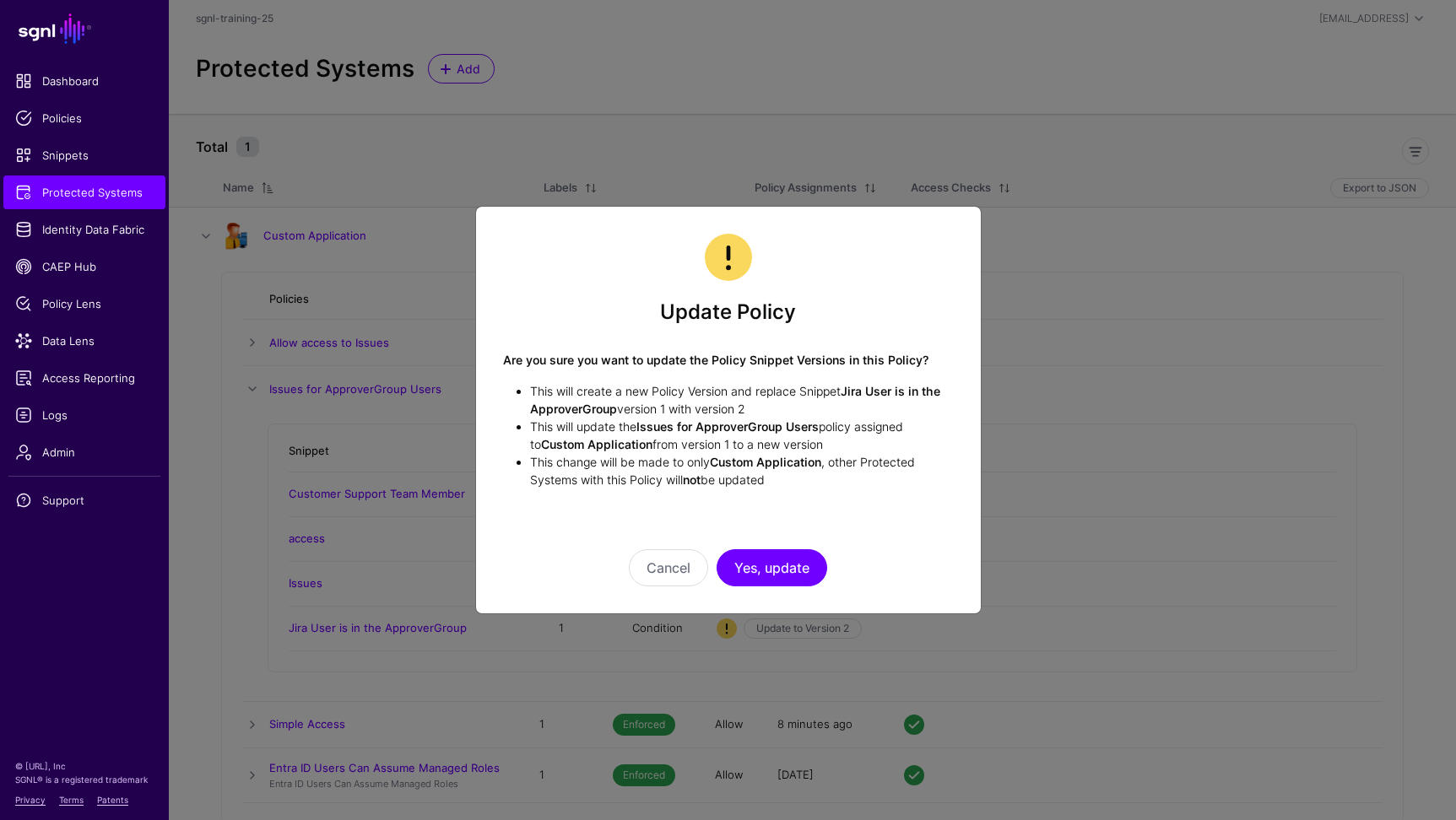 click on "Update Policy Are you sure you want to update the Policy Snippet Versions in this Policy?  This will create a new Policy Version and replace Snippet  Jira User is in the ApproverGroup  version 1 with version 2   This will update the  Issues for ApproverGroup Users   policy assigned to  Custom Application  from version 1 to a new version   This change will be made to only  Custom Application , other Protected Systems with this Policy will  not  be updated  Cancel Yes, update" 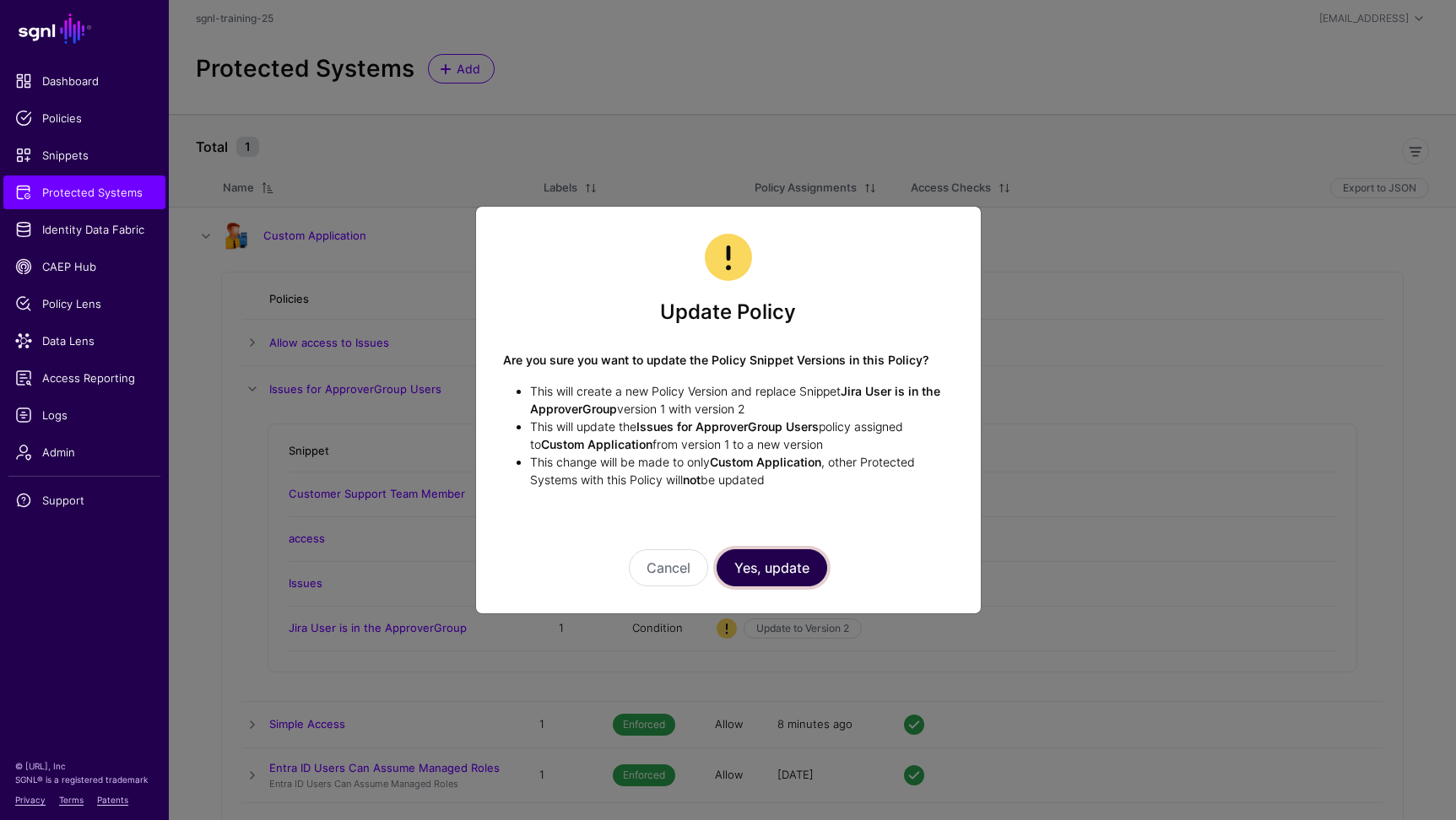 drag, startPoint x: 807, startPoint y: 572, endPoint x: 824, endPoint y: 585, distance: 21.400935 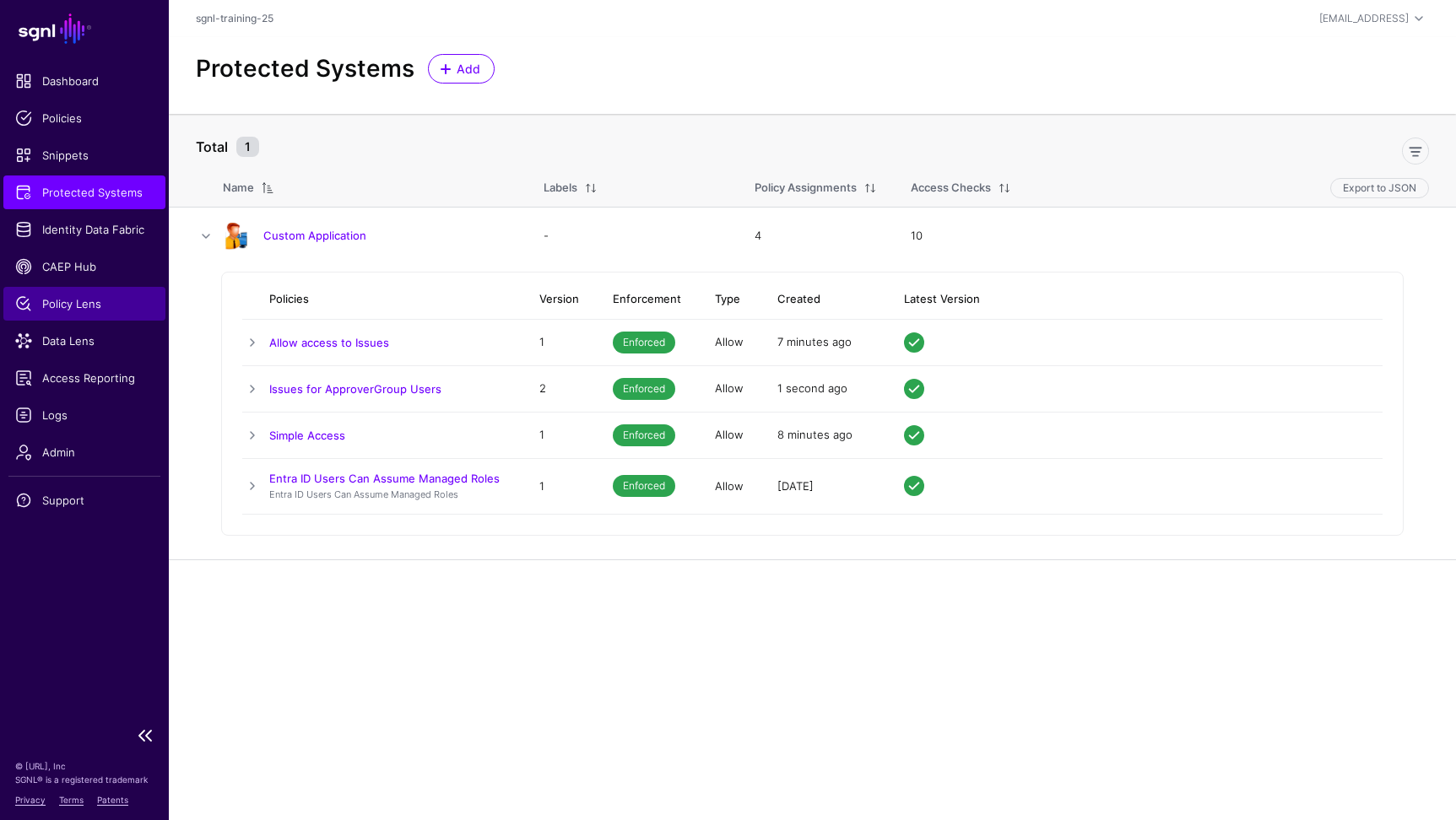click on "Policy Lens" 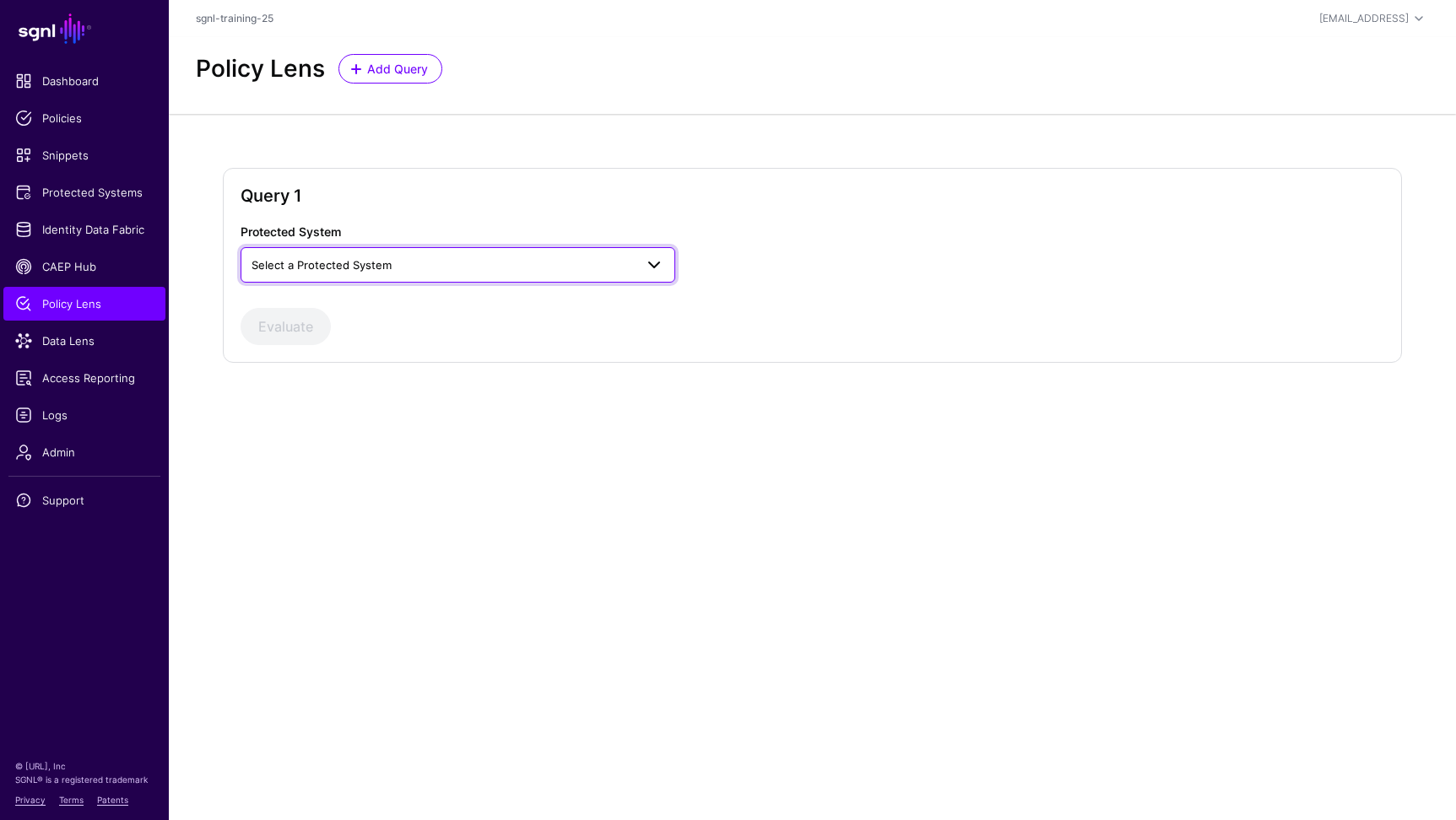 click on "Select a Protected System" at bounding box center (457, 265) 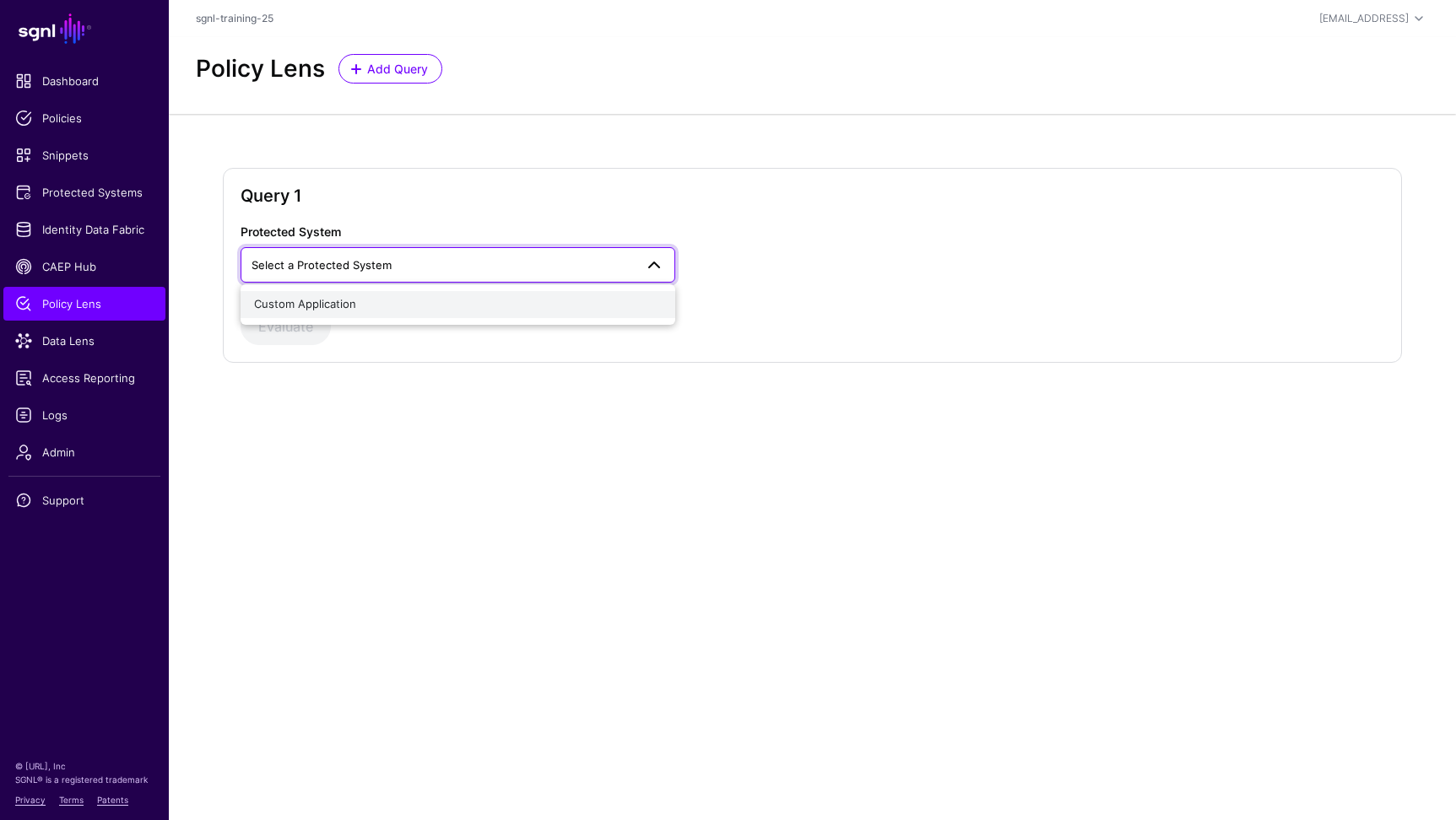 click on "Custom Application" at bounding box center (457, 305) 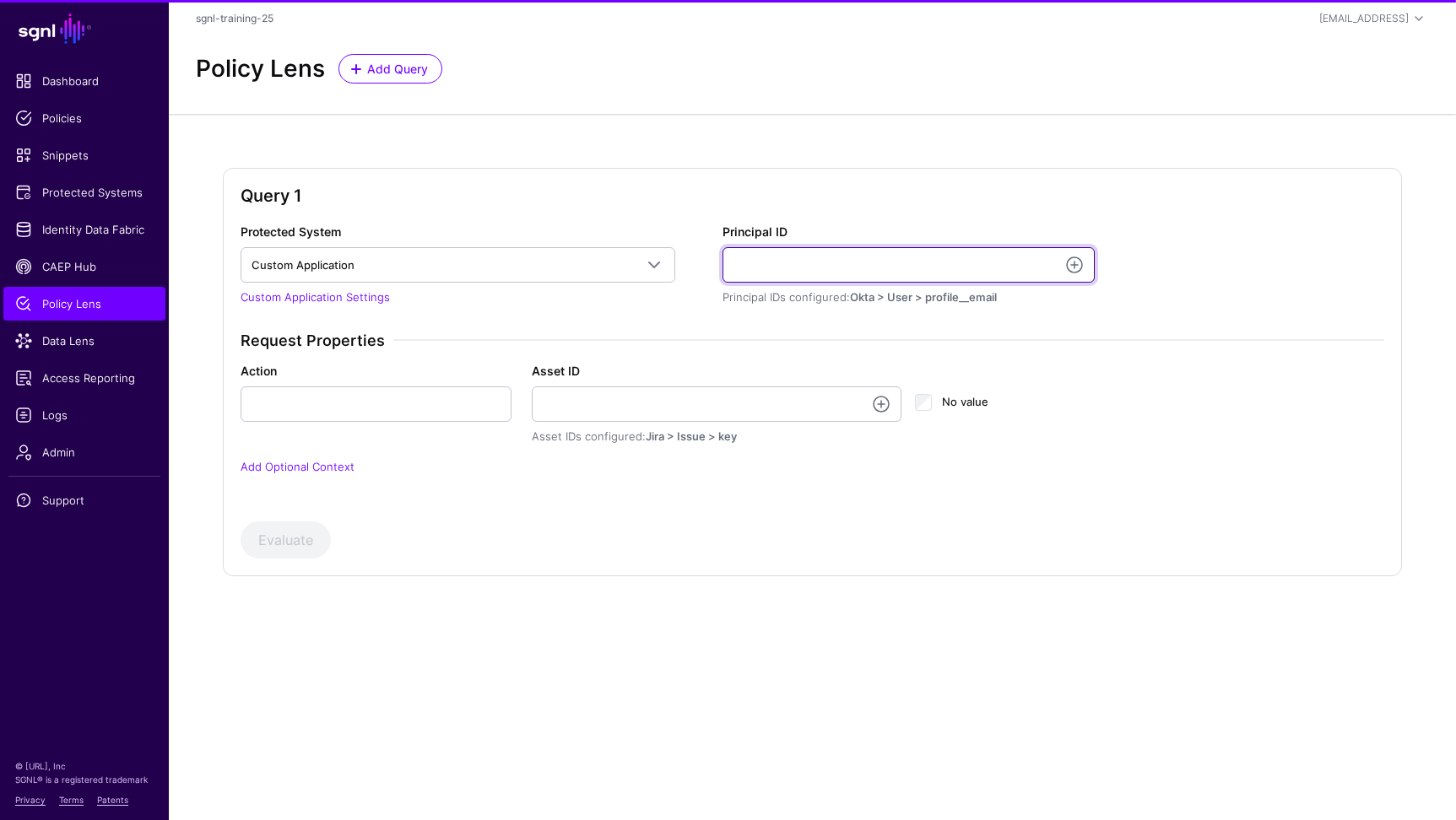 click on "Principal ID" at bounding box center (908, 265) 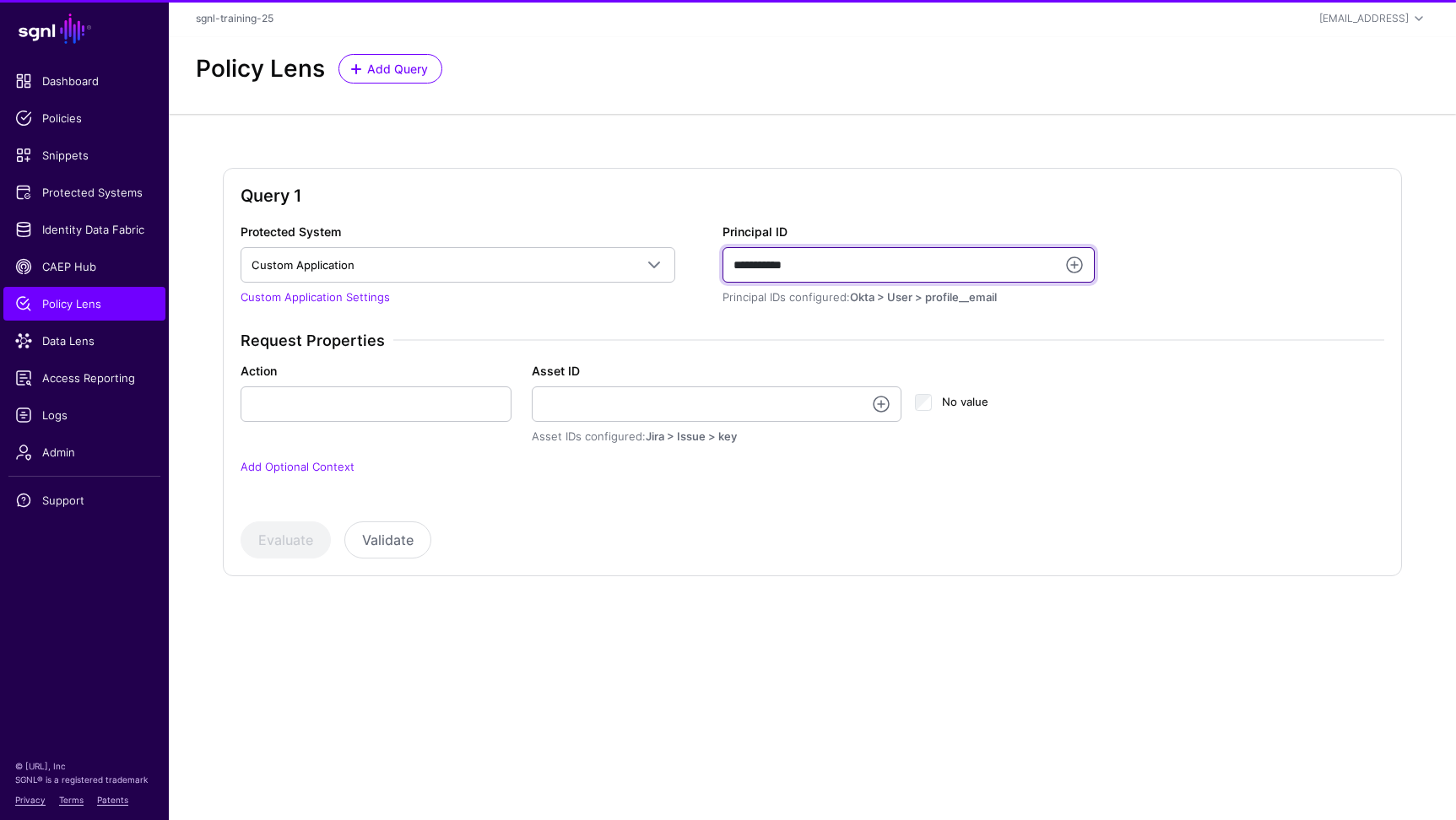 type on "**********" 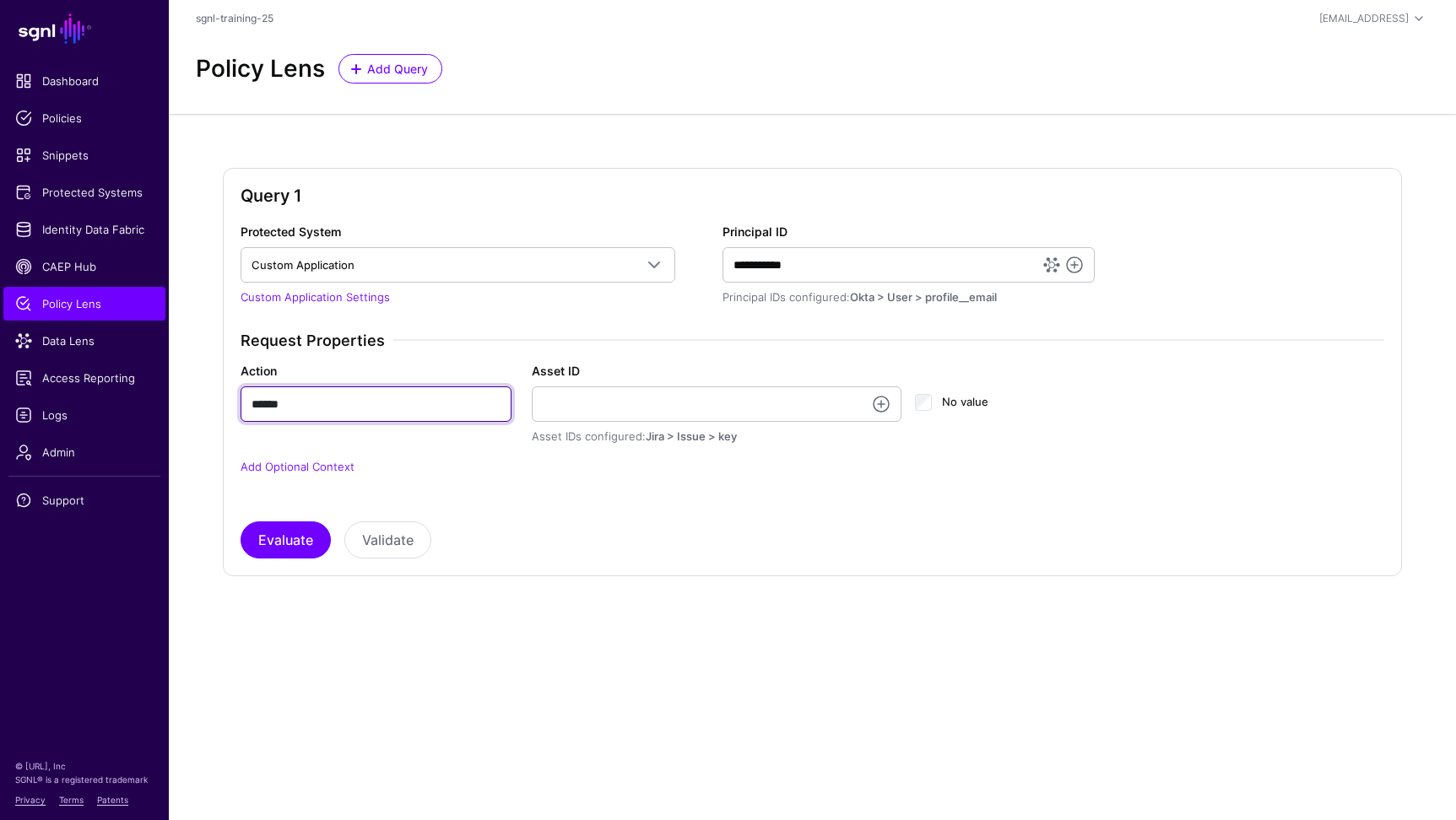 type on "******" 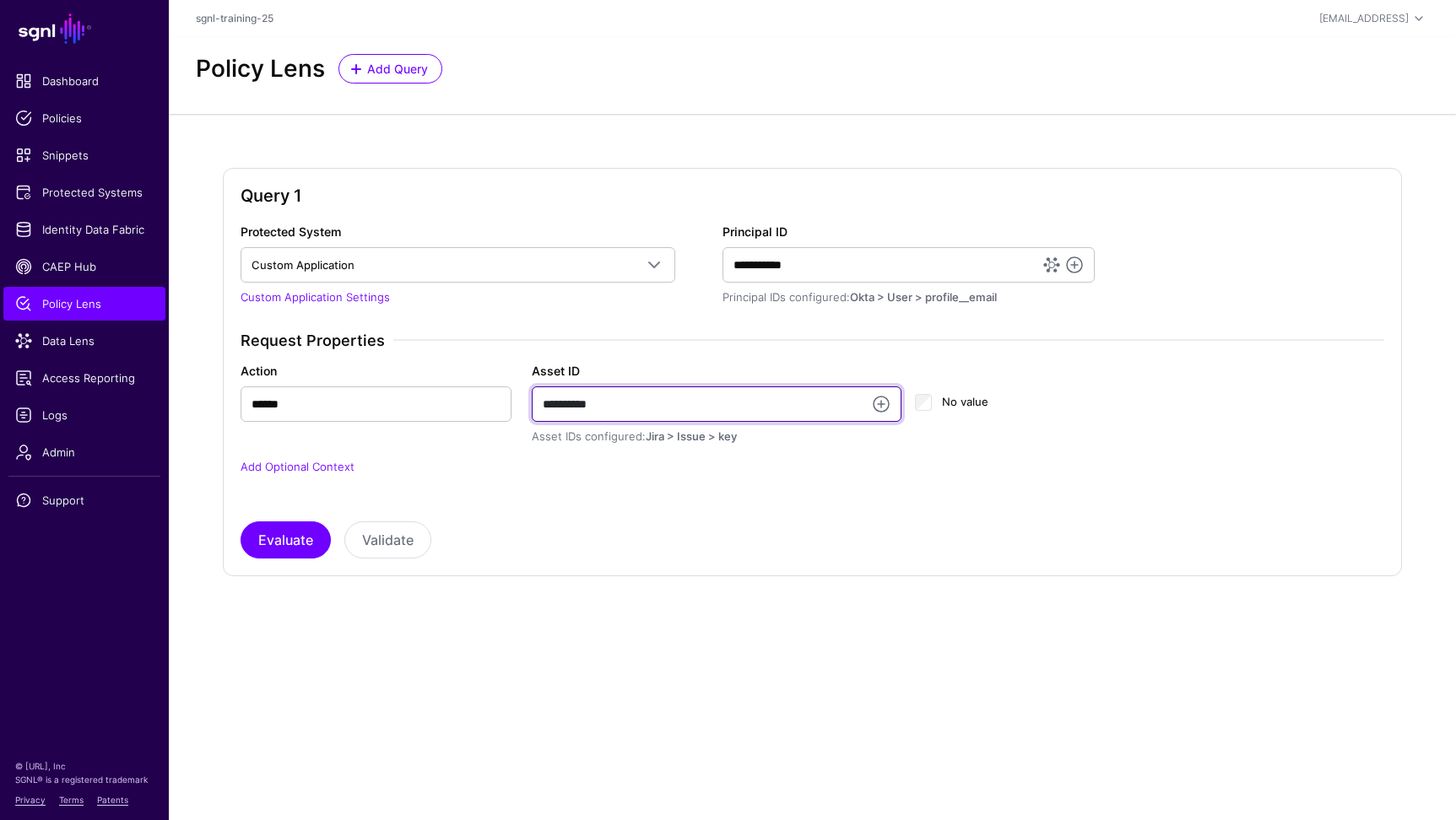 type on "**********" 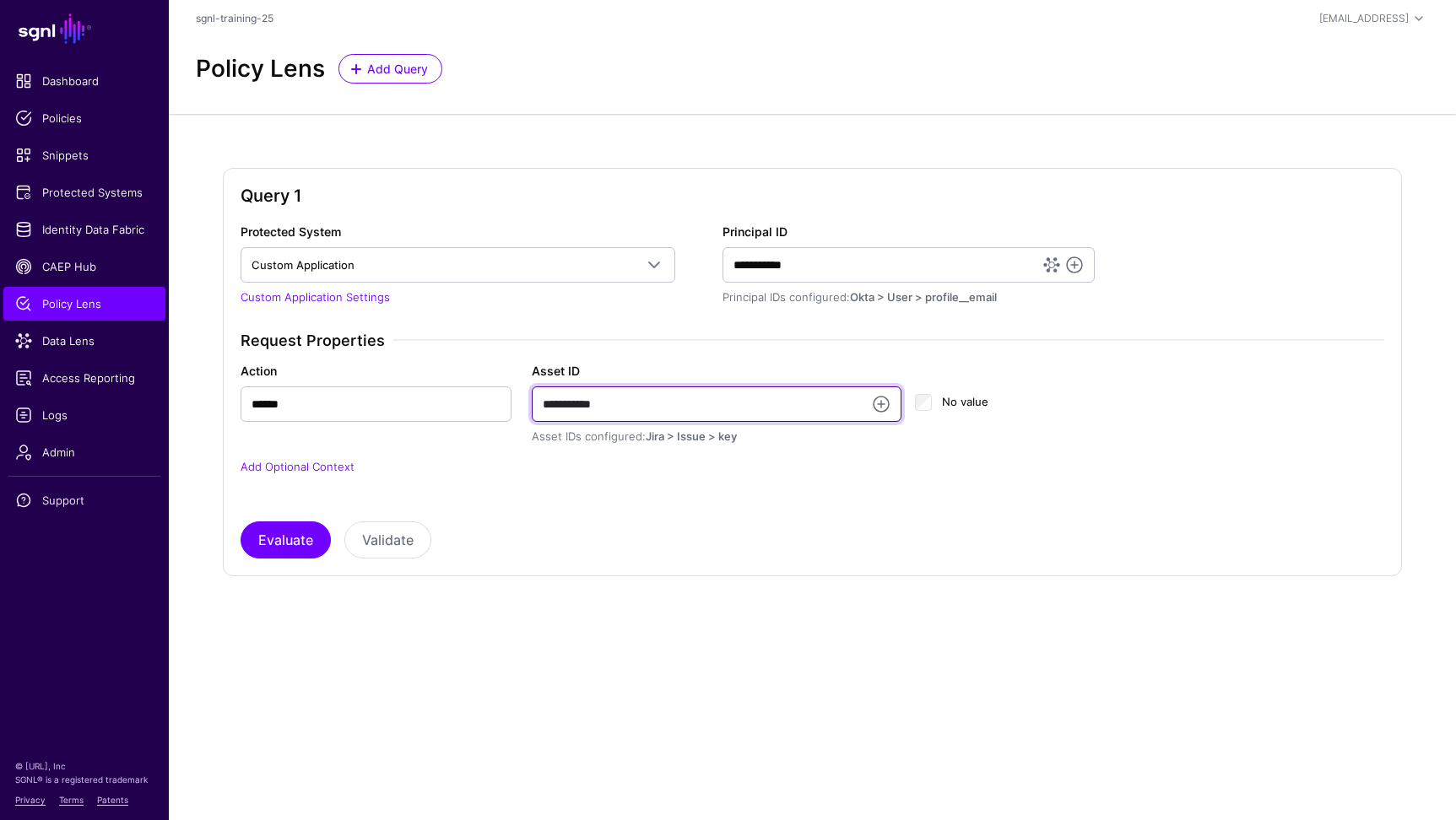 click on "Evaluate" at bounding box center [285, 540] 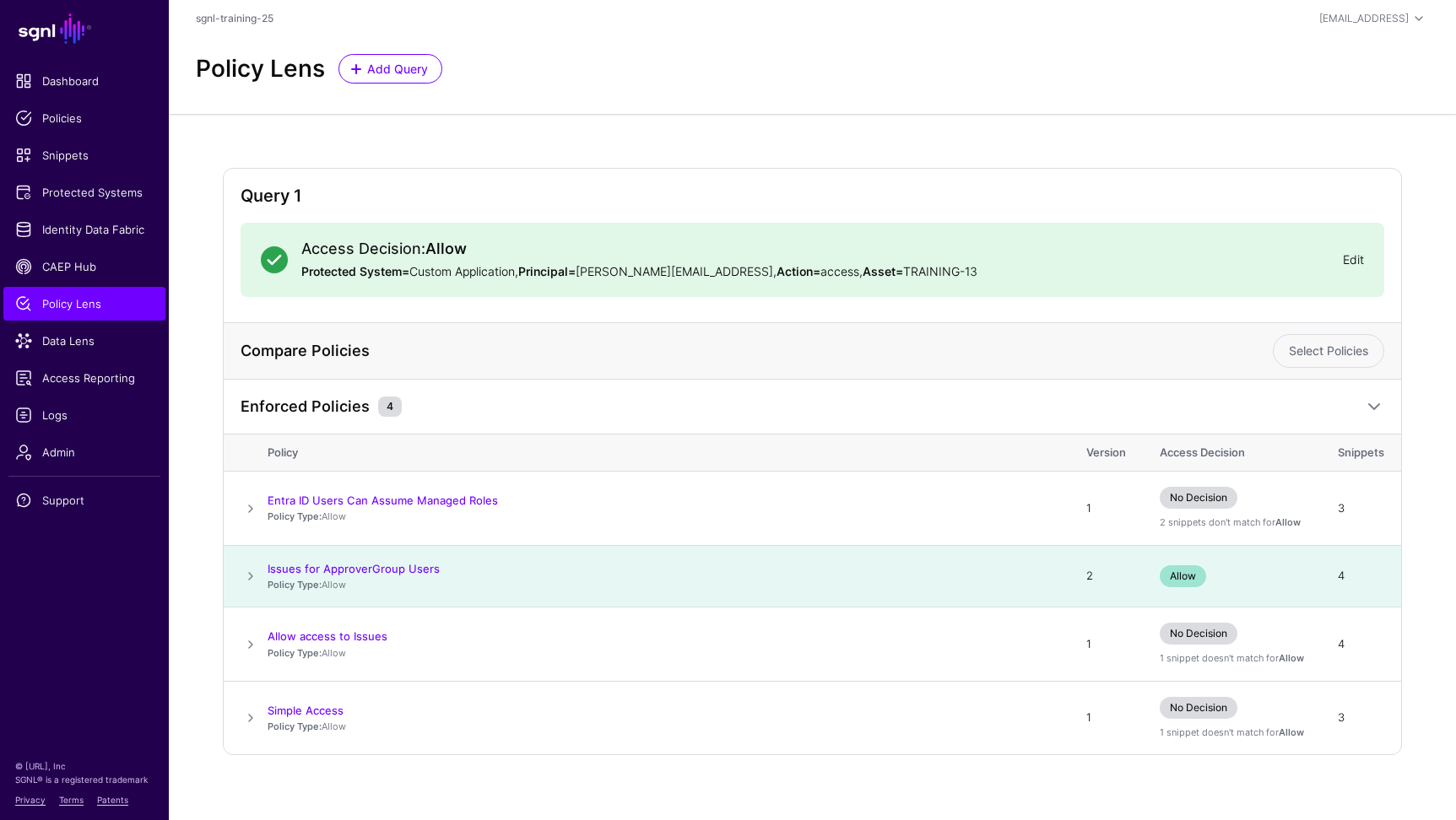 click on "Edit" at bounding box center (1353, 259) 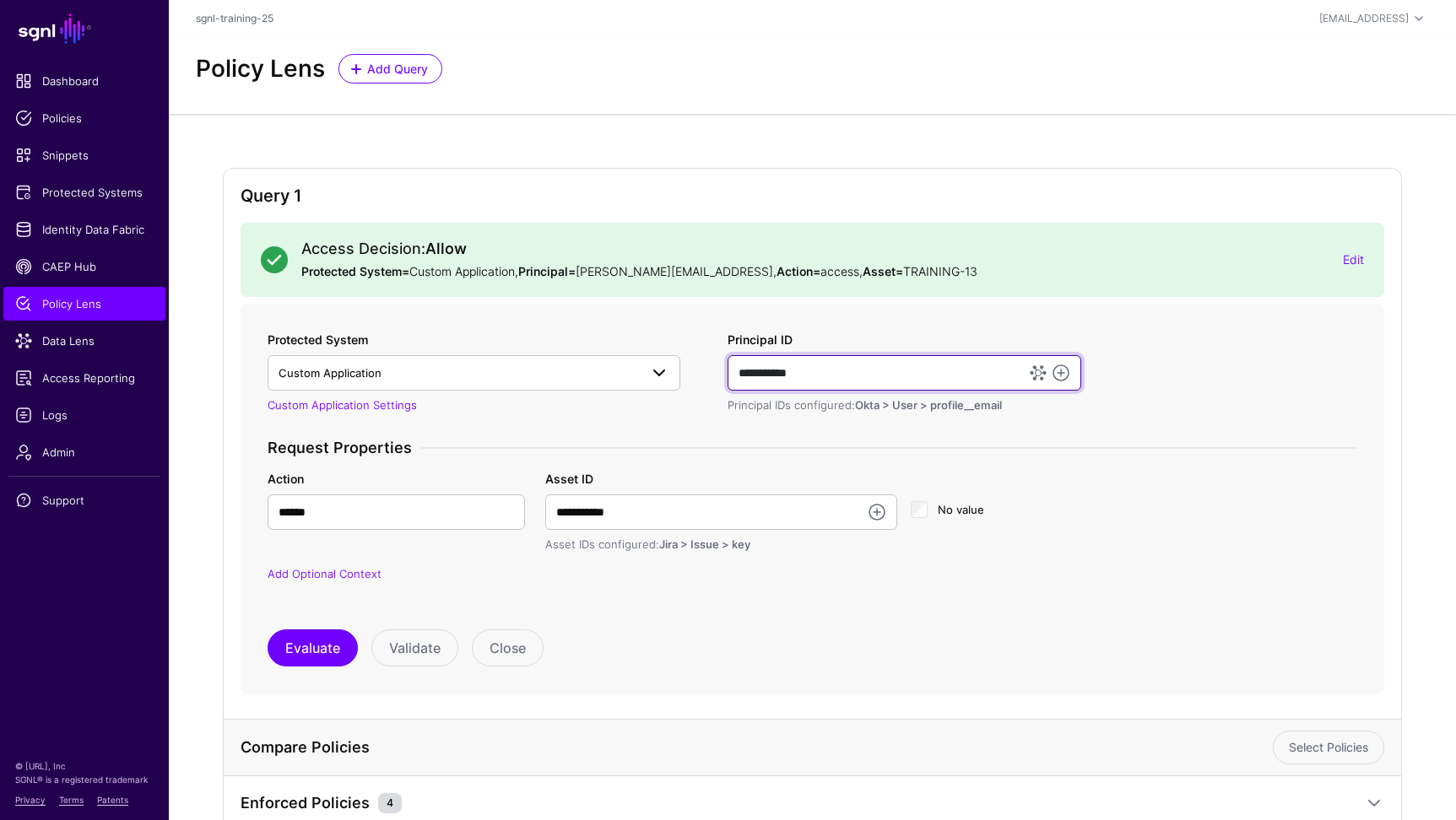 drag, startPoint x: 754, startPoint y: 376, endPoint x: 645, endPoint y: 373, distance: 109.041 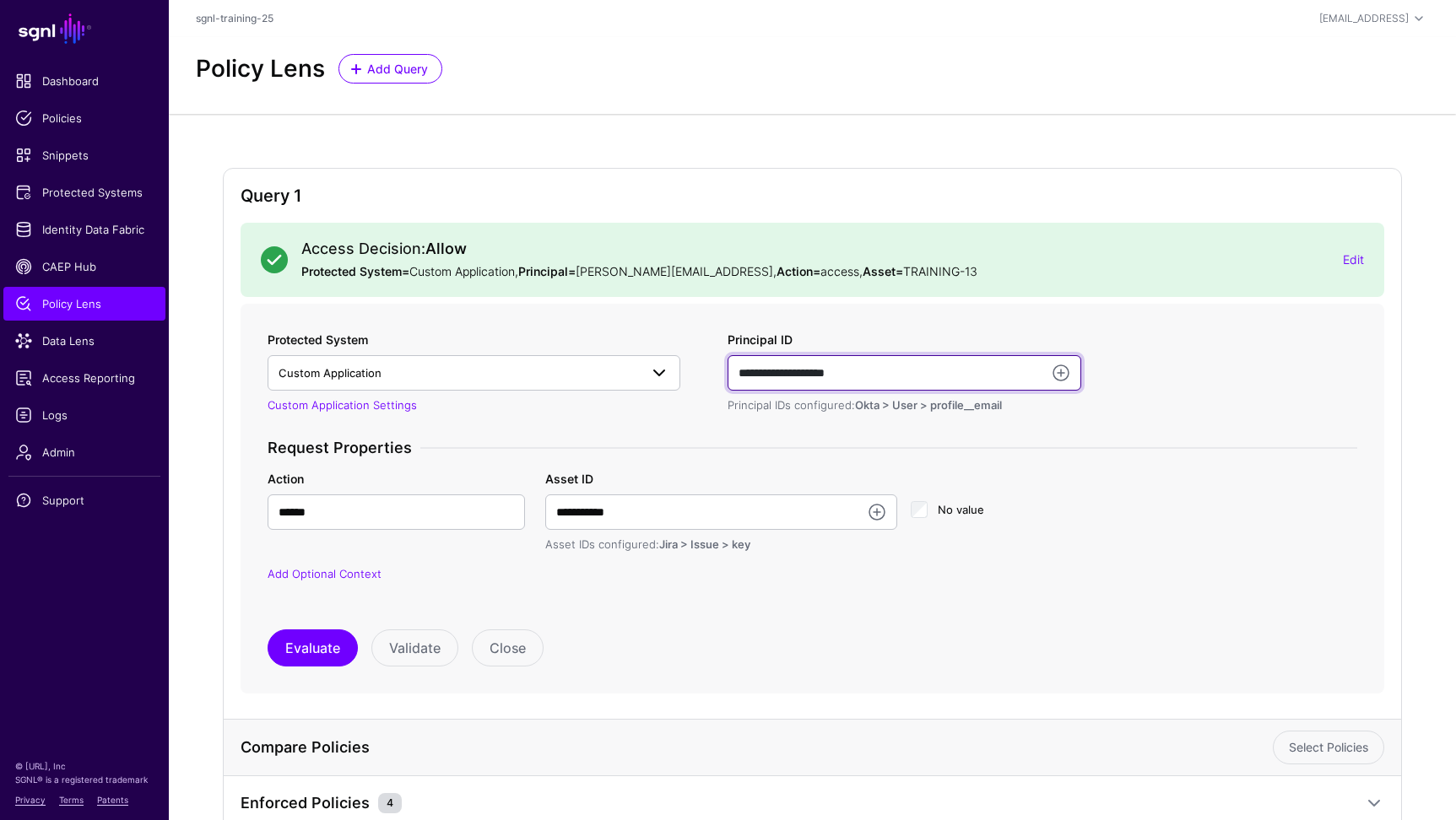 type on "**********" 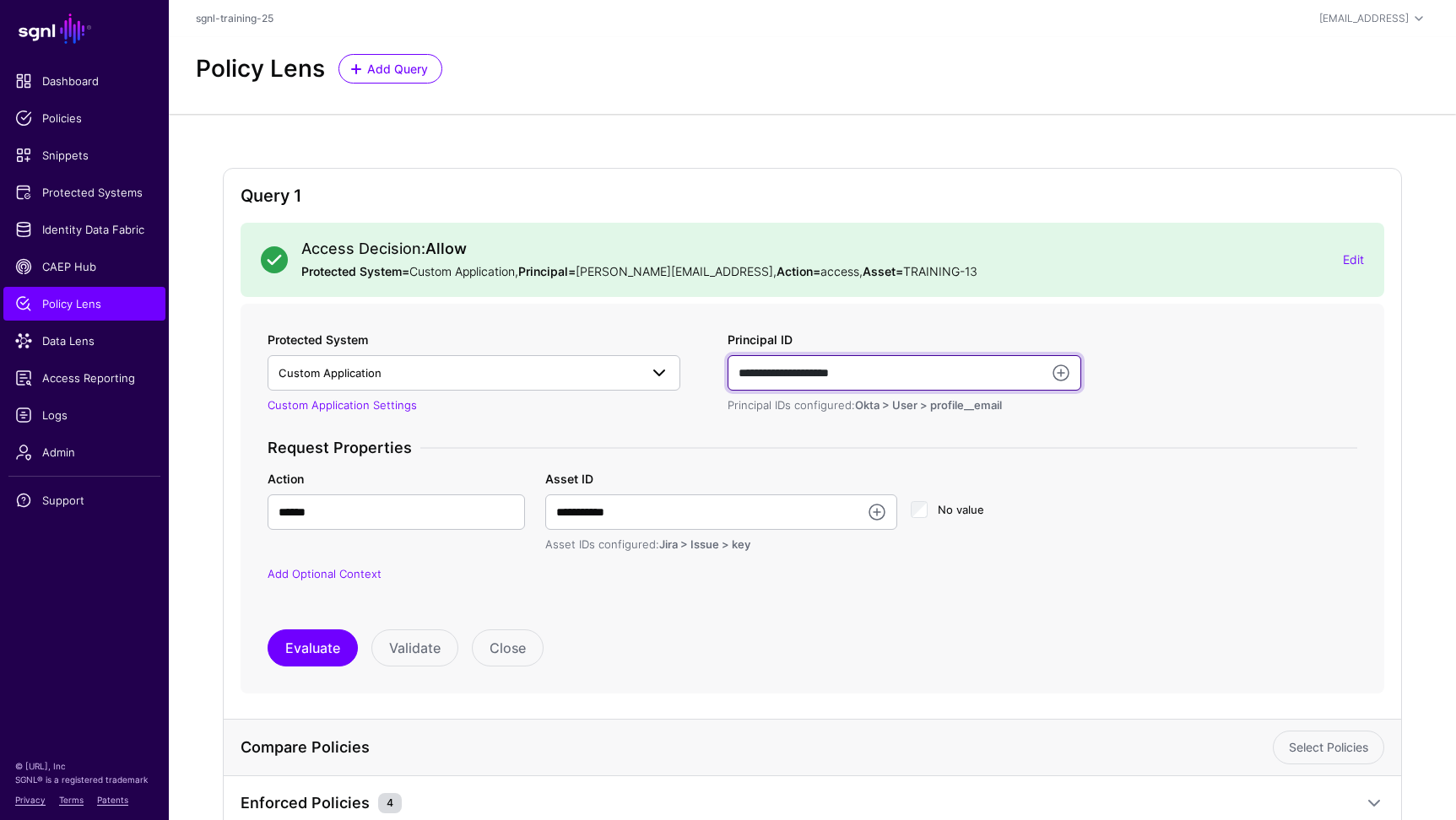click on "Evaluate" at bounding box center [312, 648] 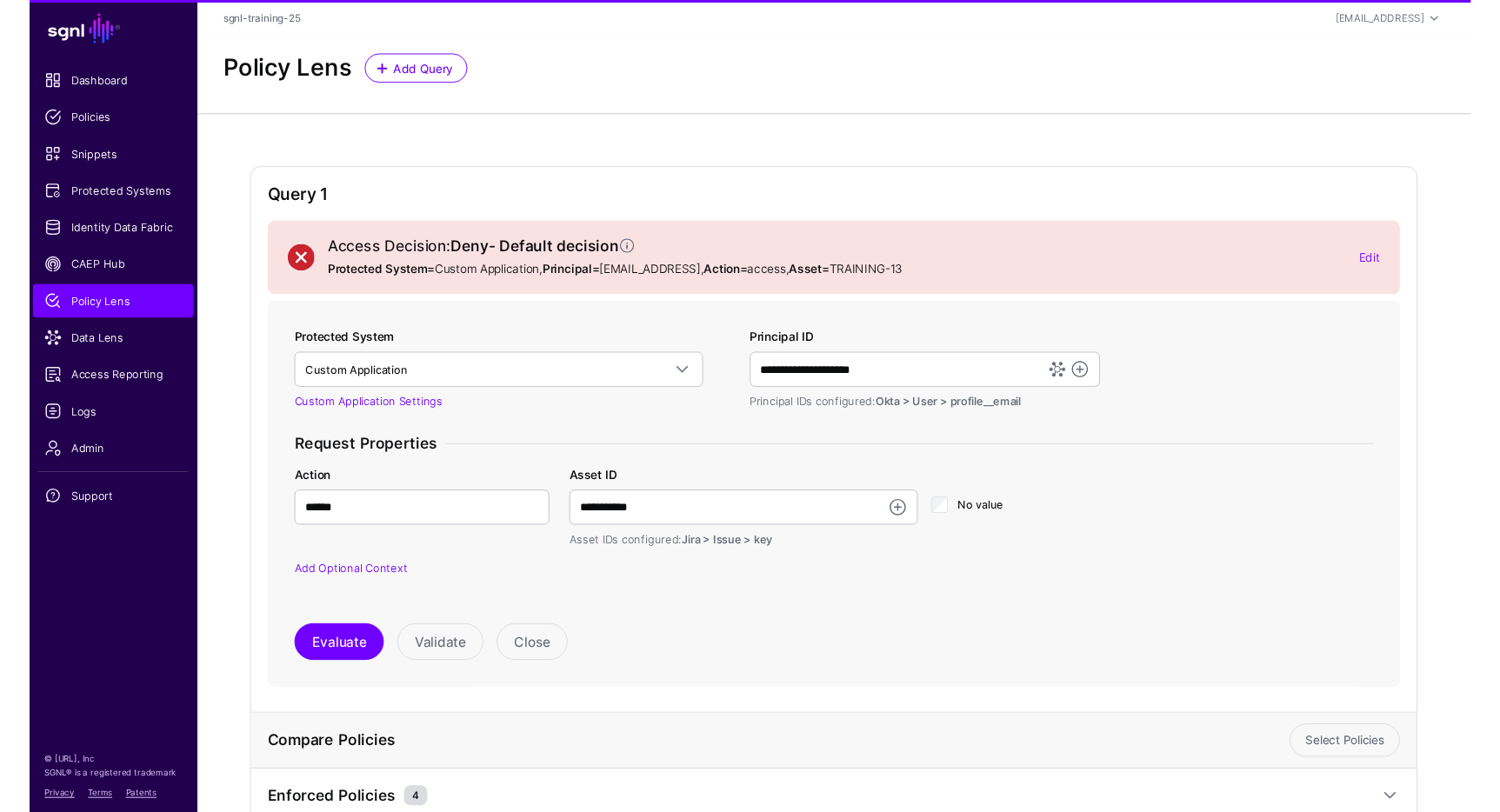 scroll, scrollTop: 45, scrollLeft: 0, axis: vertical 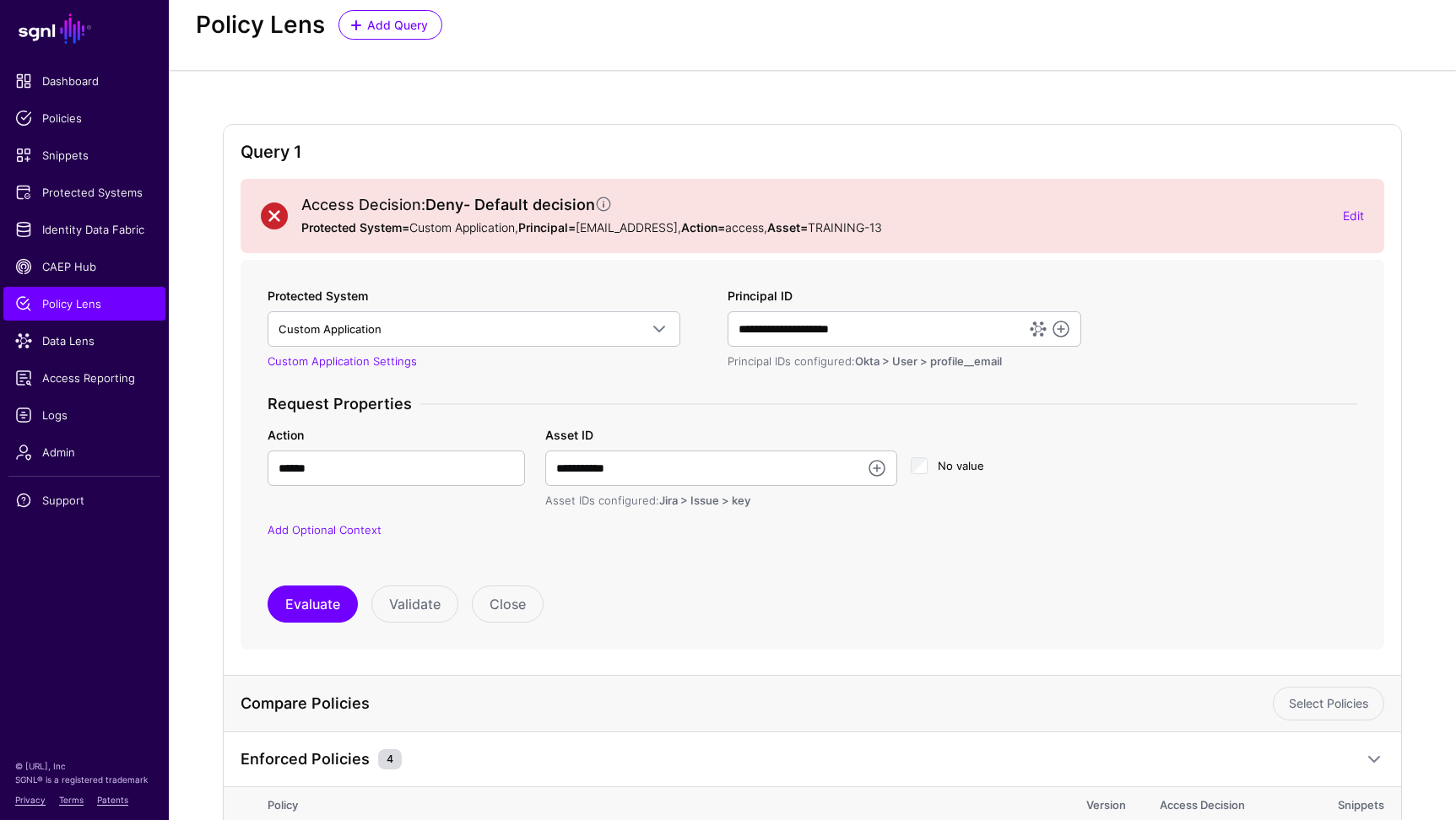 click on "**********" 